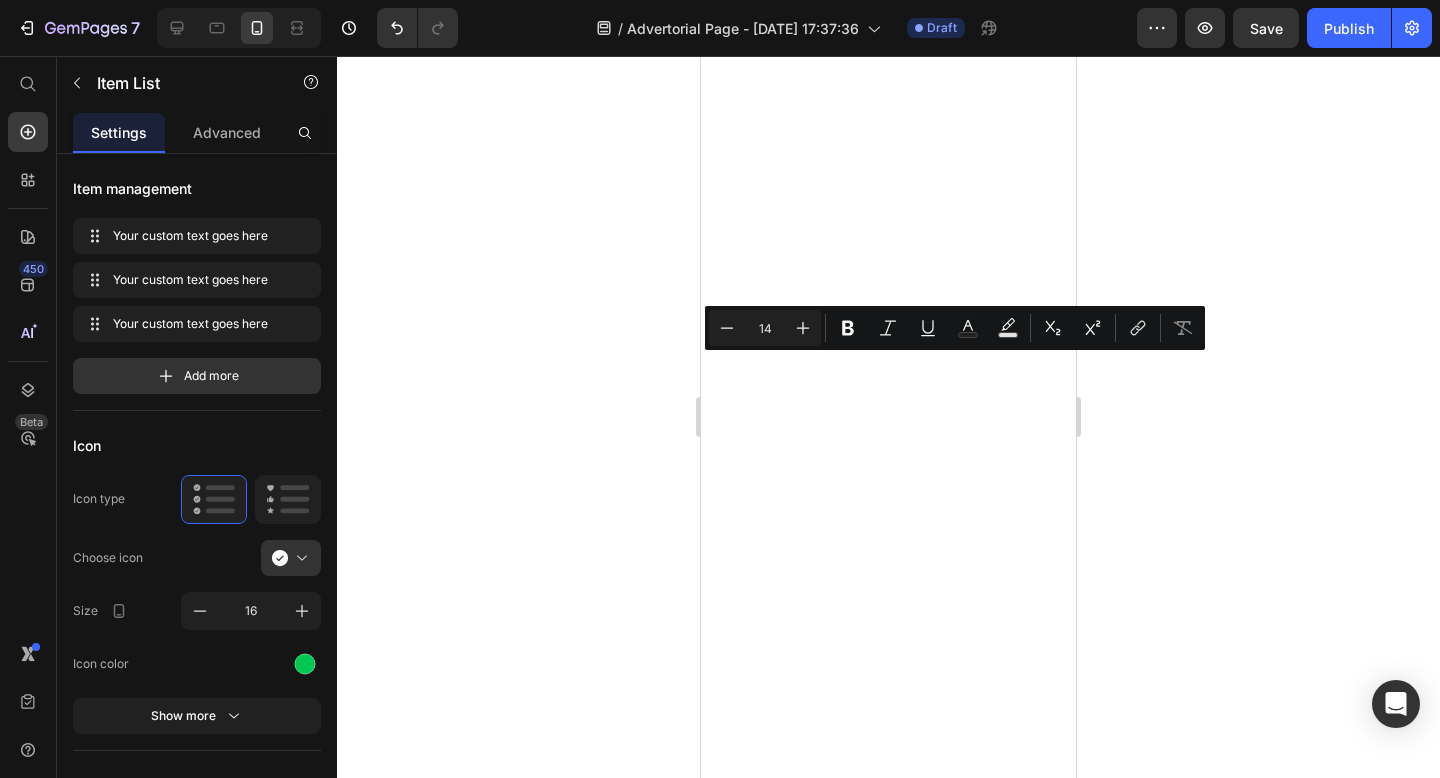scroll, scrollTop: 0, scrollLeft: 0, axis: both 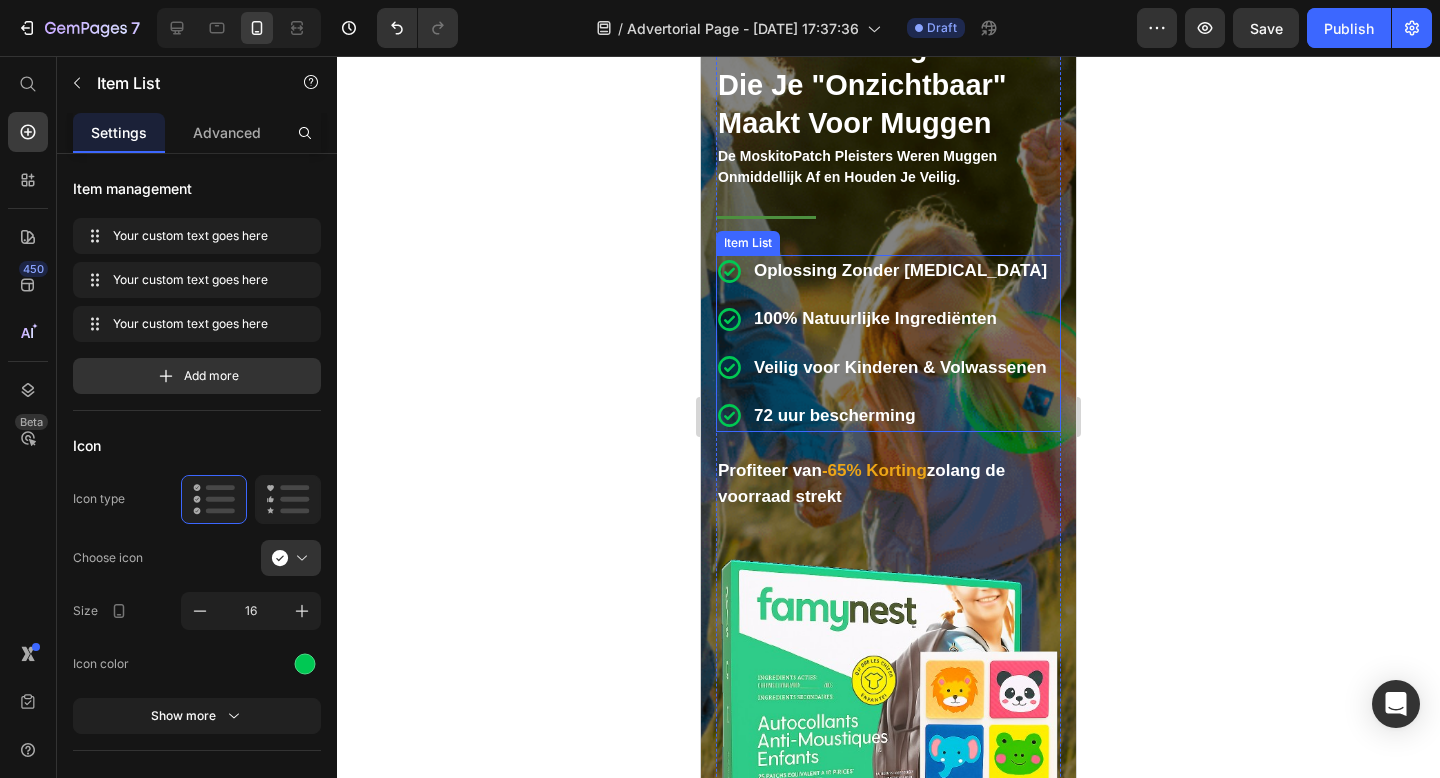 click on "Oplossing Zonder [MEDICAL_DATA]" at bounding box center (900, 271) 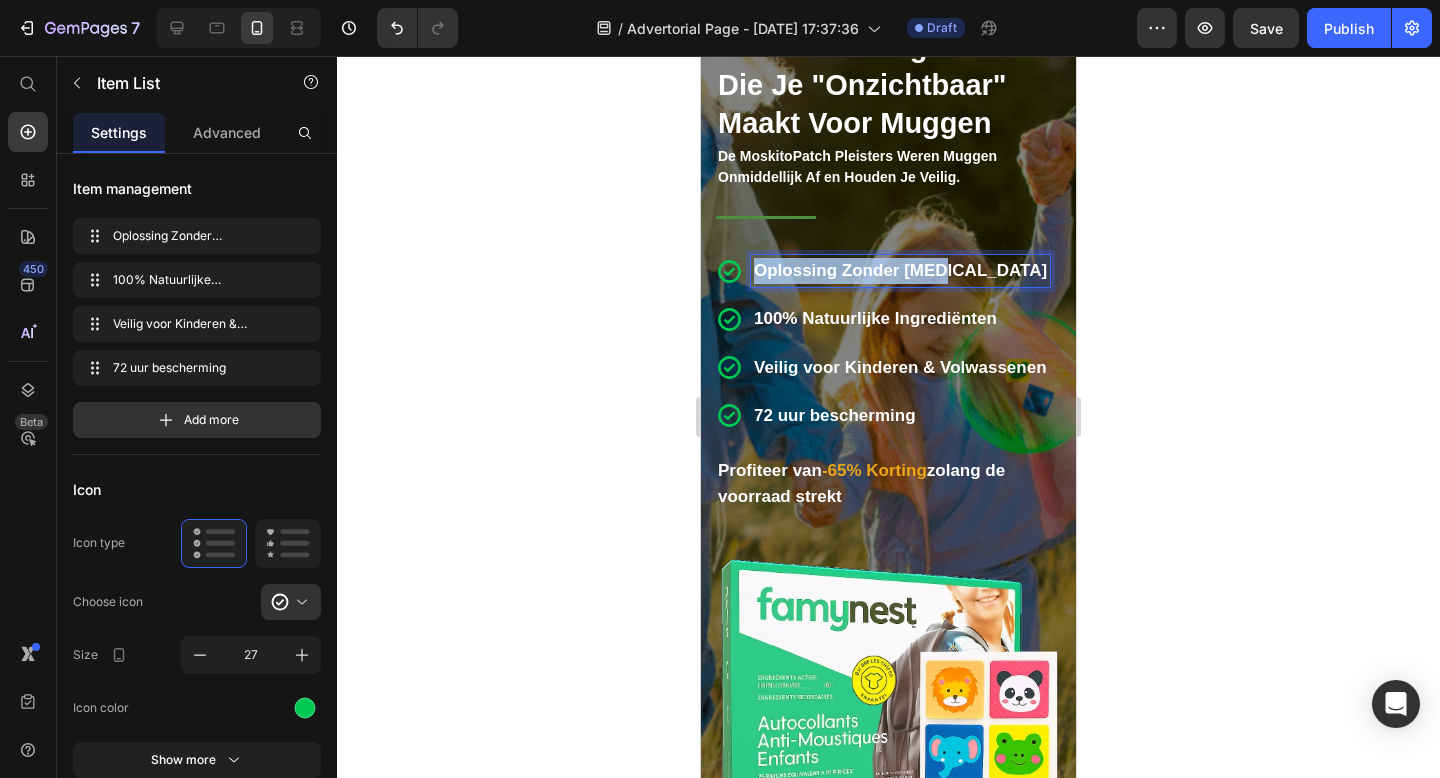 click on "Oplossing Zonder [MEDICAL_DATA]" at bounding box center (900, 271) 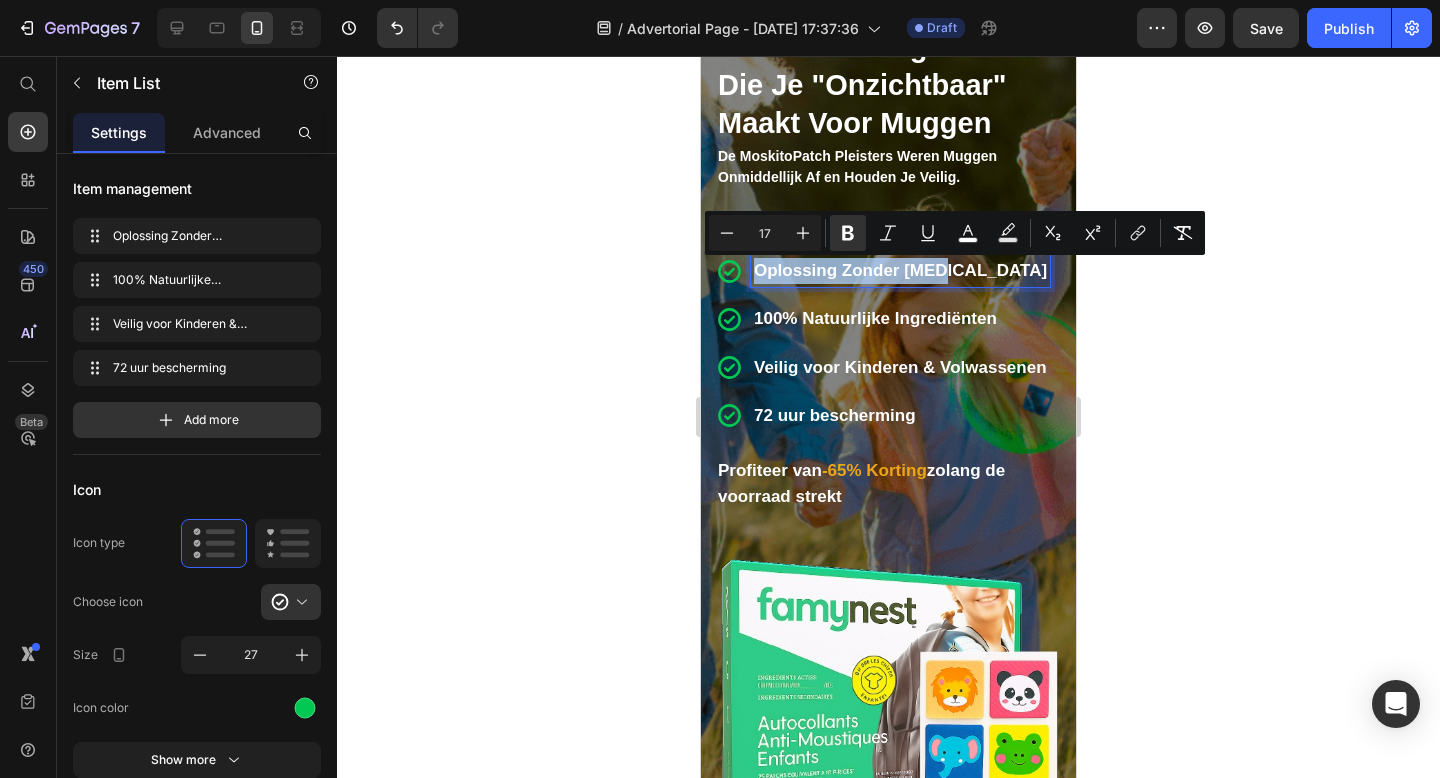 copy on "Oplossing Zonder [MEDICAL_DATA]" 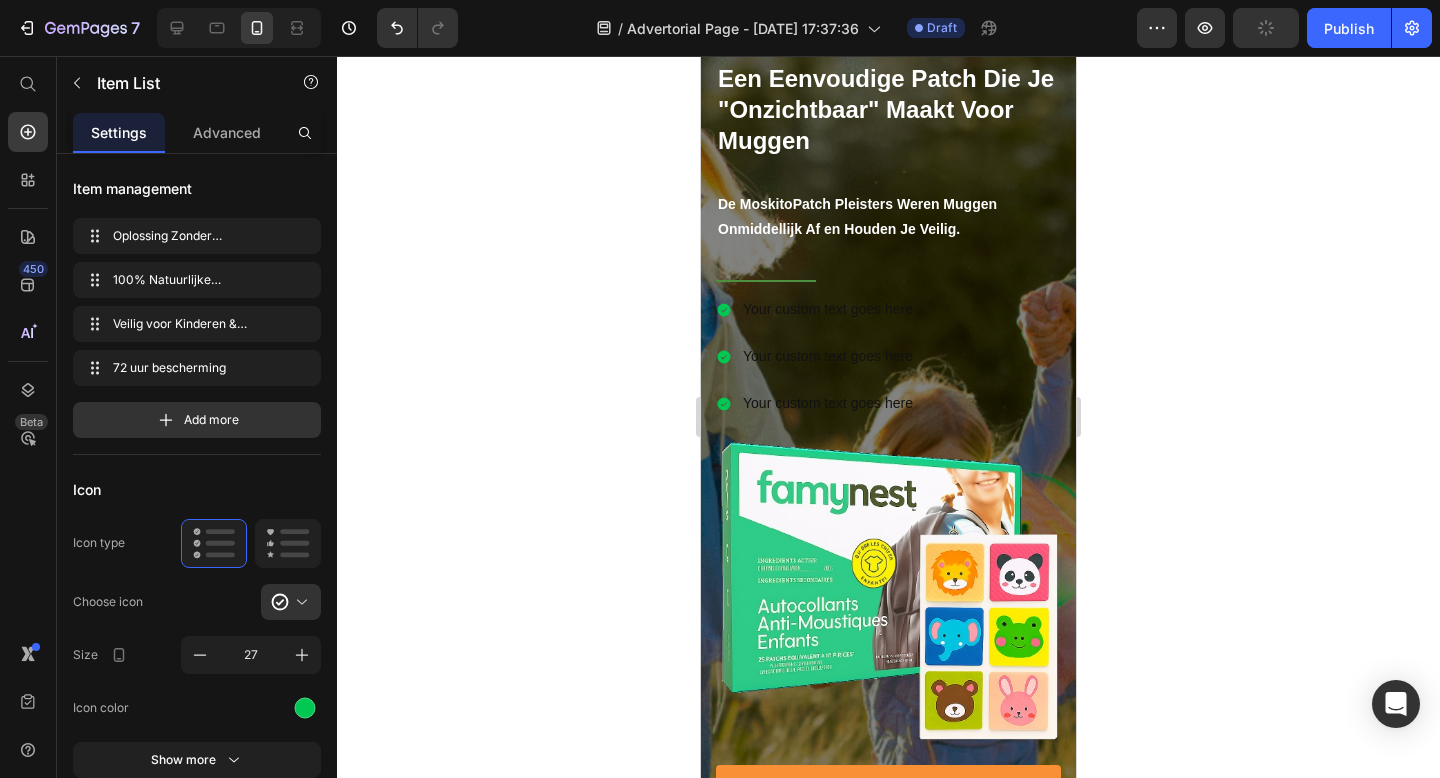 scroll, scrollTop: 75, scrollLeft: 0, axis: vertical 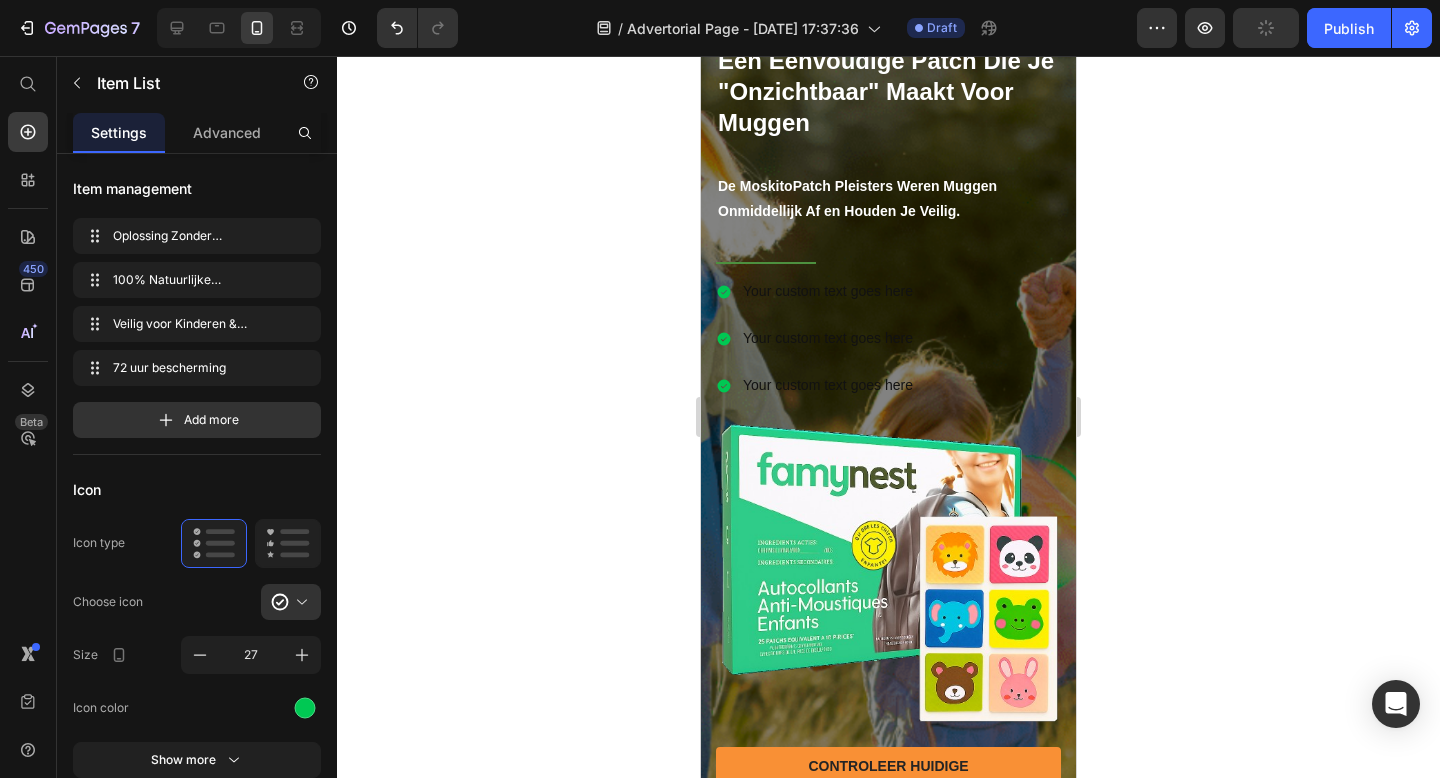click on "Your custom text goes here" at bounding box center [828, 291] 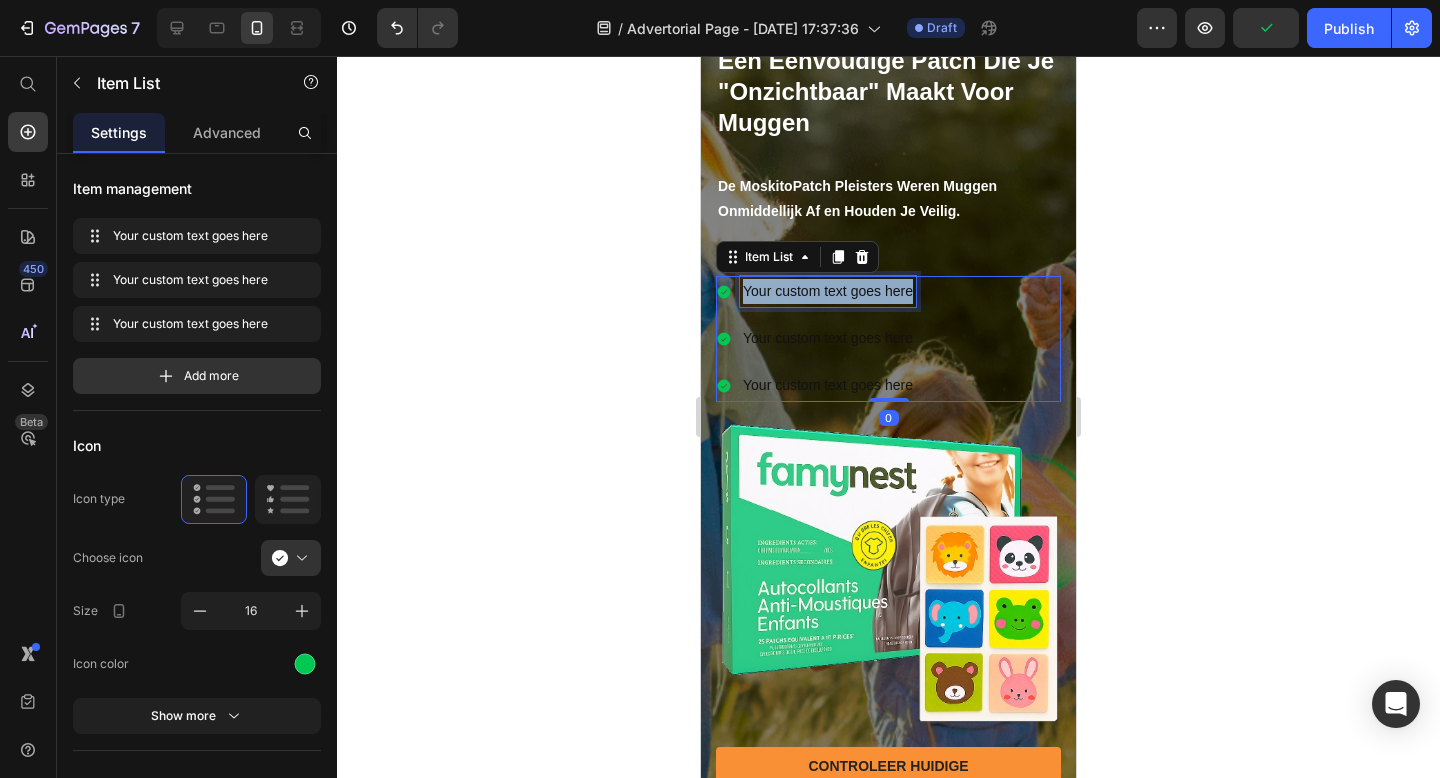 click on "Your custom text goes here" at bounding box center [828, 291] 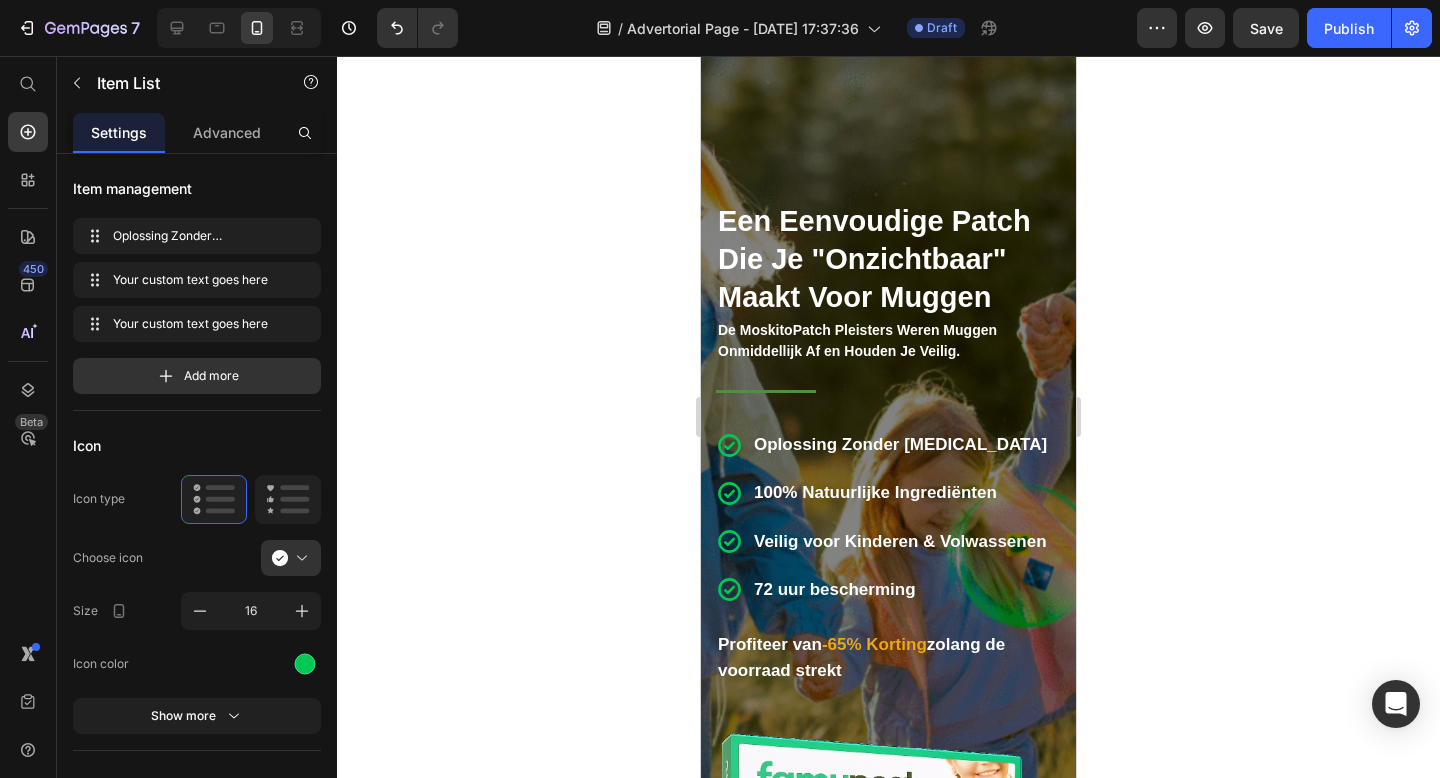 scroll, scrollTop: 1090, scrollLeft: 0, axis: vertical 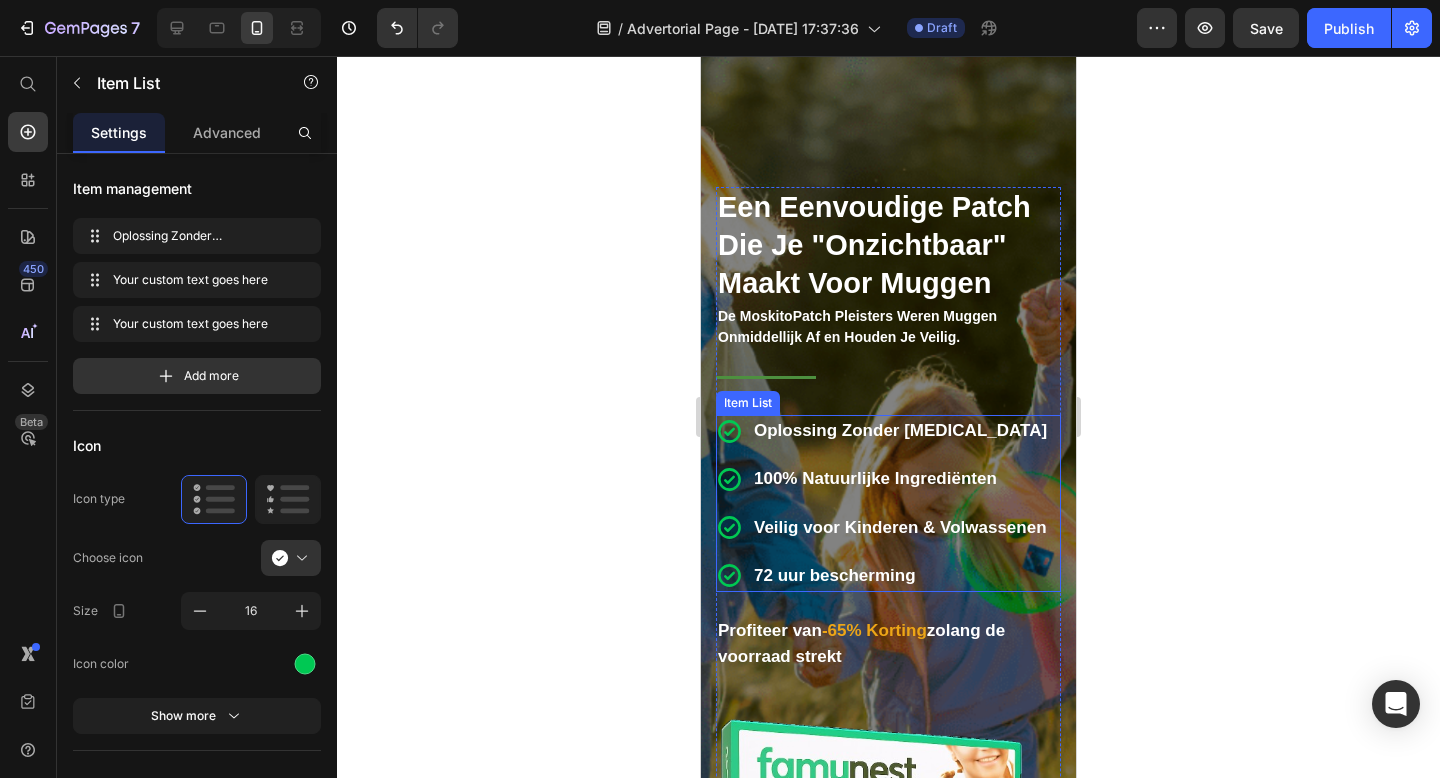 click on "100% Natuurlijke Ingrediënten" at bounding box center [875, 478] 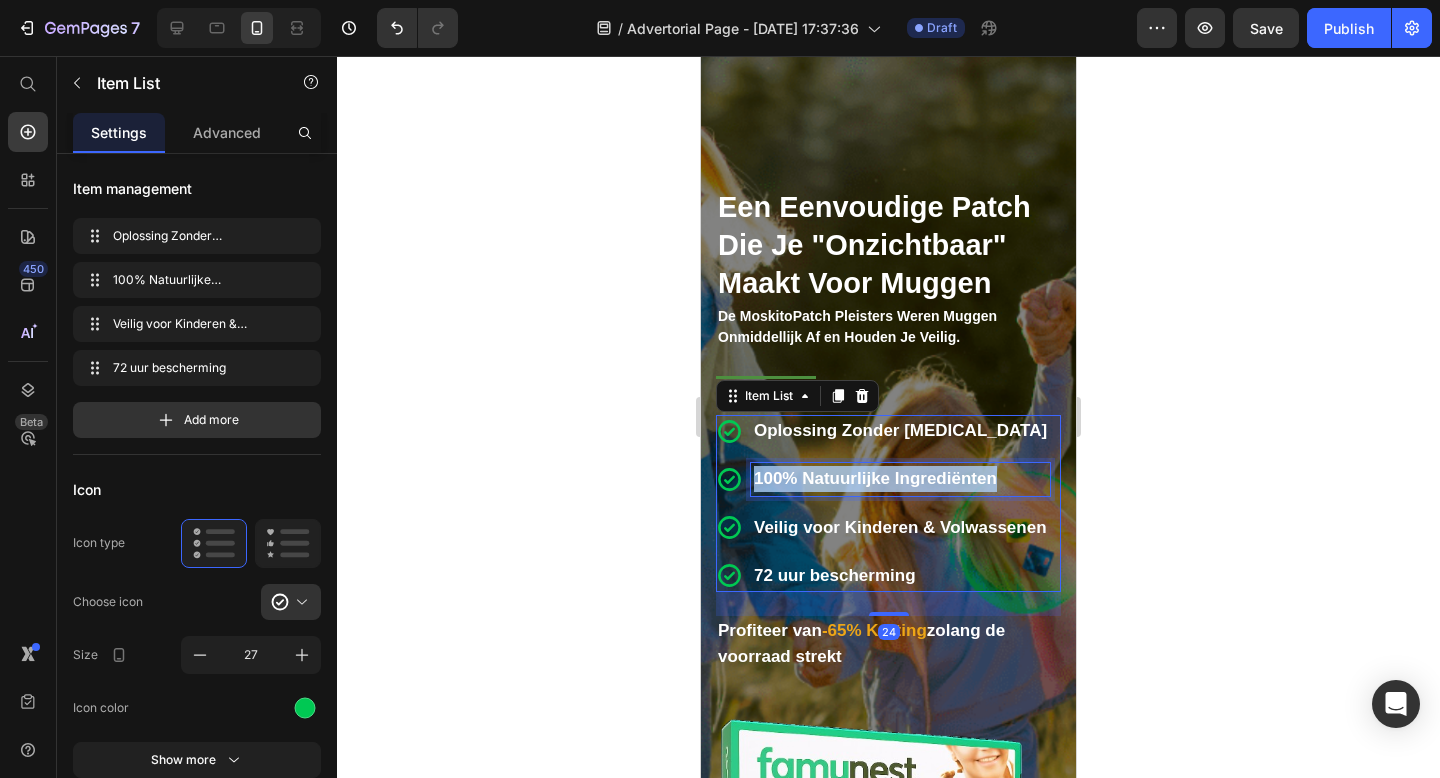 click on "100% Natuurlijke Ingrediënten" at bounding box center [875, 478] 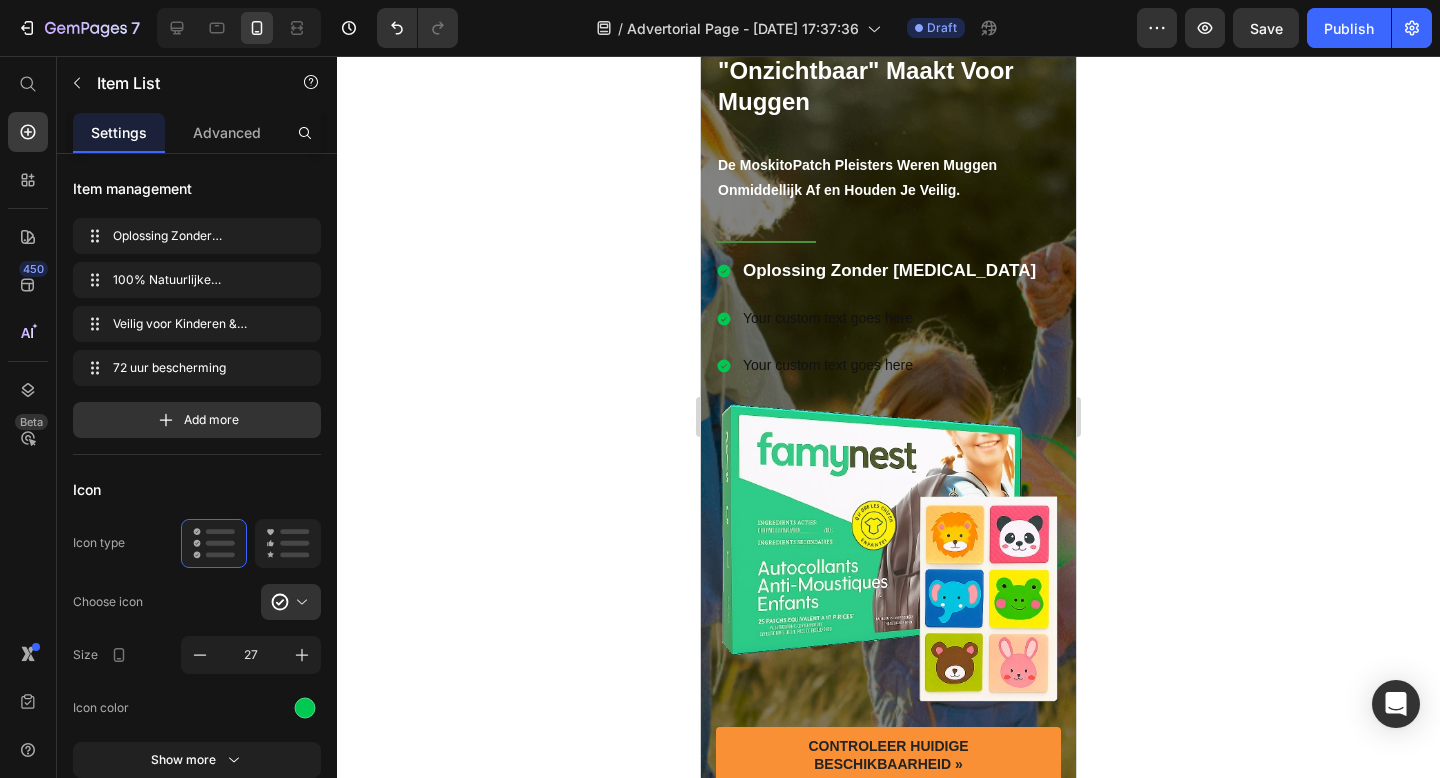 scroll, scrollTop: 94, scrollLeft: 0, axis: vertical 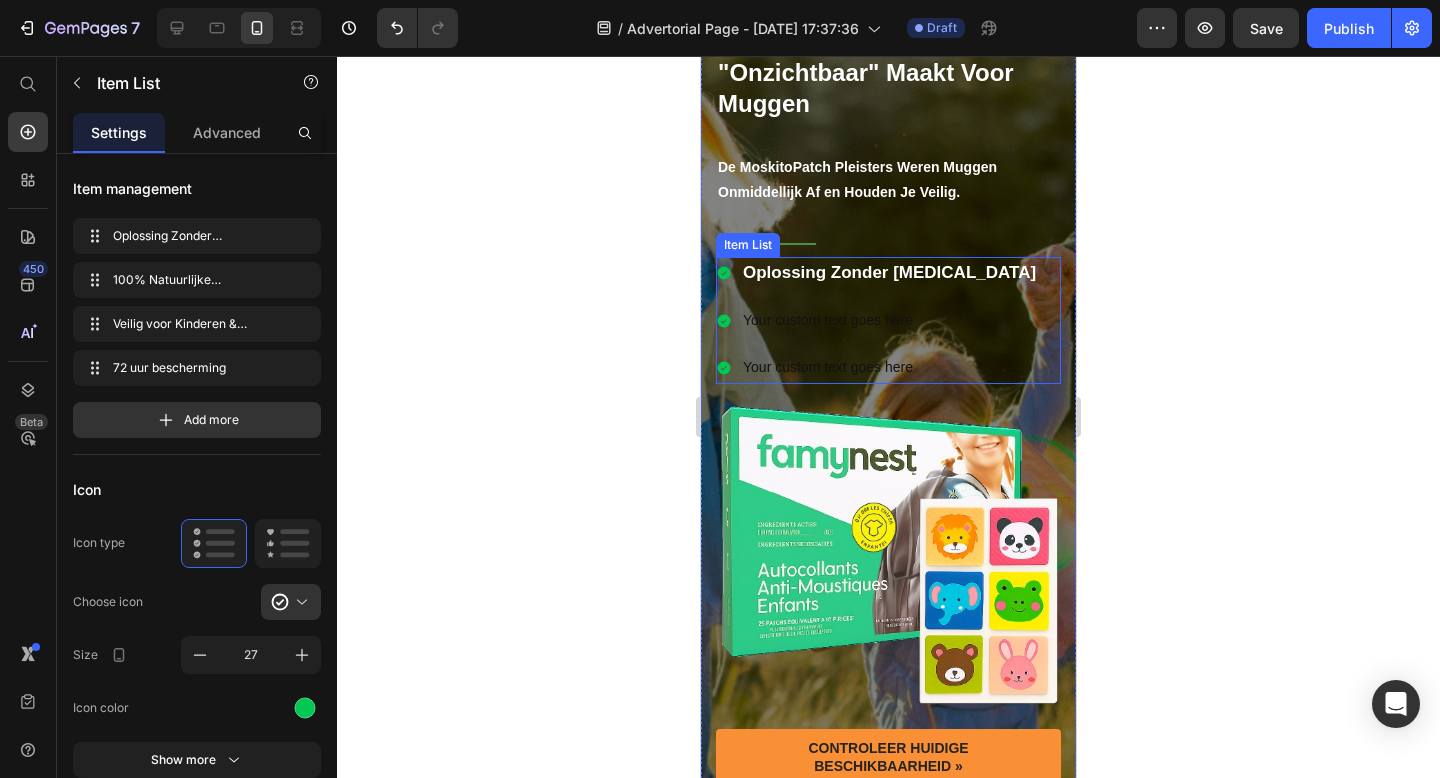 click on "Your custom text goes here" at bounding box center (889, 320) 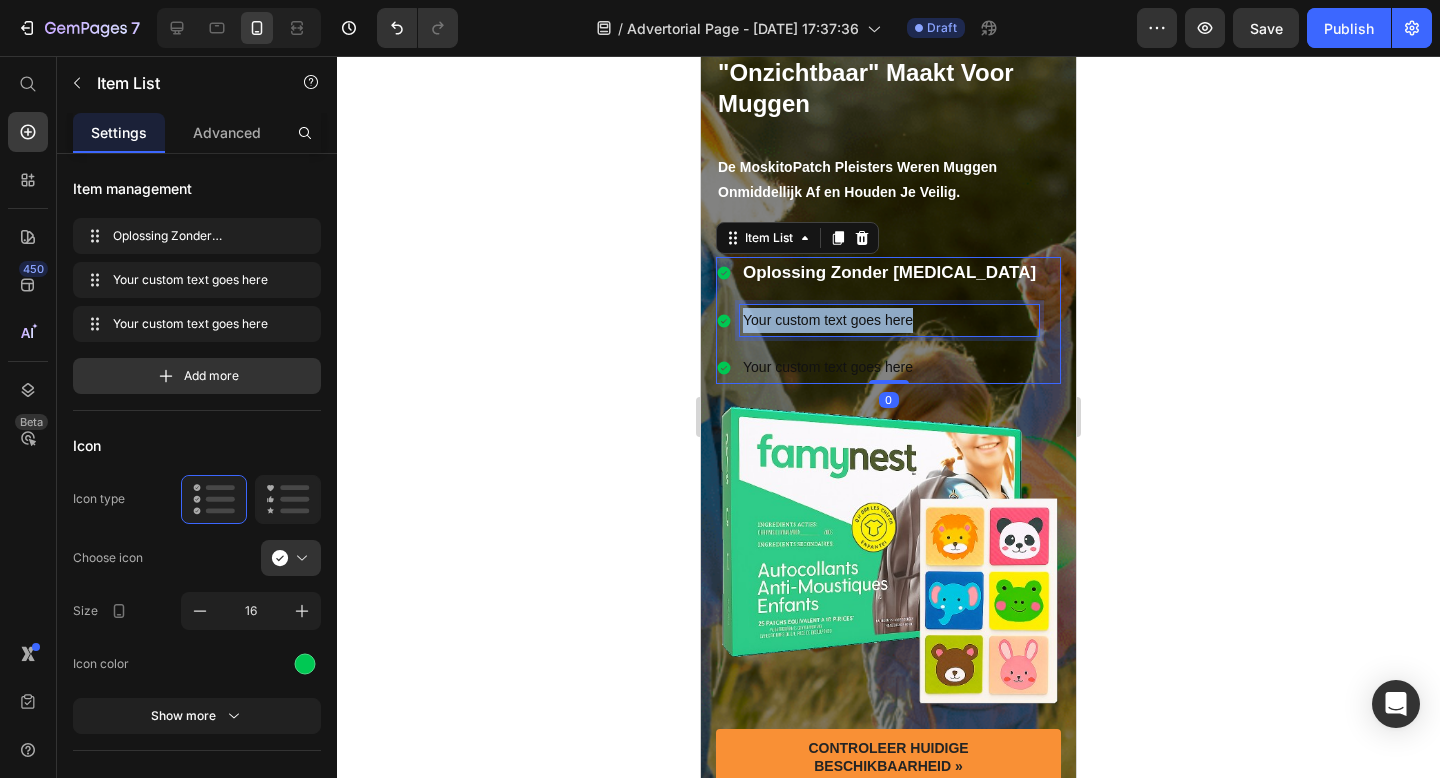click on "Your custom text goes here" at bounding box center [889, 320] 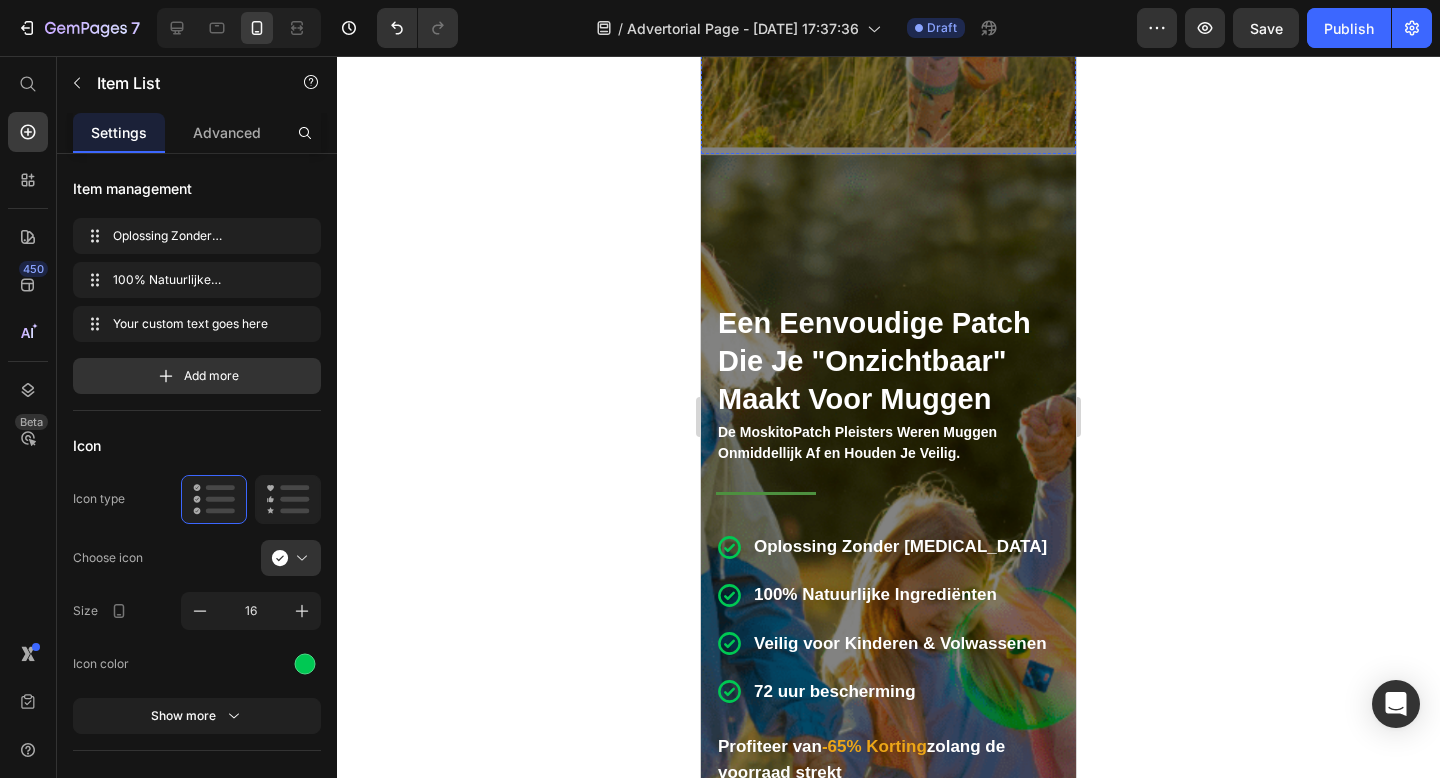 scroll, scrollTop: 1030, scrollLeft: 0, axis: vertical 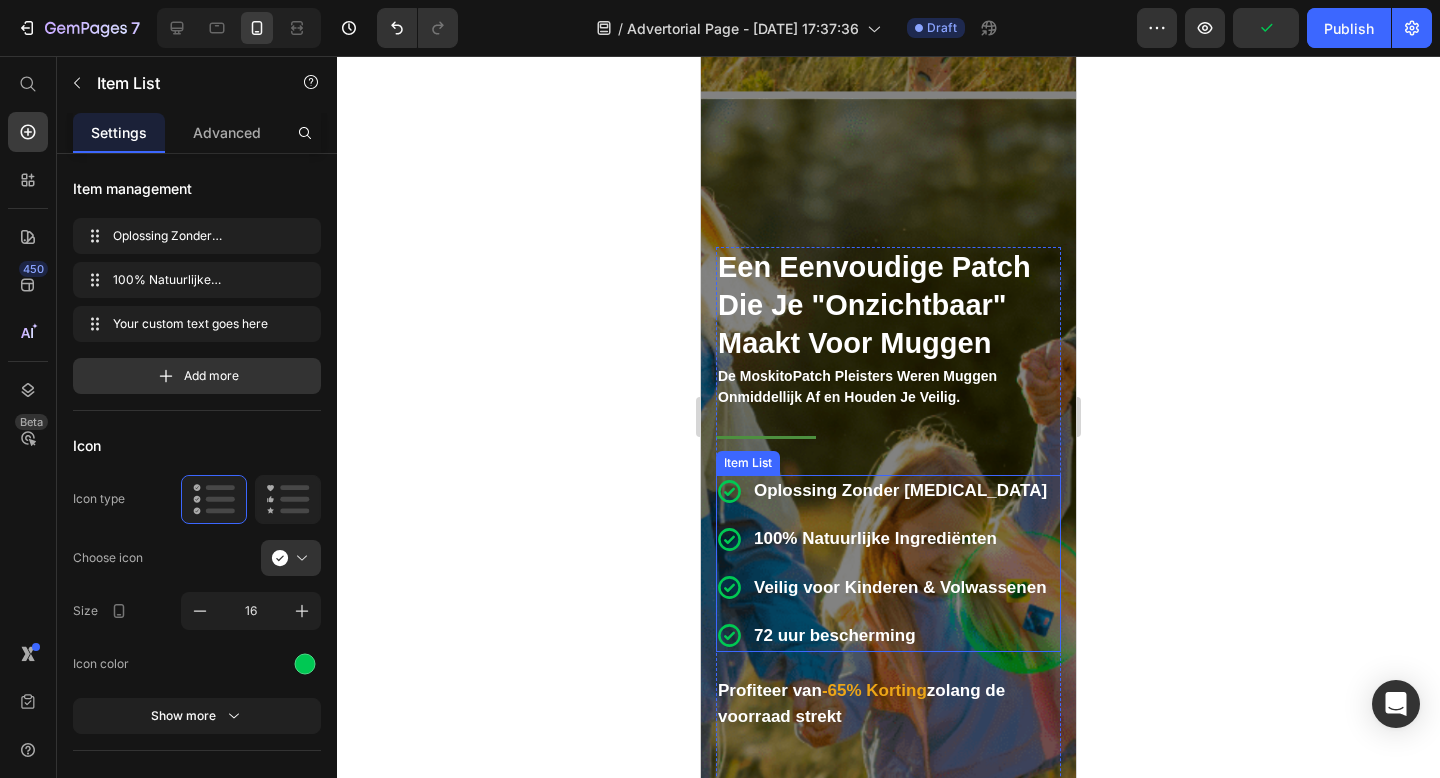 click on "Veilig voor Kinderen & Volwassenen" at bounding box center (900, 587) 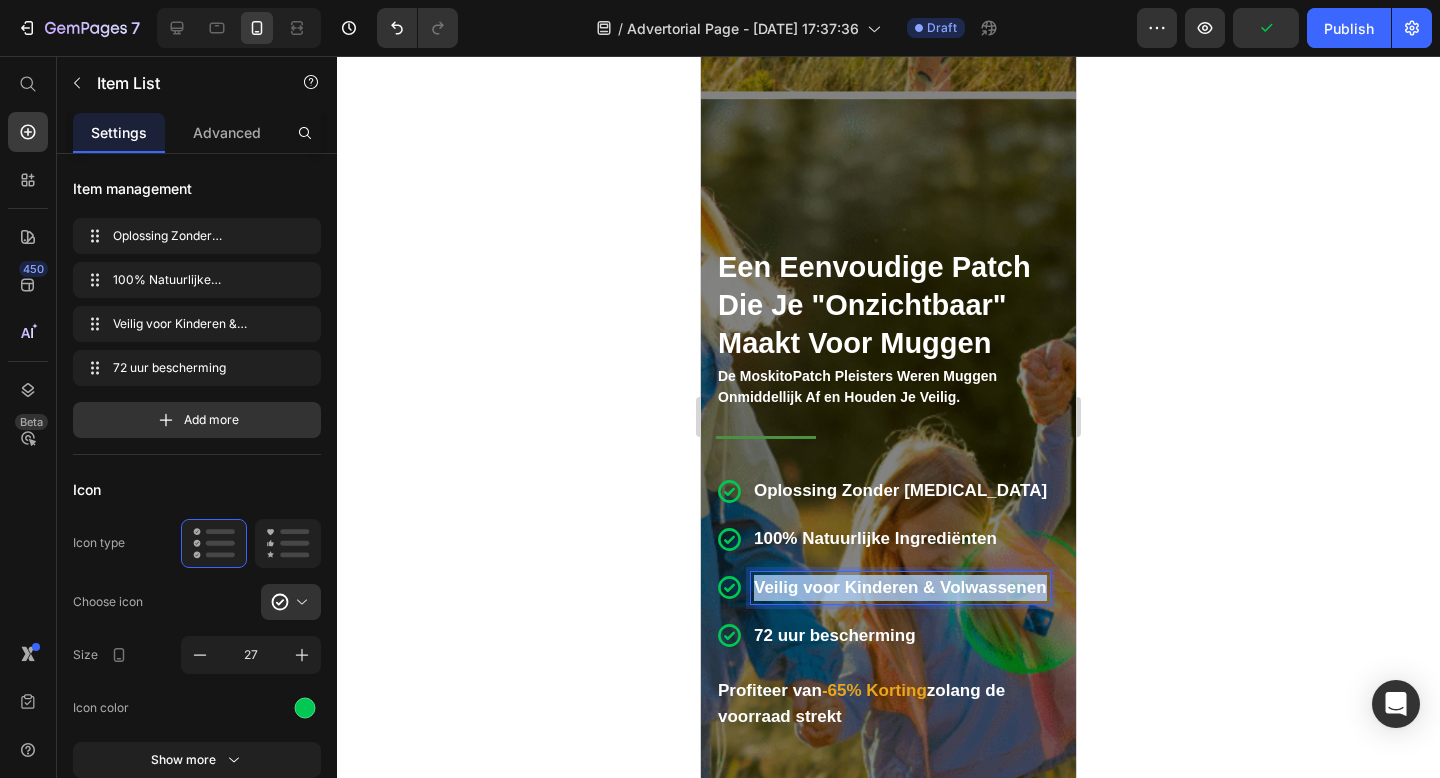 click on "Veilig voor Kinderen & Volwassenen" at bounding box center [900, 587] 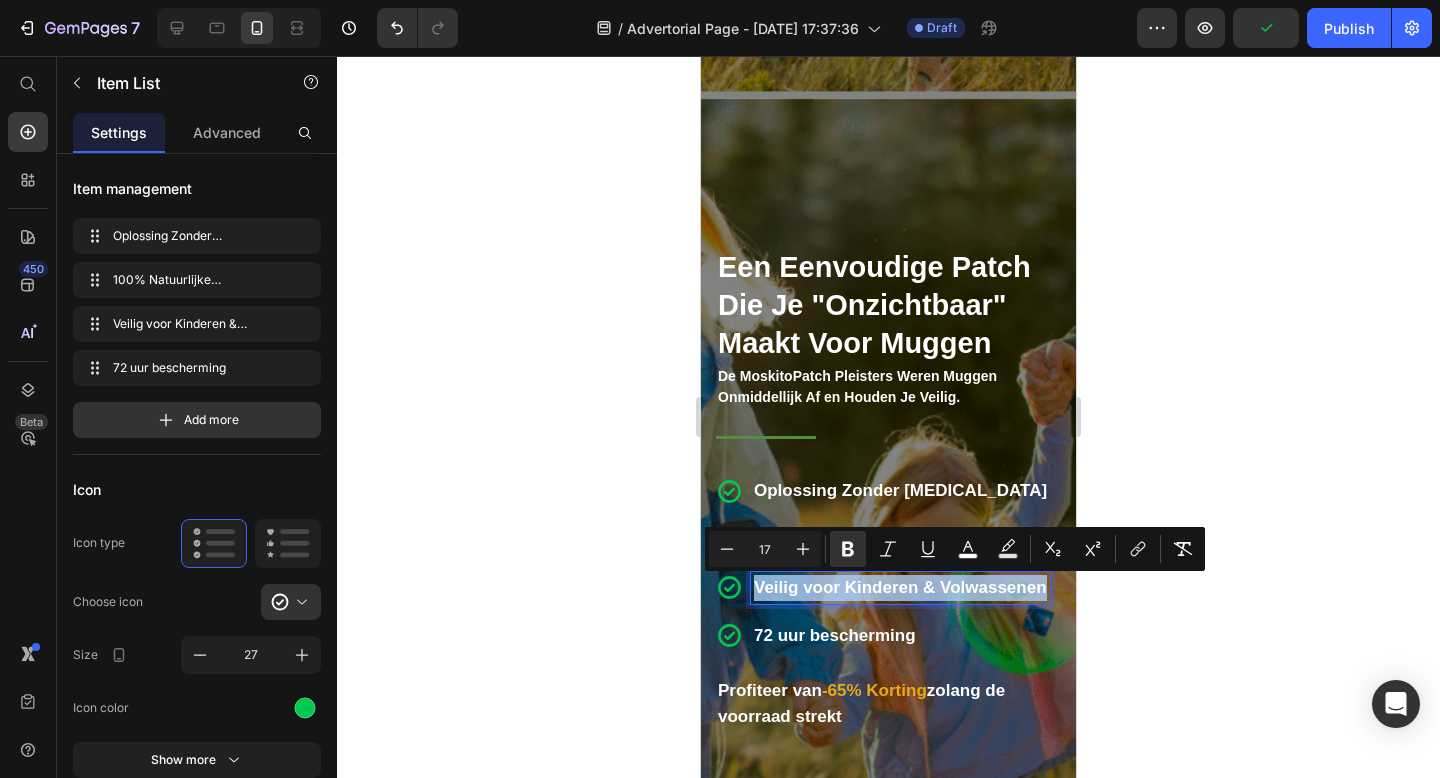 copy on "Veilig voor Kinderen & Volwassenen" 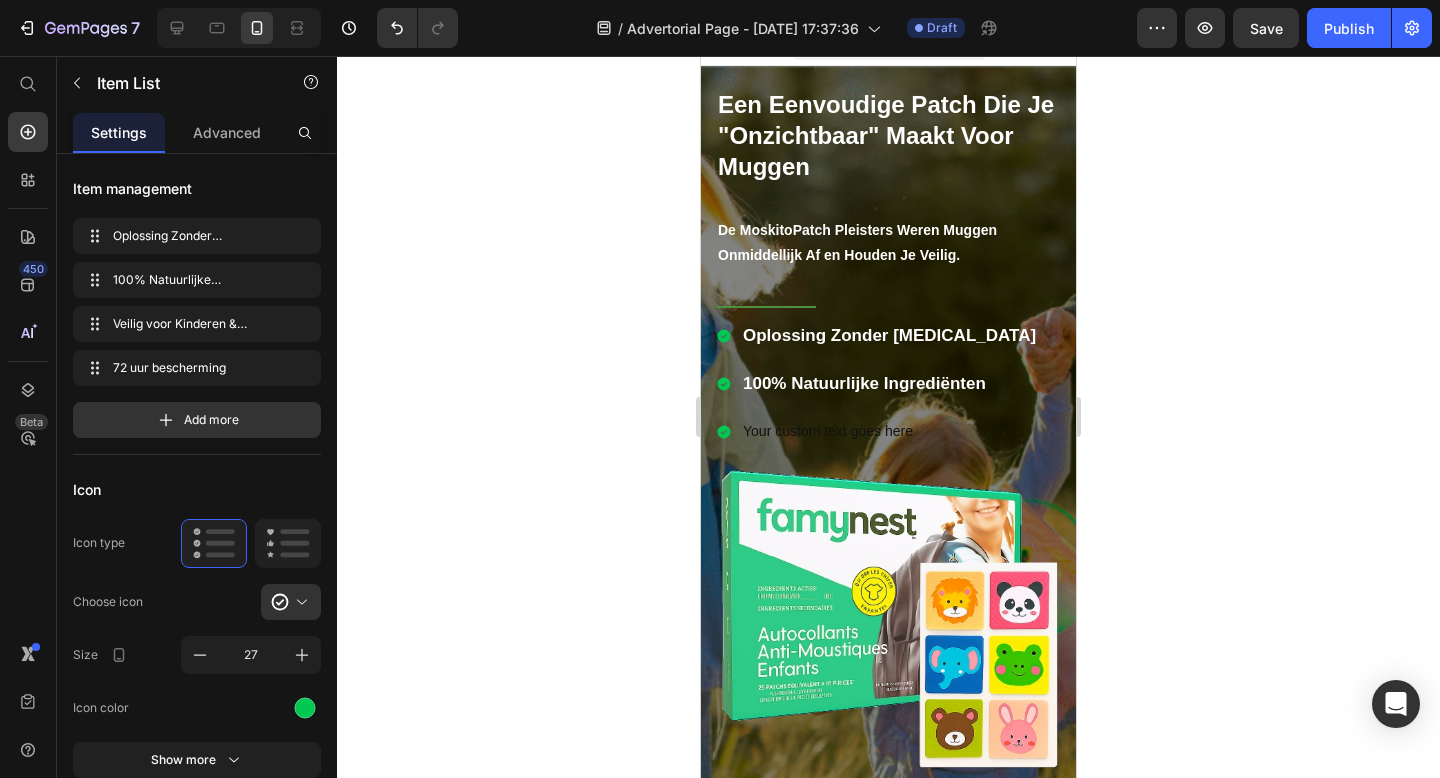 scroll, scrollTop: 0, scrollLeft: 0, axis: both 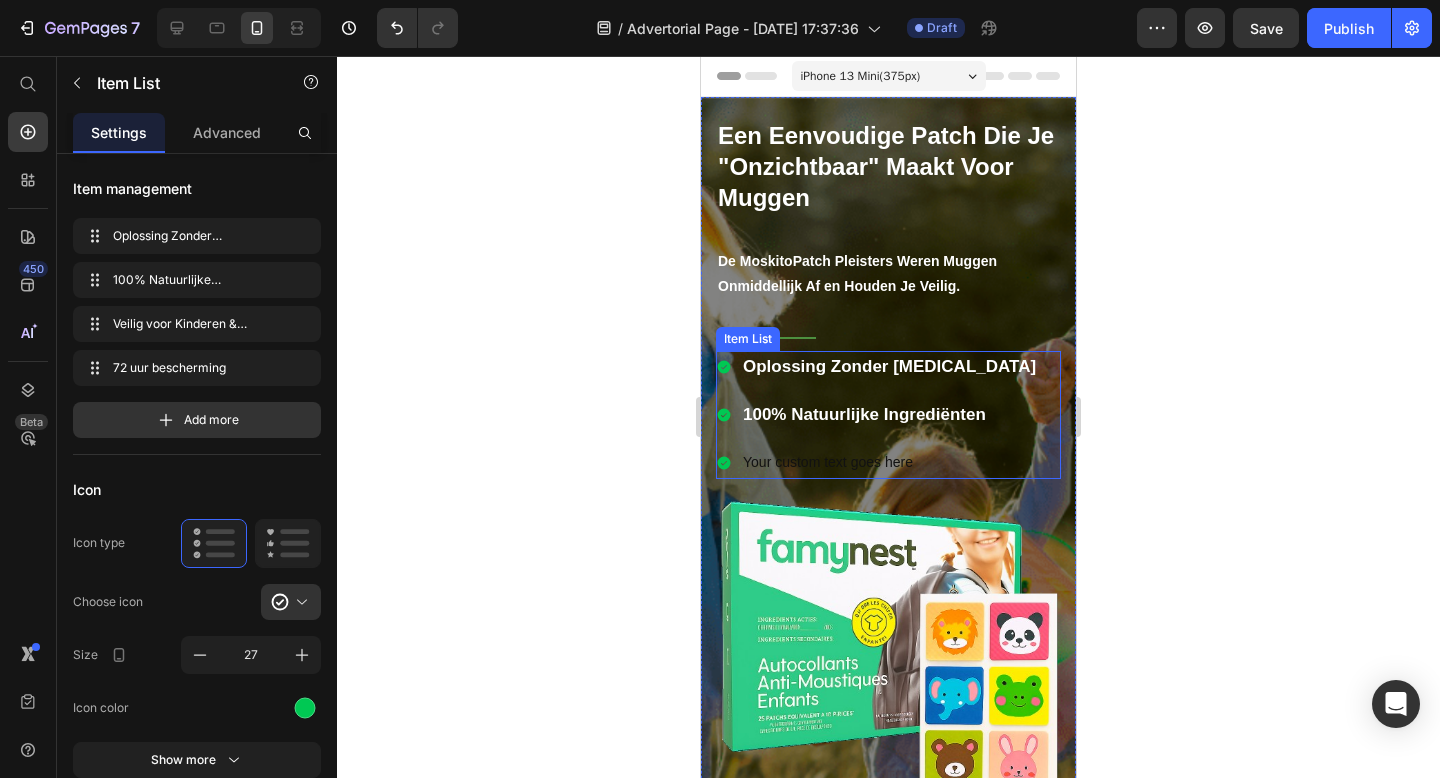 click on "Your custom text goes here" at bounding box center [889, 462] 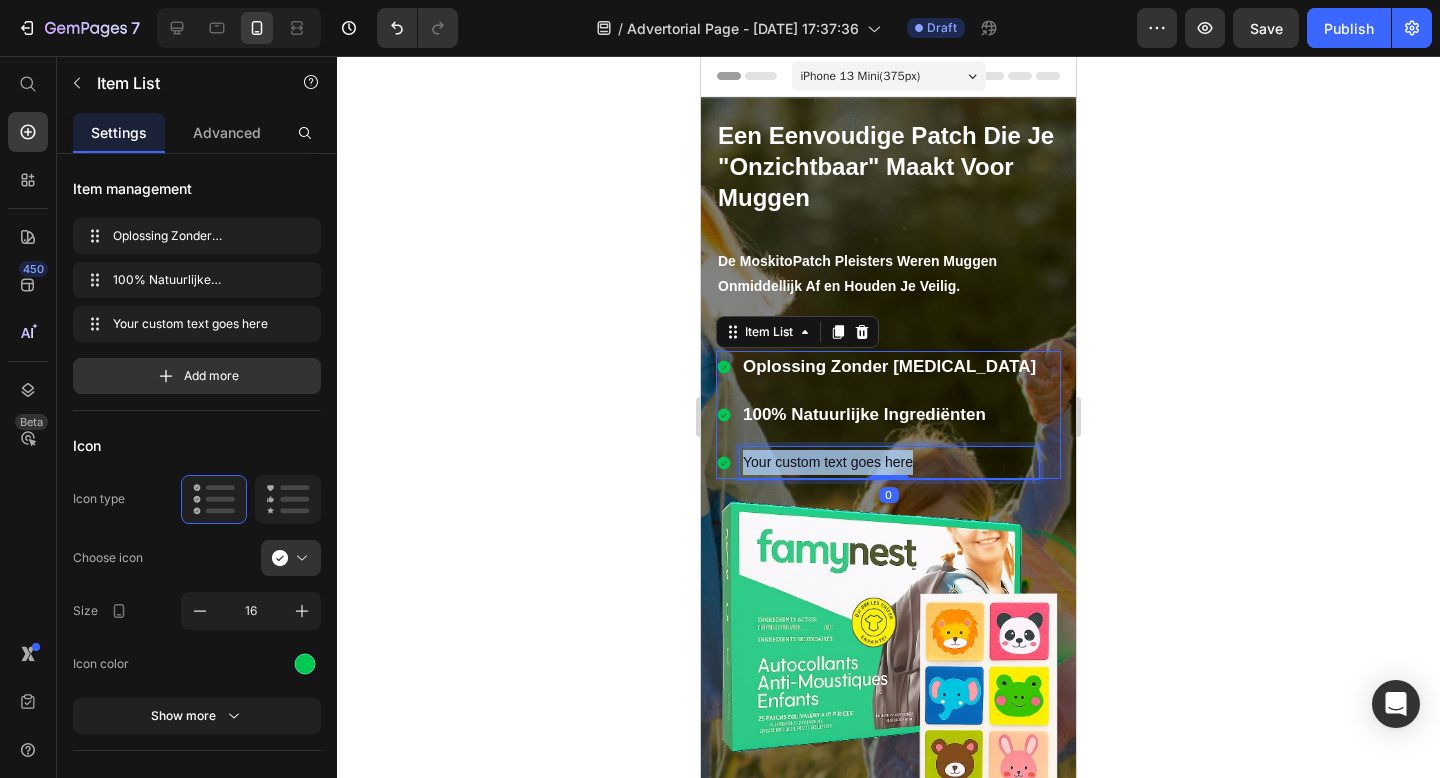 click on "Your custom text goes here" at bounding box center [889, 462] 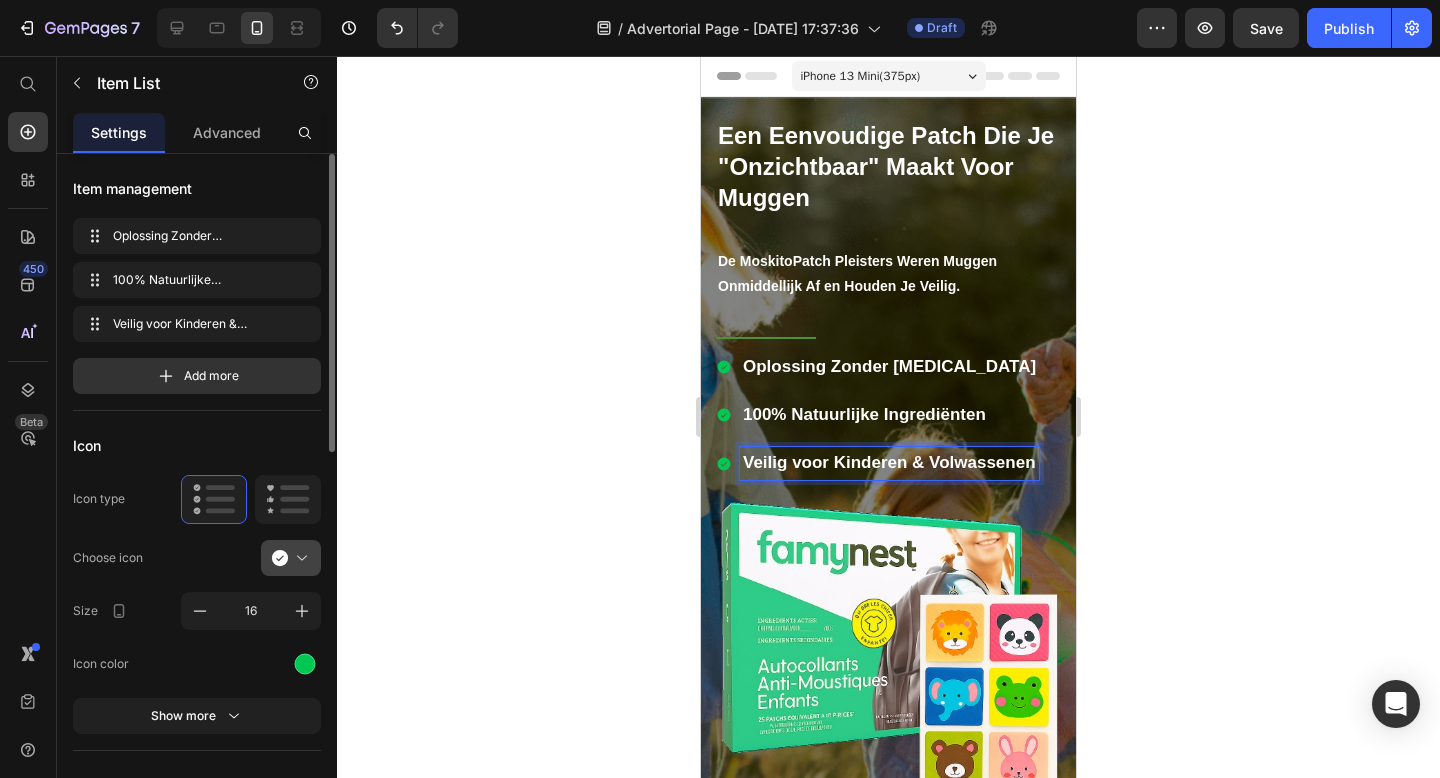 click at bounding box center [299, 558] 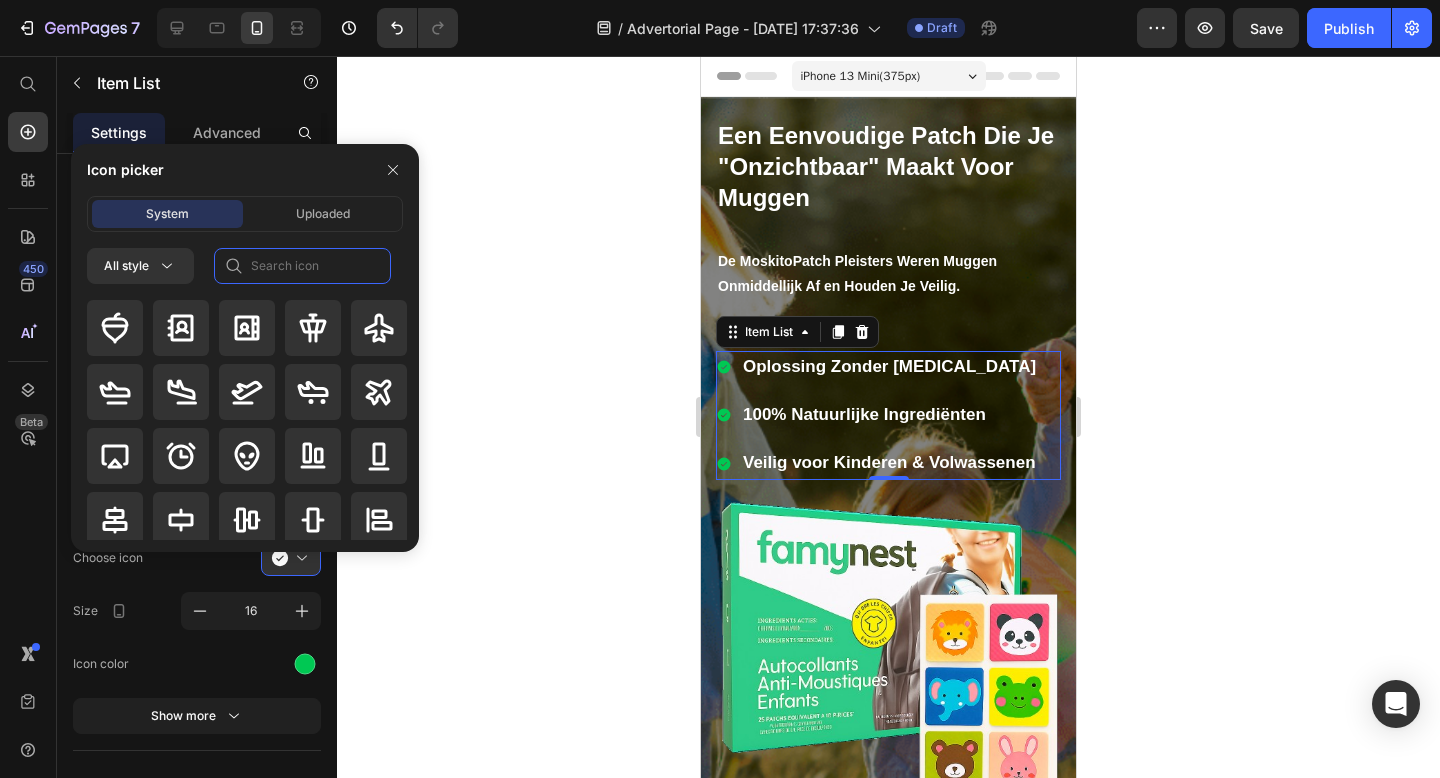 click 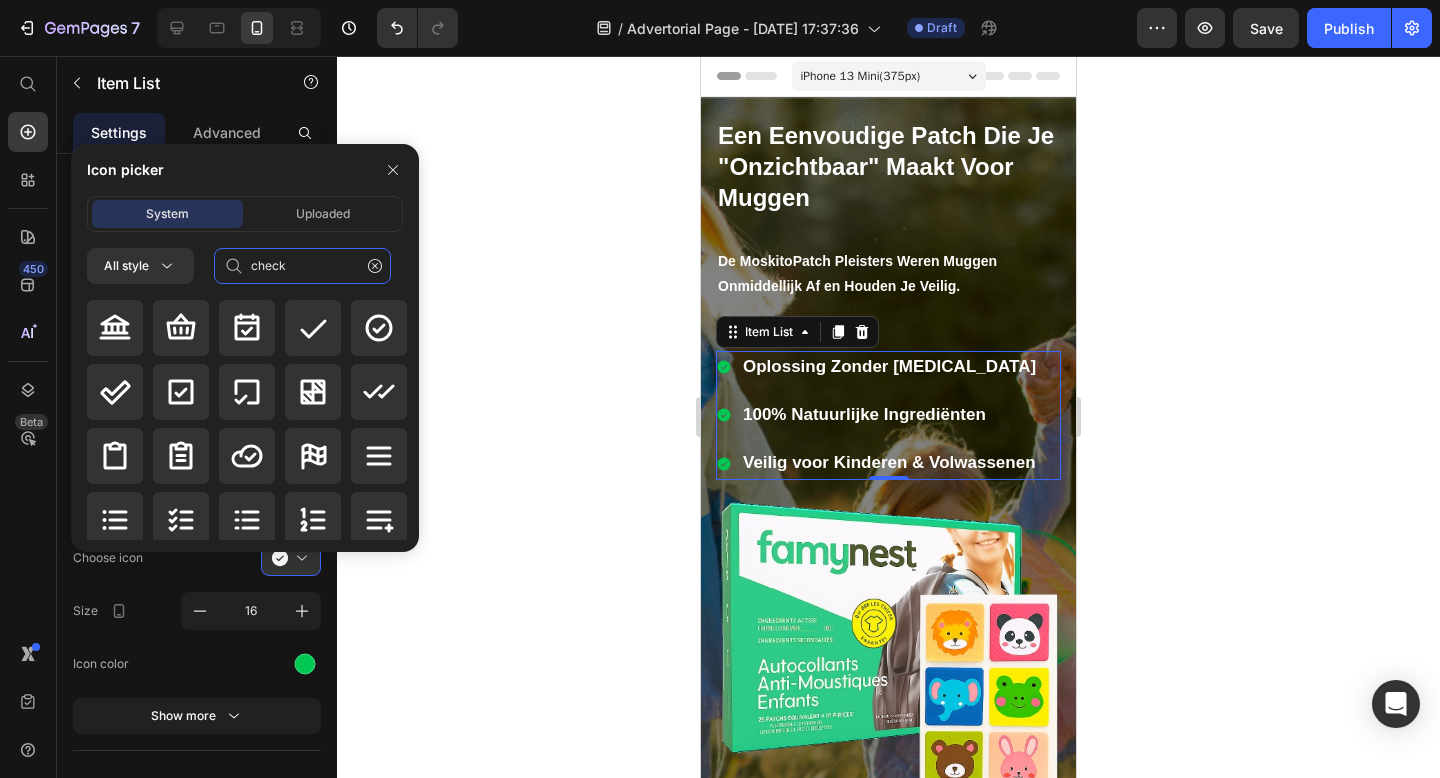 type on "check" 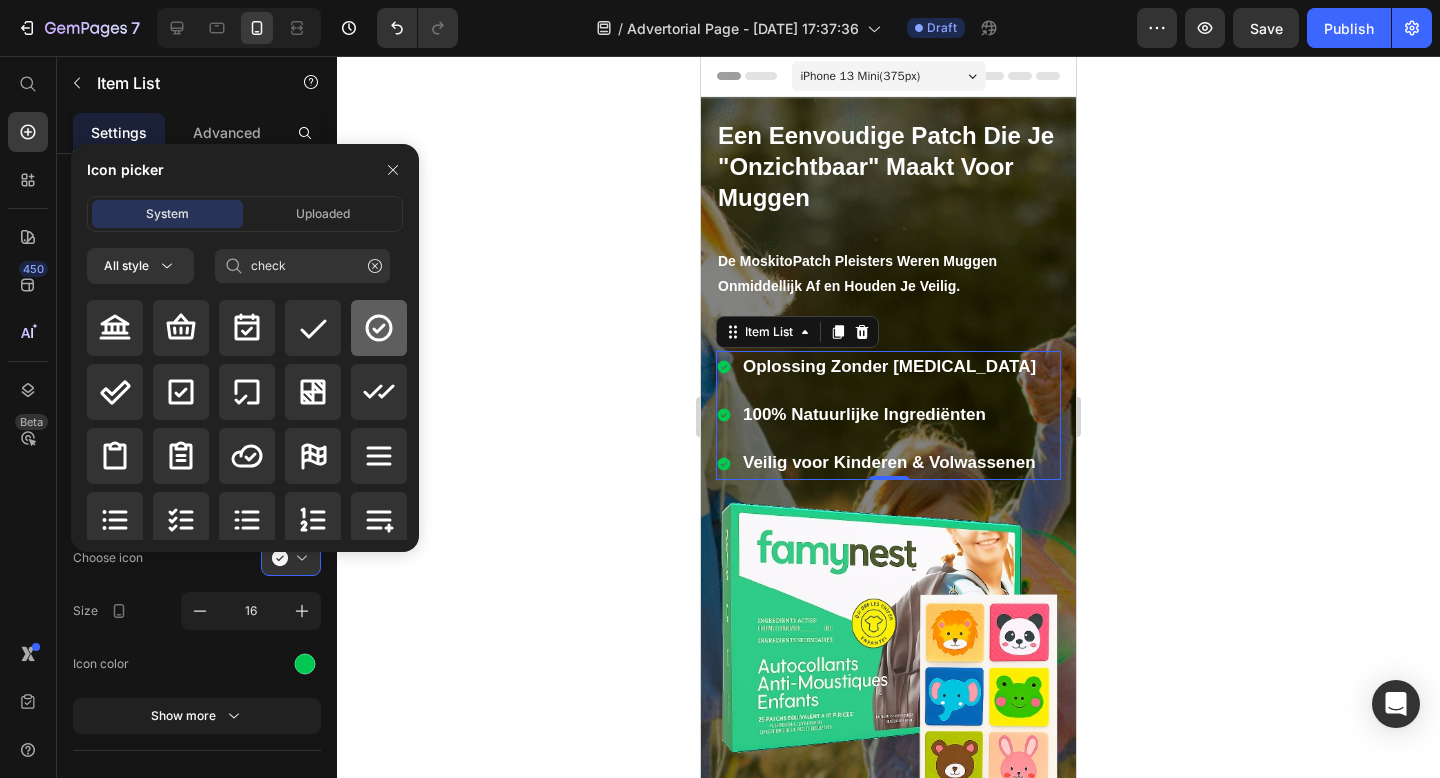 click 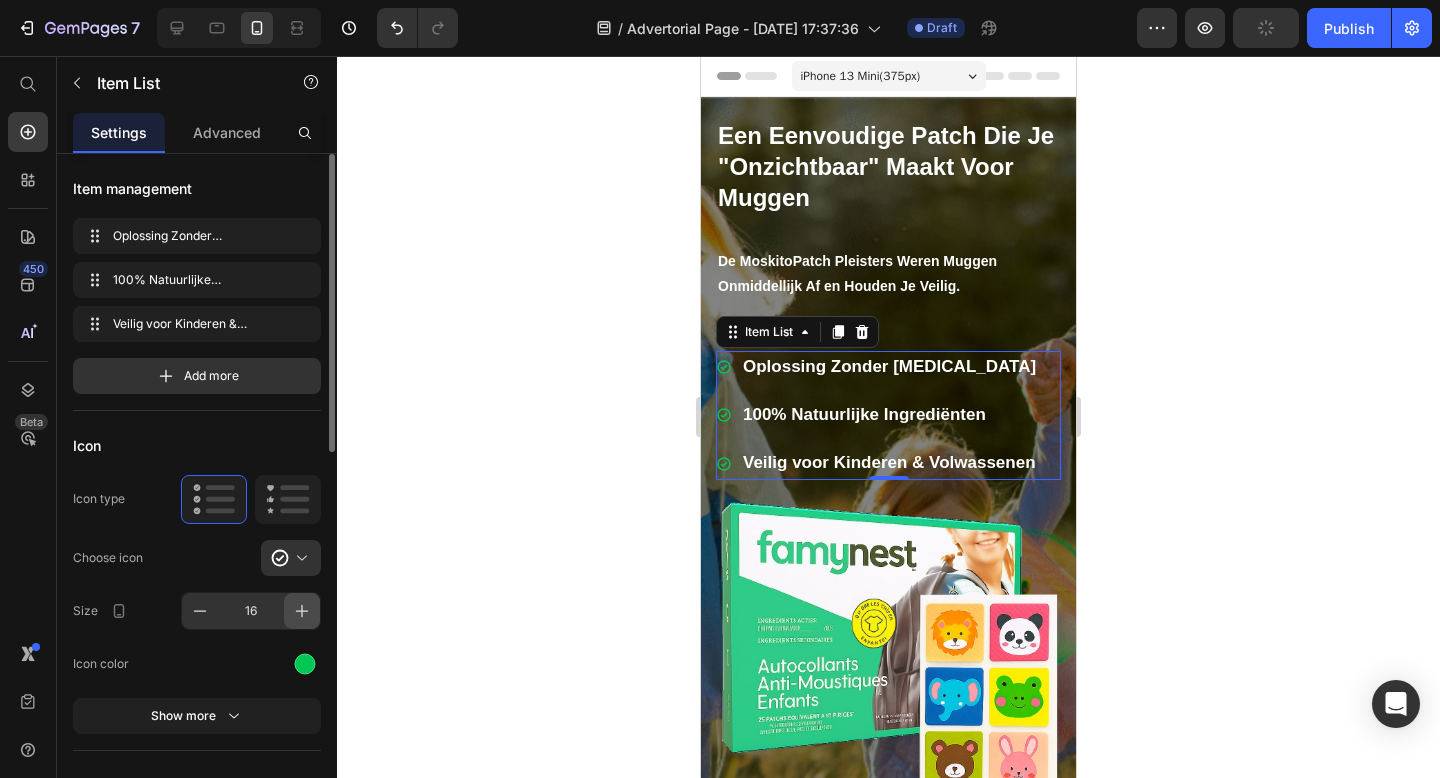 click 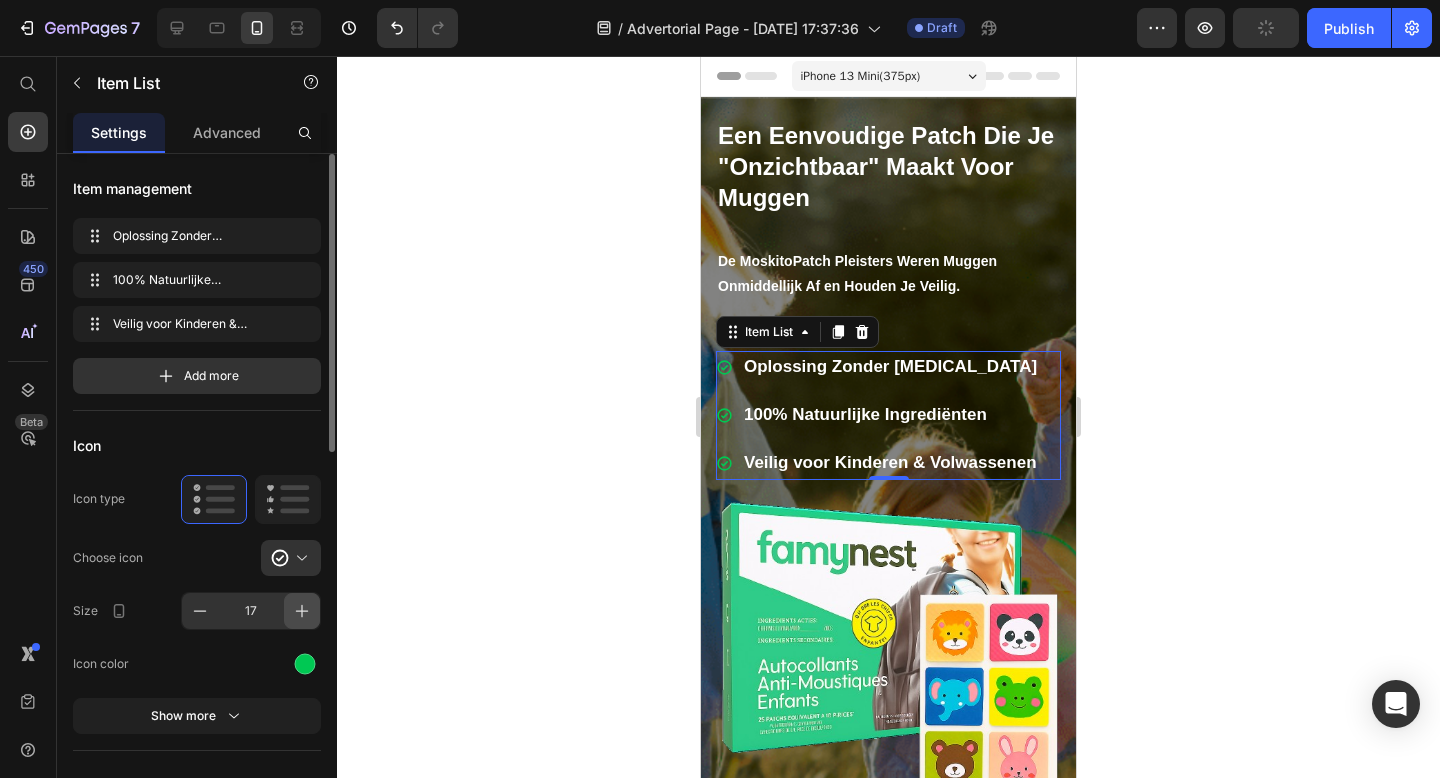 click 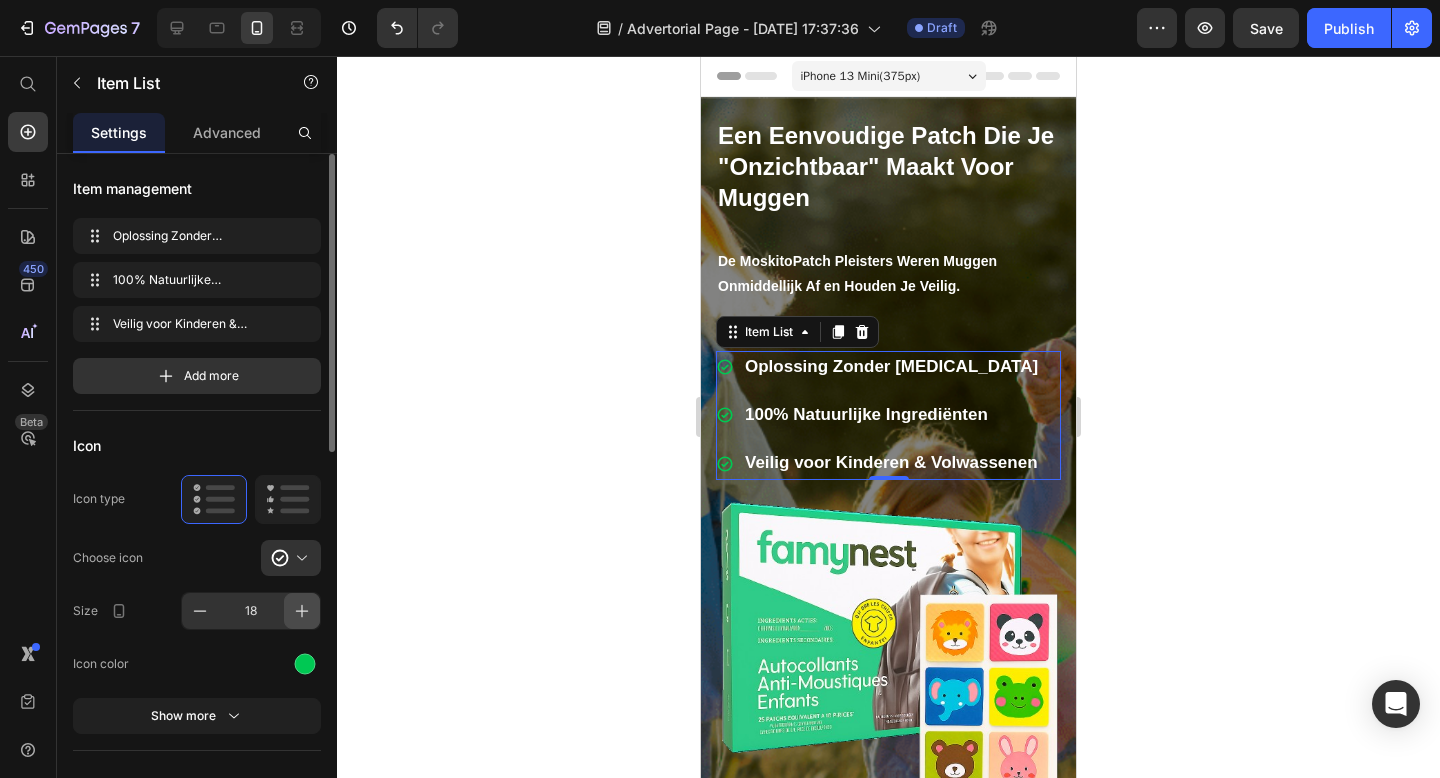 click 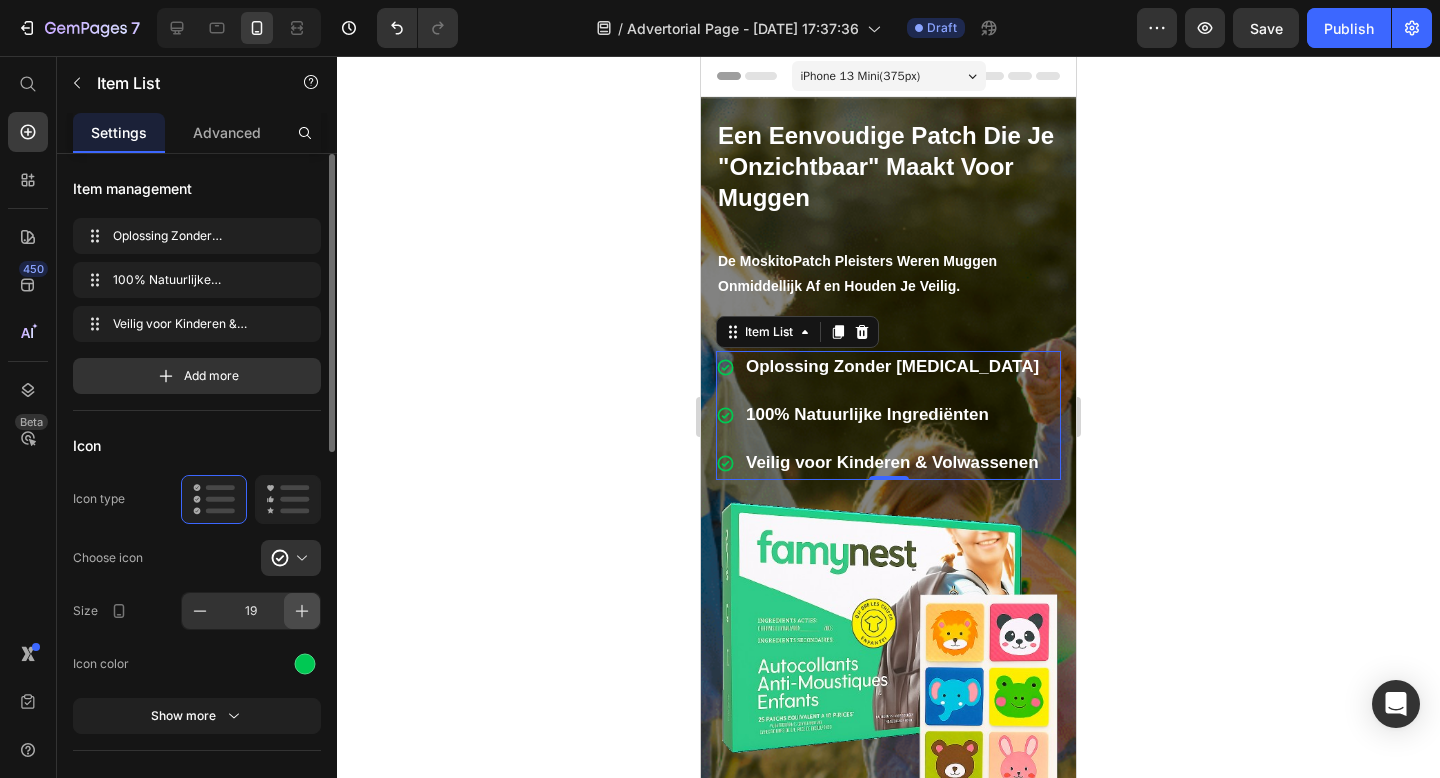 click 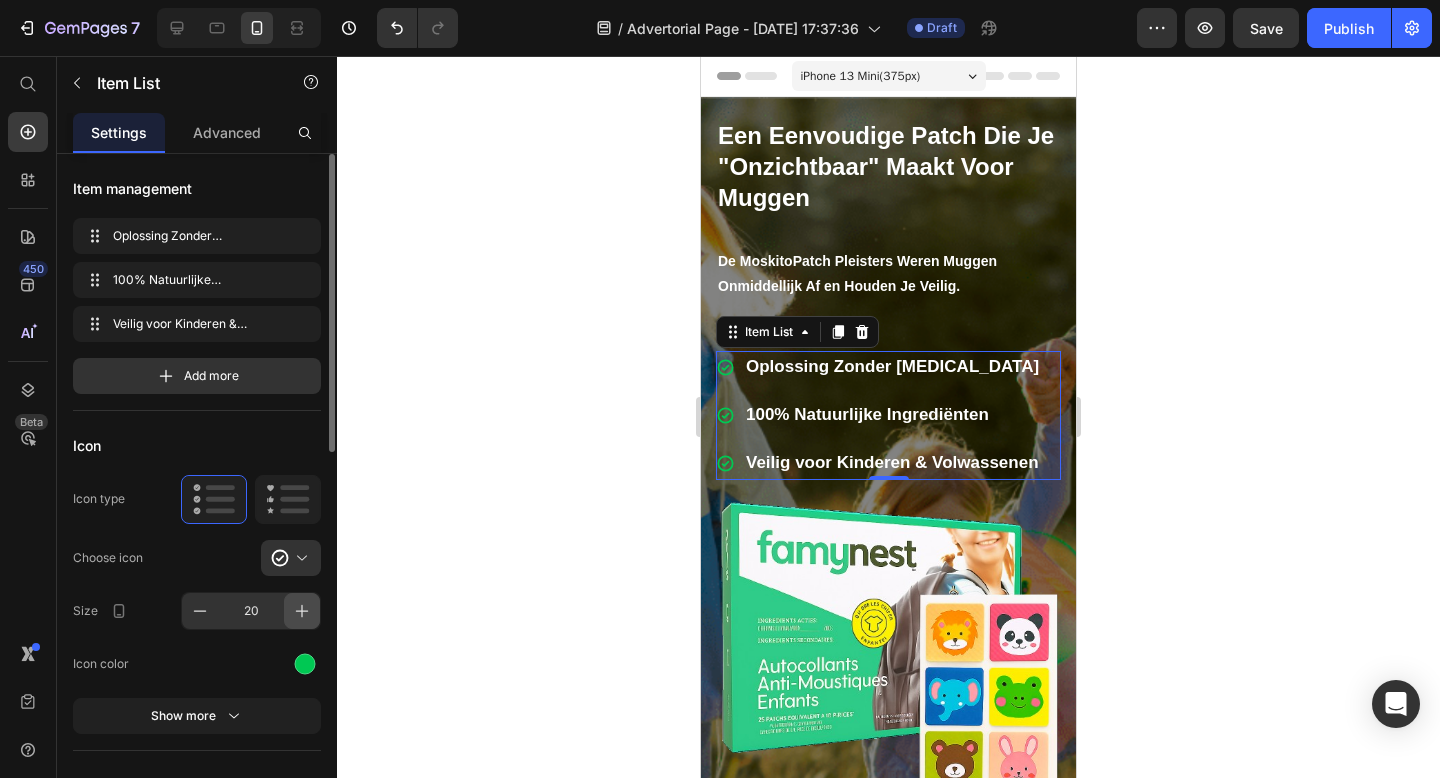 click 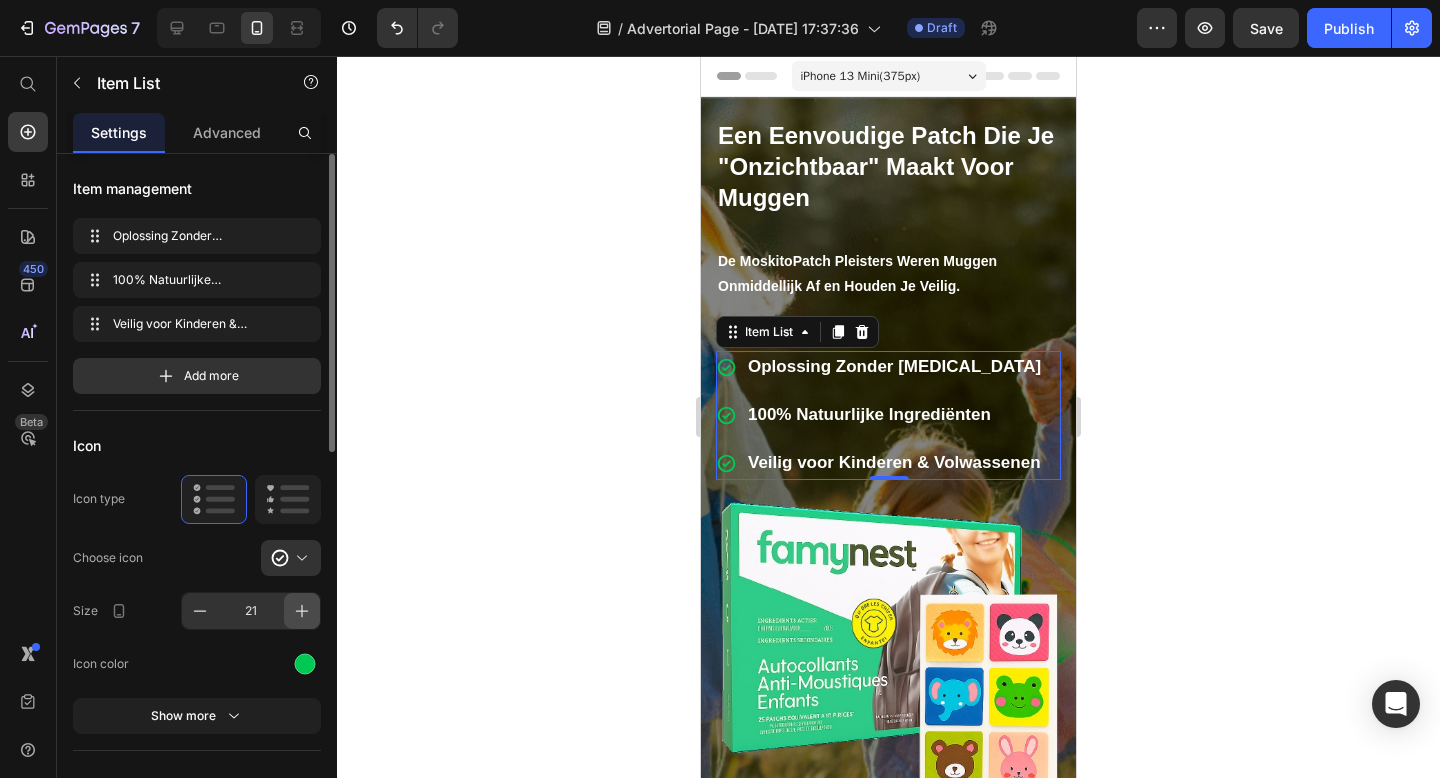 click 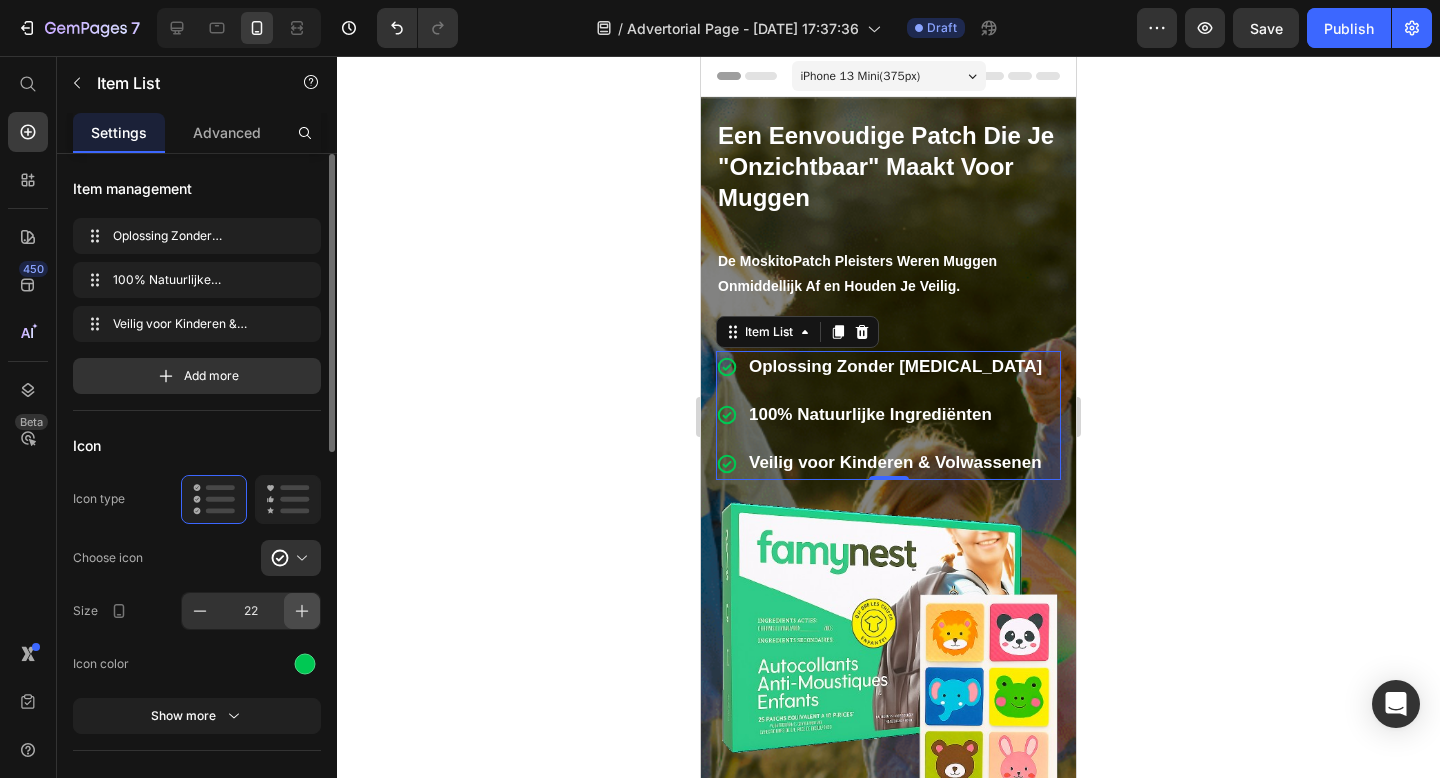 click 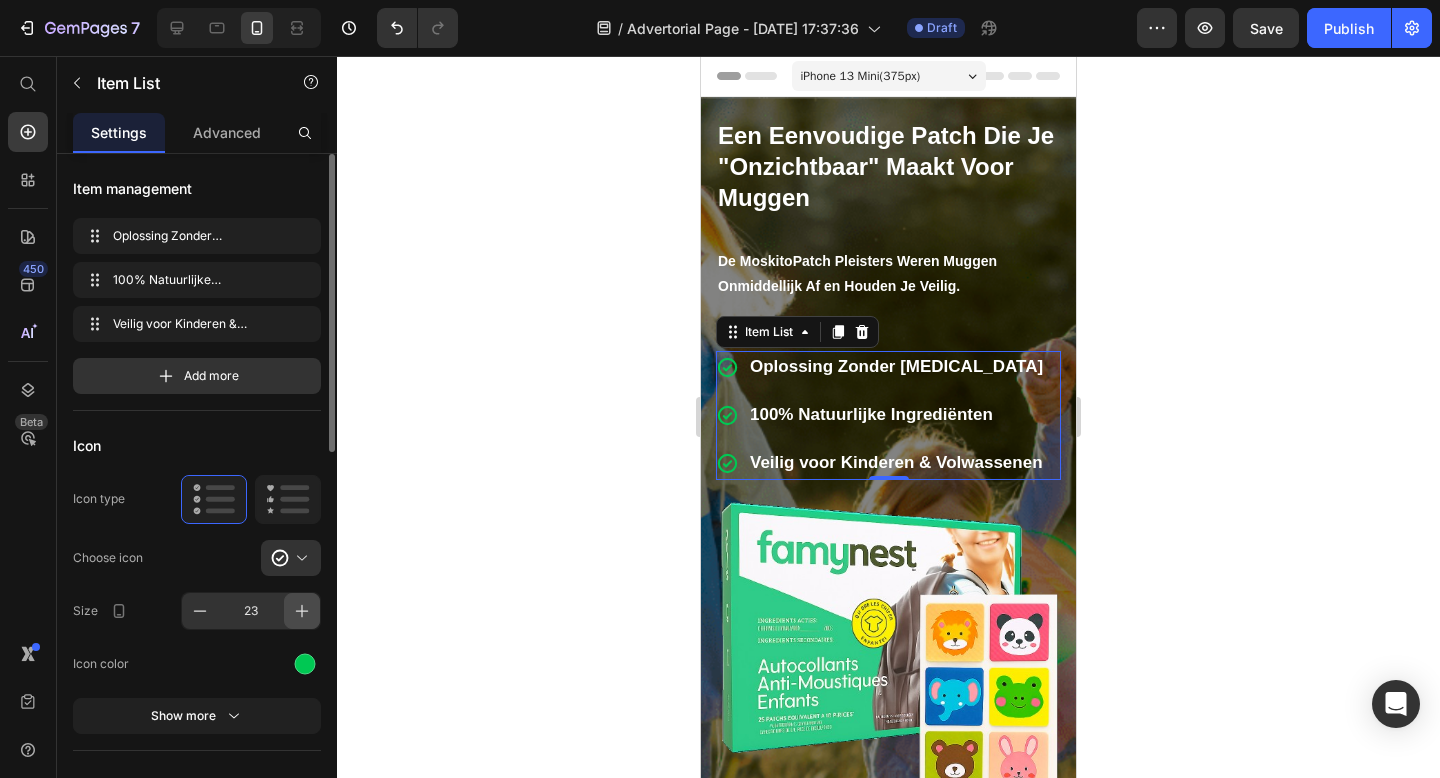 click 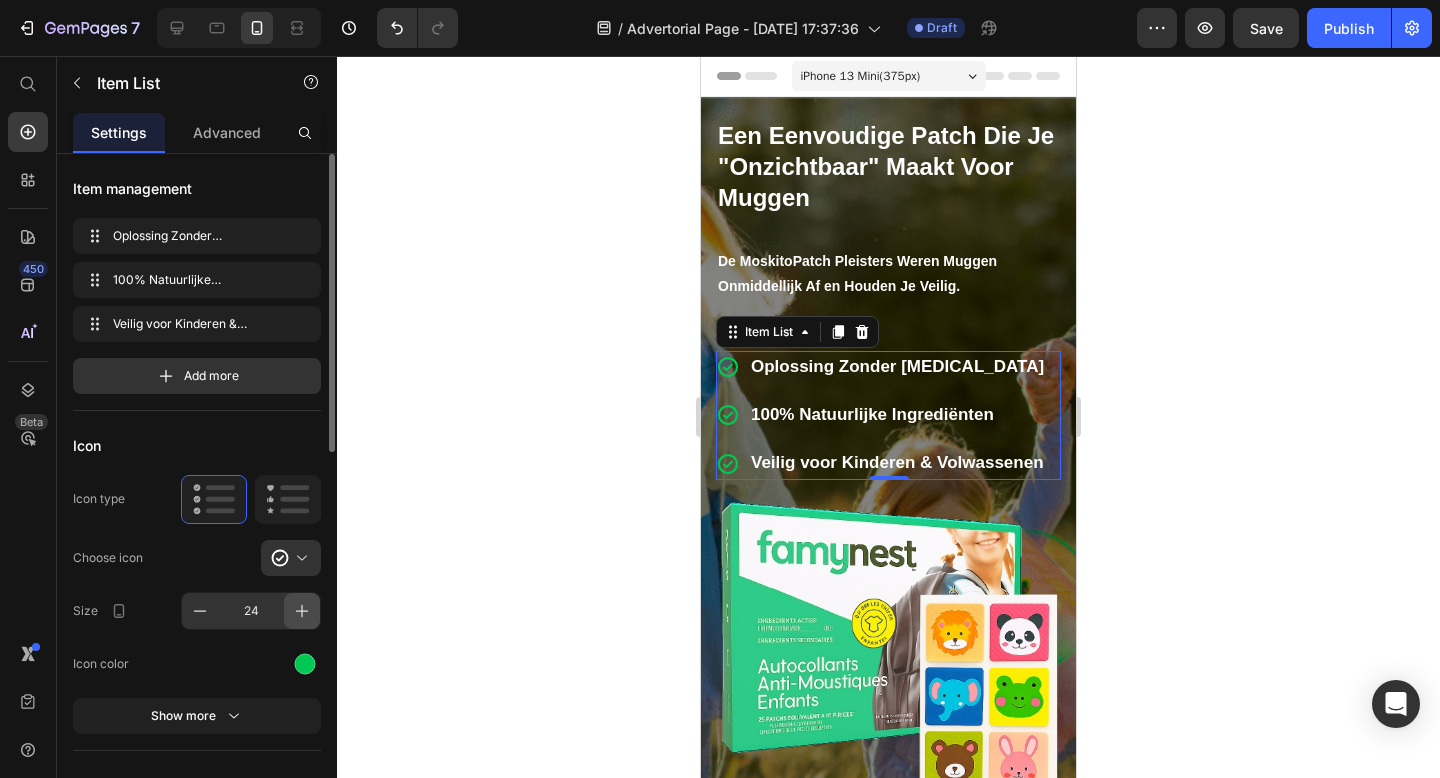 click 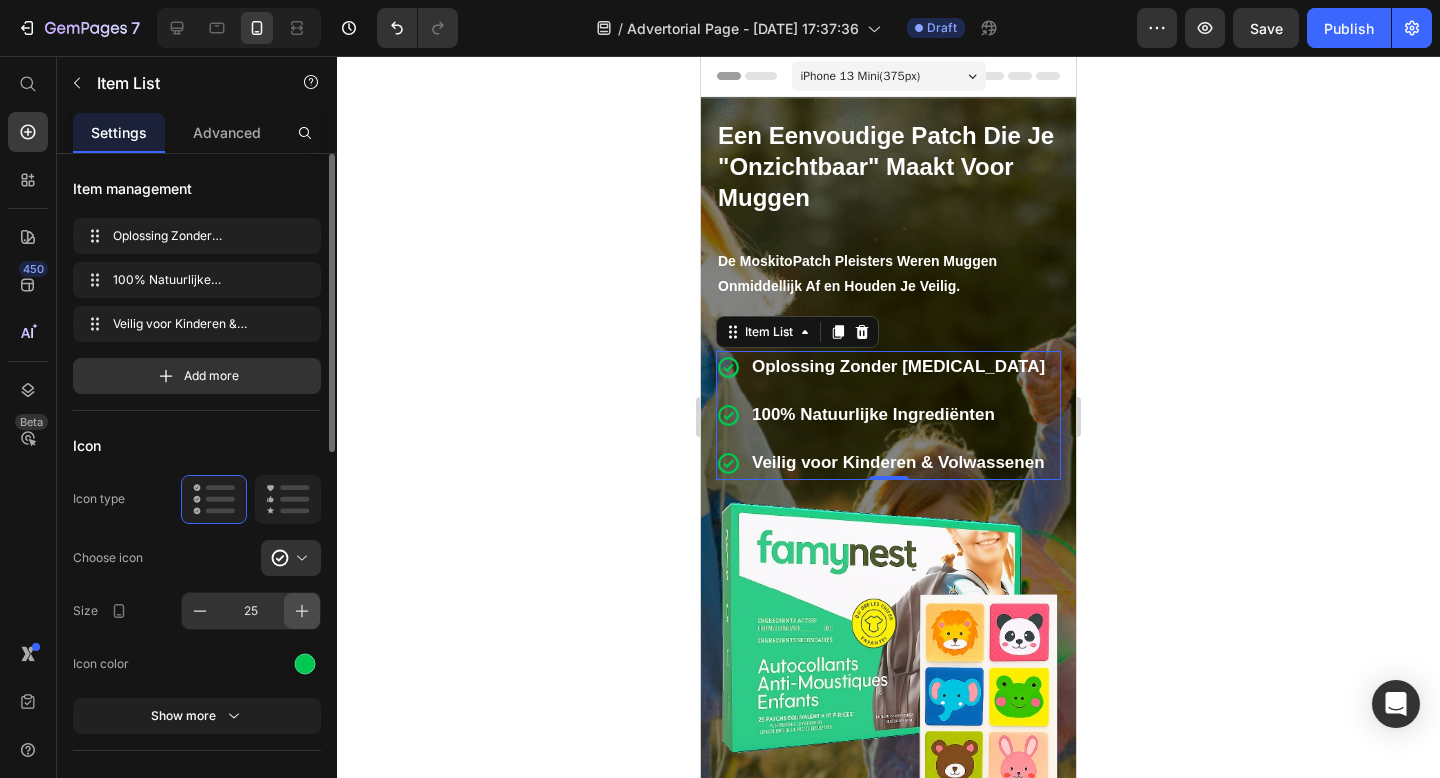 click 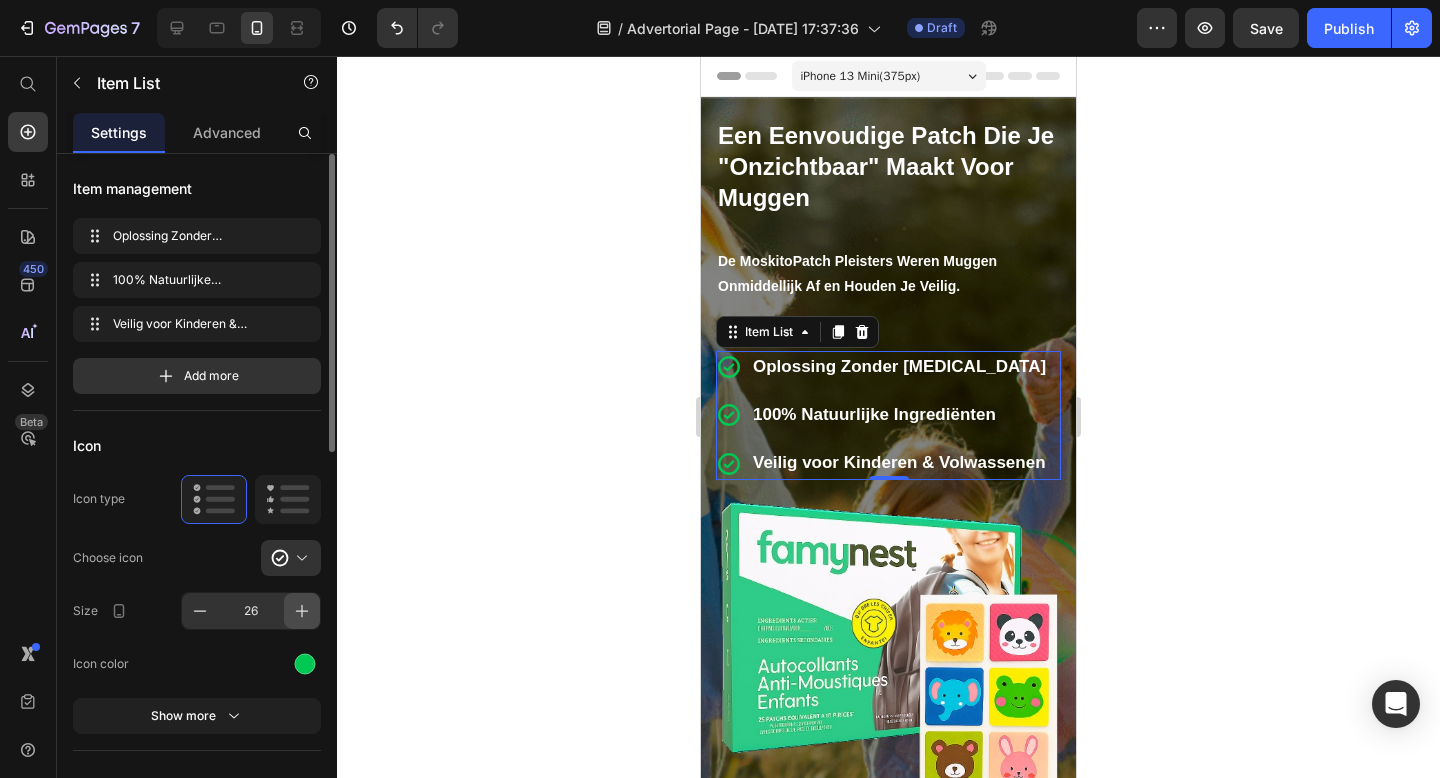 click 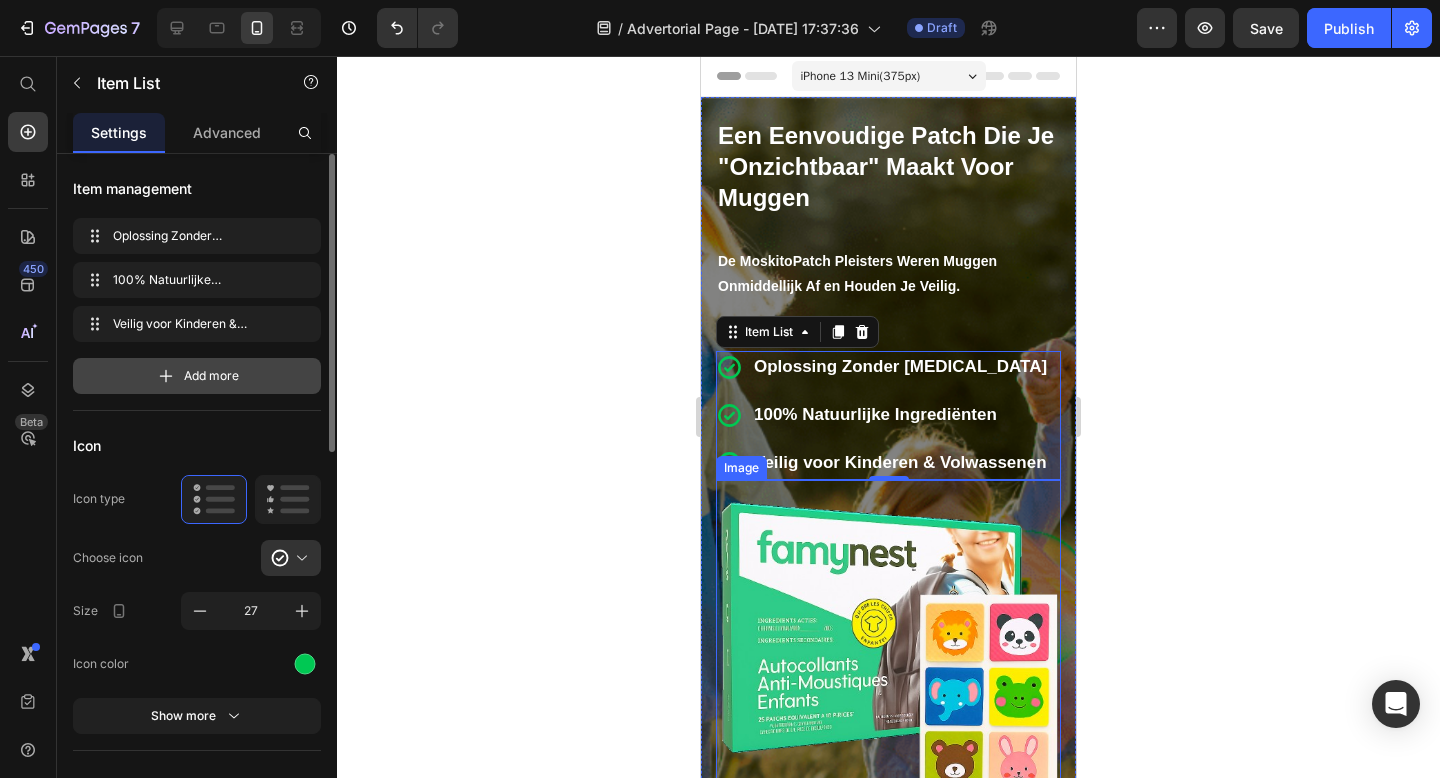 click on "Add more" at bounding box center (211, 376) 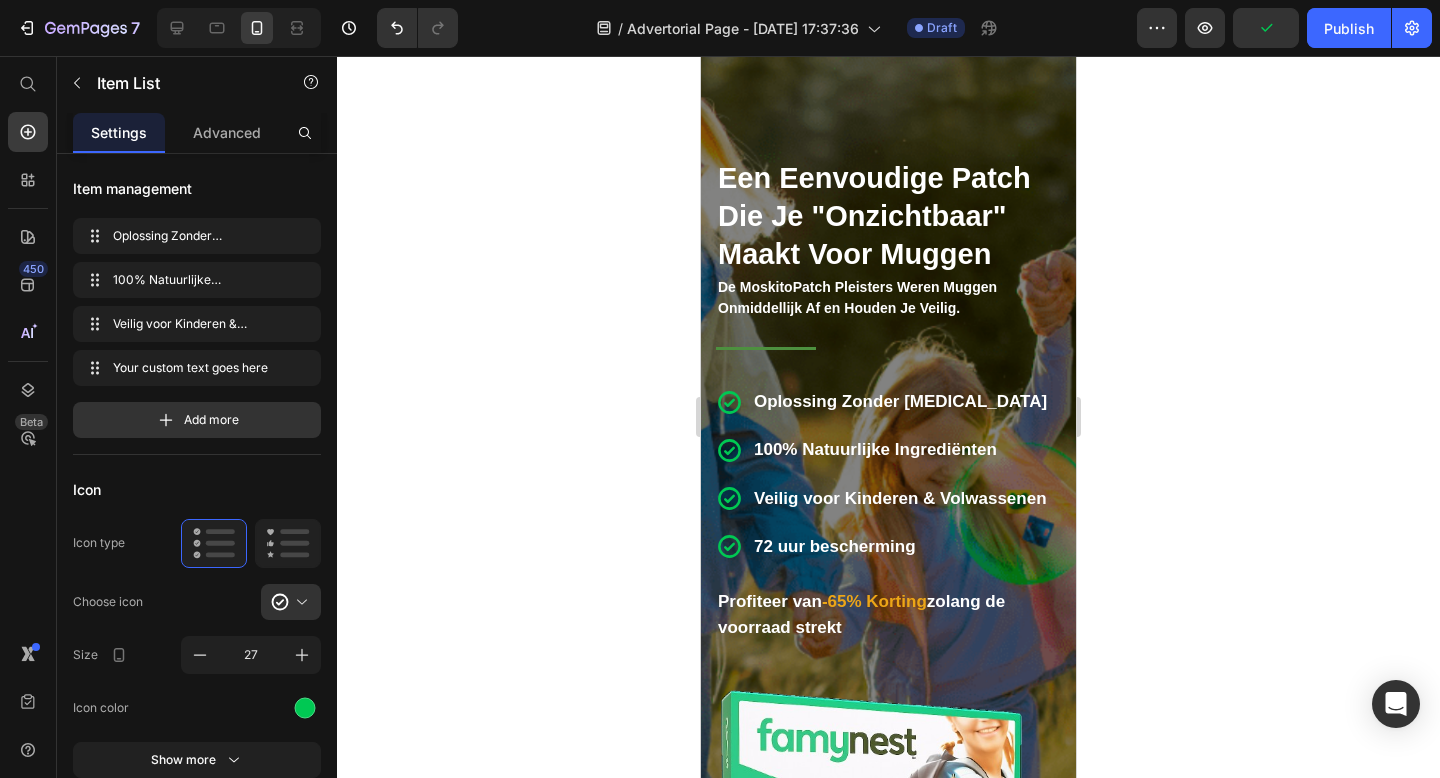 scroll, scrollTop: 1134, scrollLeft: 0, axis: vertical 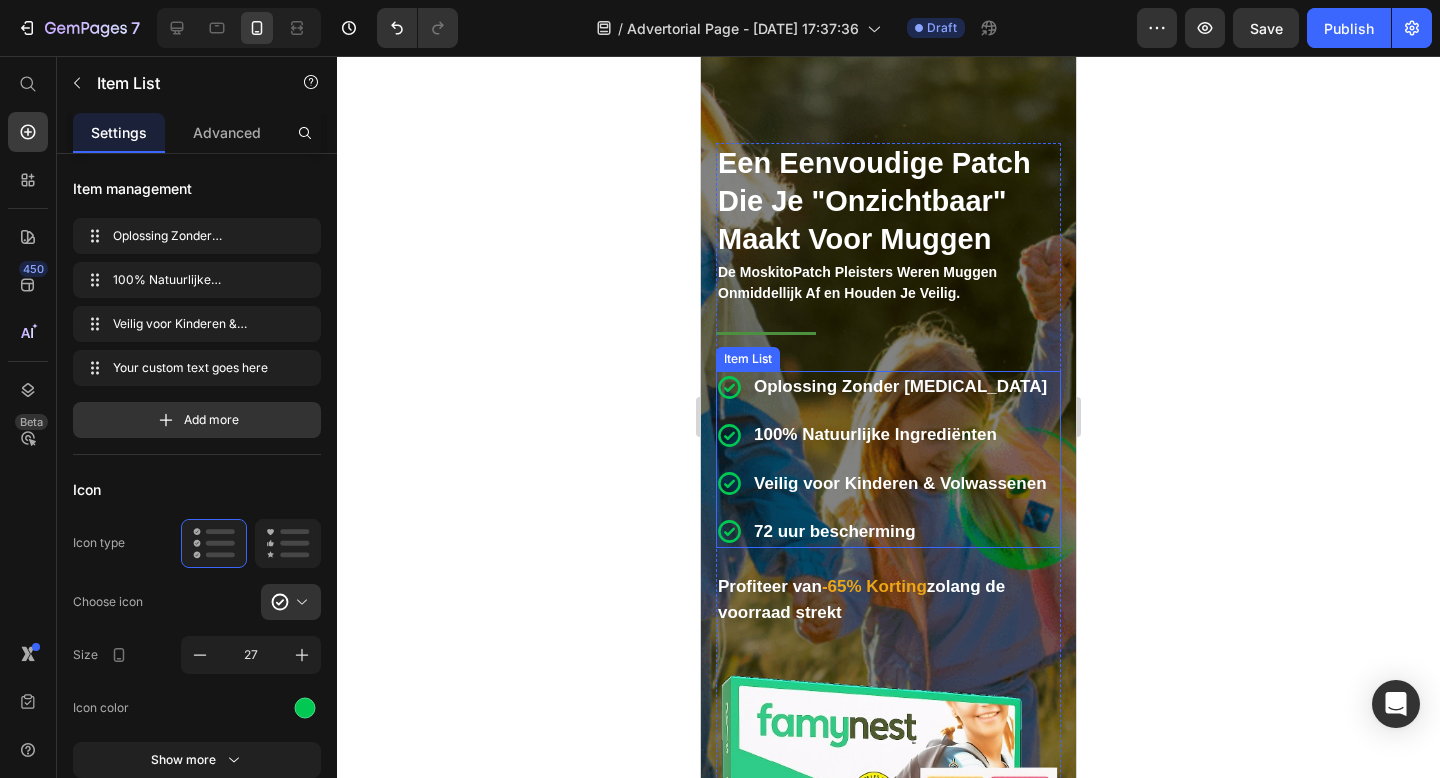 click on "72 uur bescherming" at bounding box center (835, 531) 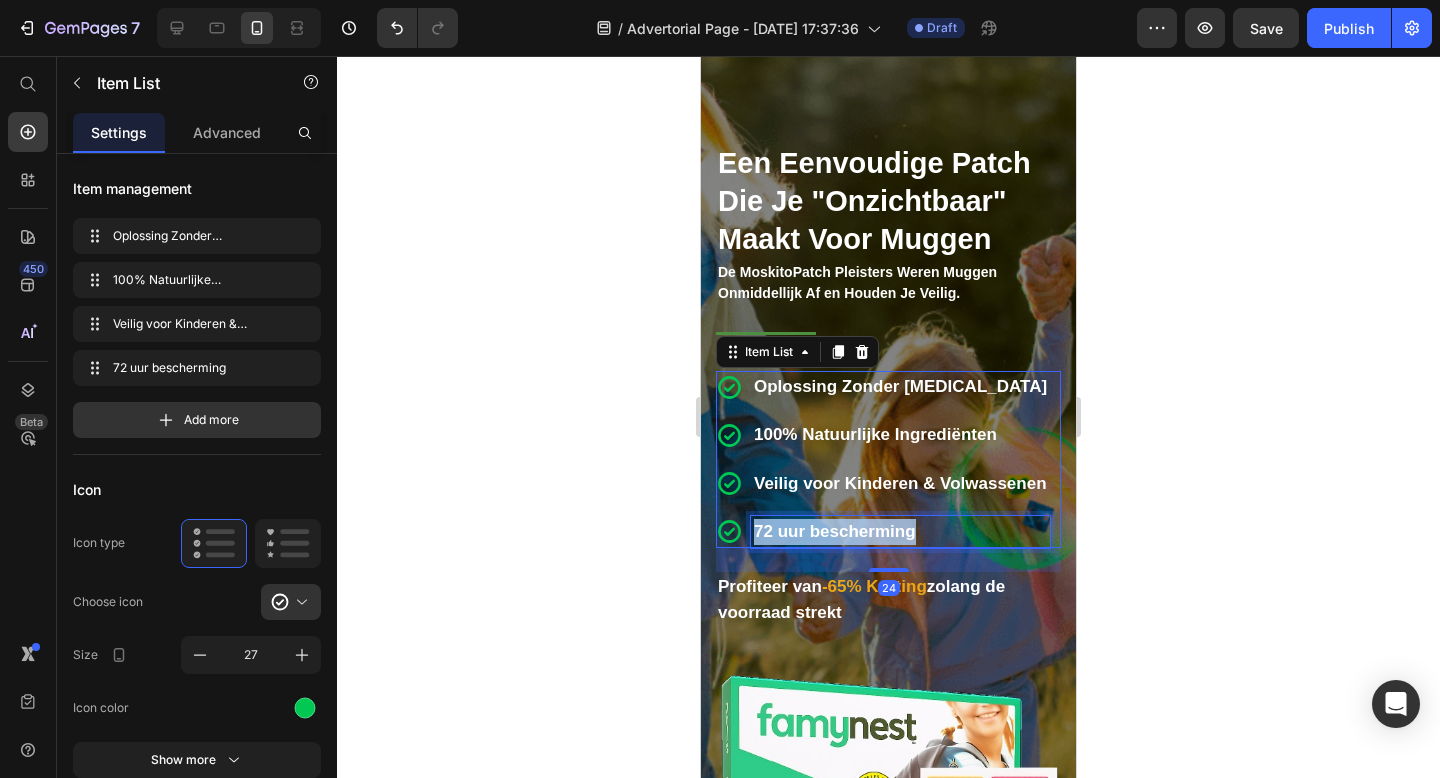click on "72 uur bescherming" at bounding box center (835, 531) 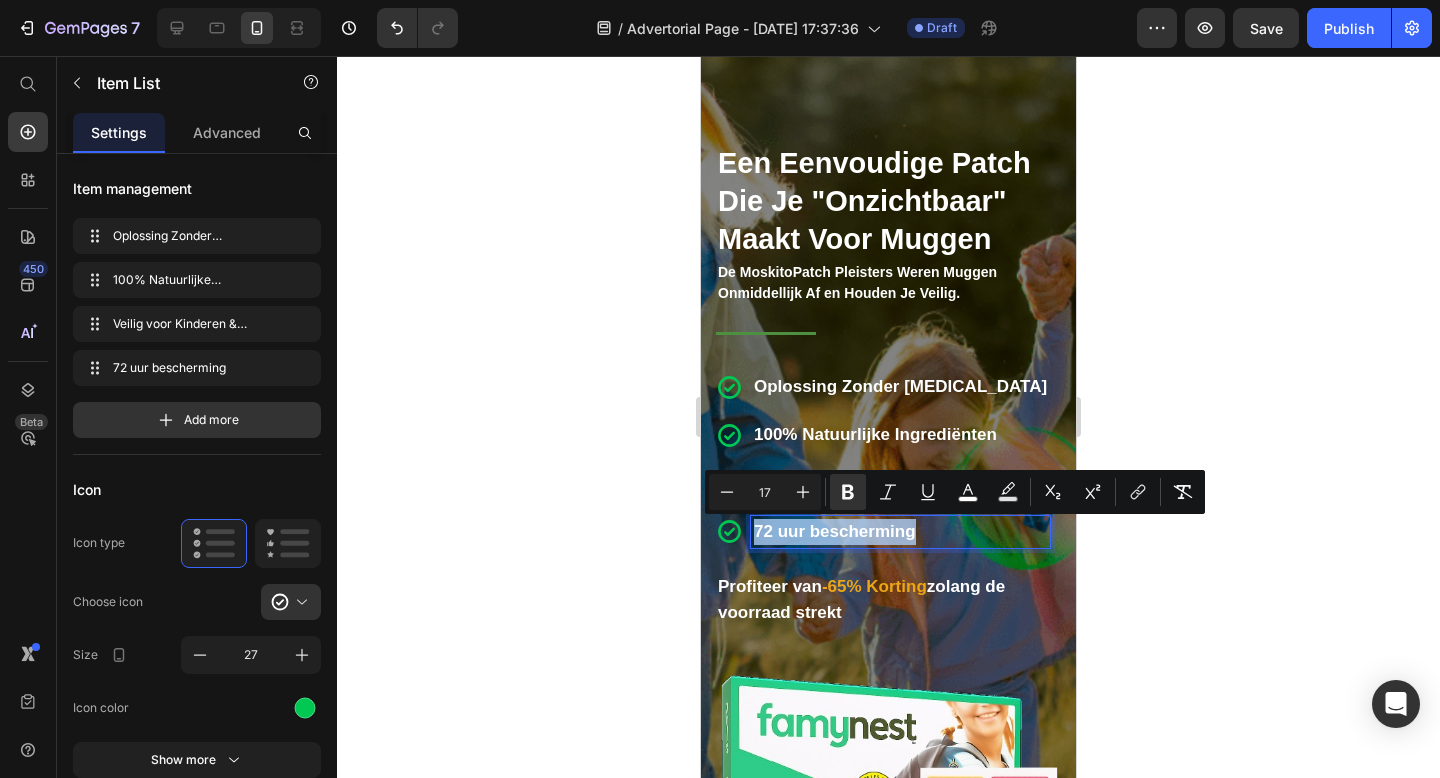 copy on "72 uur bescherming" 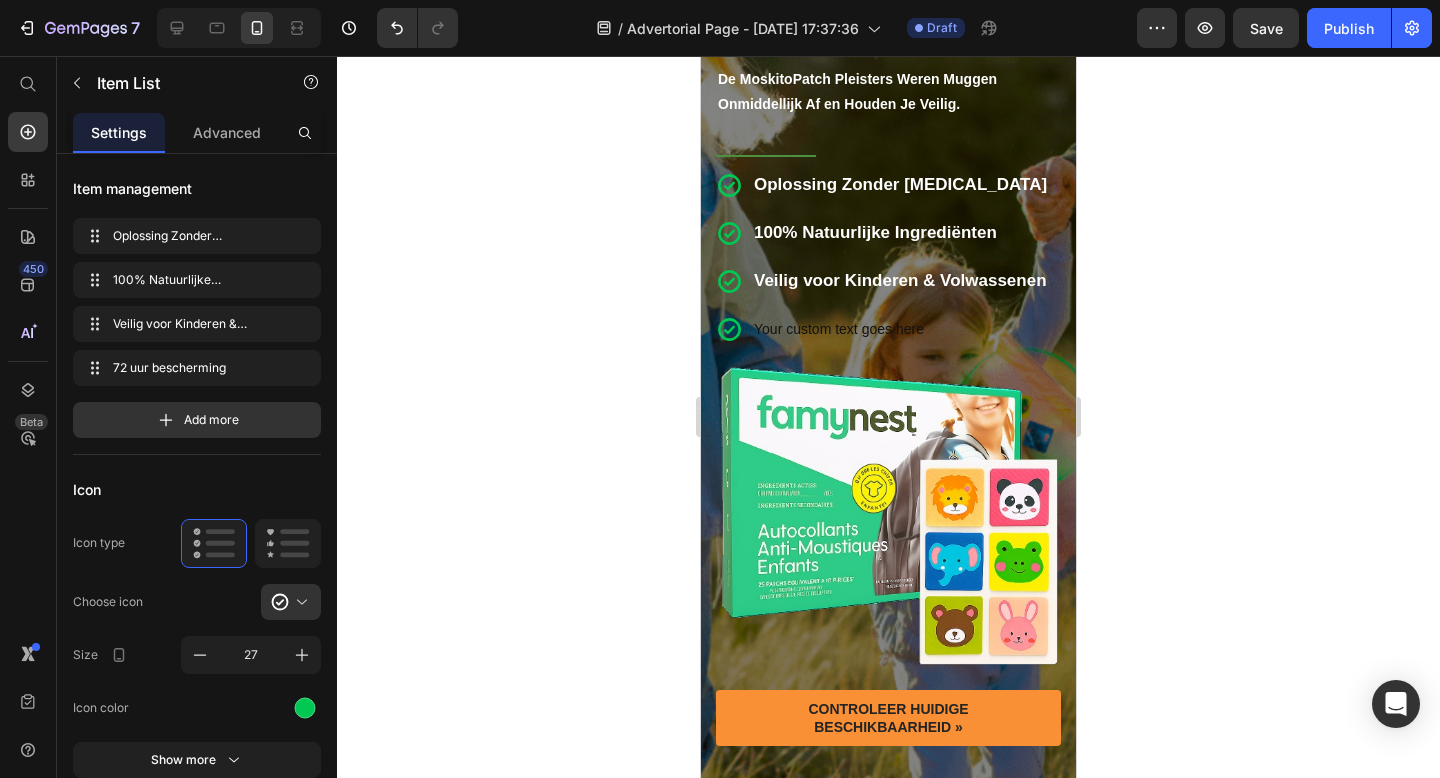 scroll, scrollTop: 0, scrollLeft: 0, axis: both 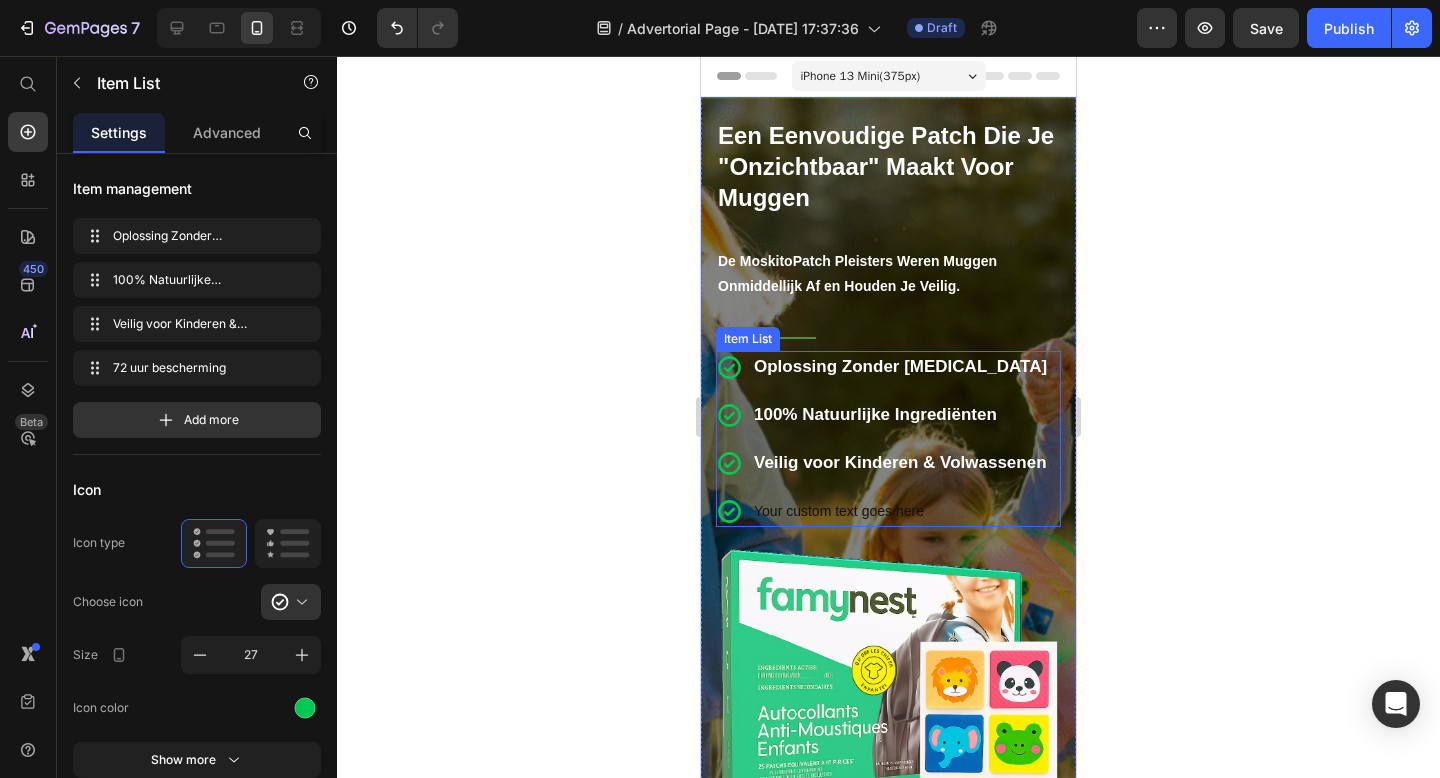 click on "Your custom text goes here" at bounding box center [900, 511] 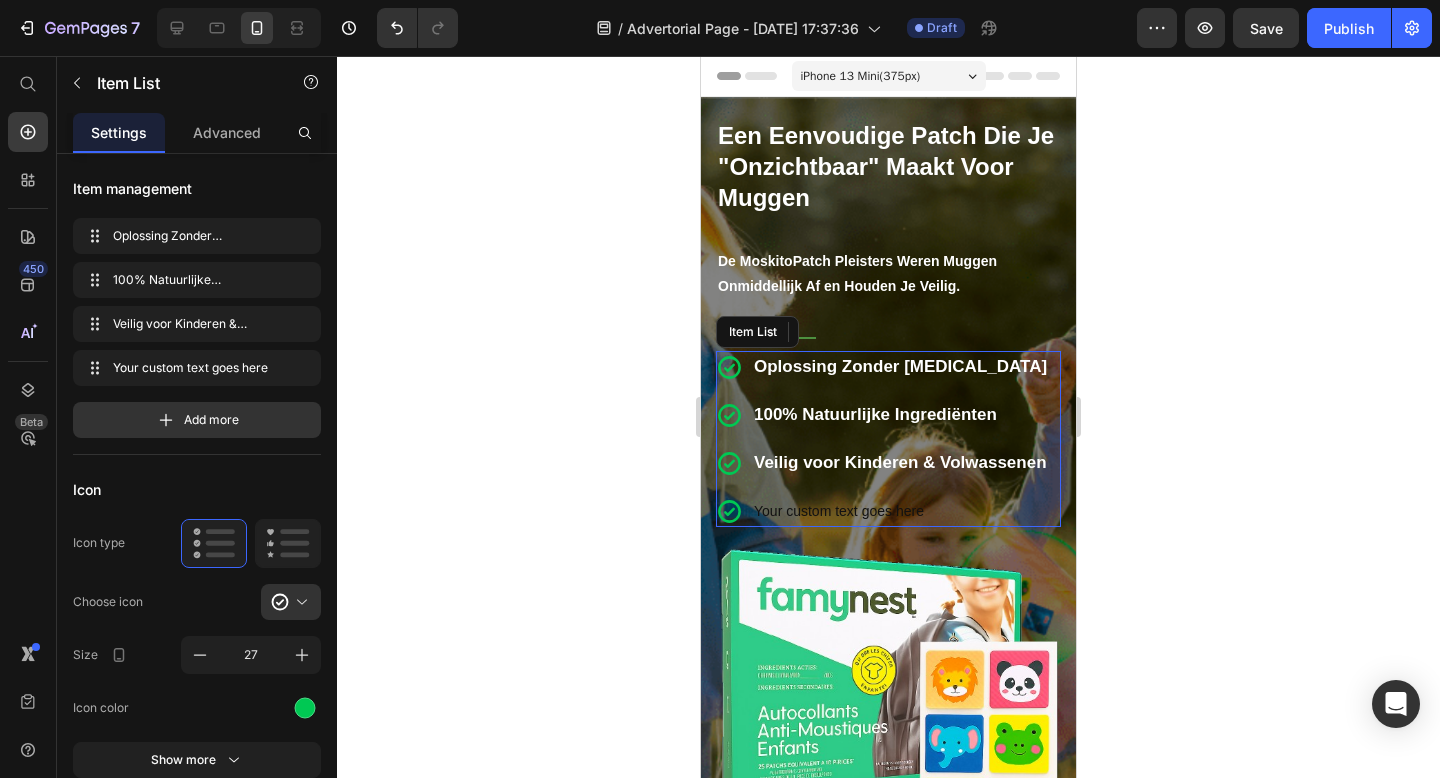 click on "Your custom text goes here" at bounding box center [900, 511] 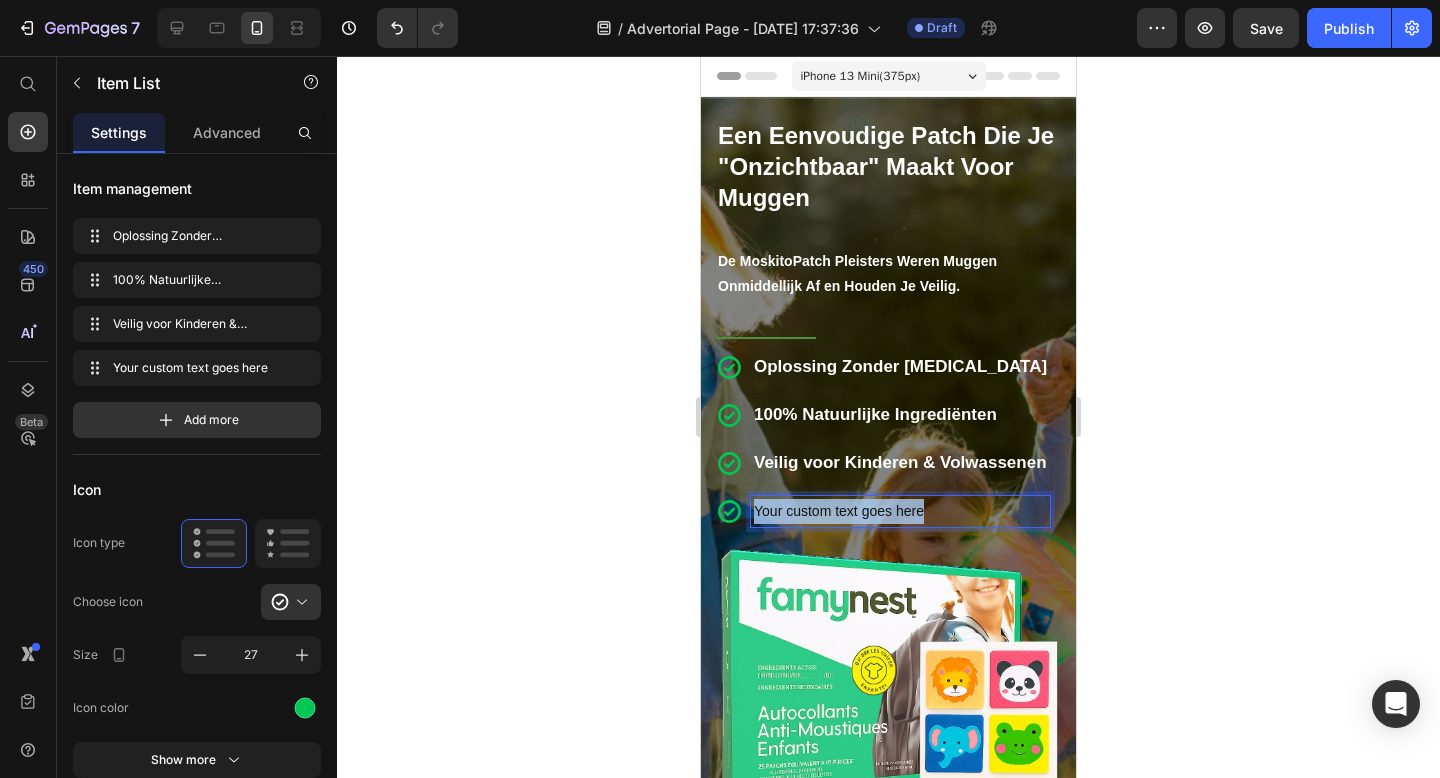 click on "Your custom text goes here" at bounding box center (900, 511) 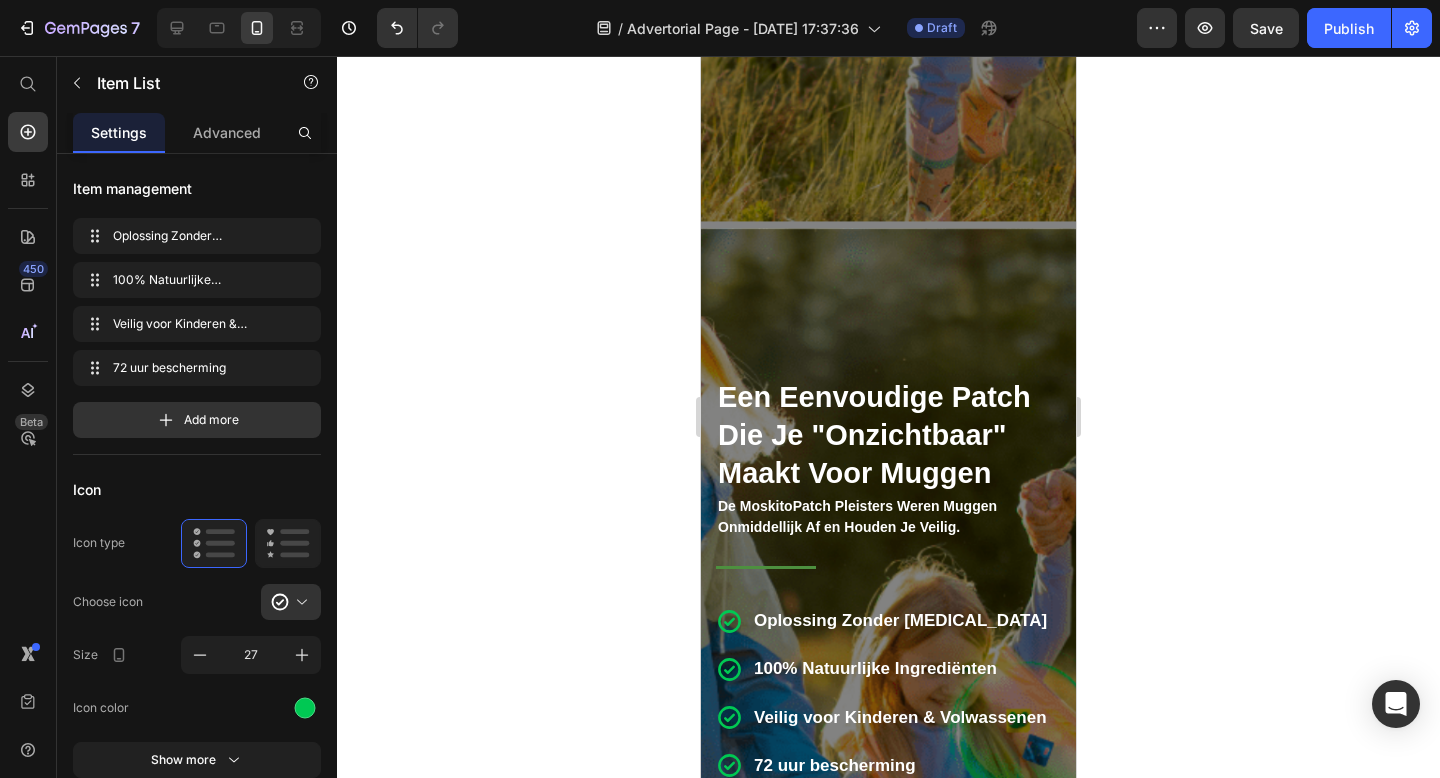 scroll, scrollTop: 910, scrollLeft: 0, axis: vertical 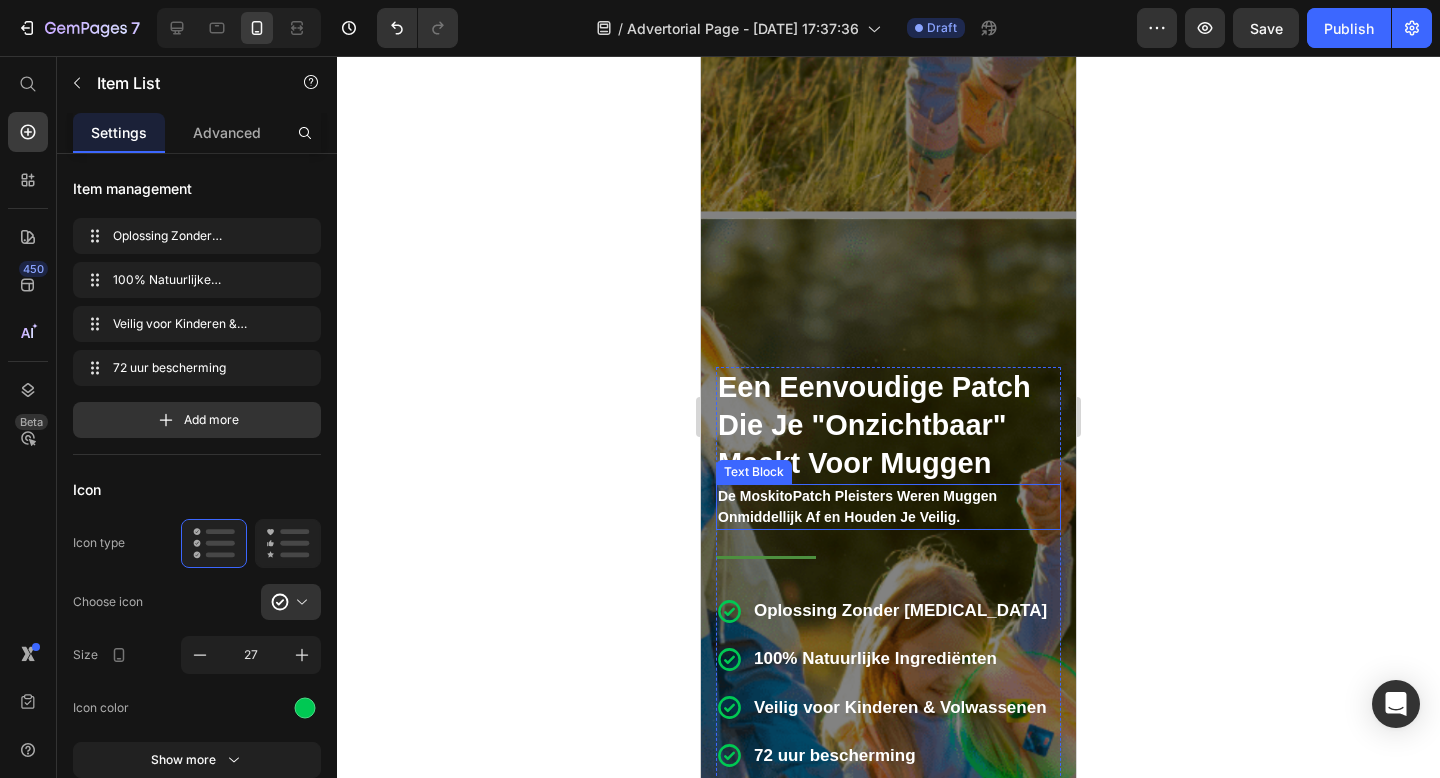 click on "De MoskitoPatch Pleisters Weren Muggen Onmiddellijk Af en Houden Je Veilig." at bounding box center [857, 506] 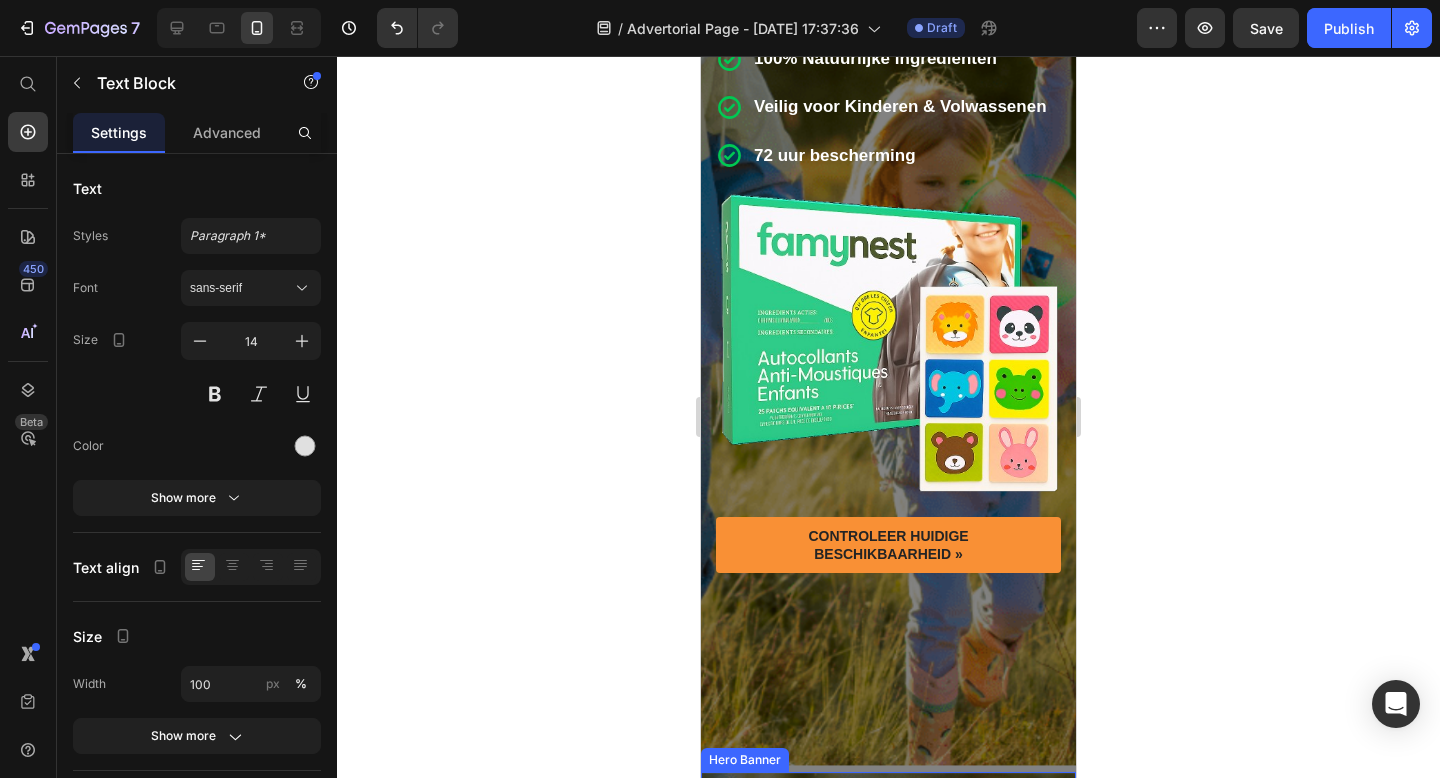 scroll, scrollTop: 0, scrollLeft: 0, axis: both 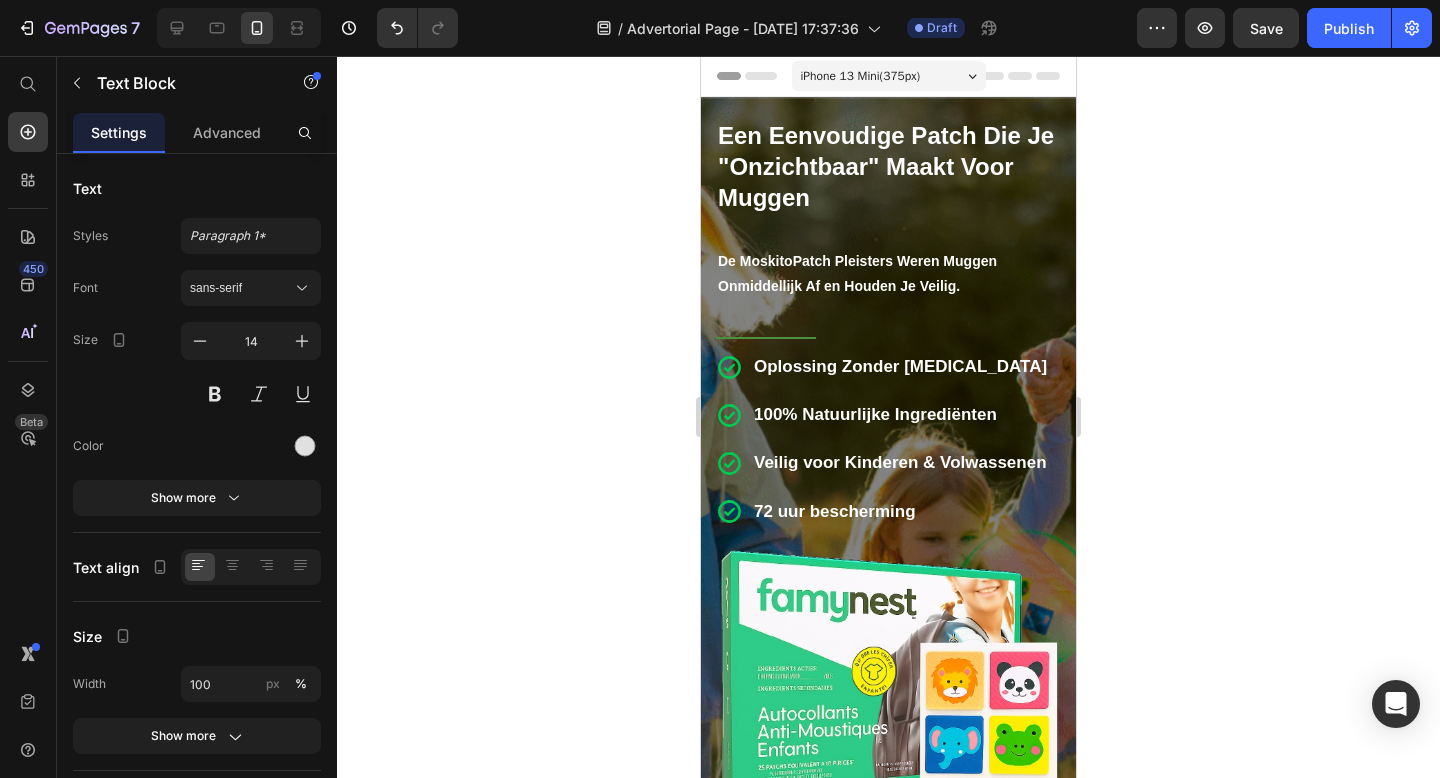 click on "De MoskitoPatch Pleisters Weren Muggen Onmiddellijk Af en Houden Je Veilig." at bounding box center [857, 273] 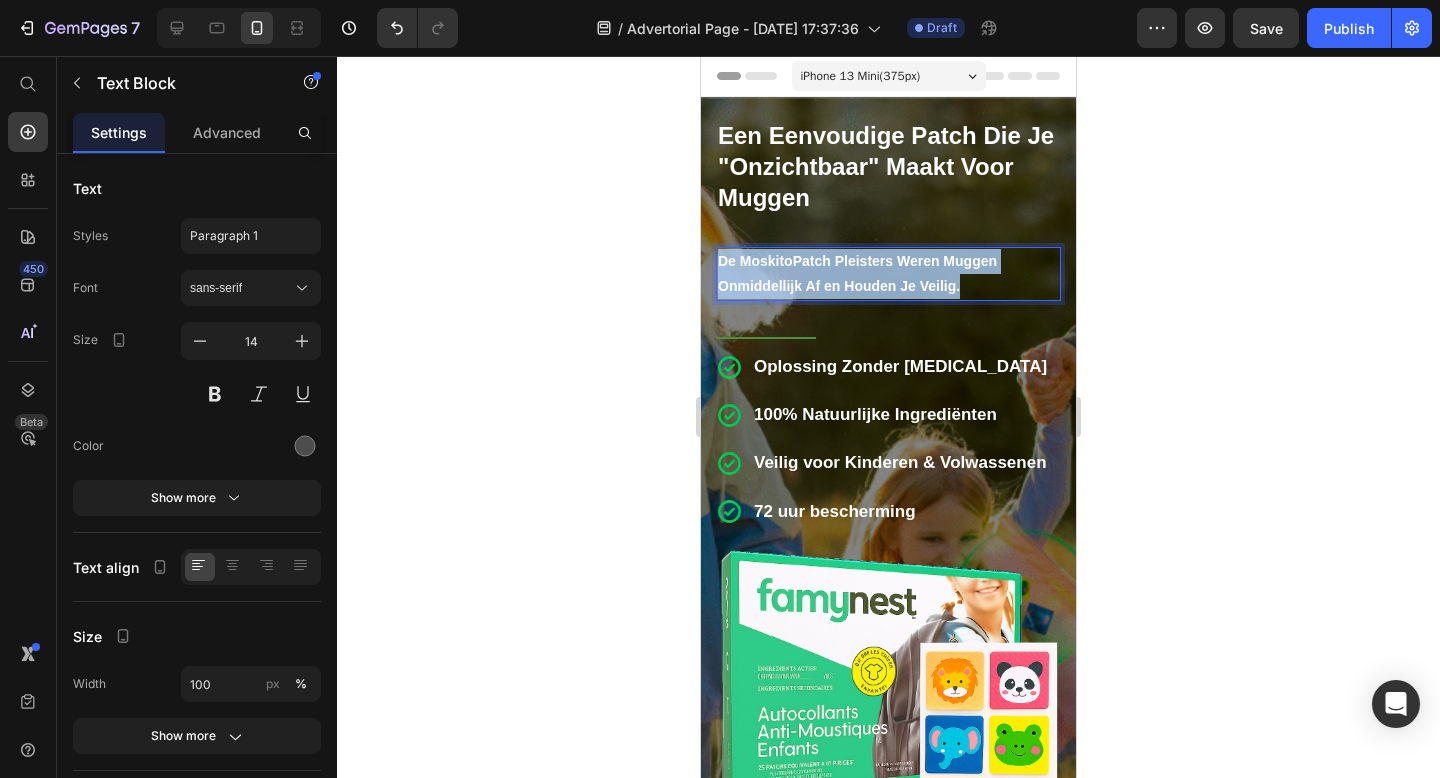 click on "De MoskitoPatch Pleisters Weren Muggen Onmiddellijk Af en Houden Je Veilig." at bounding box center (857, 273) 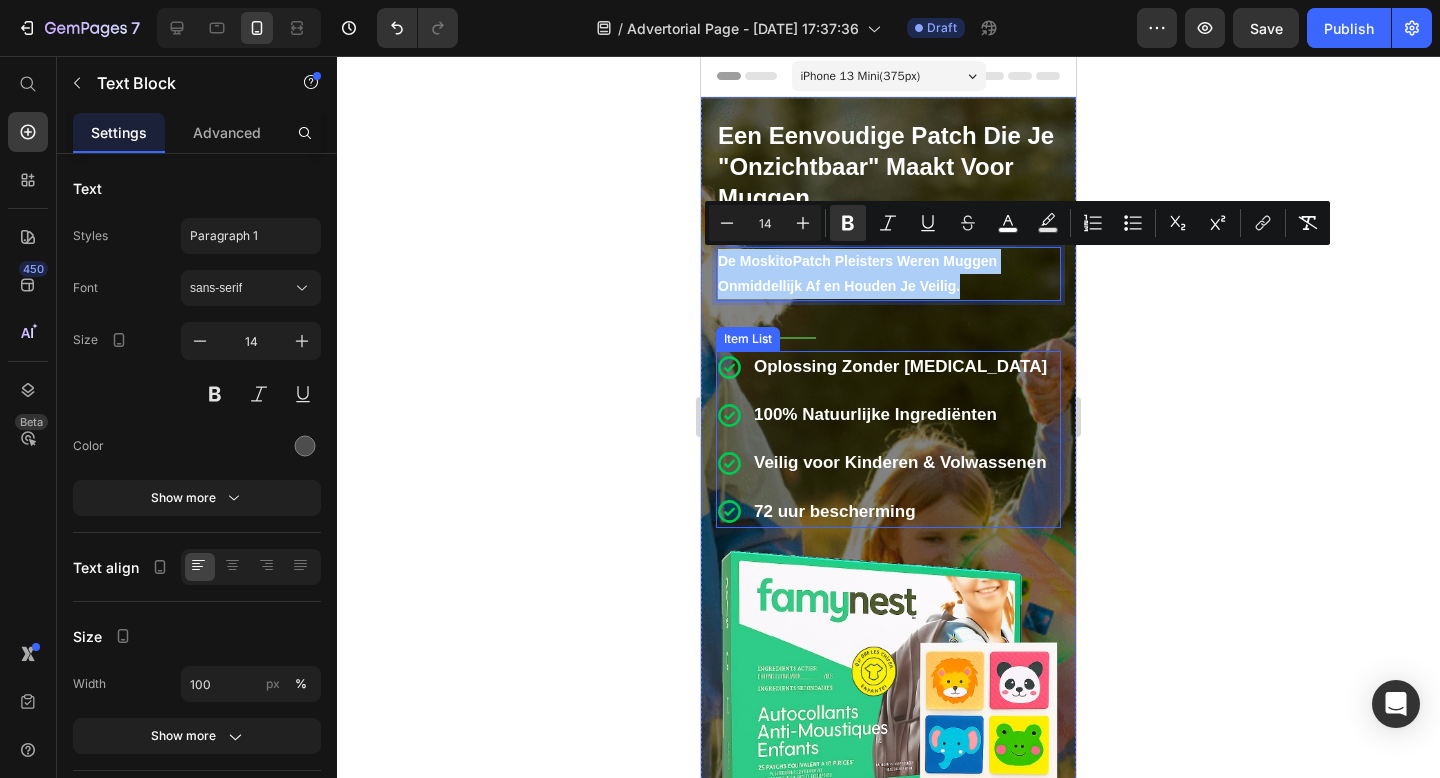 click 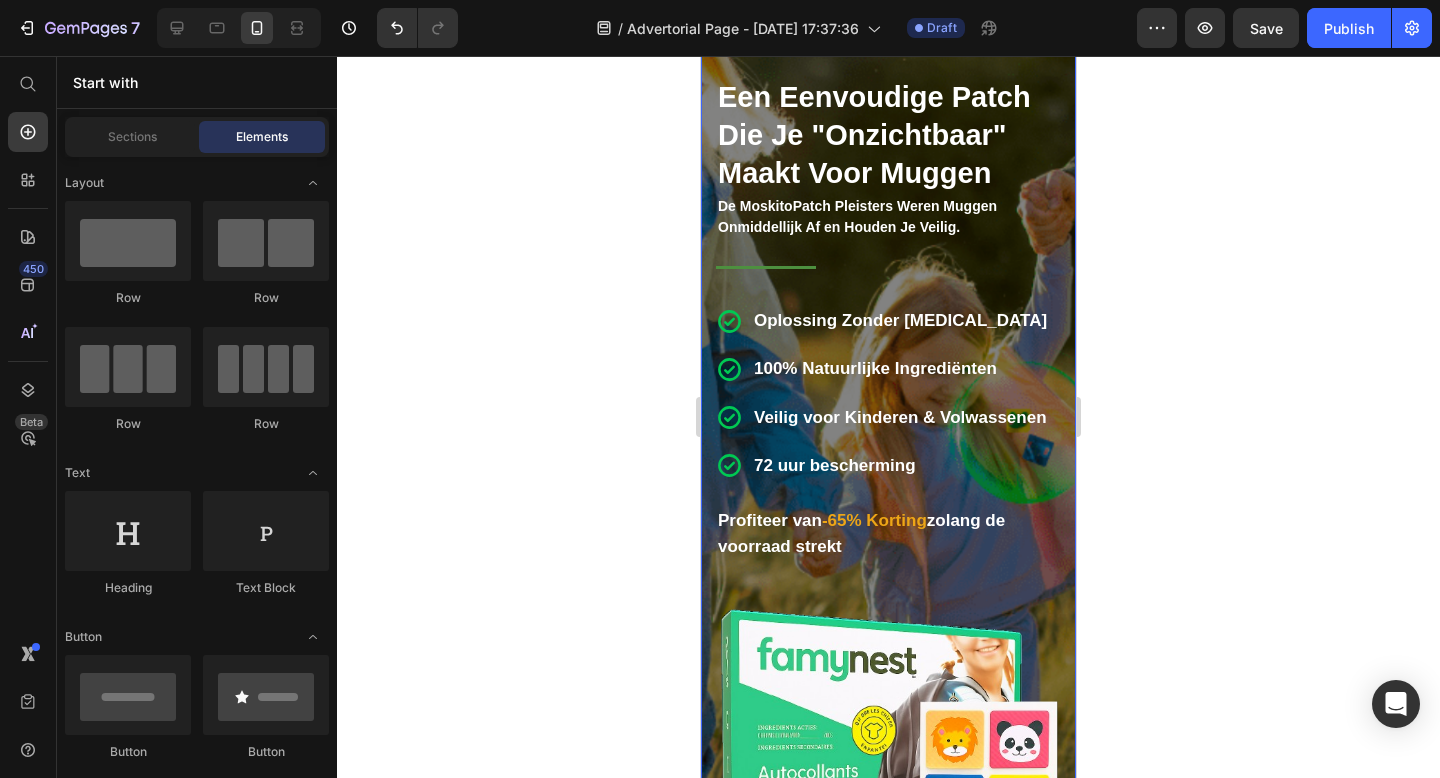 scroll, scrollTop: 1201, scrollLeft: 0, axis: vertical 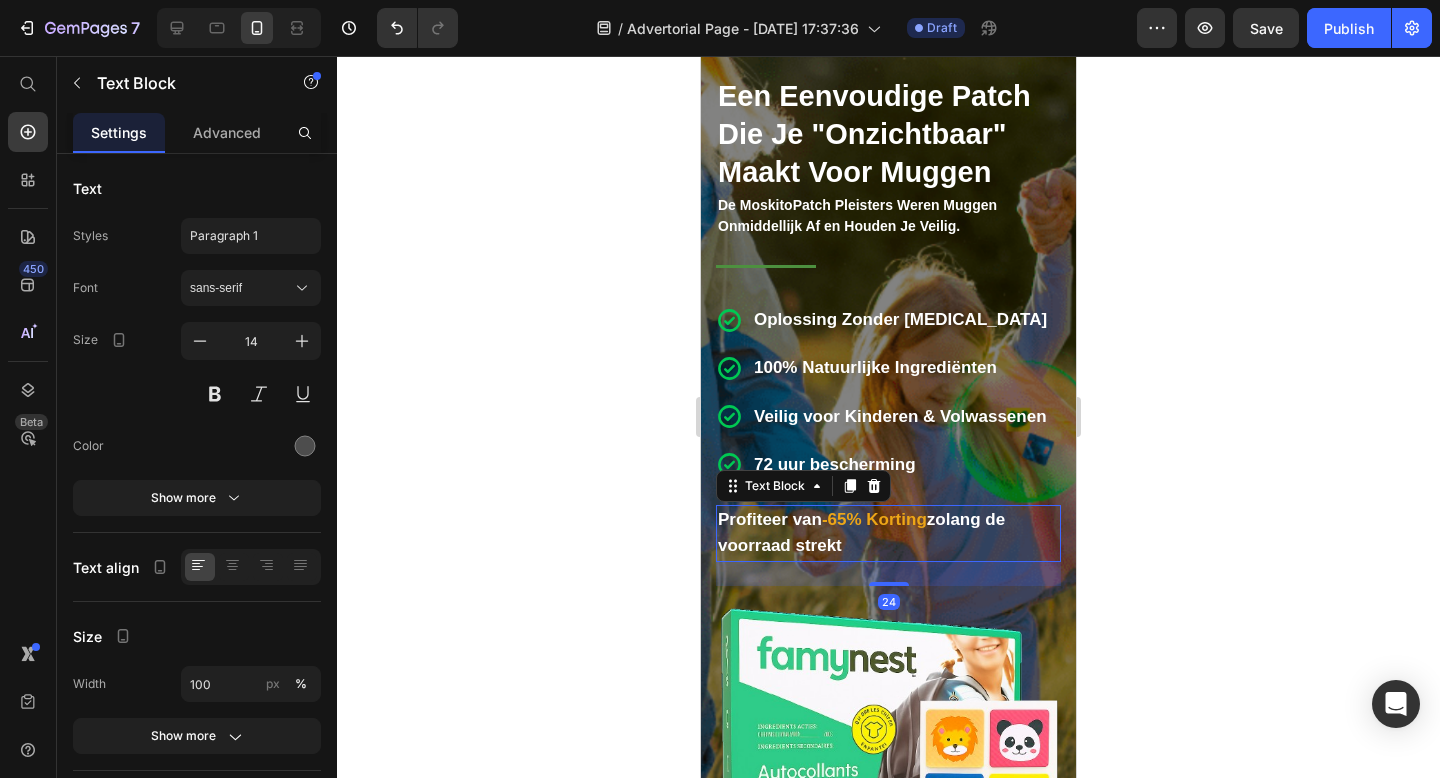 click on "-65% Korting" at bounding box center [874, 519] 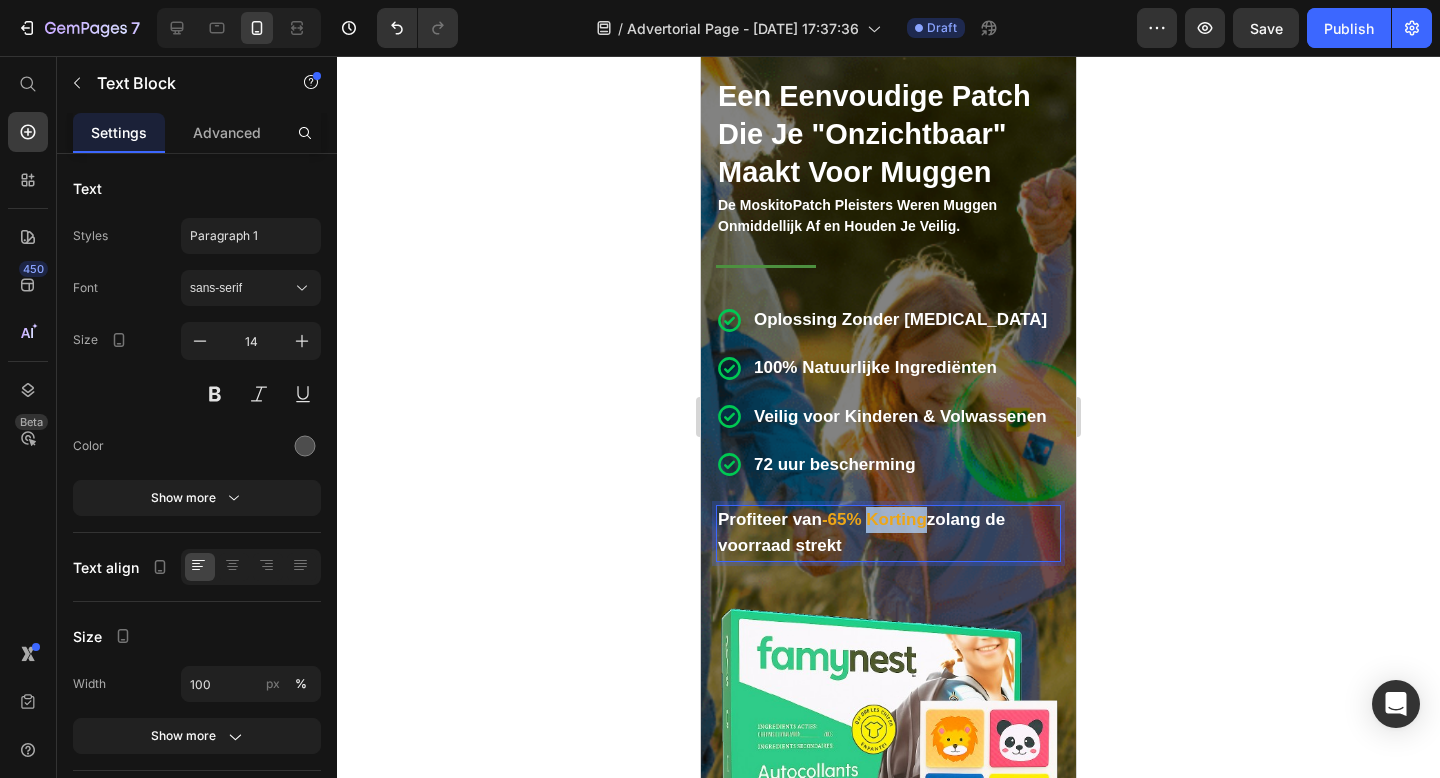 click on "-65% Korting" at bounding box center (874, 519) 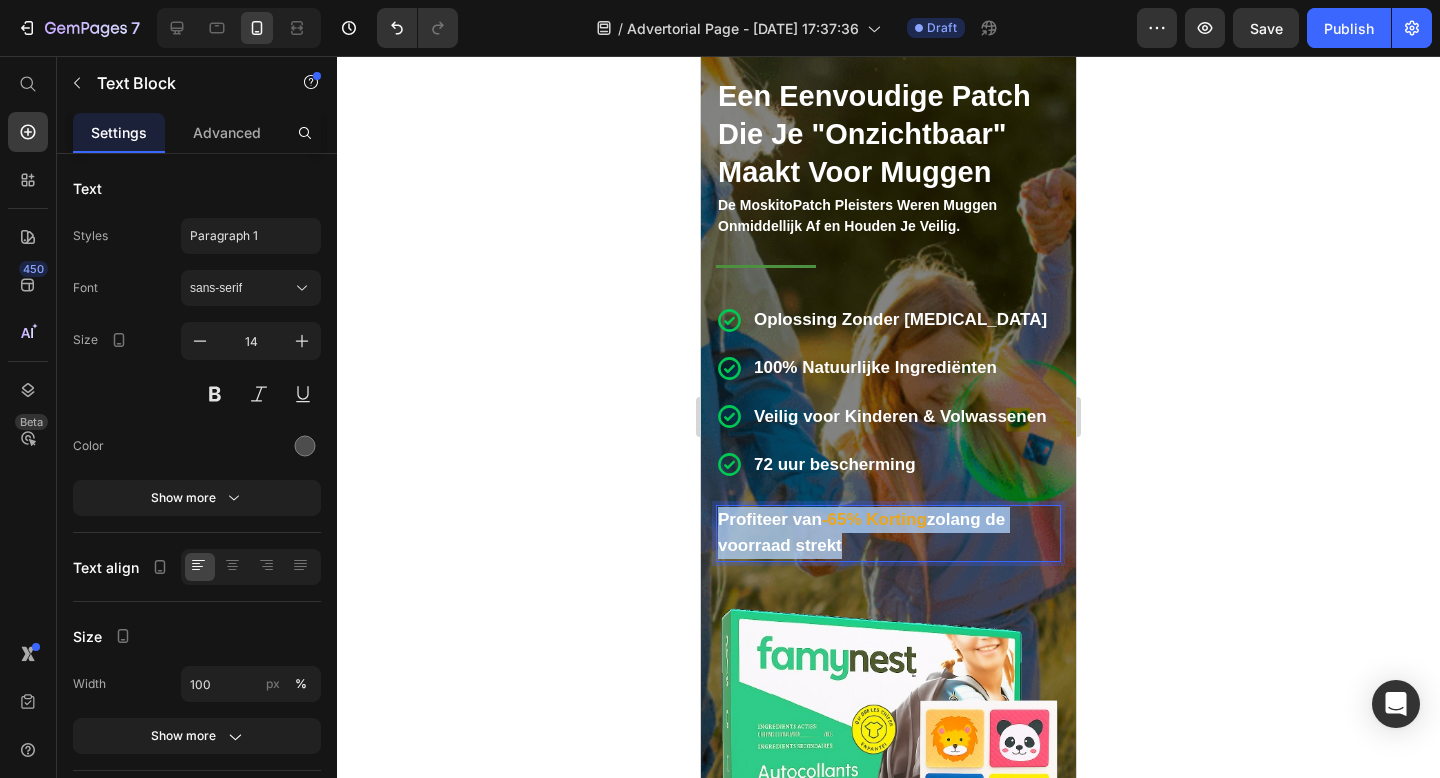 click on "-65% Korting" at bounding box center (874, 519) 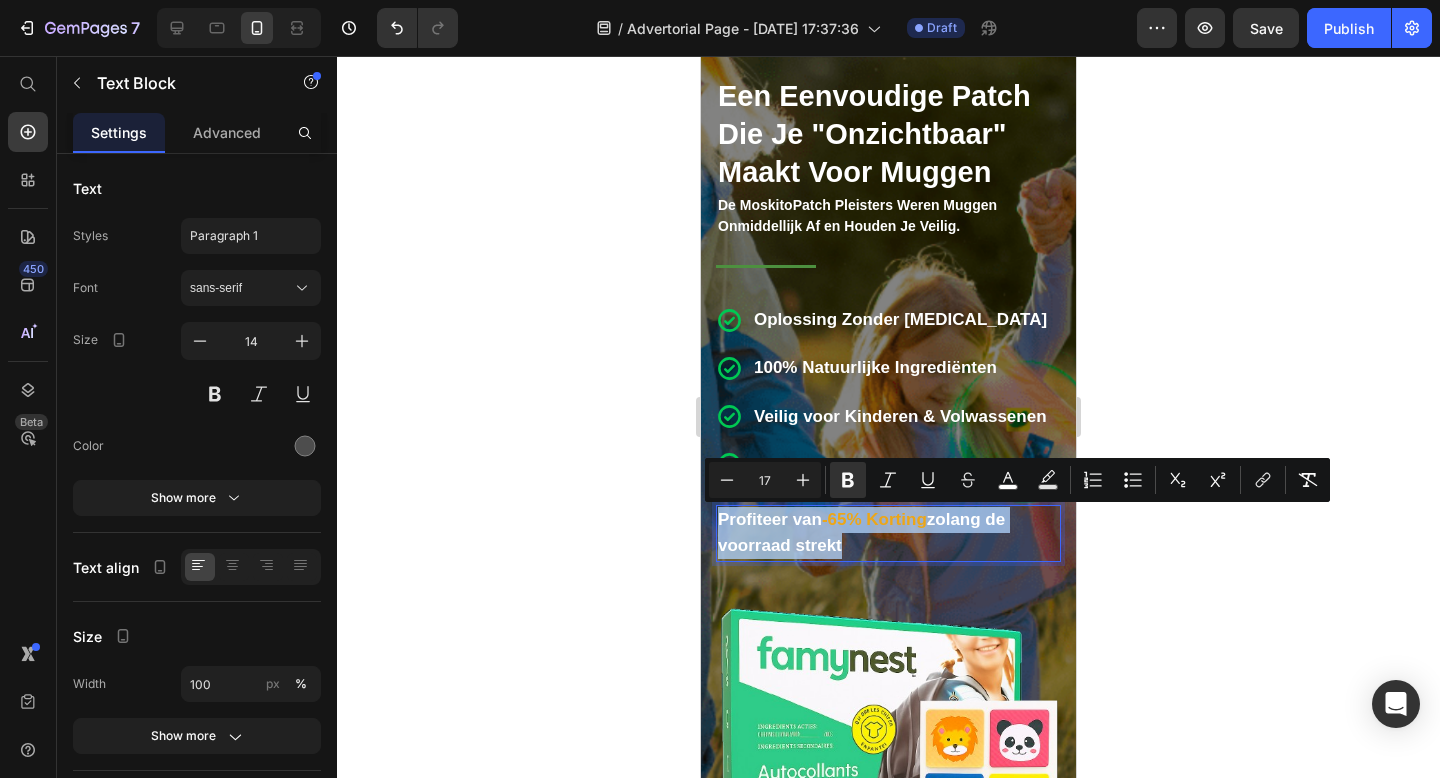 copy on "Profiteer van  -65% Korting  zolang de voorraad strekt" 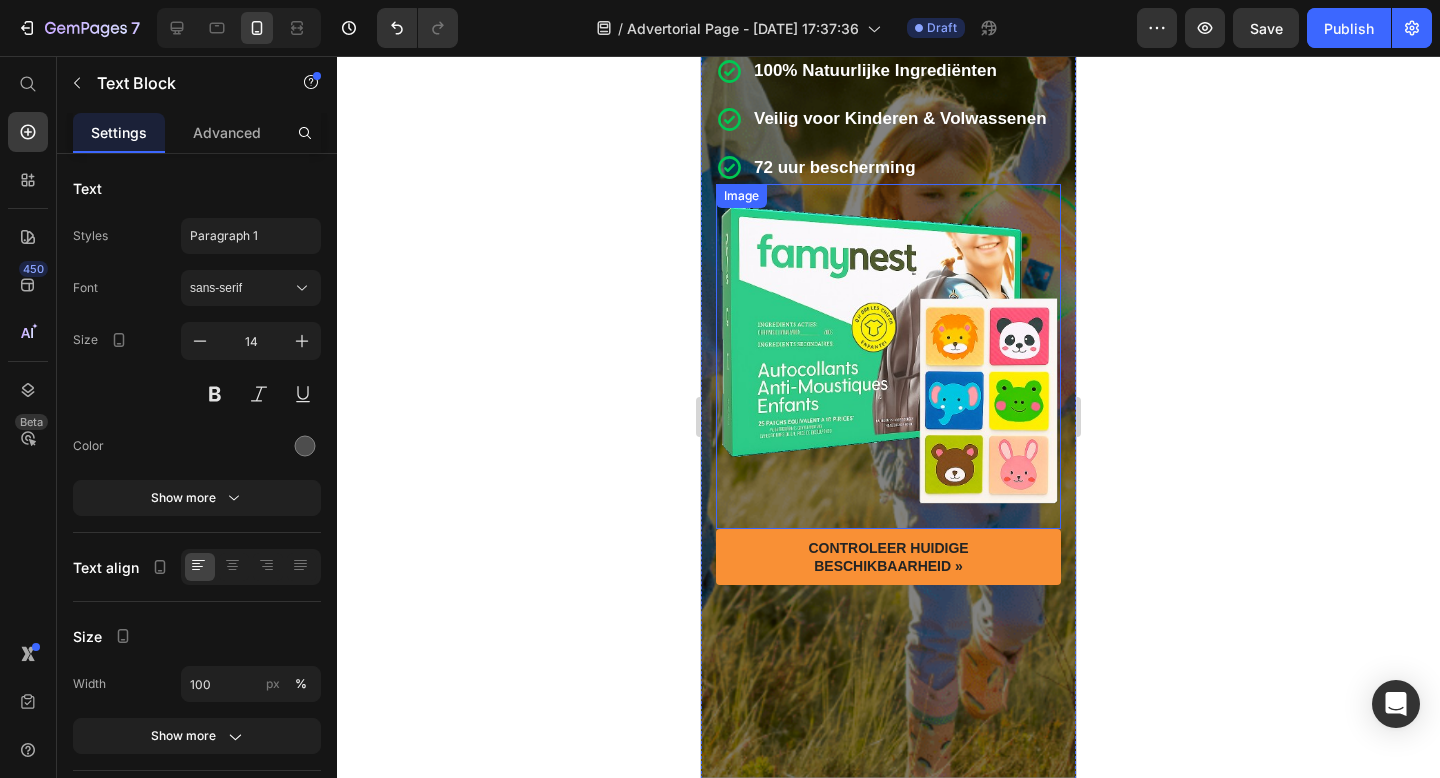 scroll, scrollTop: 310, scrollLeft: 0, axis: vertical 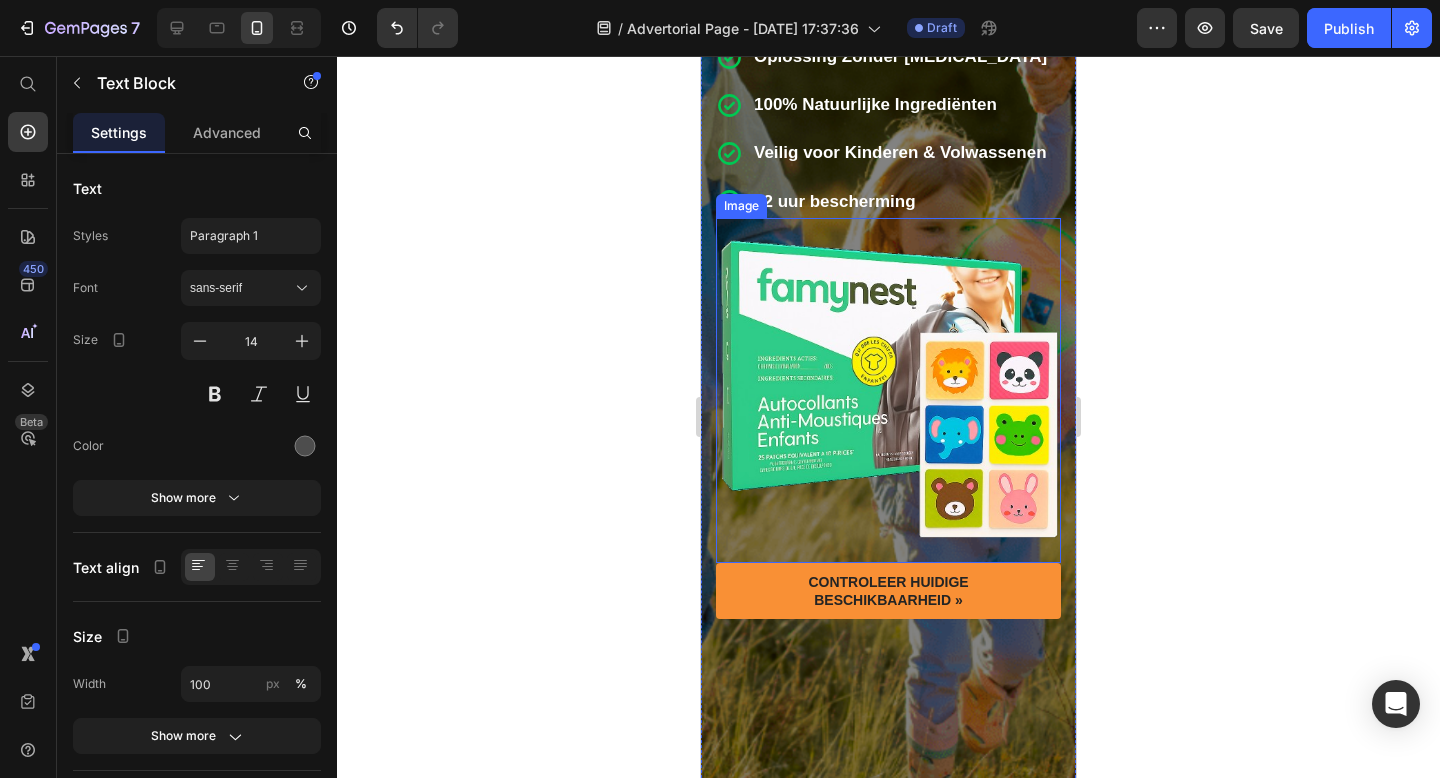 click 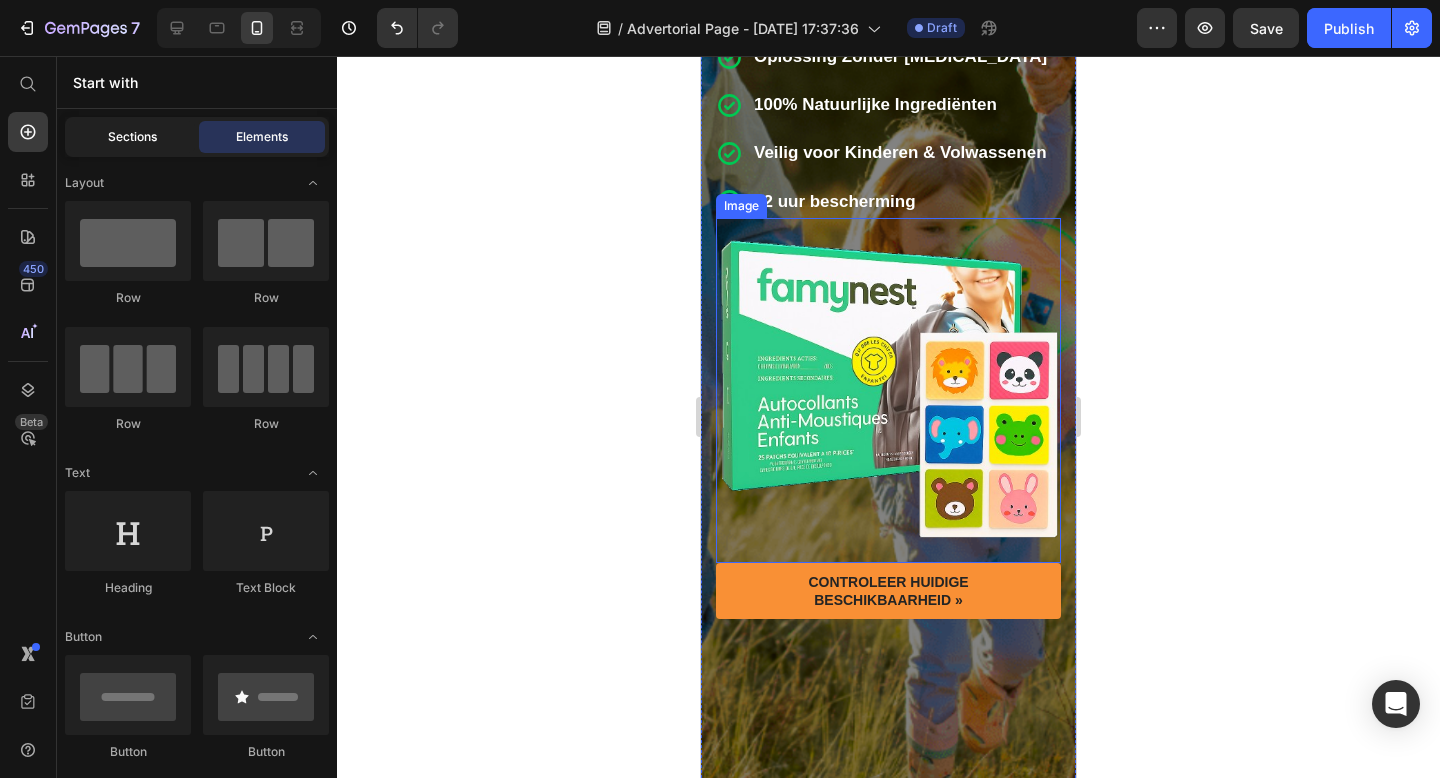 click on "Sections" 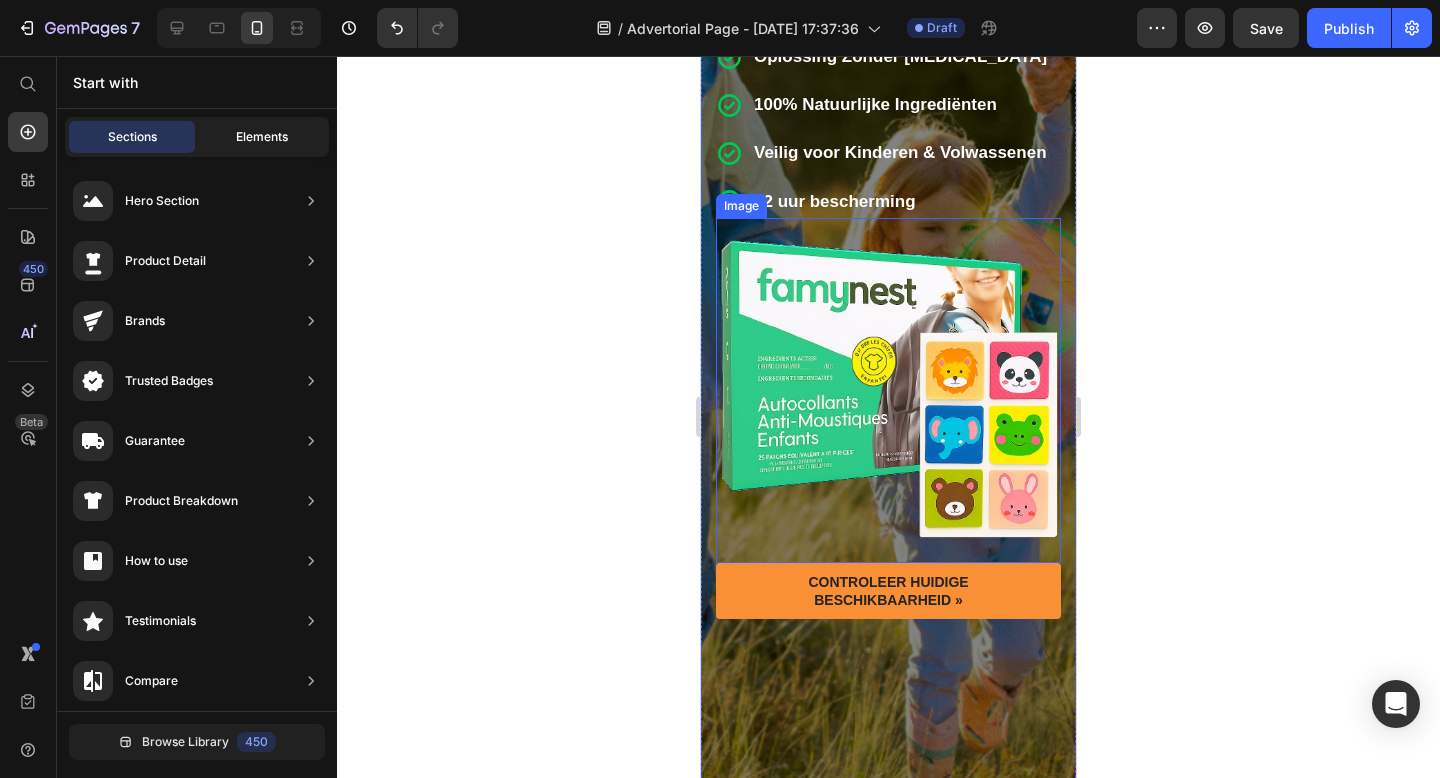 click on "Elements" at bounding box center [262, 137] 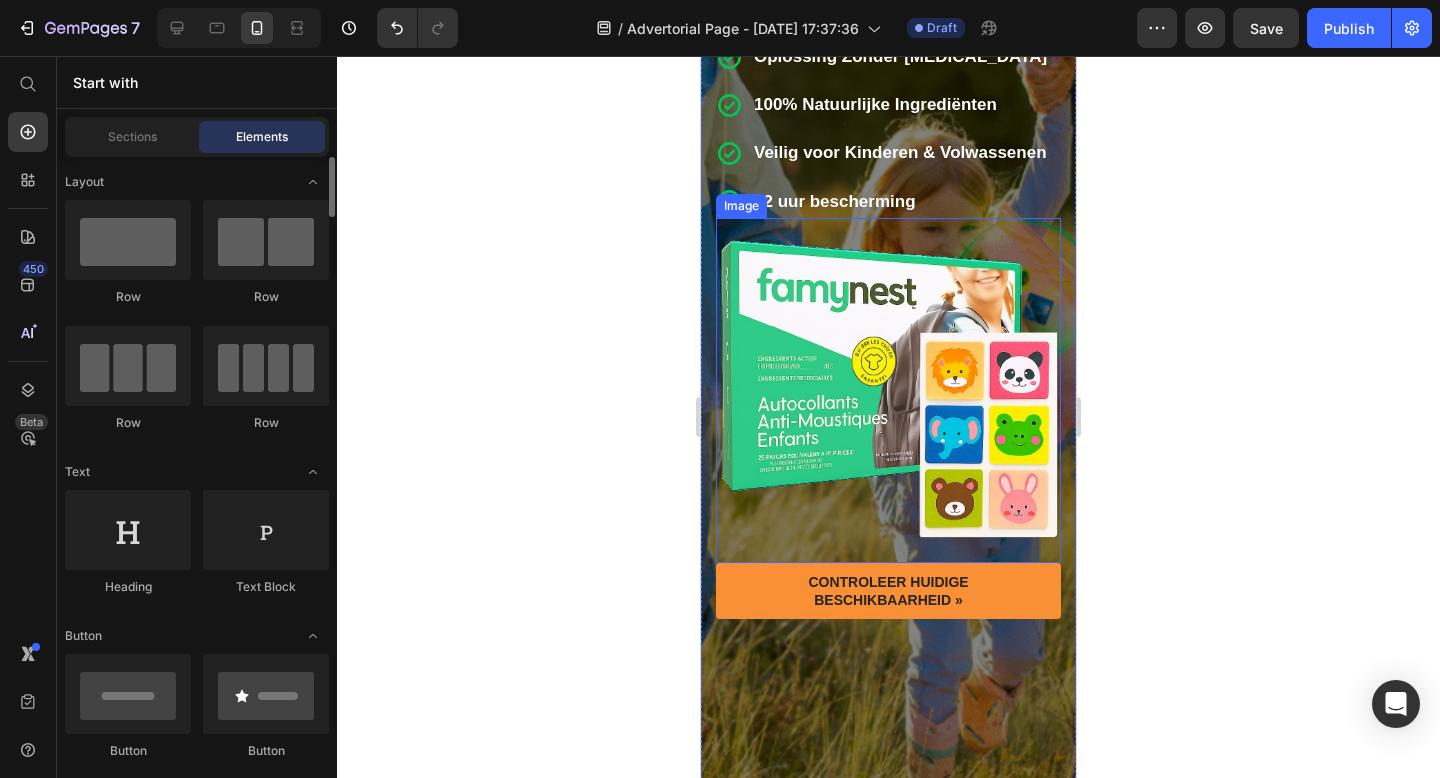 scroll, scrollTop: 0, scrollLeft: 0, axis: both 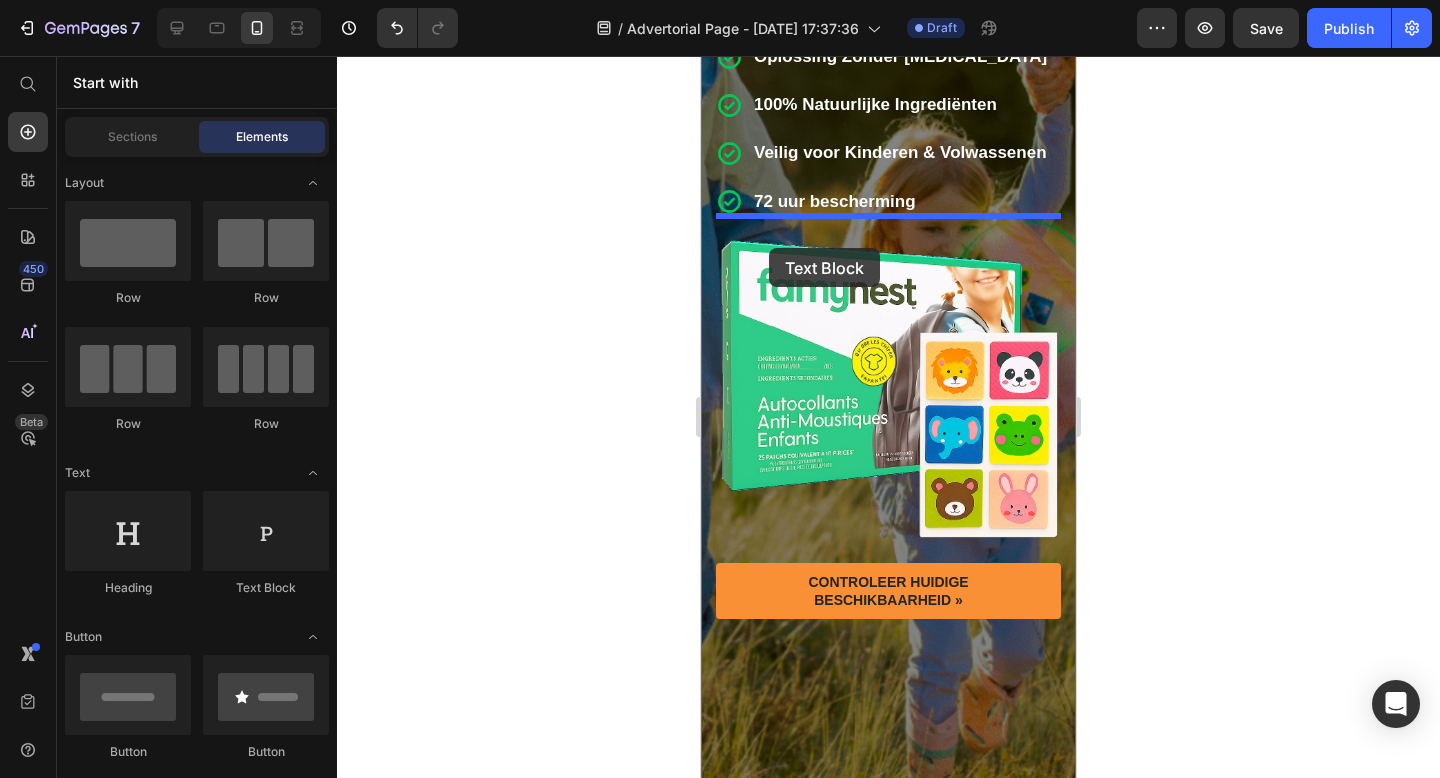drag, startPoint x: 927, startPoint y: 601, endPoint x: 765, endPoint y: 245, distance: 391.1266 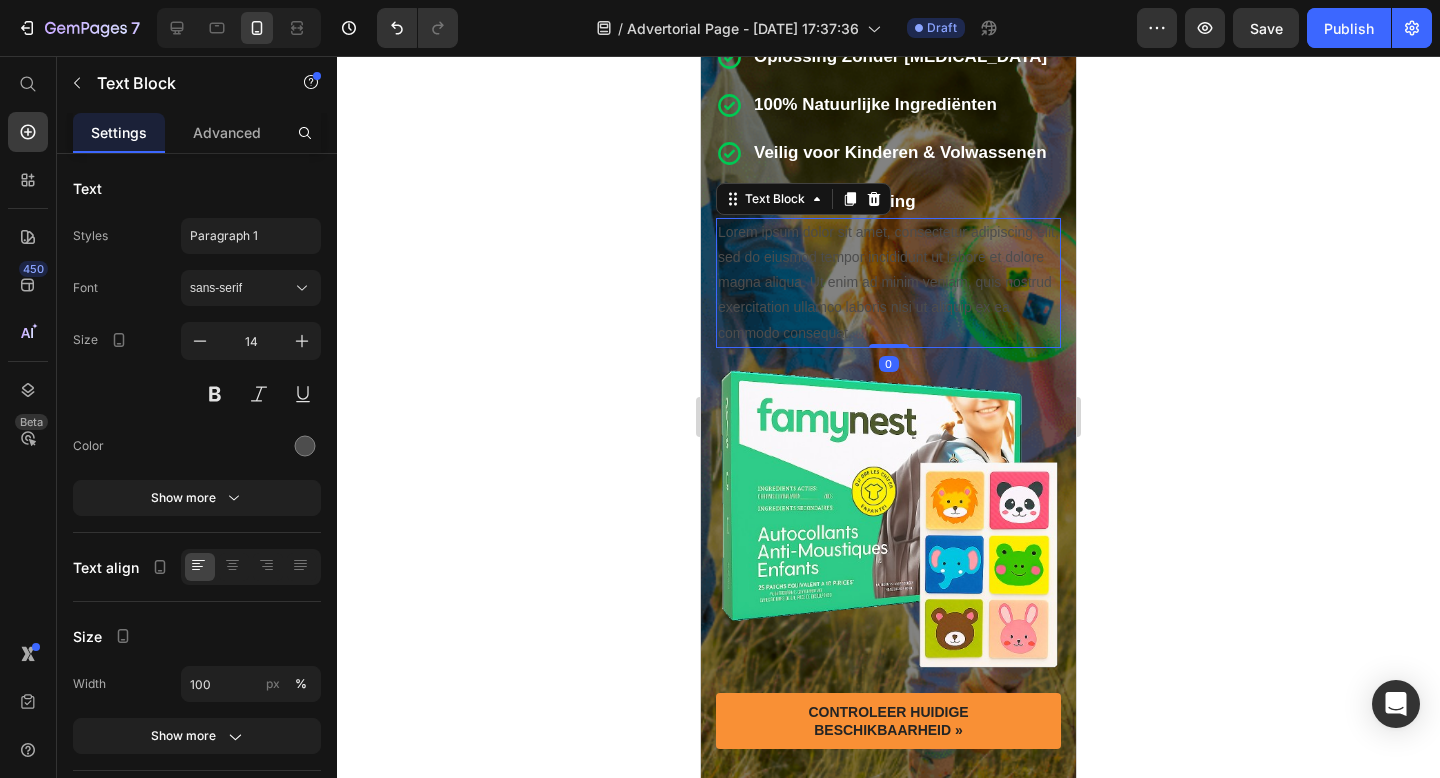 click on "Lorem ipsum dolor sit amet, consectetur adipiscing elit, sed do eiusmod tempor incididunt ut labore et dolore magna aliqua. Ut enim ad minim veniam, quis nostrud exercitation ullamco laboris nisi ut aliquip ex ea commodo consequat." at bounding box center [888, 283] 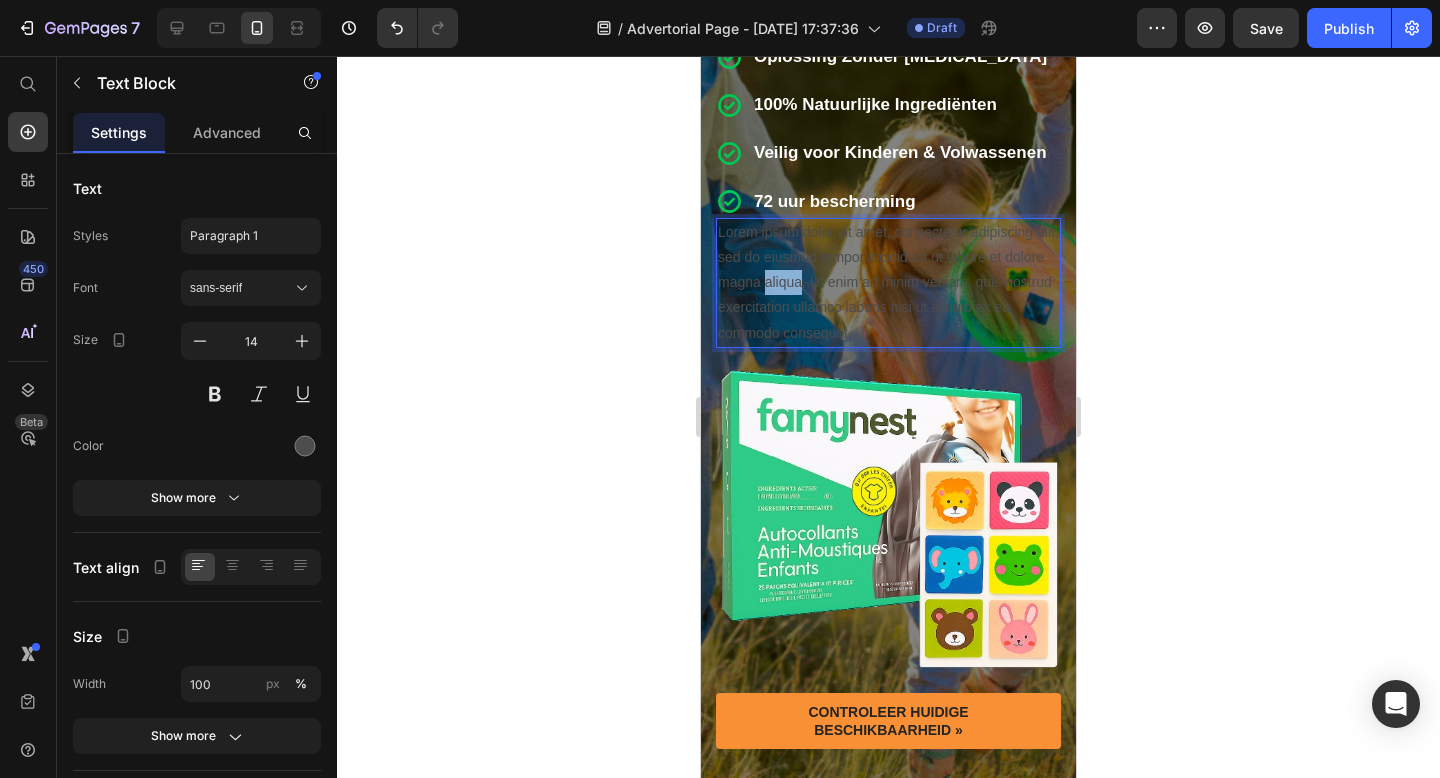 click on "Lorem ipsum dolor sit amet, consectetur adipiscing elit, sed do eiusmod tempor incididunt ut labore et dolore magna aliqua. Ut enim ad minim veniam, quis nostrud exercitation ullamco laboris nisi ut aliquip ex ea commodo consequat." at bounding box center (888, 283) 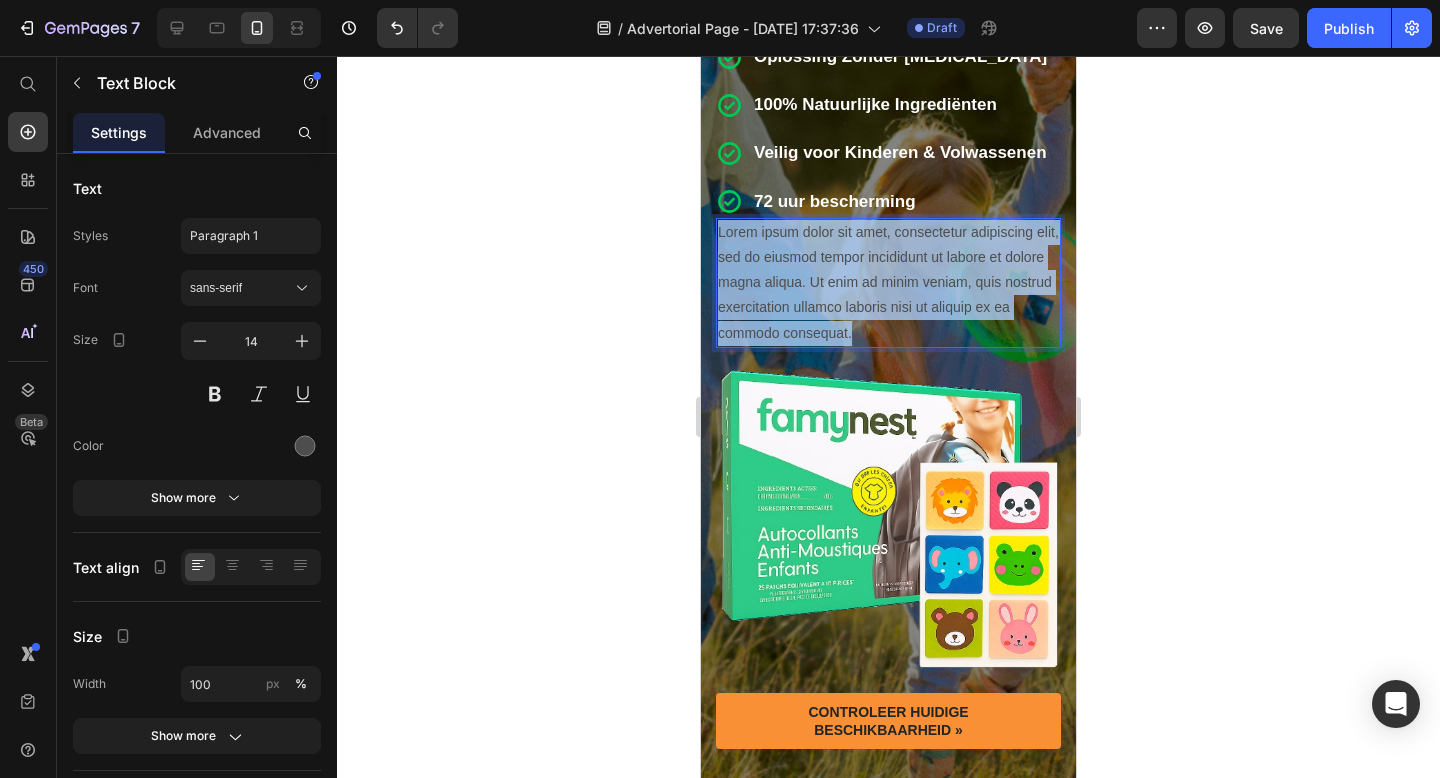 click on "Lorem ipsum dolor sit amet, consectetur adipiscing elit, sed do eiusmod tempor incididunt ut labore et dolore magna aliqua. Ut enim ad minim veniam, quis nostrud exercitation ullamco laboris nisi ut aliquip ex ea commodo consequat." at bounding box center [888, 283] 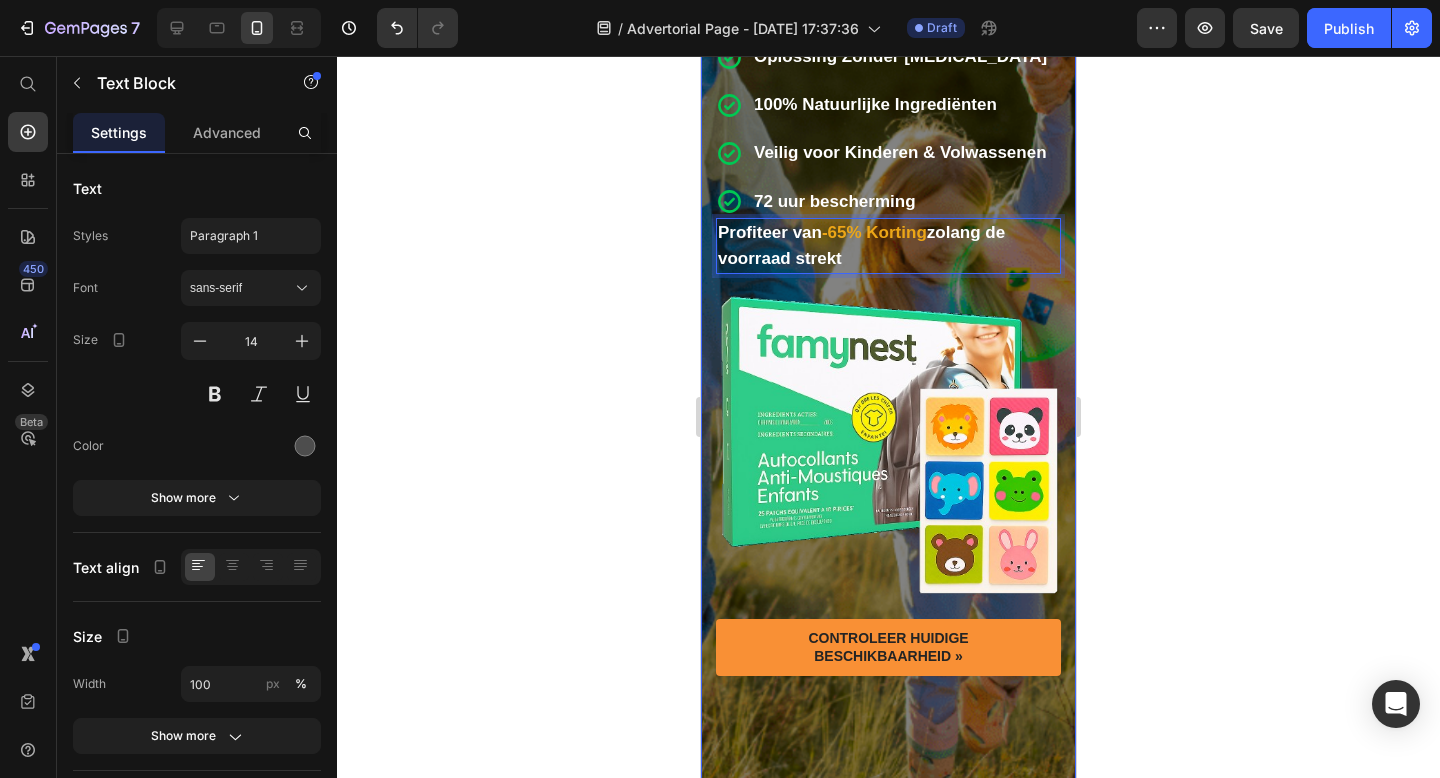 click 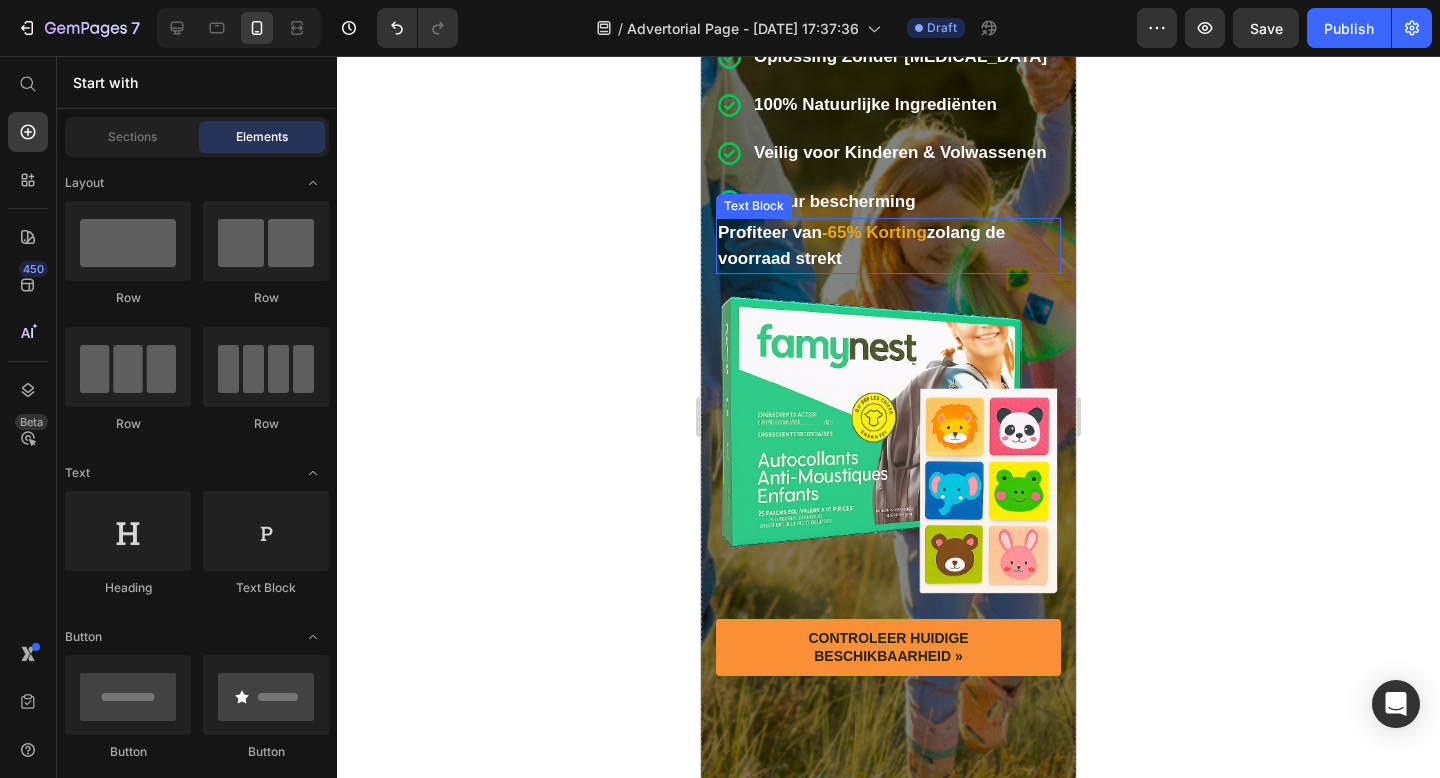 click on "-65% Korting" at bounding box center [874, 232] 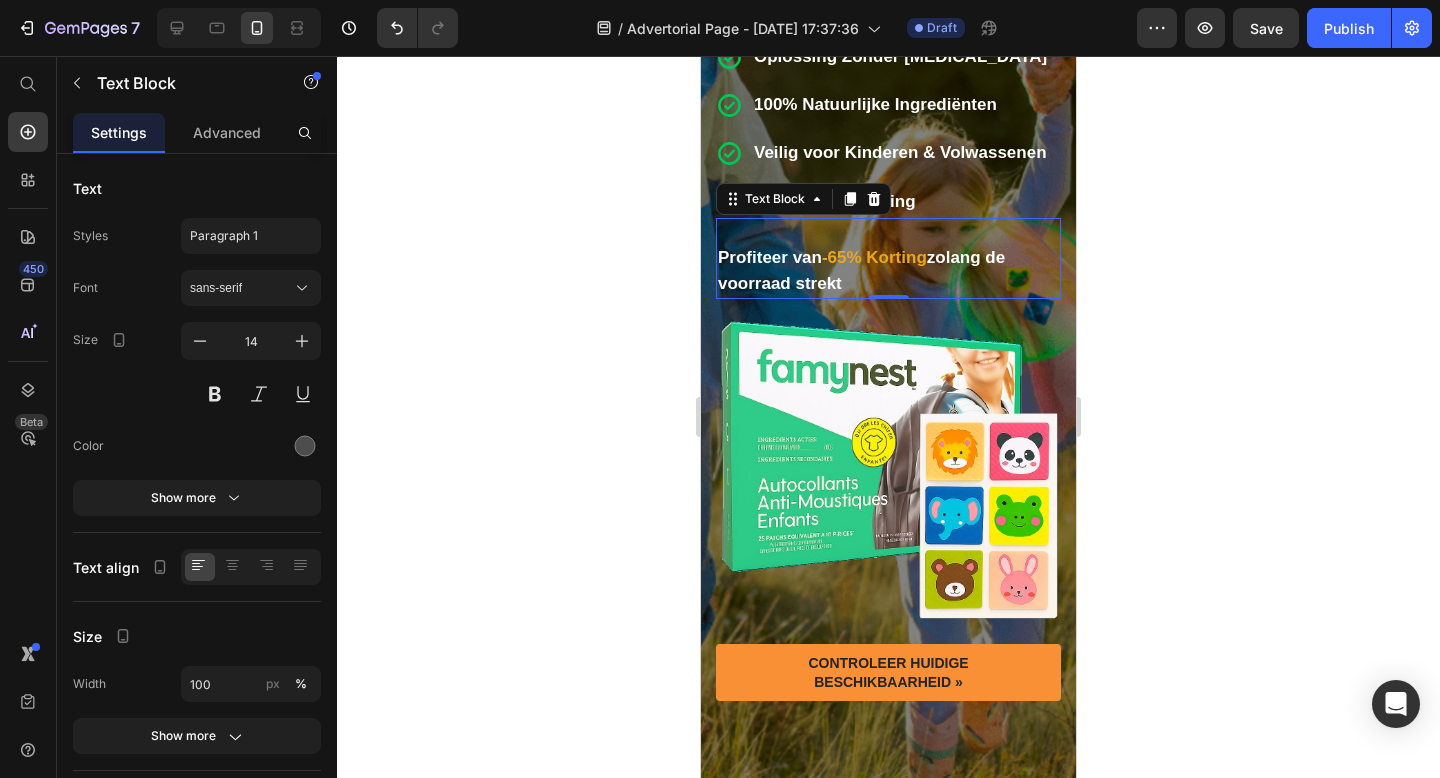 click 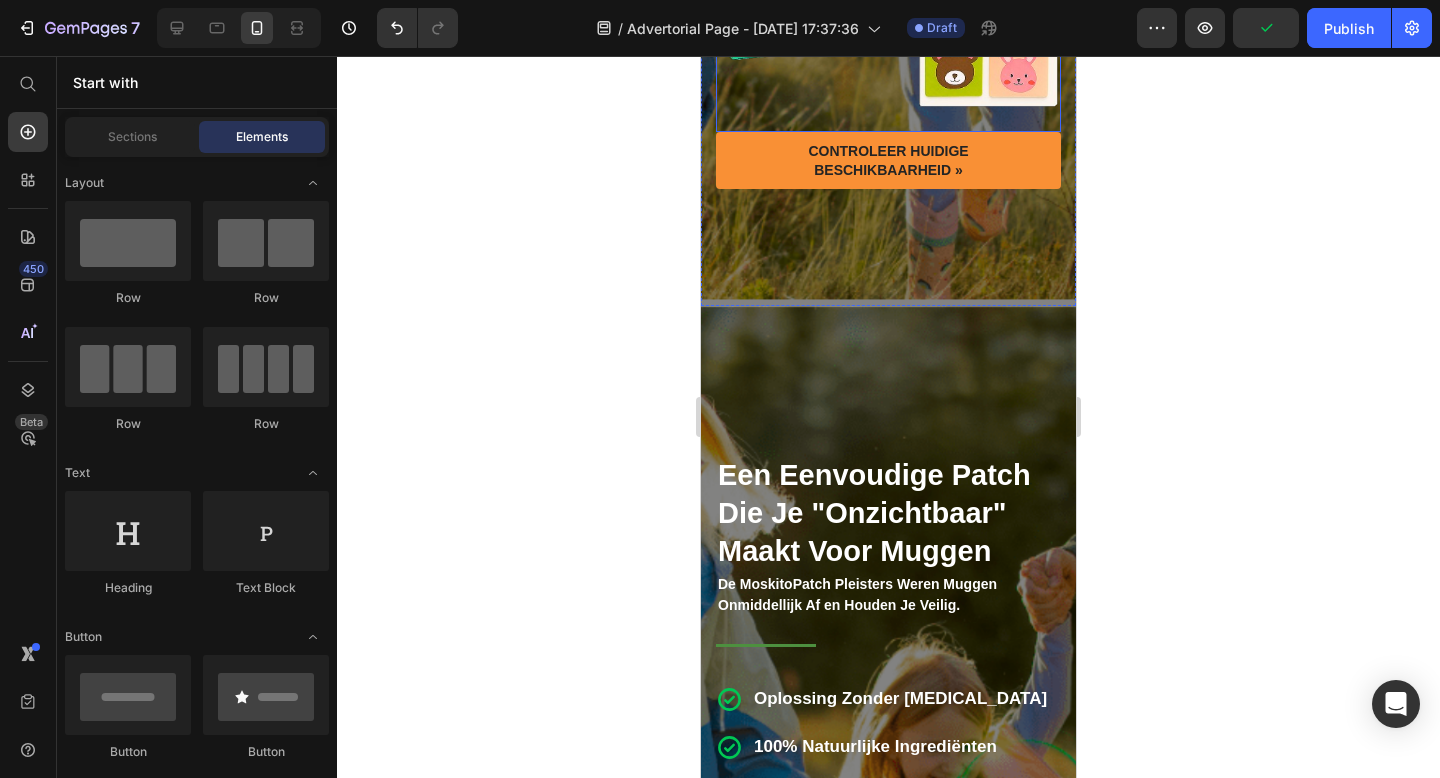 scroll, scrollTop: 828, scrollLeft: 0, axis: vertical 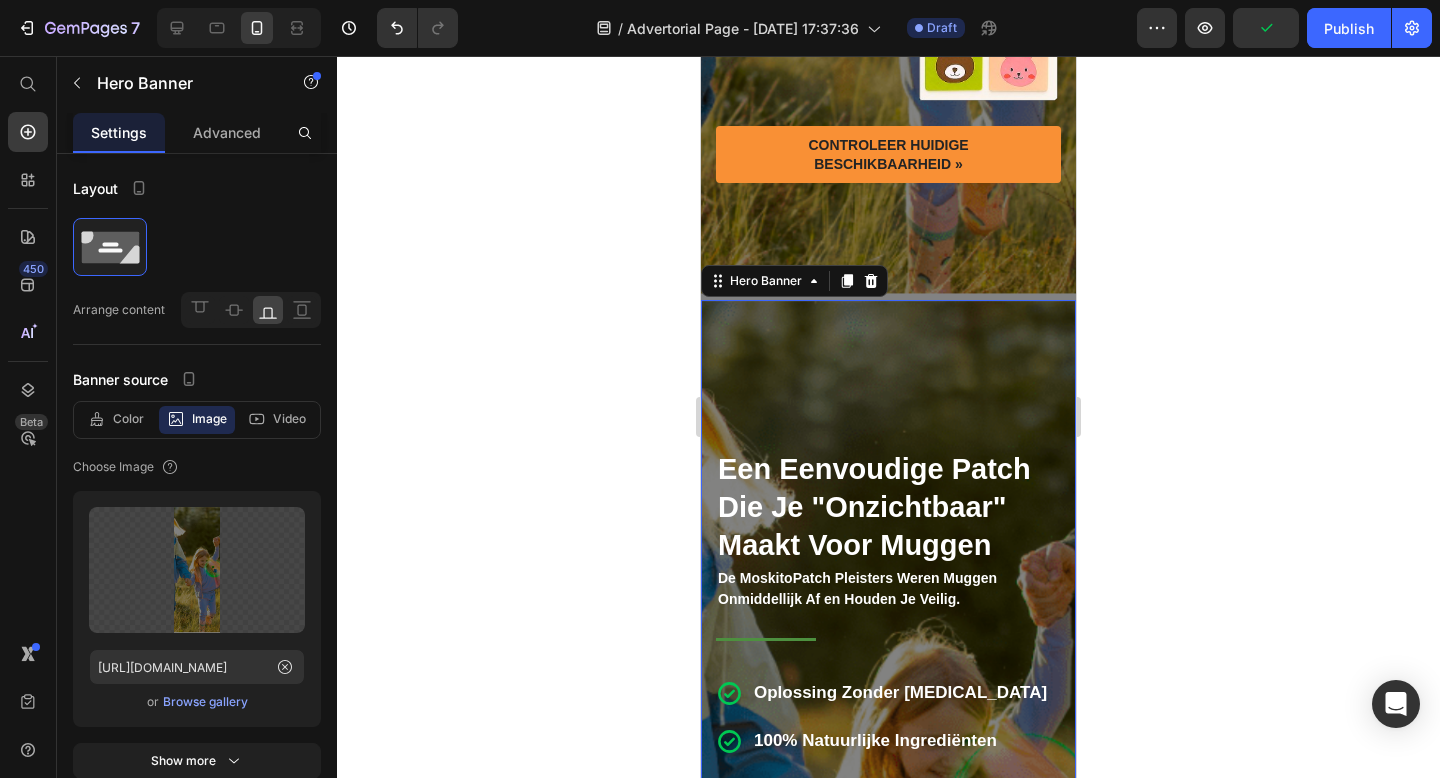 click at bounding box center (888, 815) 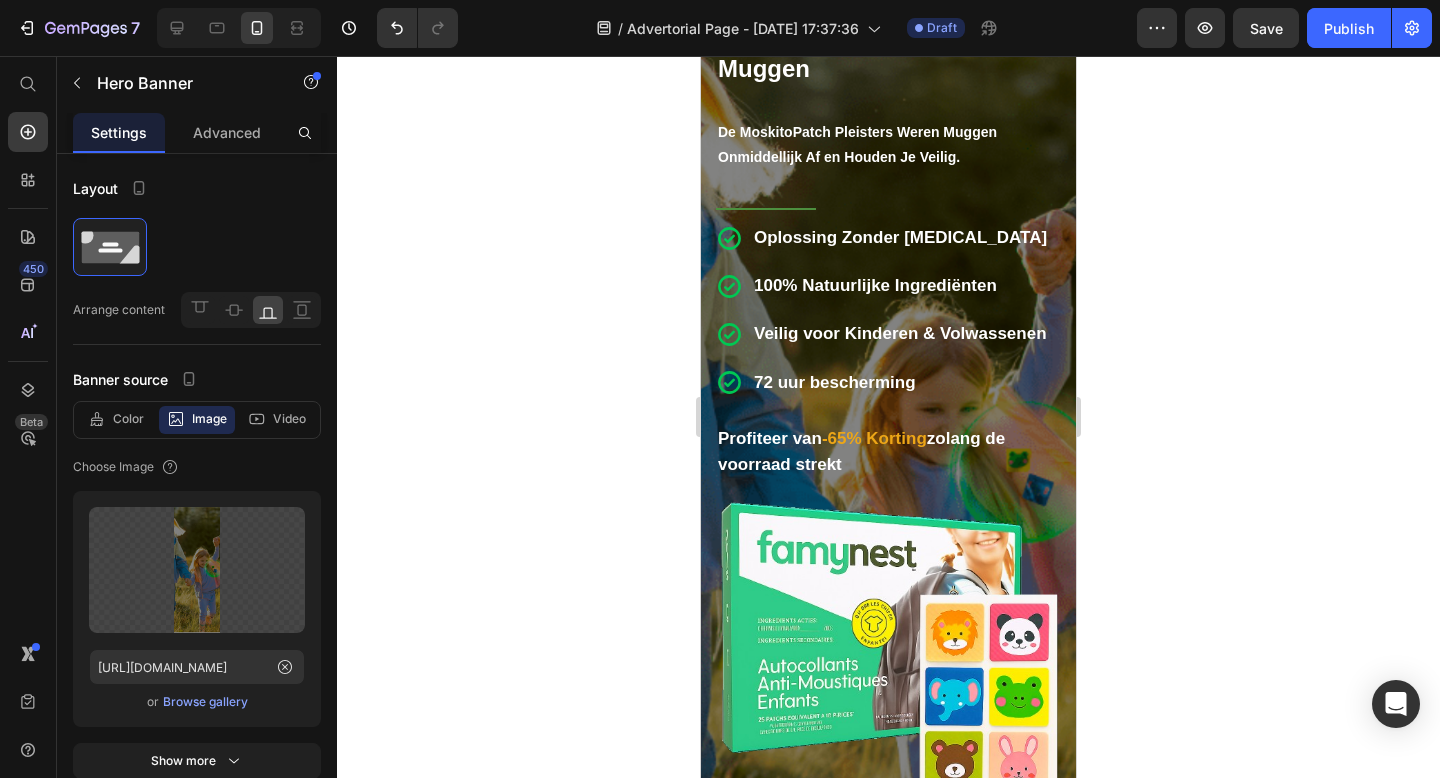 scroll, scrollTop: 0, scrollLeft: 0, axis: both 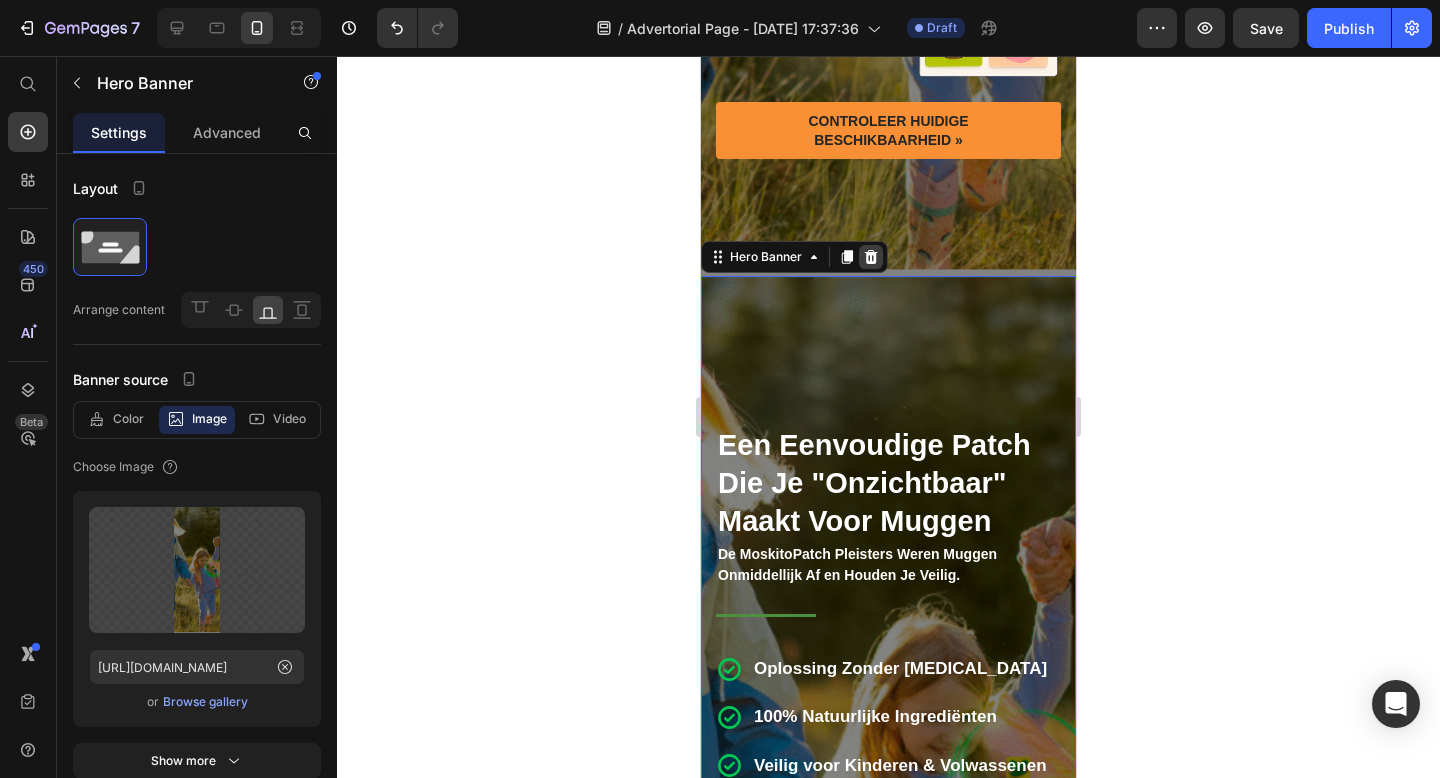 click 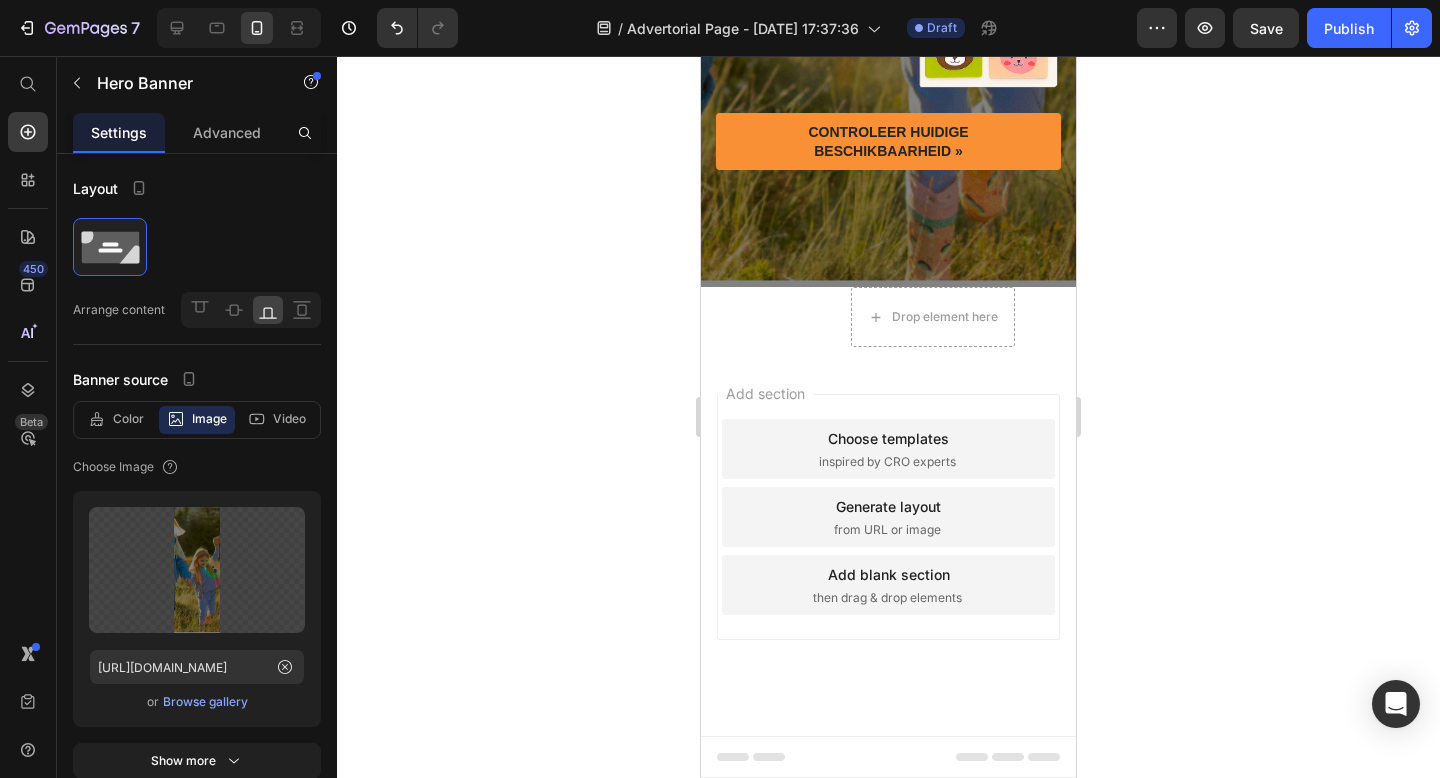 scroll, scrollTop: 841, scrollLeft: 0, axis: vertical 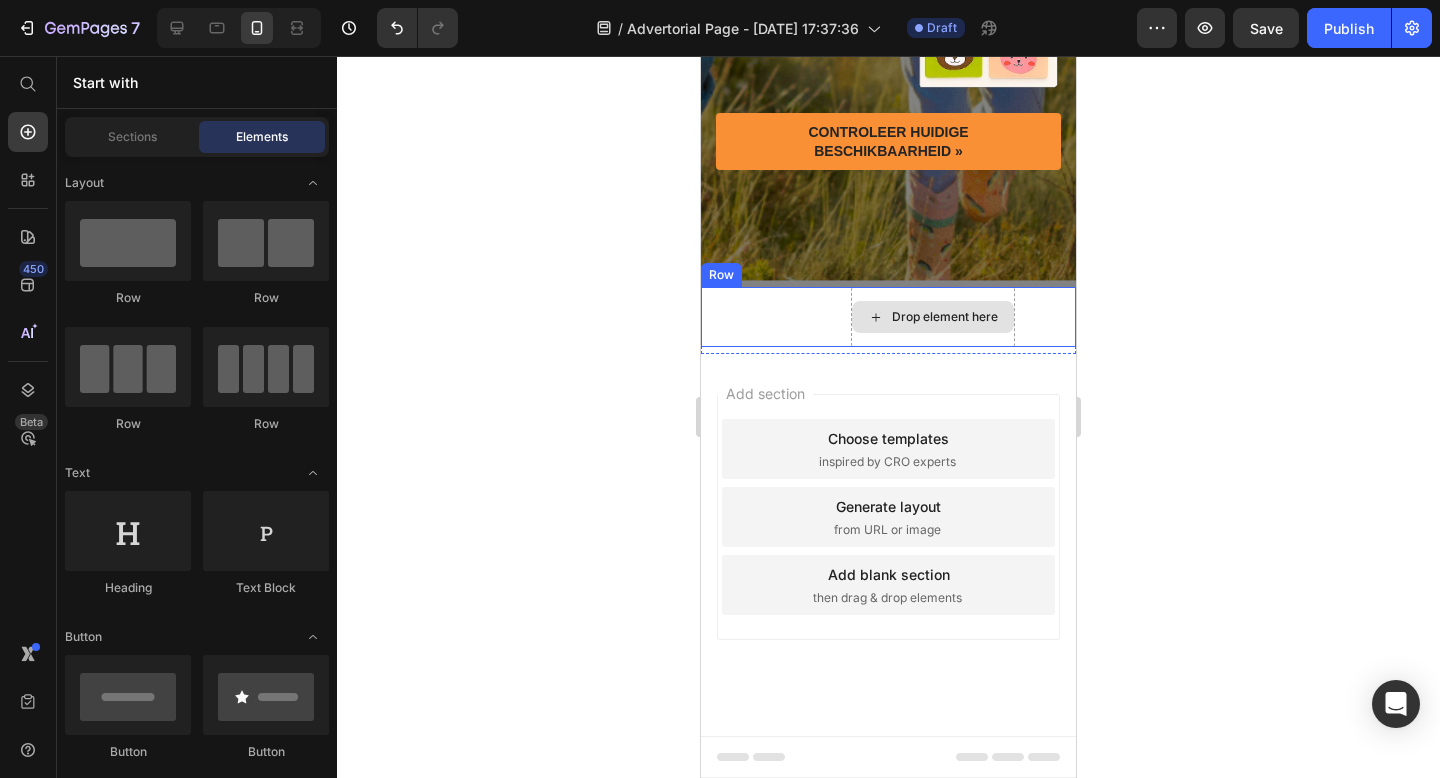 click on "Drop element here" at bounding box center [945, 317] 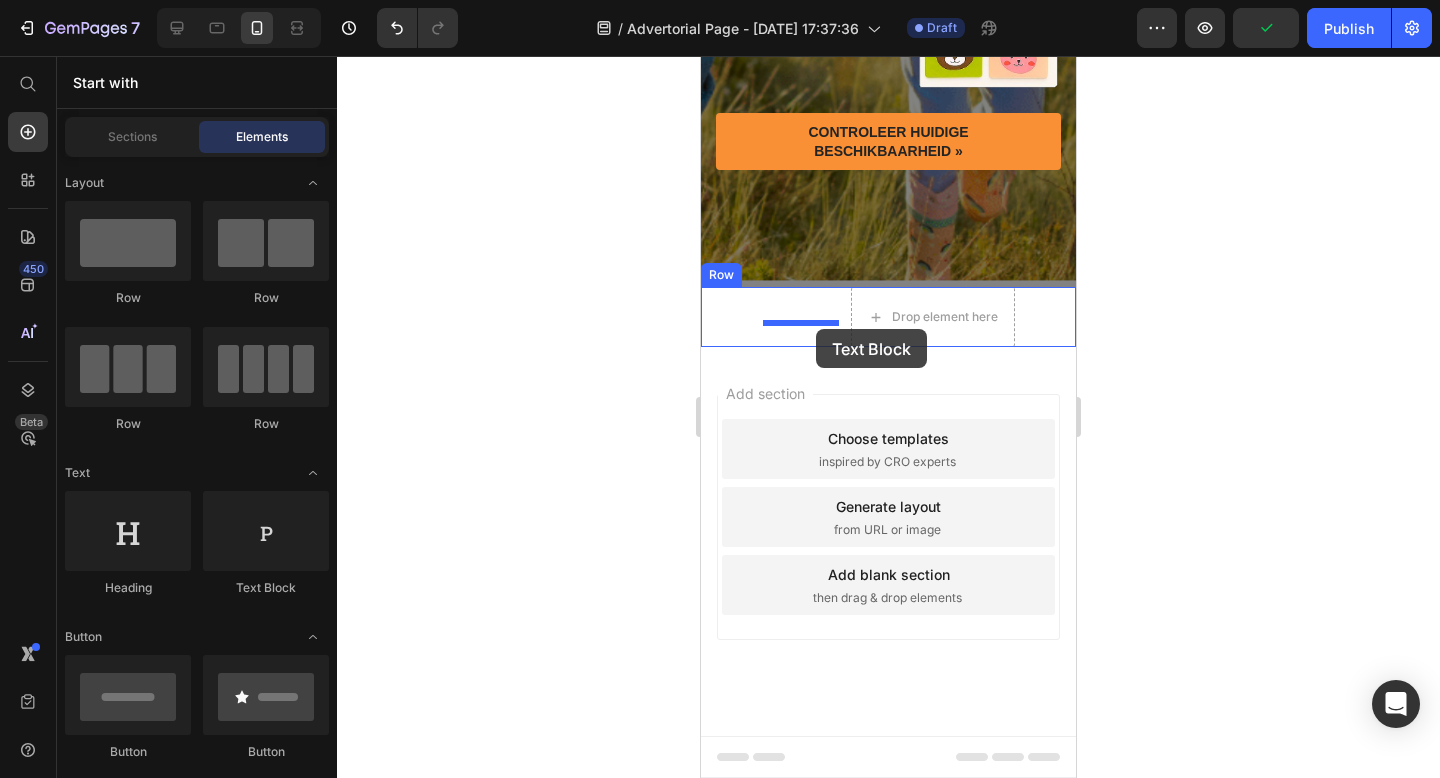 drag, startPoint x: 945, startPoint y: 619, endPoint x: 816, endPoint y: 329, distance: 317.39722 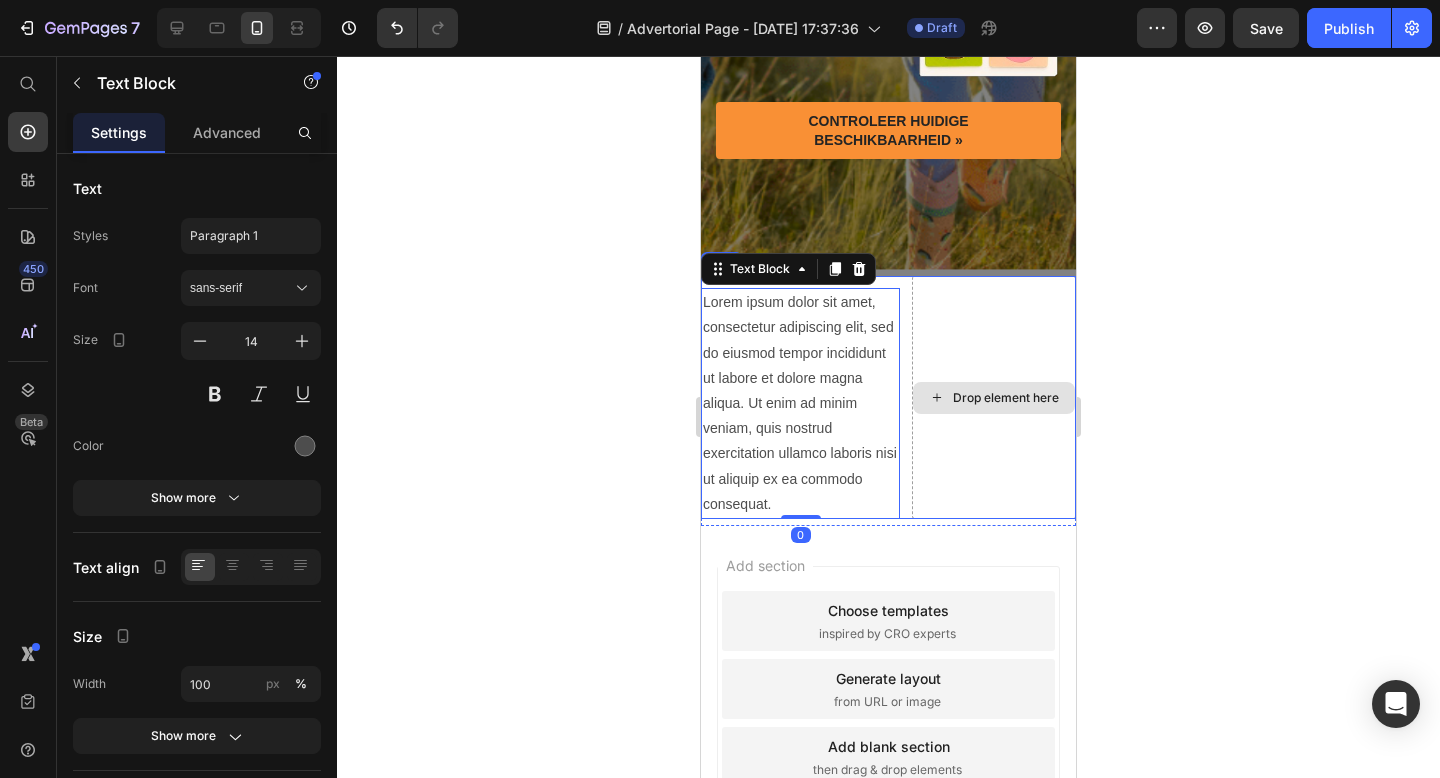 click on "Drop element here" at bounding box center [994, 397] 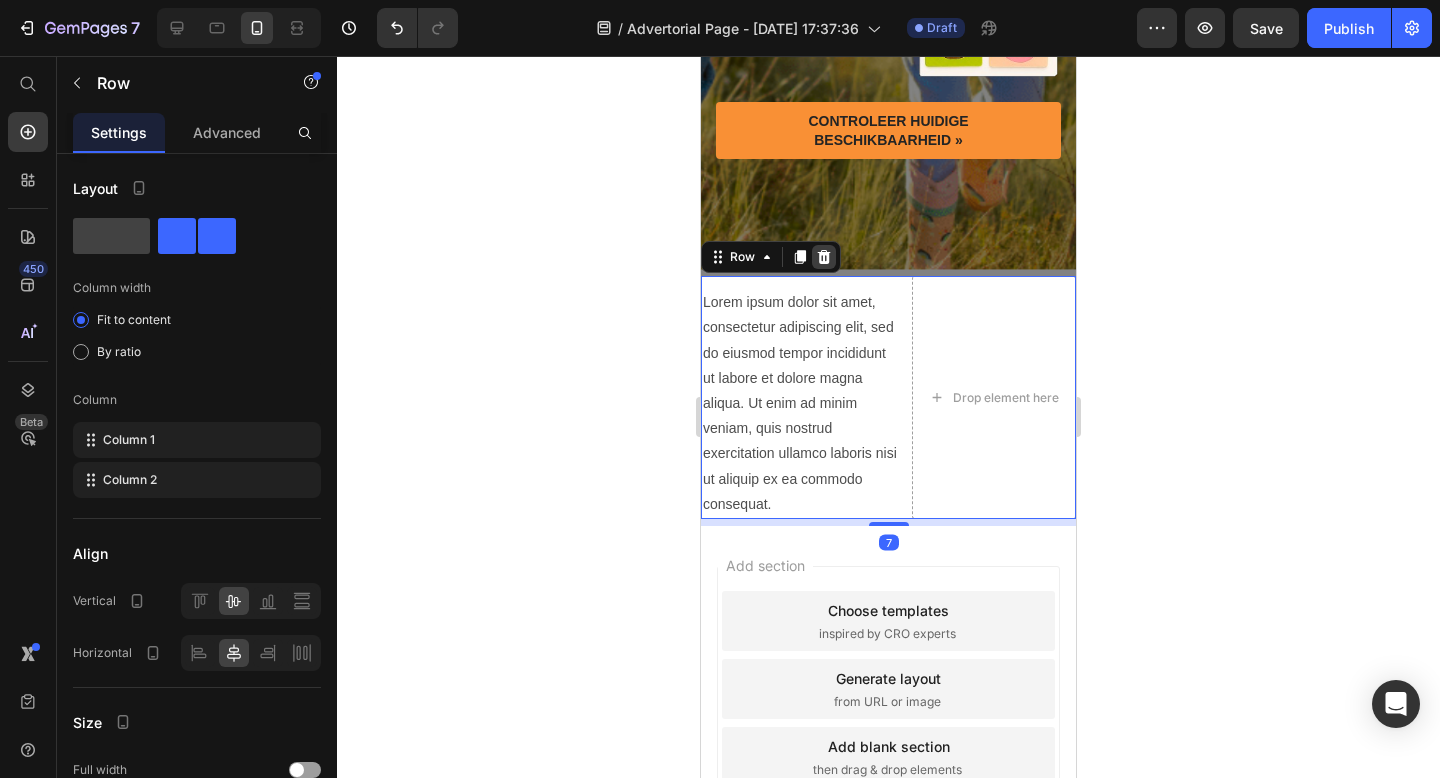 click at bounding box center [824, 257] 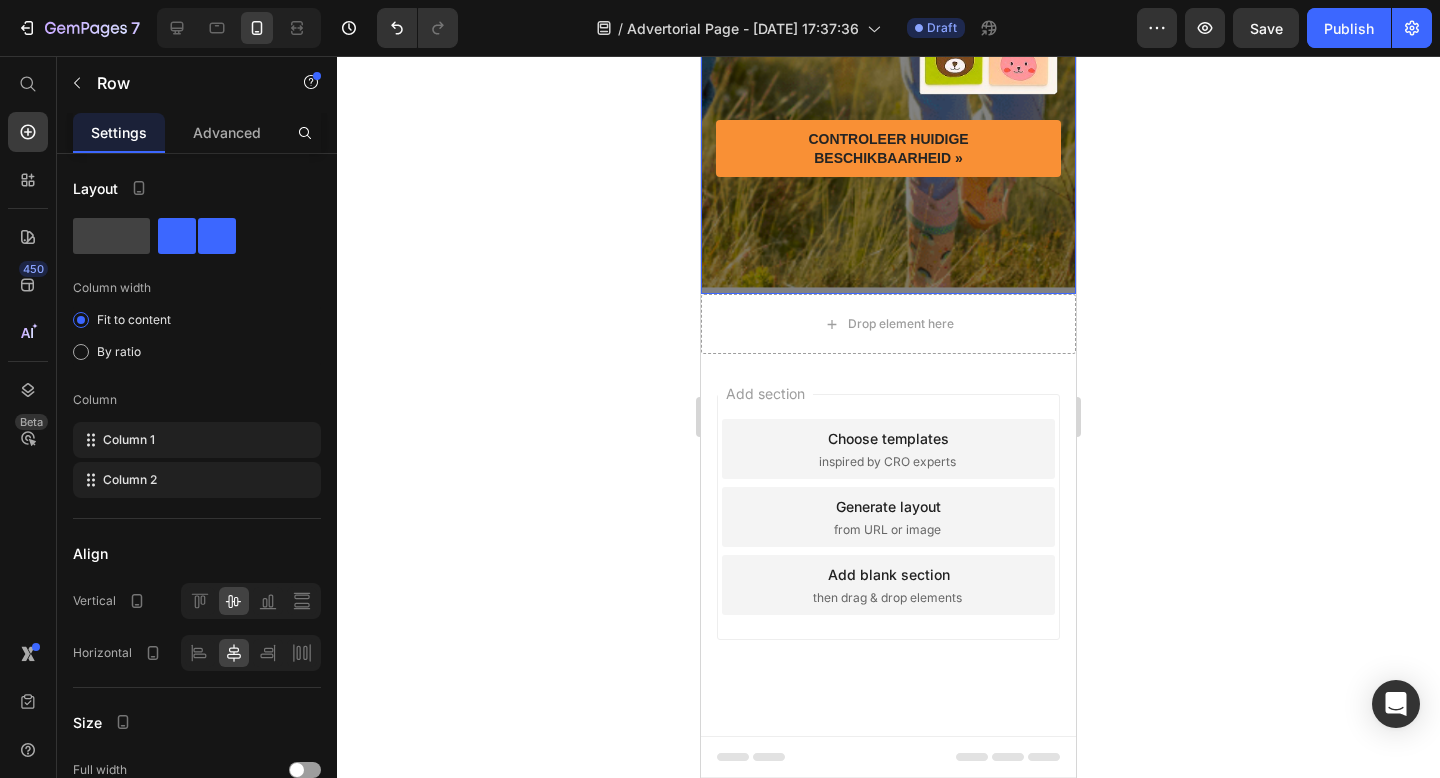 scroll, scrollTop: 834, scrollLeft: 0, axis: vertical 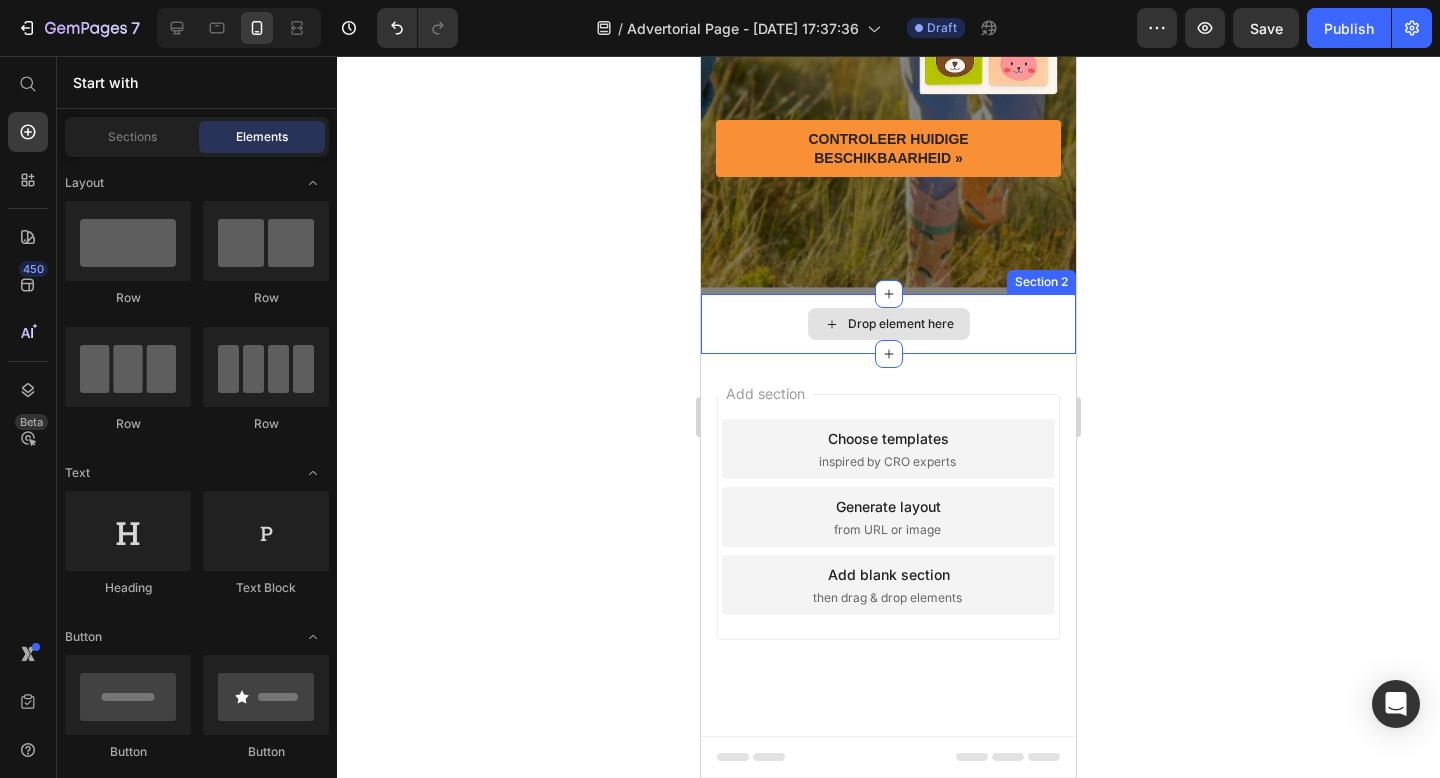 click 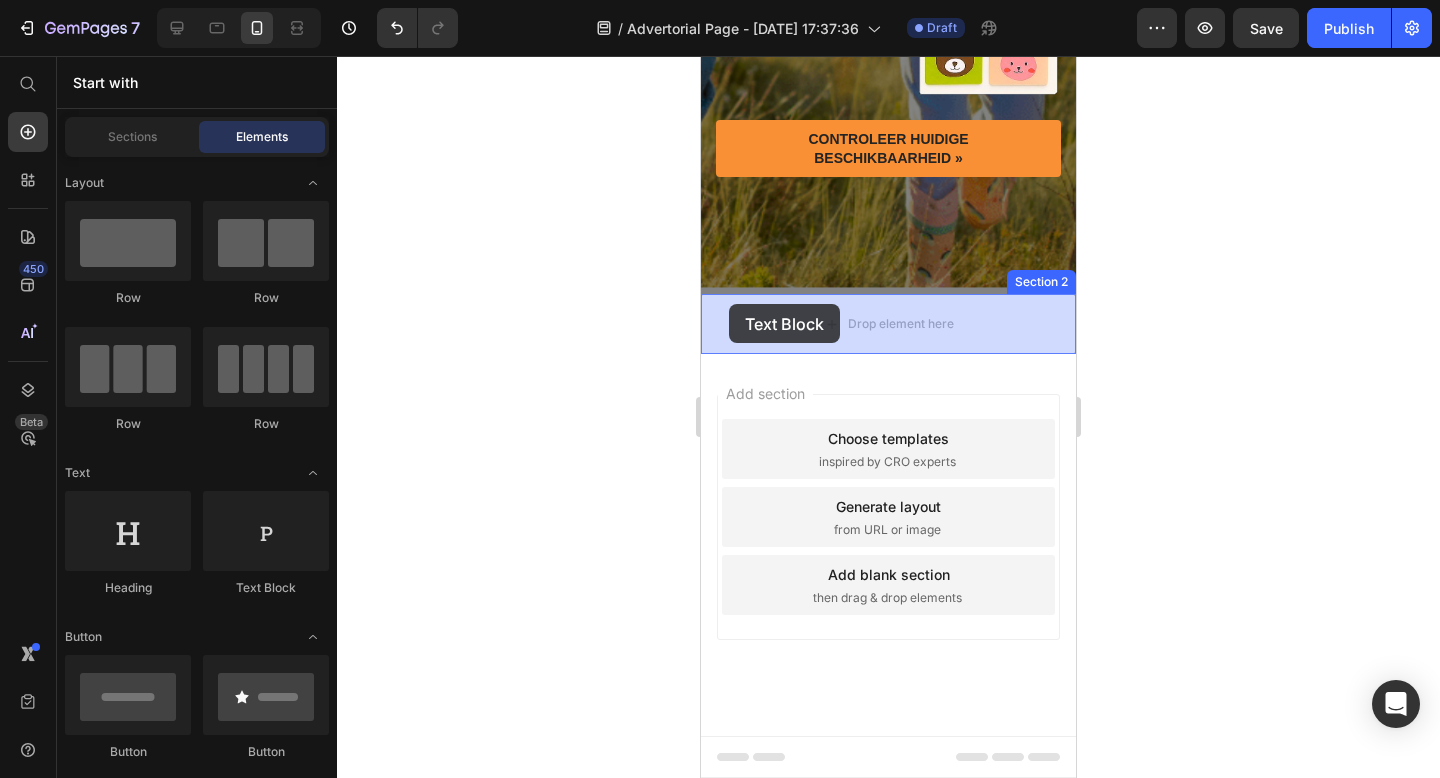 drag, startPoint x: 960, startPoint y: 608, endPoint x: 730, endPoint y: 305, distance: 380.40637 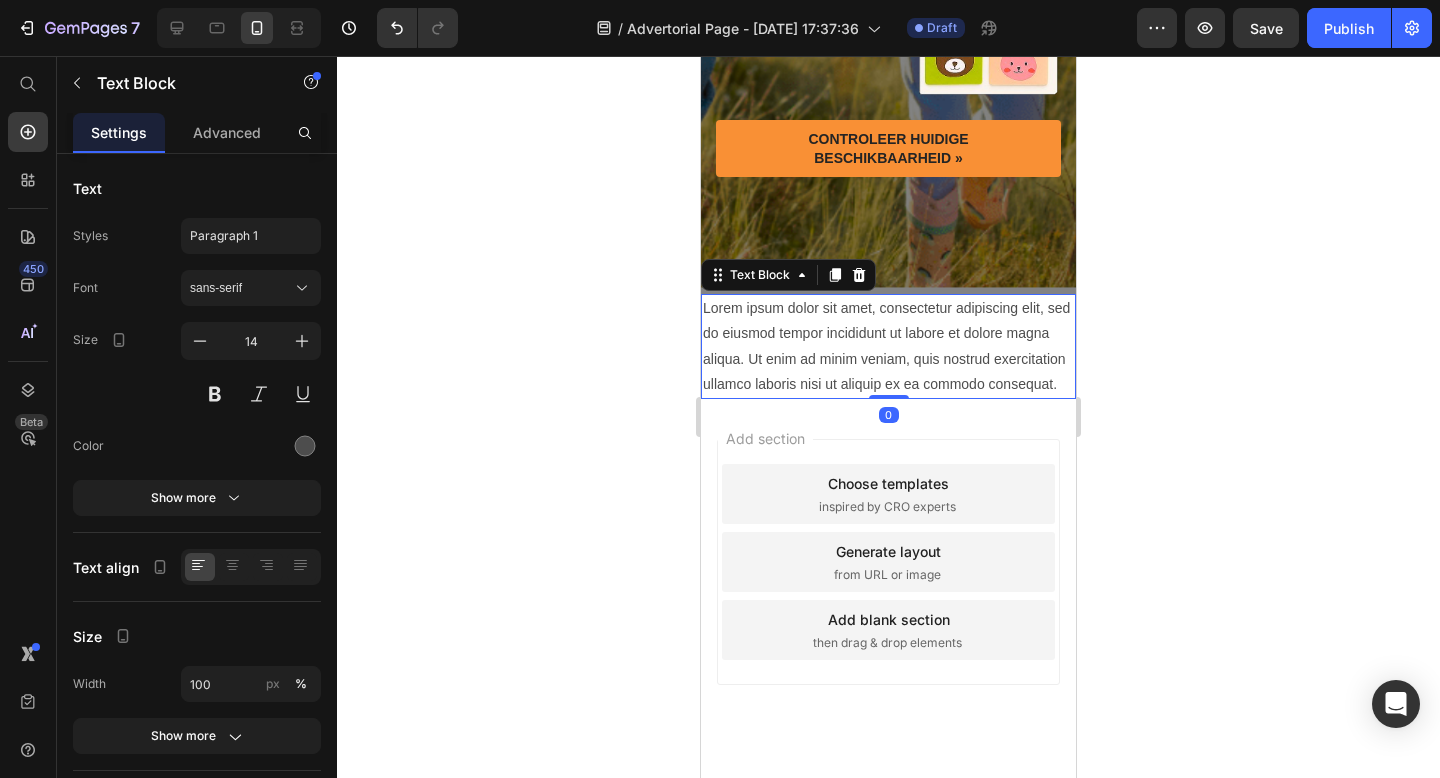 scroll, scrollTop: 852, scrollLeft: 0, axis: vertical 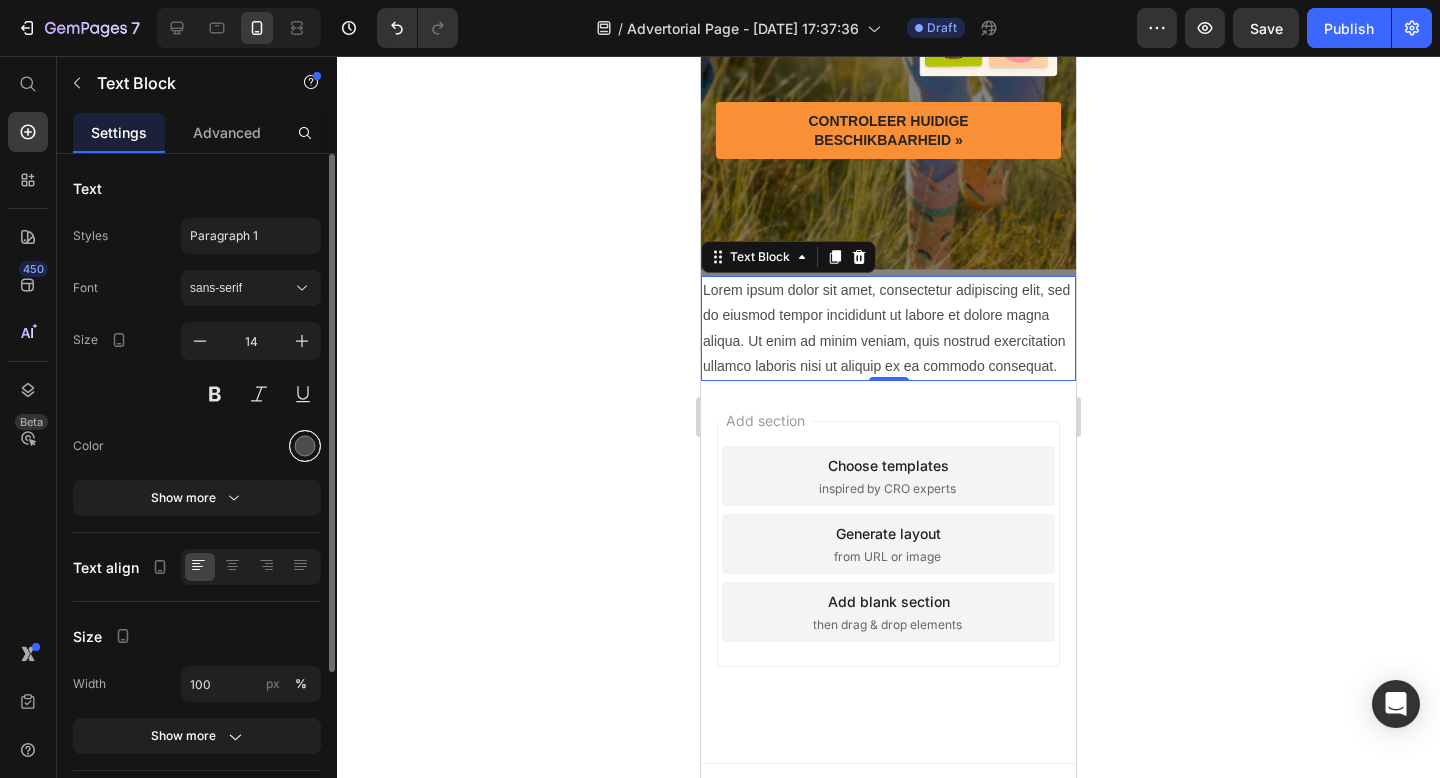 click at bounding box center [305, 446] 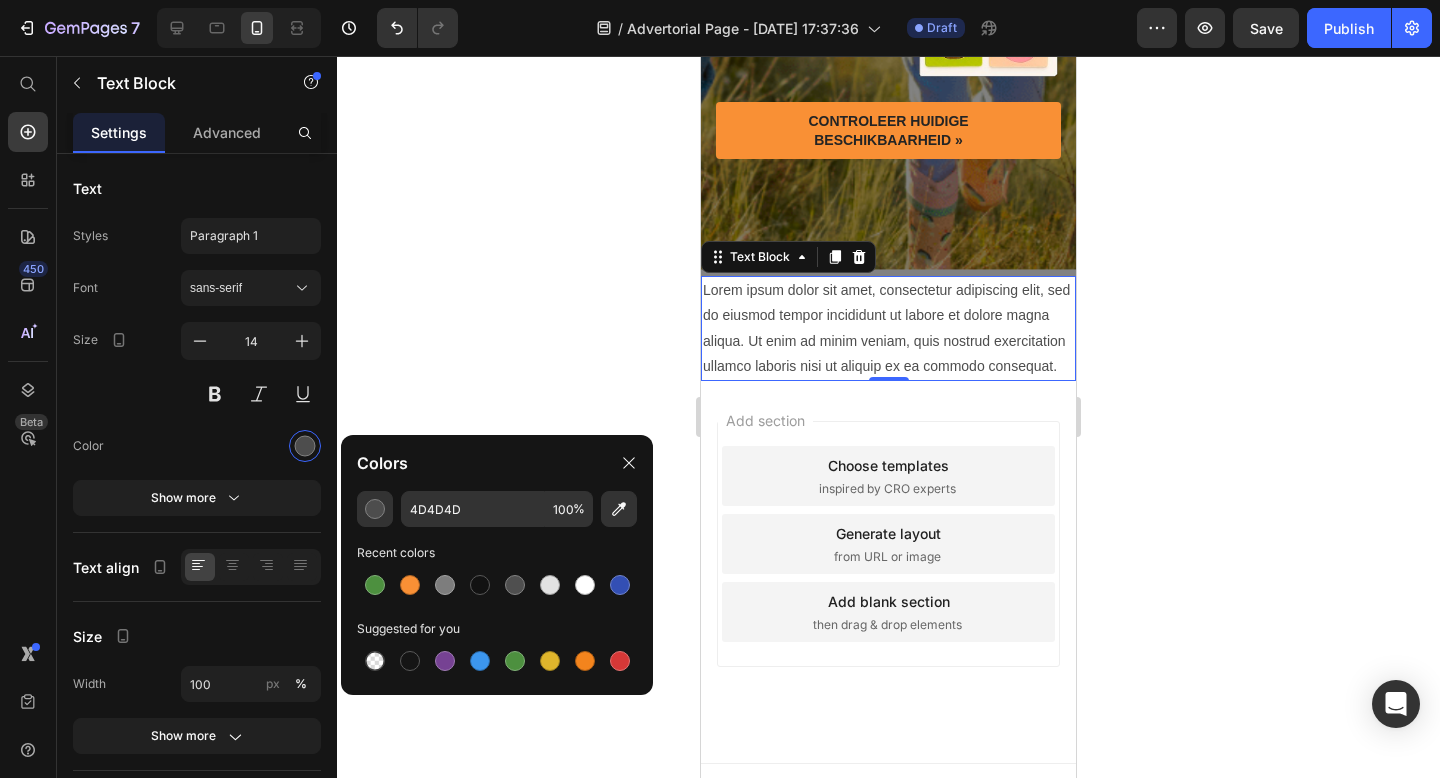 click on "Lorem ipsum dolor sit amet, consectetur adipiscing elit, sed do eiusmod tempor incididunt ut labore et dolore magna aliqua. Ut enim ad minim veniam, quis nostrud exercitation ullamco laboris nisi ut aliquip ex ea commodo consequat." at bounding box center [888, 328] 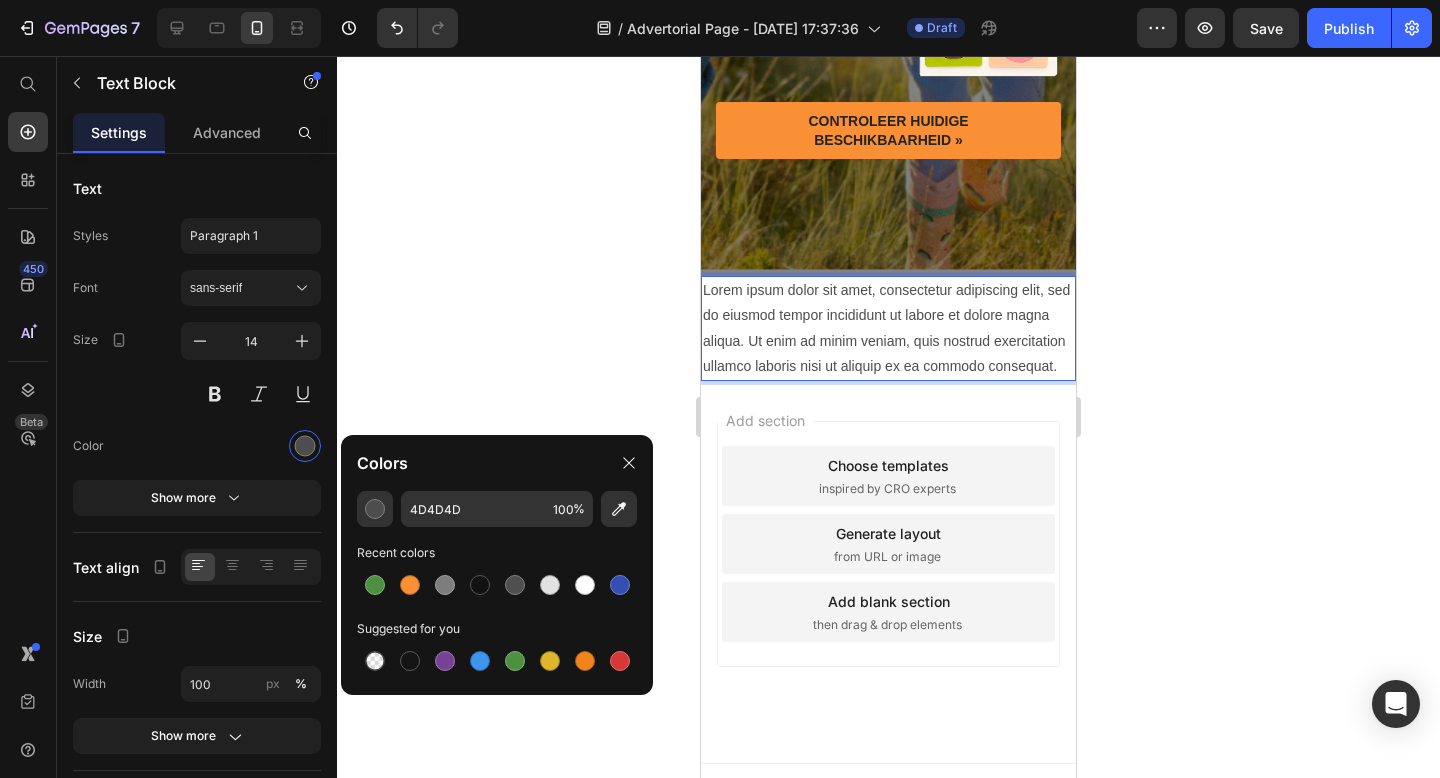 click on "Lorem ipsum dolor sit amet, consectetur adipiscing elit, sed do eiusmod tempor incididunt ut labore et dolore magna aliqua. Ut enim ad minim veniam, quis nostrud exercitation ullamco laboris nisi ut aliquip ex ea commodo consequat." at bounding box center (888, 328) 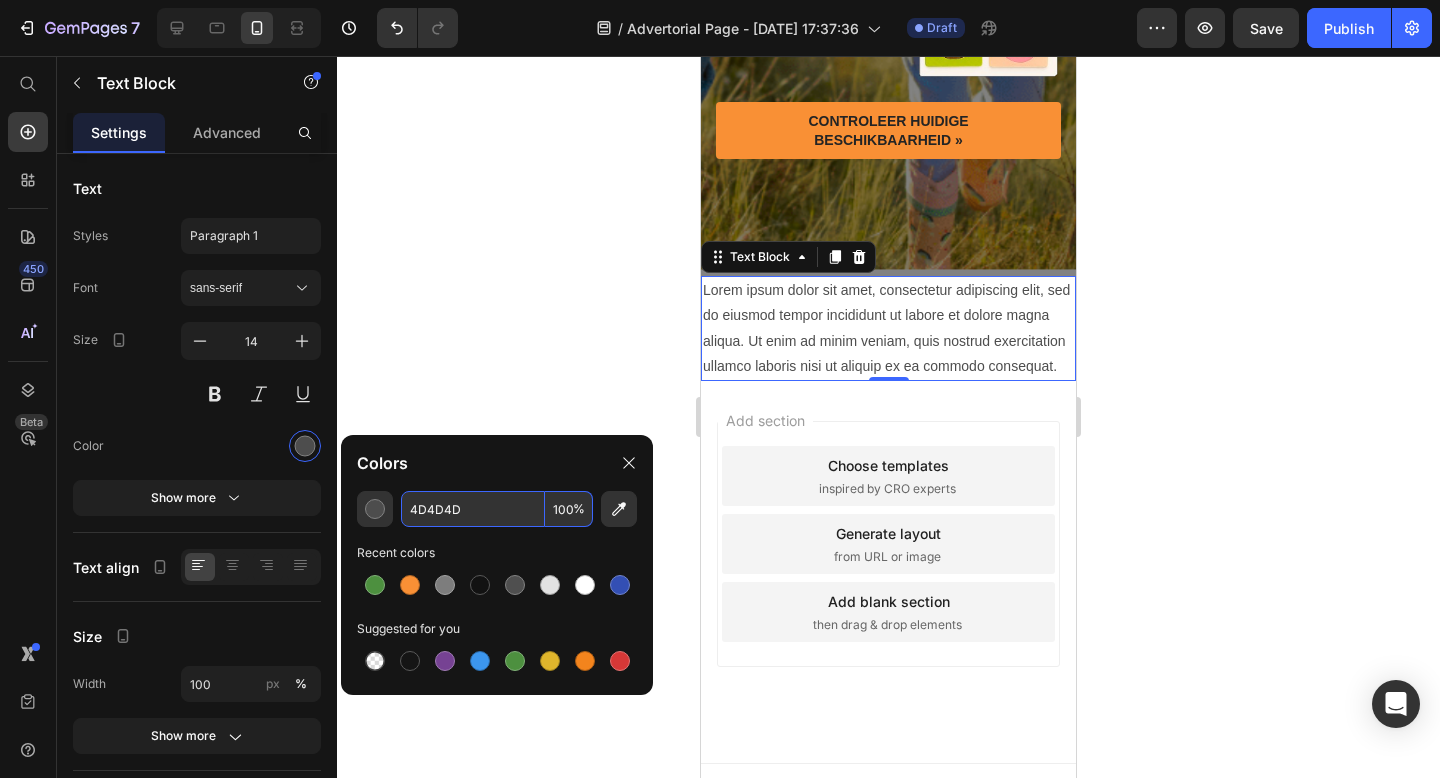 click on "4D4D4D" at bounding box center [473, 509] 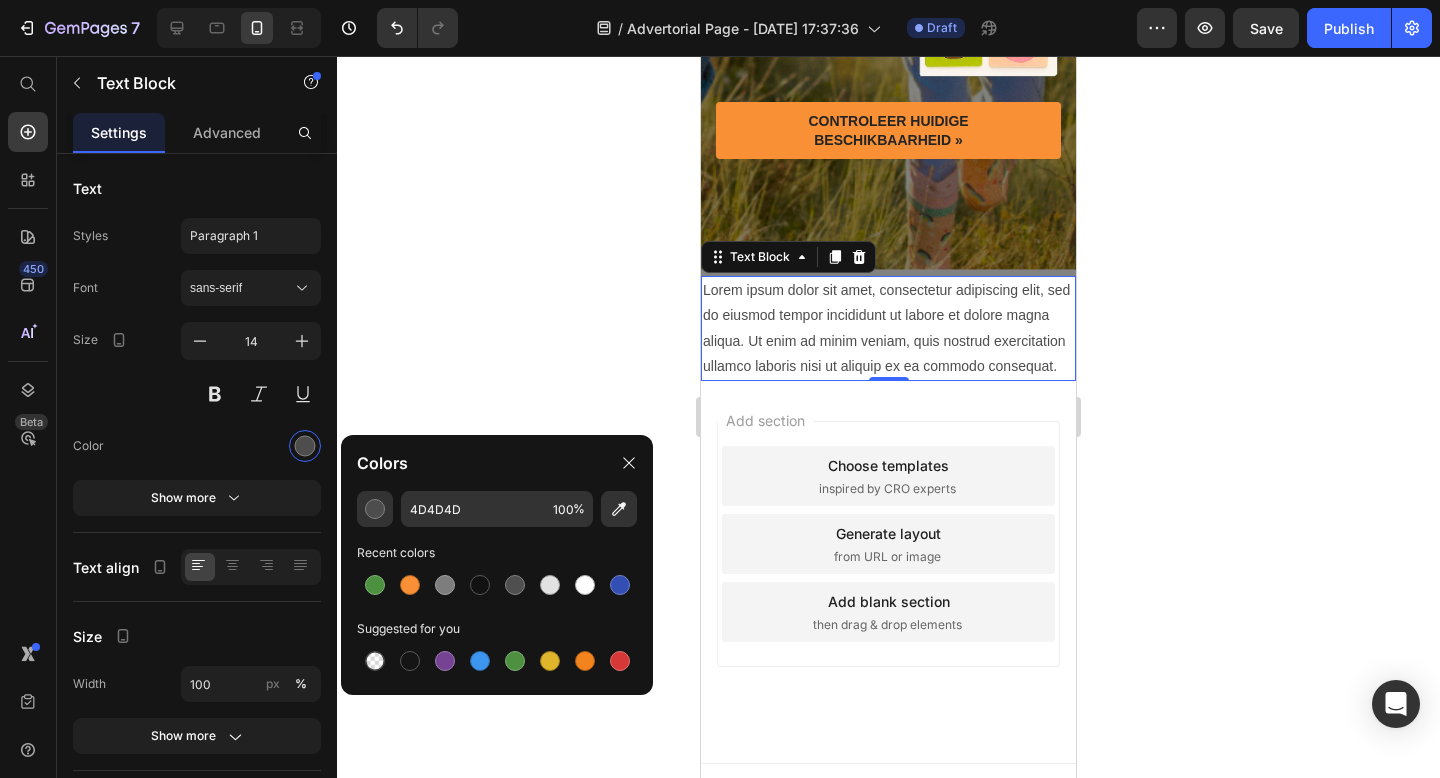 click 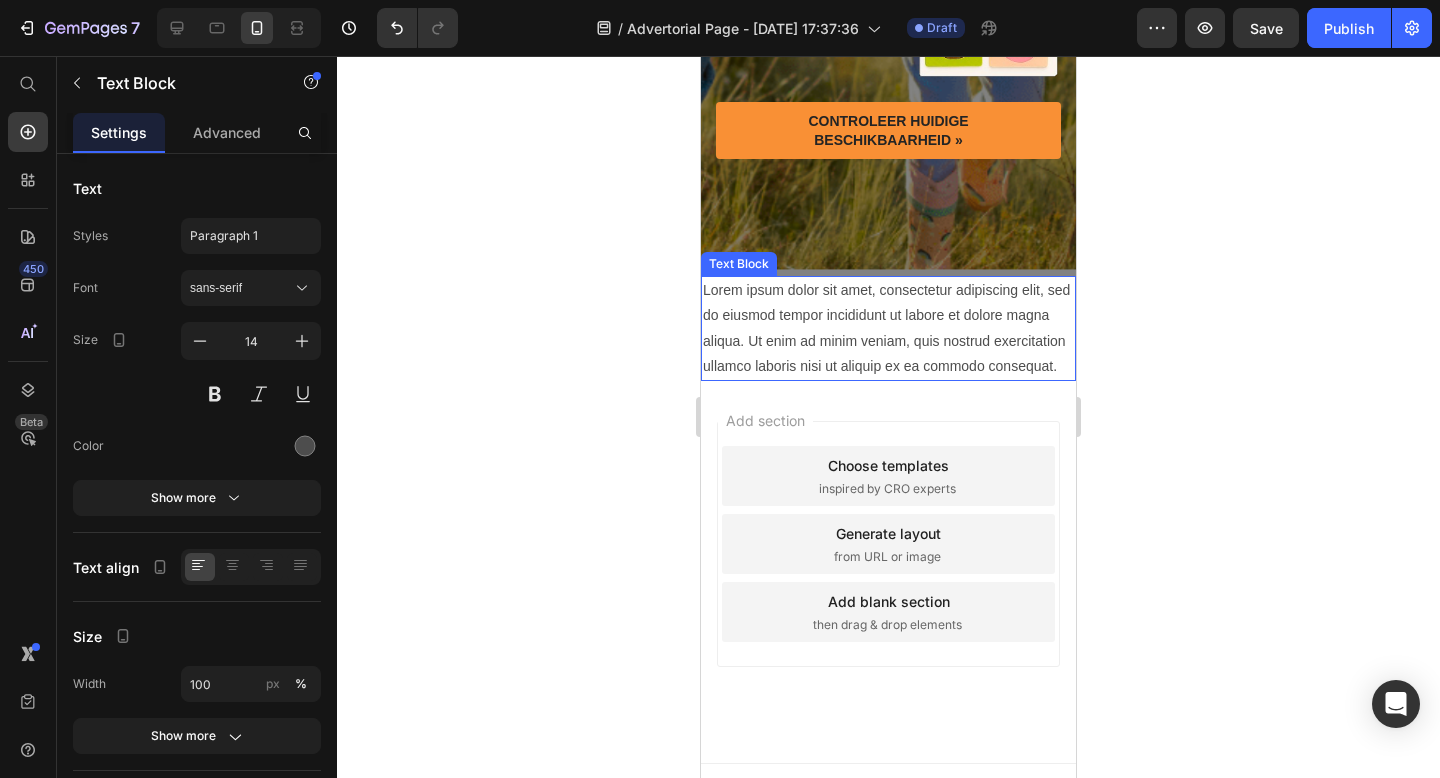 click on "Lorem ipsum dolor sit amet, consectetur adipiscing elit, sed do eiusmod tempor incididunt ut labore et dolore magna aliqua. Ut enim ad minim veniam, quis nostrud exercitation ullamco laboris nisi ut aliquip ex ea commodo consequat." at bounding box center [888, 328] 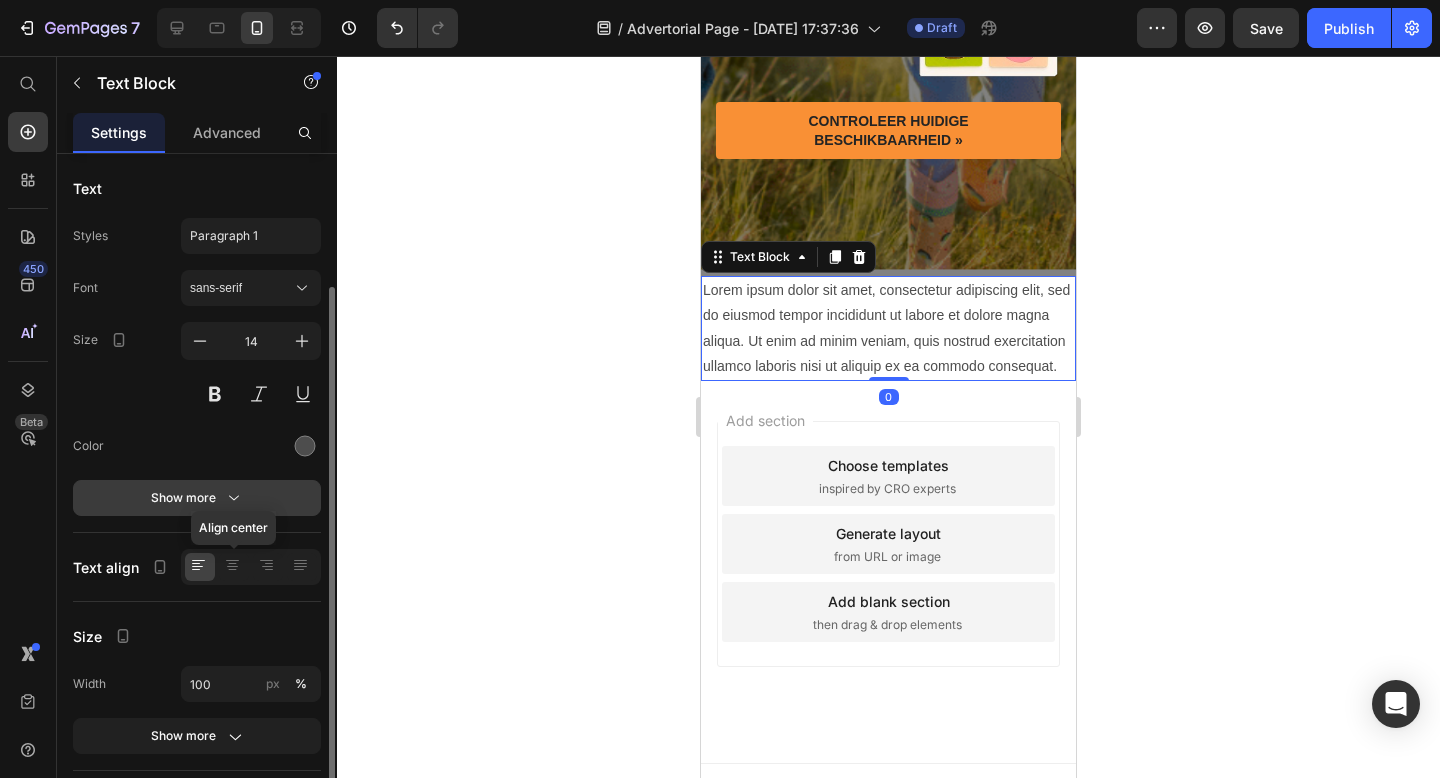 scroll, scrollTop: 214, scrollLeft: 0, axis: vertical 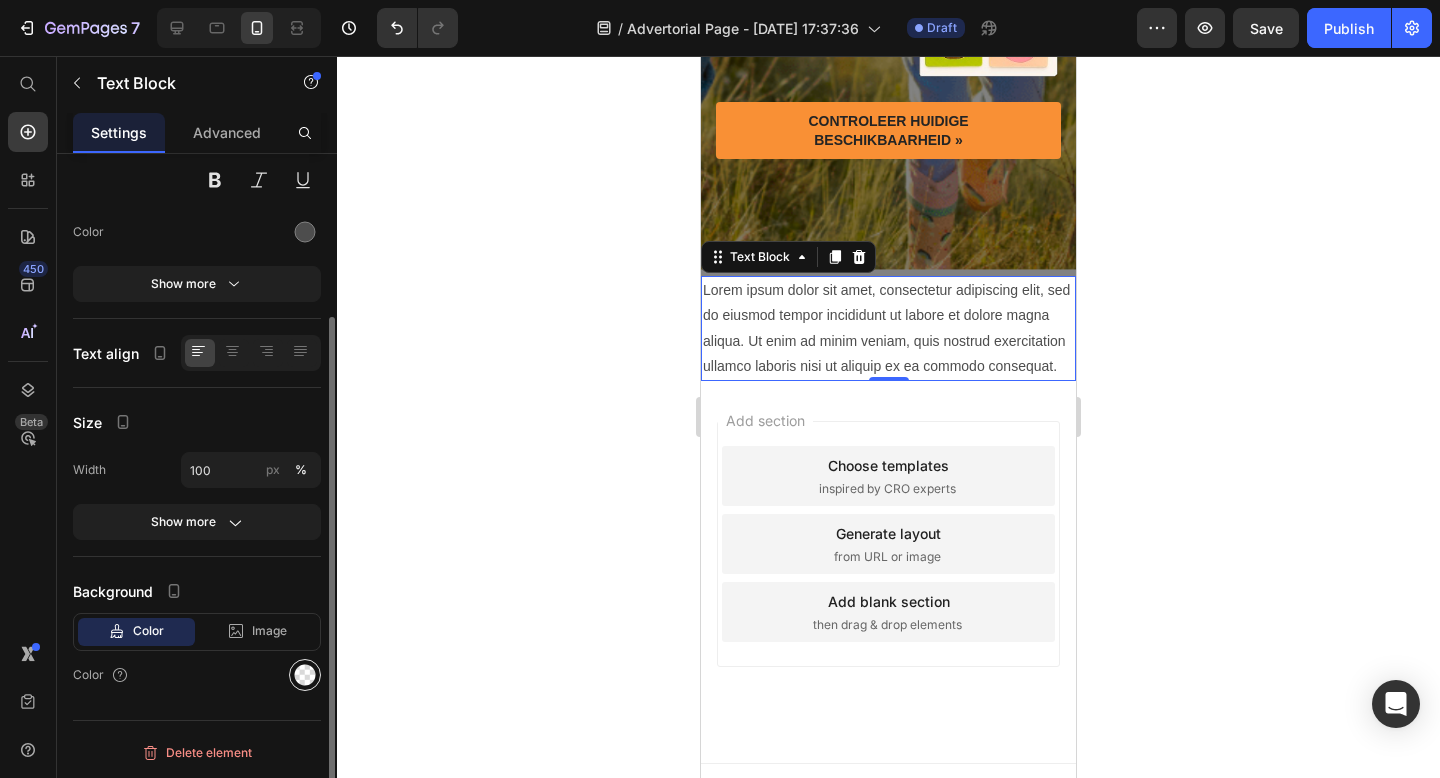click at bounding box center [305, 675] 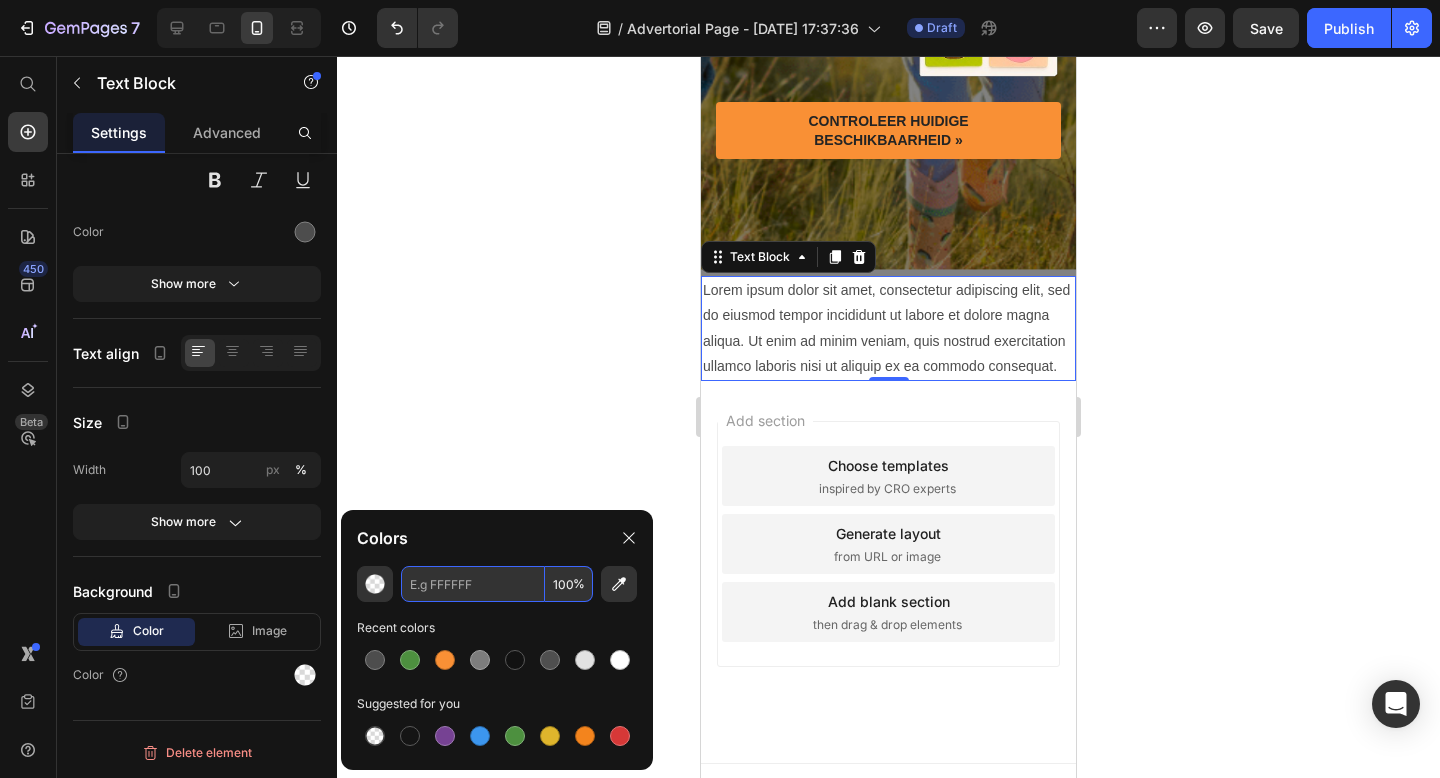 click at bounding box center [473, 584] 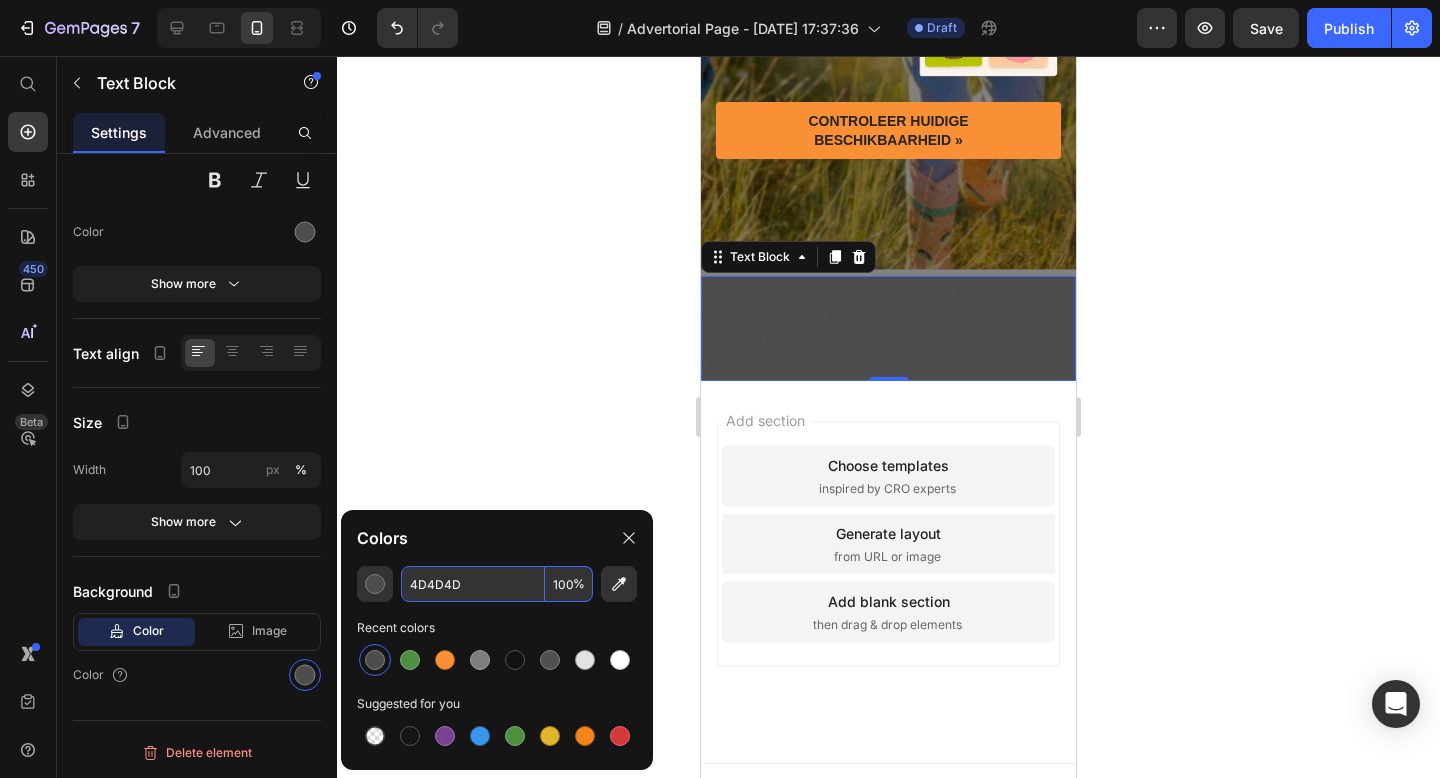 type on "4D4D4D" 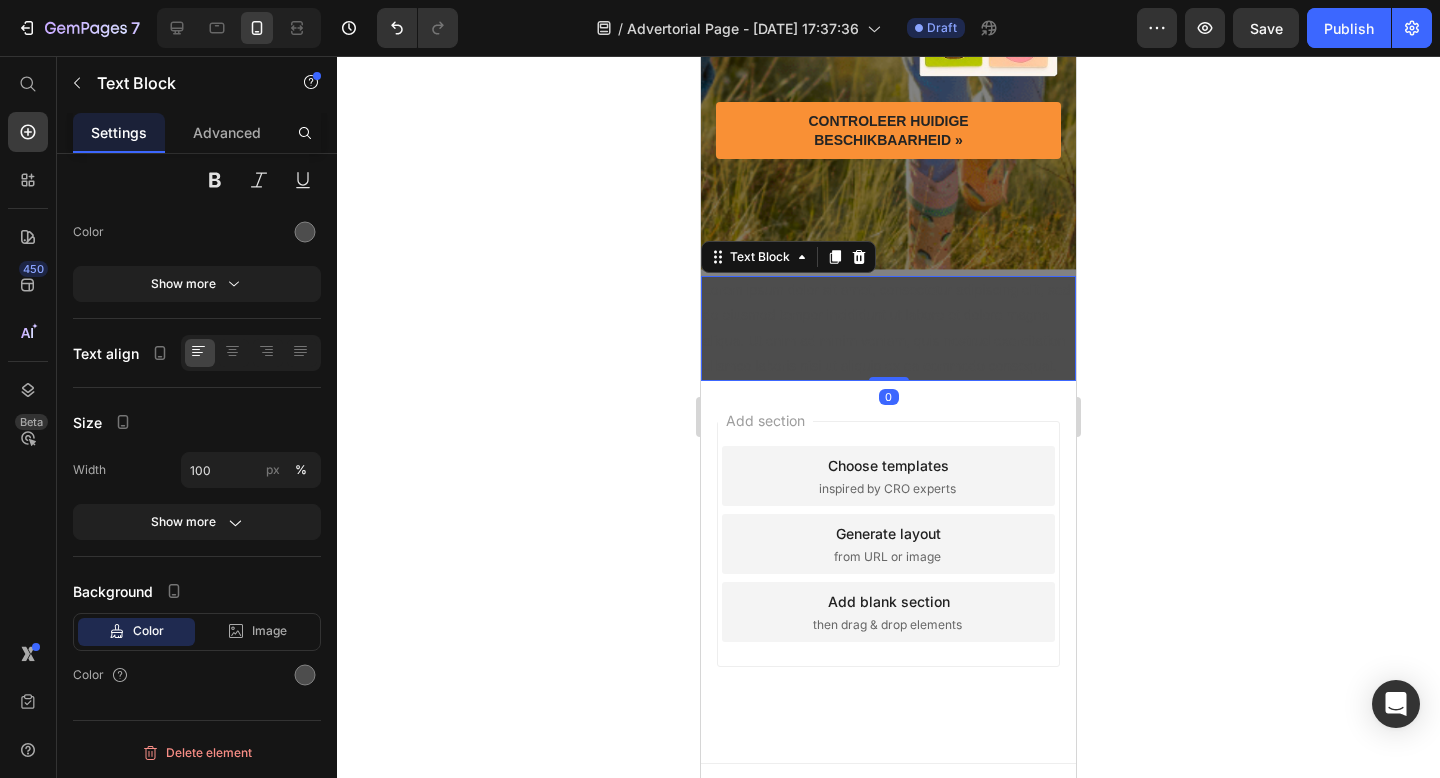 click on "Lorem ipsum dolor sit amet, consectetur adipiscing elit, sed do eiusmod tempor incididunt ut labore et dolore magna aliqua. Ut enim ad minim veniam, quis nostrud exercitation ullamco laboris nisi ut aliquip ex ea commodo consequat." at bounding box center [888, 328] 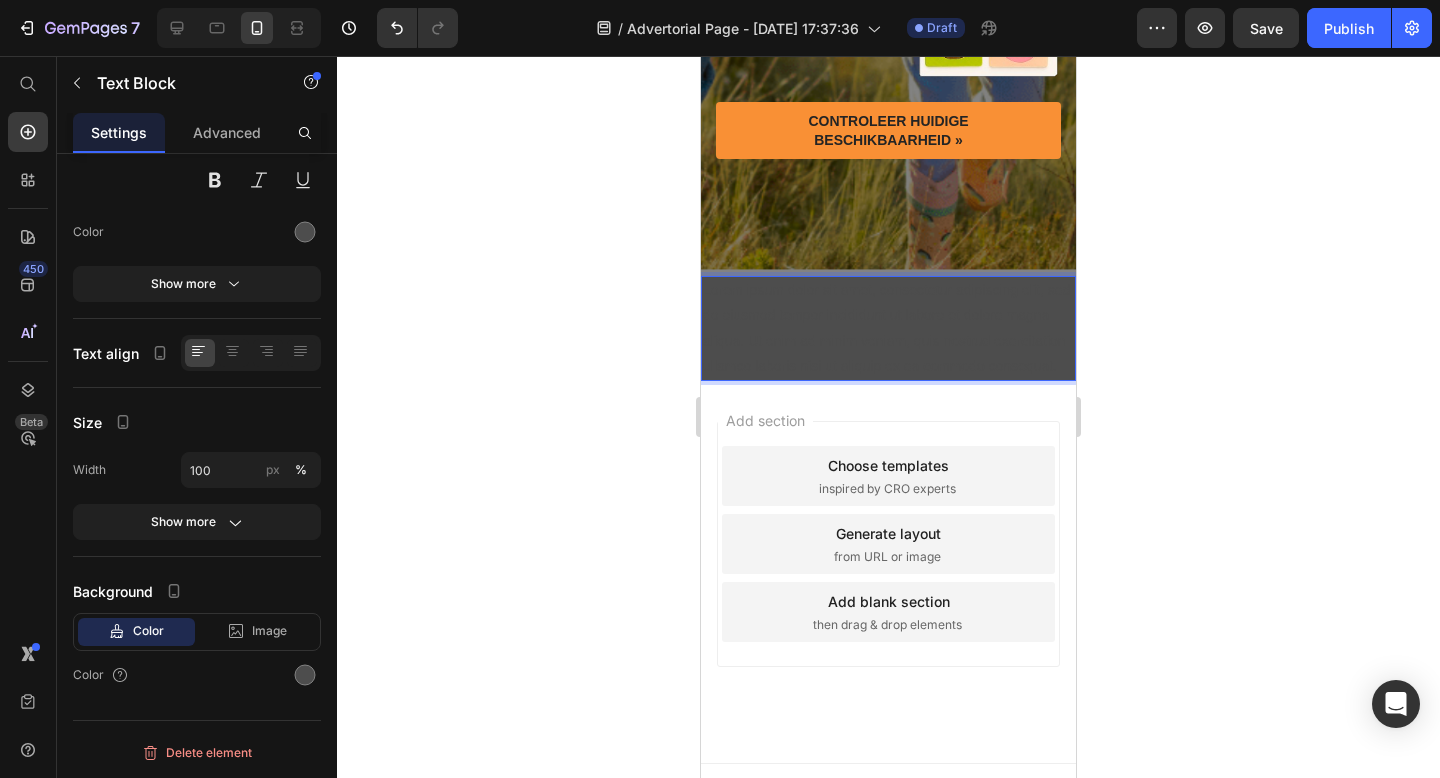 click on "Lorem ipsum dolor sit amet, consectetur adipiscing elit, sed do eiusmod tempor incididunt ut labore et dolore magna aliqua. Ut enim ad minim veniam, quis nostrud exercitation ullamco laboris nisi ut aliquip ex ea commodo consequat." at bounding box center (888, 328) 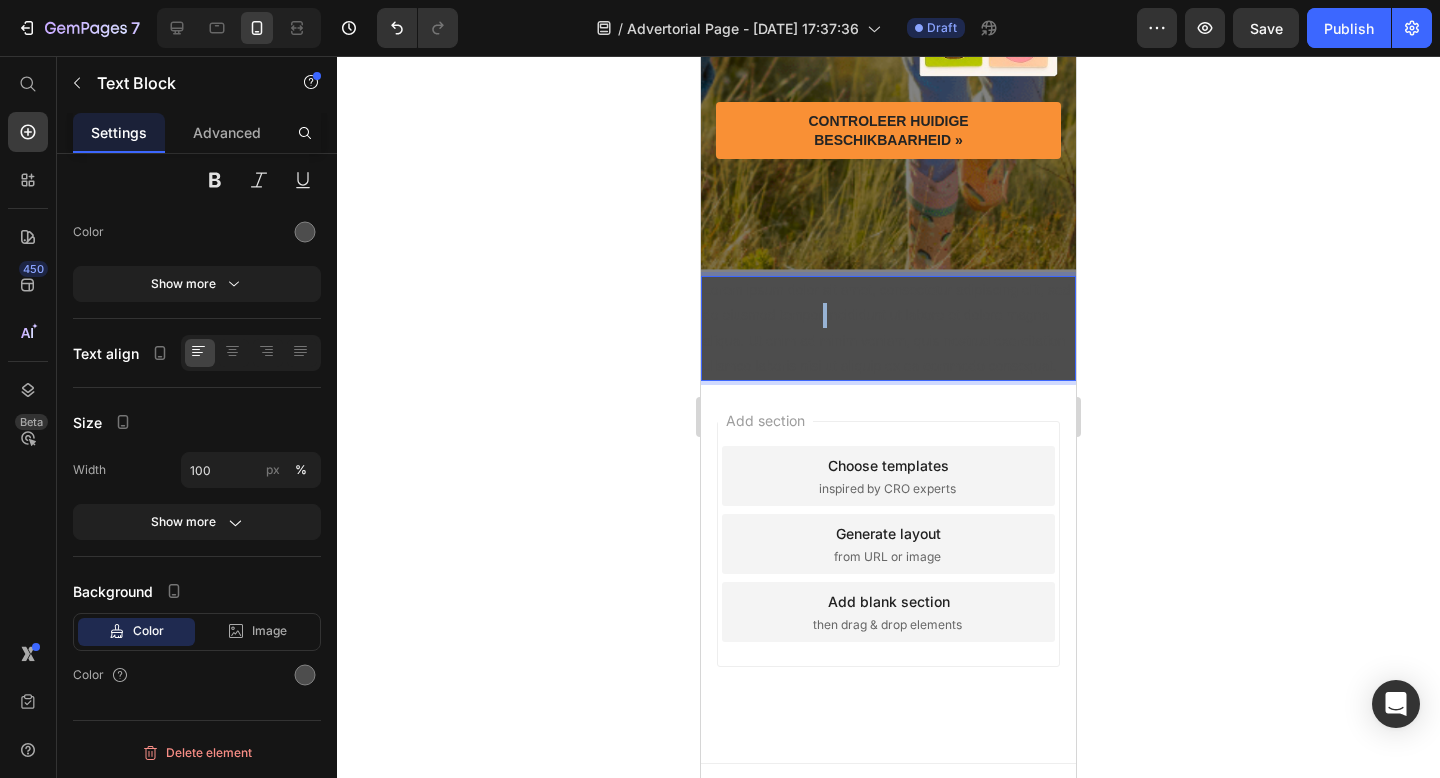 click on "Lorem ipsum dolor sit amet, consectetur adipiscing elit, sed do eiusmod tempor incididunt ut labore et dolore magna aliqua. Ut enim ad minim veniam, quis nostrud exercitation ullamco laboris nisi ut aliquip ex ea commodo consequat." at bounding box center [888, 328] 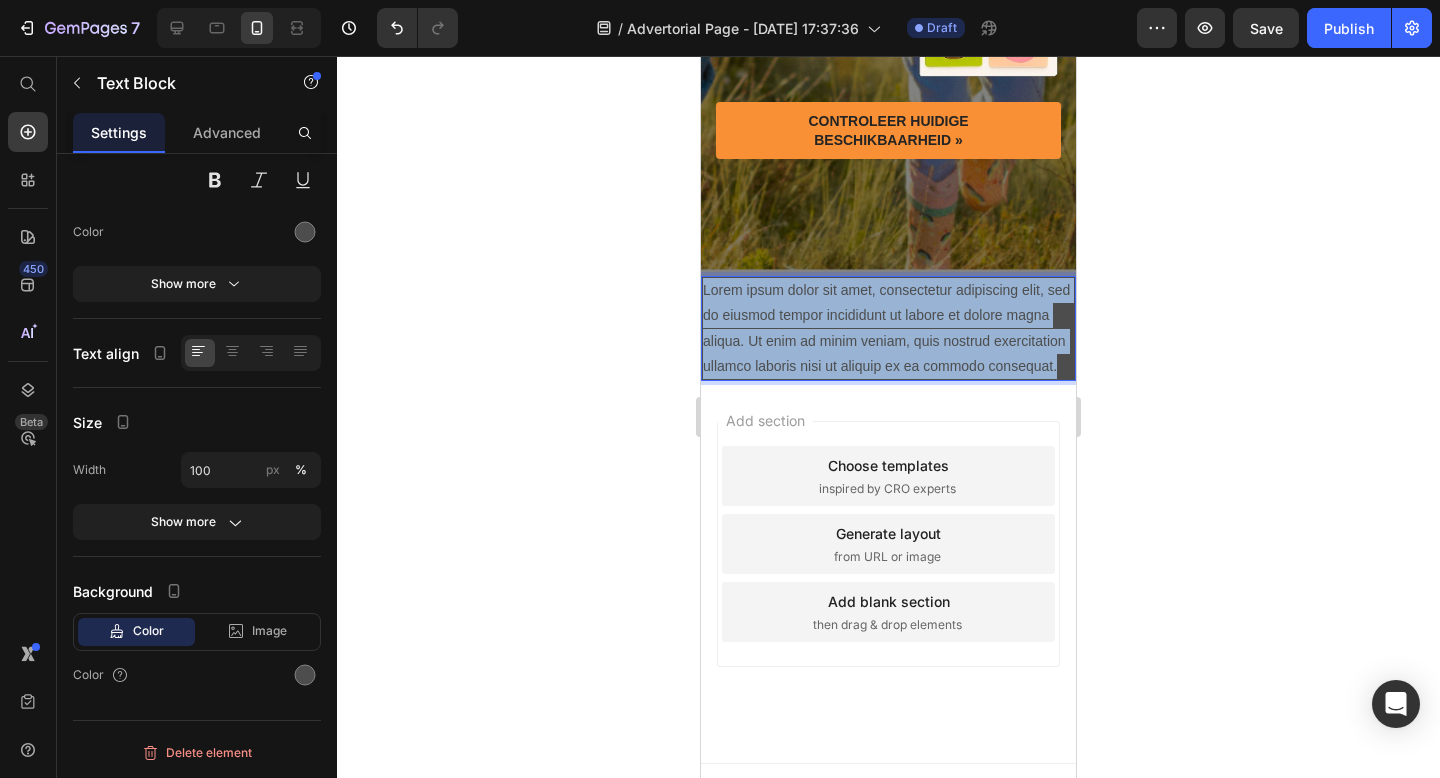 click on "Lorem ipsum dolor sit amet, consectetur adipiscing elit, sed do eiusmod tempor incididunt ut labore et dolore magna aliqua. Ut enim ad minim veniam, quis nostrud exercitation ullamco laboris nisi ut aliquip ex ea commodo consequat." at bounding box center [888, 328] 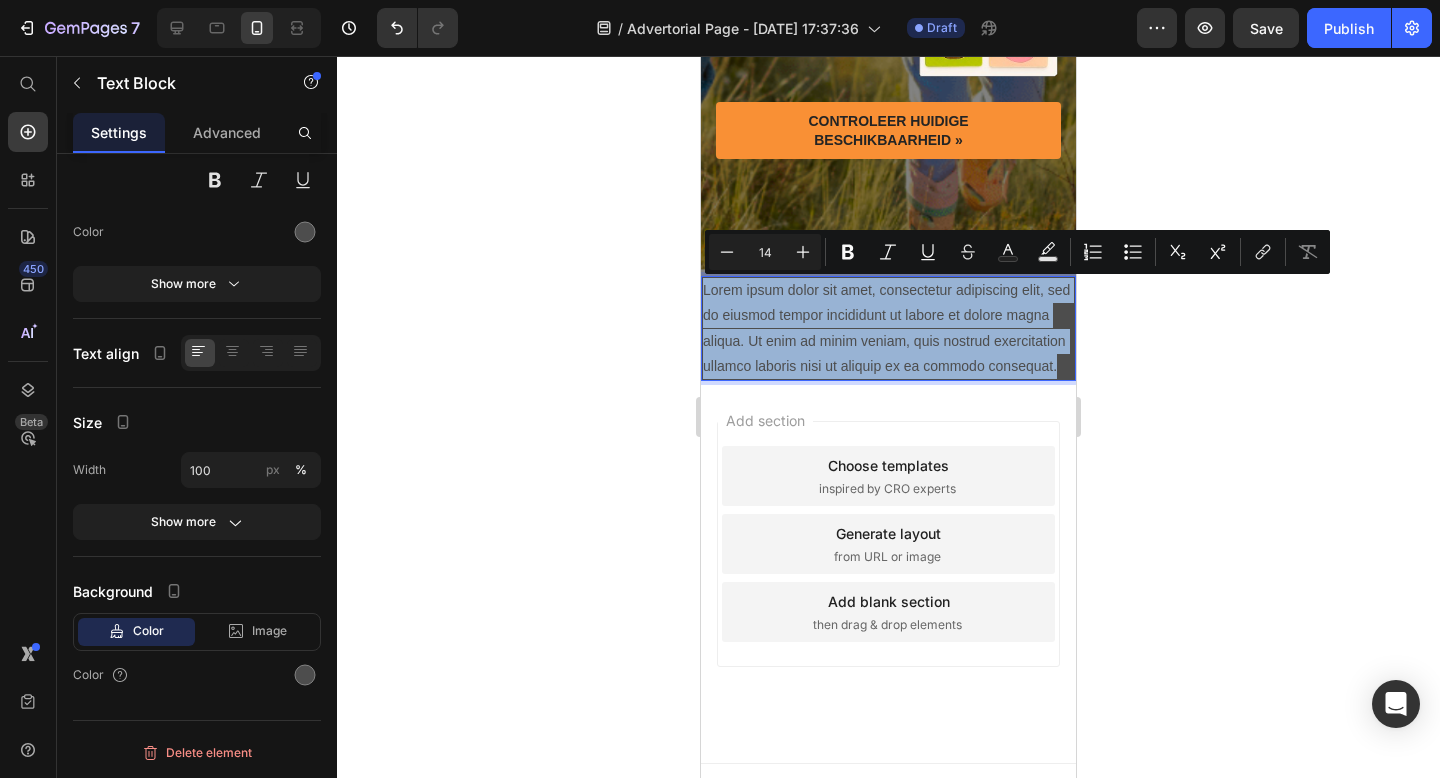 click on "Lorem ipsum dolor sit amet, consectetur adipiscing elit, sed do eiusmod tempor incididunt ut labore et dolore magna aliqua. Ut enim ad minim veniam, quis nostrud exercitation ullamco laboris nisi ut aliquip ex ea commodo consequat." at bounding box center [888, 328] 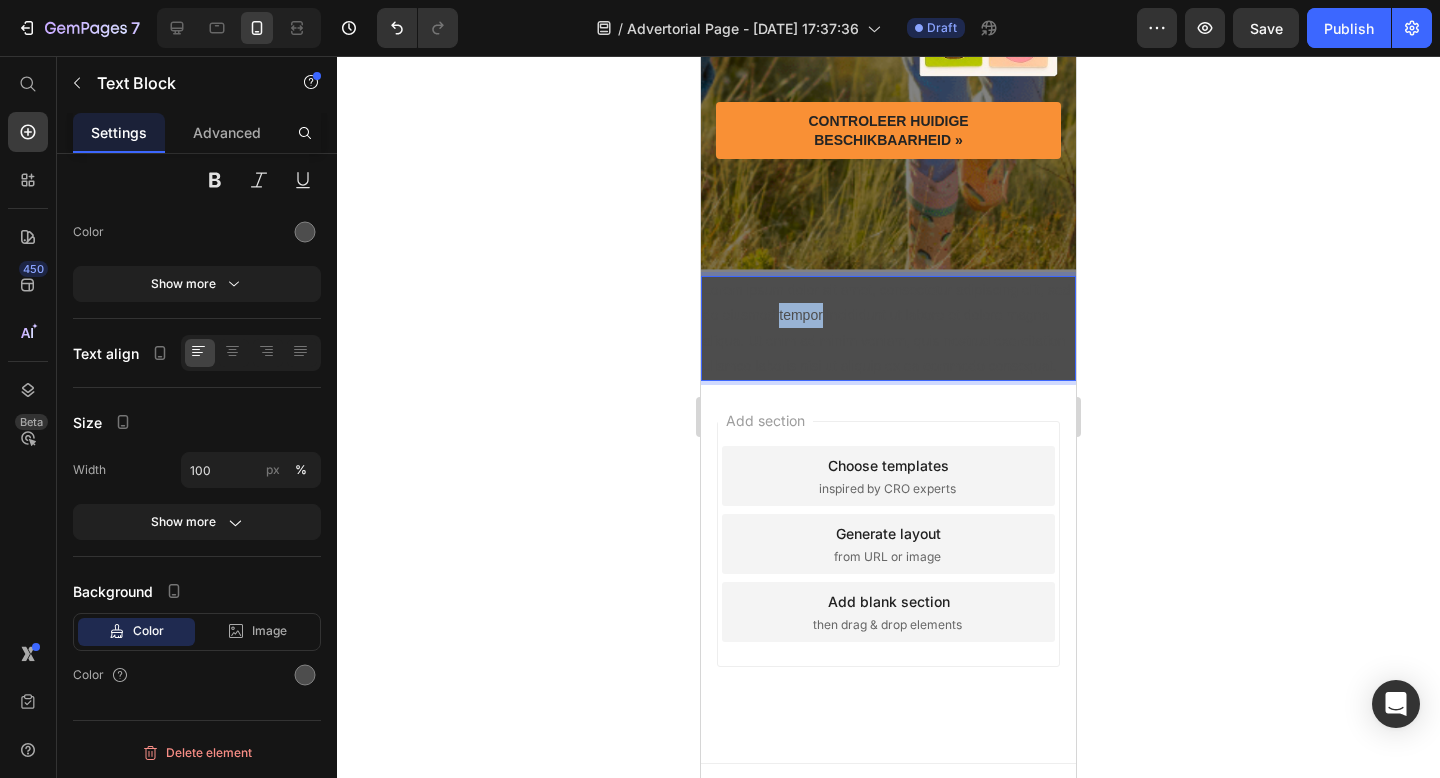 click on "Lorem ipsum dolor sit amet, consectetur adipiscing elit, sed do eiusmod tempor incididunt ut labore et dolore magna aliqua. Ut enim ad minim veniam, quis nostrud exercitation ullamco laboris nisi ut aliquip ex ea commodo consequat." at bounding box center [888, 328] 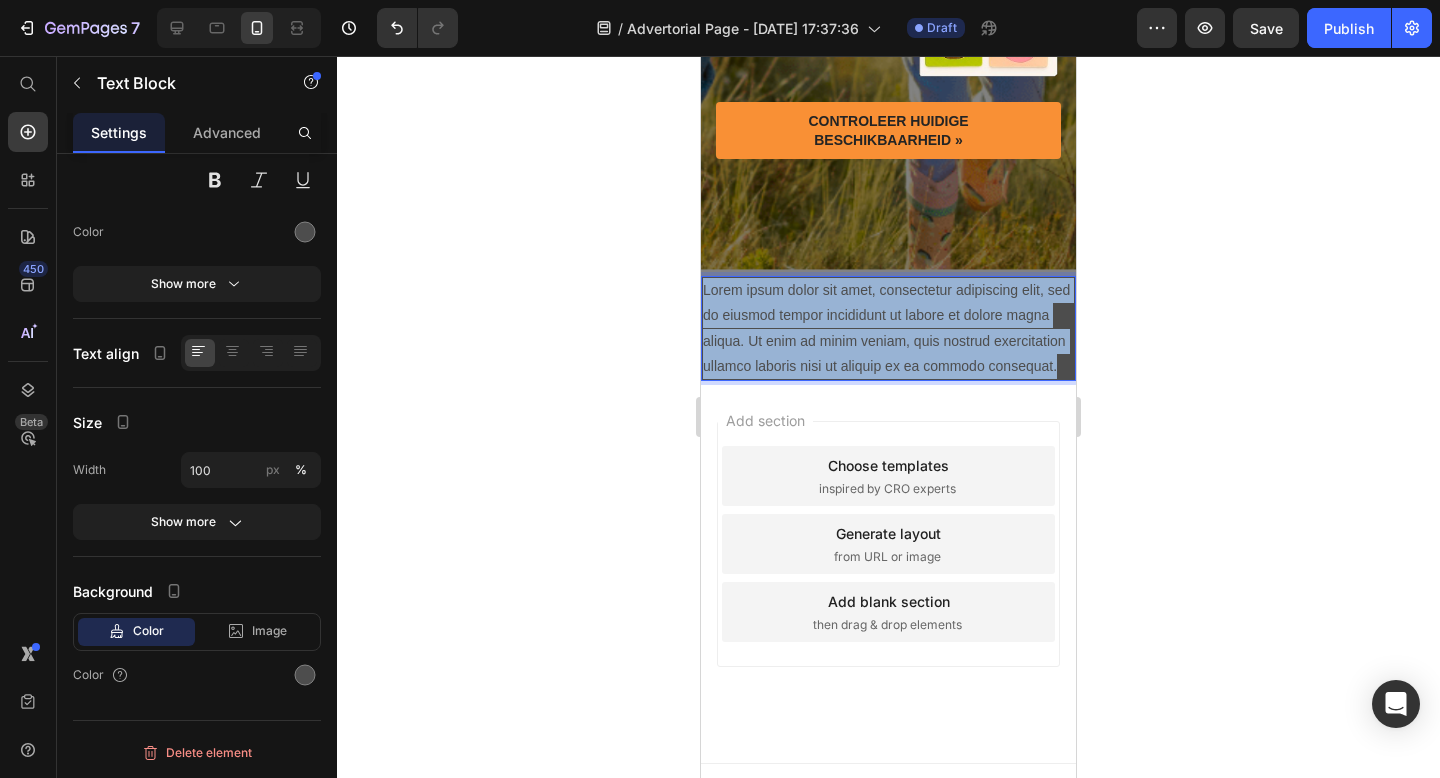 click on "Lorem ipsum dolor sit amet, consectetur adipiscing elit, sed do eiusmod tempor incididunt ut labore et dolore magna aliqua. Ut enim ad minim veniam, quis nostrud exercitation ullamco laboris nisi ut aliquip ex ea commodo consequat." at bounding box center [888, 328] 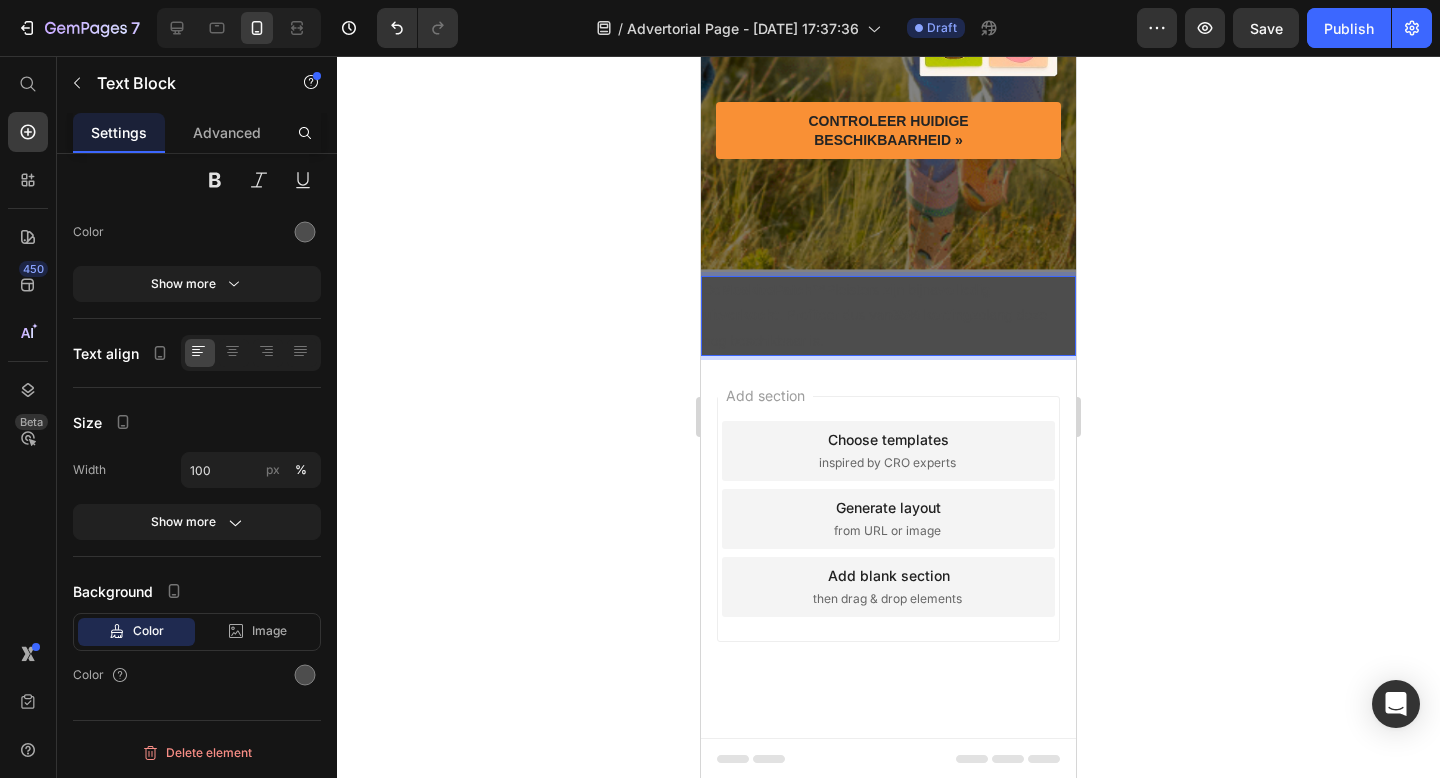 click on "De  MoskitoPatch™  Pleisters zijn bijna  volledig uitverkocht . Profiteer dus van  65% korting  zolang deze nog beschikbaar is." at bounding box center [888, 316] 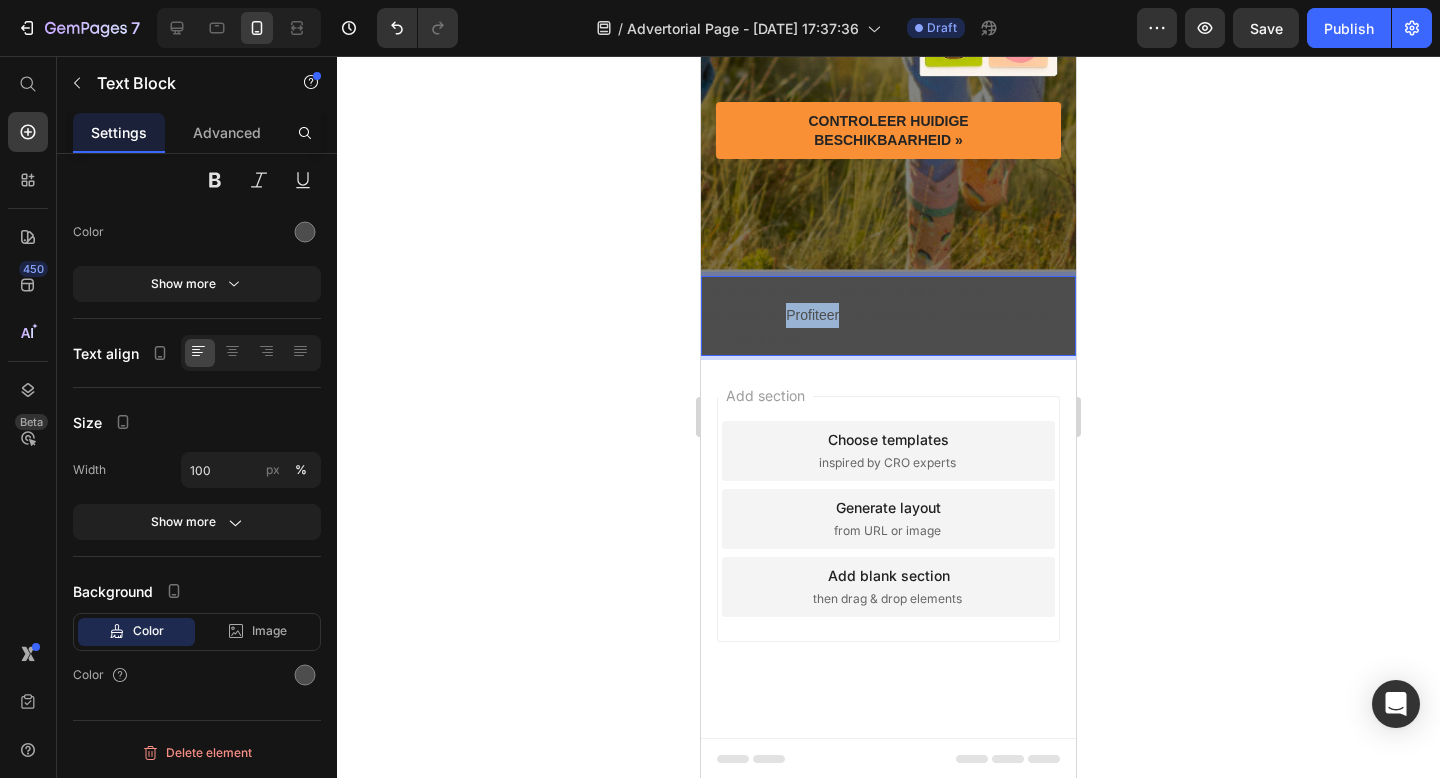 click on "De  MoskitoPatch™  Pleisters zijn bijna  volledig uitverkocht . Profiteer dus van  65% korting  zolang deze nog beschikbaar is." at bounding box center [888, 316] 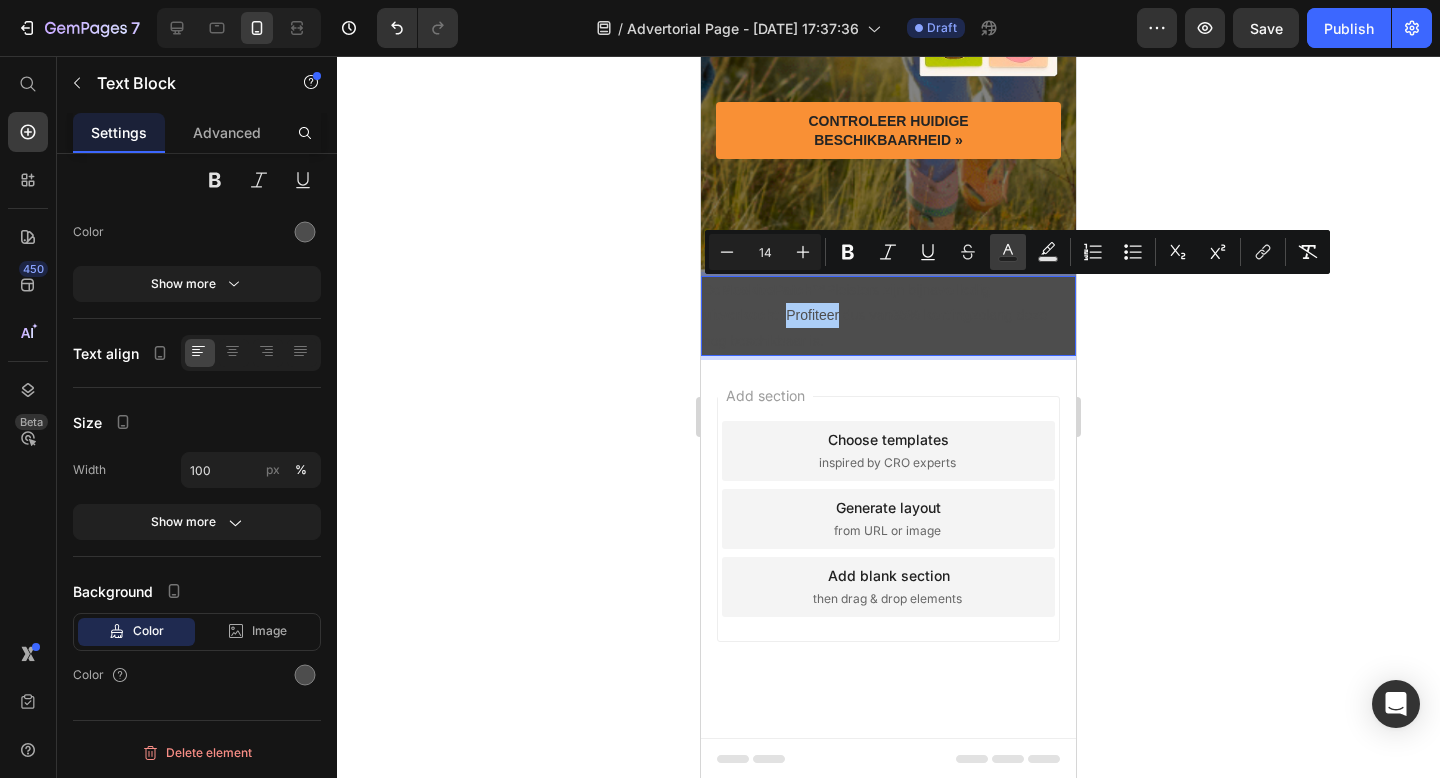 click 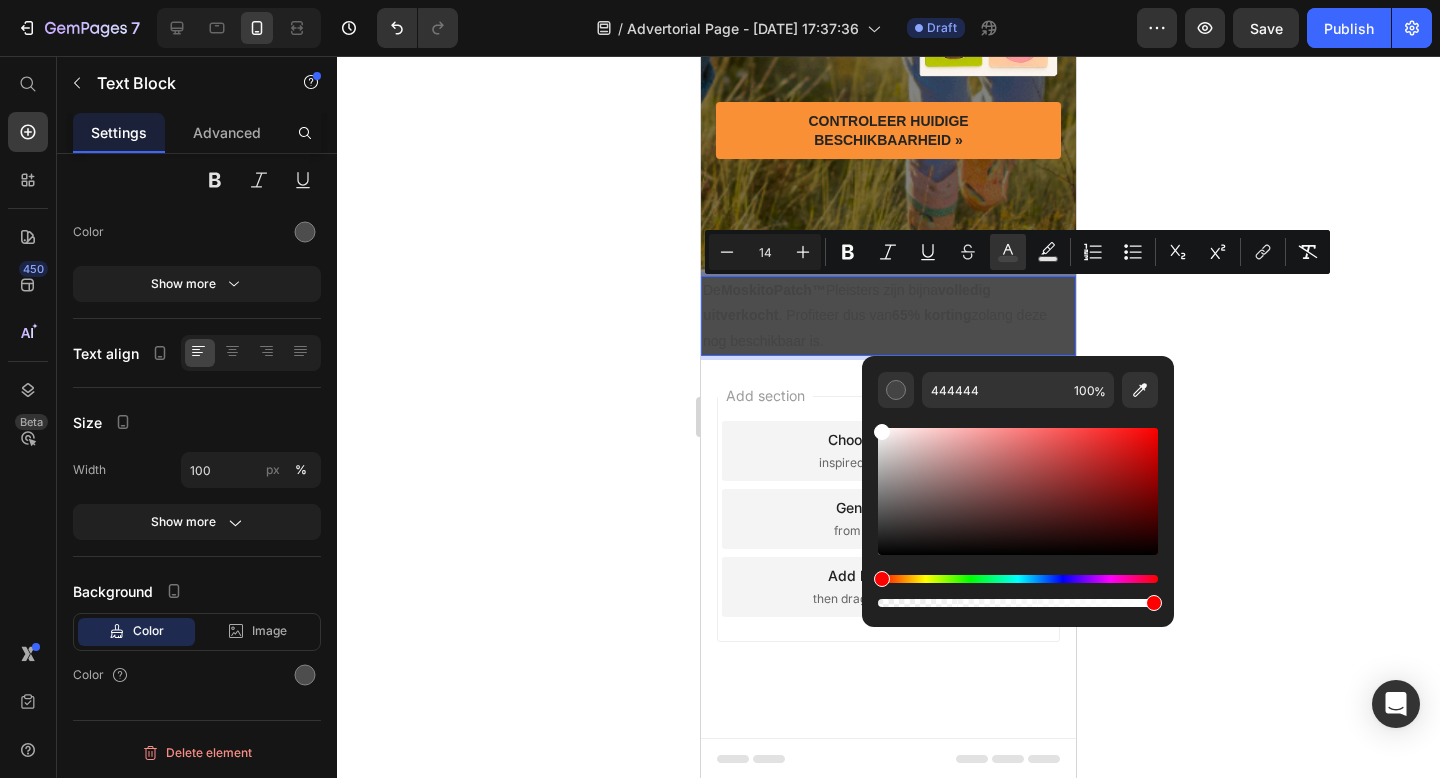 type on "FFFFFF" 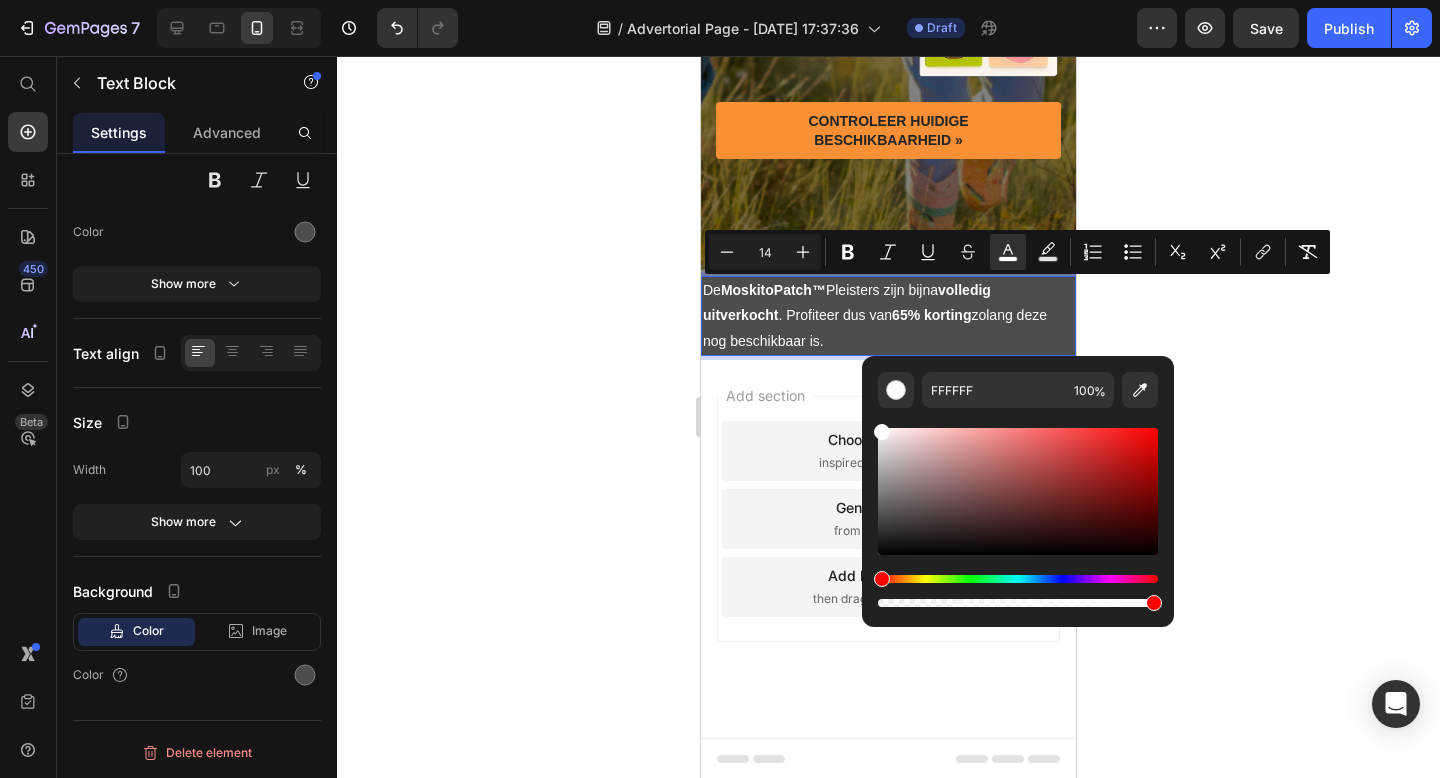 drag, startPoint x: 881, startPoint y: 520, endPoint x: 872, endPoint y: 403, distance: 117.34564 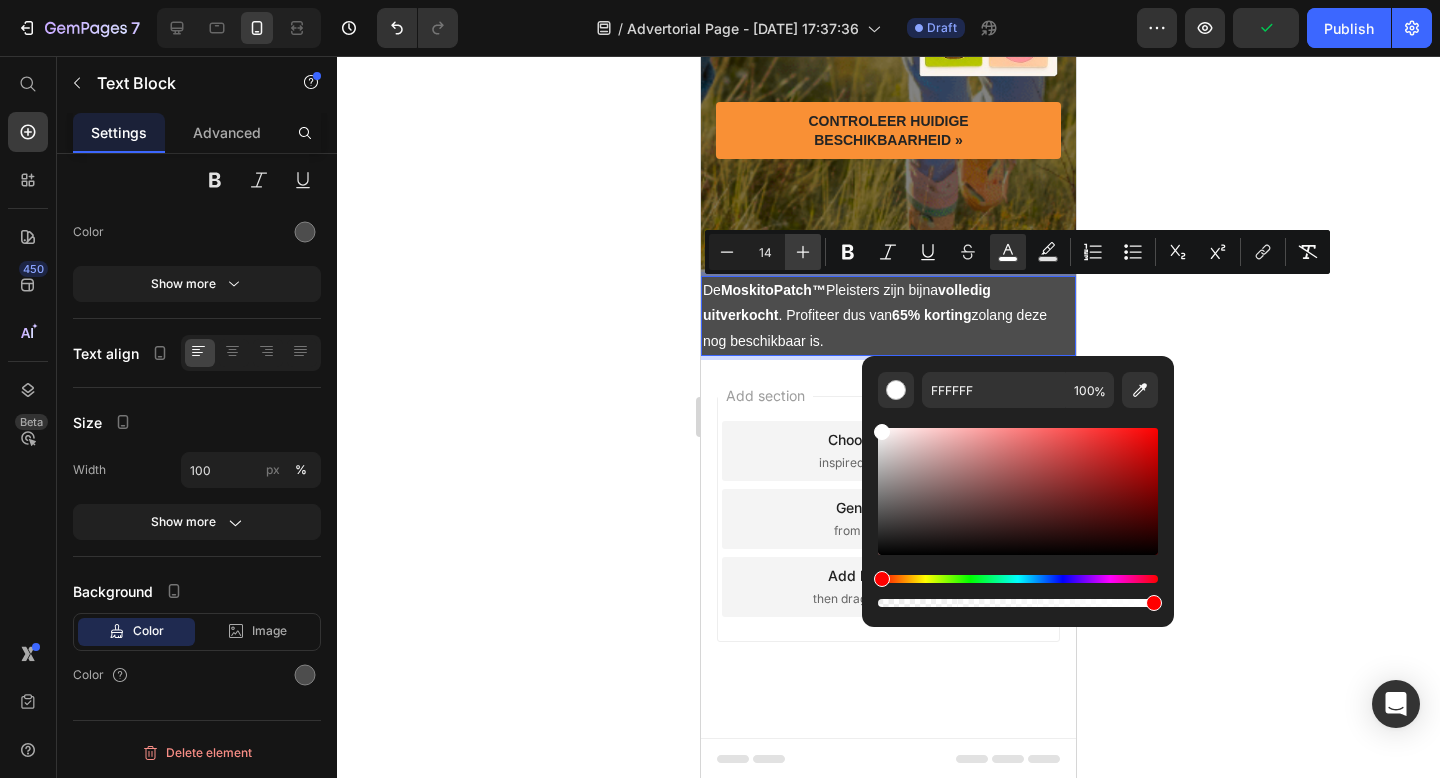 click 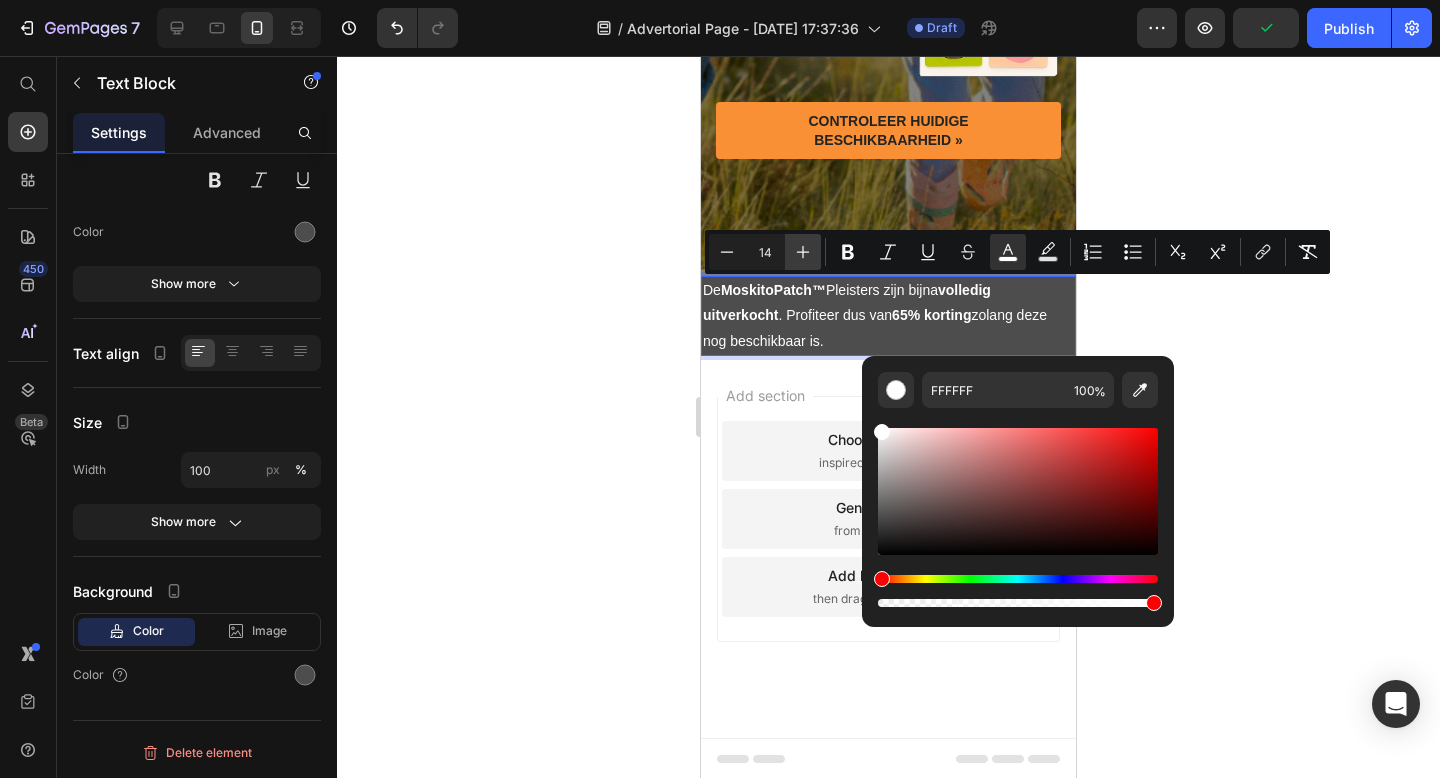 type on "15" 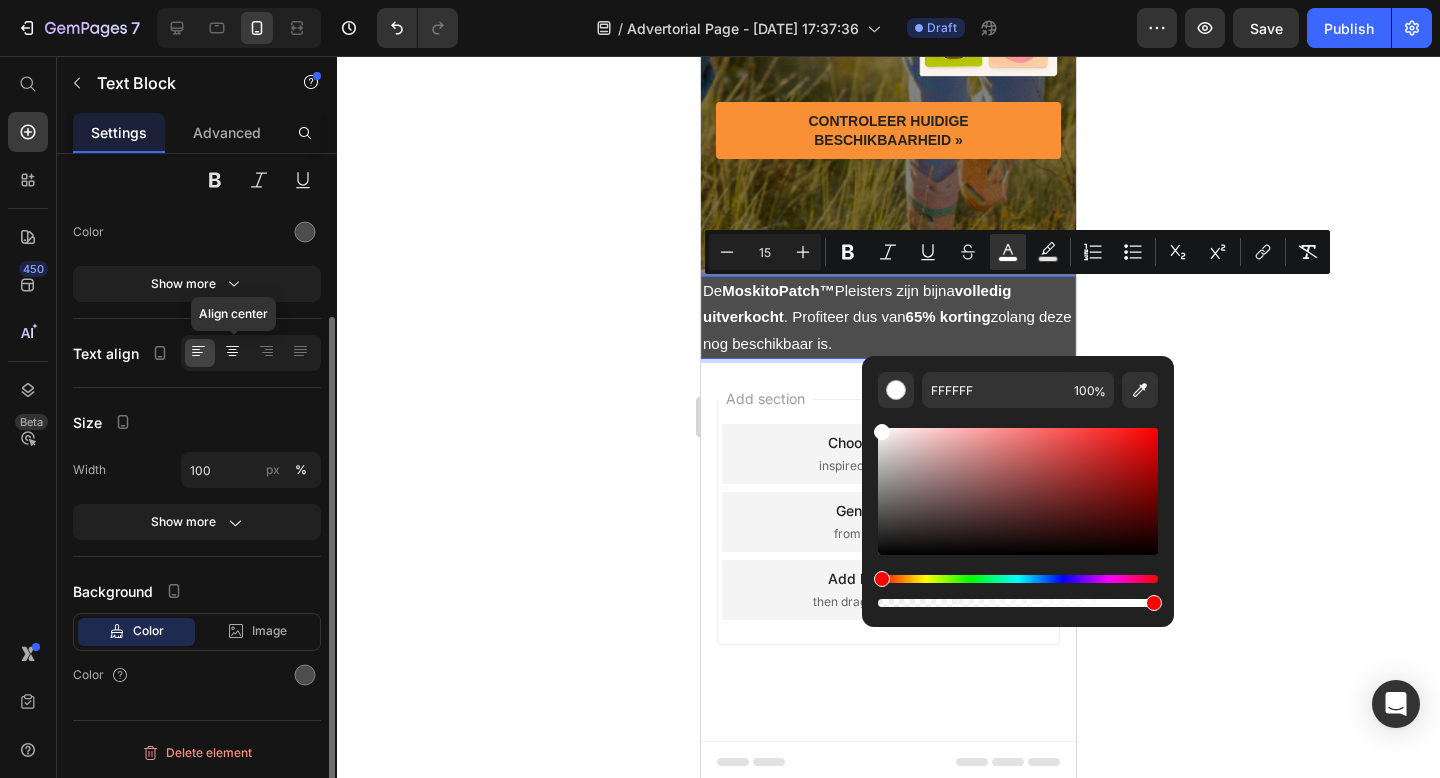 click 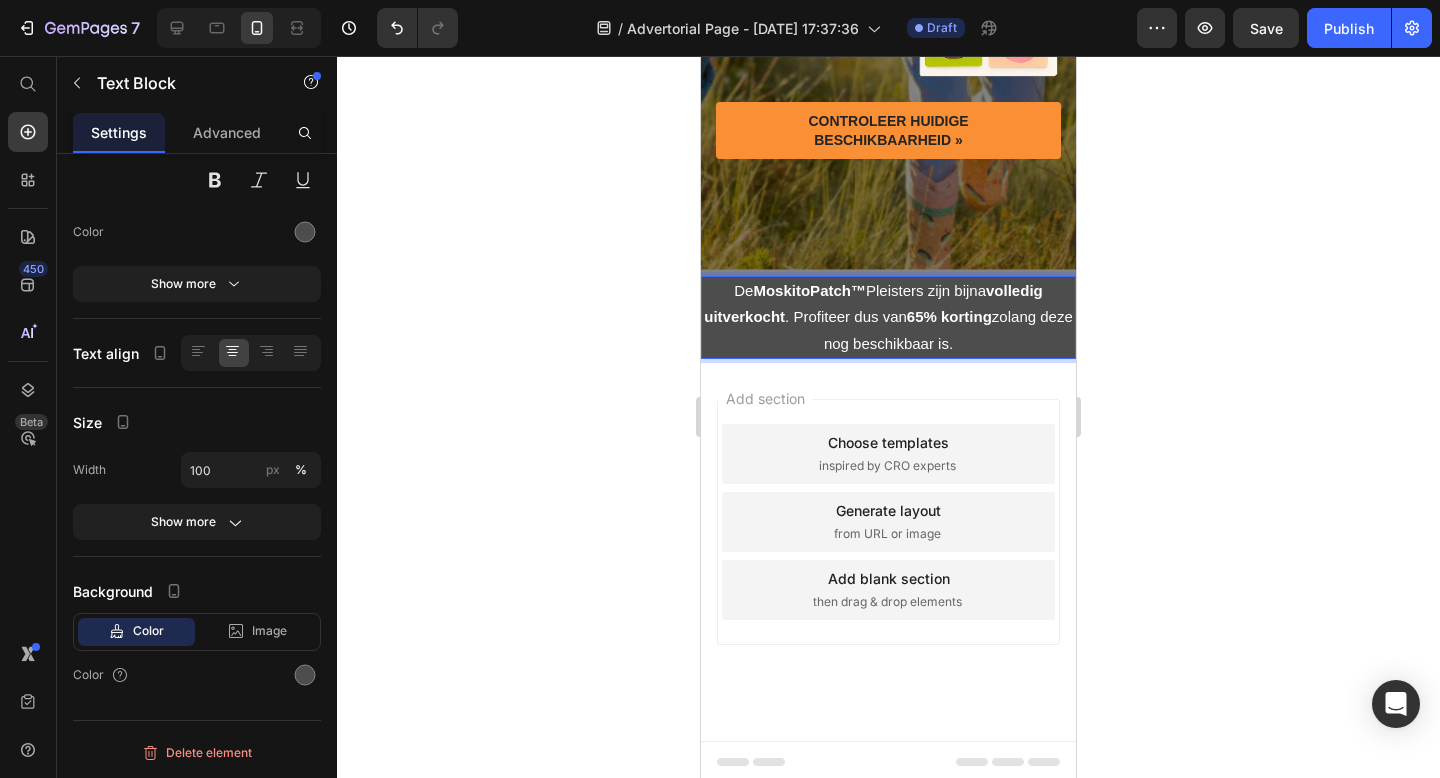 click on "De  MoskitoPatch™  Pleisters zijn bijna  volledig uitverkocht . Profiteer dus van  65% korting  zolang deze nog beschikbaar is." at bounding box center [888, 316] 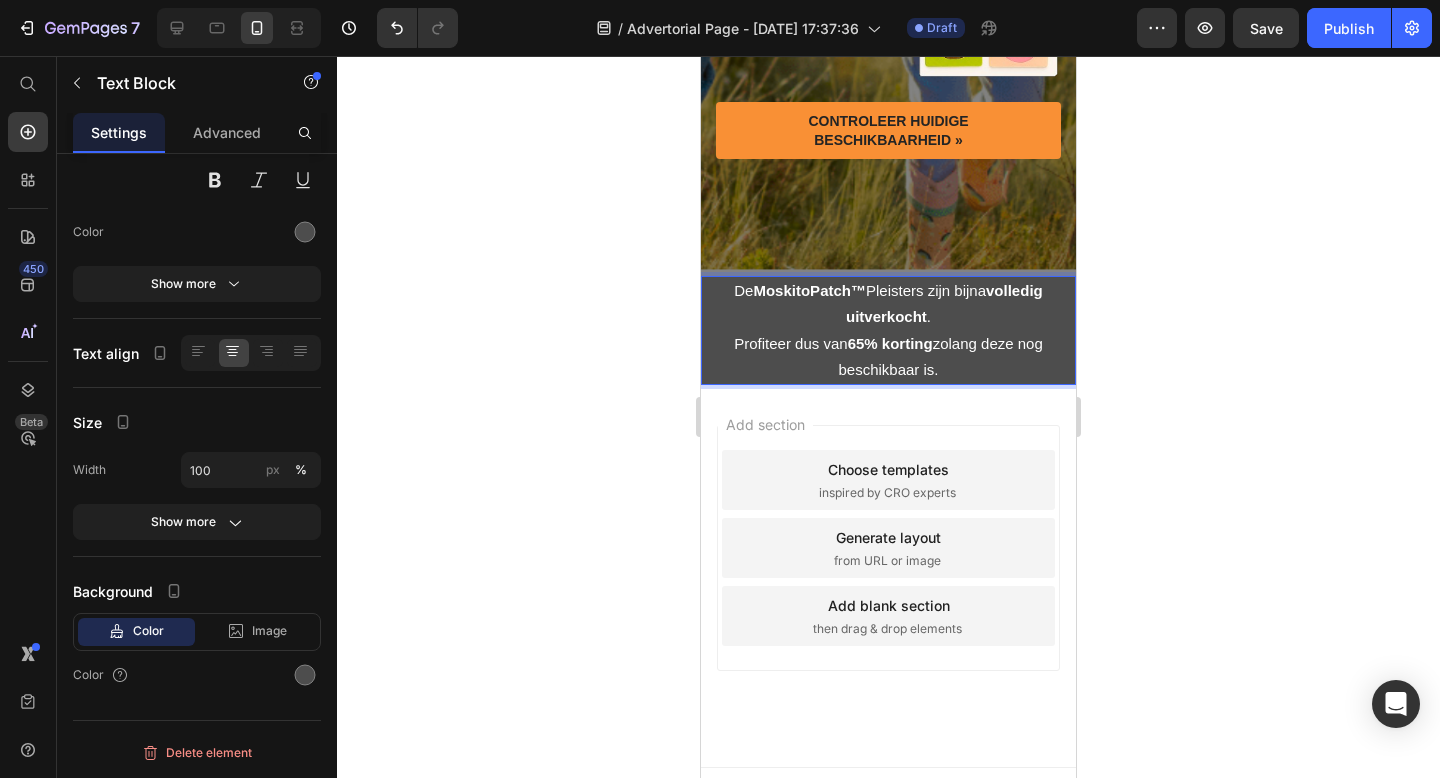 click 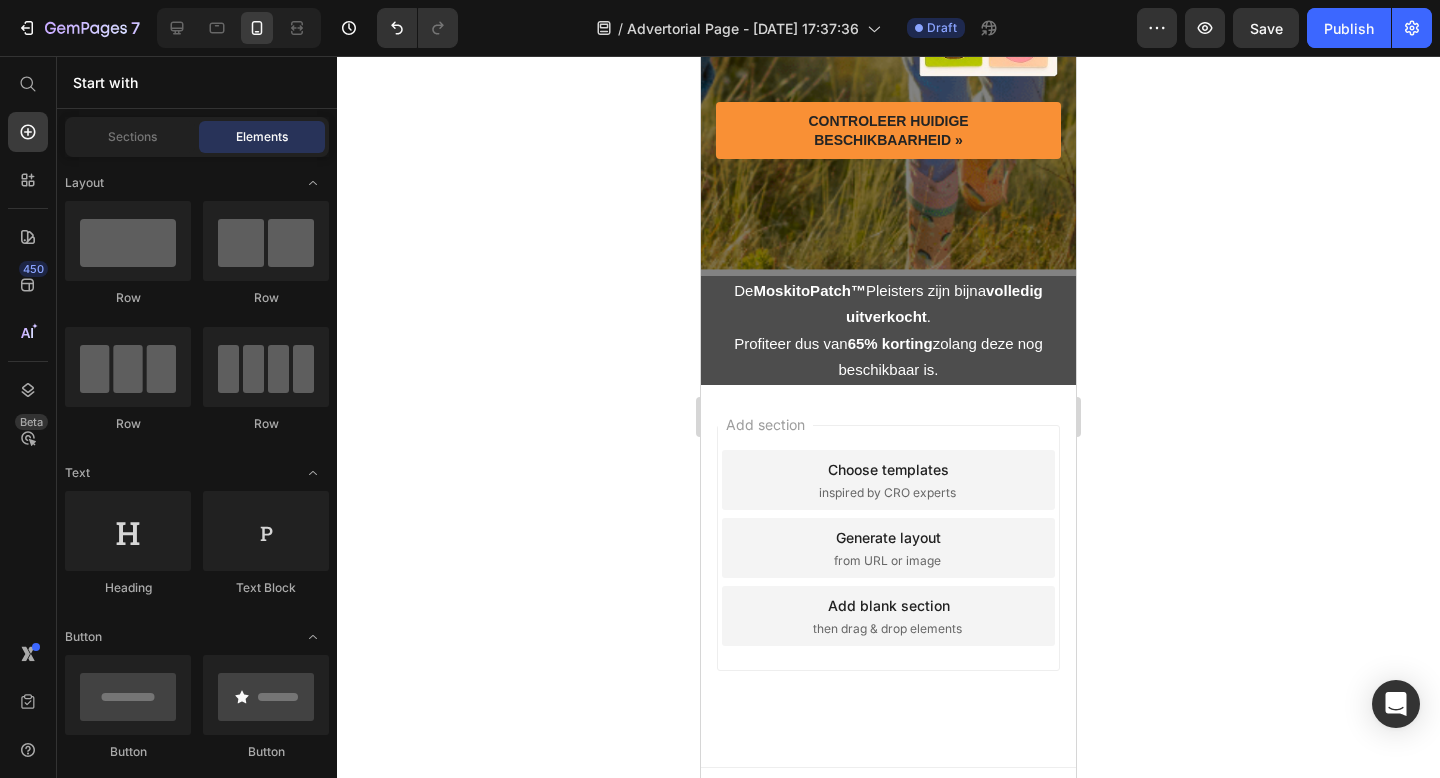 click on "Add blank section" at bounding box center (889, 605) 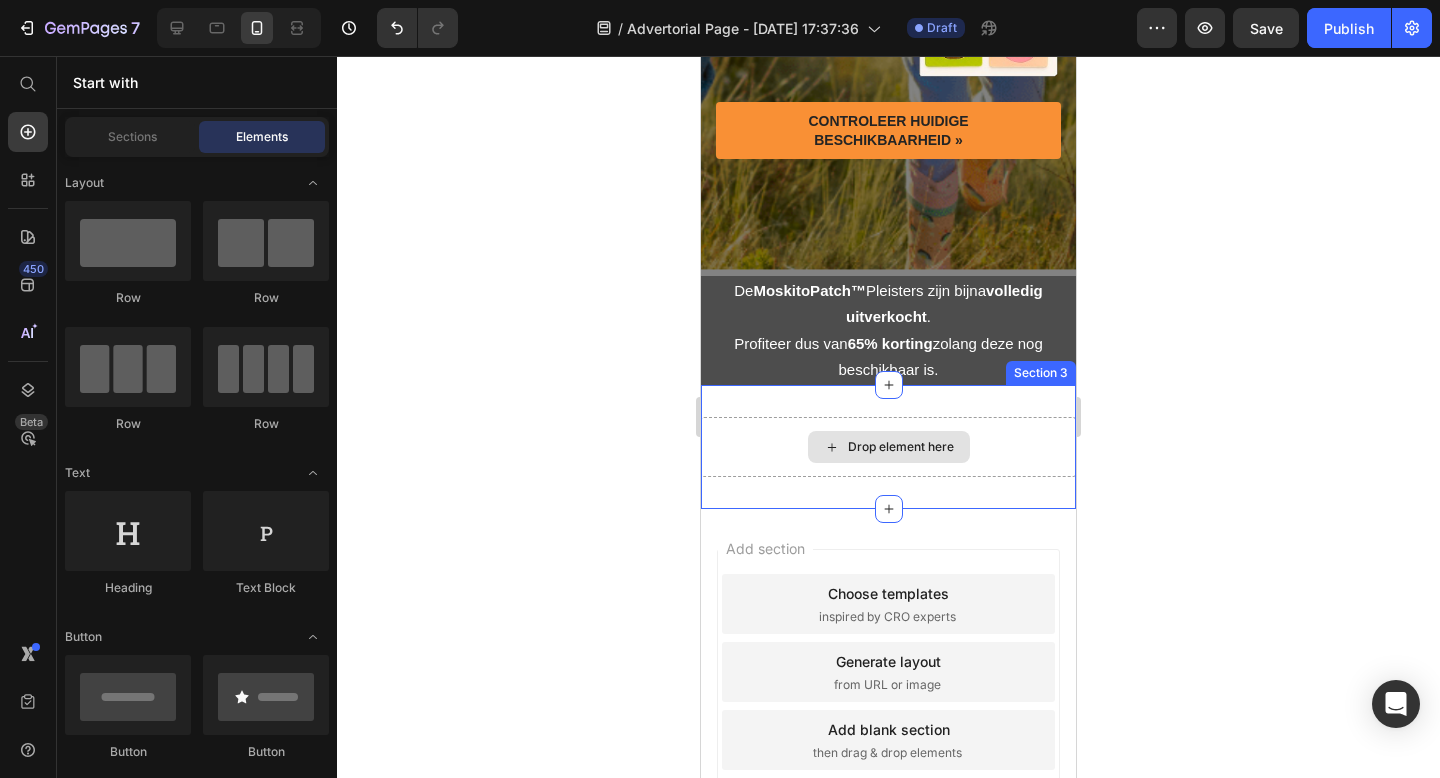click on "Drop element here" at bounding box center (901, 447) 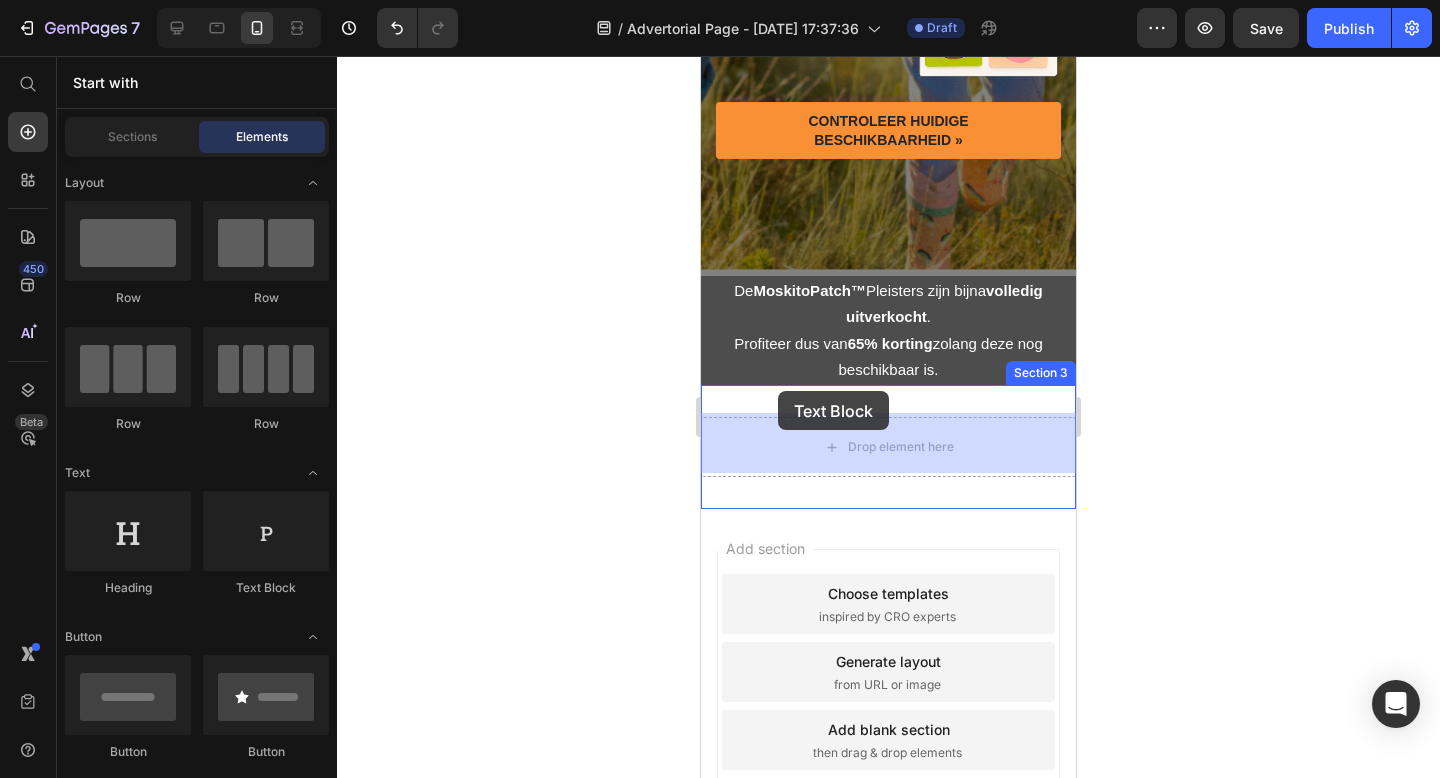 drag, startPoint x: 954, startPoint y: 592, endPoint x: 778, endPoint y: 391, distance: 267.16473 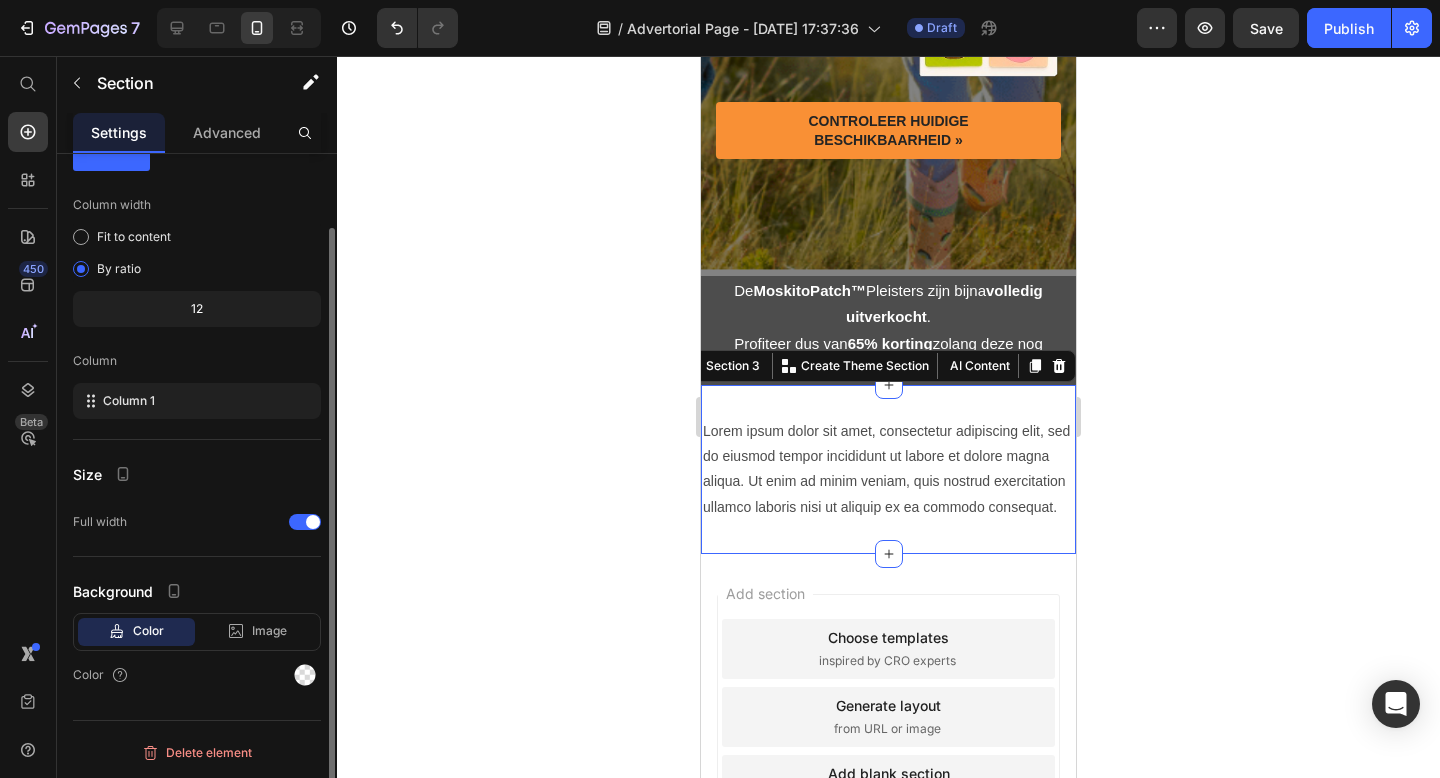 click on "Lorem ipsum dolor sit amet, consectetur adipiscing elit, sed do eiusmod tempor incididunt ut labore et dolore magna aliqua. Ut enim ad minim veniam, quis nostrud exercitation ullamco laboris nisi ut aliquip ex ea commodo consequat. Text Block Section 3   You can create reusable sections Create Theme Section AI Content Write with GemAI What would you like to describe here? Tone and Voice Persuasive Product Rasierer MYBEYA® Show more Generate" at bounding box center (888, 469) 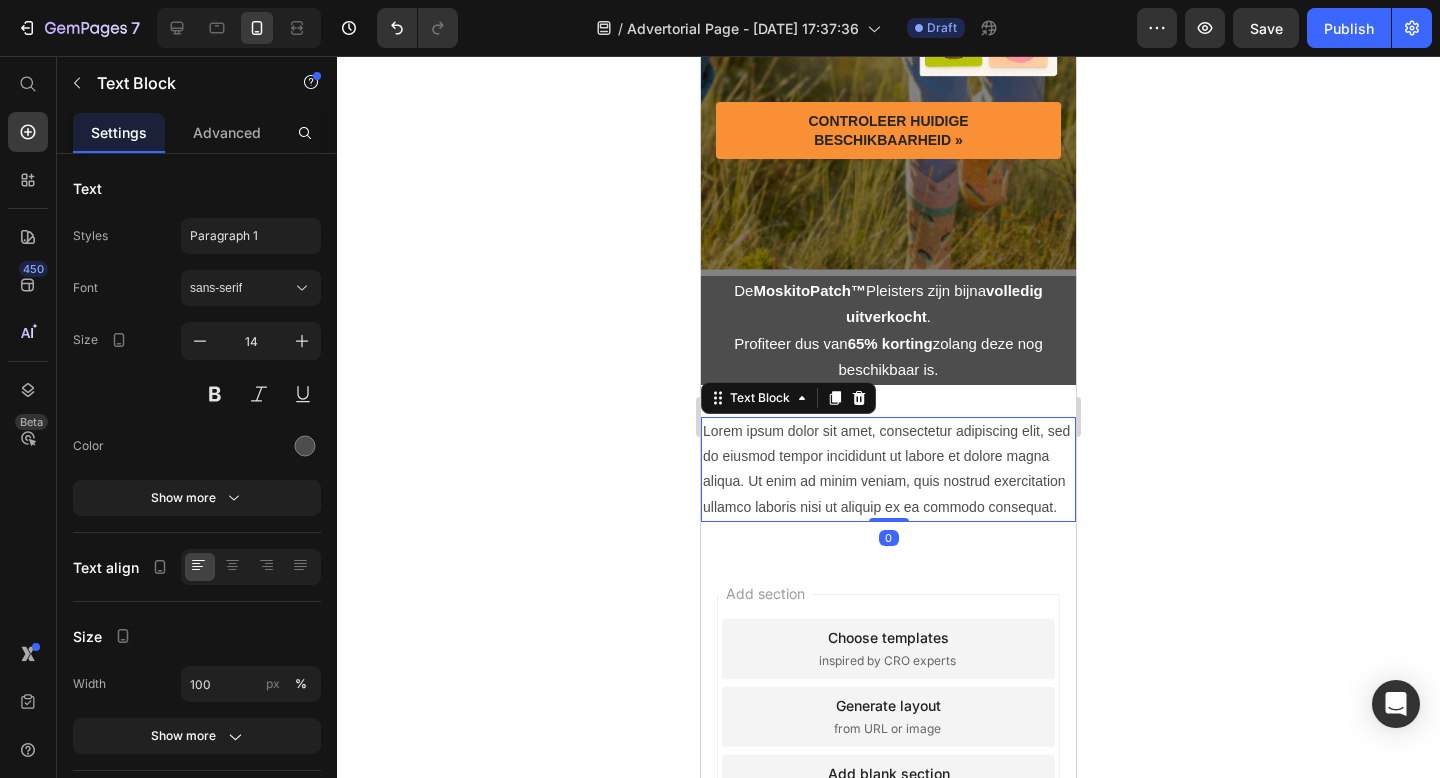 click on "Lorem ipsum dolor sit amet, consectetur adipiscing elit, sed do eiusmod tempor incididunt ut labore et dolore magna aliqua. Ut enim ad minim veniam, quis nostrud exercitation ullamco laboris nisi ut aliquip ex ea commodo consequat." at bounding box center [888, 469] 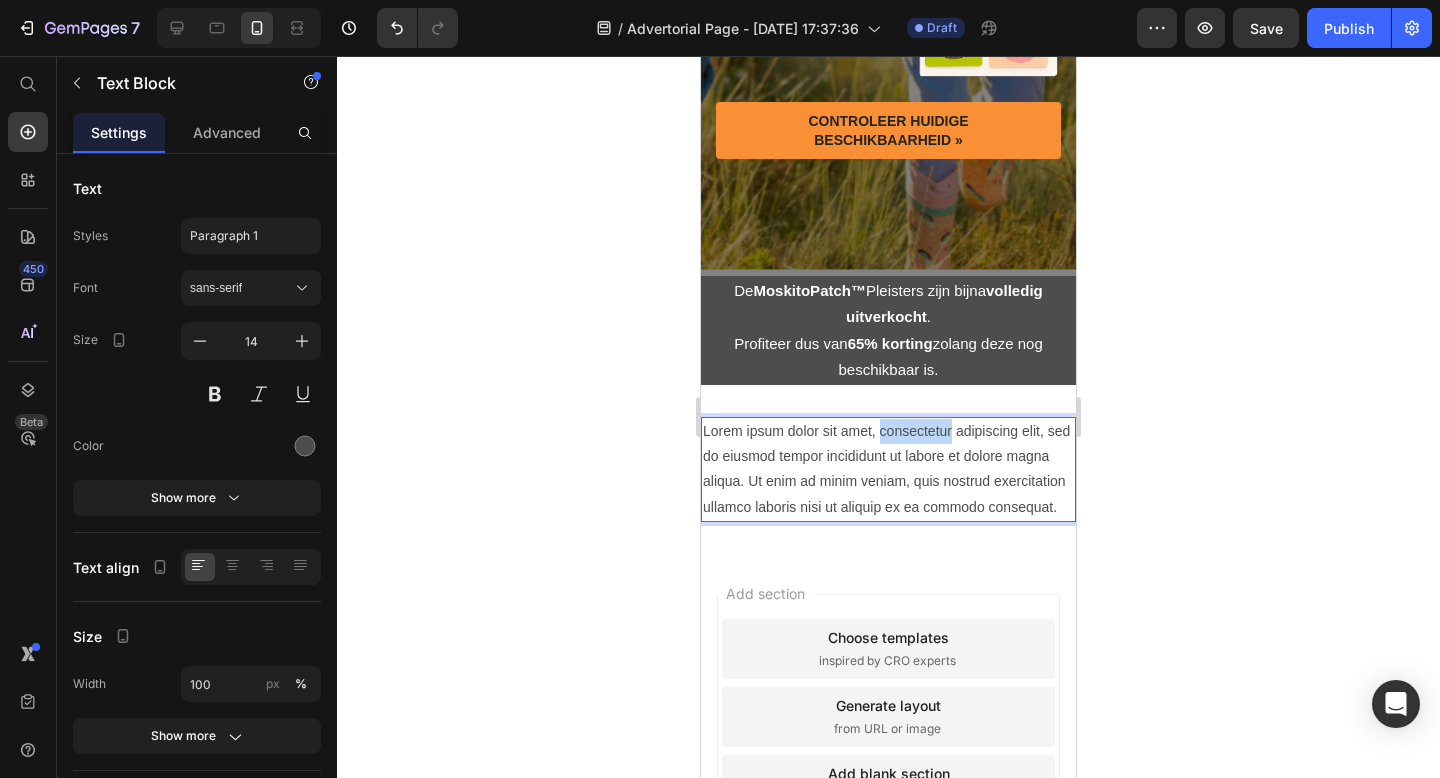 click on "Lorem ipsum dolor sit amet, consectetur adipiscing elit, sed do eiusmod tempor incididunt ut labore et dolore magna aliqua. Ut enim ad minim veniam, quis nostrud exercitation ullamco laboris nisi ut aliquip ex ea commodo consequat." at bounding box center (888, 469) 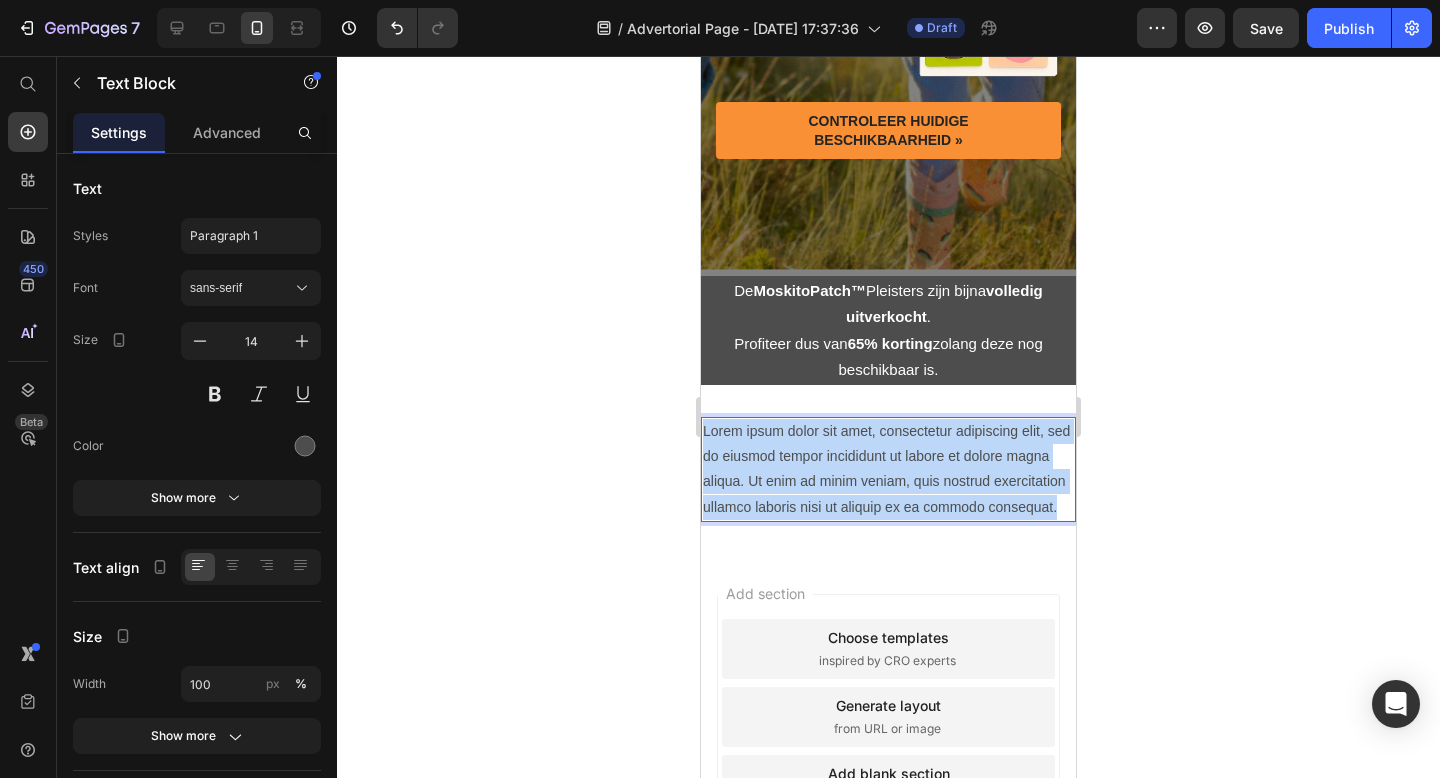 click on "Lorem ipsum dolor sit amet, consectetur adipiscing elit, sed do eiusmod tempor incididunt ut labore et dolore magna aliqua. Ut enim ad minim veniam, quis nostrud exercitation ullamco laboris nisi ut aliquip ex ea commodo consequat." at bounding box center [888, 469] 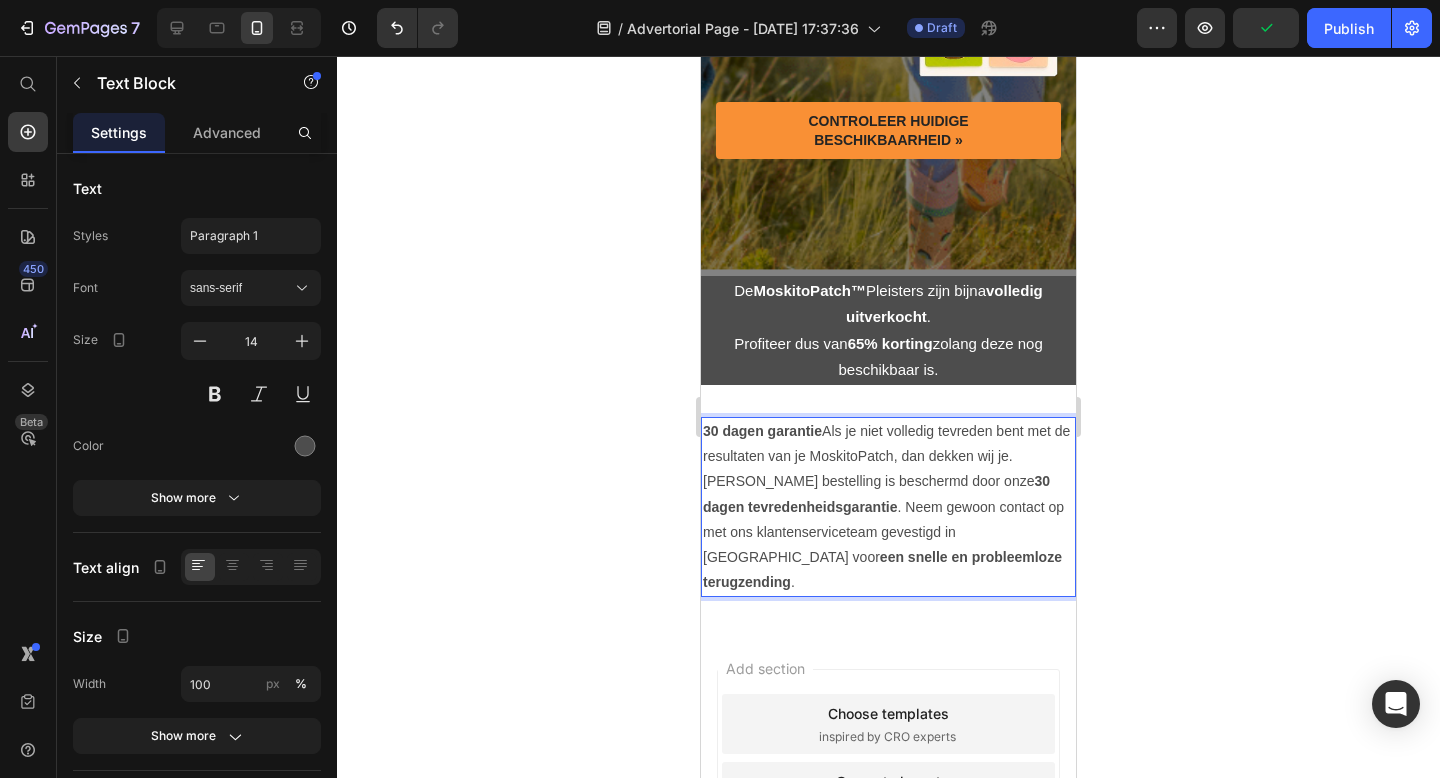 click on "30 dagen garantie  Als je niet volledig tevreden bent met de resultaten van je MoskitoPatch, dan dekken wij je. [PERSON_NAME] bestelling is beschermd door onze  30 dagen tevredenheidsgarantie . Neem gewoon contact op met ons klantenserviceteam gevestigd in [GEOGRAPHIC_DATA] voor  een snelle en probleemloze terugzending ." at bounding box center (888, 507) 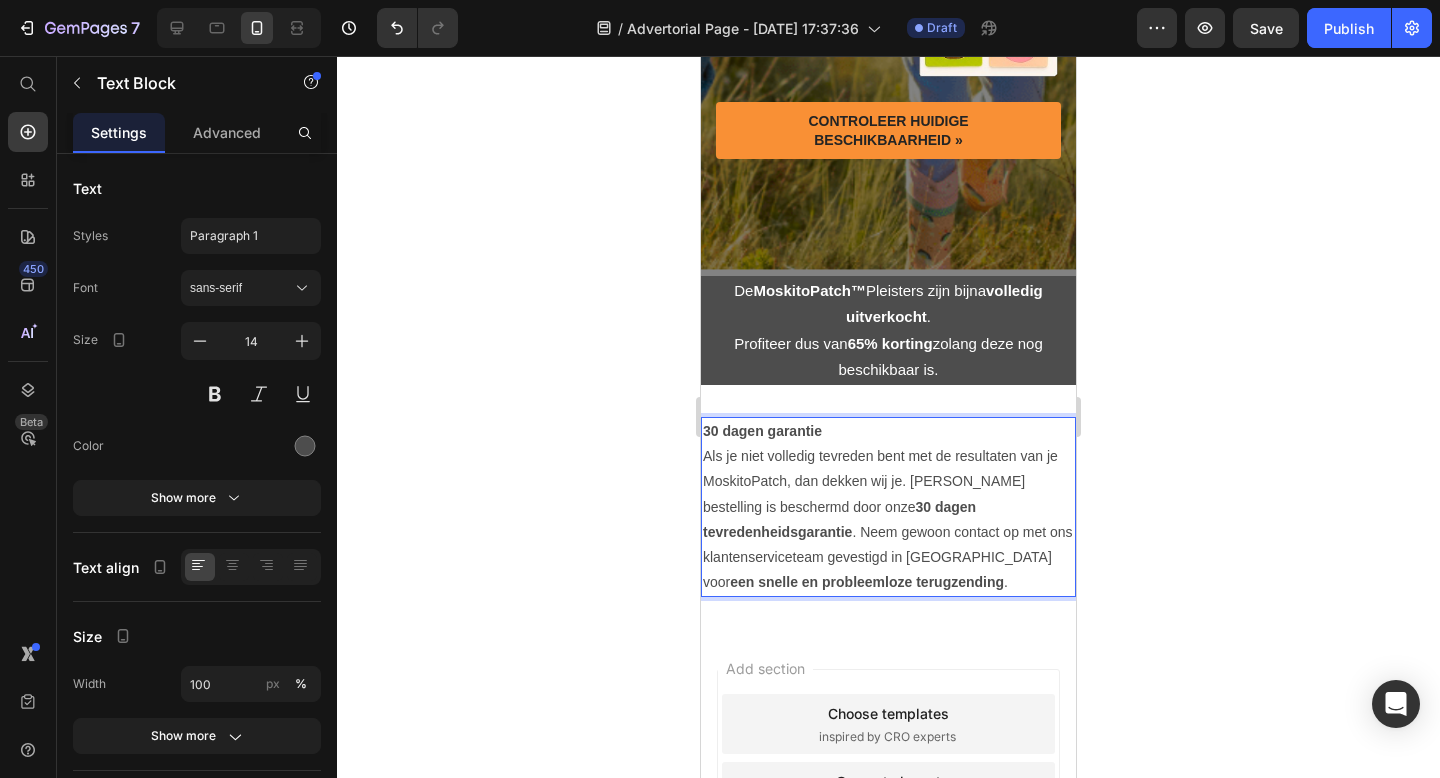 click on "Add section Choose templates inspired by CRO experts Generate layout from URL or image Add blank section then drag & drop elements" at bounding box center [888, 820] 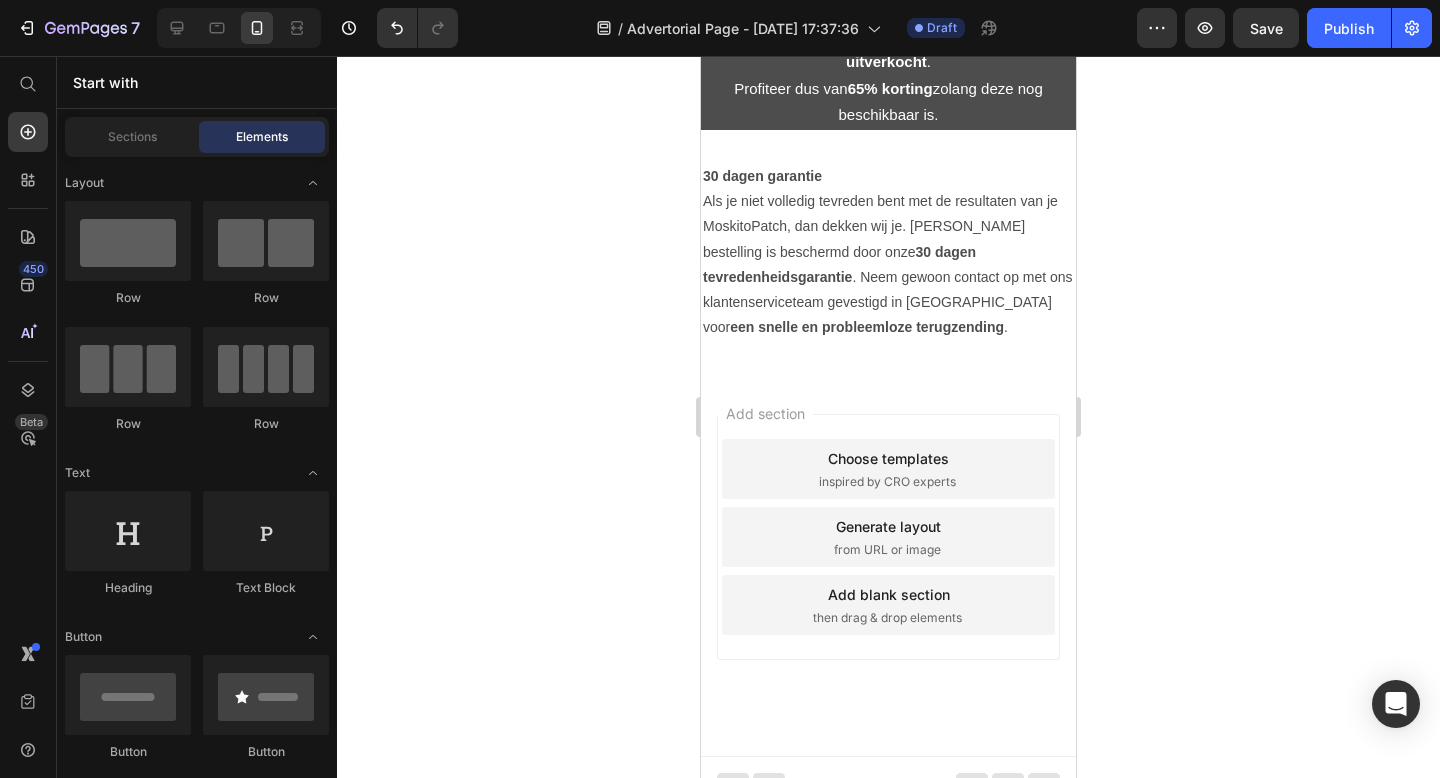 scroll, scrollTop: 1123, scrollLeft: 0, axis: vertical 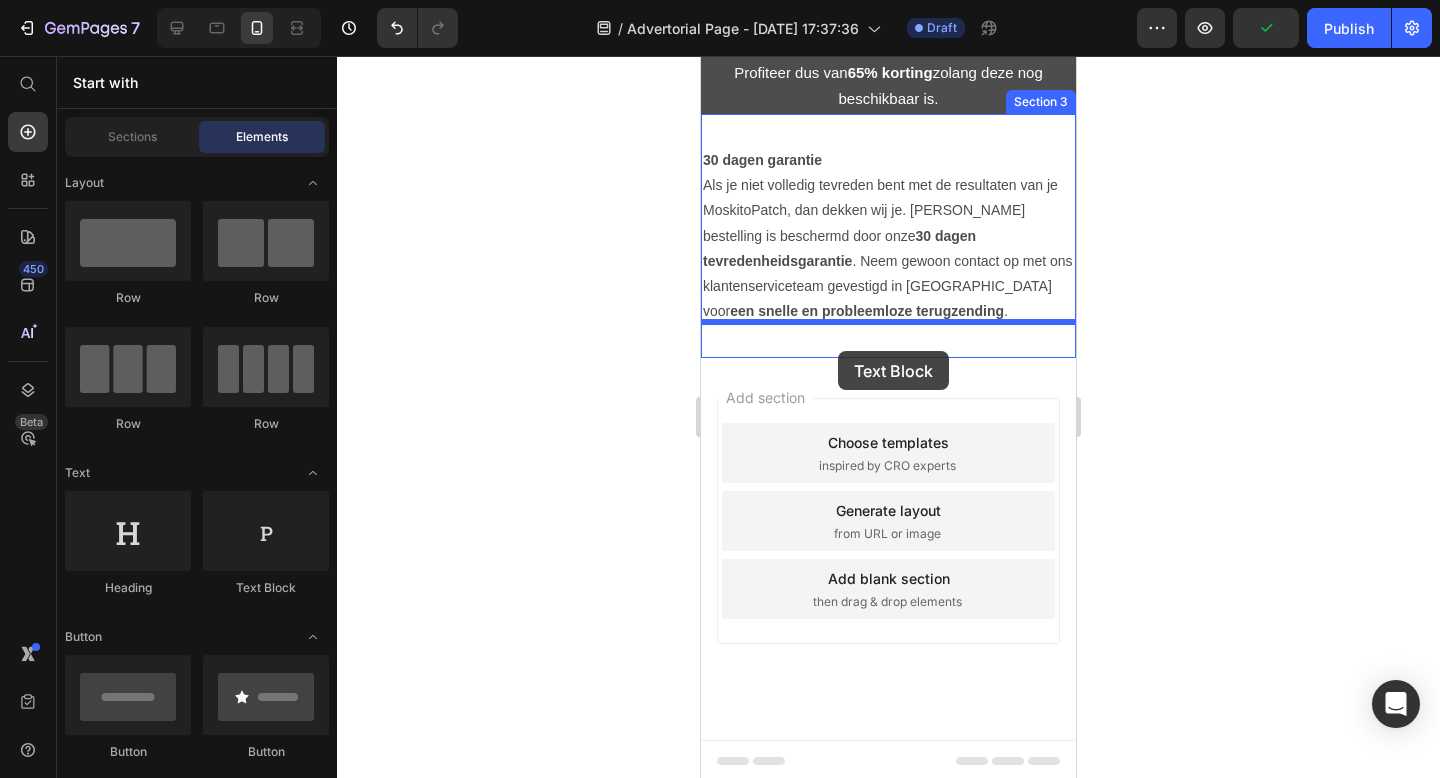 drag, startPoint x: 928, startPoint y: 606, endPoint x: 836, endPoint y: 349, distance: 272.9707 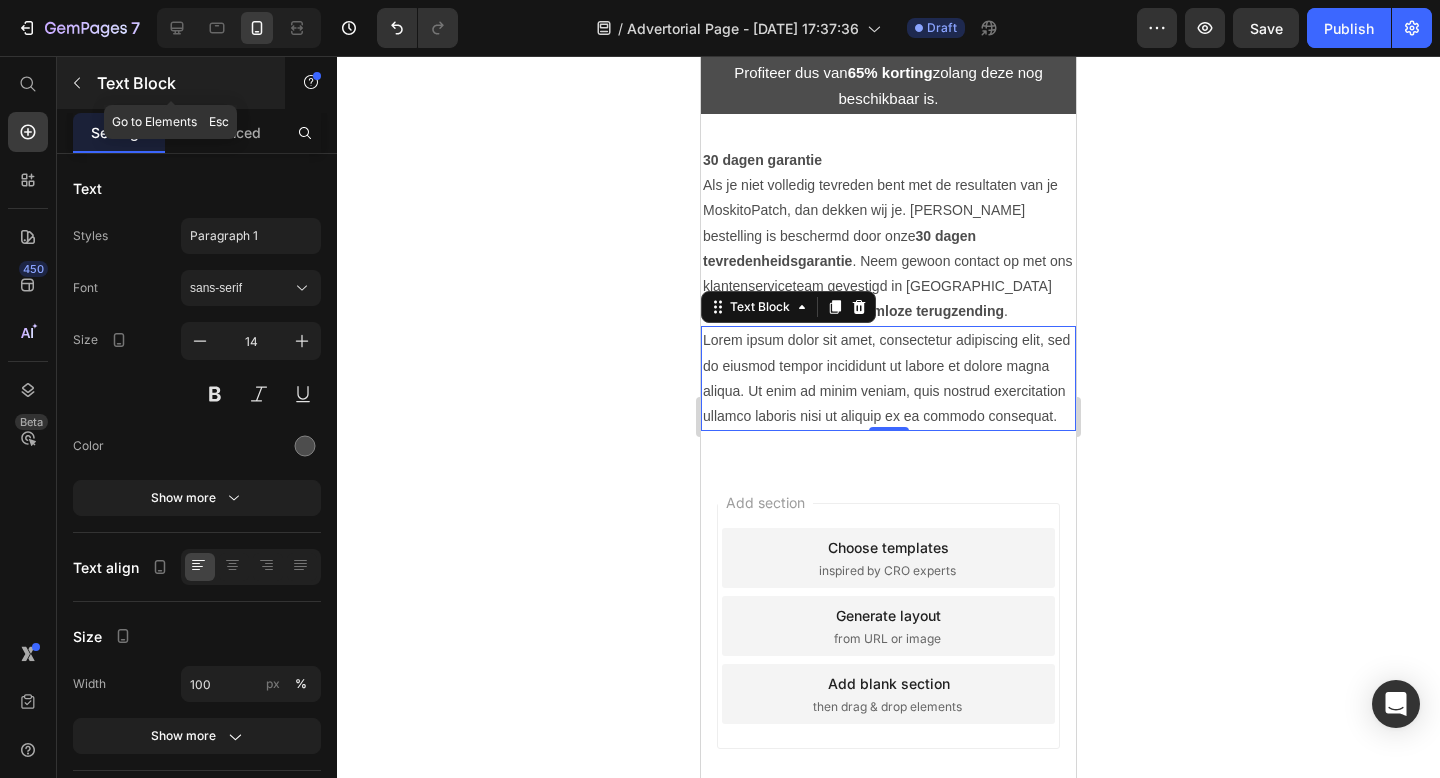 click 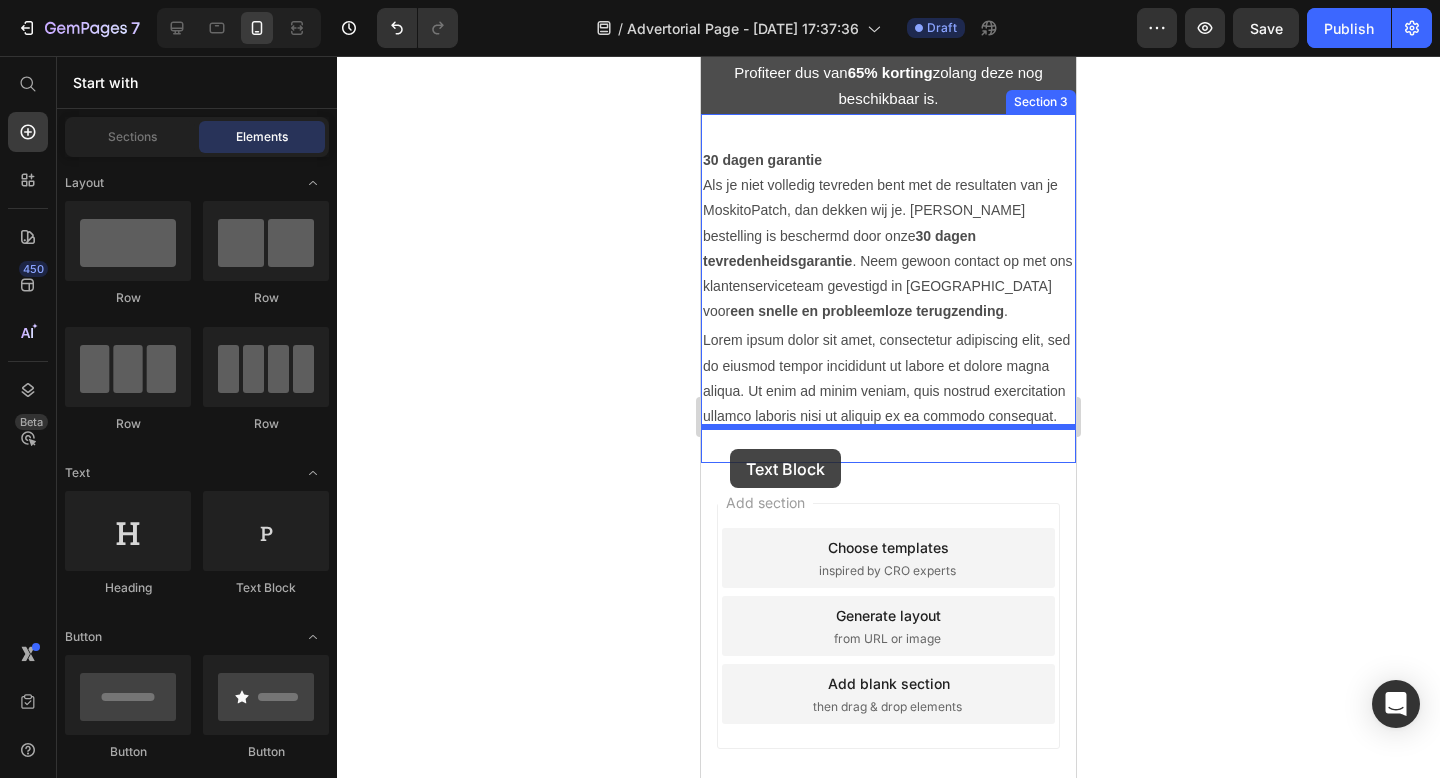 drag, startPoint x: 944, startPoint y: 601, endPoint x: 730, endPoint y: 449, distance: 262.4881 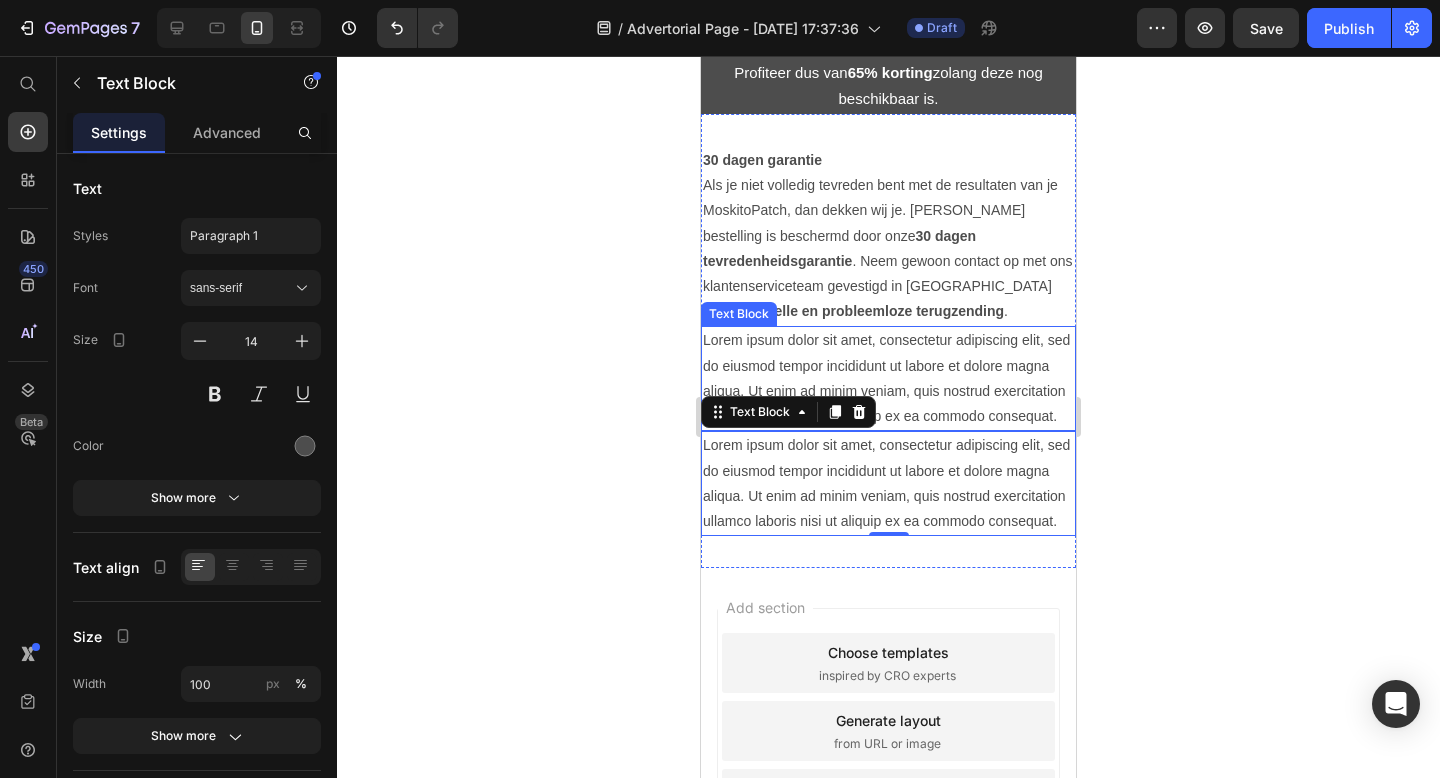 click on "Lorem ipsum dolor sit amet, consectetur adipiscing elit, sed do eiusmod tempor incididunt ut labore et dolore magna aliqua. Ut enim ad minim veniam, quis nostrud exercitation ullamco laboris nisi ut aliquip ex ea commodo consequat." at bounding box center [888, 378] 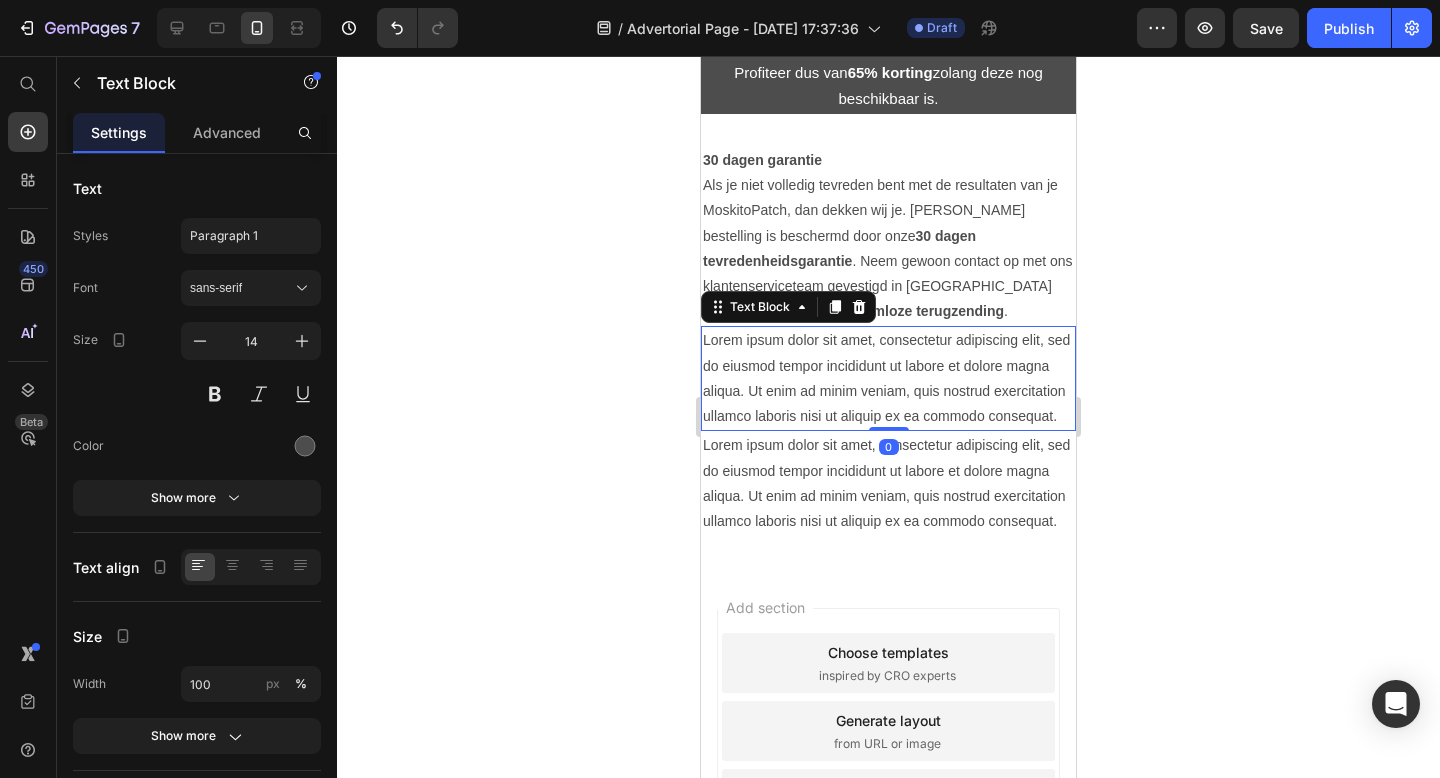click on "Lorem ipsum dolor sit amet, consectetur adipiscing elit, sed do eiusmod tempor incididunt ut labore et dolore magna aliqua. Ut enim ad minim veniam, quis nostrud exercitation ullamco laboris nisi ut aliquip ex ea commodo consequat." at bounding box center (888, 378) 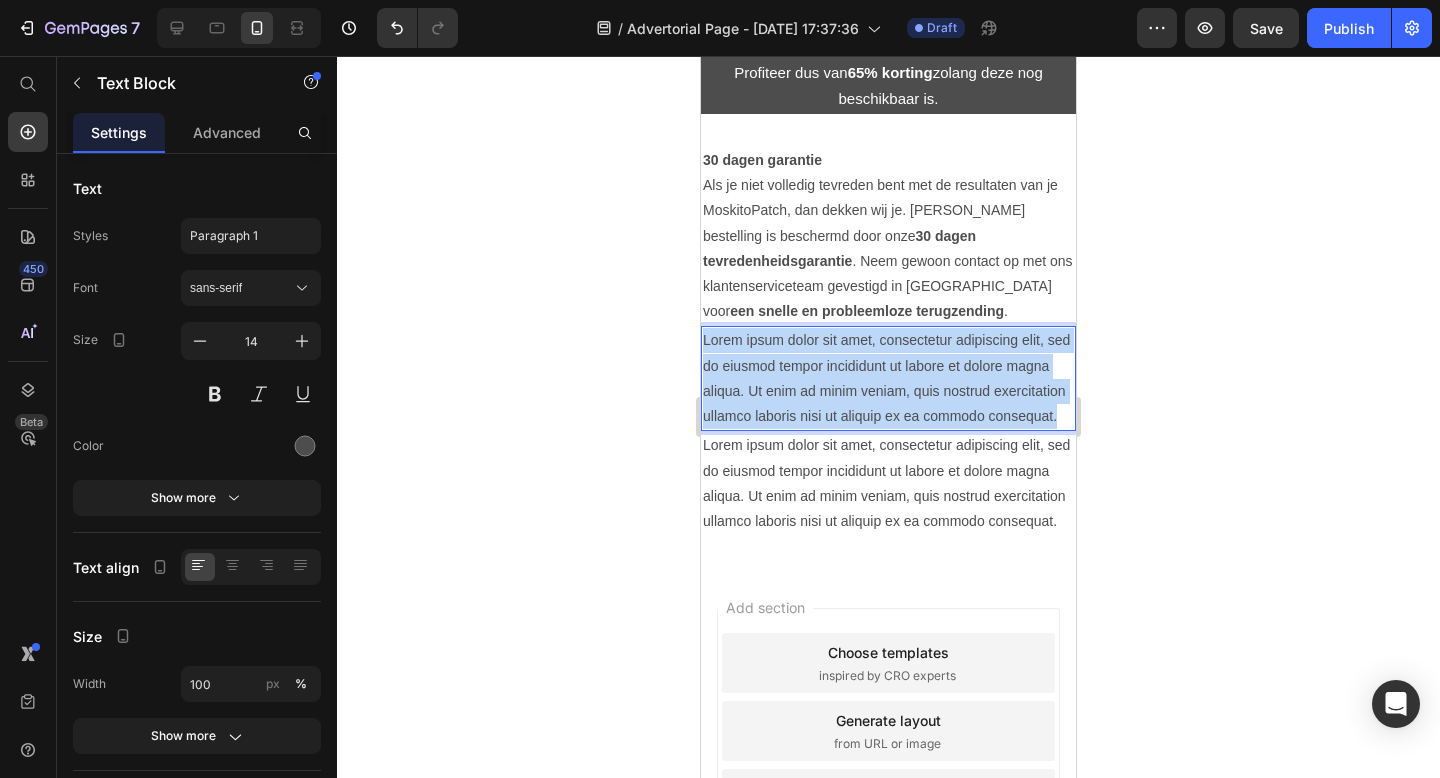 click on "Lorem ipsum dolor sit amet, consectetur adipiscing elit, sed do eiusmod tempor incididunt ut labore et dolore magna aliqua. Ut enim ad minim veniam, quis nostrud exercitation ullamco laboris nisi ut aliquip ex ea commodo consequat." at bounding box center [888, 378] 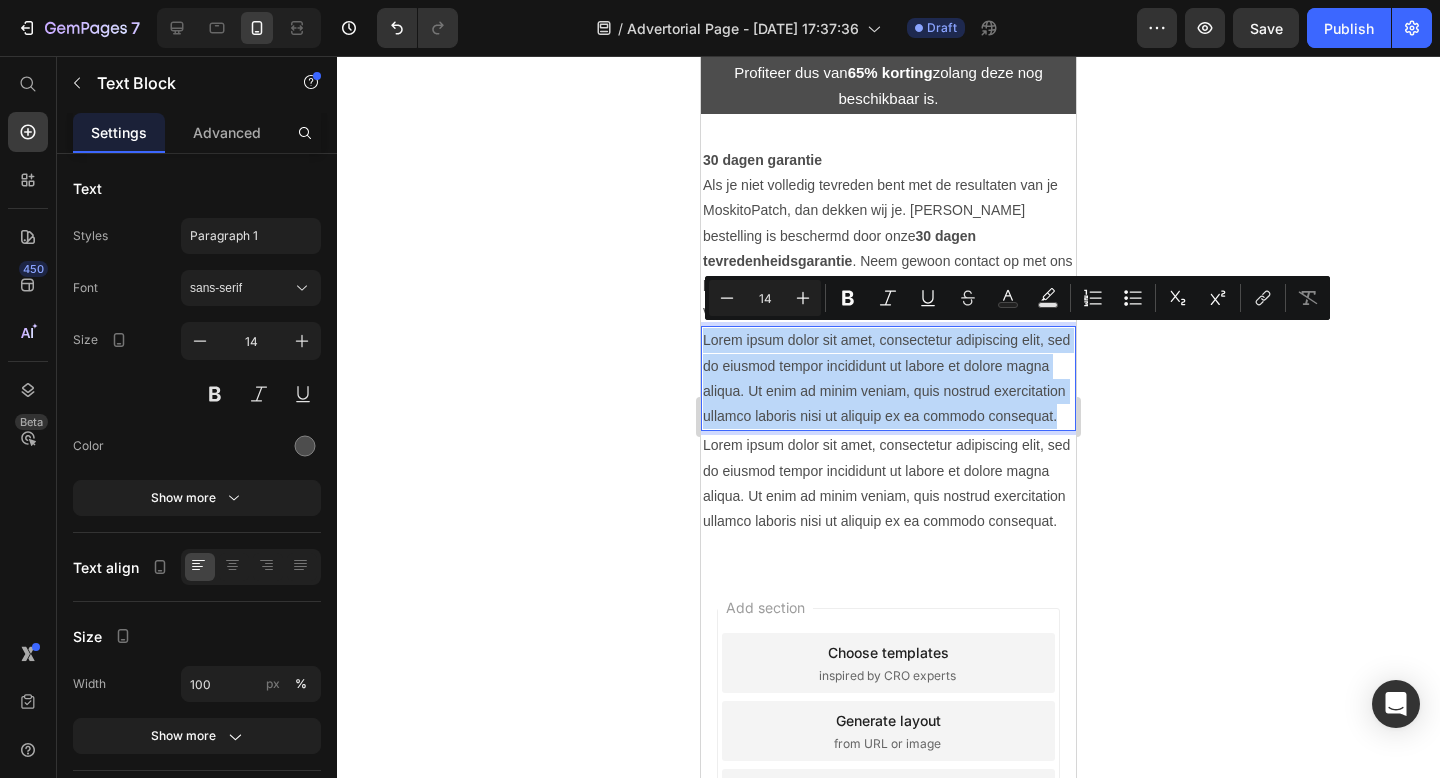click on "Lorem ipsum dolor sit amet, consectetur adipiscing elit, sed do eiusmod tempor incididunt ut labore et dolore magna aliqua. Ut enim ad minim veniam, quis nostrud exercitation ullamco laboris nisi ut aliquip ex ea commodo consequat." at bounding box center [888, 378] 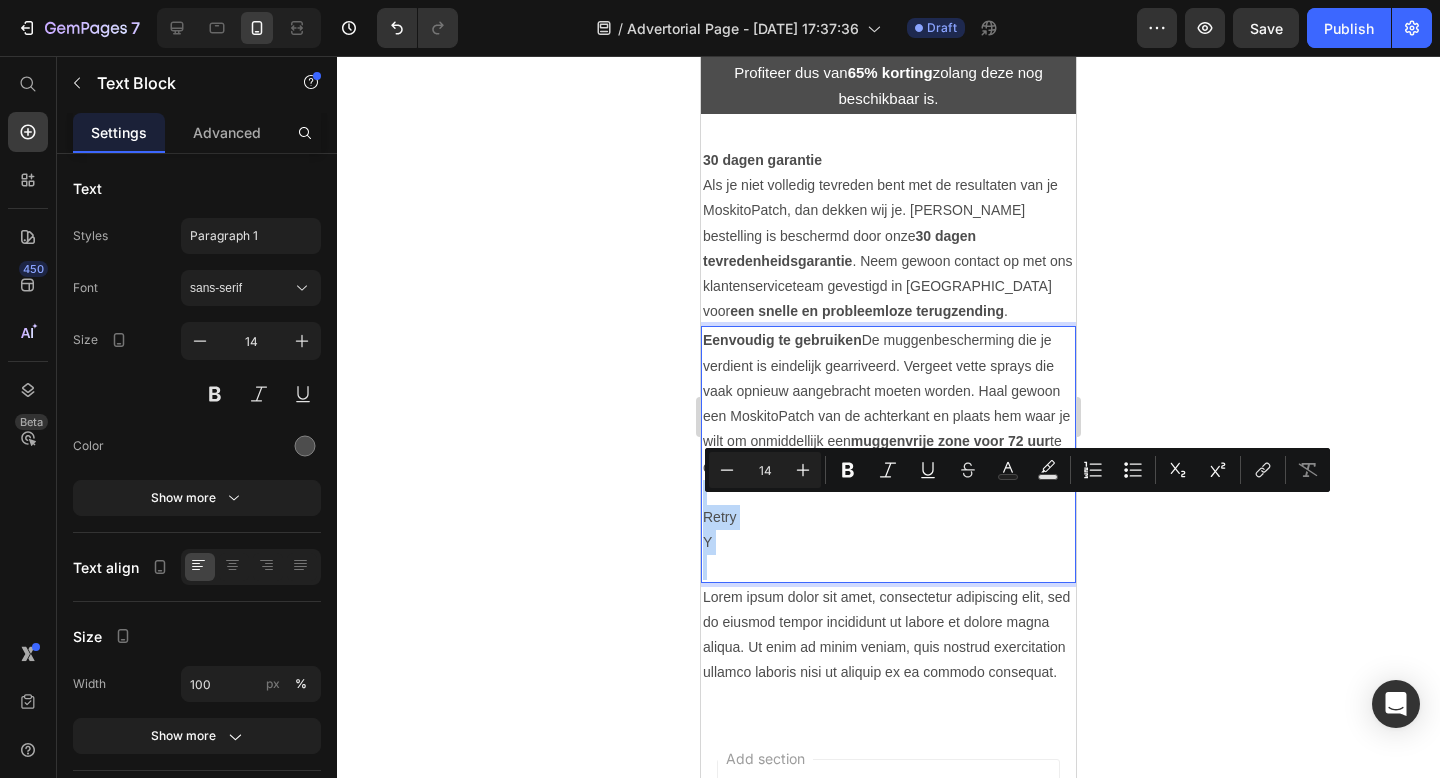 drag, startPoint x: 719, startPoint y: 560, endPoint x: 702, endPoint y: 480, distance: 81.78631 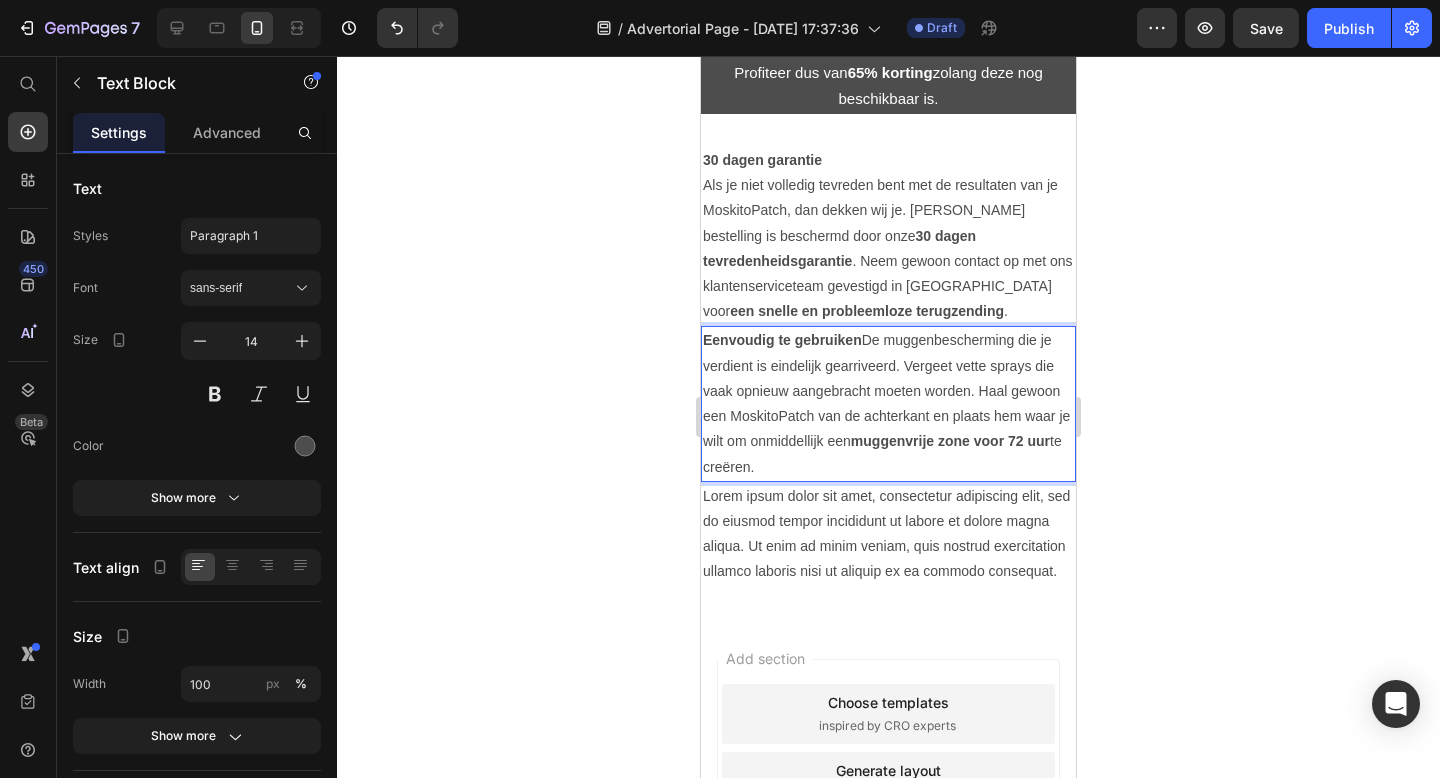 click on "Eenvoudig te gebruiken" at bounding box center (782, 340) 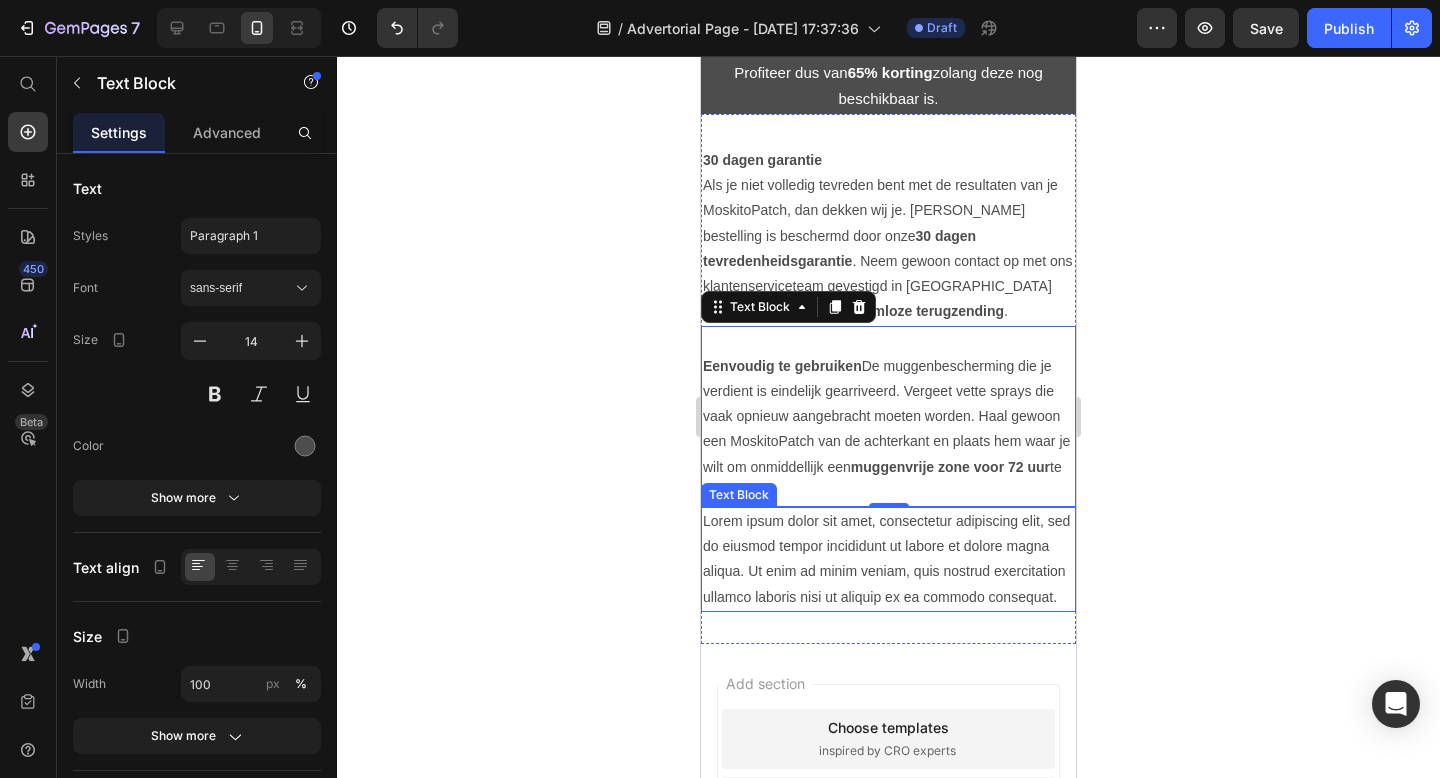 click on "Lorem ipsum dolor sit amet, consectetur adipiscing elit, sed do eiusmod tempor incididunt ut labore et dolore magna aliqua. Ut enim ad minim veniam, quis nostrud exercitation ullamco laboris nisi ut aliquip ex ea commodo consequat." at bounding box center [888, 559] 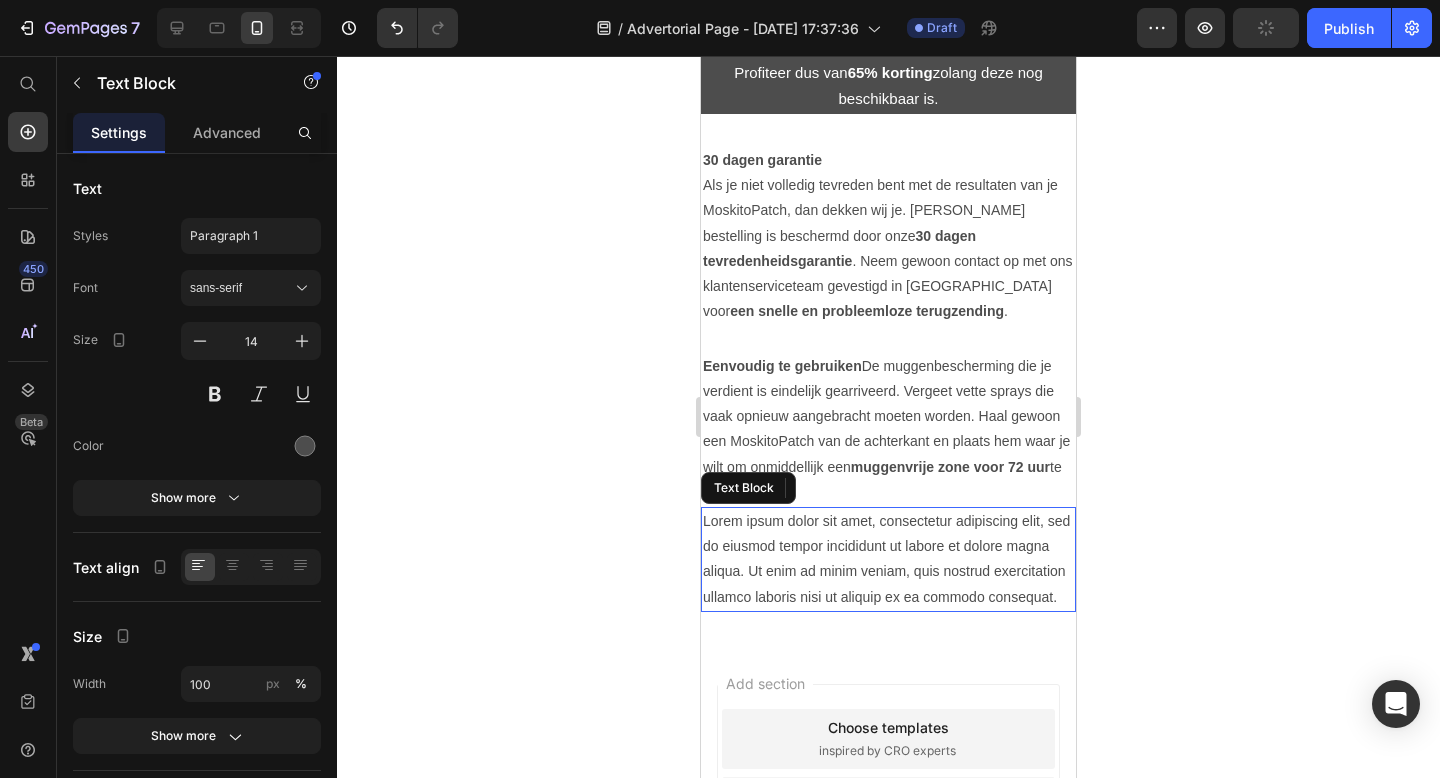click on "Lorem ipsum dolor sit amet, consectetur adipiscing elit, sed do eiusmod tempor incididunt ut labore et dolore magna aliqua. Ut enim ad minim veniam, quis nostrud exercitation ullamco laboris nisi ut aliquip ex ea commodo consequat." at bounding box center (888, 559) 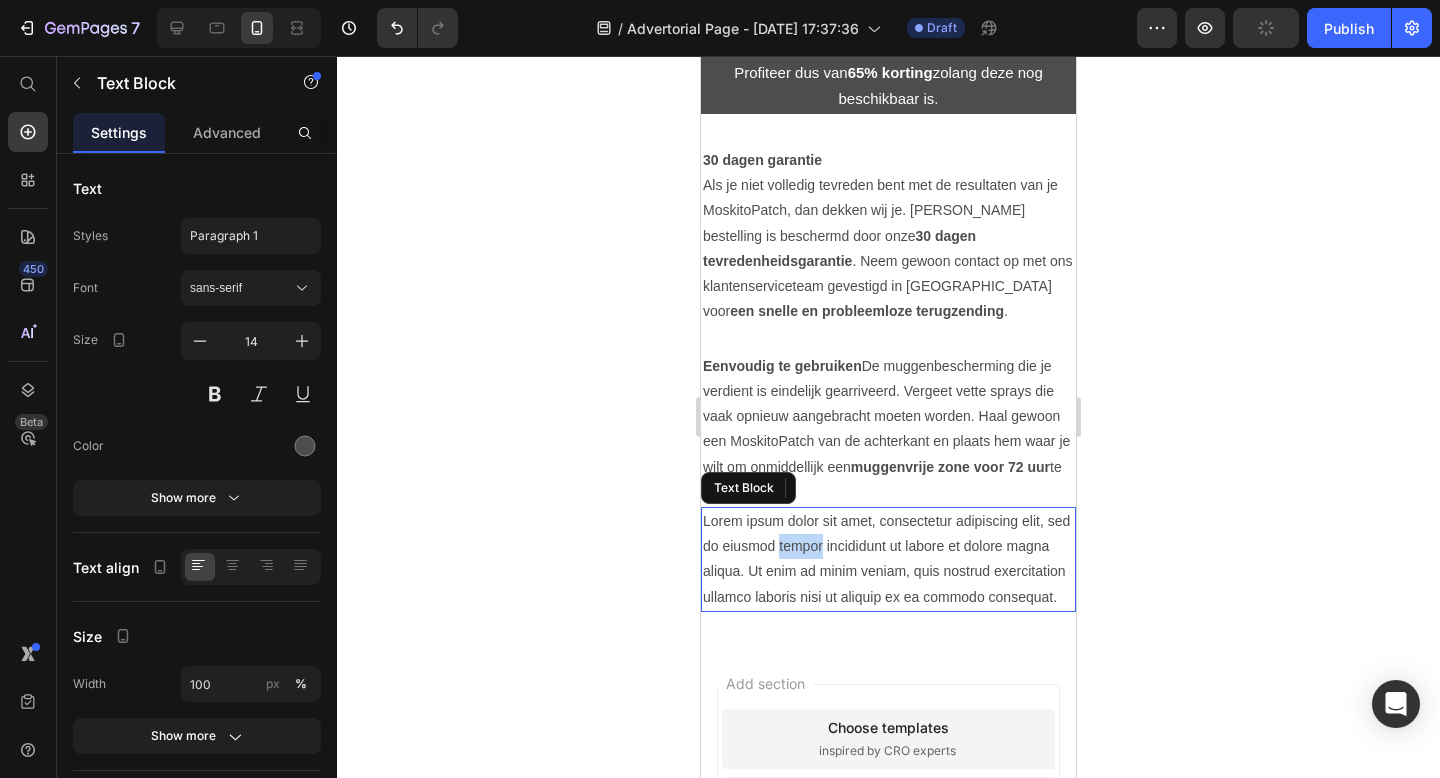 click on "Lorem ipsum dolor sit amet, consectetur adipiscing elit, sed do eiusmod tempor incididunt ut labore et dolore magna aliqua. Ut enim ad minim veniam, quis nostrud exercitation ullamco laboris nisi ut aliquip ex ea commodo consequat." at bounding box center (888, 559) 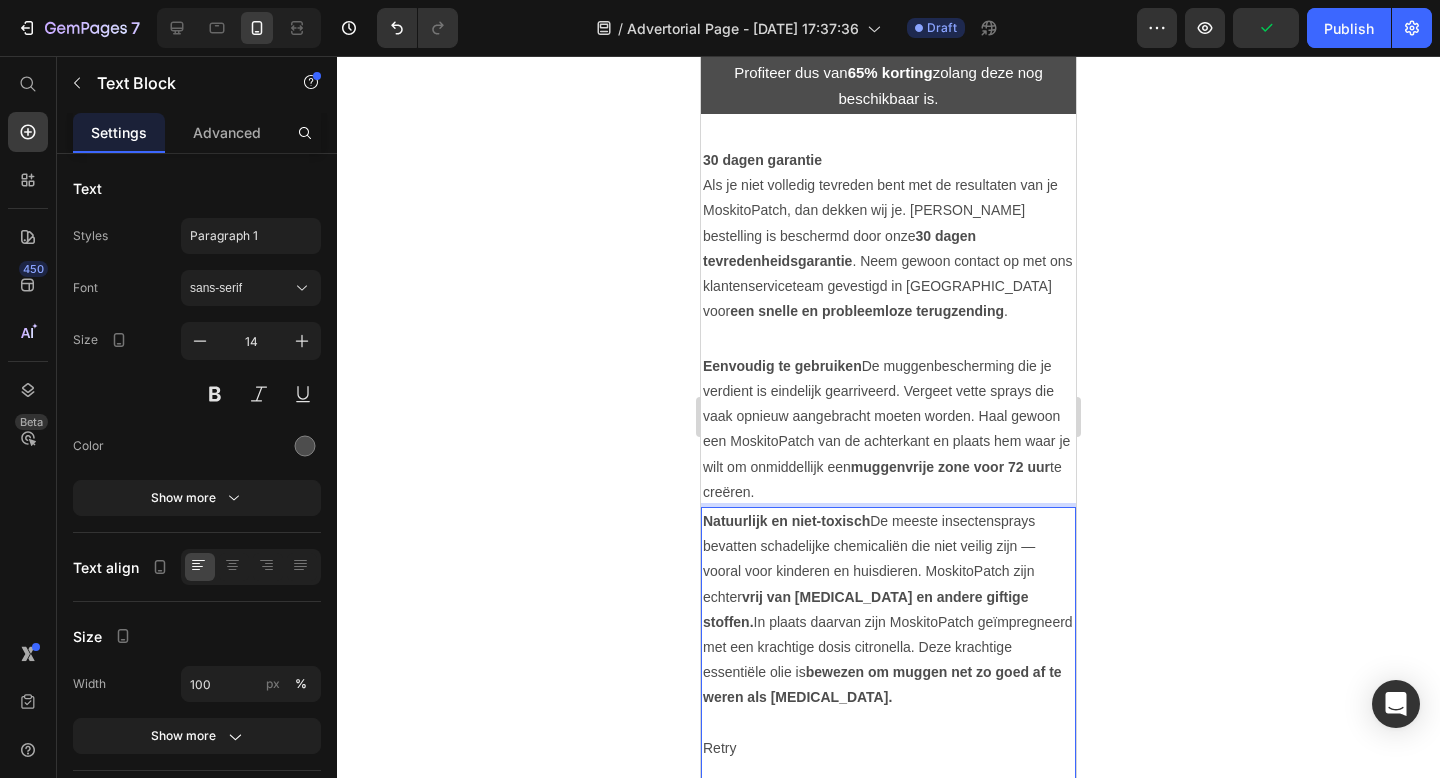 scroll, scrollTop: 1167, scrollLeft: 0, axis: vertical 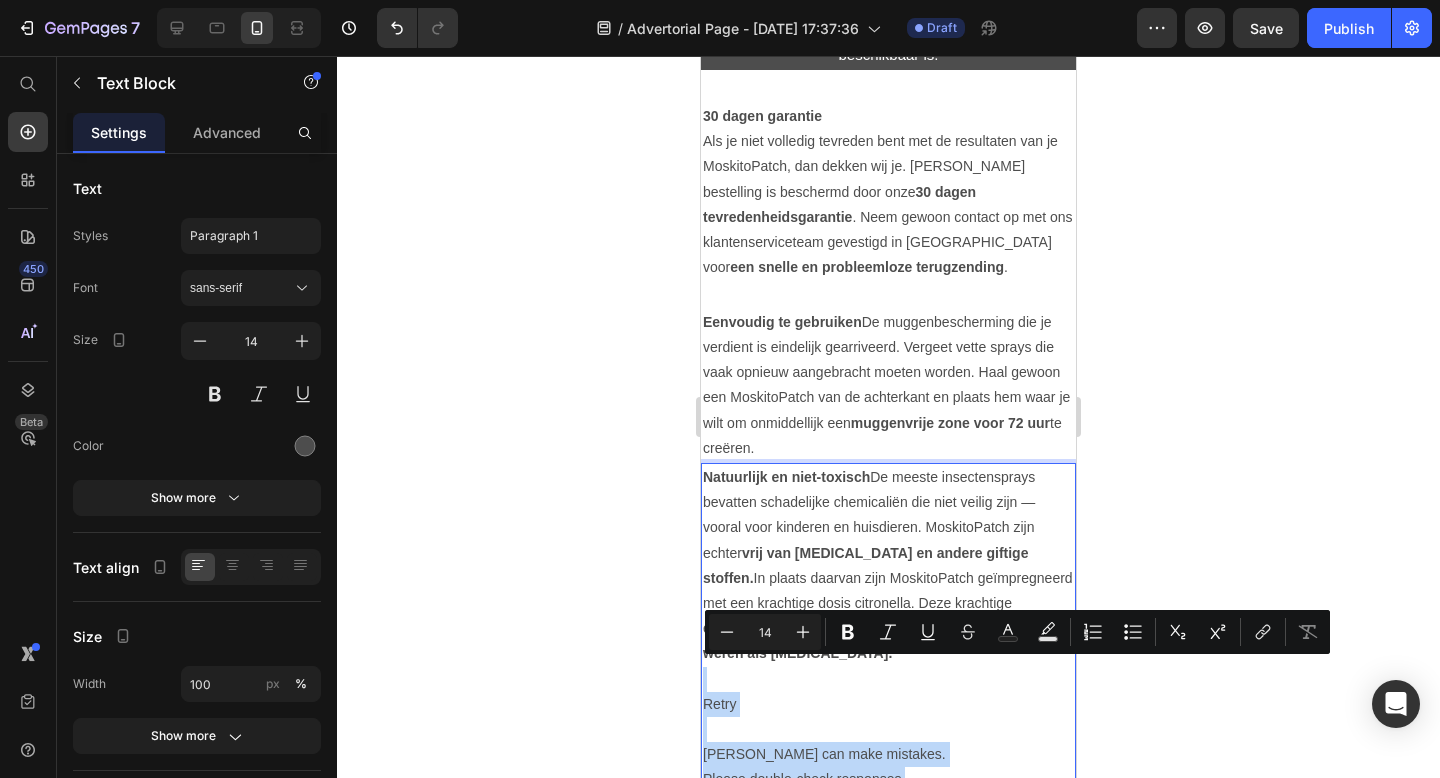 drag, startPoint x: 916, startPoint y: 753, endPoint x: 860, endPoint y: 647, distance: 119.88328 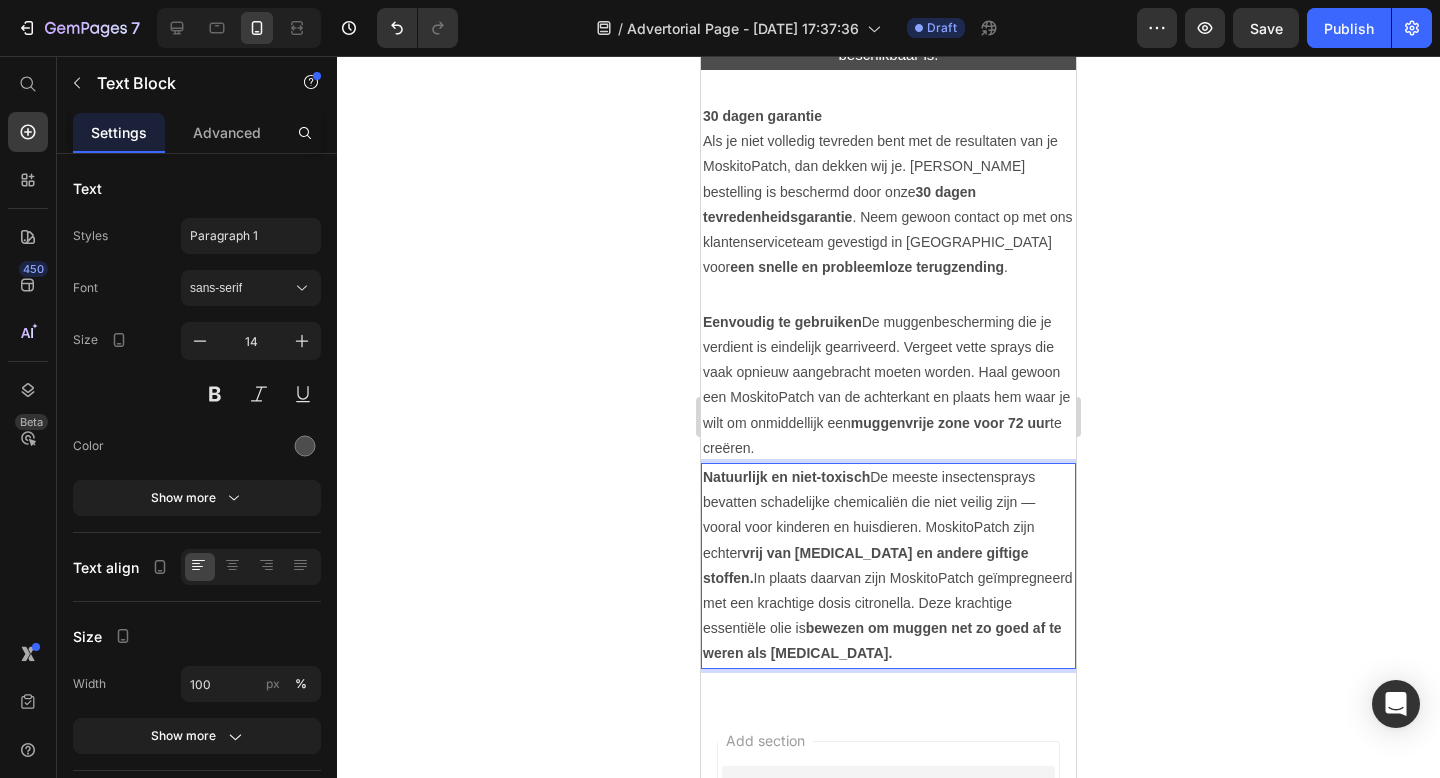 click on "Natuurlijk en niet-toxisch  De meeste insectensprays bevatten schadelijke chemicaliën die niet veilig zijn — vooral voor kinderen en huisdieren. MoskitoPatch zijn echter  vrij van [MEDICAL_DATA] en andere giftige stoffen.  In plaats daarvan zijn MoskitoPatch geïmpregneerd met een krachtige dosis citronella. Deze krachtige essentiële olie is  bewezen om muggen net zo goed af te weren als [MEDICAL_DATA]." at bounding box center (888, 566) 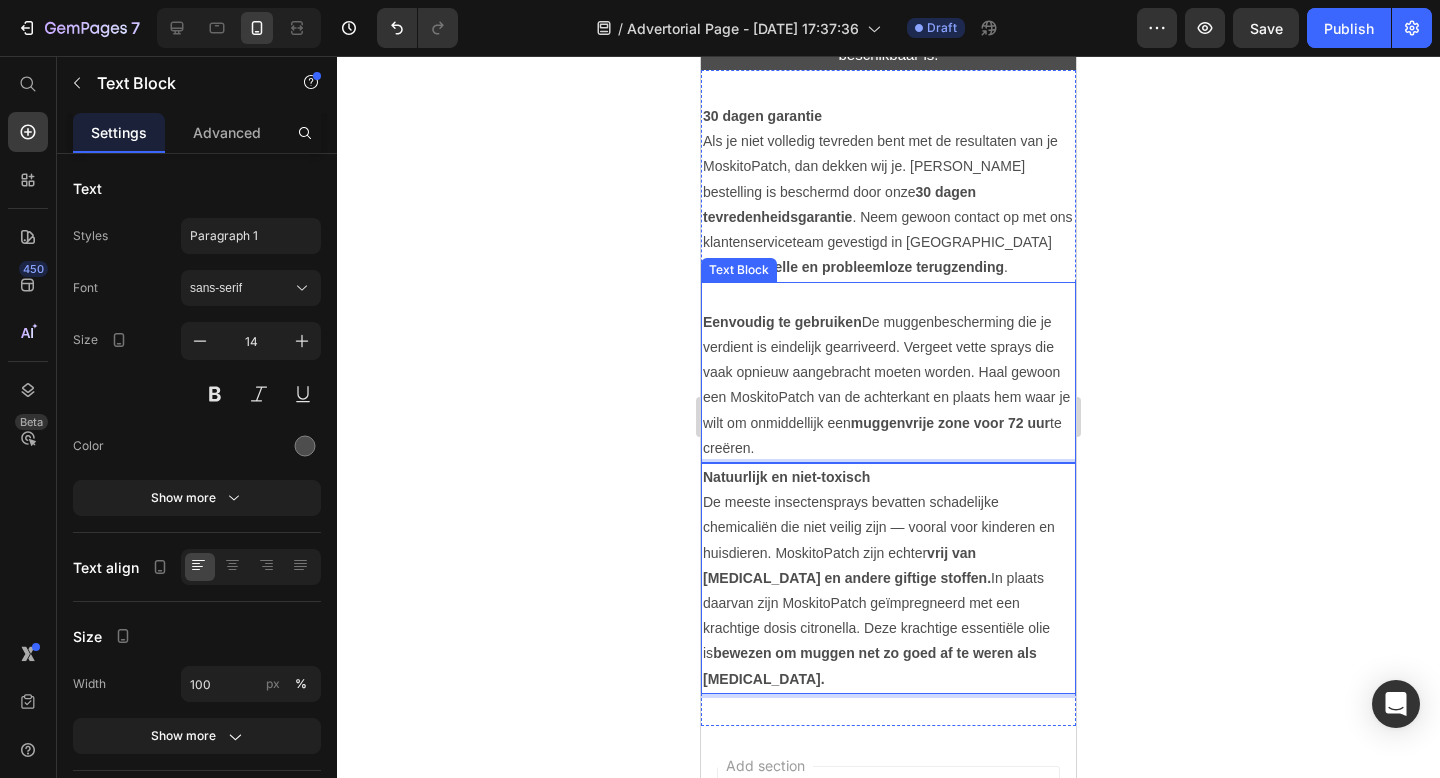 click on "Eenvoudig te gebruiken  De muggenbescherming die je verdient is eindelijk gearriveerd. Vergeet vette sprays die vaak opnieuw aangebracht moeten worden. Haal gewoon een MoskitoPatch van de achterkant en plaats hem waar je wilt om onmiddellijk een  muggenvrije zone voor 72 uur  te creëren." at bounding box center [888, 385] 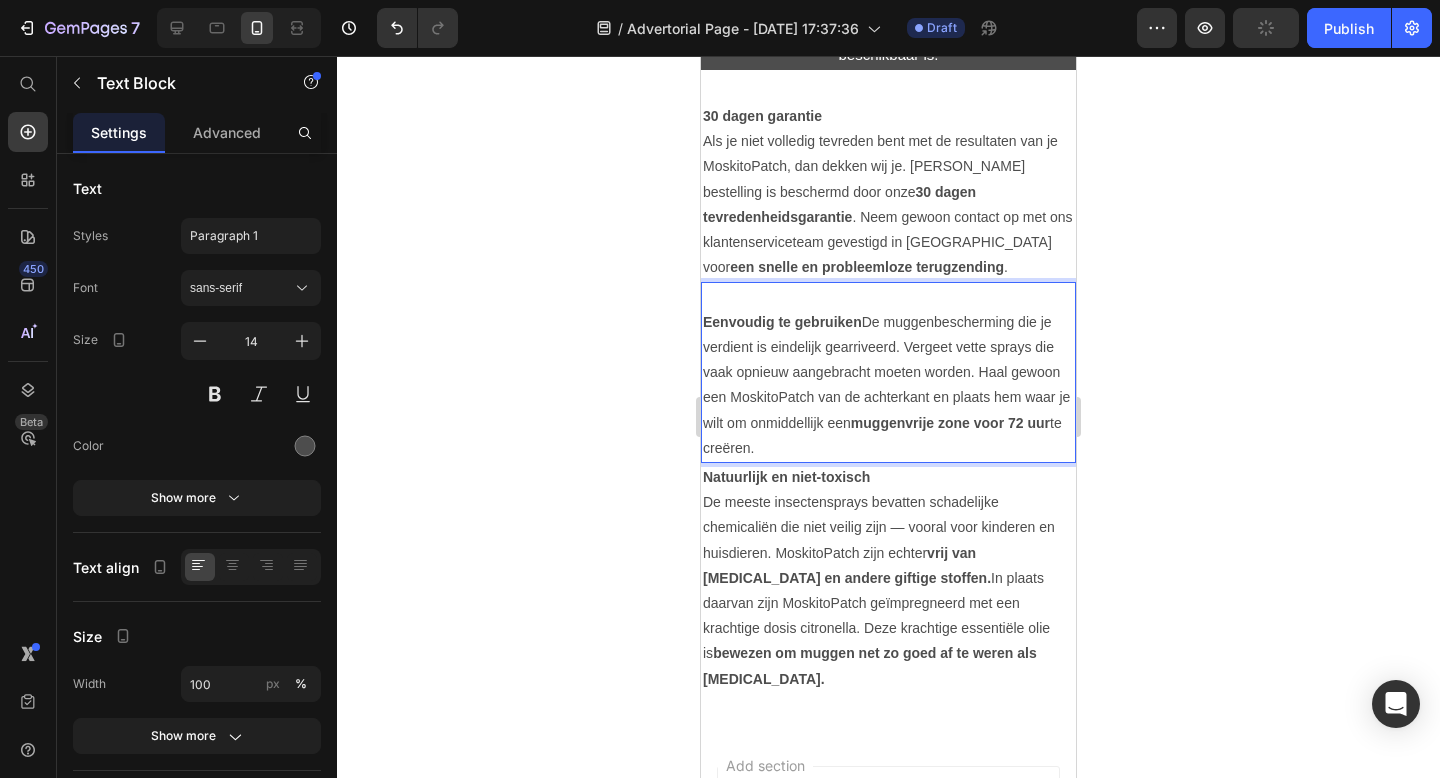 click on "Eenvoudig te gebruiken  De muggenbescherming die je verdient is eindelijk gearriveerd. Vergeet vette sprays die vaak opnieuw aangebracht moeten worden. Haal gewoon een MoskitoPatch van de achterkant en plaats hem waar je wilt om onmiddellijk een  muggenvrije zone voor 72 uur  te creëren." at bounding box center (888, 385) 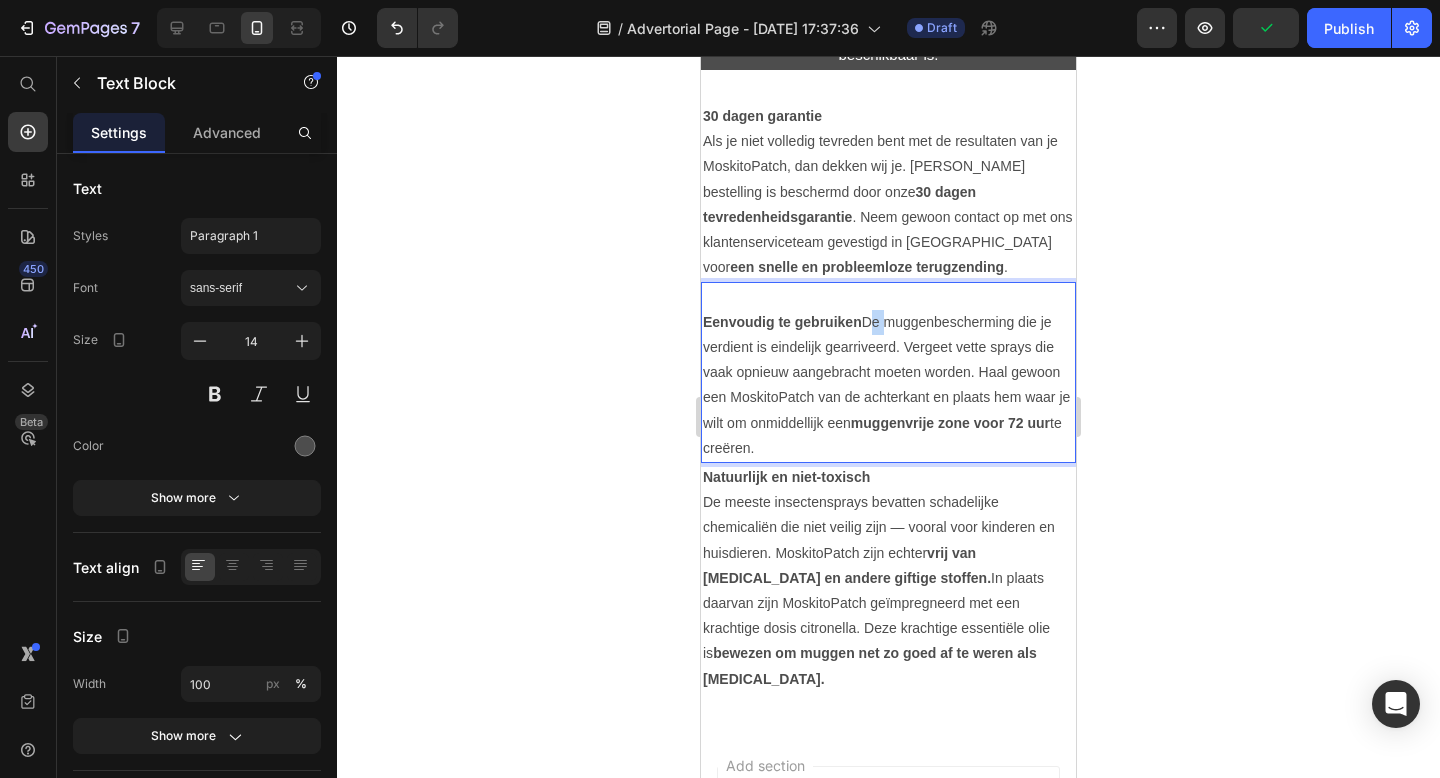 click on "Eenvoudig te gebruiken  De muggenbescherming die je verdient is eindelijk gearriveerd. Vergeet vette sprays die vaak opnieuw aangebracht moeten worden. Haal gewoon een MoskitoPatch van de achterkant en plaats hem waar je wilt om onmiddellijk een  muggenvrije zone voor 72 uur  te creëren." at bounding box center (888, 385) 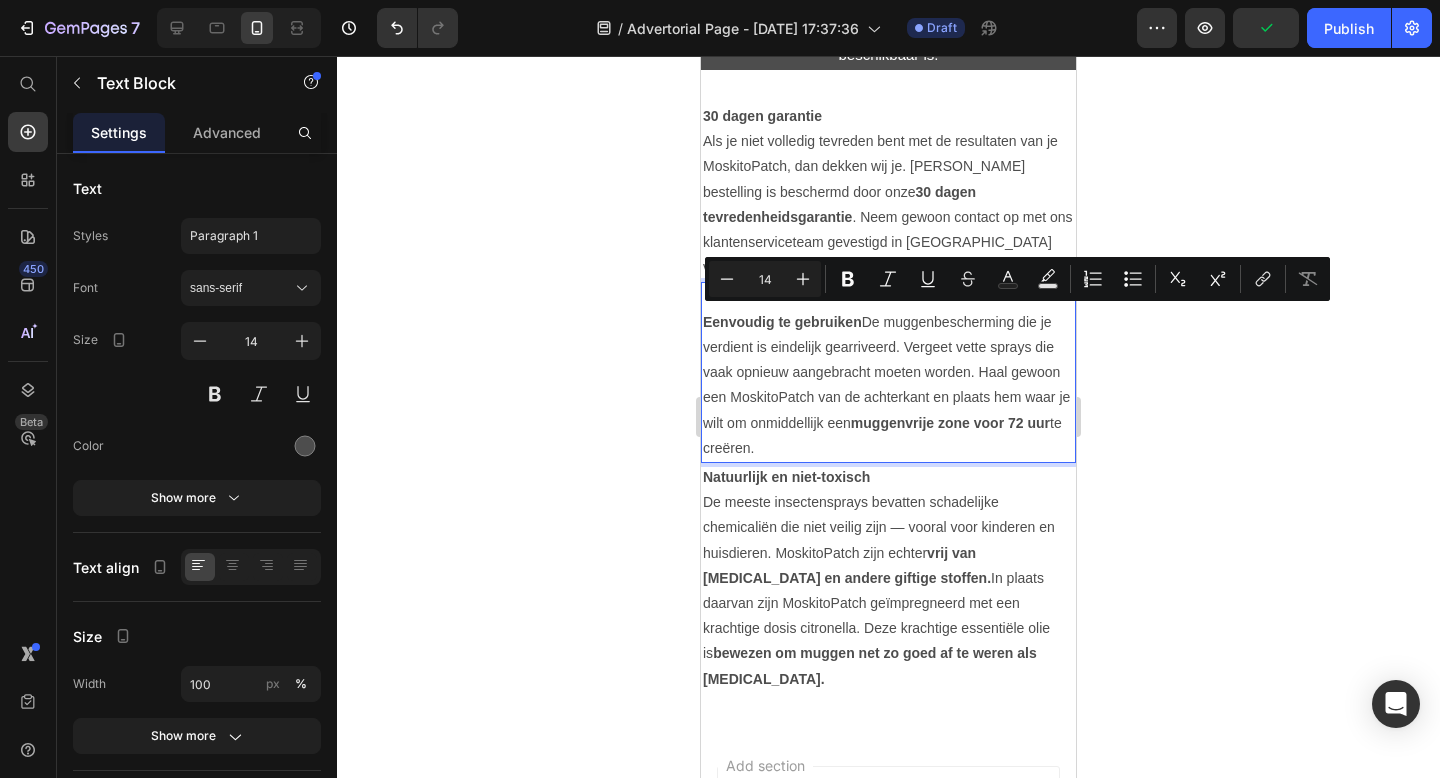 click on "Eenvoudig te gebruiken  De muggenbescherming die je verdient is eindelijk gearriveerd. Vergeet vette sprays die vaak opnieuw aangebracht moeten worden. Haal gewoon een MoskitoPatch van de achterkant en plaats hem waar je wilt om onmiddellijk een  muggenvrije zone voor 72 uur  te creëren." at bounding box center (888, 385) 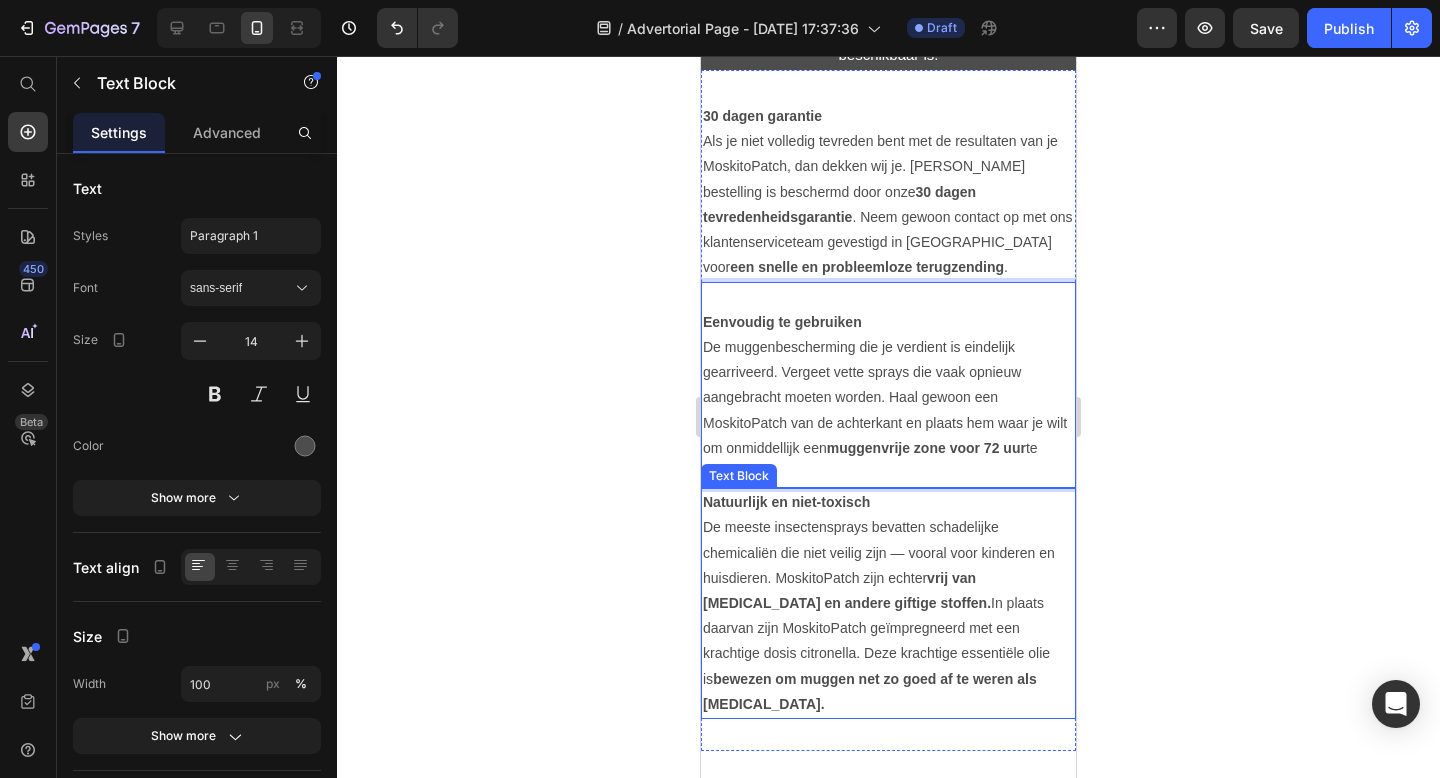 click on "Natuurlijk en niet-toxisch" at bounding box center [786, 502] 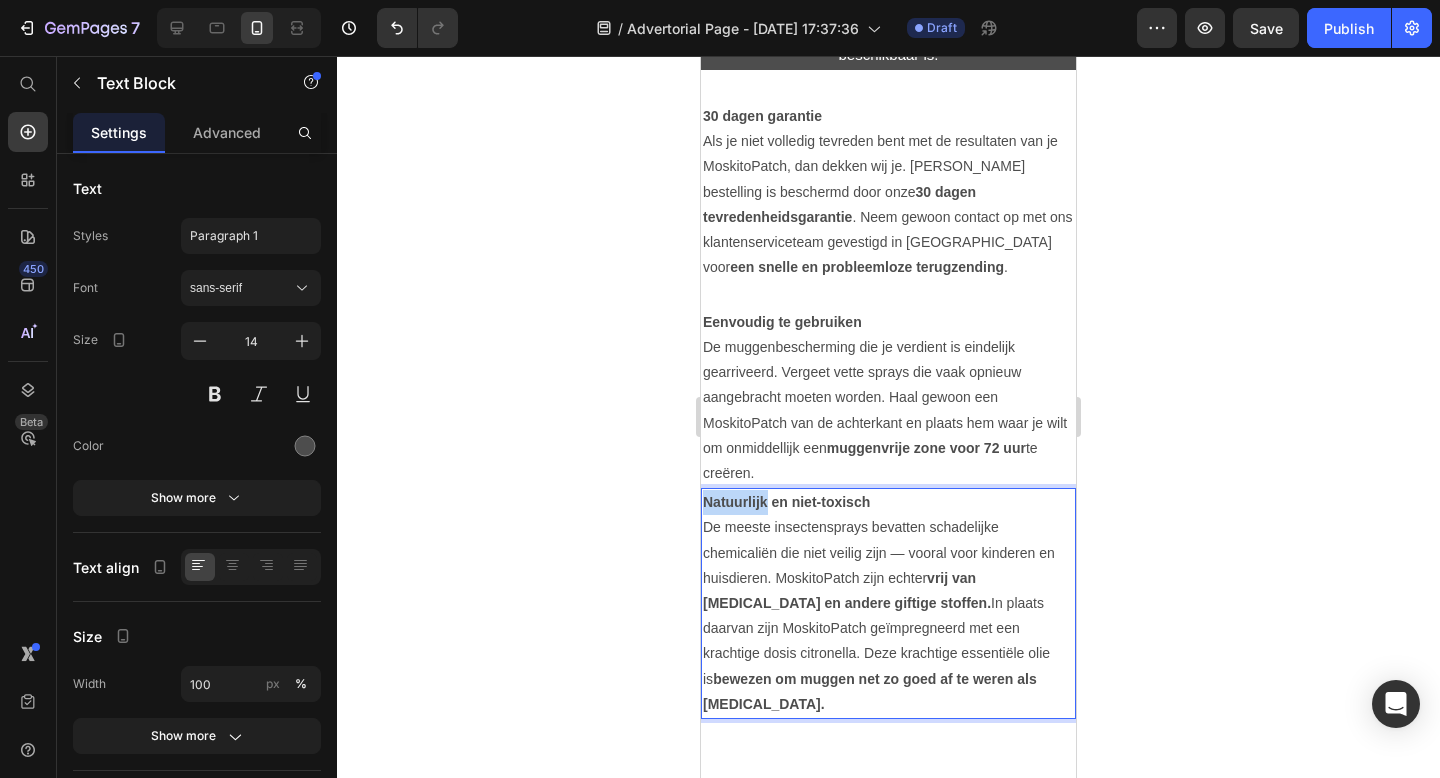 click on "Natuurlijk en niet-toxisch" at bounding box center [786, 502] 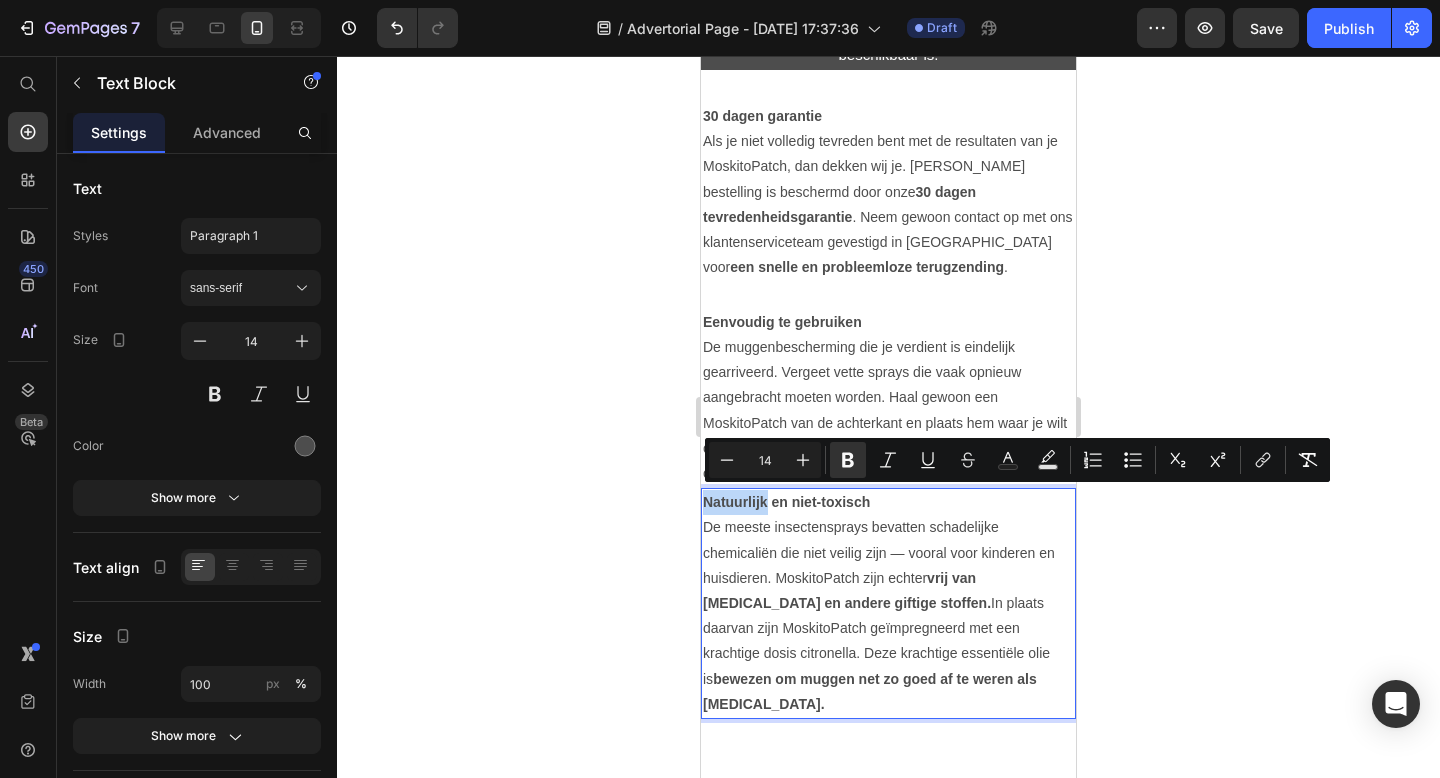 click on "Natuurlijk en niet-toxisch" at bounding box center (786, 502) 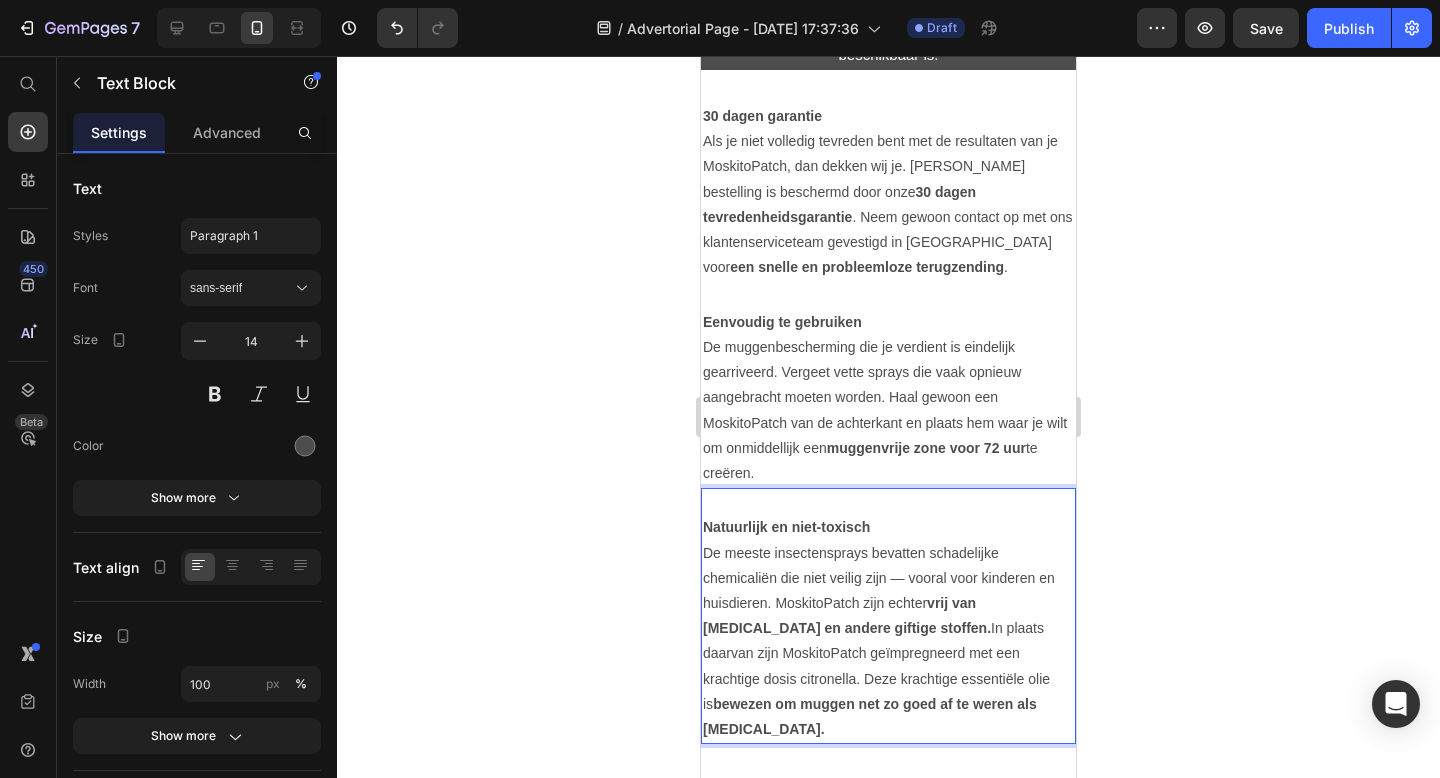 click on "Natuurlijk en niet-toxisch" at bounding box center (786, 527) 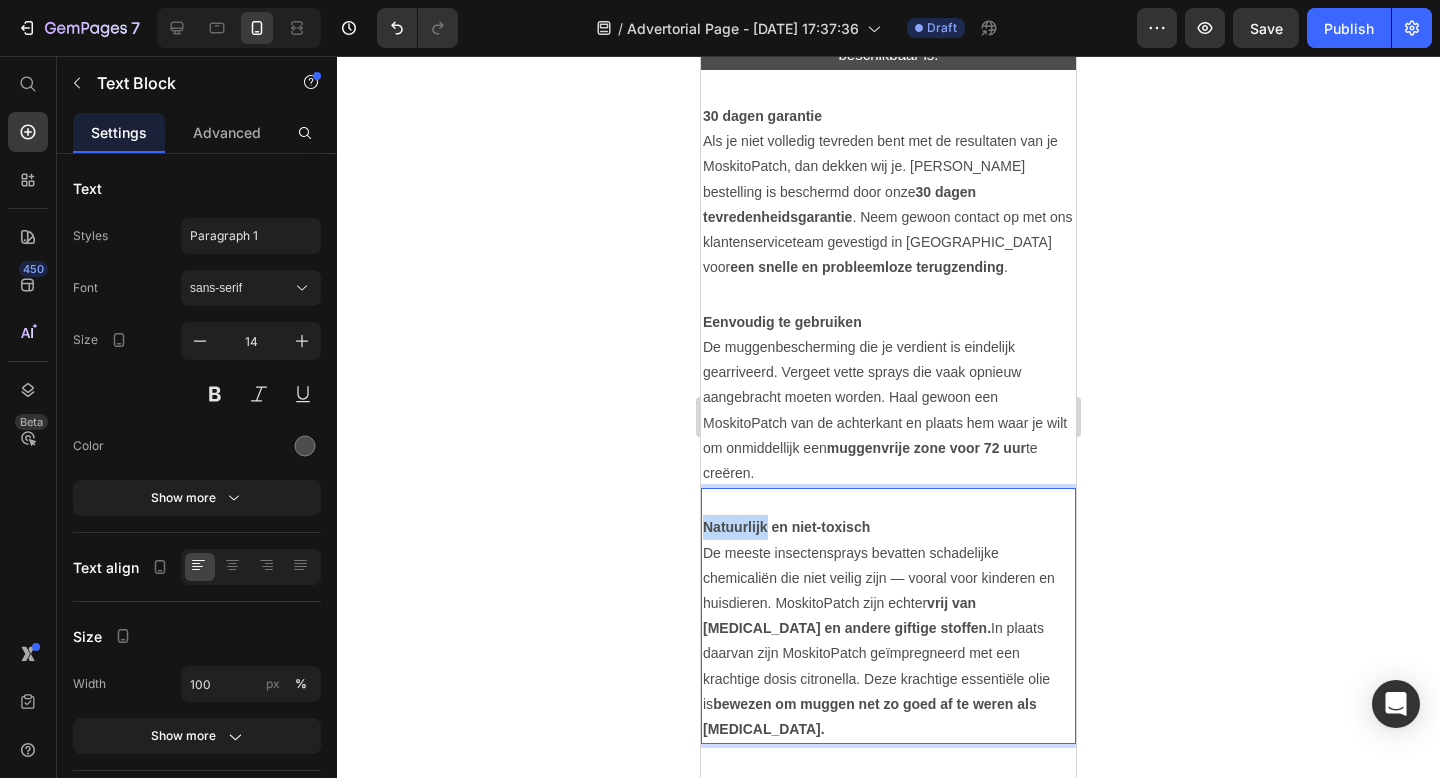 click on "Natuurlijk en niet-toxisch" at bounding box center (786, 527) 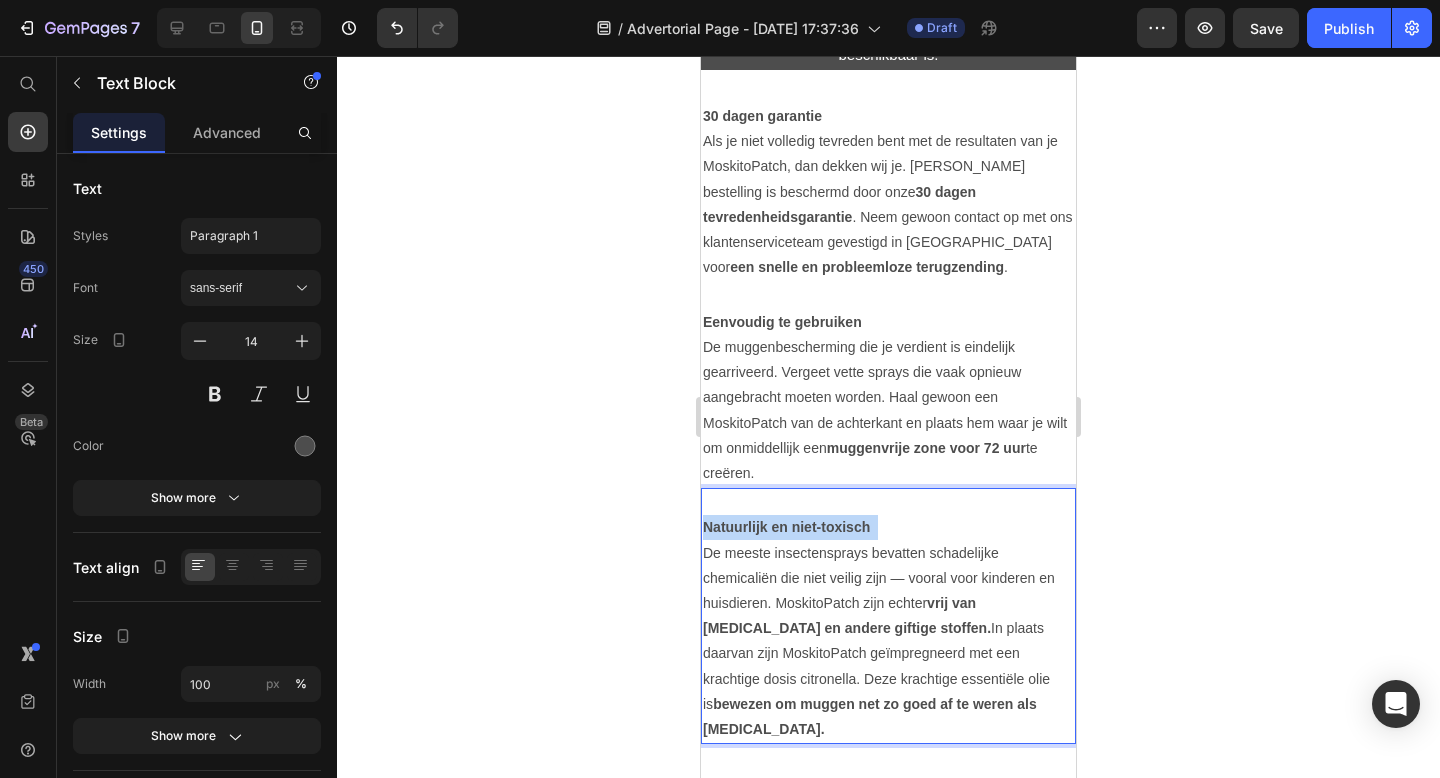 click on "Natuurlijk en niet-toxisch" at bounding box center (786, 527) 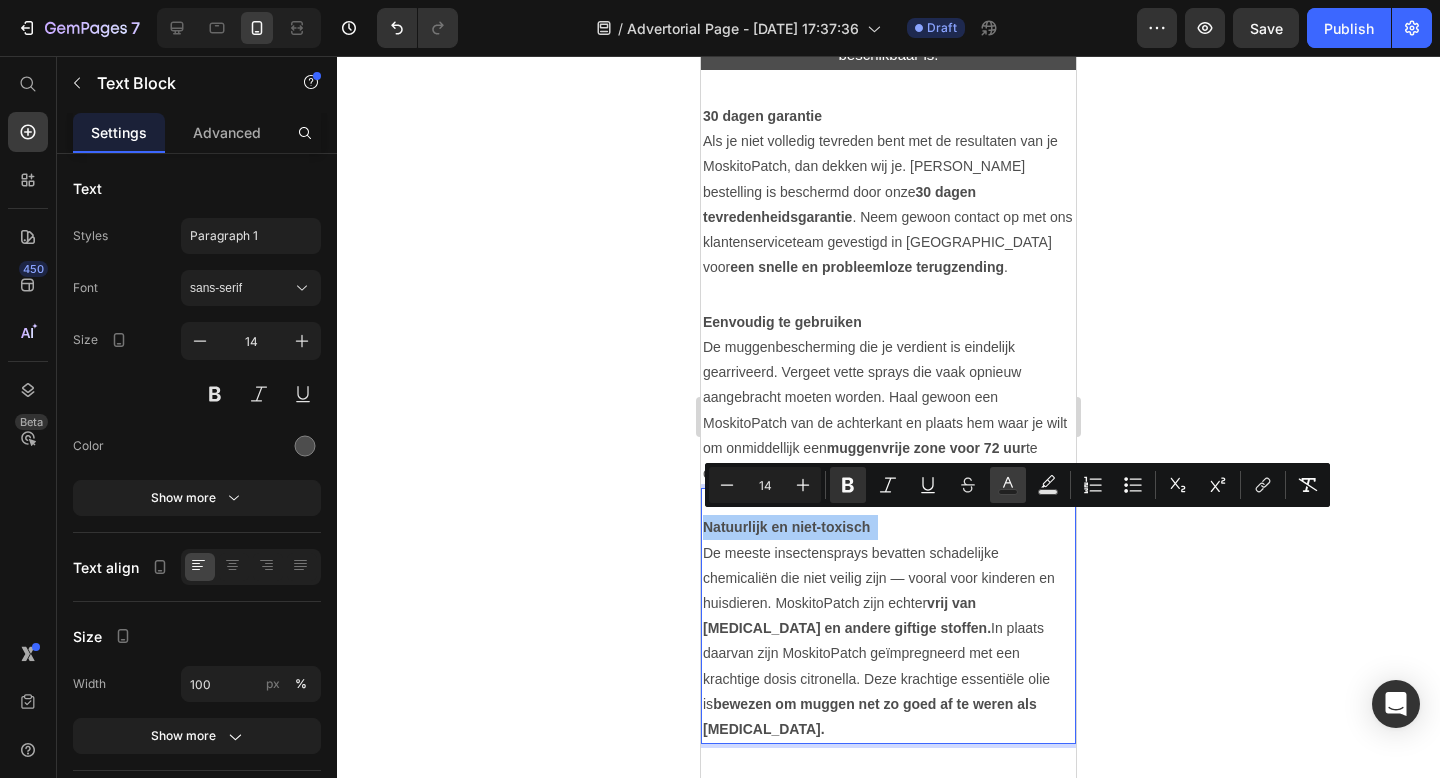 click on "Text Color" at bounding box center [1008, 485] 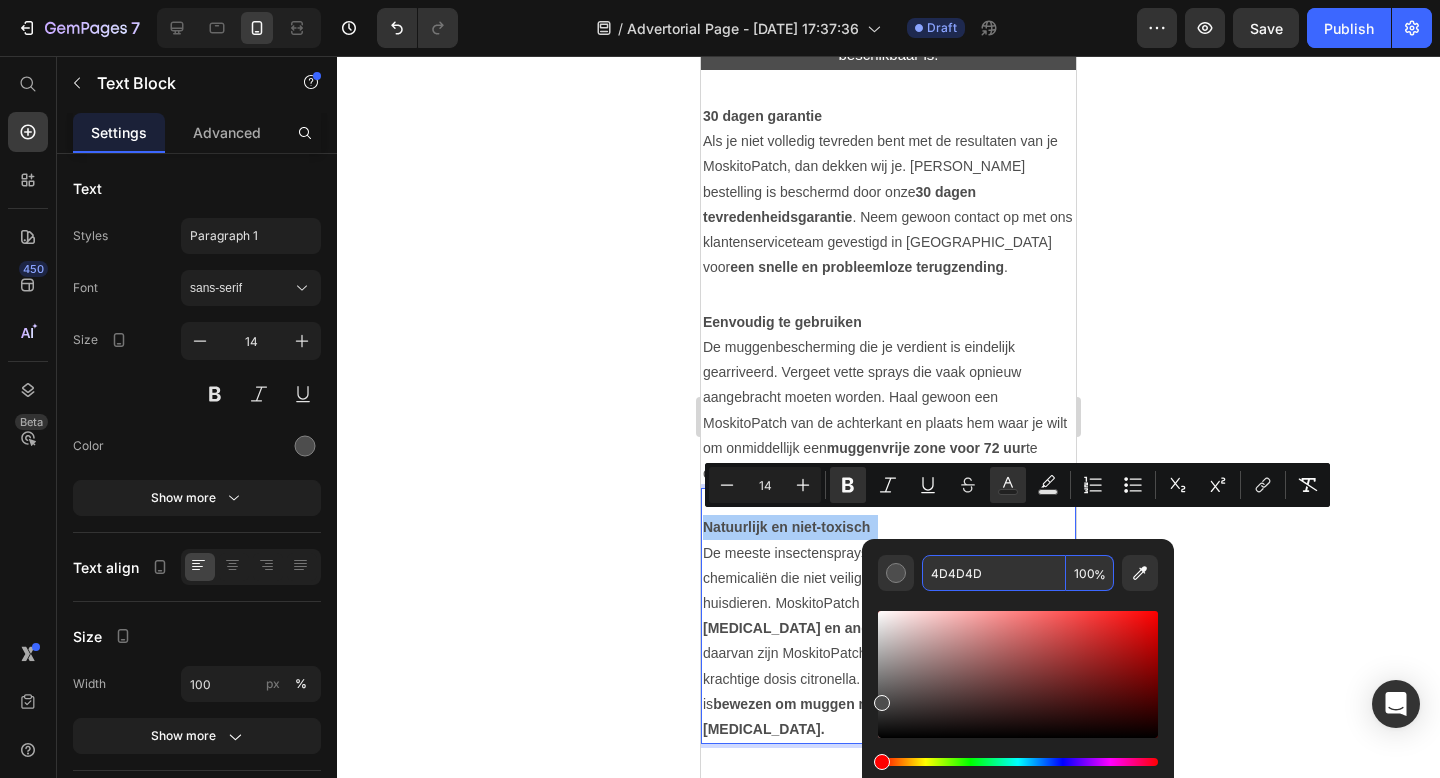 click on "4D4D4D" at bounding box center (994, 573) 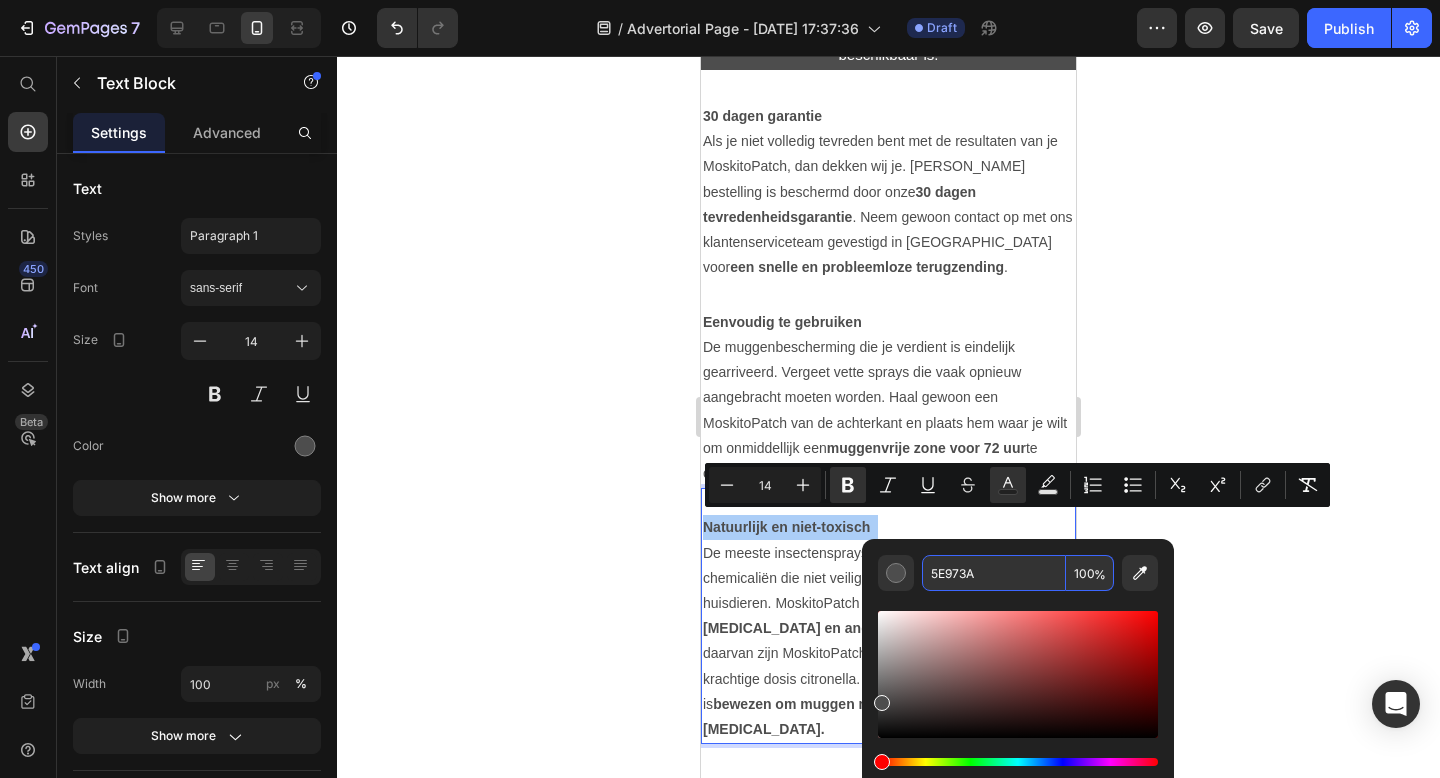 type on "5E973A" 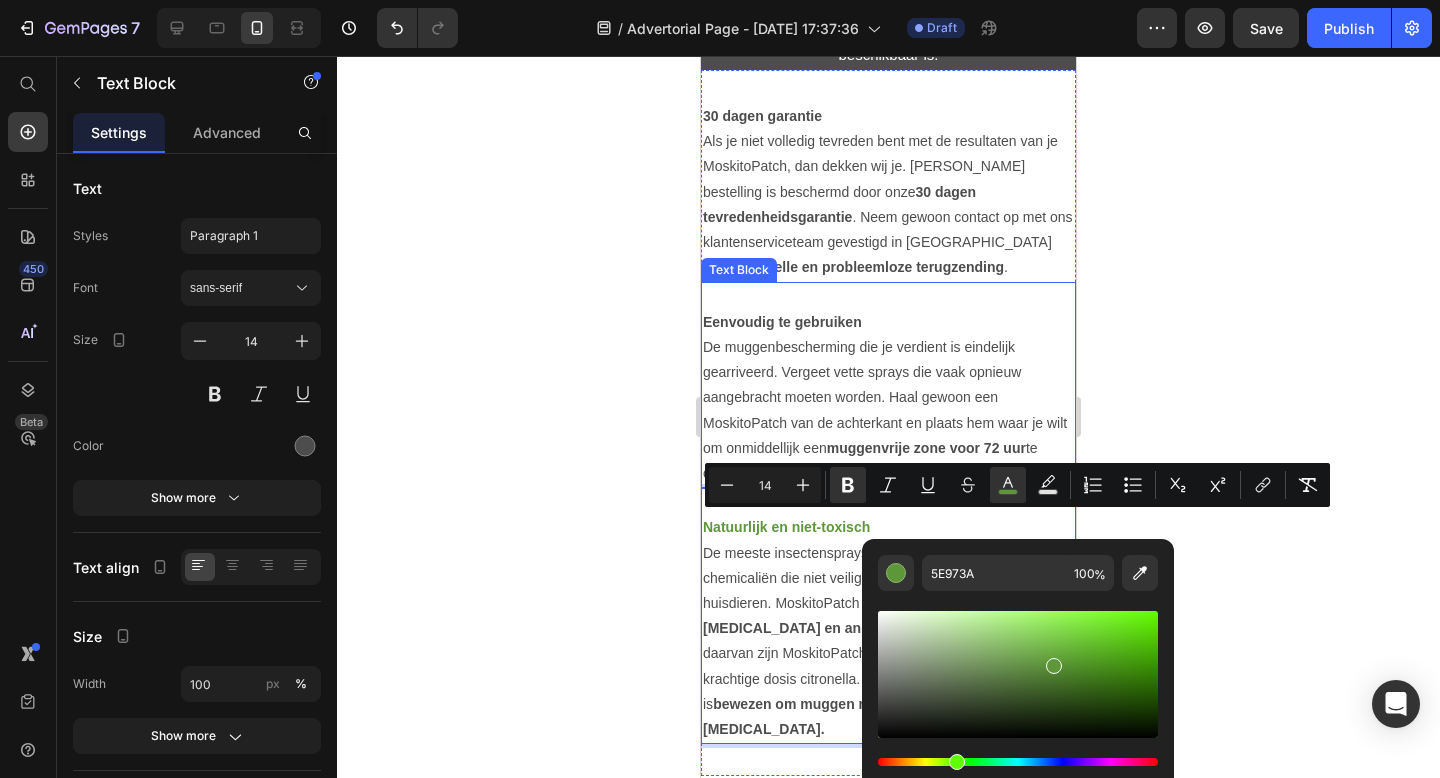 click on "Eenvoudig te gebruiken" at bounding box center [782, 322] 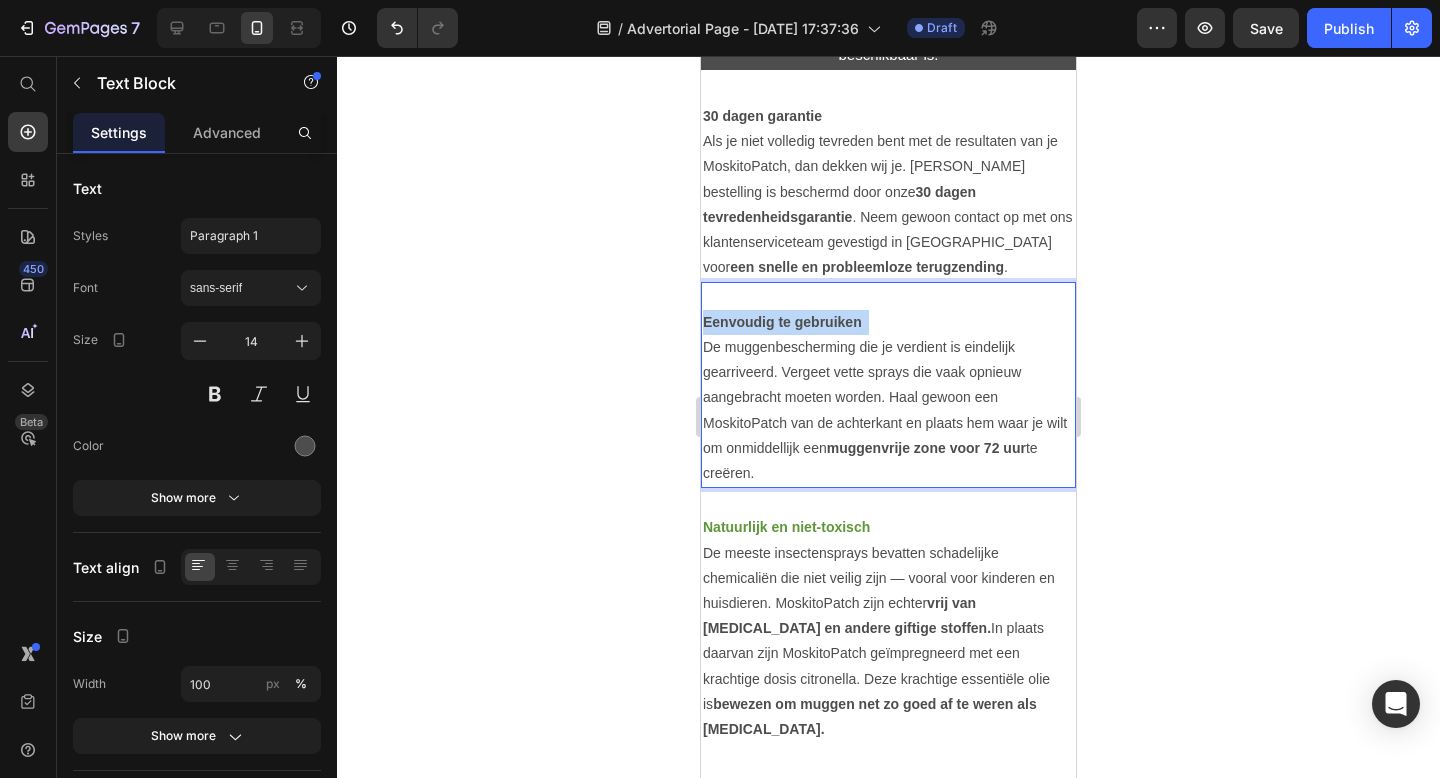 click on "Eenvoudig te gebruiken" at bounding box center (782, 322) 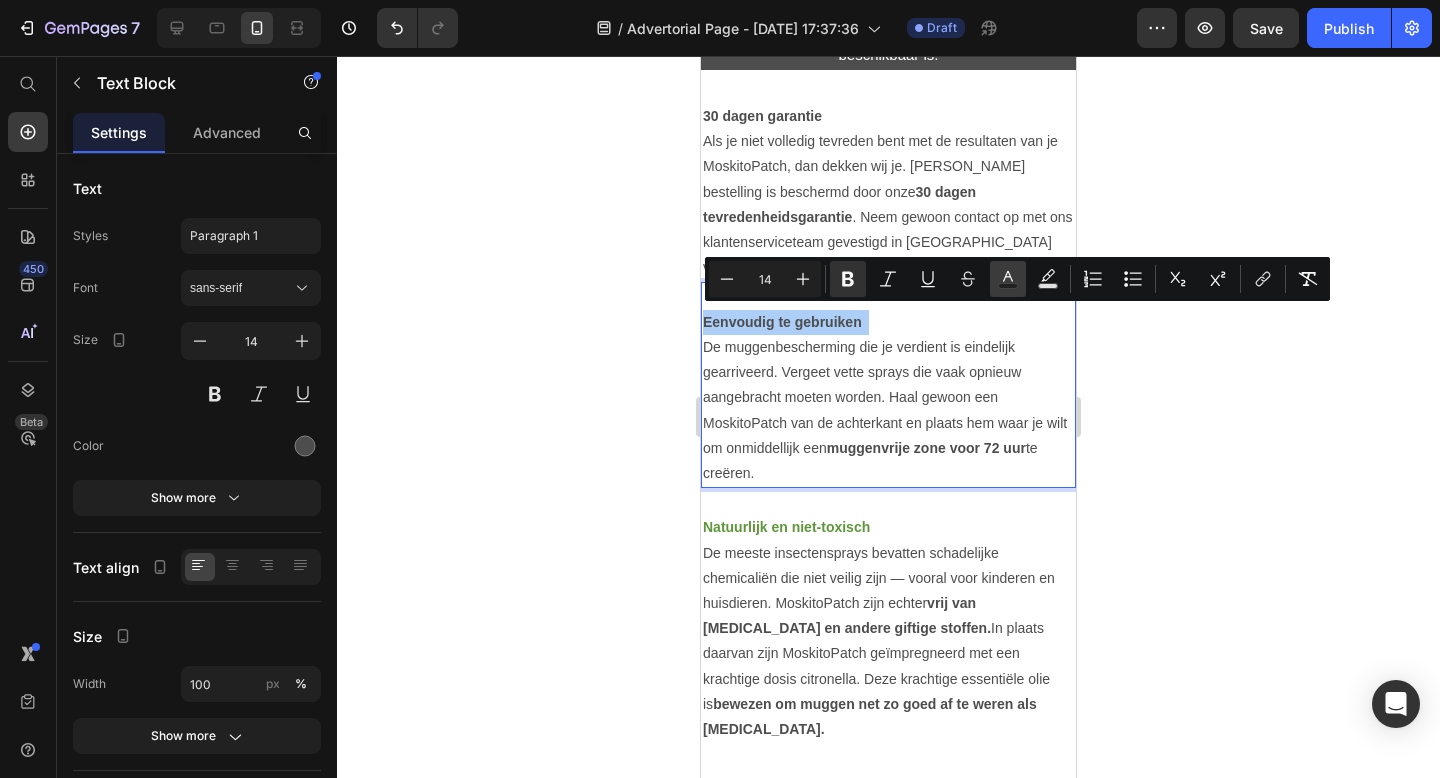 click 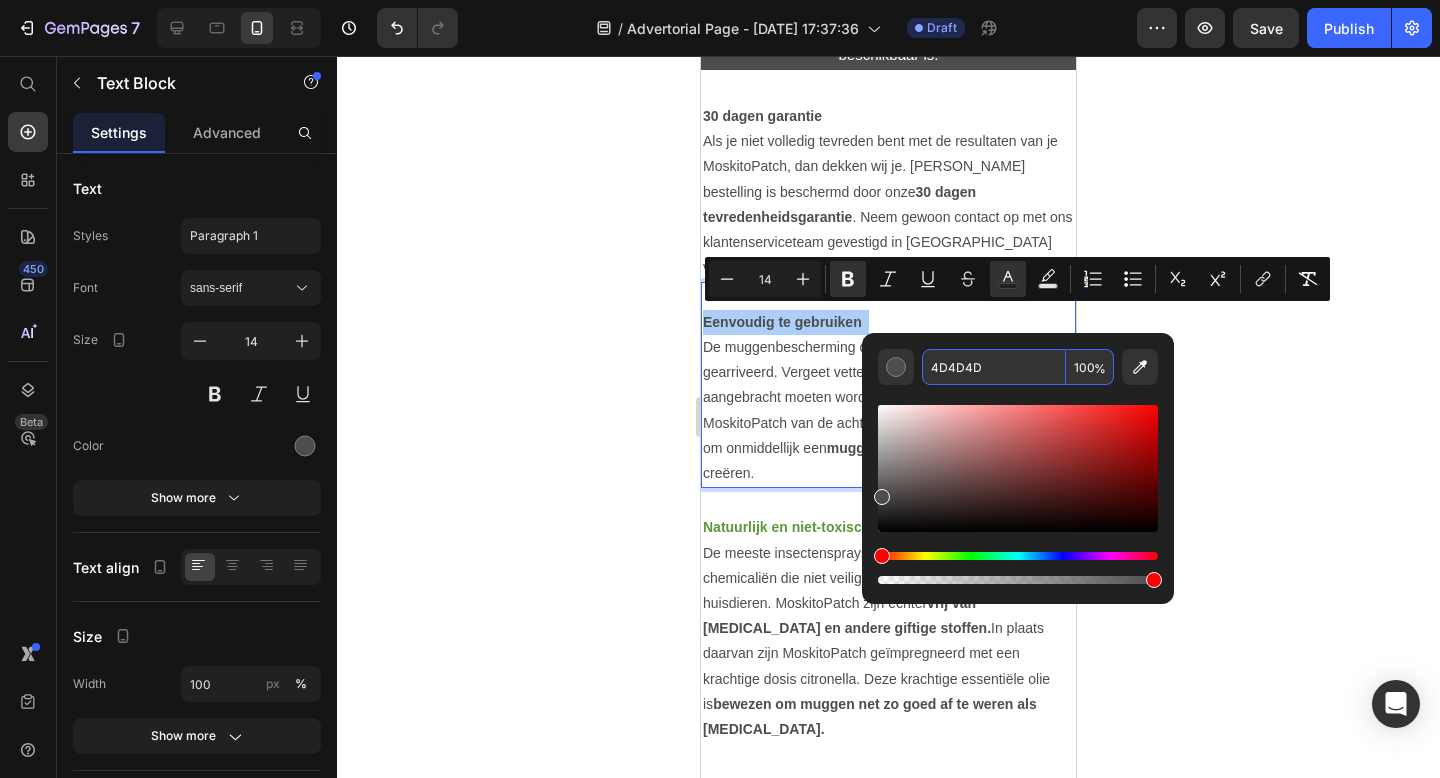 click on "4D4D4D" at bounding box center [994, 367] 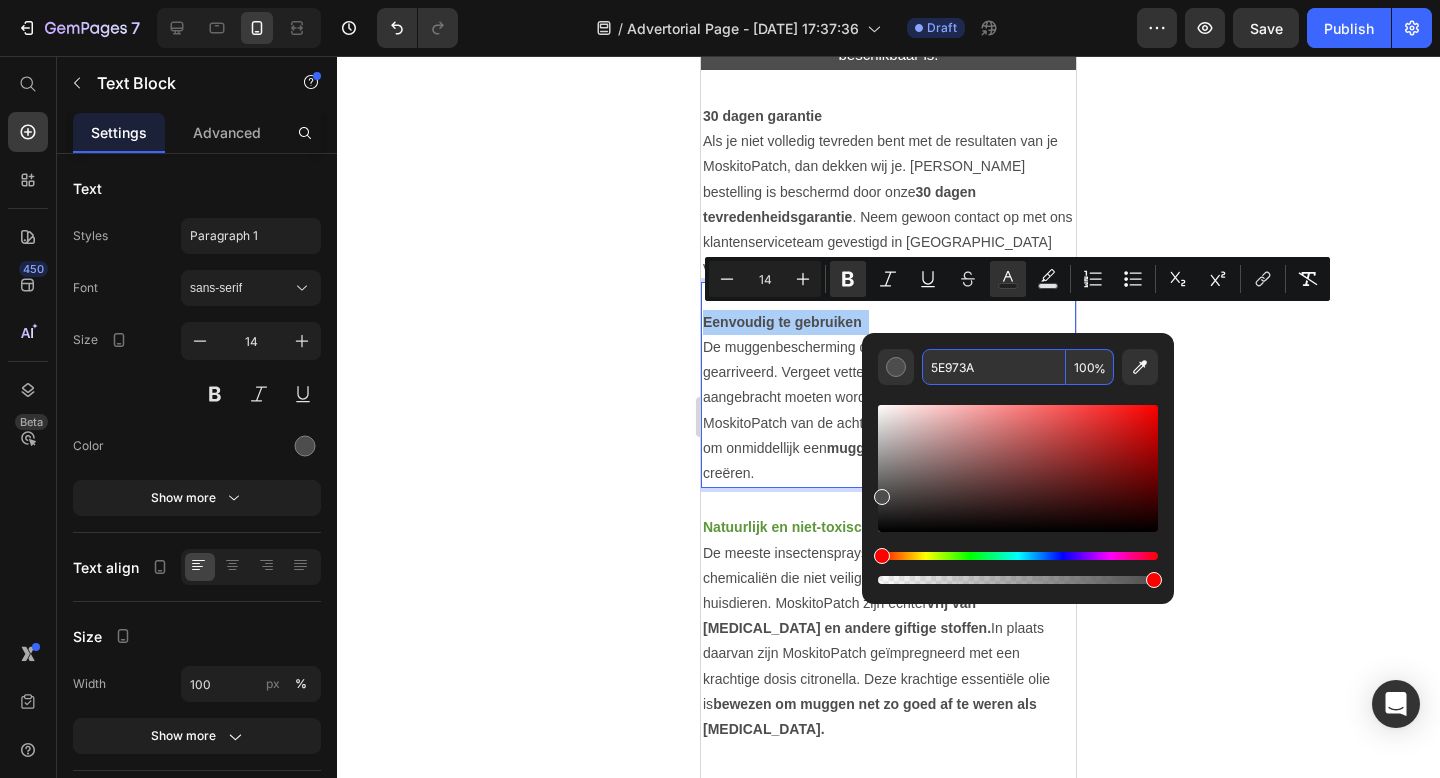 type on "5E973A" 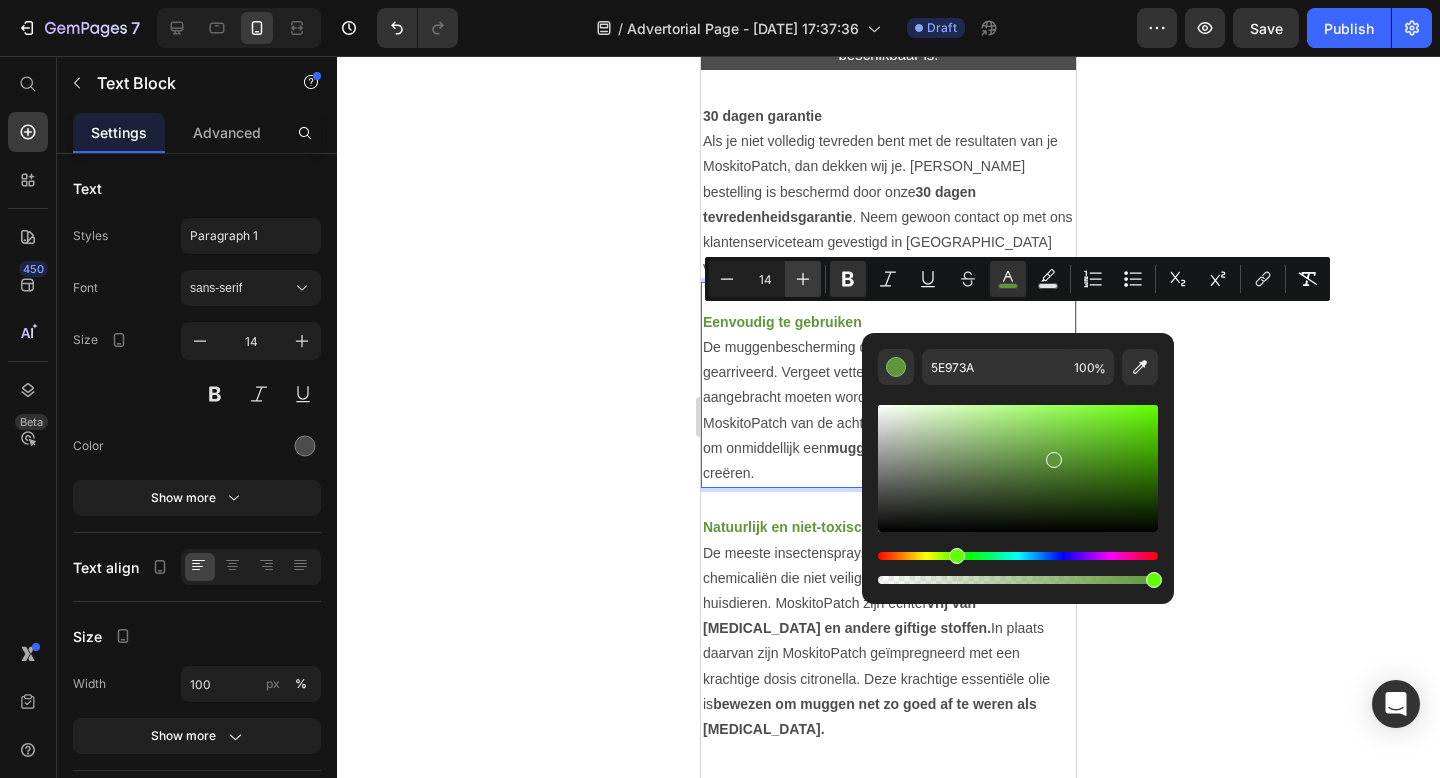 click 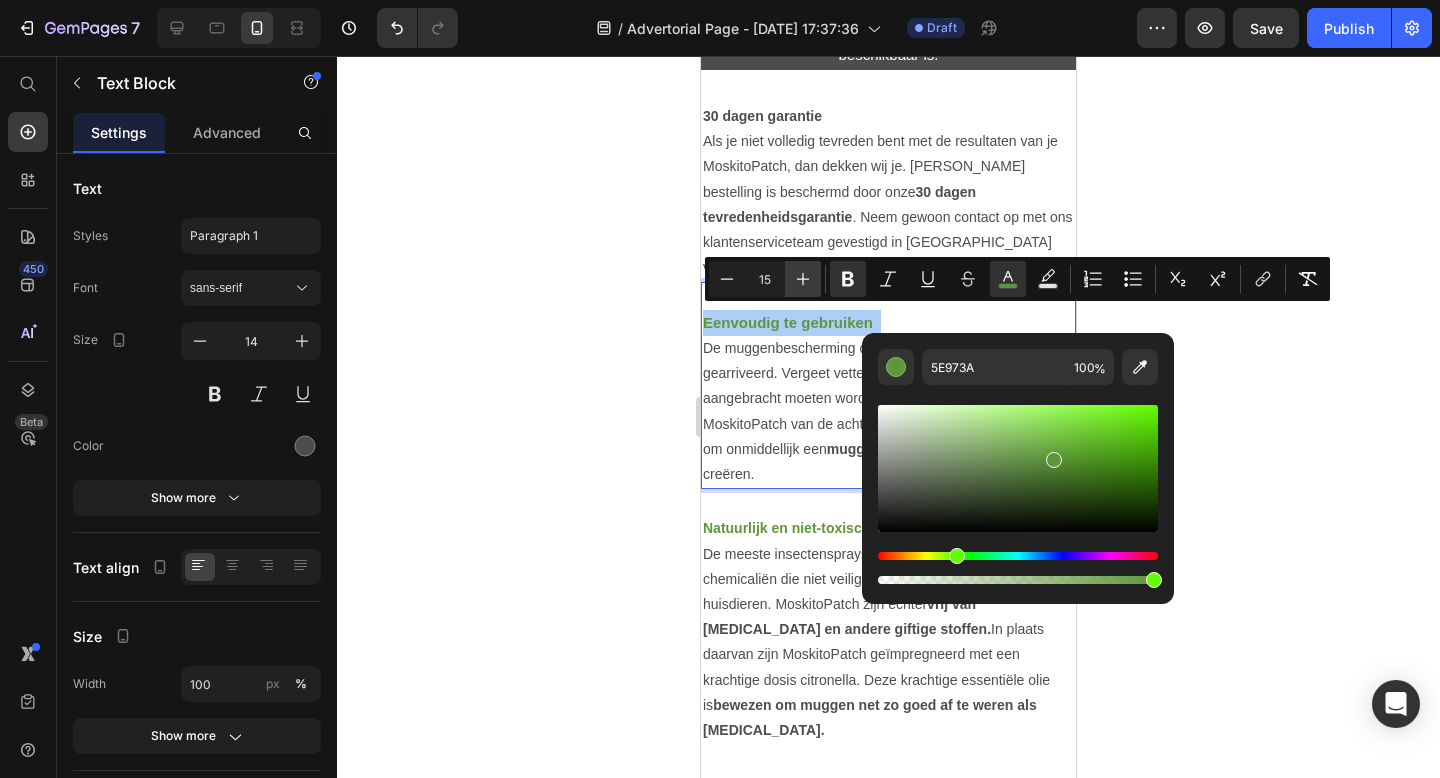 click 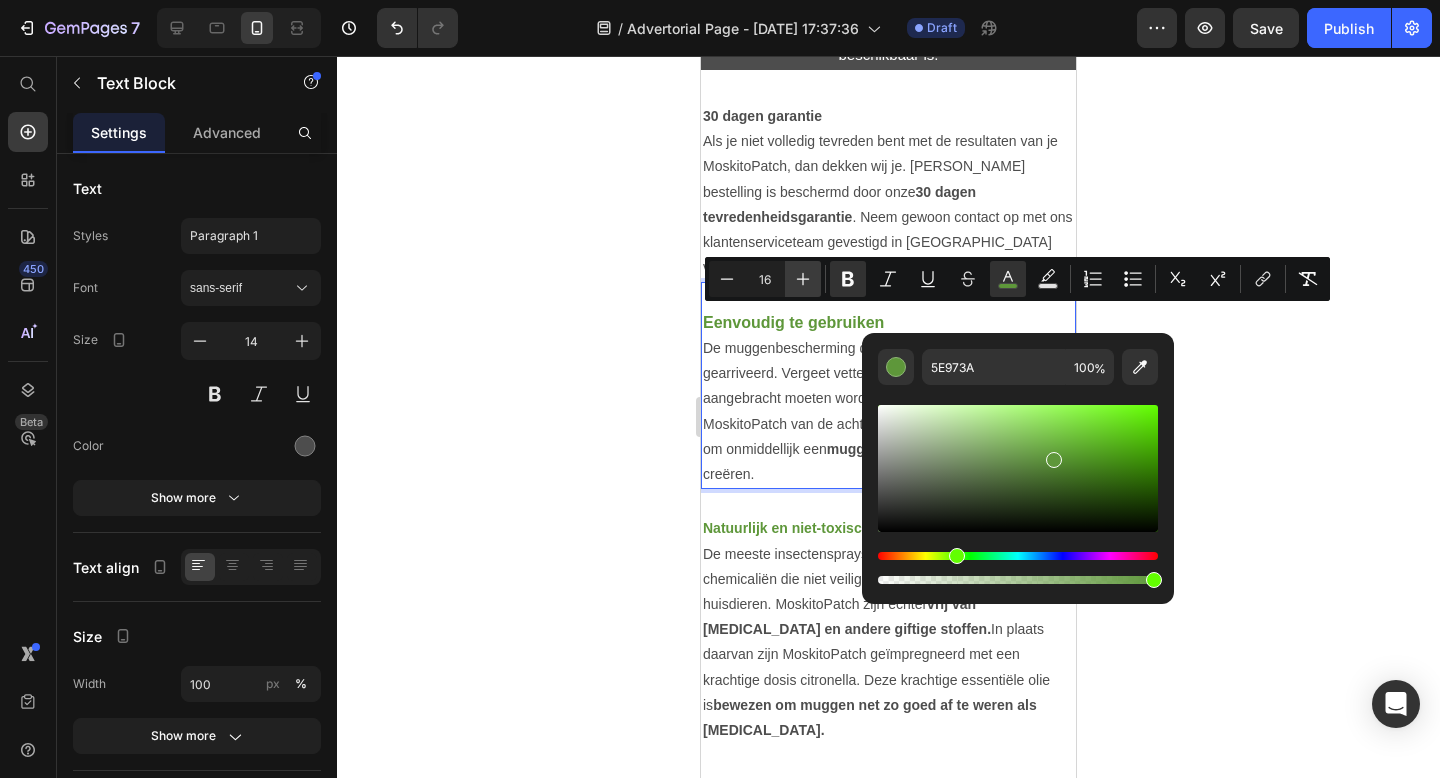 click 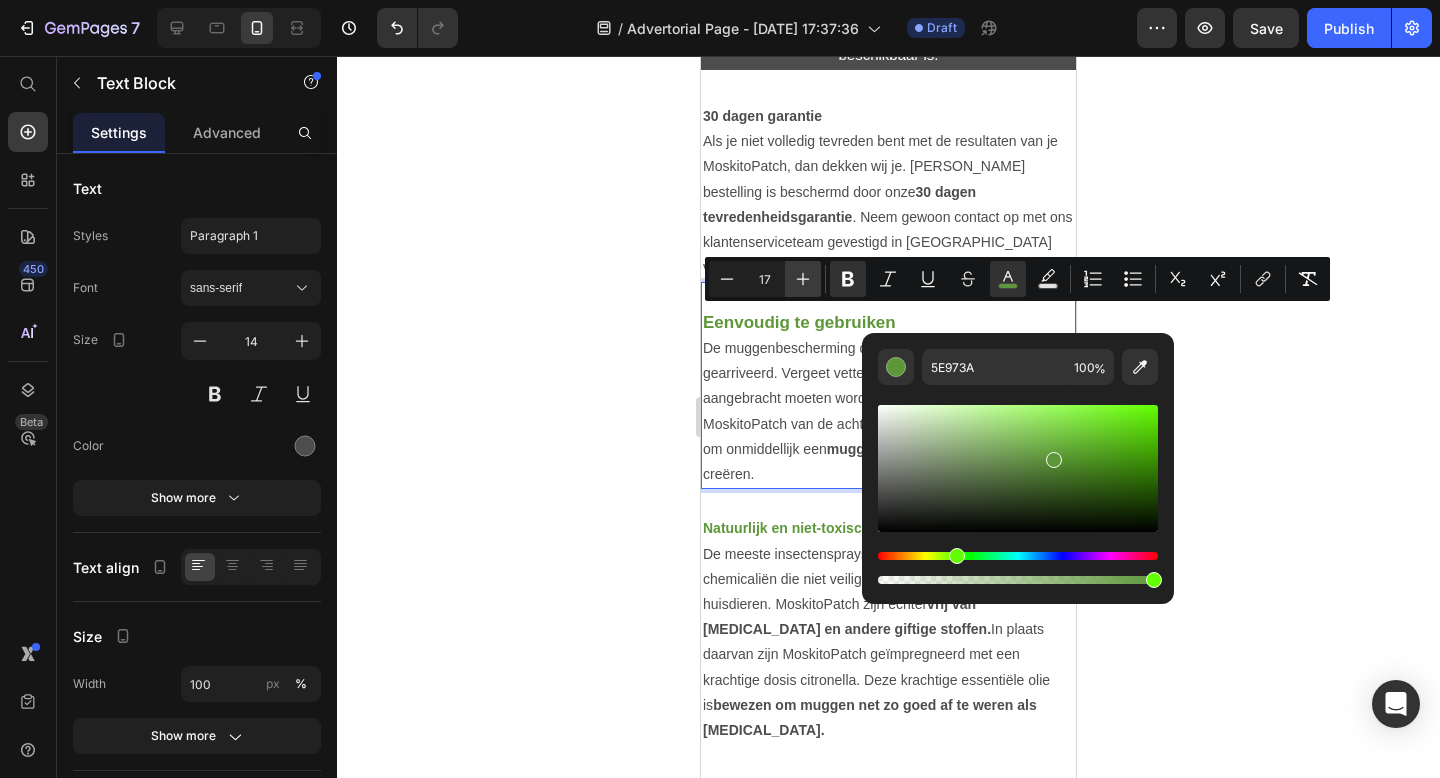 click 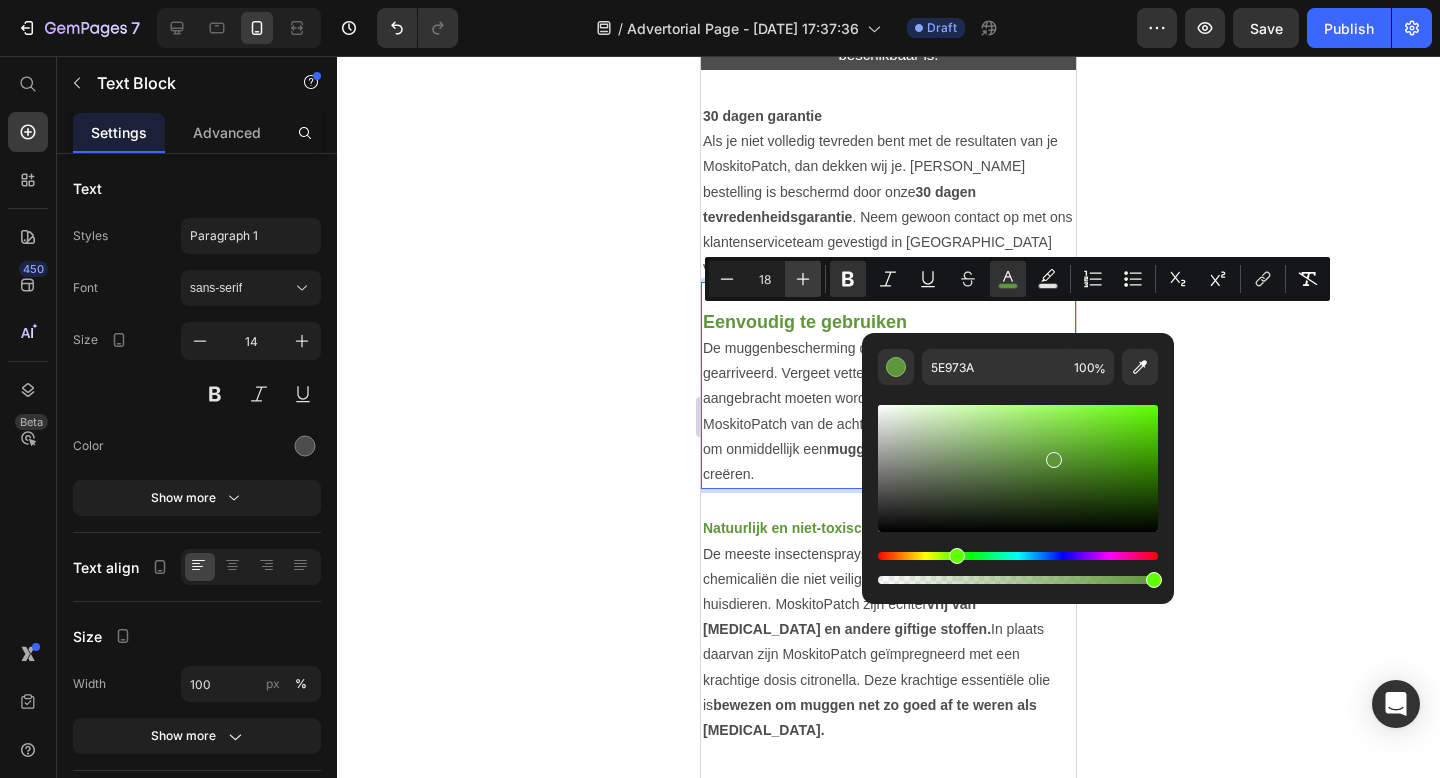 click 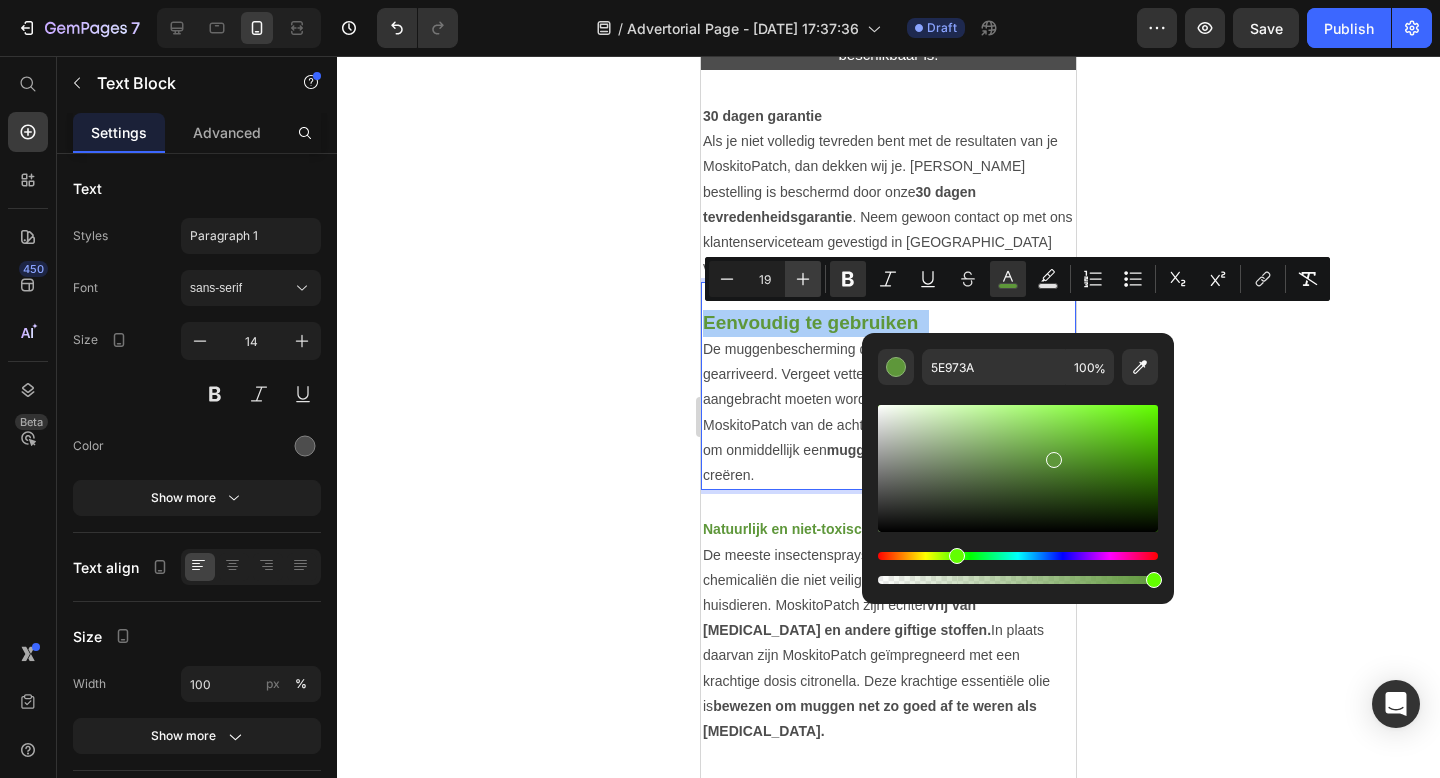 click 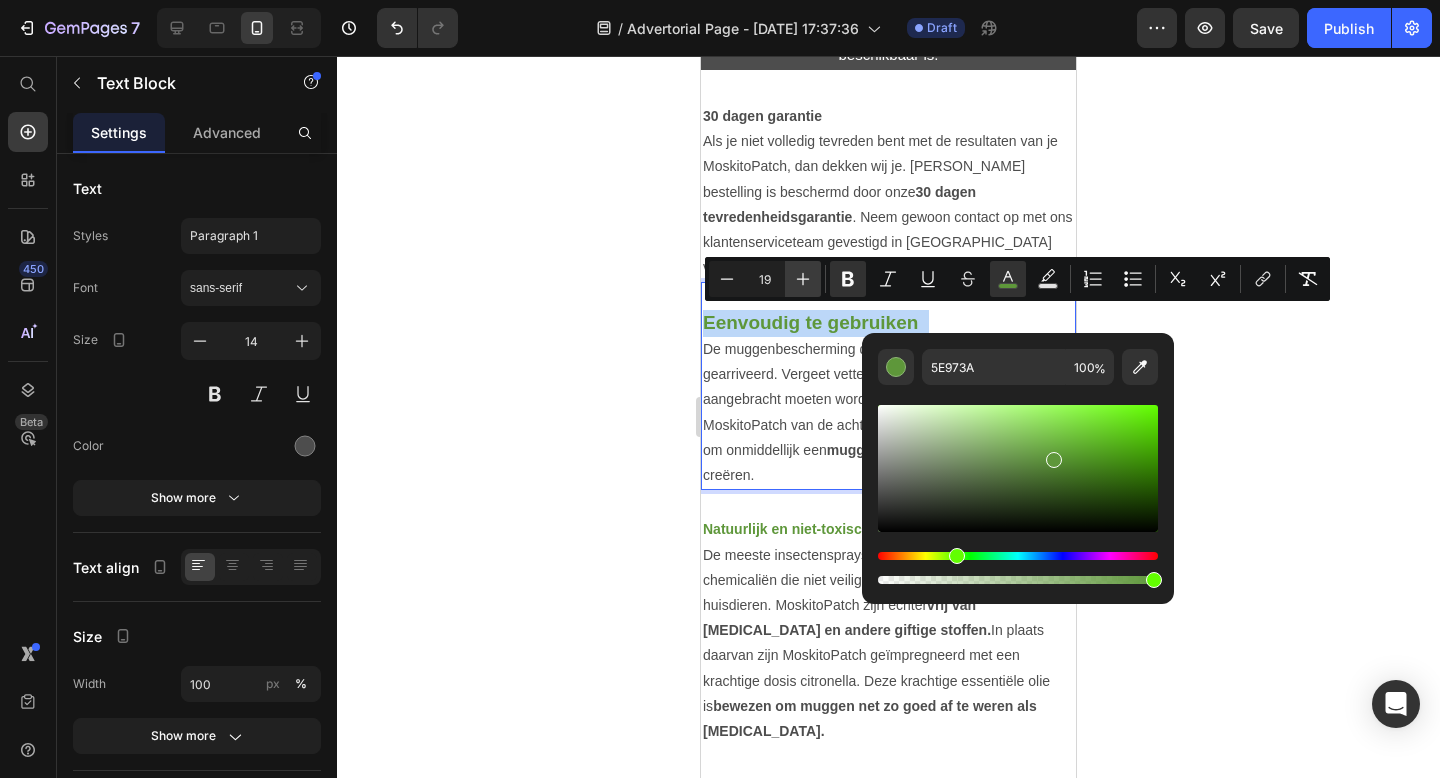 type on "20" 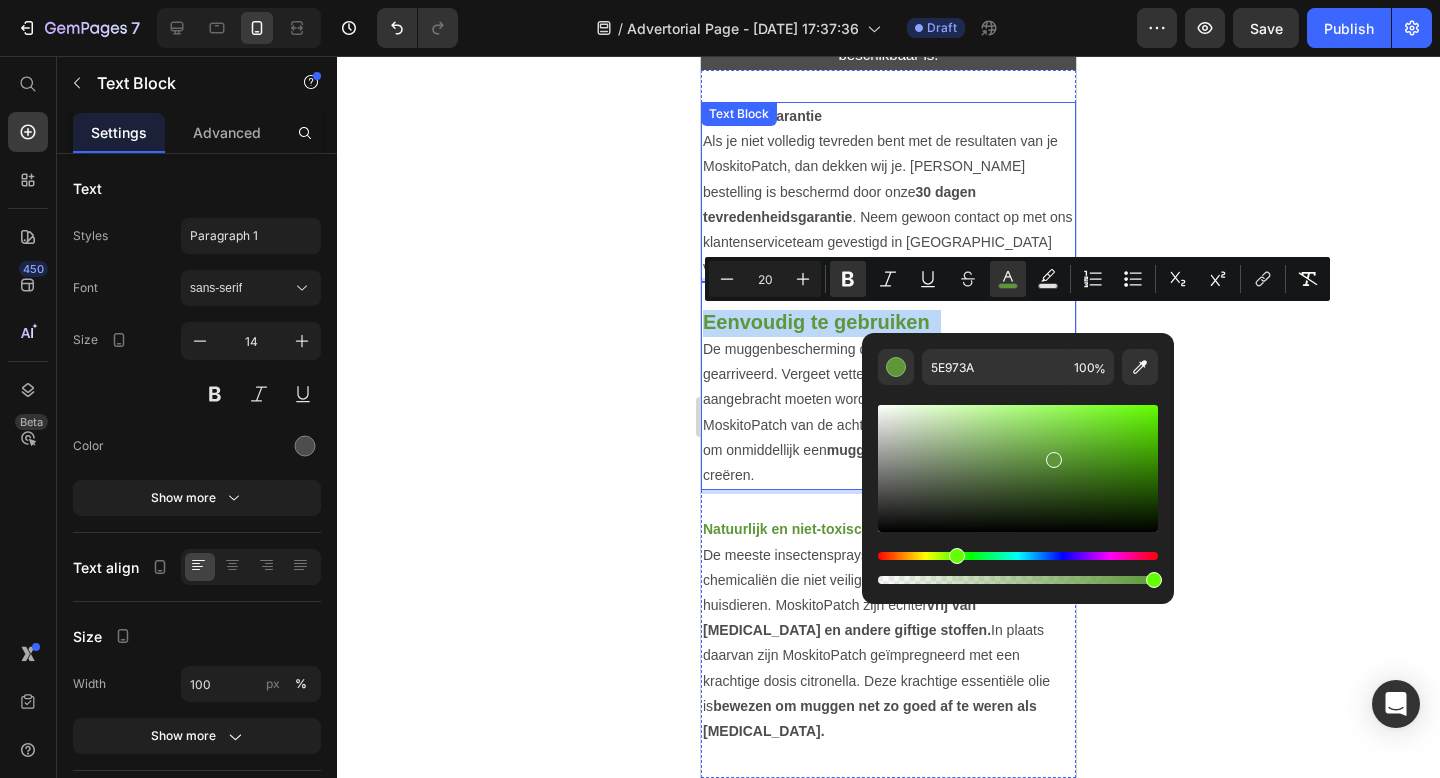 click on "Text Block" at bounding box center (739, 114) 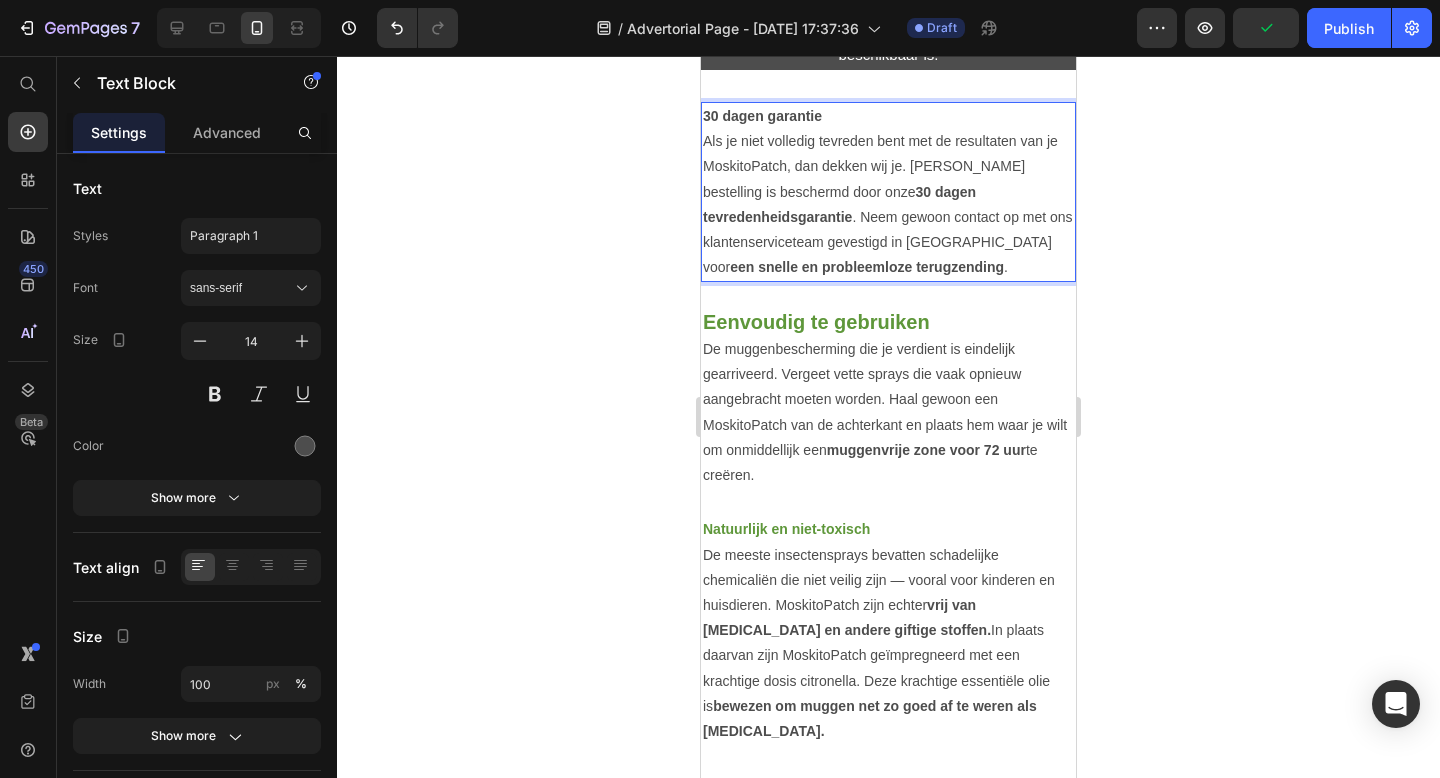 click on "30 dagen garantie" at bounding box center [762, 116] 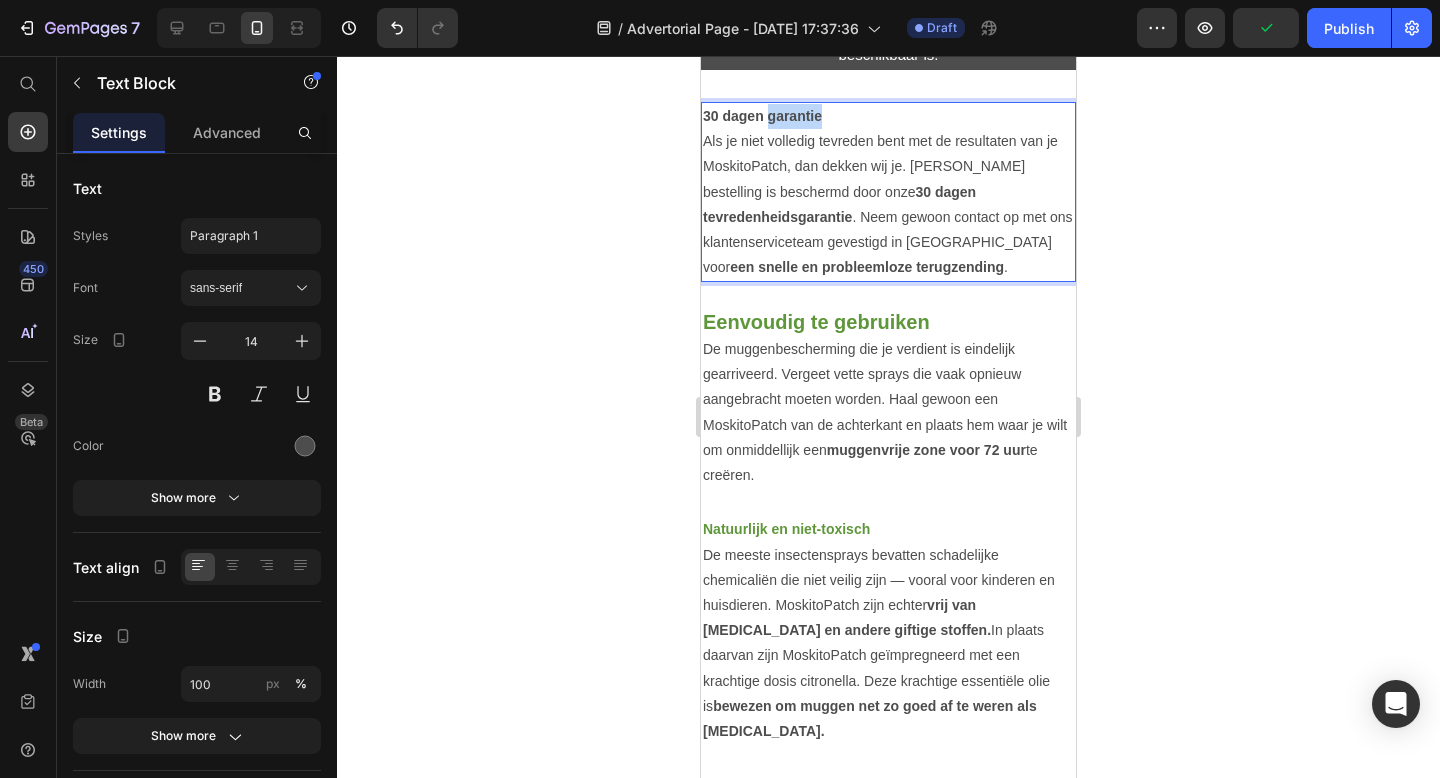 click on "30 dagen garantie" at bounding box center (762, 116) 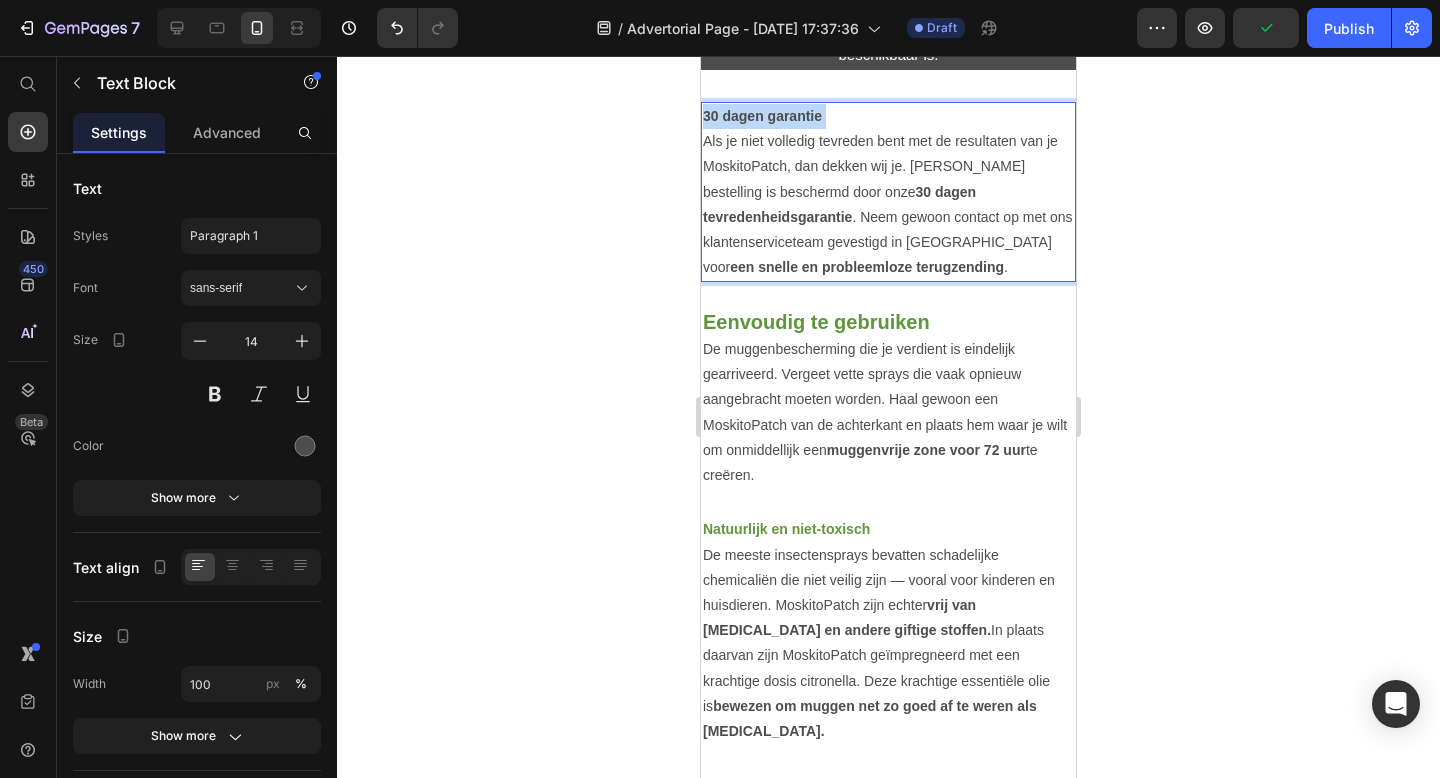 click on "30 dagen garantie" at bounding box center [762, 116] 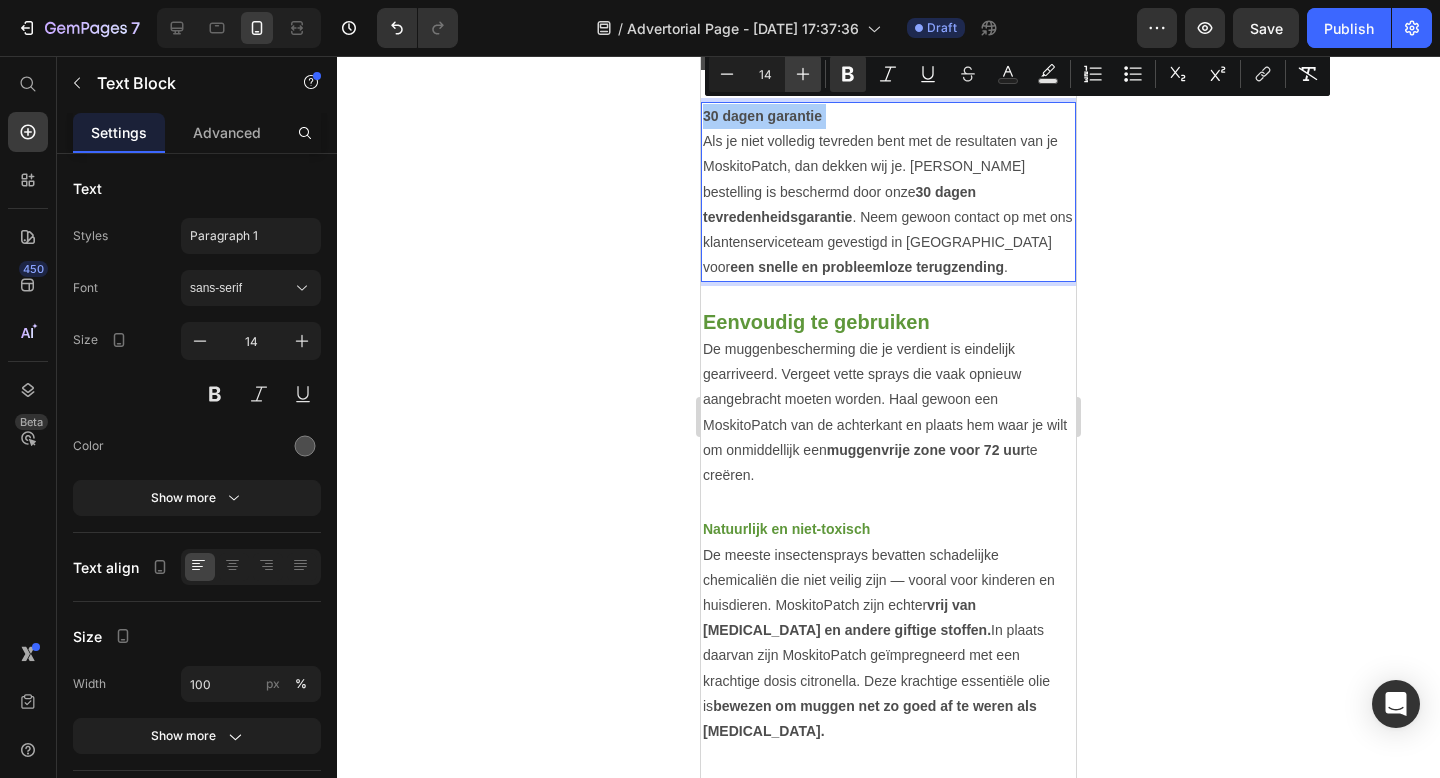 click on "Plus" at bounding box center [803, 74] 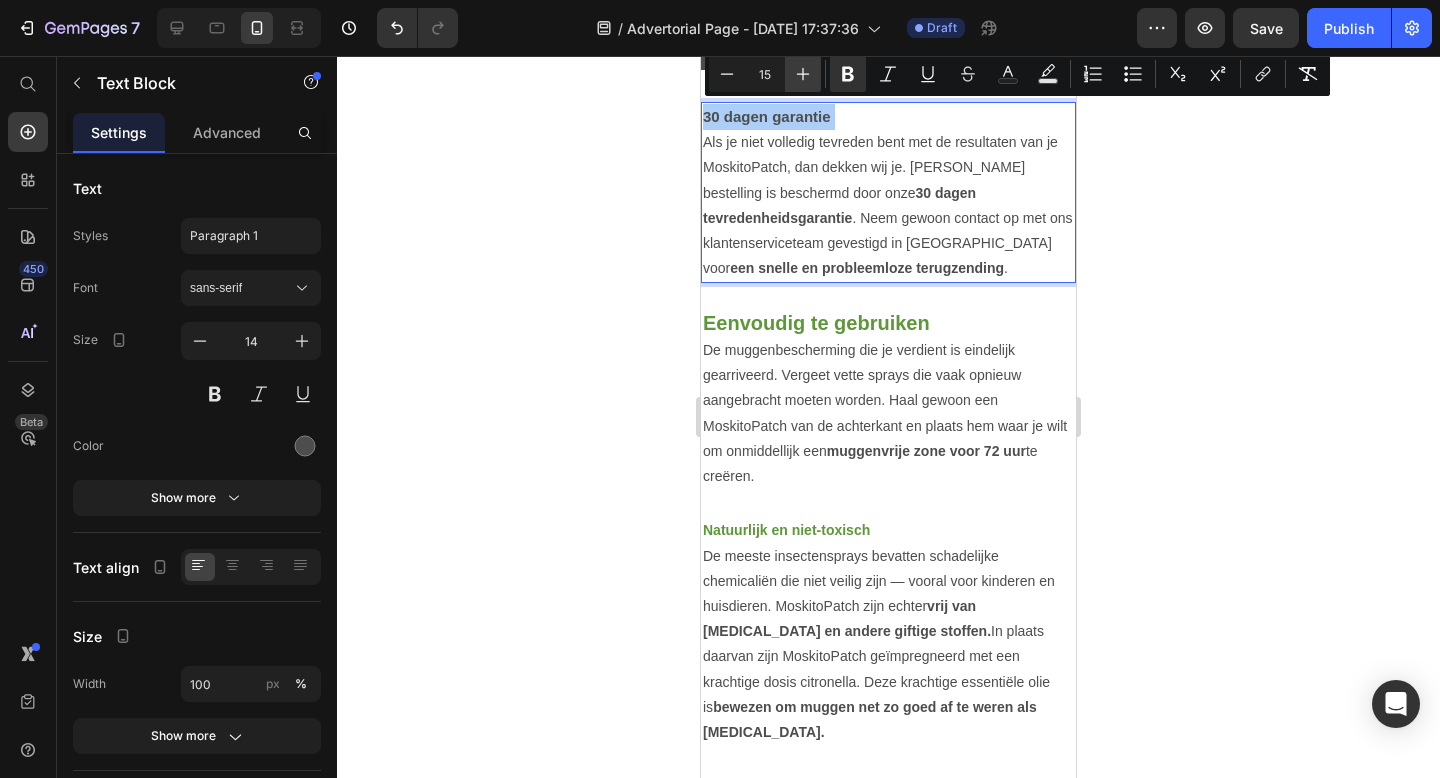 click on "Plus" at bounding box center (803, 74) 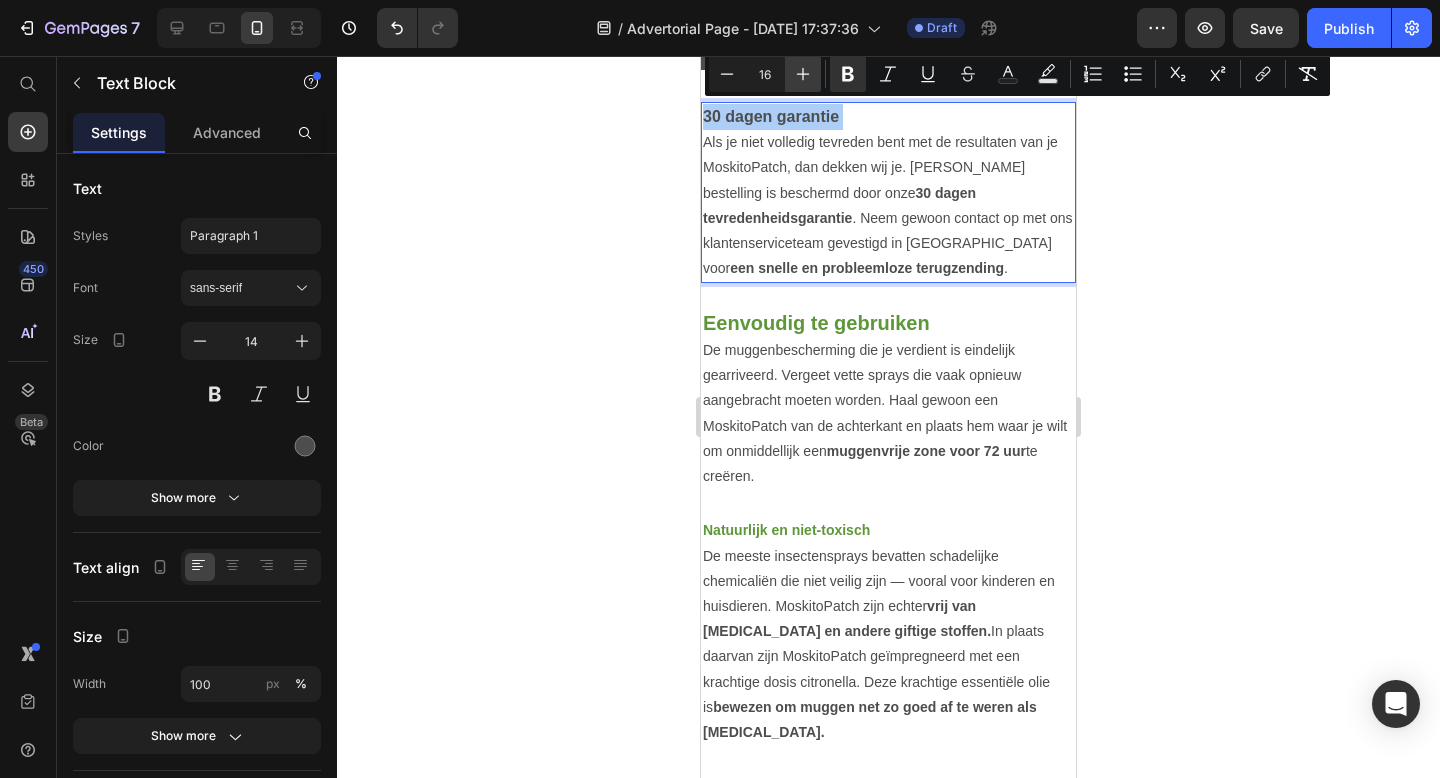 click on "Plus" at bounding box center (803, 74) 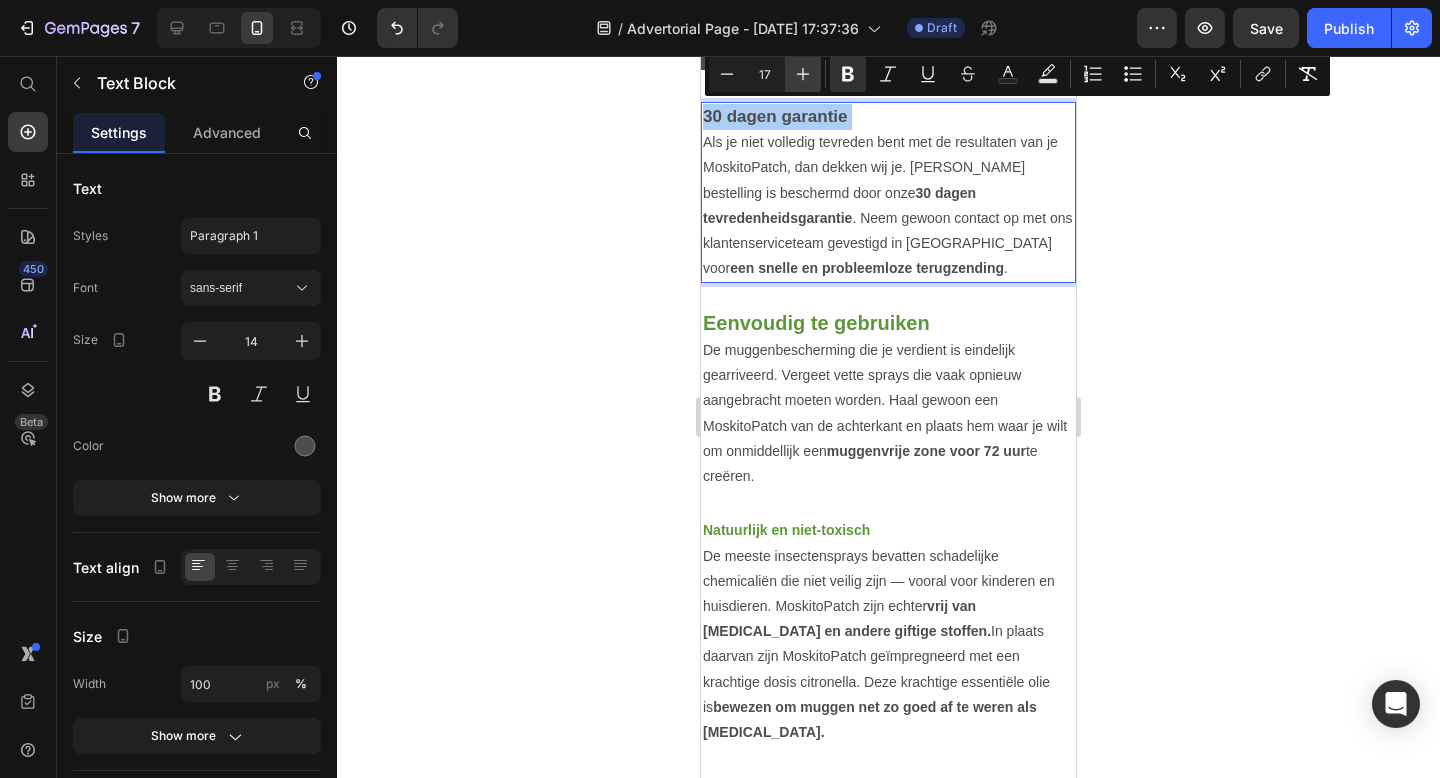 click on "Plus" at bounding box center [803, 74] 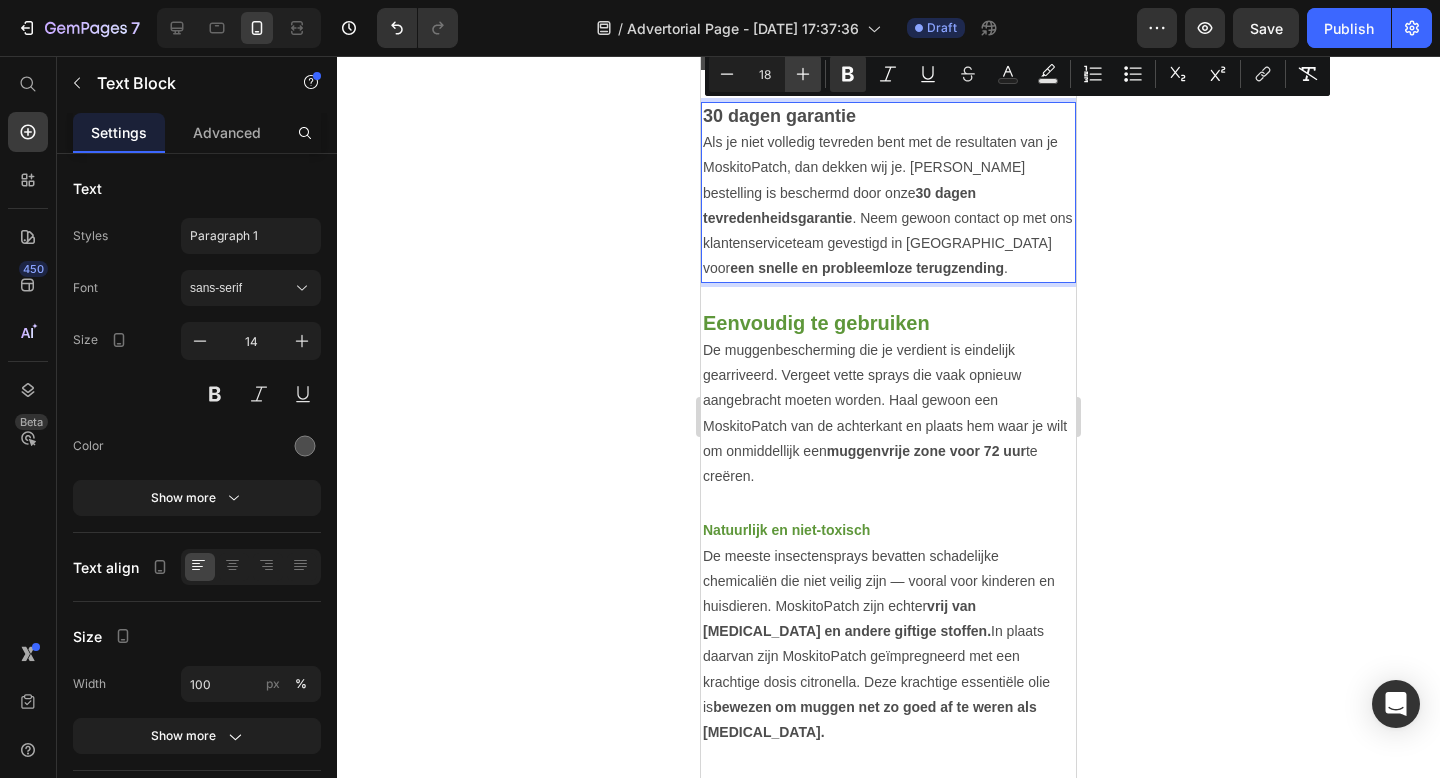 click on "Plus" at bounding box center [803, 74] 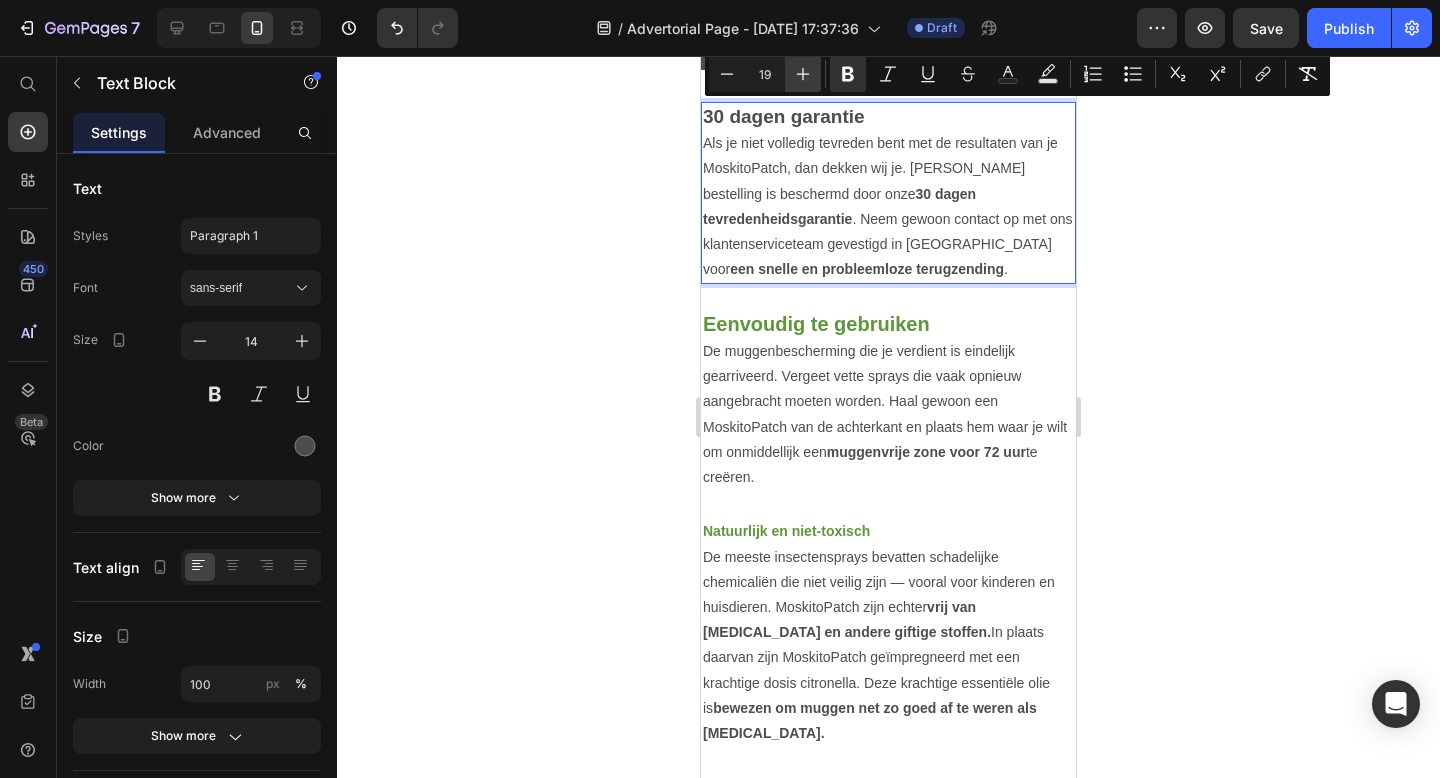click on "Plus" at bounding box center (803, 74) 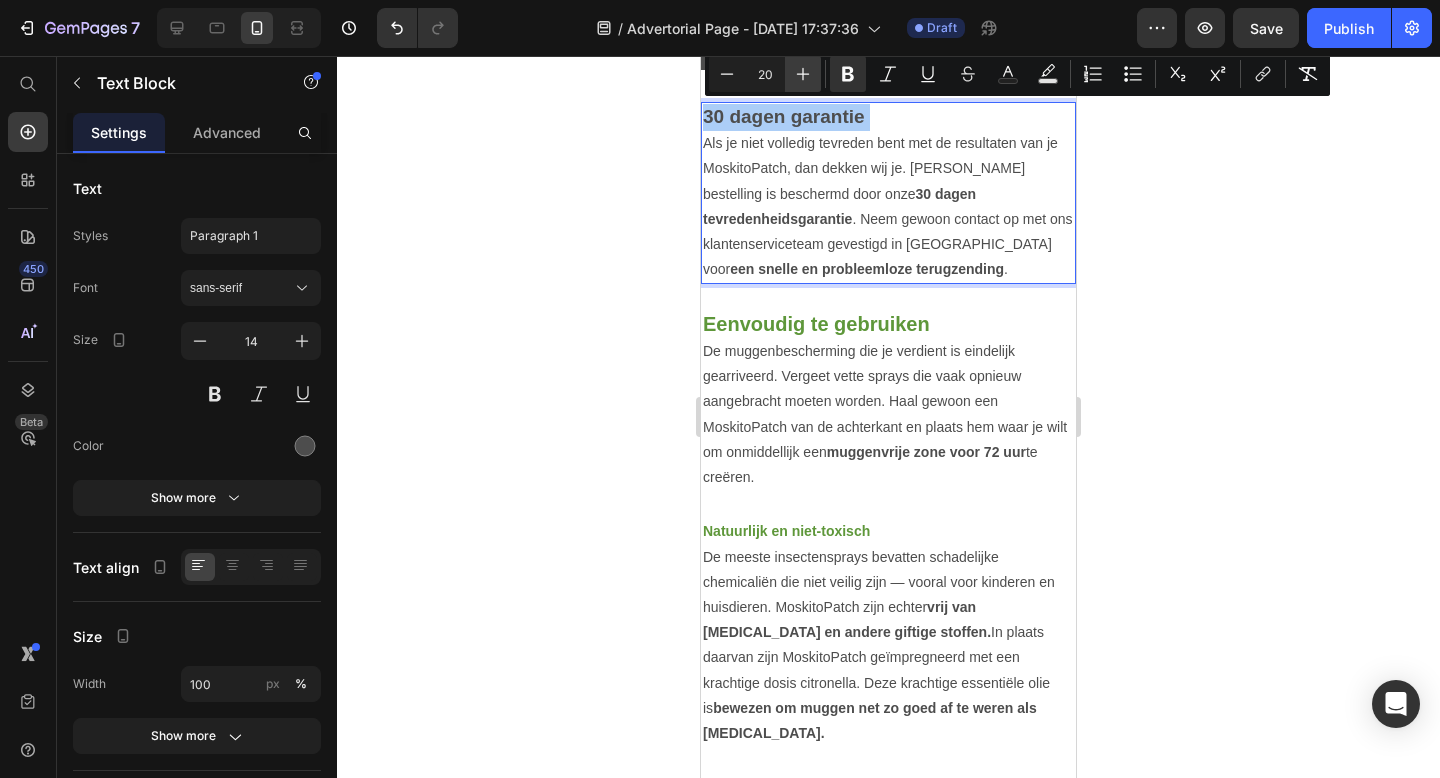click on "Plus" at bounding box center (803, 74) 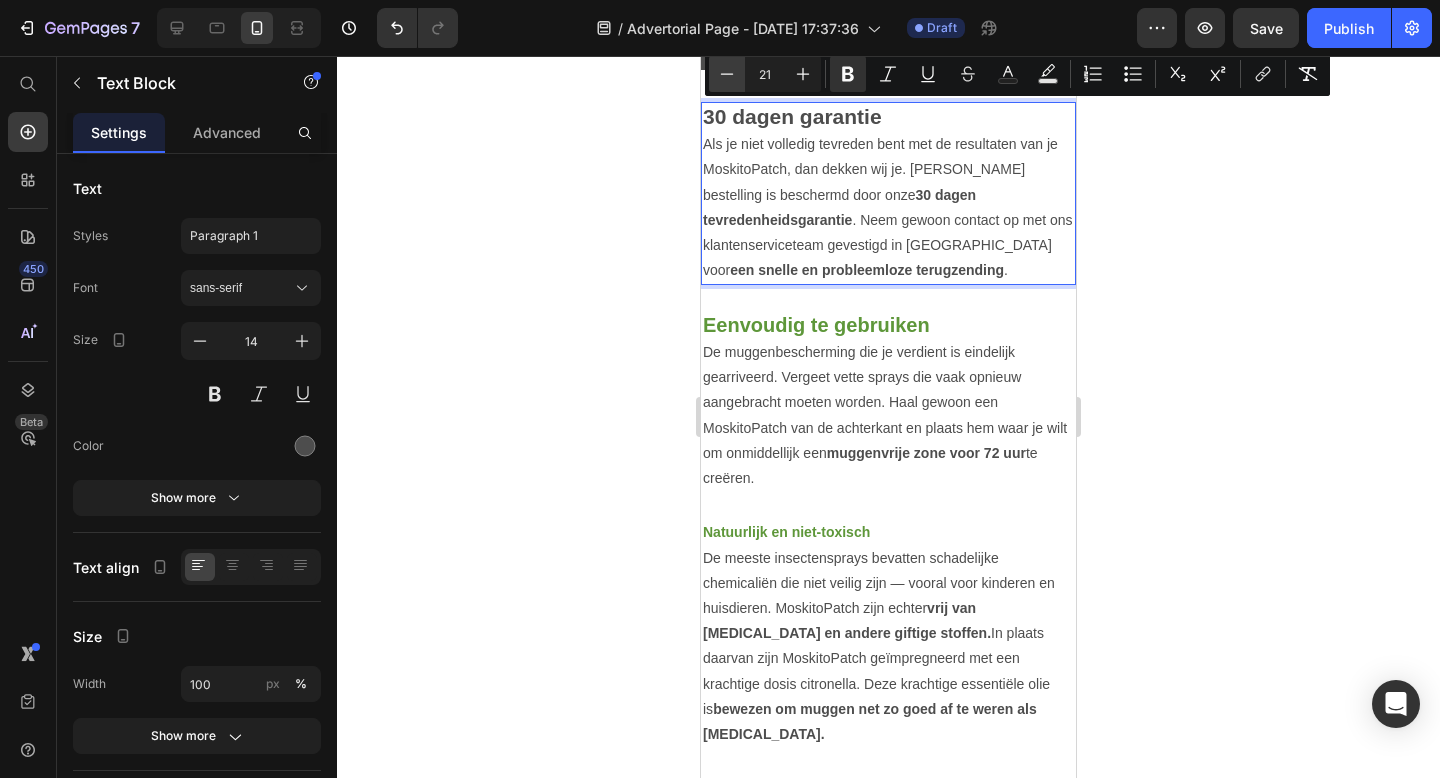 click 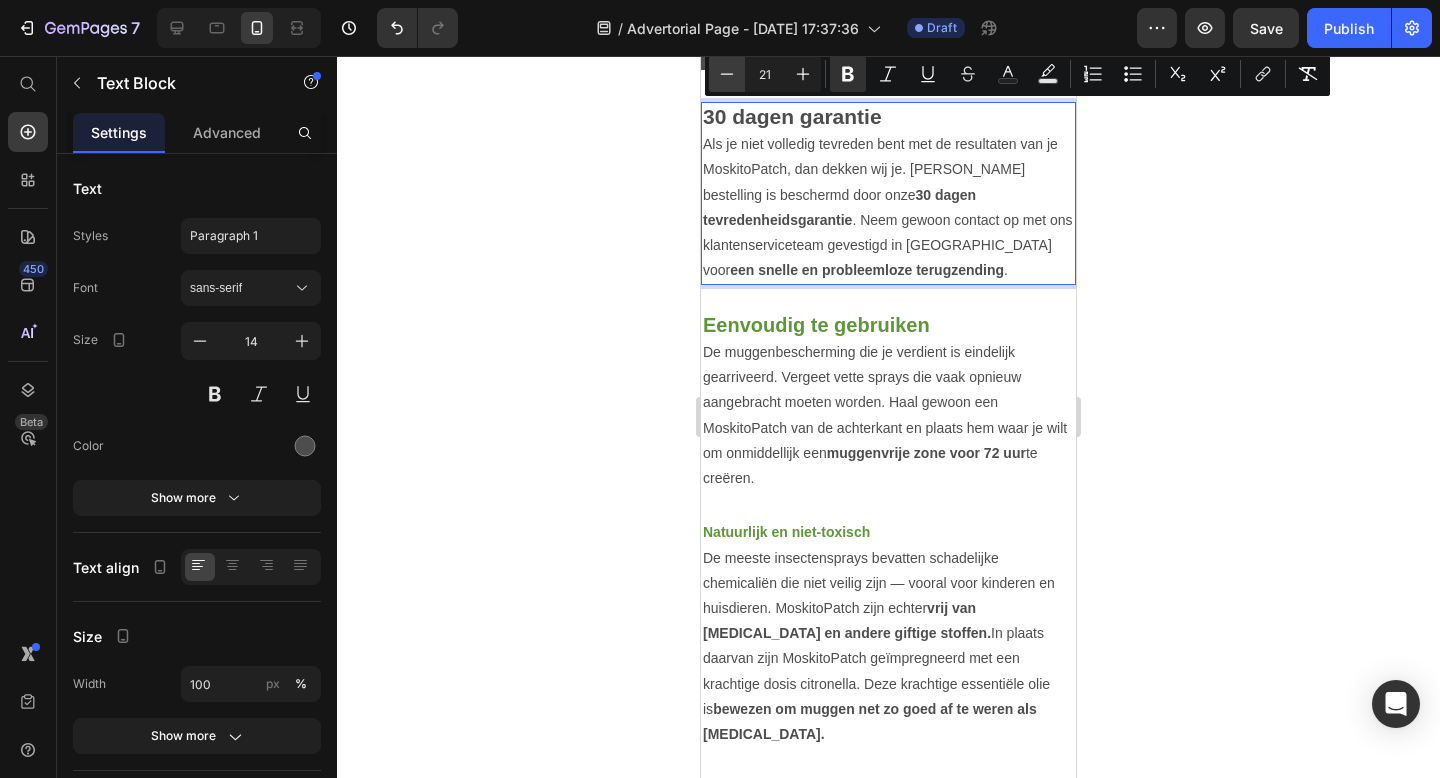 type on "20" 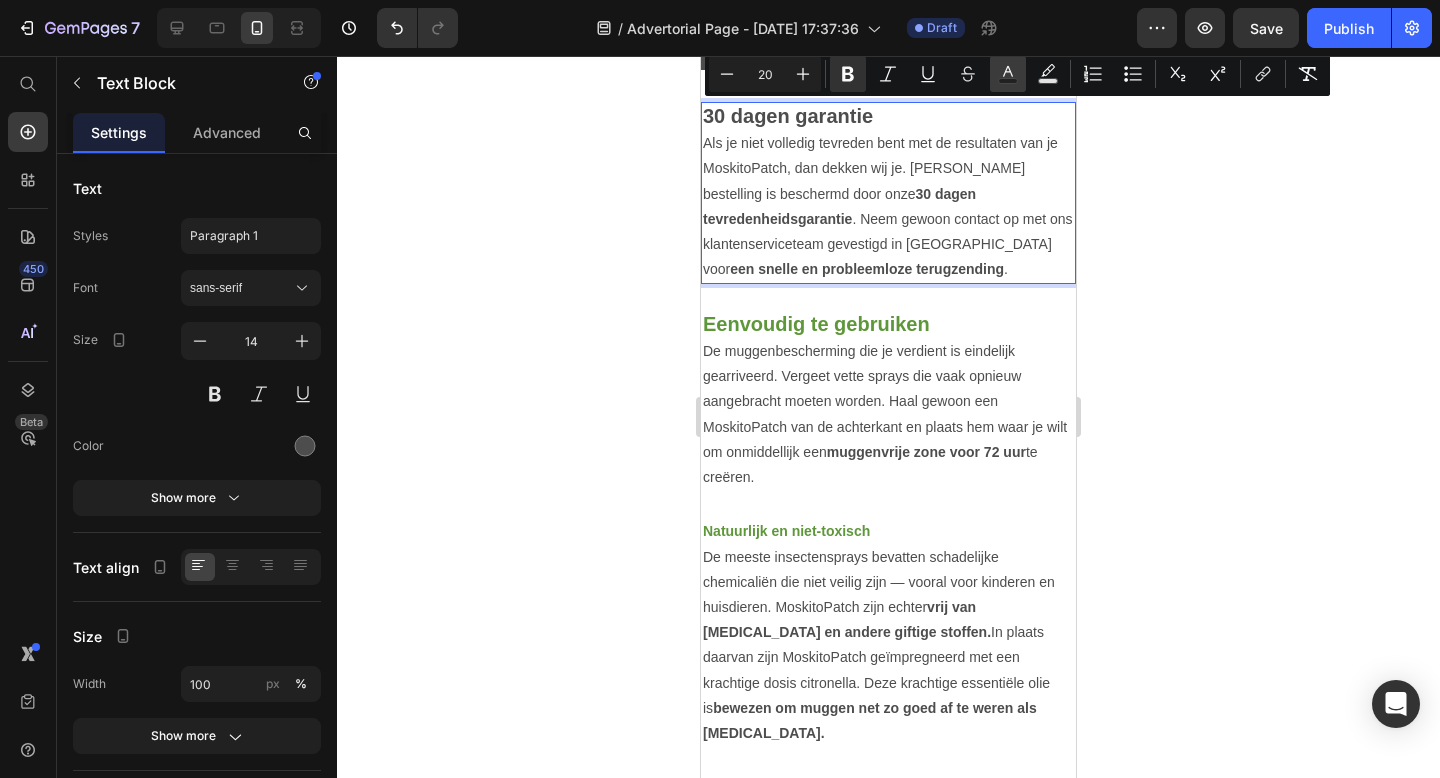 click 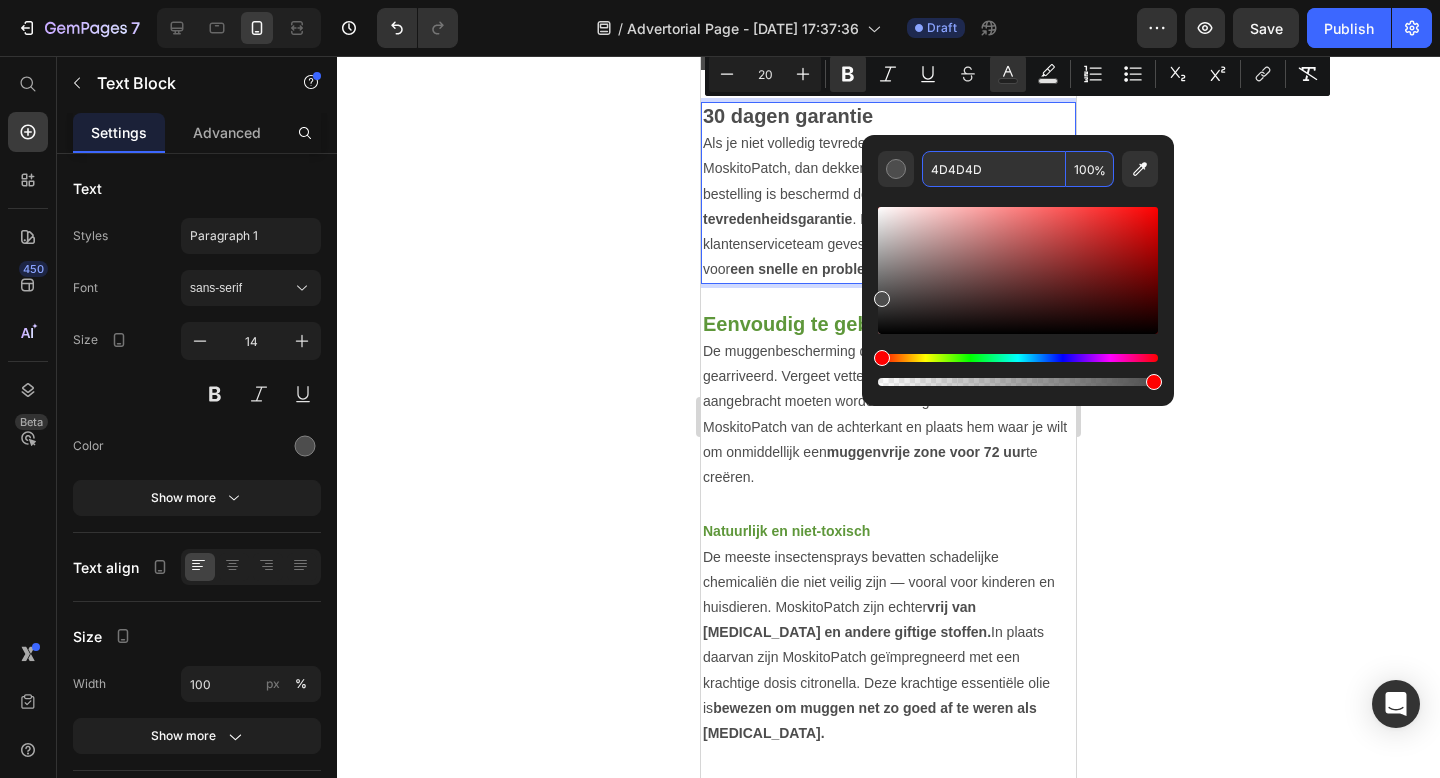 click on "4D4D4D" at bounding box center [994, 169] 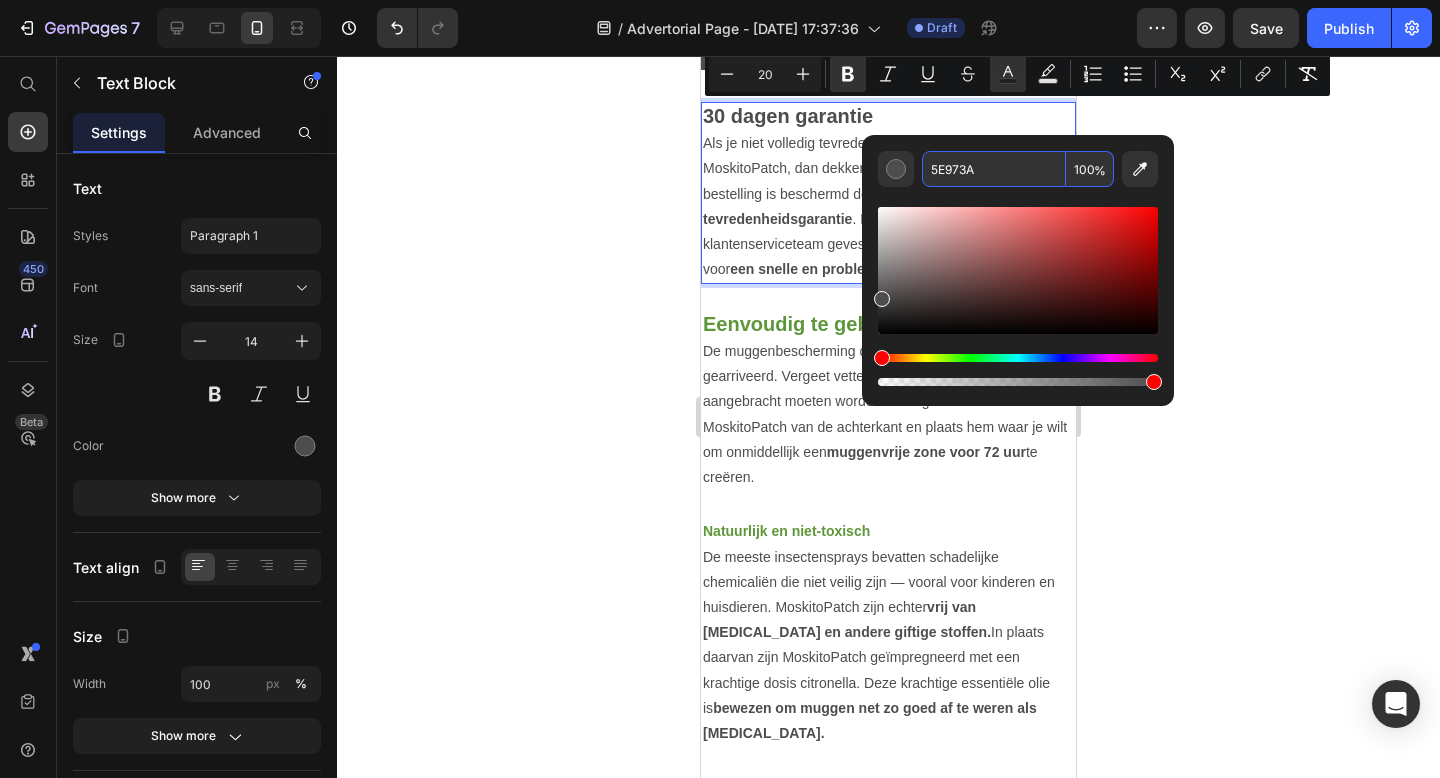 type on "5E973A" 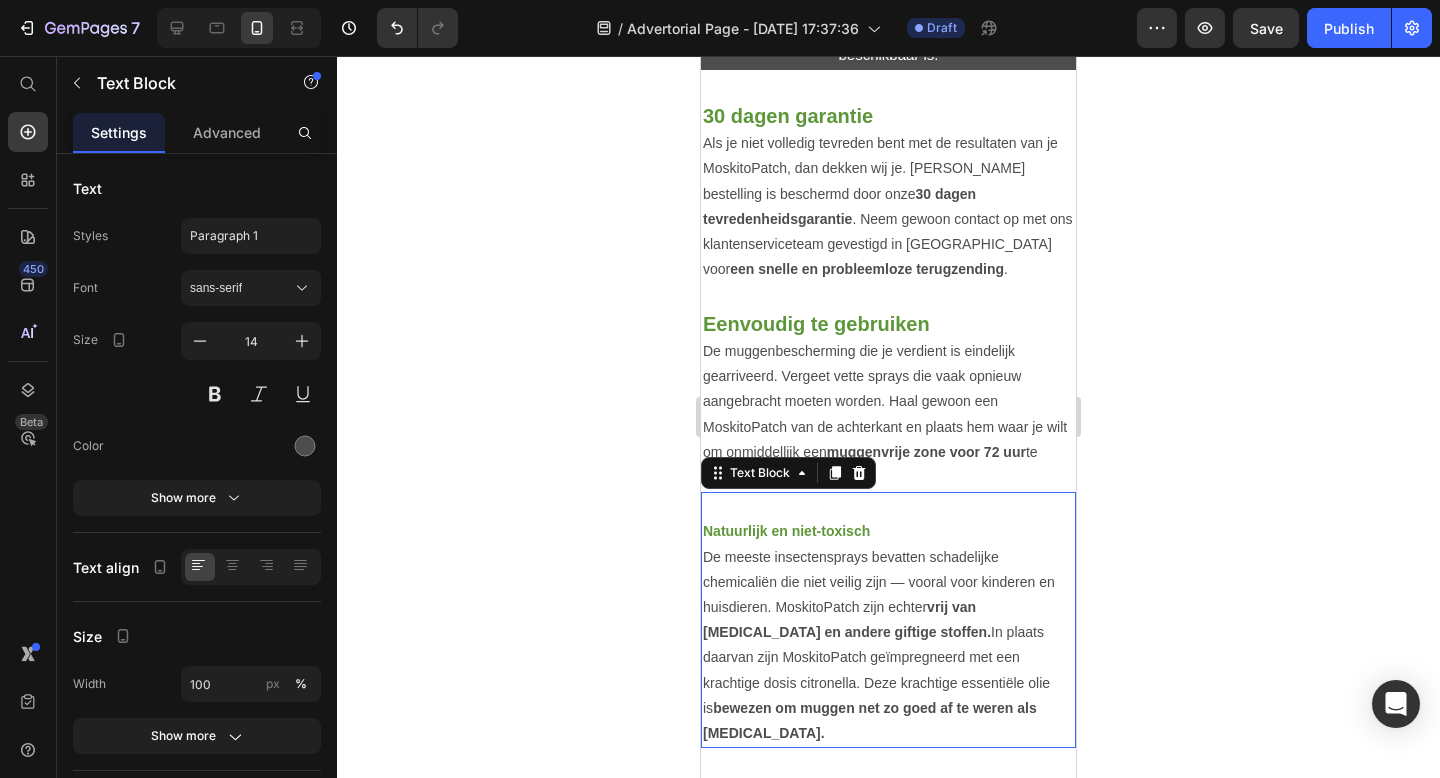click on "Natuurlijk en niet-toxisch" at bounding box center [786, 531] 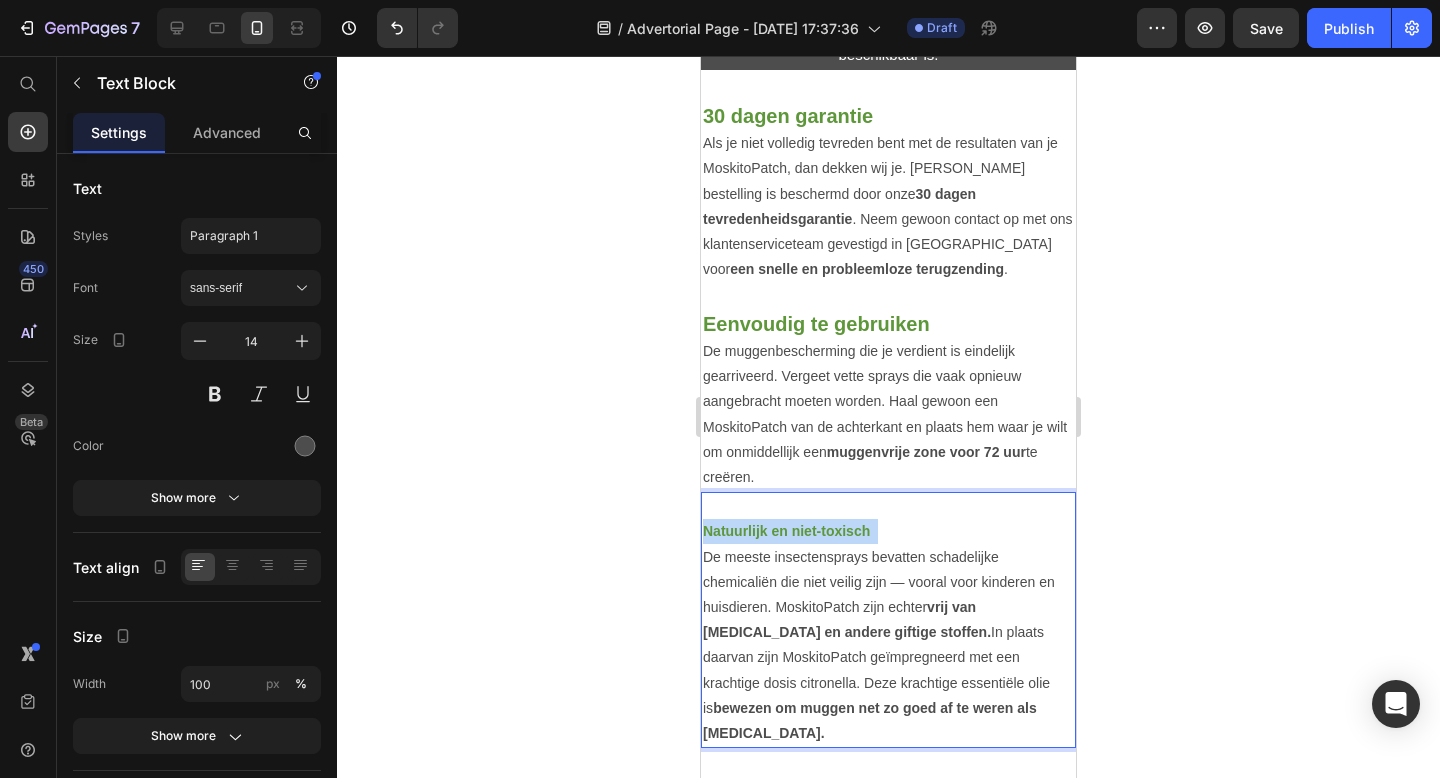 click on "Natuurlijk en niet-toxisch" at bounding box center [786, 531] 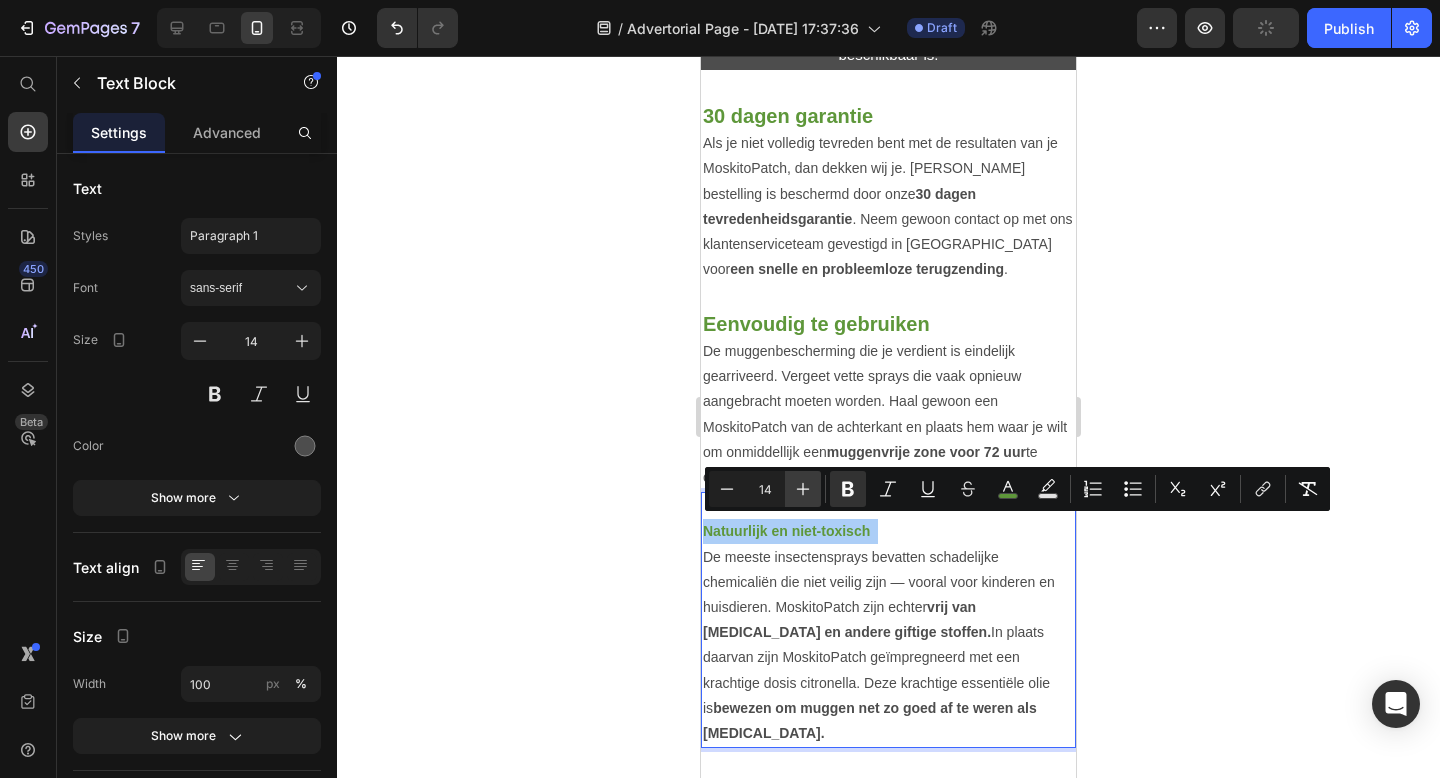 click 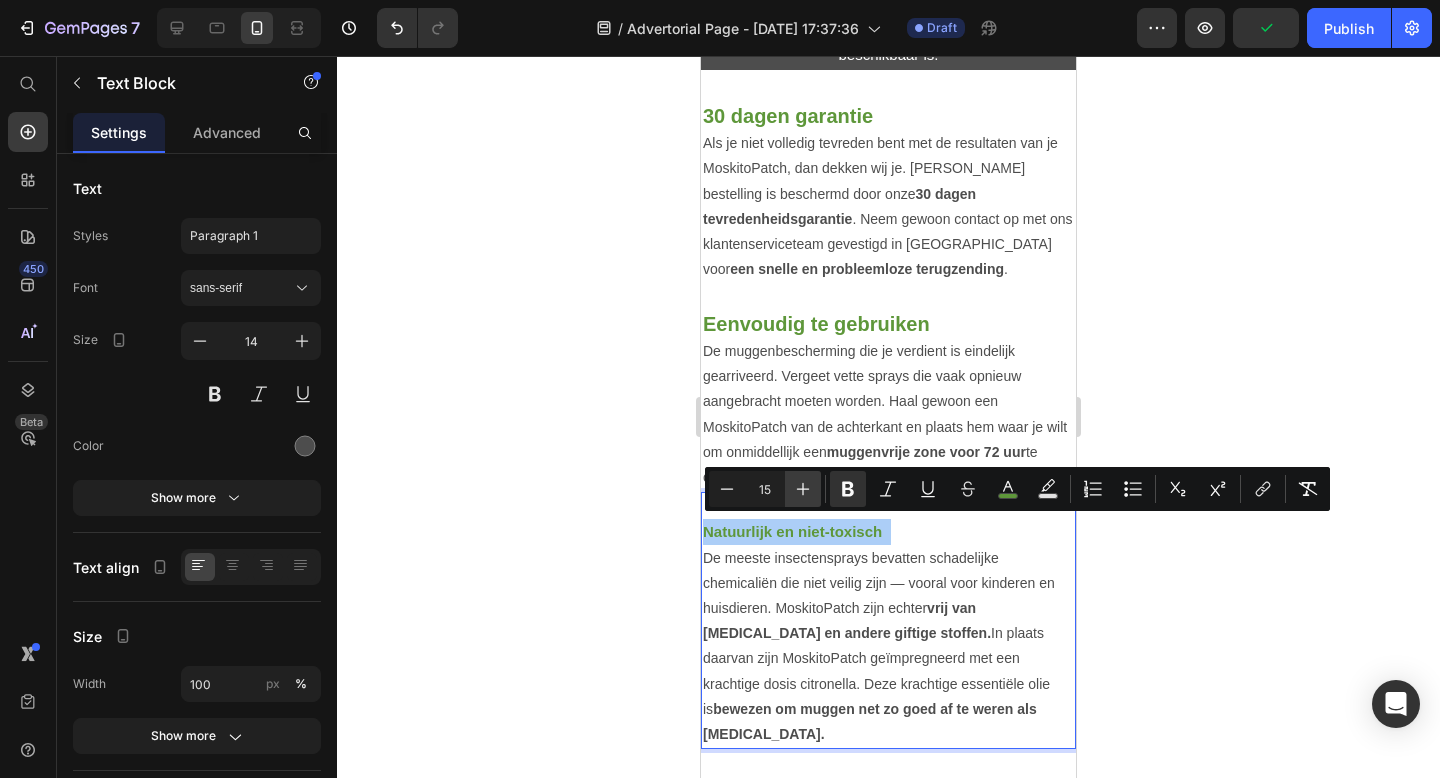 click 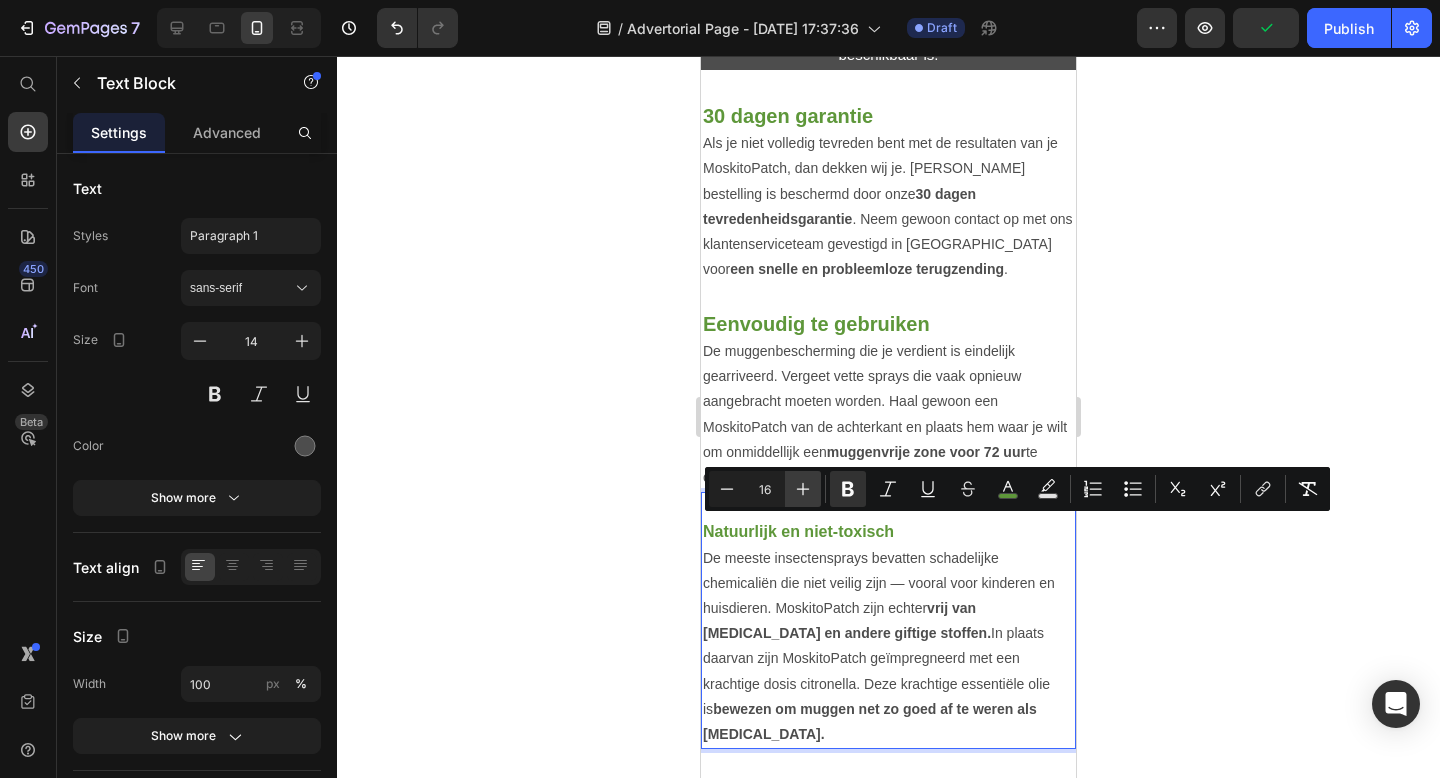 click 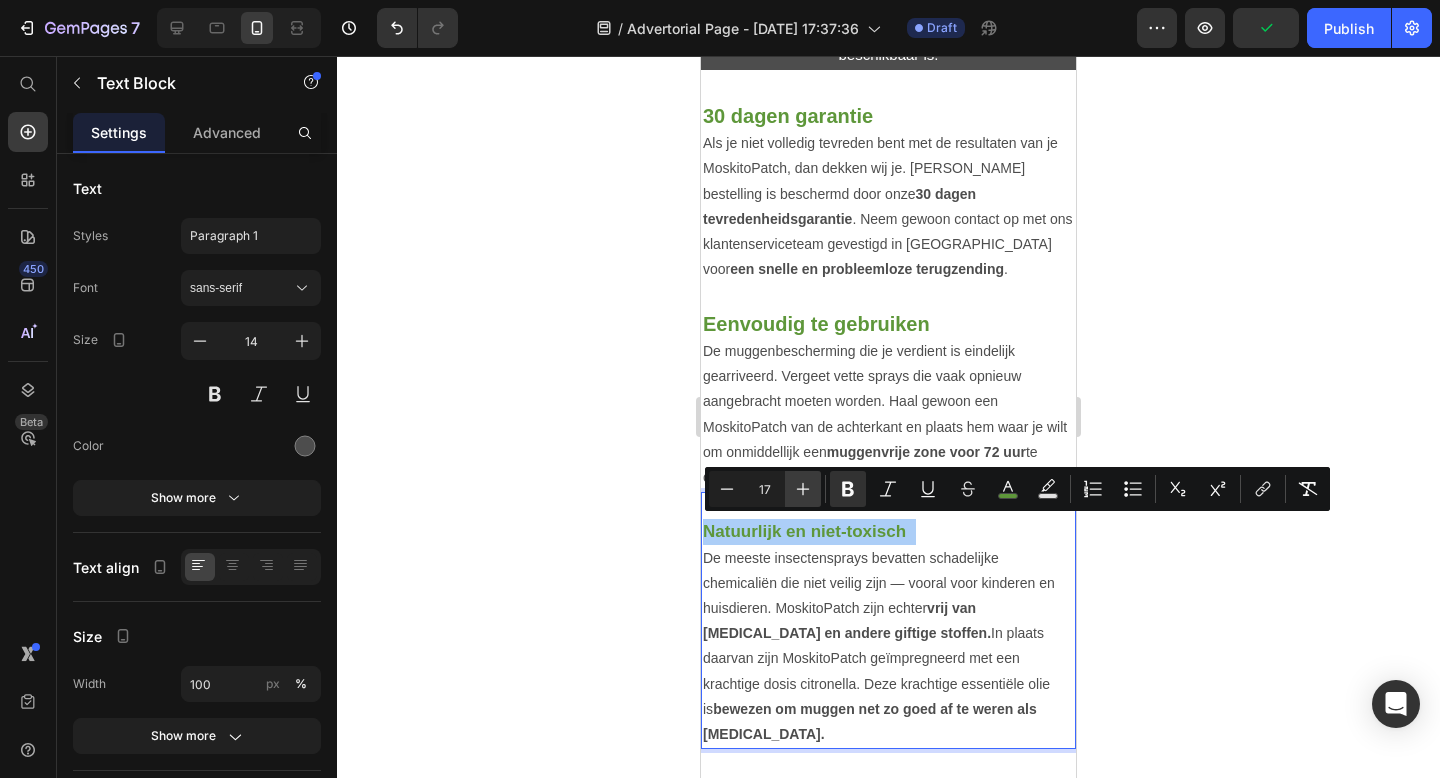 click 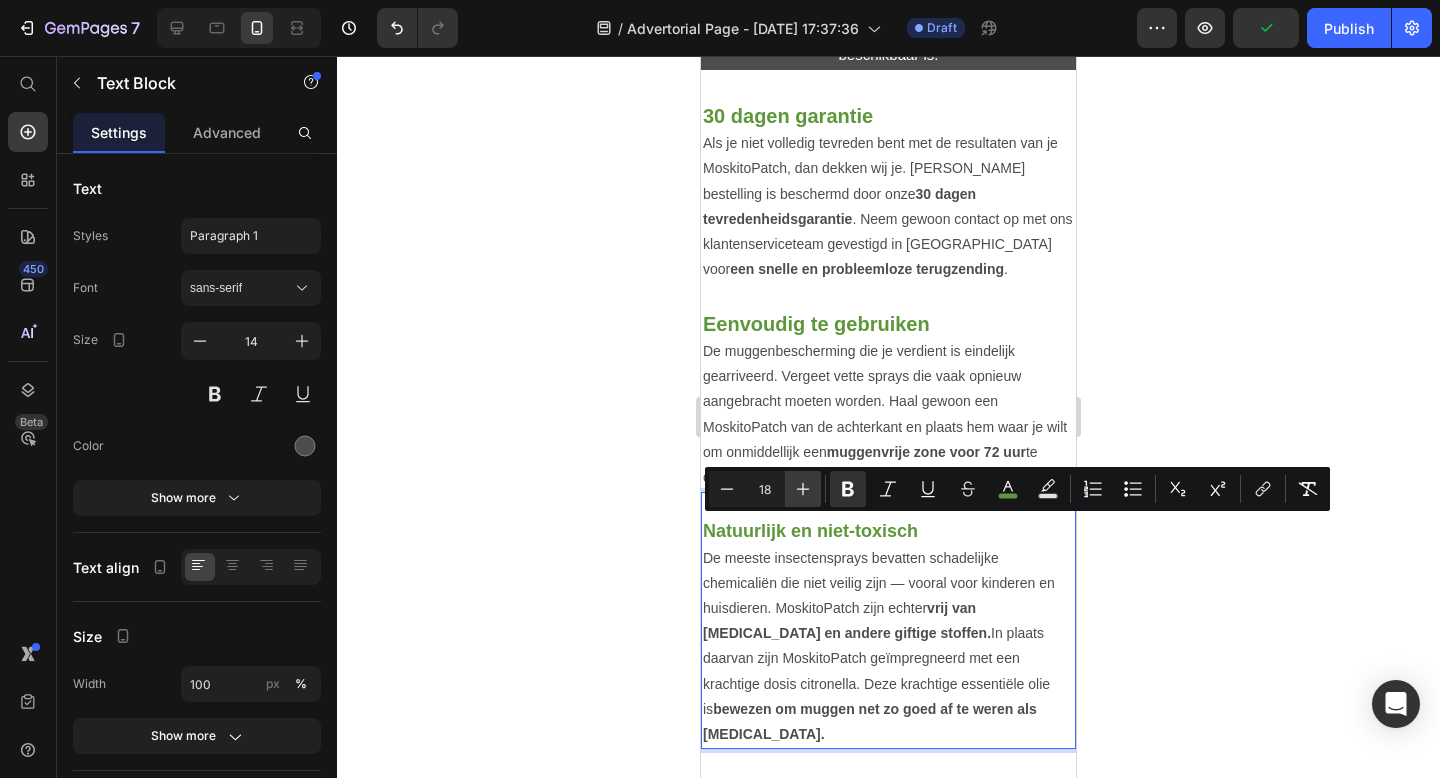 click 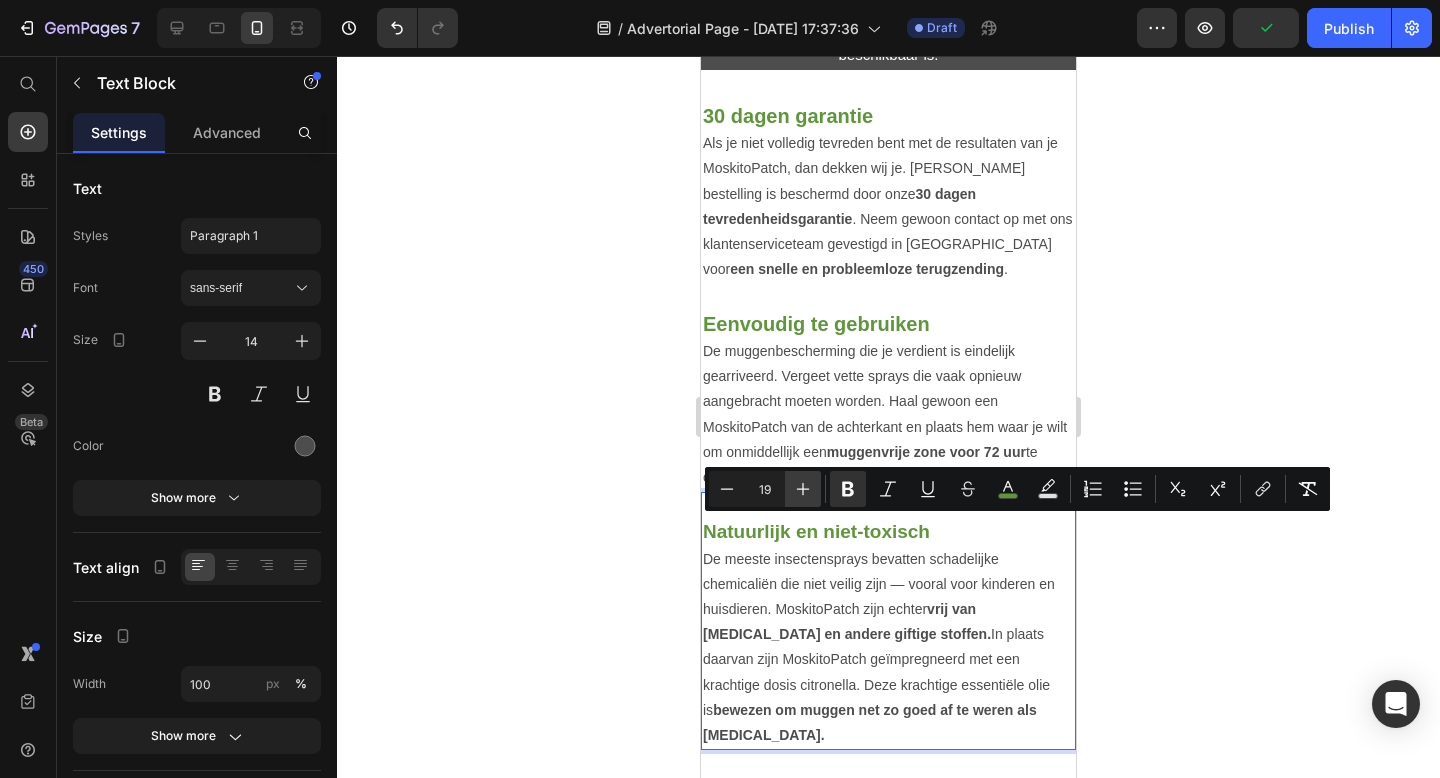 click 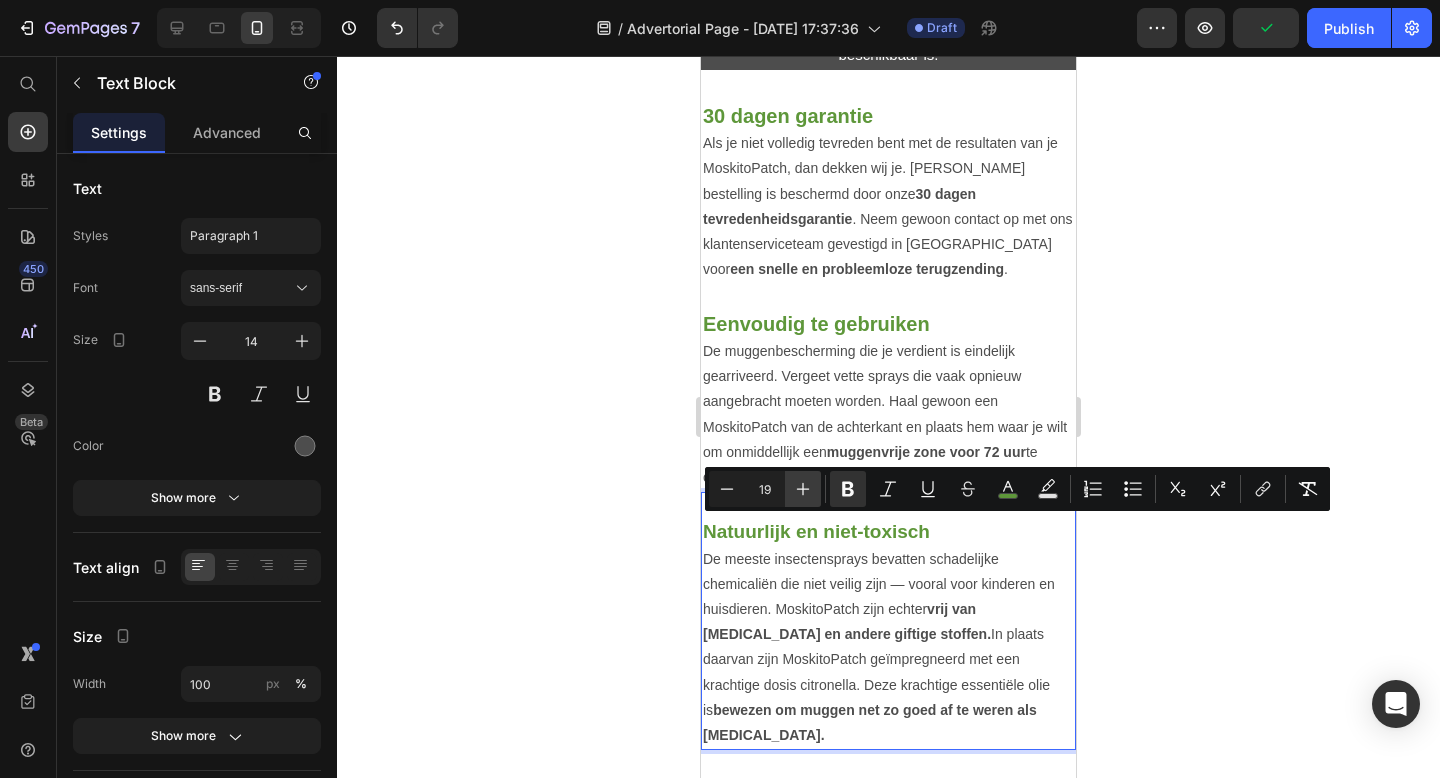 type on "20" 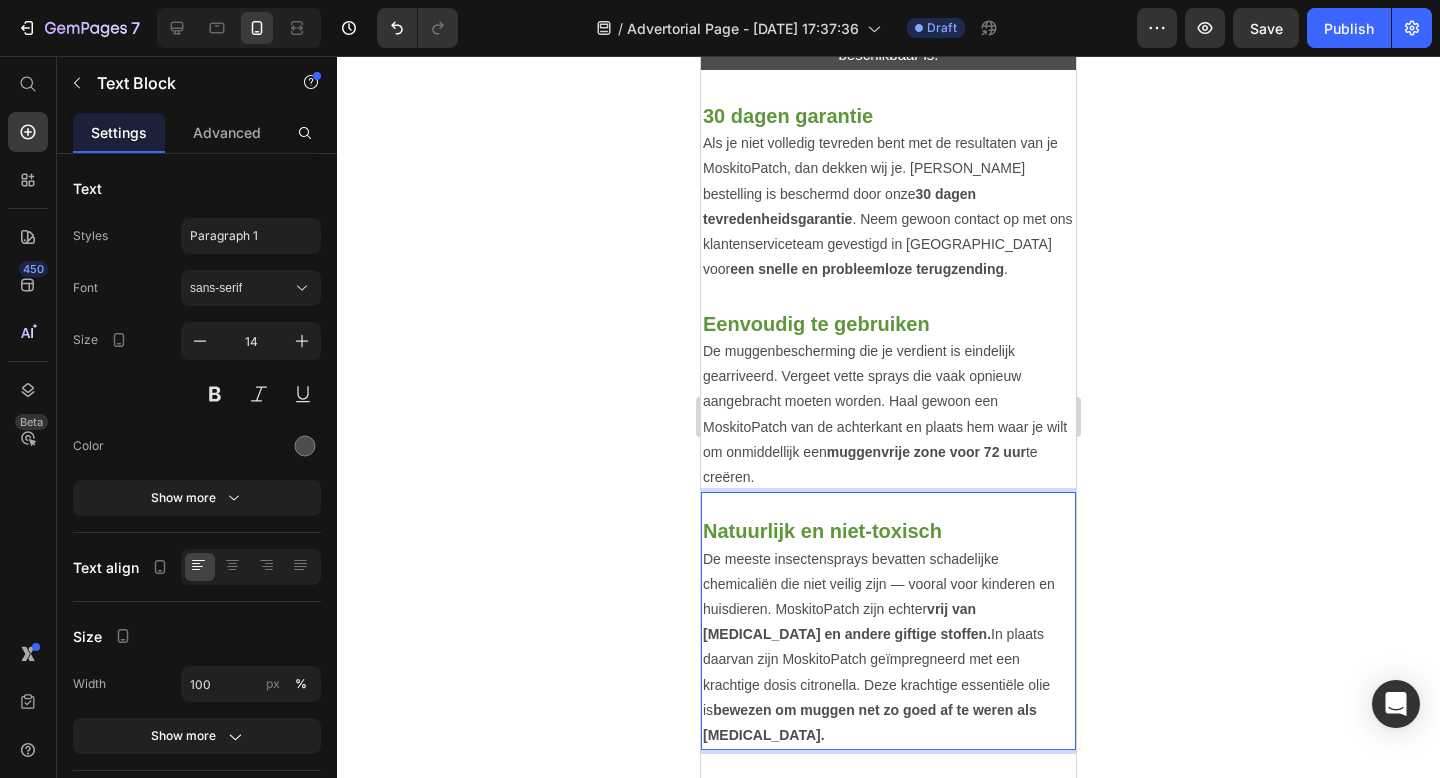 click on "De meeste insectensprays bevatten schadelijke chemicaliën die niet veilig zijn — vooral voor kinderen en huisdieren. MoskitoPatch zijn echter  vrij van [MEDICAL_DATA] en andere giftige stoffen.  In plaats daarvan zijn MoskitoPatch geïmpregneerd met een krachtige dosis citronella. Deze krachtige essentiële olie is  bewezen om muggen net zo goed af te weren als [MEDICAL_DATA]." at bounding box center (888, 648) 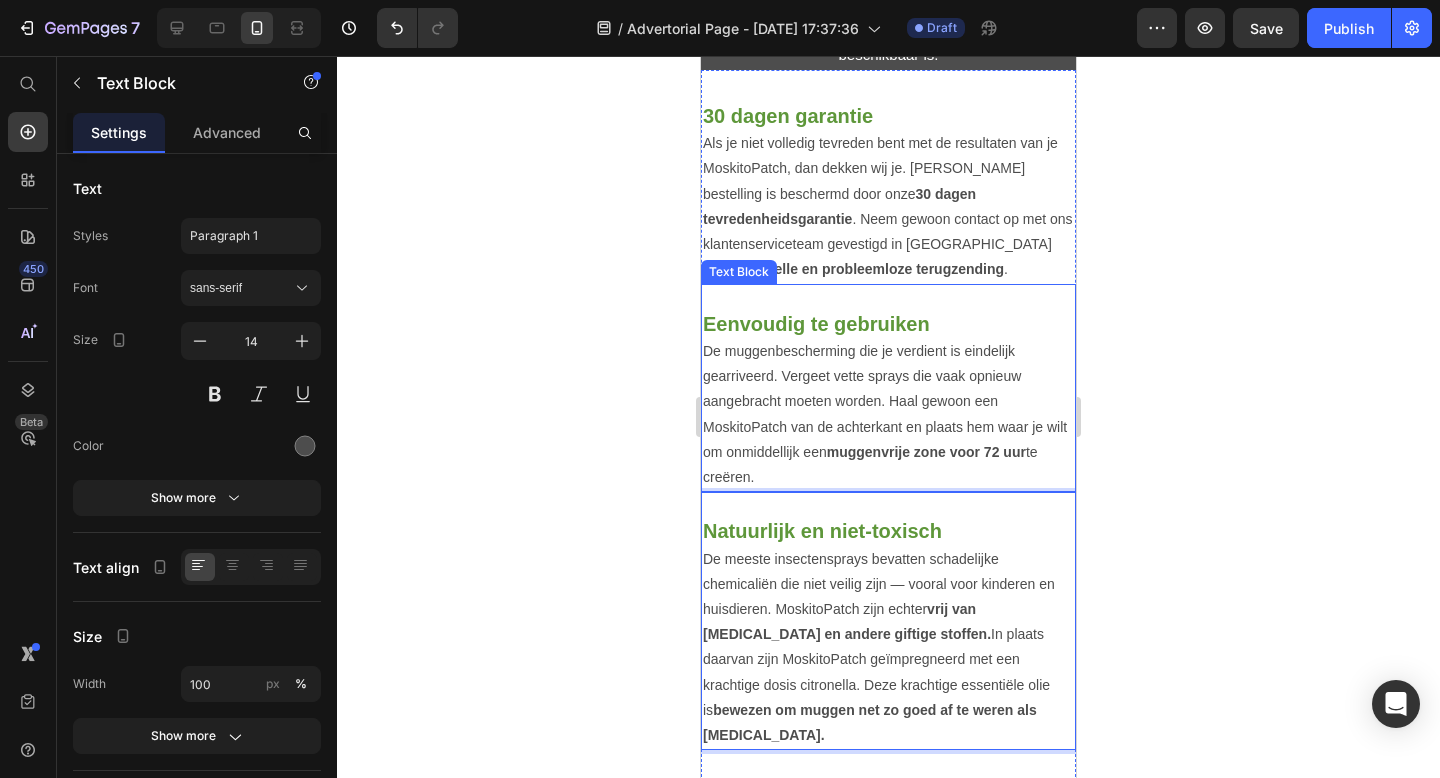click on "De muggenbescherming die je verdient is eindelijk gearriveerd. Vergeet vette sprays die vaak opnieuw aangebracht moeten worden. Haal gewoon een MoskitoPatch van de achterkant en plaats hem waar je wilt om onmiddellijk een  muggenvrije zone voor 72 uur  te creëren." at bounding box center (888, 414) 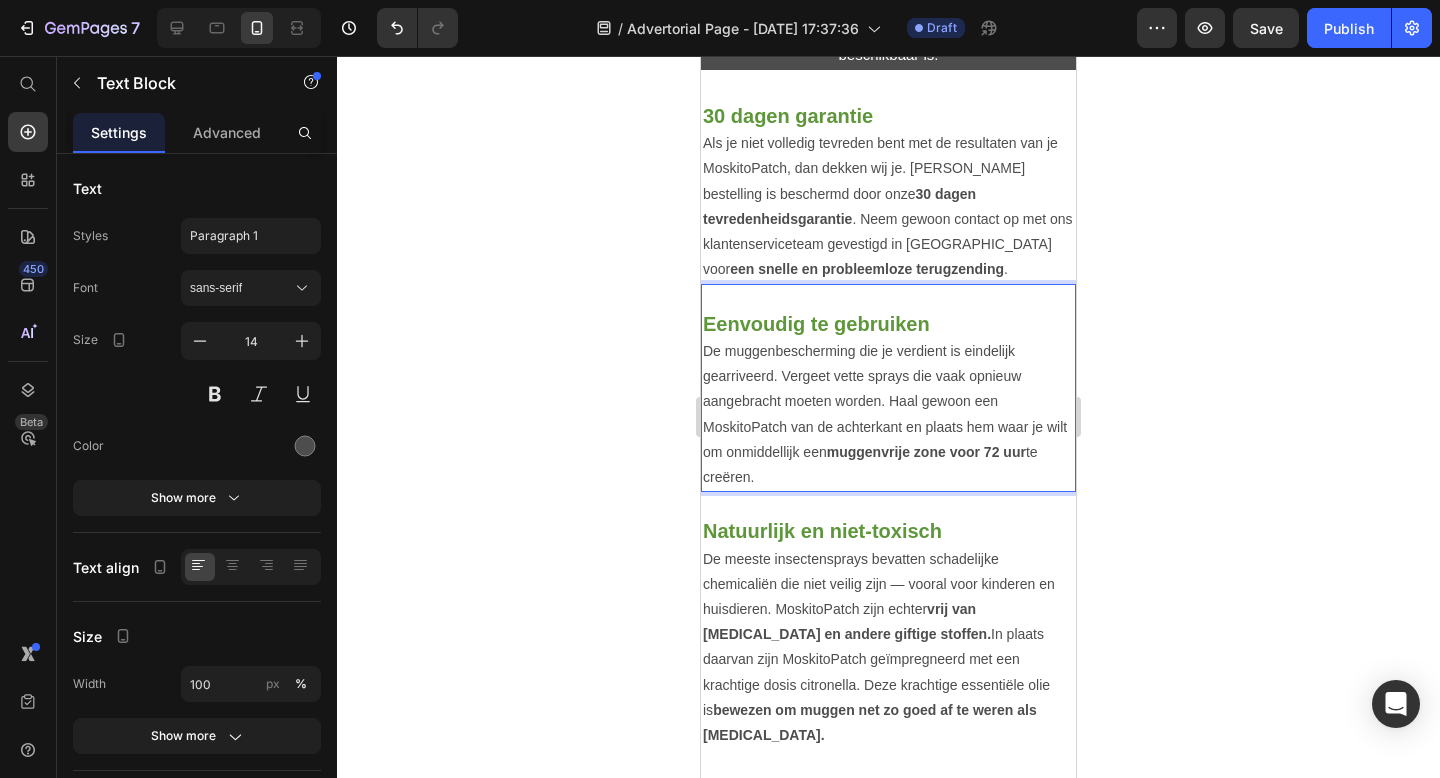 click on "De muggenbescherming die je verdient is eindelijk gearriveerd. Vergeet vette sprays die vaak opnieuw aangebracht moeten worden. Haal gewoon een MoskitoPatch van de achterkant en plaats hem waar je wilt om onmiddellijk een  muggenvrije zone voor 72 uur  te creëren." at bounding box center (888, 414) 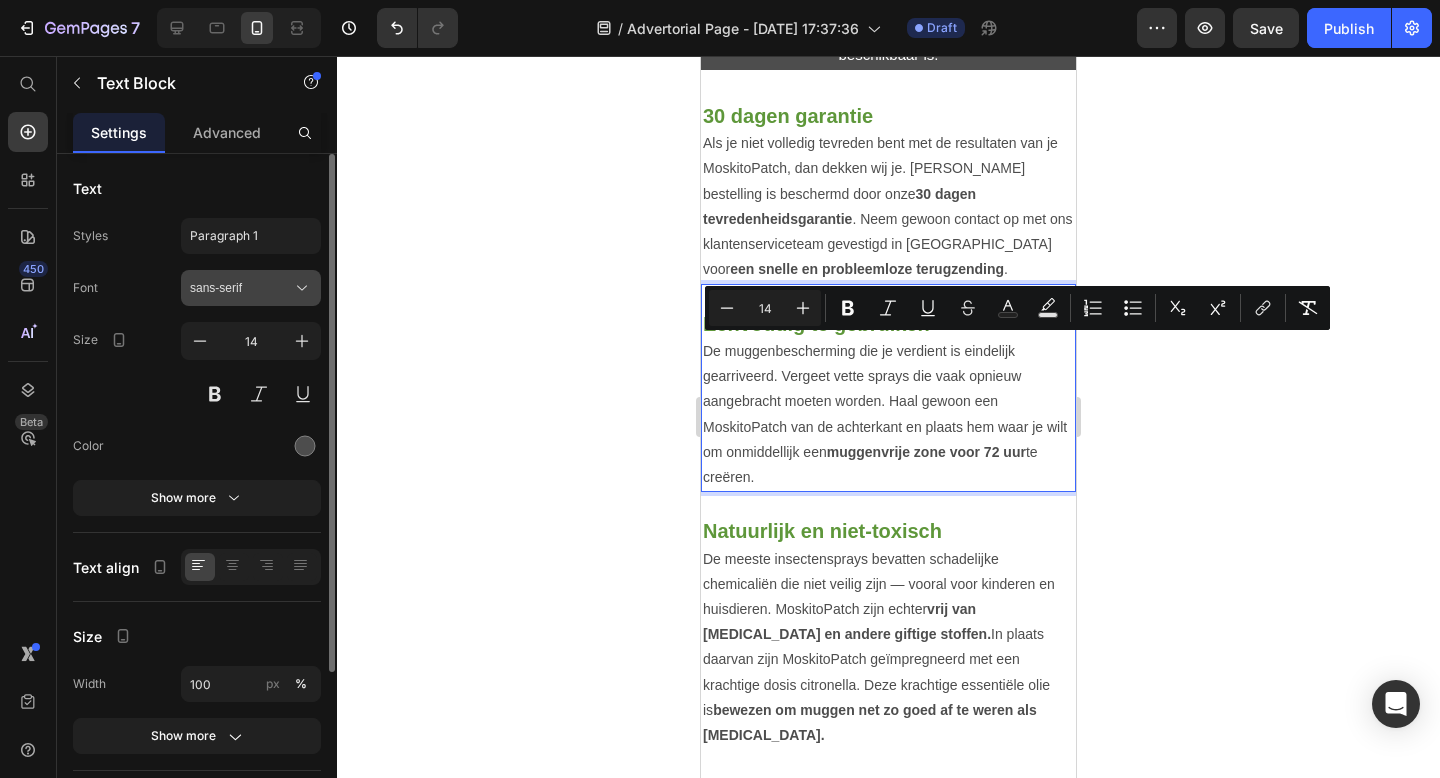 click on "sans-serif" at bounding box center (241, 288) 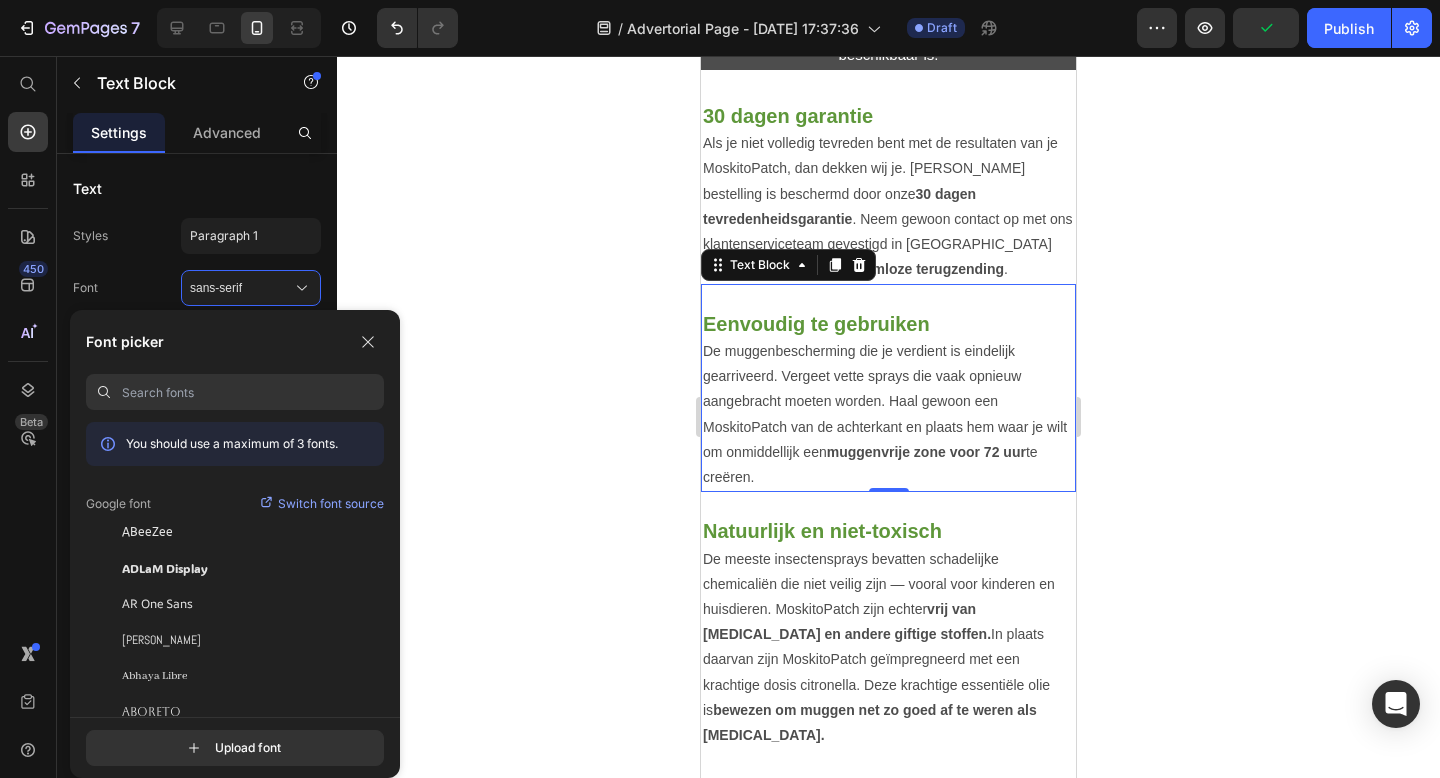 click at bounding box center [253, 392] 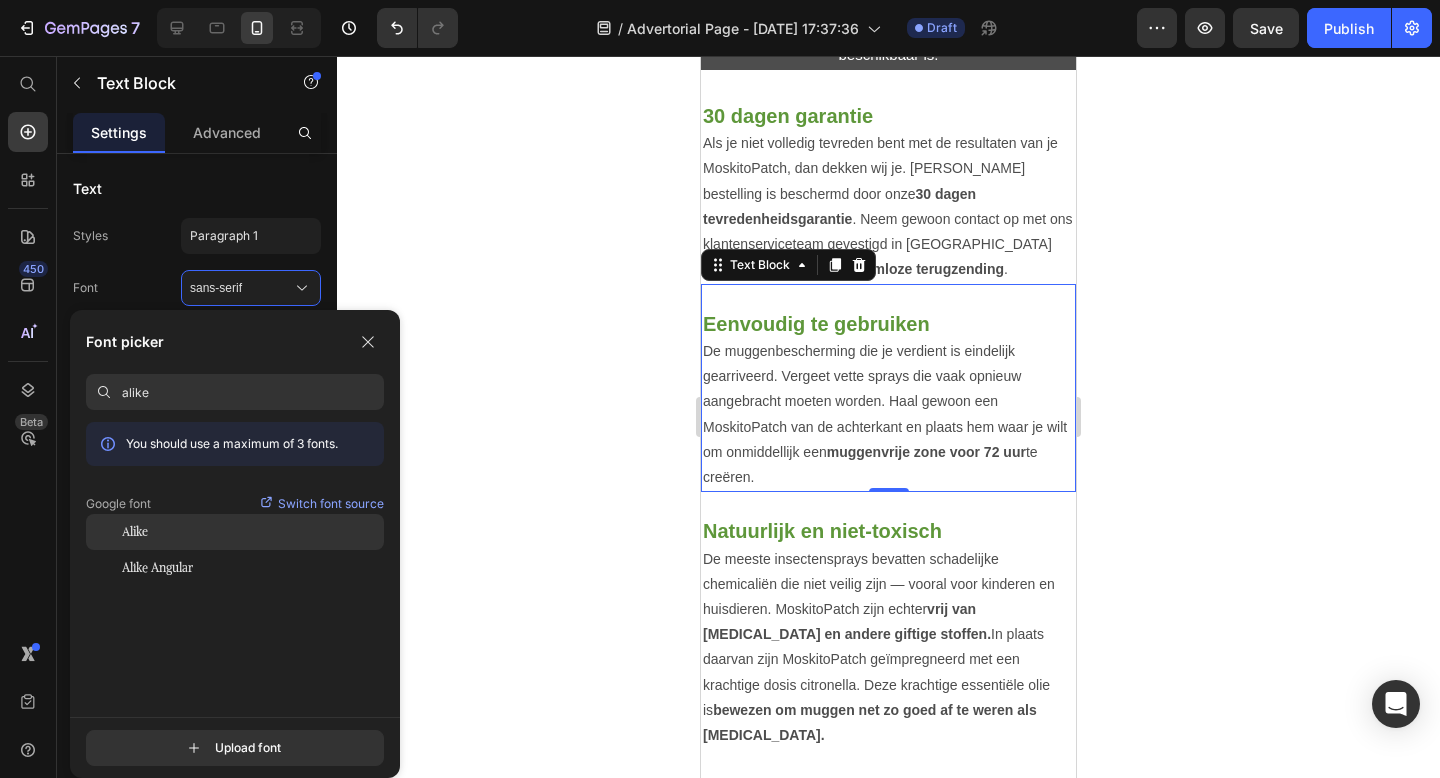 type on "alike" 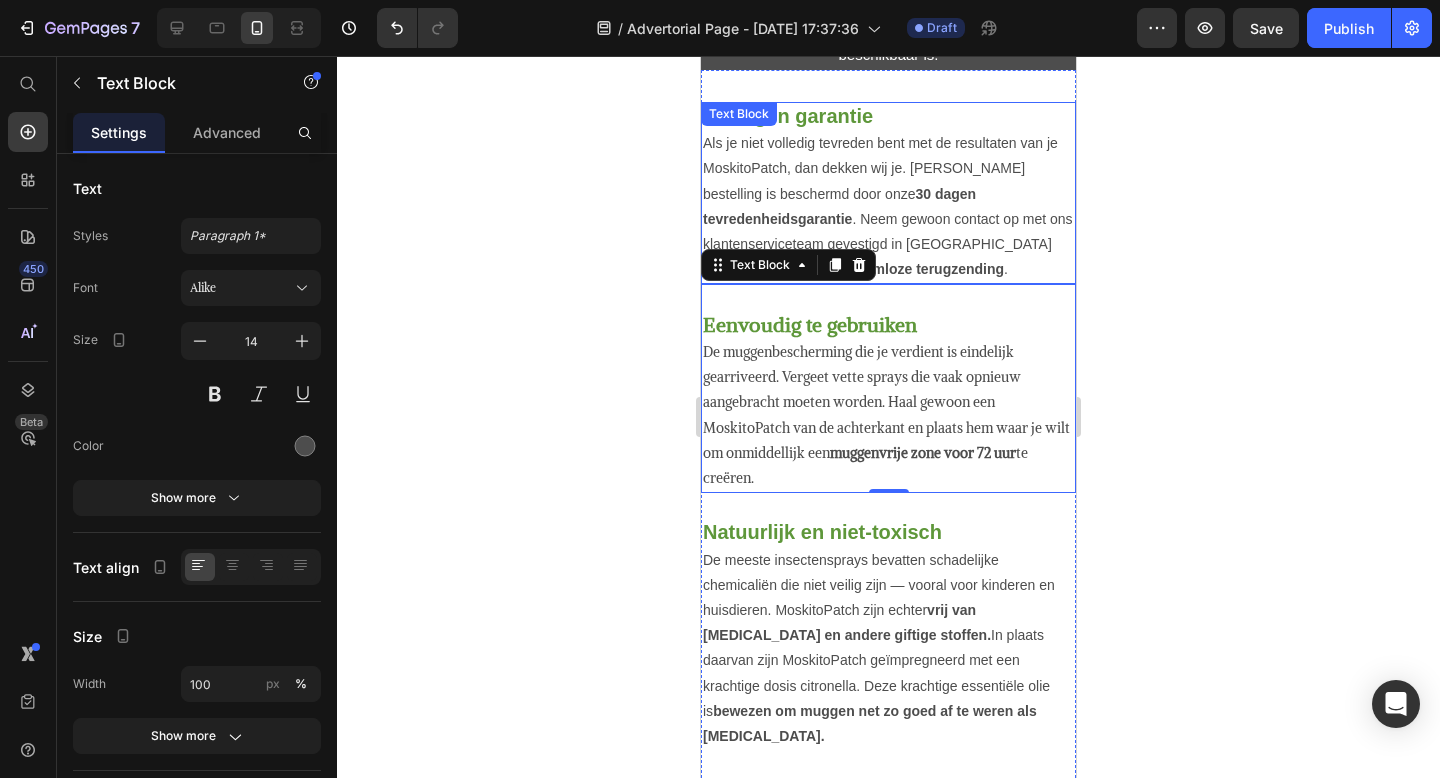 click on "30 dagen tevredenheidsgarantie" at bounding box center [839, 206] 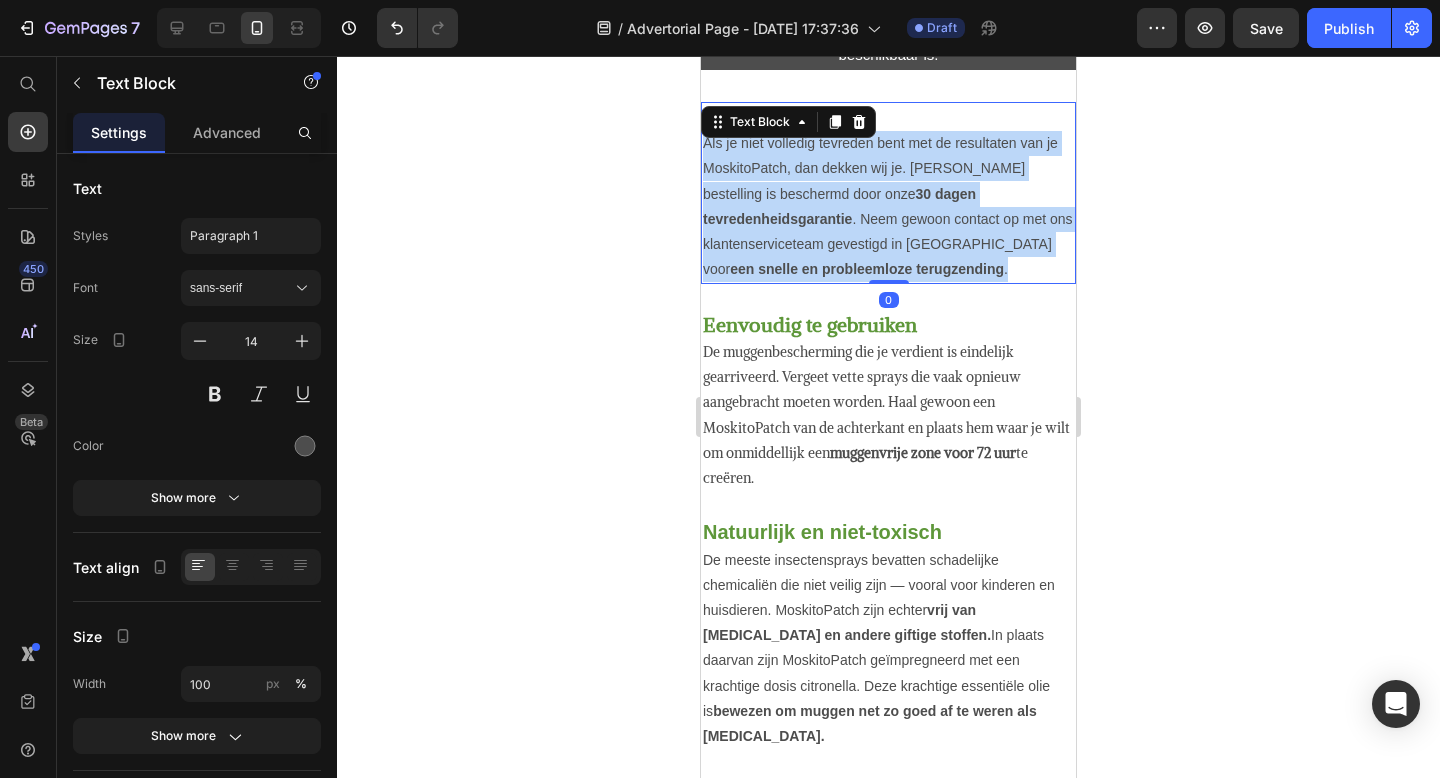 click on "30 dagen tevredenheidsgarantie" at bounding box center [839, 206] 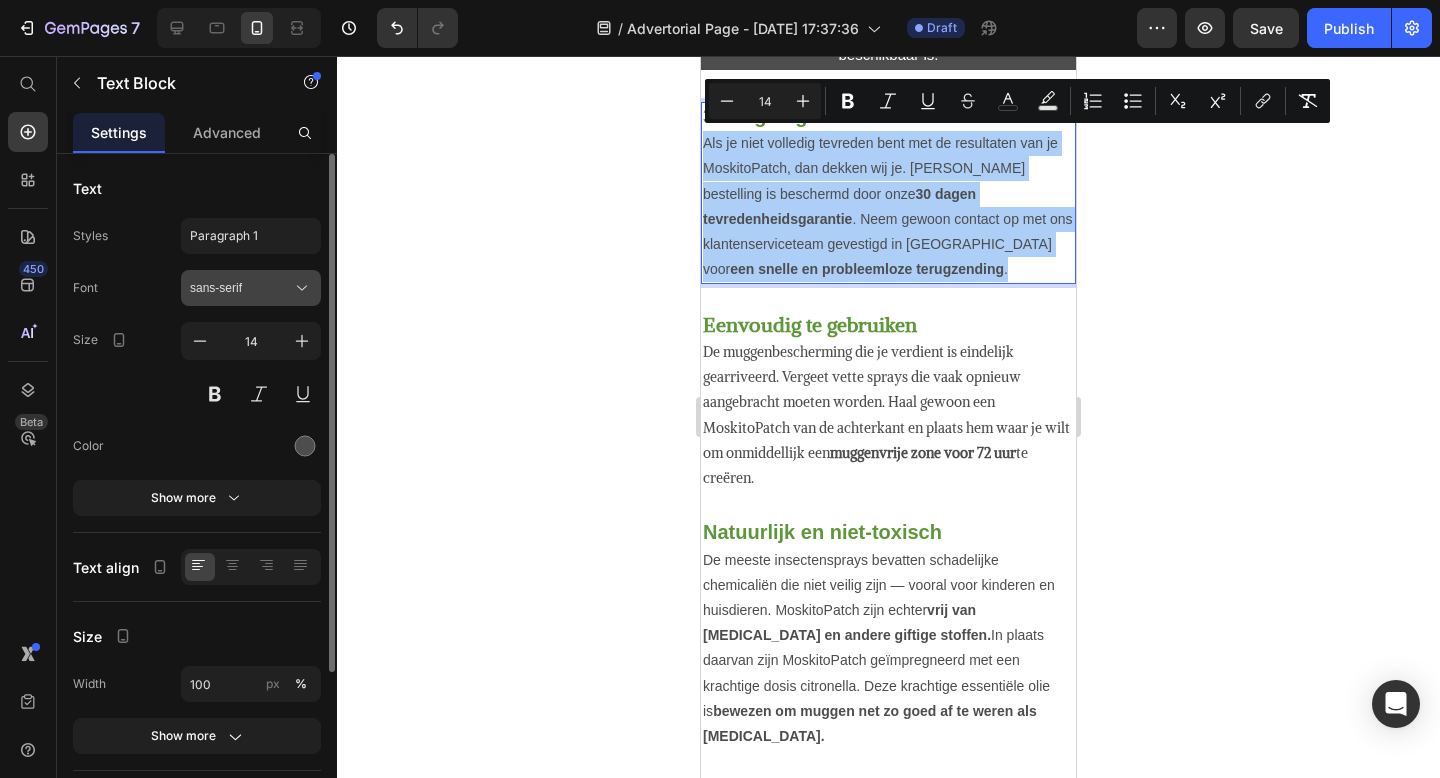 click on "sans-serif" at bounding box center [241, 288] 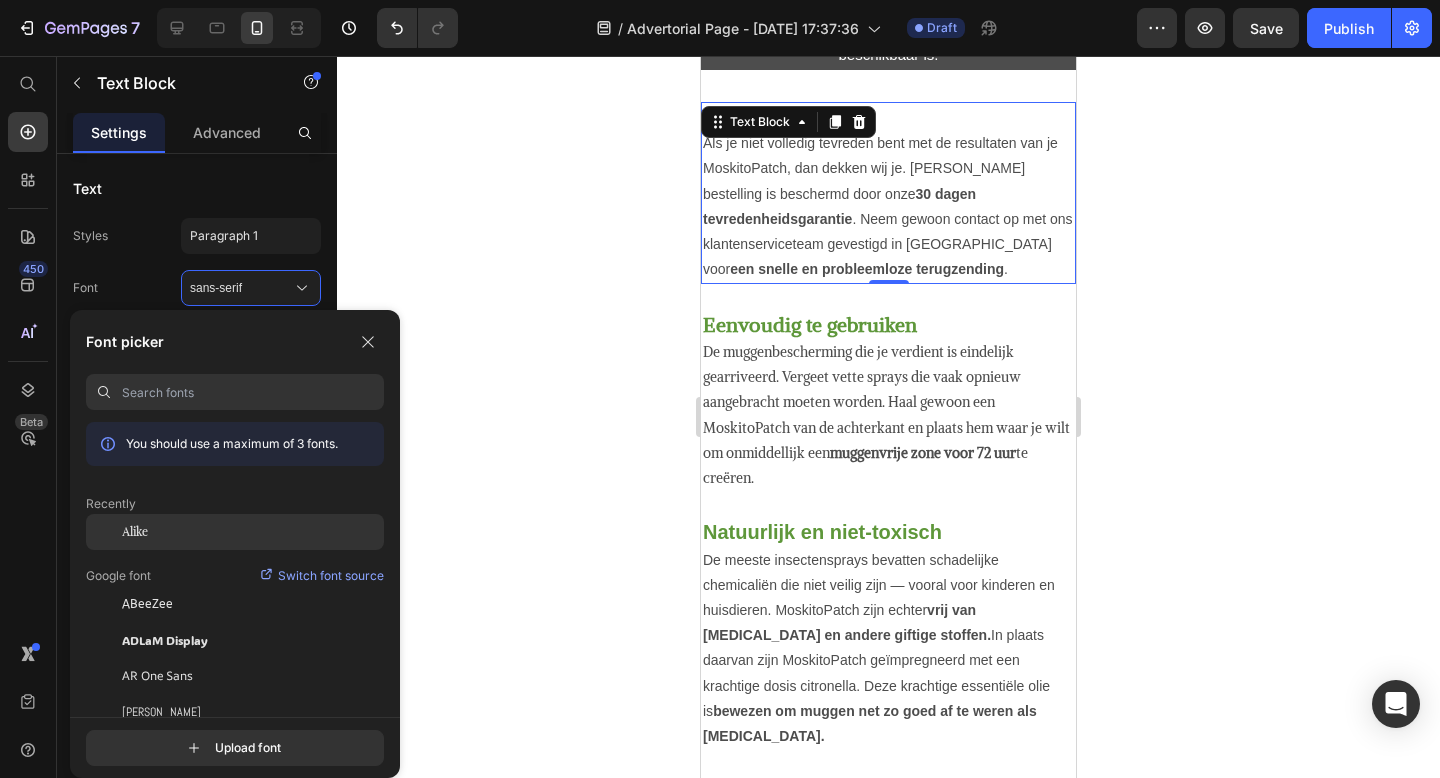 click on "Alike" 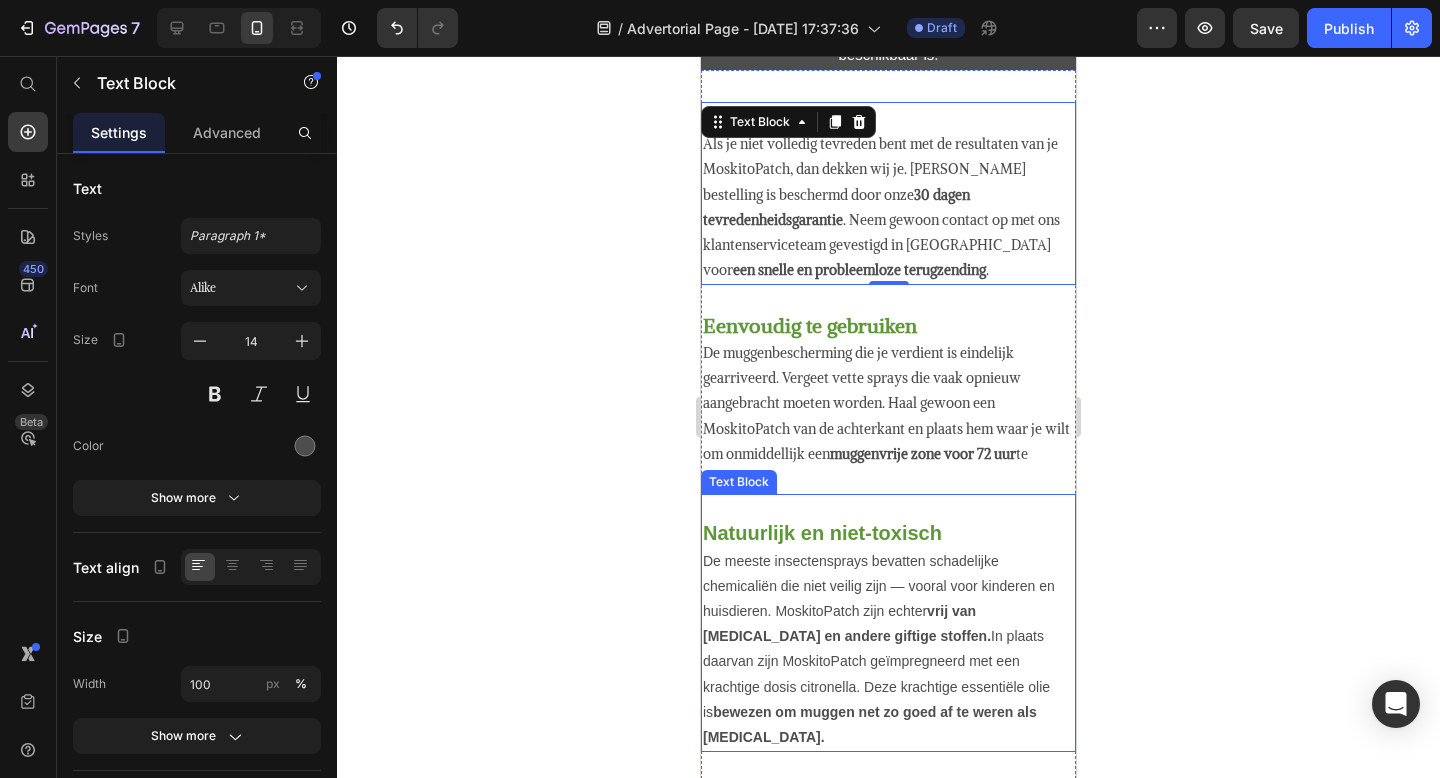 click on "De meeste insectensprays bevatten schadelijke chemicaliën die niet veilig zijn — vooral voor kinderen en huisdieren. MoskitoPatch zijn echter  vrij van [MEDICAL_DATA] en andere giftige stoffen.  In plaats daarvan zijn MoskitoPatch geïmpregneerd met een krachtige dosis citronella. Deze krachtige essentiële olie is  bewezen om muggen net zo goed af te weren als [MEDICAL_DATA]." at bounding box center [888, 650] 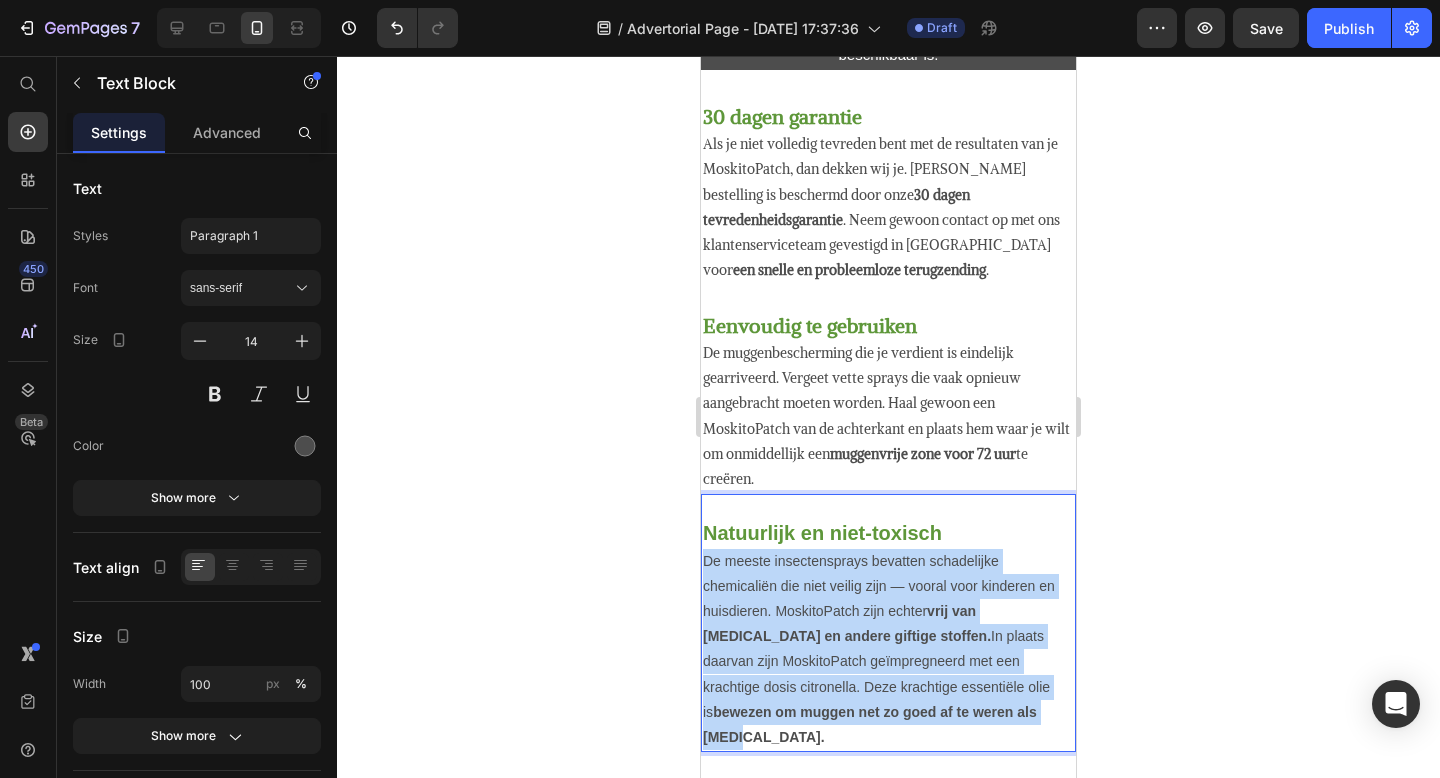 click on "De meeste insectensprays bevatten schadelijke chemicaliën die niet veilig zijn — vooral voor kinderen en huisdieren. MoskitoPatch zijn echter  vrij van [MEDICAL_DATA] en andere giftige stoffen.  In plaats daarvan zijn MoskitoPatch geïmpregneerd met een krachtige dosis citronella. Deze krachtige essentiële olie is  bewezen om muggen net zo goed af te weren als [MEDICAL_DATA]." at bounding box center [888, 650] 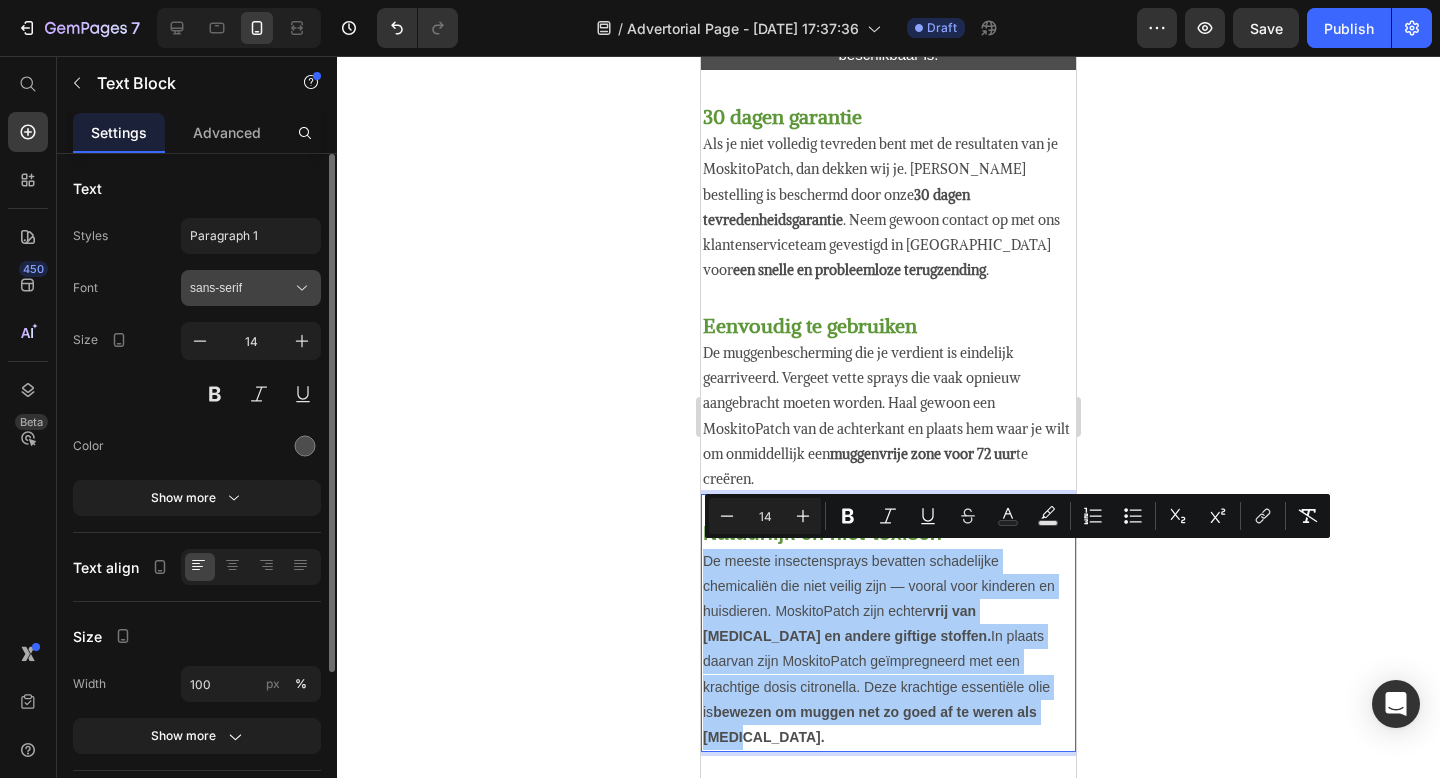 click on "sans-serif" at bounding box center (241, 288) 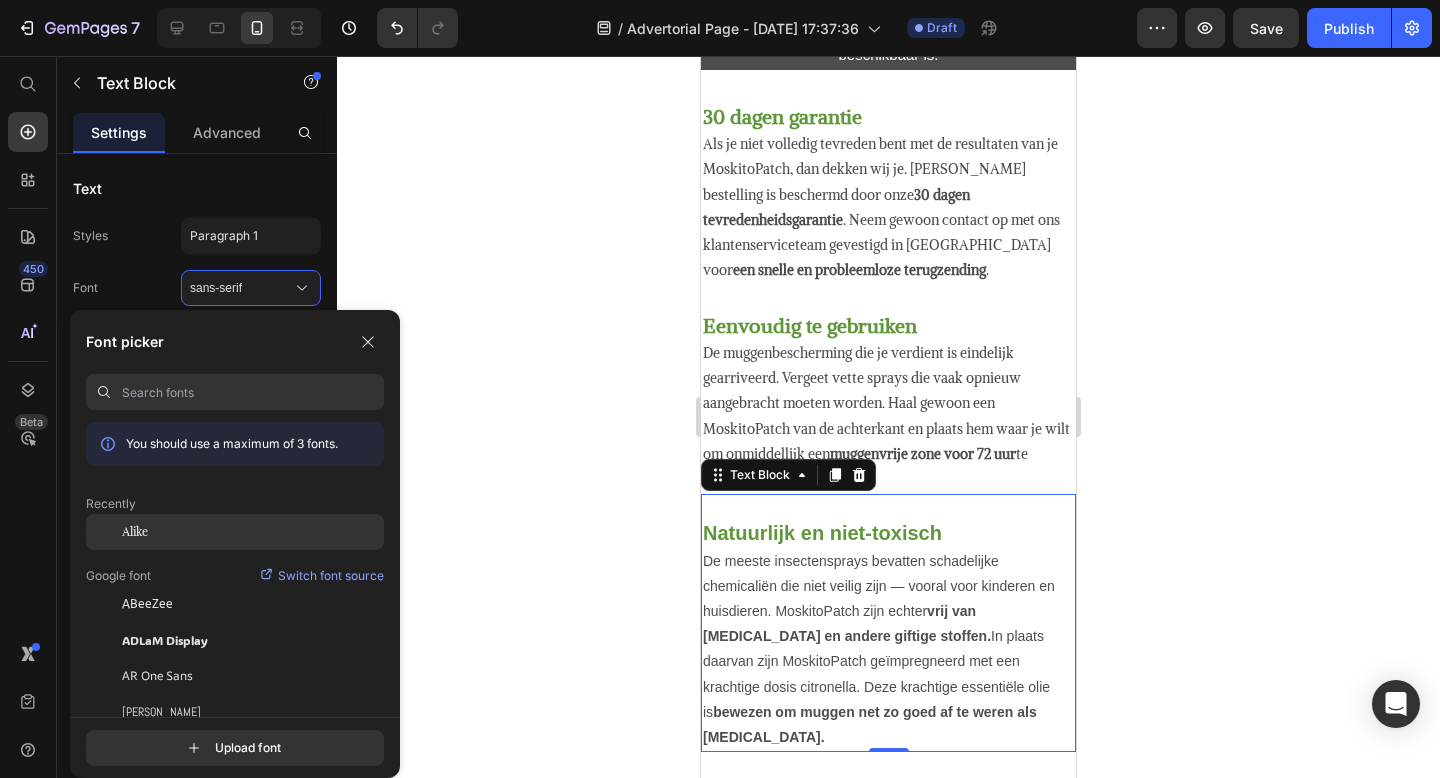 click on "Alike" 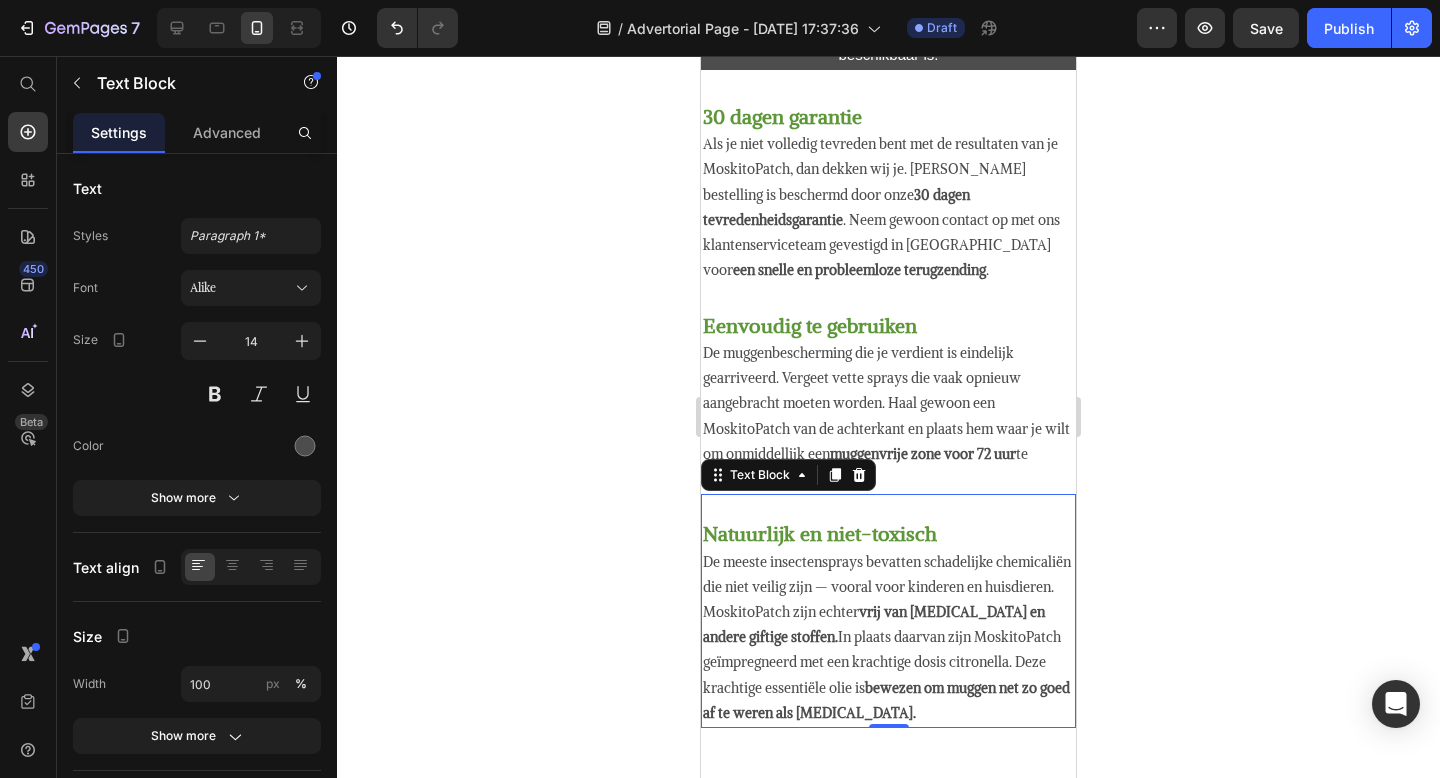 click 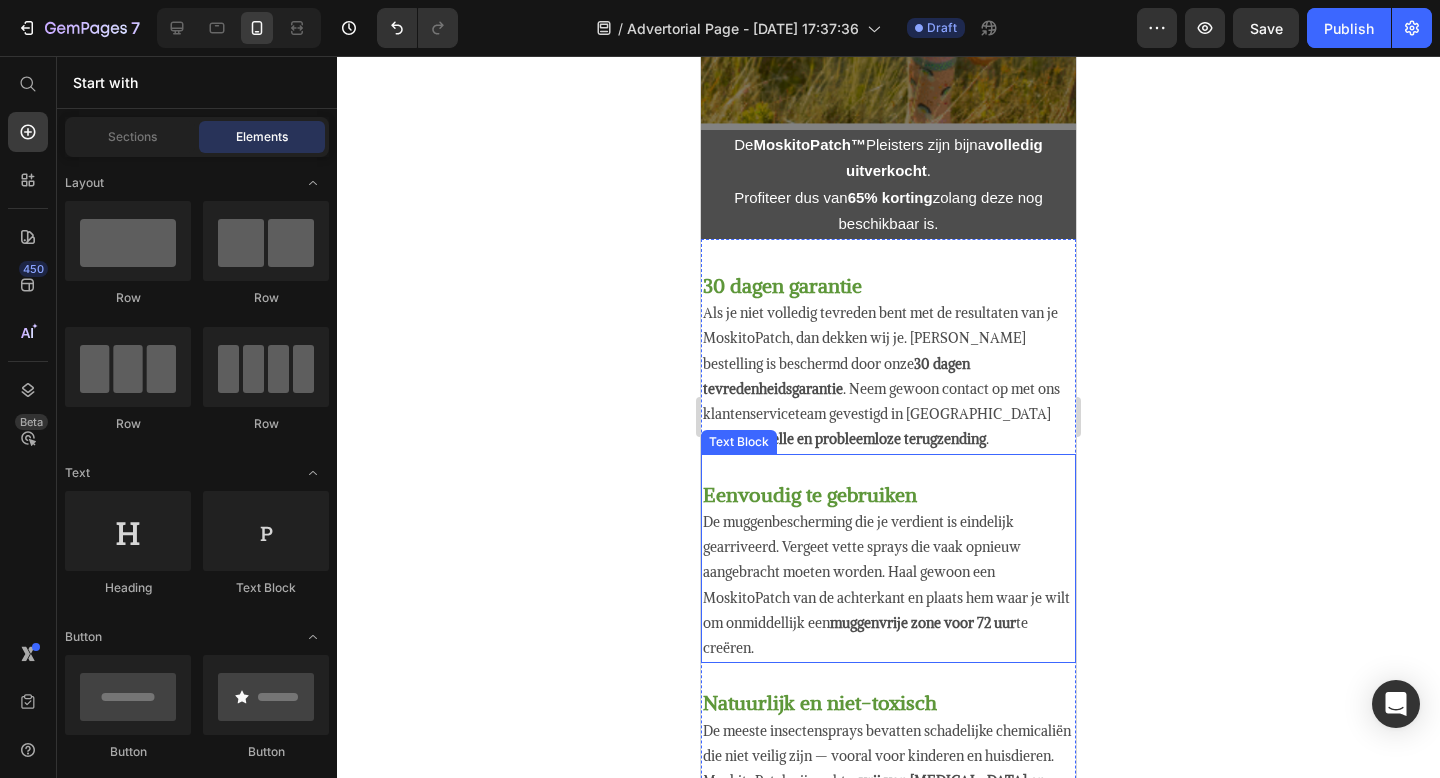 scroll, scrollTop: 982, scrollLeft: 0, axis: vertical 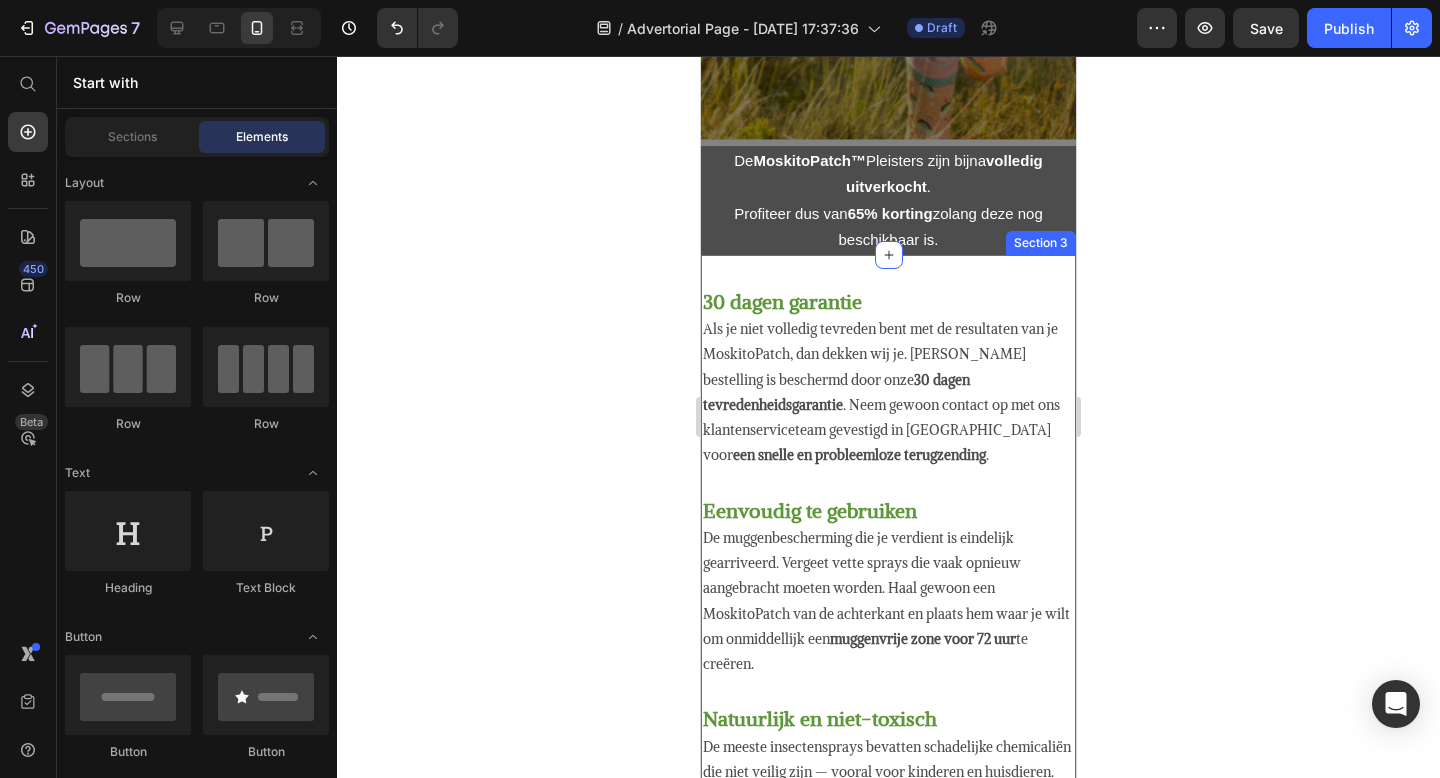 click on "30 dagen garantie Als je niet volledig tevreden bent met de resultaten van je MoskitoPatch, dan dekken wij je. [PERSON_NAME] bestelling is beschermd door onze  30 dagen tevredenheidsgarantie . Neem gewoon contact op met ons klantenserviceteam gevestigd in [GEOGRAPHIC_DATA] voor  een snelle en probleemloze terugzending . Text Block Eenvoudig te gebruiken   De muggenbescherming die je verdient is eindelijk gearriveerd. Vergeet vette sprays die vaak opnieuw aangebracht moeten worden. Haal gewoon een MoskitoPatch van de achterkant en plaats hem waar je wilt om onmiddellijk een  muggenvrije zone voor 72 uur  te creëren. Text Block Natuurlijk en niet-toxisch   De meeste insectensprays bevatten schadelijke chemicaliën die niet veilig zijn — vooral voor kinderen en huisdieren. MoskitoPatch zijn echter  vrij van [MEDICAL_DATA] en andere giftige stoffen.  In plaats daarvan zijn MoskitoPatch geïmpregneerd met een krachtige dosis citronella. Deze krachtige essentiële olie is  bewezen om muggen net zo goed af te weren als [MEDICAL_DATA]." at bounding box center [888, 600] 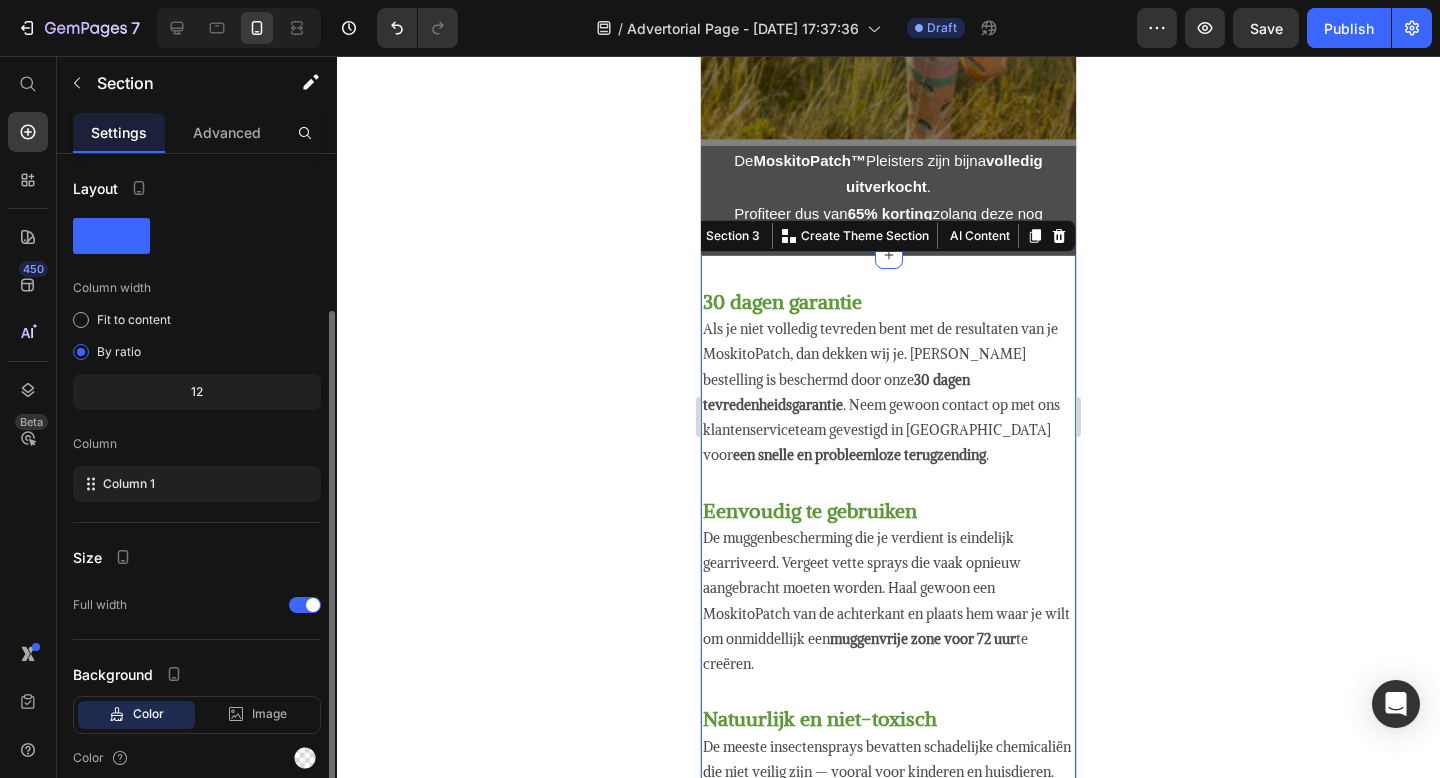 scroll, scrollTop: 83, scrollLeft: 0, axis: vertical 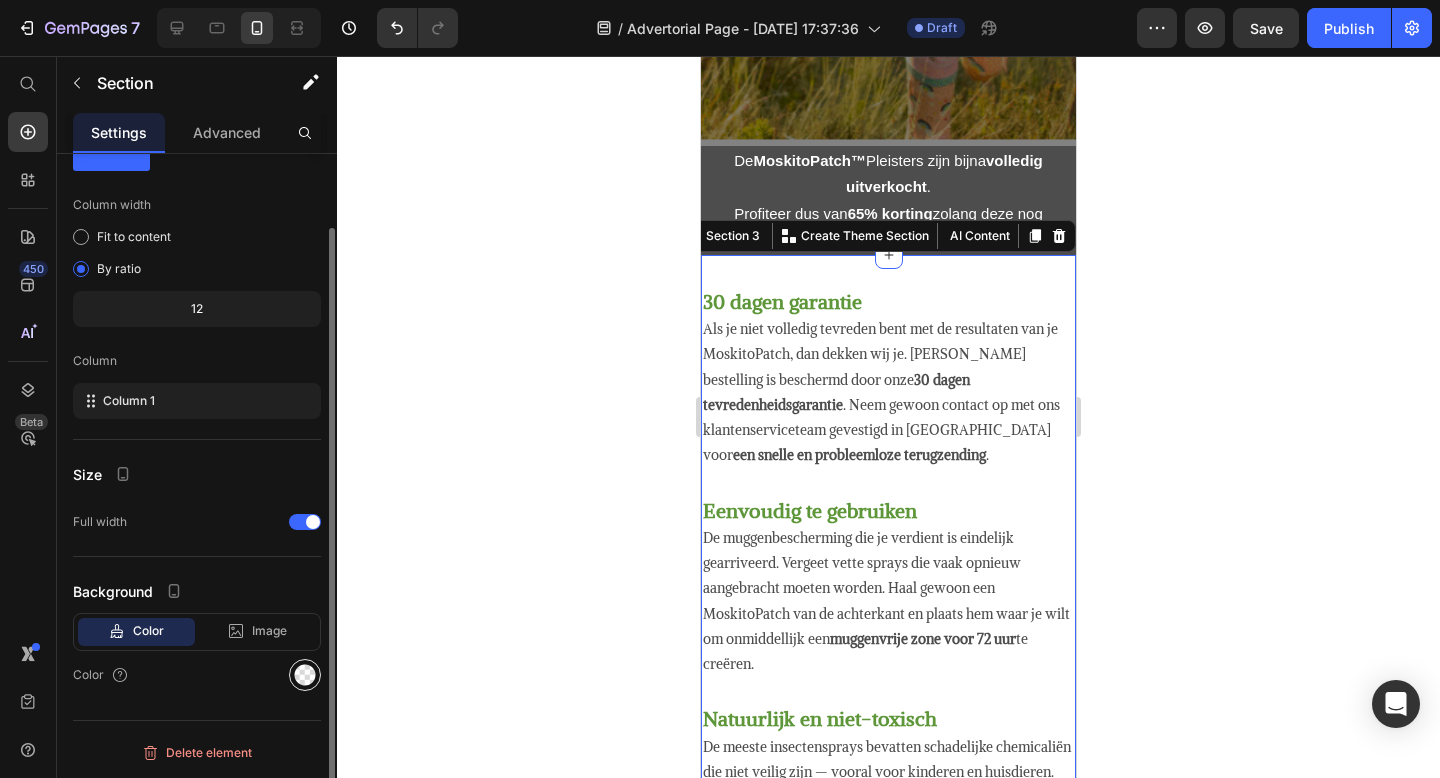 click at bounding box center [305, 675] 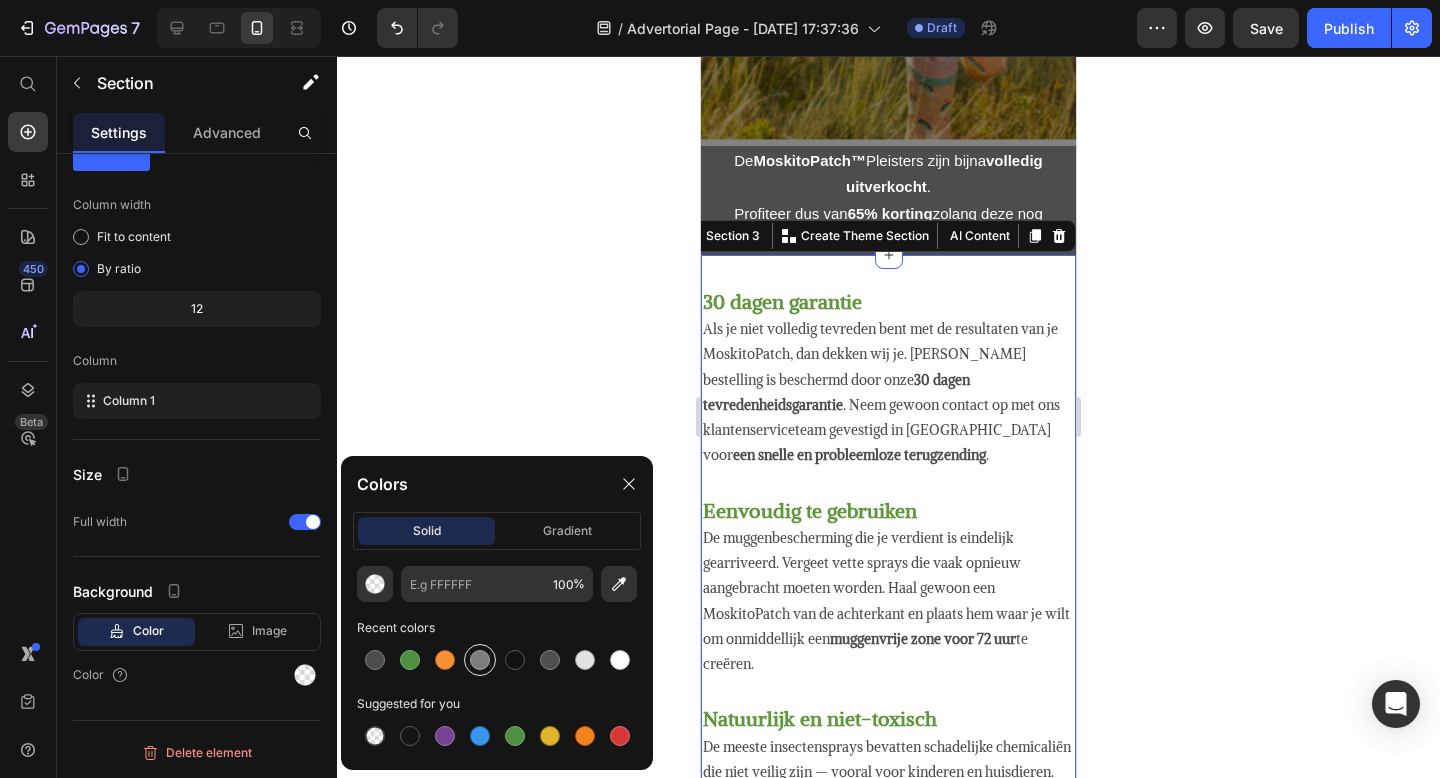 click at bounding box center (480, 660) 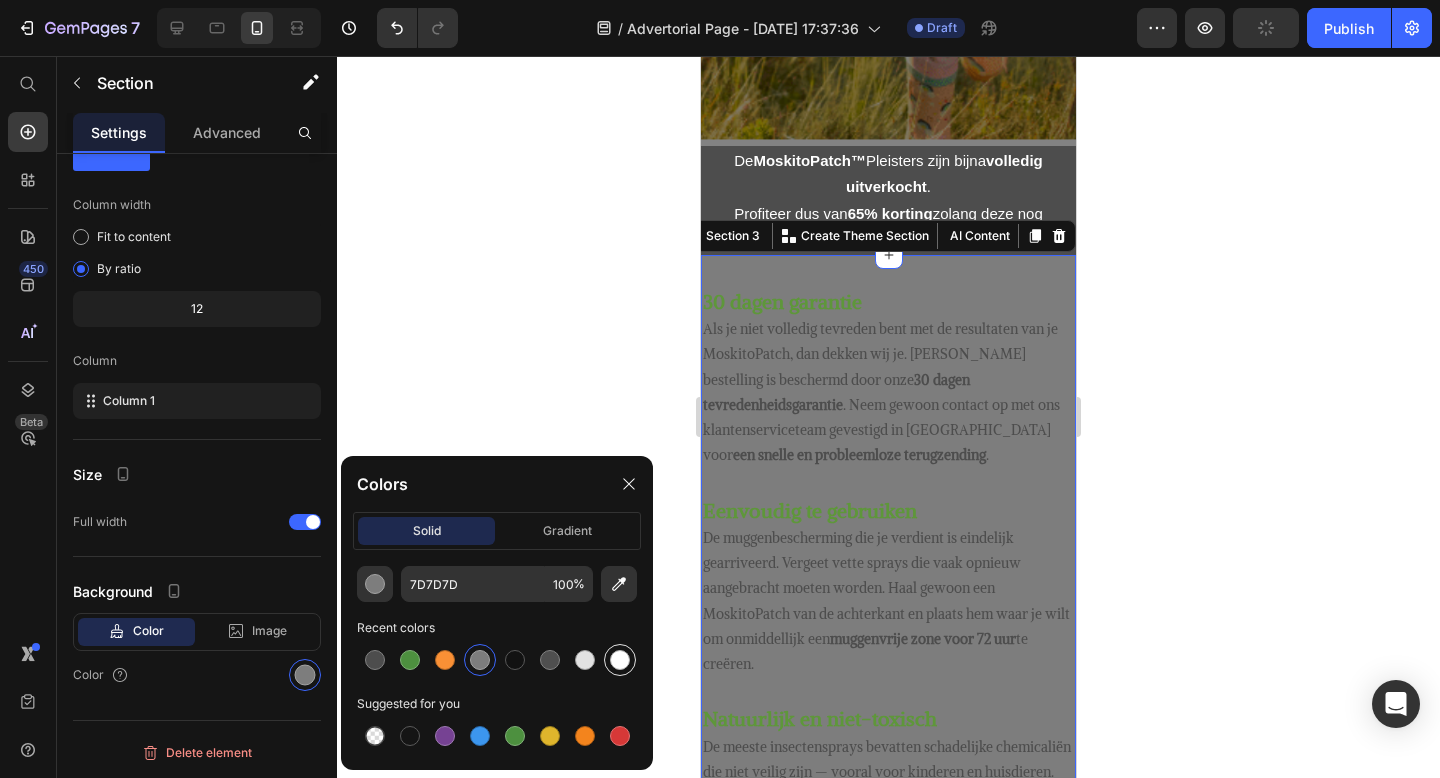 click at bounding box center (620, 660) 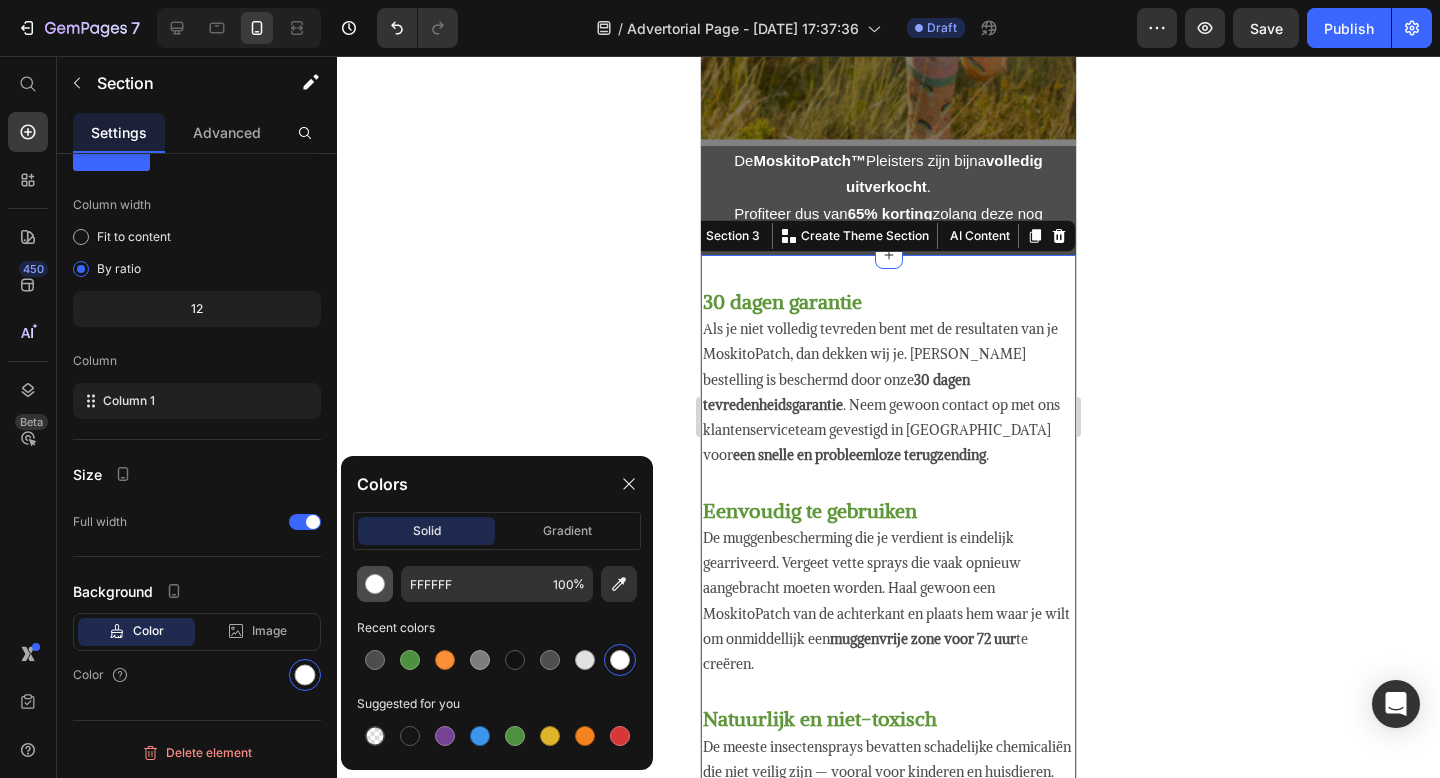 click at bounding box center (375, 584) 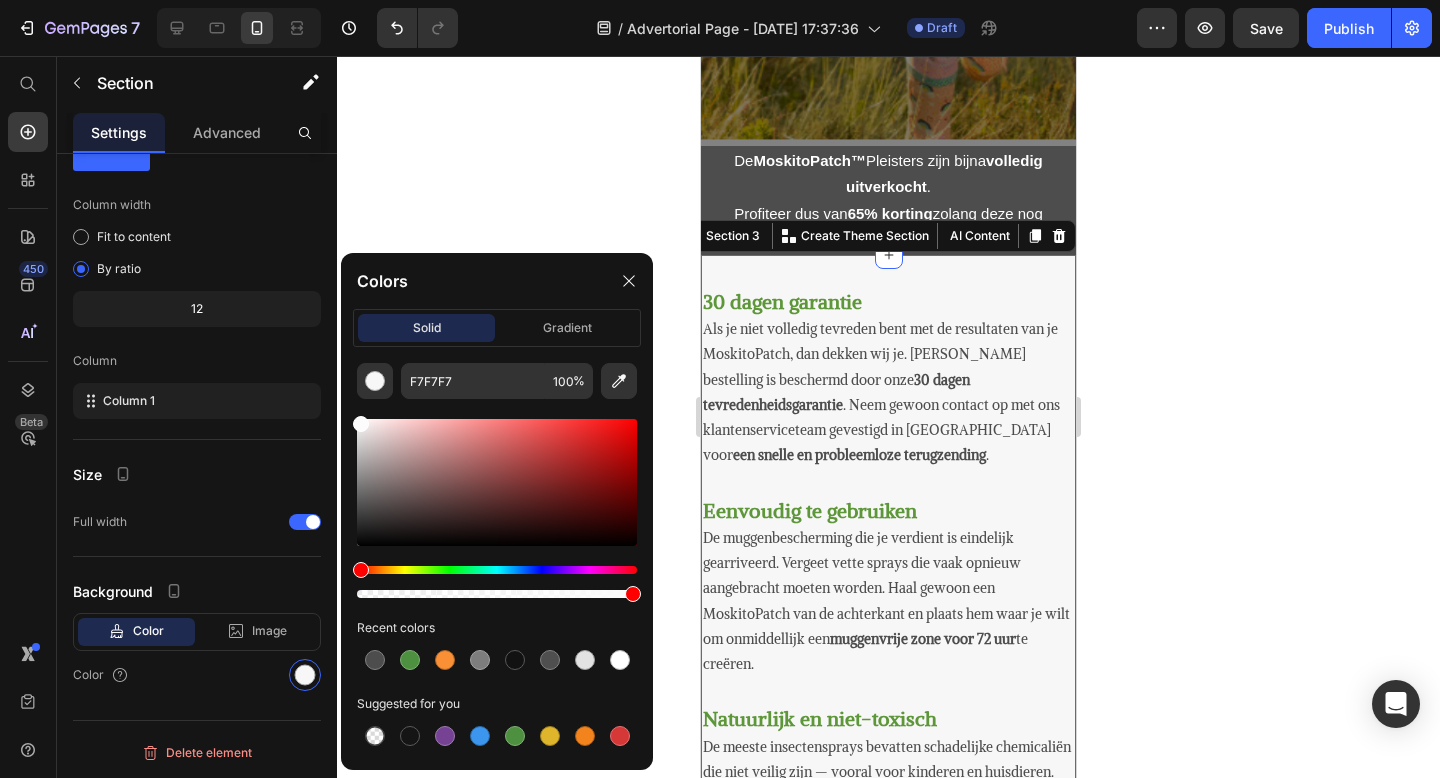 click on "F7F7F7 100 % Recent colors Suggested for you" 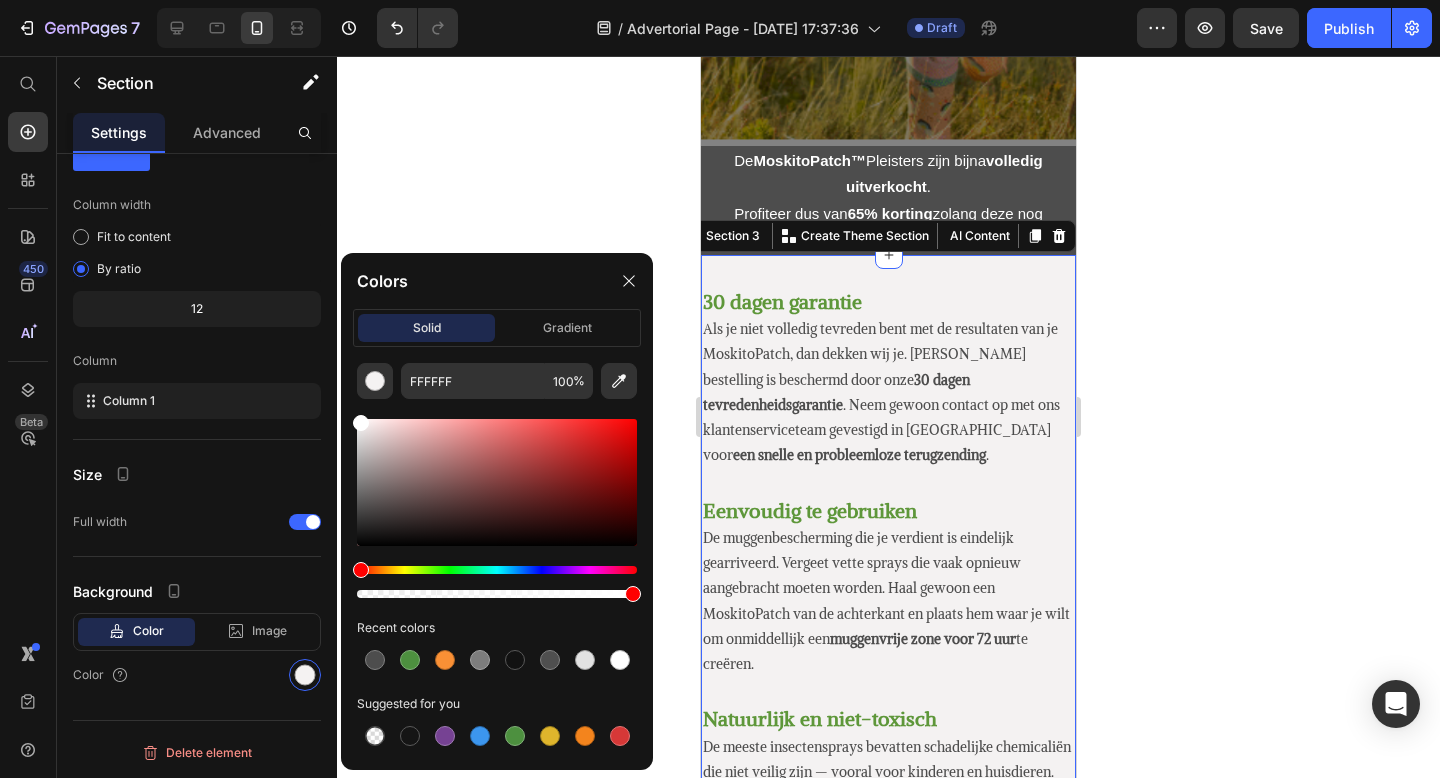 drag, startPoint x: 361, startPoint y: 425, endPoint x: 351, endPoint y: 415, distance: 14.142136 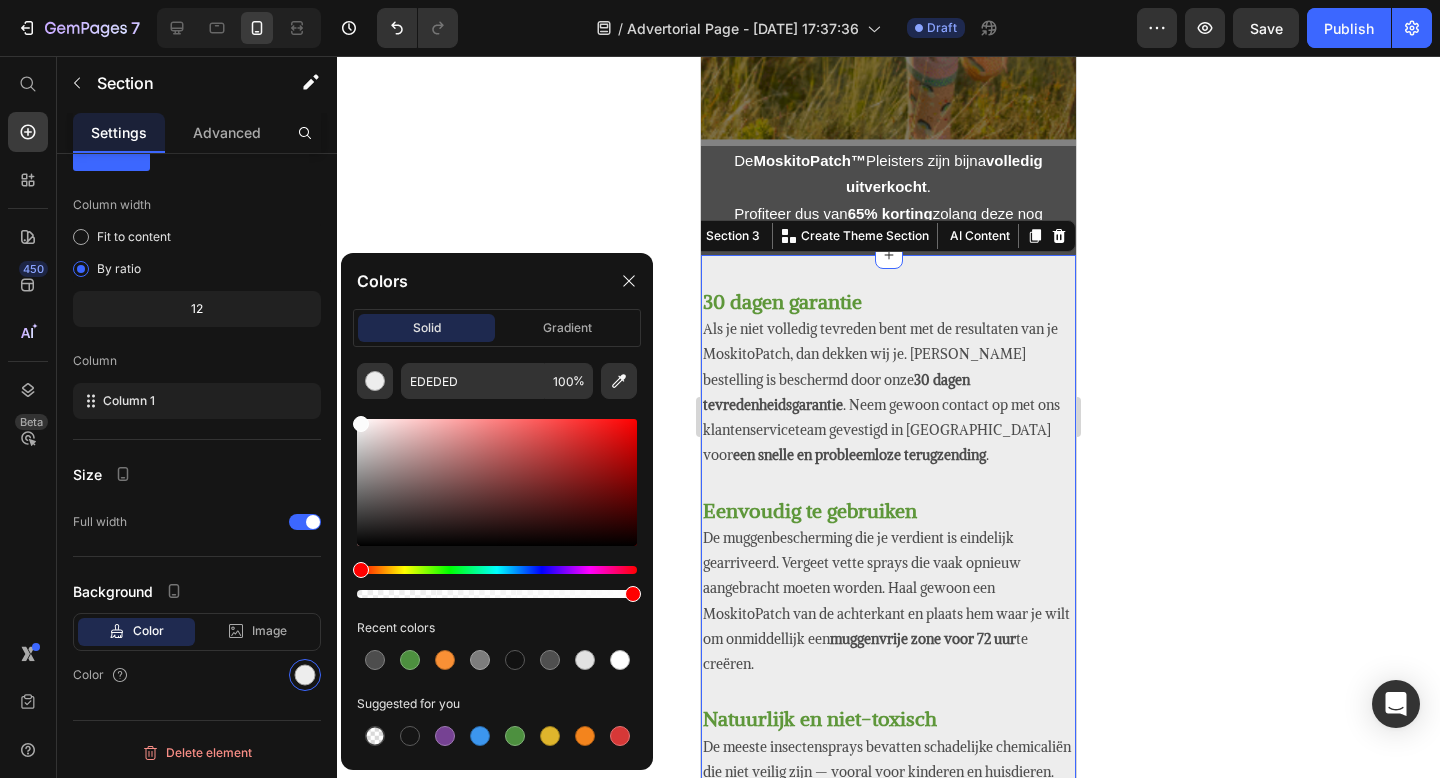 type on "FCFCFC" 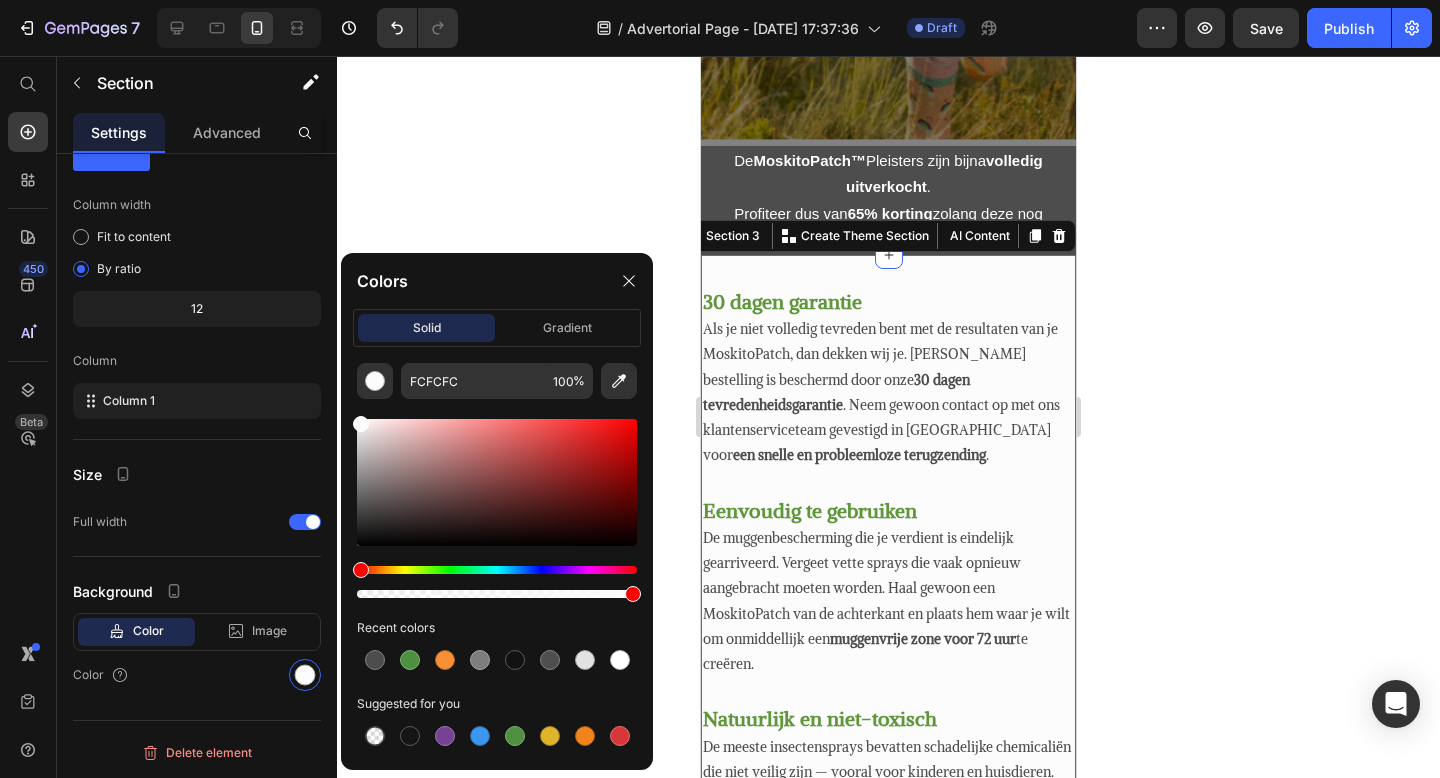 click on "FCFCFC 100 % Recent colors Suggested for you" 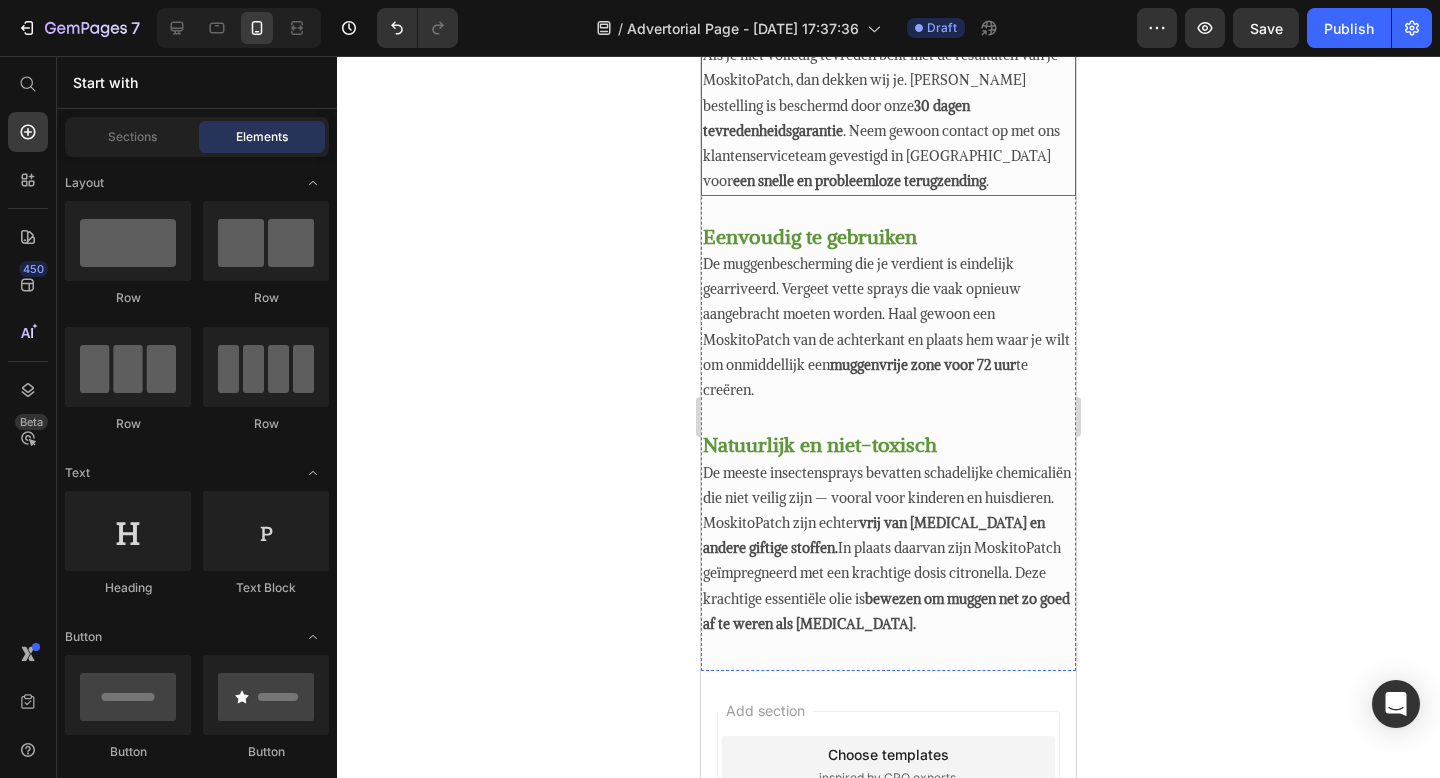 scroll, scrollTop: 1258, scrollLeft: 0, axis: vertical 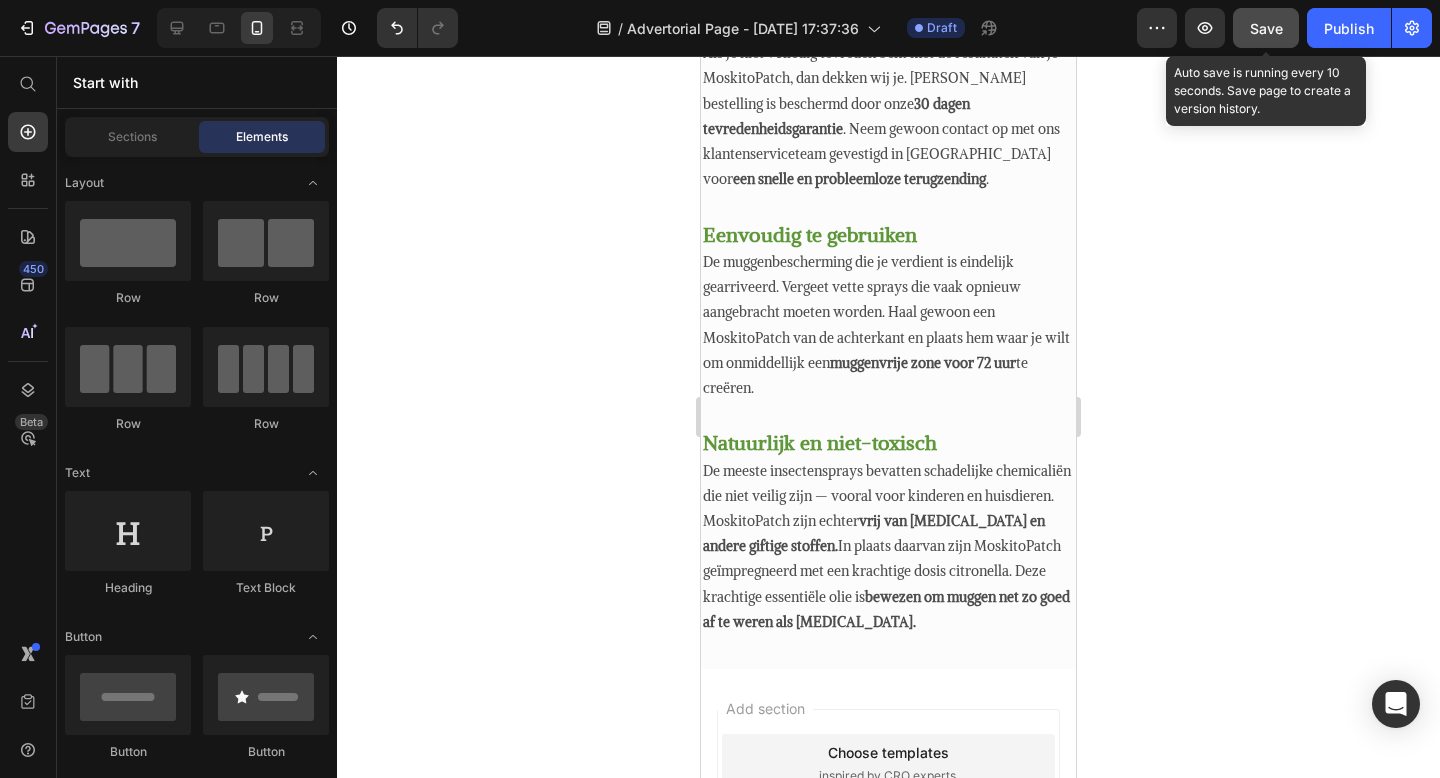 click on "Save" at bounding box center [1266, 28] 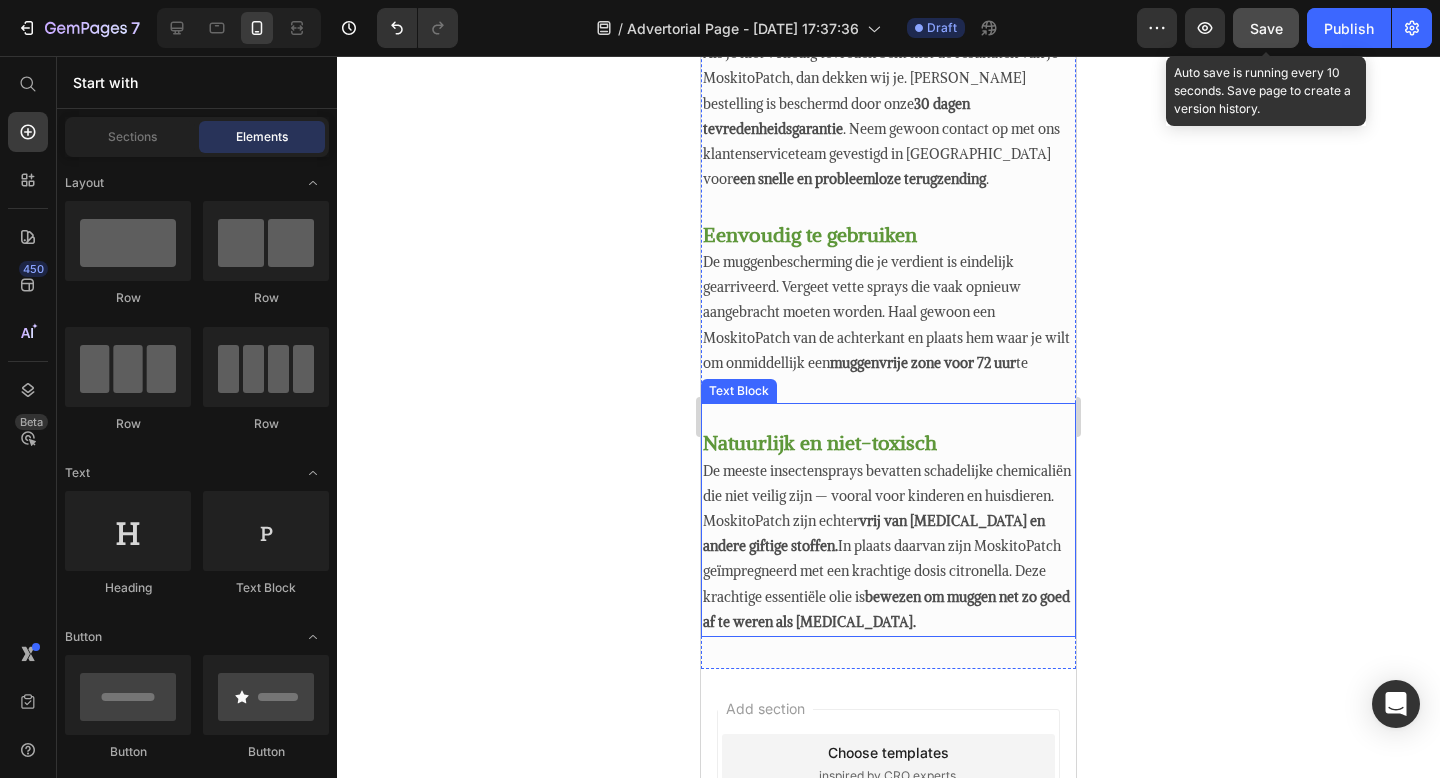 click on "De meeste insectensprays bevatten schadelijke chemicaliën die niet veilig zijn — vooral voor kinderen en huisdieren. MoskitoPatch zijn echter  vrij van [MEDICAL_DATA] en andere giftige stoffen.  In plaats daarvan zijn MoskitoPatch geïmpregneerd met een krachtige dosis citronella. Deze krachtige essentiële olie is  bewezen om muggen net zo goed af te weren als [MEDICAL_DATA]." at bounding box center [888, 547] 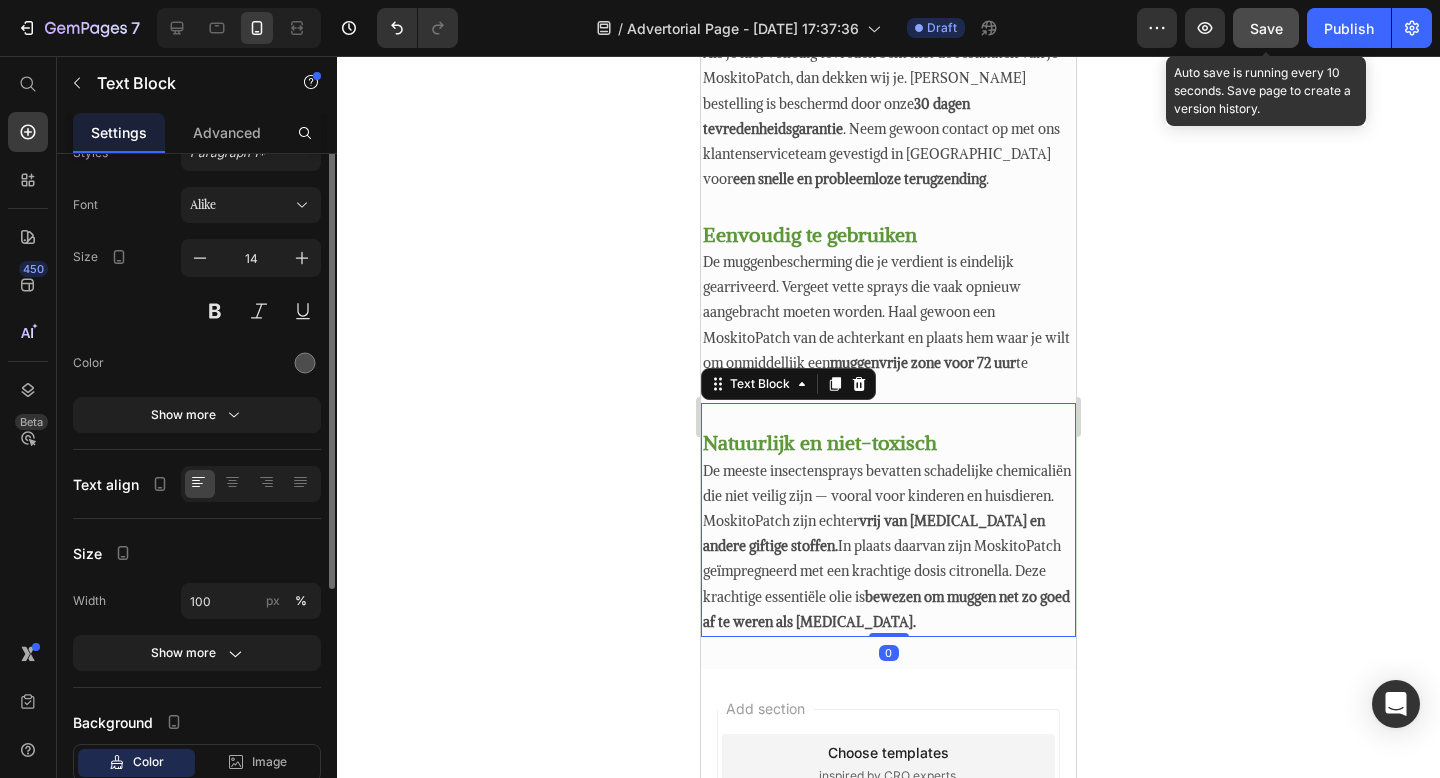 scroll, scrollTop: 0, scrollLeft: 0, axis: both 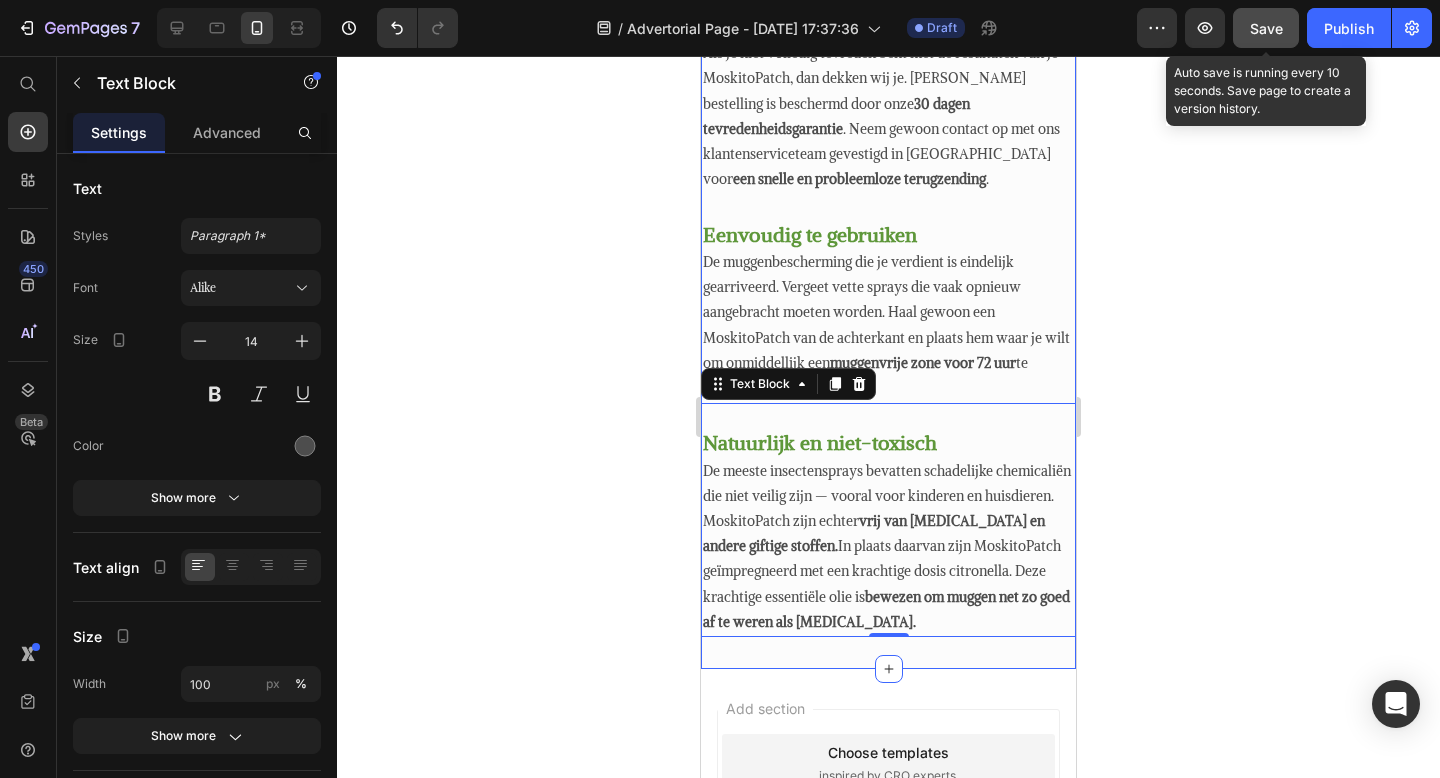 click on "30 dagen garantie Als je niet volledig tevreden bent met de resultaten van je MoskitoPatch, dan dekken wij je. [PERSON_NAME] bestelling is beschermd door onze  30 dagen tevredenheidsgarantie . Neem gewoon contact op met ons klantenserviceteam gevestigd in [GEOGRAPHIC_DATA] voor  een snelle en probleemloze terugzending . Text Block Eenvoudig te gebruiken   De muggenbescherming die je verdient is eindelijk gearriveerd. Vergeet vette sprays die vaak opnieuw aangebracht moeten worden. Haal gewoon een MoskitoPatch van de achterkant en plaats hem waar je wilt om onmiddellijk een  muggenvrije zone voor 72 uur  te creëren. Text Block Natuurlijk en niet-toxisch   De meeste insectensprays bevatten schadelijke chemicaliën die niet veilig zijn — vooral voor kinderen en huisdieren. MoskitoPatch zijn echter  vrij van [MEDICAL_DATA] en andere giftige stoffen.  In plaats daarvan zijn MoskitoPatch geïmpregneerd met een krachtige dosis citronella. Deze krachtige essentiële olie is  bewezen om muggen net zo goed af te weren als [MEDICAL_DATA]." at bounding box center [888, 324] 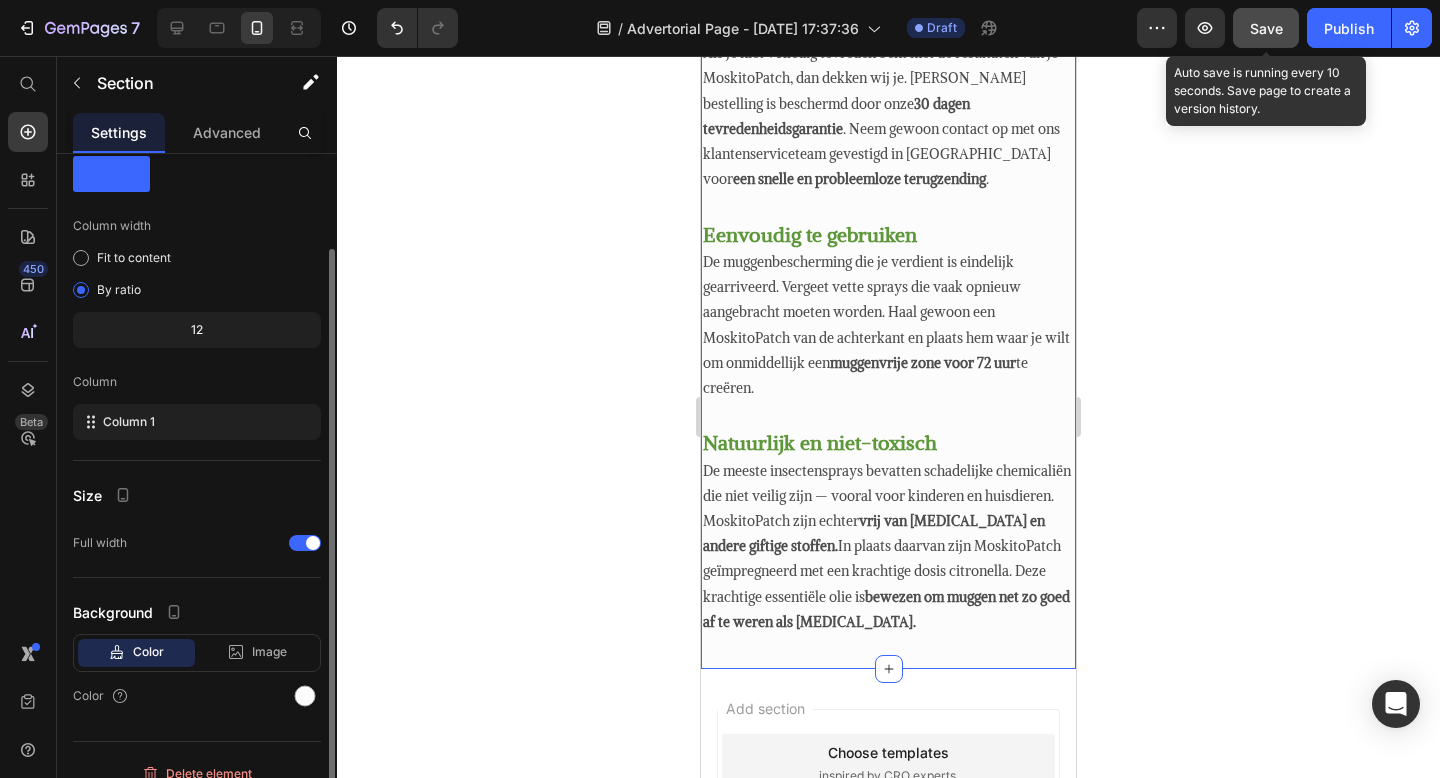 scroll, scrollTop: 83, scrollLeft: 0, axis: vertical 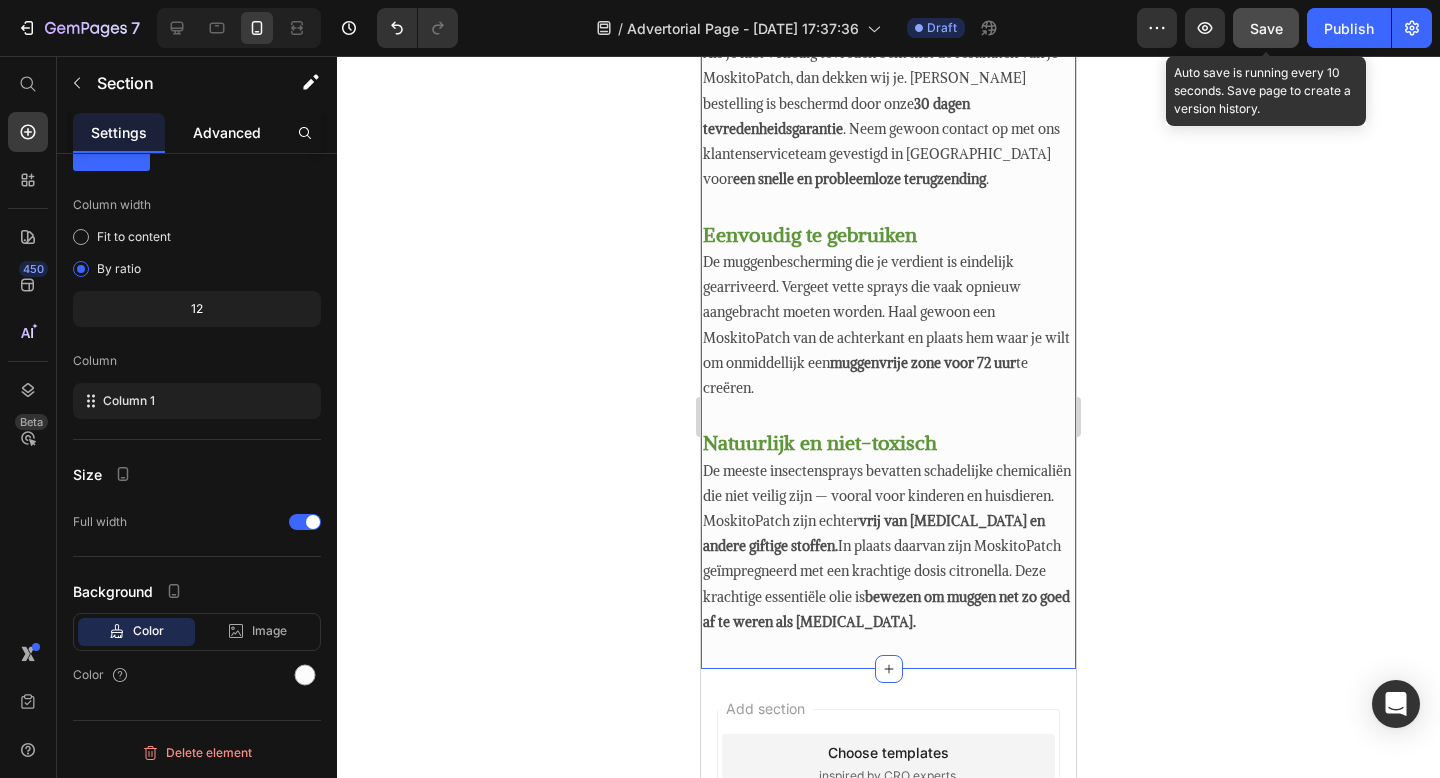 click on "Advanced" 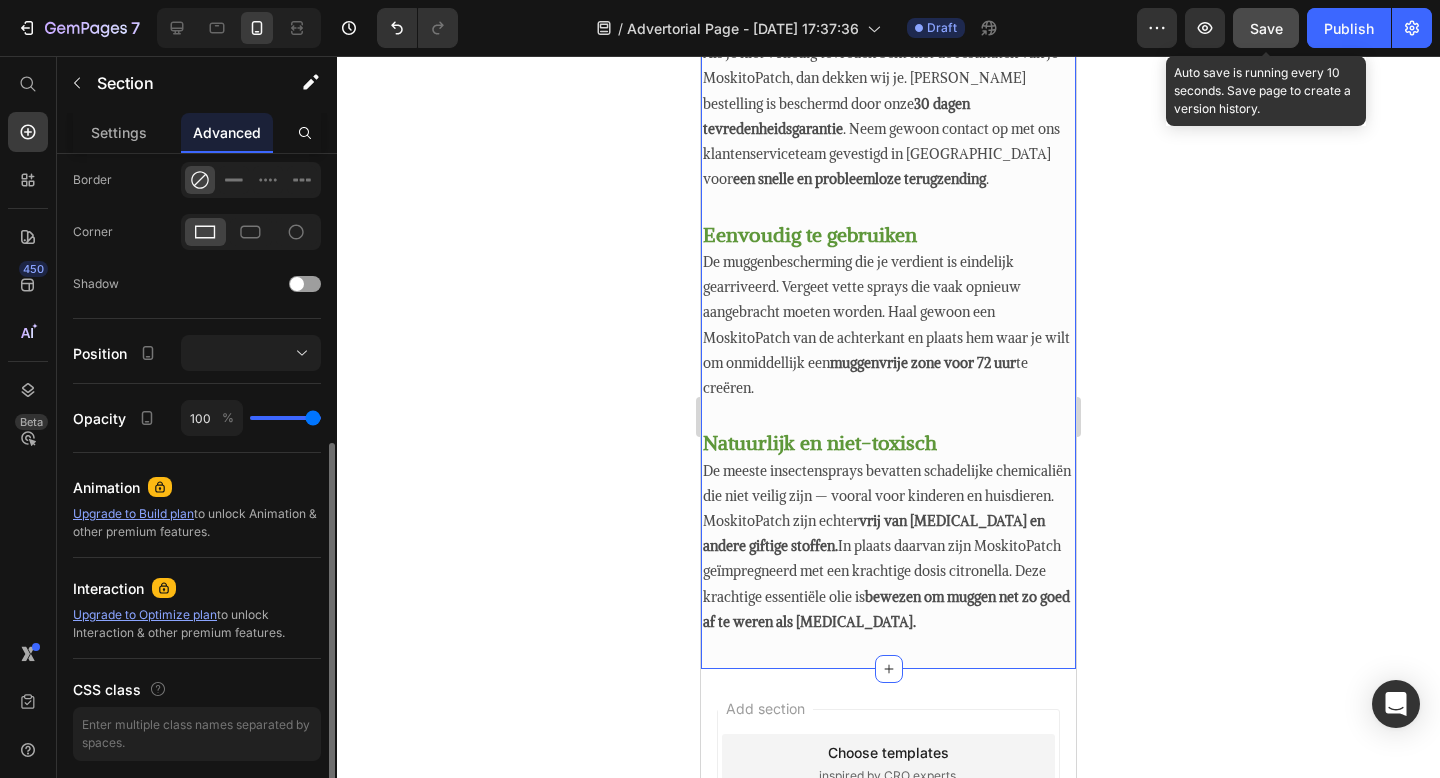 scroll, scrollTop: 555, scrollLeft: 0, axis: vertical 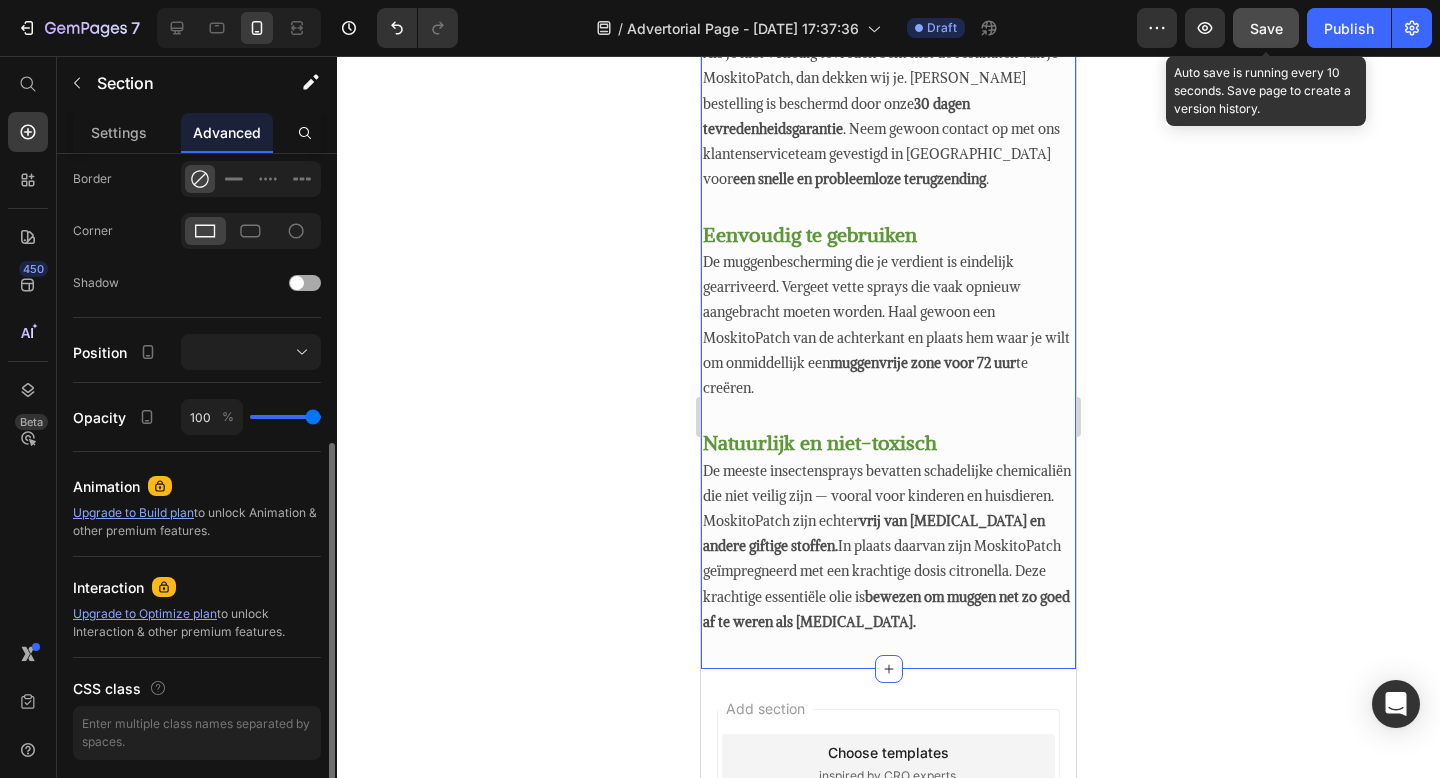 click at bounding box center (305, 283) 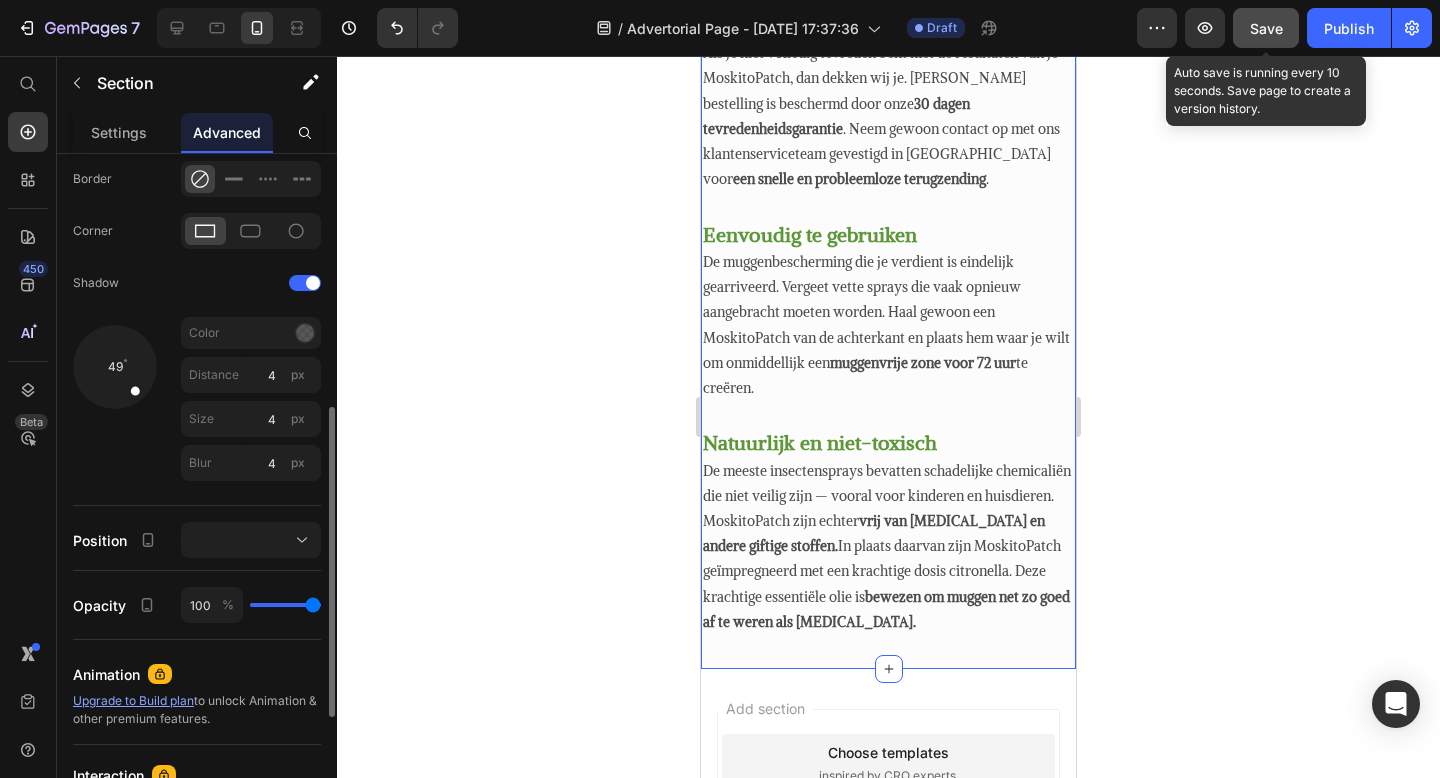 click on "Color" at bounding box center [251, 333] 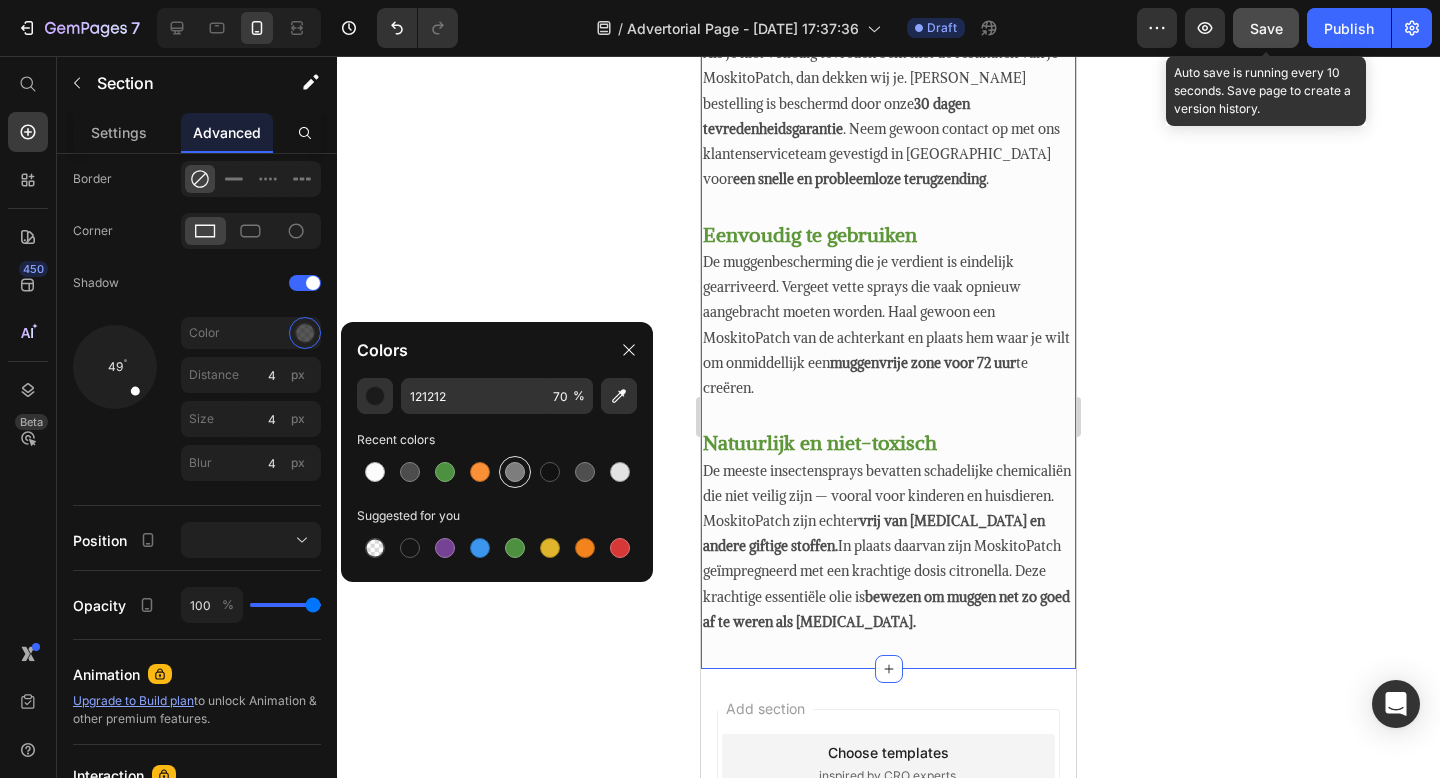 click at bounding box center (515, 472) 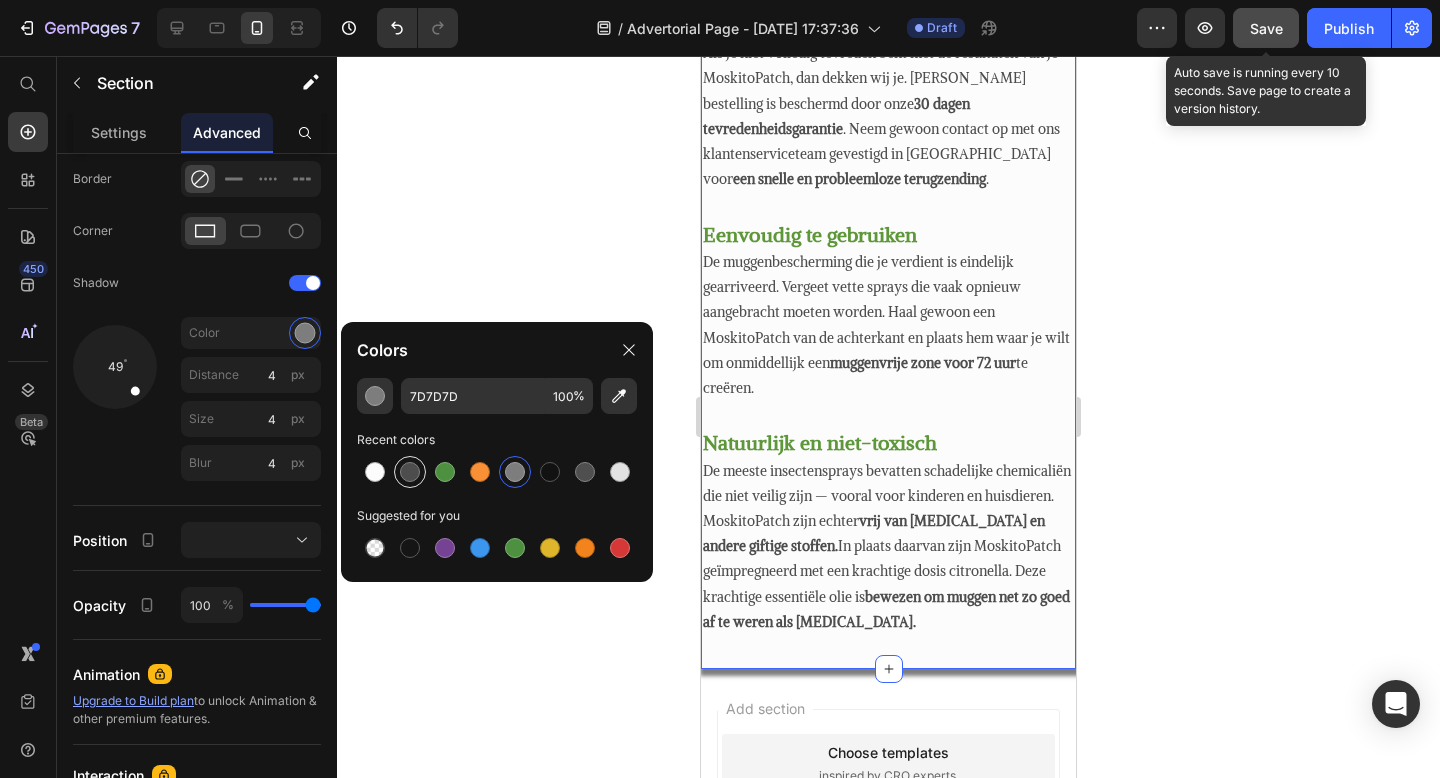 click at bounding box center [410, 472] 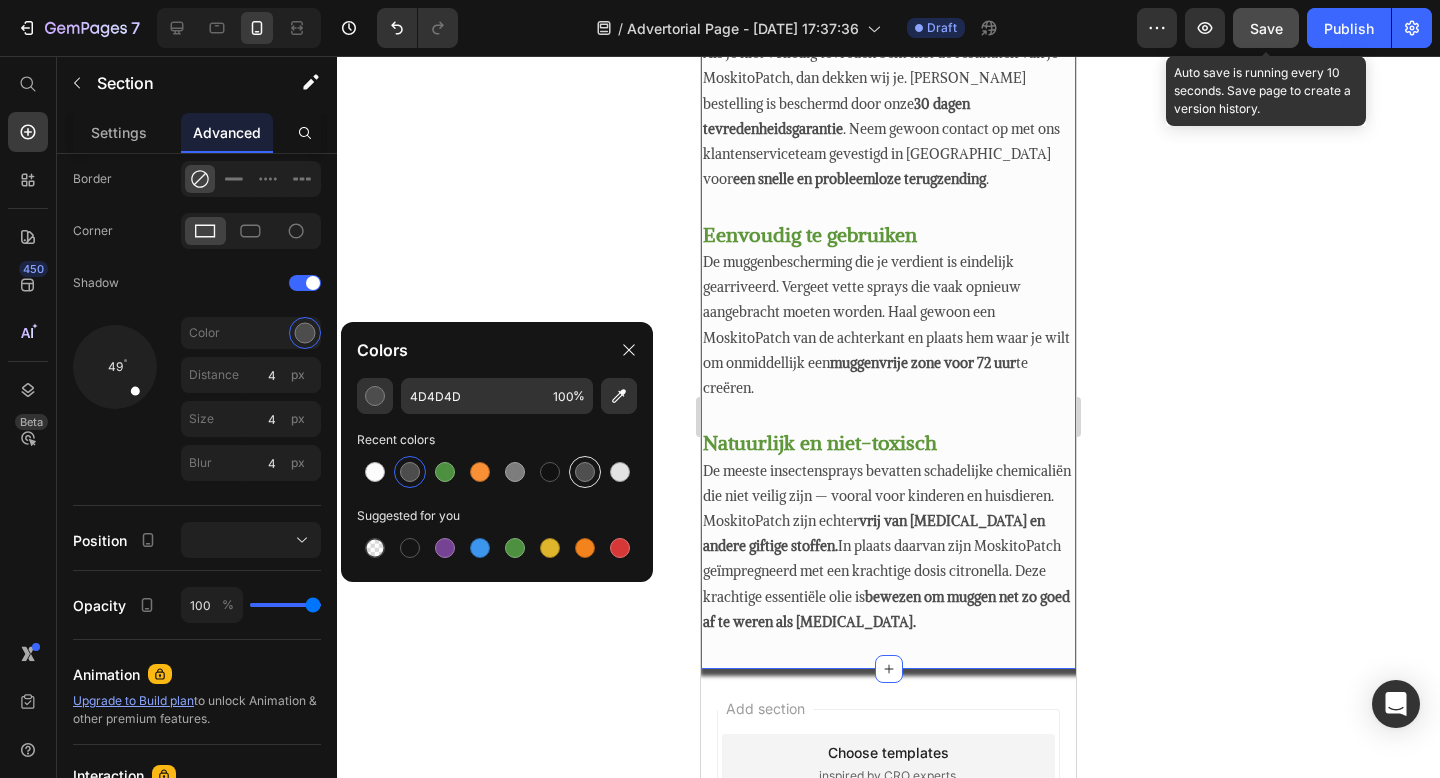 click at bounding box center [585, 472] 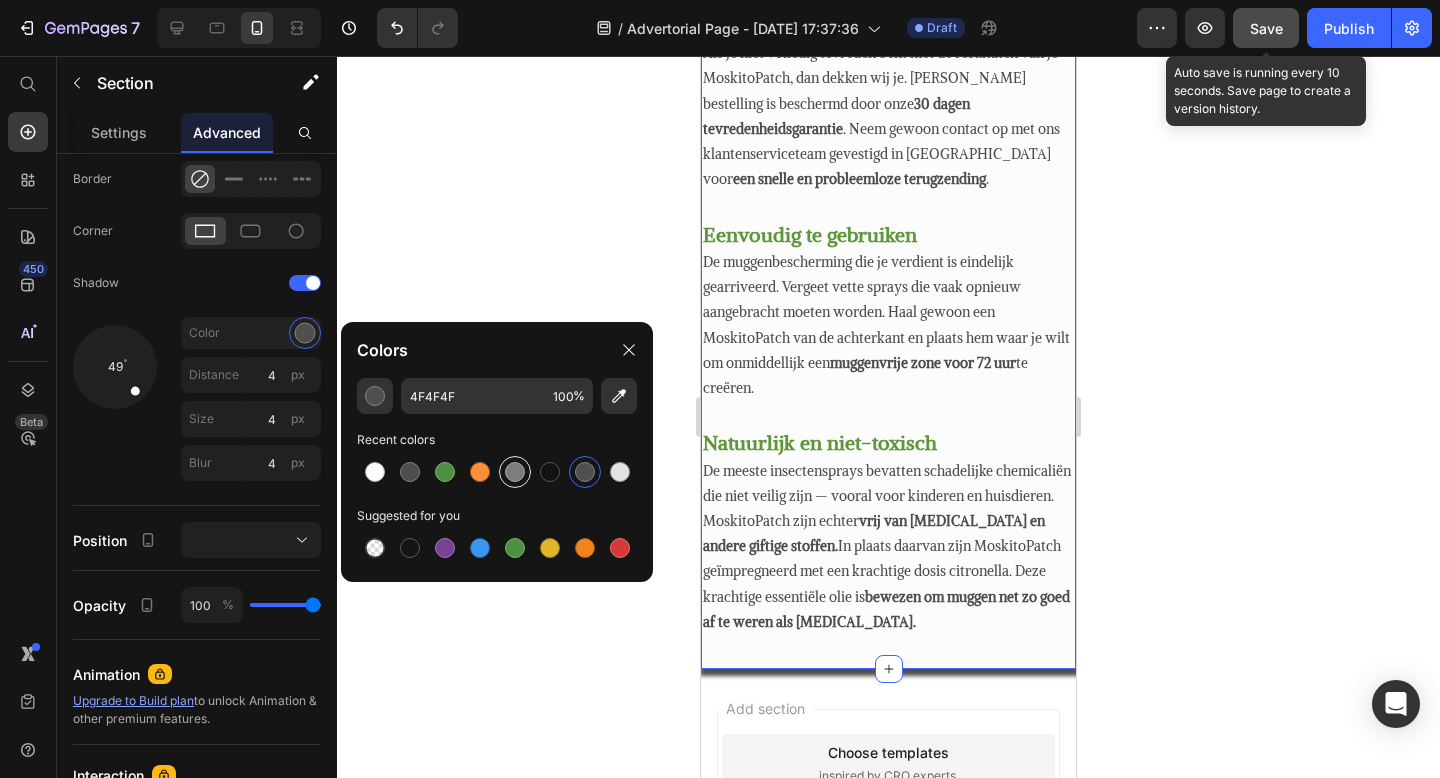 click at bounding box center (515, 472) 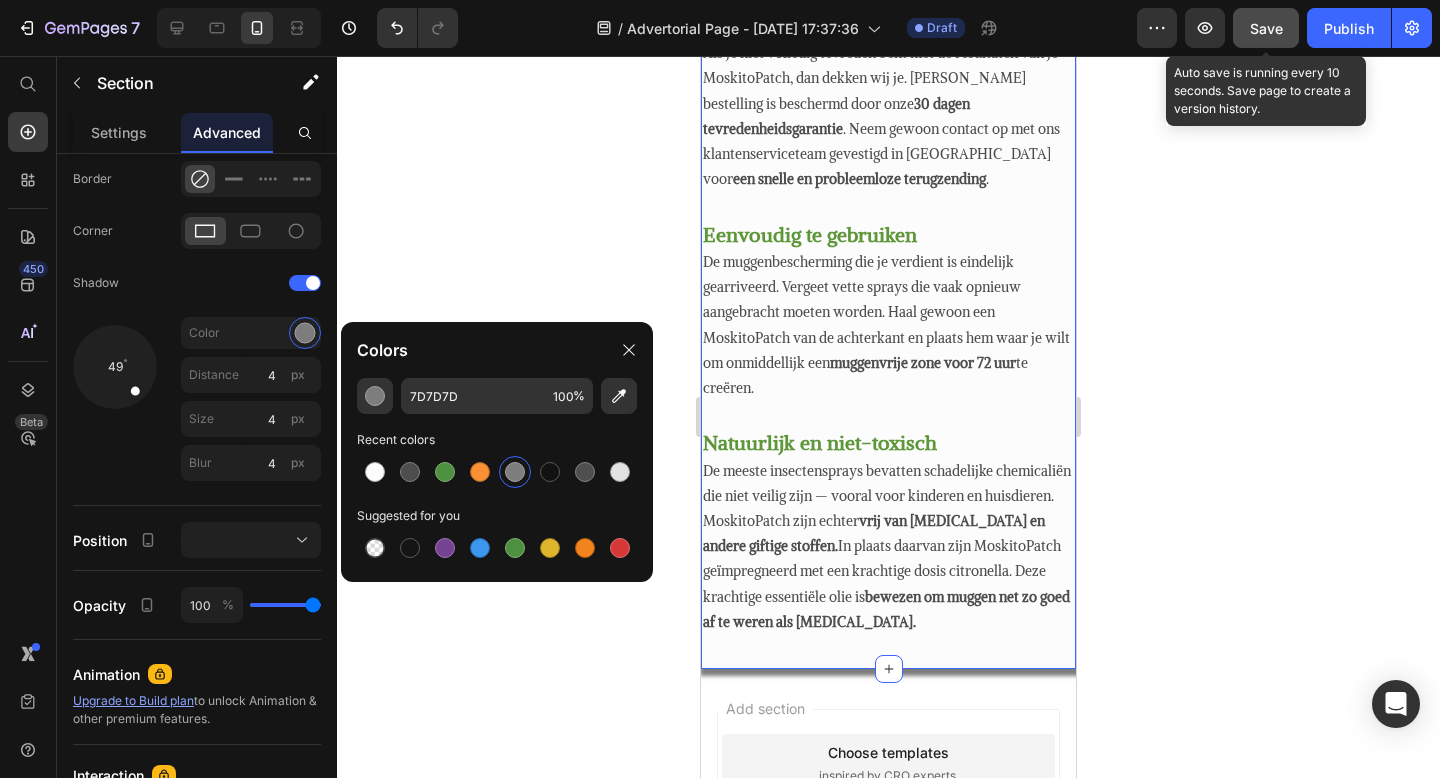 click 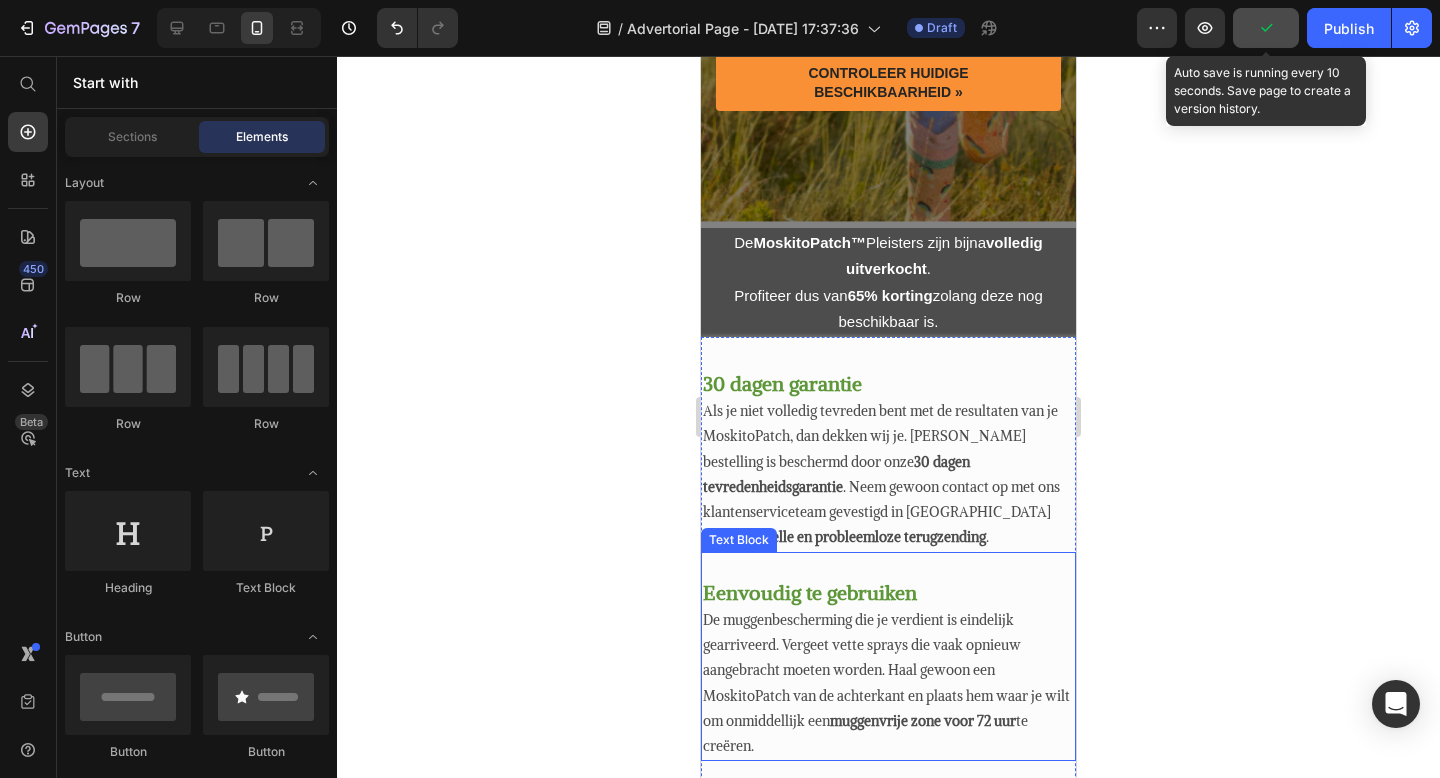 scroll, scrollTop: 853, scrollLeft: 0, axis: vertical 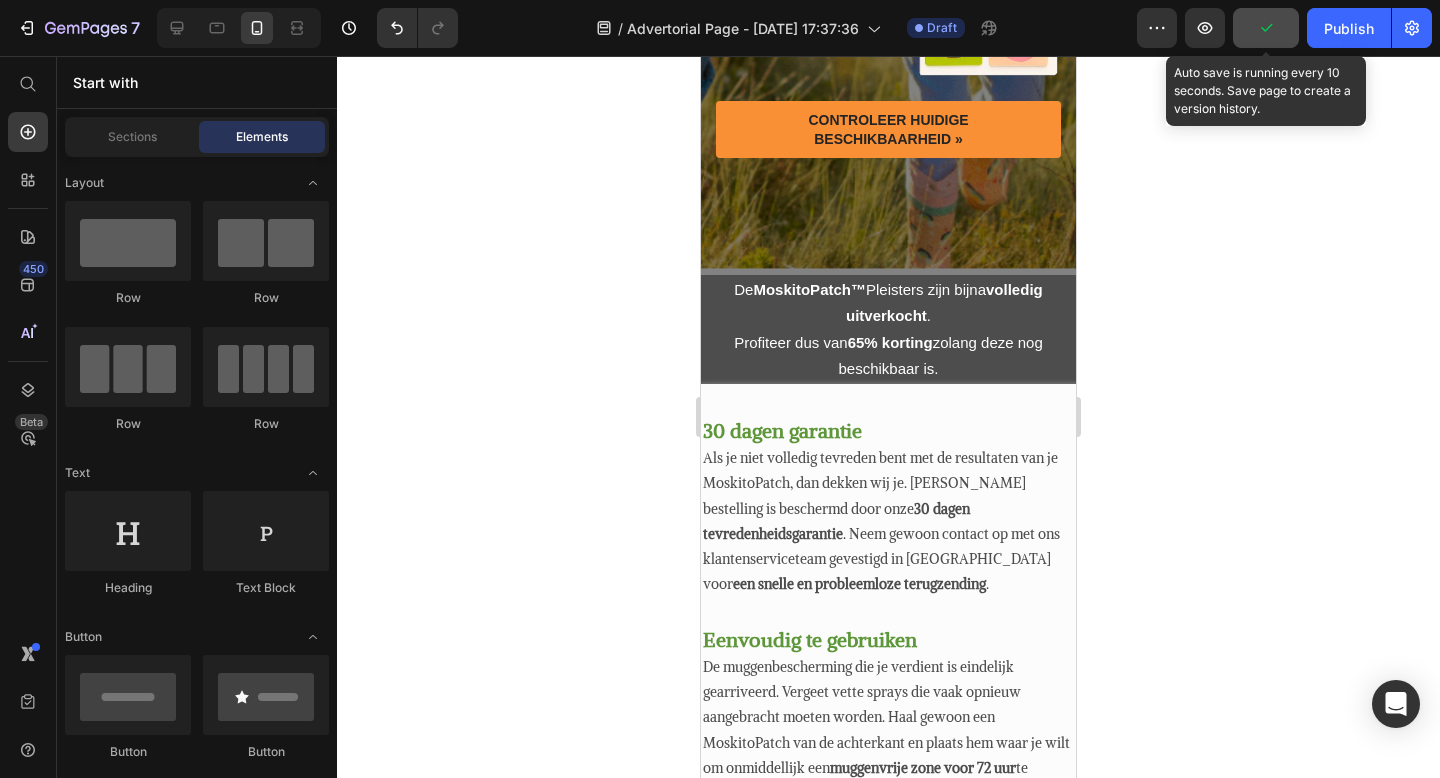click 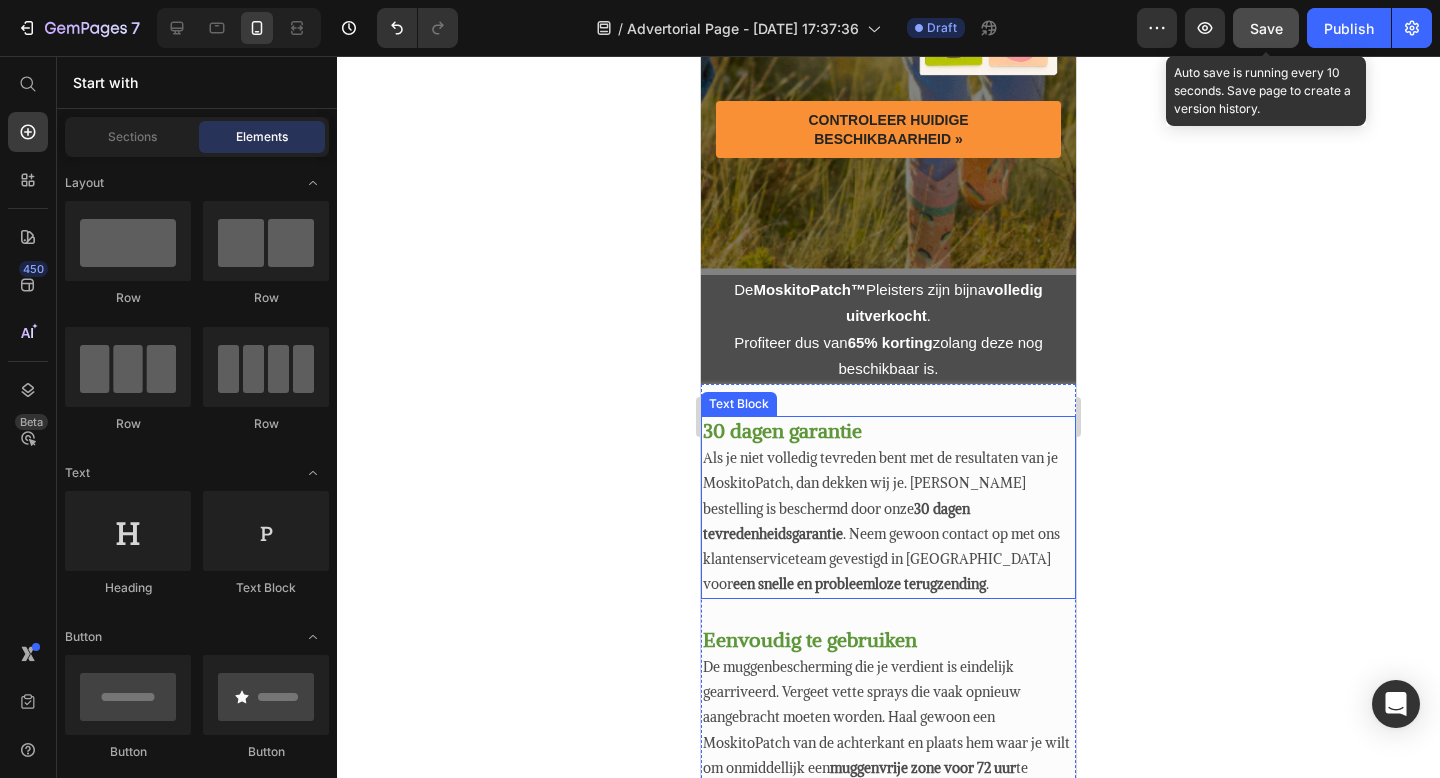 click on "Als je niet volledig tevreden bent met de resultaten van je MoskitoPatch, dan dekken wij je. [PERSON_NAME] bestelling is beschermd door onze  30 dagen tevredenheidsgarantie . Neem gewoon contact op met ons klantenserviceteam gevestigd in [GEOGRAPHIC_DATA] voor  een snelle en probleemloze terugzending ." at bounding box center [888, 521] 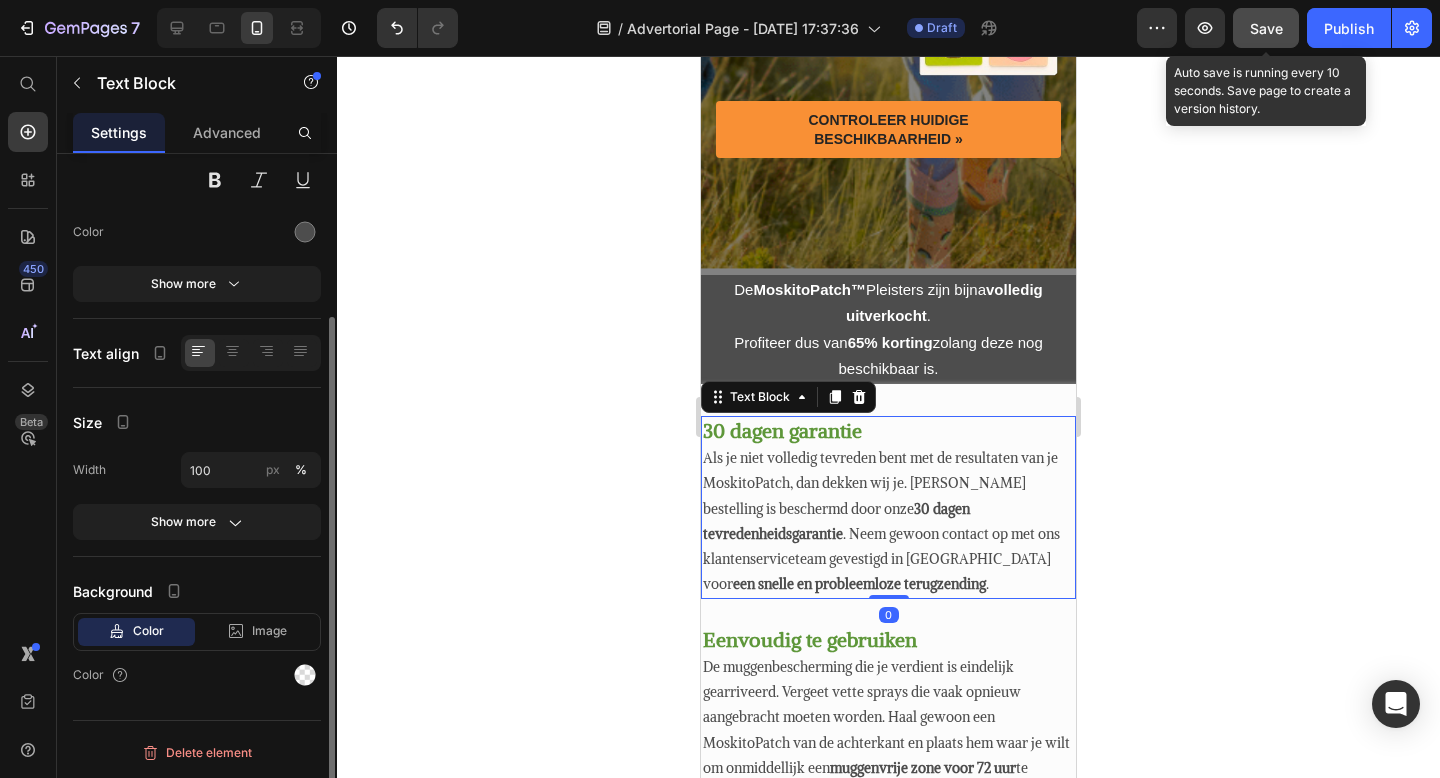 scroll, scrollTop: 0, scrollLeft: 0, axis: both 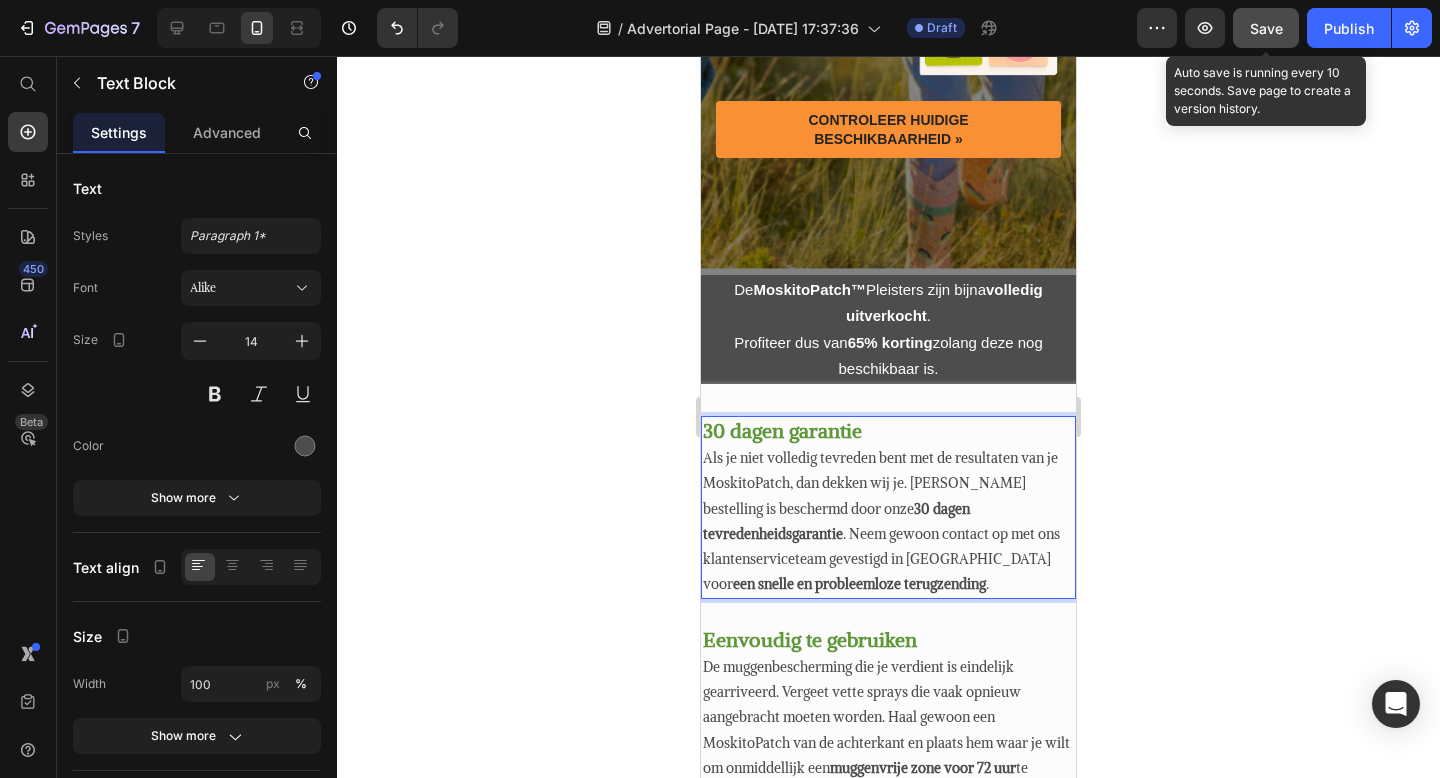click on "30 dagen garantie" at bounding box center (782, 430) 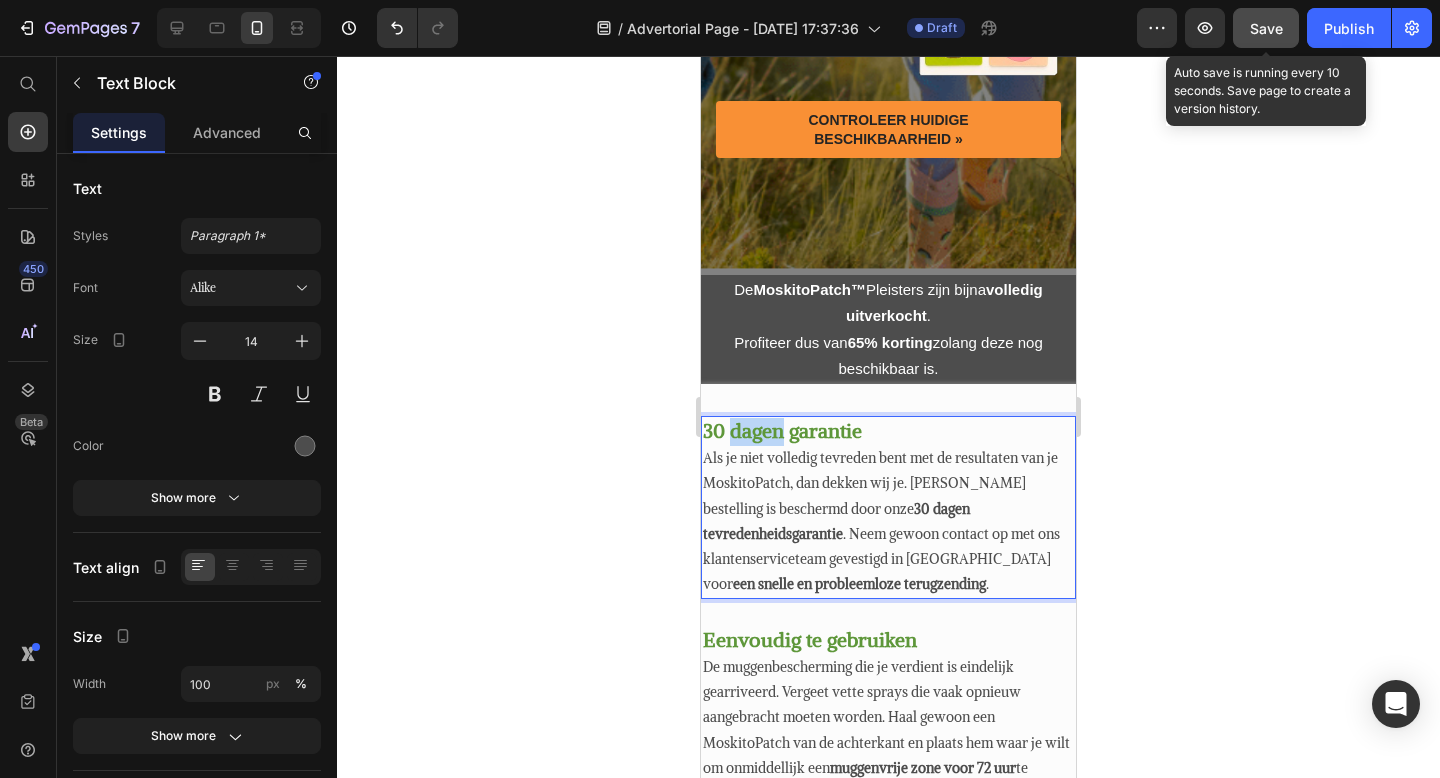 click on "30 dagen garantie" at bounding box center (782, 430) 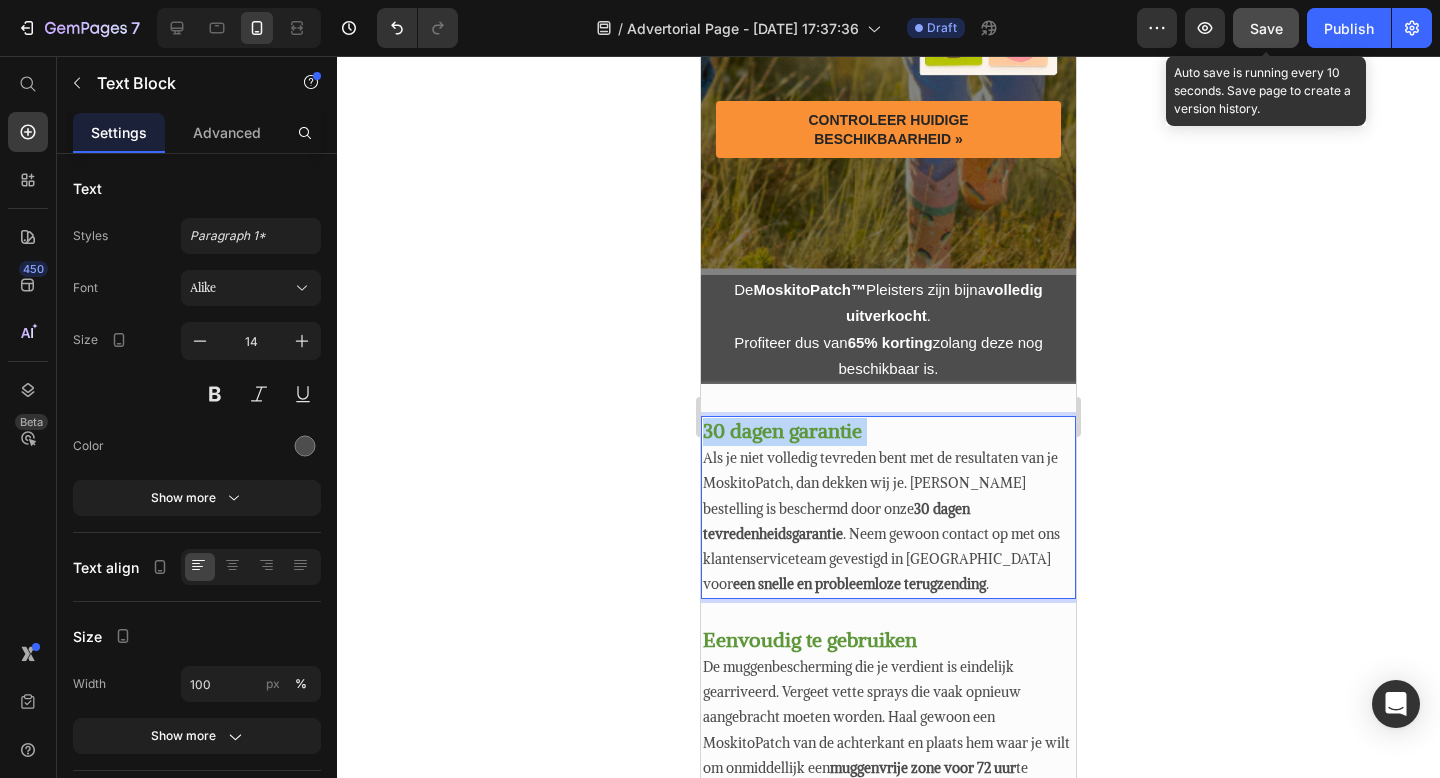 click on "30 dagen garantie" at bounding box center (782, 430) 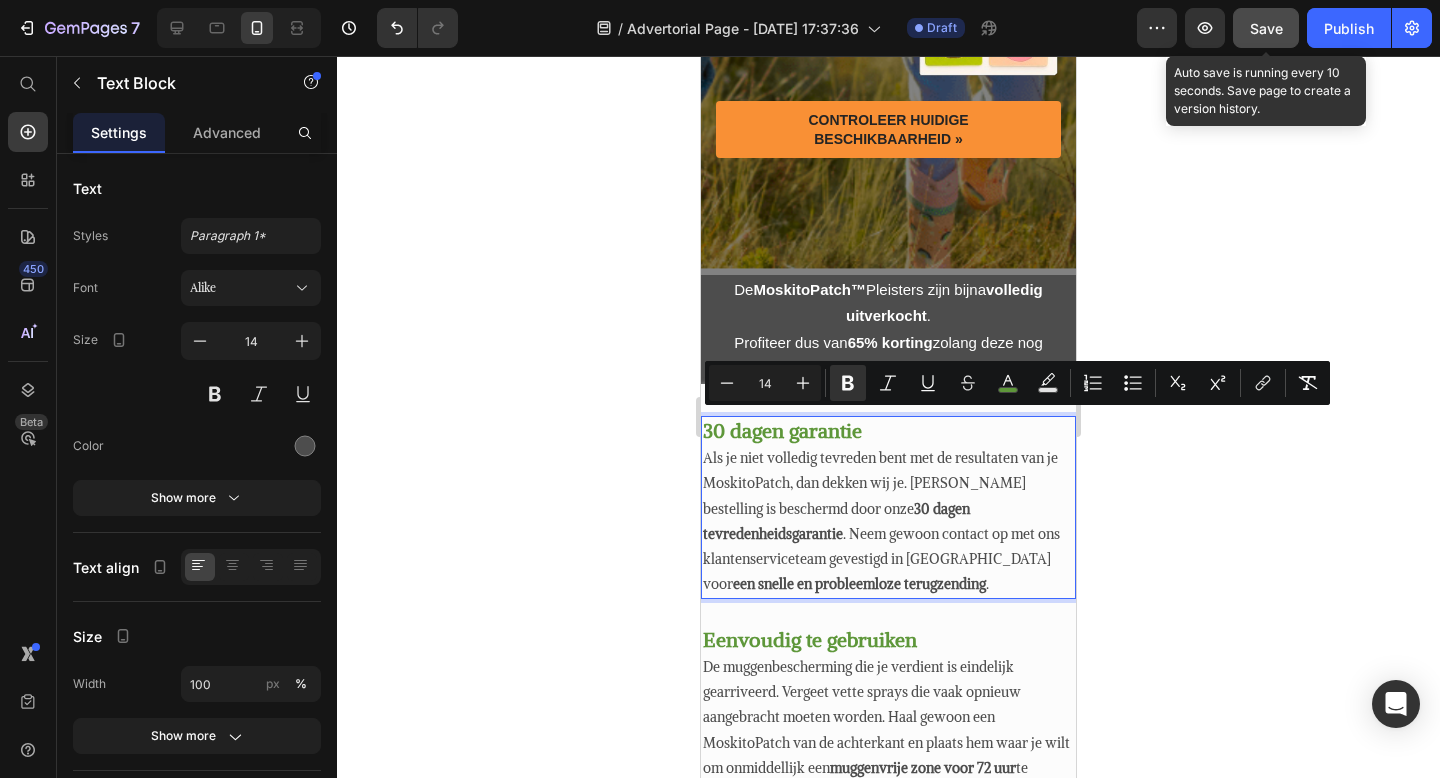click on "Als je niet volledig tevreden bent met de resultaten van je MoskitoPatch, dan dekken wij je. [PERSON_NAME] bestelling is beschermd door onze  30 dagen tevredenheidsgarantie . Neem gewoon contact op met ons klantenserviceteam gevestigd in [GEOGRAPHIC_DATA] voor  een snelle en probleemloze terugzending ." at bounding box center (888, 521) 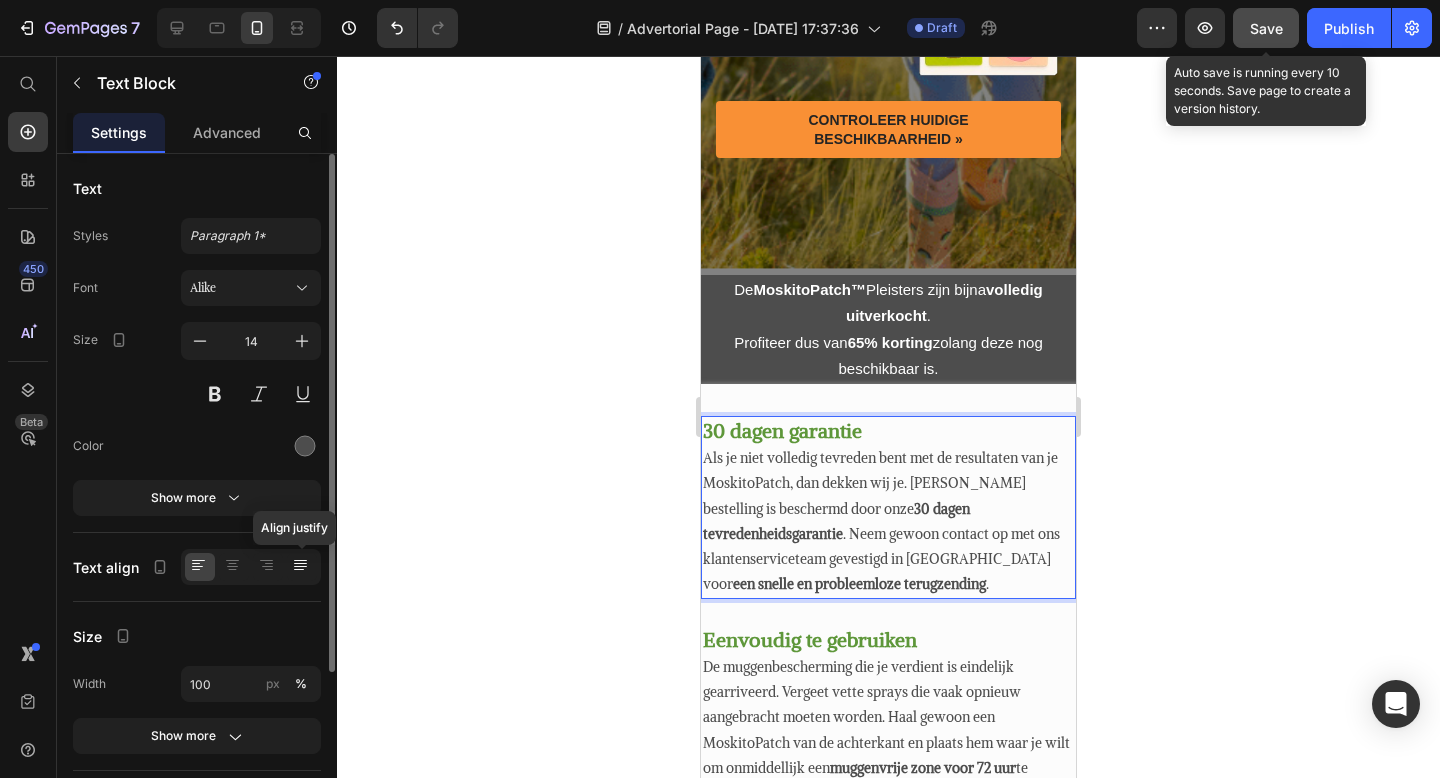 click 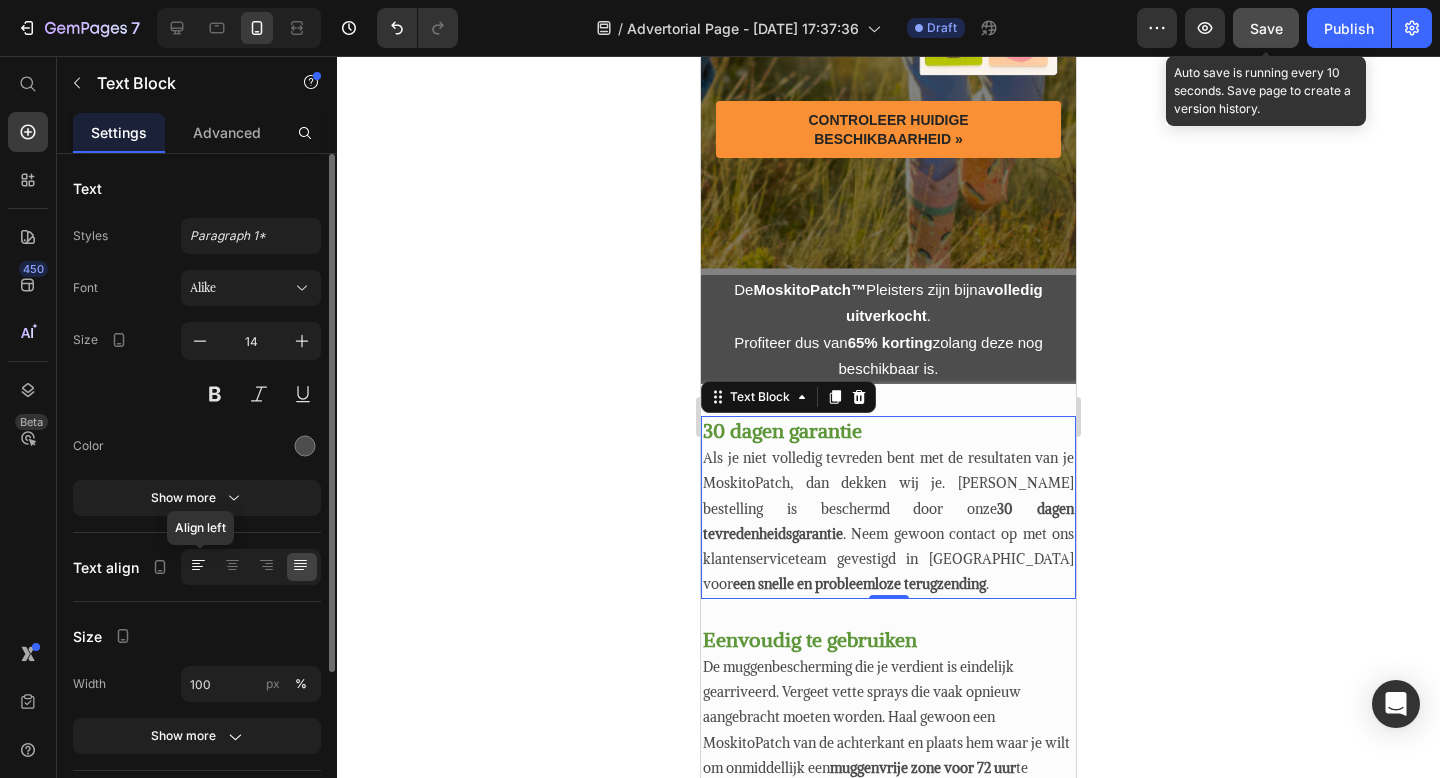 click 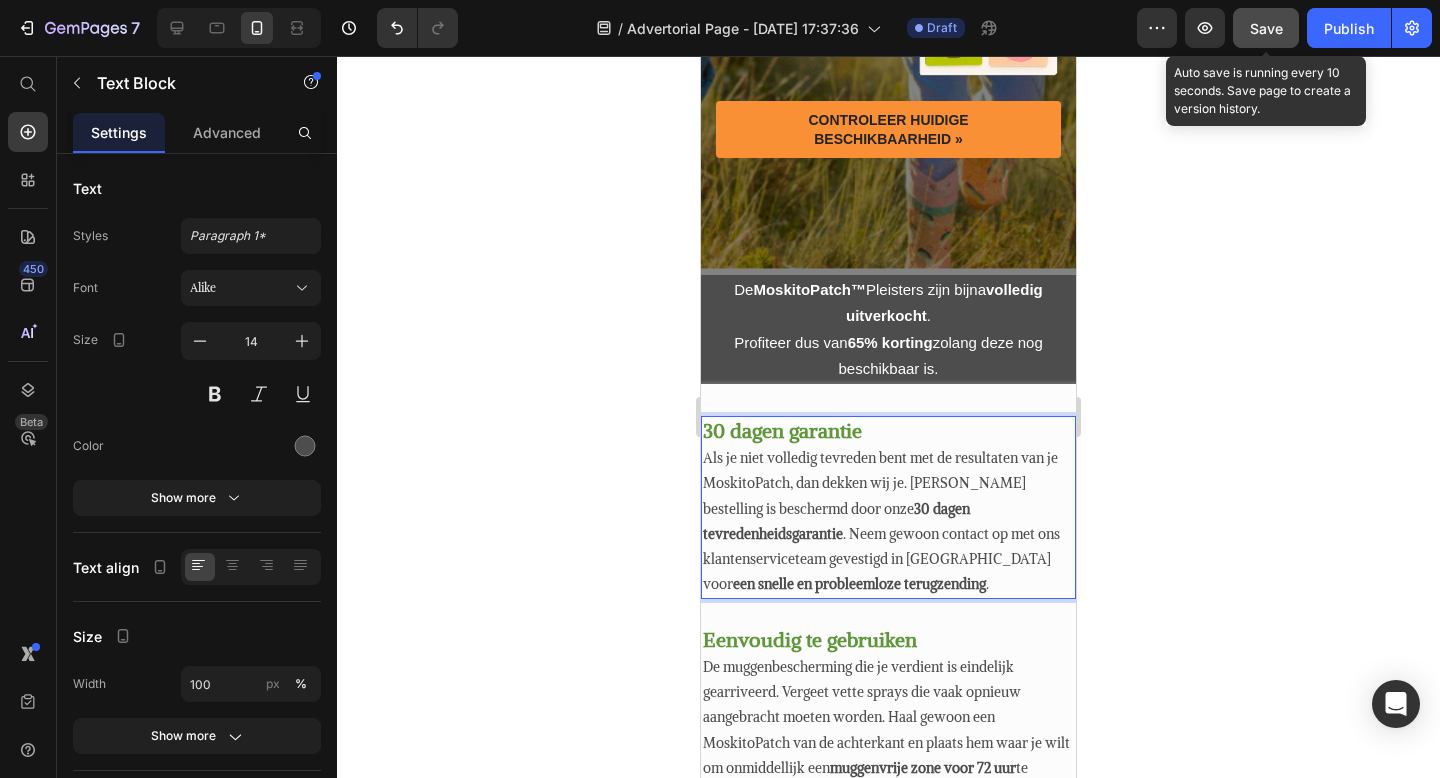click on "Als je niet volledig tevreden bent met de resultaten van je MoskitoPatch, dan dekken wij je. [PERSON_NAME] bestelling is beschermd door onze  30 dagen tevredenheidsgarantie . Neem gewoon contact op met ons klantenserviceteam gevestigd in [GEOGRAPHIC_DATA] voor  een snelle en probleemloze terugzending ." at bounding box center [888, 521] 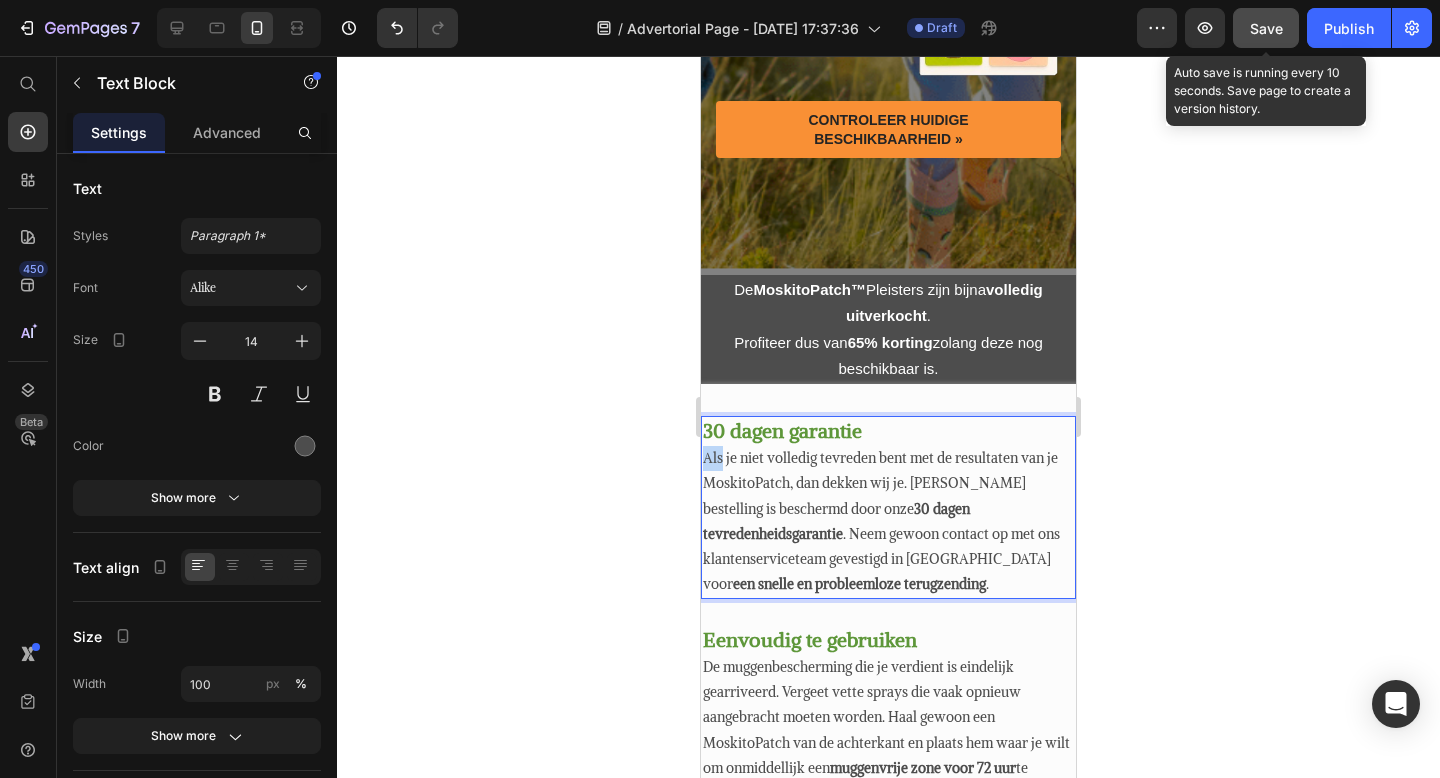 click on "Als je niet volledig tevreden bent met de resultaten van je MoskitoPatch, dan dekken wij je. [PERSON_NAME] bestelling is beschermd door onze  30 dagen tevredenheidsgarantie . Neem gewoon contact op met ons klantenserviceteam gevestigd in [GEOGRAPHIC_DATA] voor  een snelle en probleemloze terugzending ." at bounding box center (888, 521) 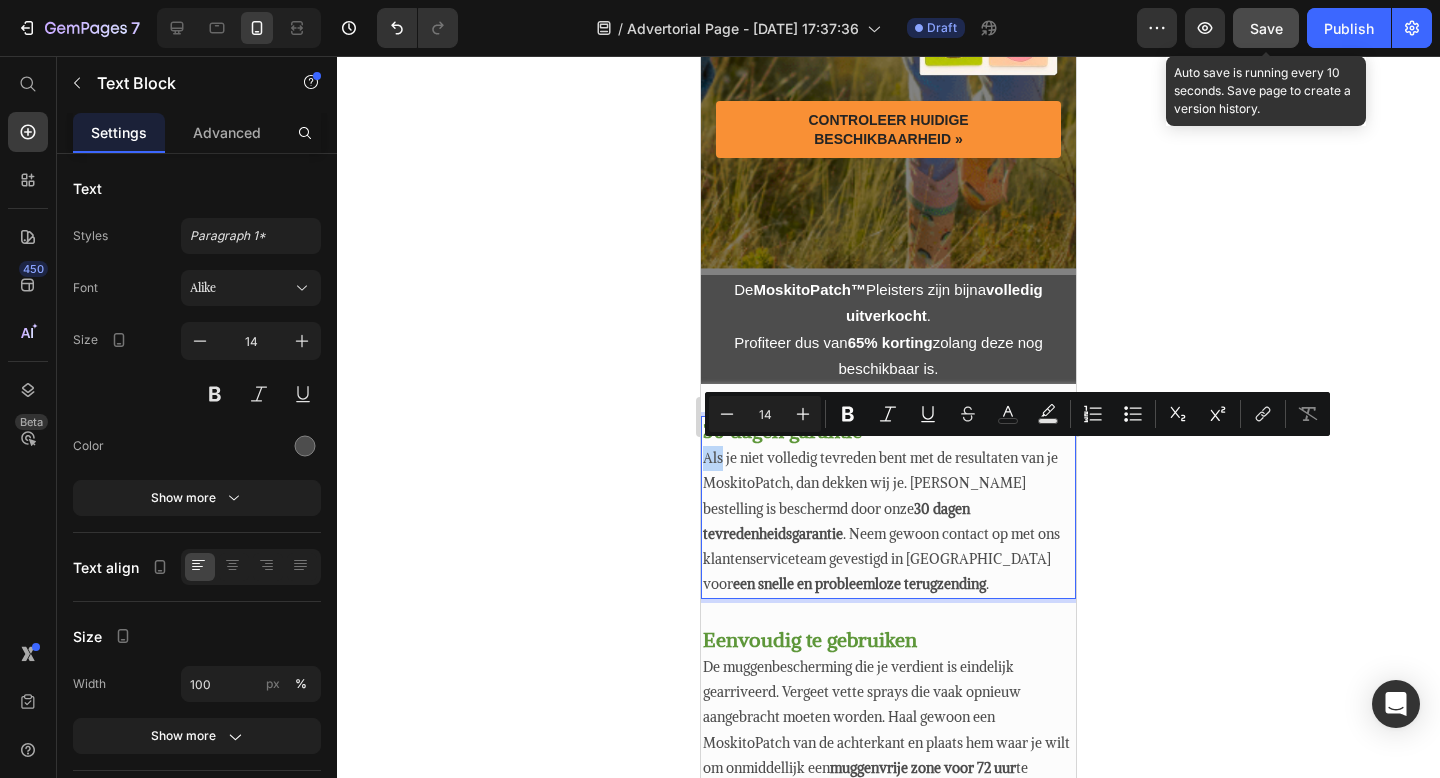 click on "Als je niet volledig tevreden bent met de resultaten van je MoskitoPatch, dan dekken wij je. [PERSON_NAME] bestelling is beschermd door onze  30 dagen tevredenheidsgarantie . Neem gewoon contact op met ons klantenserviceteam gevestigd in [GEOGRAPHIC_DATA] voor  een snelle en probleemloze terugzending ." at bounding box center (888, 521) 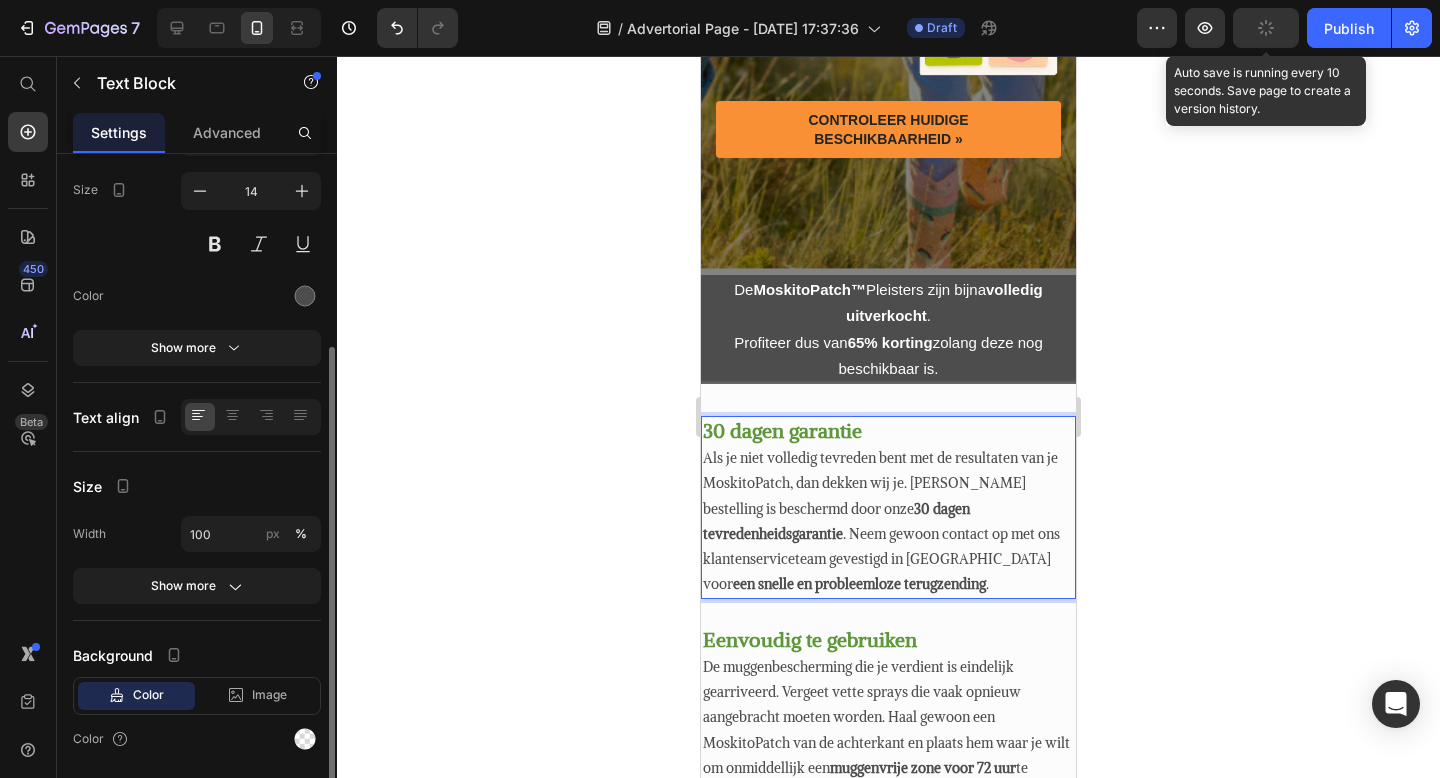 scroll, scrollTop: 214, scrollLeft: 0, axis: vertical 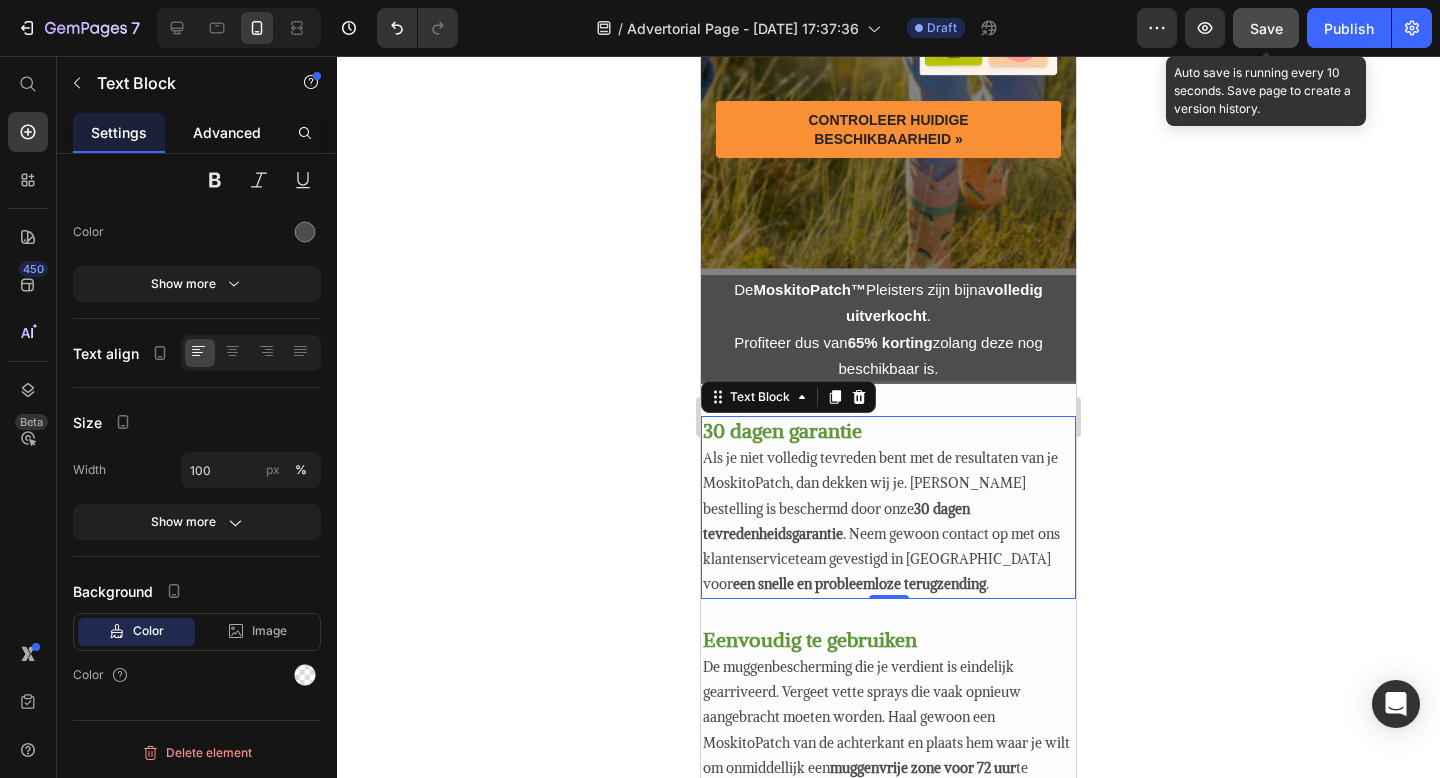 click on "Advanced" at bounding box center [227, 132] 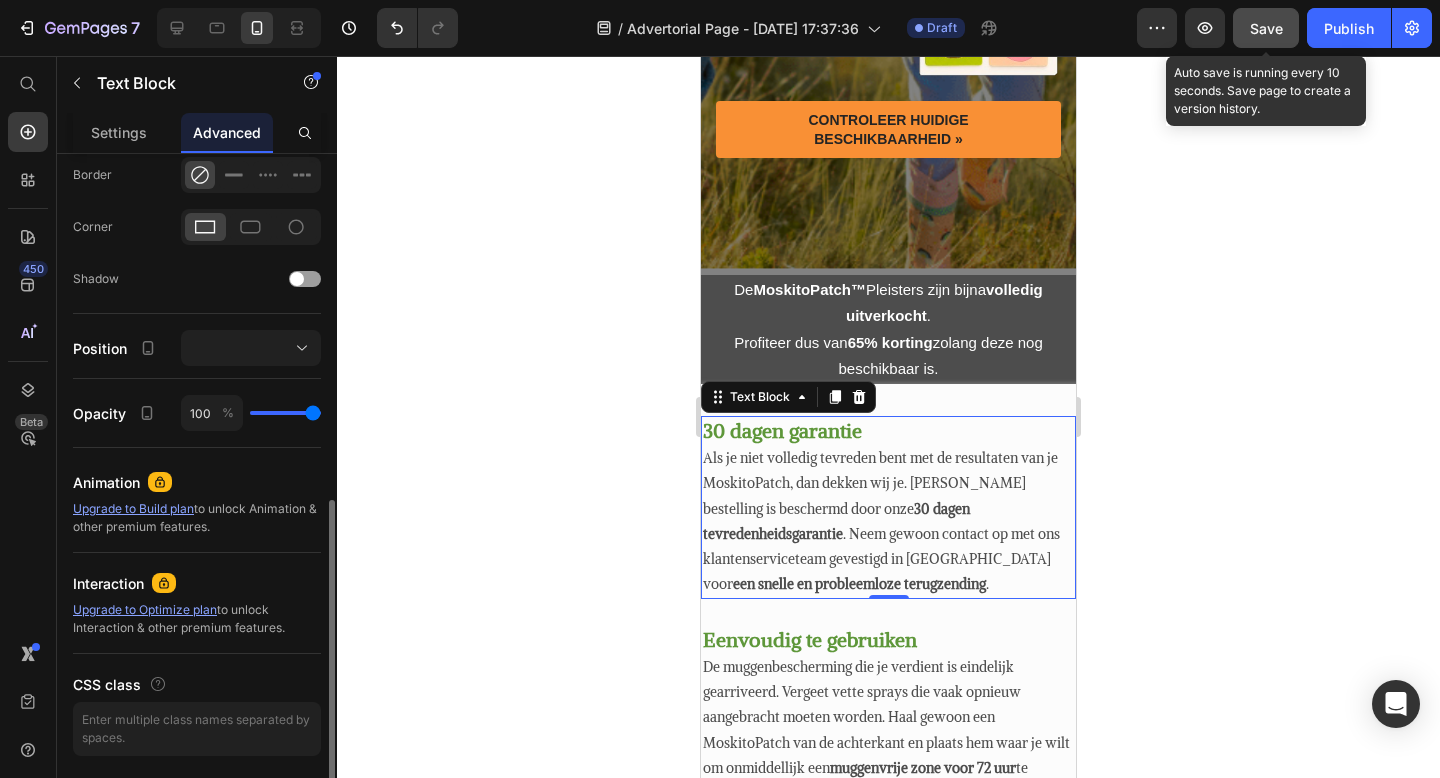 scroll, scrollTop: 595, scrollLeft: 0, axis: vertical 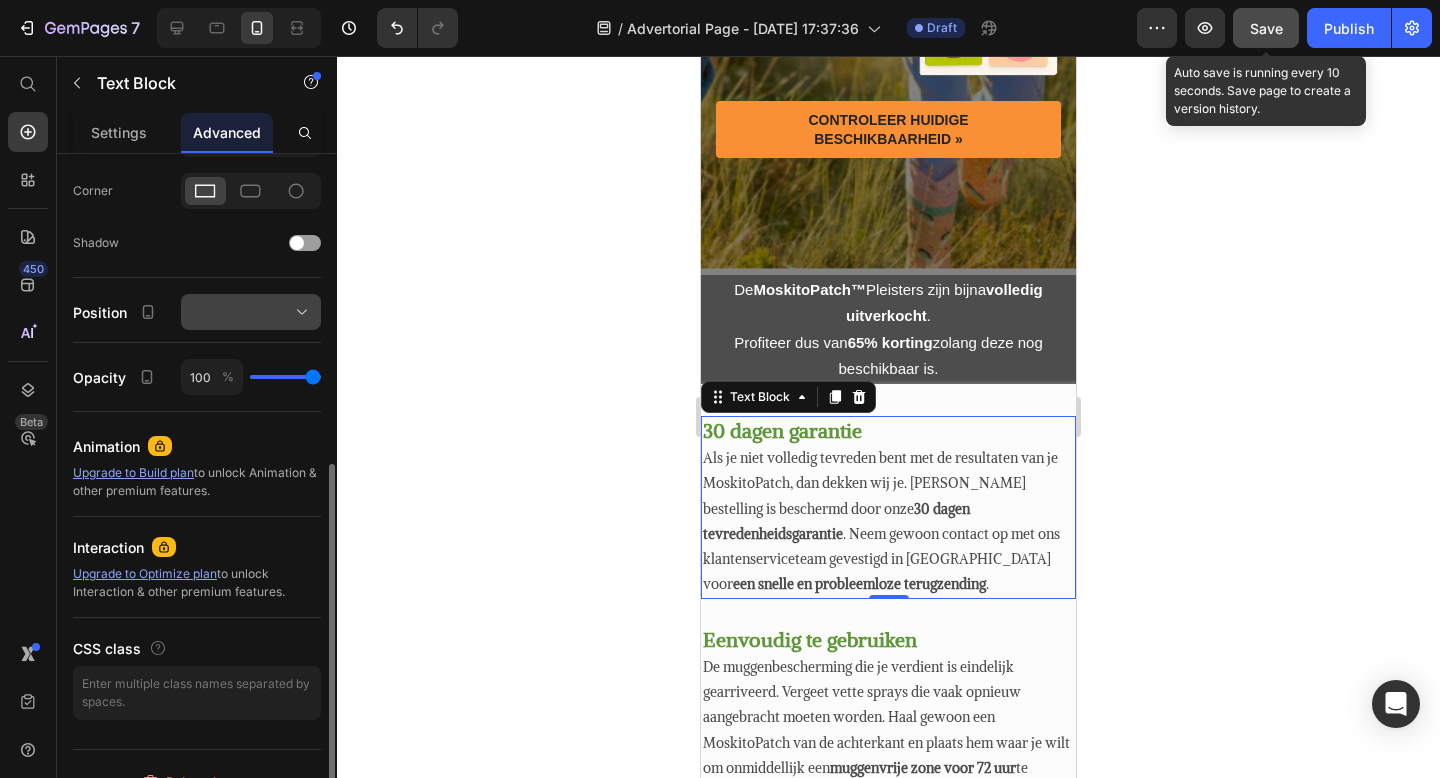 click at bounding box center (251, 312) 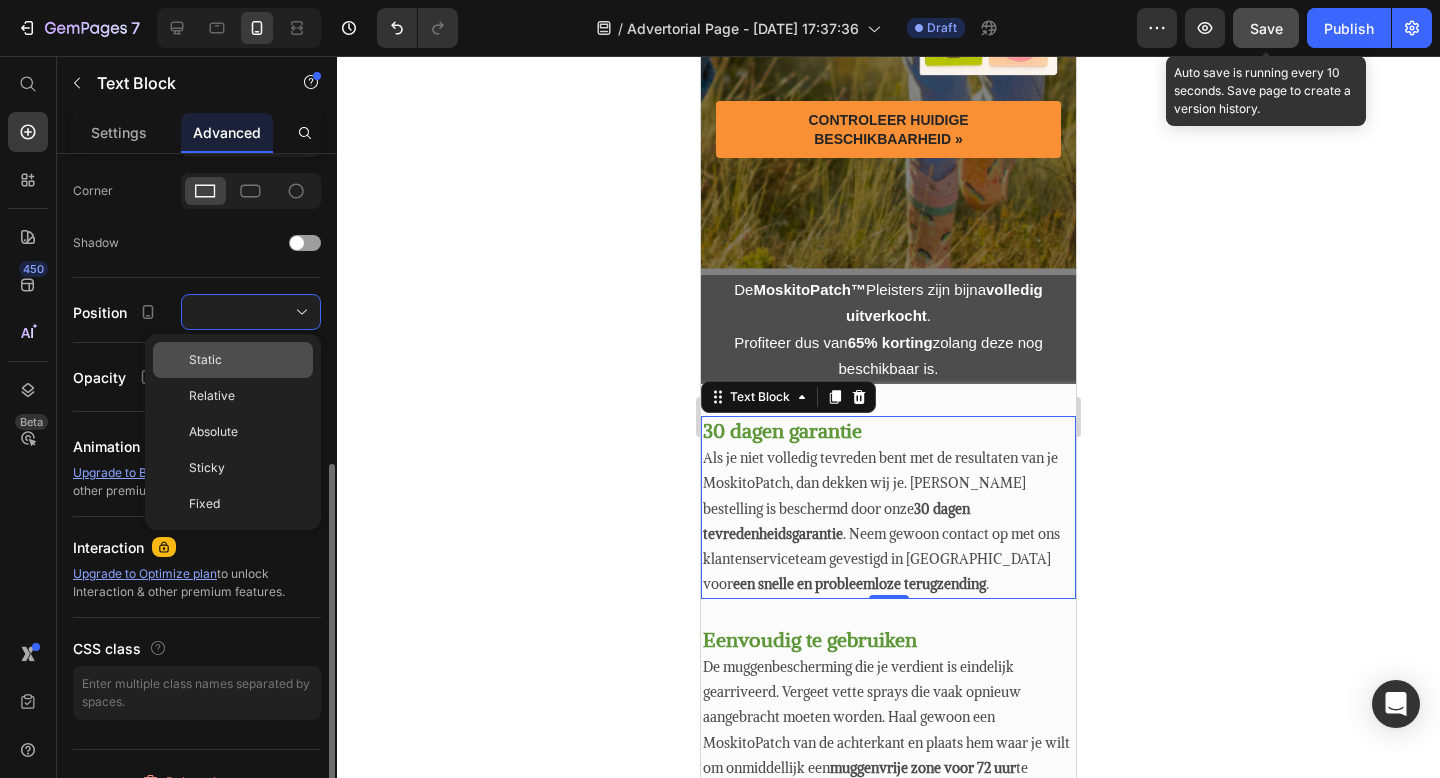 click on "Static" 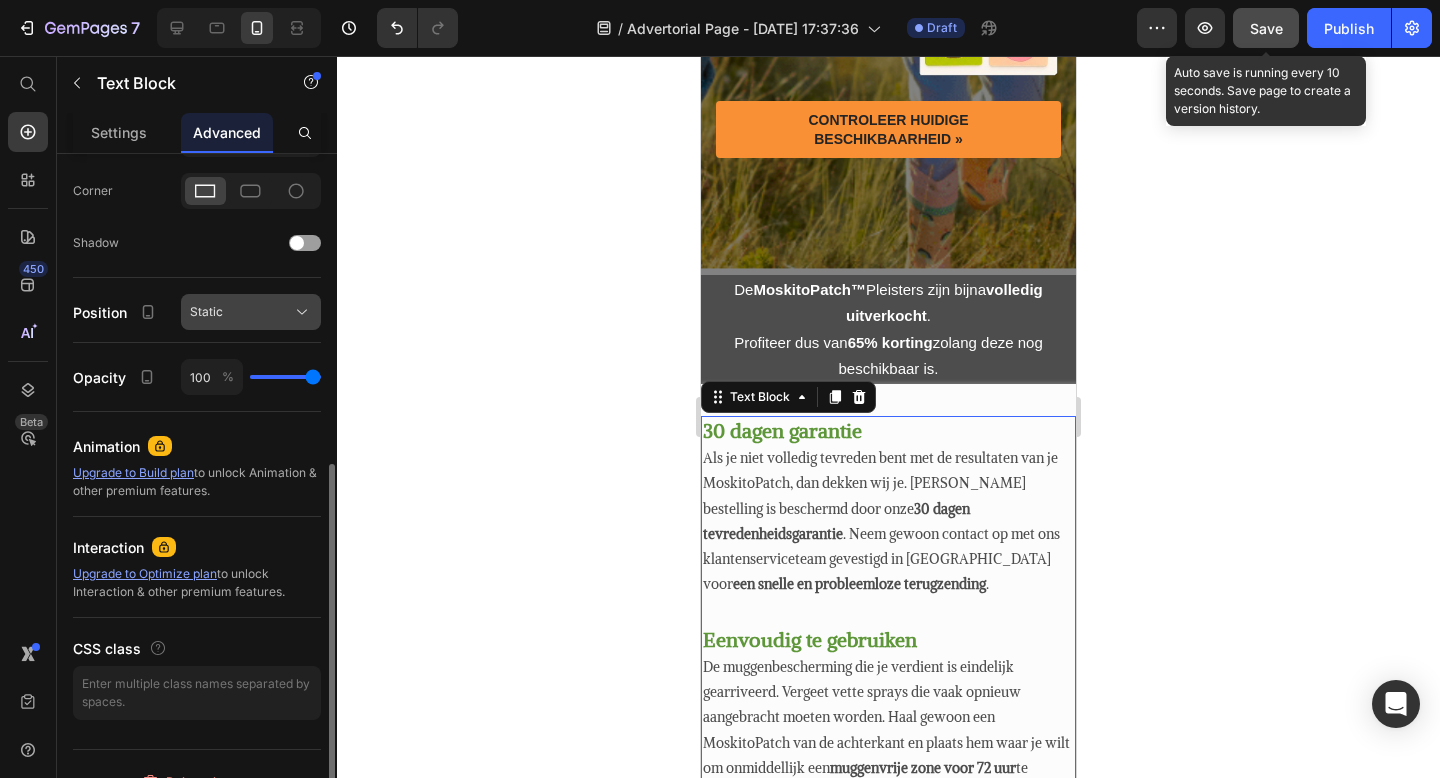 click on "Static" 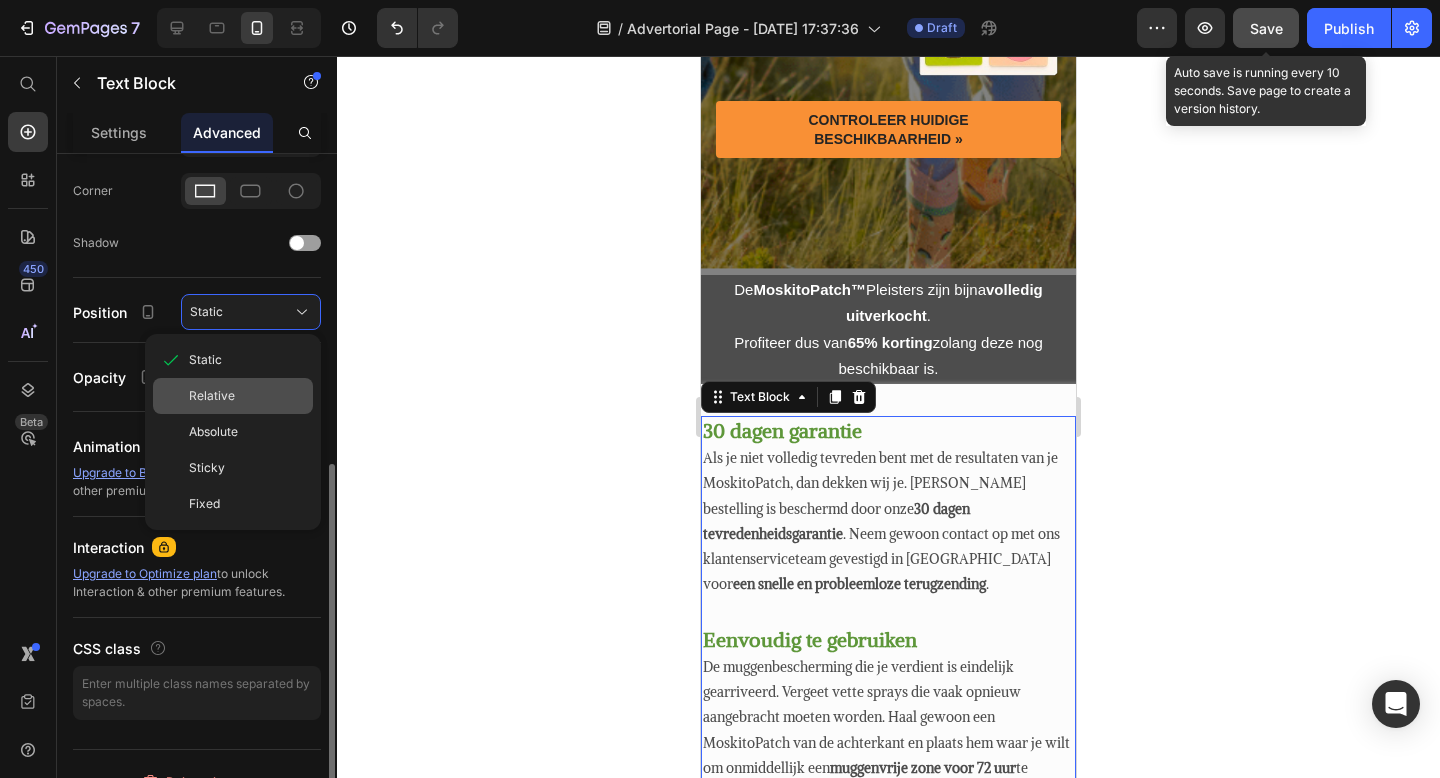 click on "Relative" at bounding box center (212, 396) 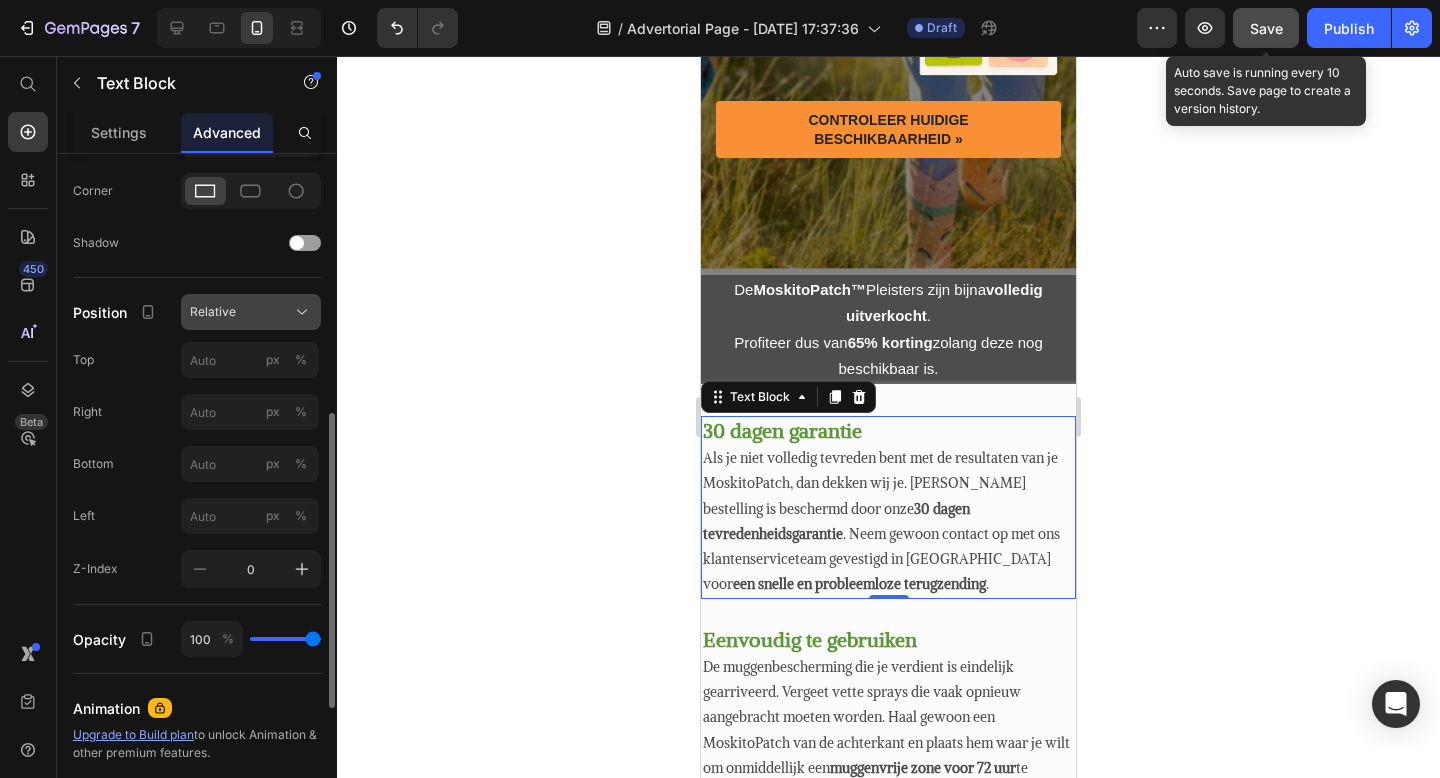 click on "Relative" 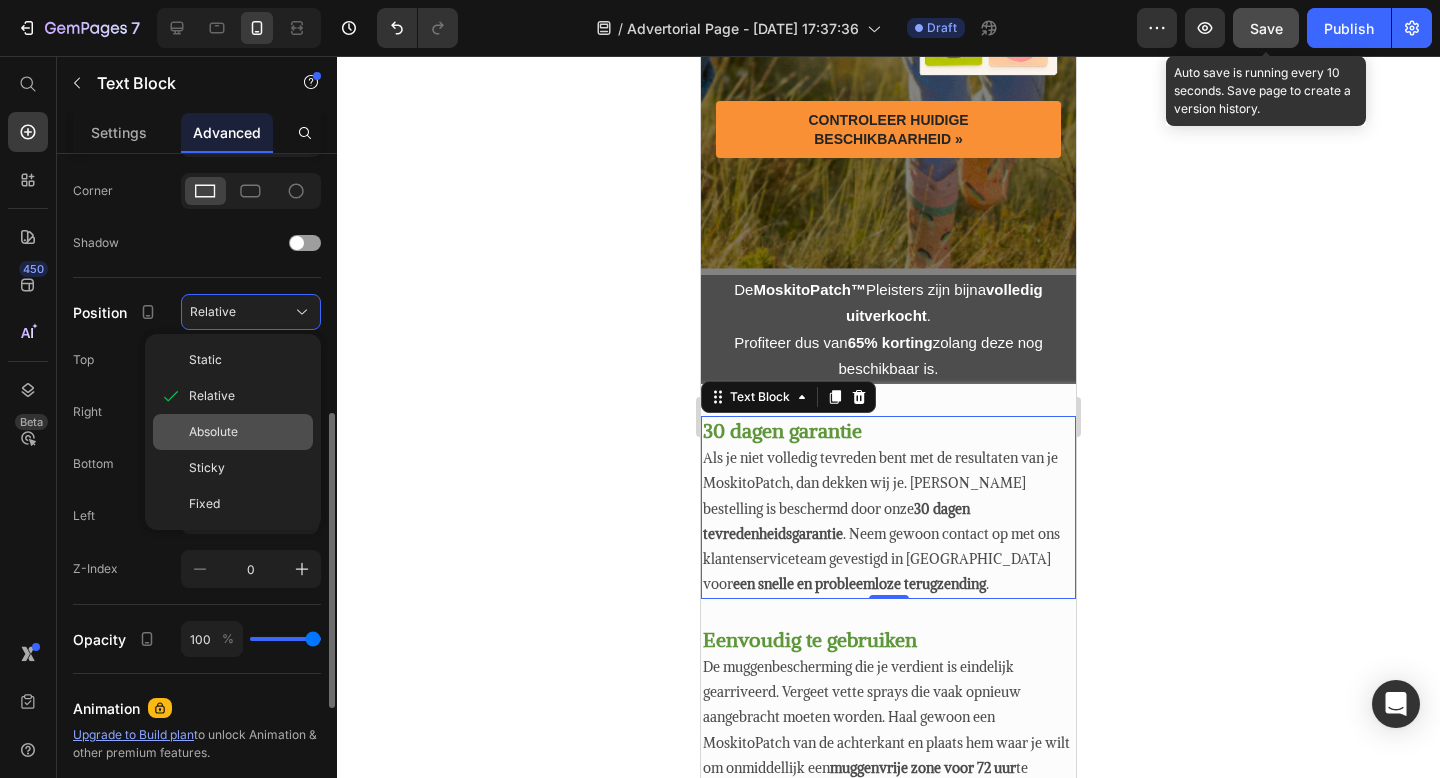click on "Absolute" at bounding box center (247, 432) 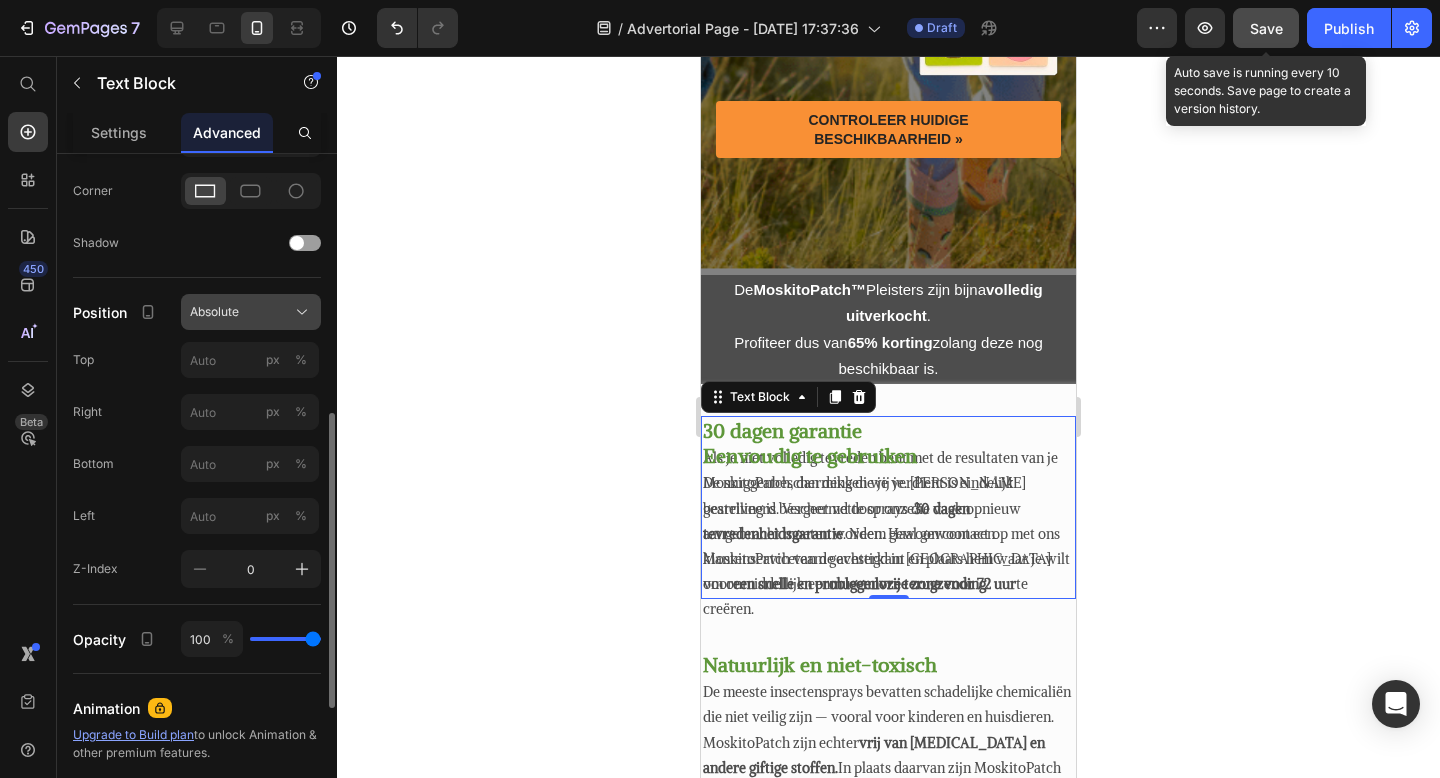 click 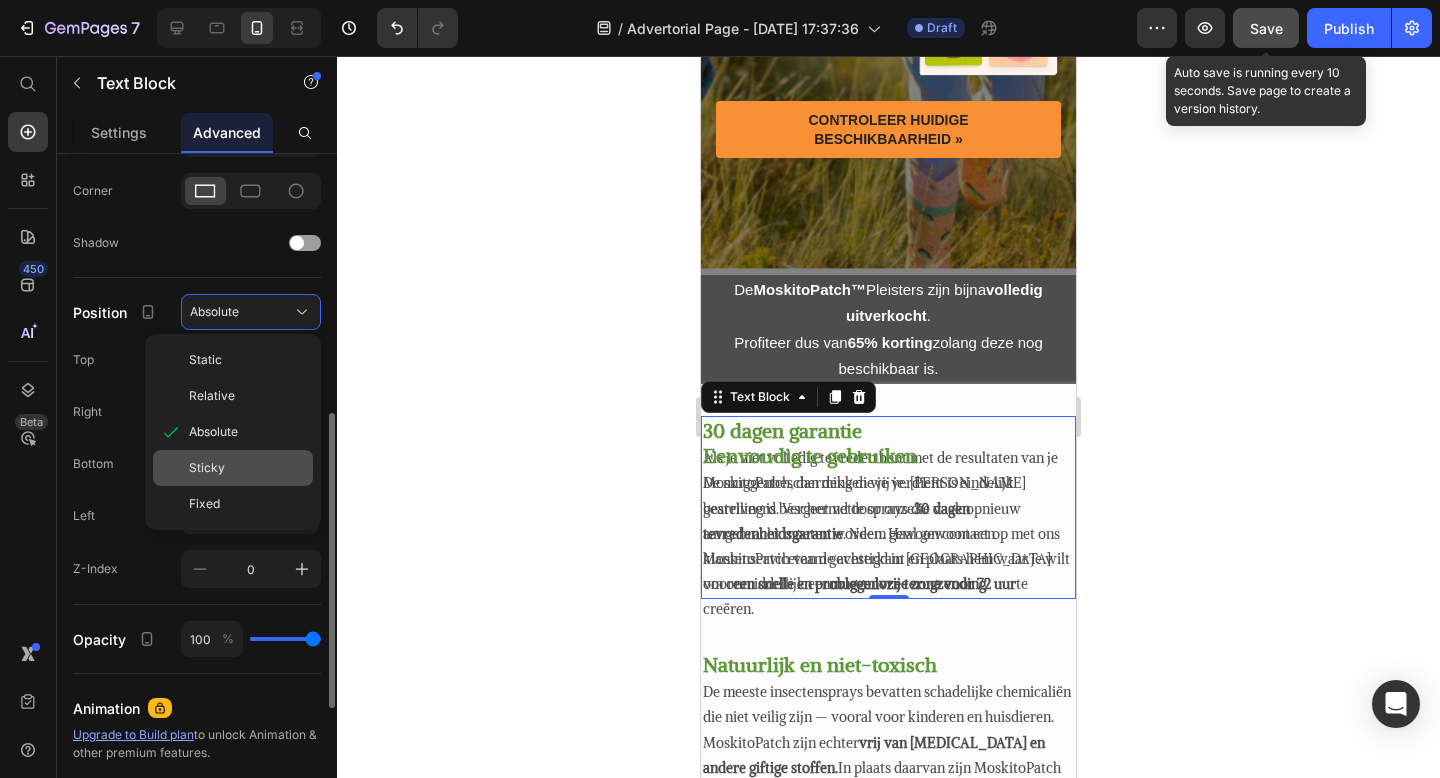 click on "Sticky" 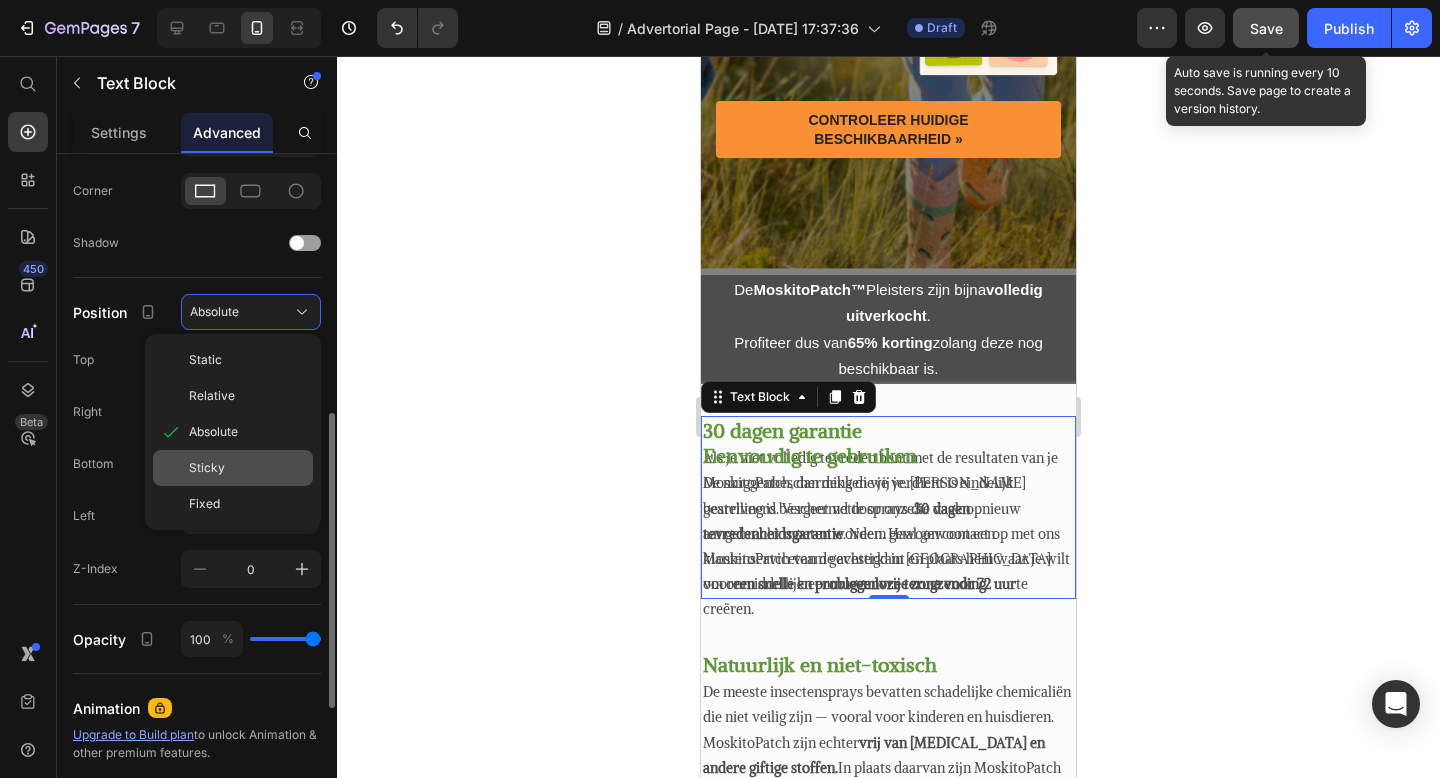 type on "0" 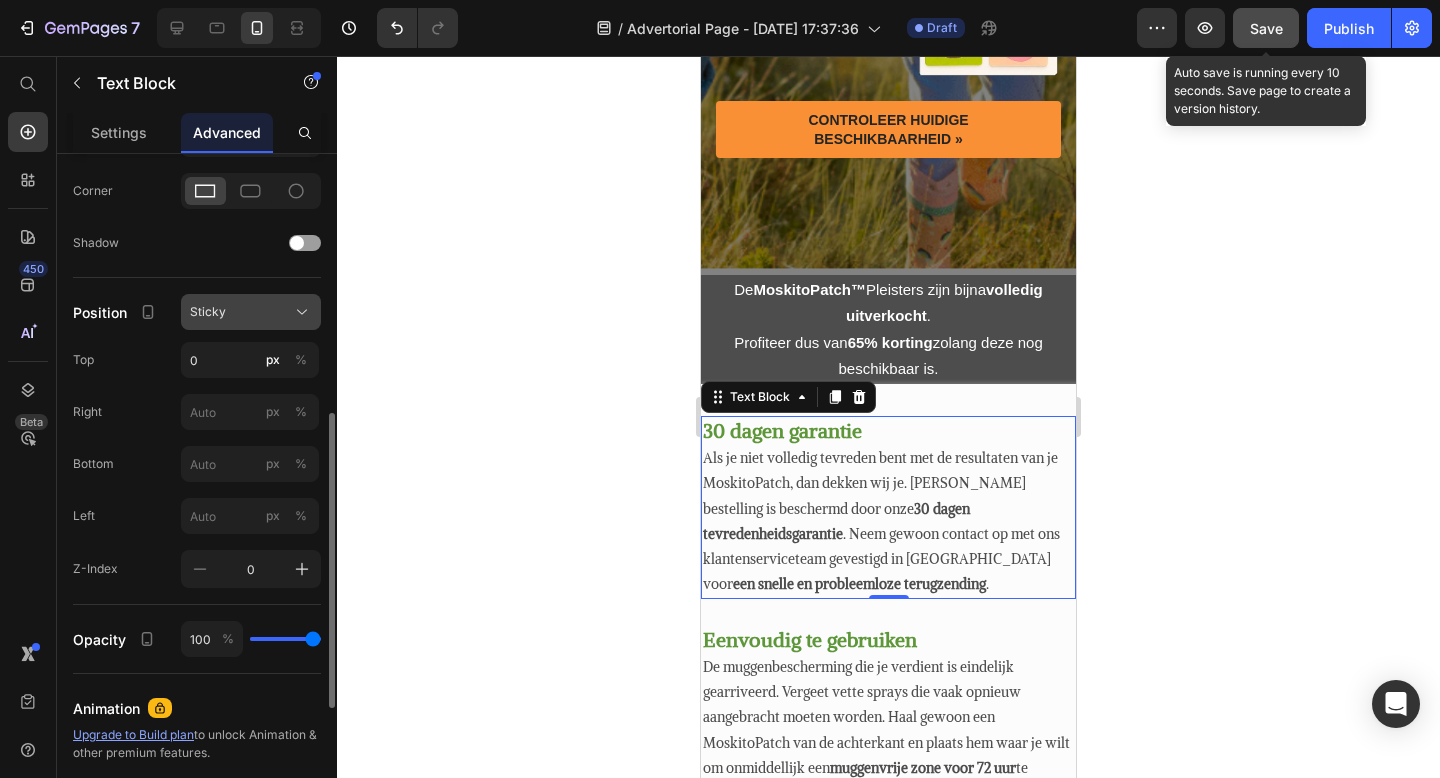 click 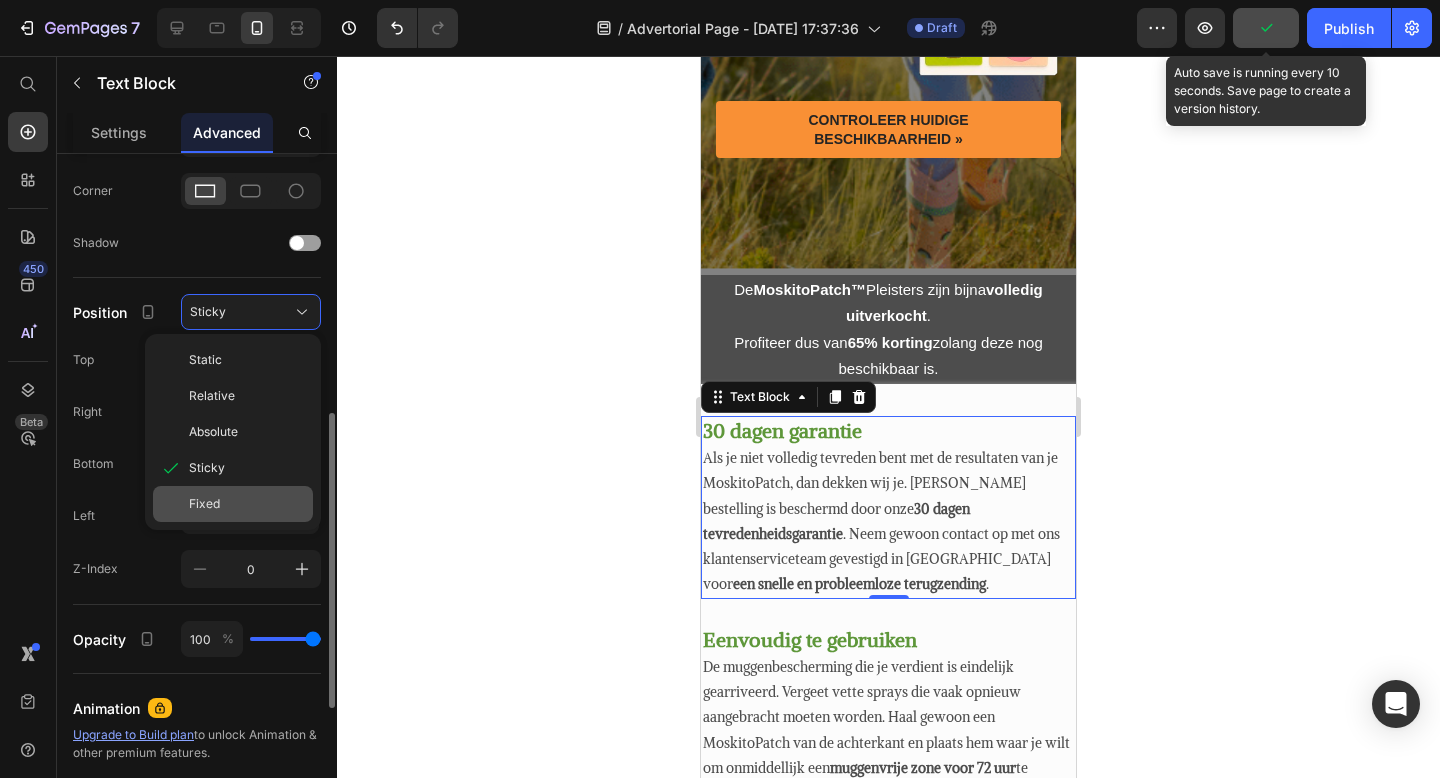 click on "Fixed" at bounding box center (247, 504) 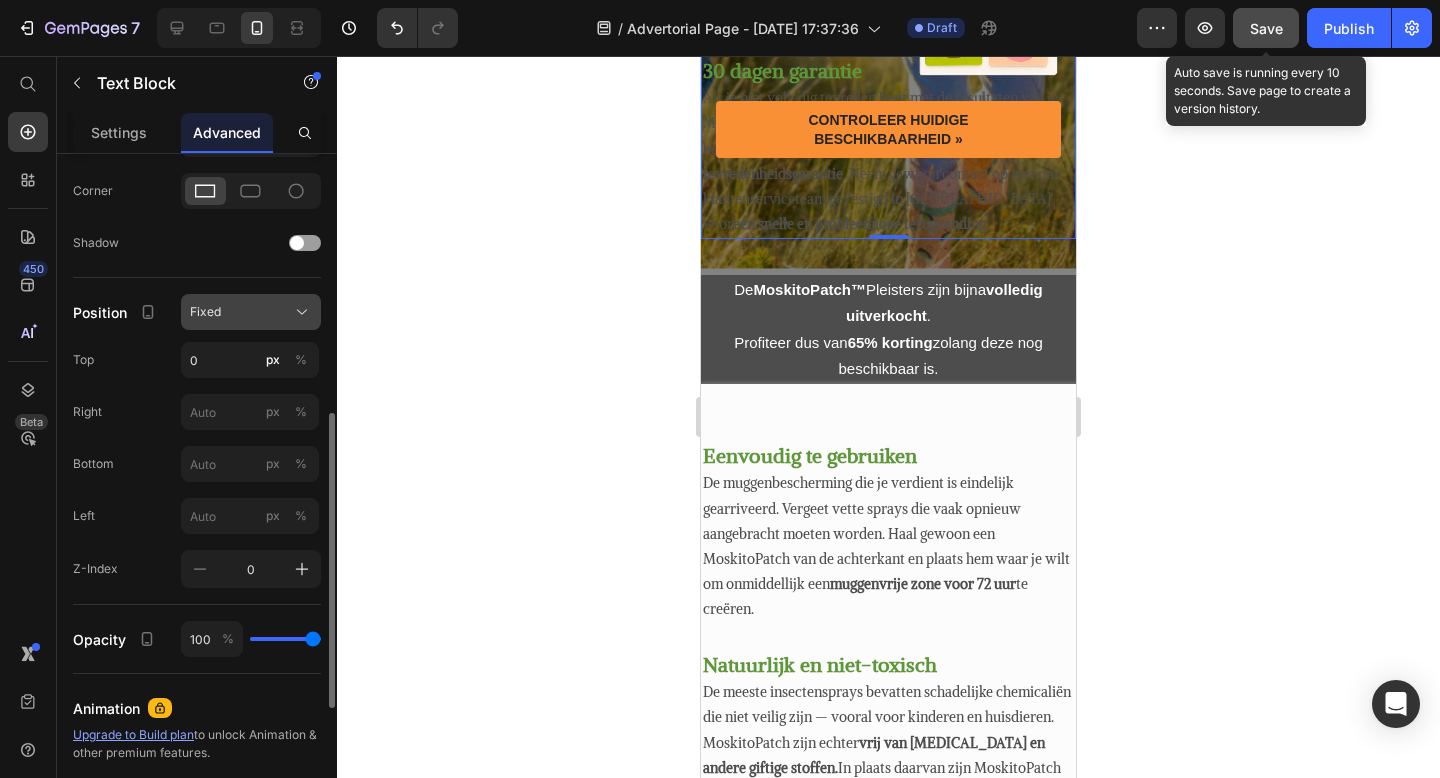 click on "Fixed" 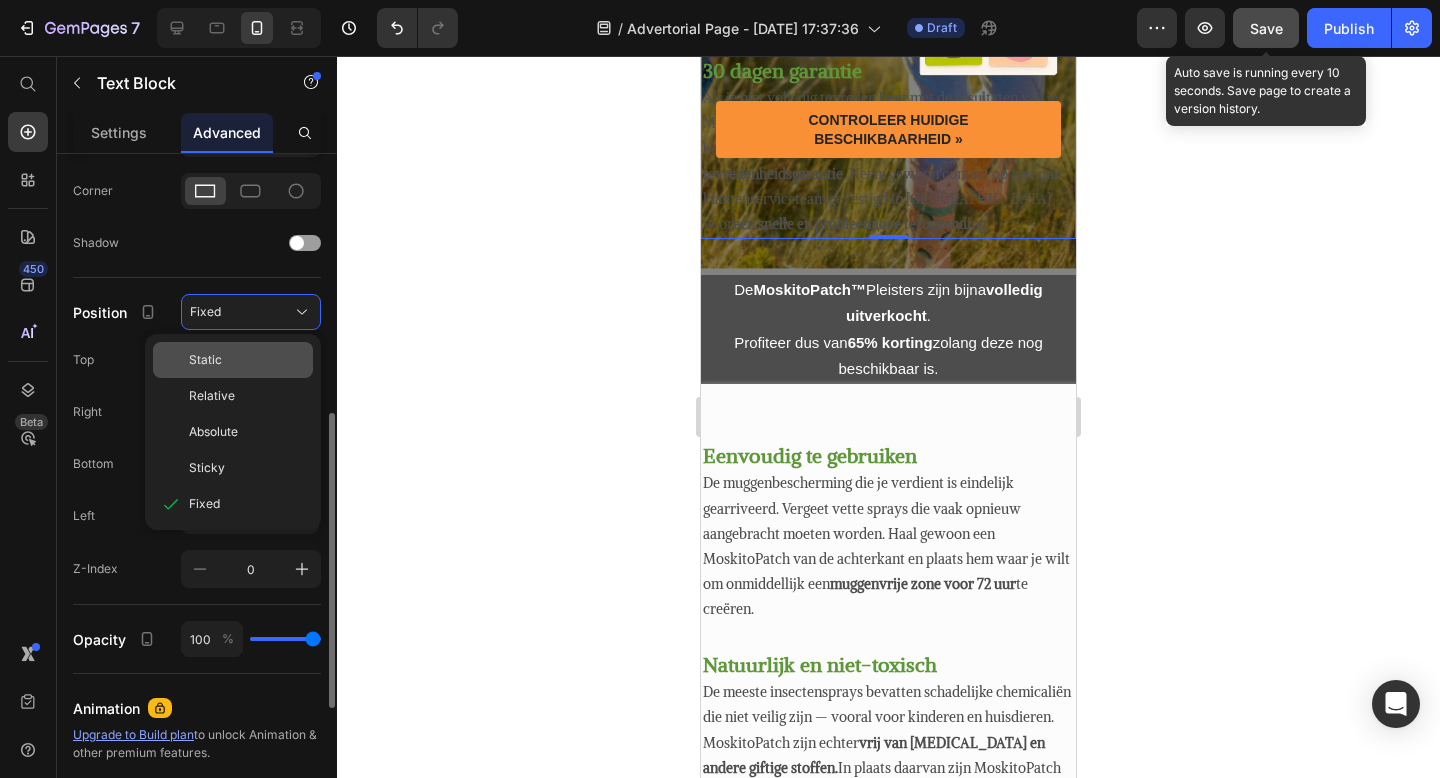 click on "Static" at bounding box center [247, 360] 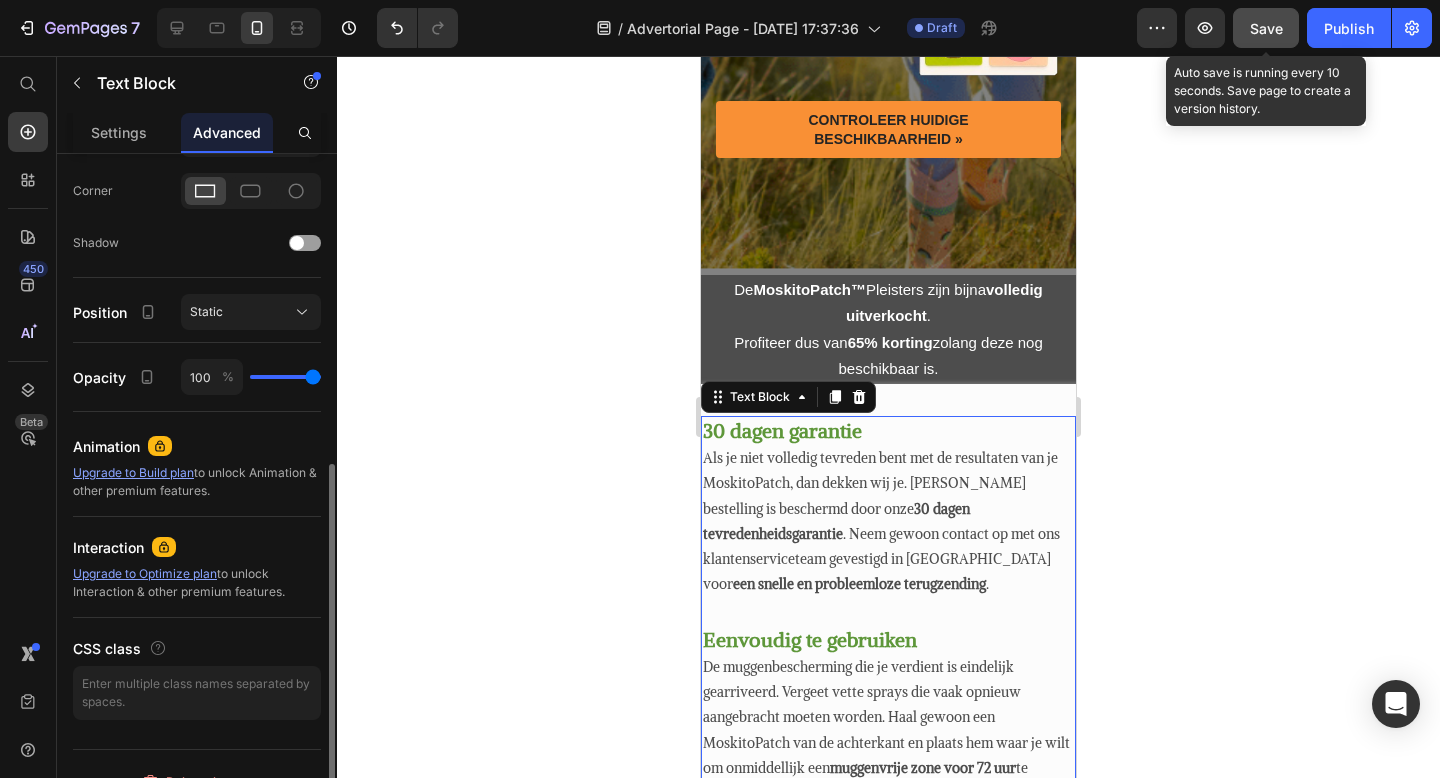 click 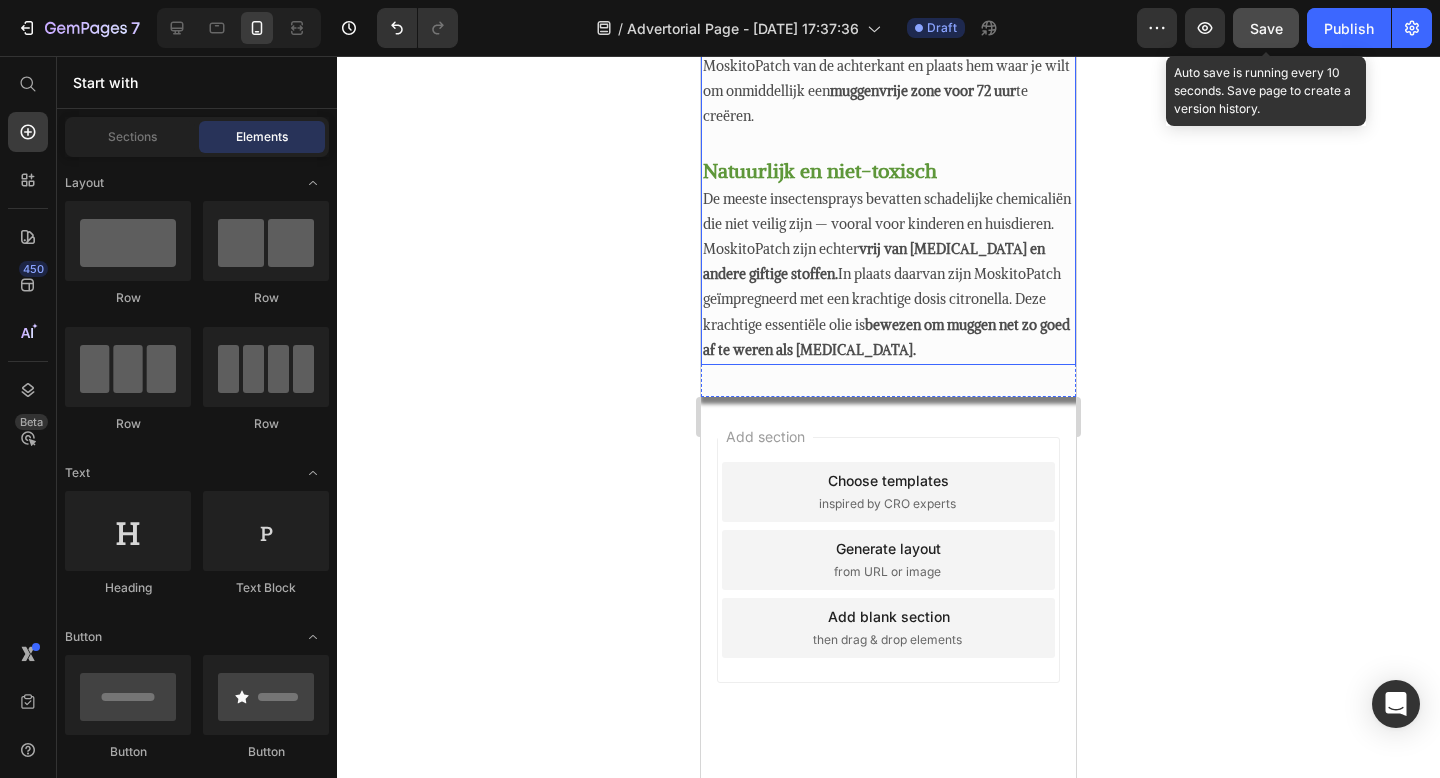 scroll, scrollTop: 1566, scrollLeft: 0, axis: vertical 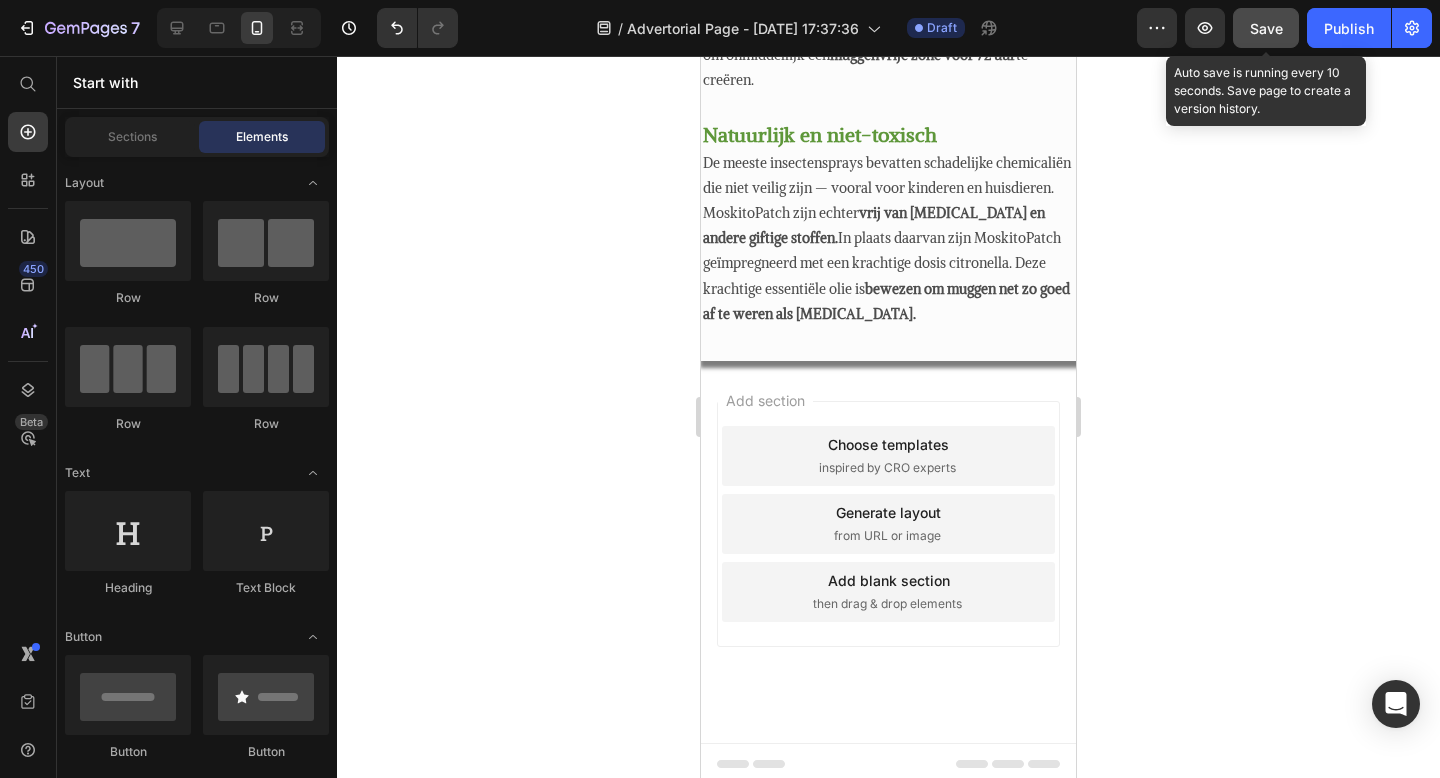 click on "Save" 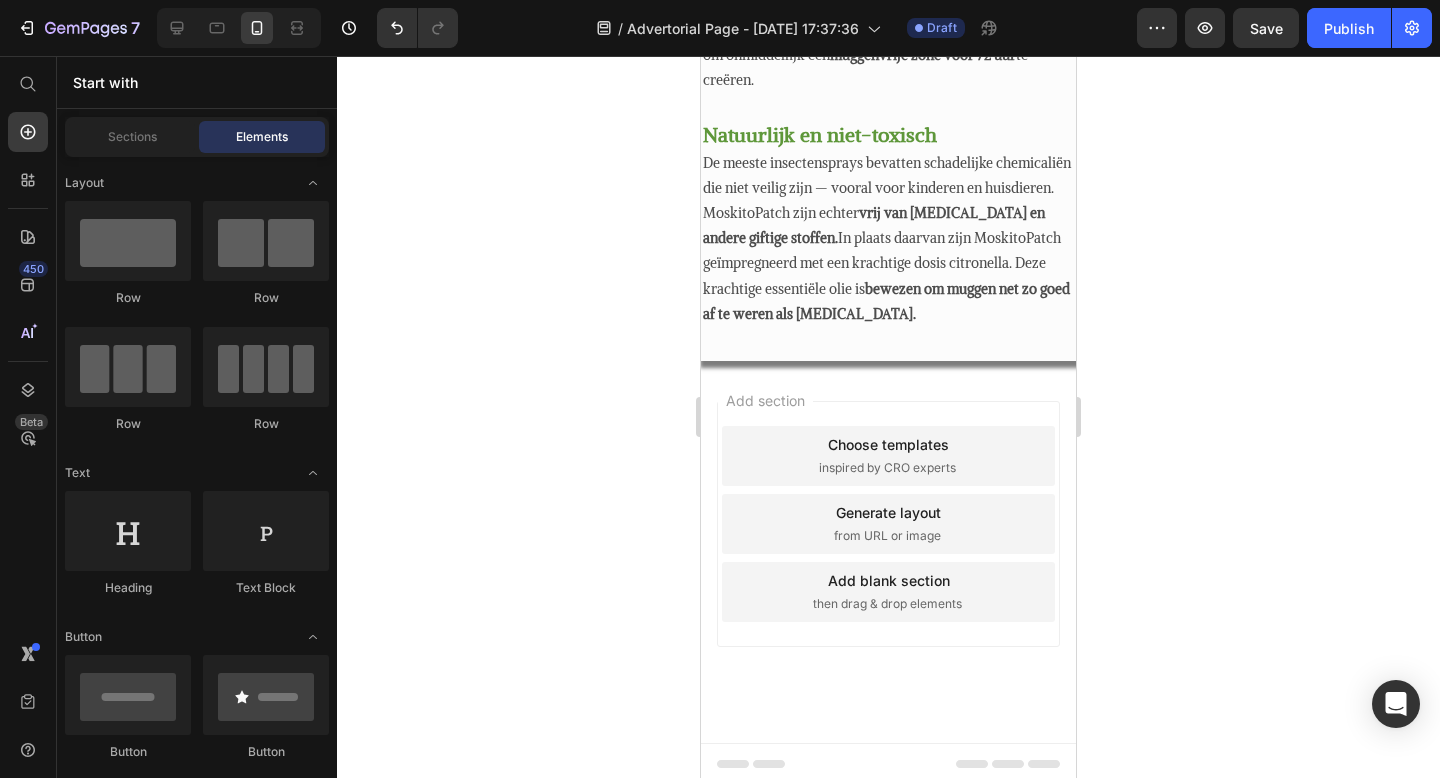 click on "Add blank section" at bounding box center [889, 580] 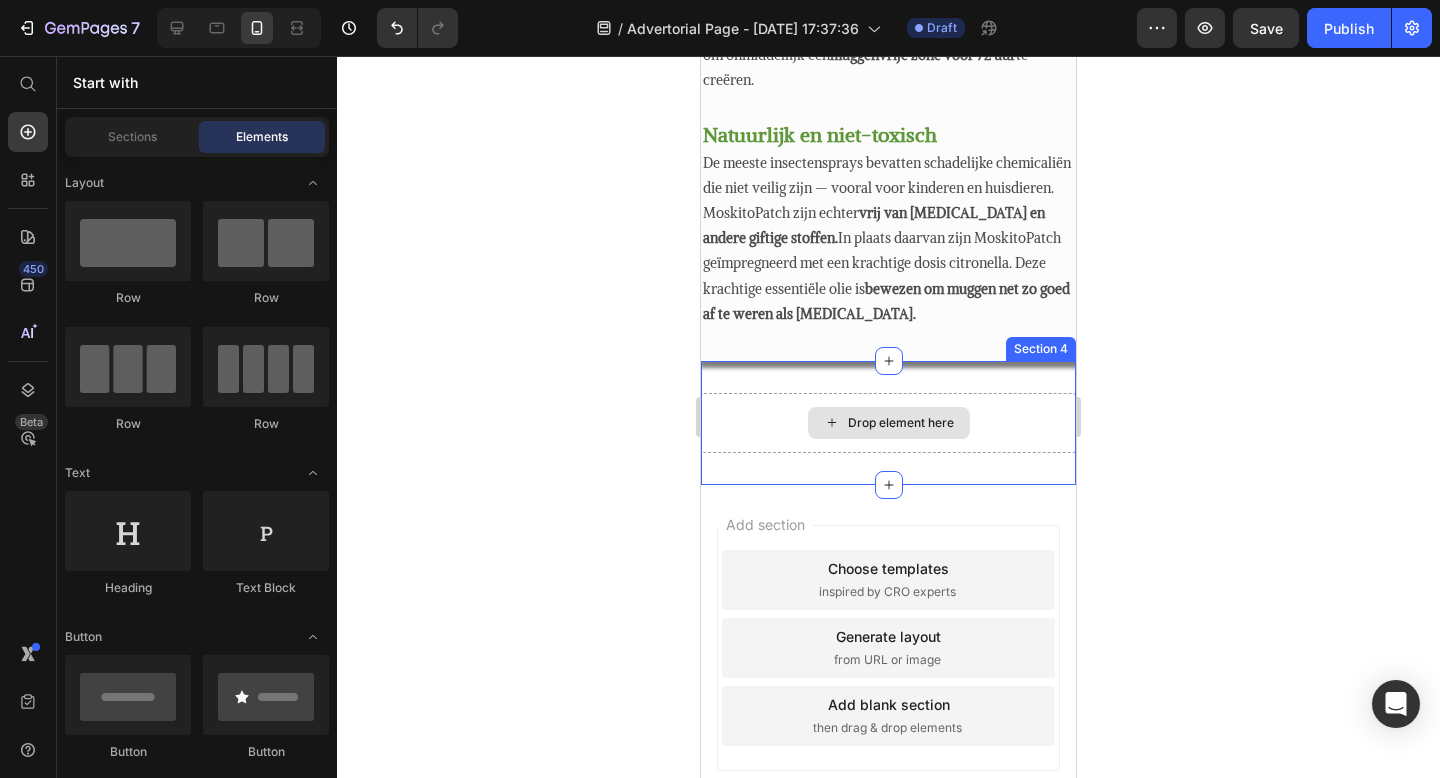 click on "Drop element here" at bounding box center [901, 423] 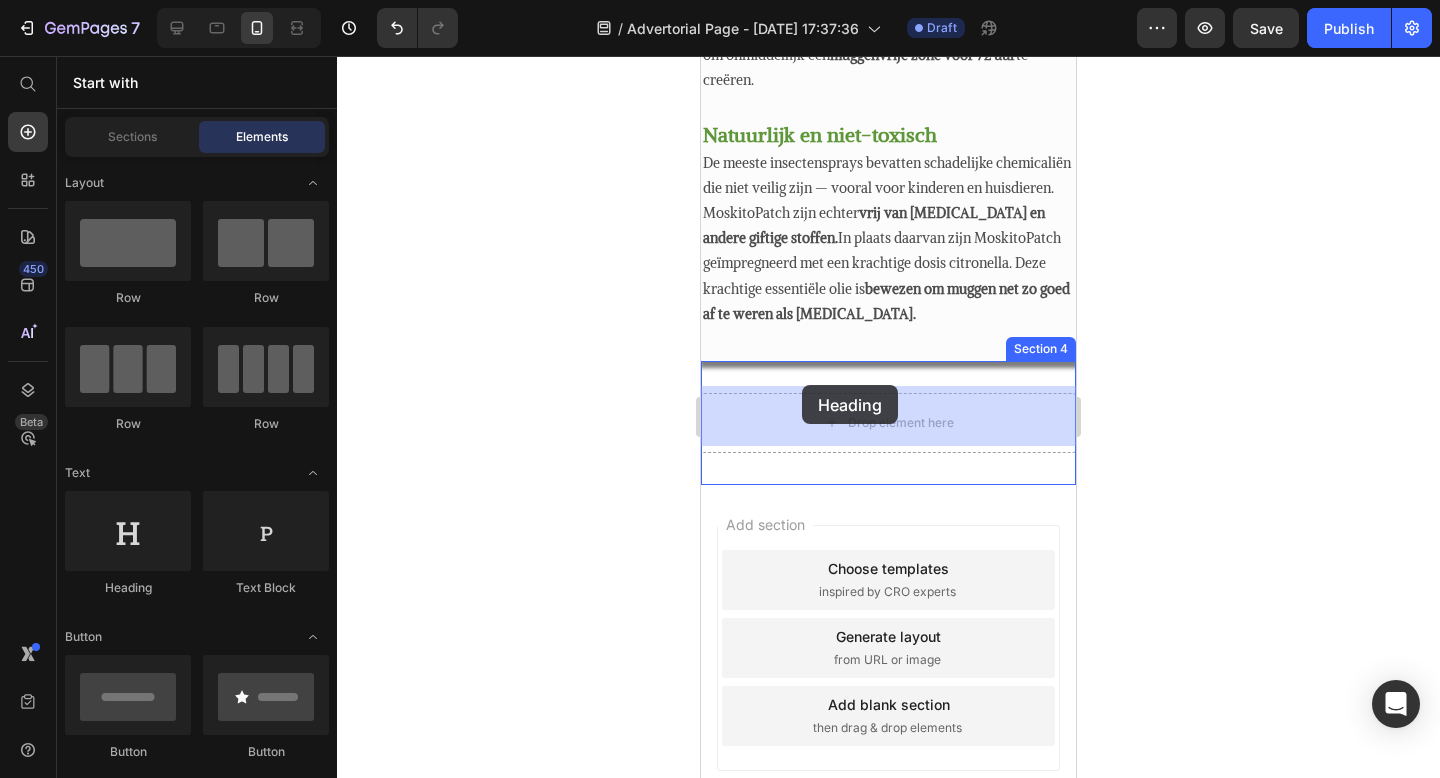 drag, startPoint x: 820, startPoint y: 616, endPoint x: 802, endPoint y: 389, distance: 227.71254 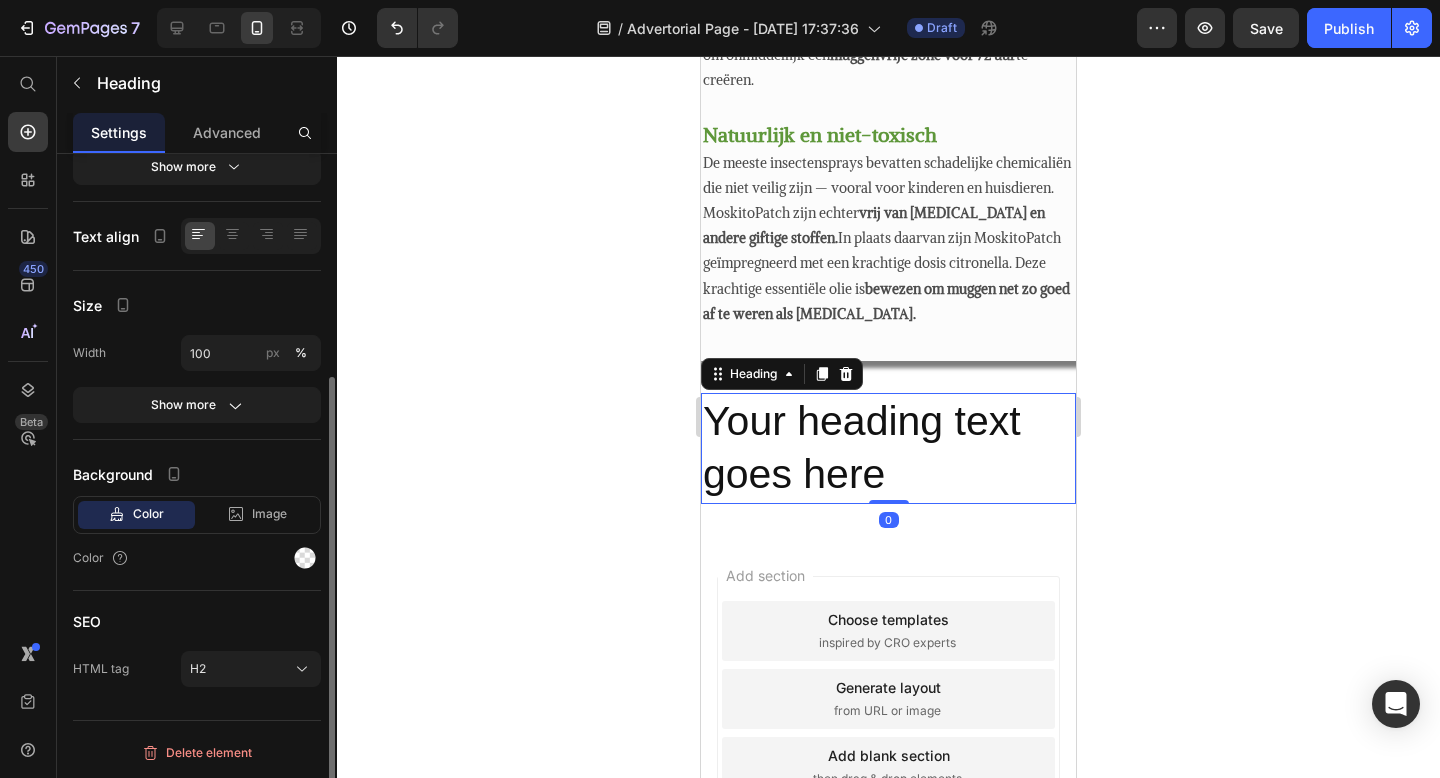 scroll, scrollTop: 0, scrollLeft: 0, axis: both 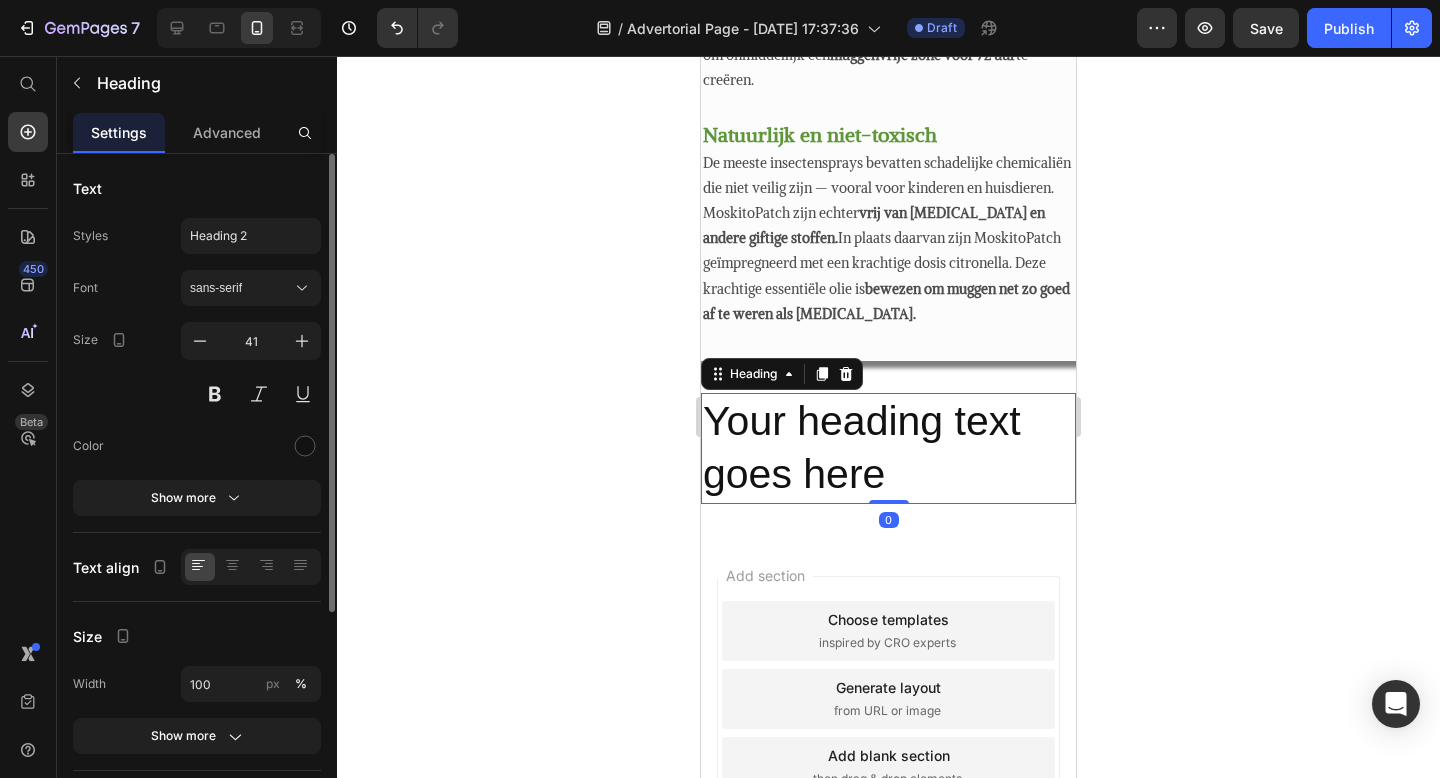 click on "Your heading text goes here" at bounding box center (888, 448) 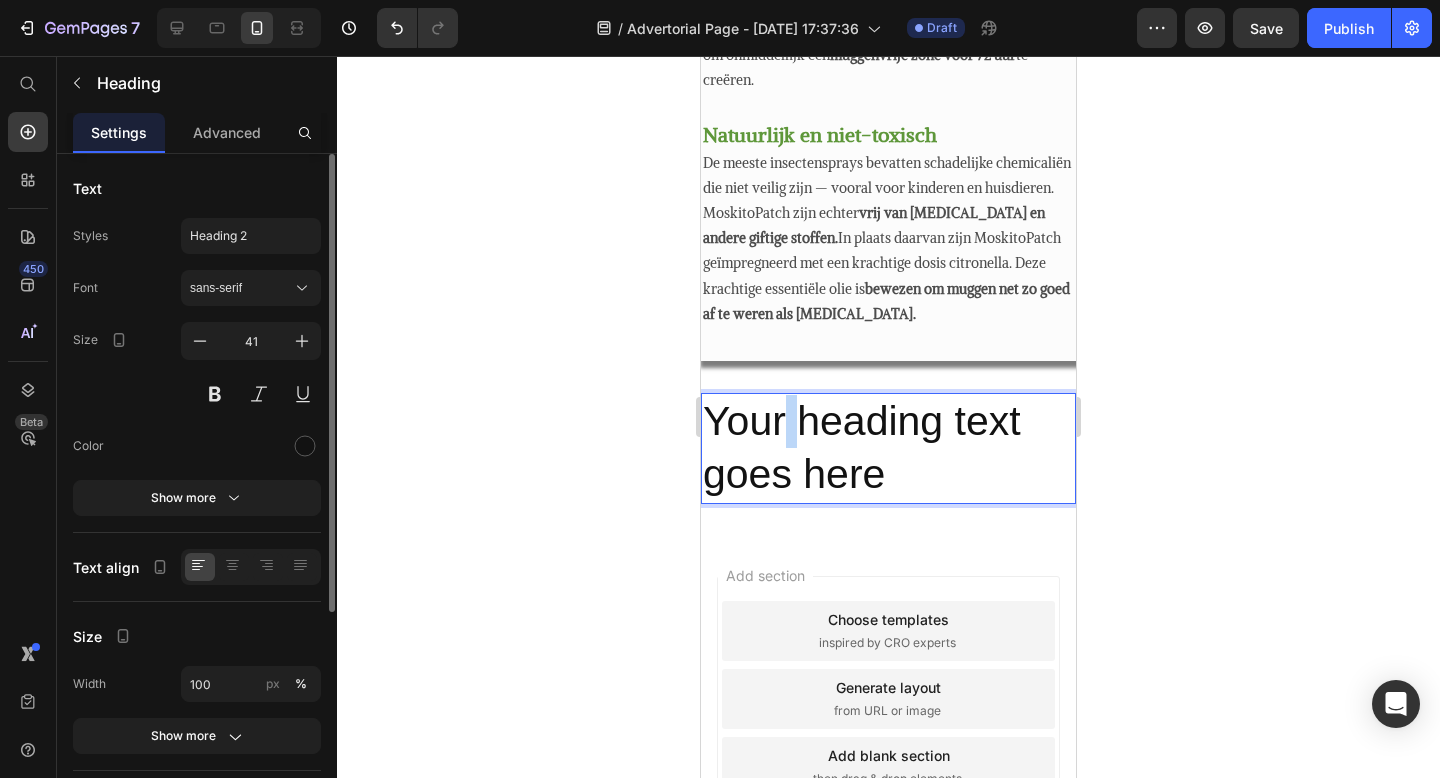 click on "Your heading text goes here" at bounding box center [888, 448] 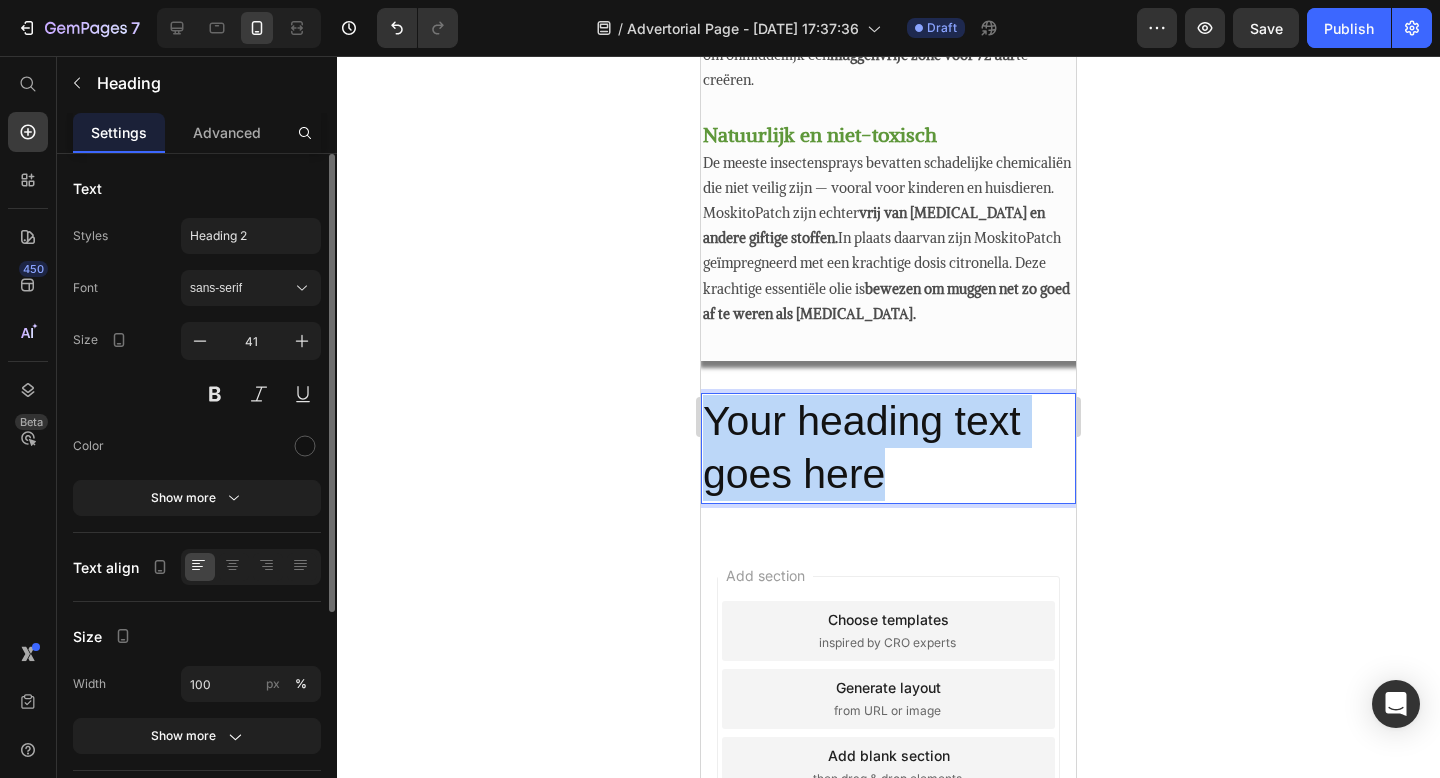 click on "Your heading text goes here" at bounding box center (888, 448) 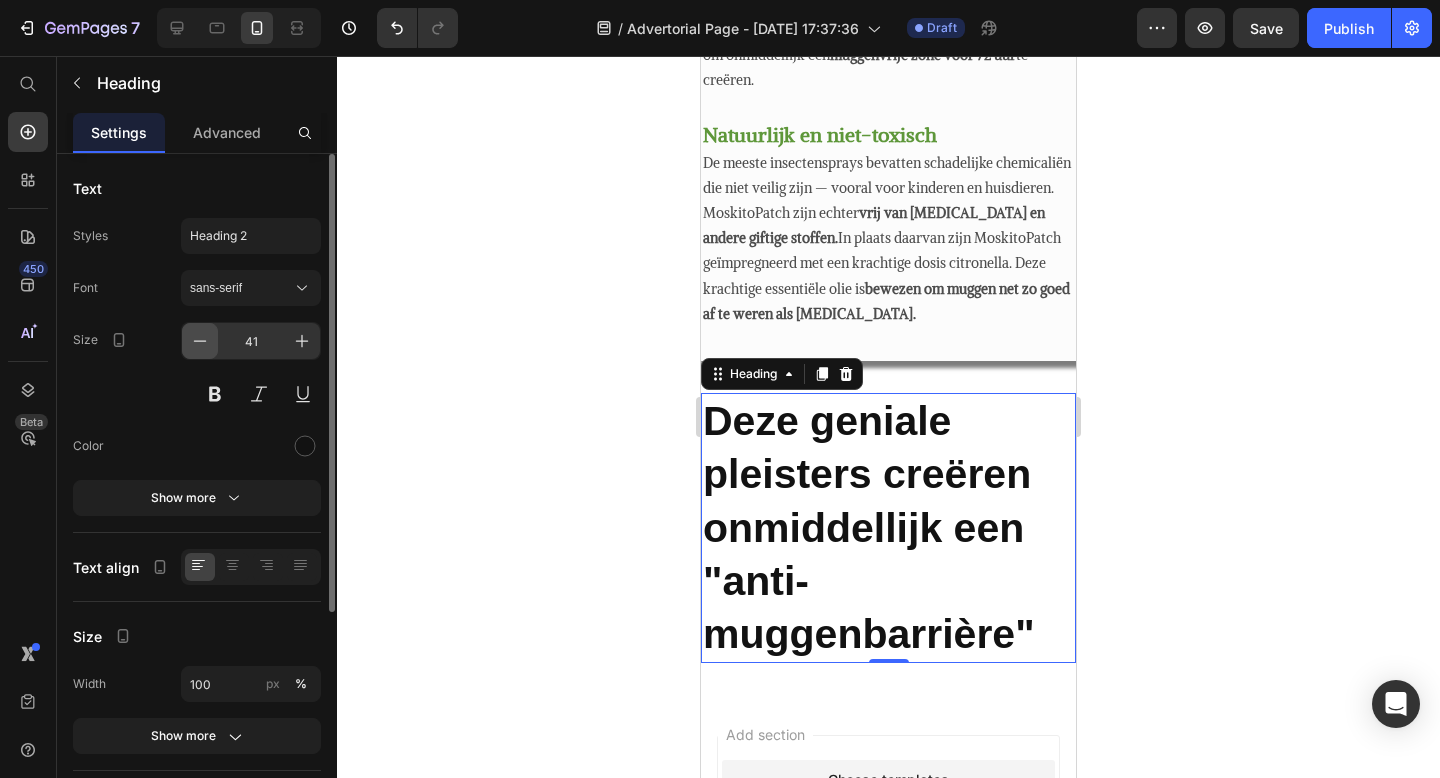click 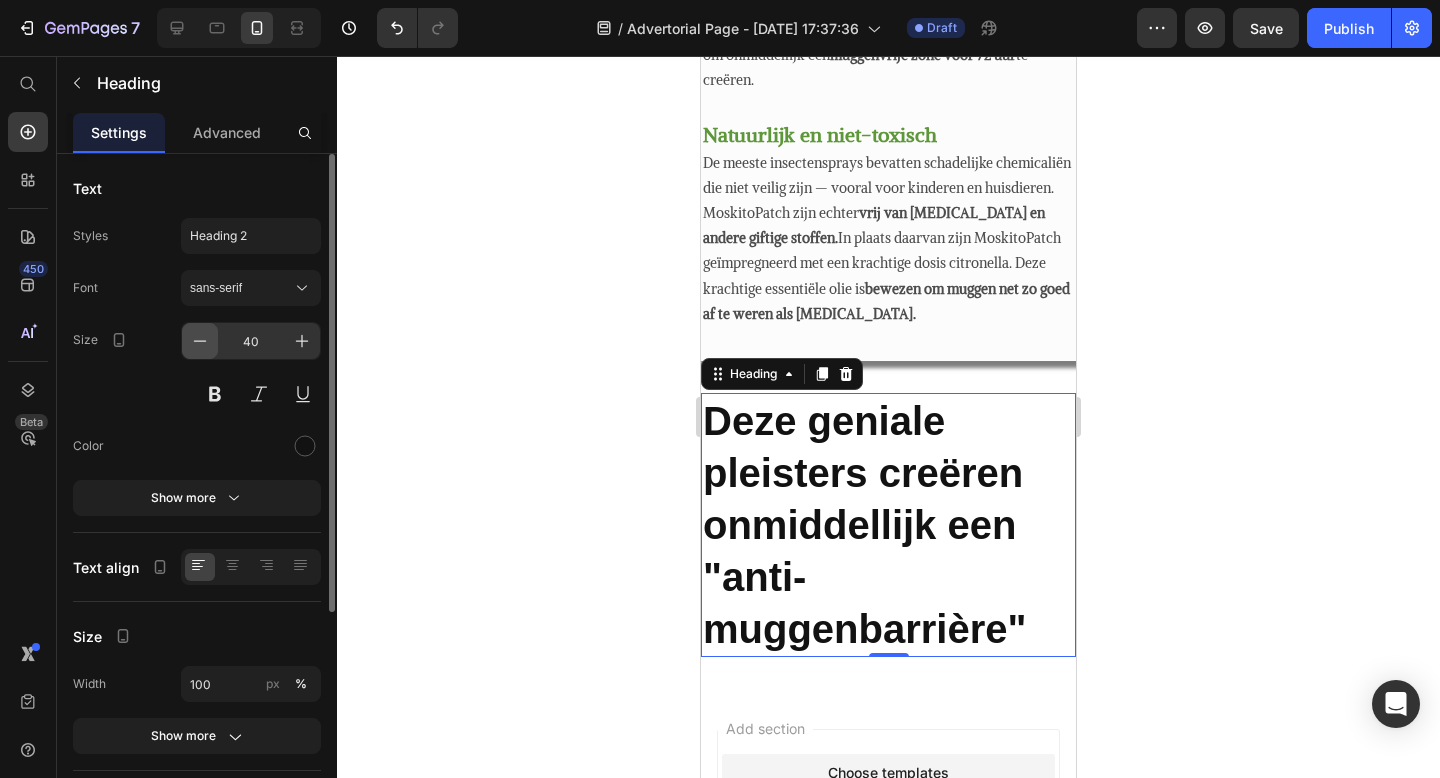 click 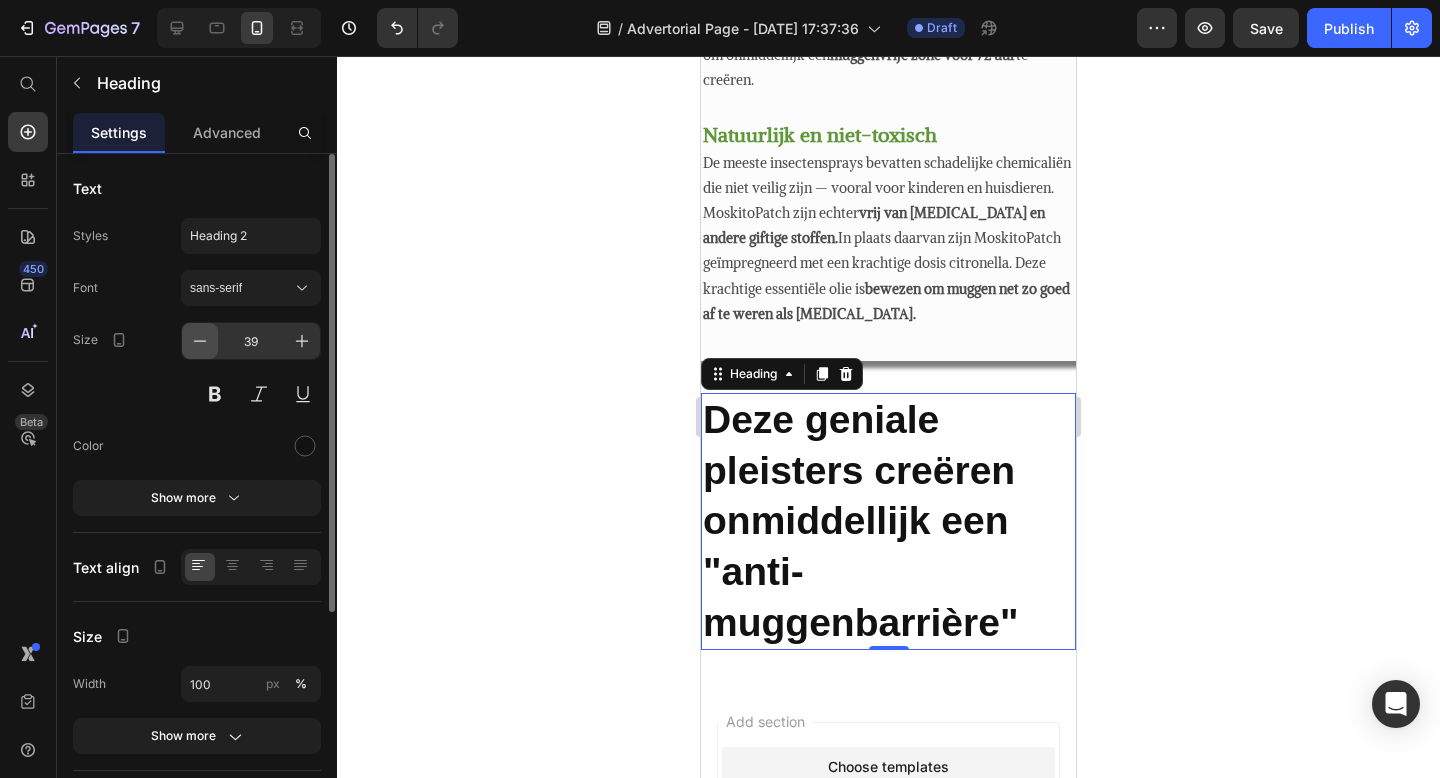 click 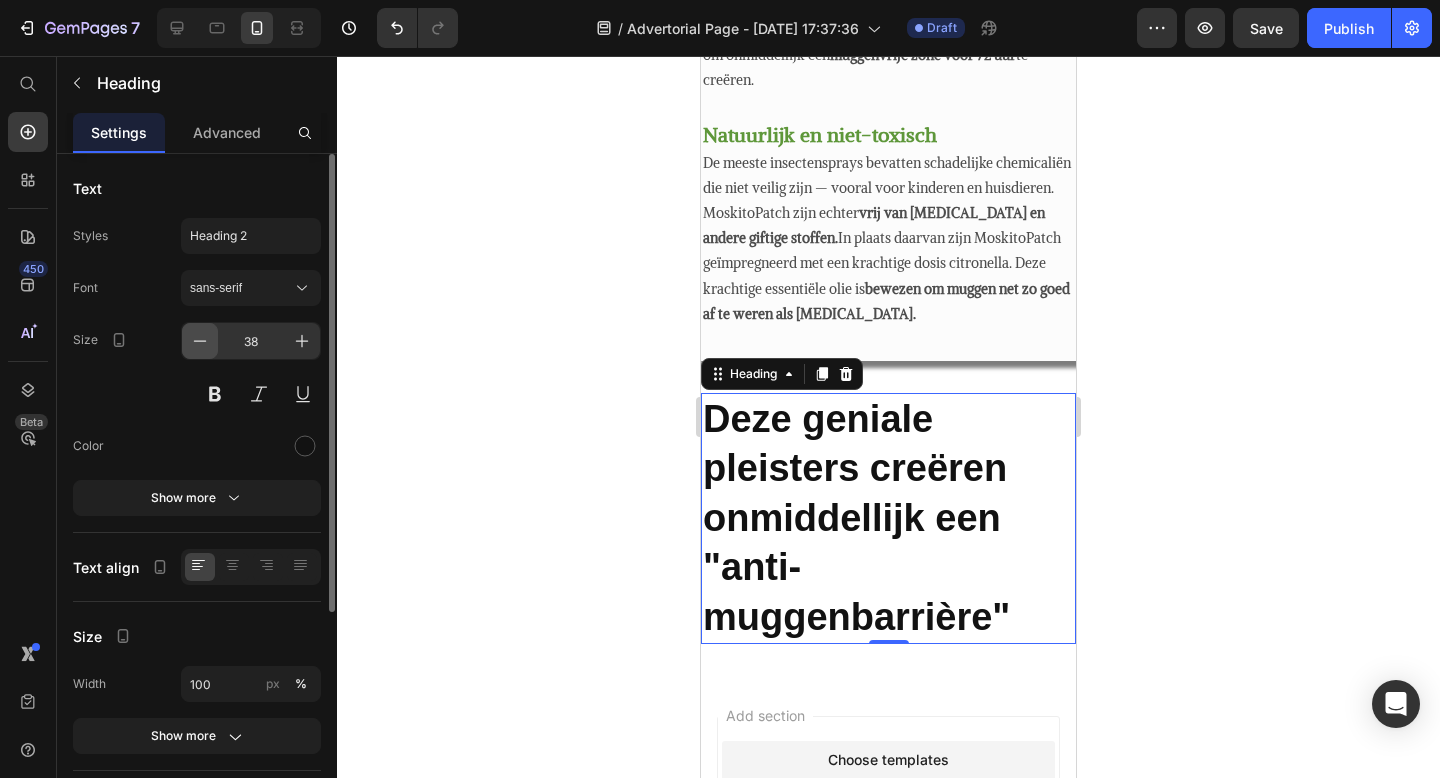 click 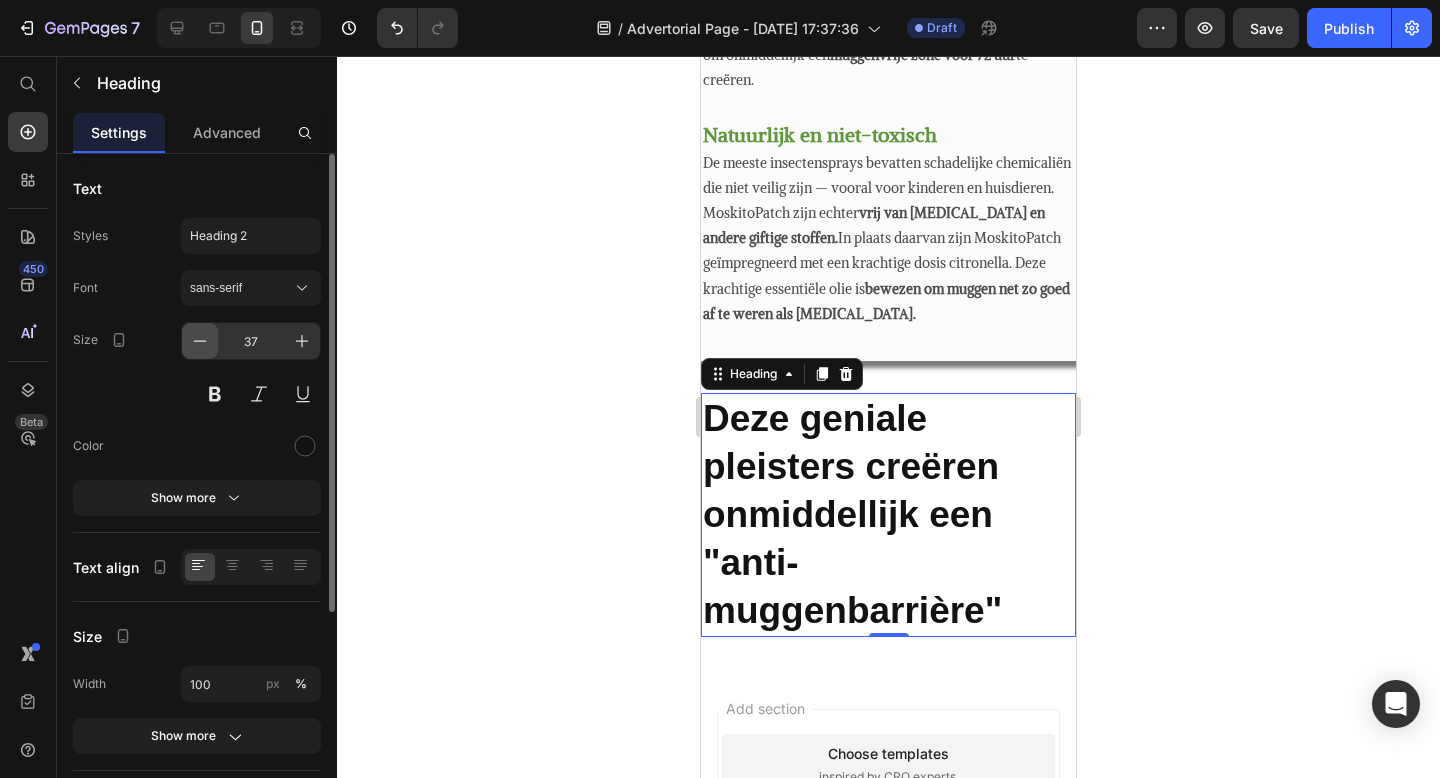click 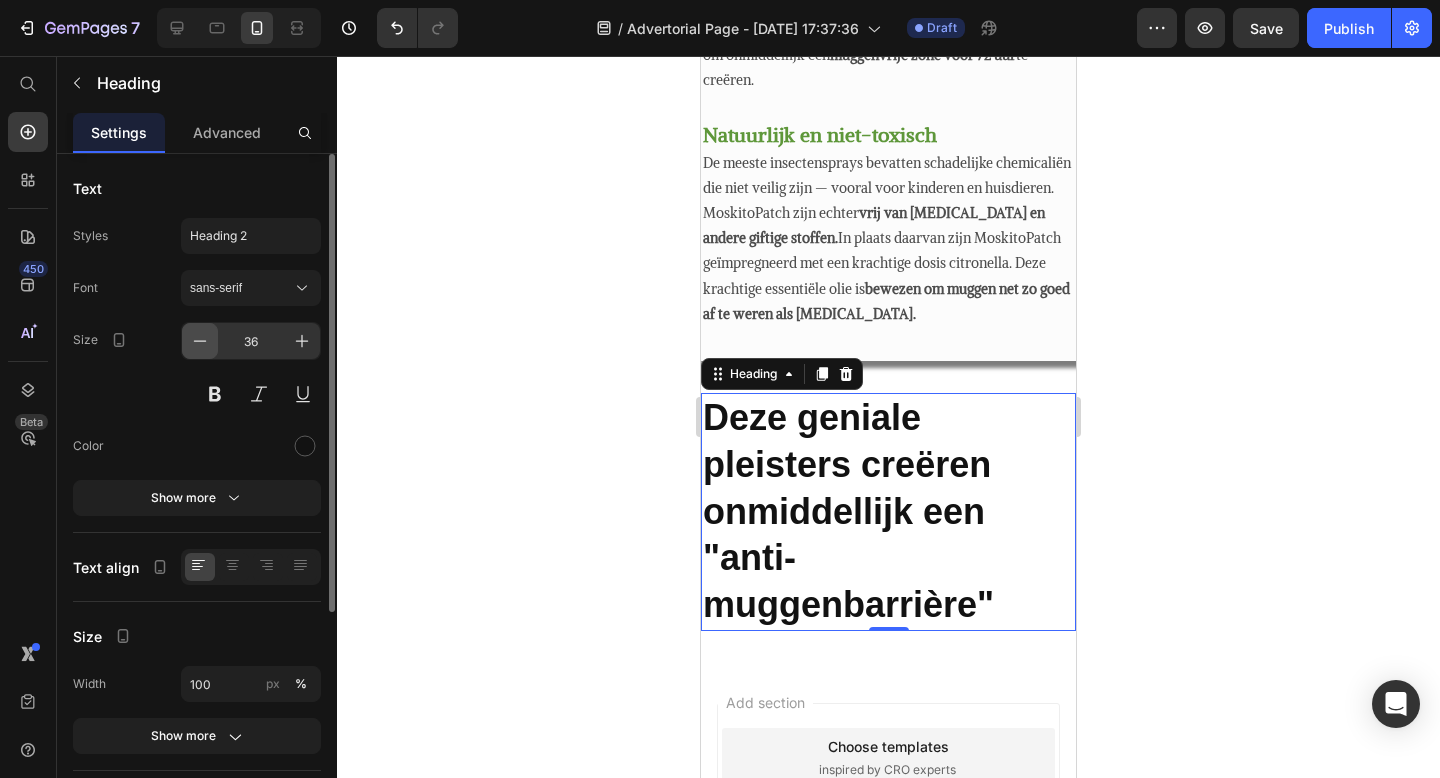 click 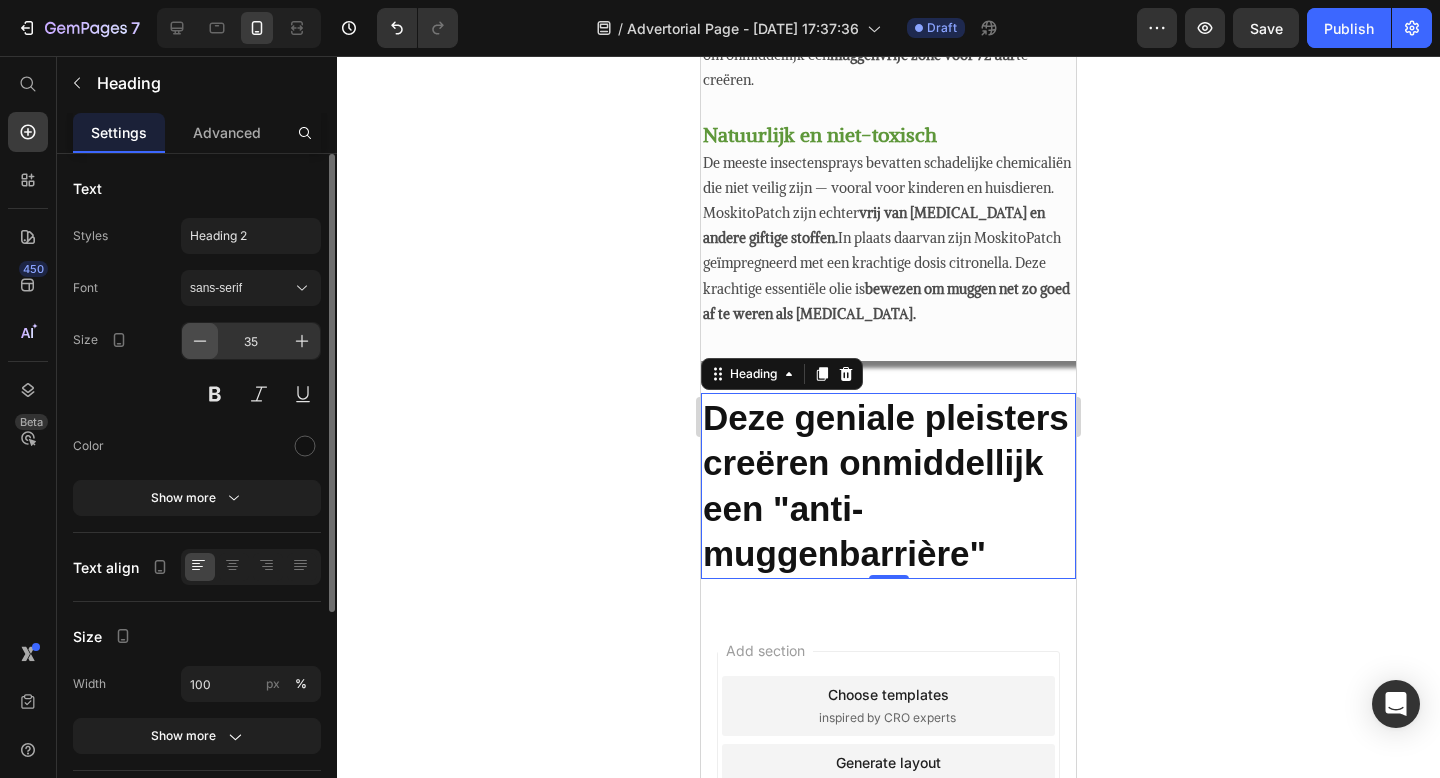 click 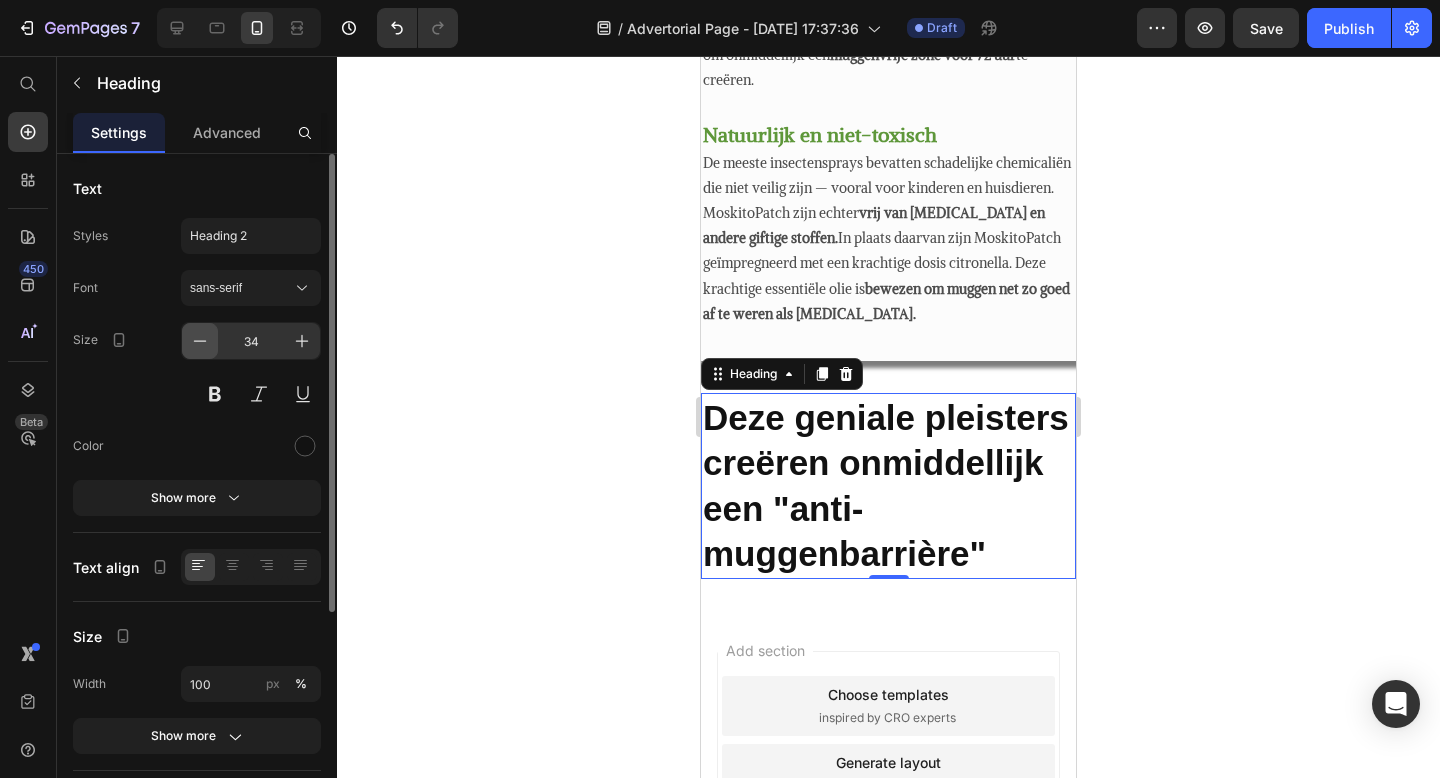 click 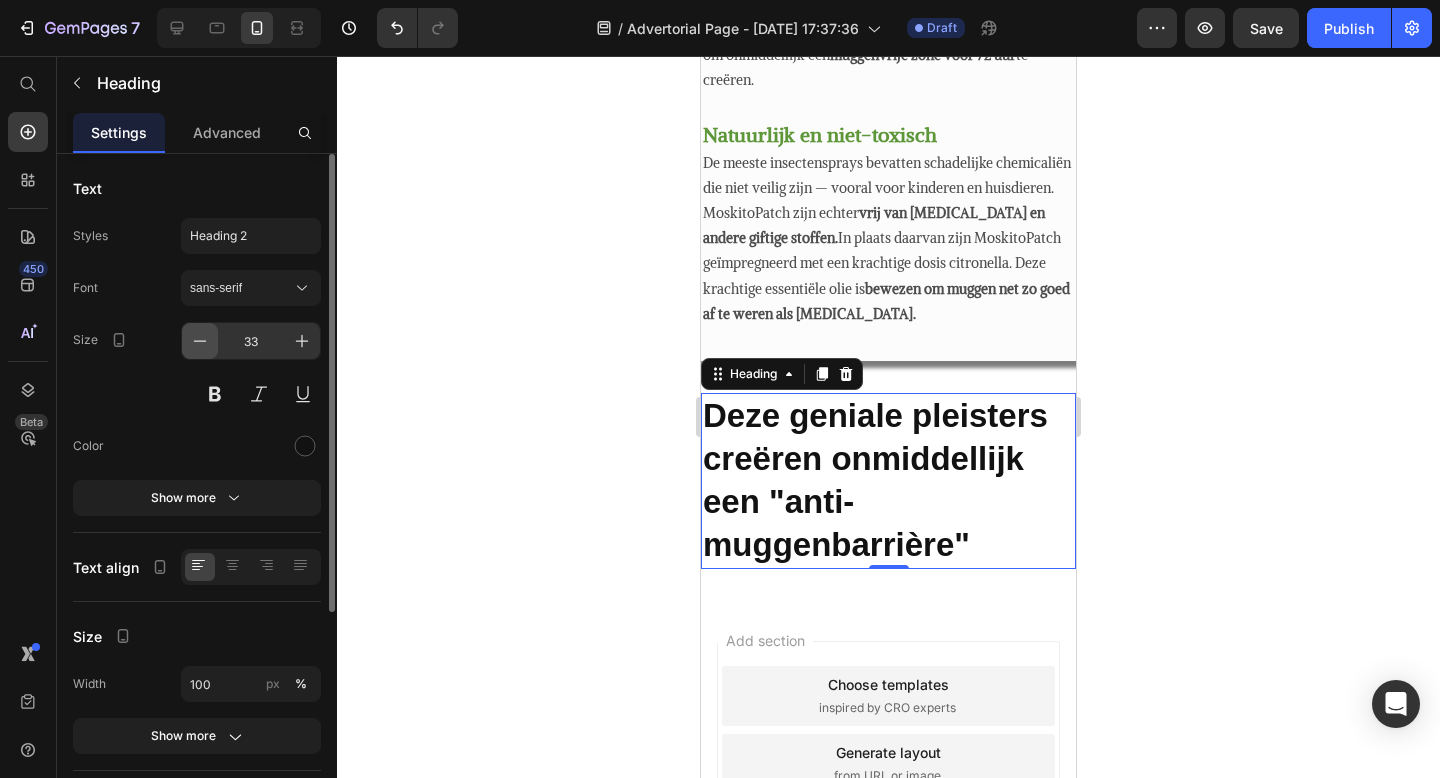 click 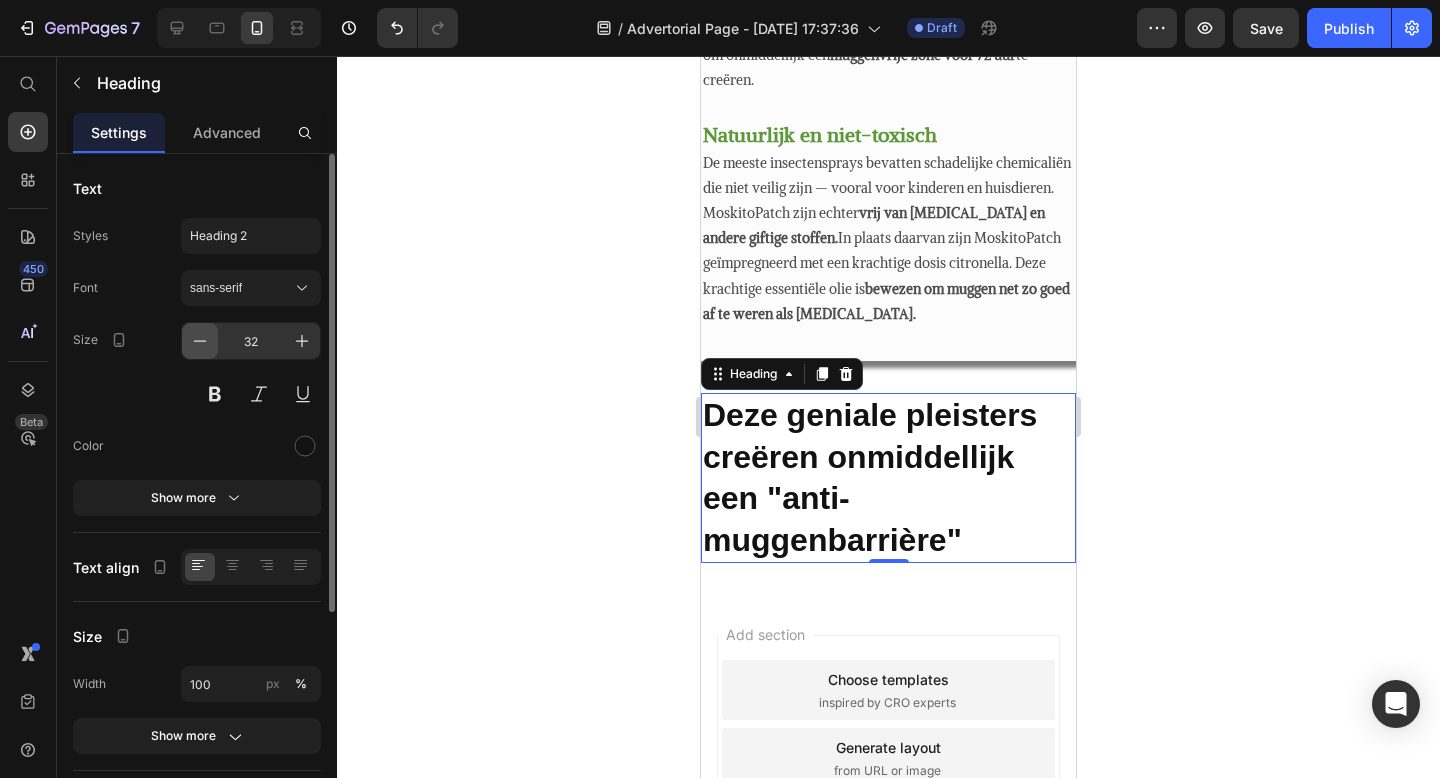 click 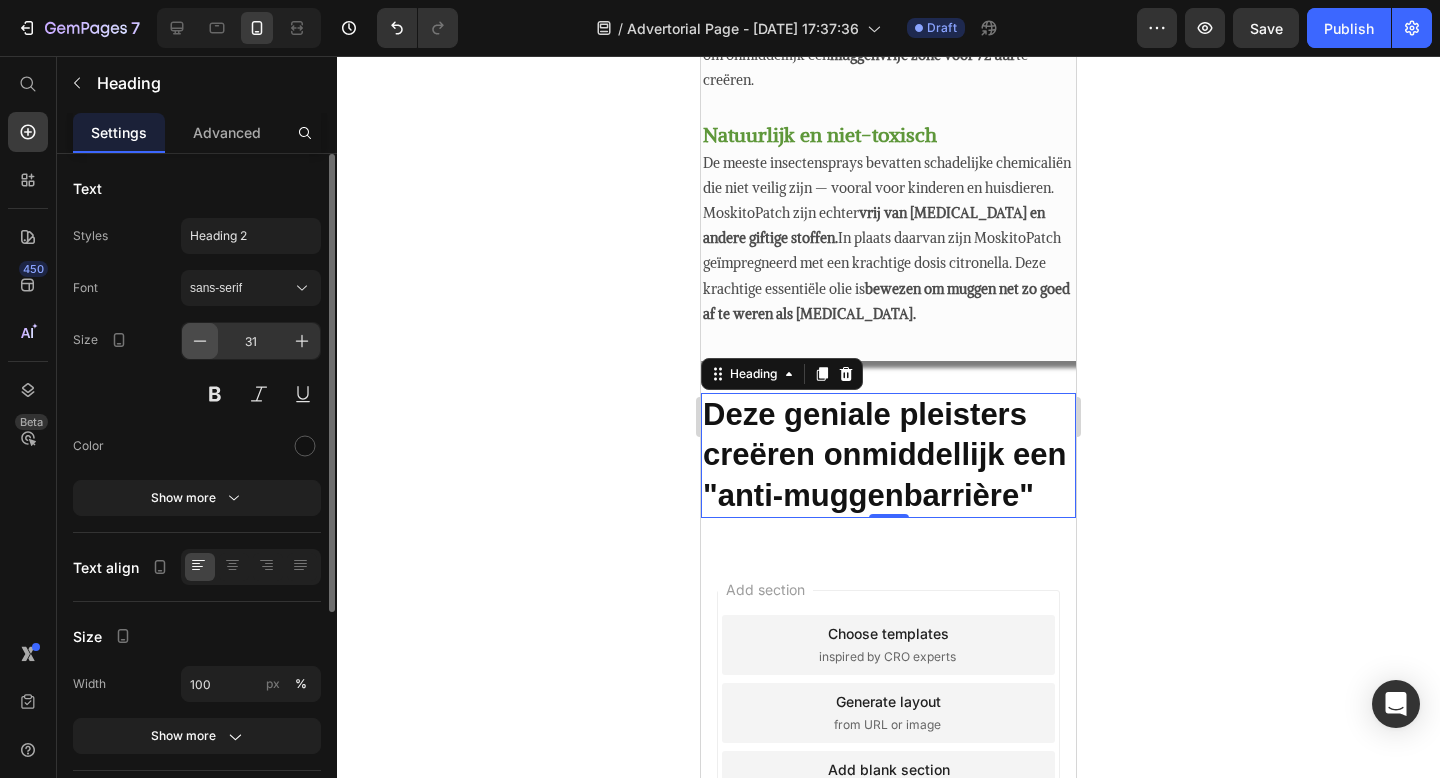 click 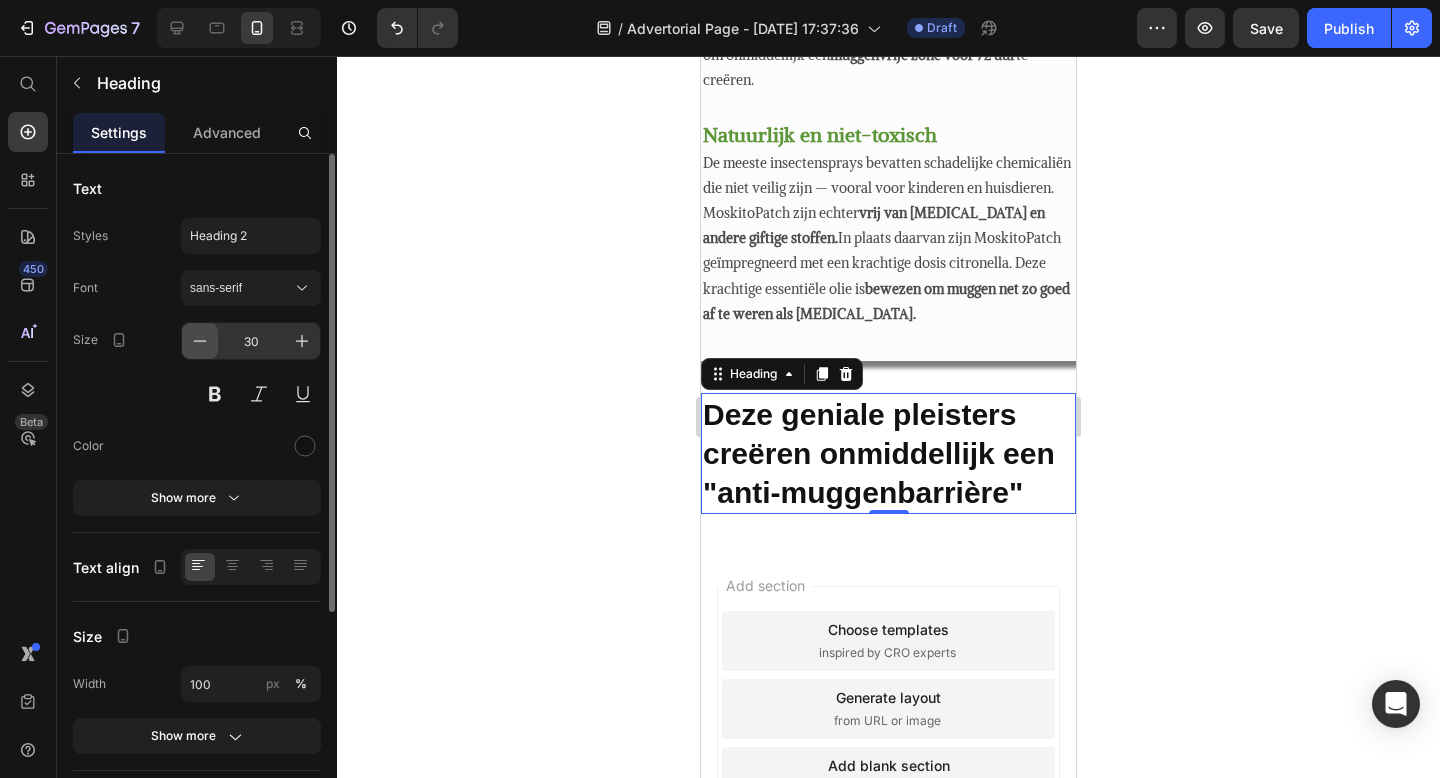 click 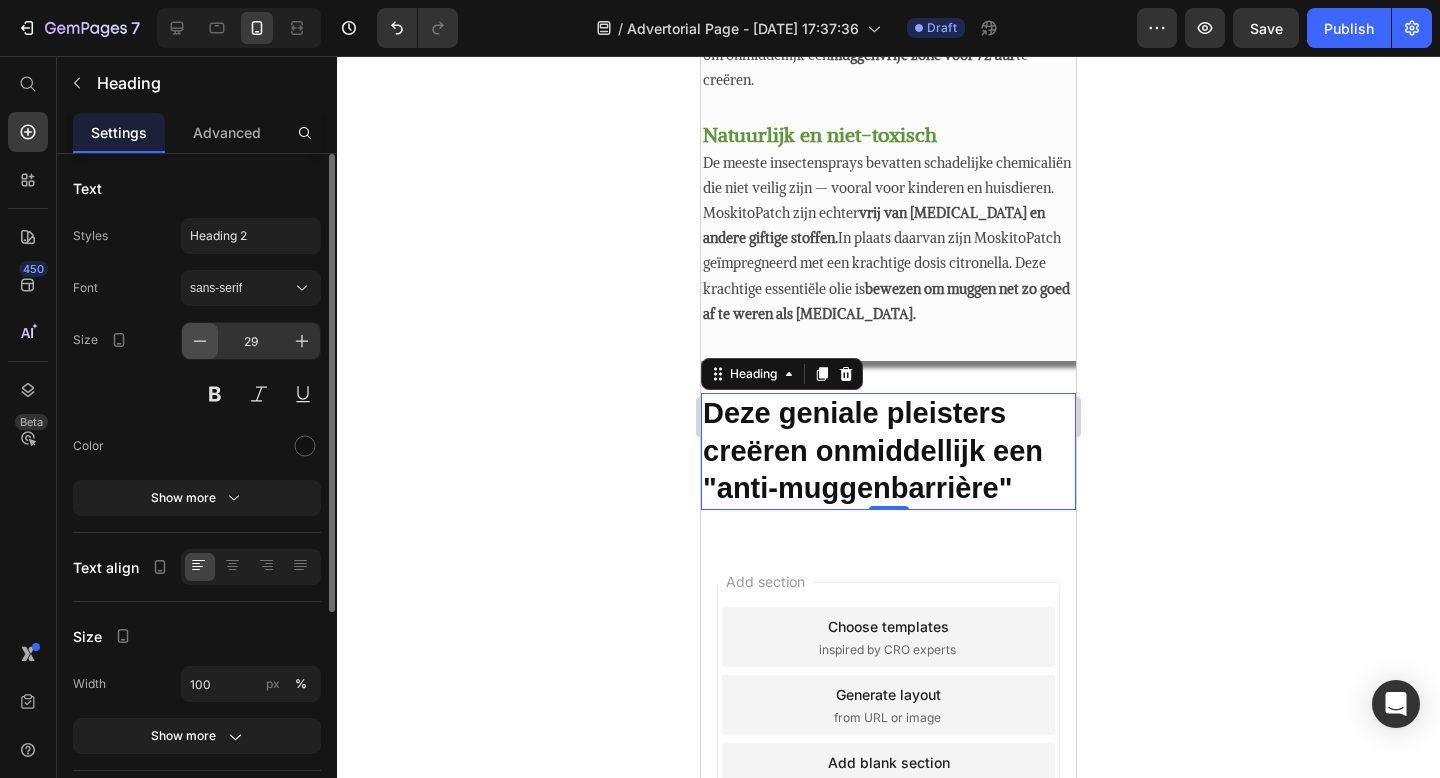 click 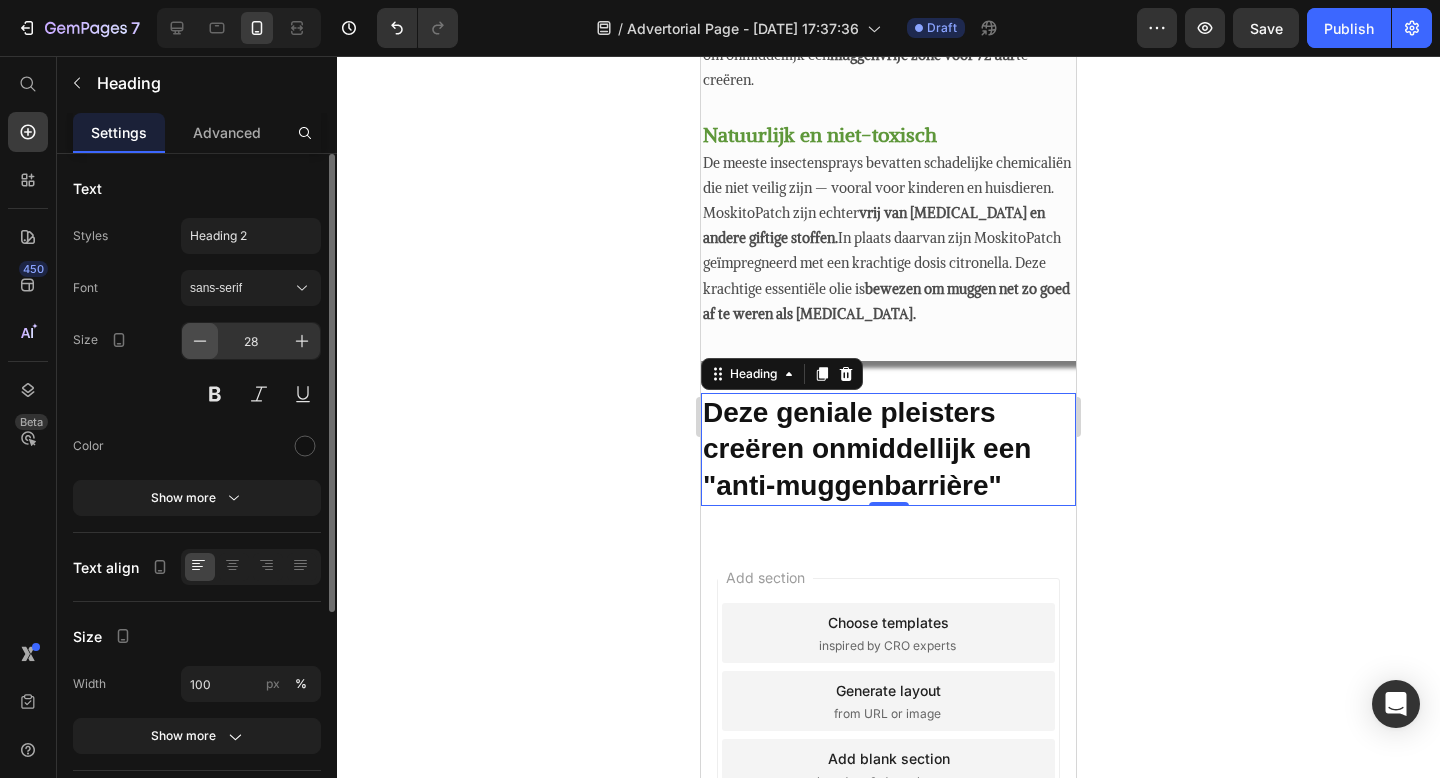 click 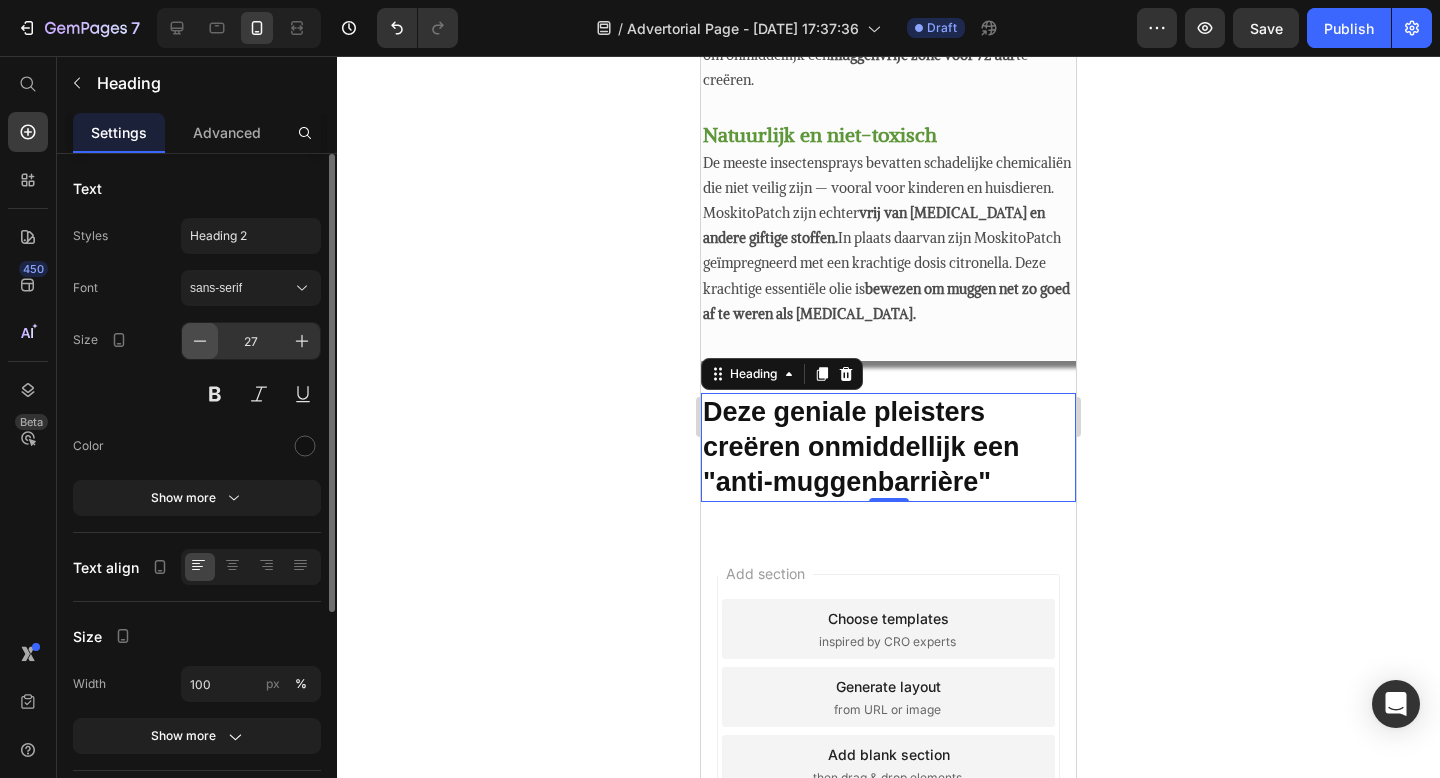 click 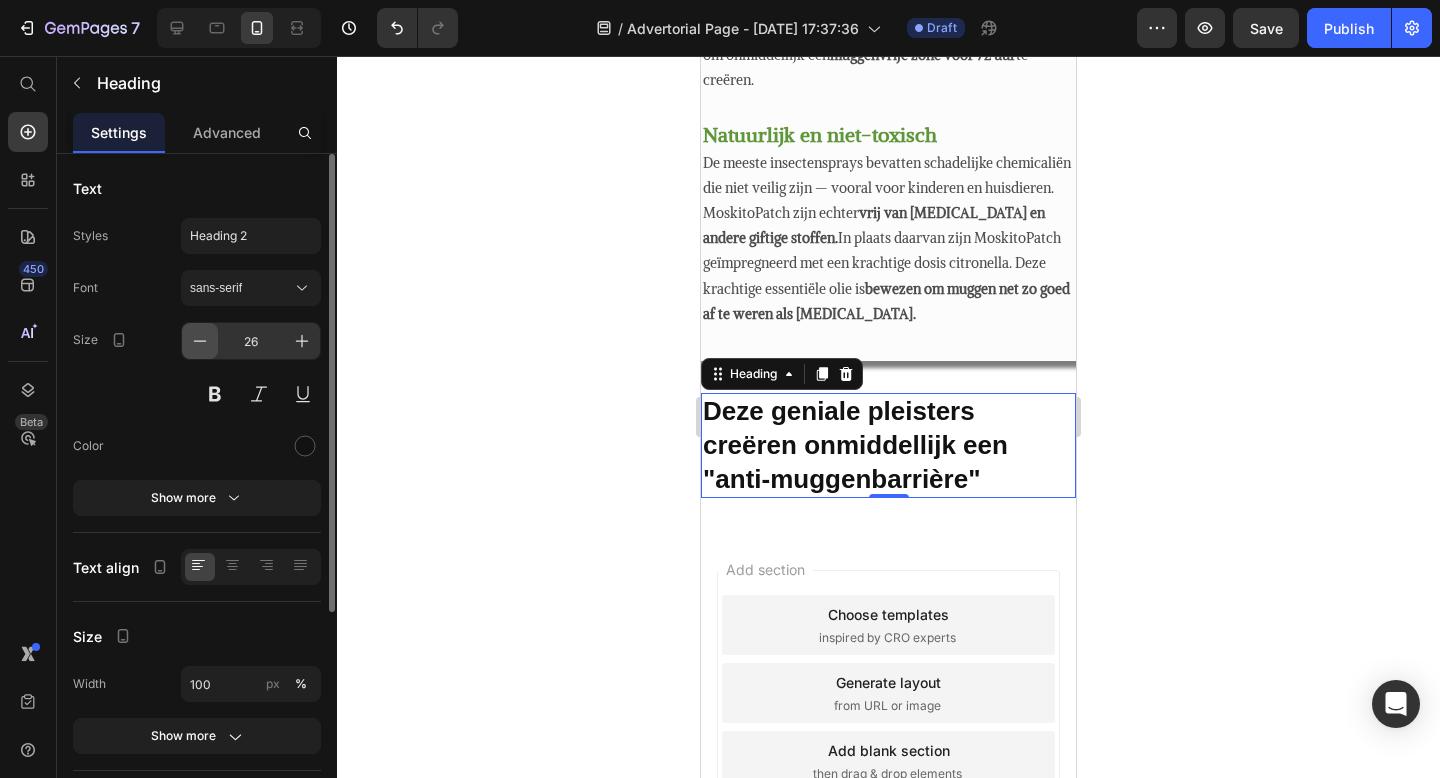 click 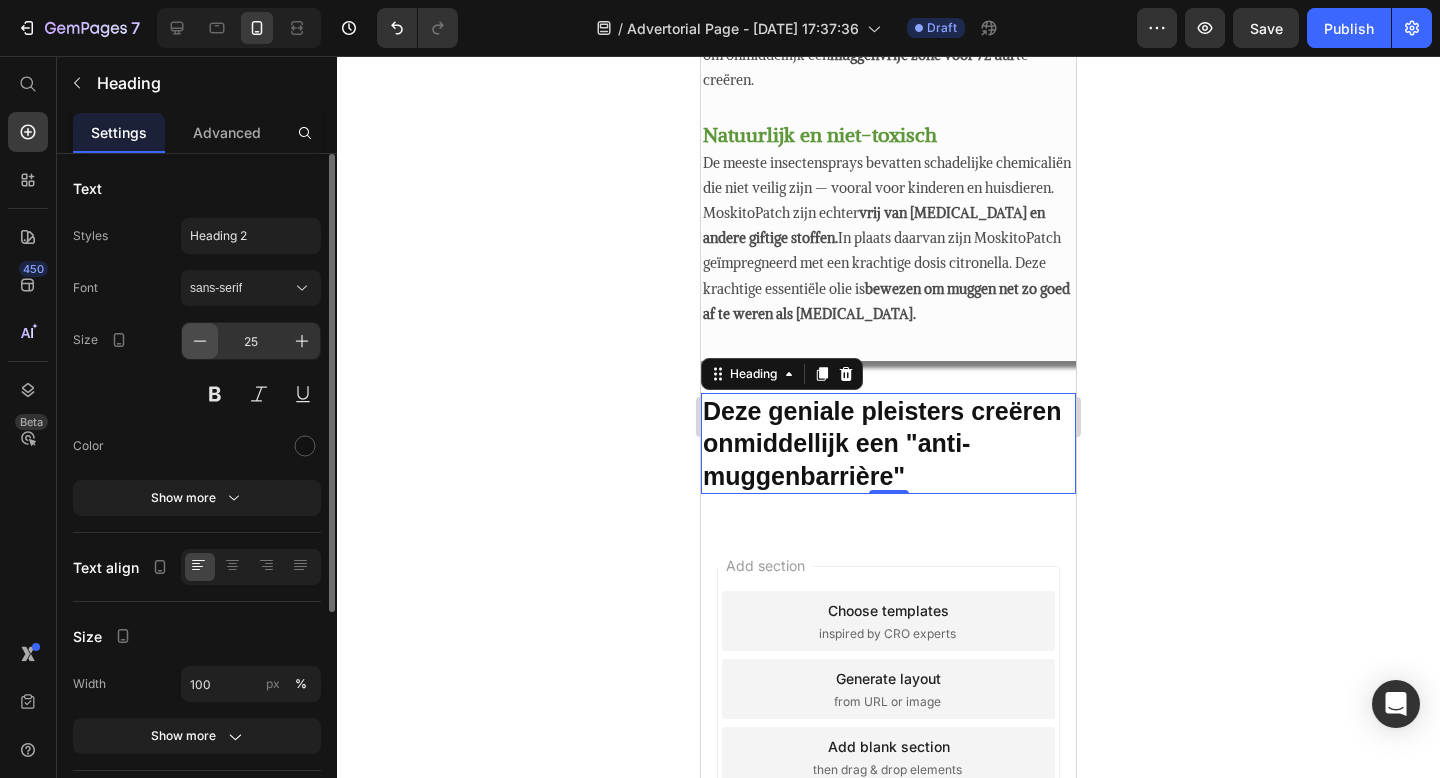 click 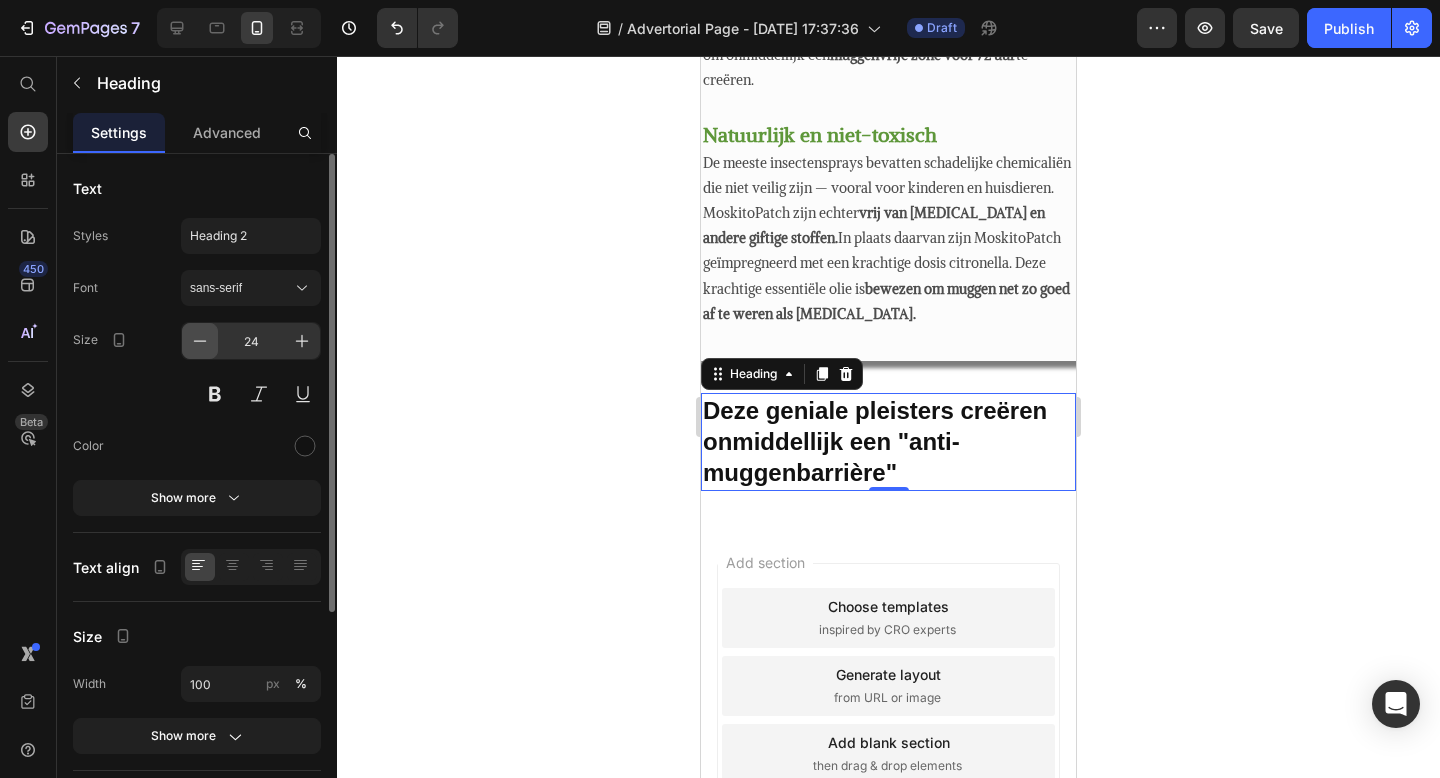click 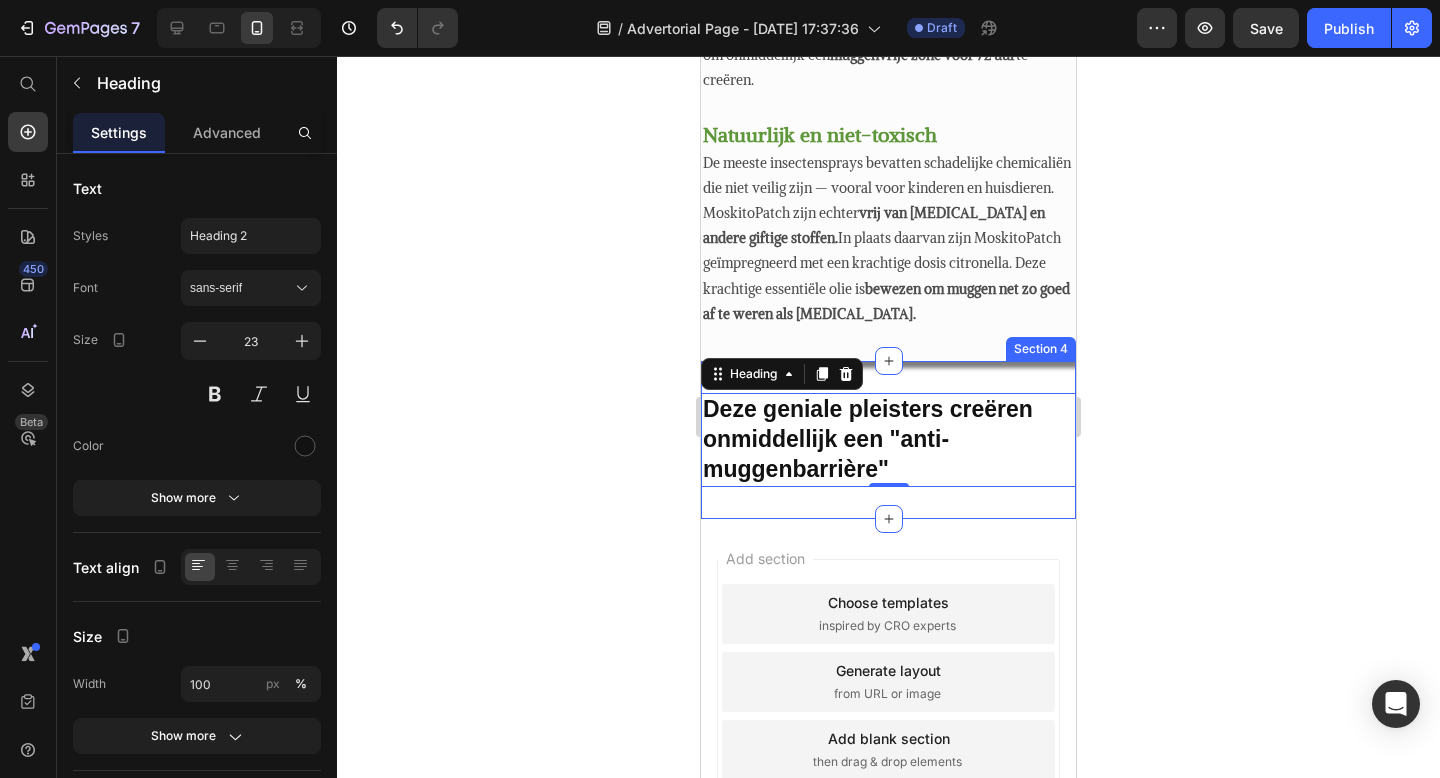 click on "⁠⁠⁠⁠⁠⁠⁠ Deze geniale pleisters creëren onmiddellijk een "anti-muggenbarrière" Heading   0 Section 4" at bounding box center [888, 440] 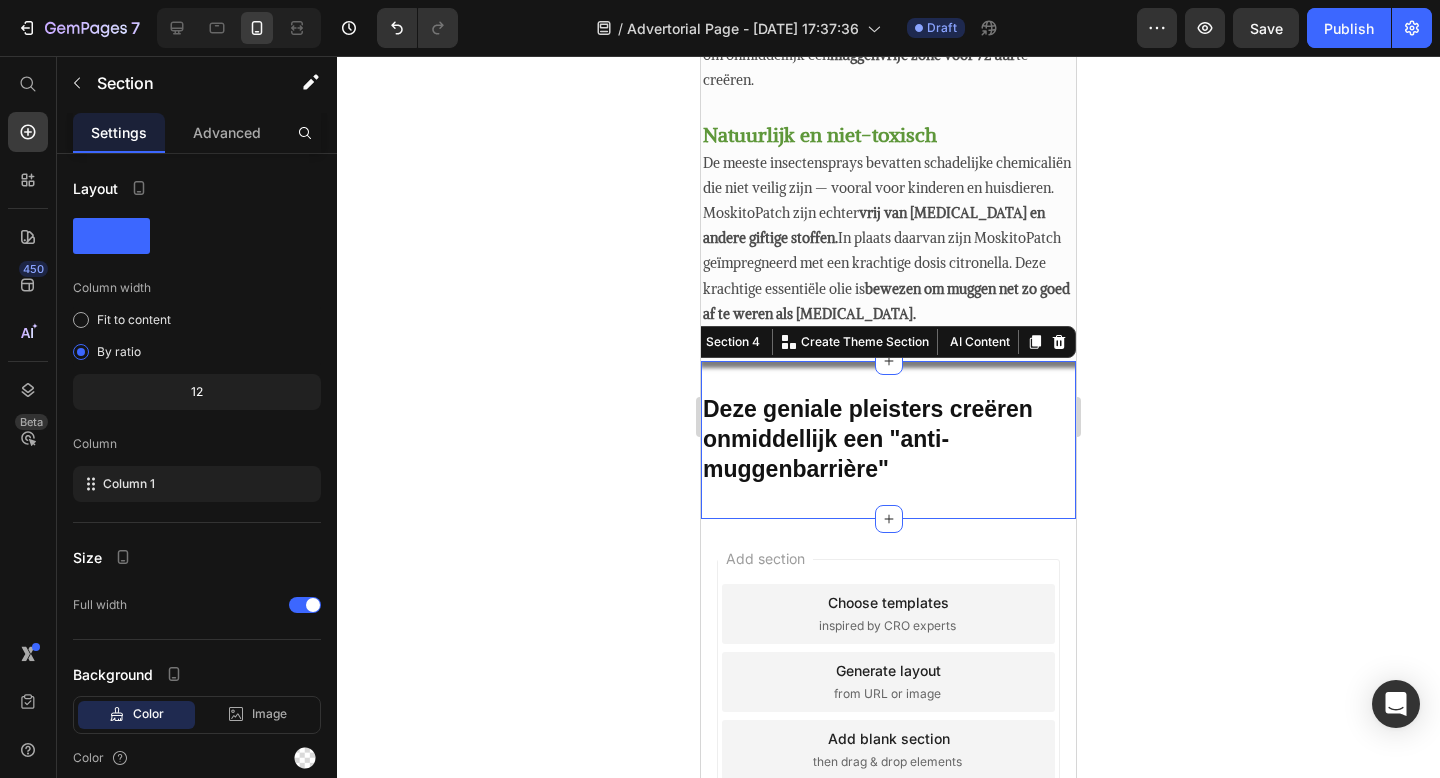 click 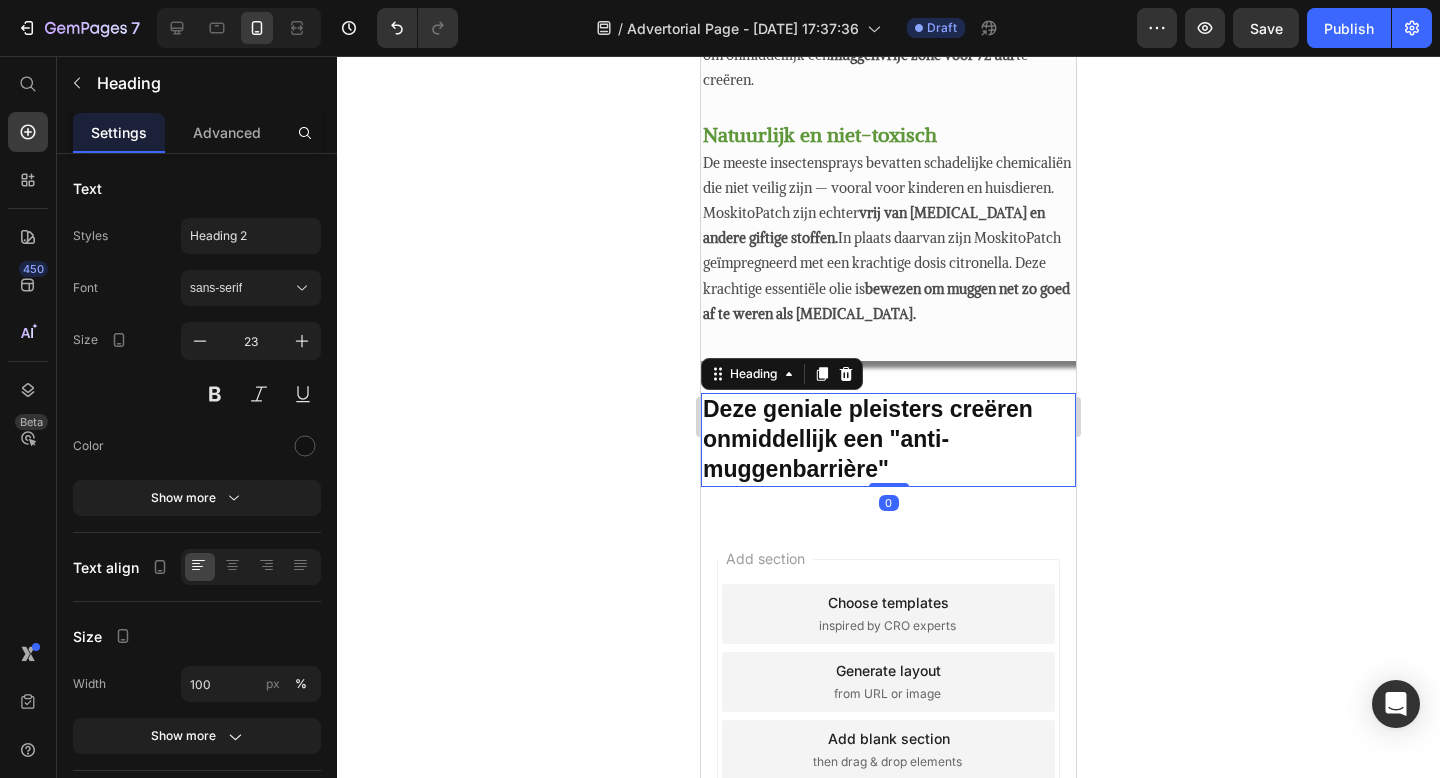 click on "Deze geniale pleisters creëren onmiddellijk een "anti-muggenbarrière"" at bounding box center (868, 439) 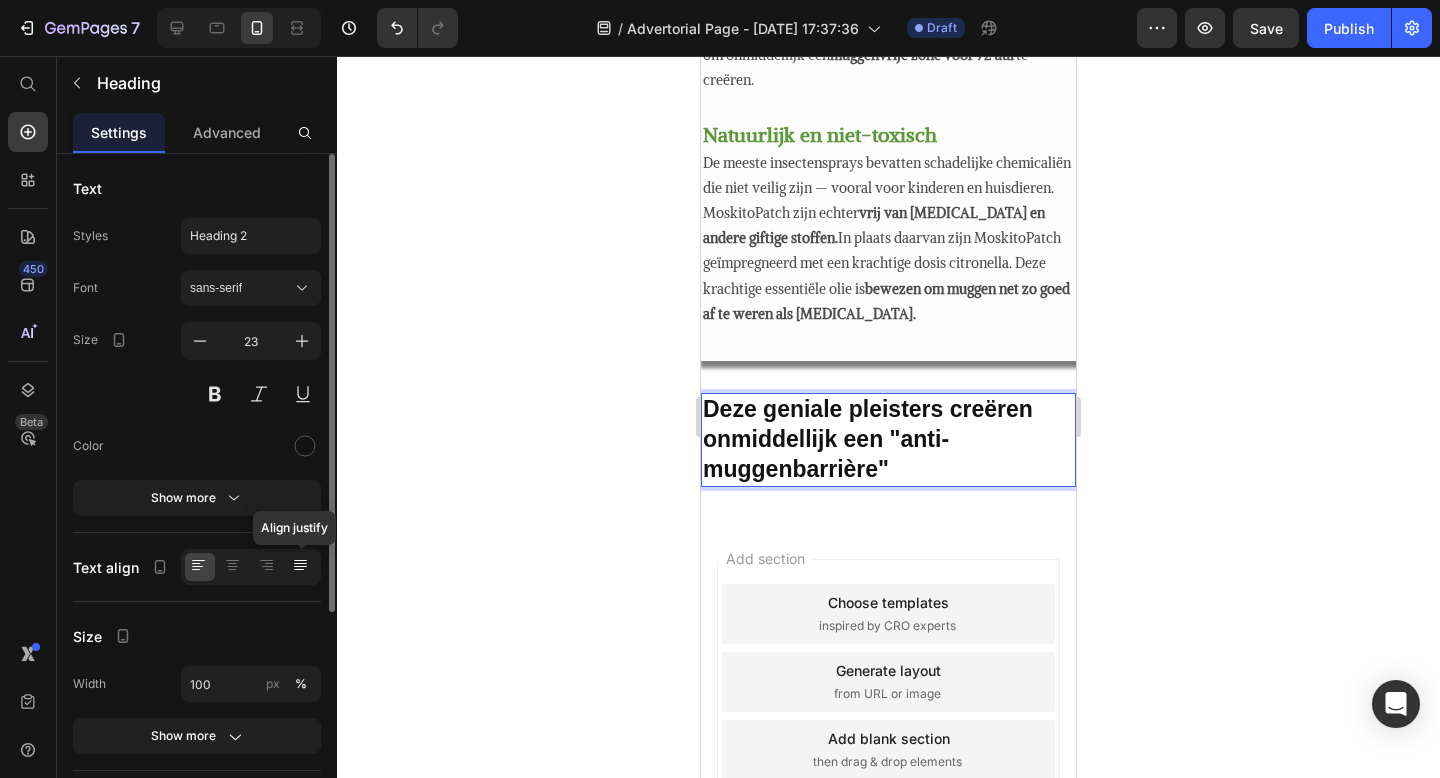 click 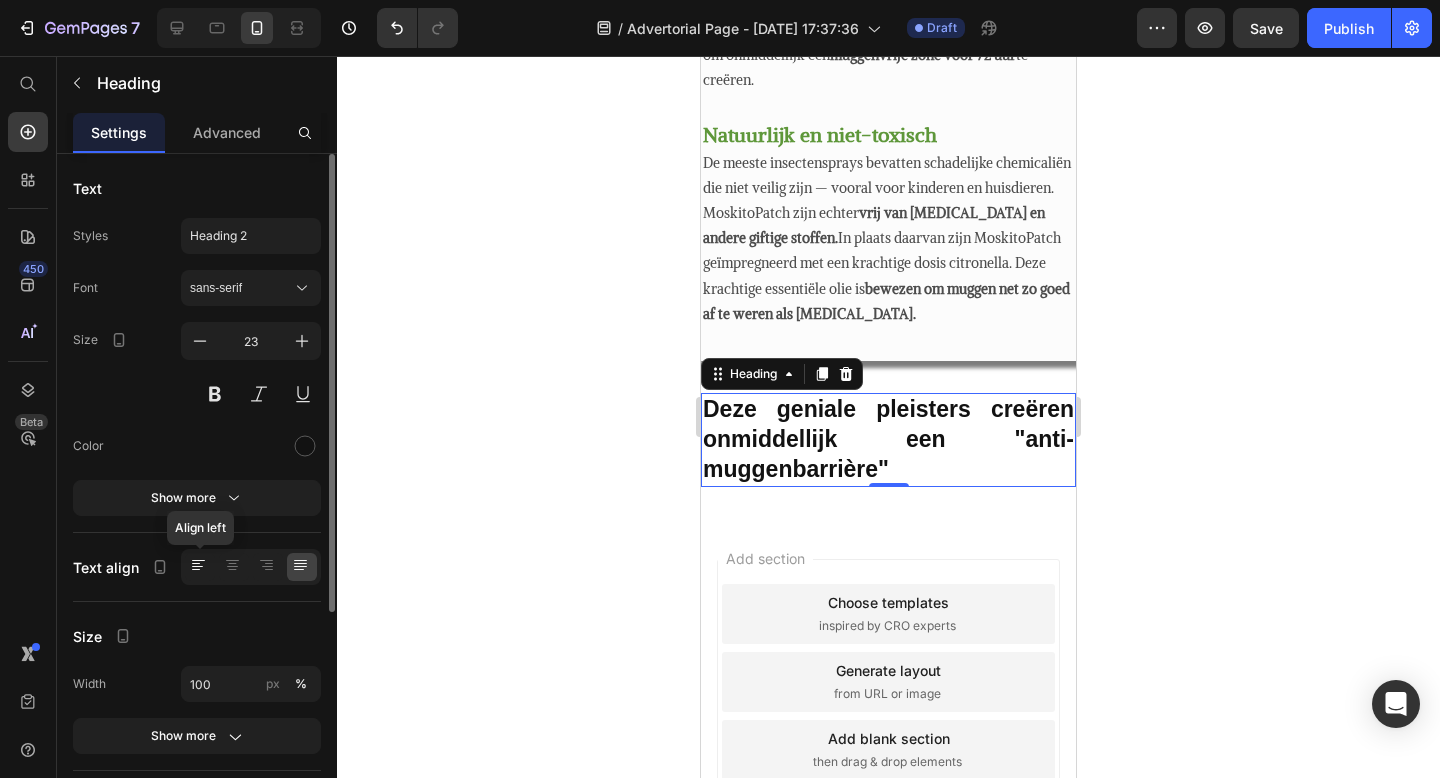 click 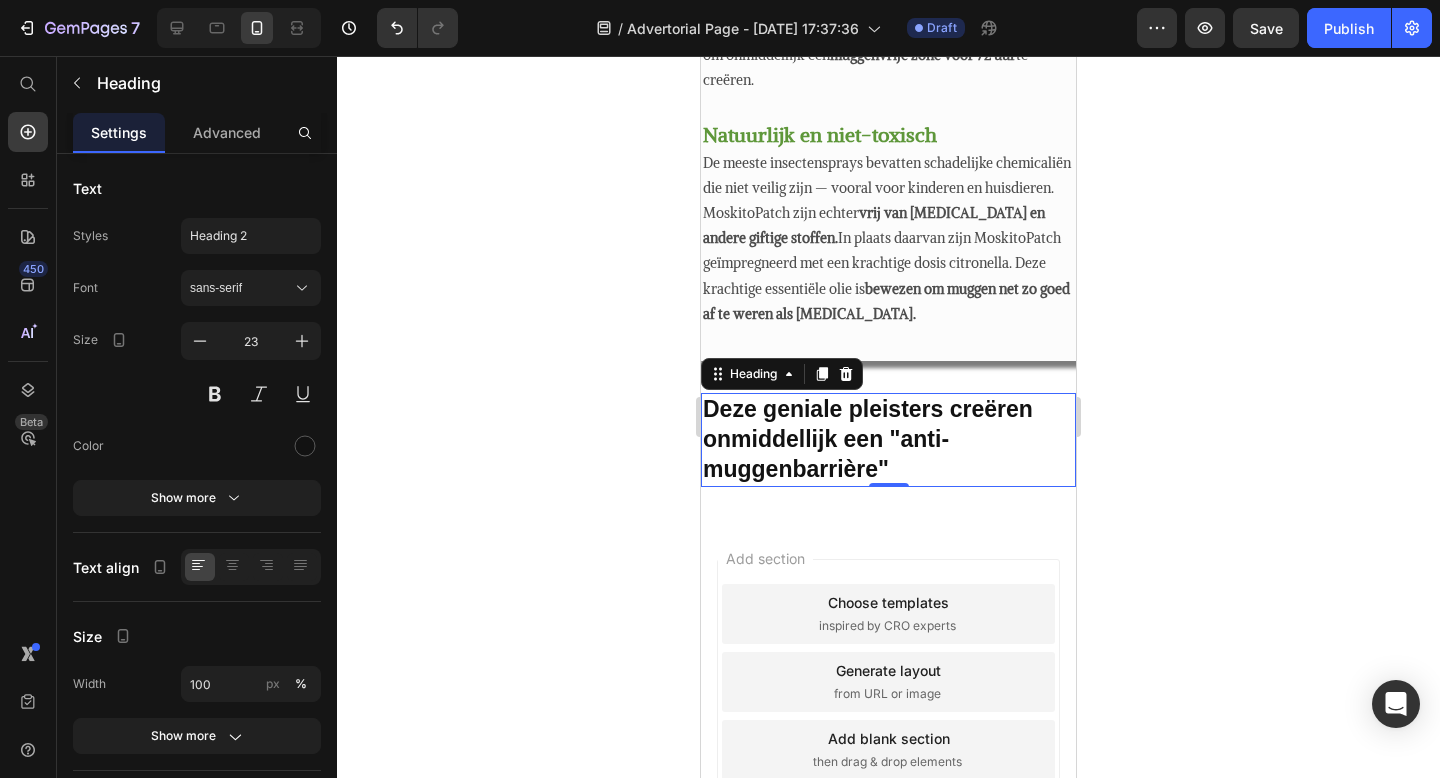 click 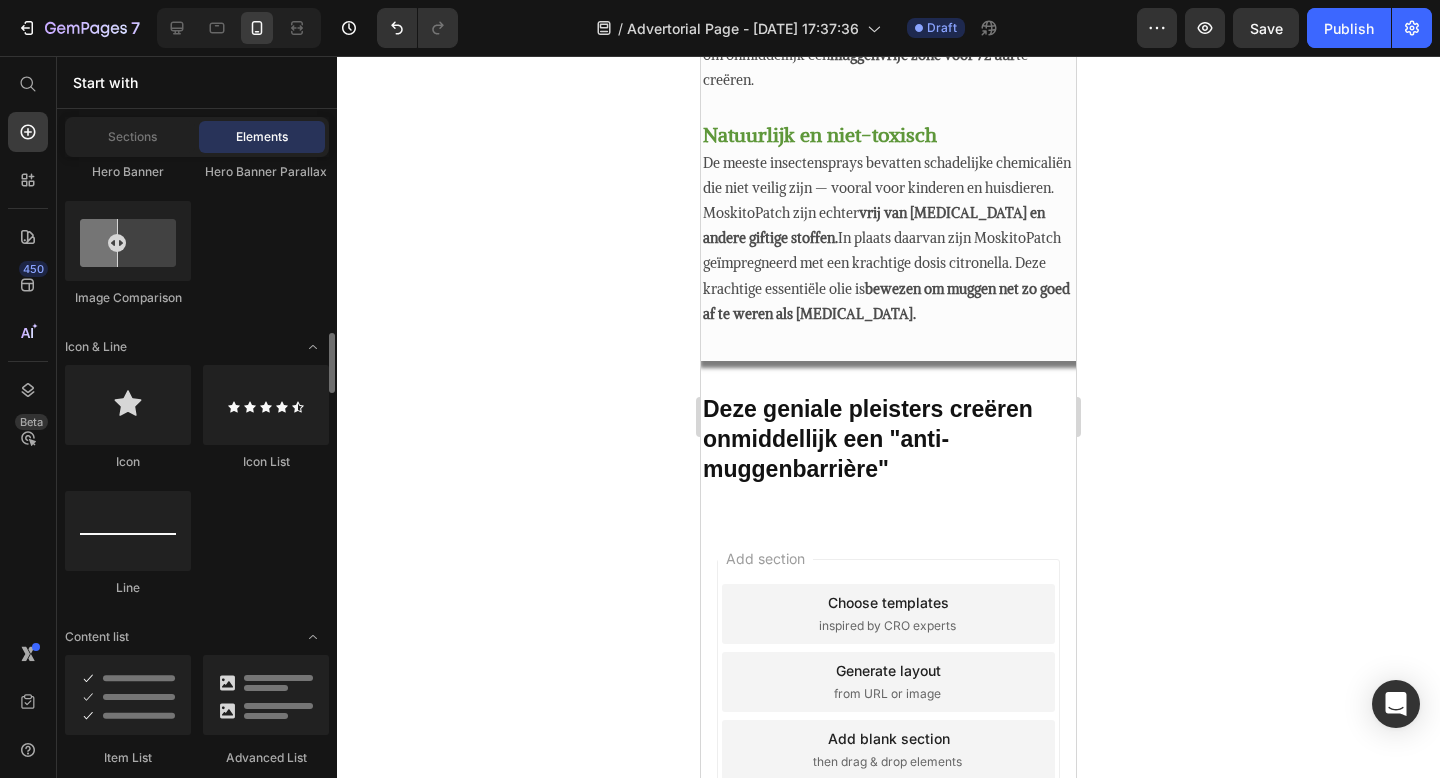 scroll, scrollTop: 1310, scrollLeft: 0, axis: vertical 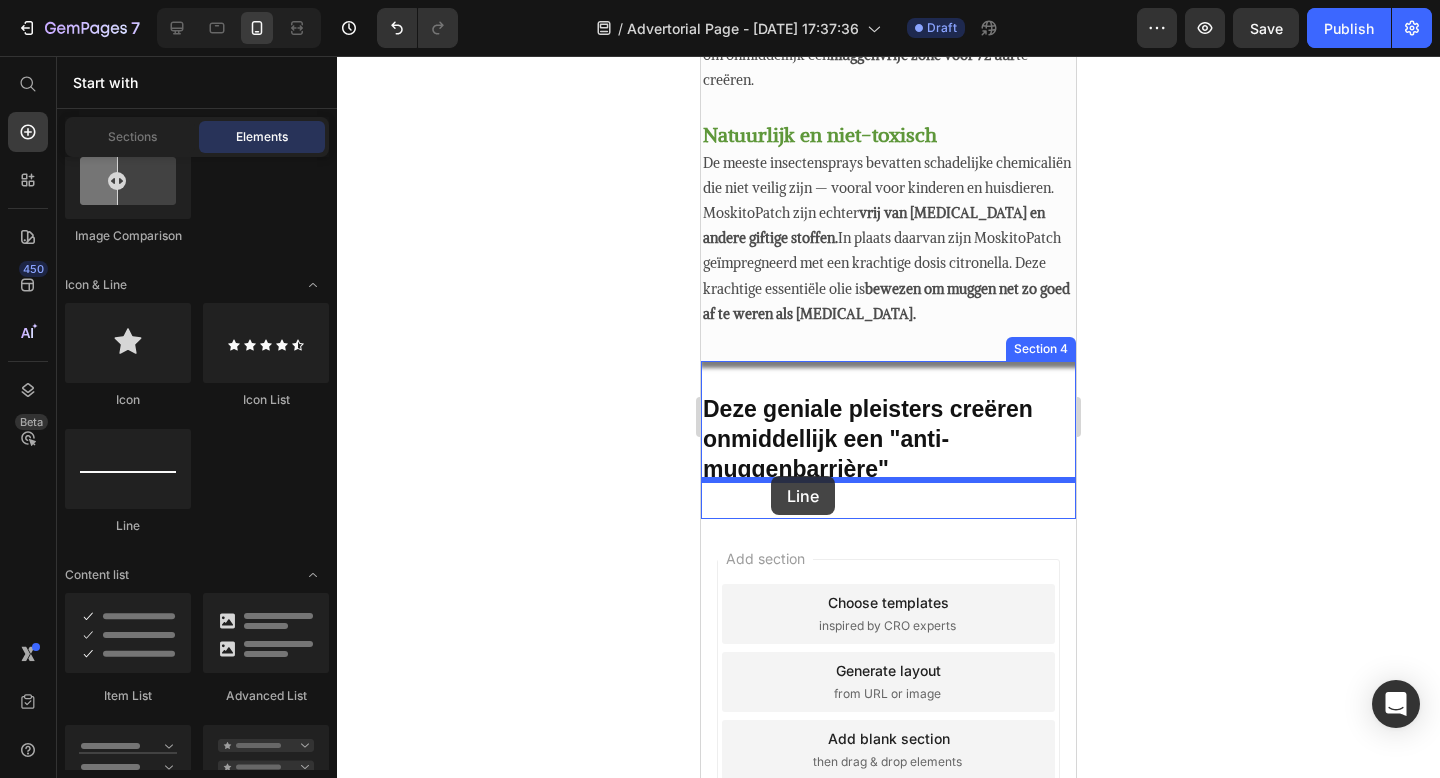 drag, startPoint x: 831, startPoint y: 515, endPoint x: 771, endPoint y: 476, distance: 71.561165 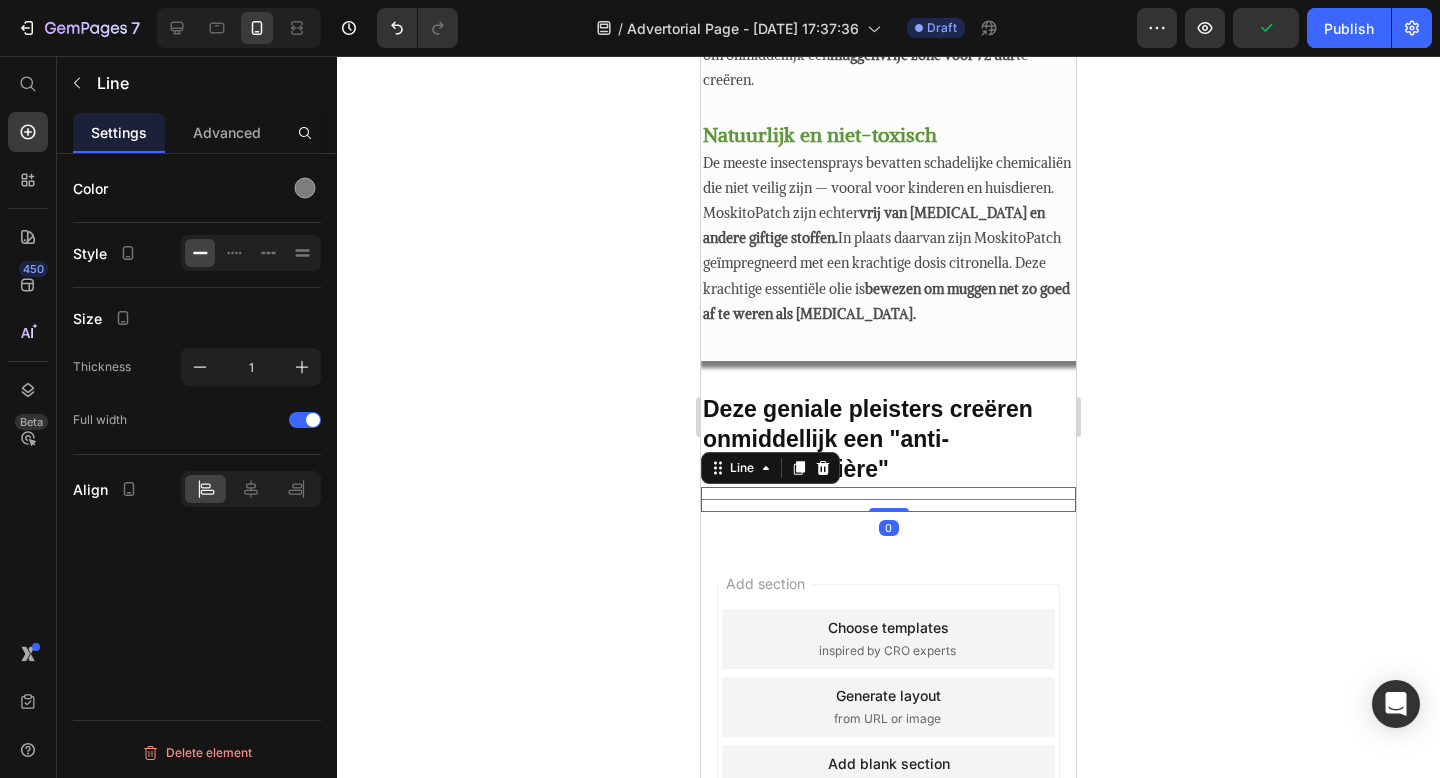 click on "Title Line   0" at bounding box center [888, 499] 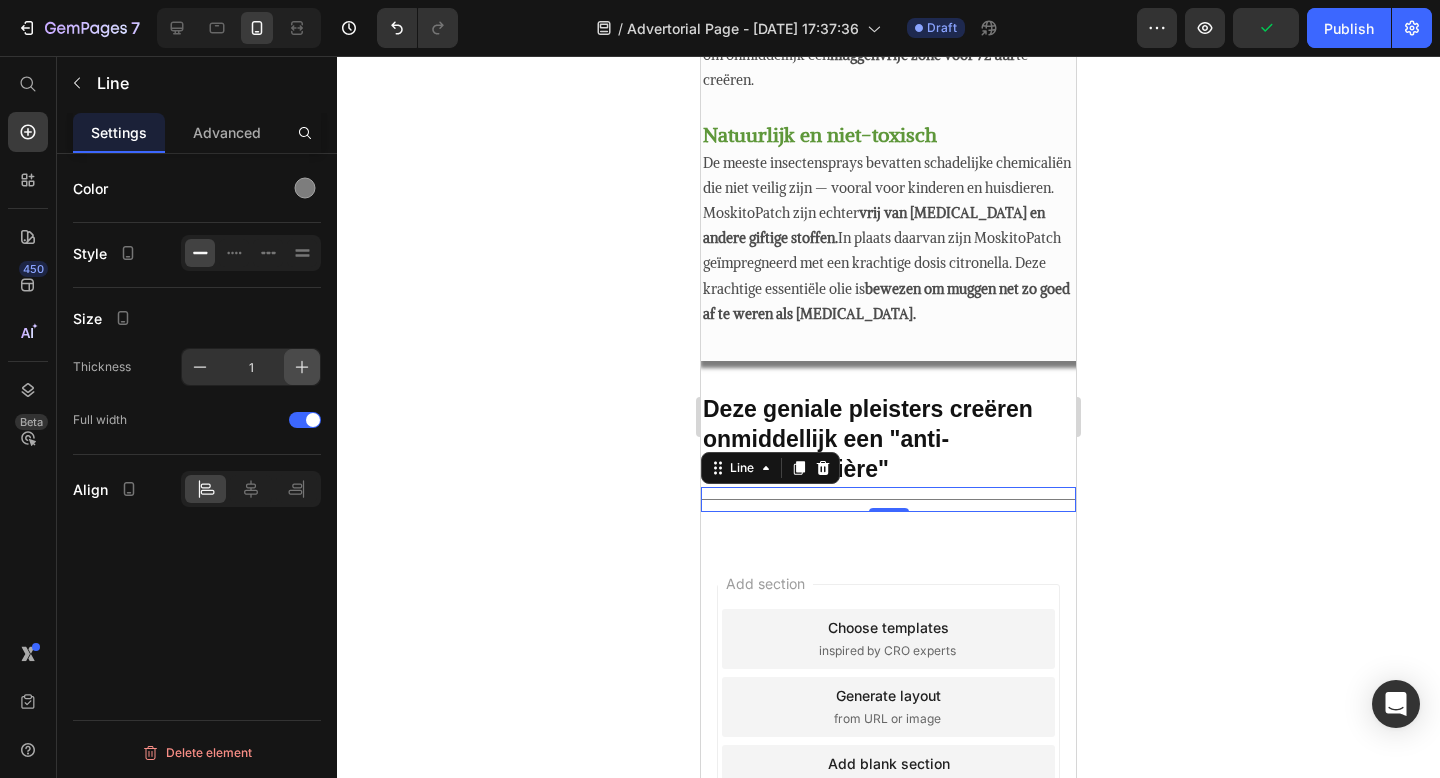 click 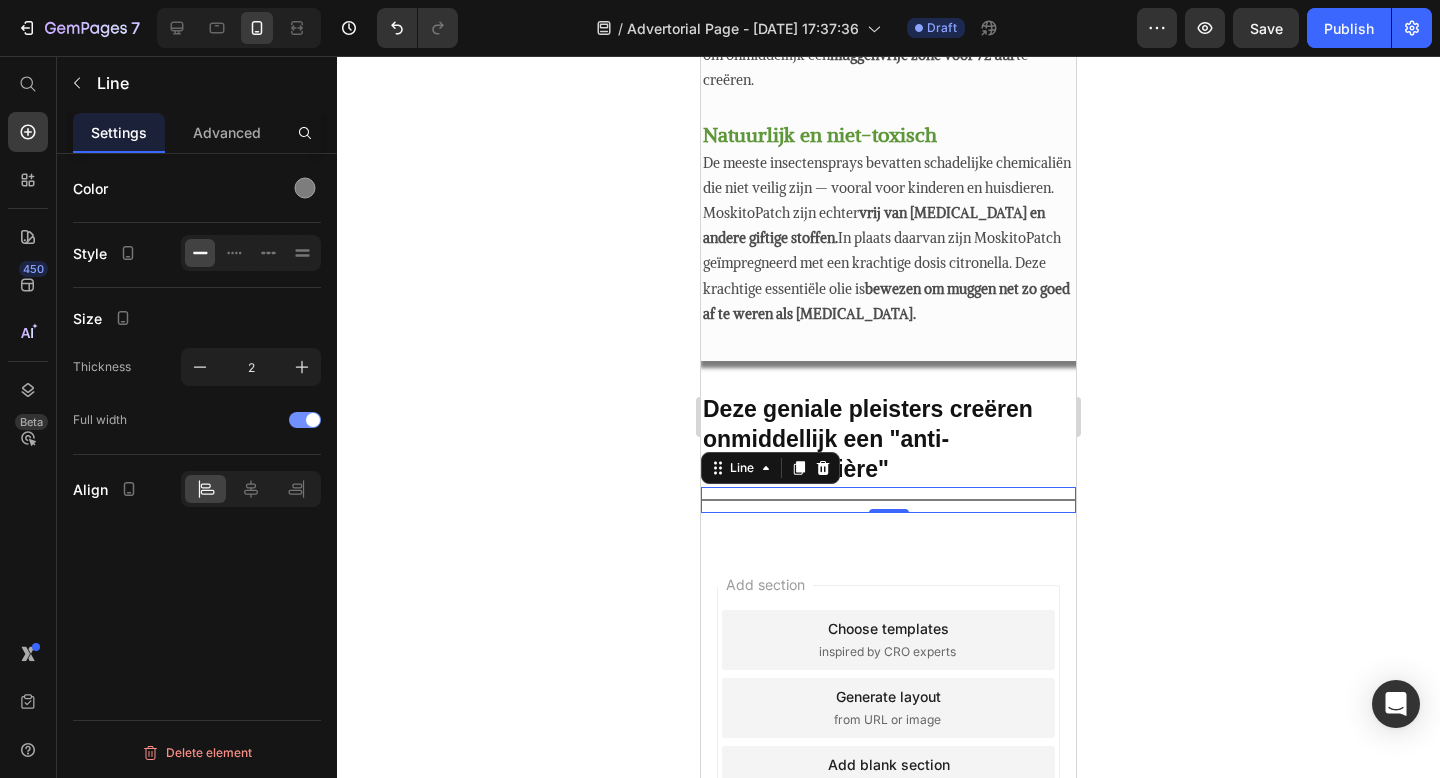 click at bounding box center [305, 420] 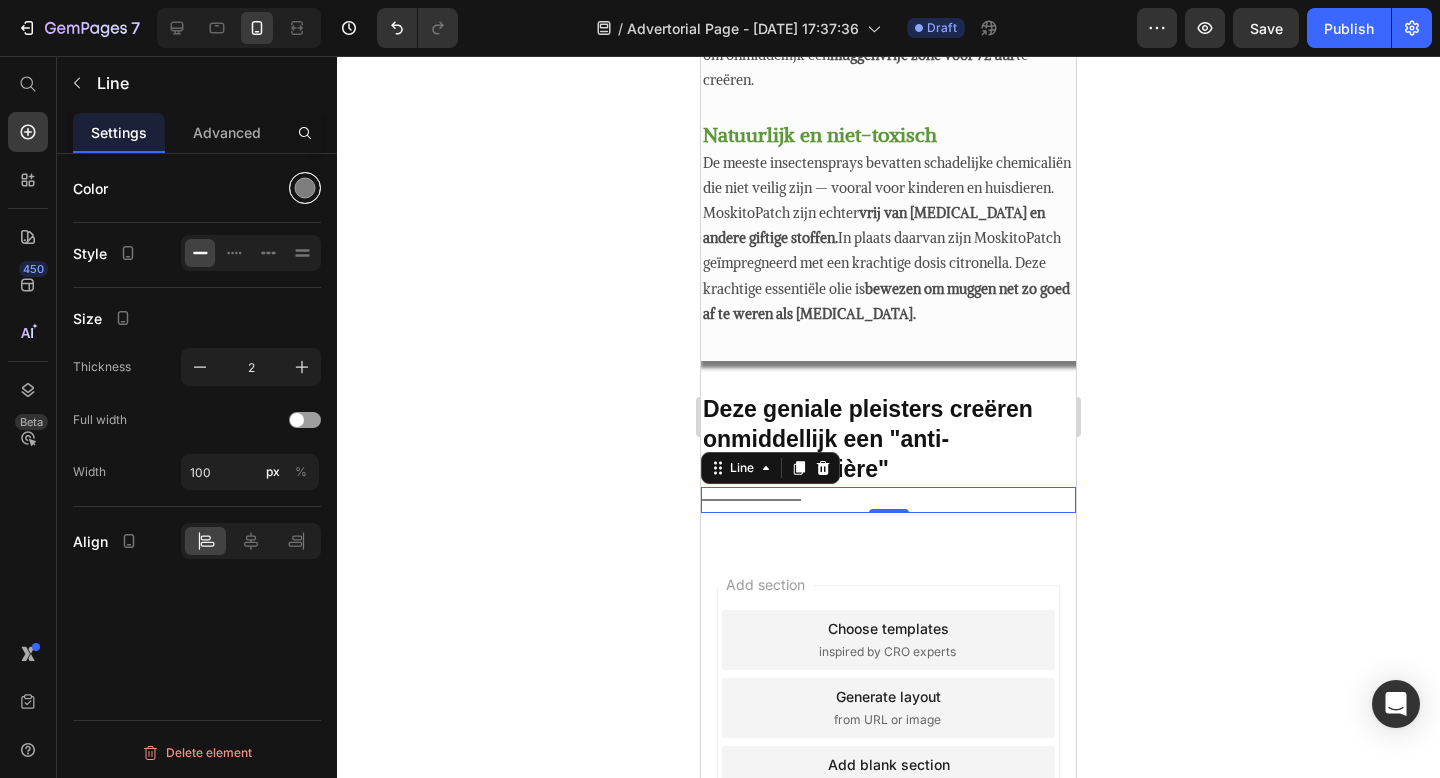 click at bounding box center (305, 188) 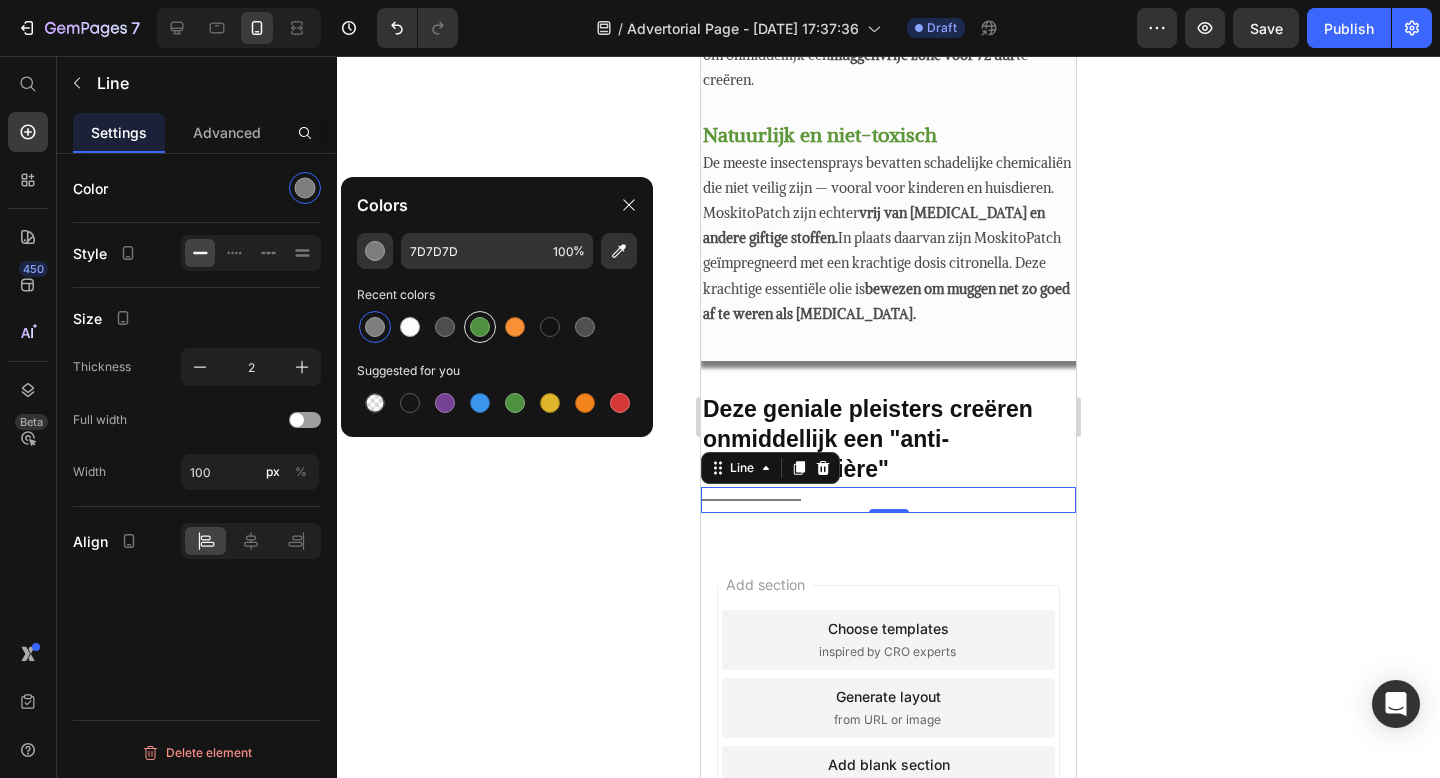 click at bounding box center (480, 327) 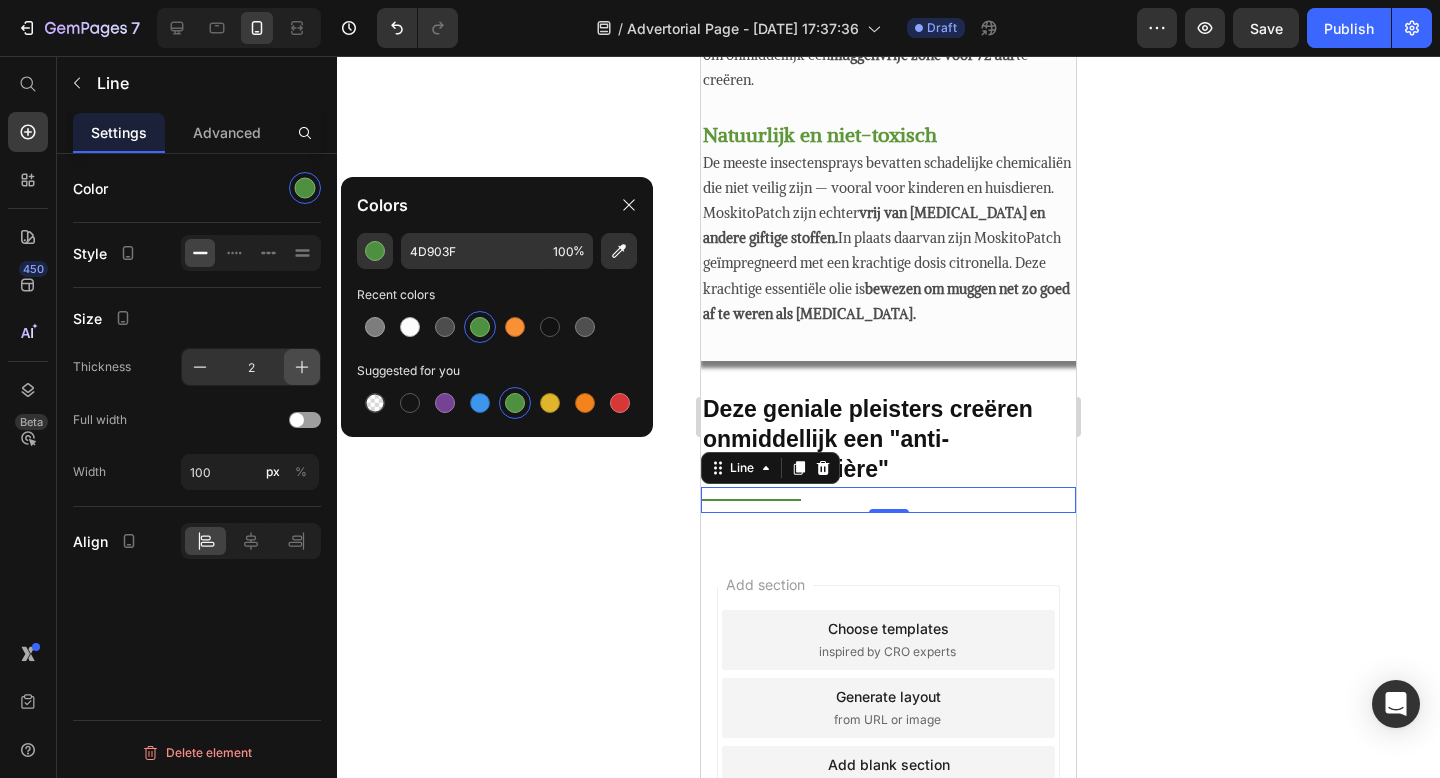 click 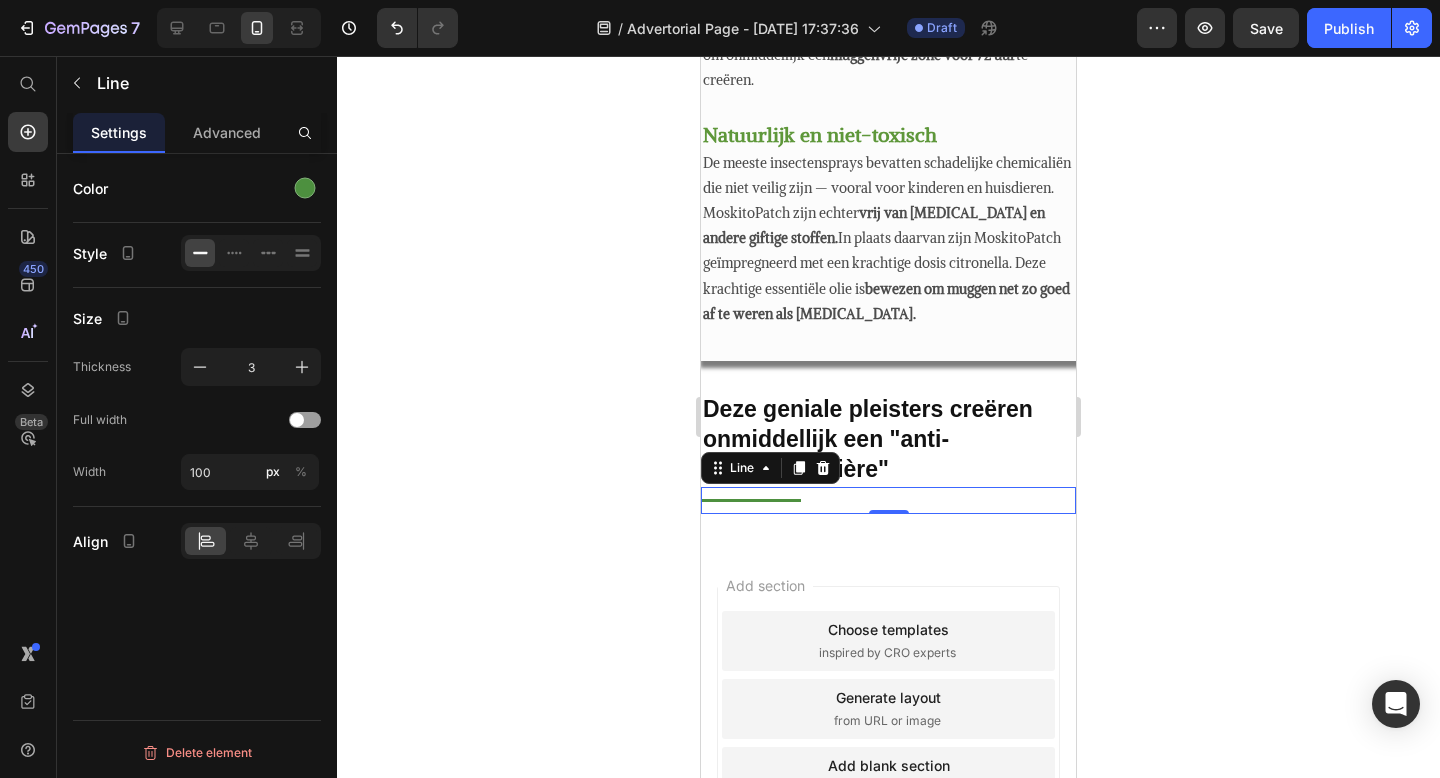 click 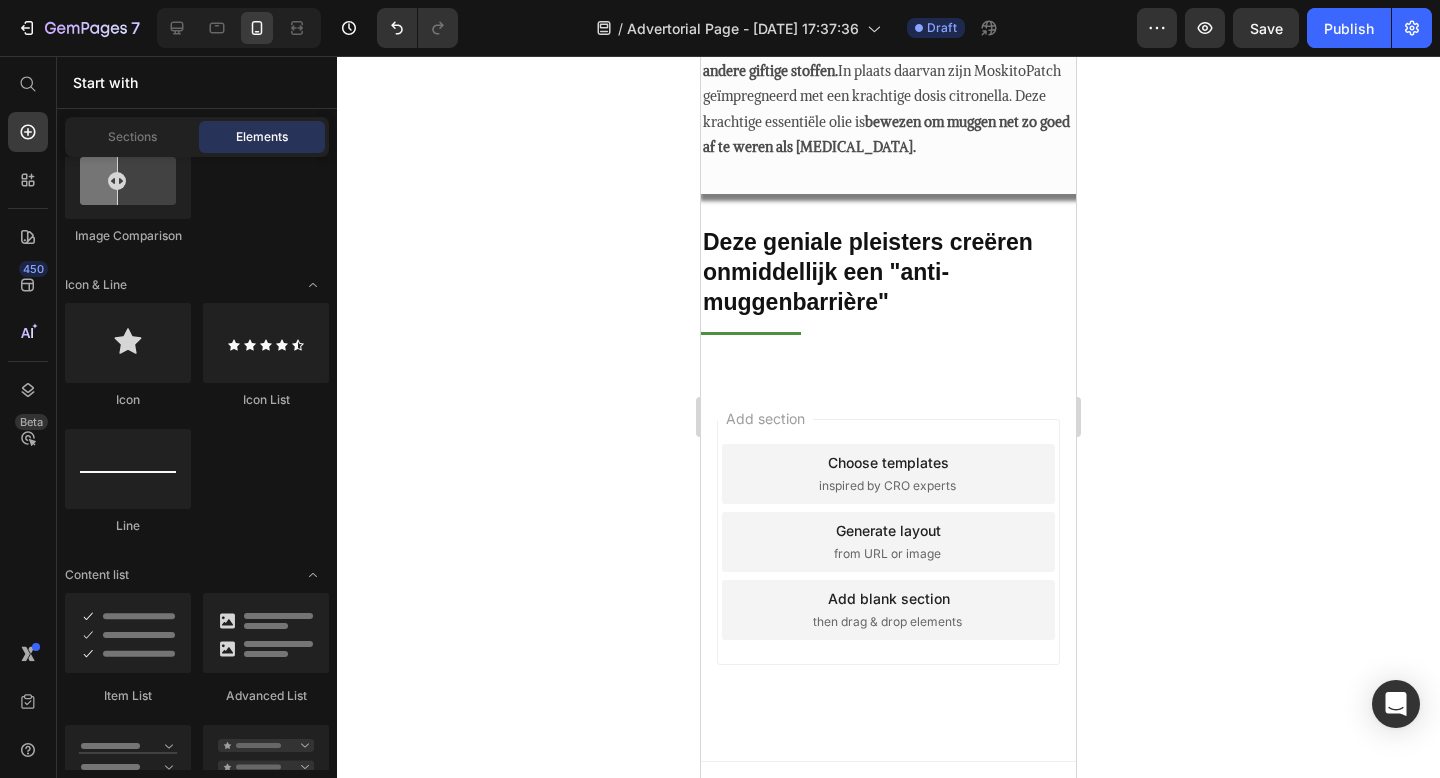 scroll, scrollTop: 1750, scrollLeft: 0, axis: vertical 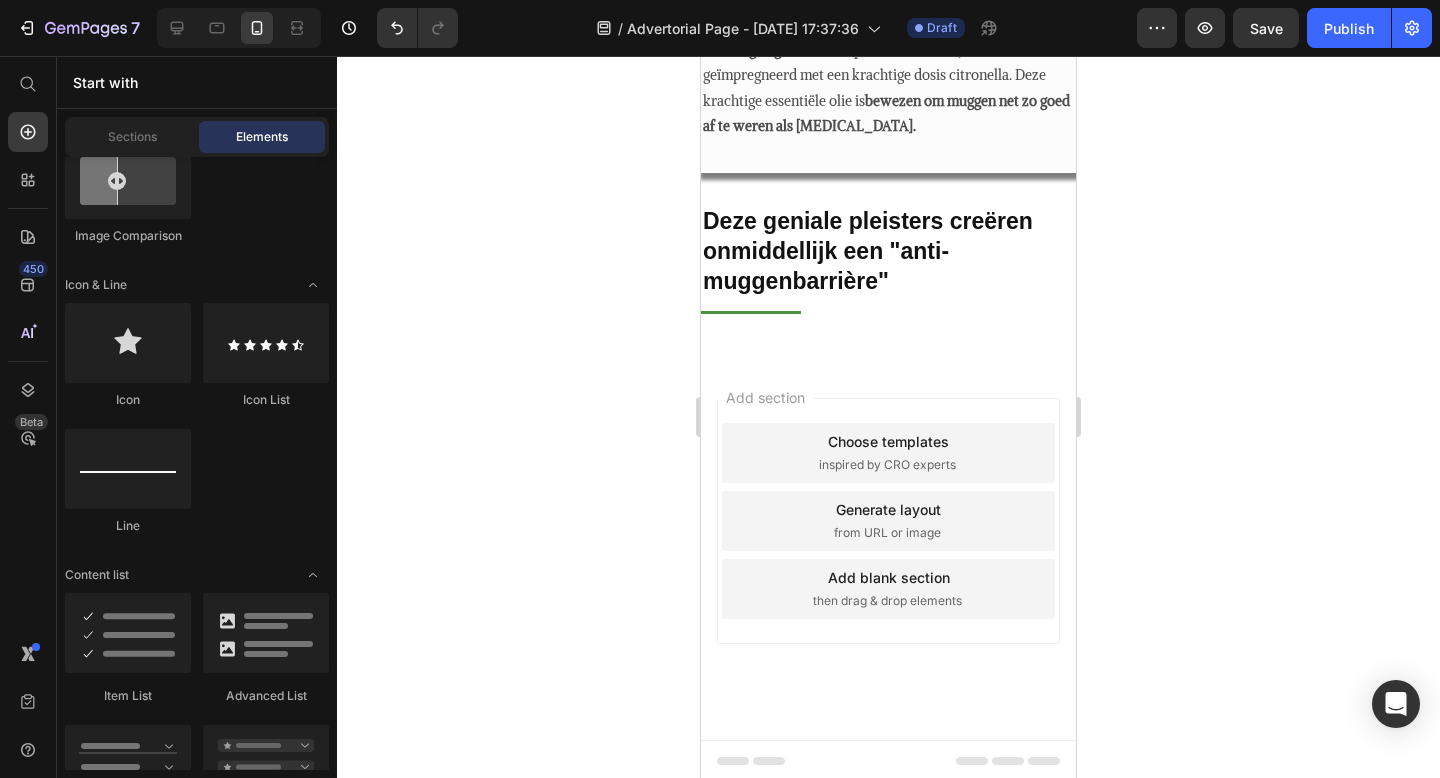 click on "then drag & drop elements" at bounding box center [887, 601] 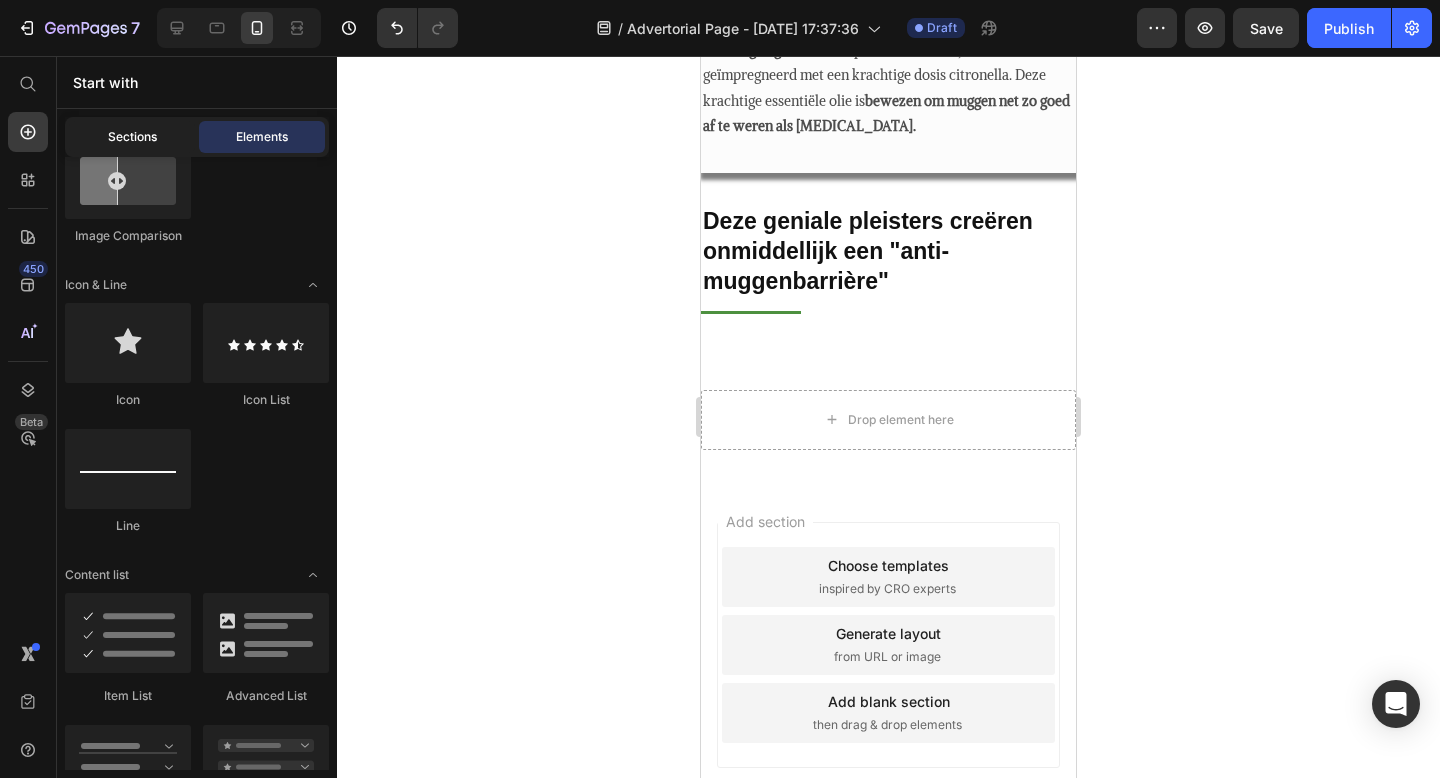 click on "Sections" 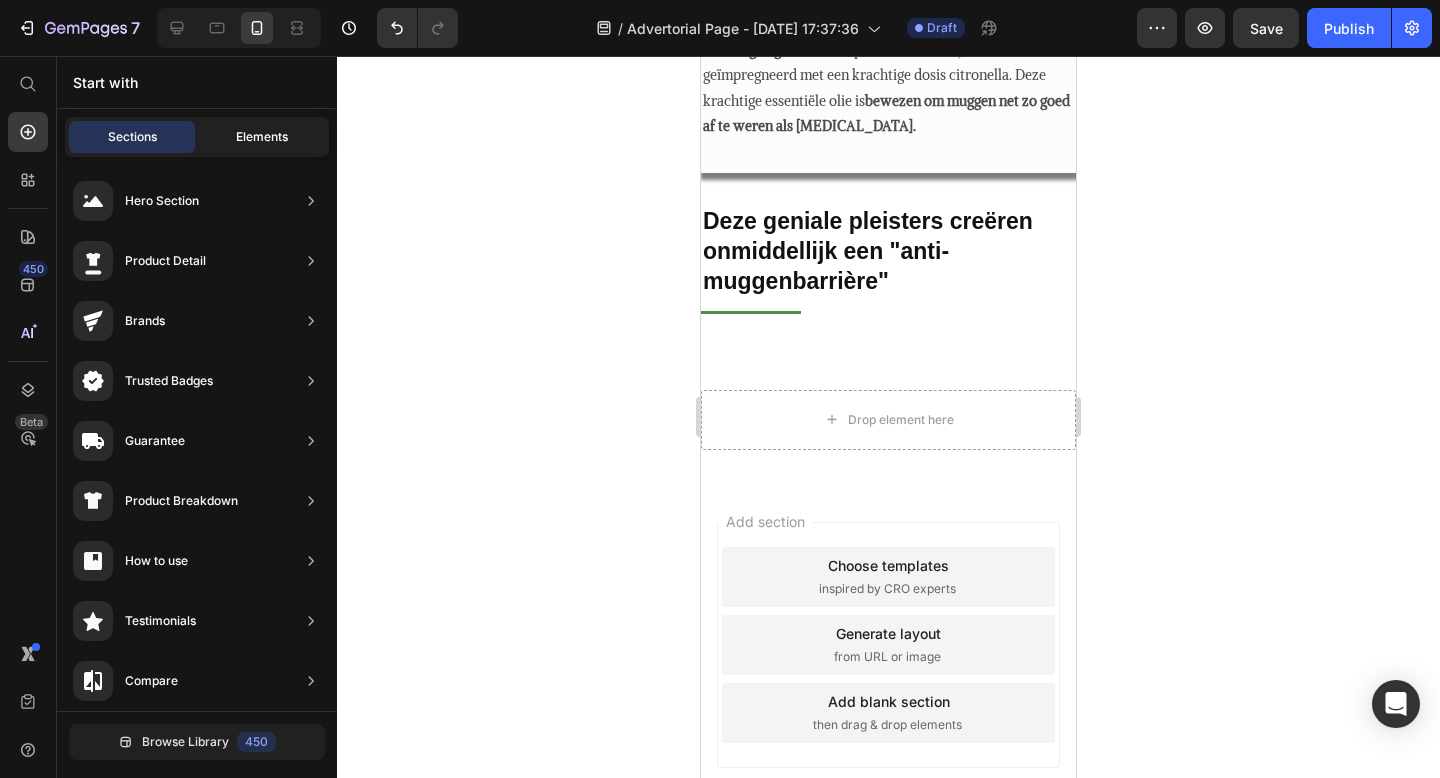 click on "Elements" 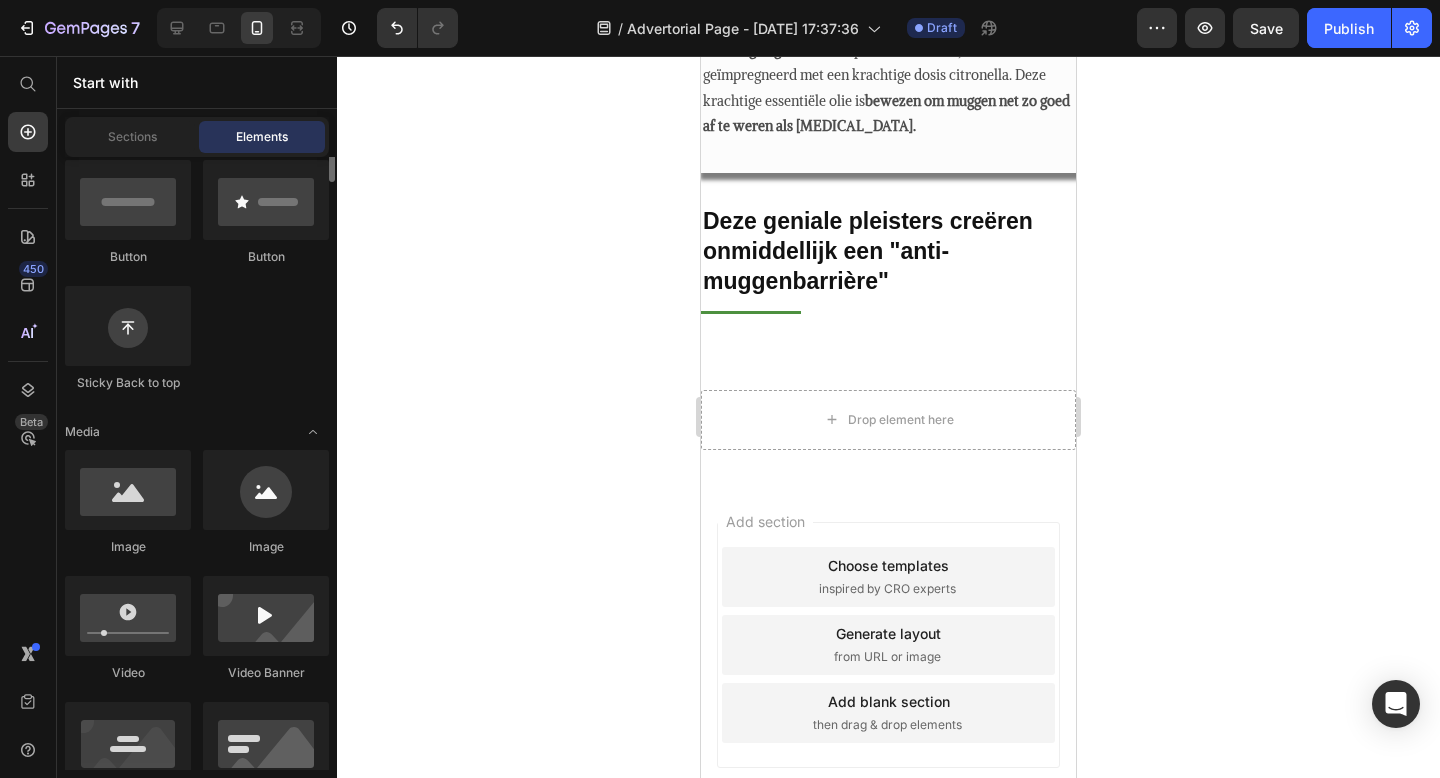 scroll, scrollTop: 410, scrollLeft: 0, axis: vertical 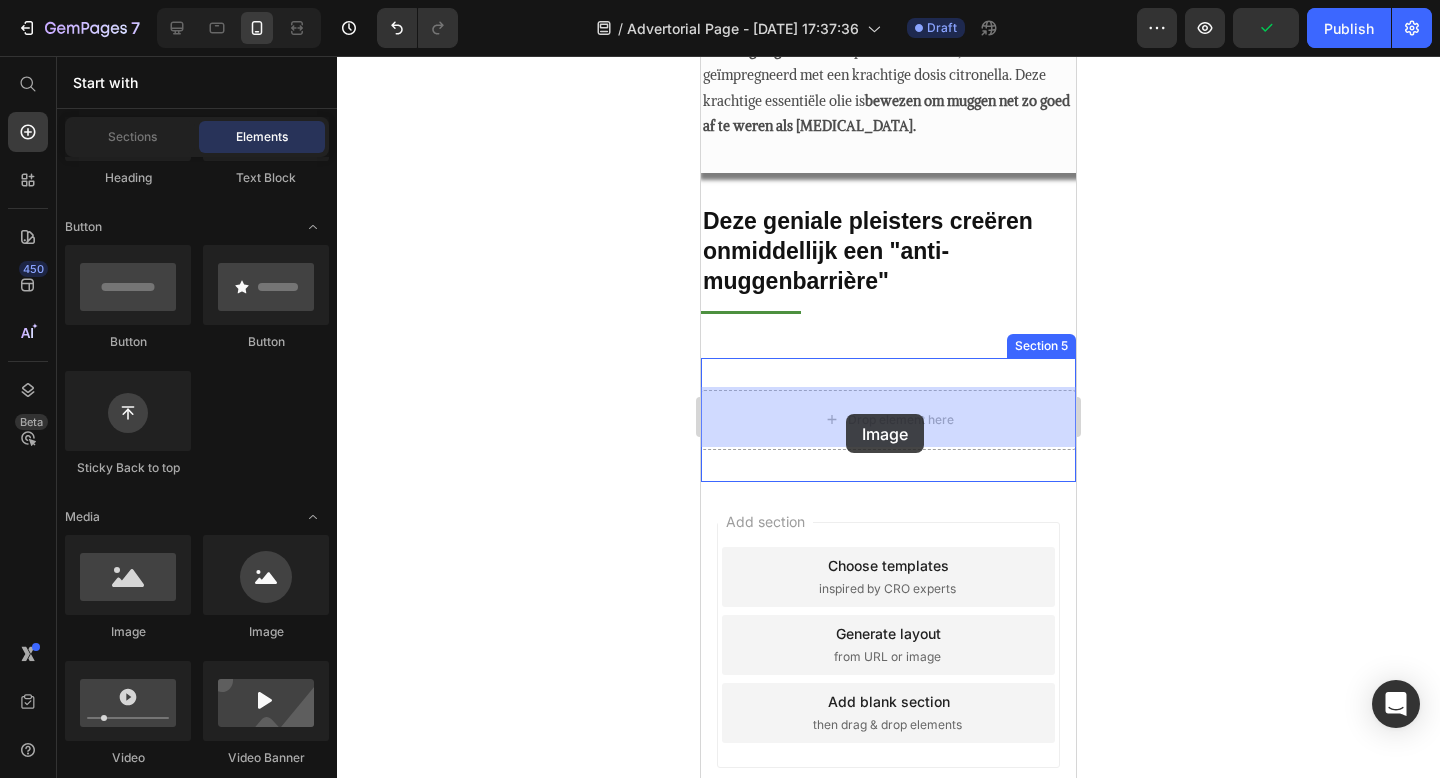 drag, startPoint x: 818, startPoint y: 646, endPoint x: 841, endPoint y: 413, distance: 234.13245 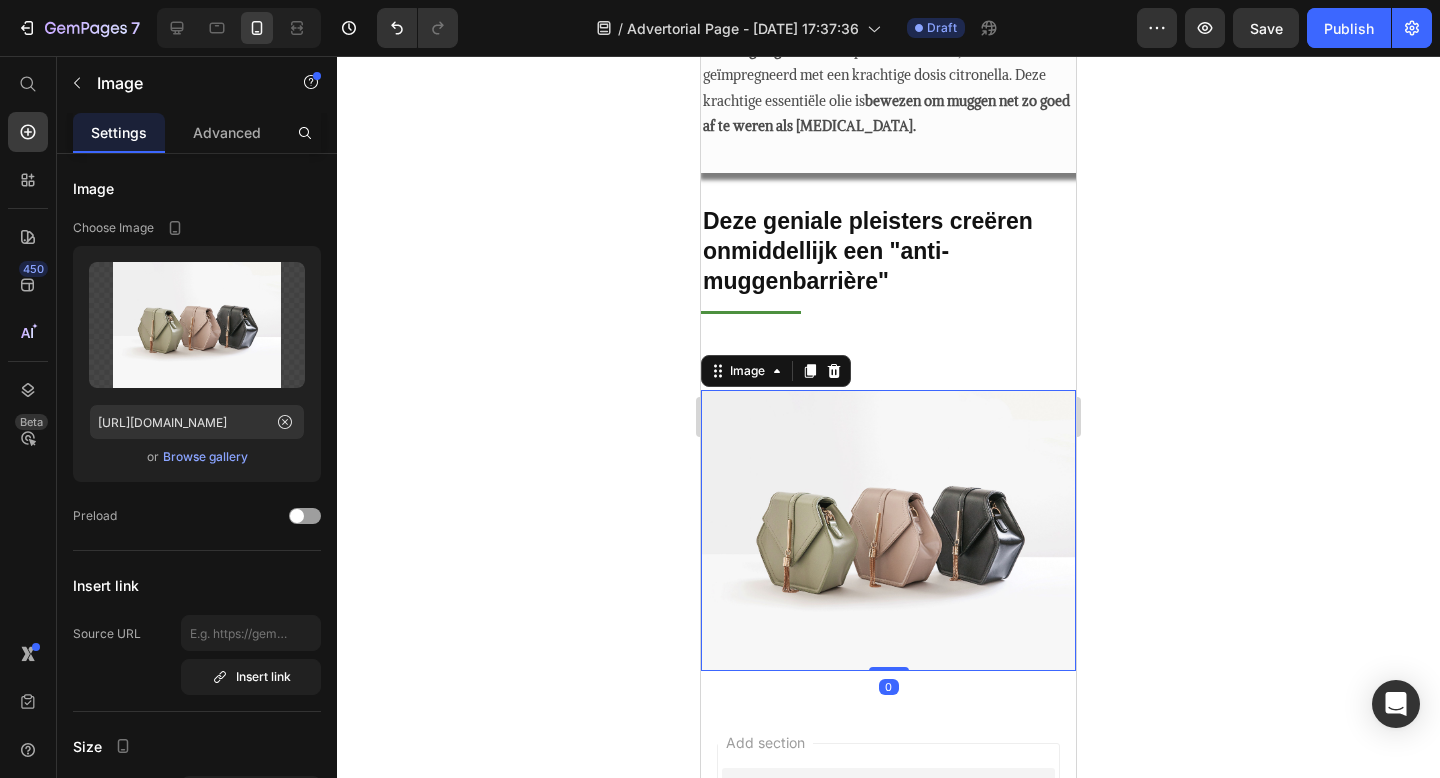 click at bounding box center (888, 530) 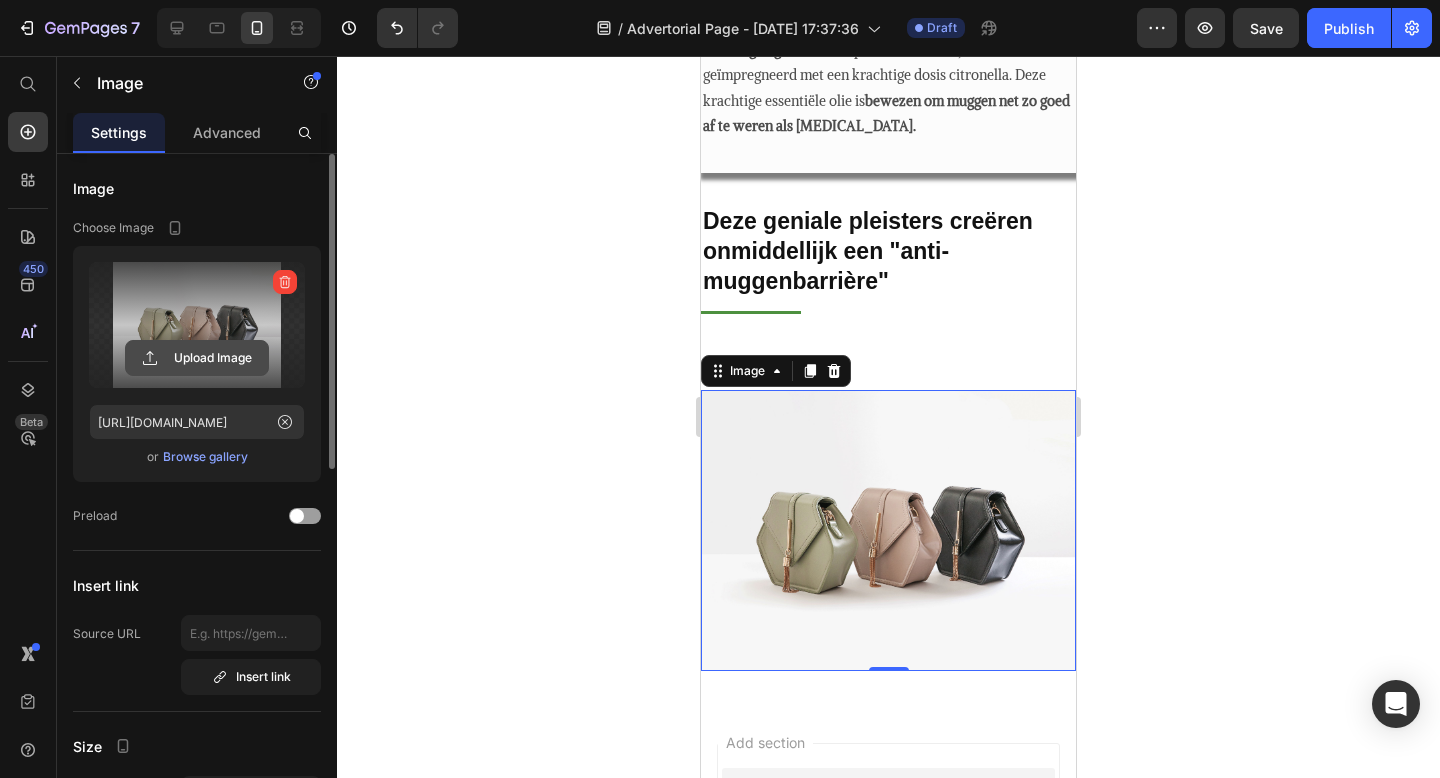 click 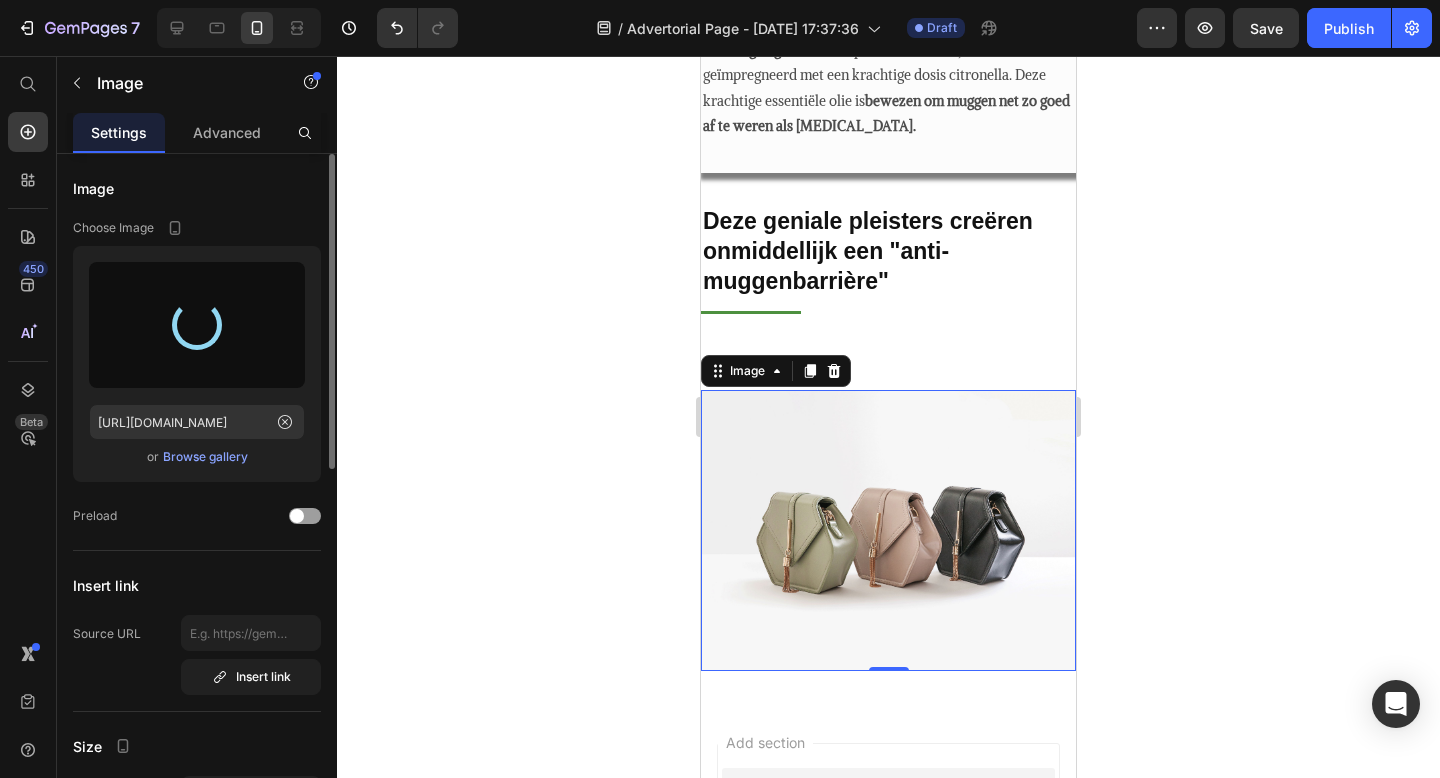 type on "[URL][DOMAIN_NAME]" 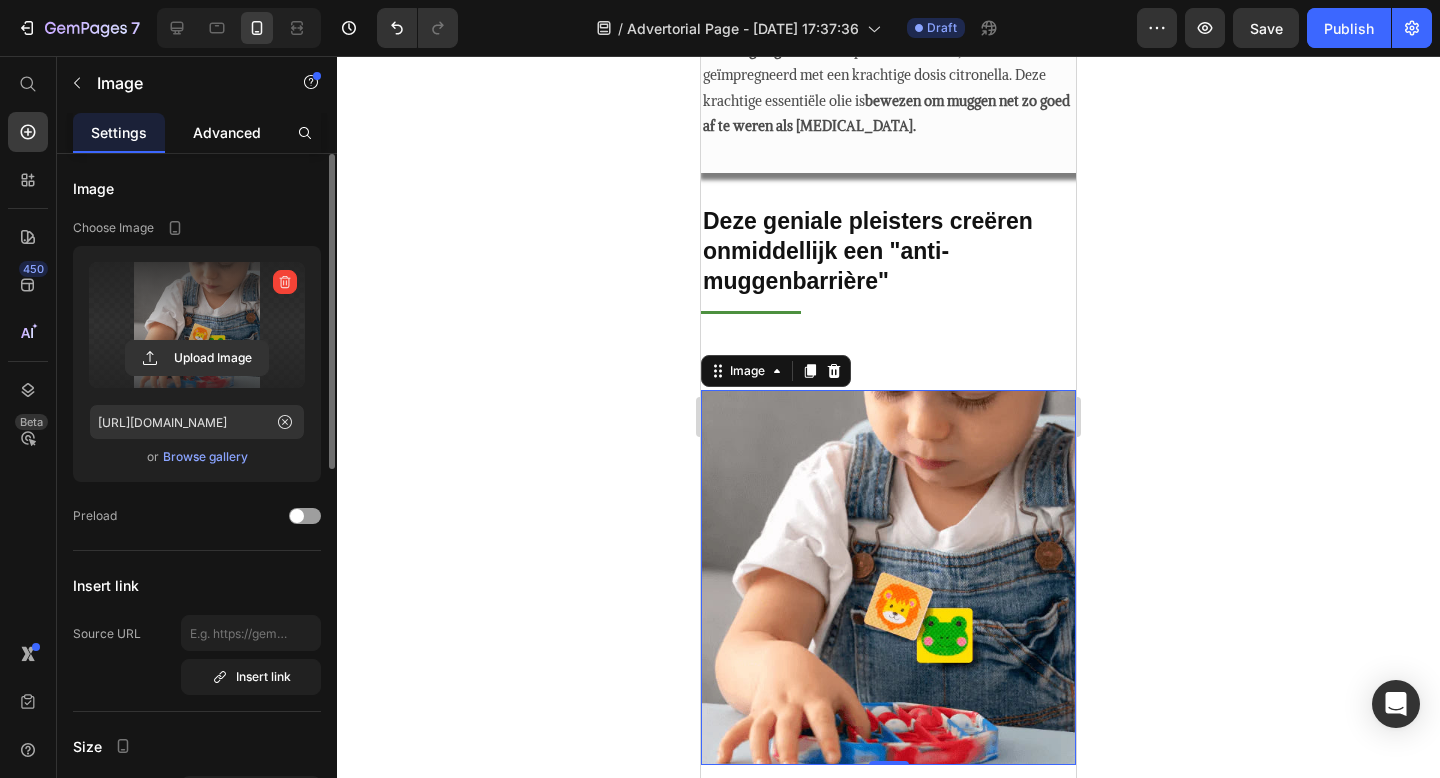 click on "Advanced" 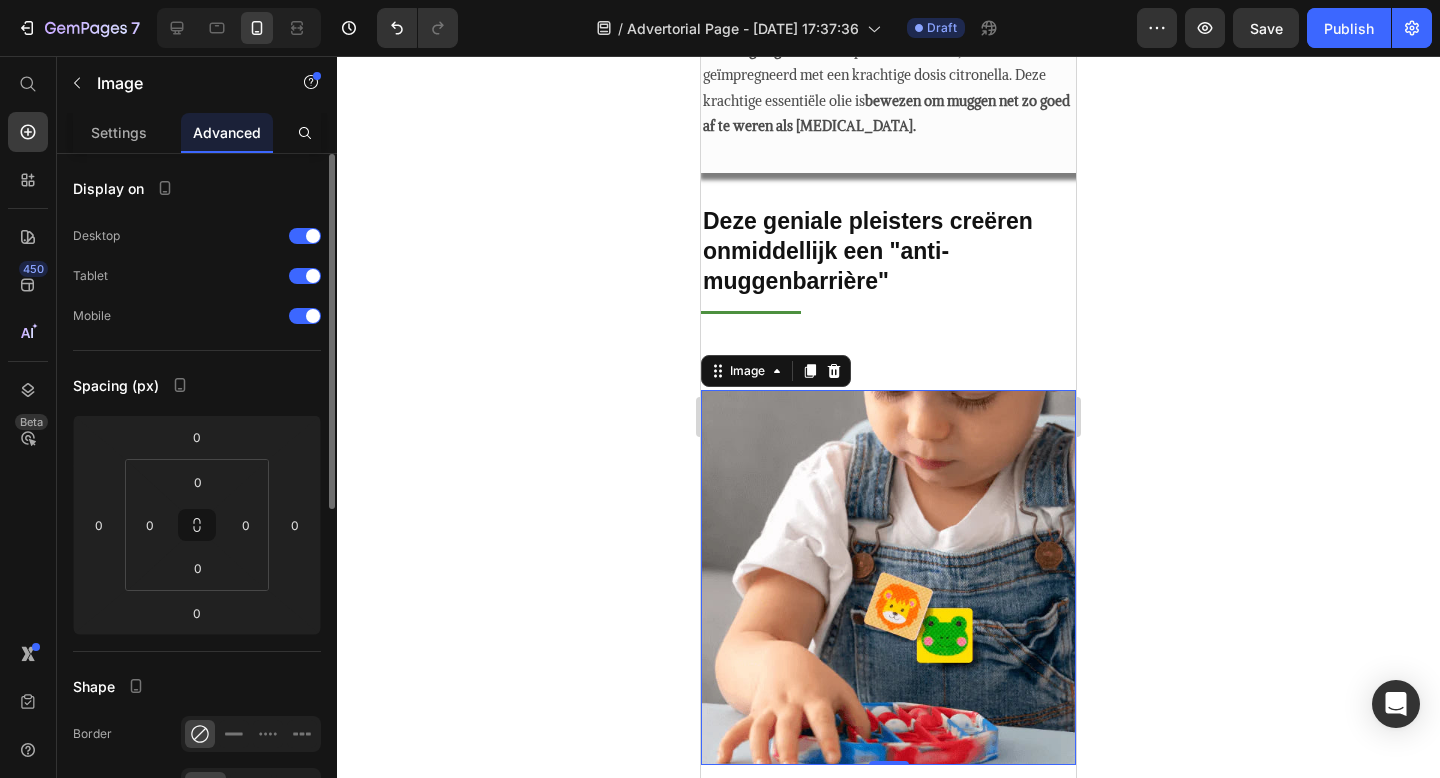 click 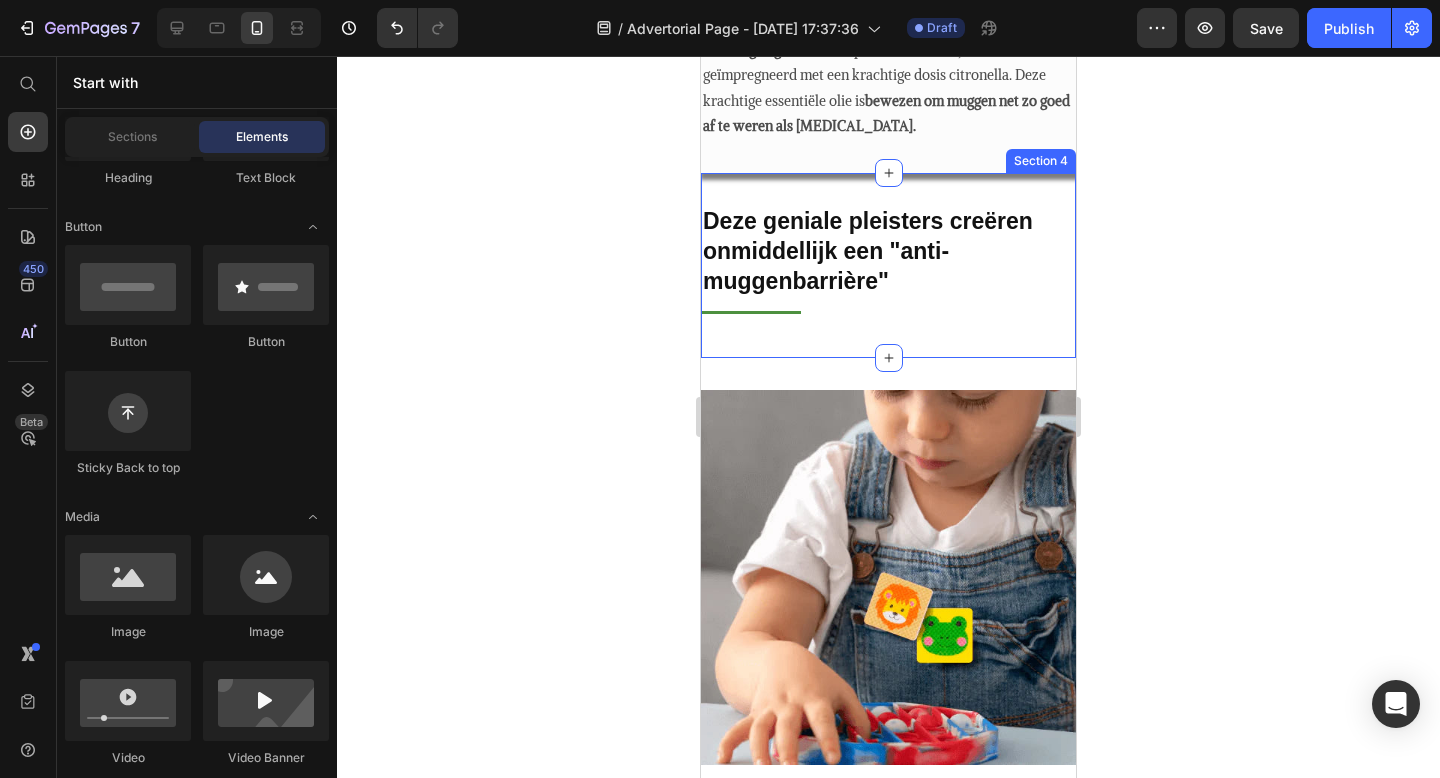 click on "⁠⁠⁠⁠⁠⁠⁠ Deze geniale pleisters creëren onmiddellijk een "anti-muggenbarrière" Heading                Title Line Section 4" at bounding box center [888, 265] 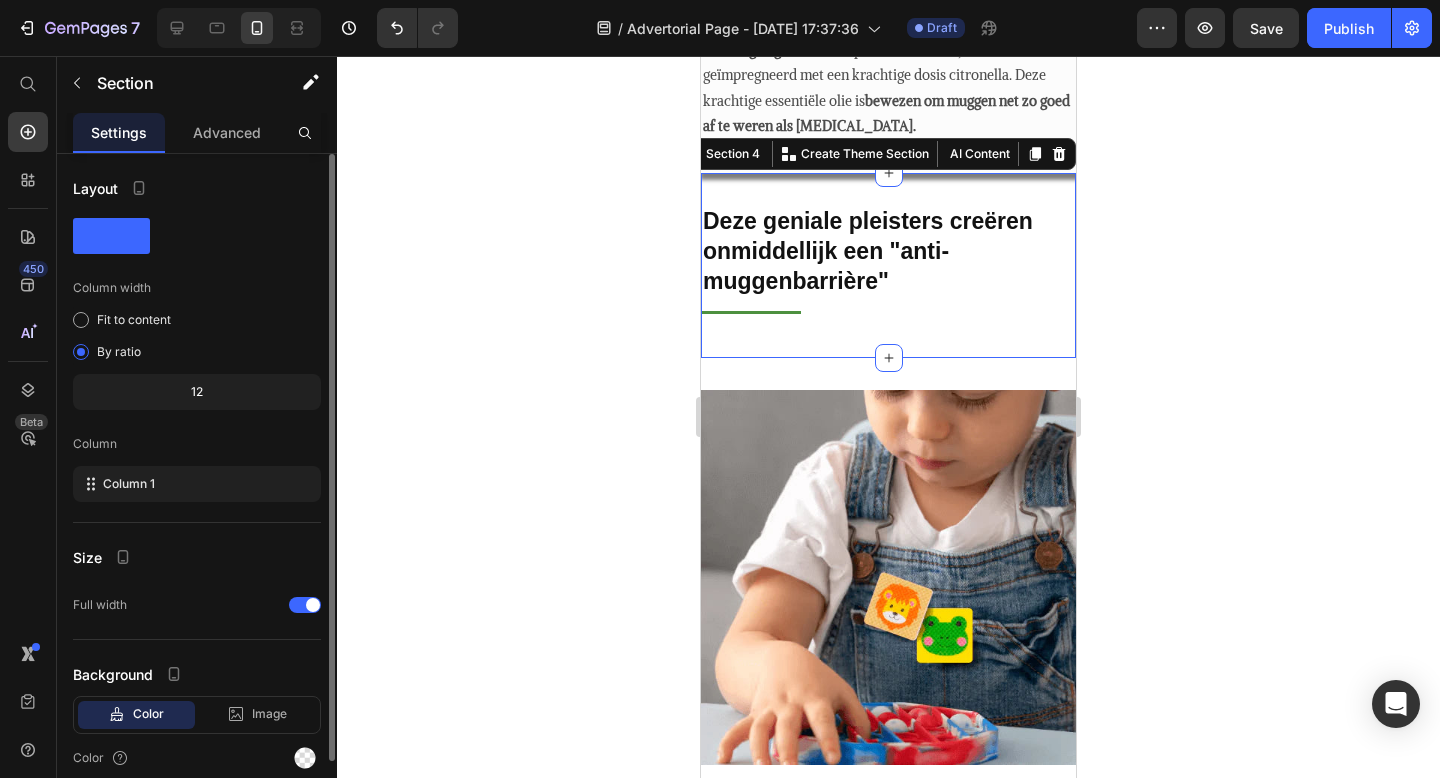 scroll, scrollTop: 59, scrollLeft: 0, axis: vertical 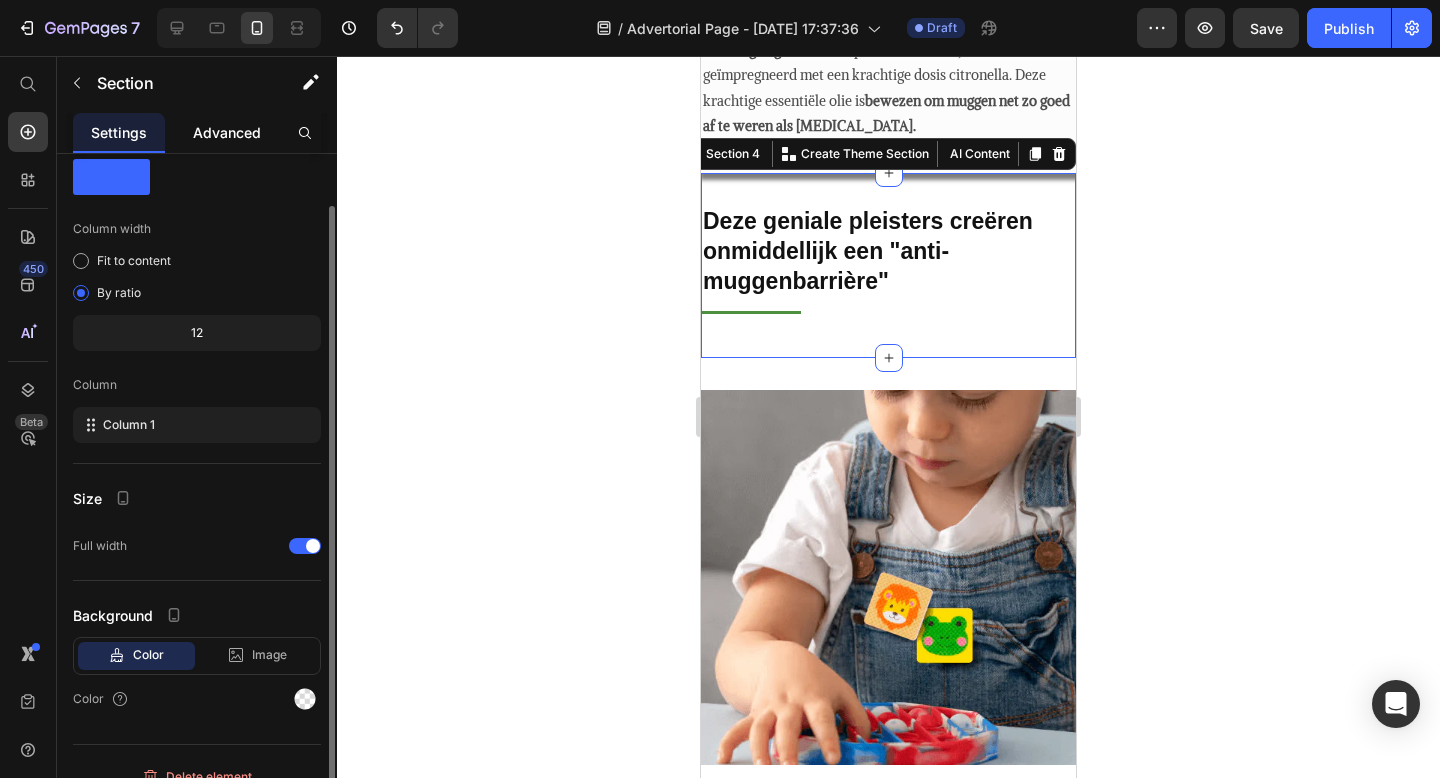 click on "Advanced" at bounding box center [227, 132] 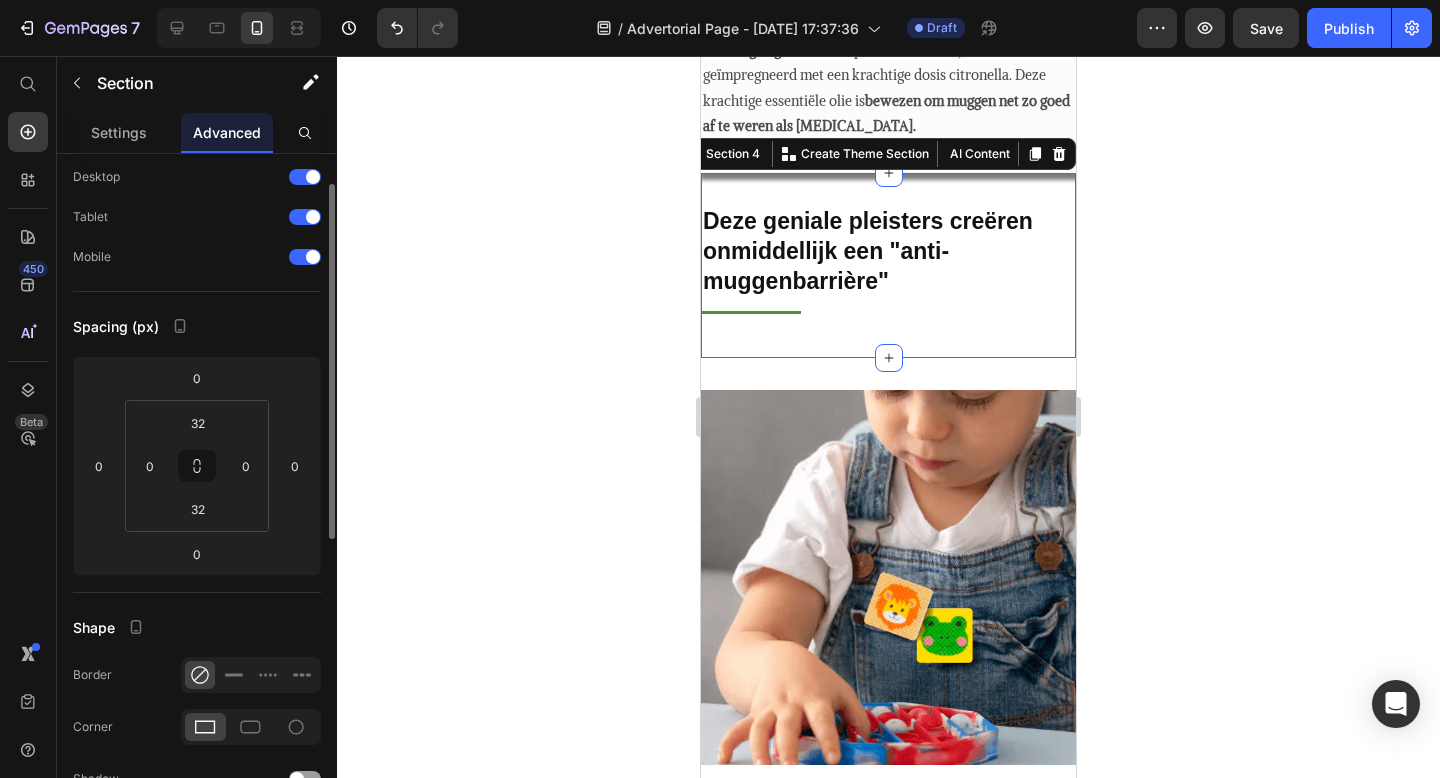 scroll, scrollTop: 0, scrollLeft: 0, axis: both 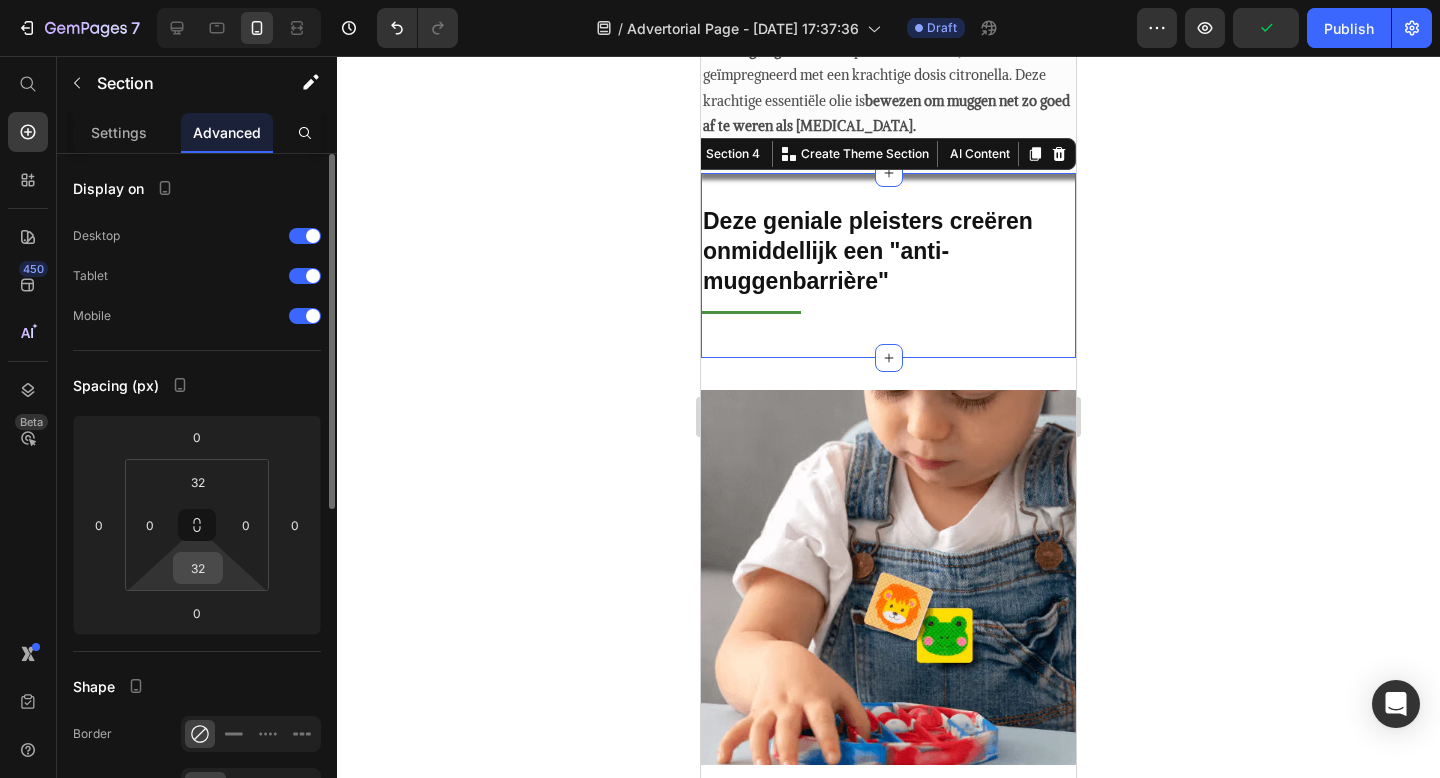 click on "32" at bounding box center (198, 568) 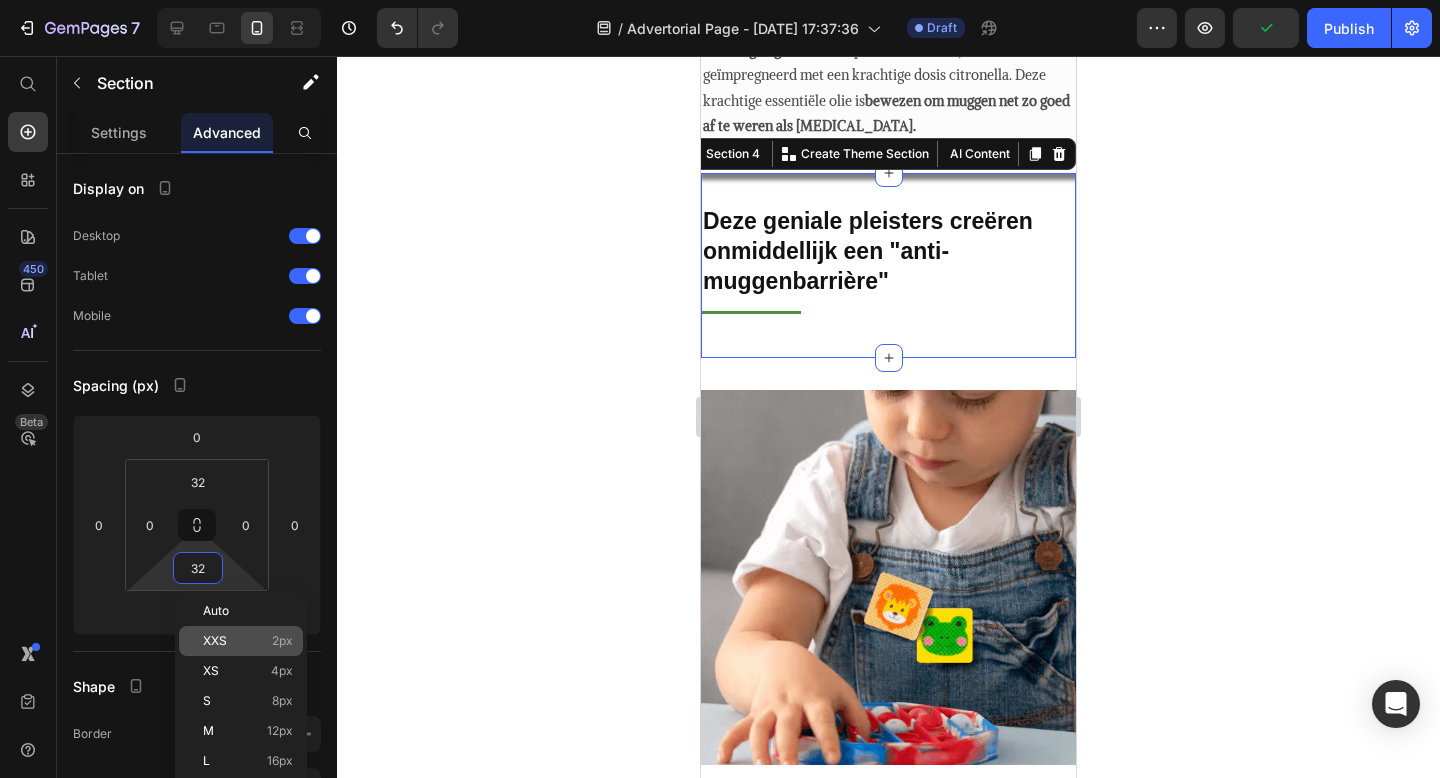 type on "2" 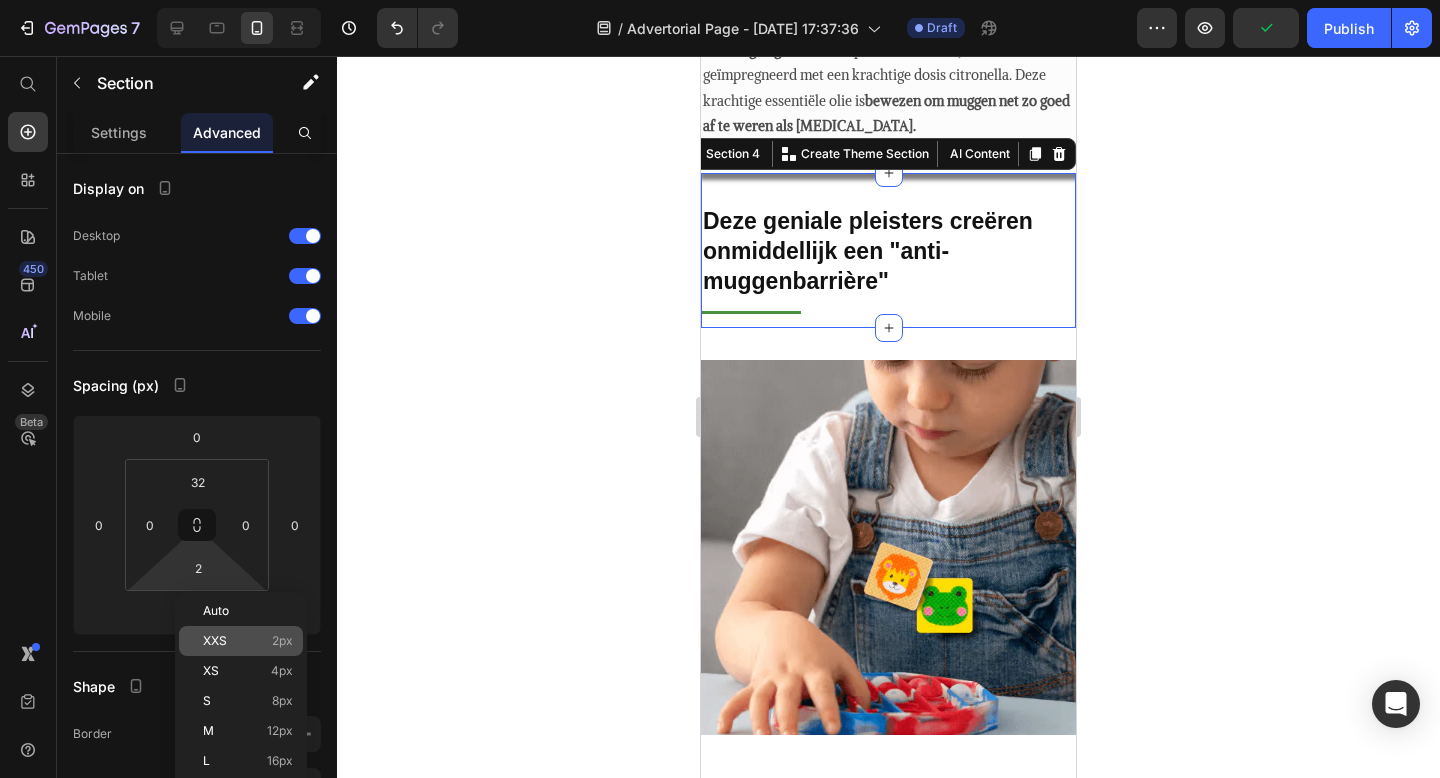 click on "XXS" at bounding box center [215, 641] 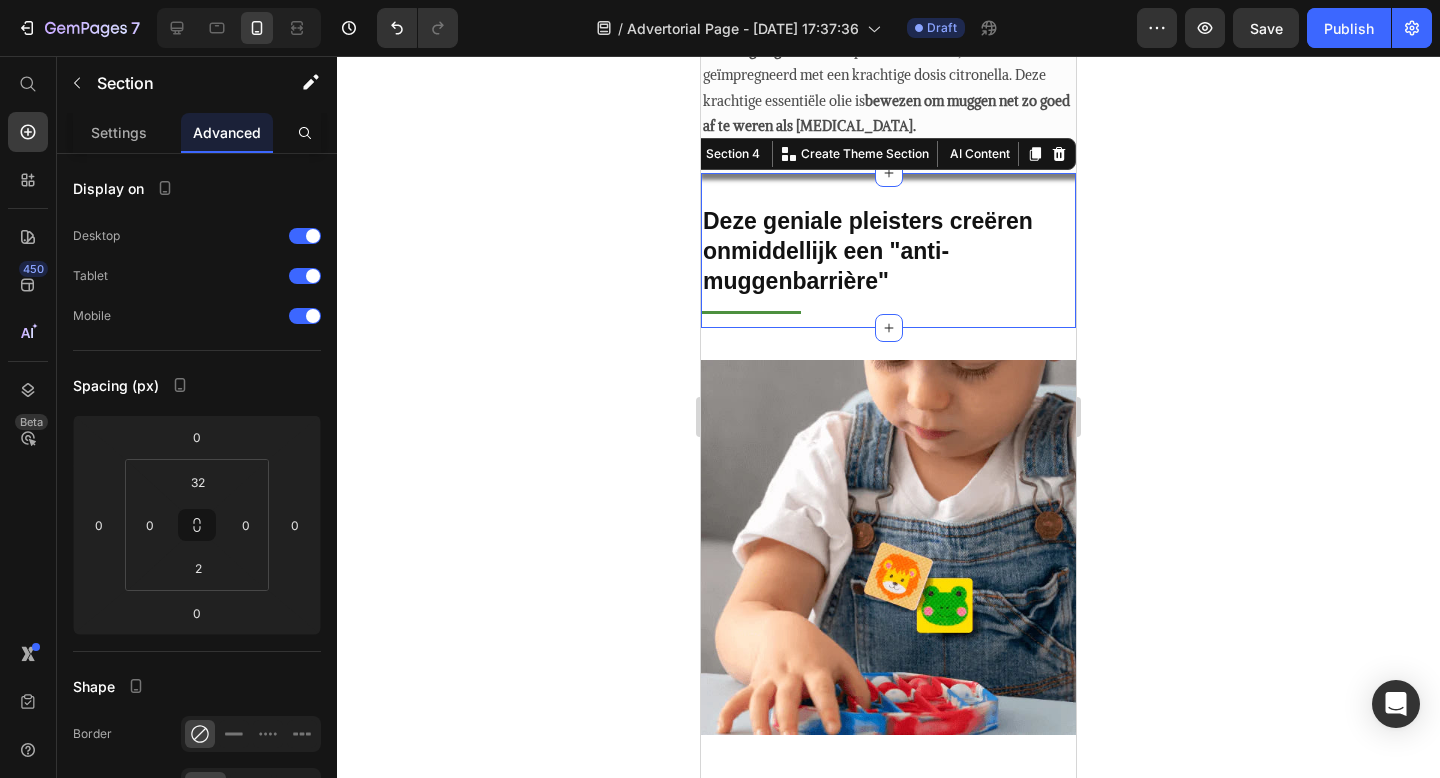 click 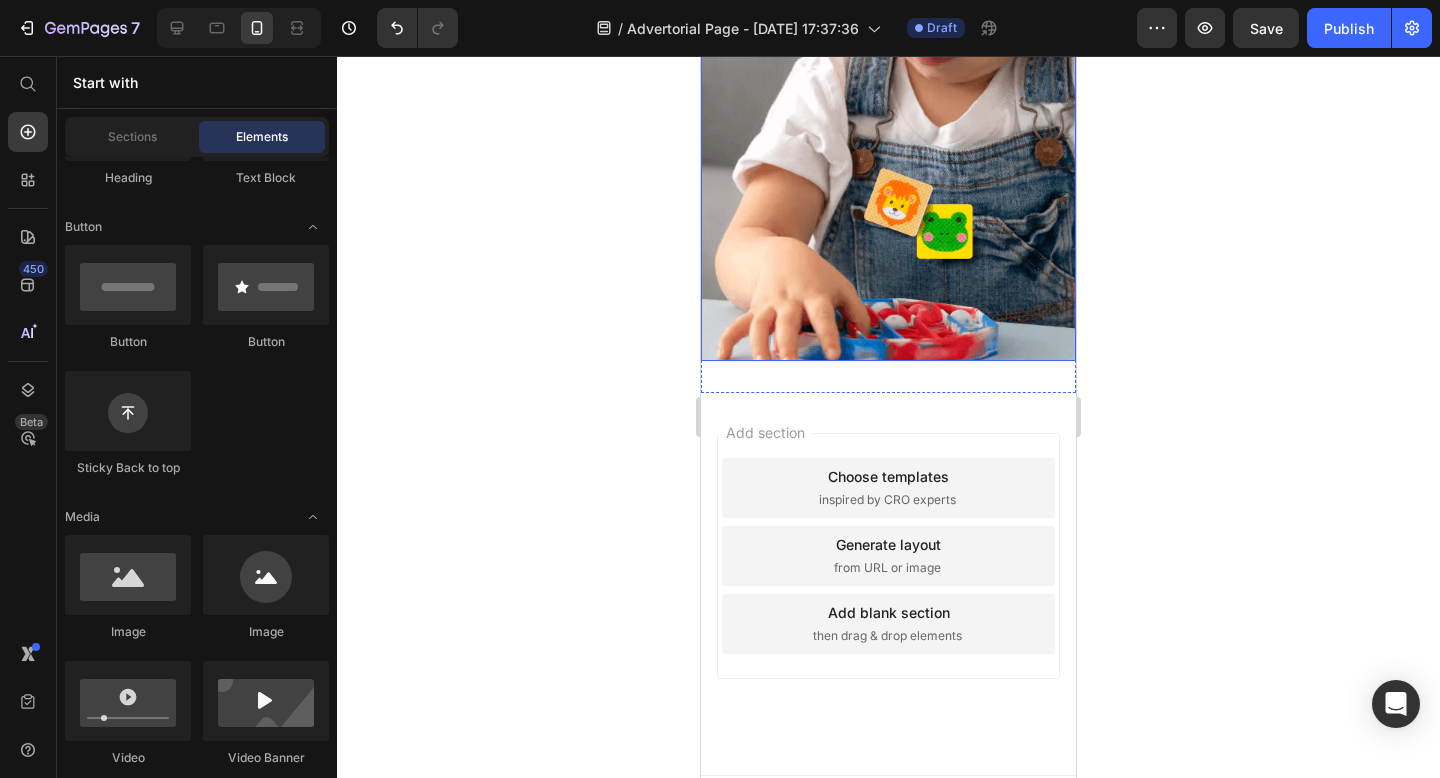 scroll, scrollTop: 2159, scrollLeft: 0, axis: vertical 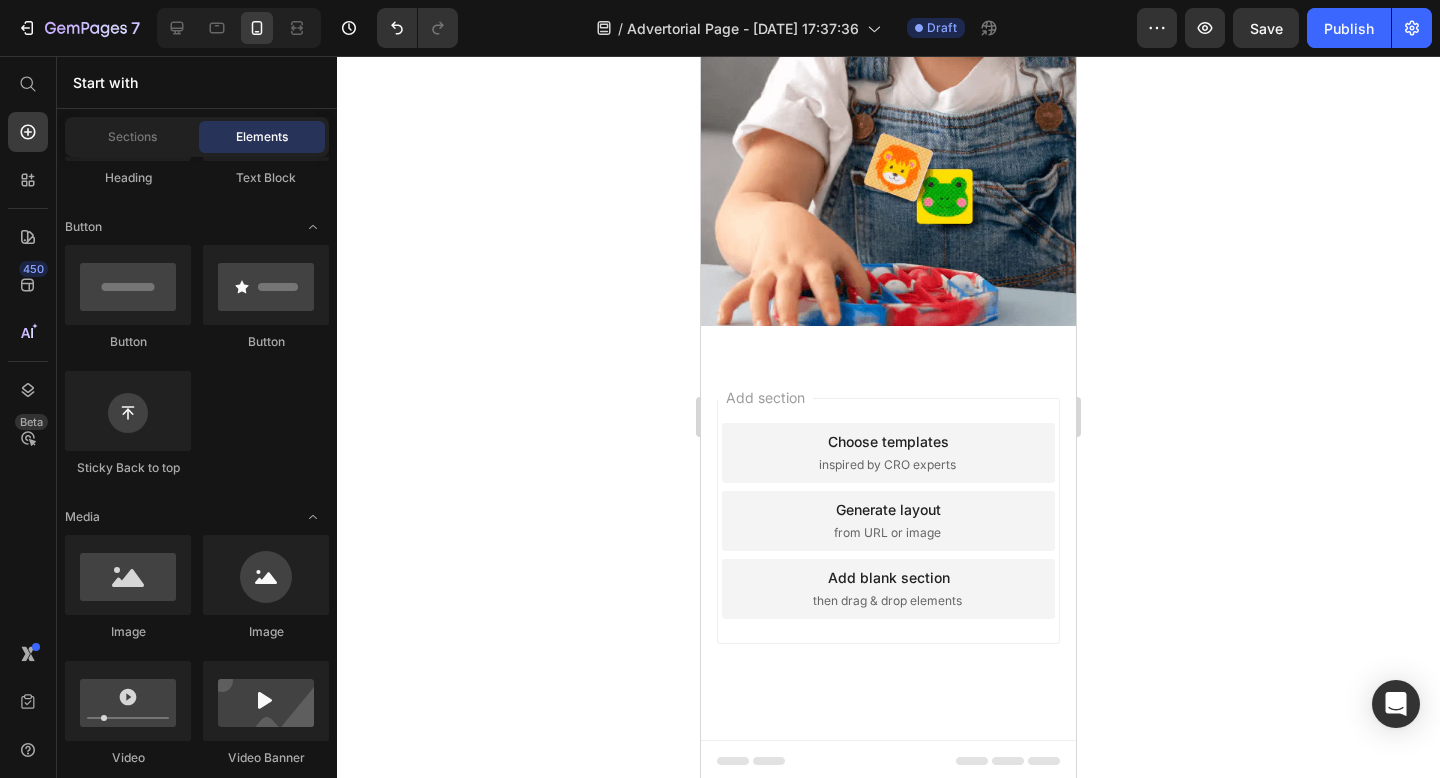 click on "Add blank section then drag & drop elements" at bounding box center (888, 589) 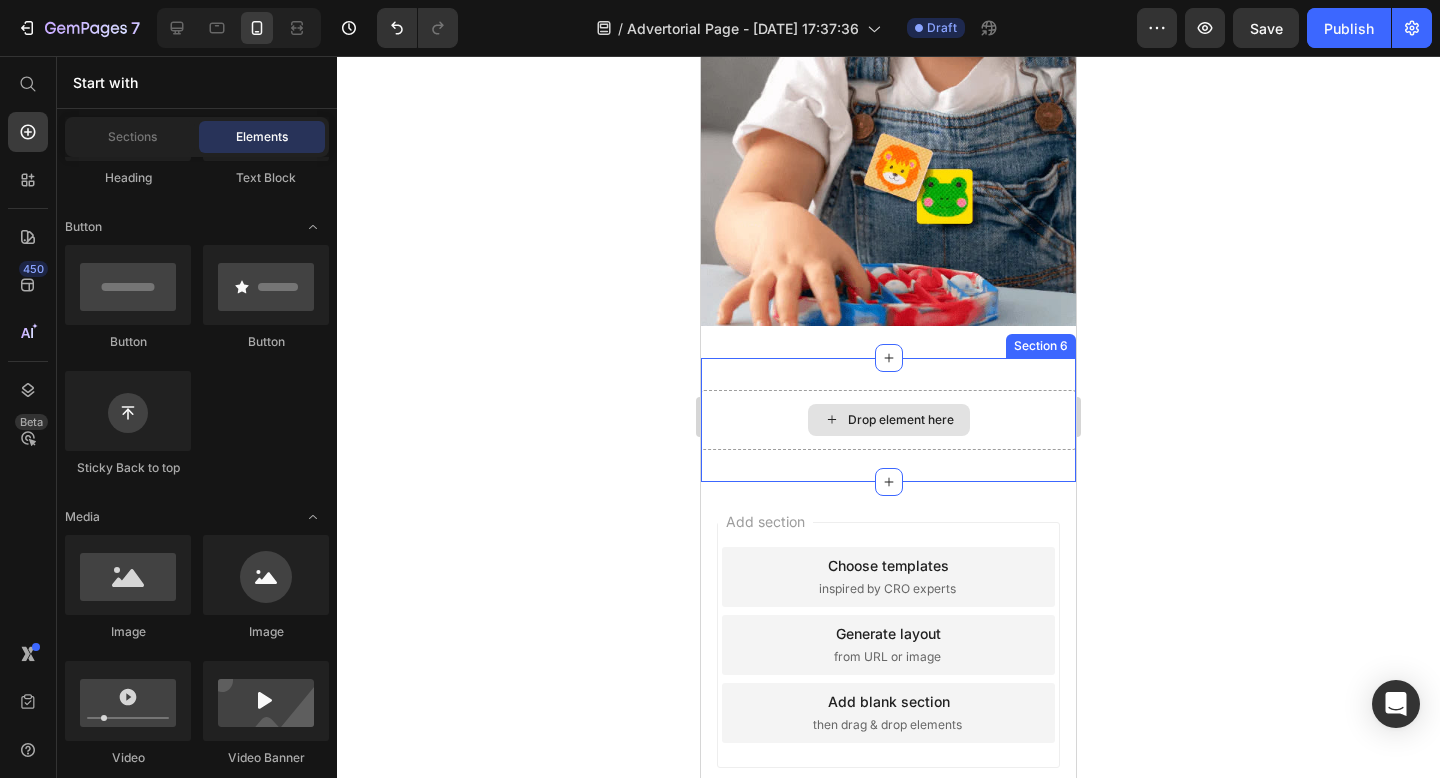 click on "Drop element here" at bounding box center (901, 420) 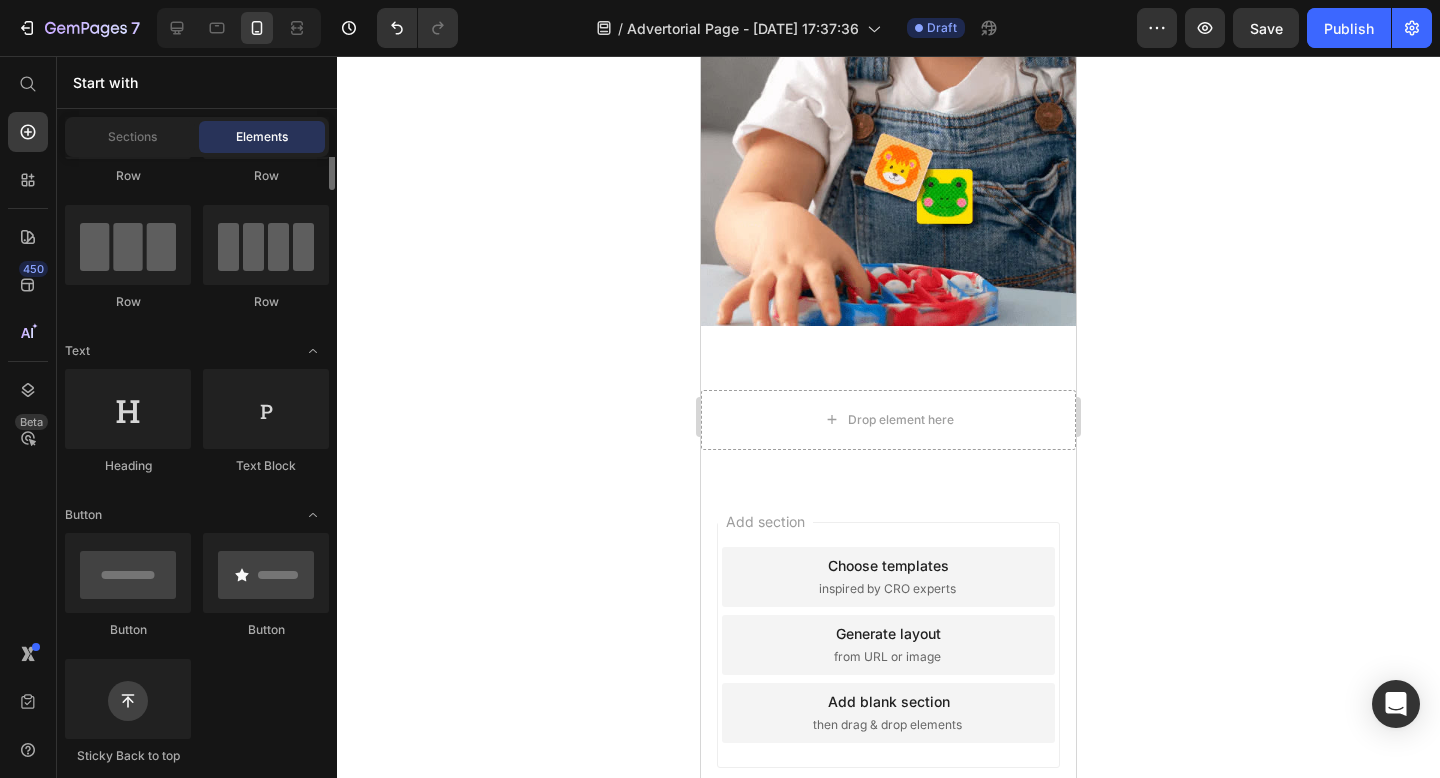 scroll, scrollTop: 74, scrollLeft: 0, axis: vertical 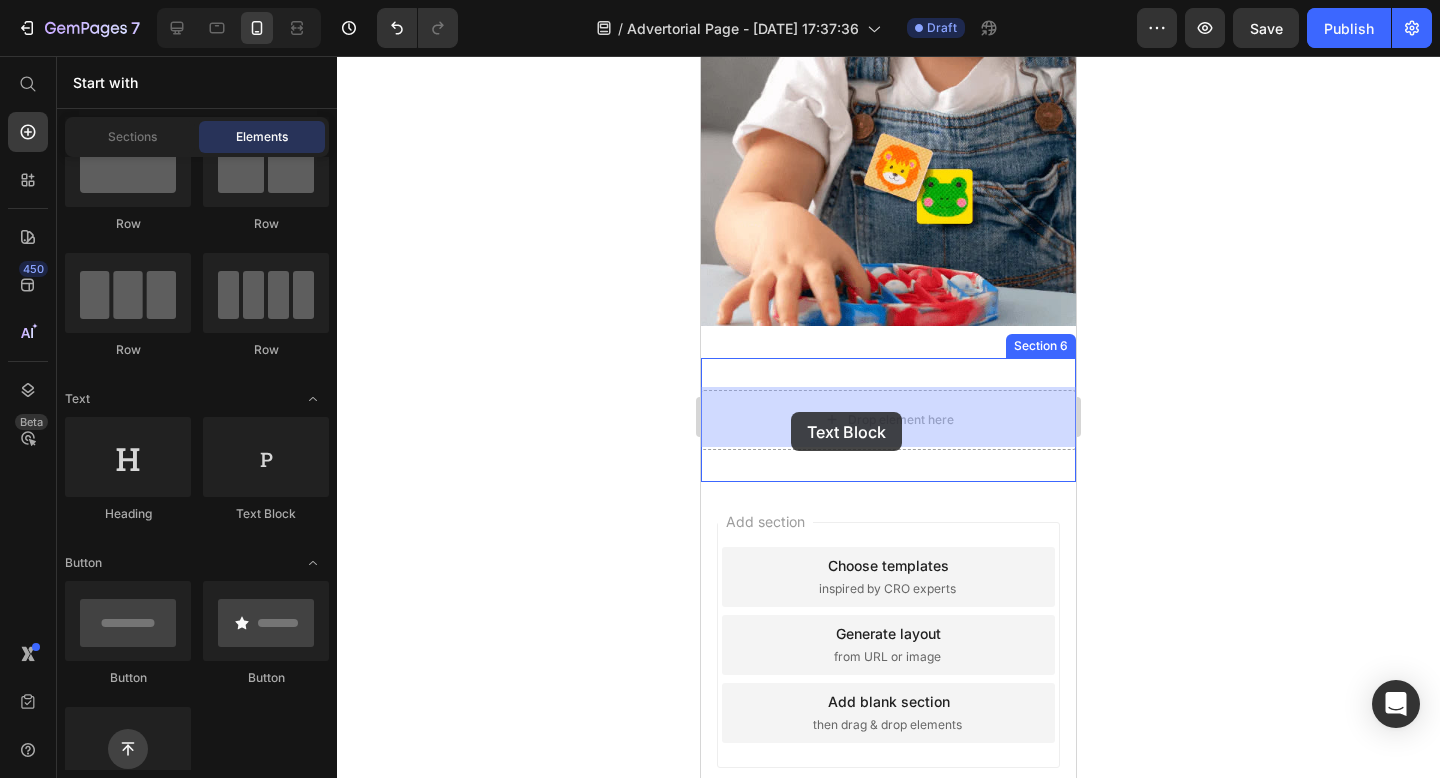 drag, startPoint x: 963, startPoint y: 530, endPoint x: 791, endPoint y: 413, distance: 208.02164 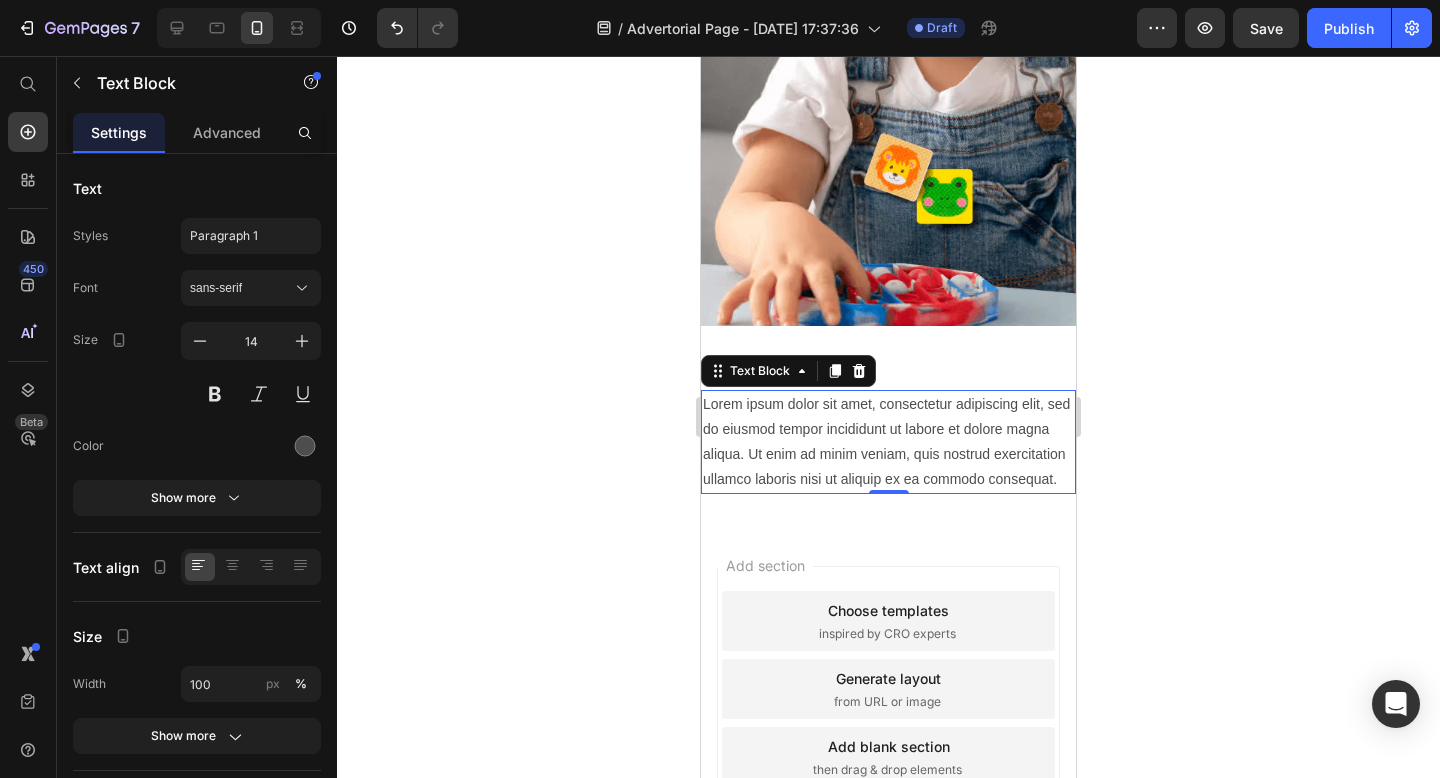 click on "Lorem ipsum dolor sit amet, consectetur adipiscing elit, sed do eiusmod tempor incididunt ut labore et dolore magna aliqua. Ut enim ad minim veniam, quis nostrud exercitation ullamco laboris nisi ut aliquip ex ea commodo consequat." at bounding box center (888, 442) 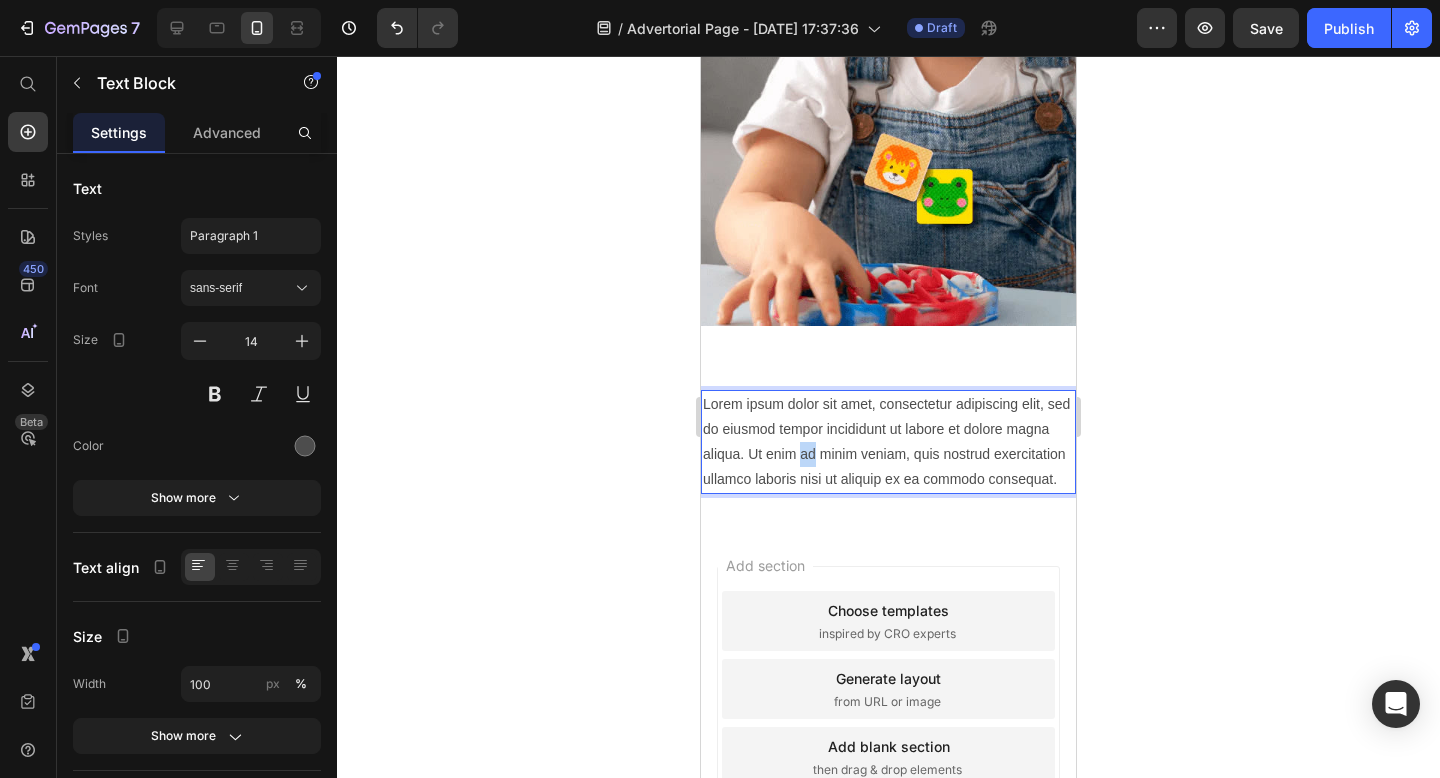 click on "Lorem ipsum dolor sit amet, consectetur adipiscing elit, sed do eiusmod tempor incididunt ut labore et dolore magna aliqua. Ut enim ad minim veniam, quis nostrud exercitation ullamco laboris nisi ut aliquip ex ea commodo consequat." at bounding box center (888, 442) 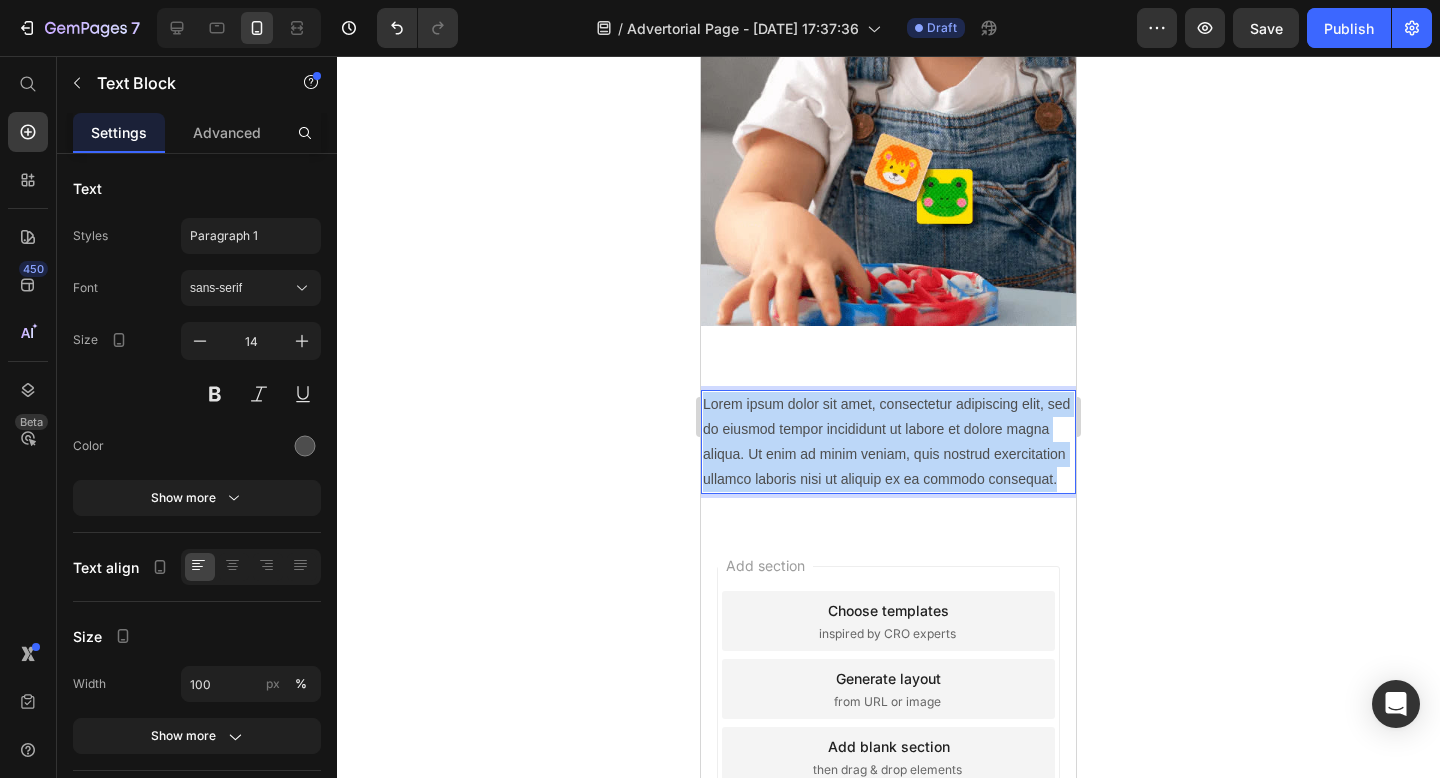 click on "Lorem ipsum dolor sit amet, consectetur adipiscing elit, sed do eiusmod tempor incididunt ut labore et dolore magna aliqua. Ut enim ad minim veniam, quis nostrud exercitation ullamco laboris nisi ut aliquip ex ea commodo consequat." at bounding box center [888, 442] 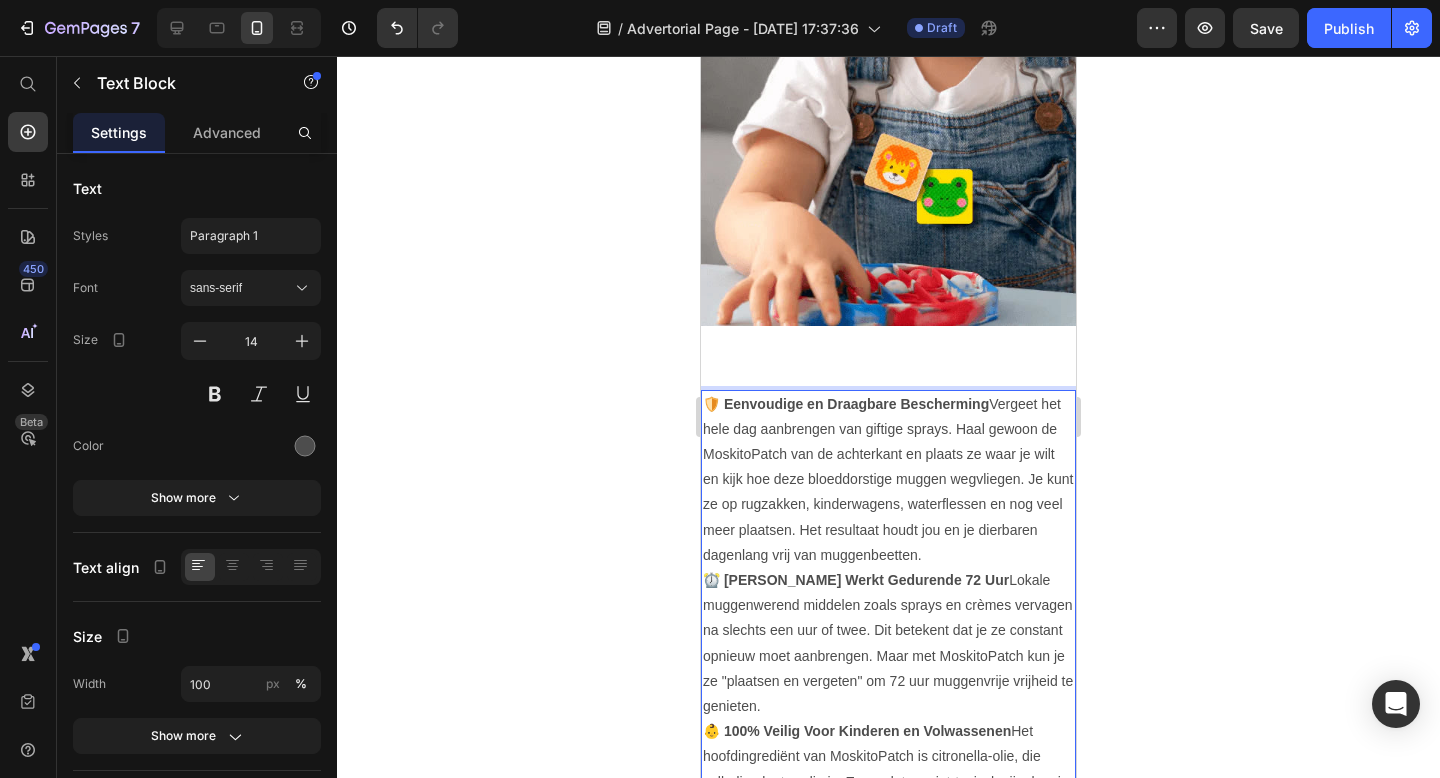 scroll, scrollTop: 2264, scrollLeft: 0, axis: vertical 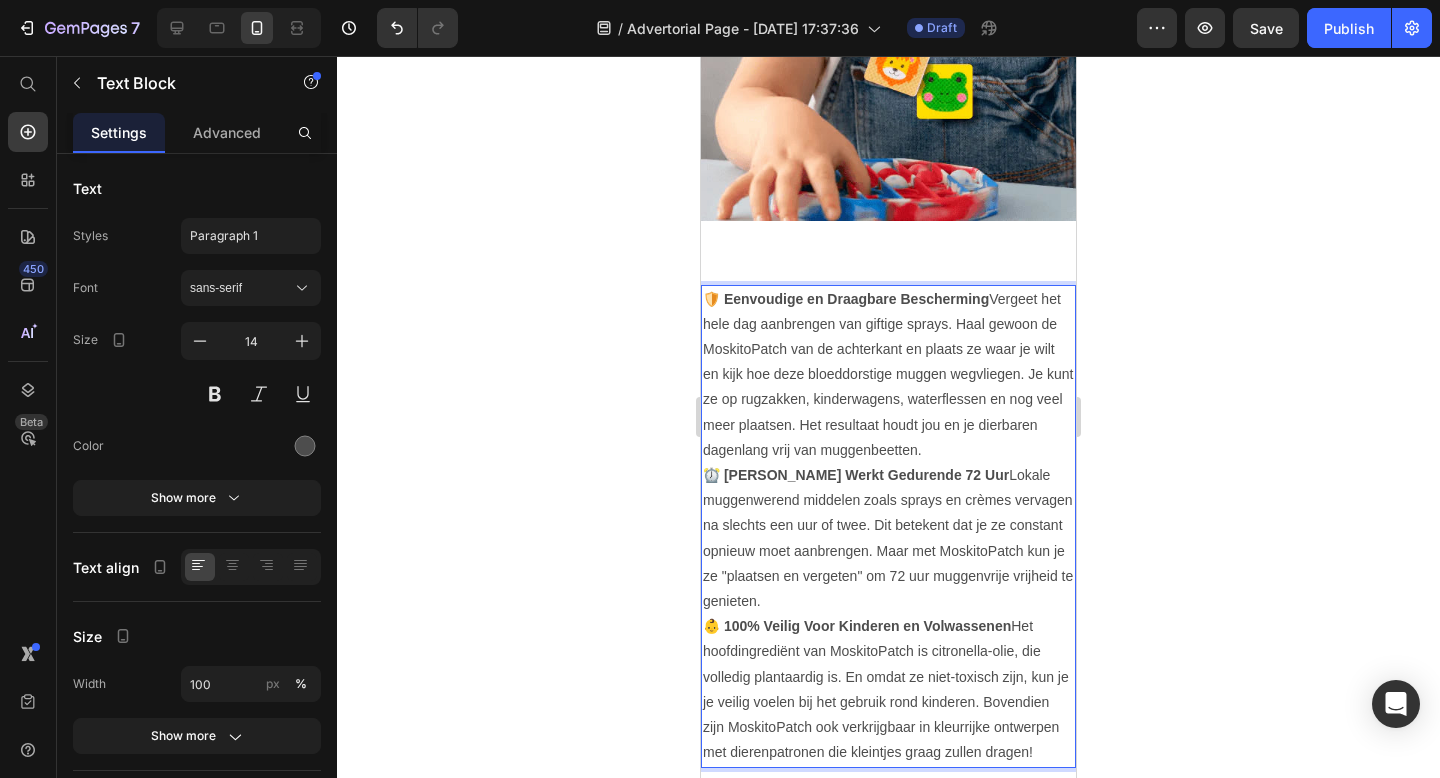 click on "🛡️ Eenvoudige en Draagbare Bescherming" at bounding box center [846, 299] 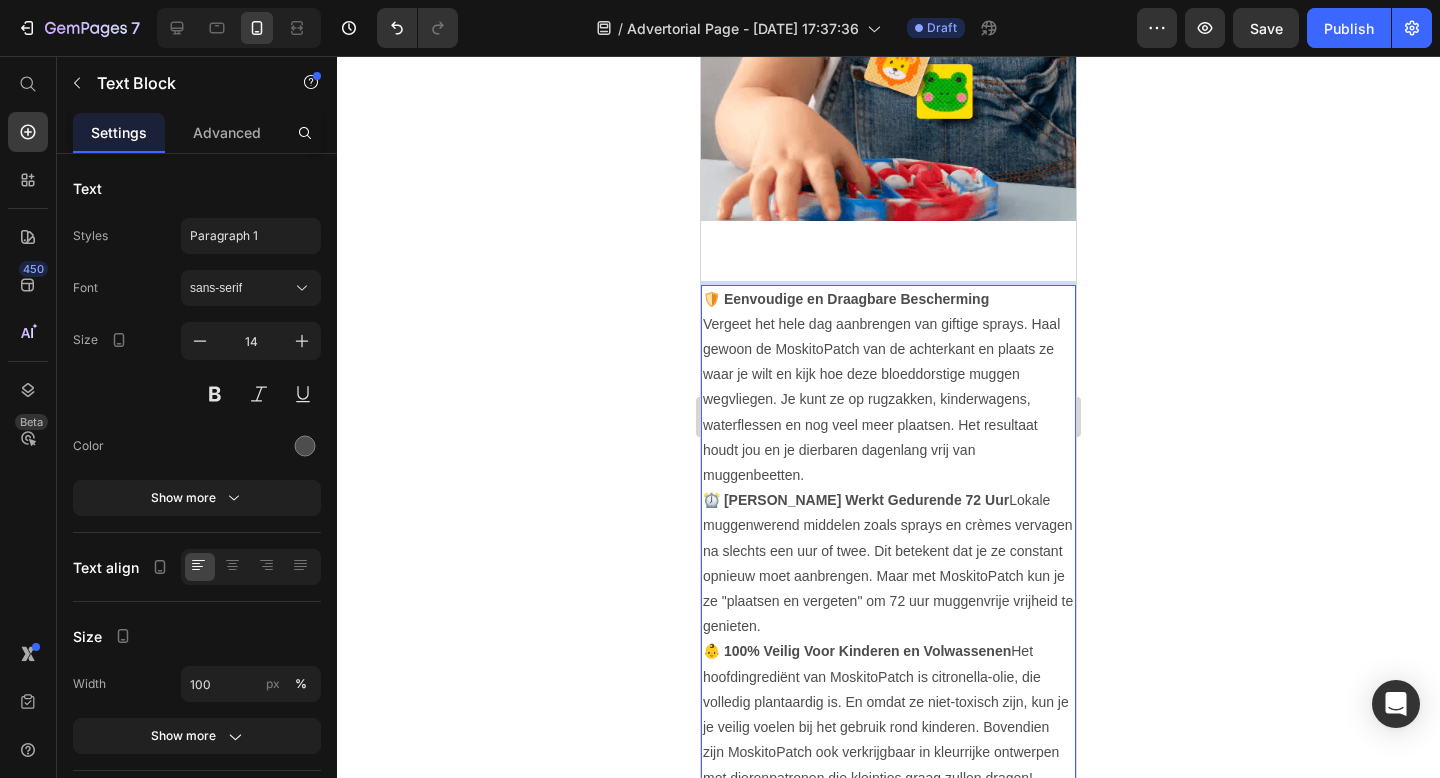 click on "⏰ [PERSON_NAME] Werkt Gedurende 72 Uur  Lokale muggenwerend middelen zoals sprays en crèmes vervagen na slechts een uur of twee. Dit betekent dat je ze constant opnieuw moet aanbrengen. Maar met MoskitoPatch kun je ze "plaatsen en vergeten" om 72 uur muggenvrije vrijheid te genieten." at bounding box center (888, 563) 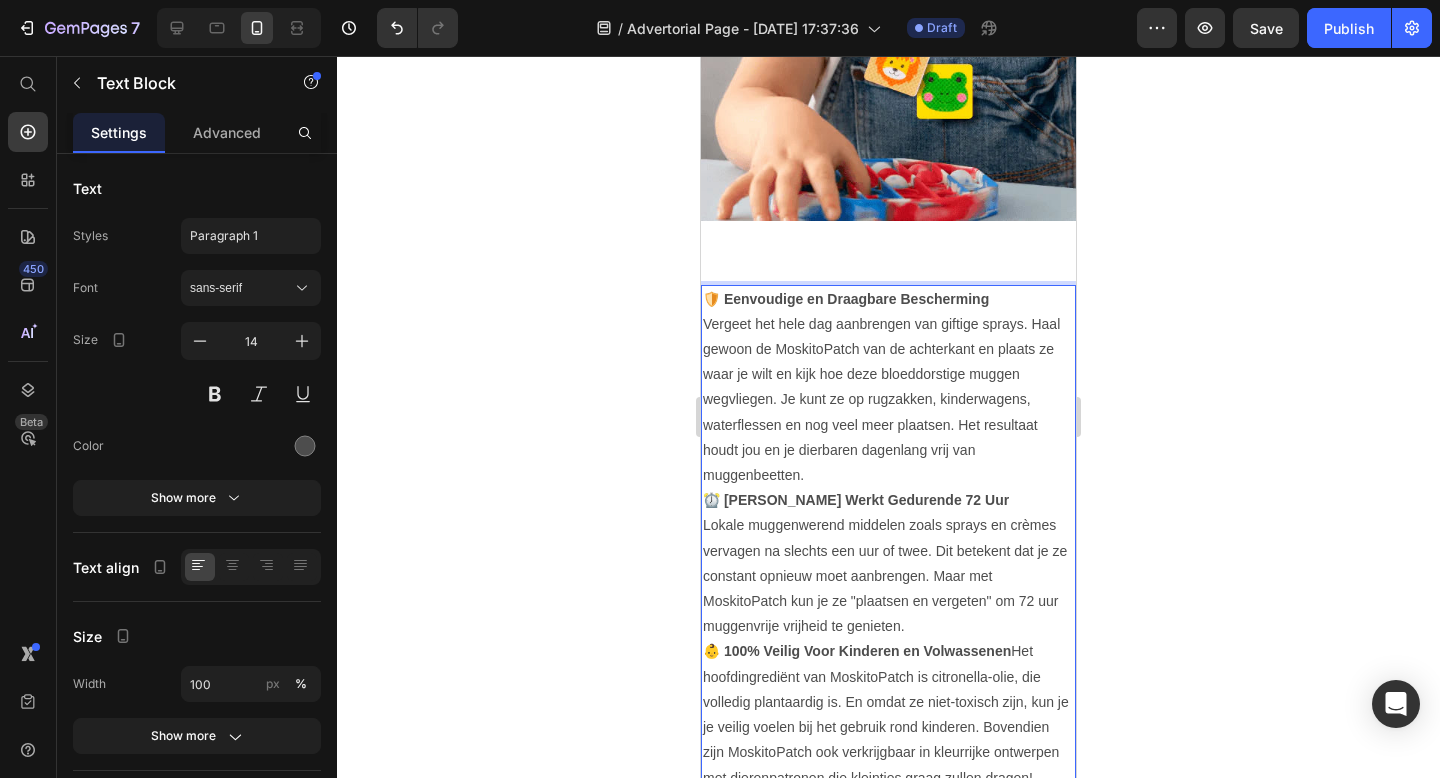click on "👶 100% Veilig Voor Kinderen en Volwassenen" at bounding box center (857, 651) 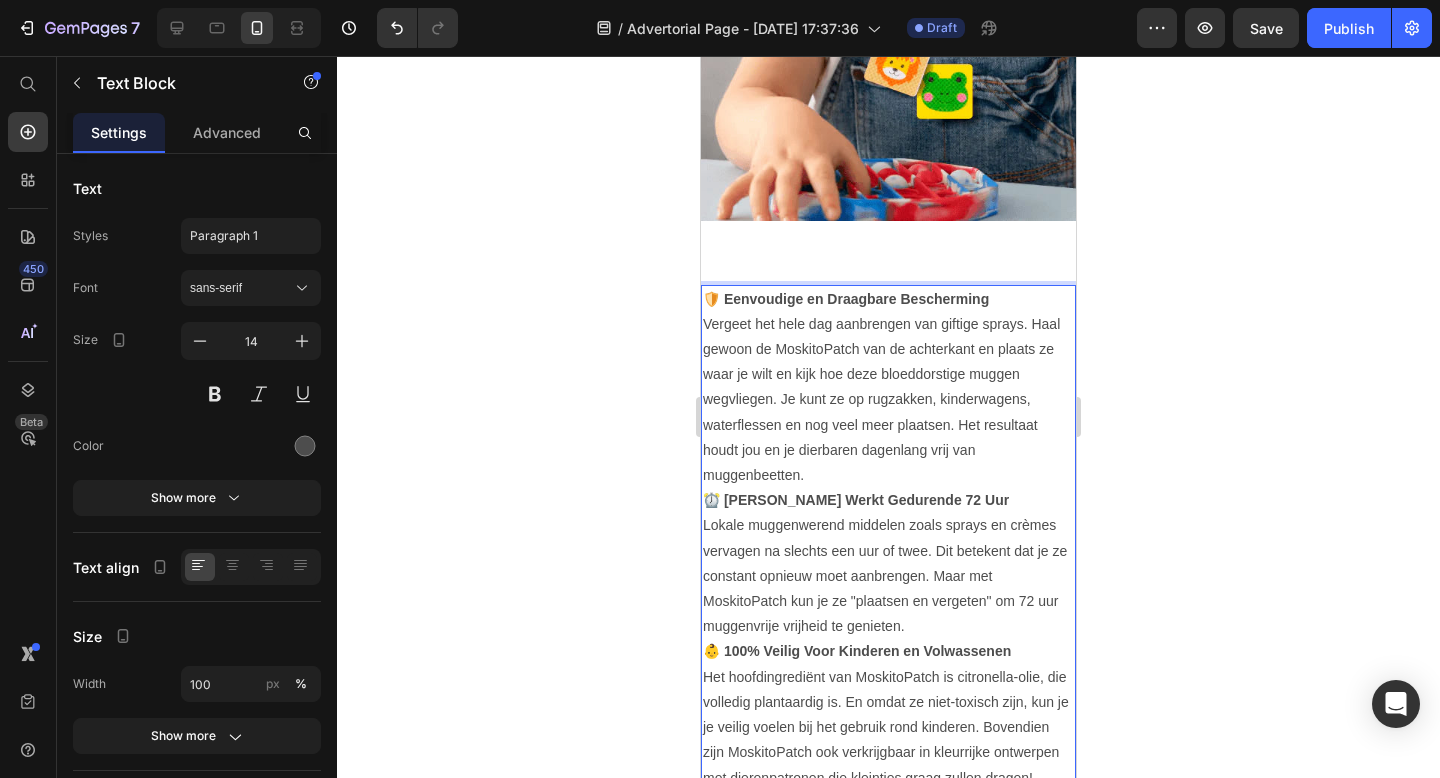 click 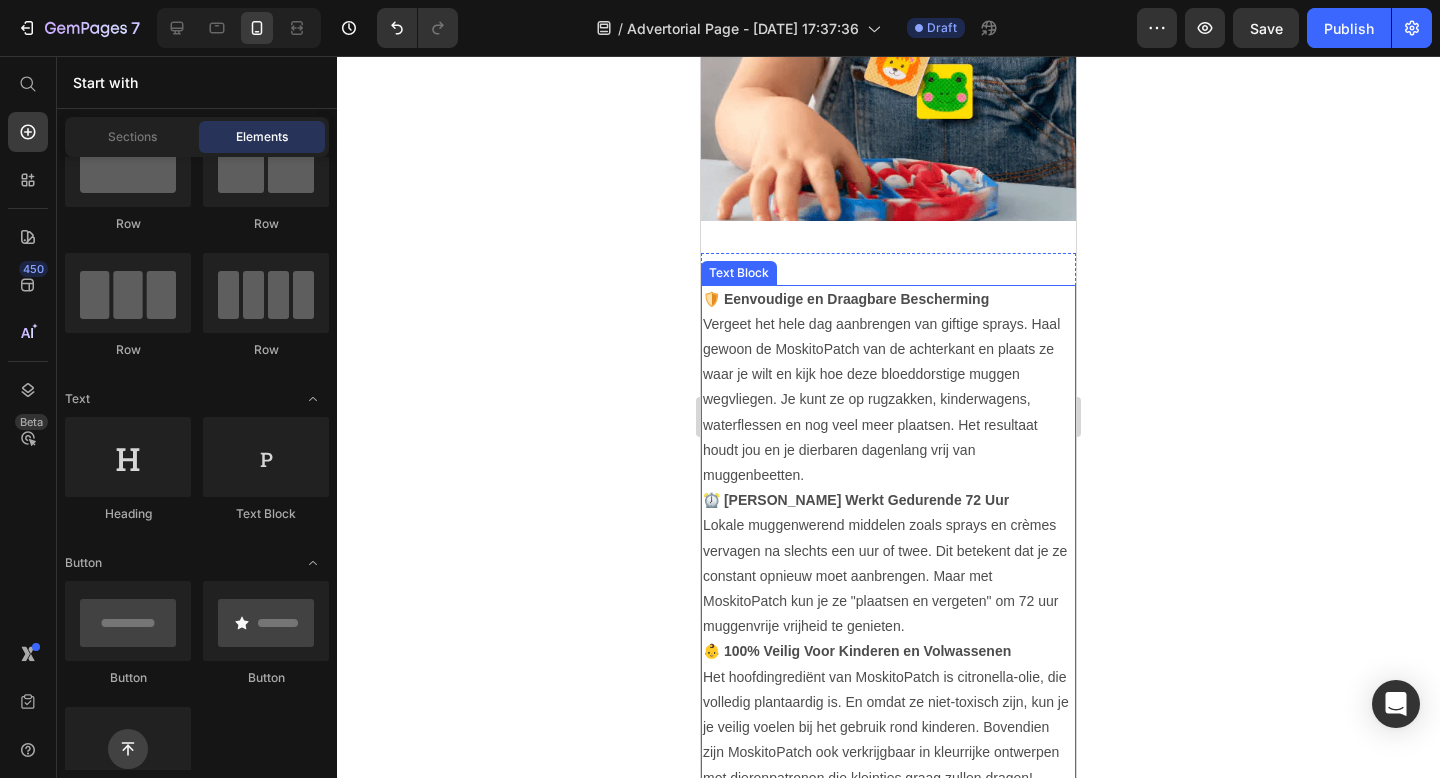 click on "Vergeet het hele dag aanbrengen van giftige sprays. Haal gewoon de MoskitoPatch van de achterkant en plaats ze waar je wilt en kijk hoe deze bloeddorstige muggen wegvliegen. Je kunt ze op rugzakken, kinderwagens, waterflessen en nog veel meer plaatsen. Het resultaat houdt jou en je dierbaren dagenlang vrij van muggenbeetten." at bounding box center (888, 400) 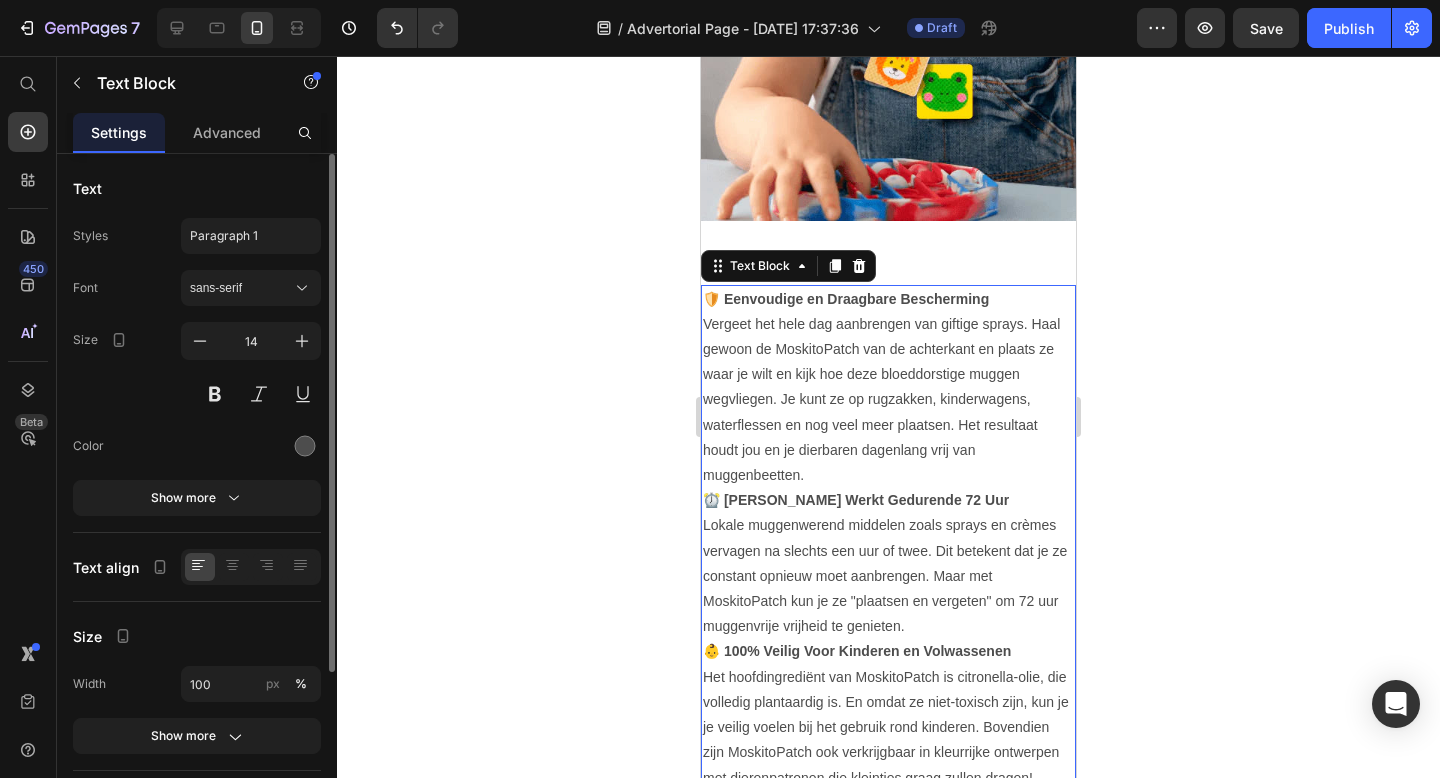 scroll, scrollTop: 214, scrollLeft: 0, axis: vertical 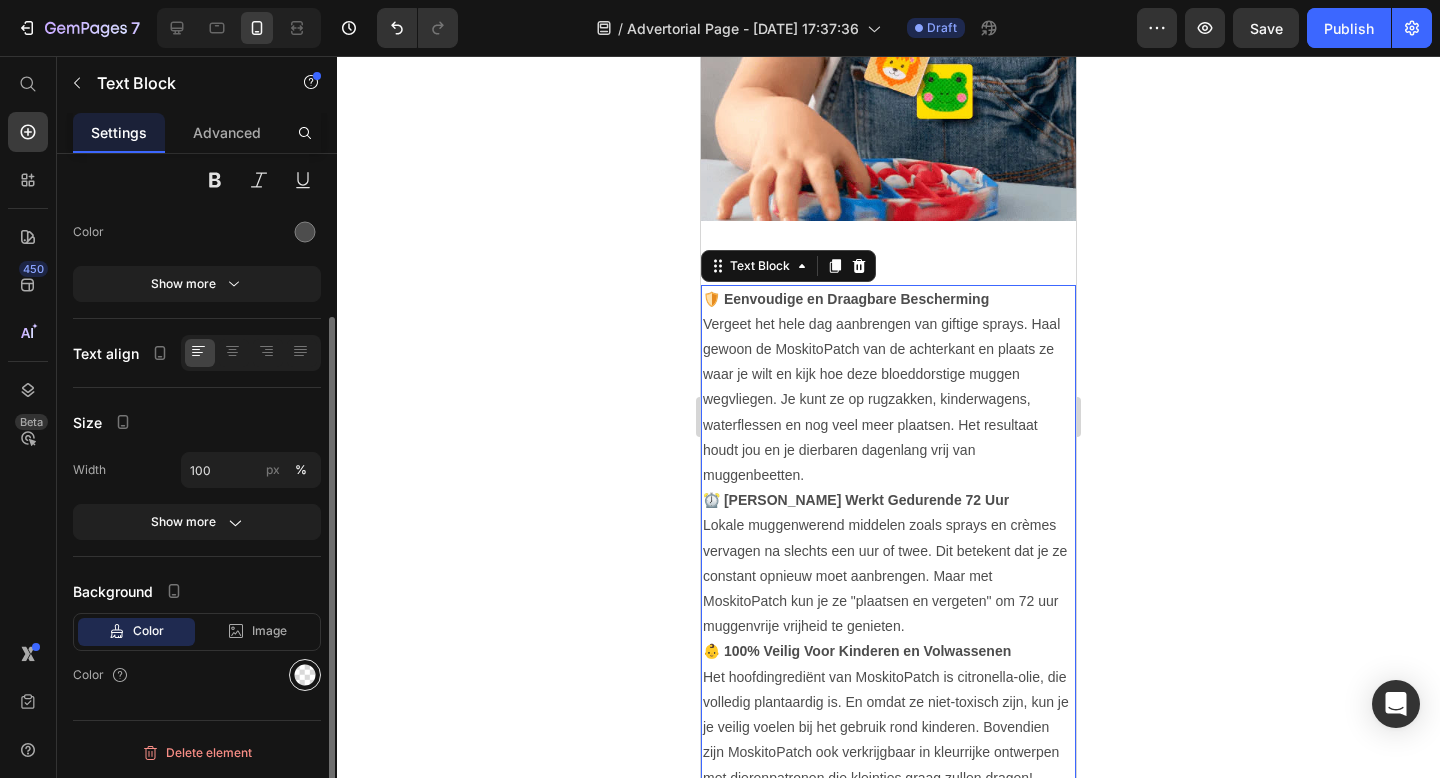 click at bounding box center (305, 675) 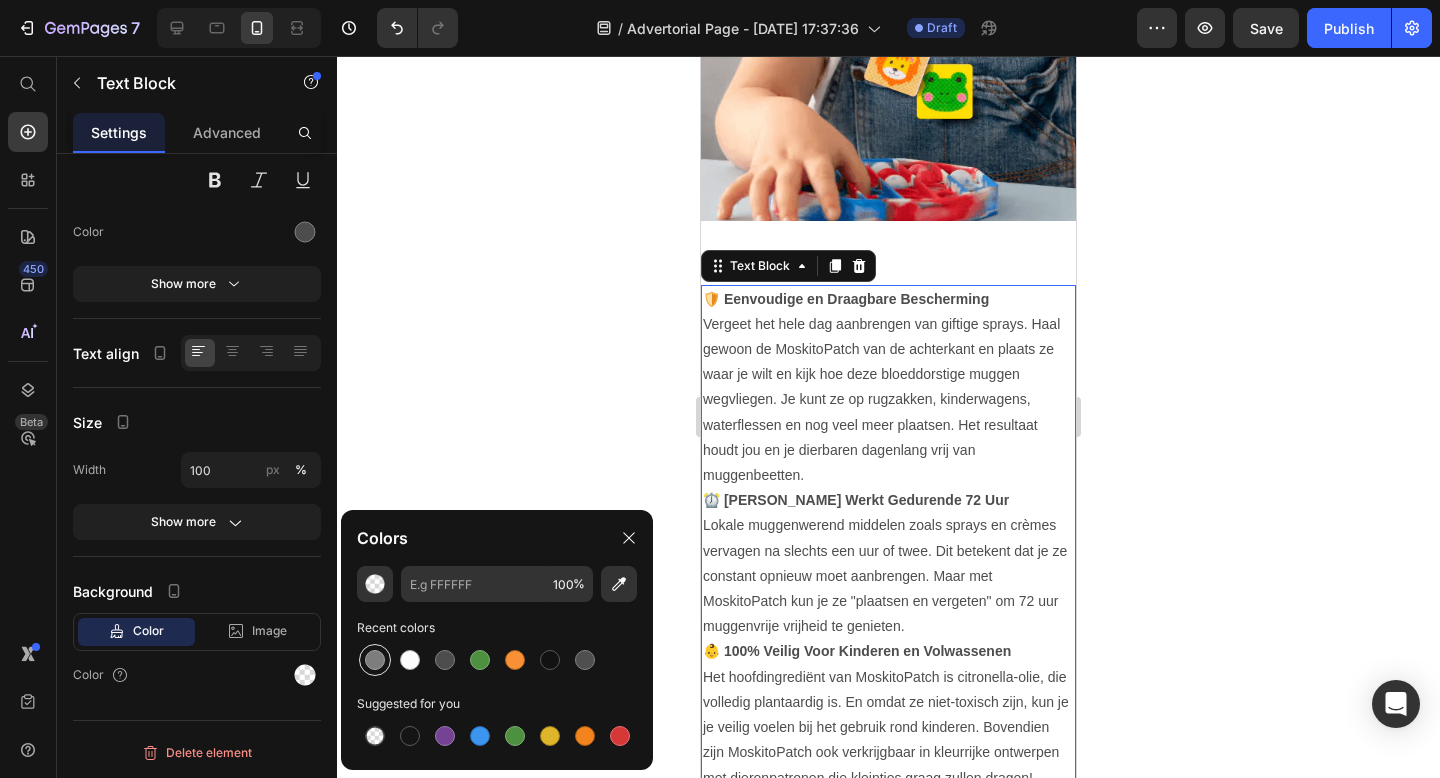 click at bounding box center [375, 660] 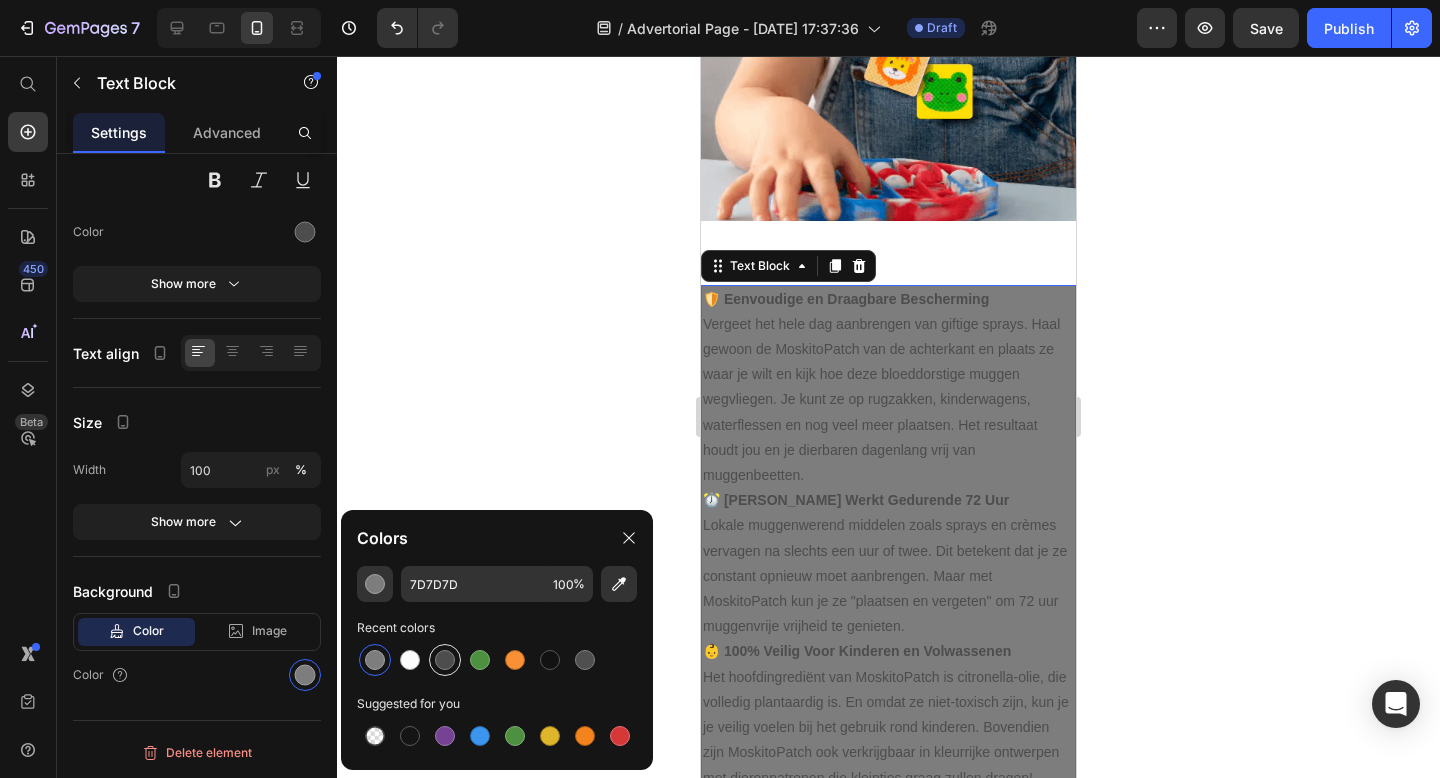 click at bounding box center [445, 660] 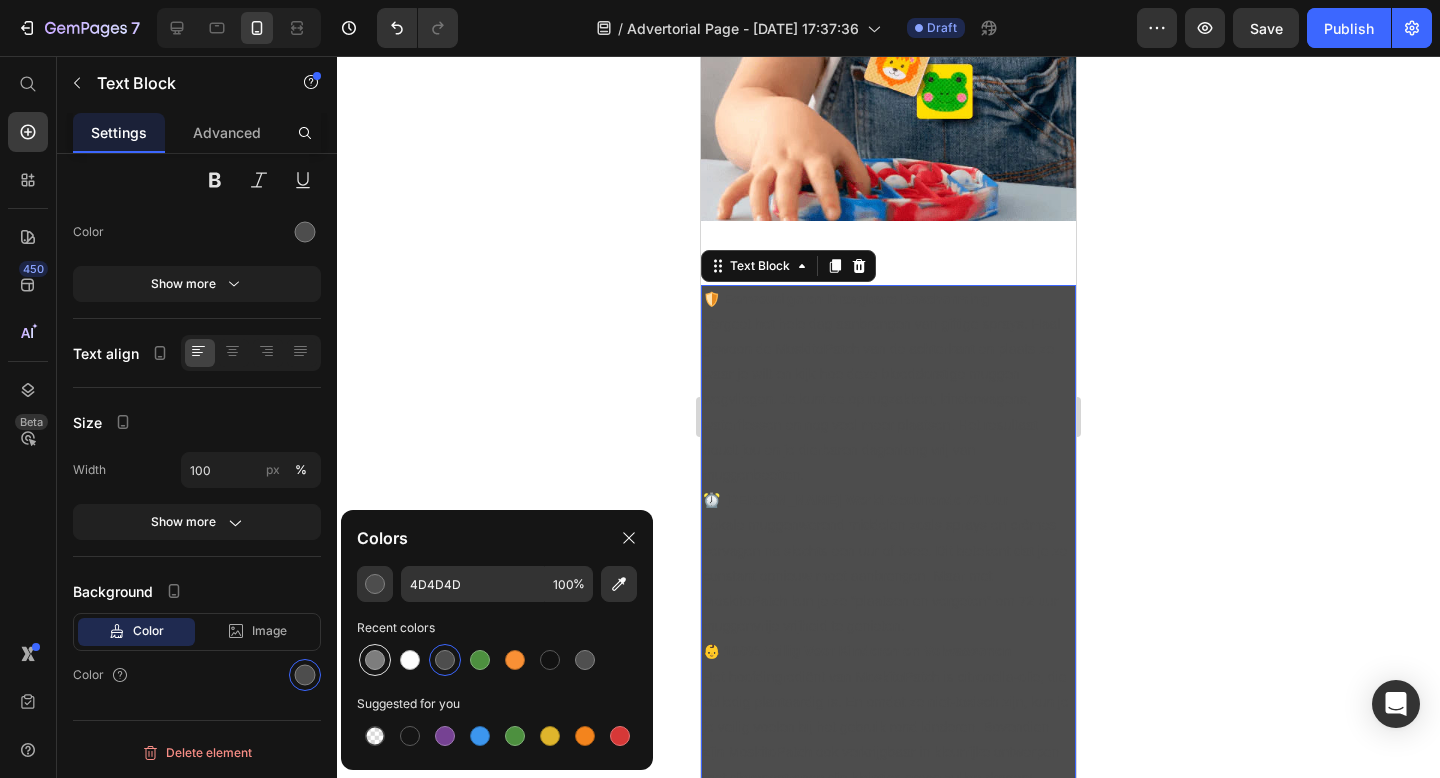 click at bounding box center [375, 660] 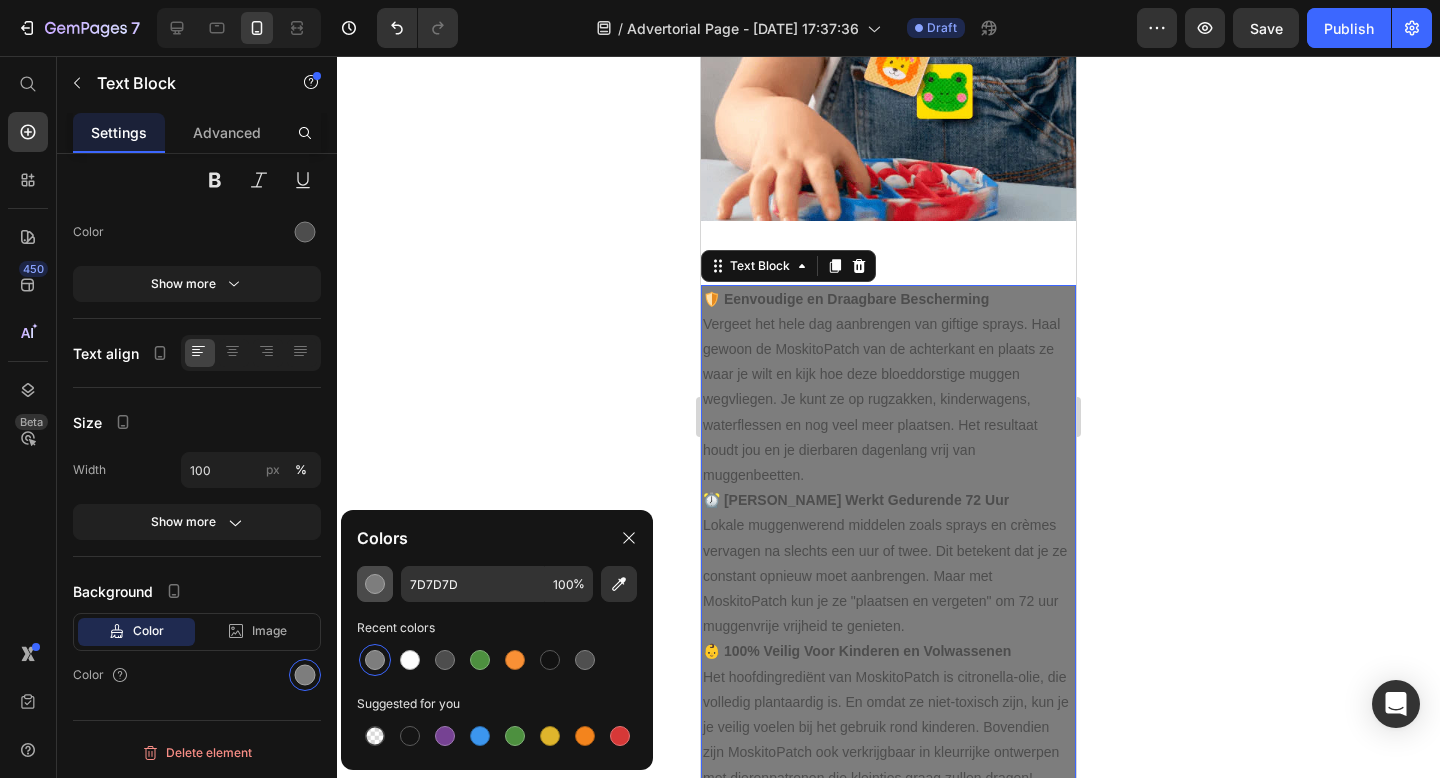 click at bounding box center [375, 584] 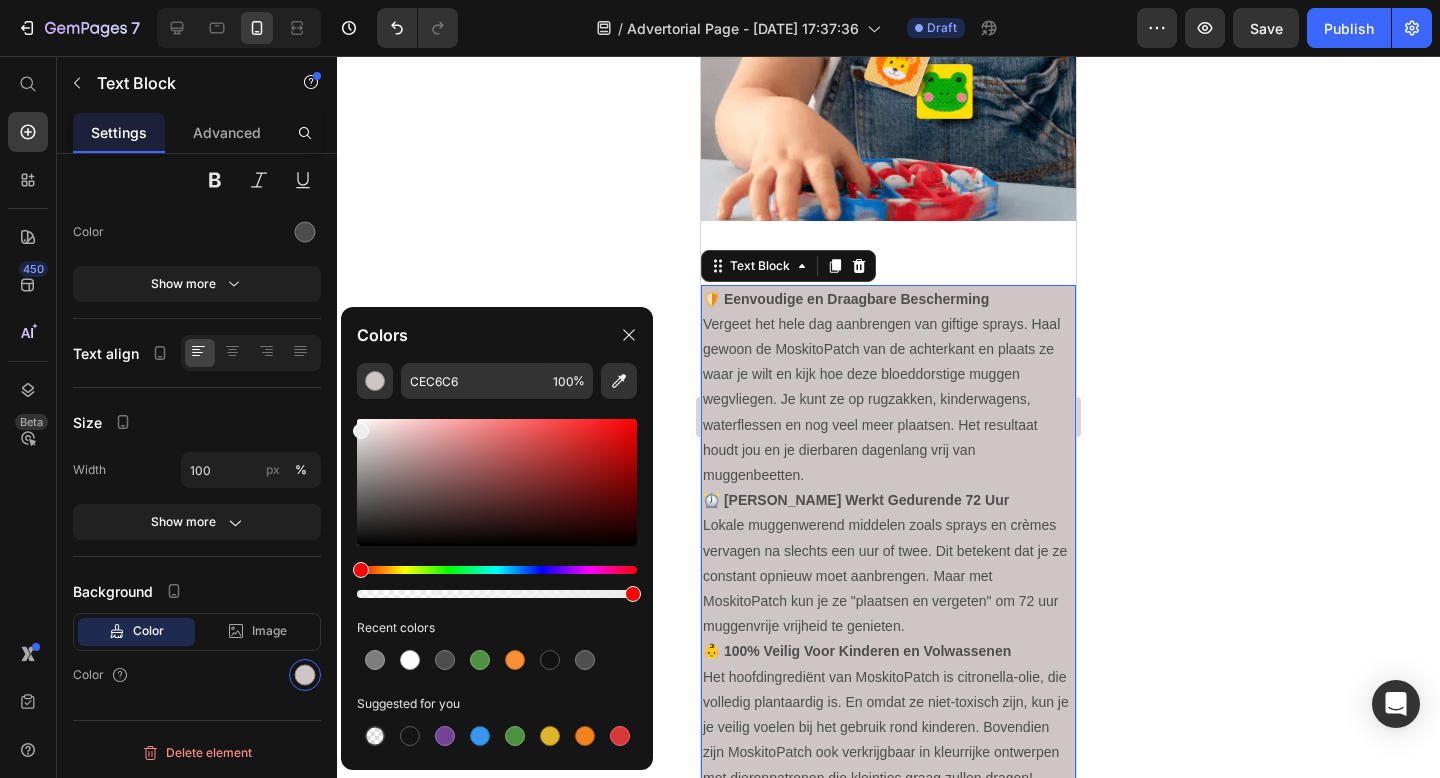 drag, startPoint x: 363, startPoint y: 481, endPoint x: 355, endPoint y: 427, distance: 54.589375 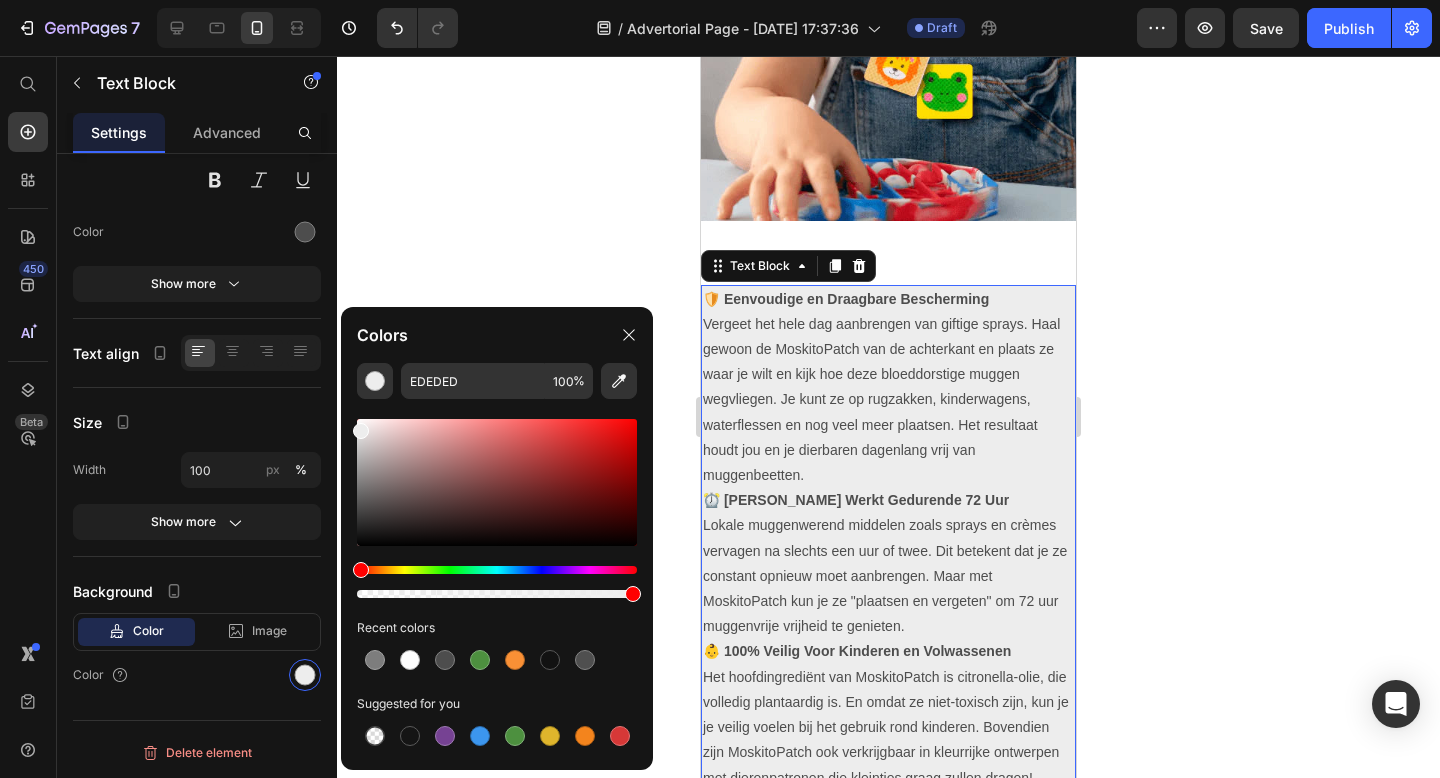 click 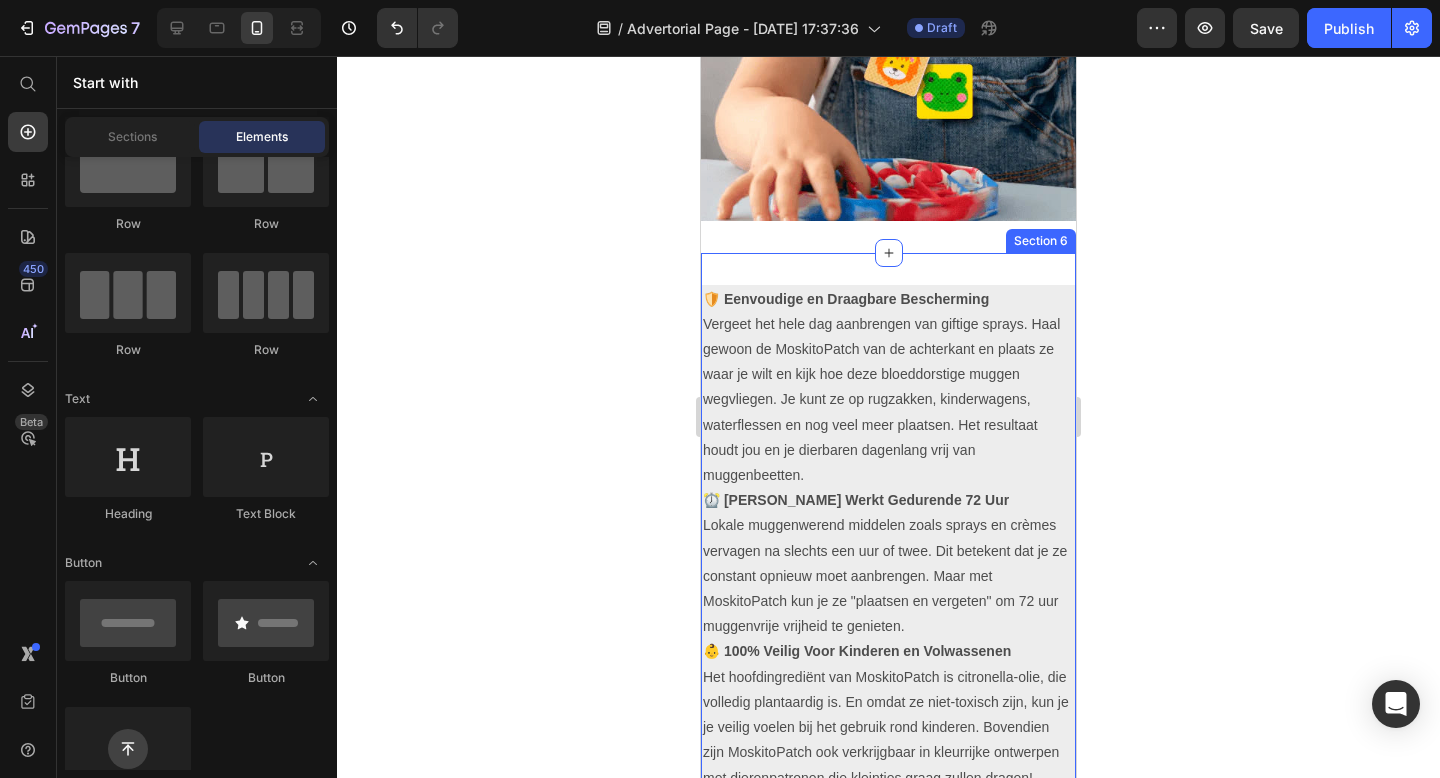 click on "🛡️ Eenvoudige en Draagbare Bescherming  Vergeet het hele dag aanbrengen van giftige sprays. Haal gewoon de MoskitoPatch van de achterkant en plaats ze waar je wilt en kijk hoe deze bloeddorstige muggen wegvliegen. Je kunt ze op rugzakken, kinderwagens, waterflessen en nog veel meer plaatsen. Het resultaat houdt jou en je dierbaren dagenlang vrij van muggenbeetten. ⏰ [PERSON_NAME] Werkt Gedurende 72 Uur  Lokale muggenwerend middelen zoals sprays en crèmes vervagen na slechts een uur of twee. Dit betekent dat je ze constant opnieuw moet aanbrengen. Maar met MoskitoPatch kun je ze "plaatsen en vergeten" om 72 uur muggenvrije vrijheid te genieten. 👶 100% Veilig Voor Kinderen en Volwassenen ⁠⁠⁠⁠⁠⁠⁠ Text Block Section 6" at bounding box center (888, 539) 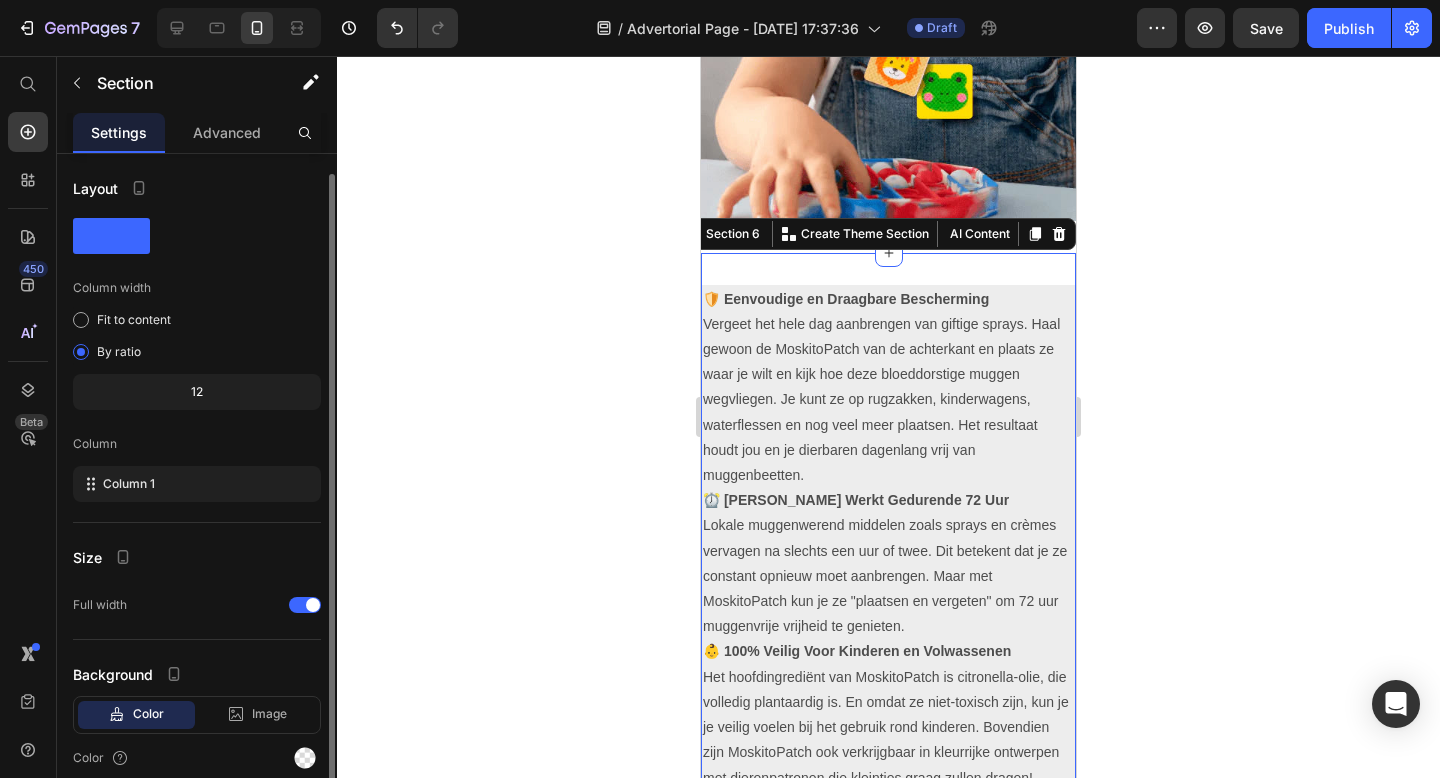 scroll, scrollTop: 83, scrollLeft: 0, axis: vertical 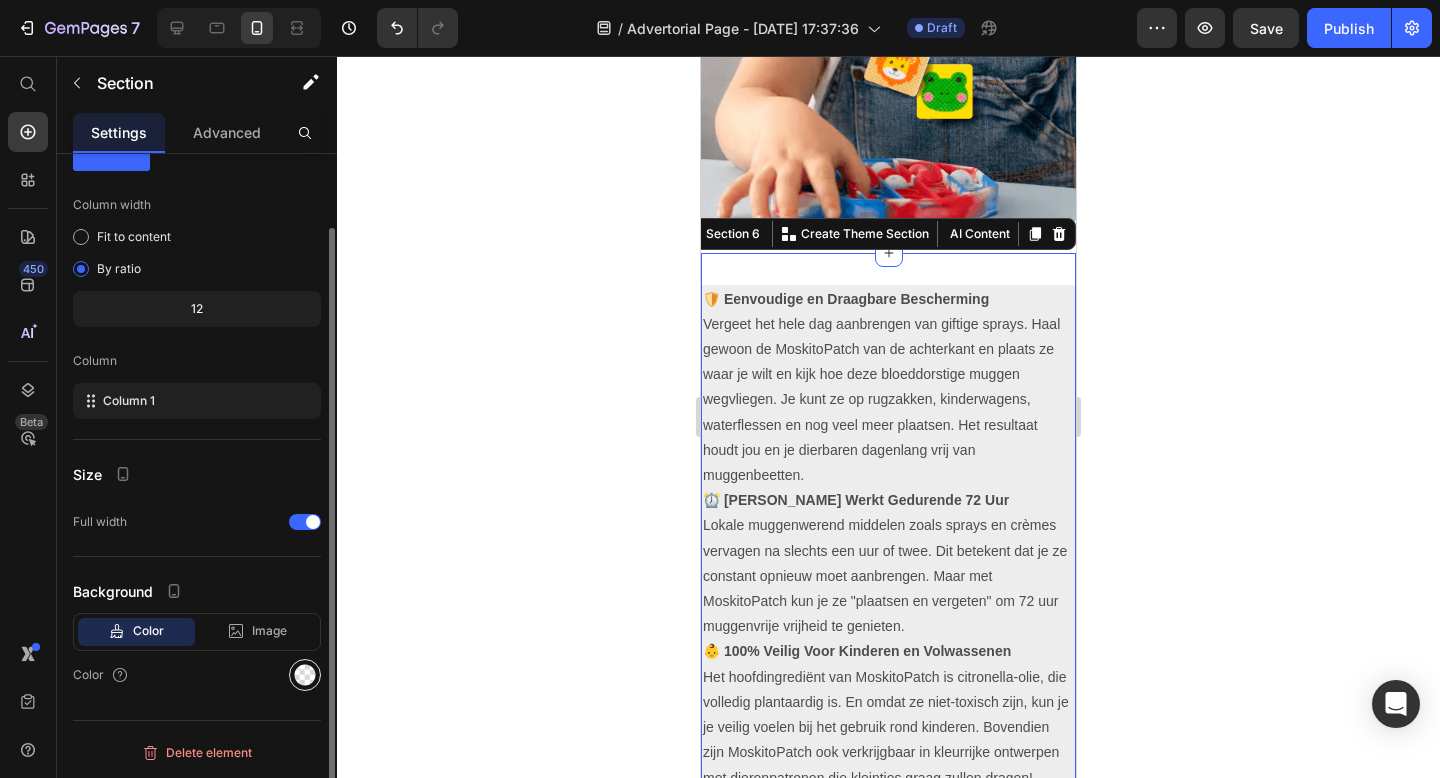click at bounding box center [305, 675] 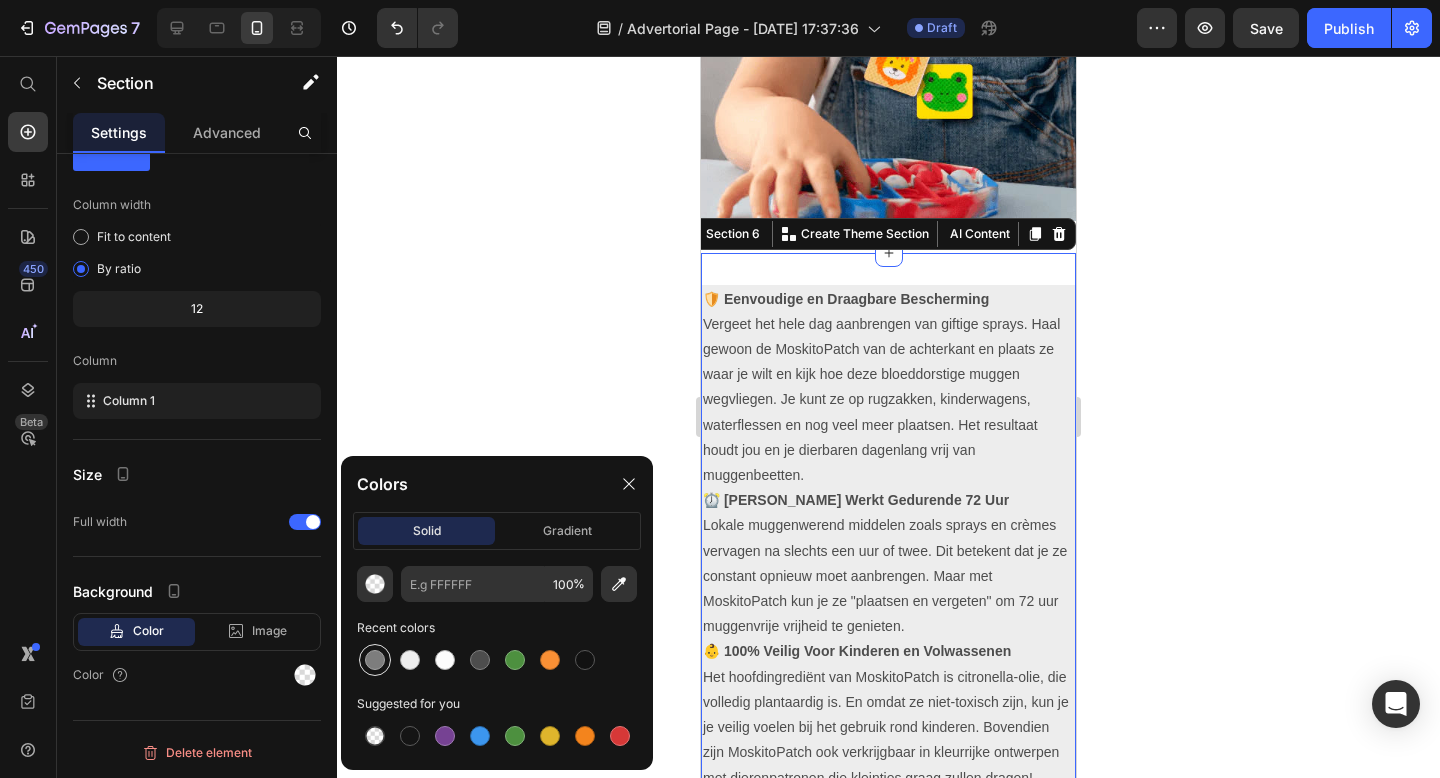 click at bounding box center (375, 660) 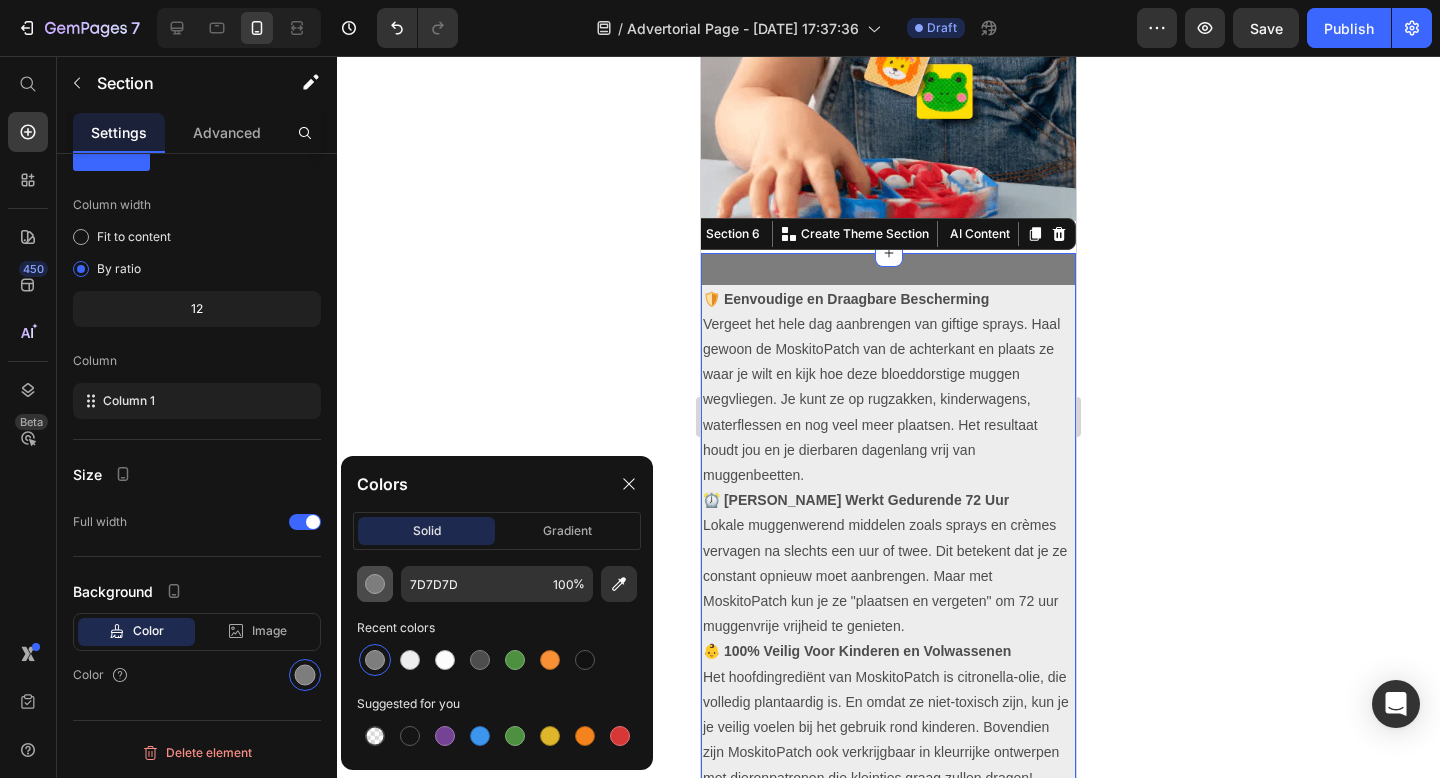 click at bounding box center [375, 584] 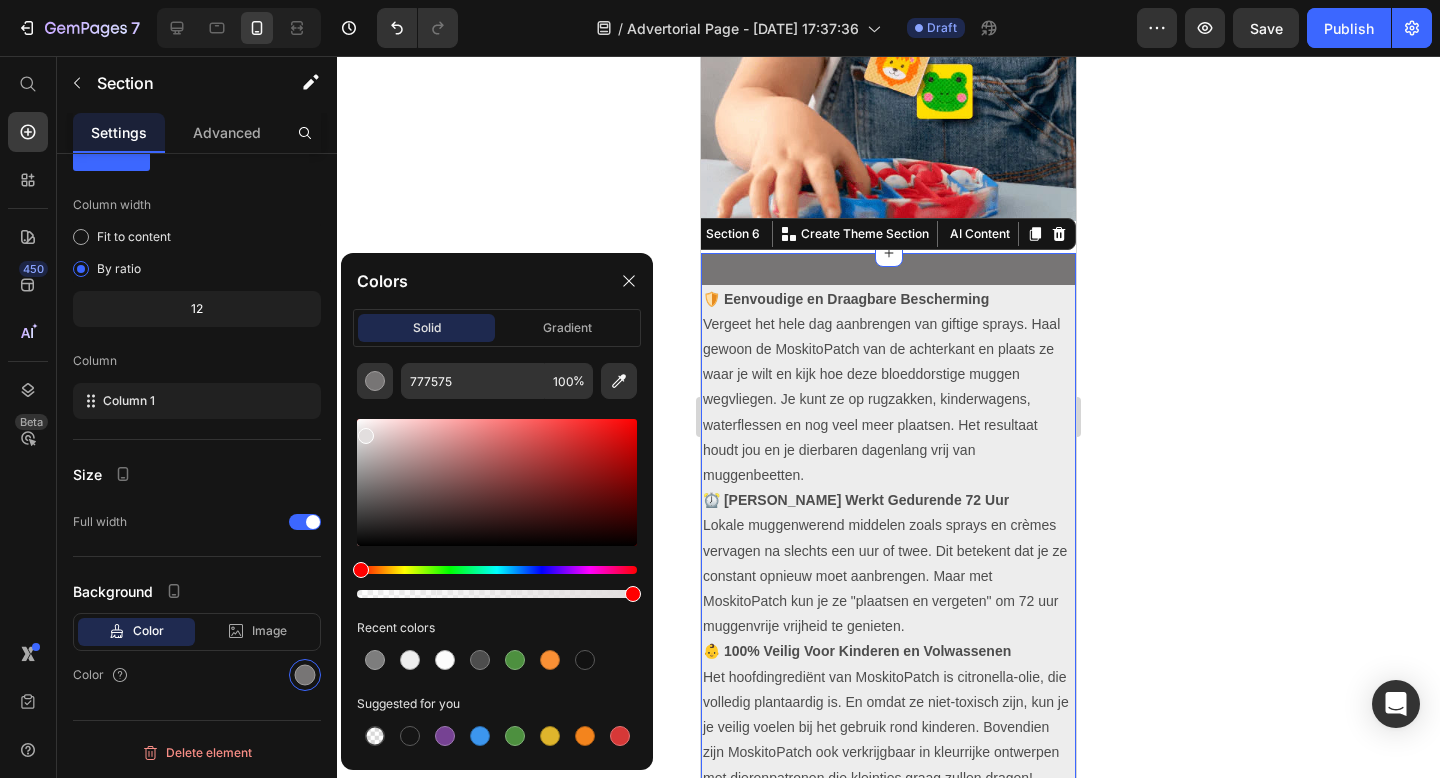 drag, startPoint x: 365, startPoint y: 486, endPoint x: 364, endPoint y: 432, distance: 54.00926 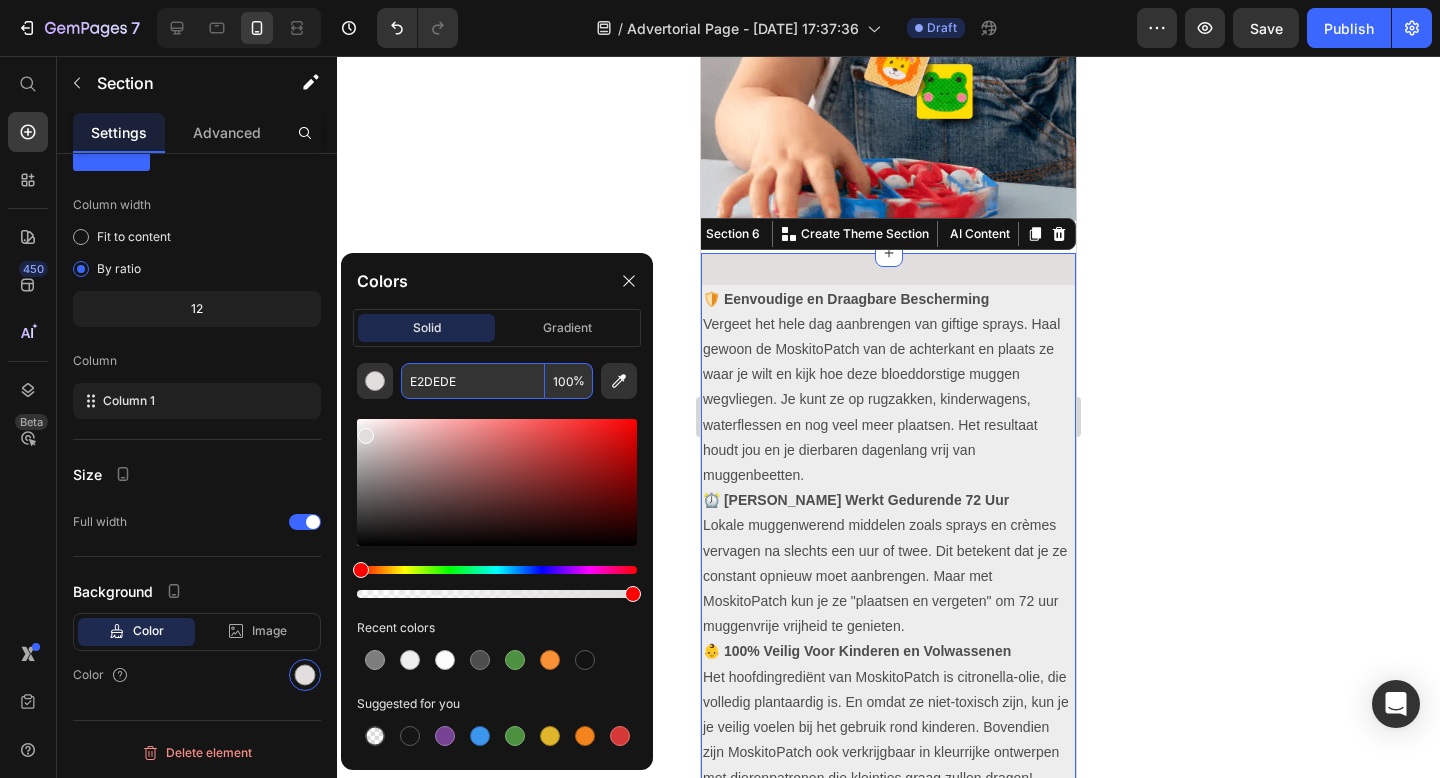 click on "E2DEDE" at bounding box center [473, 381] 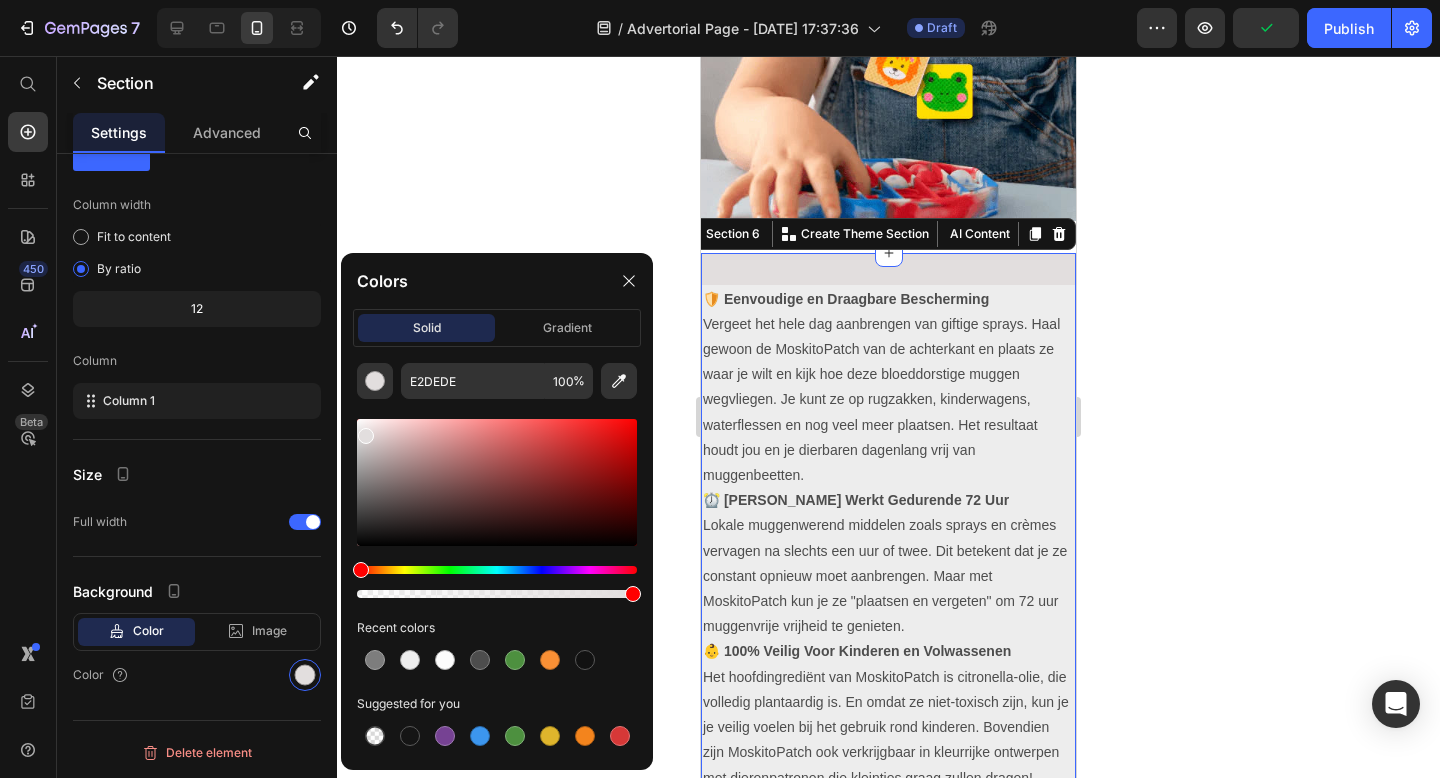 click 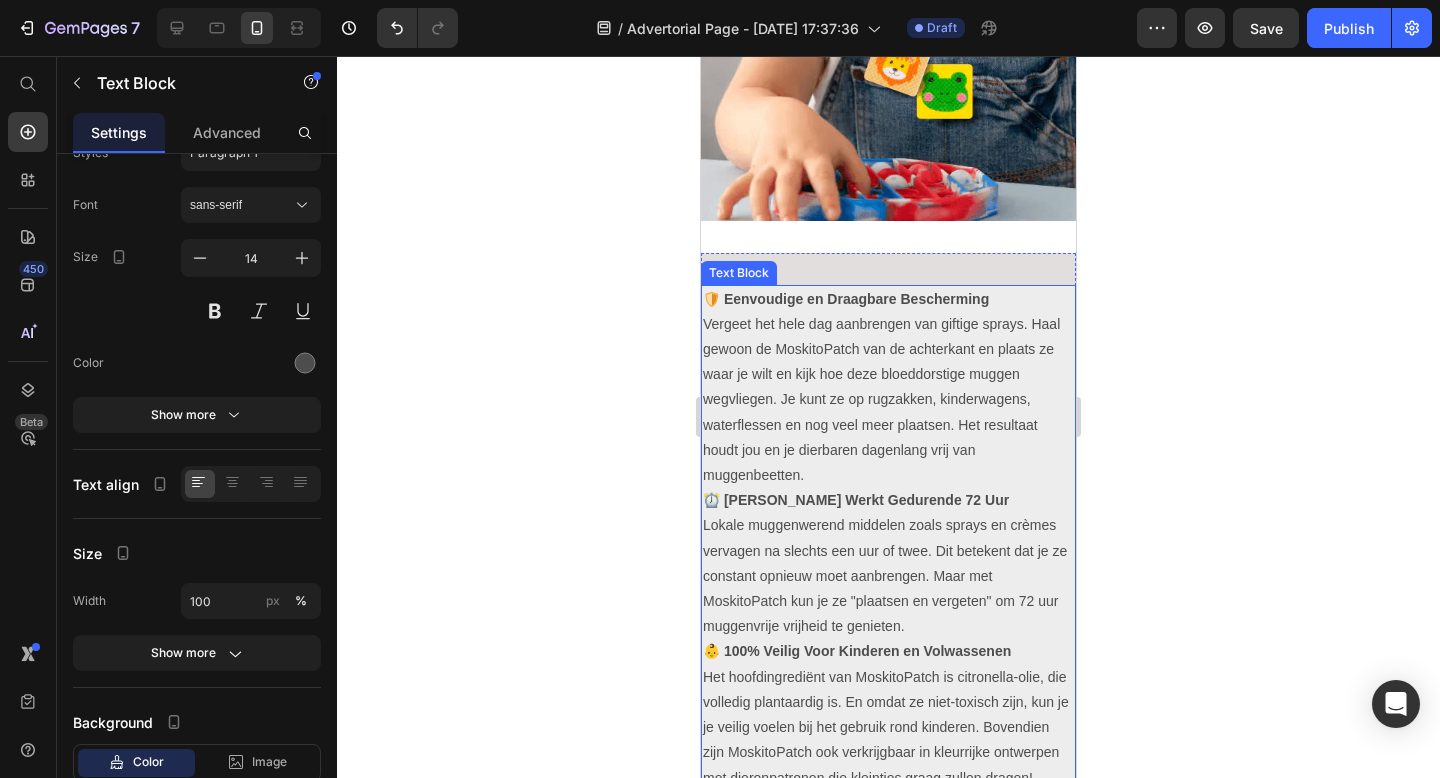 click on "Vergeet het hele dag aanbrengen van giftige sprays. Haal gewoon de MoskitoPatch van de achterkant en plaats ze waar je wilt en kijk hoe deze bloeddorstige muggen wegvliegen. Je kunt ze op rugzakken, kinderwagens, waterflessen en nog veel meer plaatsen. Het resultaat houdt jou en je dierbaren dagenlang vrij van muggenbeetten." at bounding box center [888, 400] 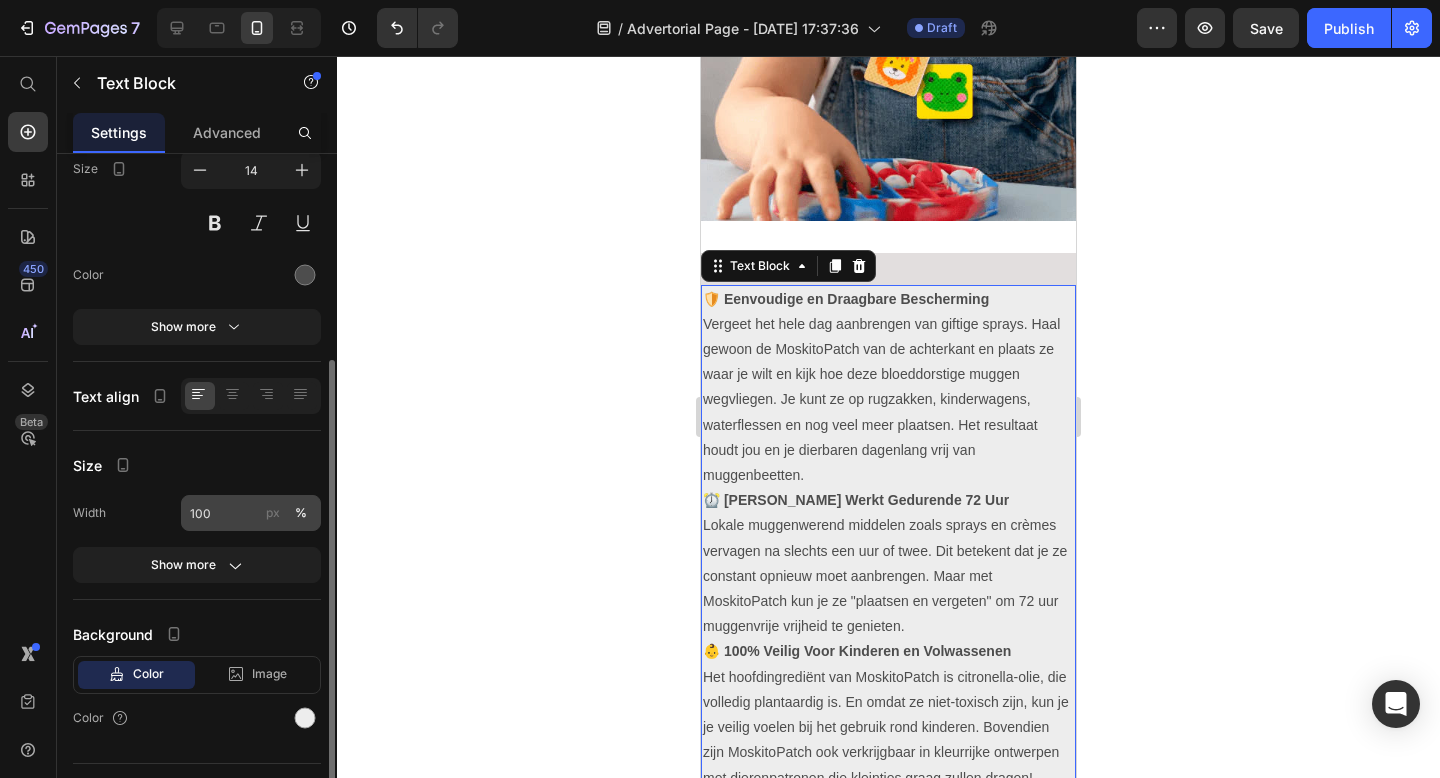 scroll, scrollTop: 214, scrollLeft: 0, axis: vertical 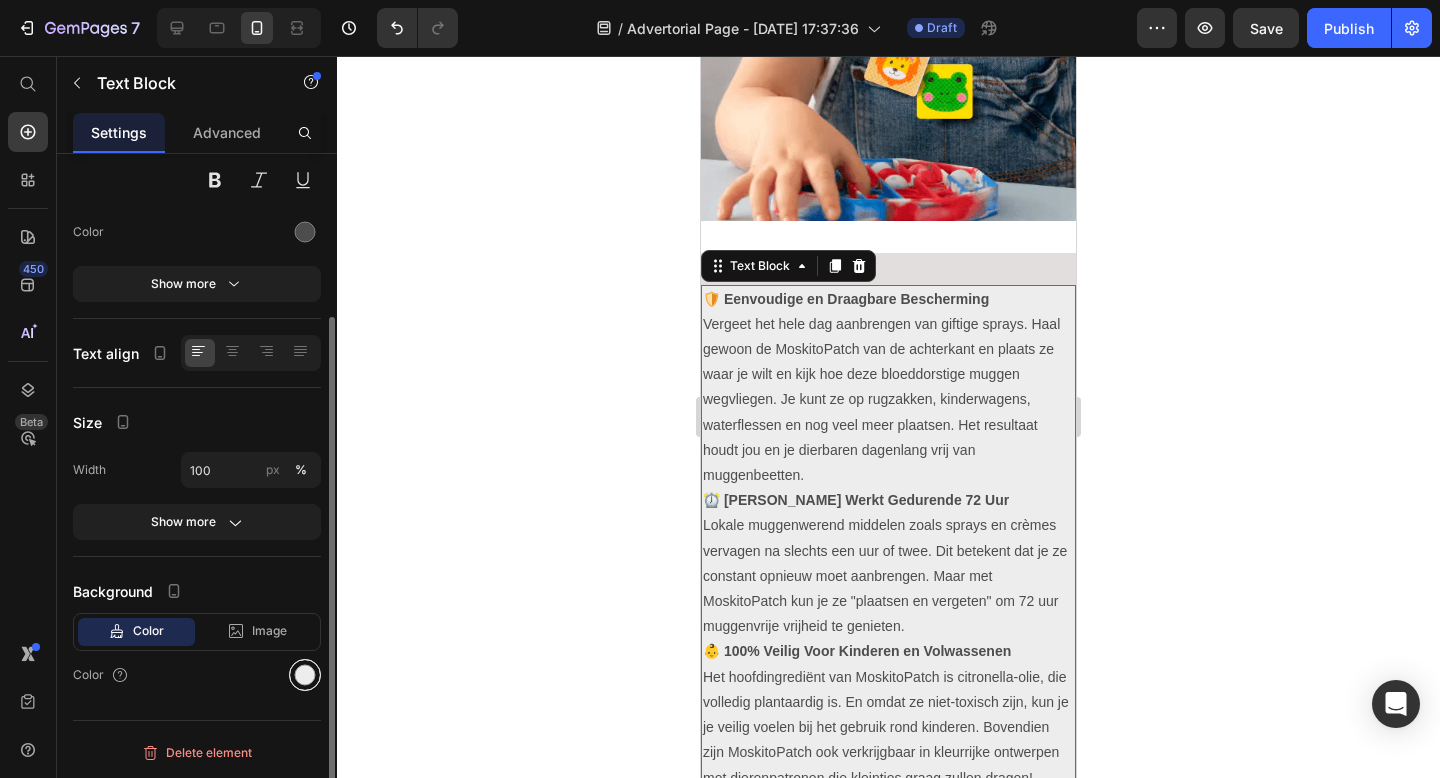 click at bounding box center (305, 675) 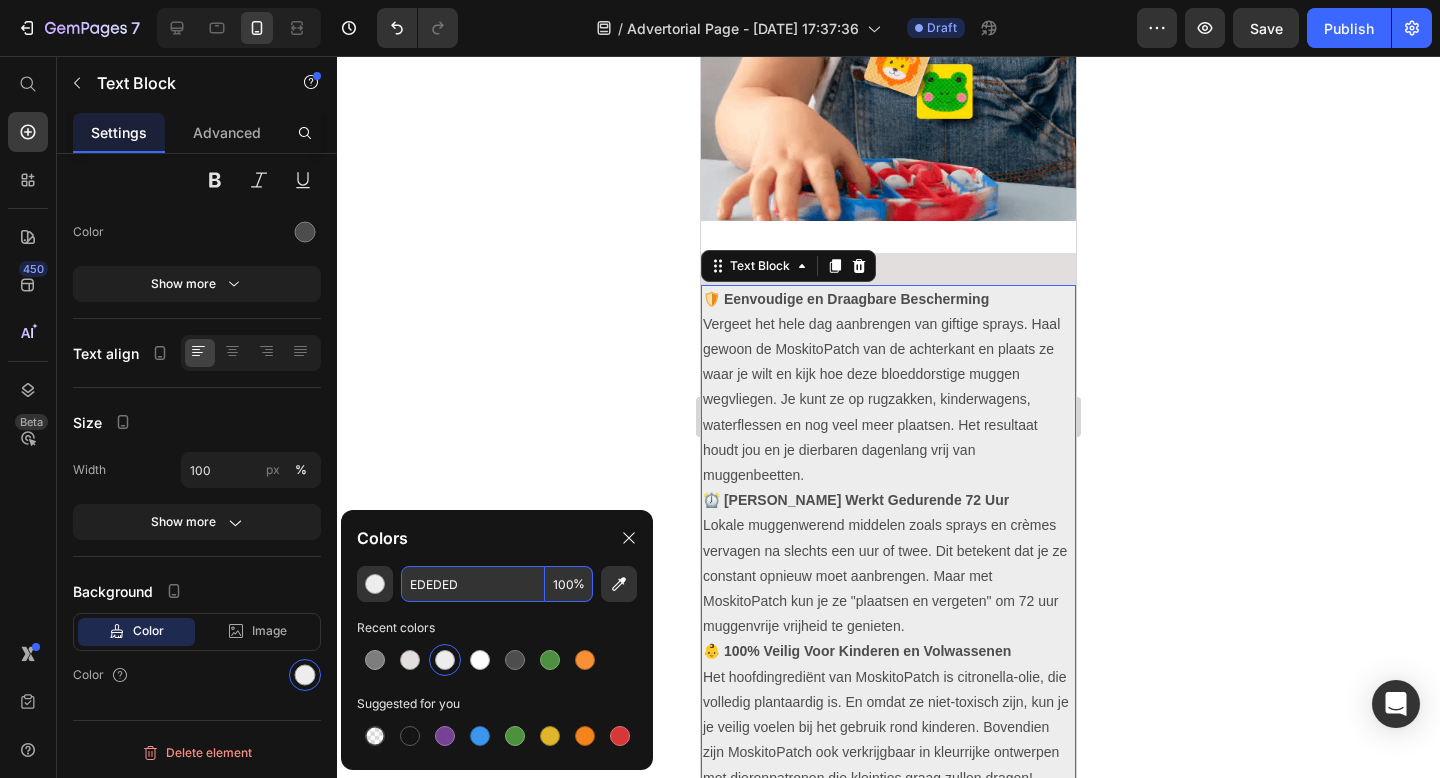click on "EDEDED" at bounding box center (473, 584) 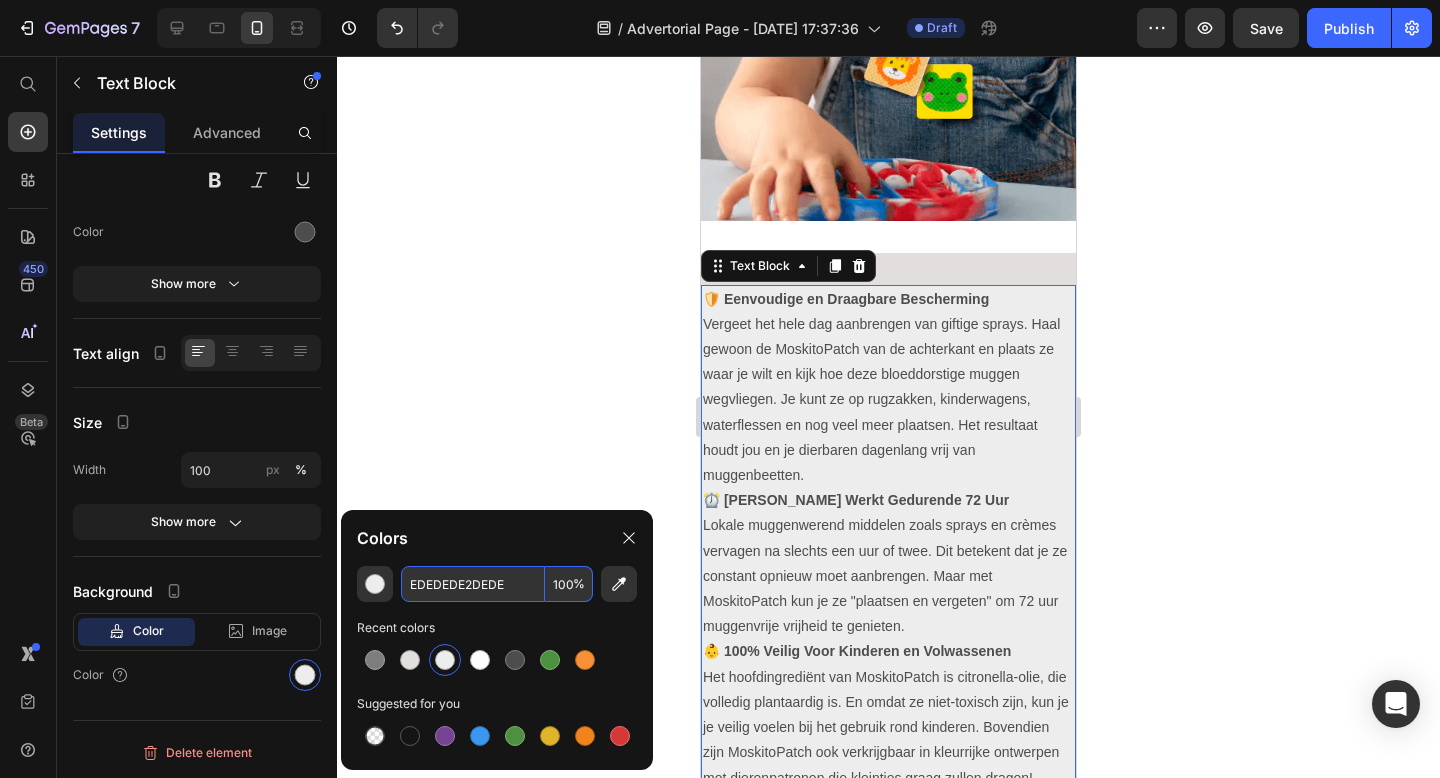 click on "EDEDEDE2DEDE" at bounding box center [473, 584] 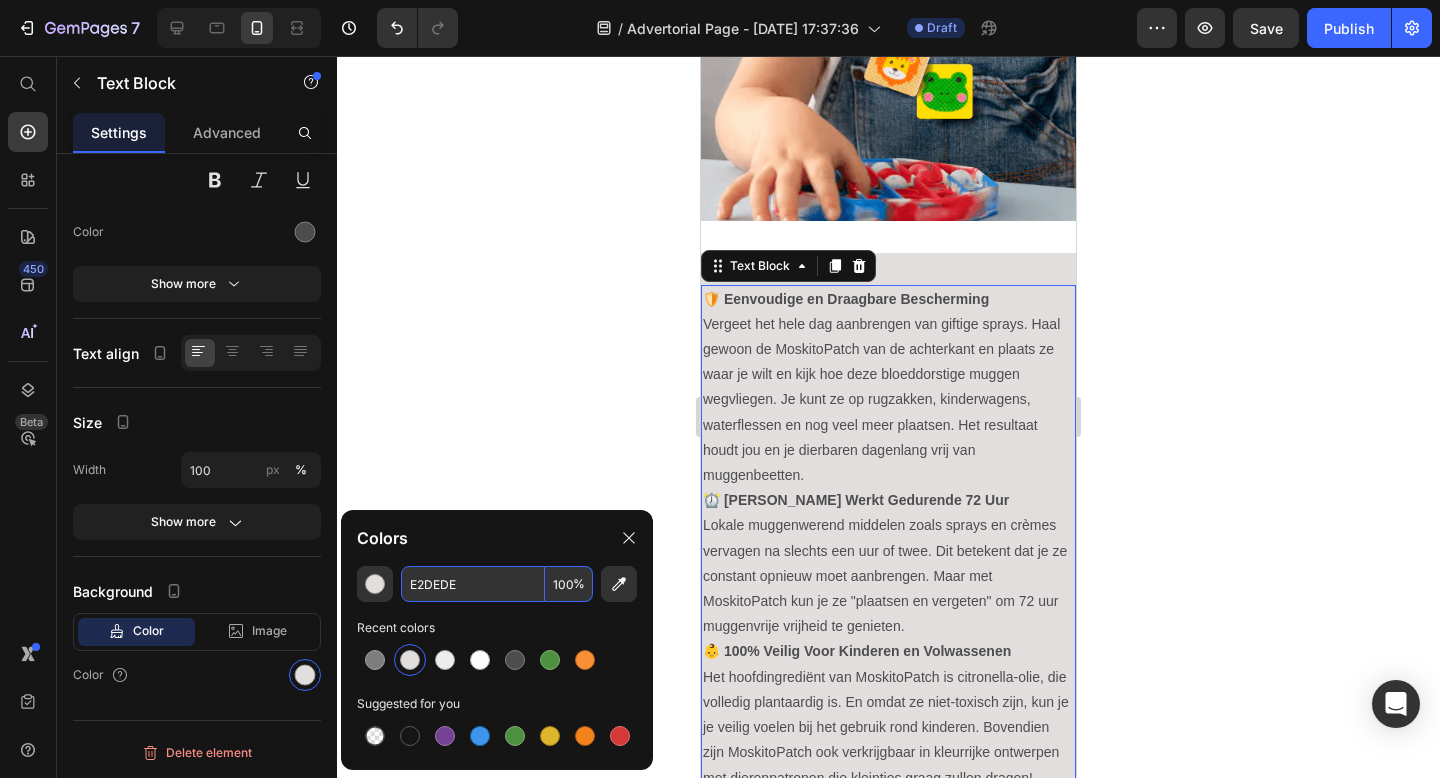 type on "E2DEDE" 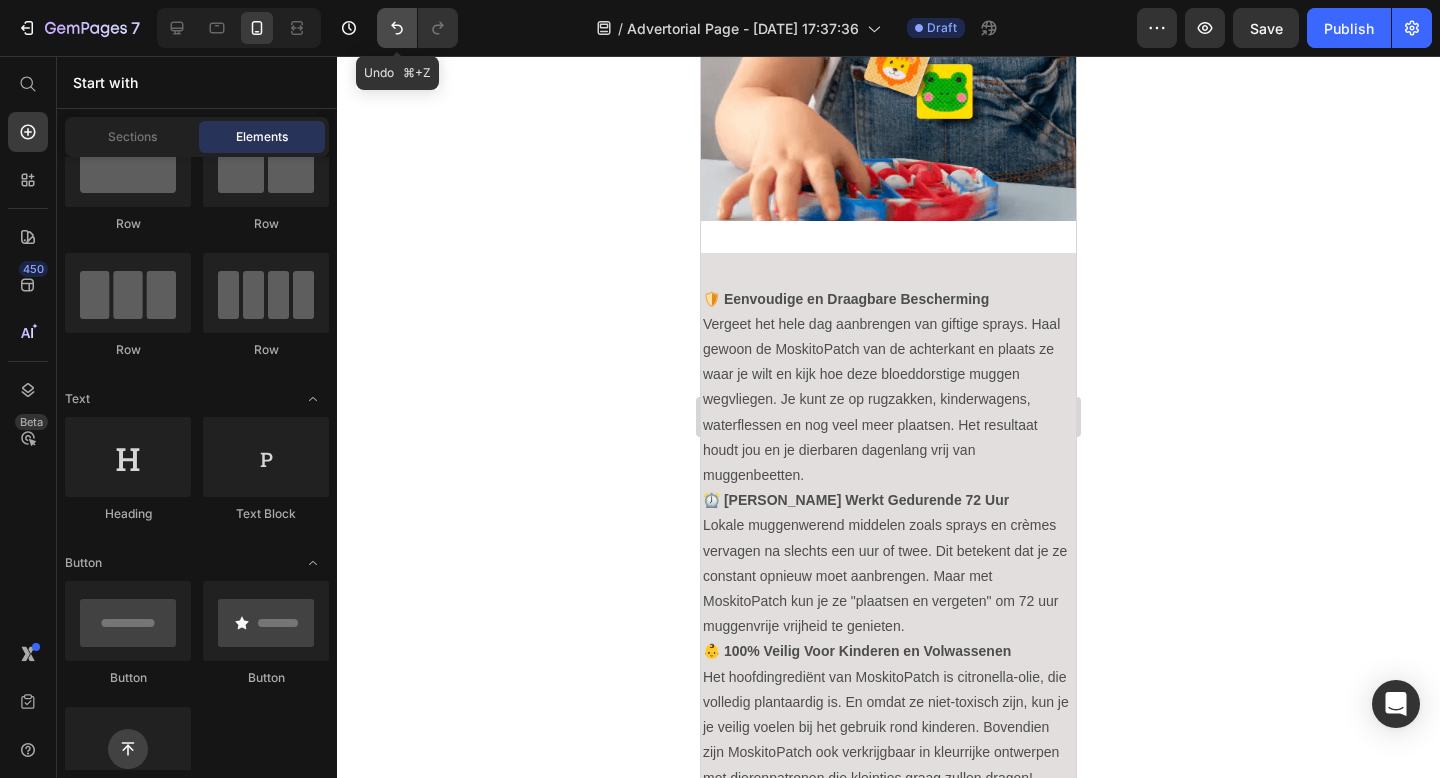 click 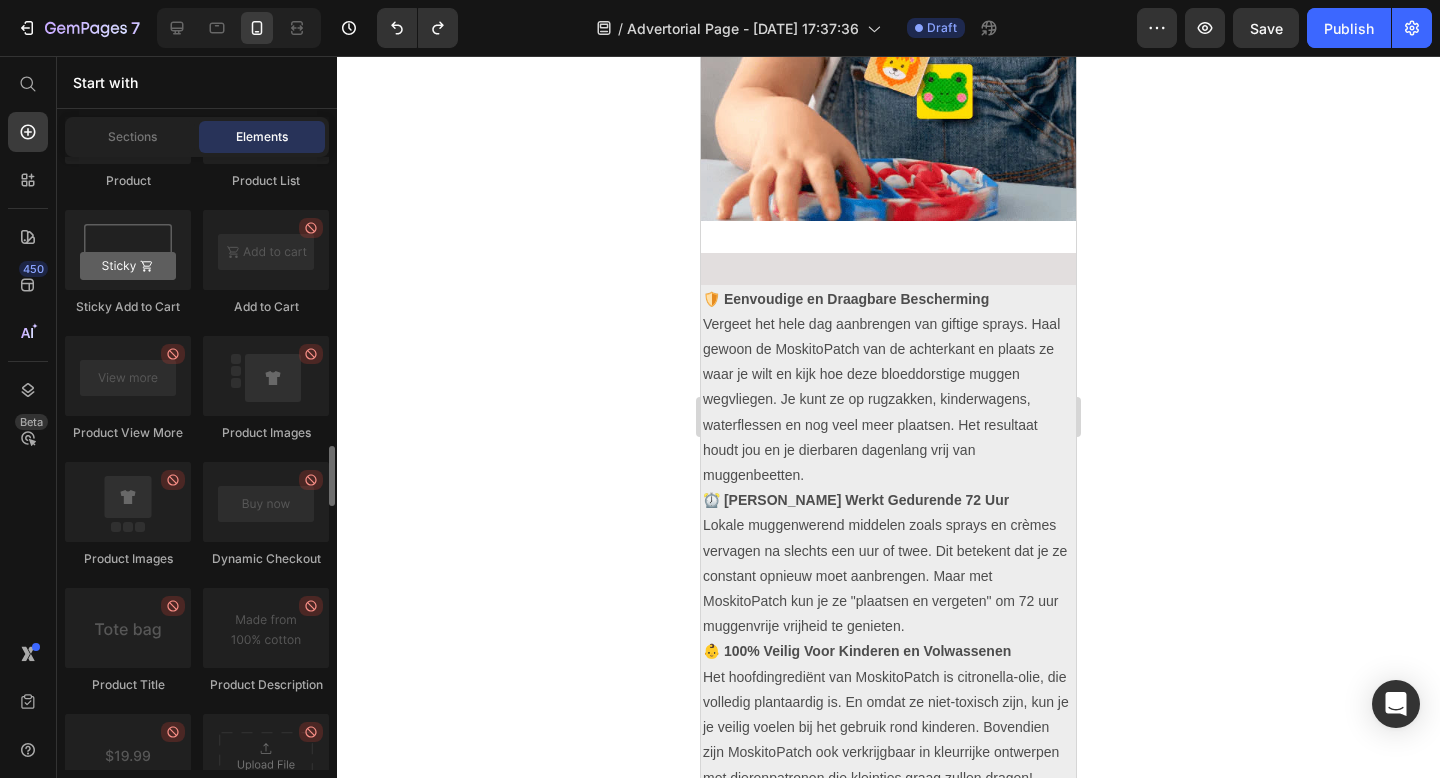 scroll, scrollTop: 3587, scrollLeft: 0, axis: vertical 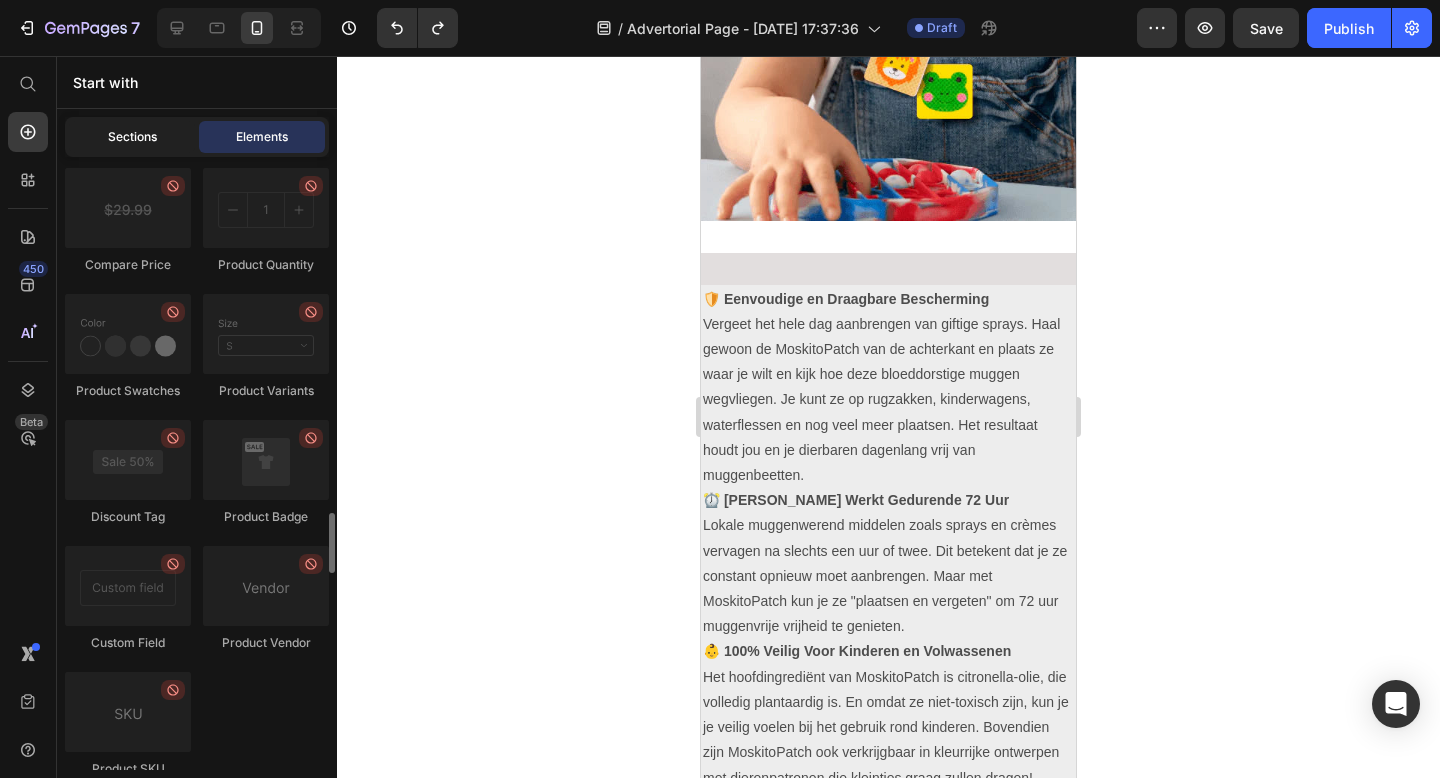 click on "Sections" at bounding box center (132, 137) 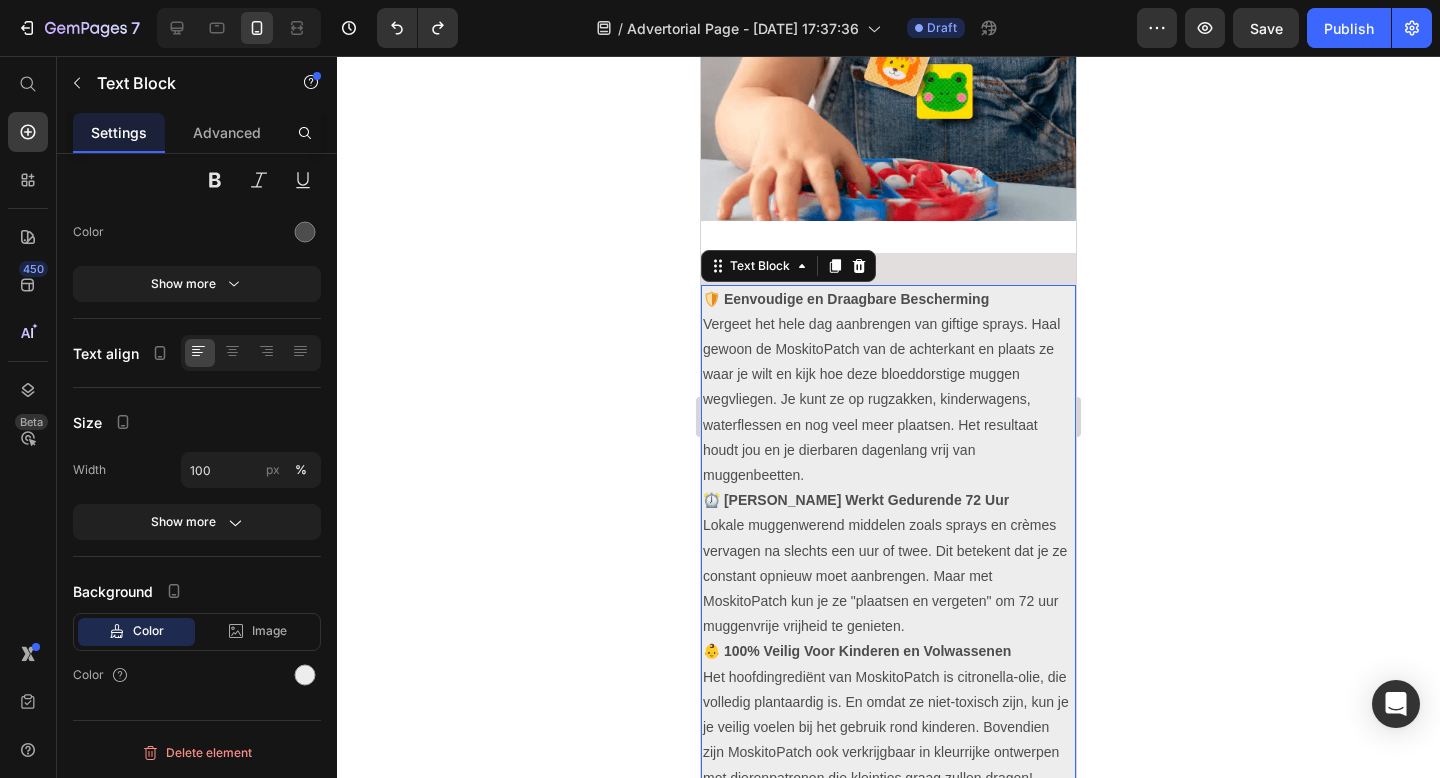 click on "Vergeet het hele dag aanbrengen van giftige sprays. Haal gewoon de MoskitoPatch van de achterkant en plaats ze waar je wilt en kijk hoe deze bloeddorstige muggen wegvliegen. Je kunt ze op rugzakken, kinderwagens, waterflessen en nog veel meer plaatsen. Het resultaat houdt jou en je dierbaren dagenlang vrij van muggenbeetten." at bounding box center [888, 400] 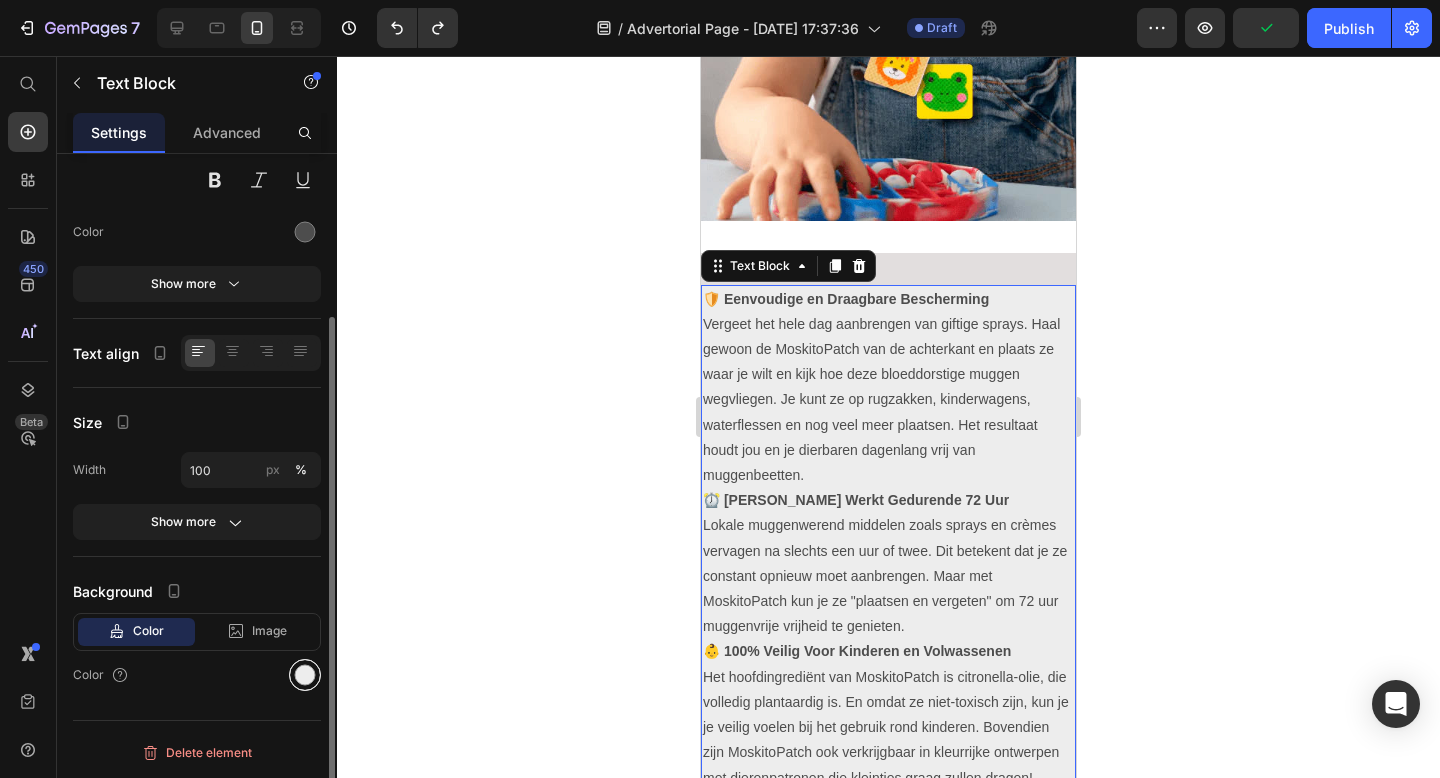 click at bounding box center (305, 675) 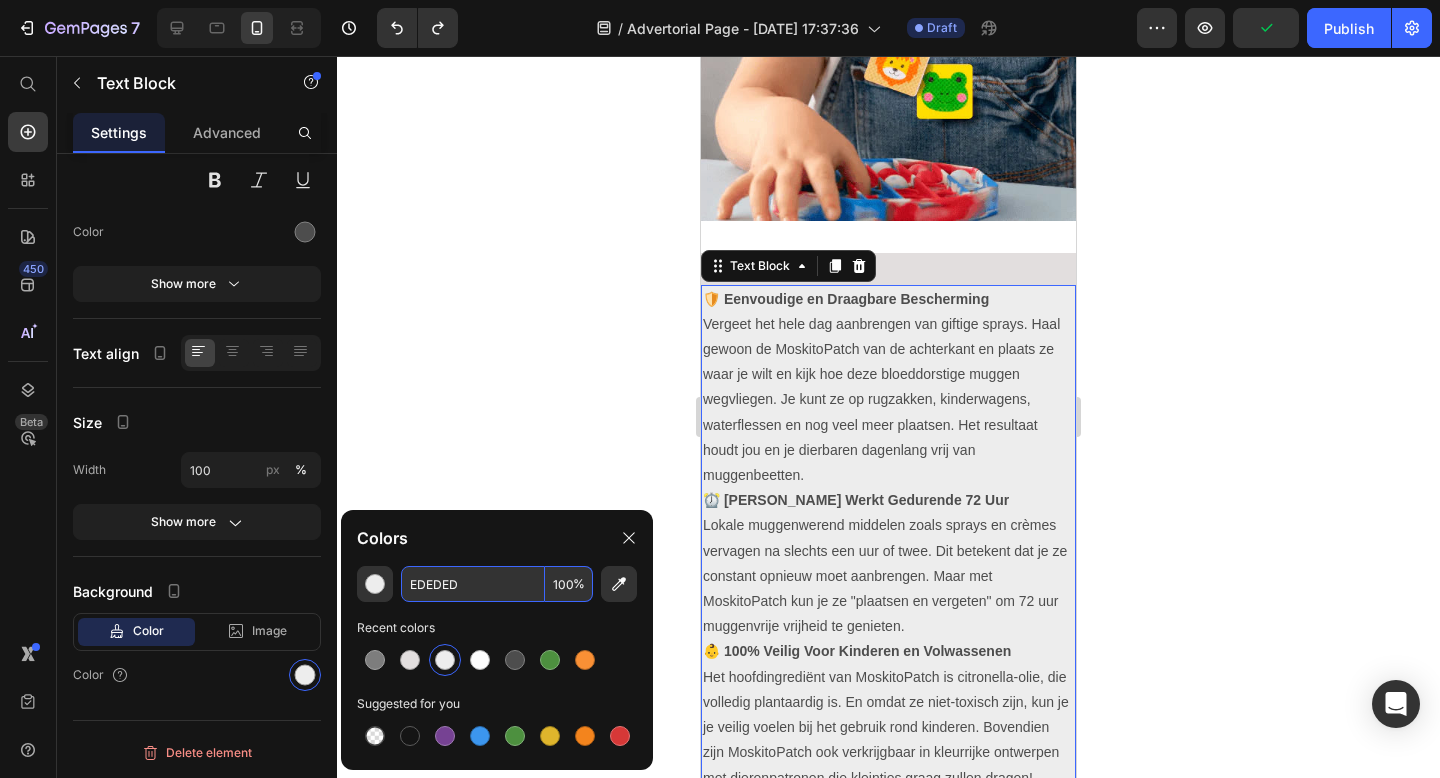 click on "EDEDED" at bounding box center [473, 584] 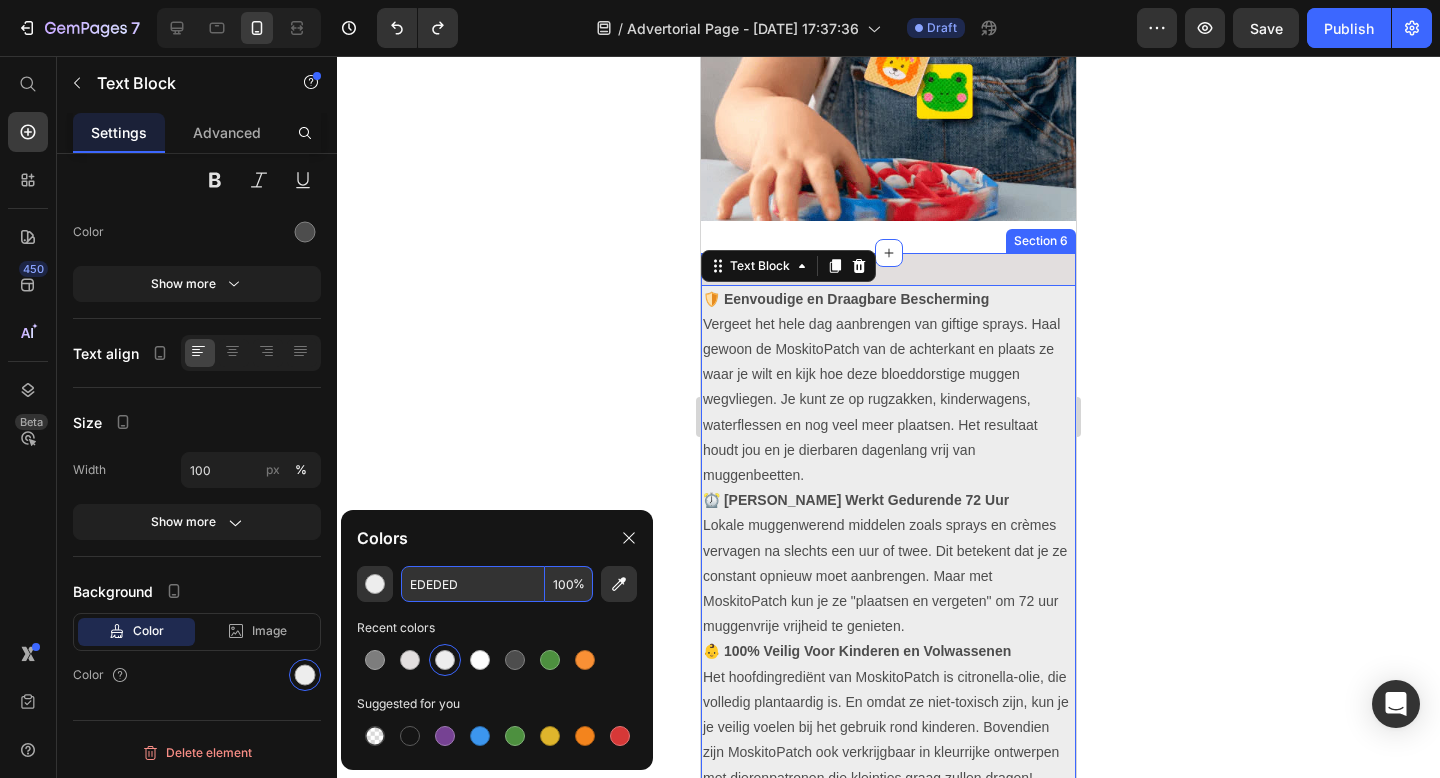click on "🛡️ Eenvoudige en Draagbare Bescherming  Vergeet het hele dag aanbrengen van giftige sprays. Haal gewoon de MoskitoPatch van de achterkant en plaats ze waar je wilt en kijk hoe deze bloeddorstige muggen wegvliegen. Je kunt ze op rugzakken, kinderwagens, waterflessen en nog veel meer plaatsen. Het resultaat houdt jou en je dierbaren dagenlang vrij van muggenbeetten. ⏰ [PERSON_NAME] Werkt Gedurende 72 Uur  Lokale muggenwerend middelen zoals sprays en crèmes vervagen na slechts een uur of twee. Dit betekent dat je ze constant opnieuw moet aanbrengen. Maar met MoskitoPatch kun je ze "plaatsen en vergeten" om 72 uur muggenvrije vrijheid te genieten. 👶 100% Veilig Voor Kinderen en Volwassenen ⁠⁠⁠⁠⁠⁠⁠ Text Block   0 Section 6" at bounding box center [888, 539] 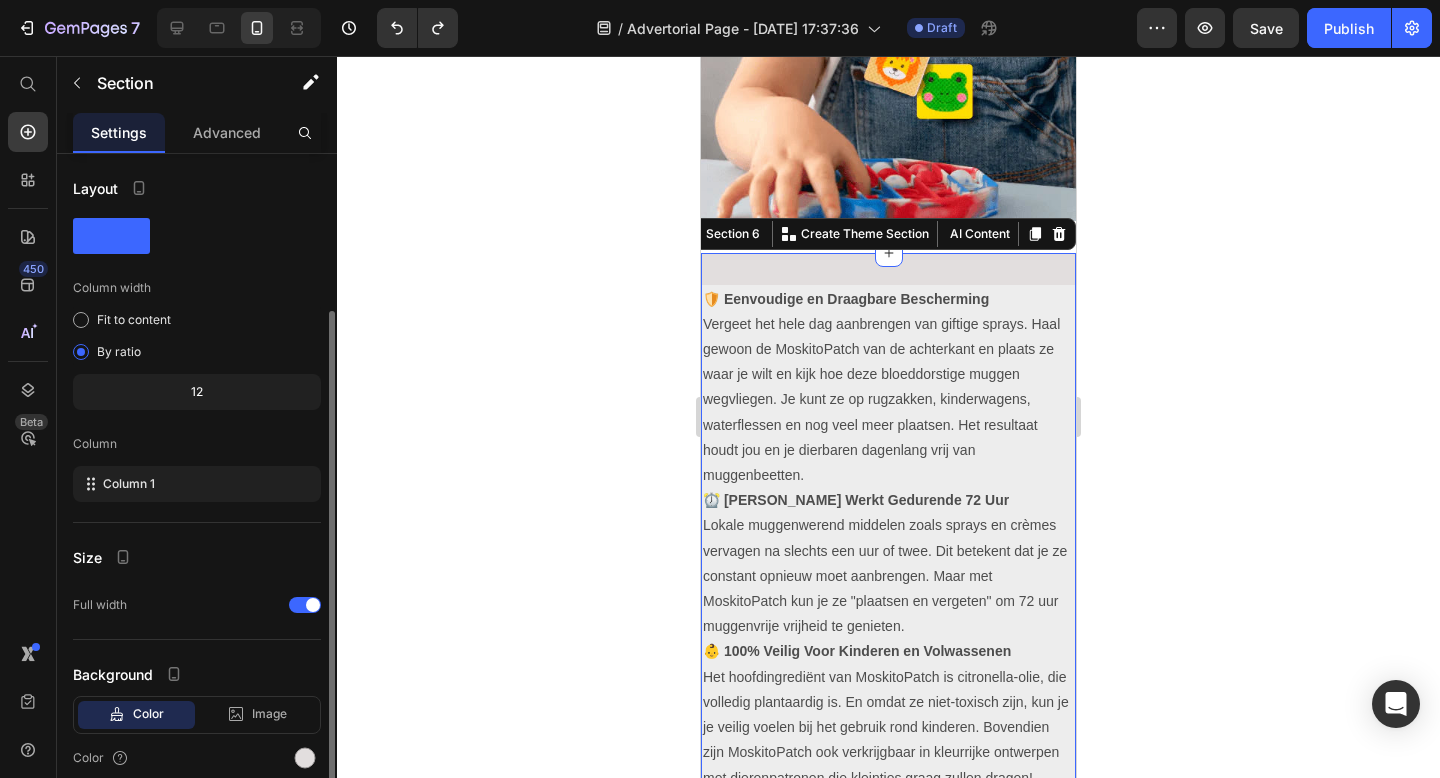 scroll, scrollTop: 83, scrollLeft: 0, axis: vertical 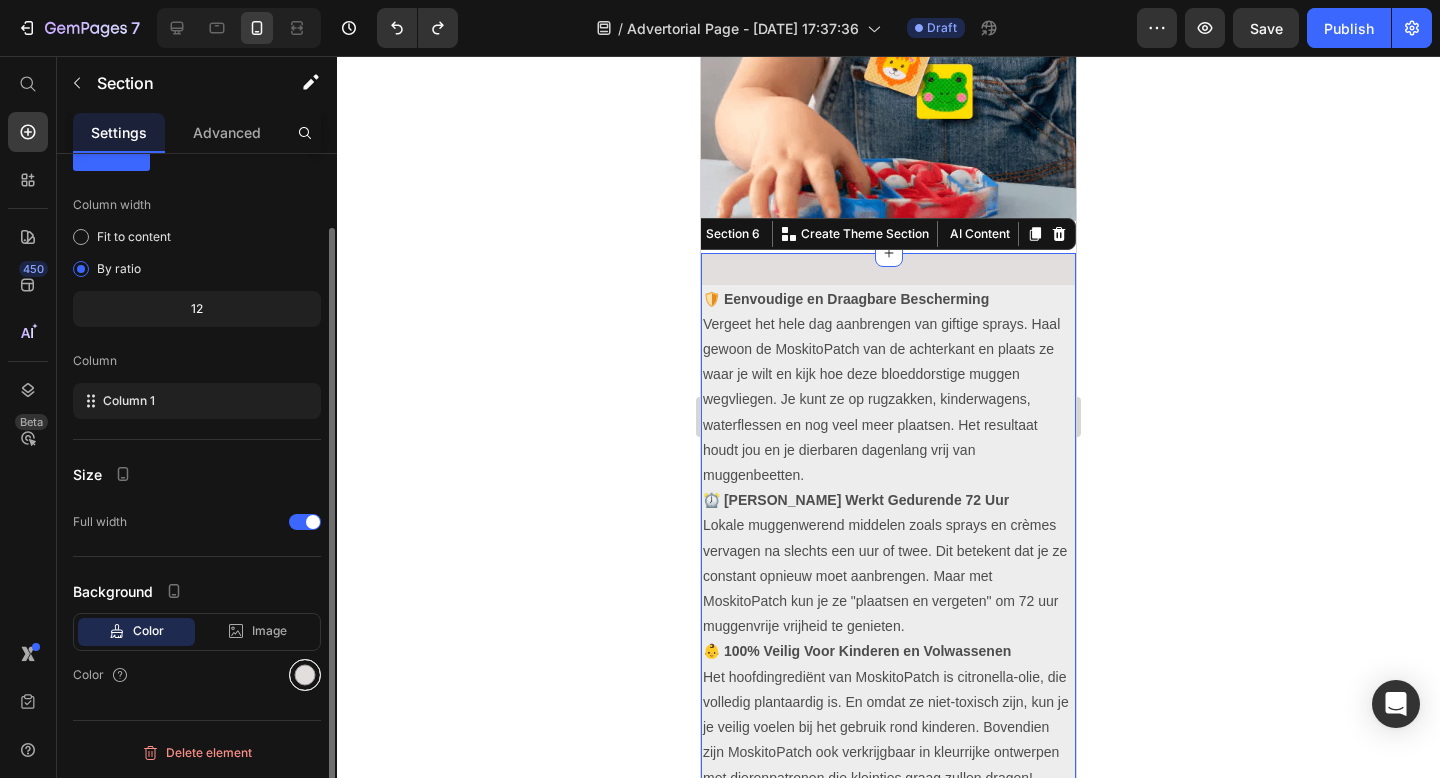 click at bounding box center (305, 675) 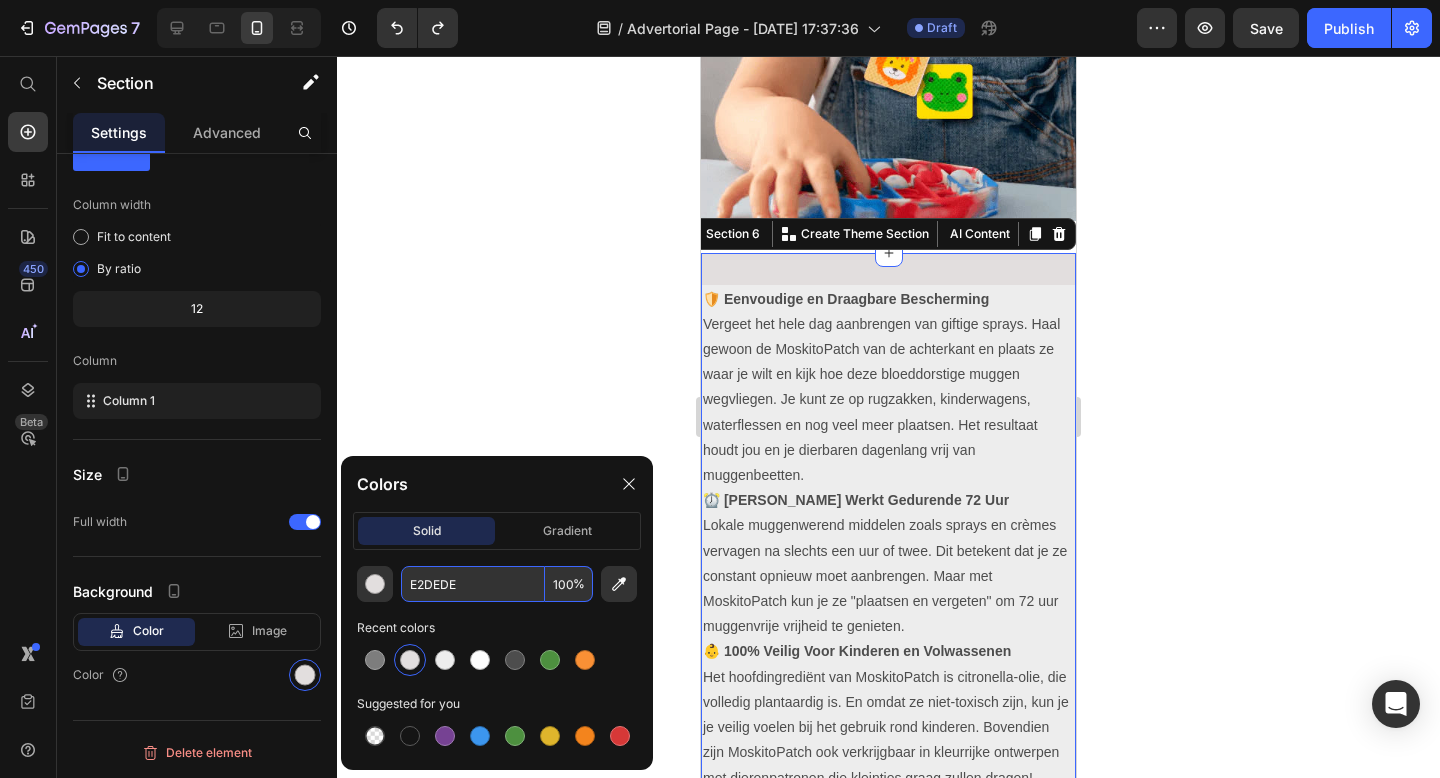 click on "E2DEDE" at bounding box center [473, 584] 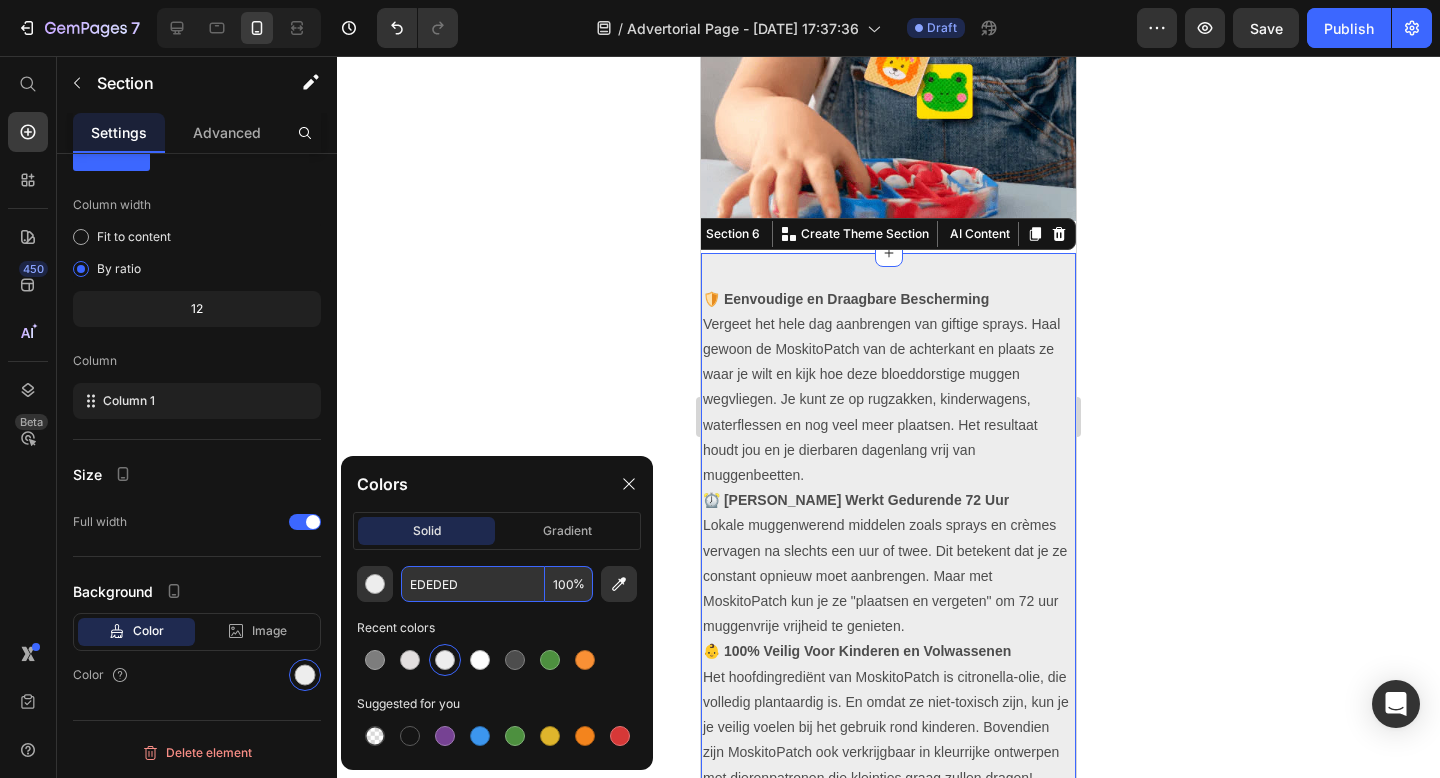 type on "EDEDED" 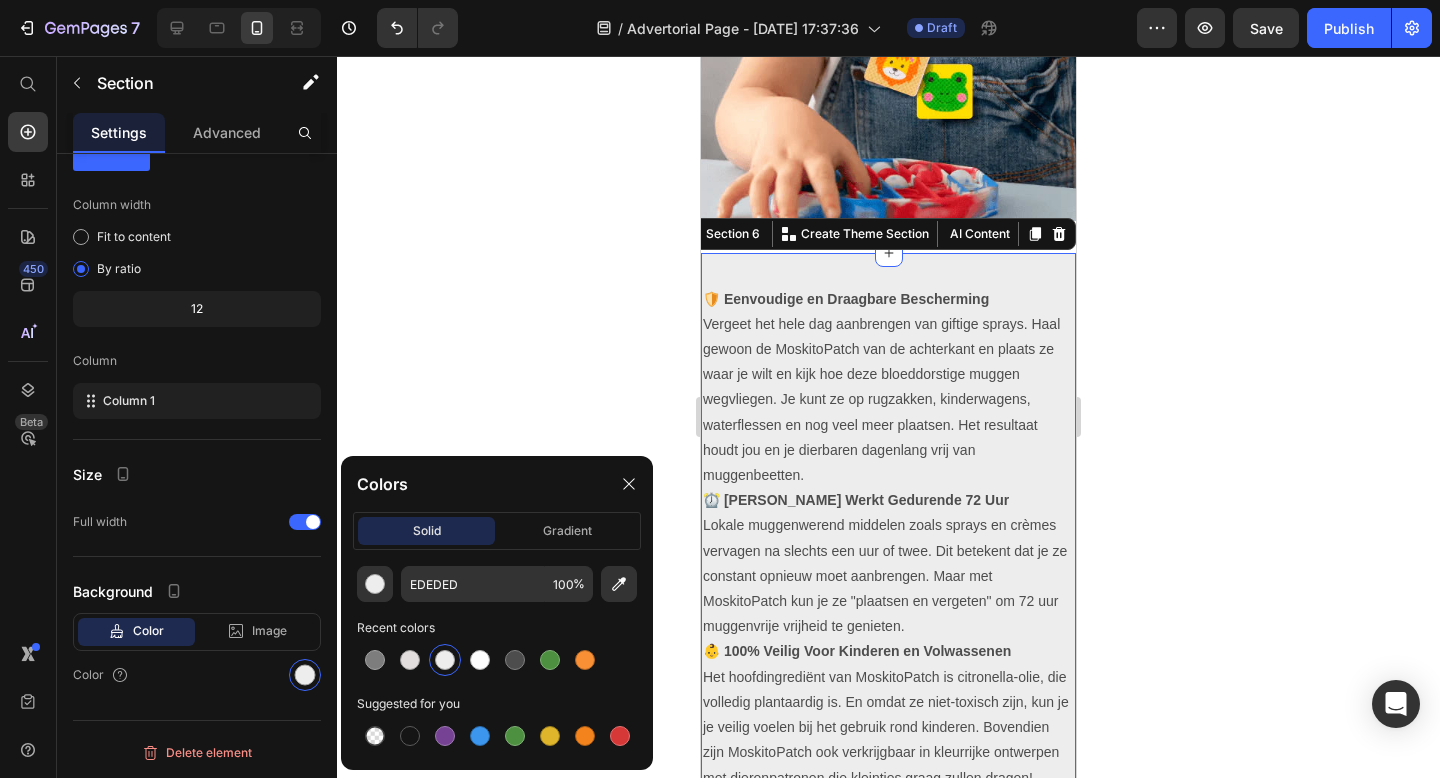 click 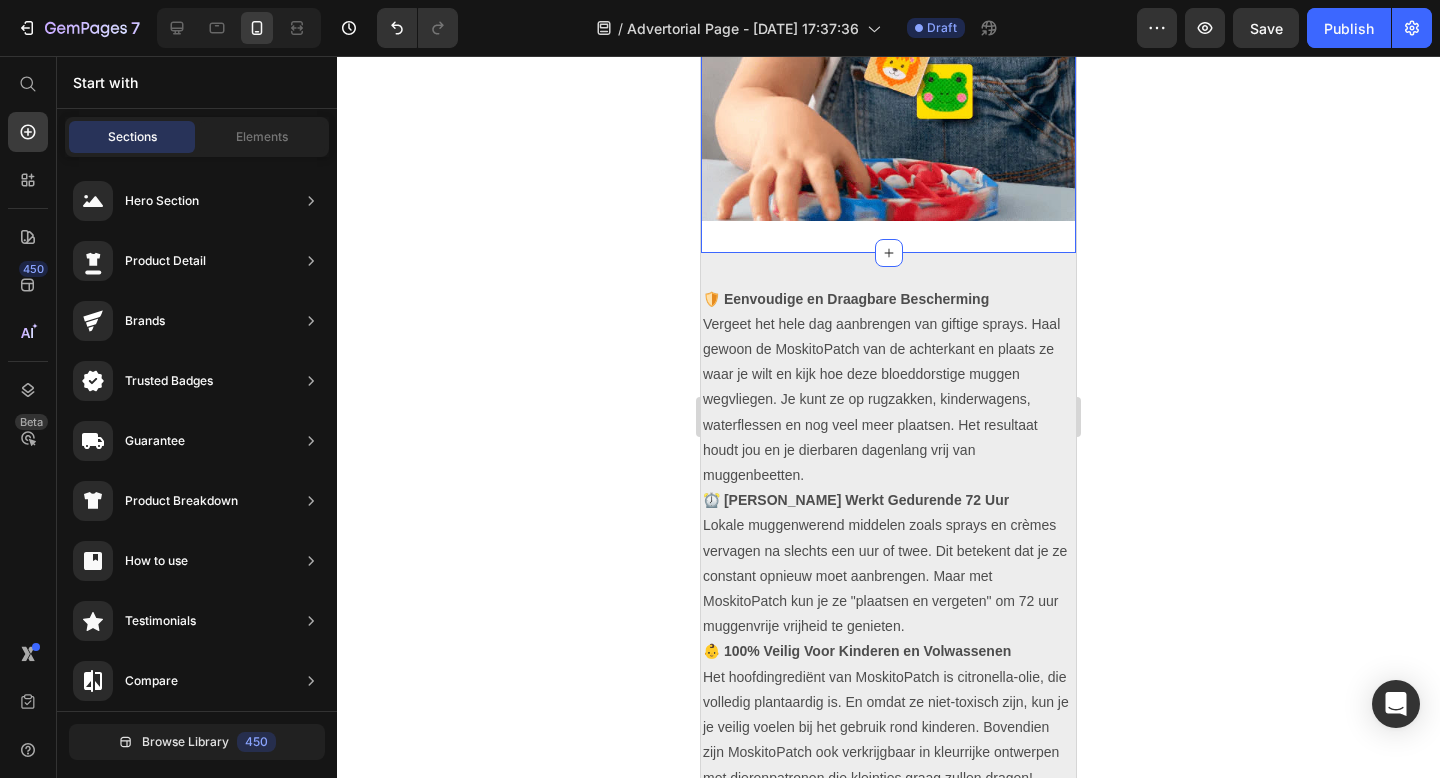 click on "Image Section 5   You can create reusable sections Create Theme Section AI Content Write with GemAI What would you like to describe here? Tone and Voice Persuasive Product Rasierer MYBEYA® Show more Generate" at bounding box center [888, 33] 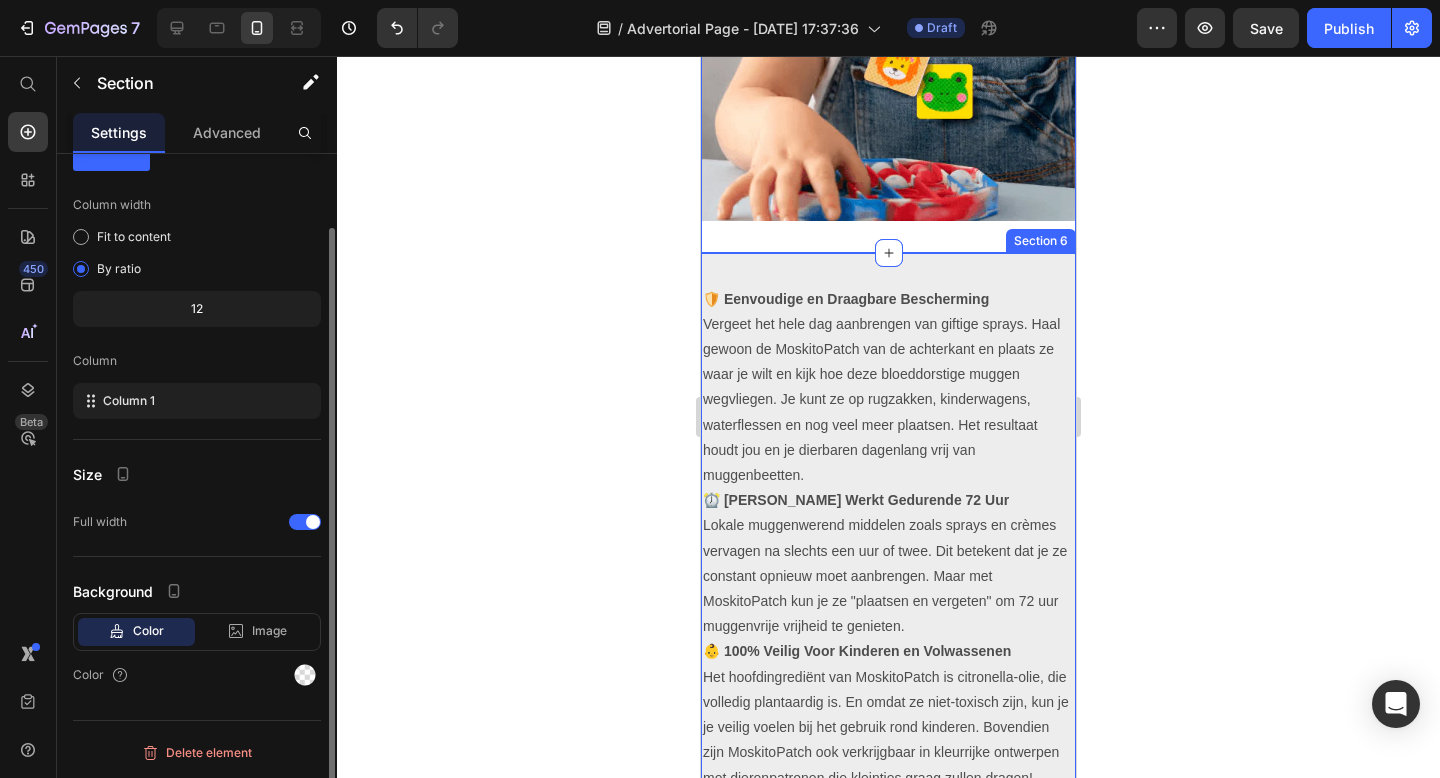 click on "Color" at bounding box center (197, 675) 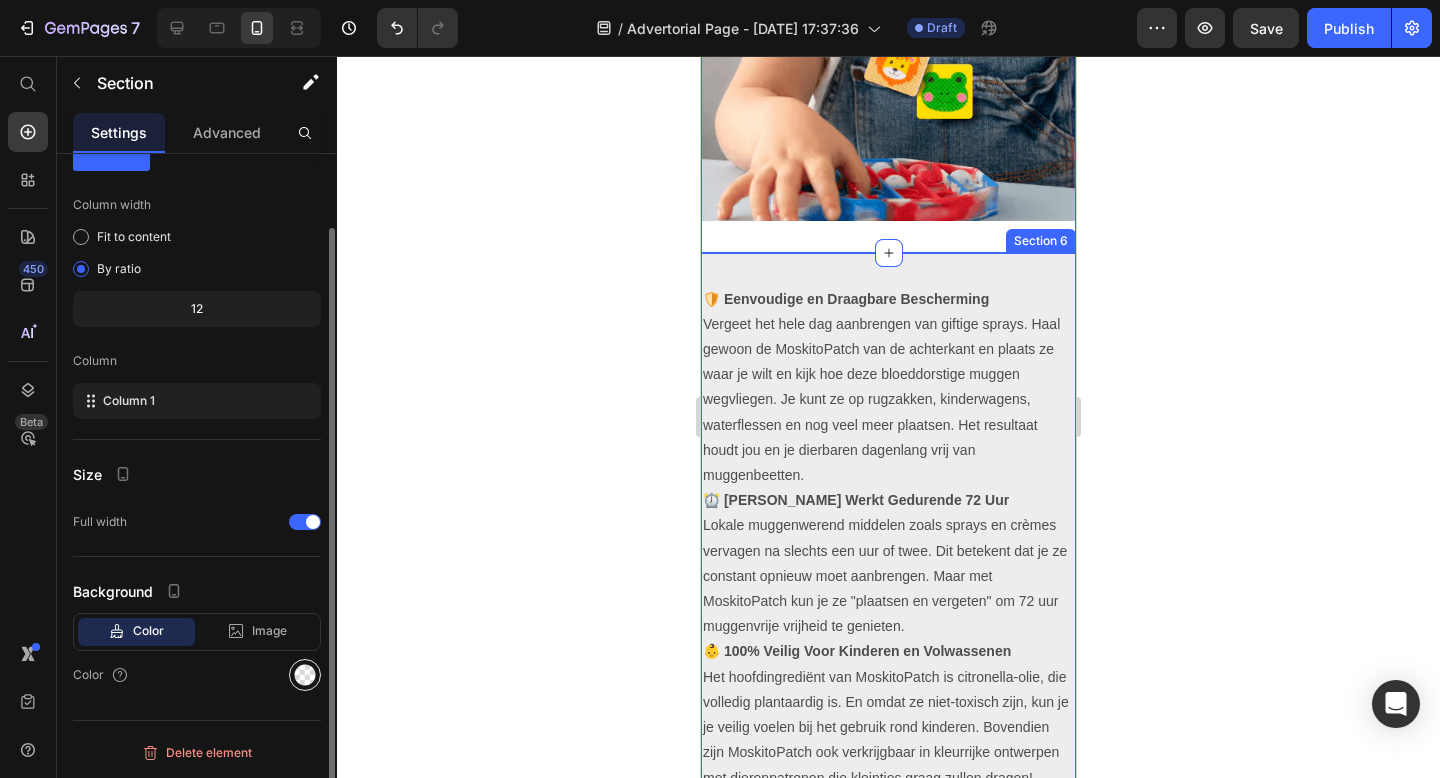click 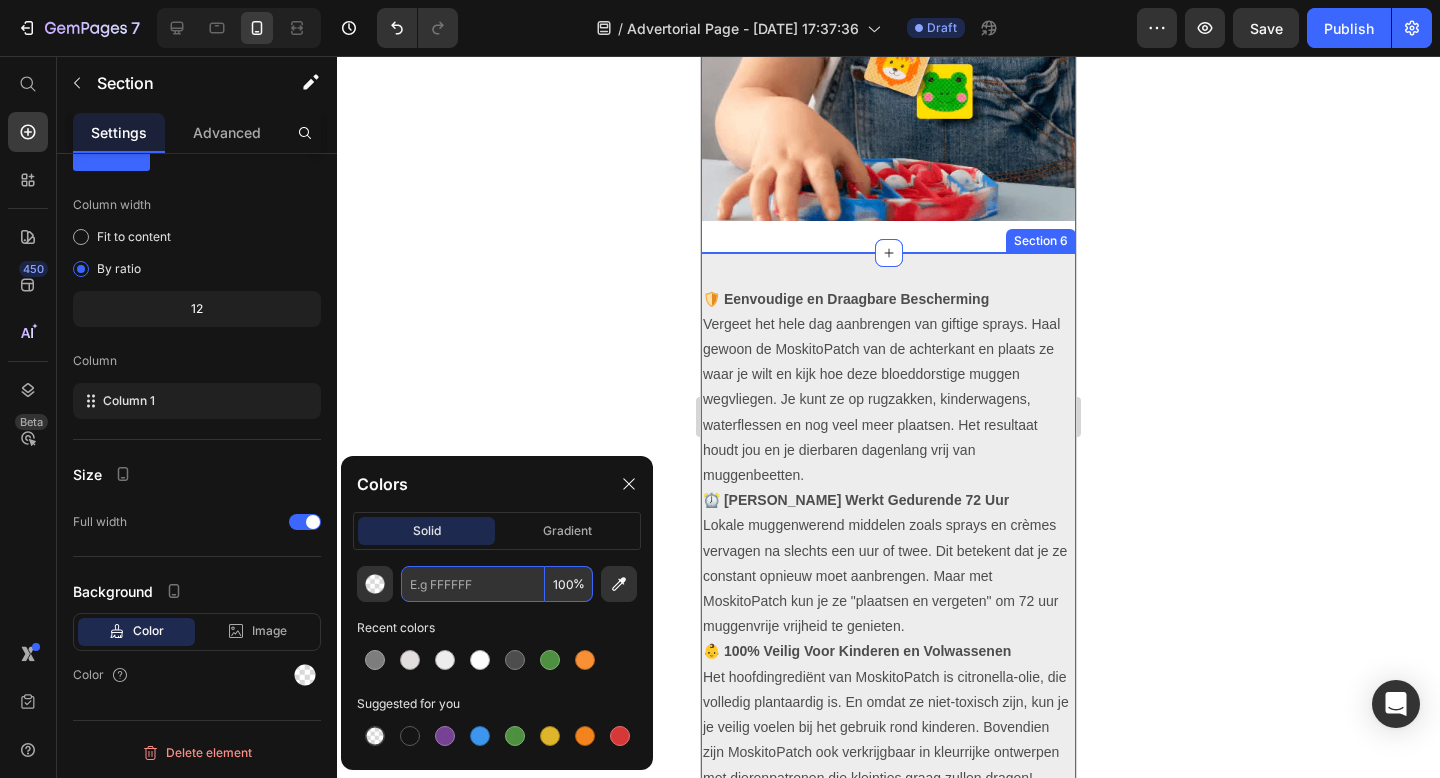 click at bounding box center [473, 584] 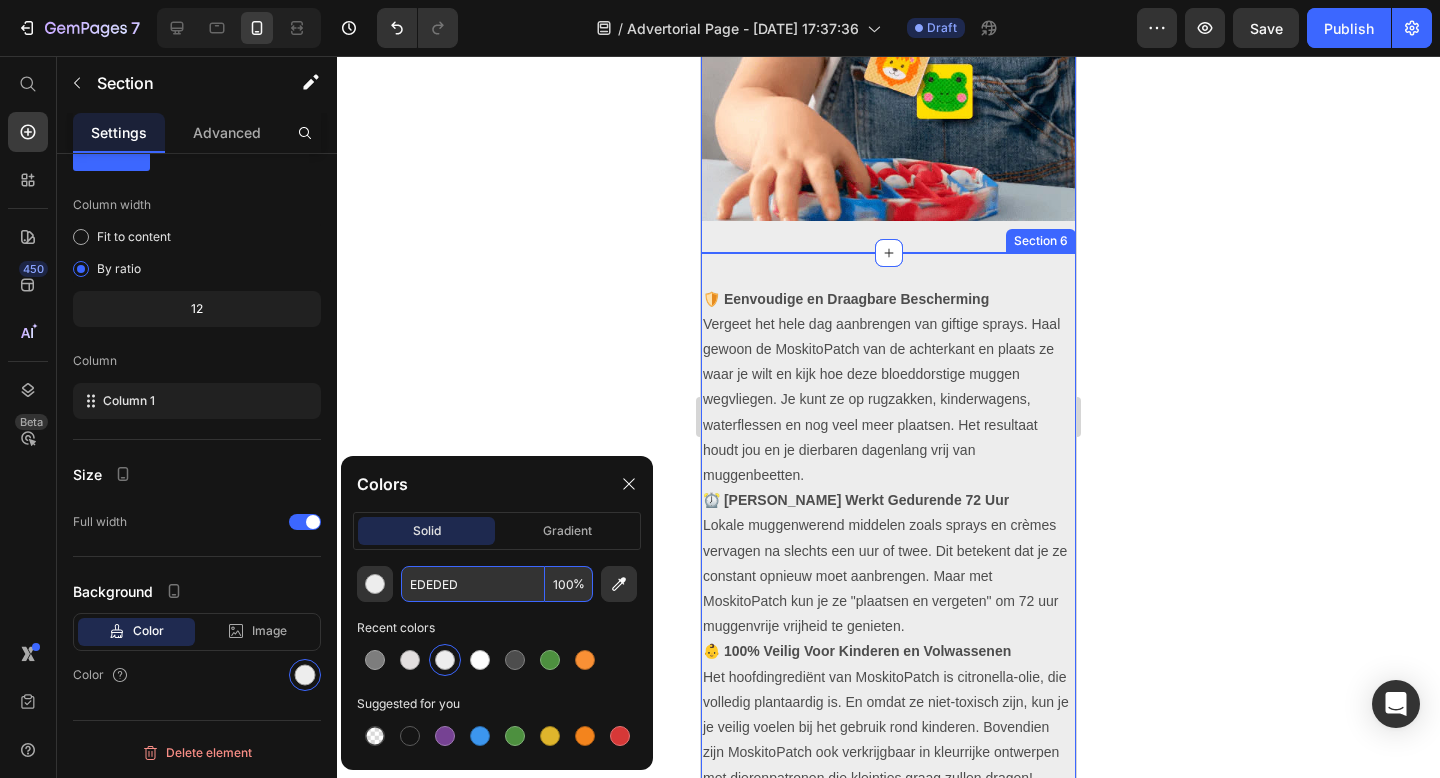 type on "EDEDED" 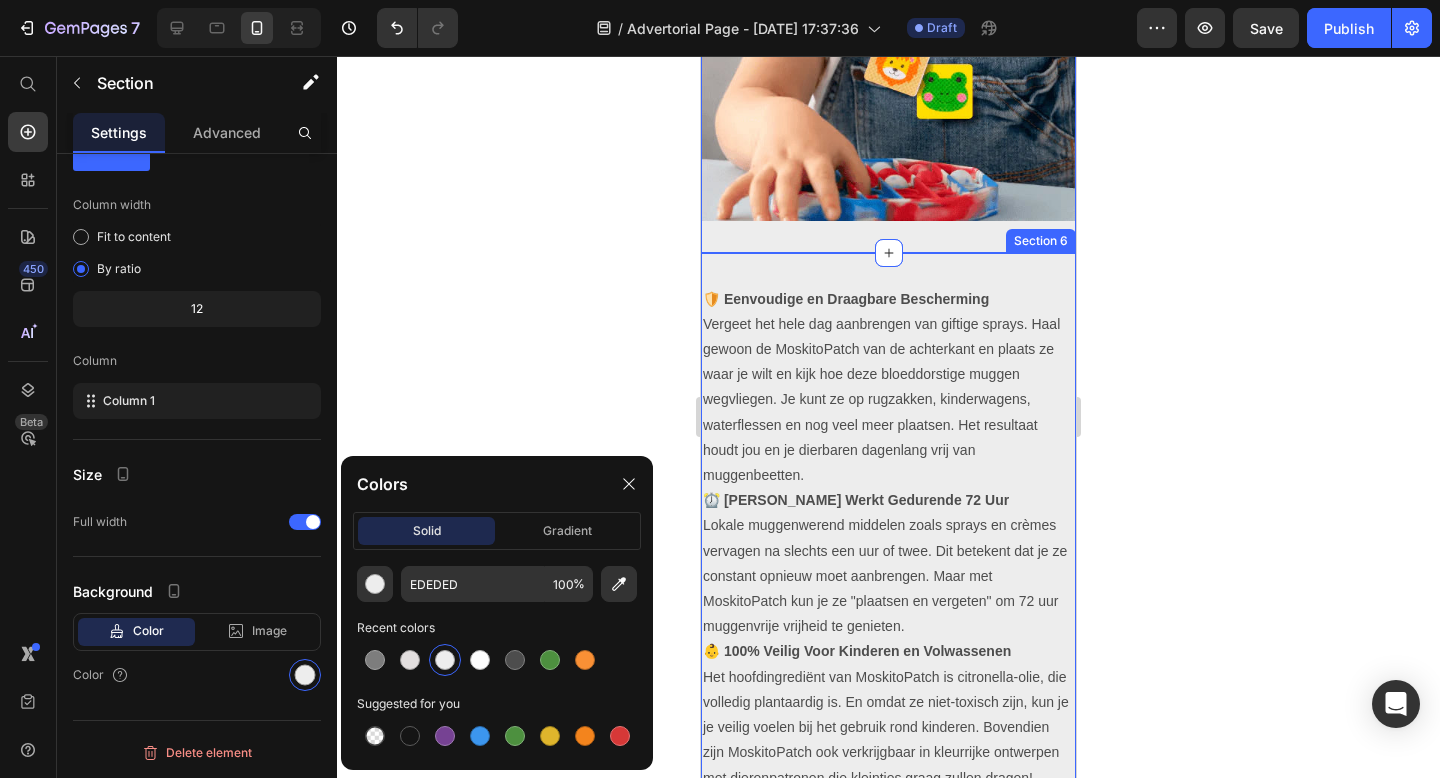 click 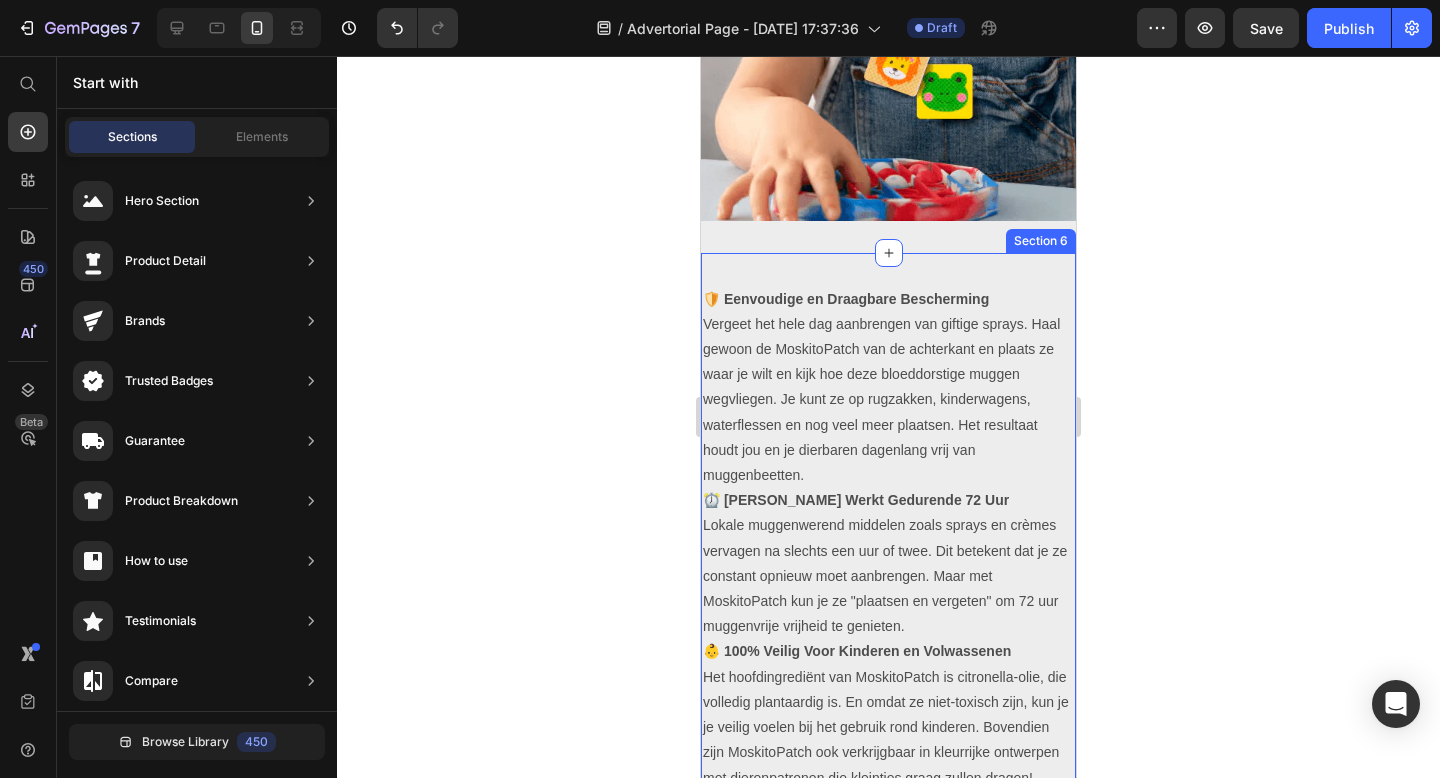 click 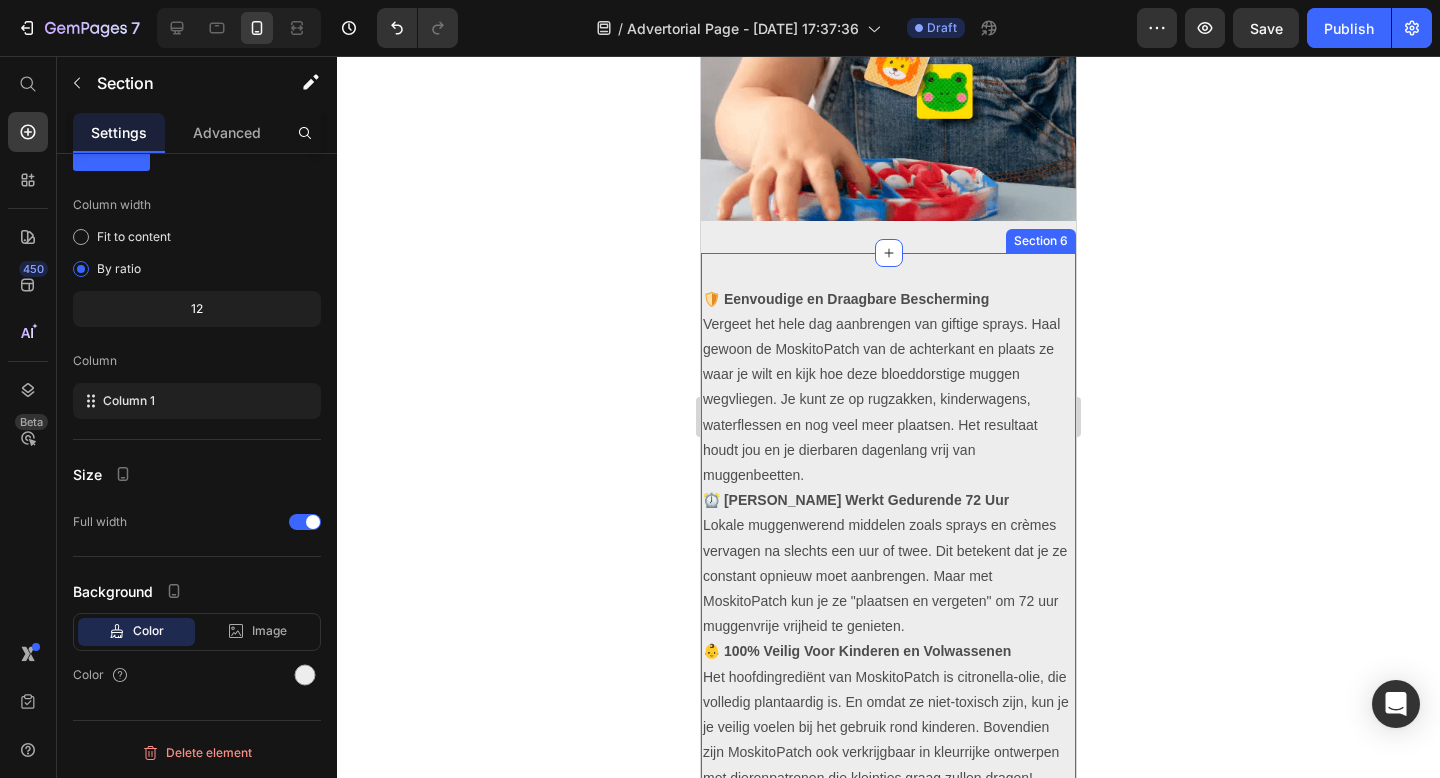 click on "🛡️ Eenvoudige en Draagbare Bescherming  Vergeet het hele dag aanbrengen van giftige sprays. Haal gewoon de MoskitoPatch van de achterkant en plaats ze waar je wilt en kijk hoe deze bloeddorstige muggen wegvliegen. Je kunt ze op rugzakken, kinderwagens, waterflessen en nog veel meer plaatsen. Het resultaat houdt jou en je dierbaren dagenlang vrij van muggenbeetten. ⏰ [PERSON_NAME] Werkt Gedurende 72 Uur  Lokale muggenwerend middelen zoals sprays en crèmes vervagen na slechts een uur of twee. Dit betekent dat je ze constant opnieuw moet aanbrengen. Maar met MoskitoPatch kun je ze "plaatsen en vergeten" om 72 uur muggenvrije vrijheid te genieten. 👶 100% Veilig Voor Kinderen en Volwassenen ⁠⁠⁠⁠⁠⁠⁠ Text Block Section 6" at bounding box center (888, 539) 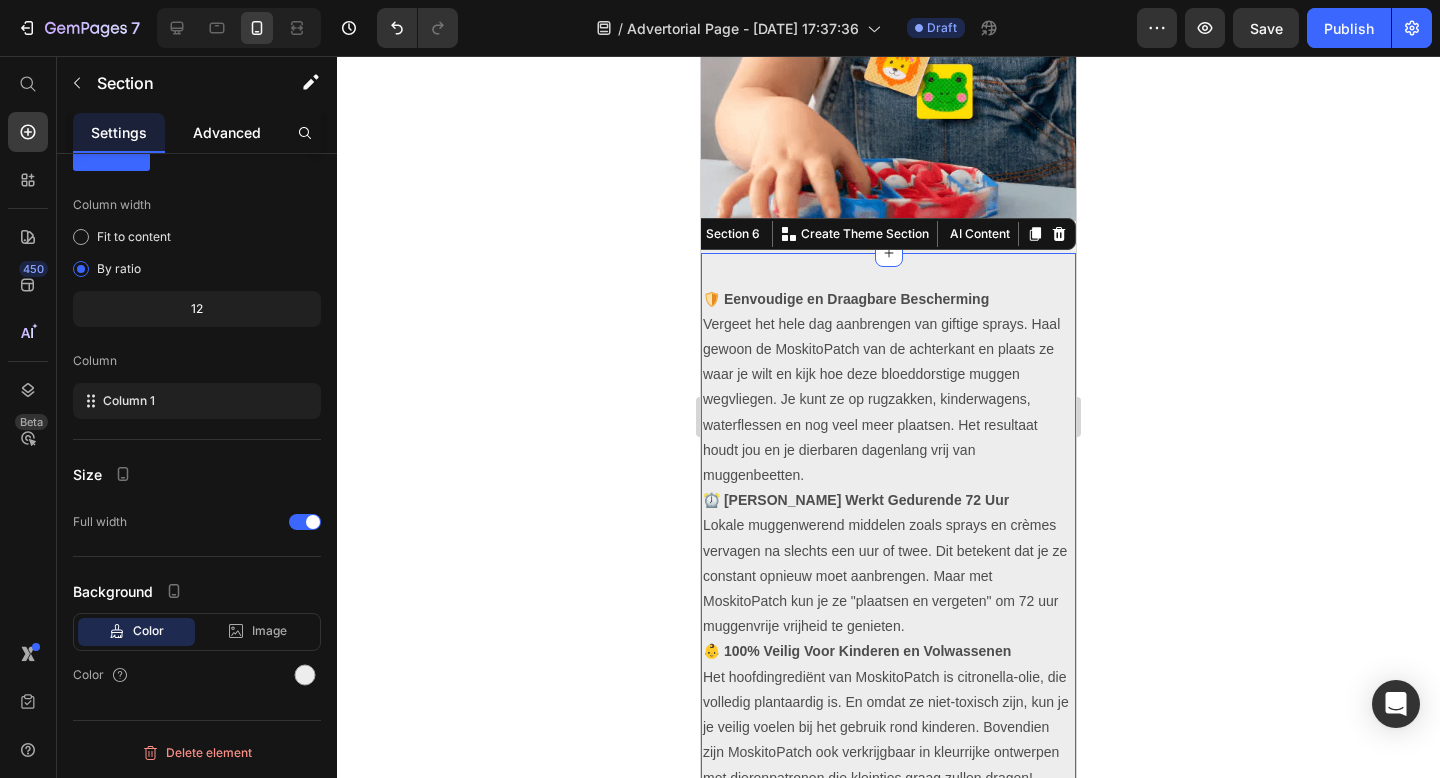 click on "Advanced" at bounding box center [227, 132] 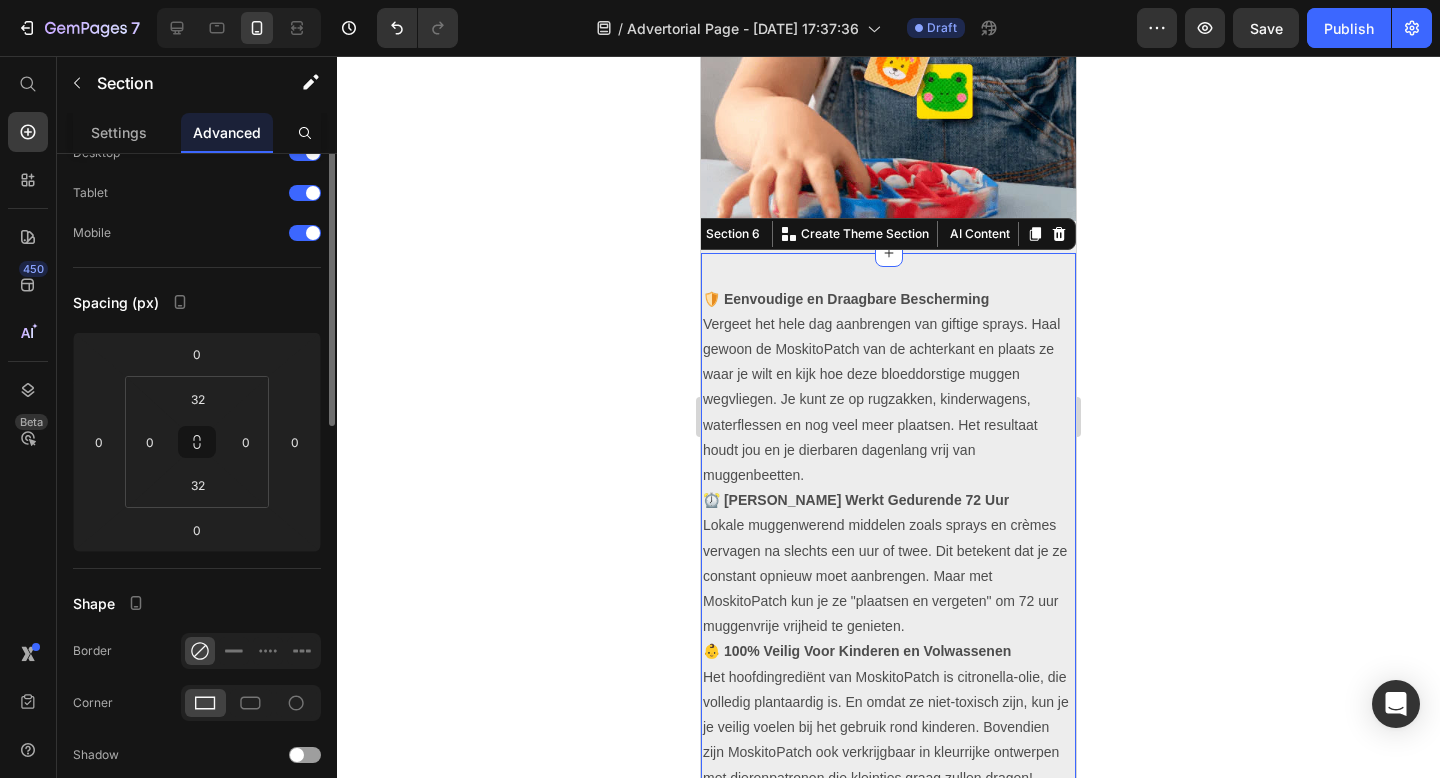 scroll, scrollTop: 0, scrollLeft: 0, axis: both 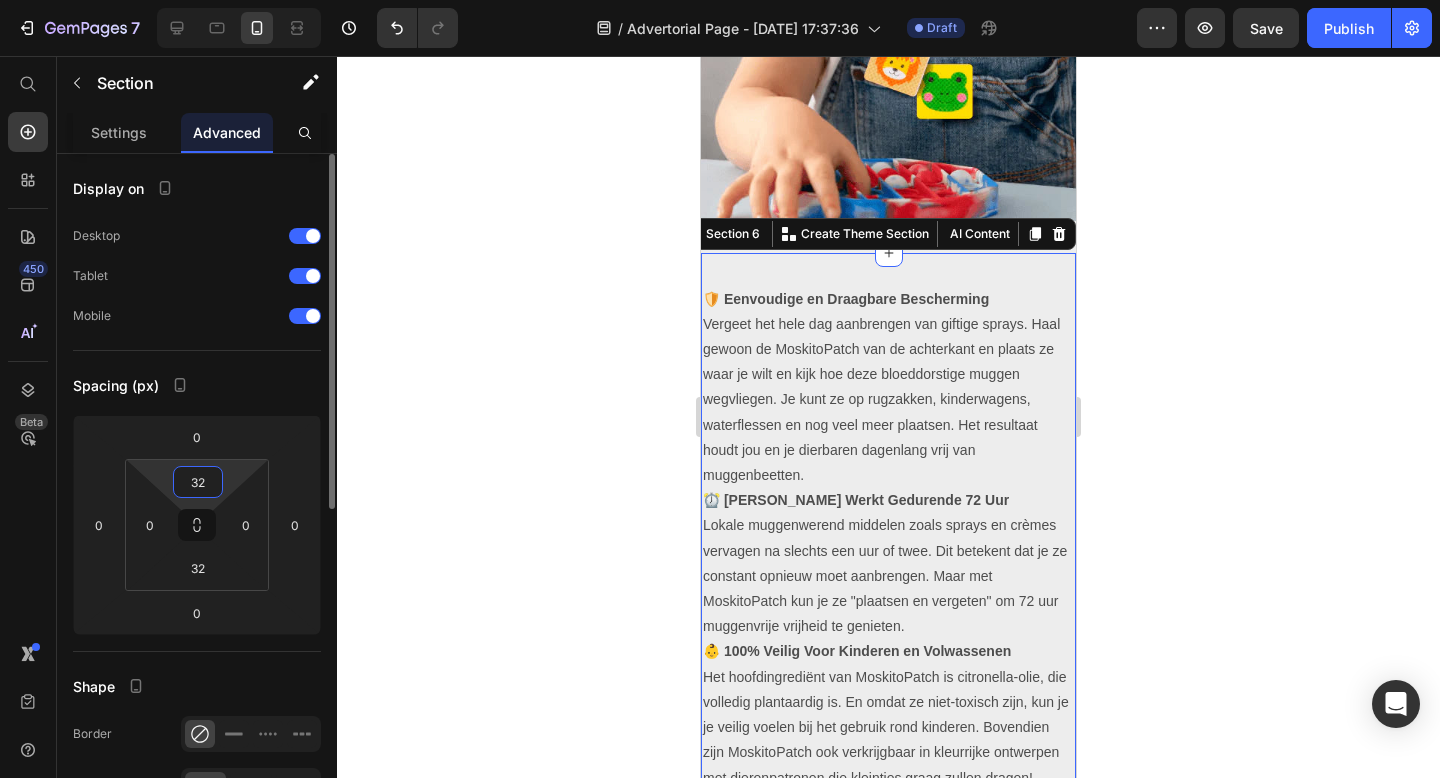 click on "32" at bounding box center [198, 482] 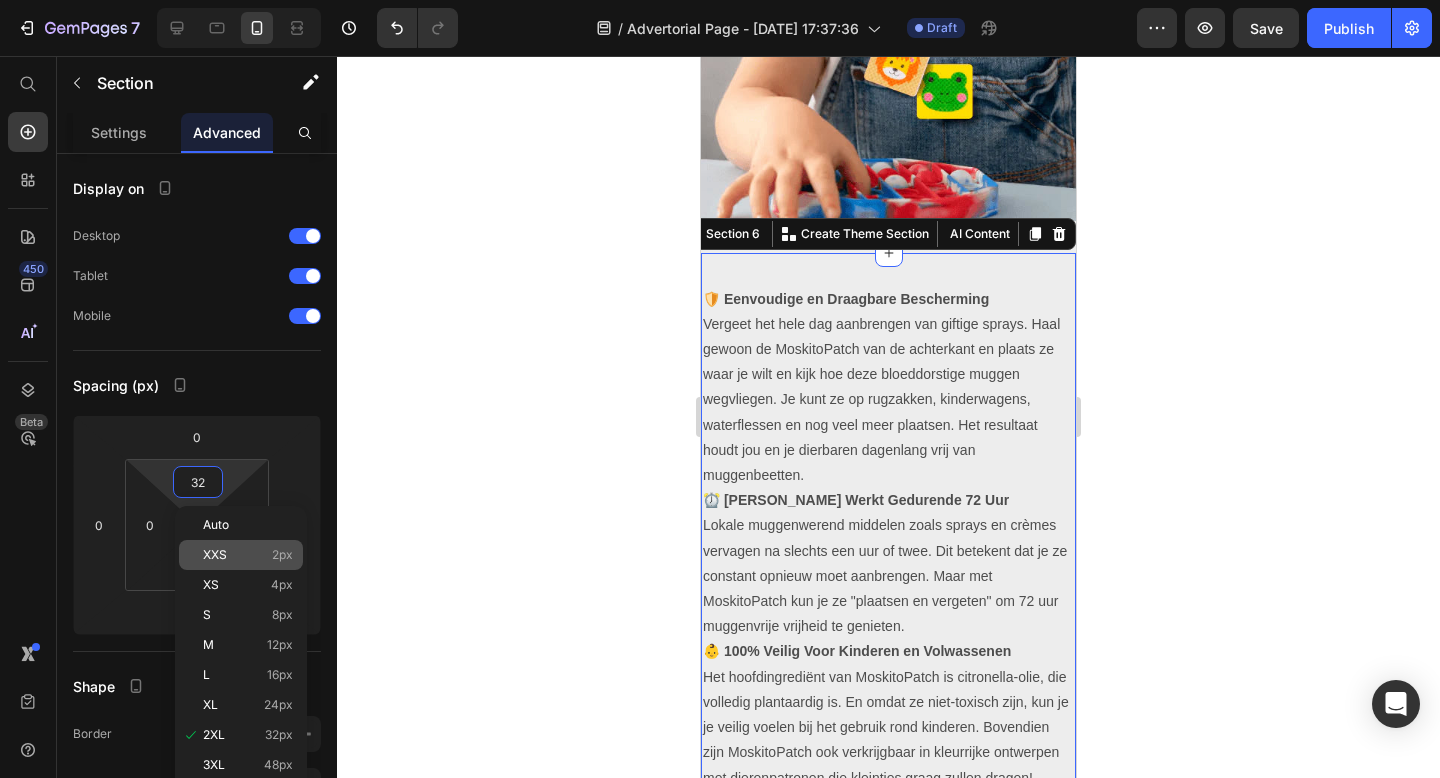type on "2" 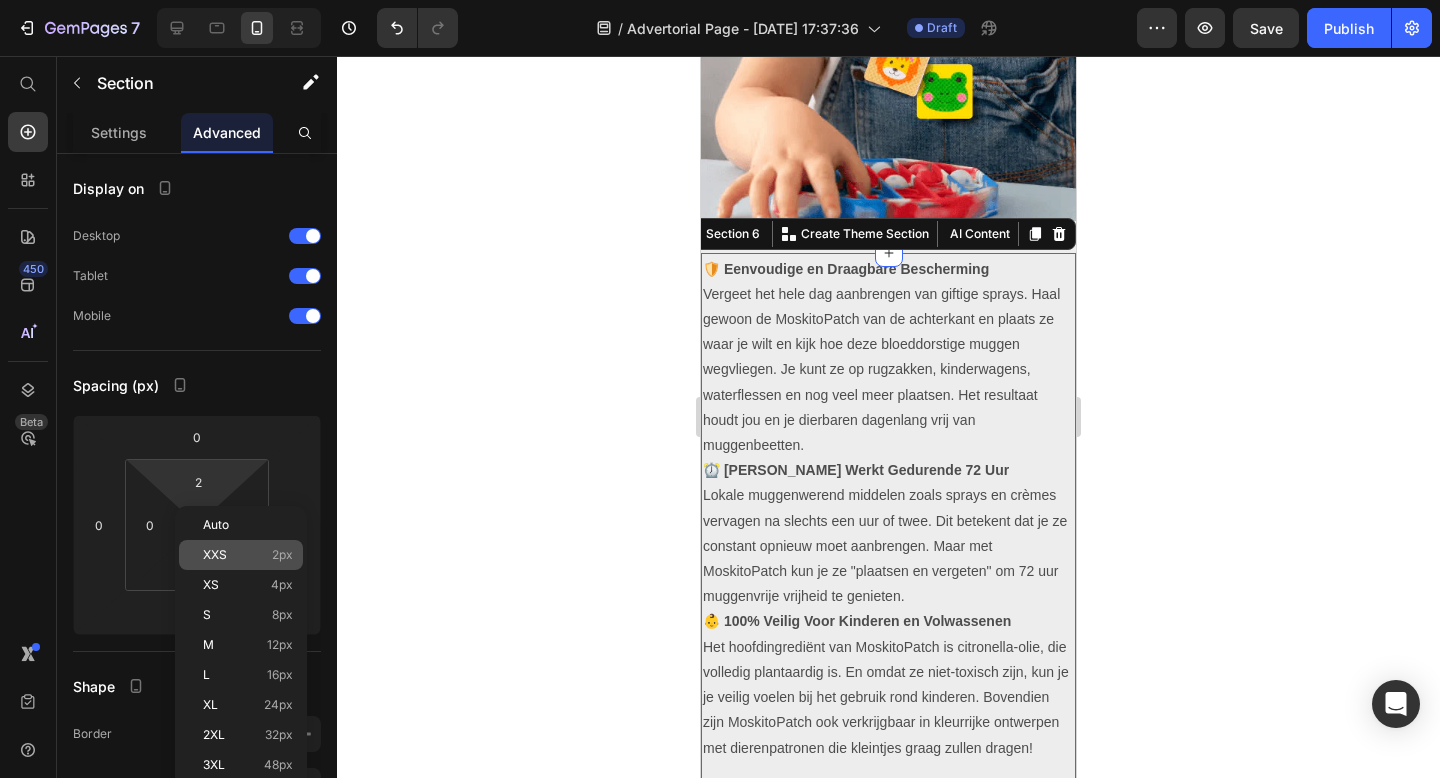click on "XXS 2px" 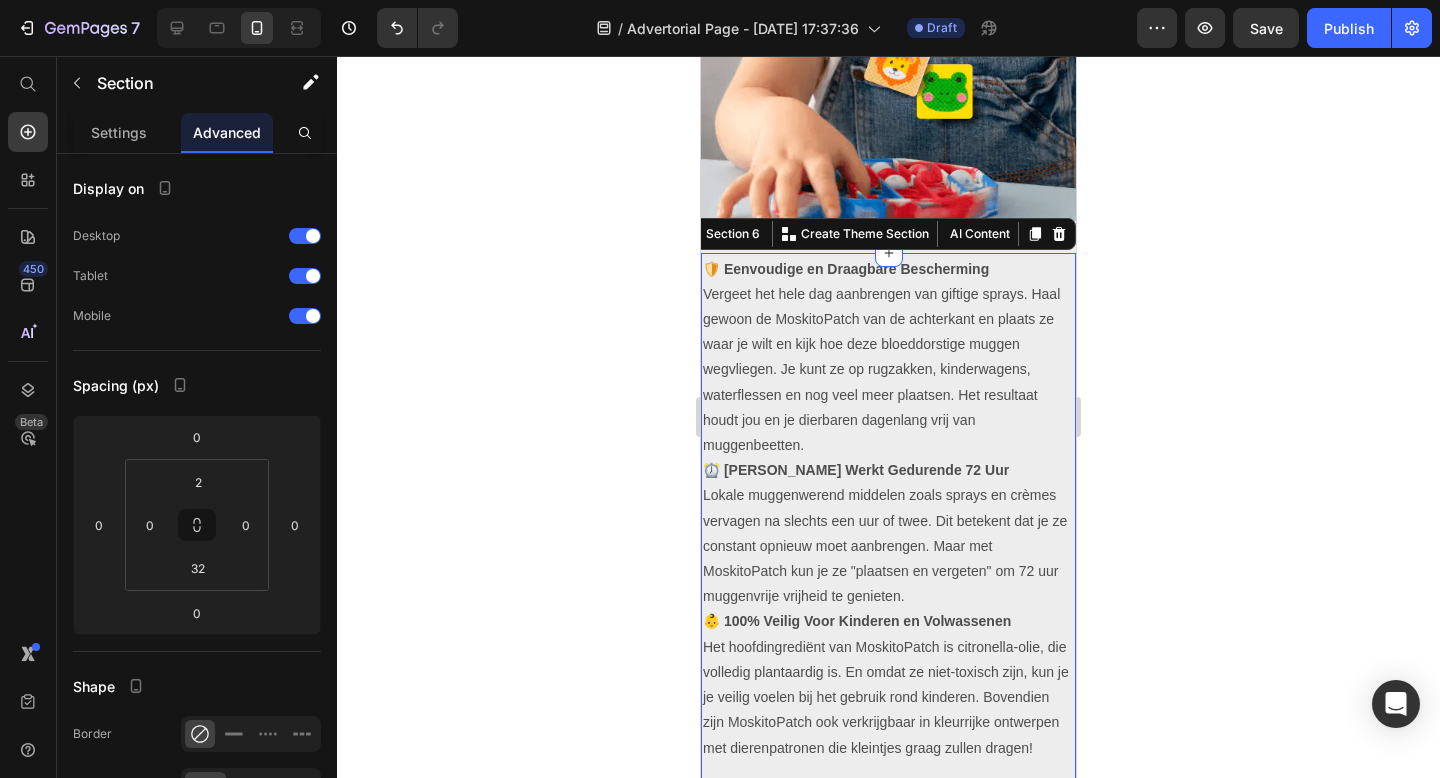 click 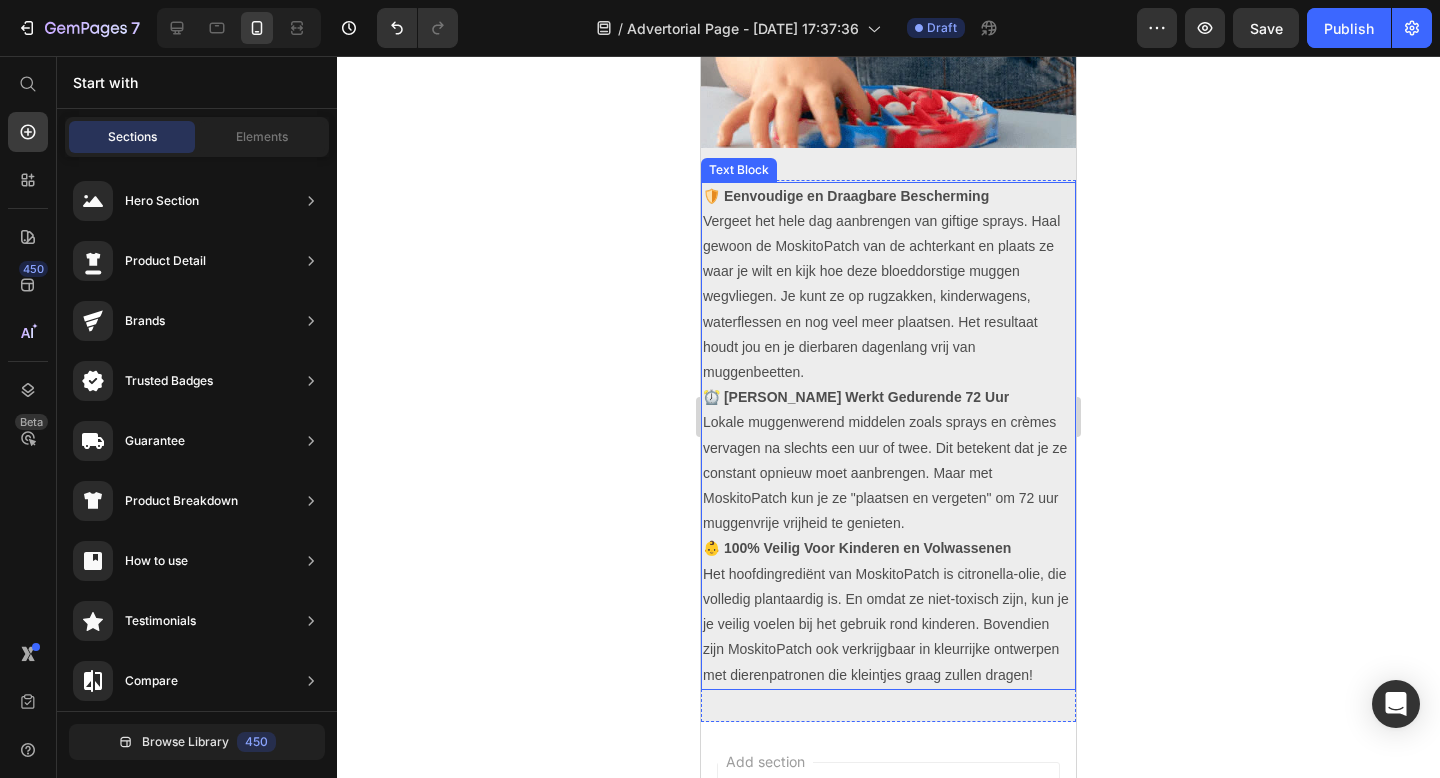 scroll, scrollTop: 2406, scrollLeft: 0, axis: vertical 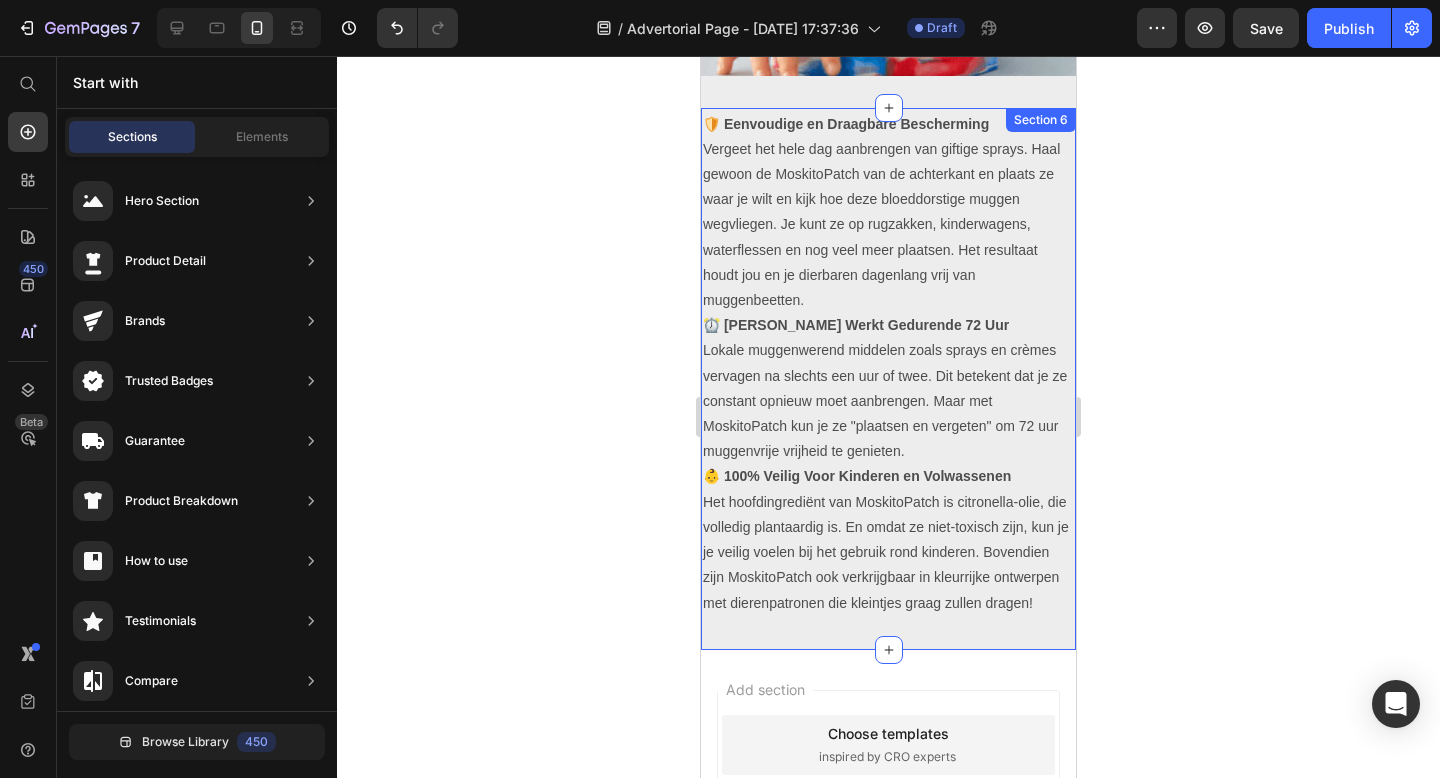 click on "🛡️ Eenvoudige en Draagbare Bescherming  Vergeet het hele dag aanbrengen van giftige sprays. Haal gewoon de MoskitoPatch van de achterkant en plaats ze waar je wilt en kijk hoe deze bloeddorstige muggen wegvliegen. Je kunt ze op rugzakken, kinderwagens, waterflessen en nog veel meer plaatsen. Het resultaat houdt jou en je dierbaren dagenlang vrij van muggenbeetten. ⏰ [PERSON_NAME] Werkt Gedurende 72 Uur  Lokale muggenwerend middelen zoals sprays en crèmes vervagen na slechts een uur of twee. Dit betekent dat je ze constant opnieuw moet aanbrengen. Maar met MoskitoPatch kun je ze "plaatsen en vergeten" om 72 uur muggenvrije vrijheid te genieten. 👶 100% Veilig Voor Kinderen en Volwassenen ⁠⁠⁠⁠⁠⁠⁠ Text Block Section 6" at bounding box center (888, 379) 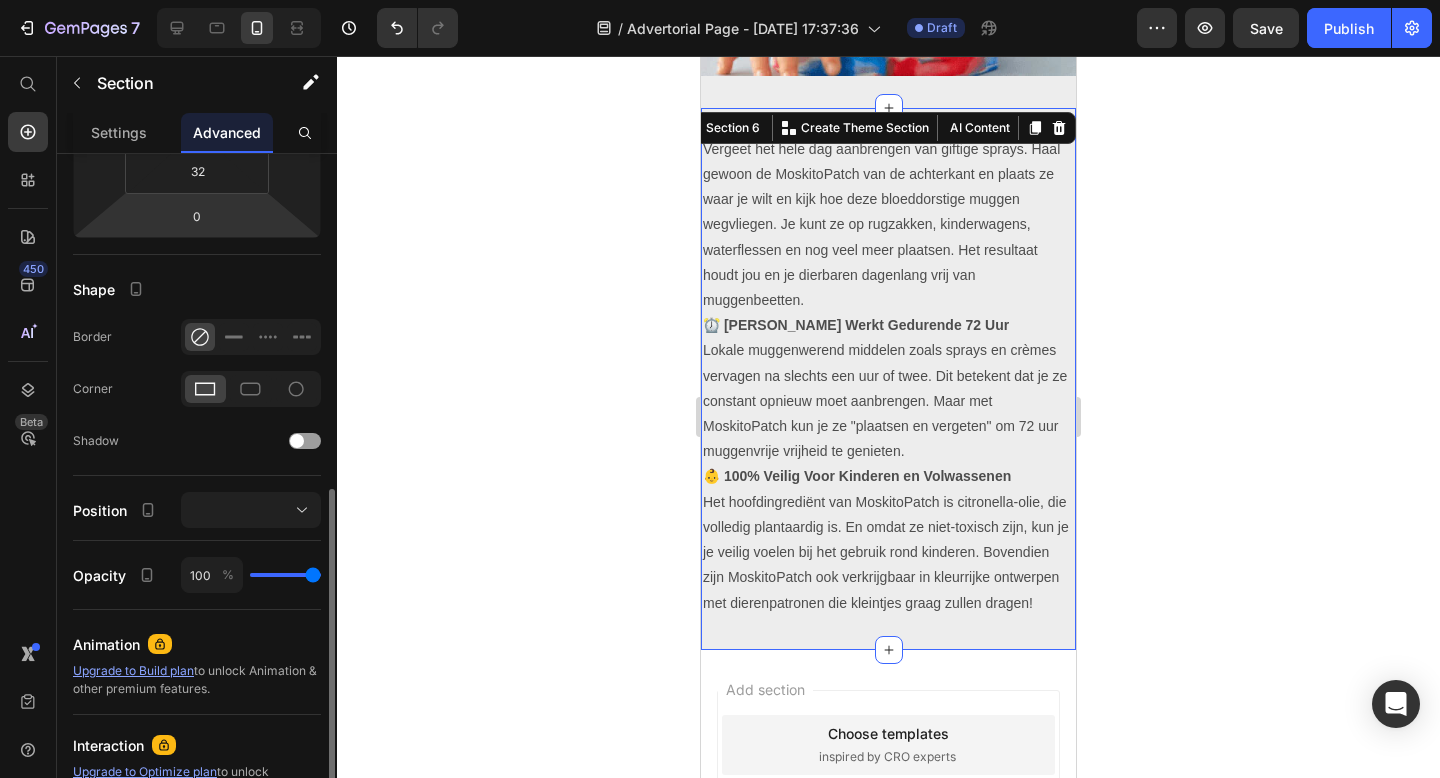 scroll, scrollTop: 481, scrollLeft: 0, axis: vertical 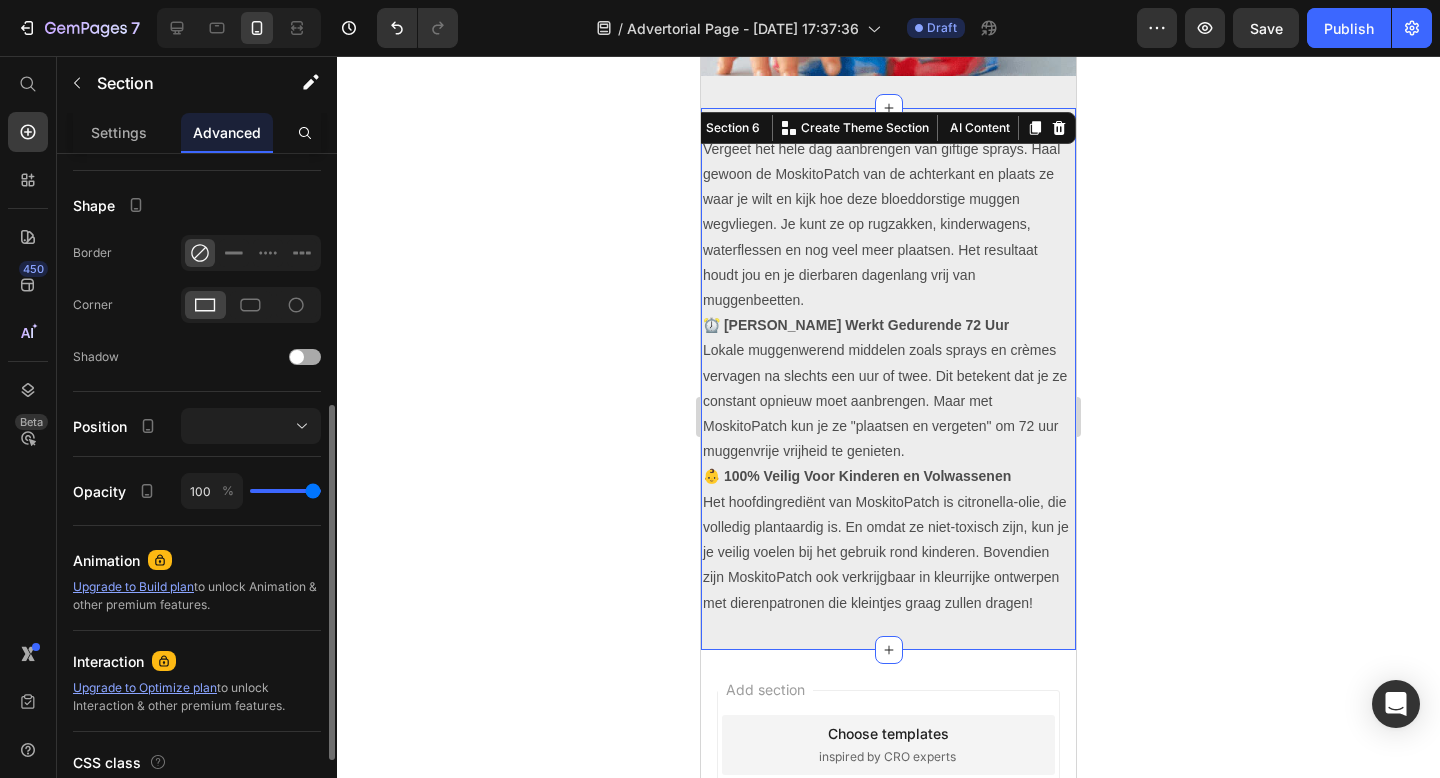 click at bounding box center [305, 357] 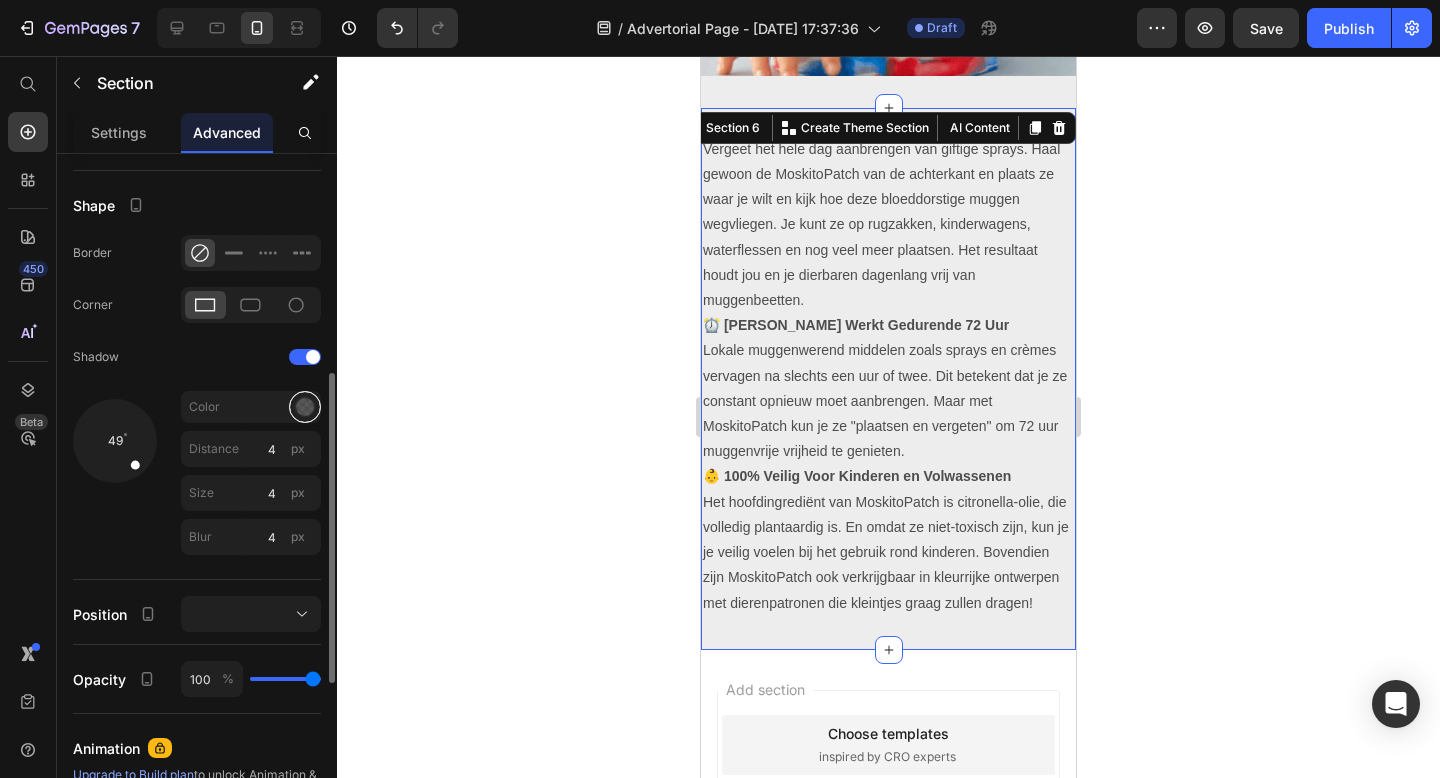 click at bounding box center [305, 407] 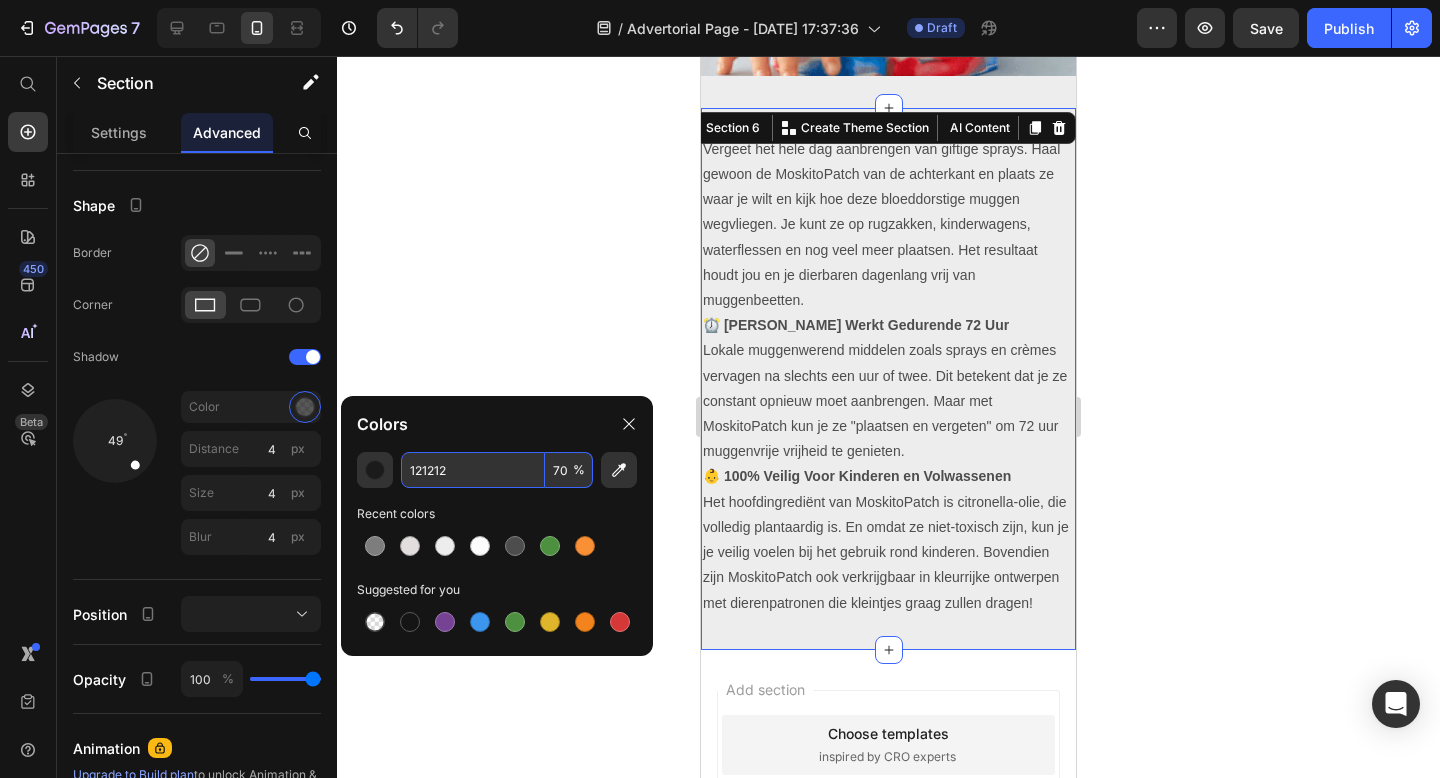 click on "121212" at bounding box center (473, 470) 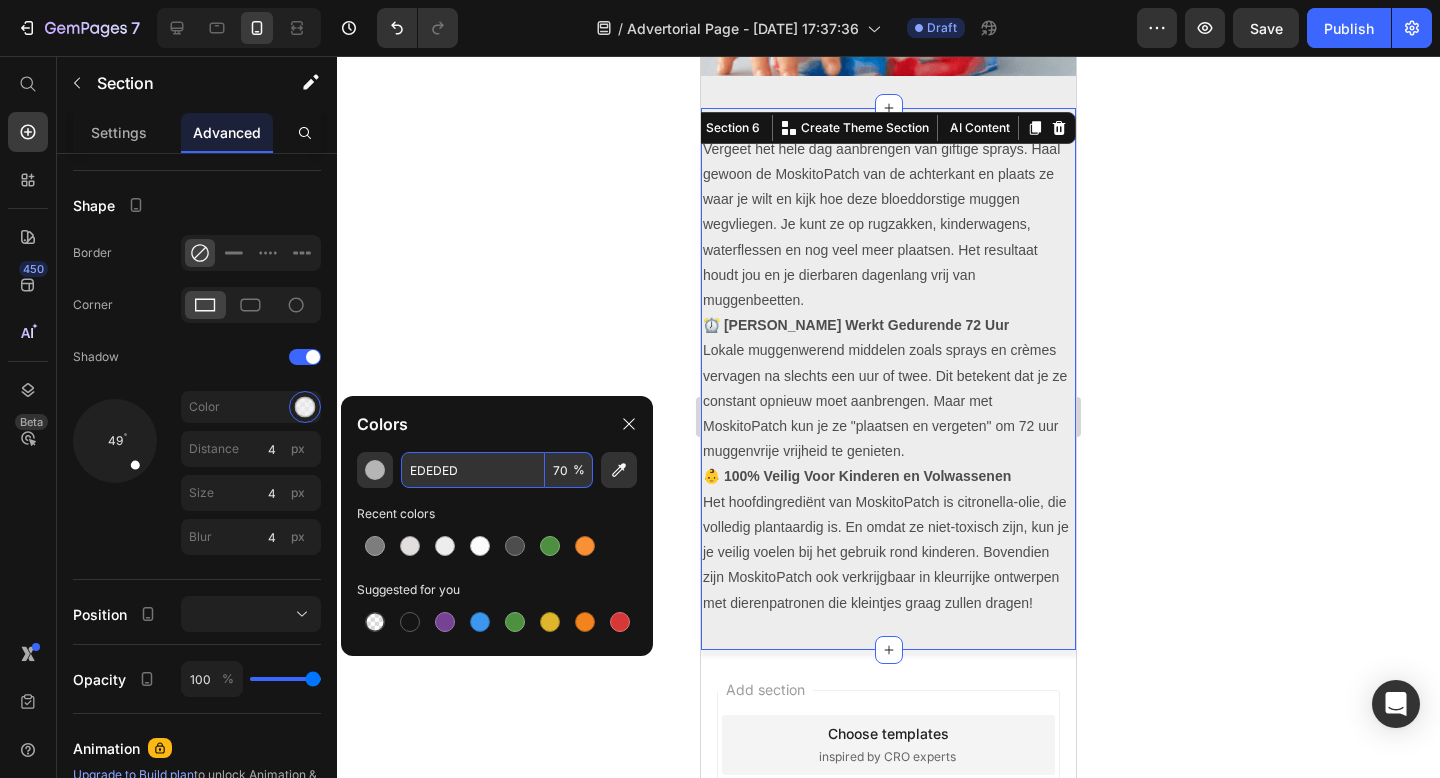 type on "EDEDED" 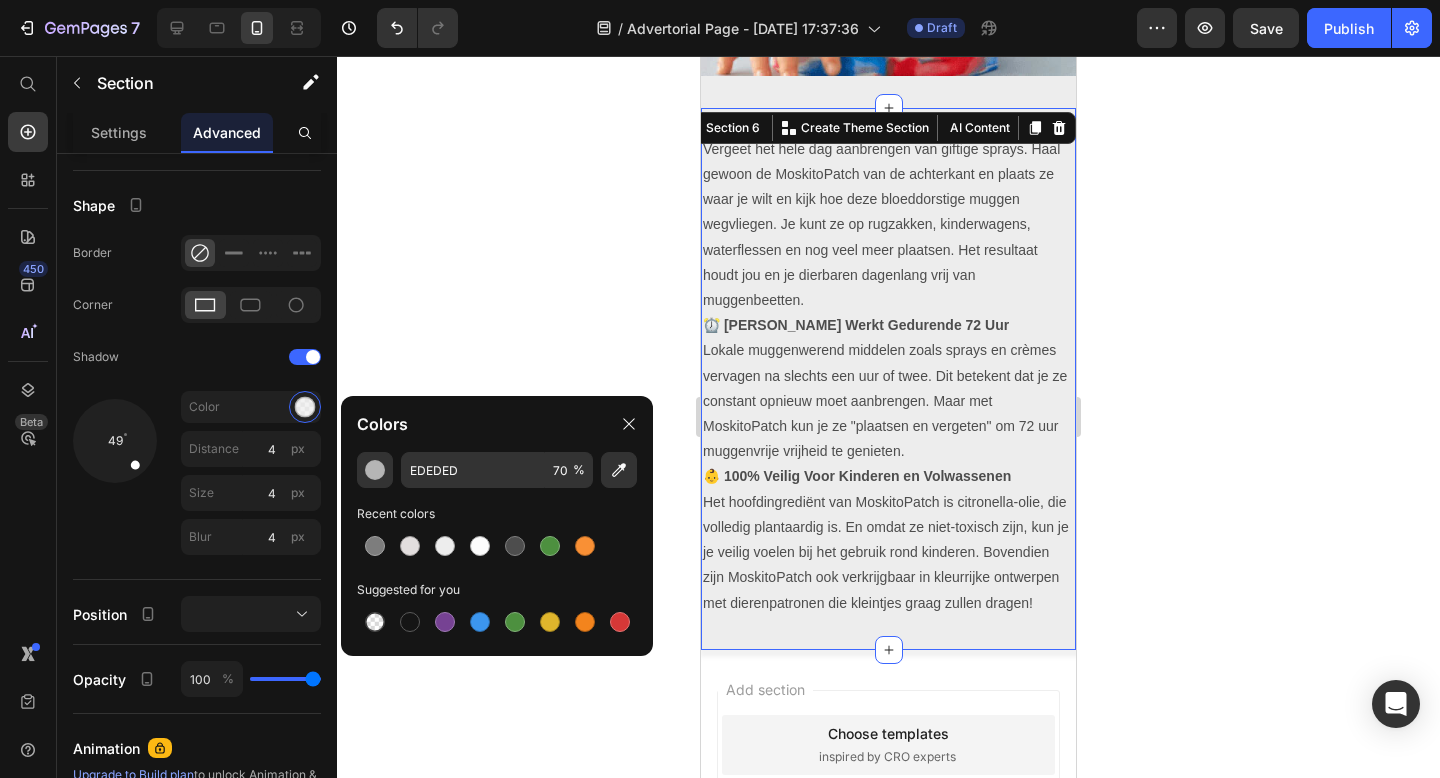 click 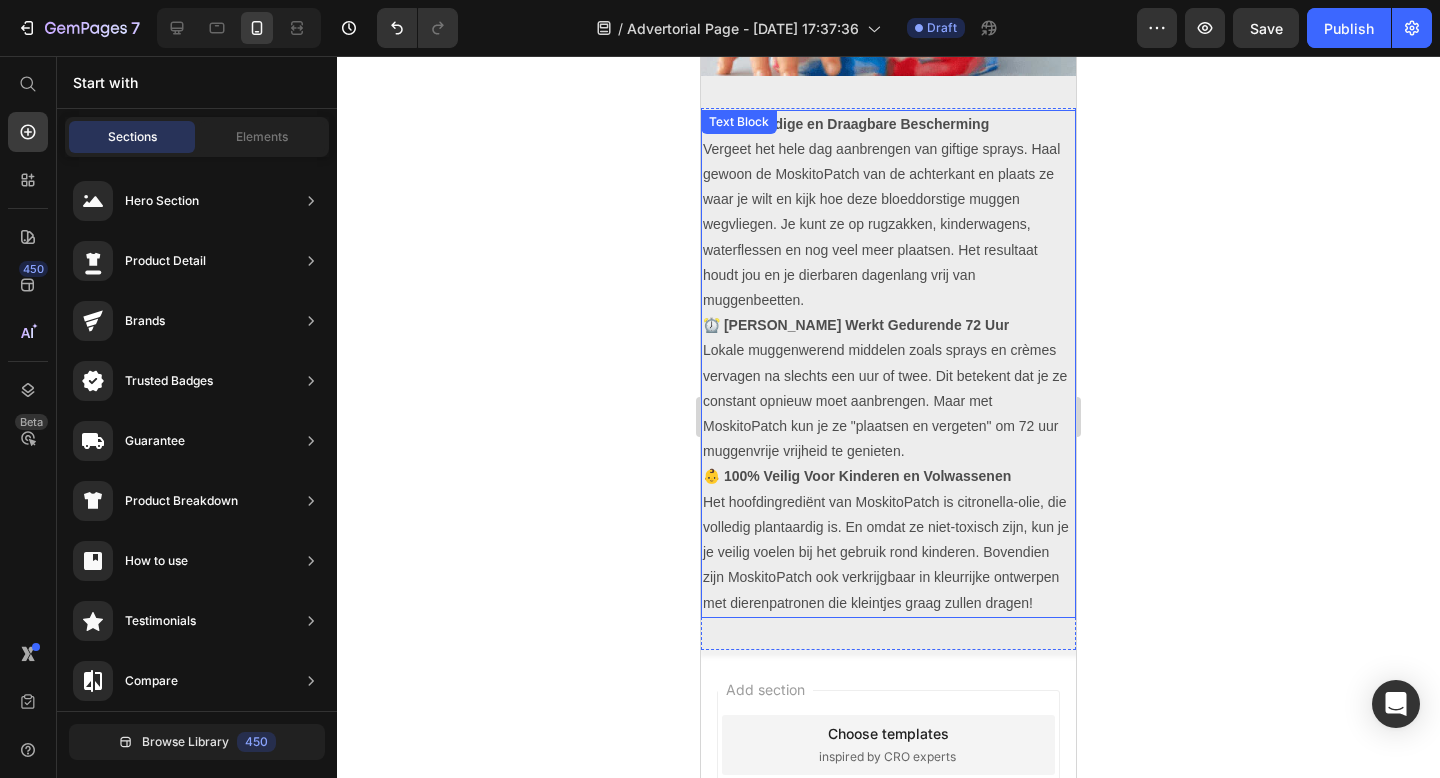 click on "🛡️ Eenvoudige en Draagbare Bescherming  Vergeet het hele dag aanbrengen van giftige sprays. Haal gewoon de MoskitoPatch van de achterkant en plaats ze waar je wilt en kijk hoe deze bloeddorstige muggen wegvliegen. Je kunt ze op rugzakken, kinderwagens, waterflessen en nog veel meer plaatsen. Het resultaat houdt jou en je dierbaren dagenlang vrij van muggenbeetten. ⏰ [PERSON_NAME] Werkt Gedurende 72 Uur  Lokale muggenwerend middelen zoals sprays en crèmes vervagen na slechts een uur of twee. Dit betekent dat je ze constant opnieuw moet aanbrengen. Maar met MoskitoPatch kun je ze "plaatsen en vergeten" om 72 uur muggenvrije vrijheid te genieten. 👶 100% Veilig Voor Kinderen en Volwassenen ⁠⁠⁠⁠⁠⁠⁠" at bounding box center (888, 364) 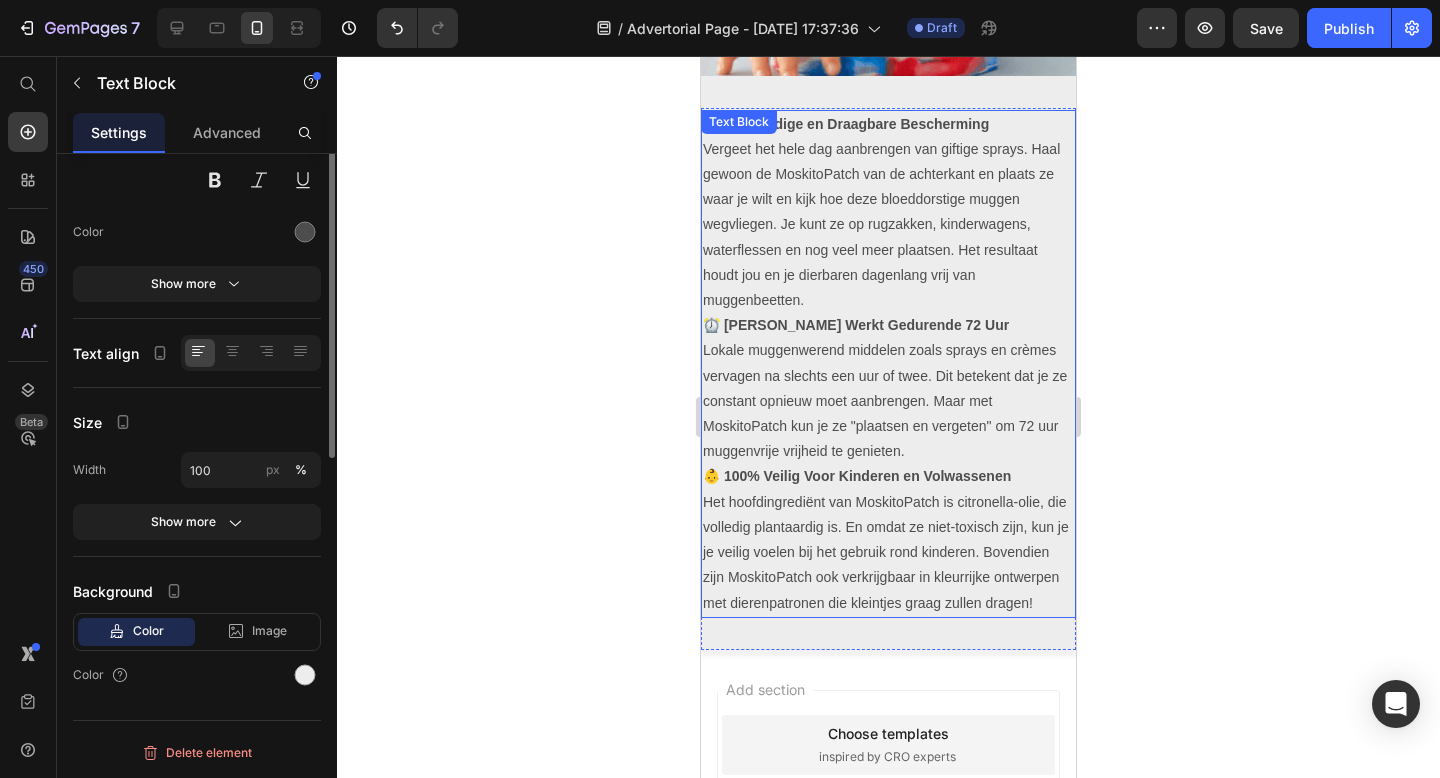 scroll, scrollTop: 0, scrollLeft: 0, axis: both 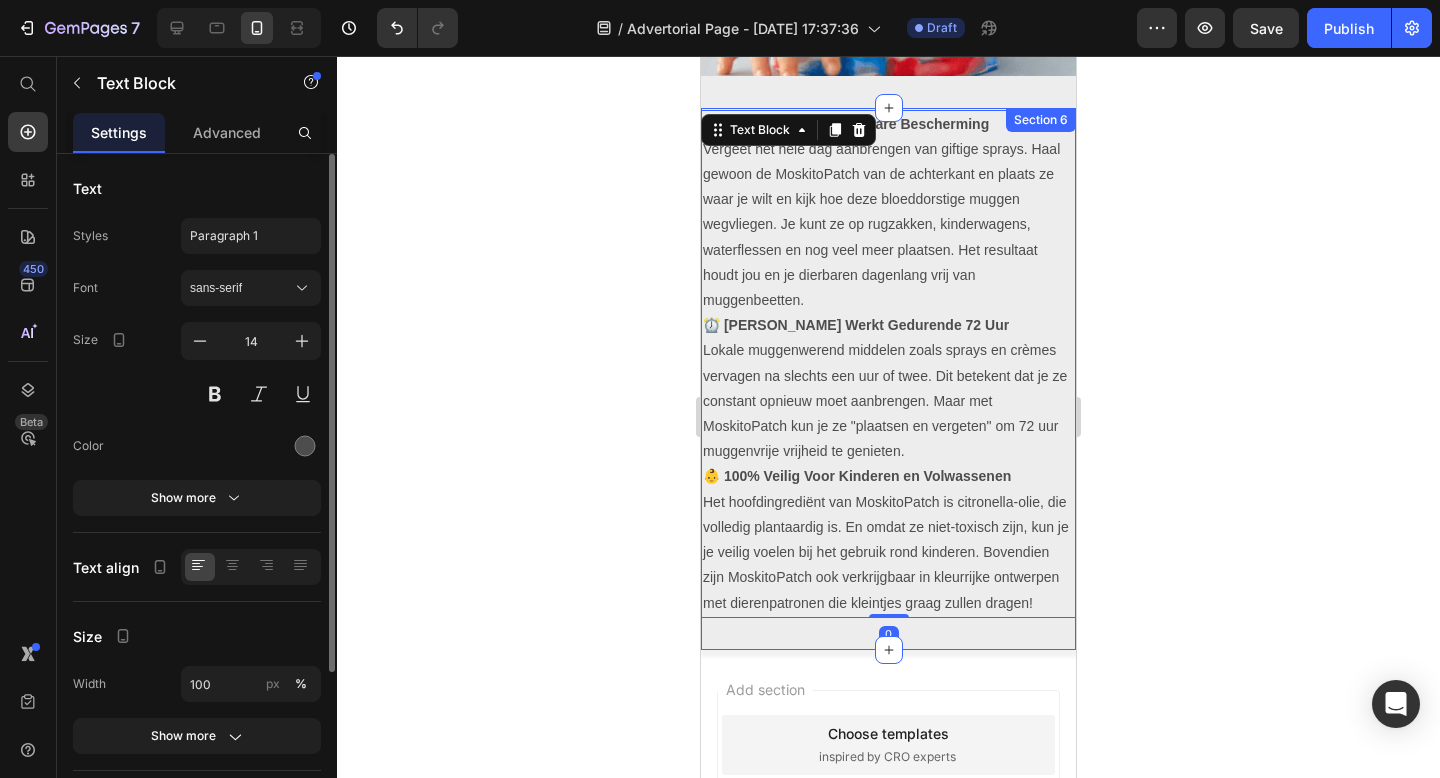 click on "🛡️ Eenvoudige en Draagbare Bescherming  Vergeet het hele dag aanbrengen van giftige sprays. Haal gewoon de MoskitoPatch van de achterkant en plaats ze waar je wilt en kijk hoe deze bloeddorstige muggen wegvliegen. Je kunt ze op rugzakken, kinderwagens, waterflessen en nog veel meer plaatsen. Het resultaat houdt jou en je dierbaren dagenlang vrij van muggenbeetten. ⏰ [PERSON_NAME] Werkt Gedurende 72 Uur  Lokale muggenwerend middelen zoals sprays en crèmes vervagen na slechts een uur of twee. Dit betekent dat je ze constant opnieuw moet aanbrengen. Maar met MoskitoPatch kun je ze "plaatsen en vergeten" om 72 uur muggenvrije vrijheid te genieten. 👶 100% Veilig Voor Kinderen en Volwassenen ⁠⁠⁠⁠⁠⁠⁠ Text Block   0 Section 6" at bounding box center (888, 379) 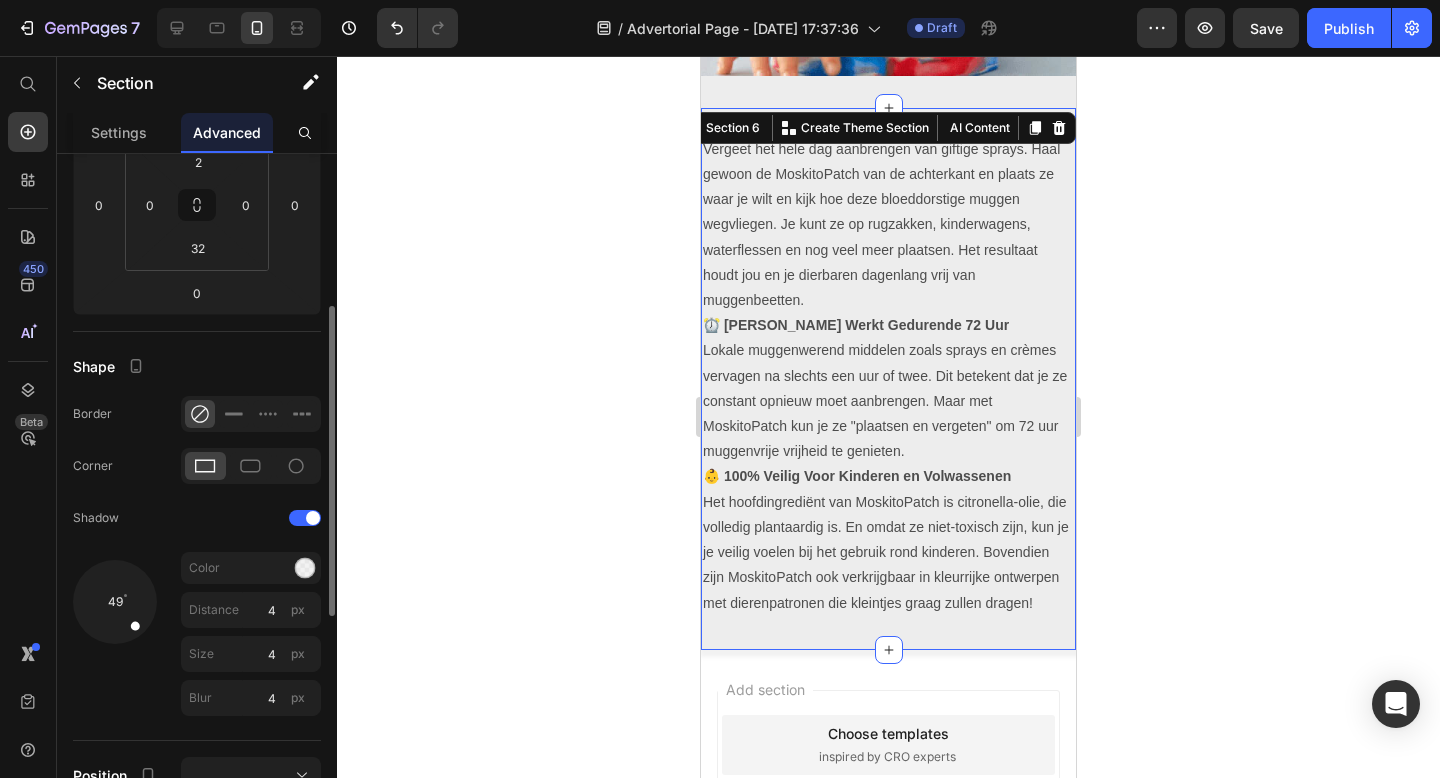scroll, scrollTop: 318, scrollLeft: 0, axis: vertical 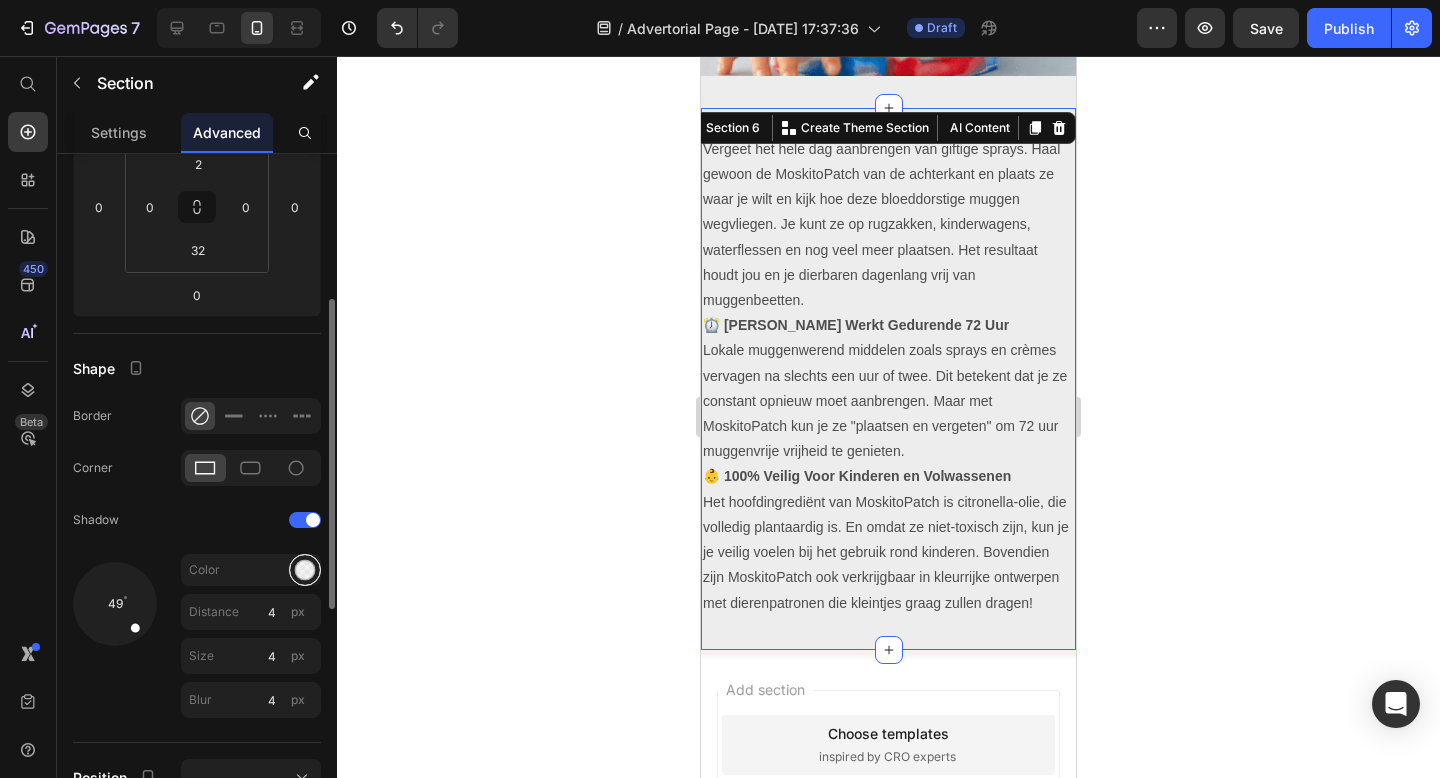 click at bounding box center [305, 570] 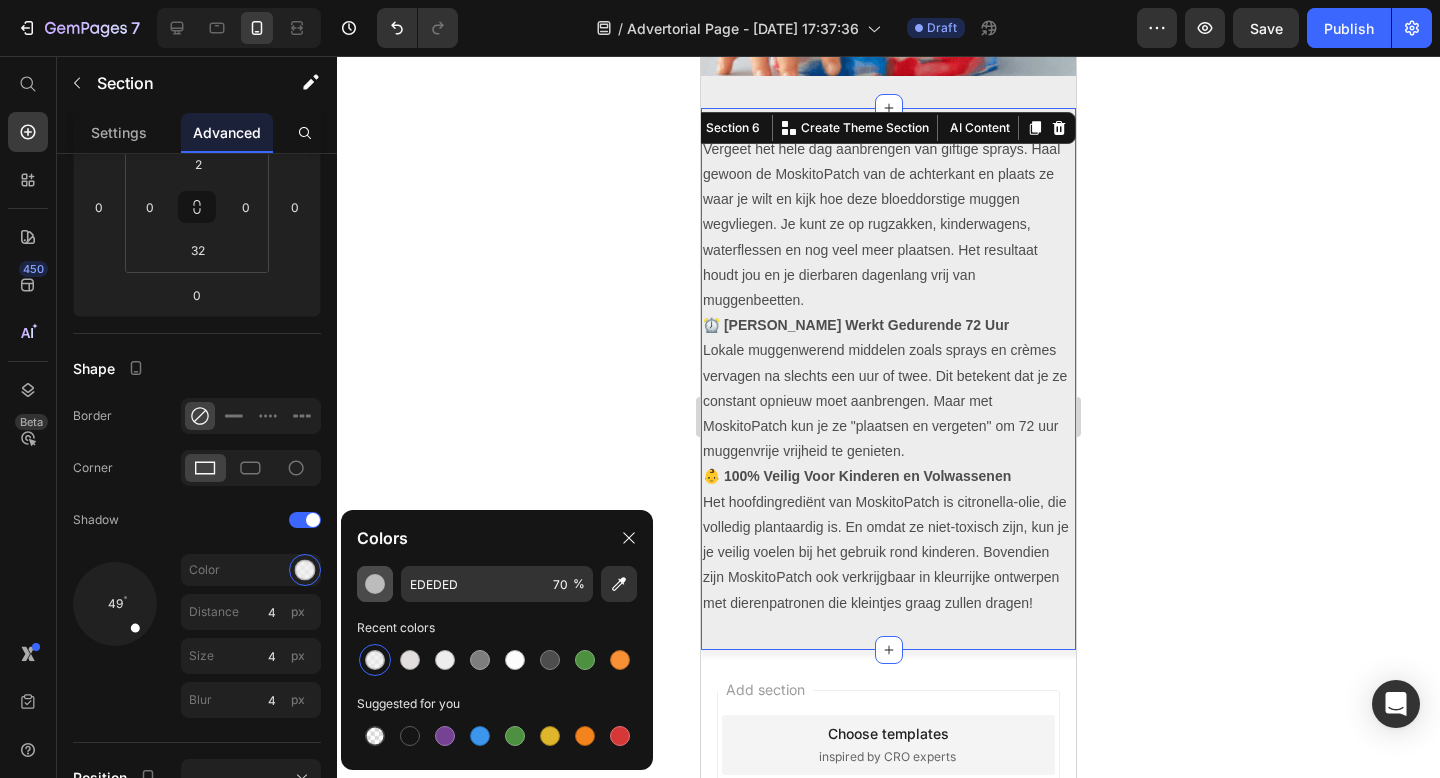 click at bounding box center [375, 584] 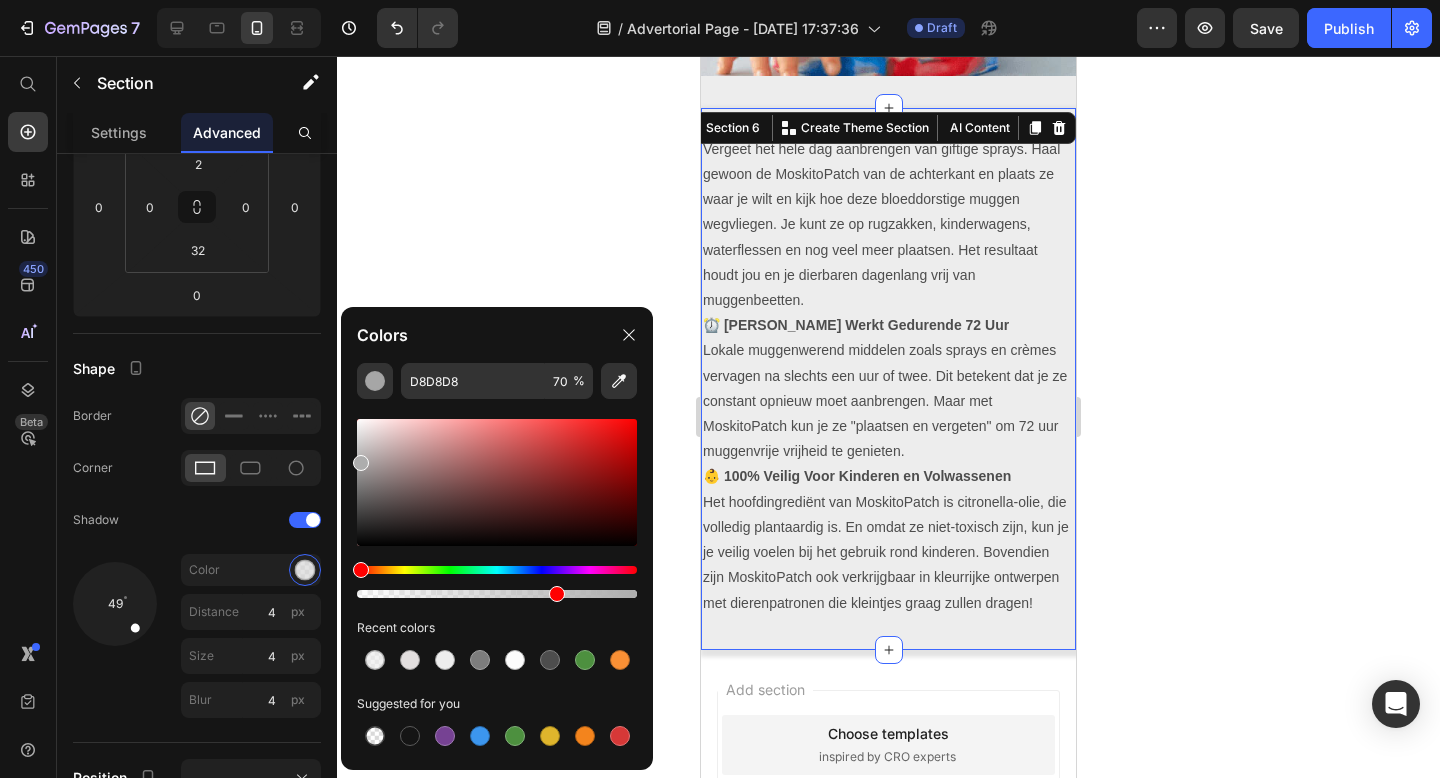 type on "ADADAD" 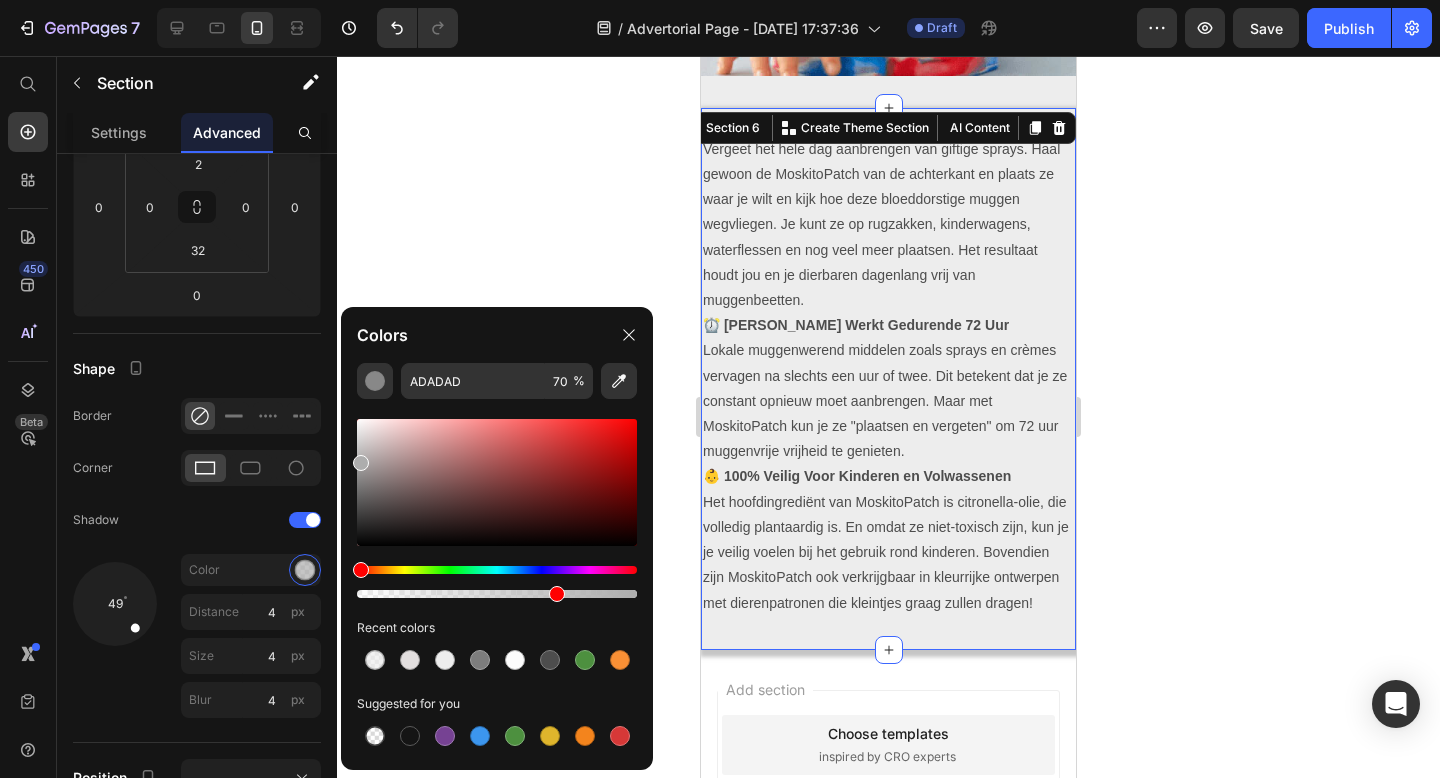 drag, startPoint x: 359, startPoint y: 437, endPoint x: 350, endPoint y: 459, distance: 23.769728 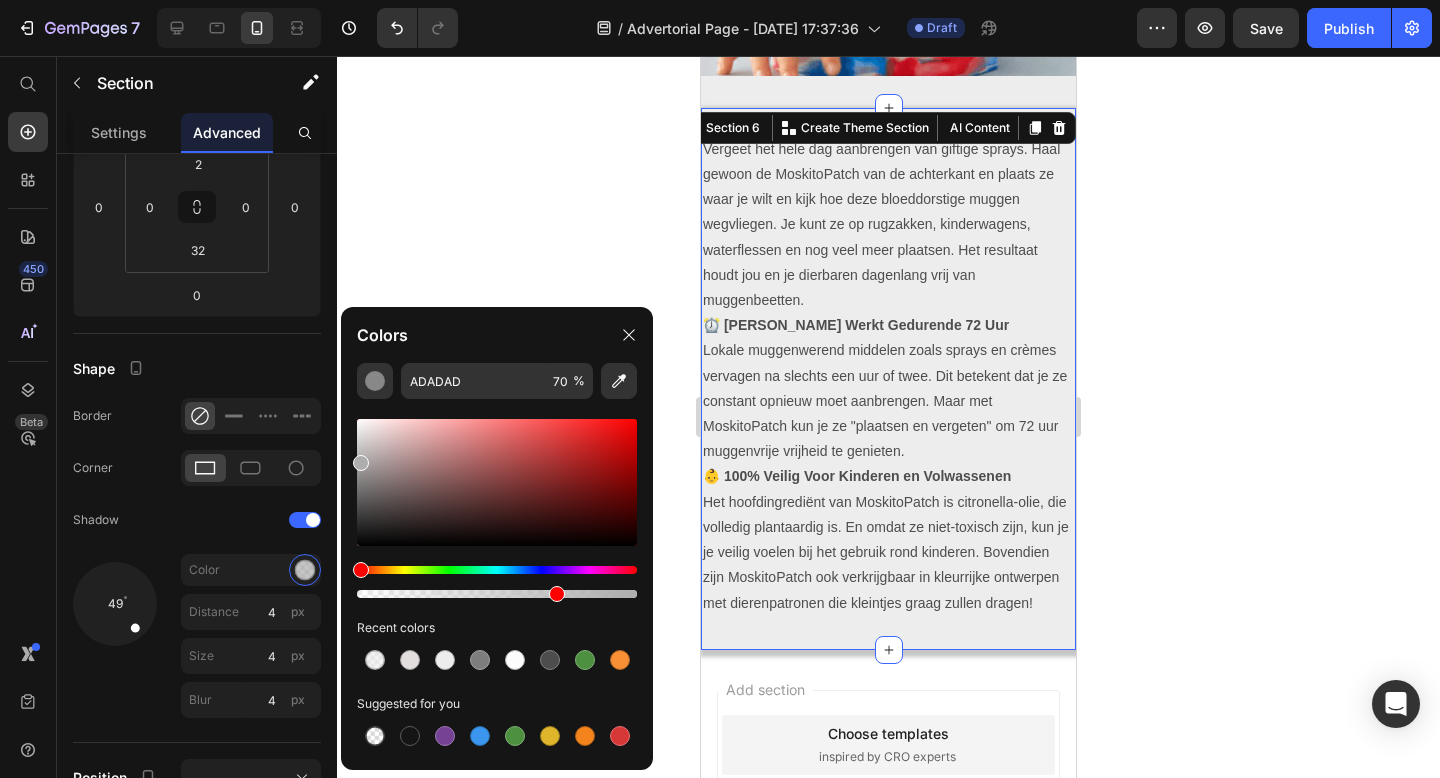 click 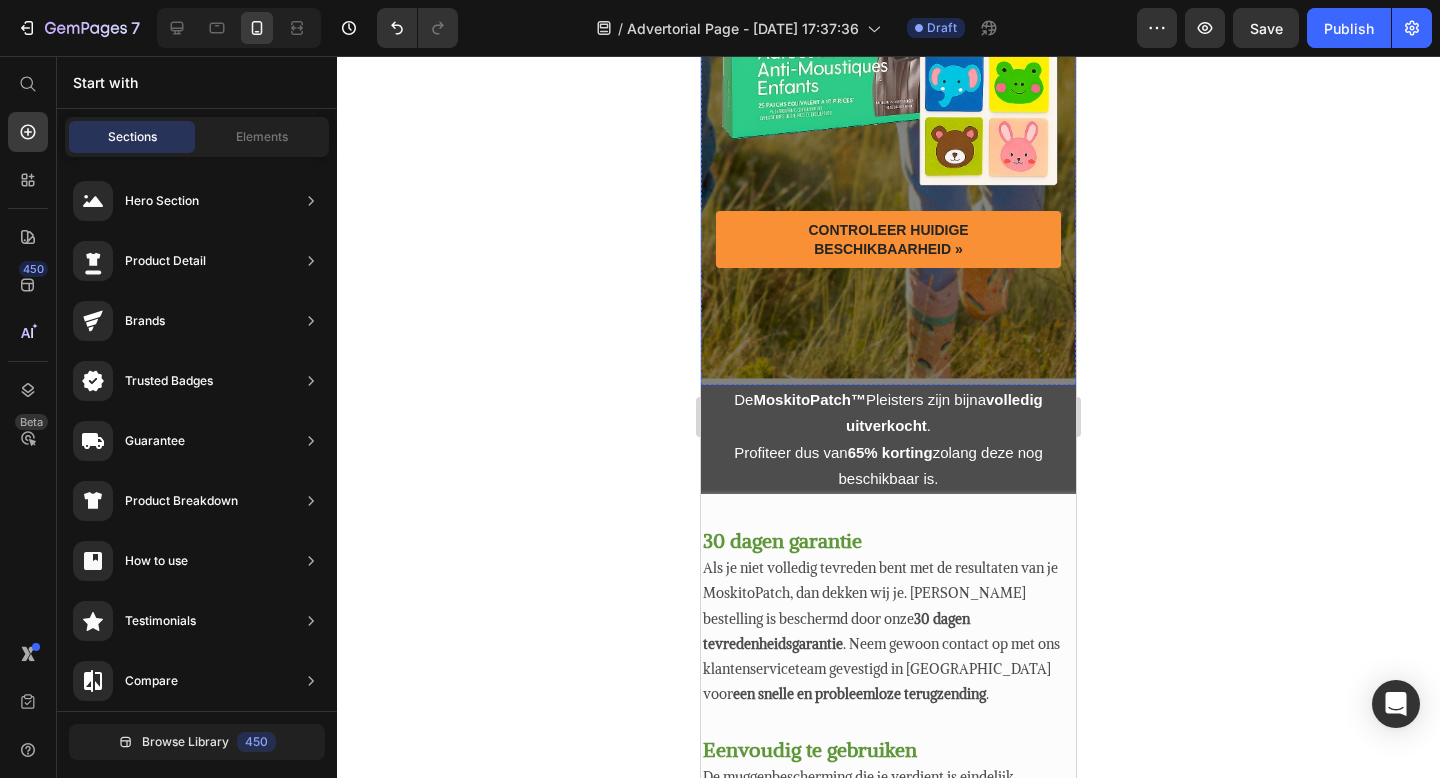 scroll, scrollTop: 746, scrollLeft: 0, axis: vertical 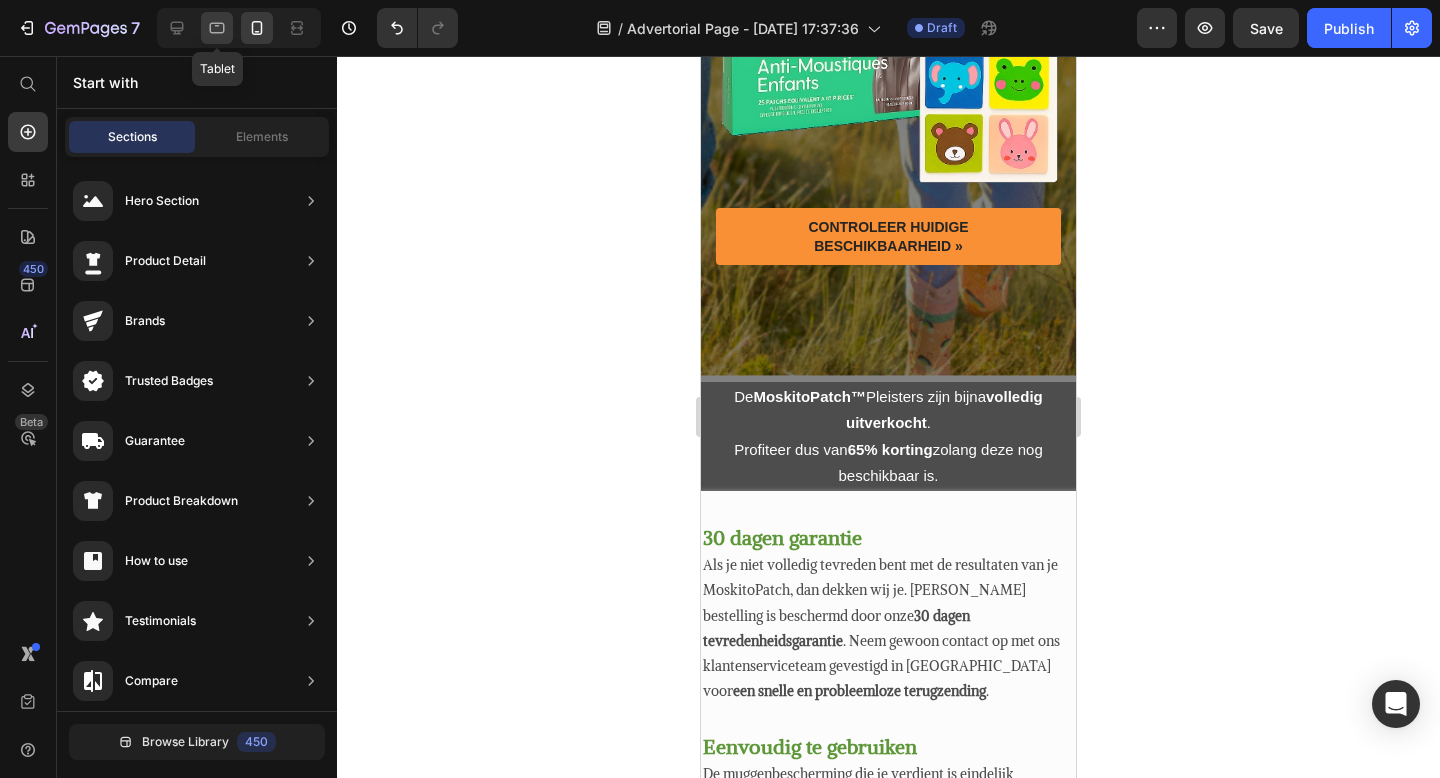 click 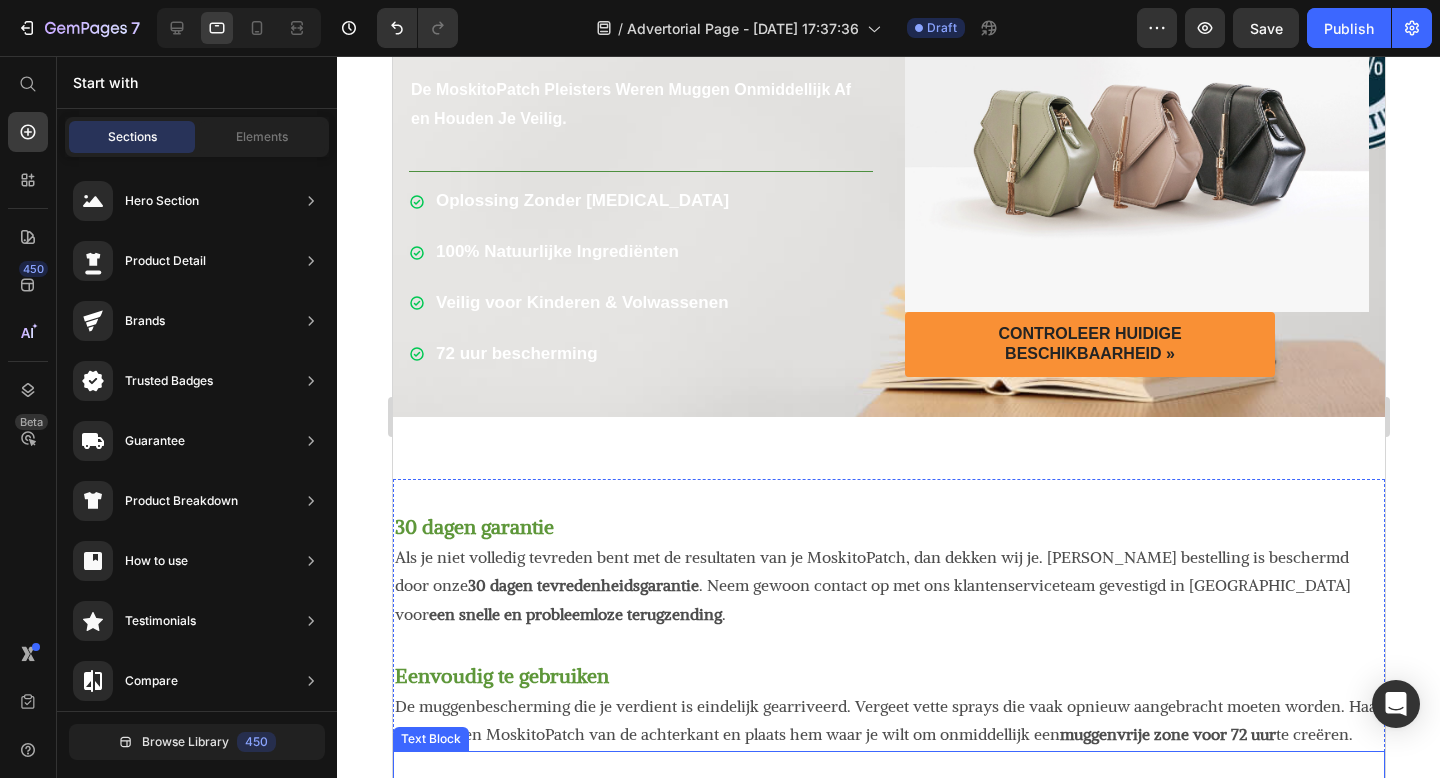 scroll, scrollTop: 0, scrollLeft: 0, axis: both 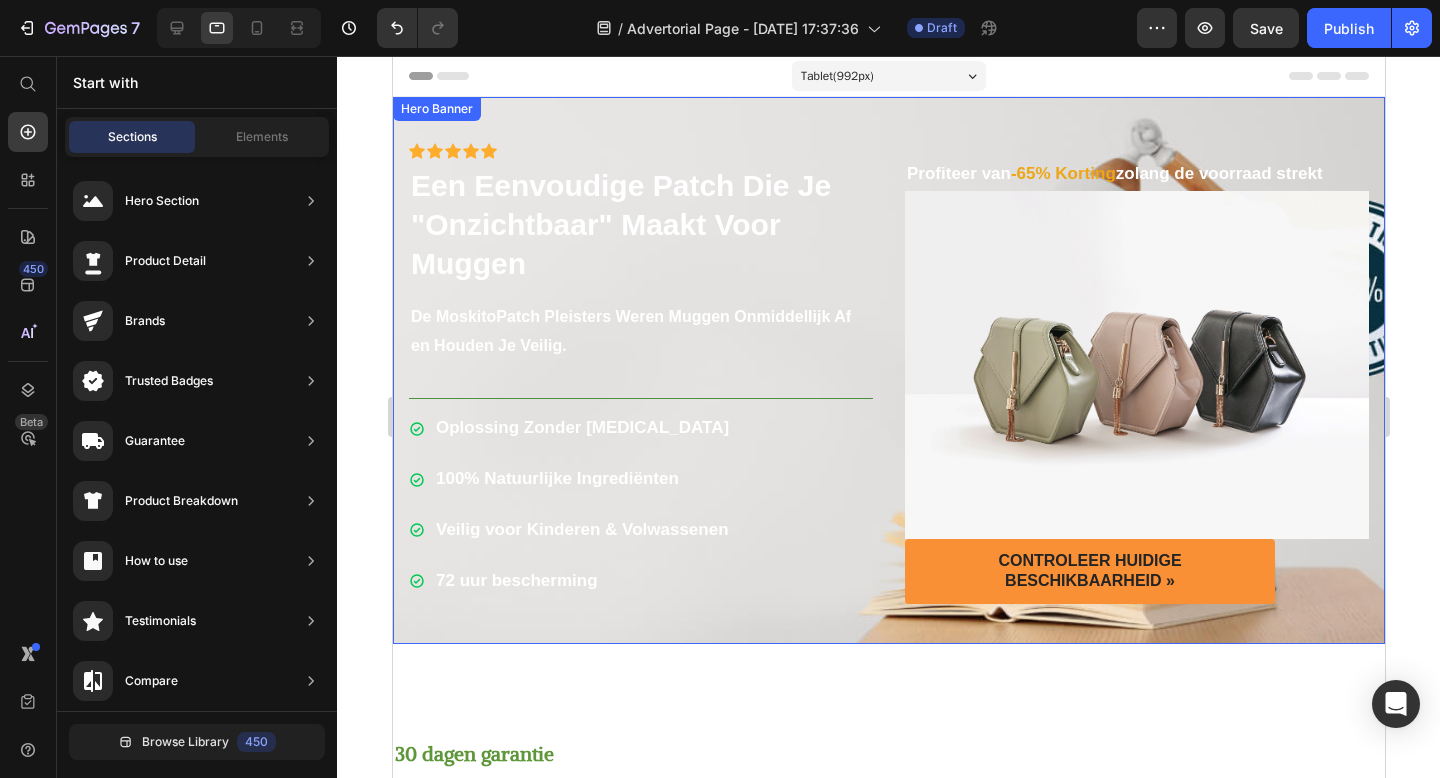 click on "Icon Icon Icon Icon Icon Icon List Een Eenvoudige Patch Die Je "Onzichtbaar" Maakt Voor Muggen Heading De MoskitoPatch Pleisters Weren Muggen Onmiddellijk Af en Houden Je Veilig. Text Block                Title Line
Oplossing Zonder [MEDICAL_DATA]
100% Natuurlijke Ingrediënten
Veilig voor Kinderen & Volwassenen
72 uur bescherming Item List" at bounding box center [640, 370] 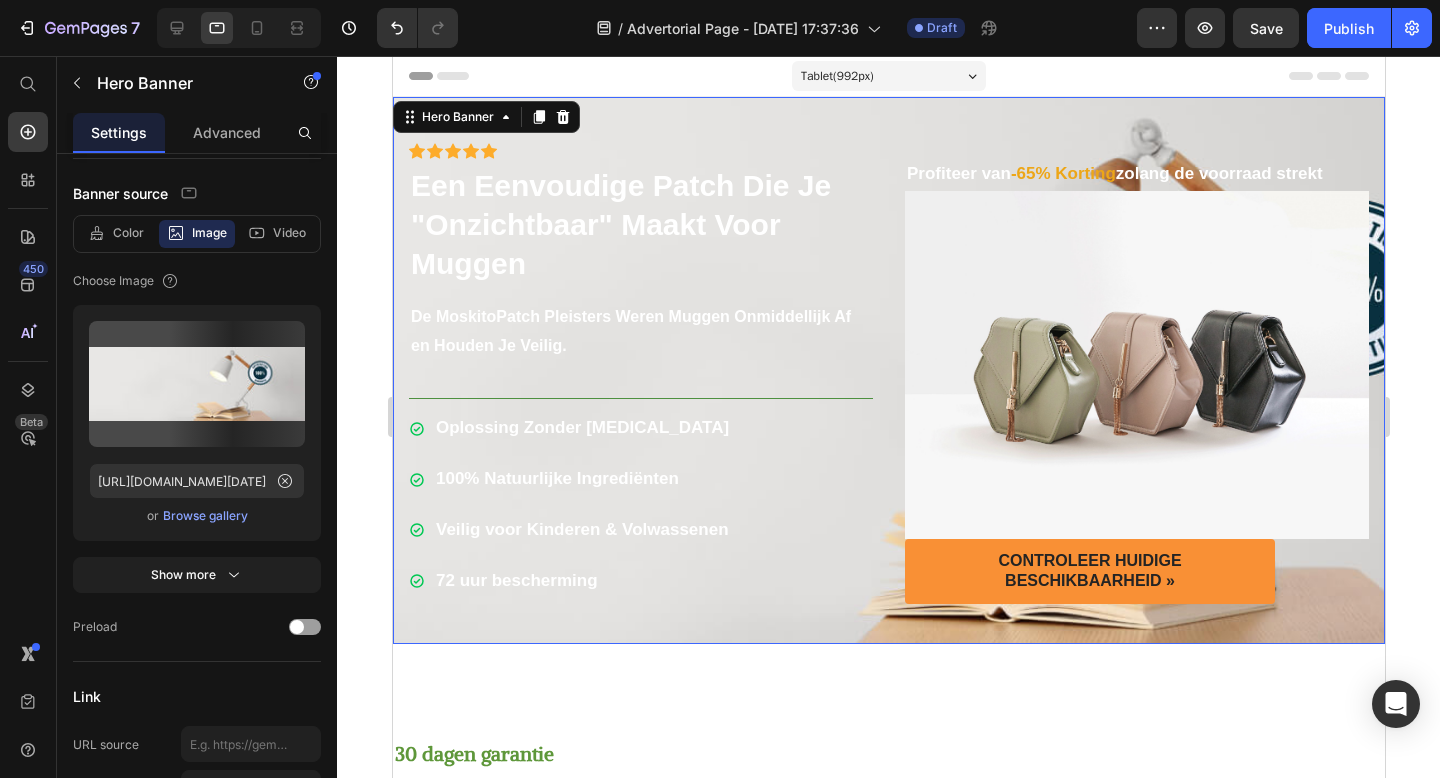 scroll, scrollTop: 0, scrollLeft: 0, axis: both 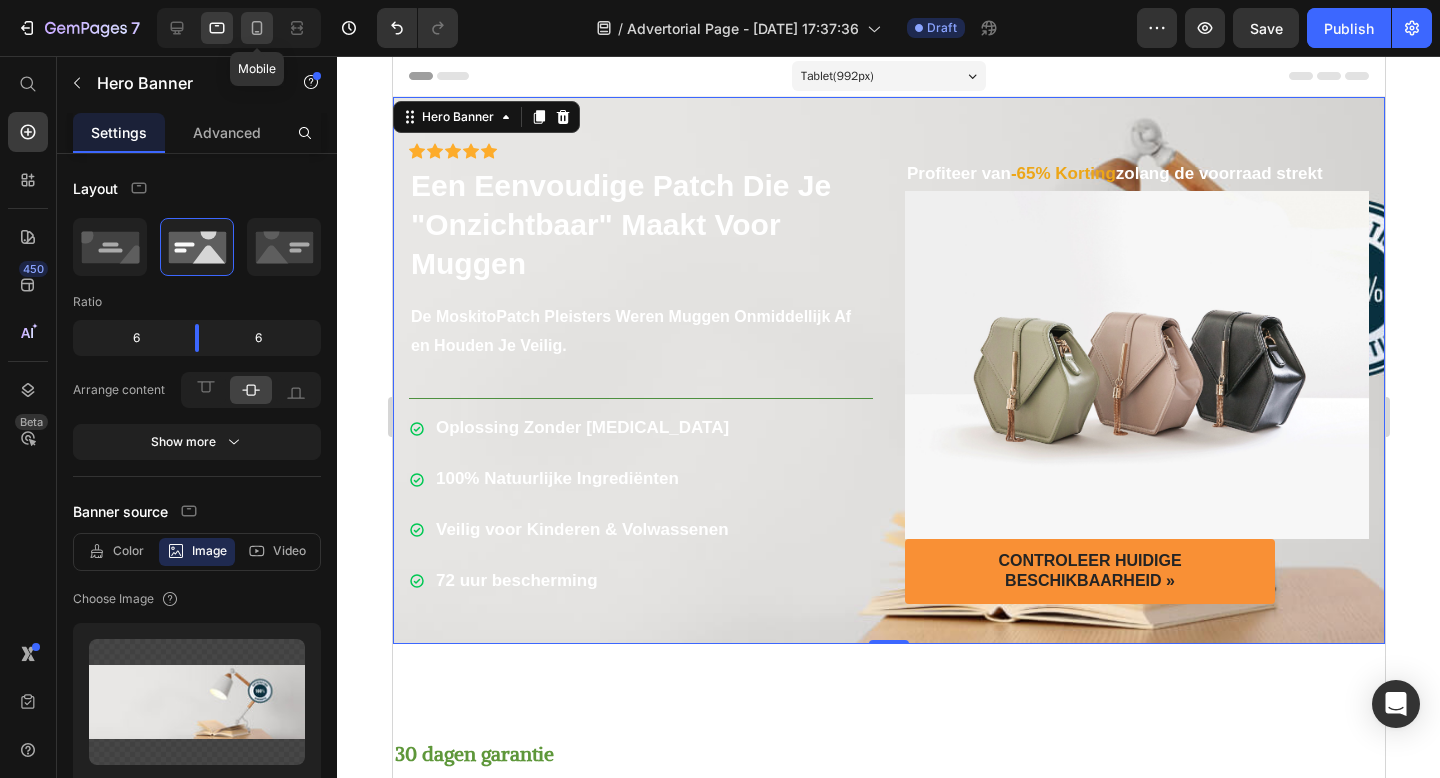 click 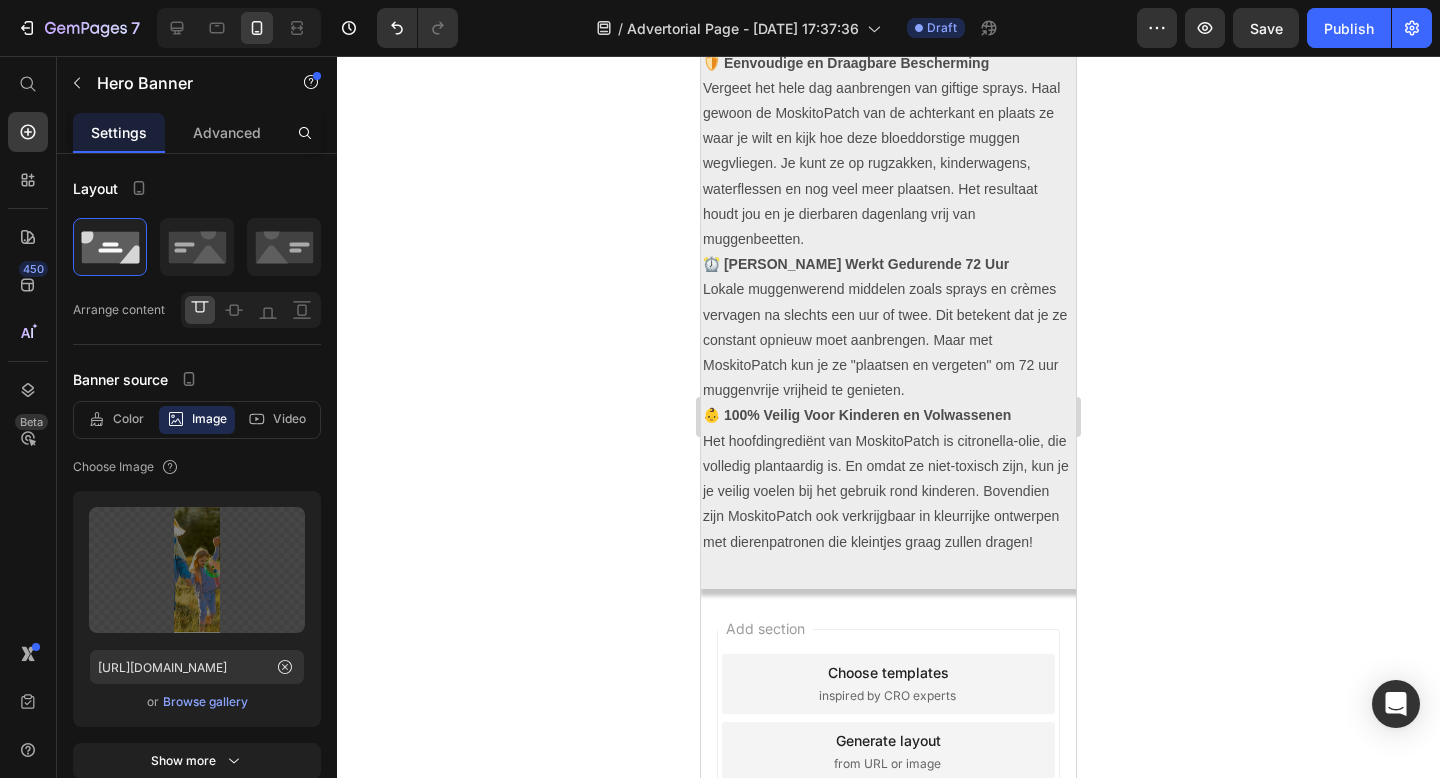 scroll, scrollTop: 2569, scrollLeft: 0, axis: vertical 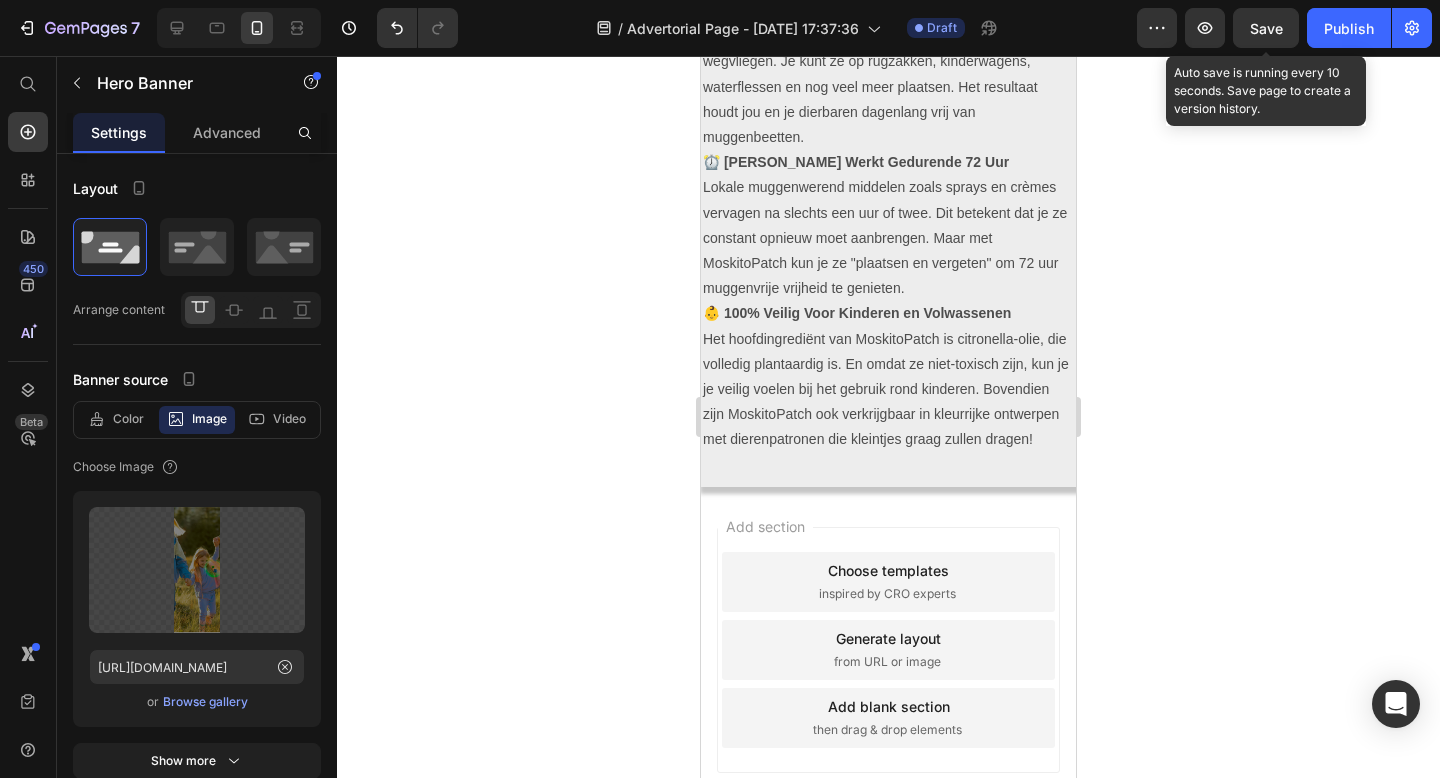 click on "Save" at bounding box center [1266, 28] 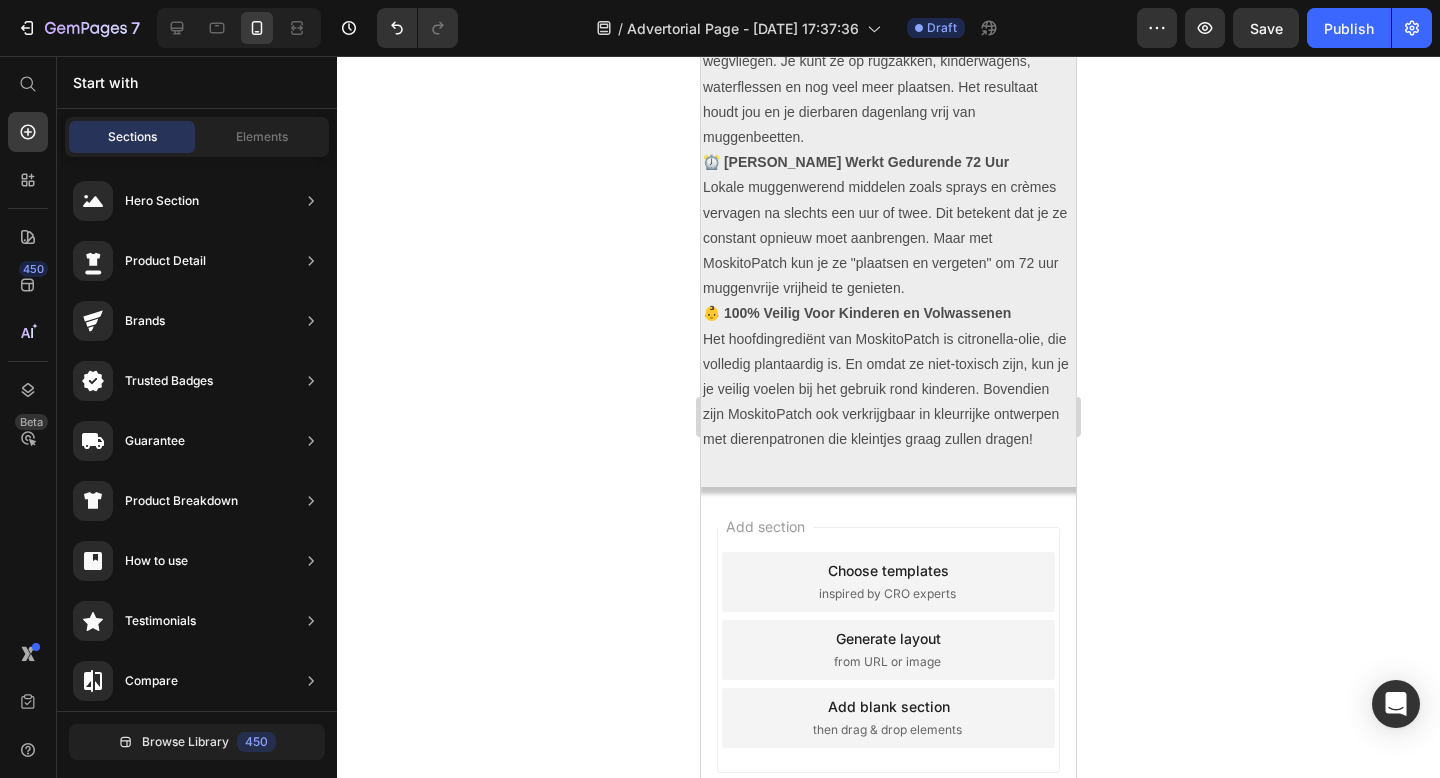 click on "Add blank section then drag & drop elements" at bounding box center (888, 718) 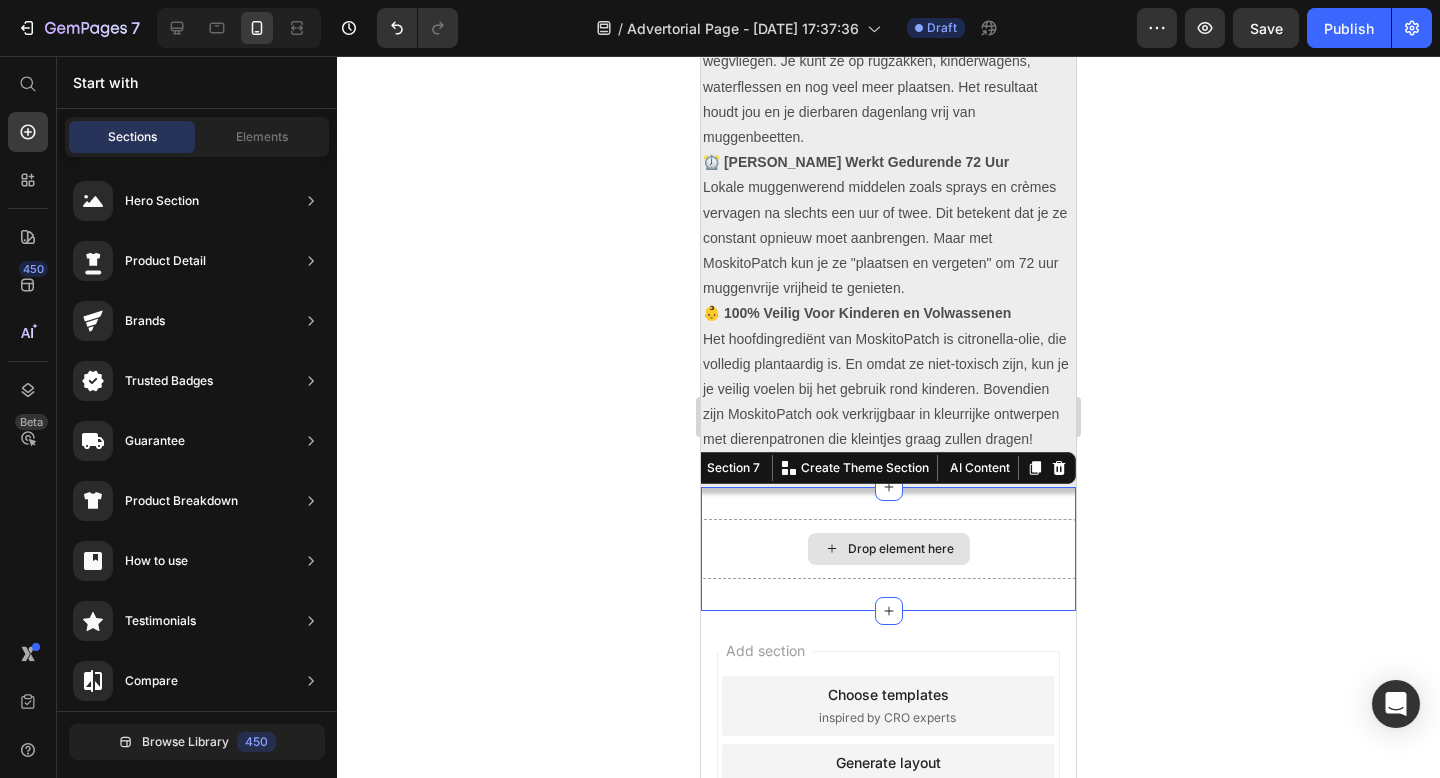click on "Drop element here" at bounding box center [888, 549] 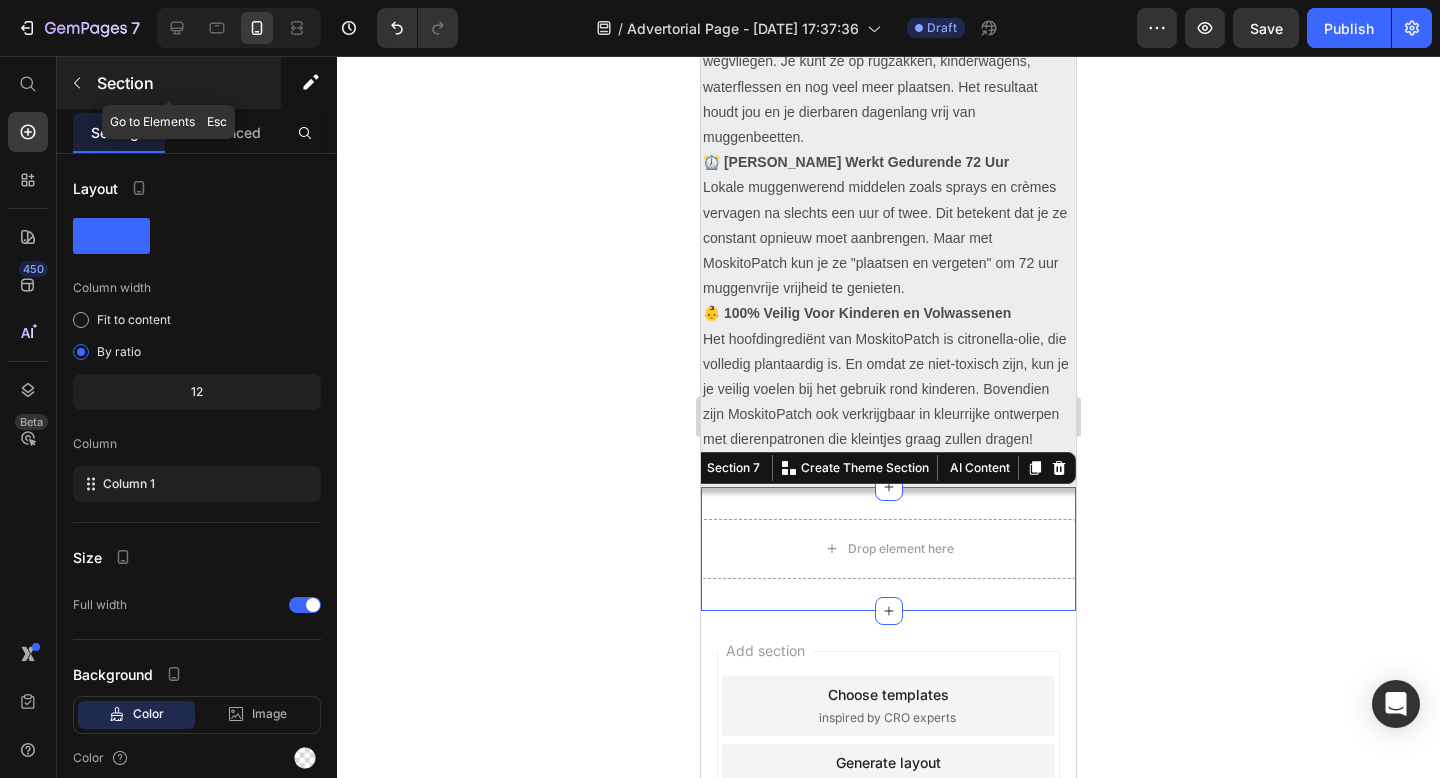 click 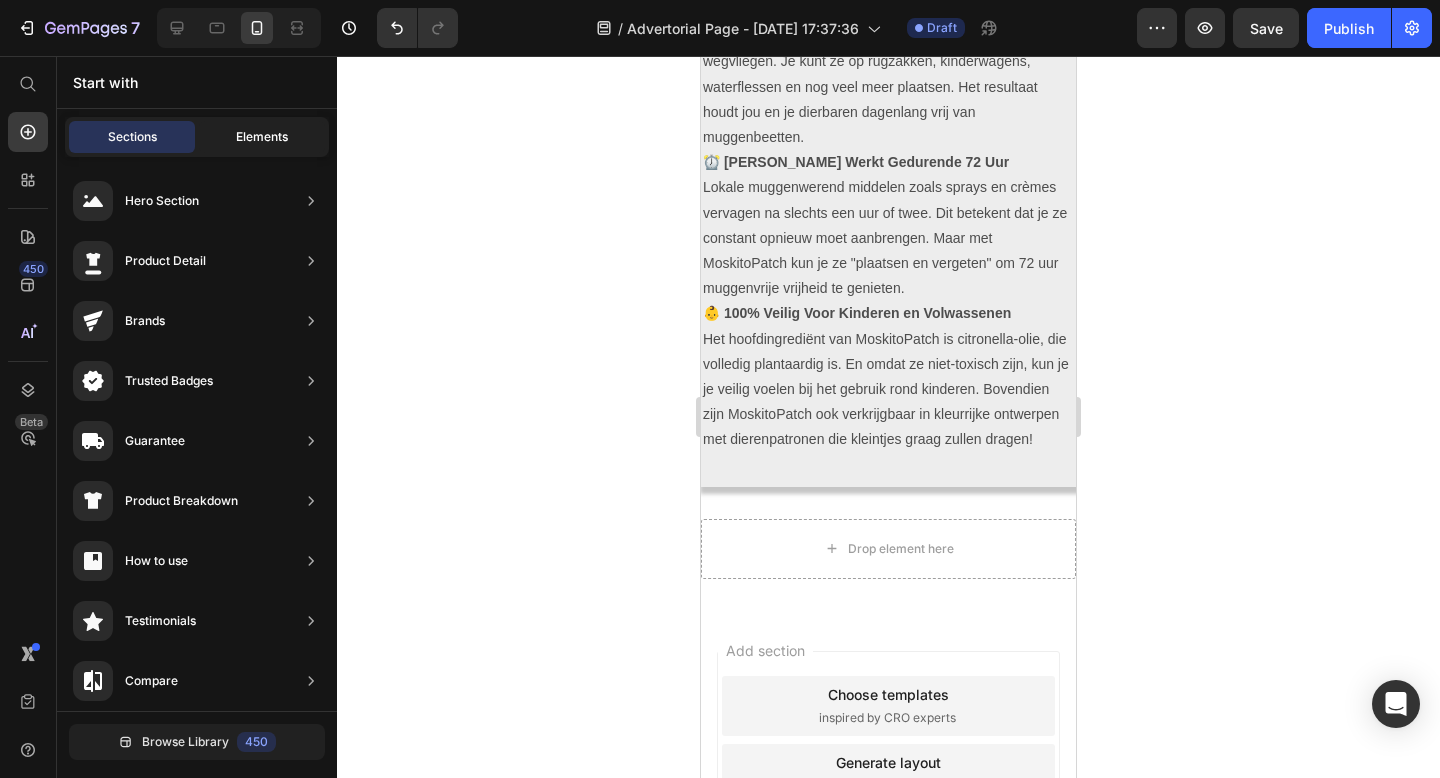 click on "Elements" 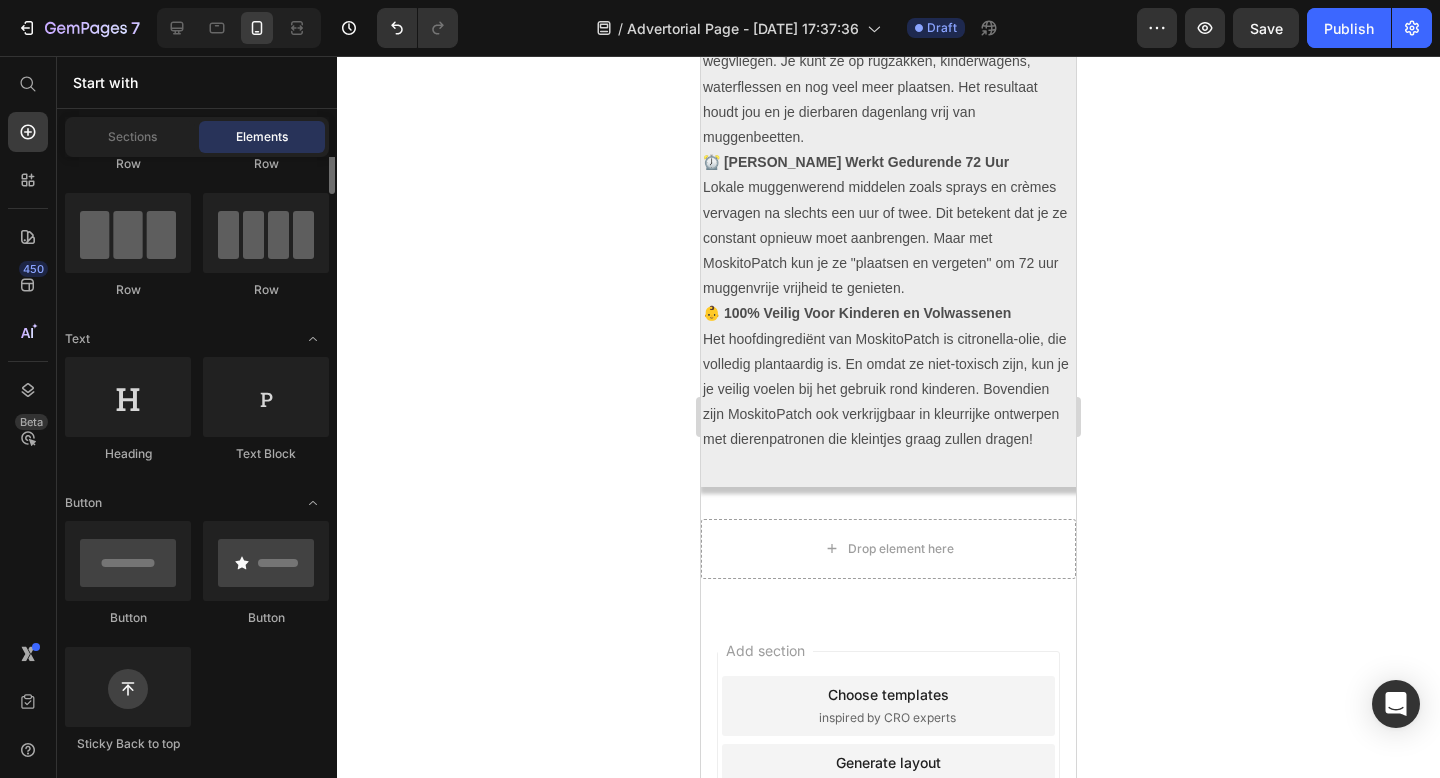 scroll, scrollTop: 138, scrollLeft: 0, axis: vertical 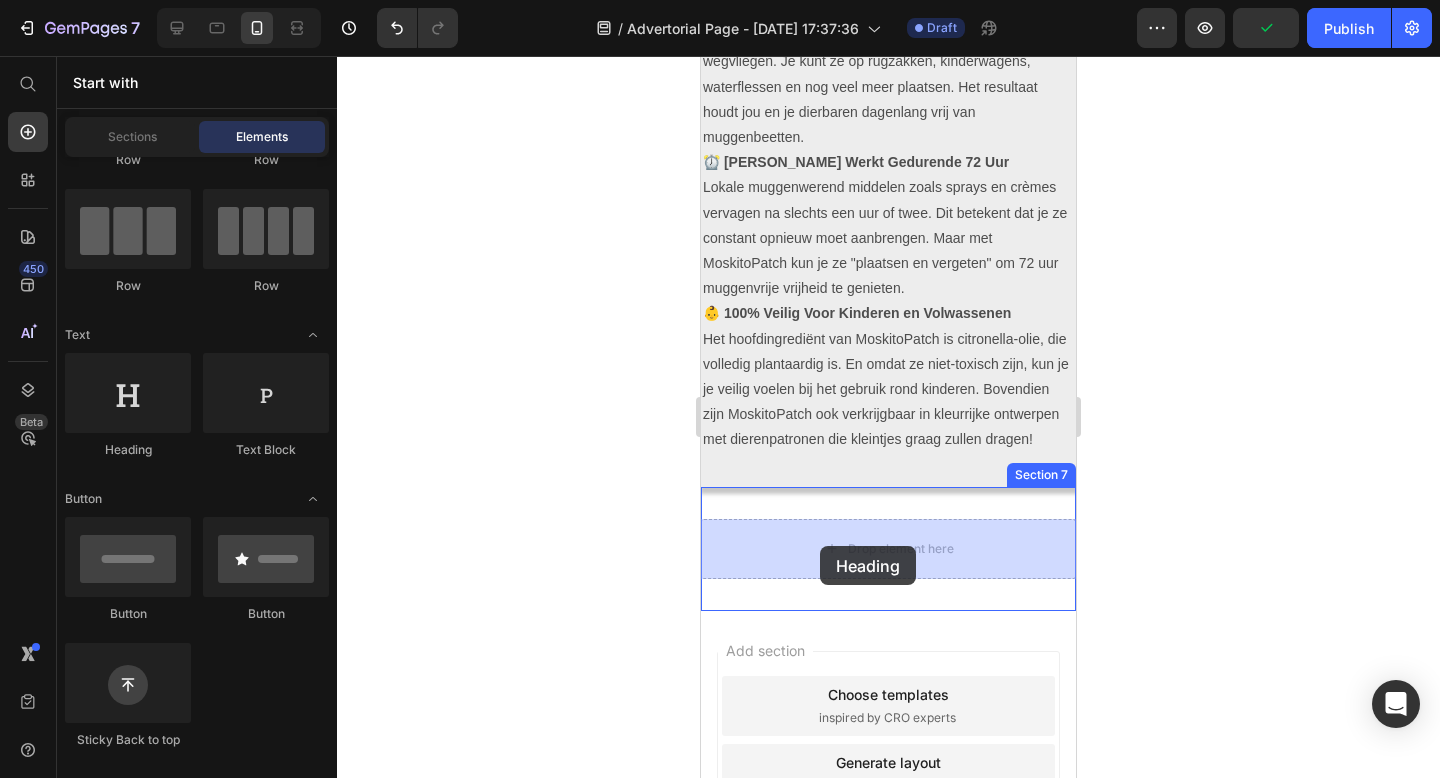 drag, startPoint x: 850, startPoint y: 477, endPoint x: 820, endPoint y: 546, distance: 75.23962 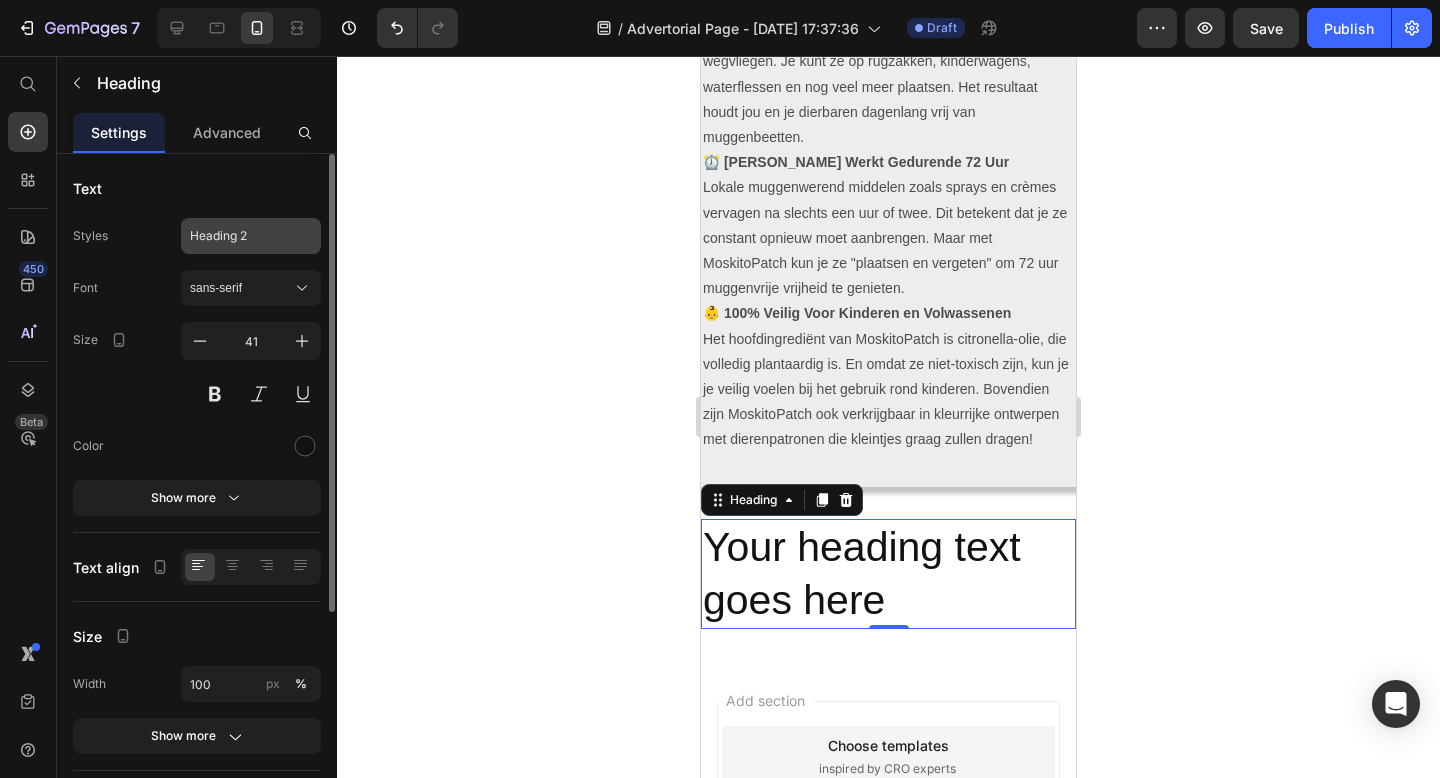 click on "Heading 2" 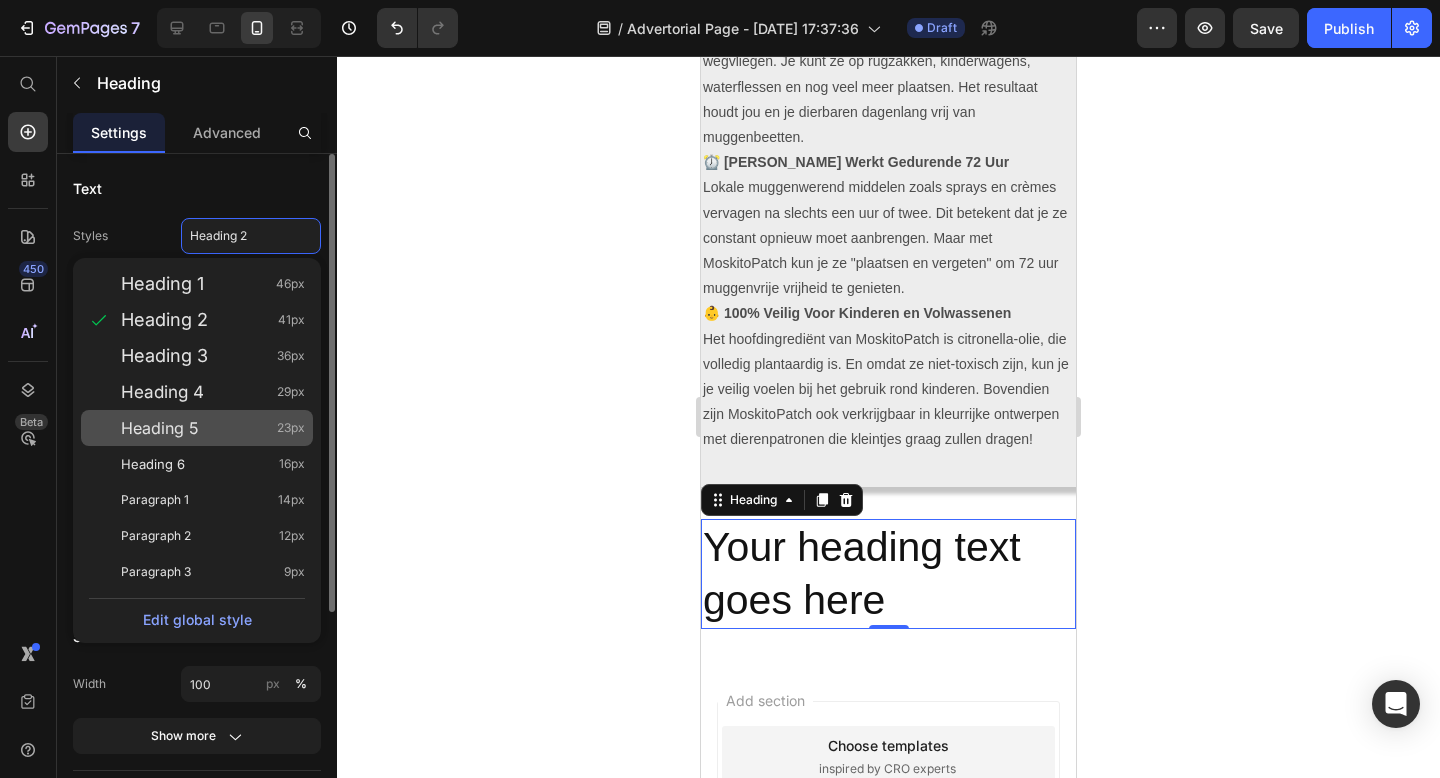 click on "Heading 5" at bounding box center (160, 428) 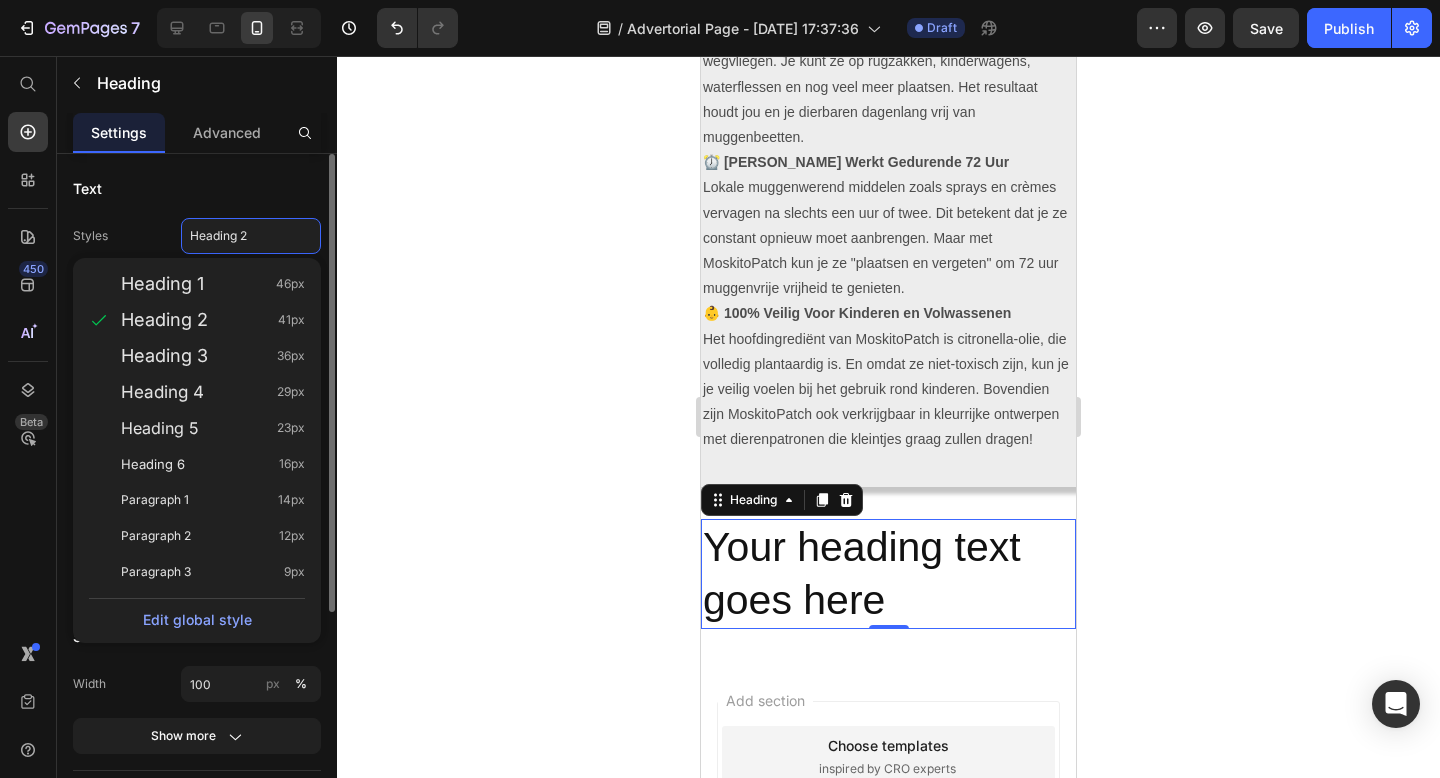 type on "23" 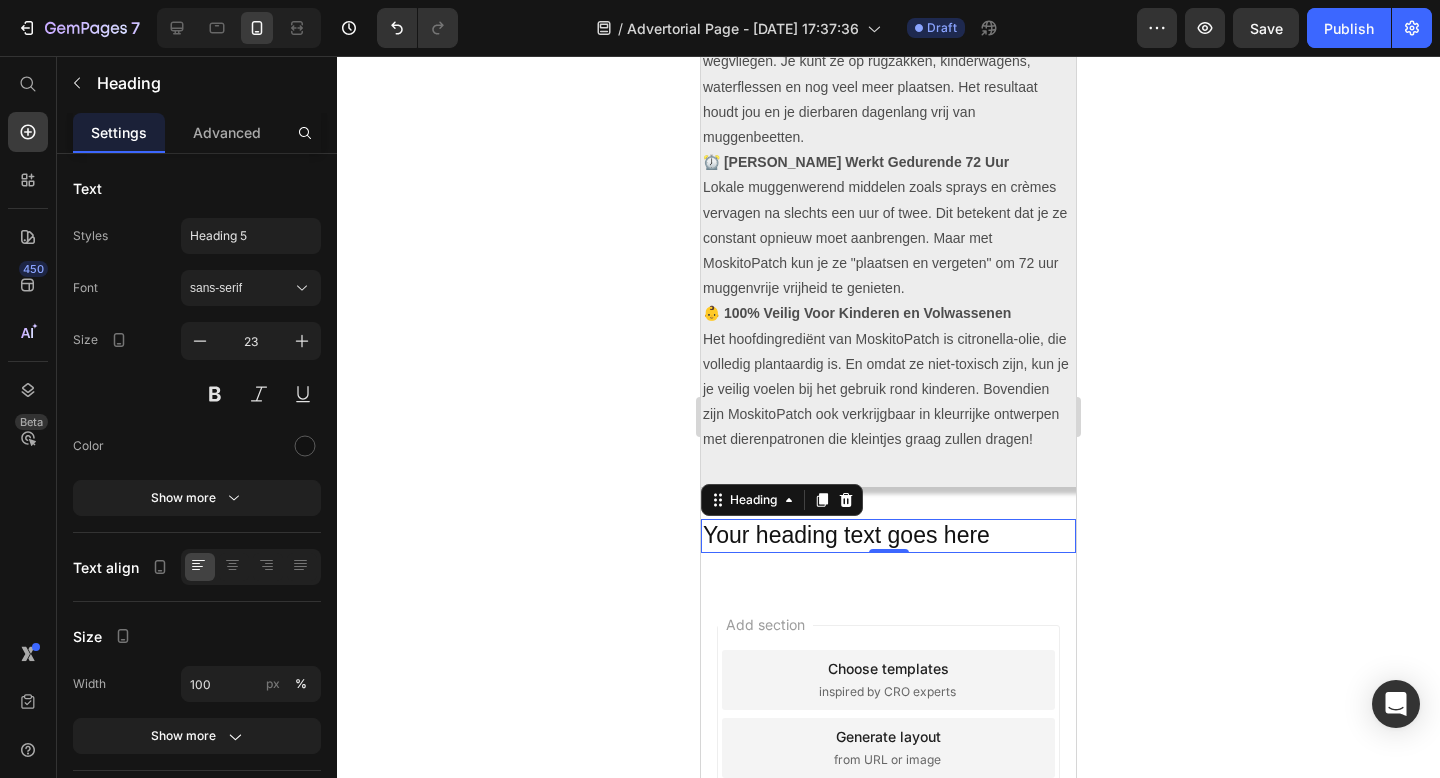 click on "Your heading text goes here" at bounding box center [888, 536] 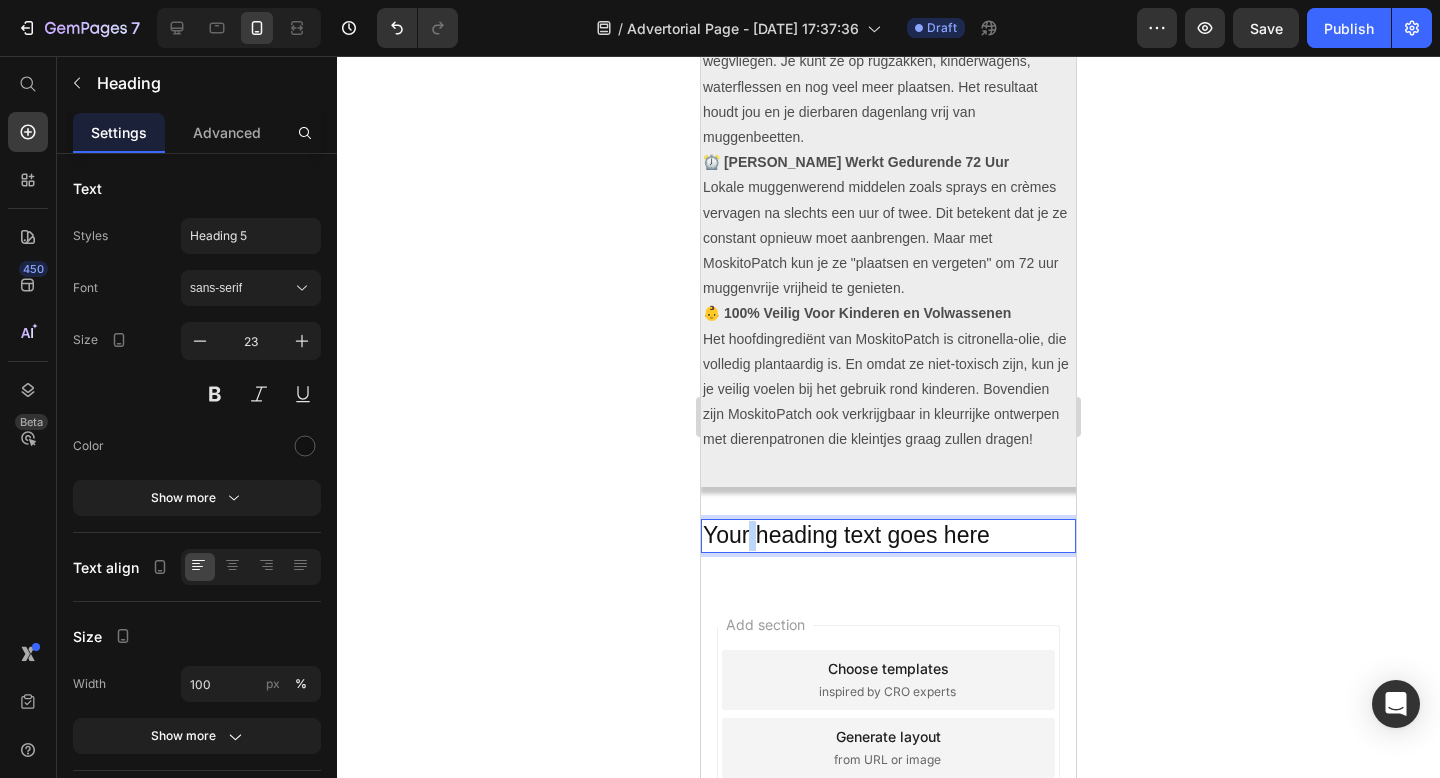 click on "Your heading text goes here" at bounding box center [888, 536] 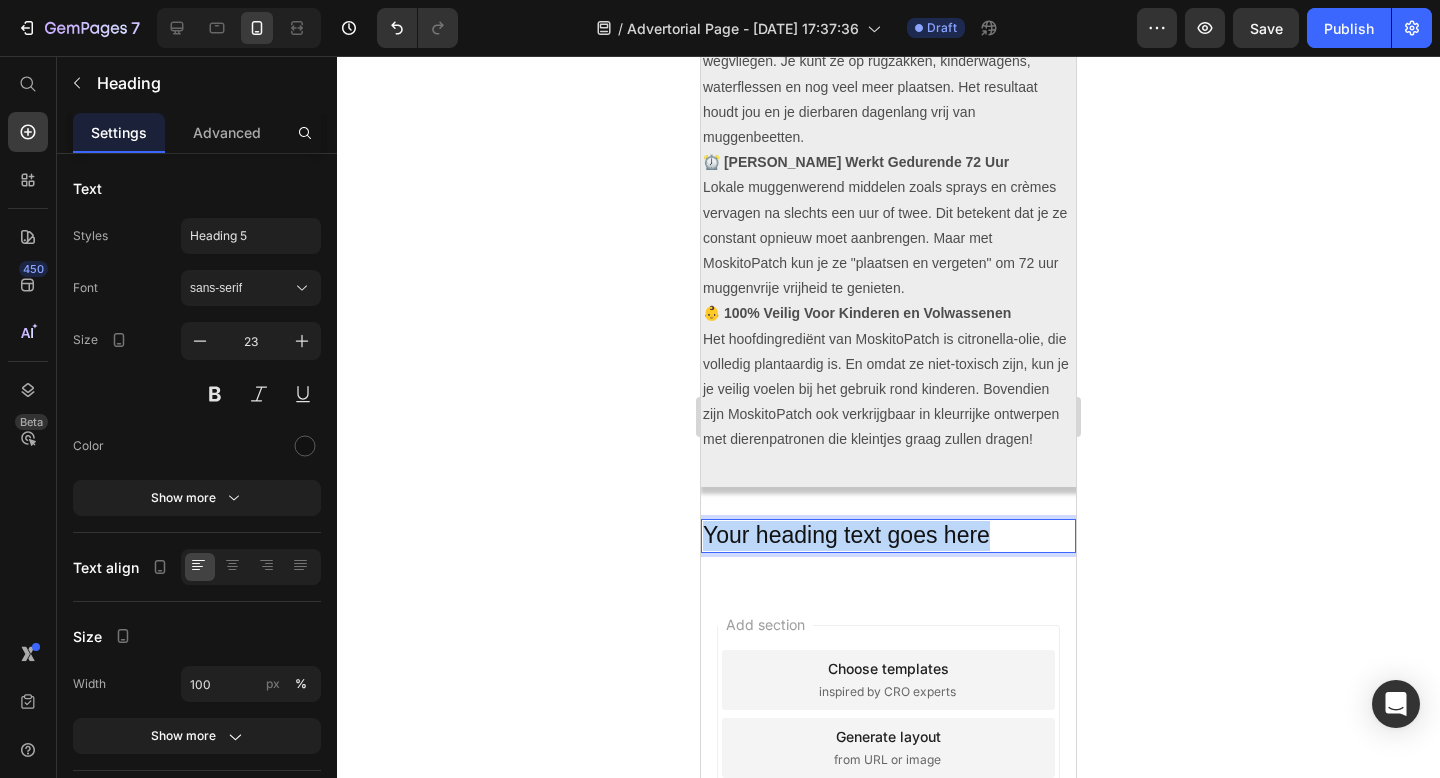 click on "Your heading text goes here" at bounding box center (888, 536) 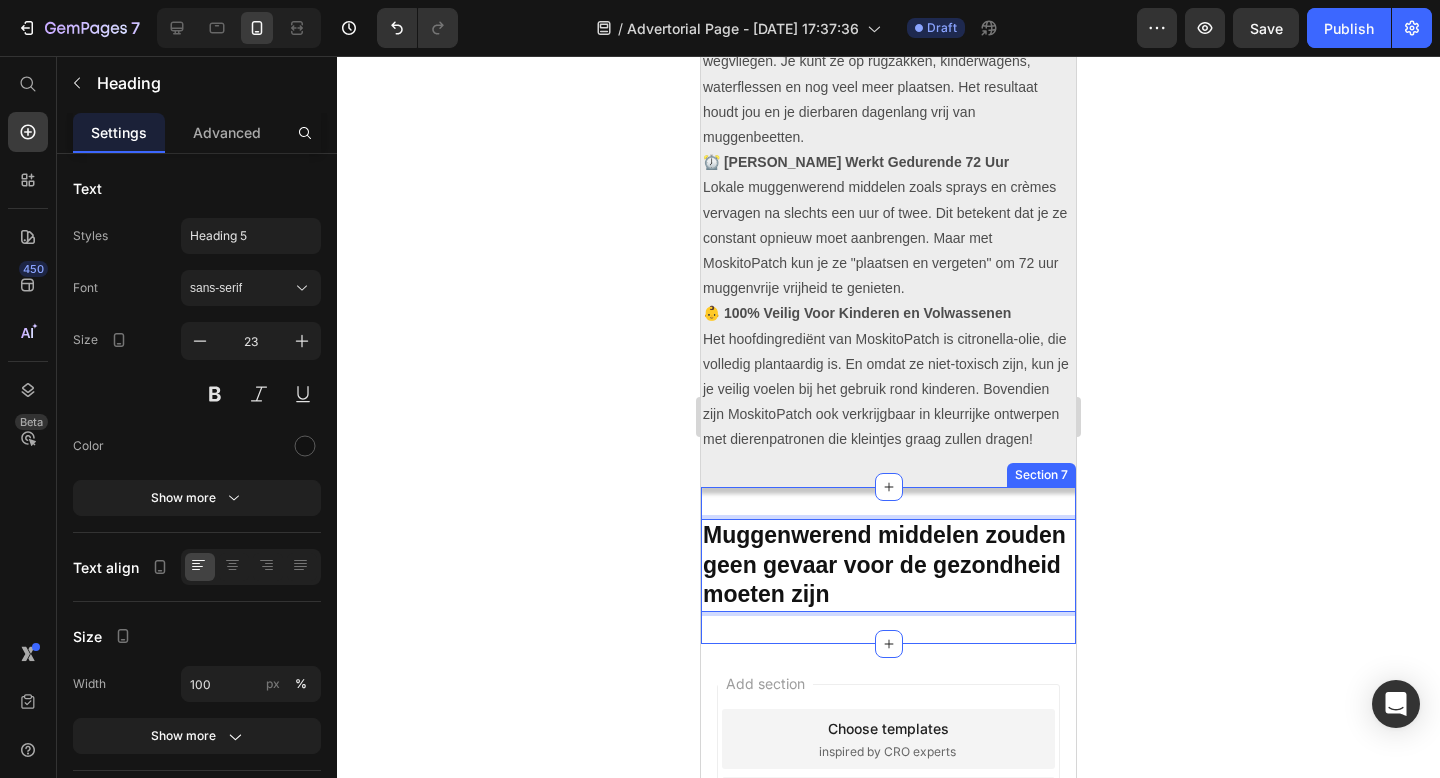 click on "Muggenwerend middelen zouden geen gevaar voor de gezondheid moeten zijn Heading   0 Section 7" at bounding box center [888, 566] 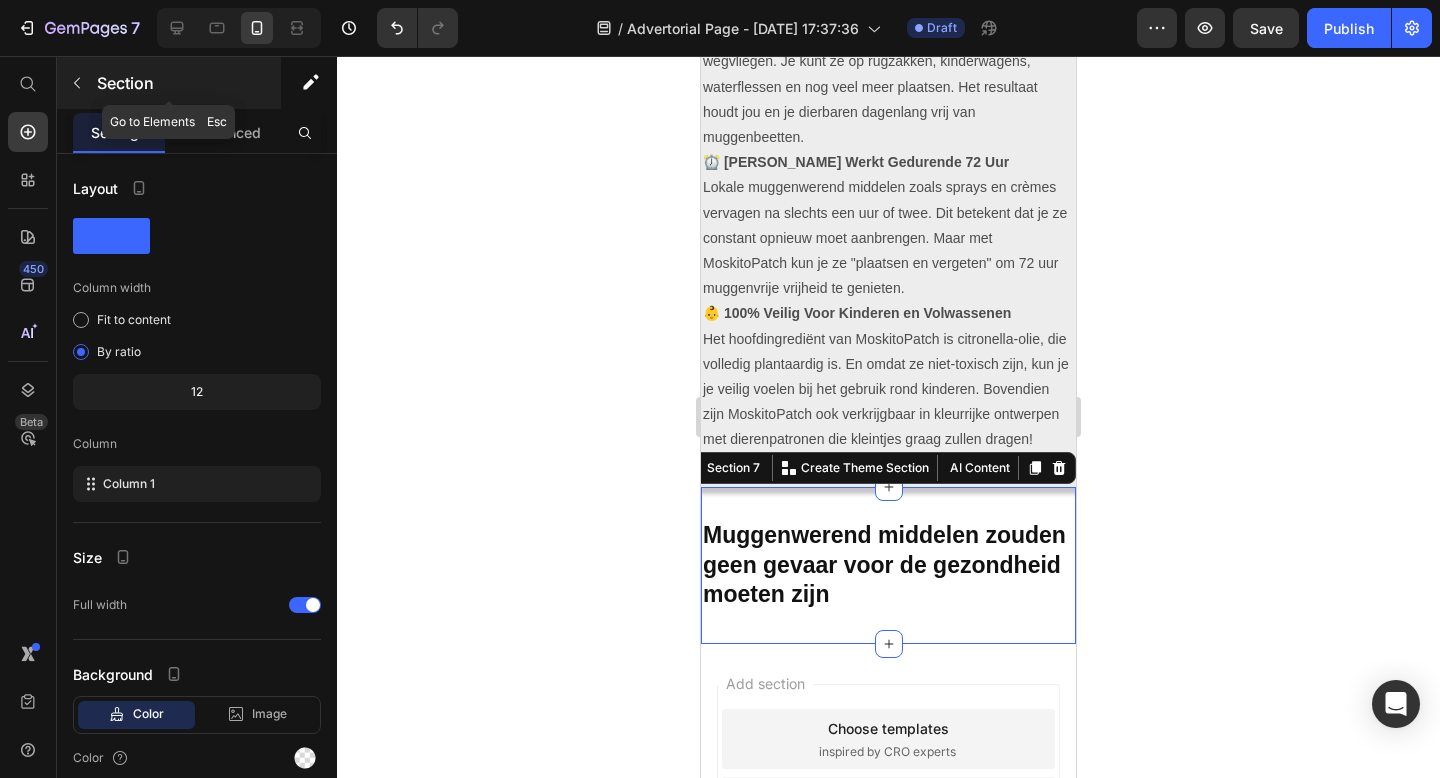 click 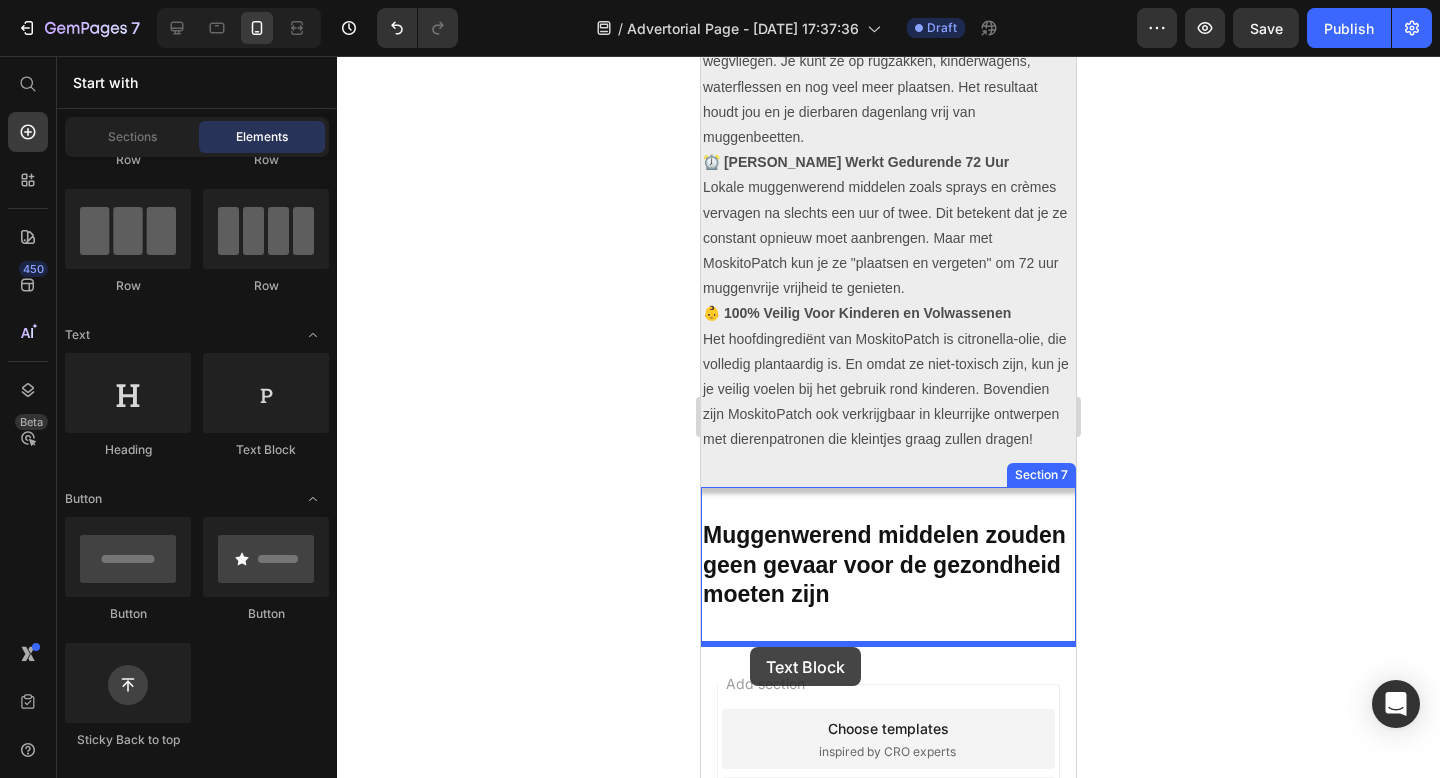 drag, startPoint x: 916, startPoint y: 464, endPoint x: 750, endPoint y: 647, distance: 247.07286 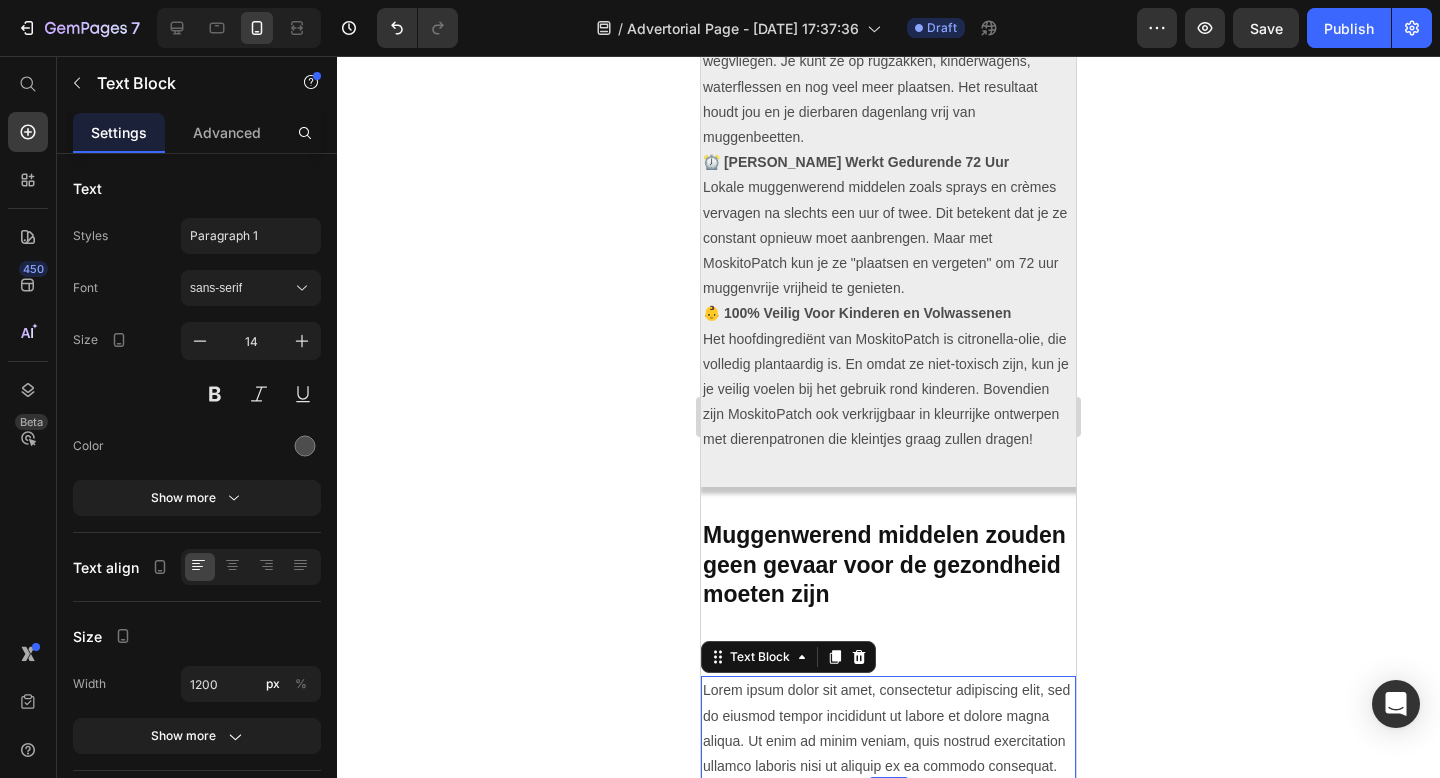click on "Lorem ipsum dolor sit amet, consectetur adipiscing elit, sed do eiusmod tempor incididunt ut labore et dolore magna aliqua. Ut enim ad minim veniam, quis nostrud exercitation ullamco laboris nisi ut aliquip ex ea commodo consequat." at bounding box center [888, 728] 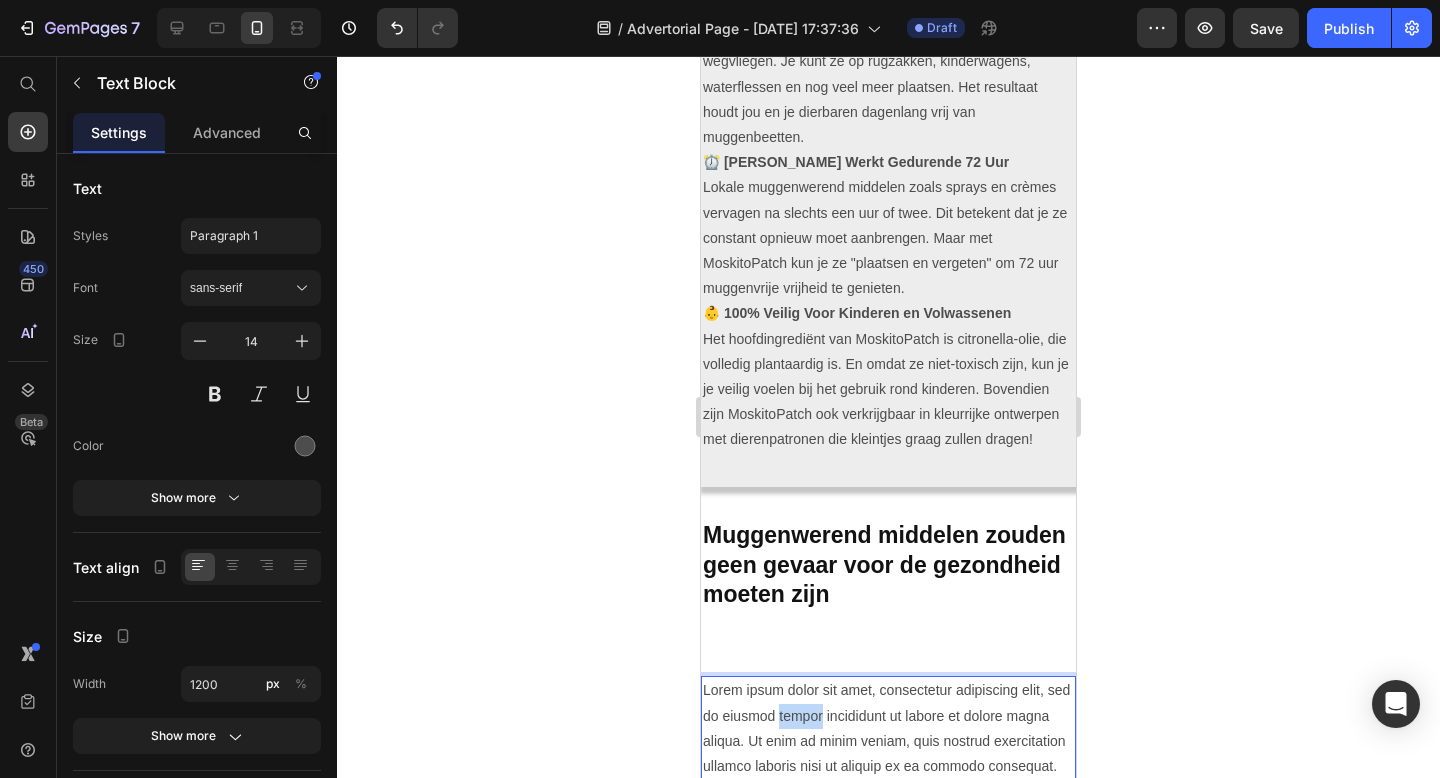 click on "Lorem ipsum dolor sit amet, consectetur adipiscing elit, sed do eiusmod tempor incididunt ut labore et dolore magna aliqua. Ut enim ad minim veniam, quis nostrud exercitation ullamco laboris nisi ut aliquip ex ea commodo consequat." at bounding box center [888, 728] 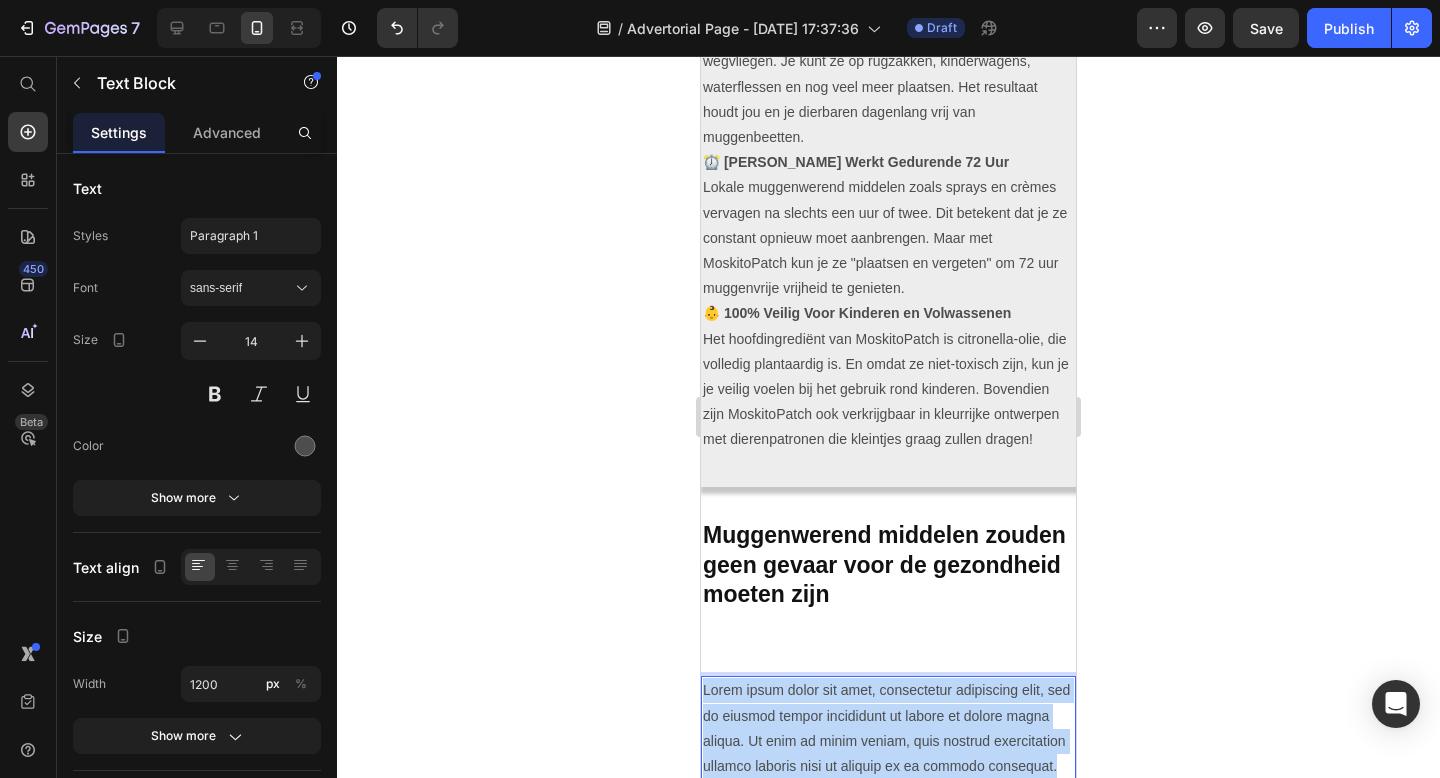 click on "Lorem ipsum dolor sit amet, consectetur adipiscing elit, sed do eiusmod tempor incididunt ut labore et dolore magna aliqua. Ut enim ad minim veniam, quis nostrud exercitation ullamco laboris nisi ut aliquip ex ea commodo consequat." at bounding box center [888, 728] 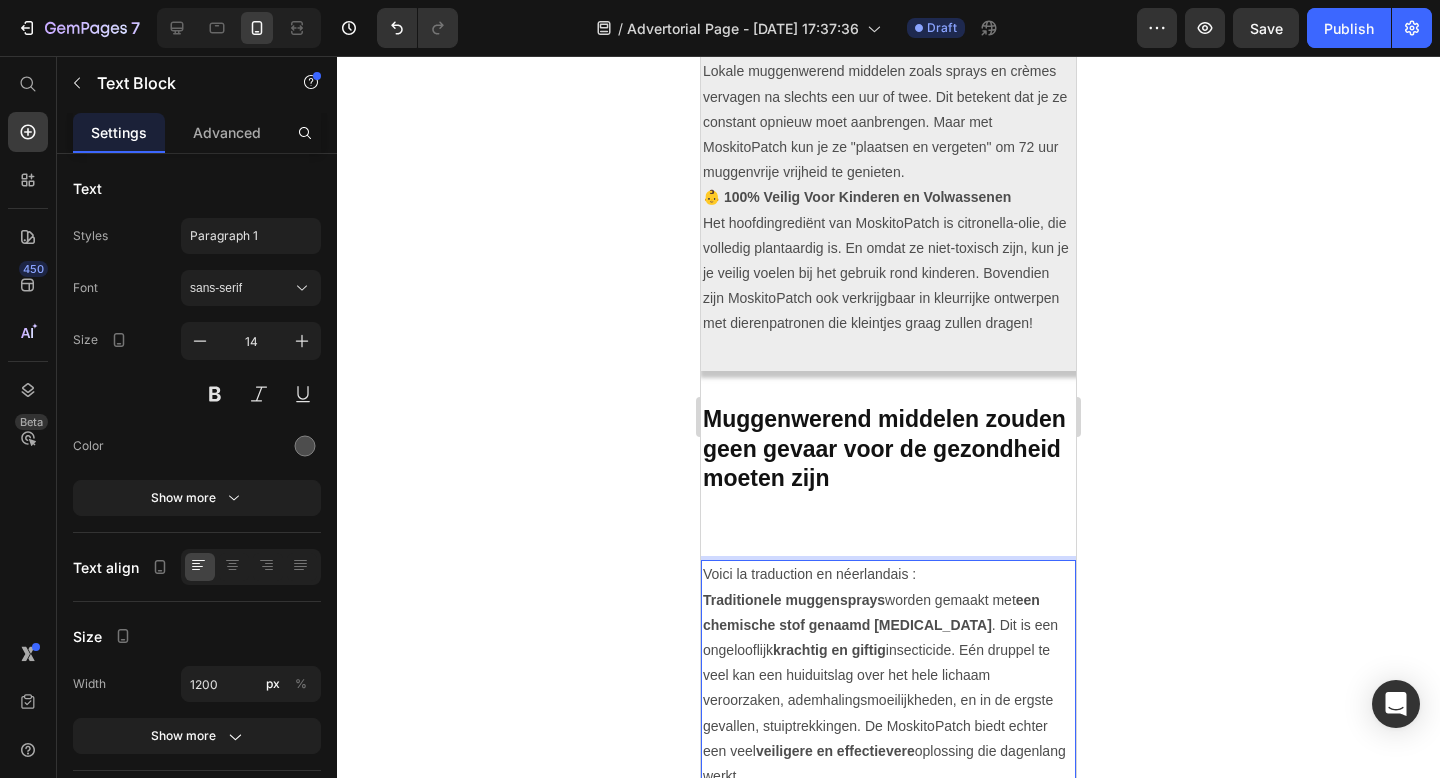 scroll, scrollTop: 2686, scrollLeft: 0, axis: vertical 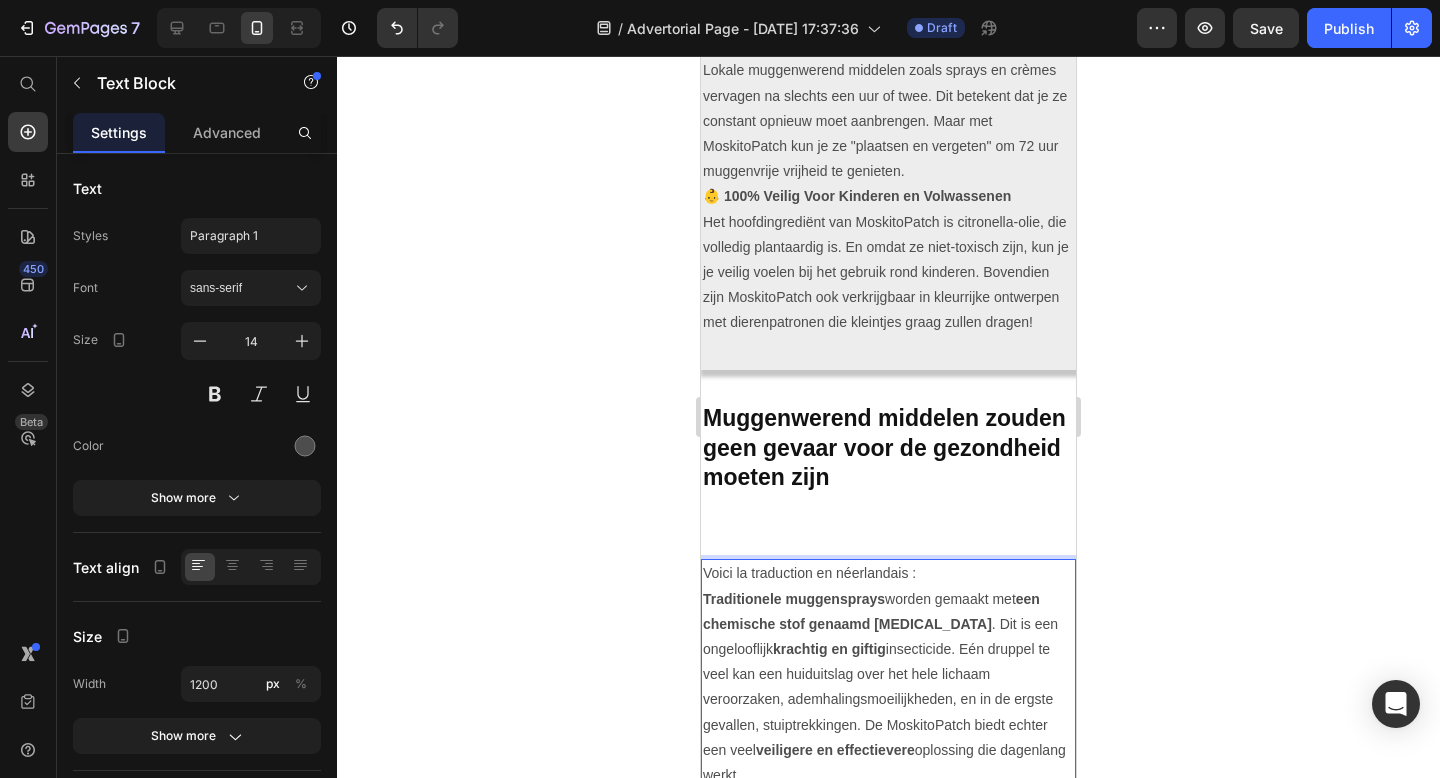 click on "Voici la traduction en néerlandais :" at bounding box center [888, 573] 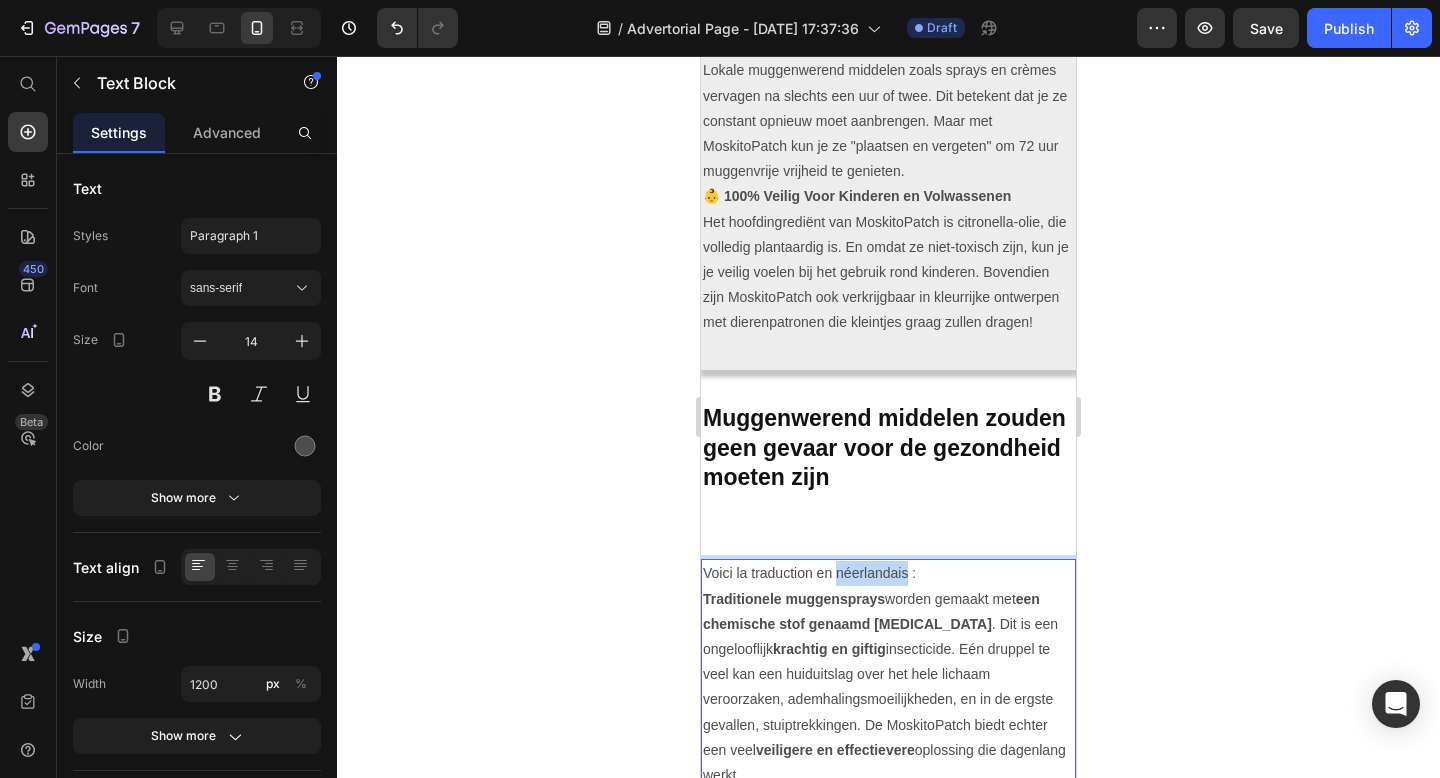 click on "Voici la traduction en néerlandais :" at bounding box center (888, 573) 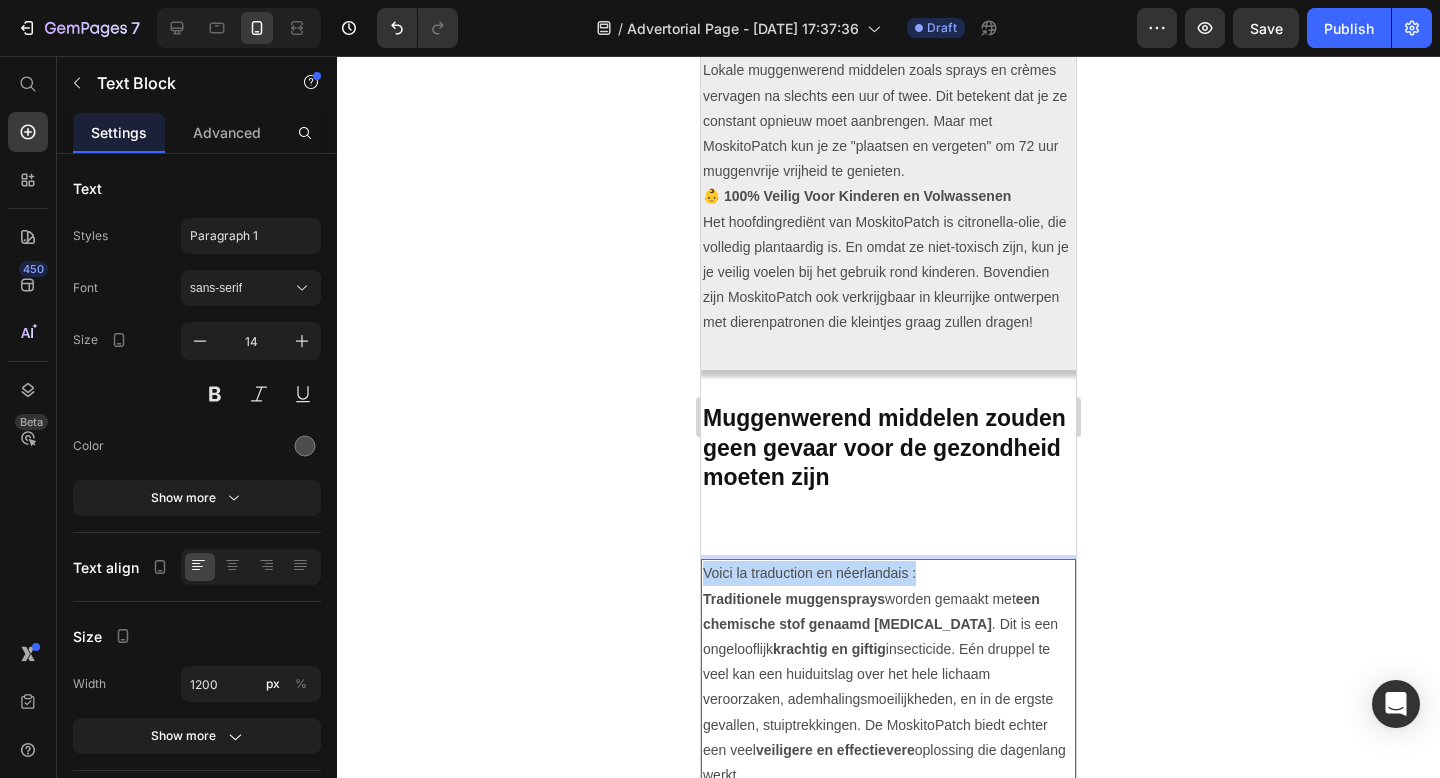click on "Voici la traduction en néerlandais :" at bounding box center [888, 573] 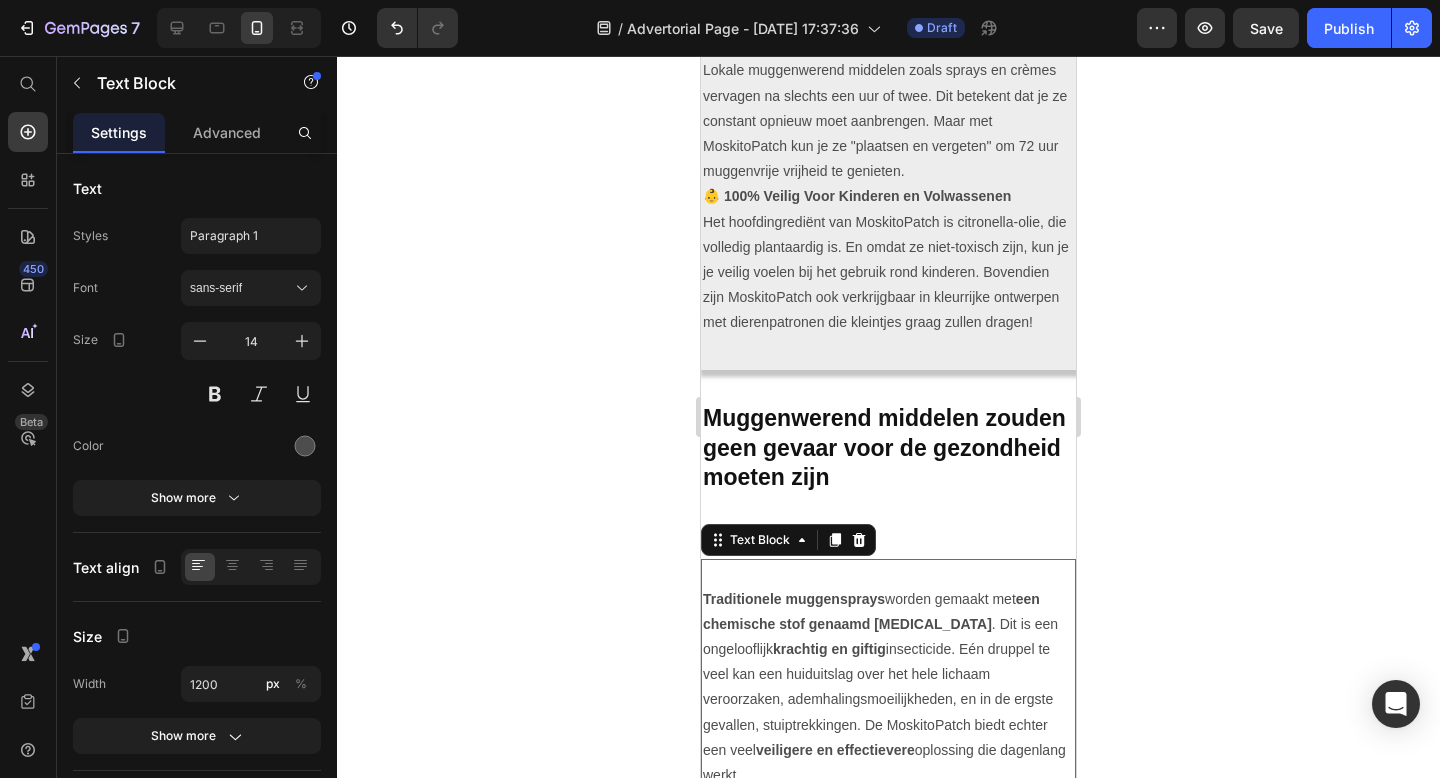 click 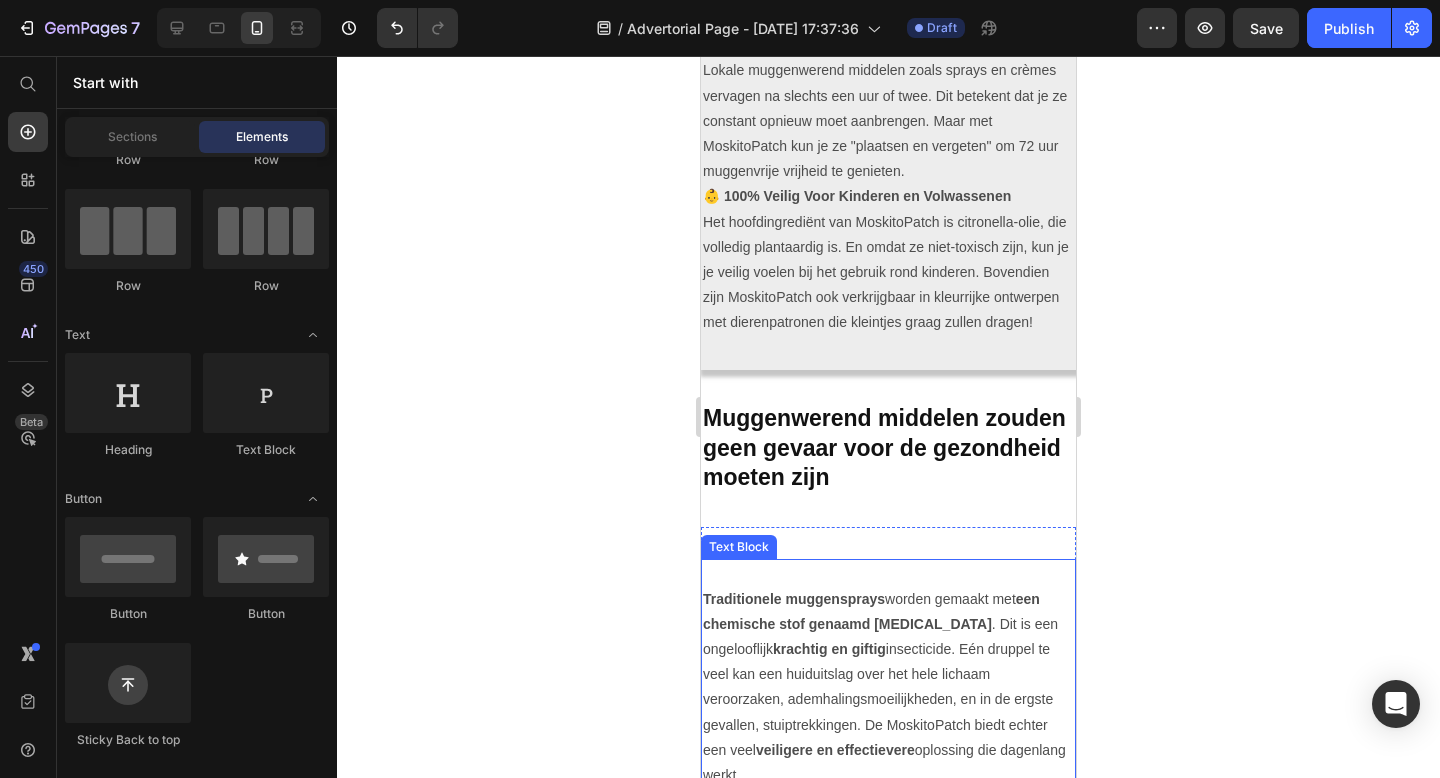 click on "een chemische stof genaamd [MEDICAL_DATA]" at bounding box center (871, 611) 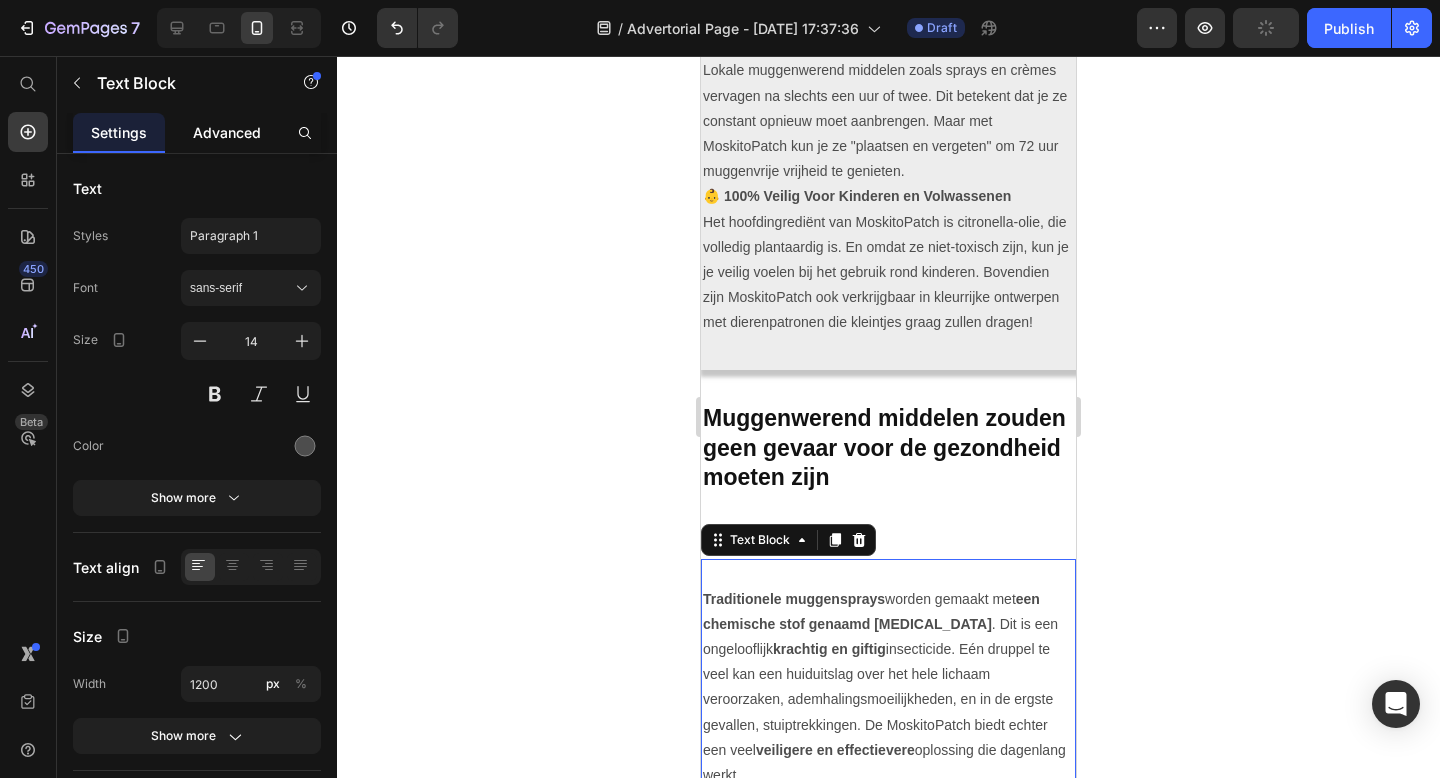 click on "Advanced" at bounding box center (227, 132) 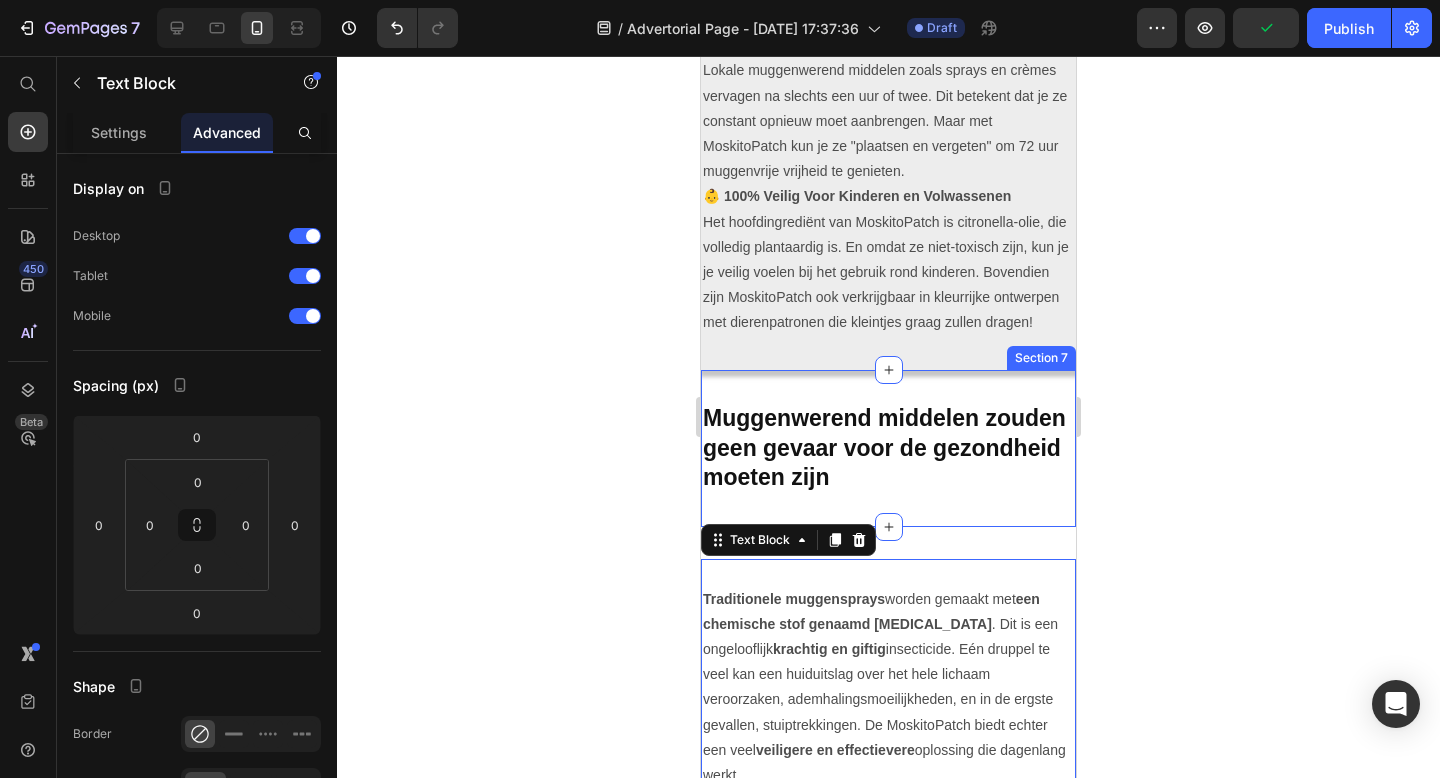 click on "⁠⁠⁠⁠⁠⁠⁠ Muggenwerend middelen zouden geen gevaar voor de gezondheid moeten zijn Heading Section 7" at bounding box center [888, 449] 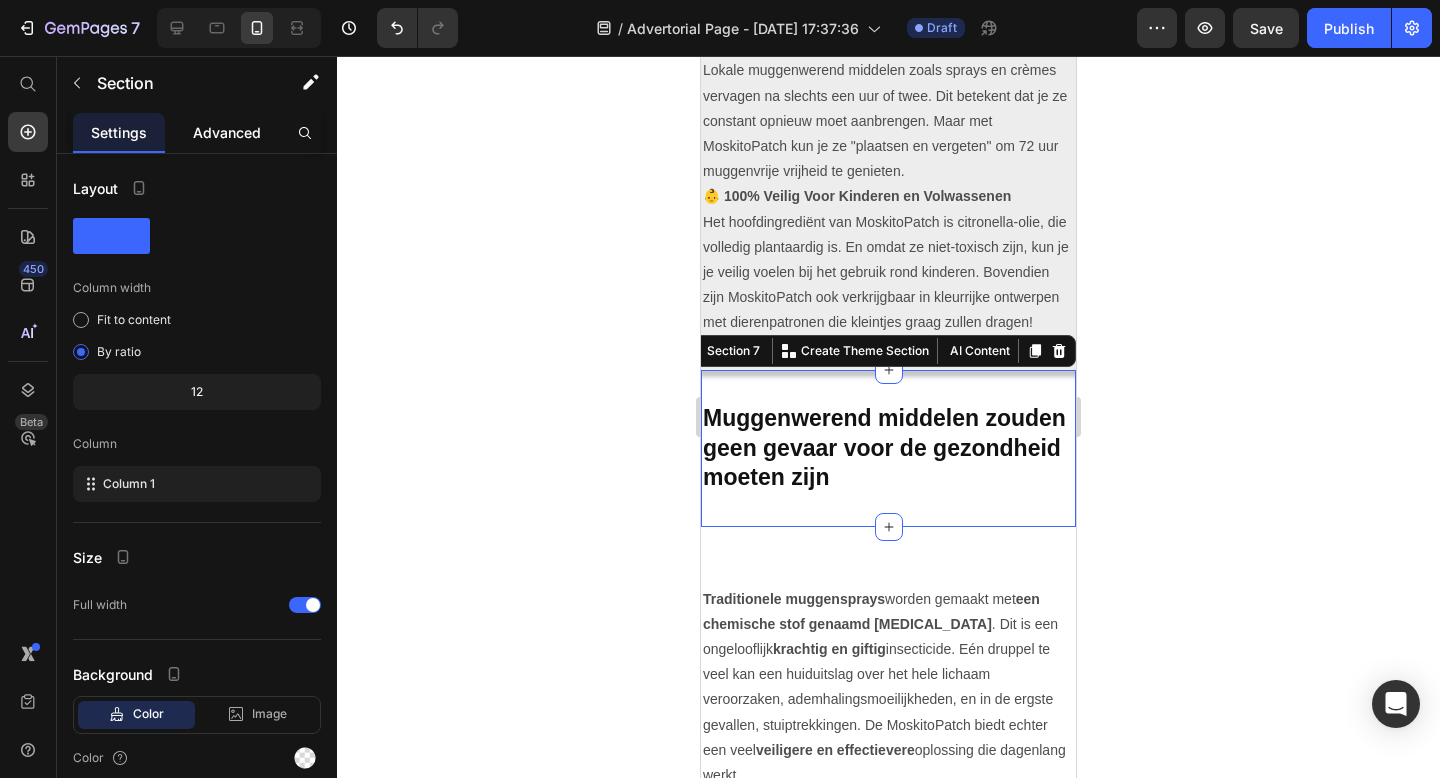 click on "Advanced" at bounding box center (227, 132) 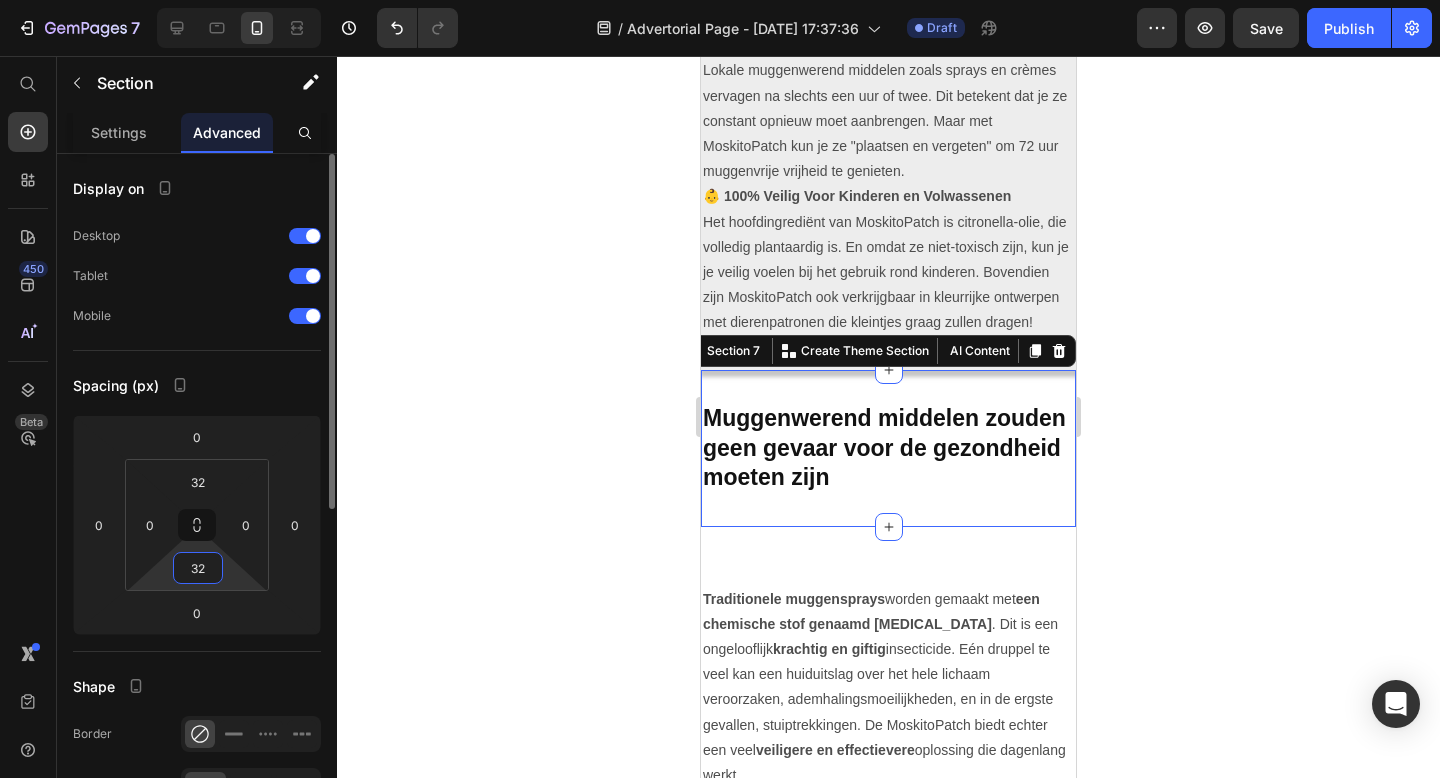 click on "32" at bounding box center [198, 568] 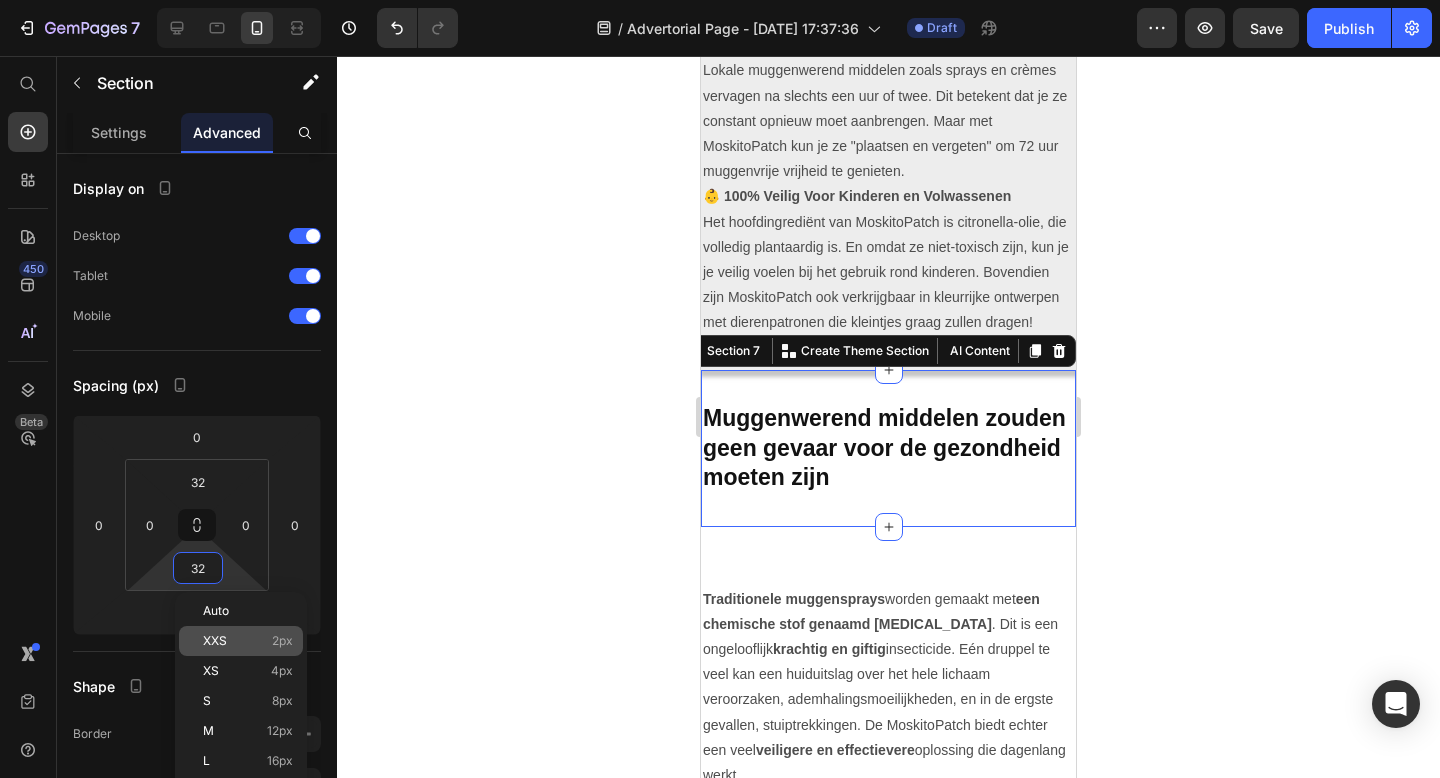 type on "2" 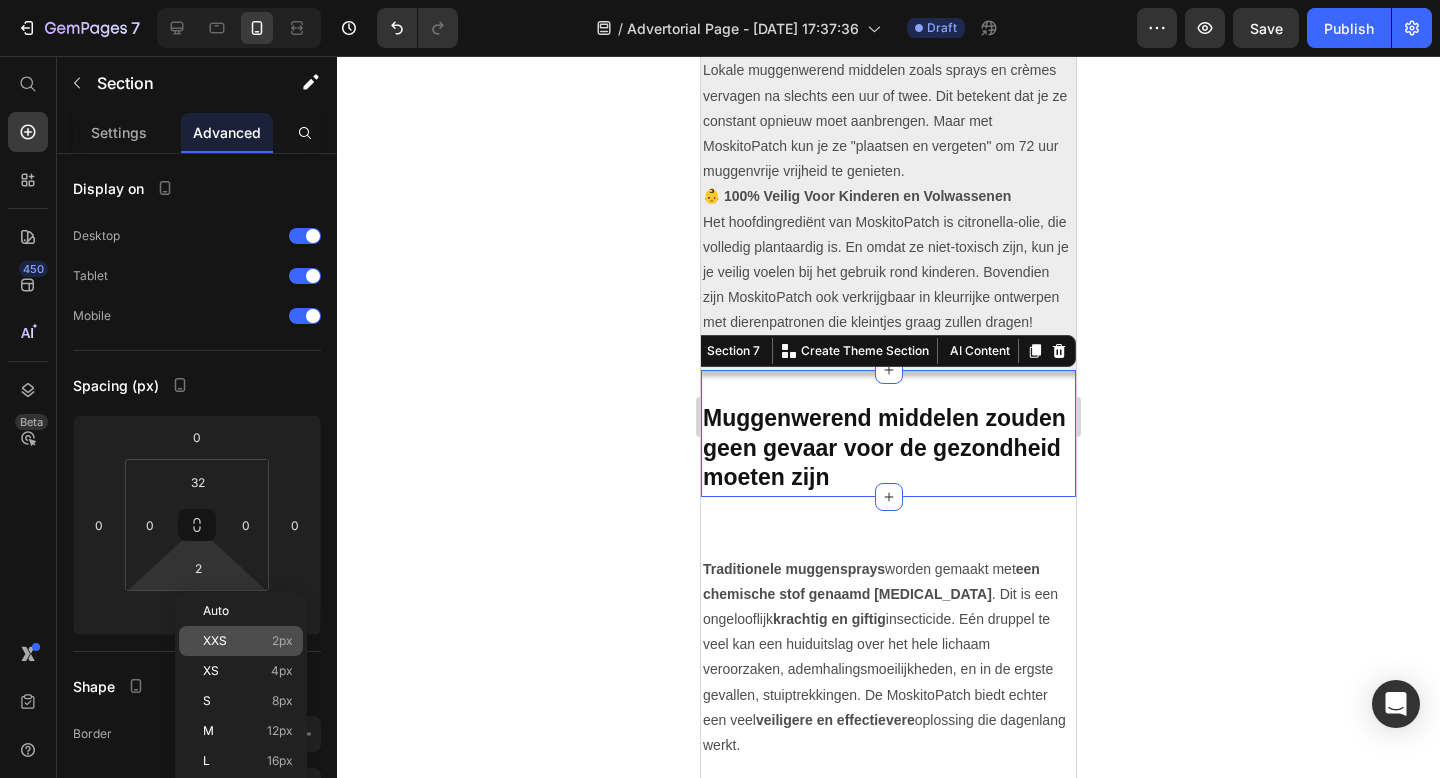 click on "XXS" at bounding box center [215, 641] 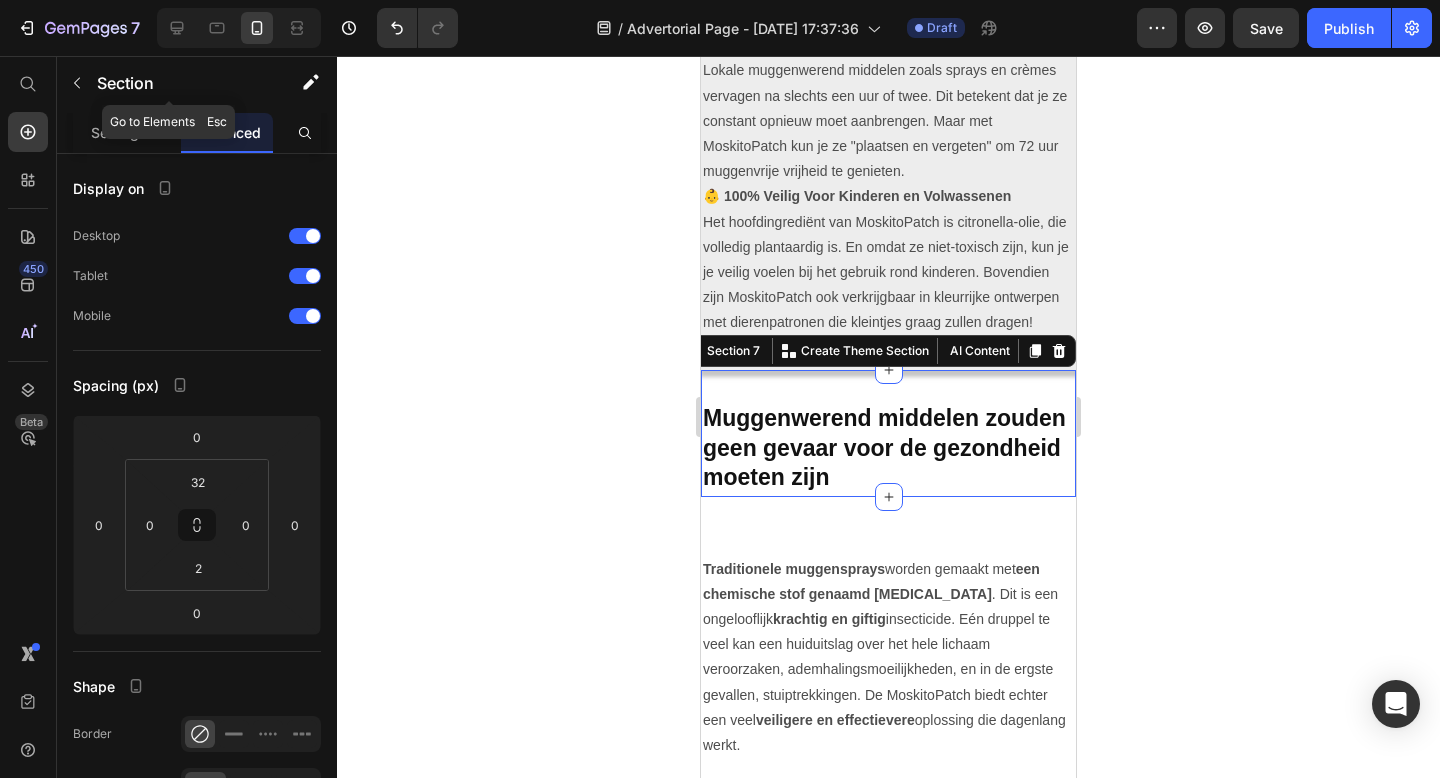 click 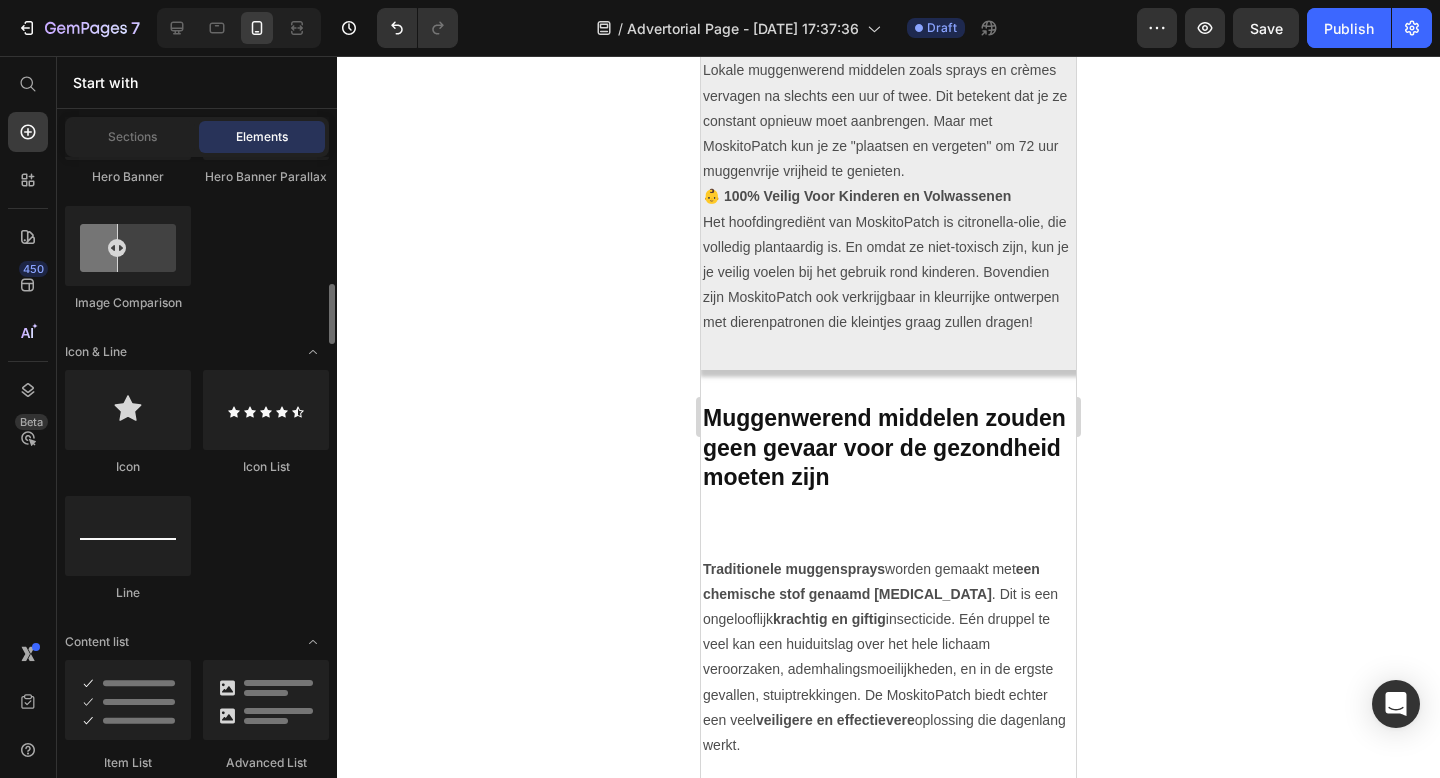 scroll, scrollTop: 1249, scrollLeft: 0, axis: vertical 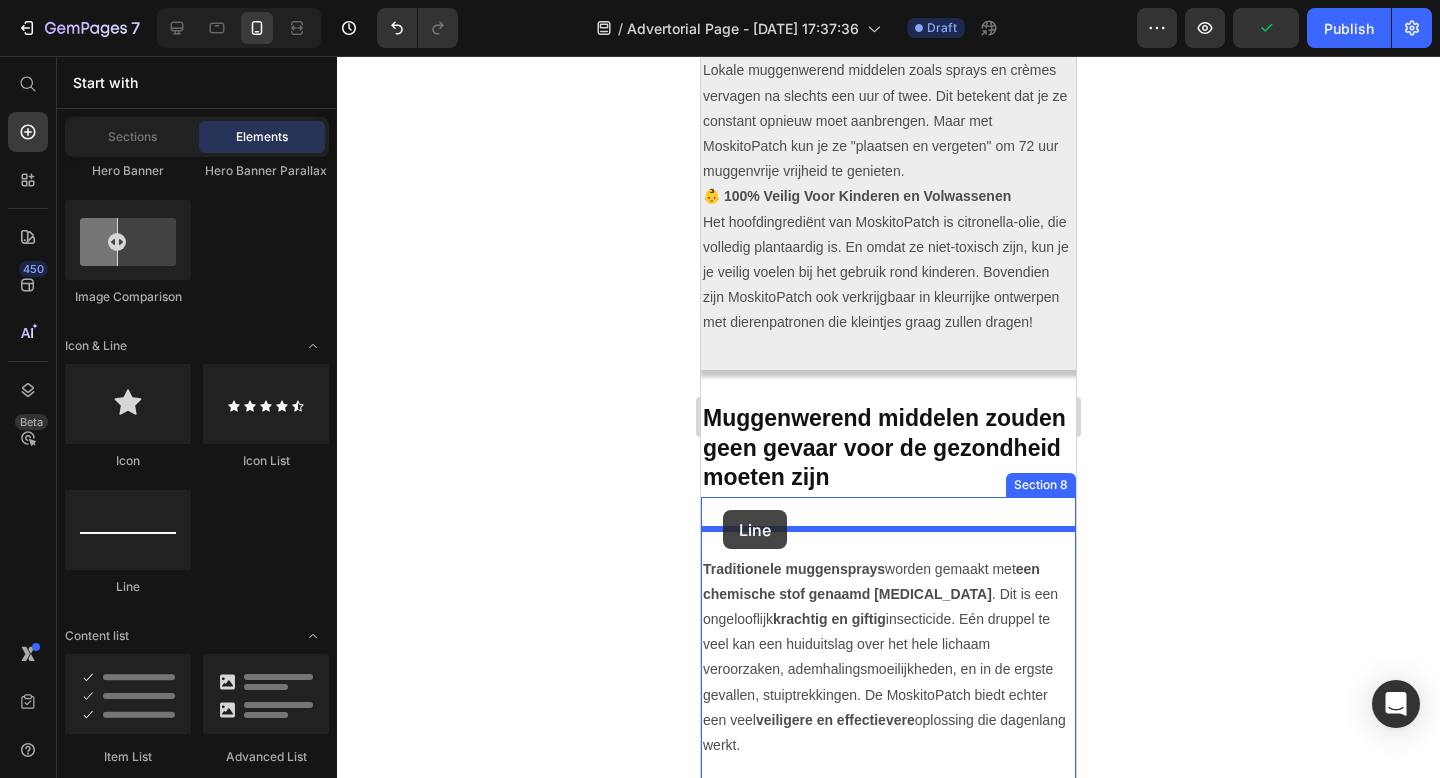 drag, startPoint x: 815, startPoint y: 597, endPoint x: 723, endPoint y: 510, distance: 126.62148 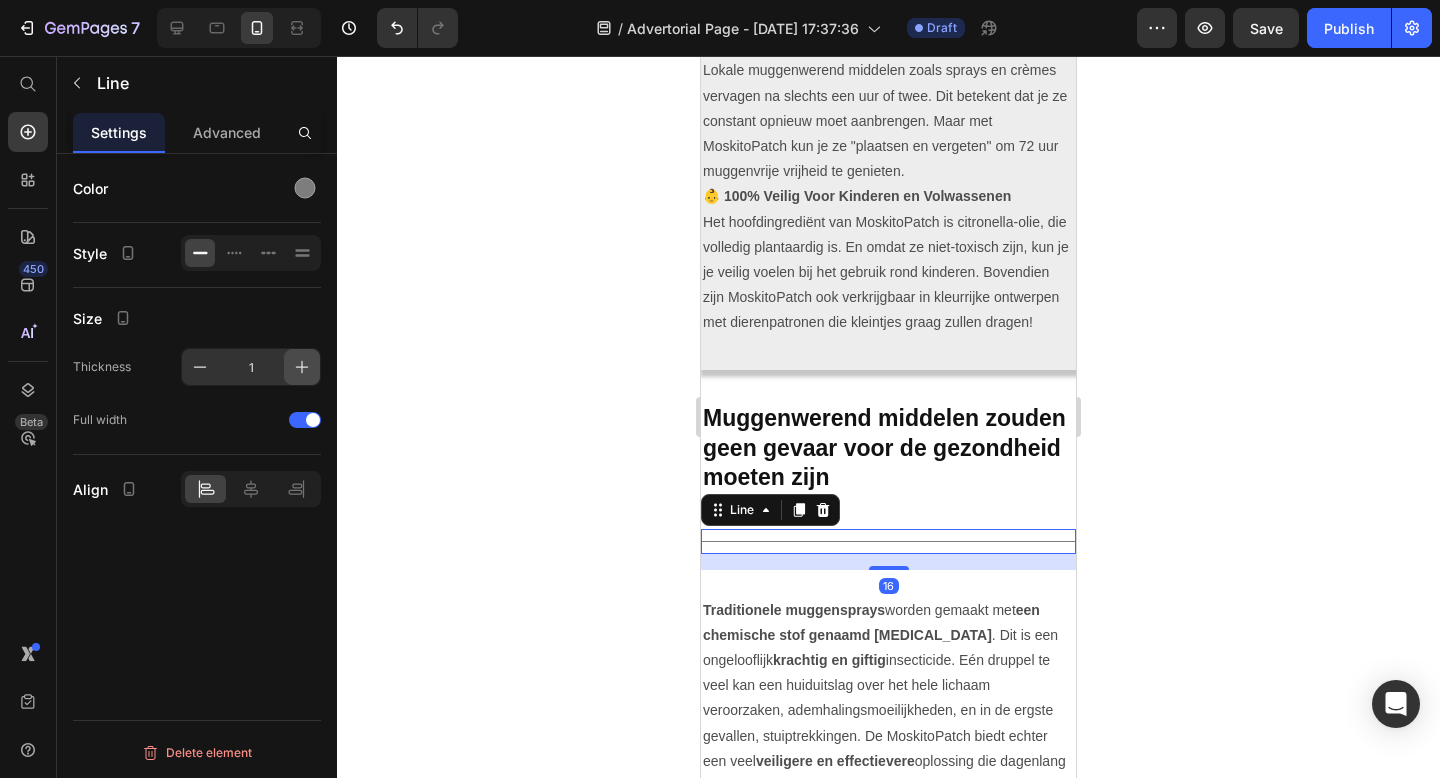 click 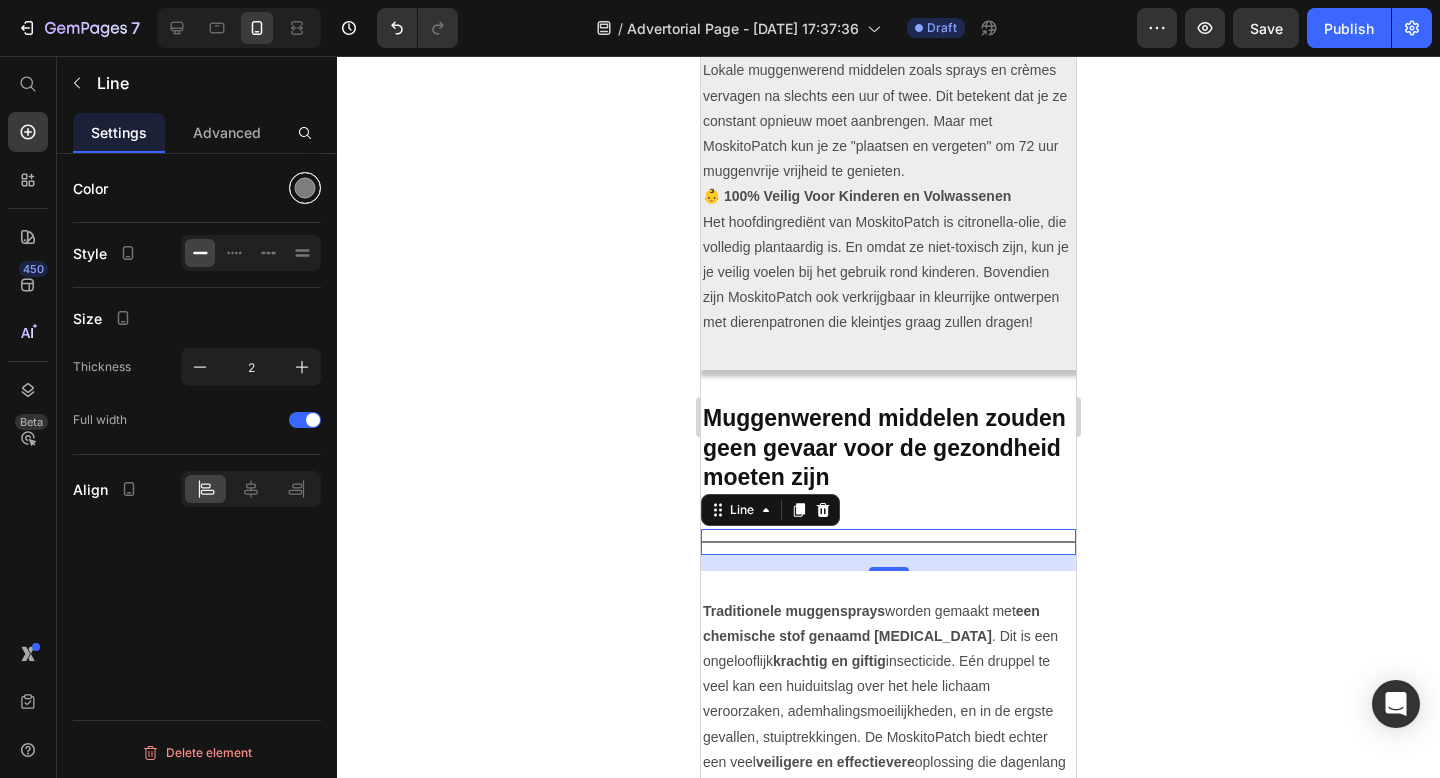 click at bounding box center (305, 188) 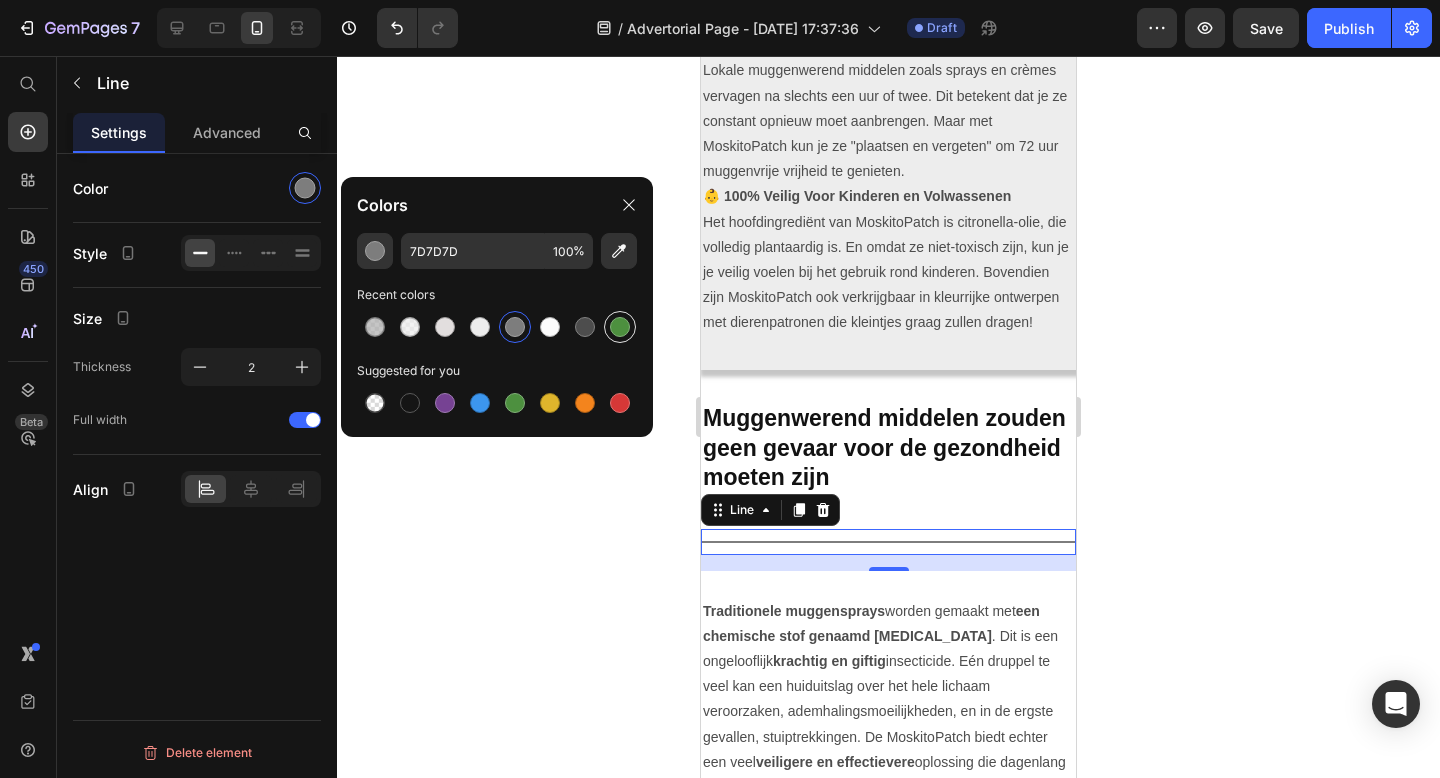 click at bounding box center [620, 327] 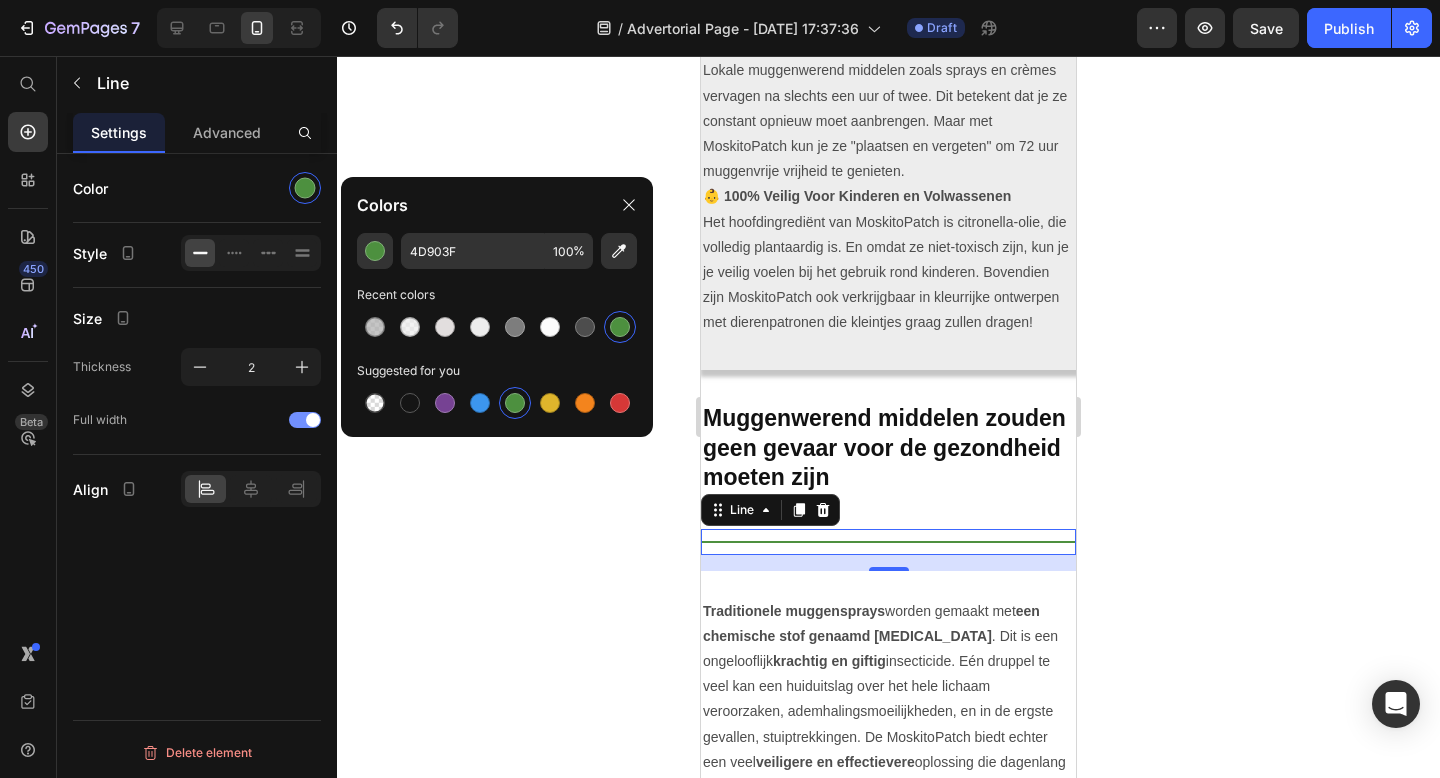 click on "Full width" 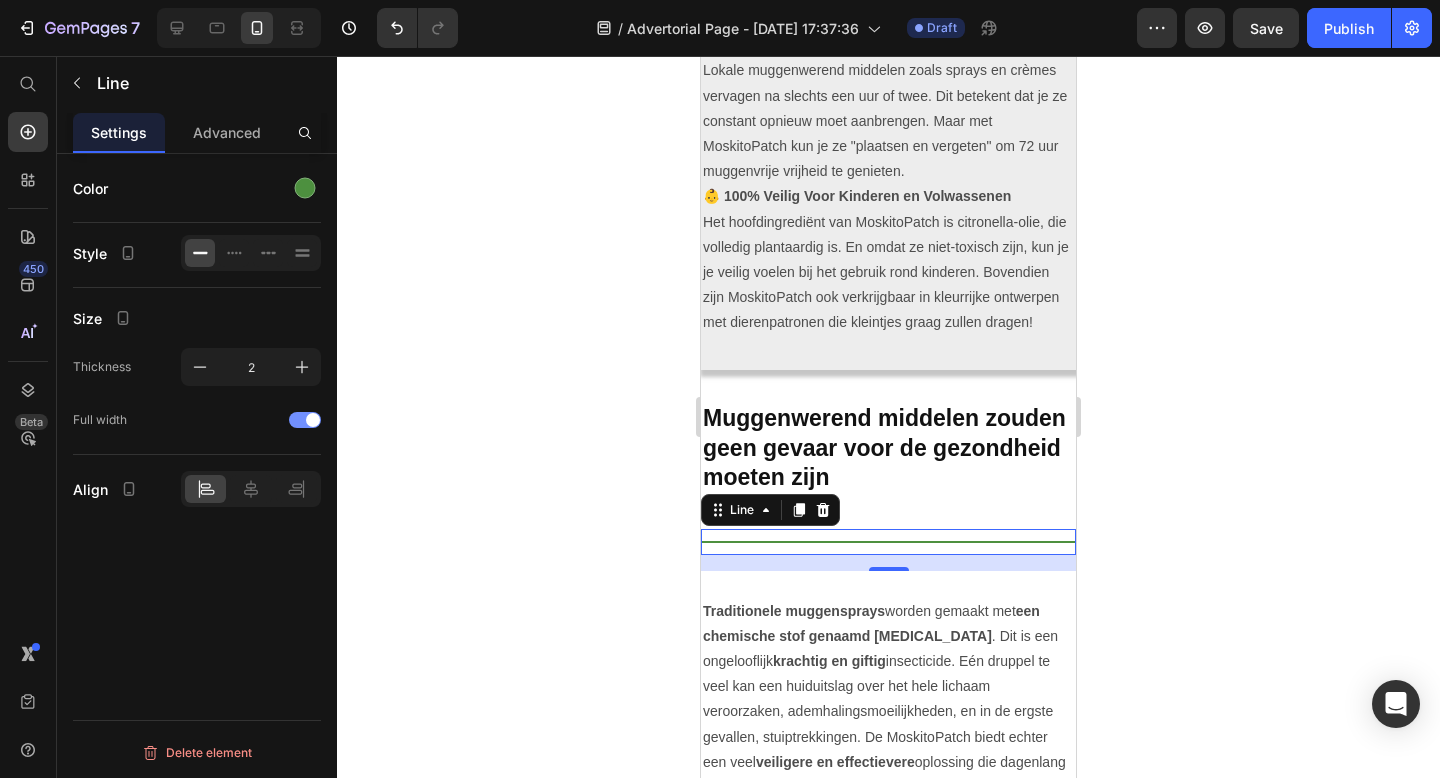 click at bounding box center [305, 420] 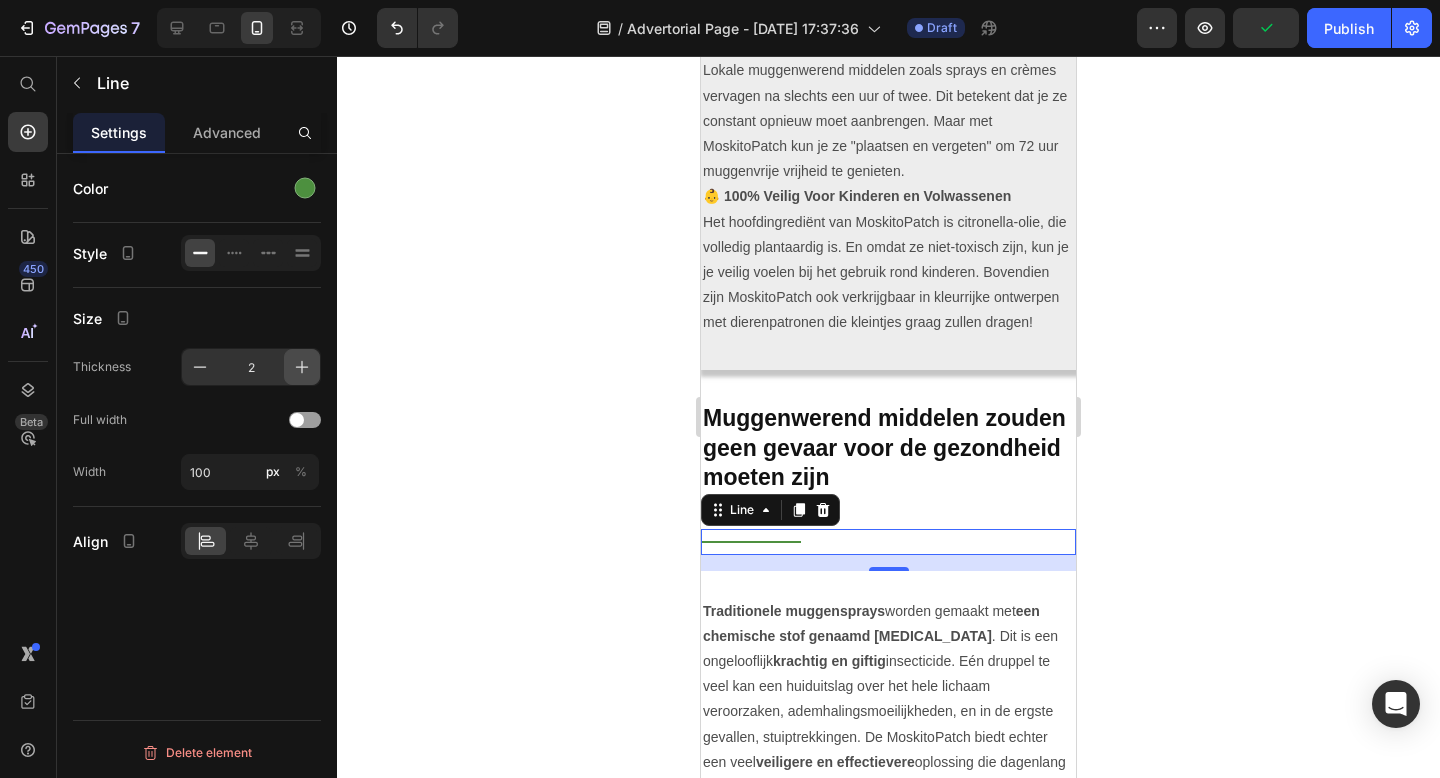 click 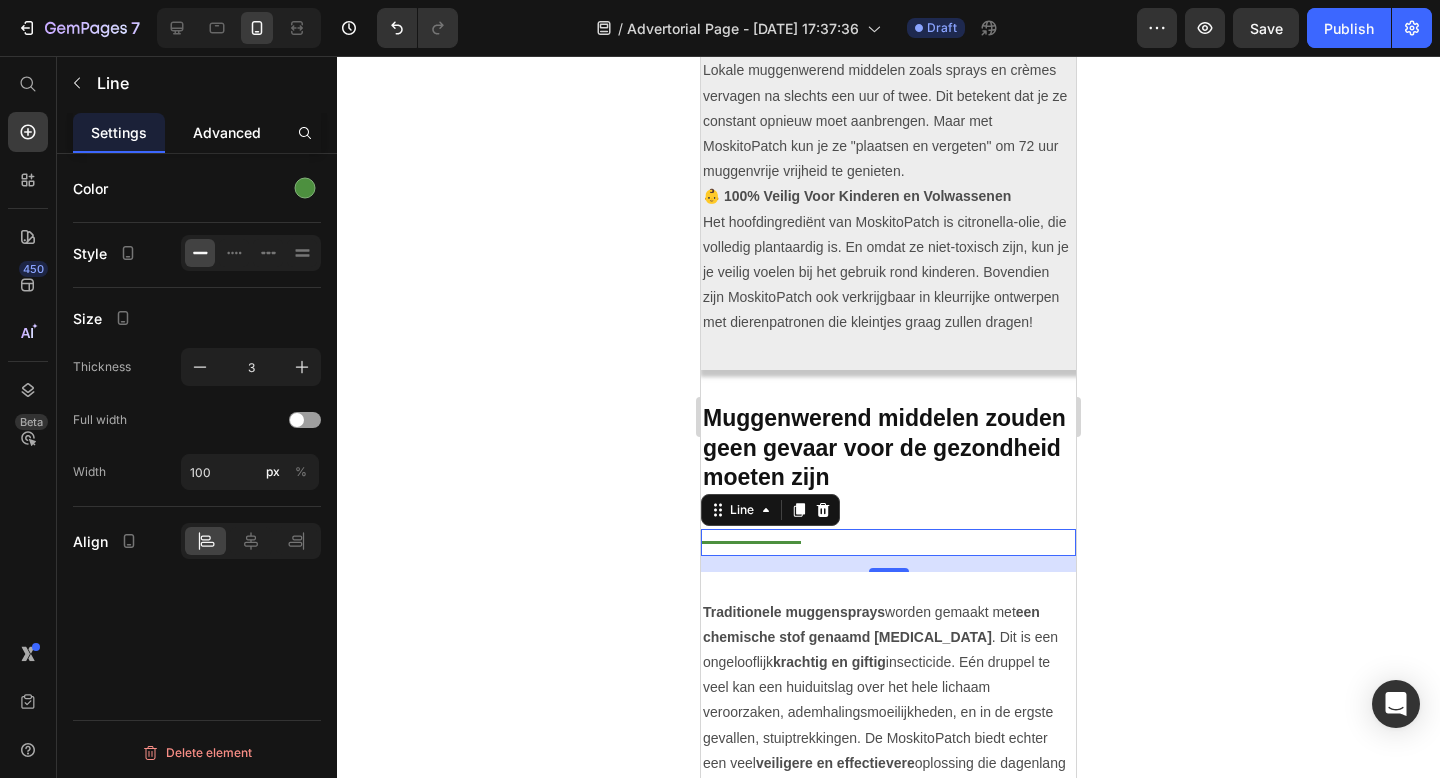 click on "Advanced" at bounding box center (227, 132) 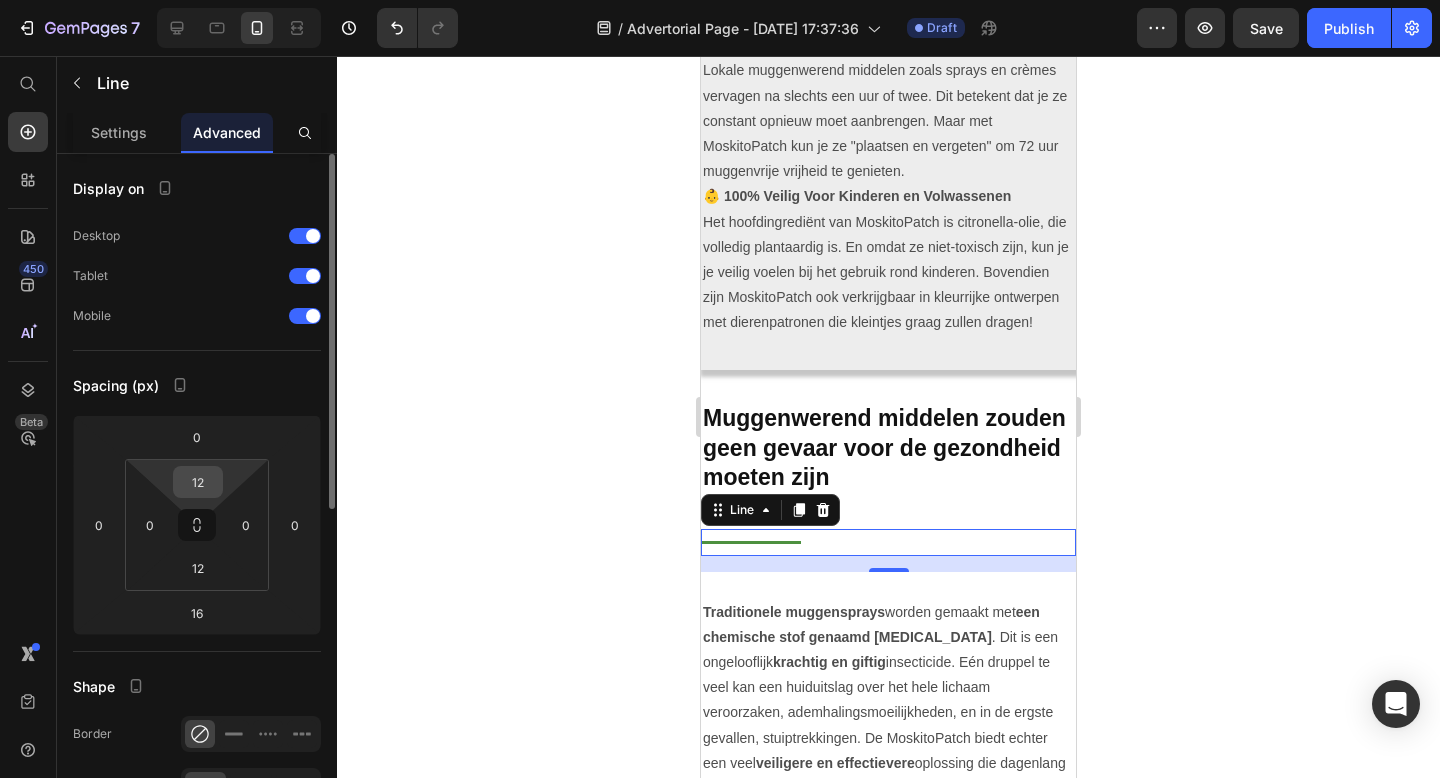 click on "12" at bounding box center (198, 482) 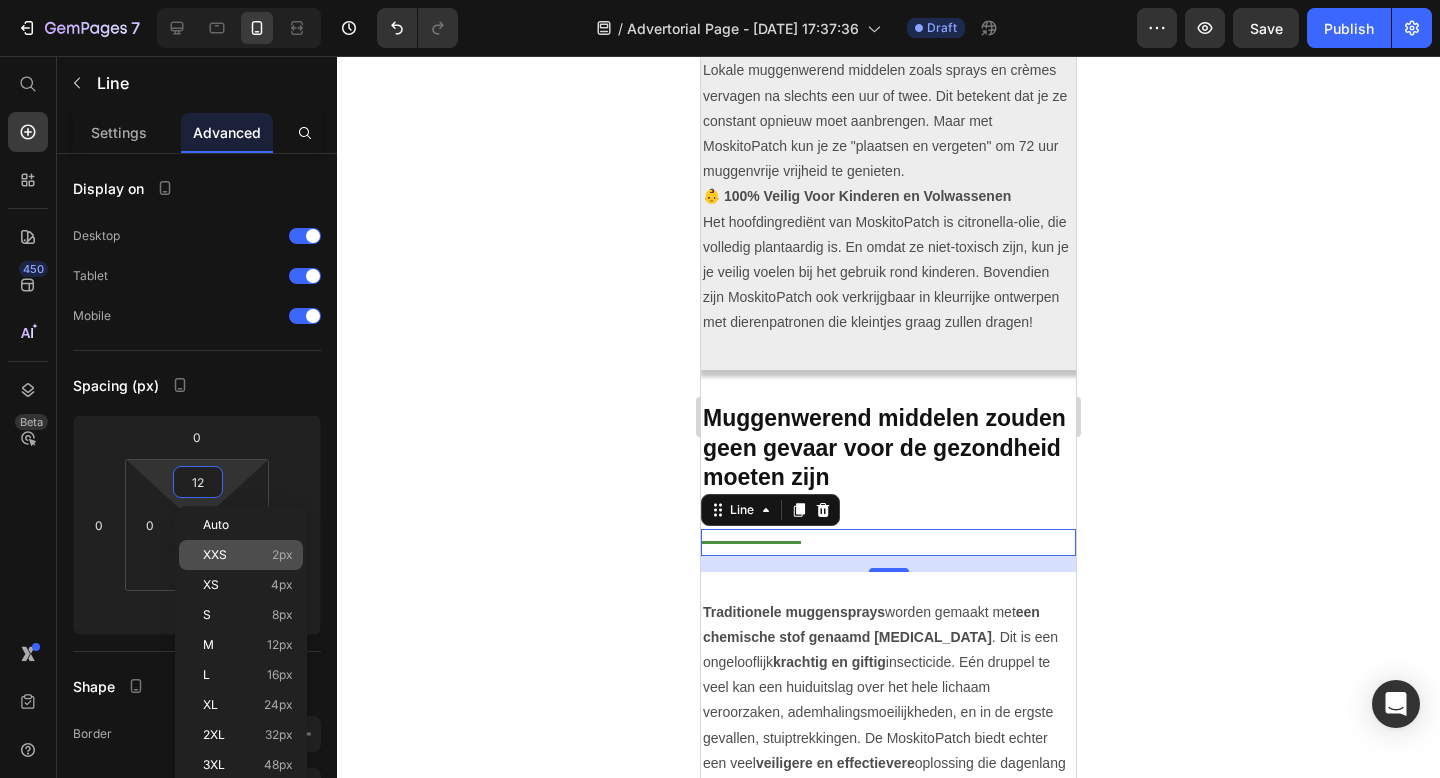 click on "XXS" at bounding box center [215, 555] 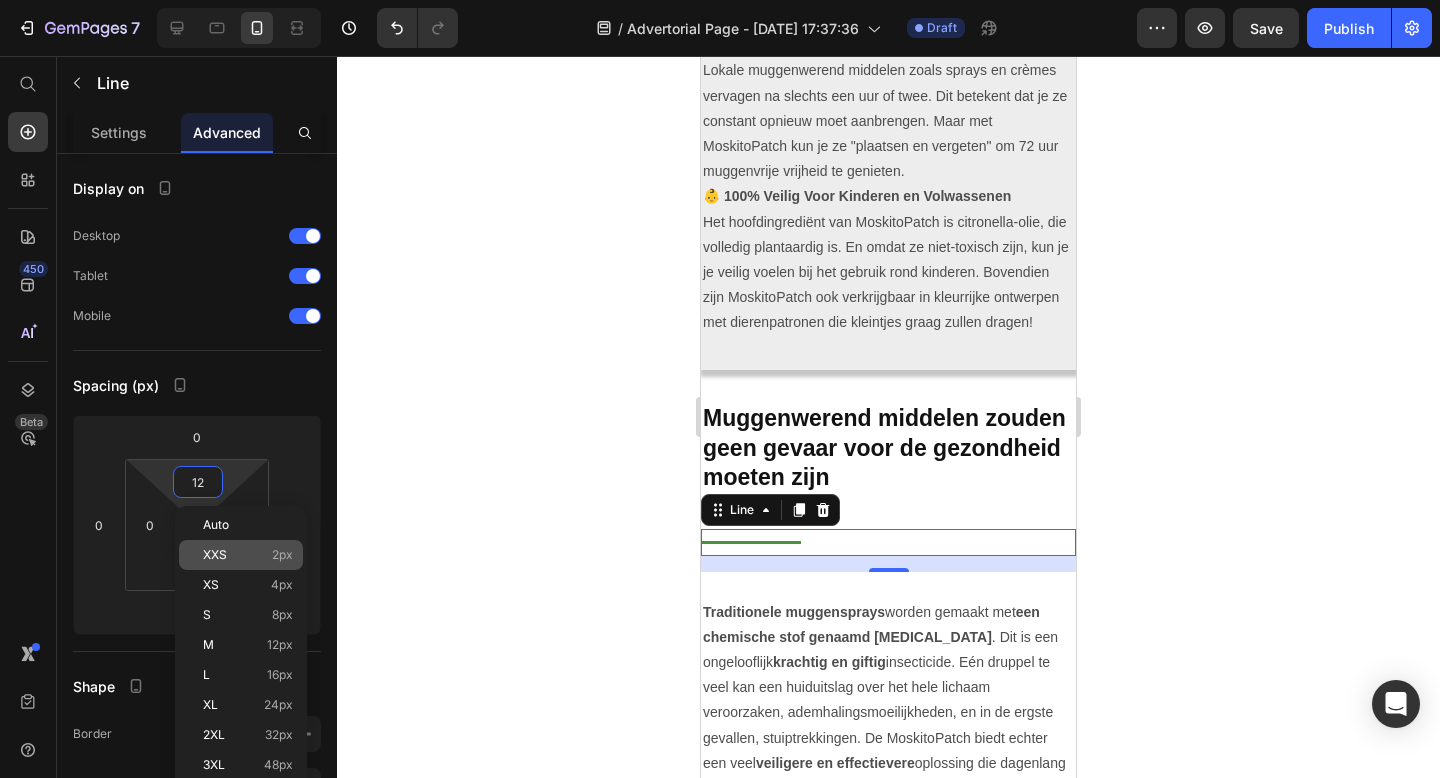 type on "2" 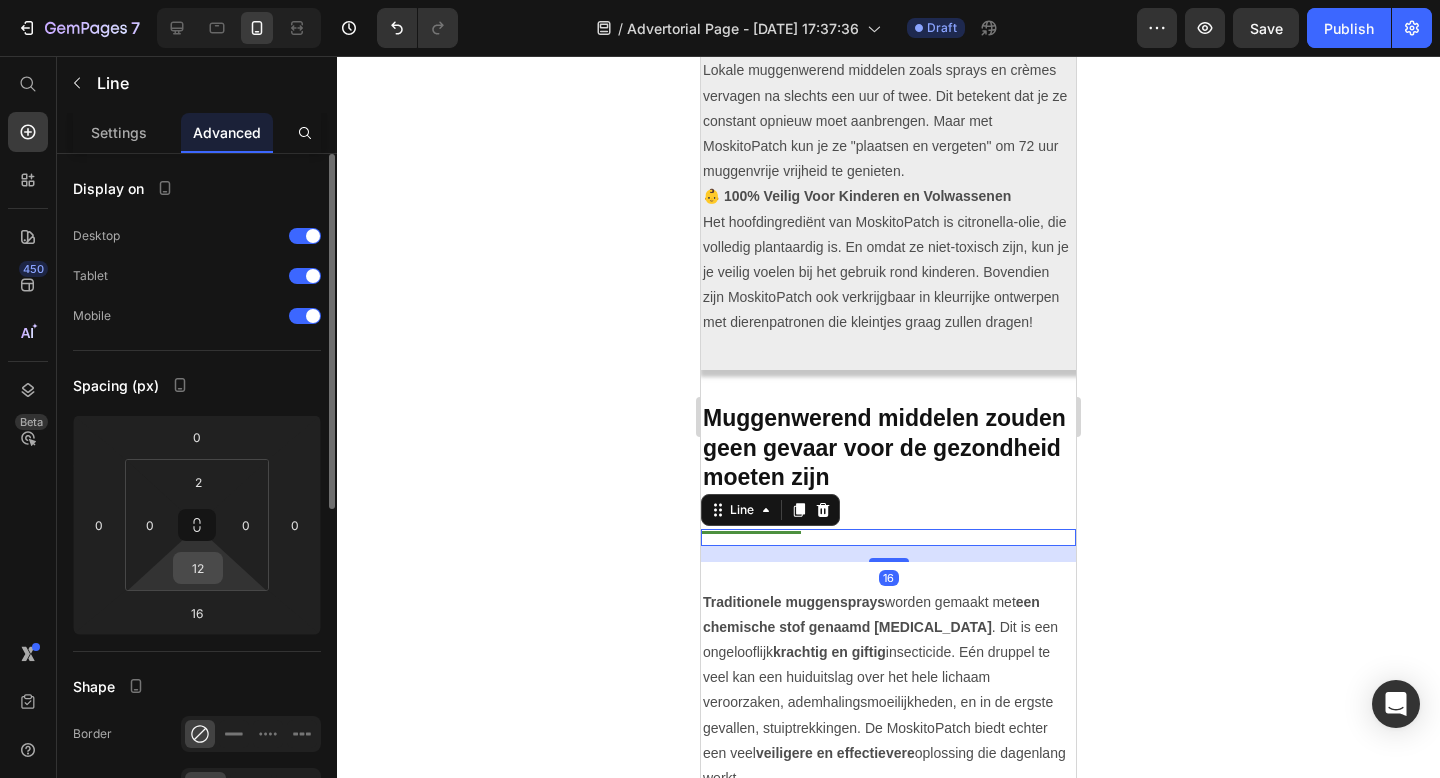 click on "12" at bounding box center [198, 568] 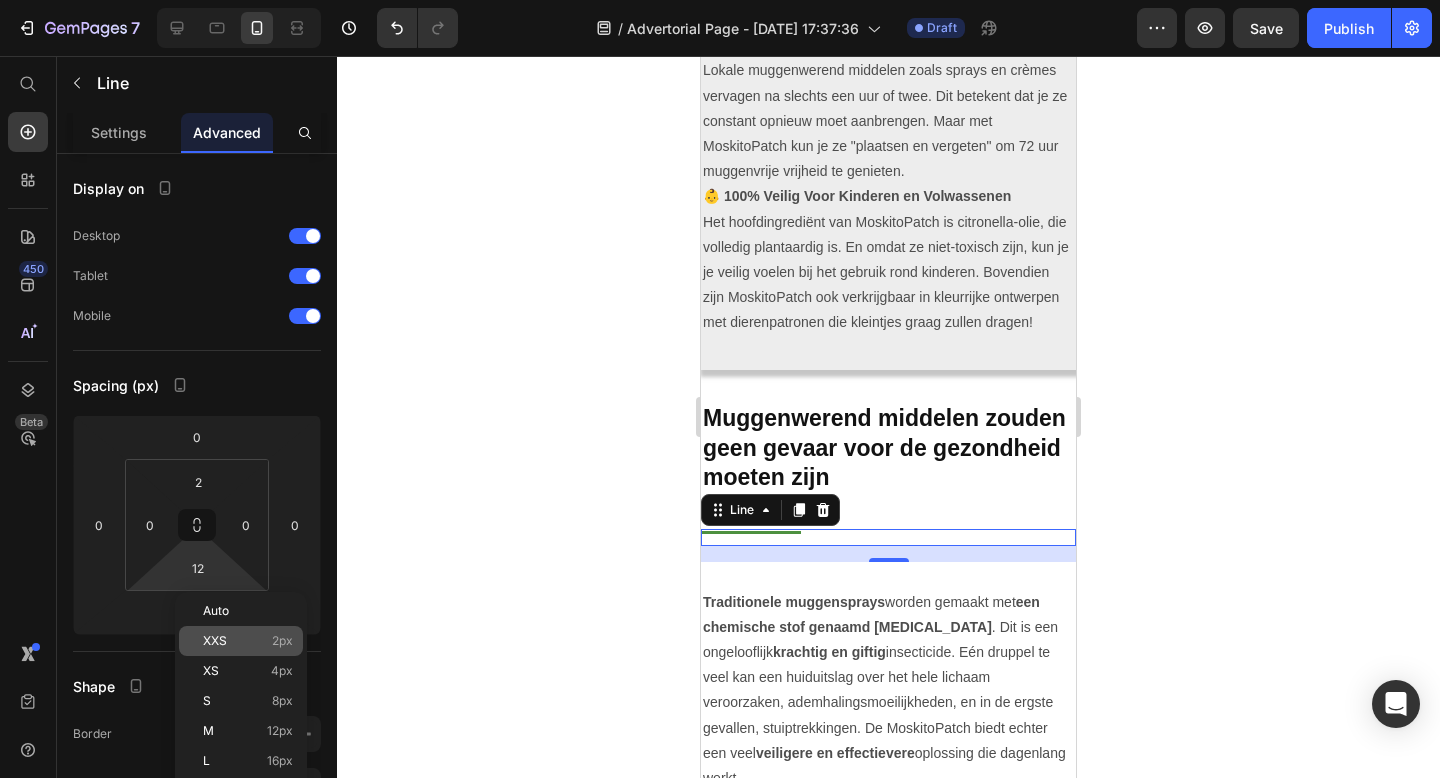 click on "XXS 2px" at bounding box center [248, 641] 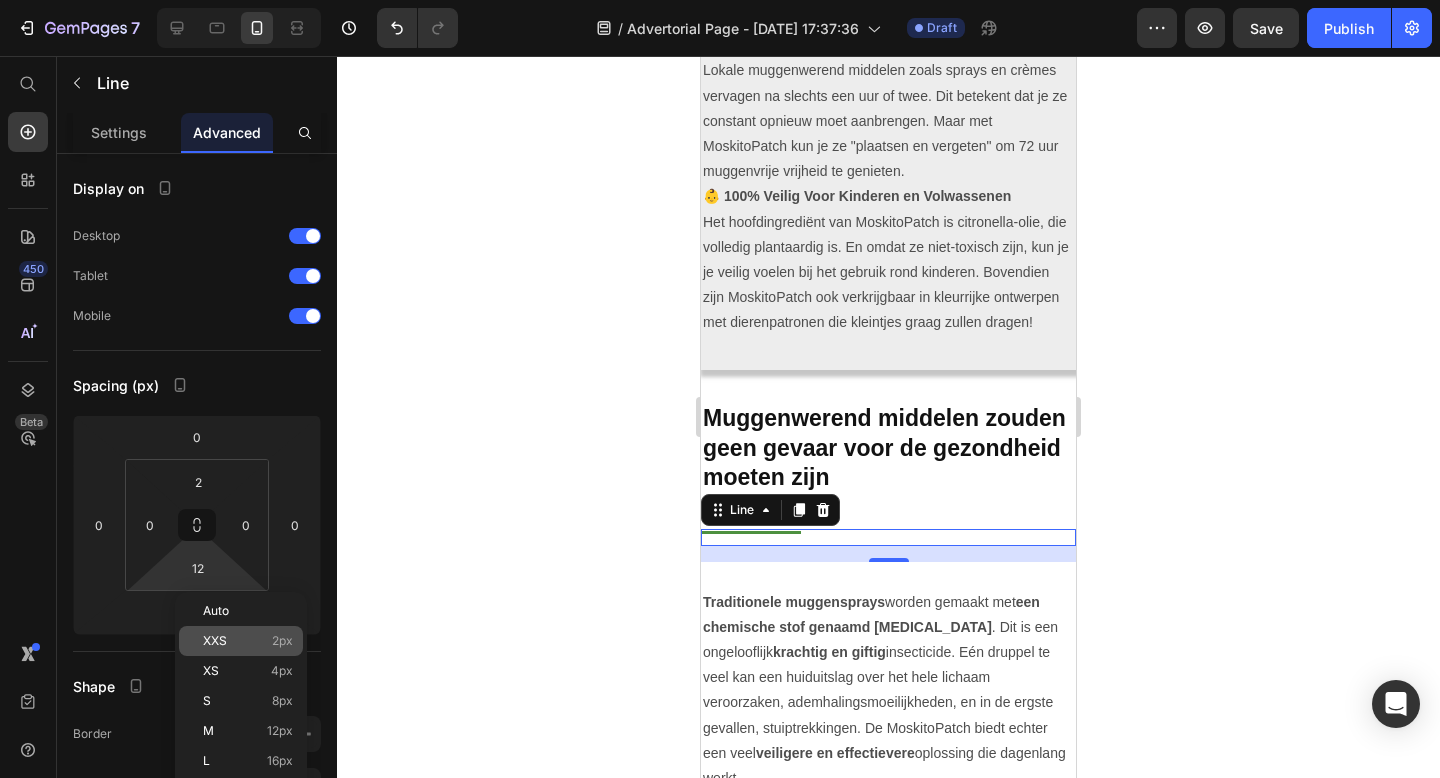 type on "2" 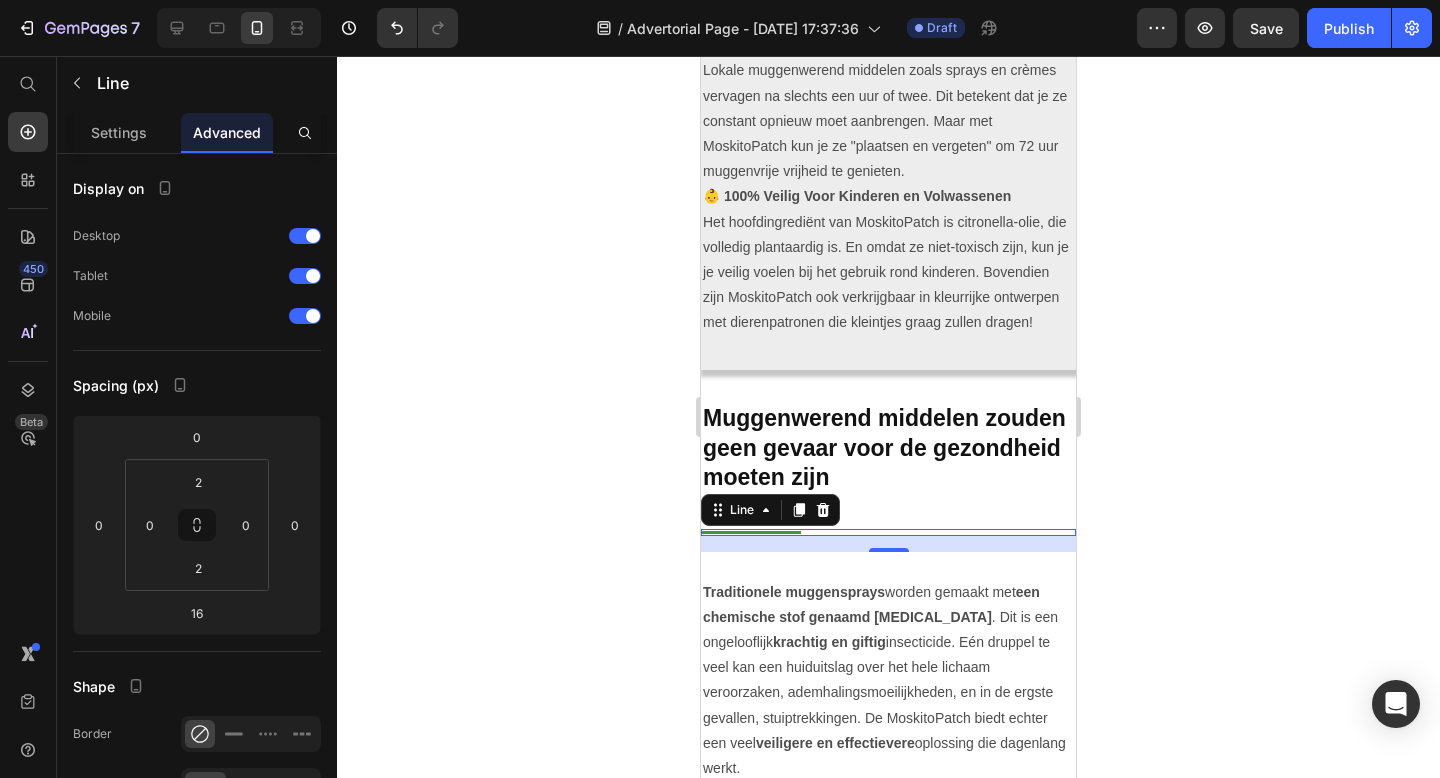 click 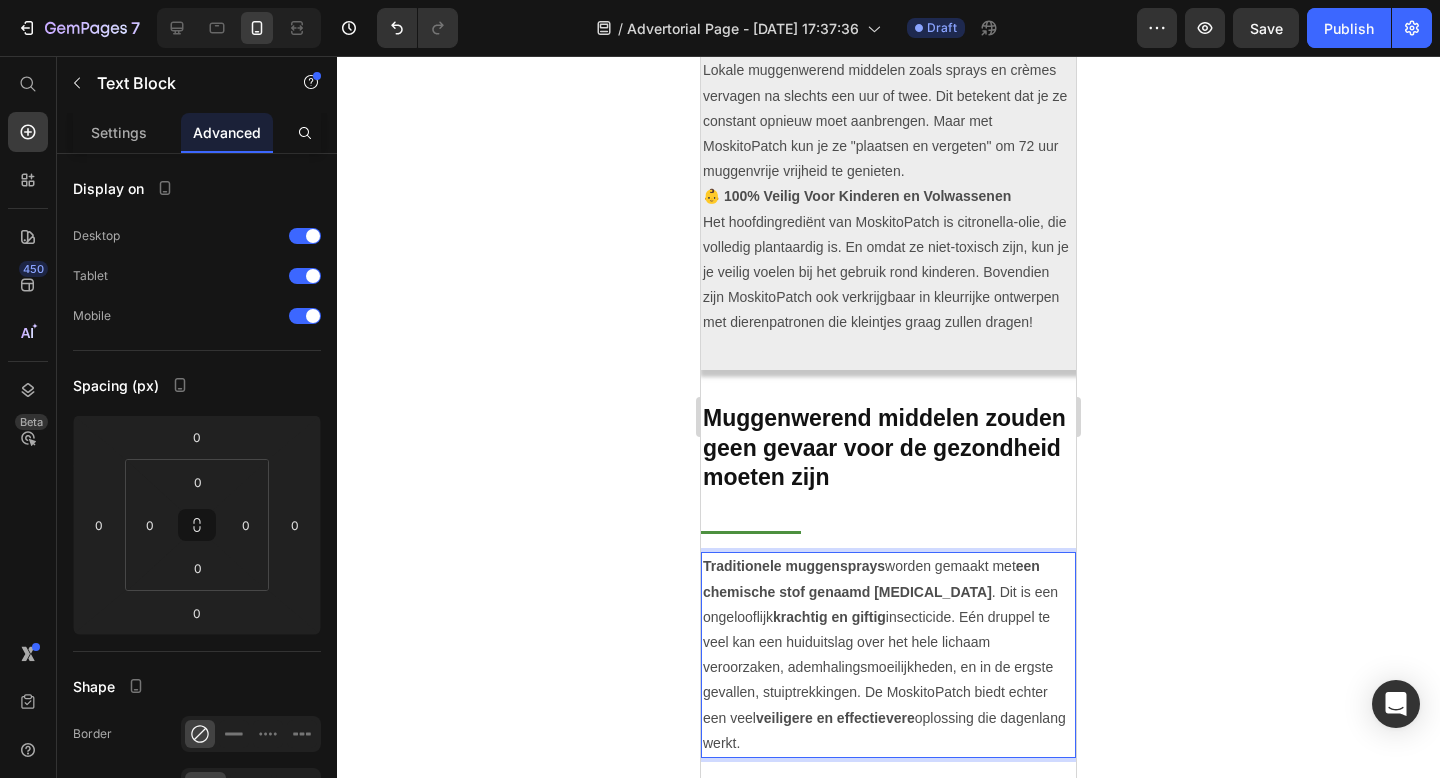 click 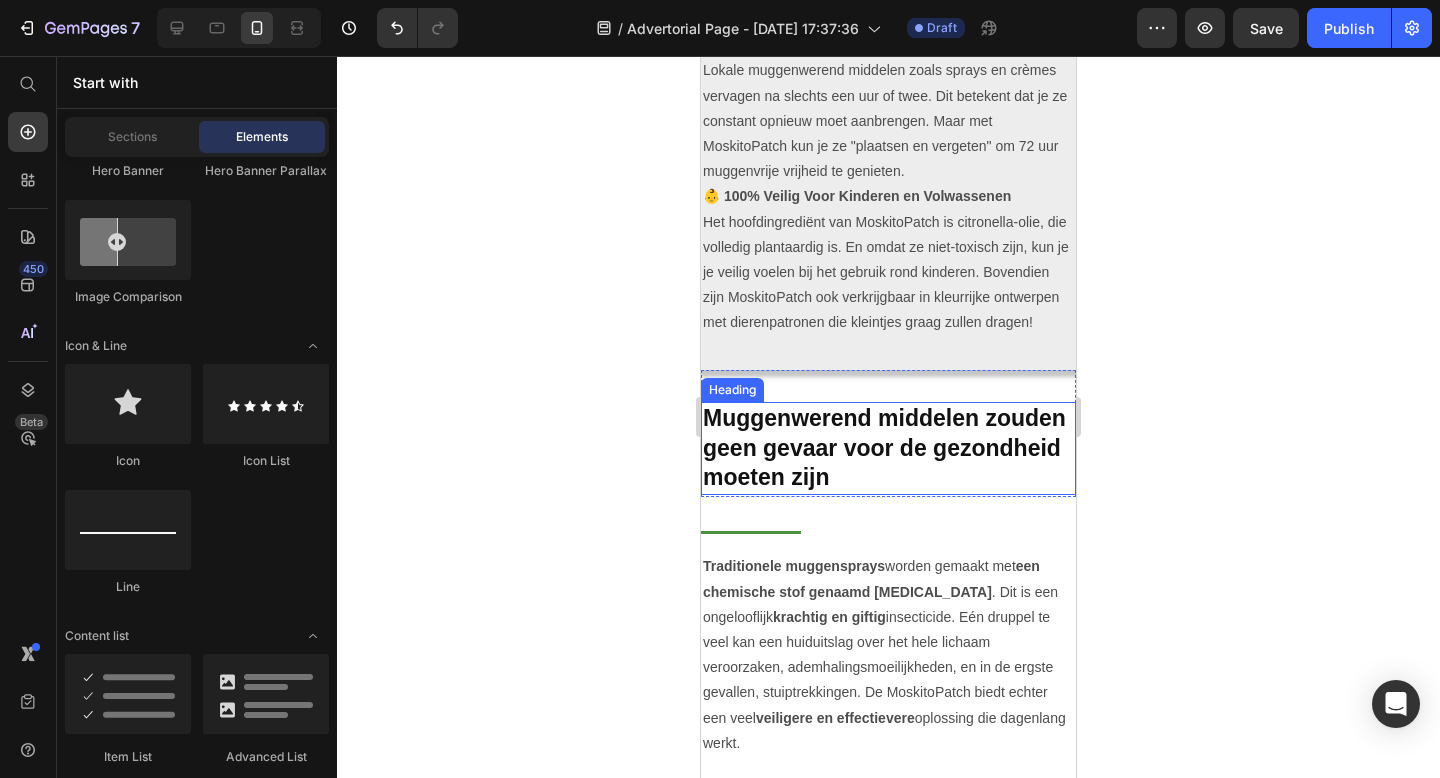 click on "Muggenwerend middelen zouden geen gevaar voor de gezondheid moeten zijn" at bounding box center (884, 448) 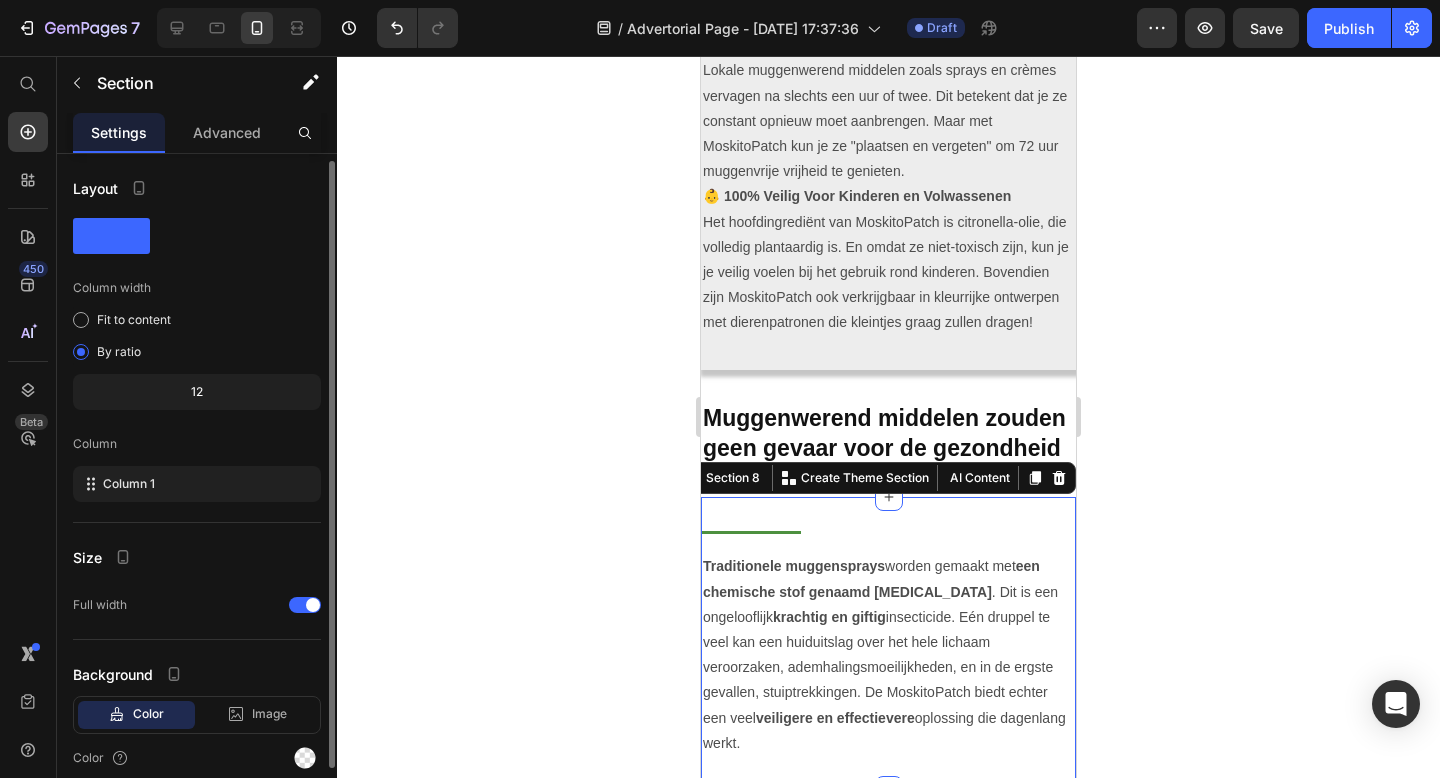 scroll, scrollTop: 83, scrollLeft: 0, axis: vertical 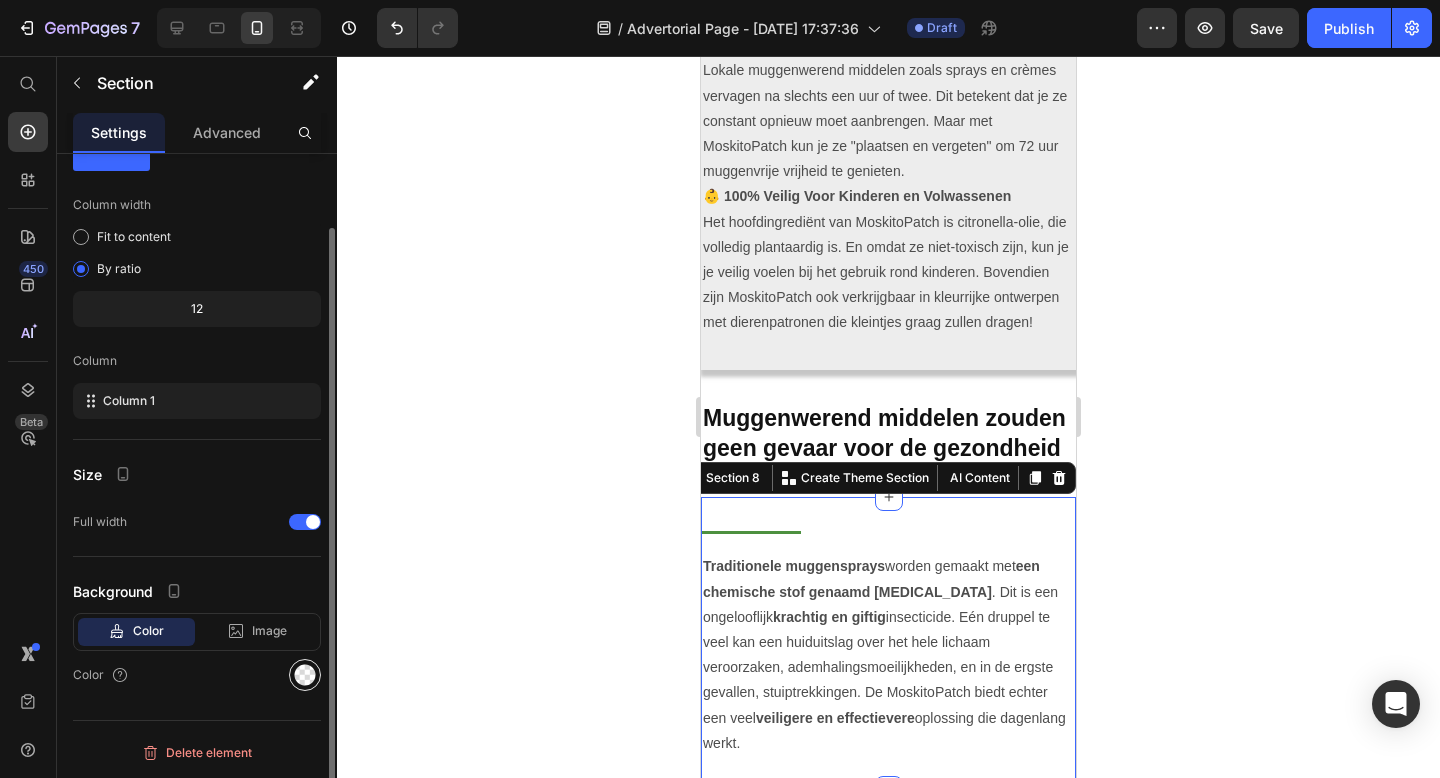 click at bounding box center (305, 675) 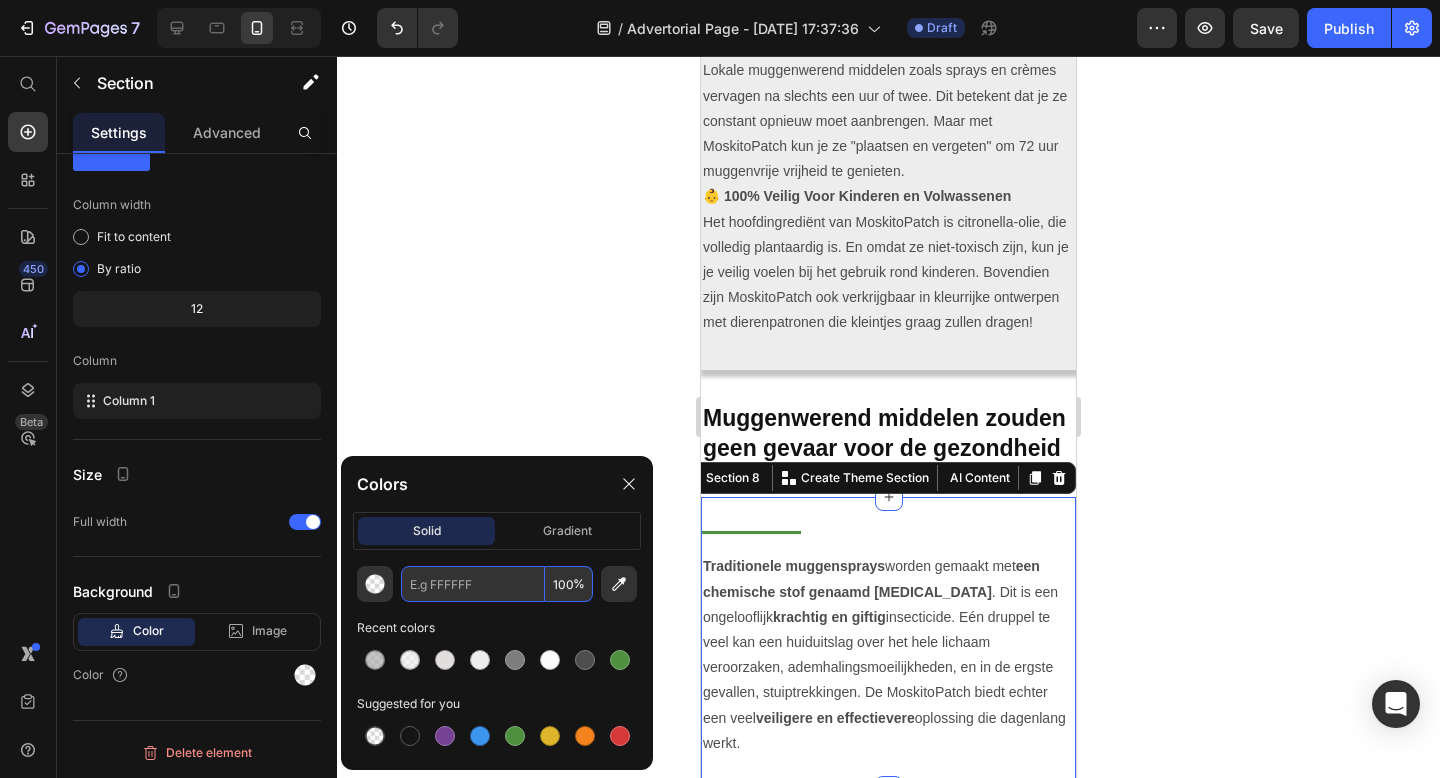 click at bounding box center (473, 584) 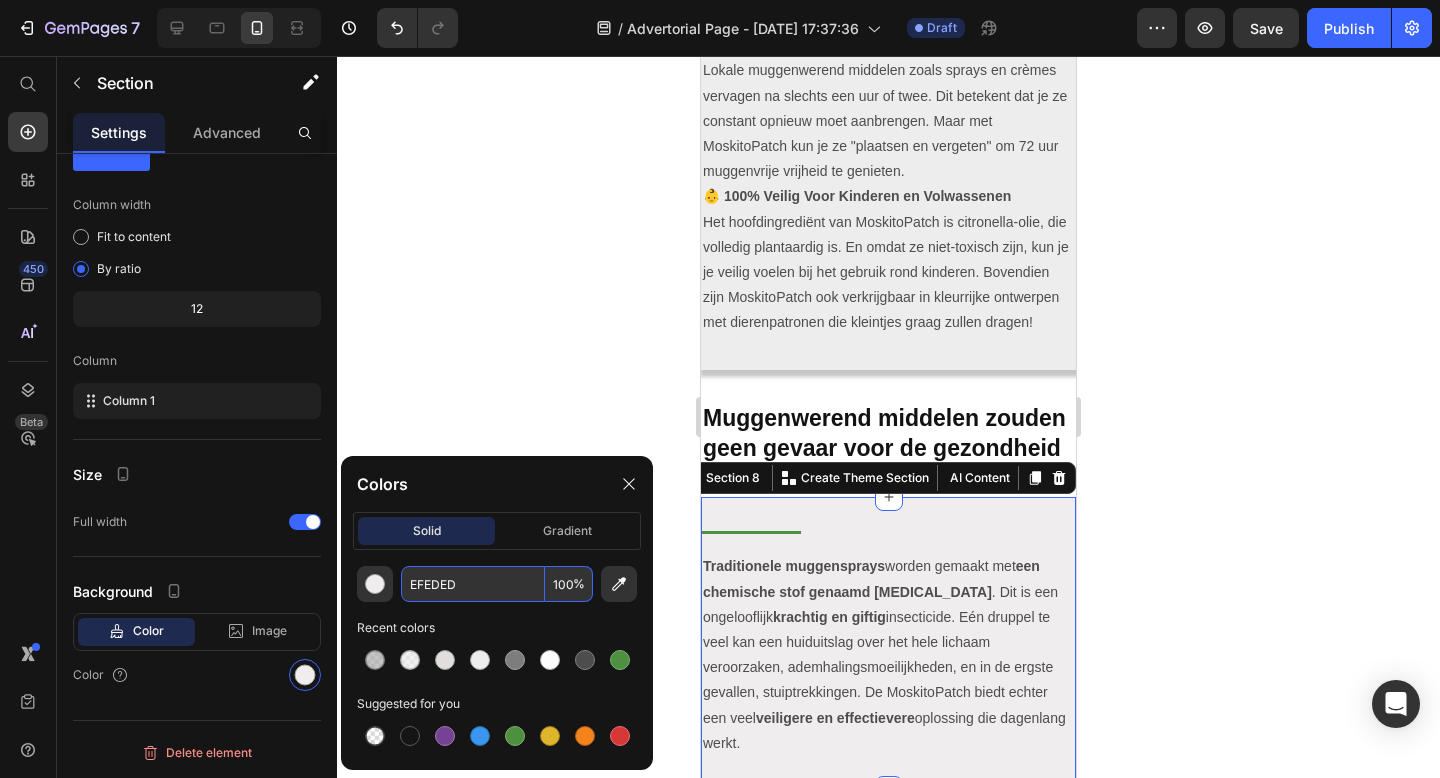 type on "EFEDED" 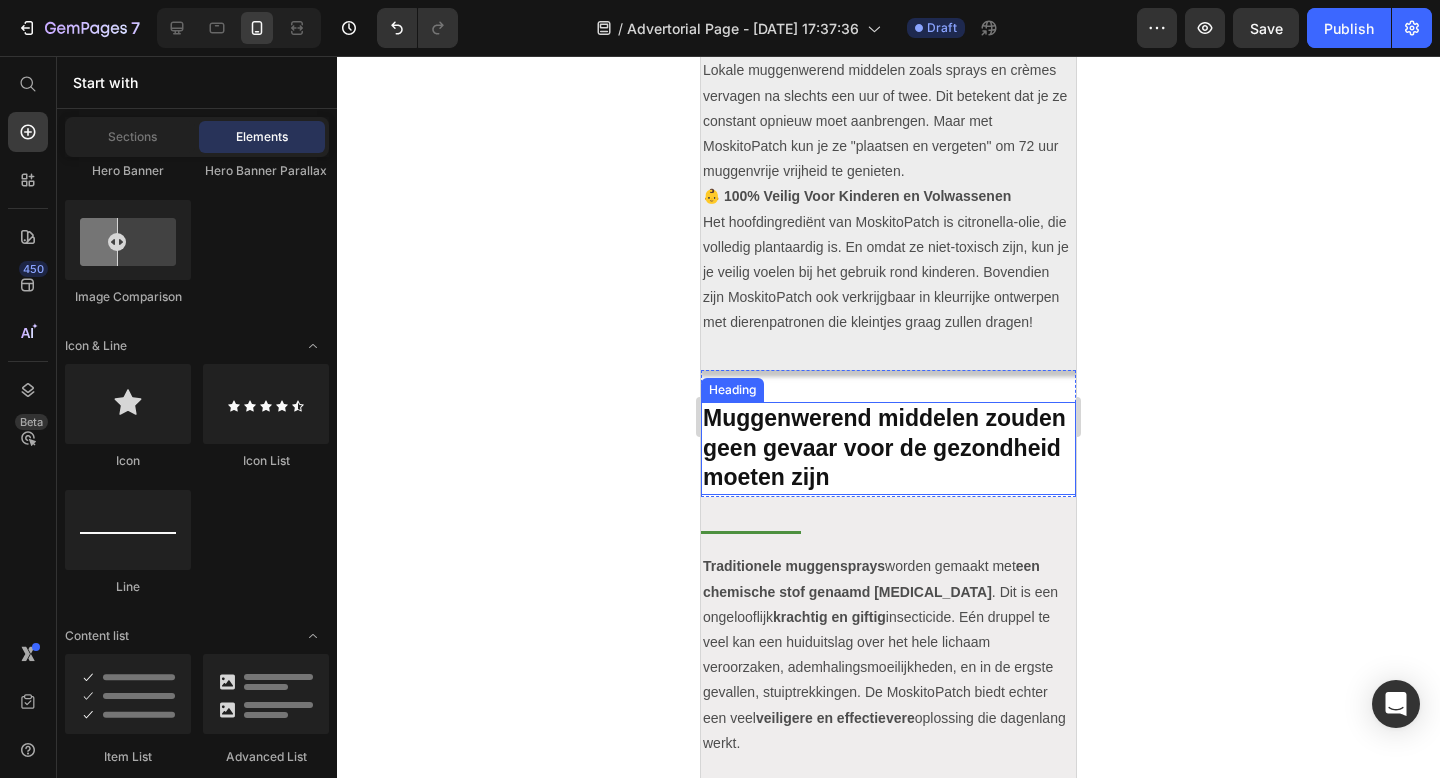 click on "Muggenwerend middelen zouden geen gevaar voor de gezondheid moeten zijn" at bounding box center (884, 448) 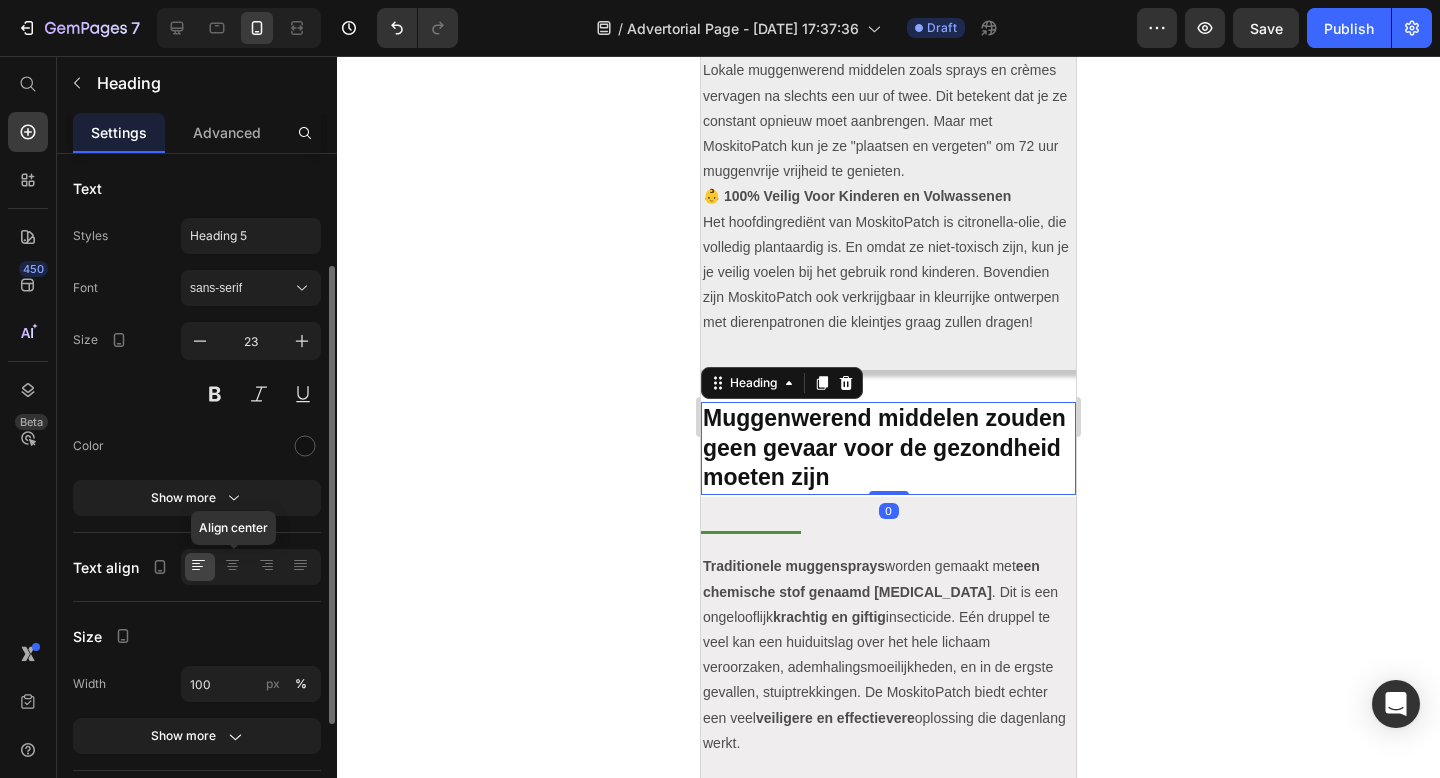 scroll, scrollTop: 331, scrollLeft: 0, axis: vertical 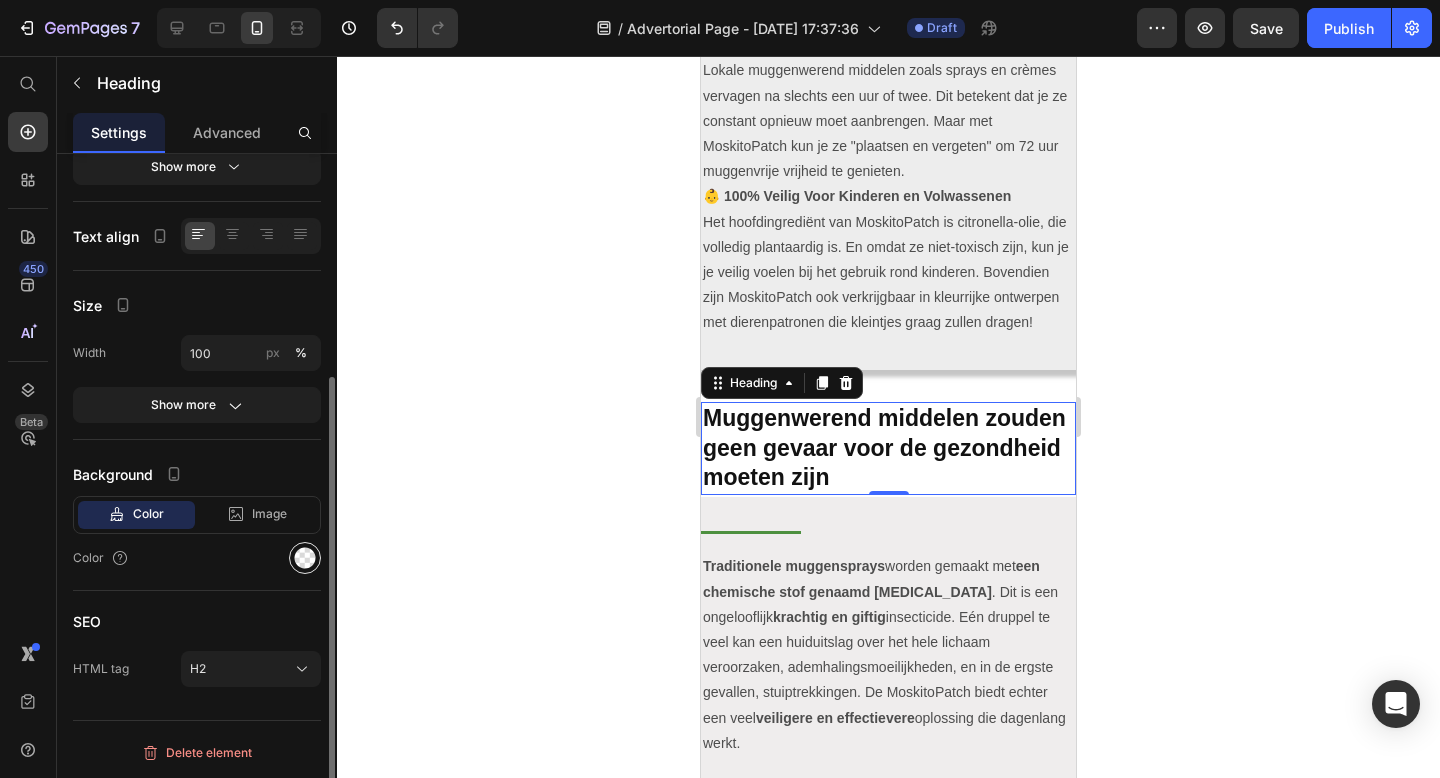 click at bounding box center (305, 558) 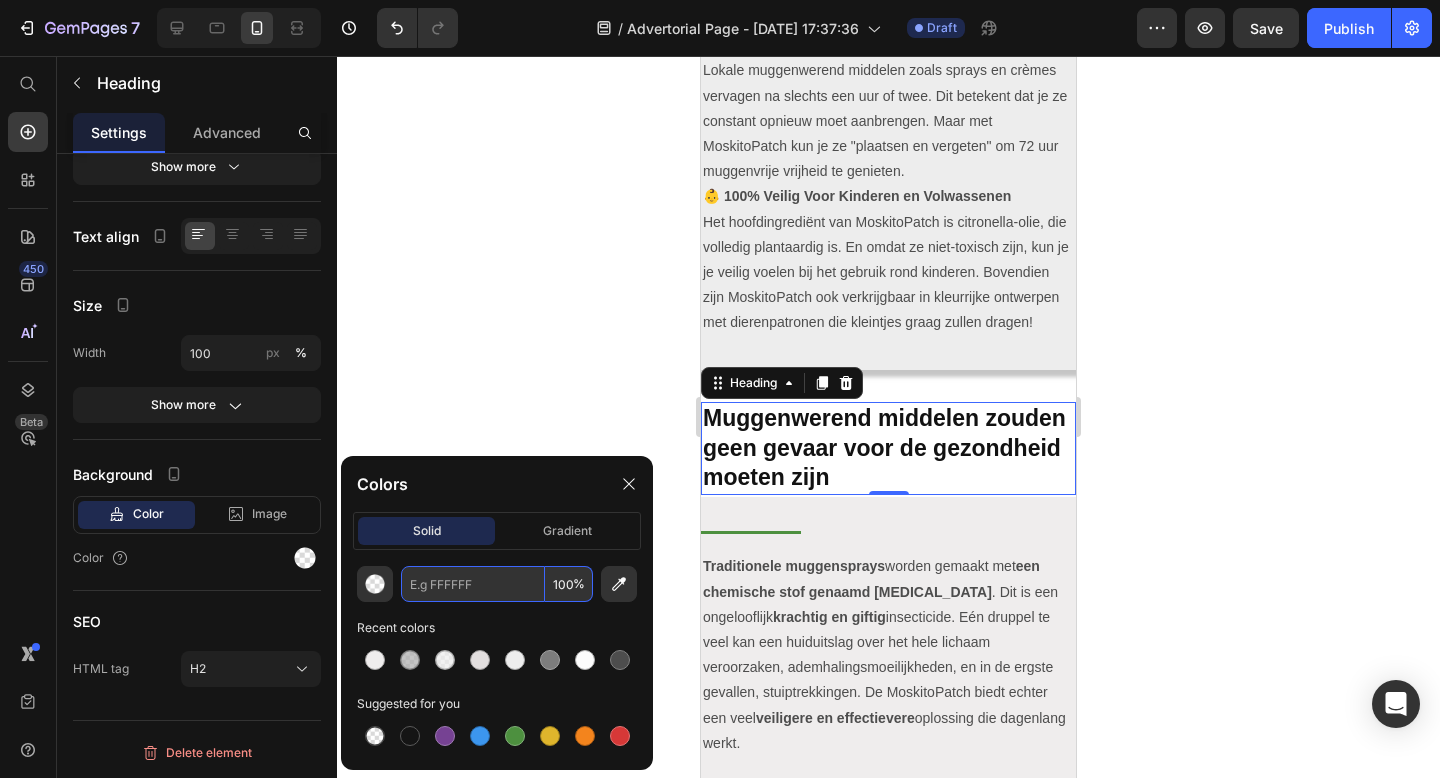 click at bounding box center [473, 584] 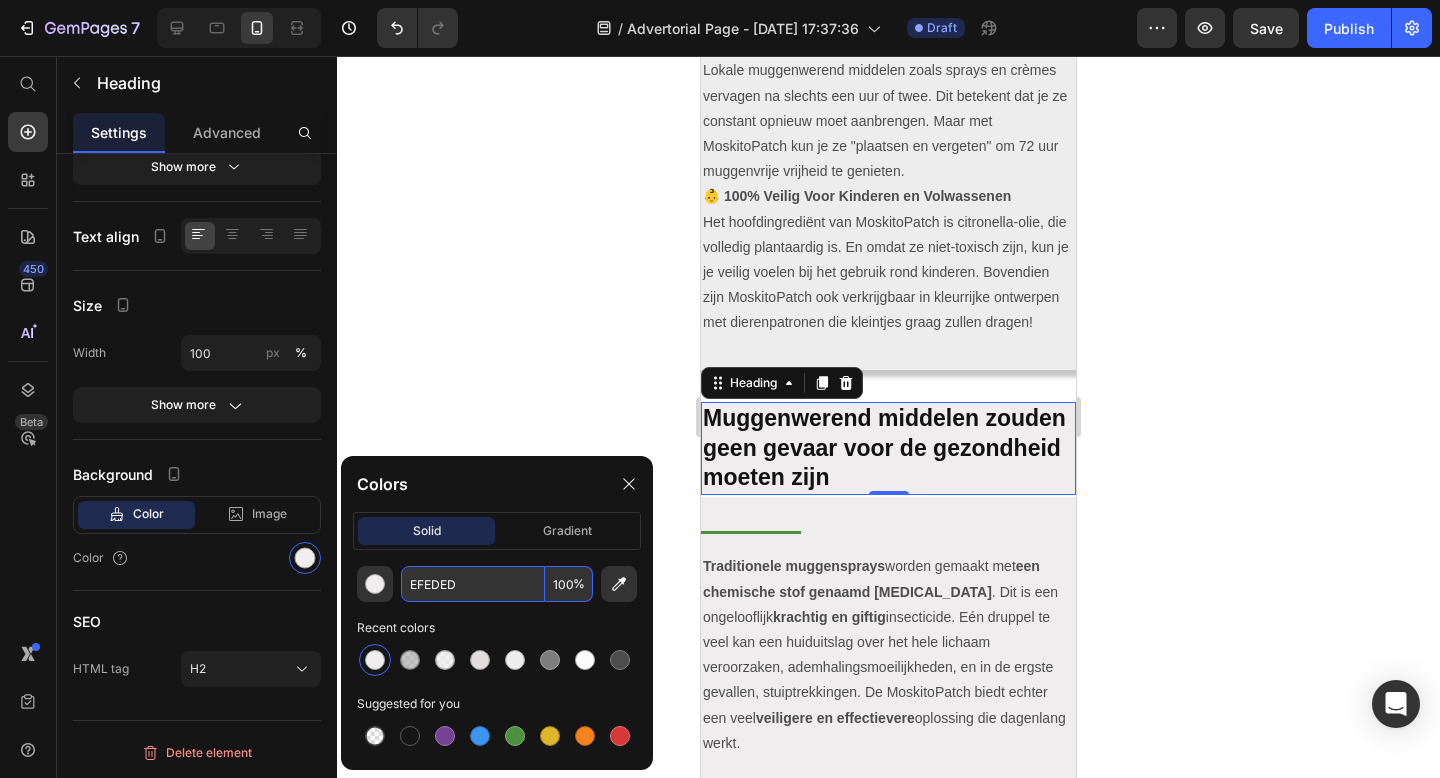 type on "EFEDED" 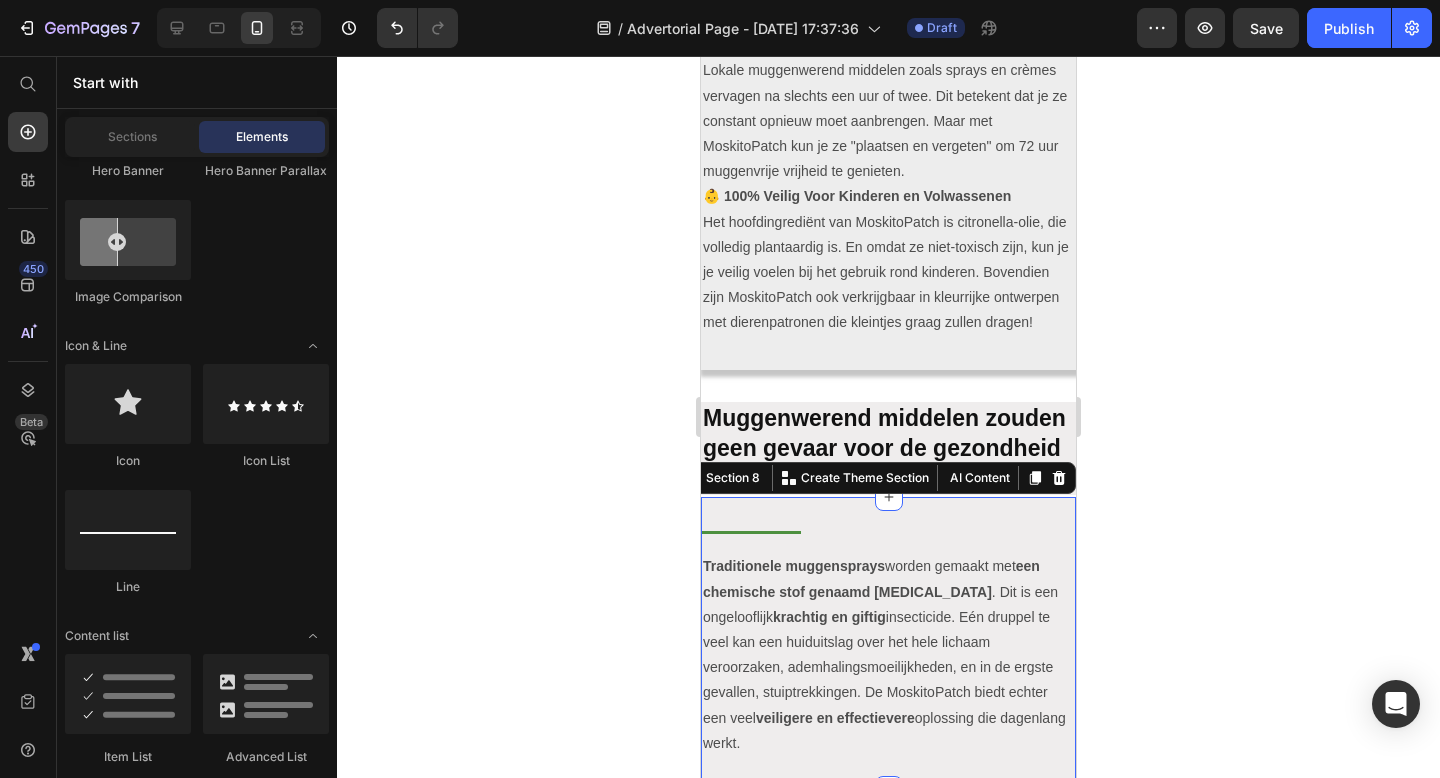 click on "Title Line Traditionele muggensprays  worden gemaakt met  een chemische stof genaamd [MEDICAL_DATA] . Dit is een ongelooflijk  krachtig en giftig  insecticide. Eén druppel te veel kan een huiduitslag over het hele lichaam veroorzaken, ademhalingsmoeilijkheden, en in de ergste gevallen, stuiptrekkingen. De MoskitoPatch biedt echter een veel  veiligere en effectievere  oplossing die dagenlang werkt. Text Block Section 8   You can create reusable sections Create Theme Section AI Content Write with GemAI What would you like to describe here? Tone and Voice Persuasive Product Rasierer MYBEYA® Show more Generate" at bounding box center [888, 643] 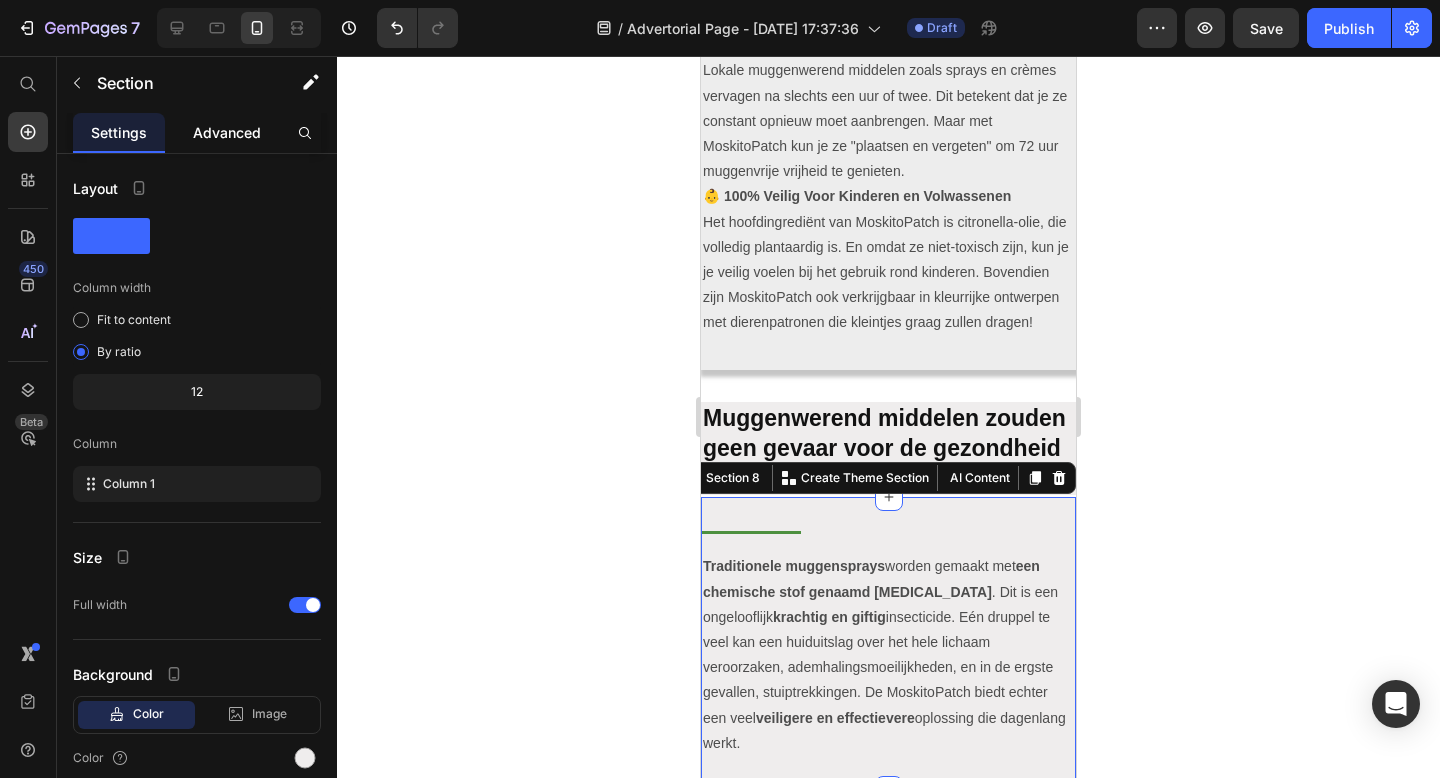 click on "Advanced" at bounding box center [227, 132] 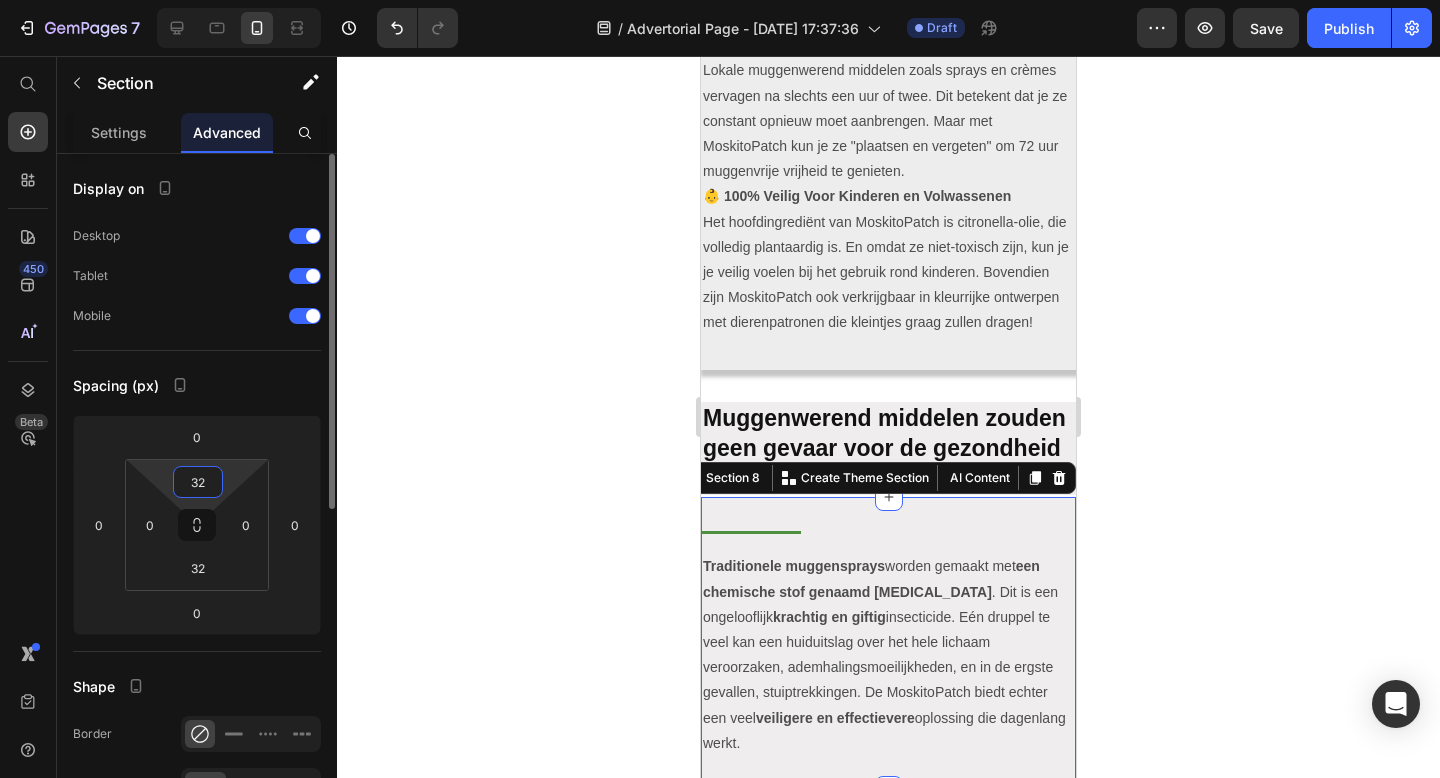 click on "32" at bounding box center [198, 482] 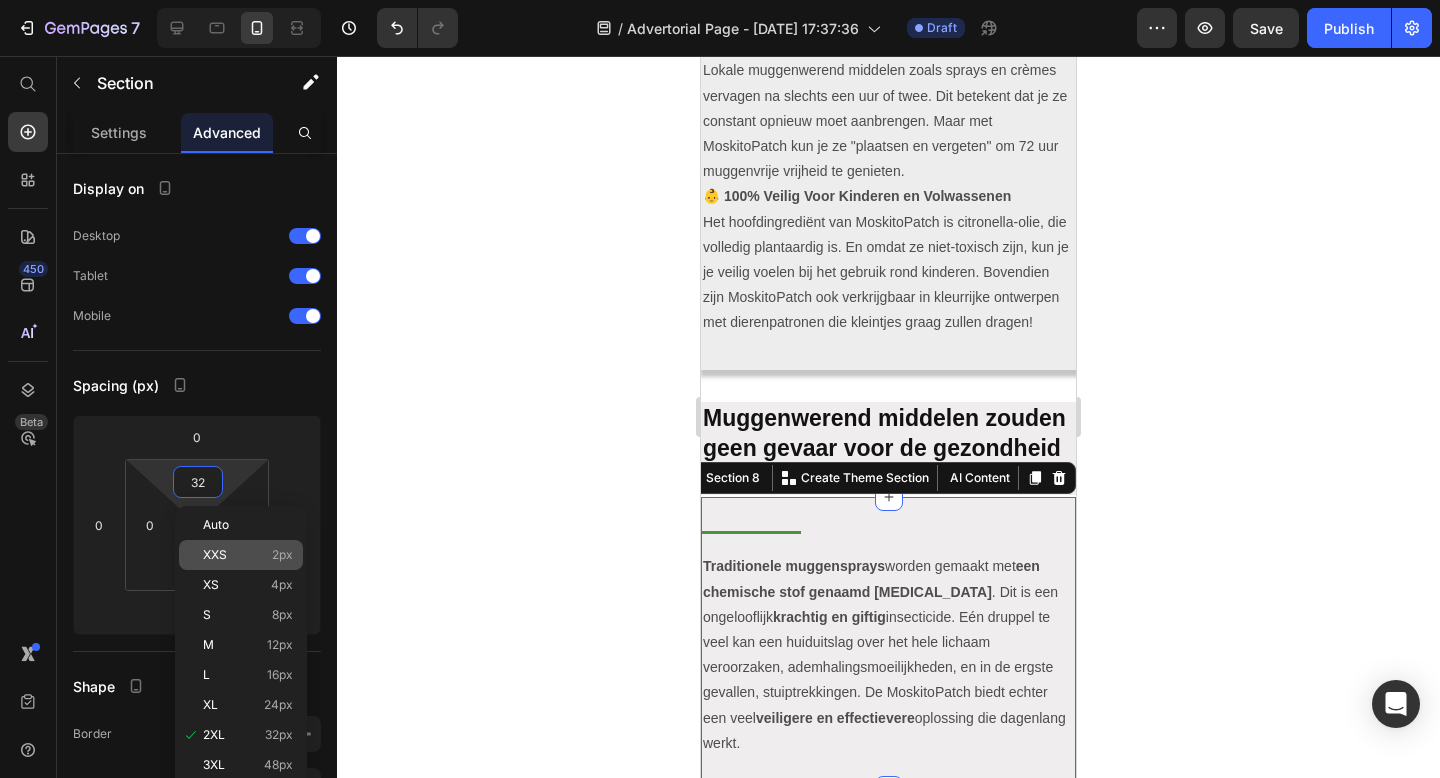 type on "2" 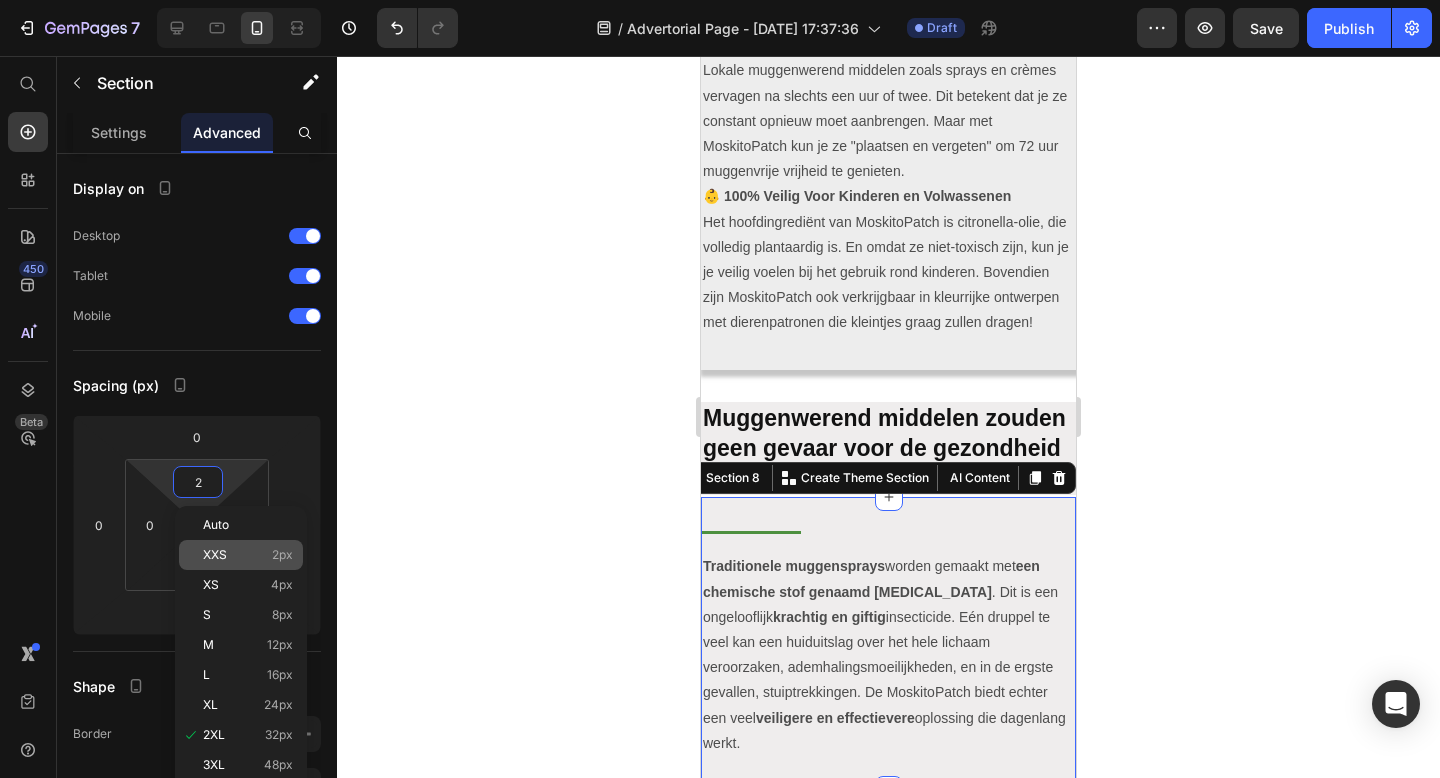 click on "XXS 2px" at bounding box center (248, 555) 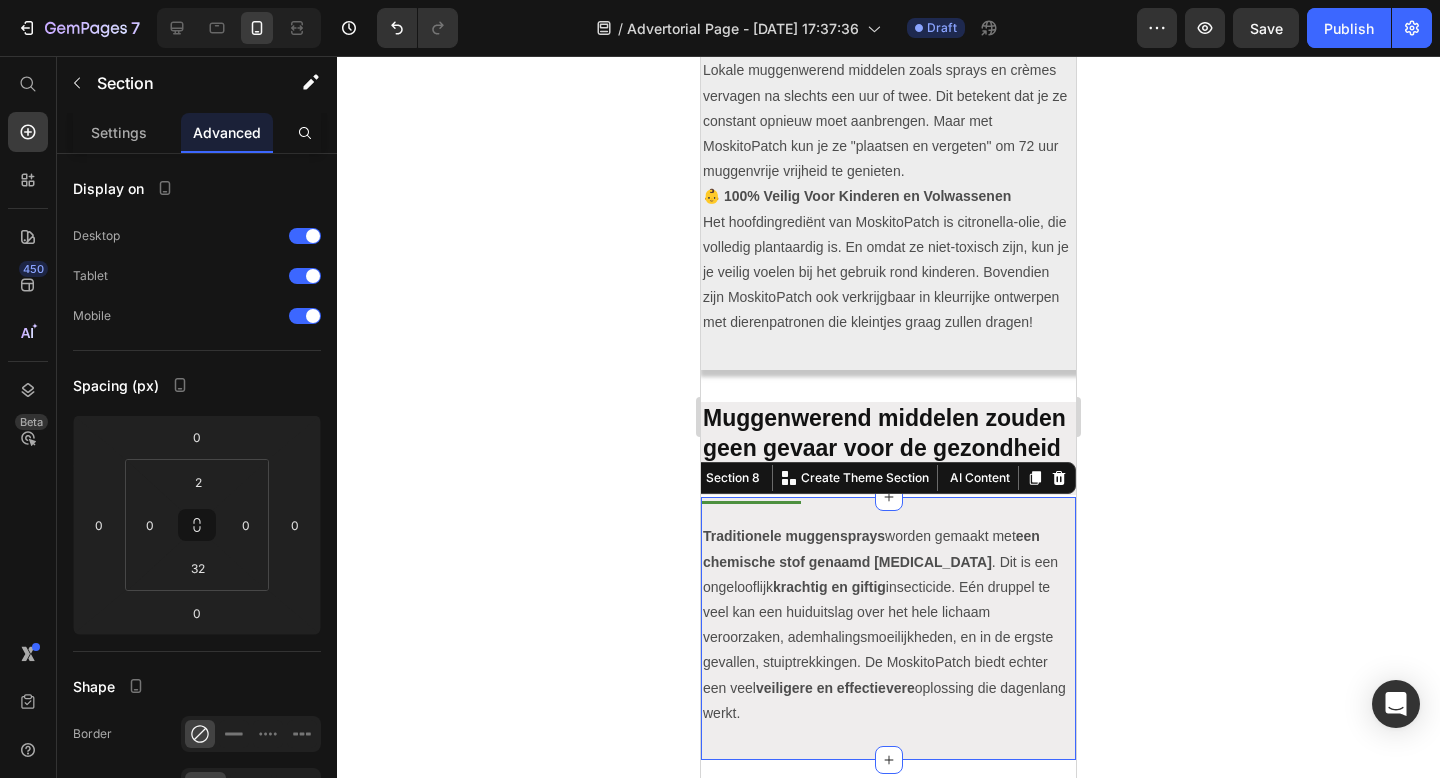 click 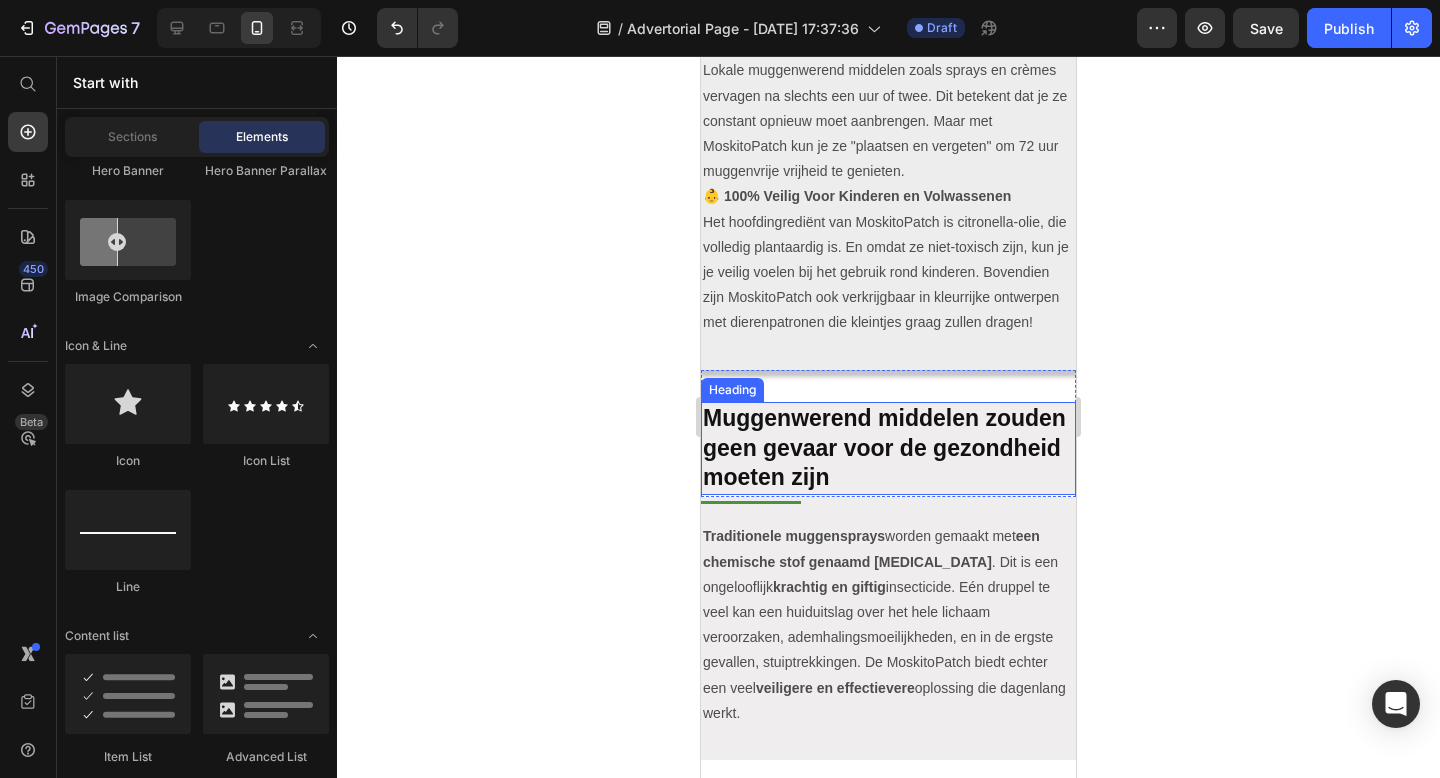 click on "Muggenwerend middelen zouden geen gevaar voor de gezondheid moeten zijn" at bounding box center [884, 448] 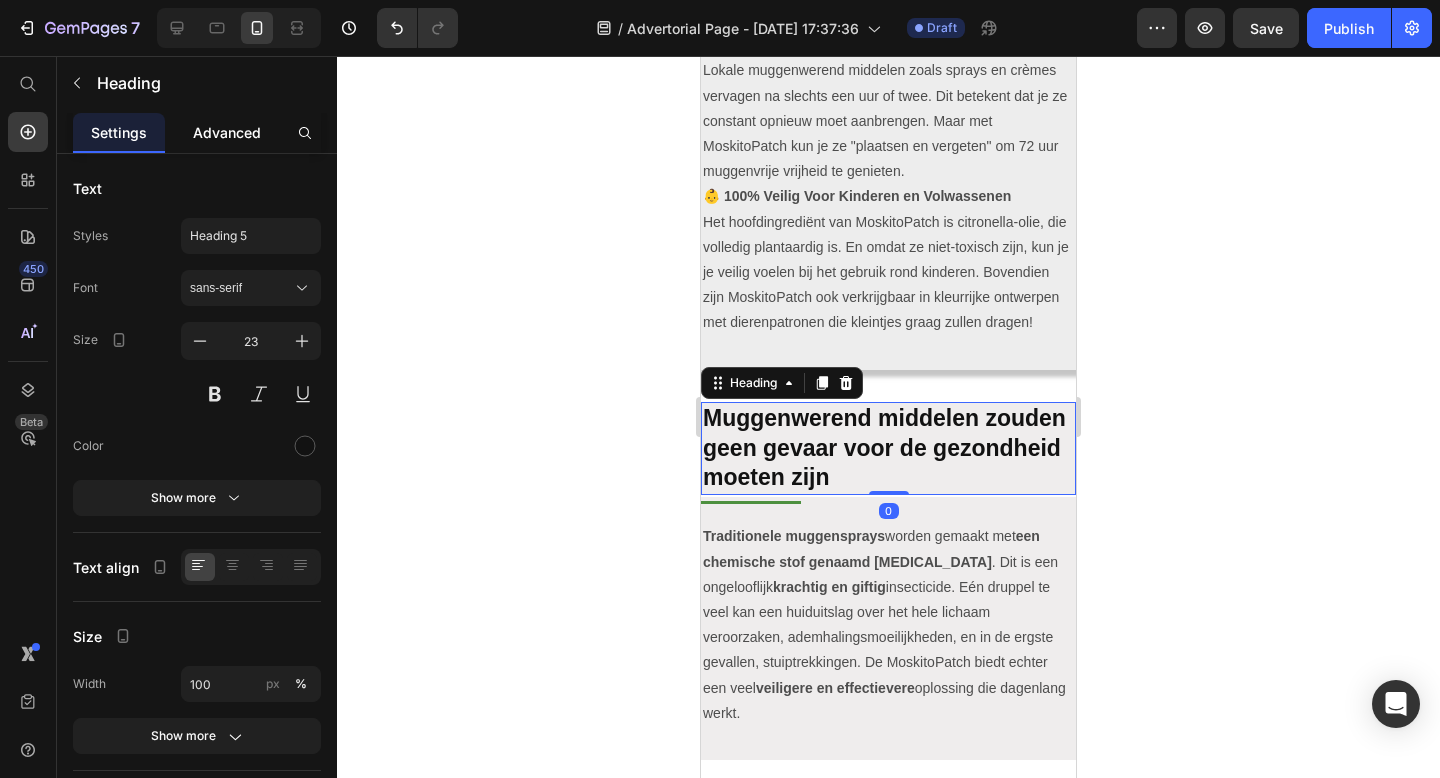 click on "Advanced" at bounding box center (227, 132) 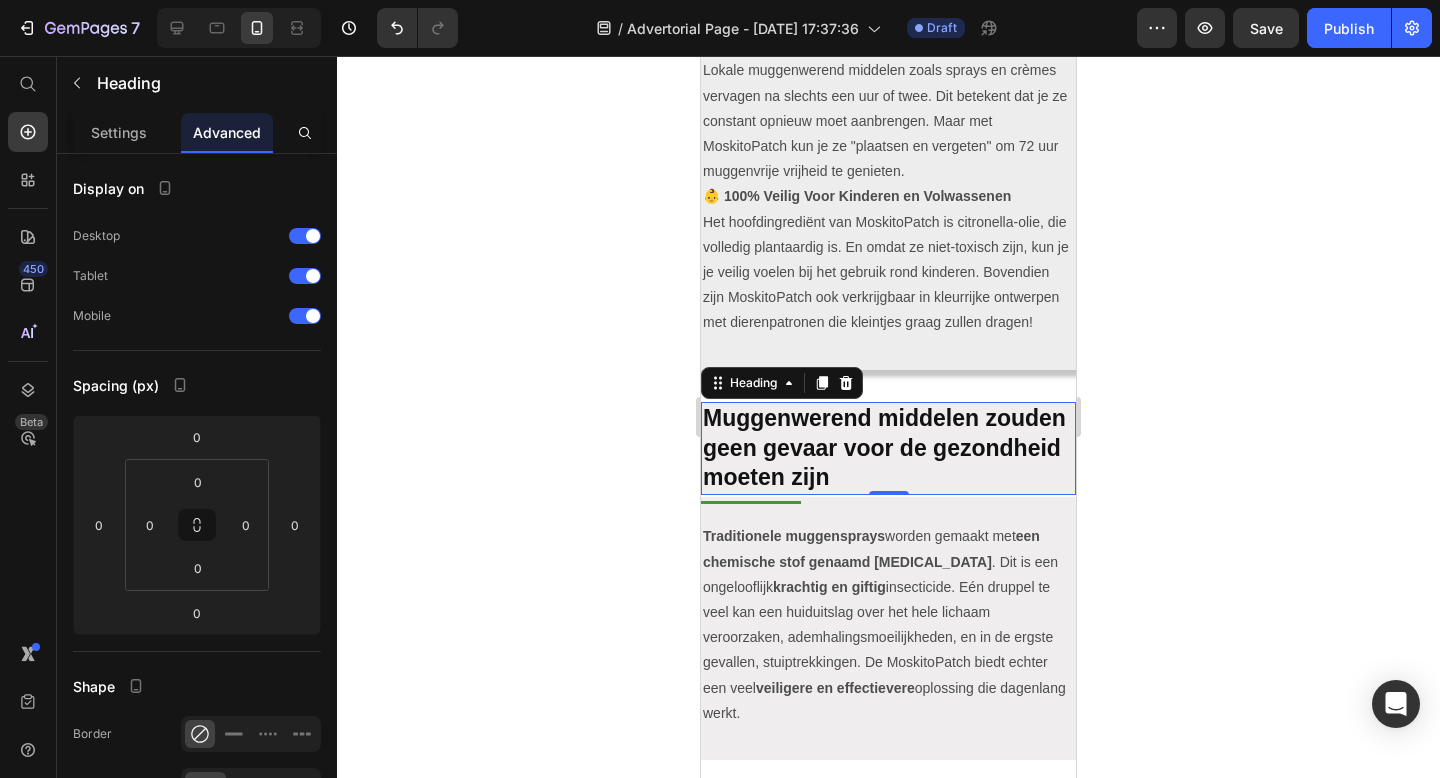 click 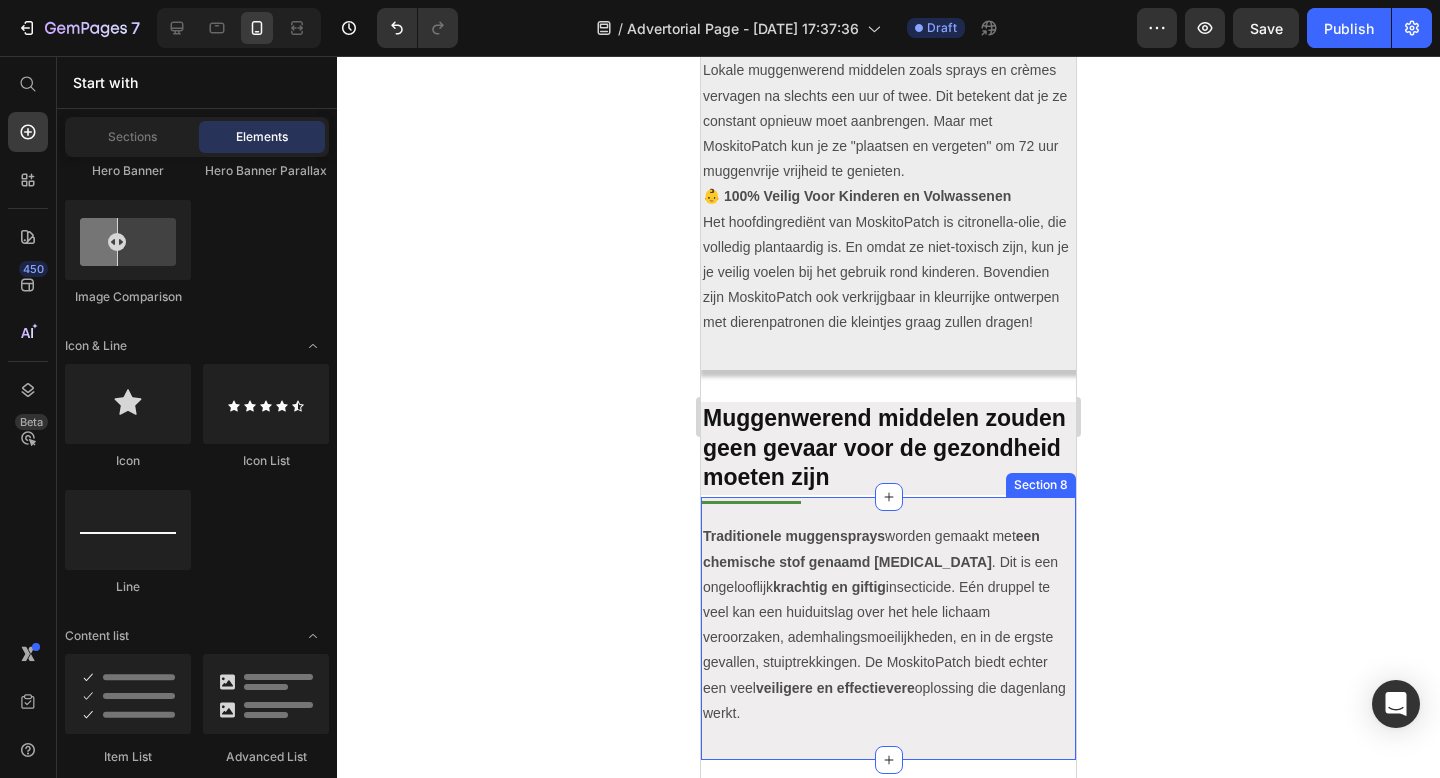 click on "Title Line Traditionele muggensprays  worden gemaakt met  een chemische stof genaamd [MEDICAL_DATA] . Dit is een ongelooflijk  krachtig en giftig  insecticide. Eén druppel te veel kan een huiduitslag over het hele lichaam veroorzaken, ademhalingsmoeilijkheden, en in de ergste gevallen, stuiptrekkingen. De MoskitoPatch biedt echter een veel  veiligere en effectievere  oplossing die dagenlang werkt. Text Block Section 8" at bounding box center [888, 628] 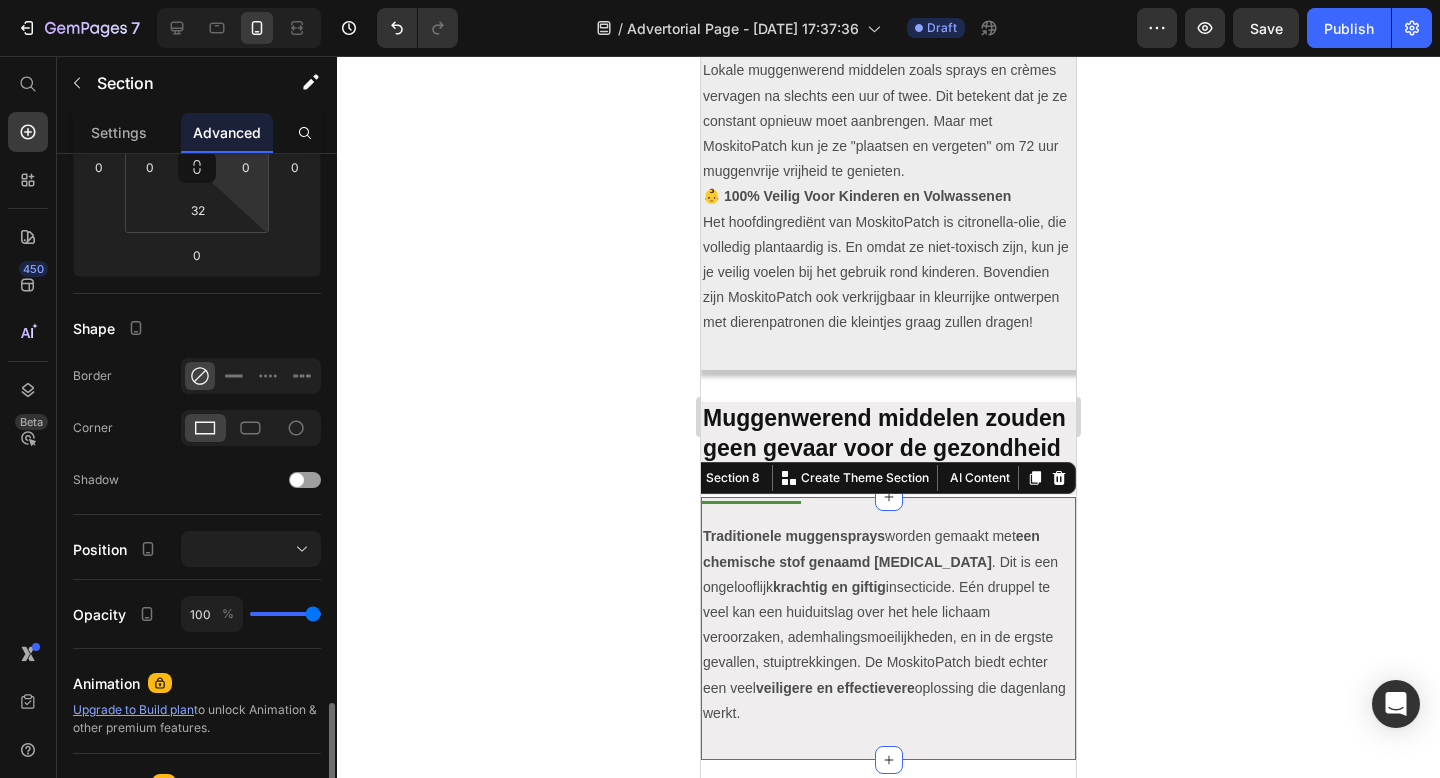 scroll, scrollTop: 624, scrollLeft: 0, axis: vertical 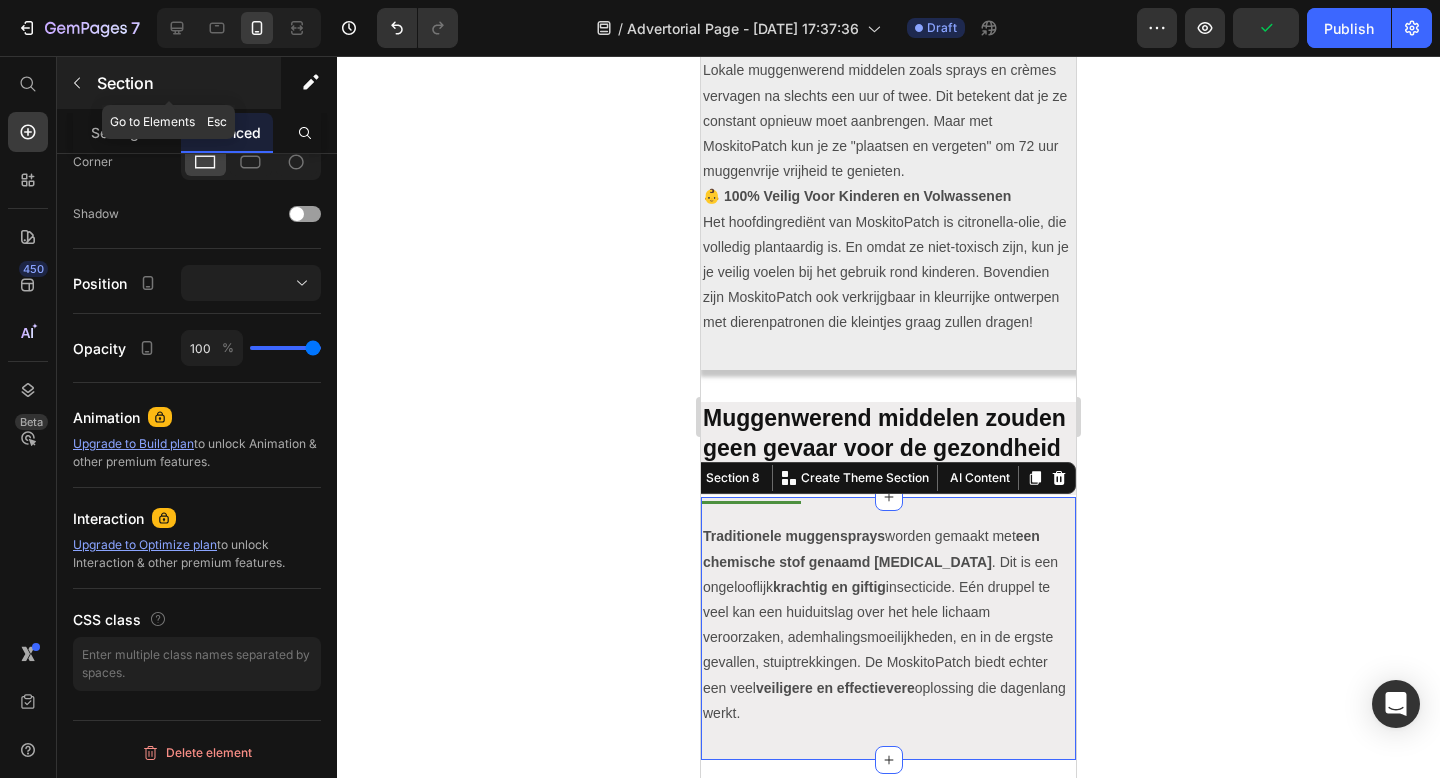 click 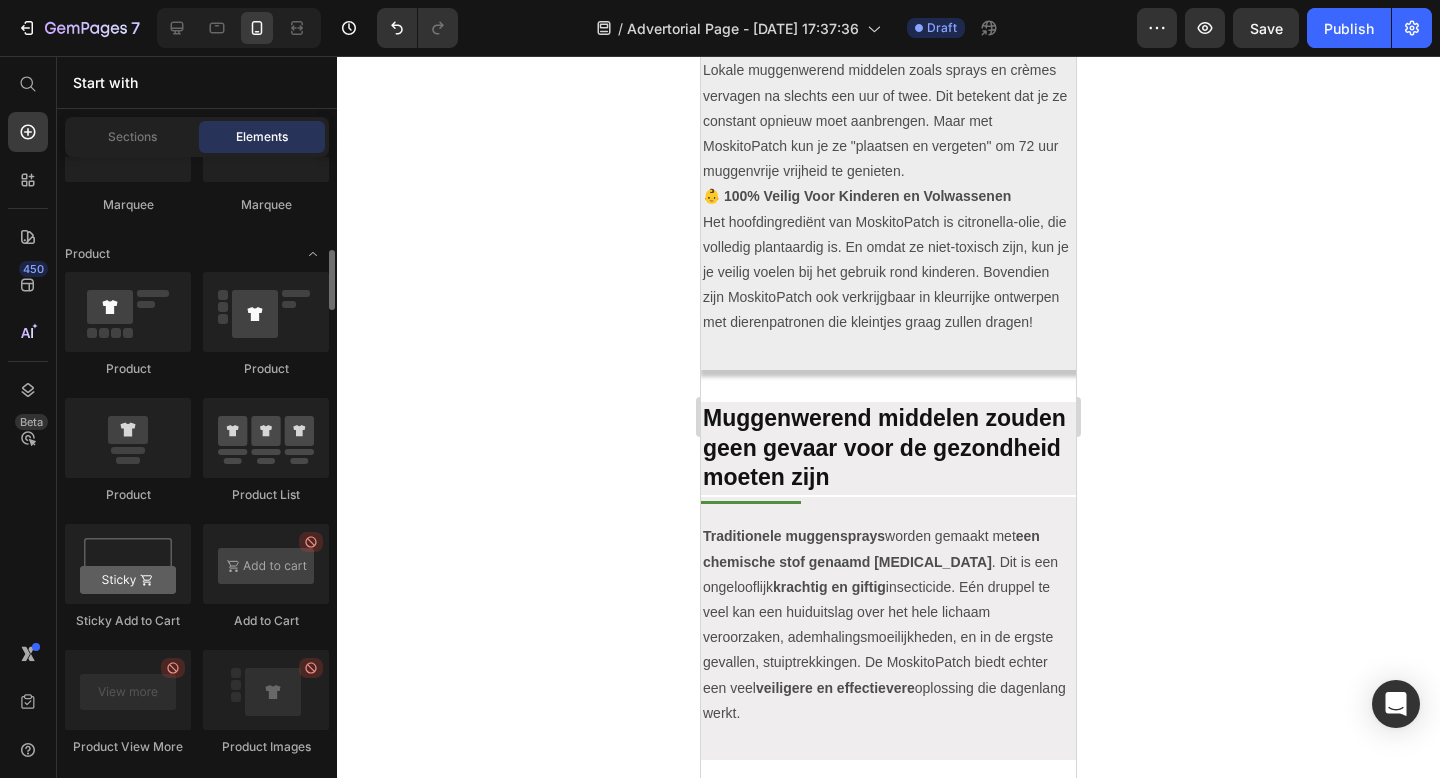 scroll, scrollTop: 2652, scrollLeft: 0, axis: vertical 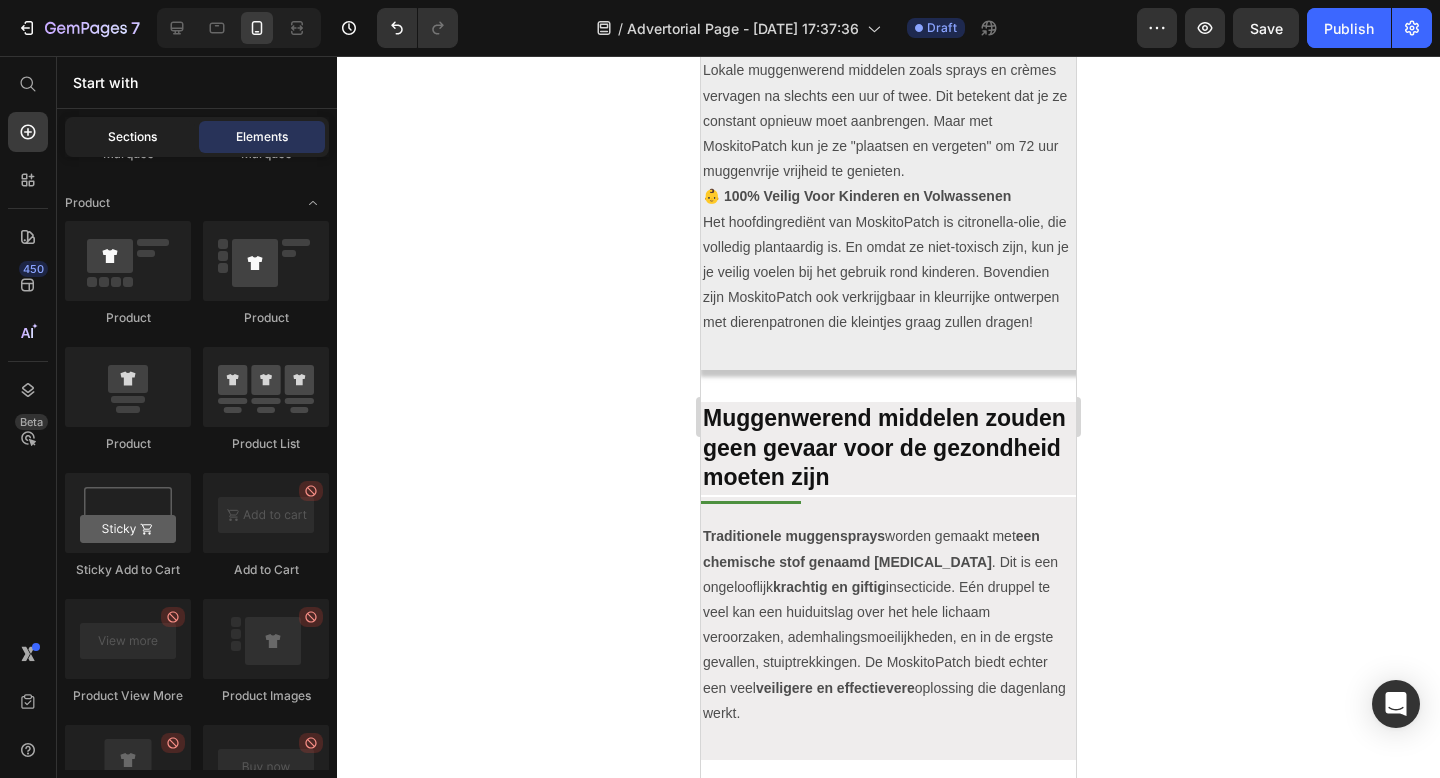 click on "Sections" 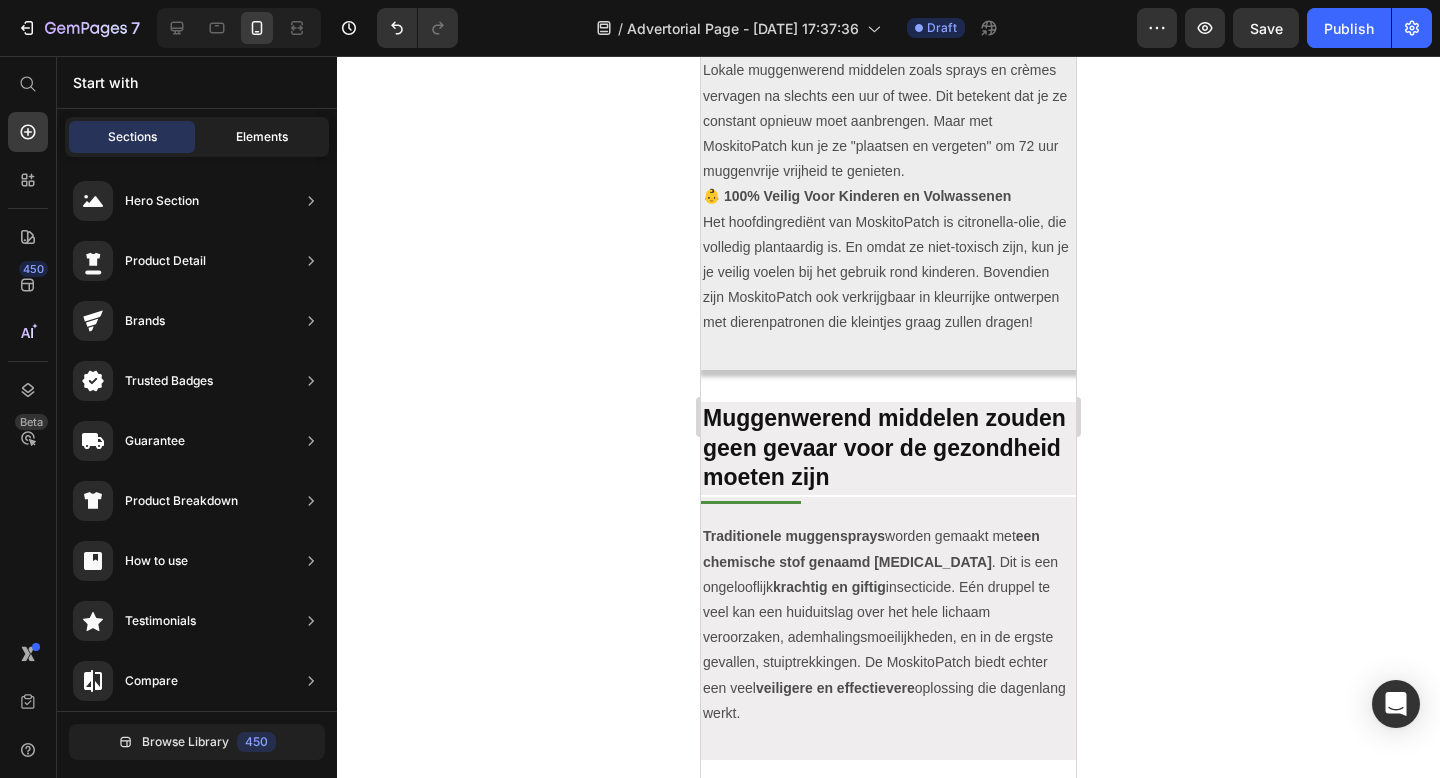 click on "Elements" at bounding box center [262, 137] 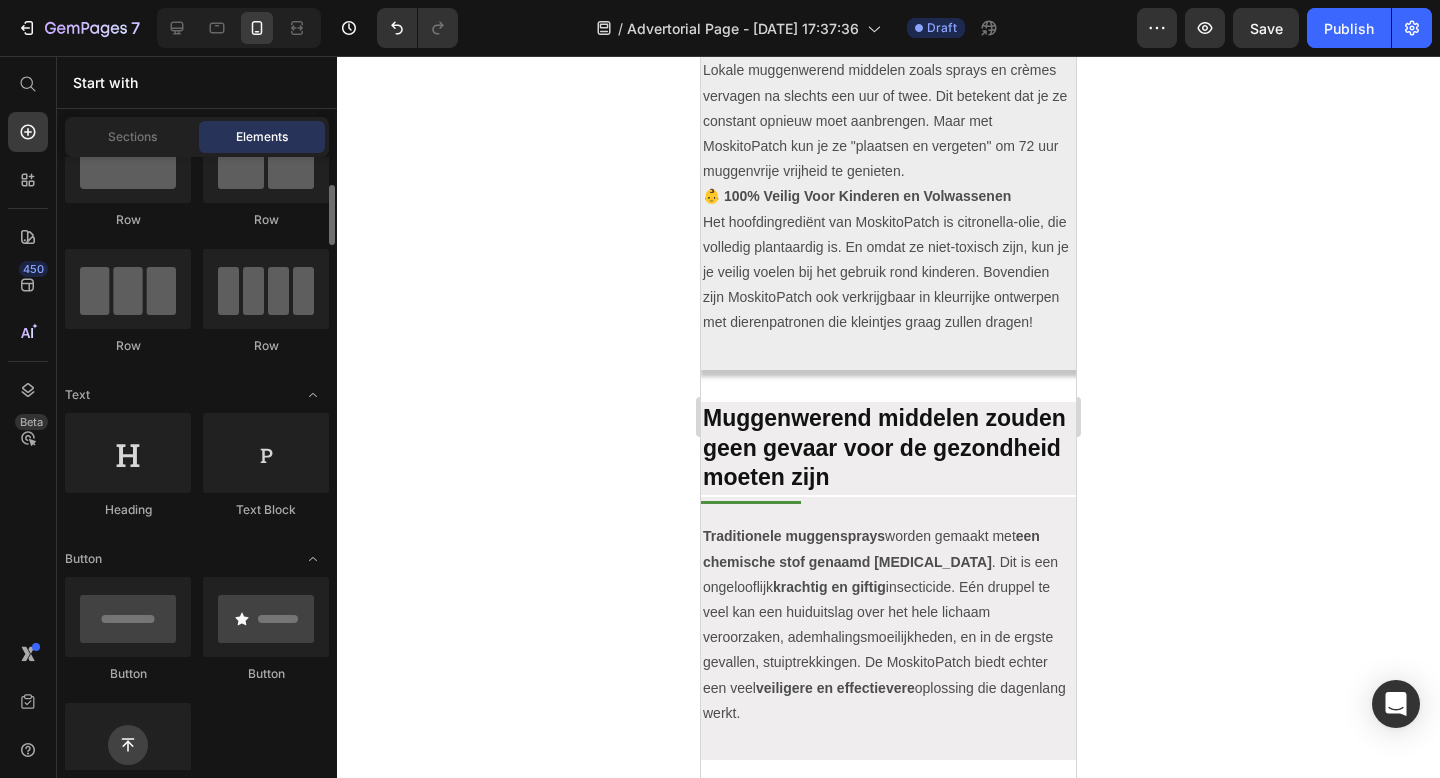 scroll, scrollTop: 0, scrollLeft: 0, axis: both 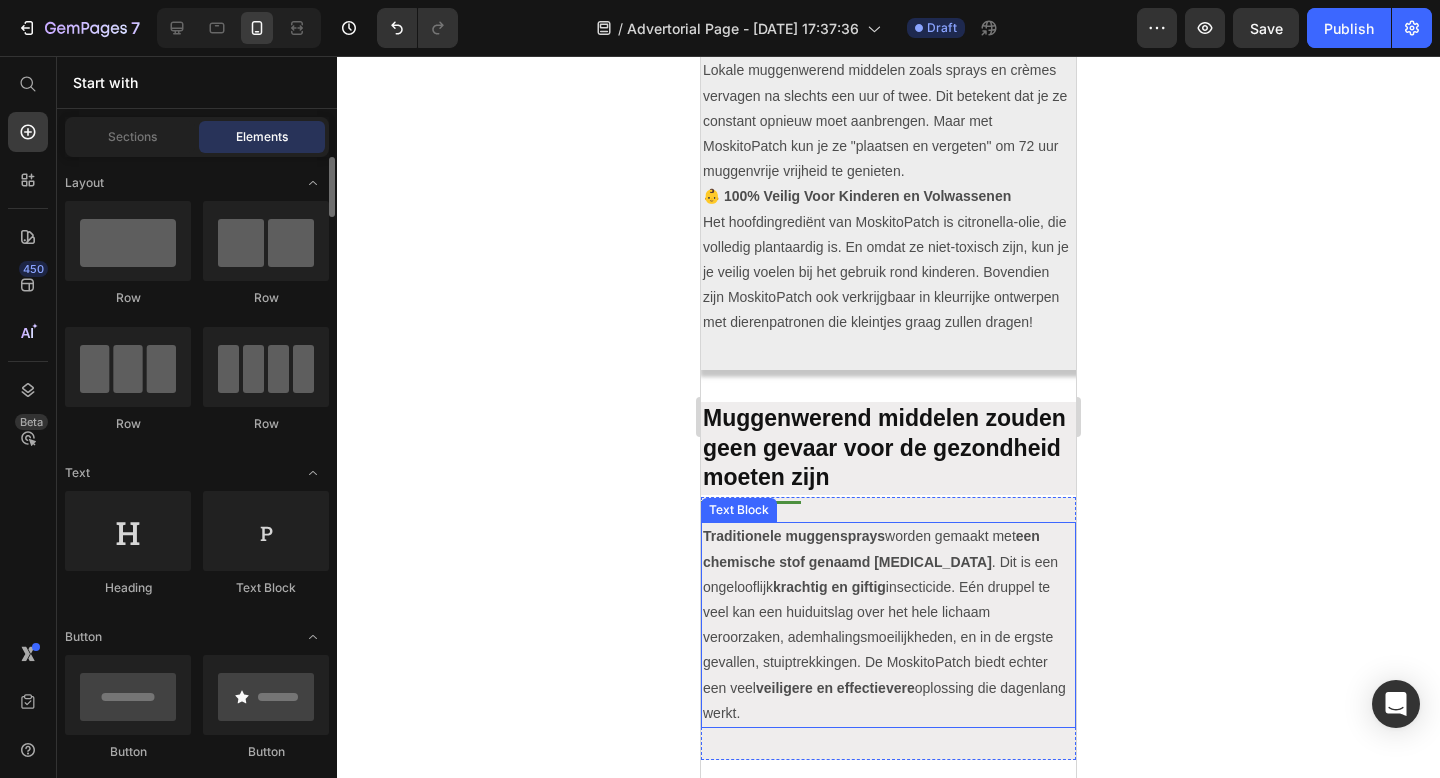 click on "Traditionele muggensprays  worden gemaakt met  een chemische stof genaamd [MEDICAL_DATA] . Dit is een ongelooflijk  krachtig en giftig  insecticide. Eén druppel te veel kan een huiduitslag over het hele lichaam veroorzaken, ademhalingsmoeilijkheden, en in de ergste gevallen, stuiptrekkingen. De MoskitoPatch biedt echter een veel  veiligere en effectievere  oplossing die dagenlang werkt." at bounding box center (888, 625) 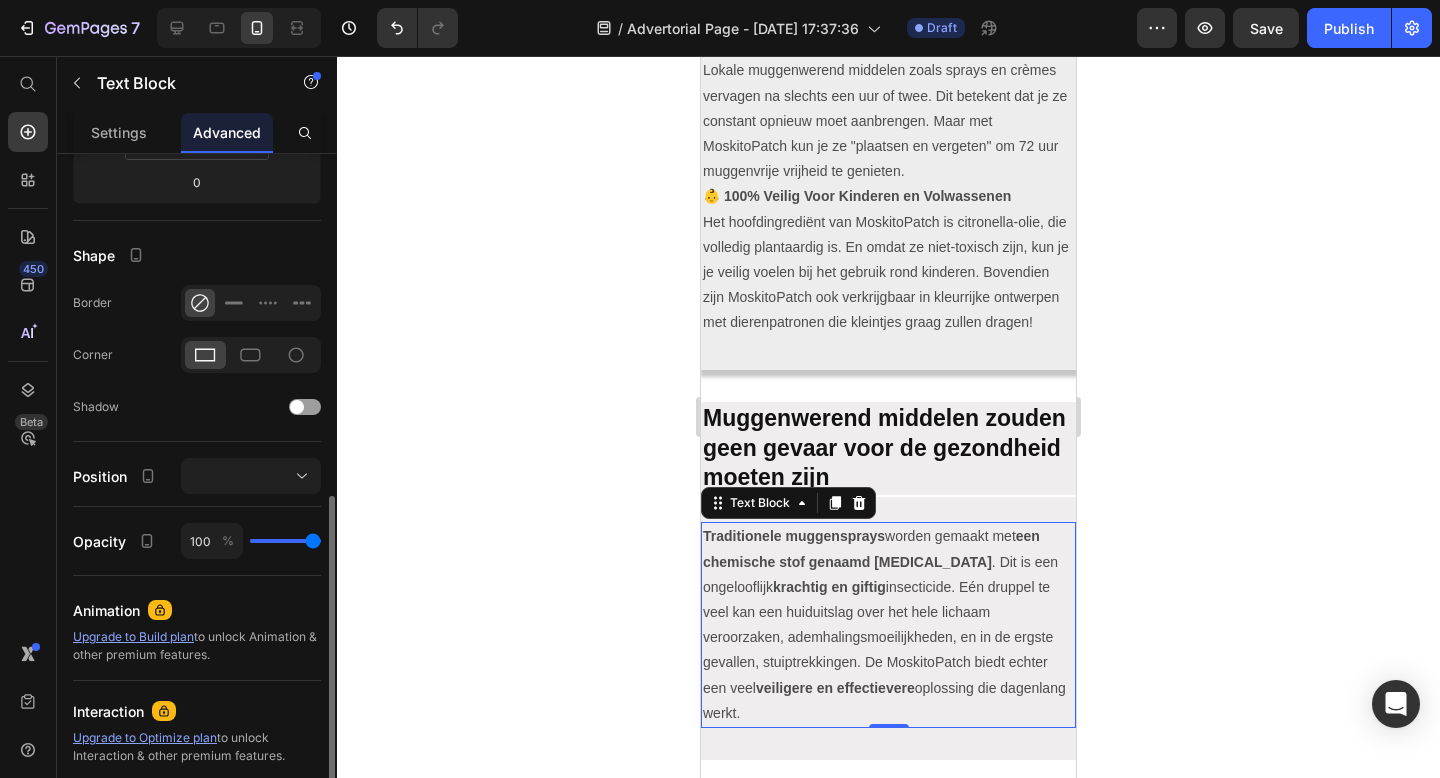 scroll, scrollTop: 302, scrollLeft: 0, axis: vertical 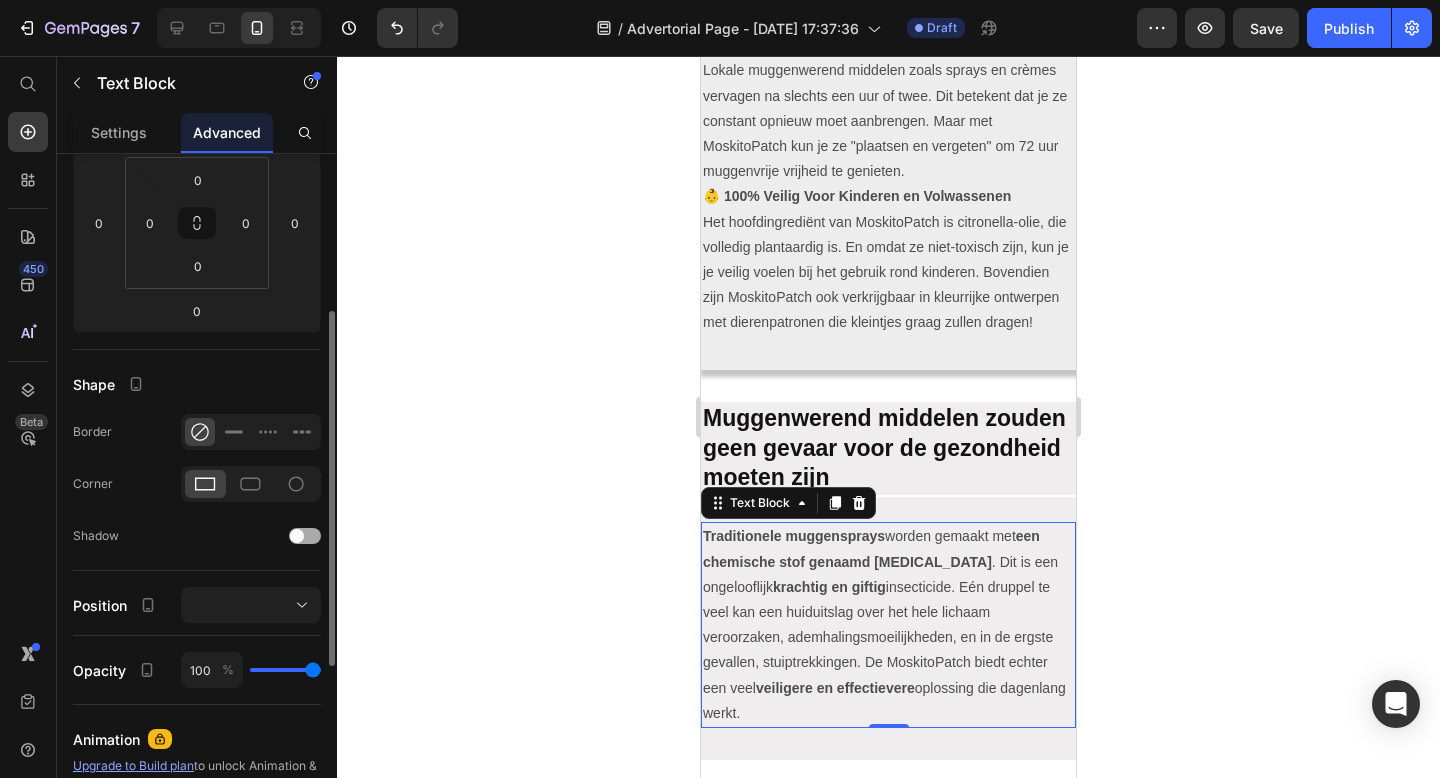 click at bounding box center (297, 536) 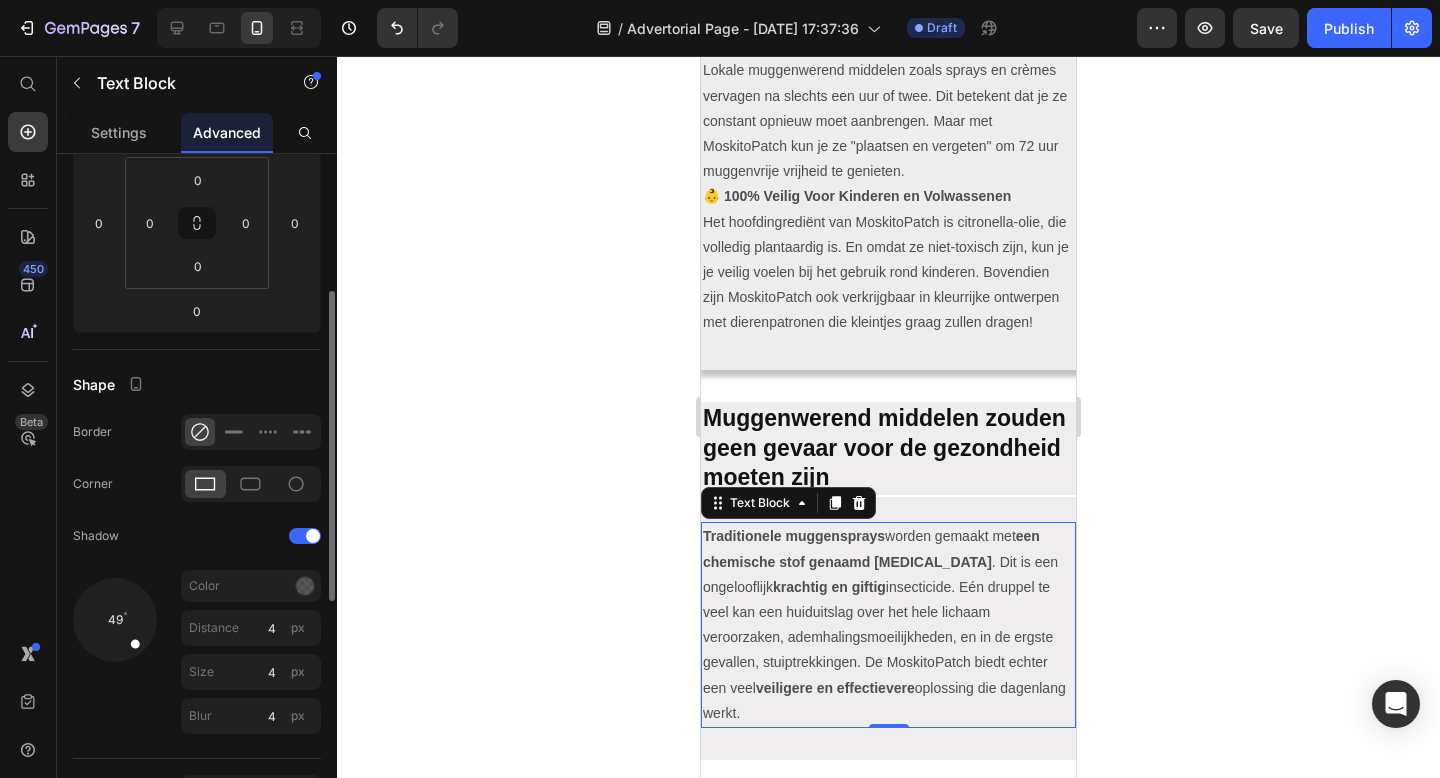 click on "Color" at bounding box center (251, 586) 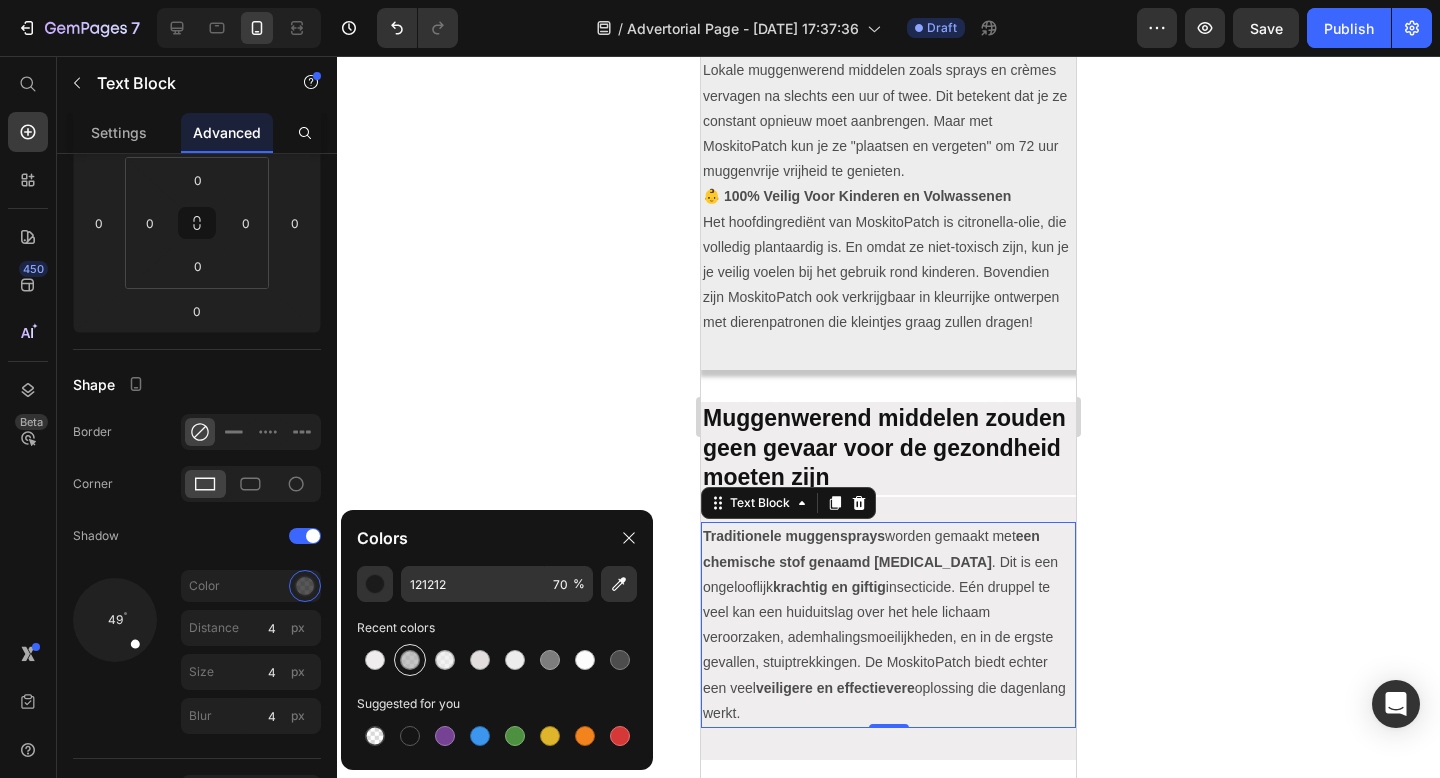 click at bounding box center [410, 660] 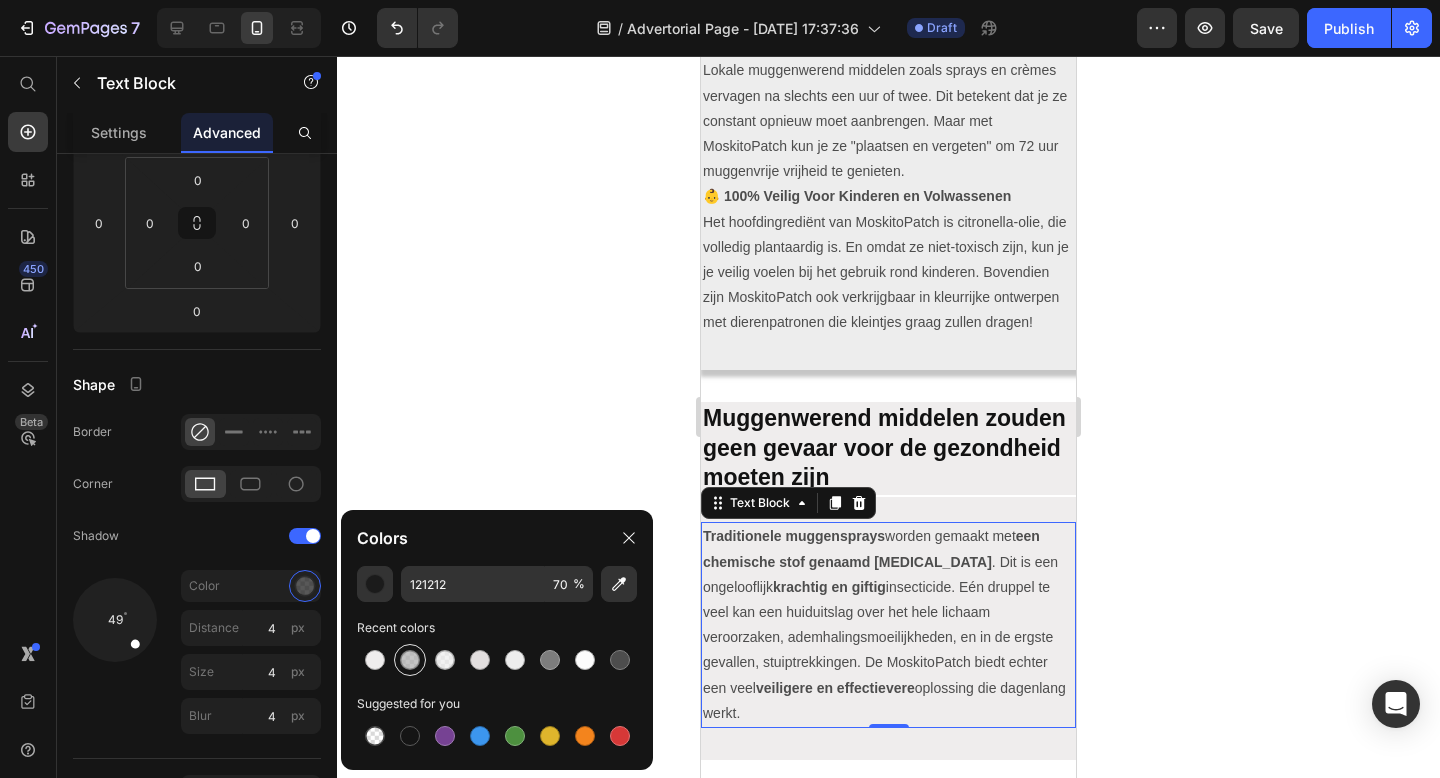 type on "ADADAD" 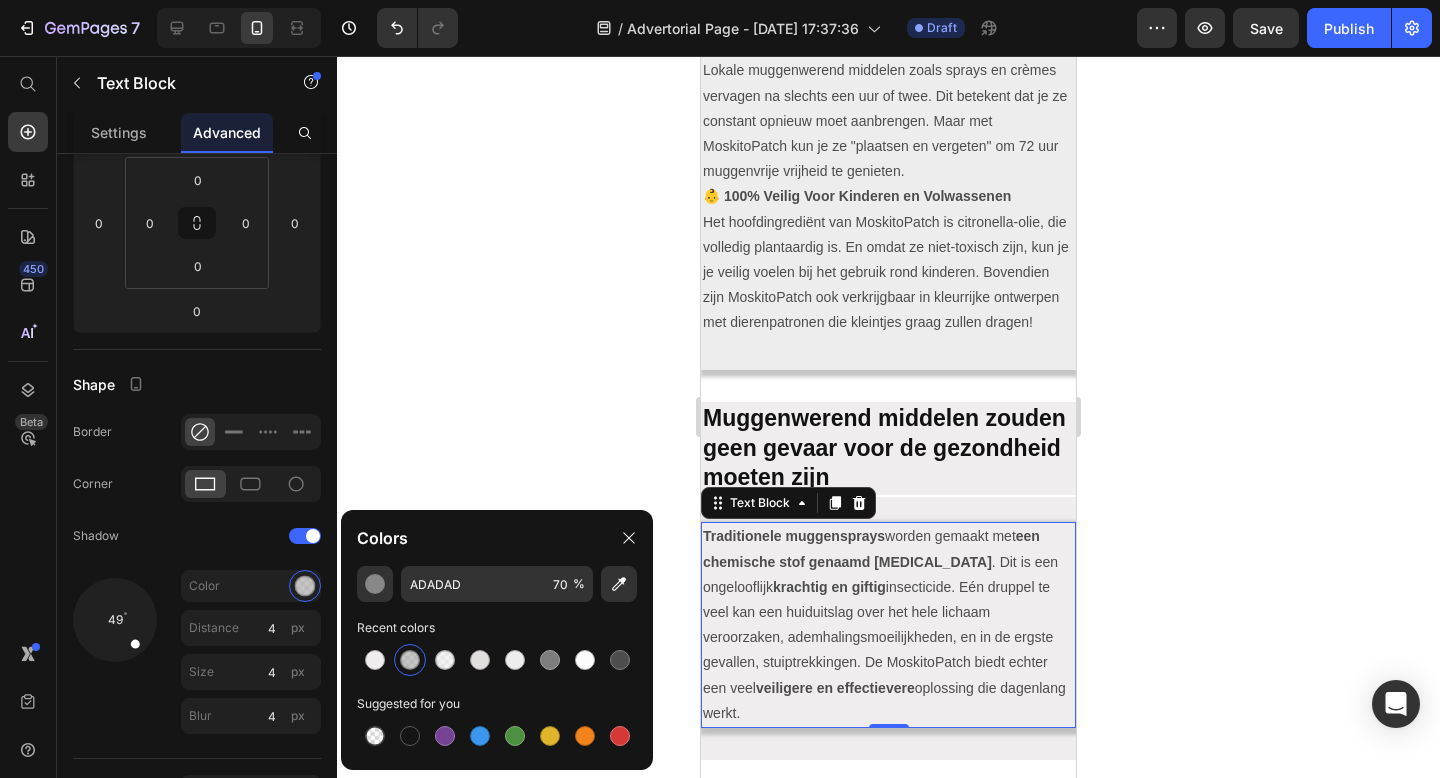 click 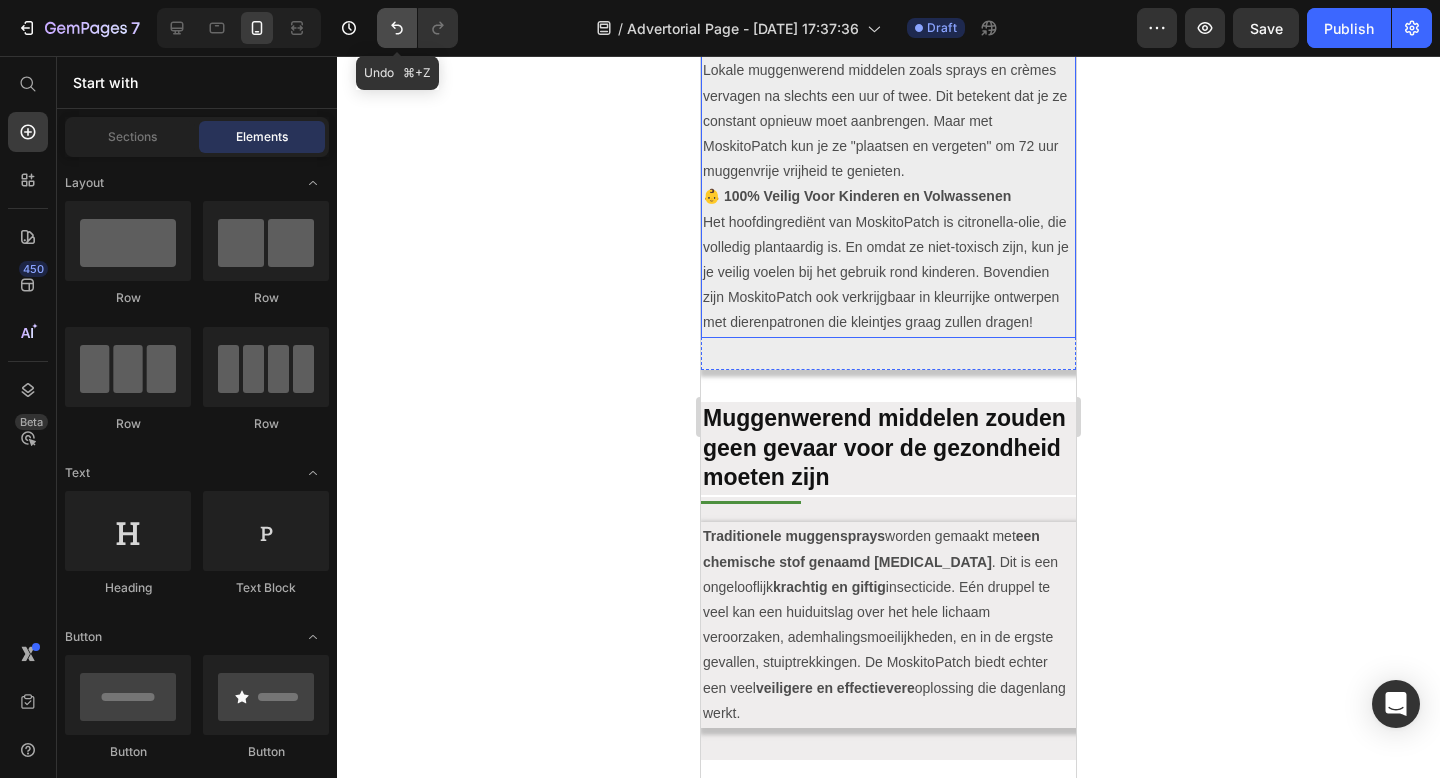 click 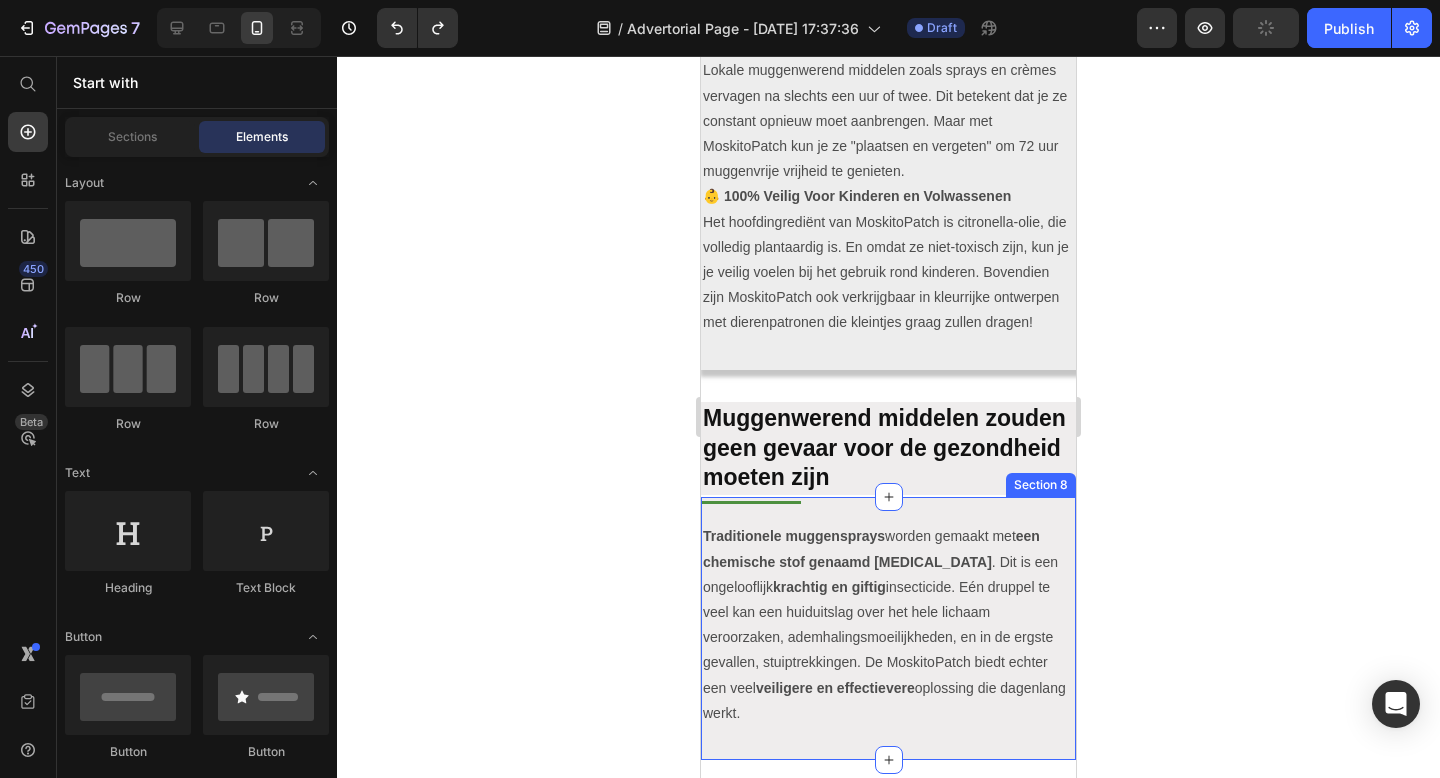 click on "Title Line Traditionele muggensprays  worden gemaakt met  een chemische stof genaamd [MEDICAL_DATA] . Dit is een ongelooflijk  krachtig en giftig  insecticide. Eén druppel te veel kan een huiduitslag over het hele lichaam veroorzaken, ademhalingsmoeilijkheden, en in de ergste gevallen, stuiptrekkingen. De MoskitoPatch biedt echter een veel  veiligere en effectievere  oplossing die dagenlang werkt. Text Block Section 8" at bounding box center [888, 628] 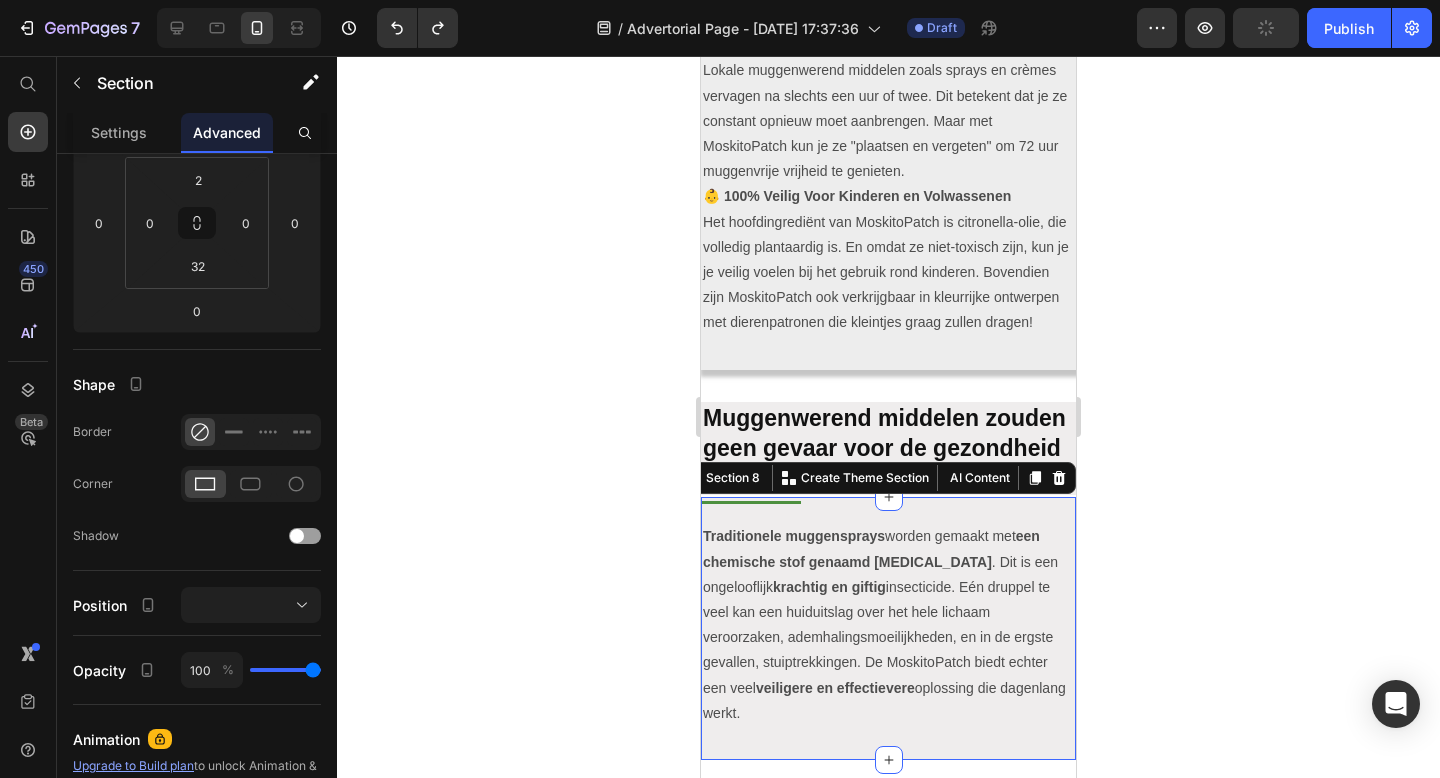 scroll, scrollTop: 0, scrollLeft: 0, axis: both 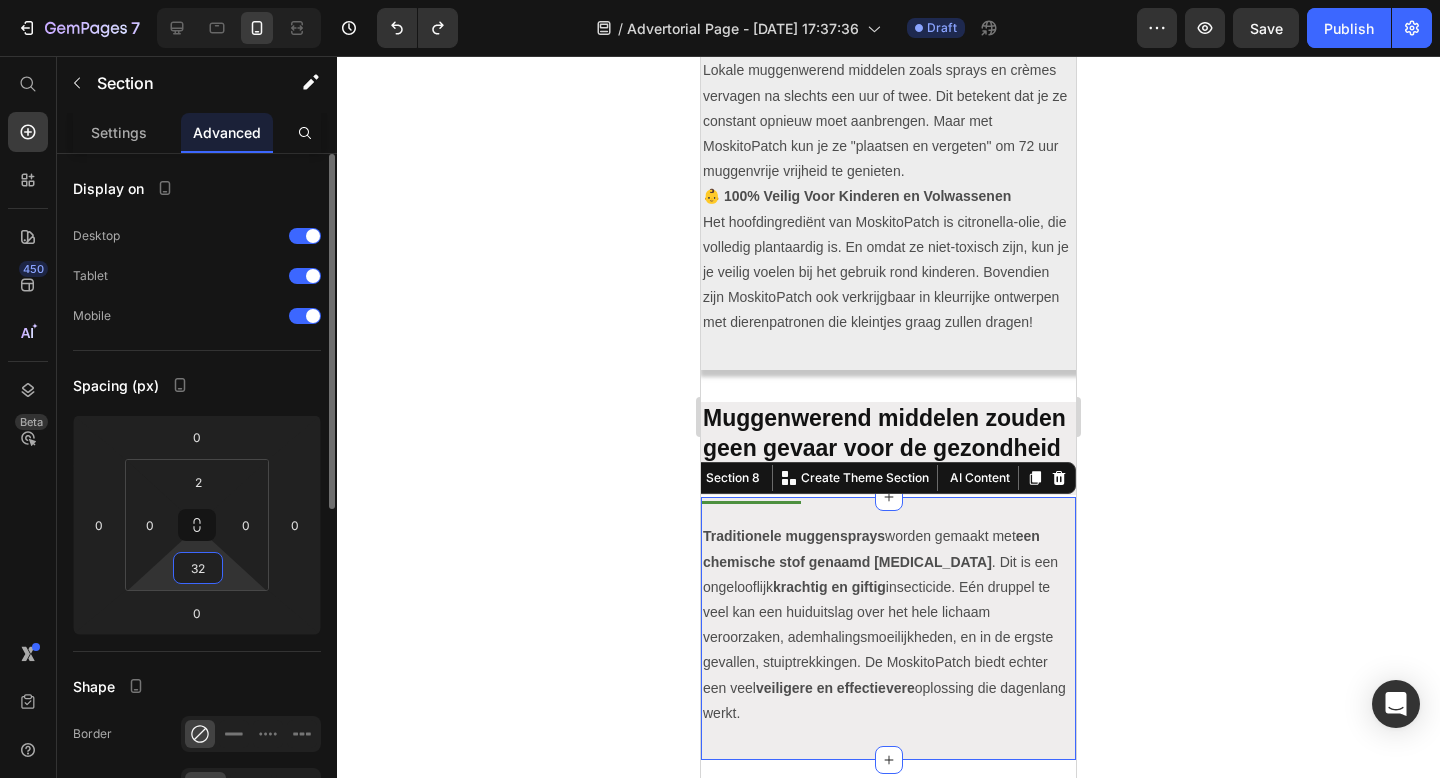 click on "32" at bounding box center (198, 568) 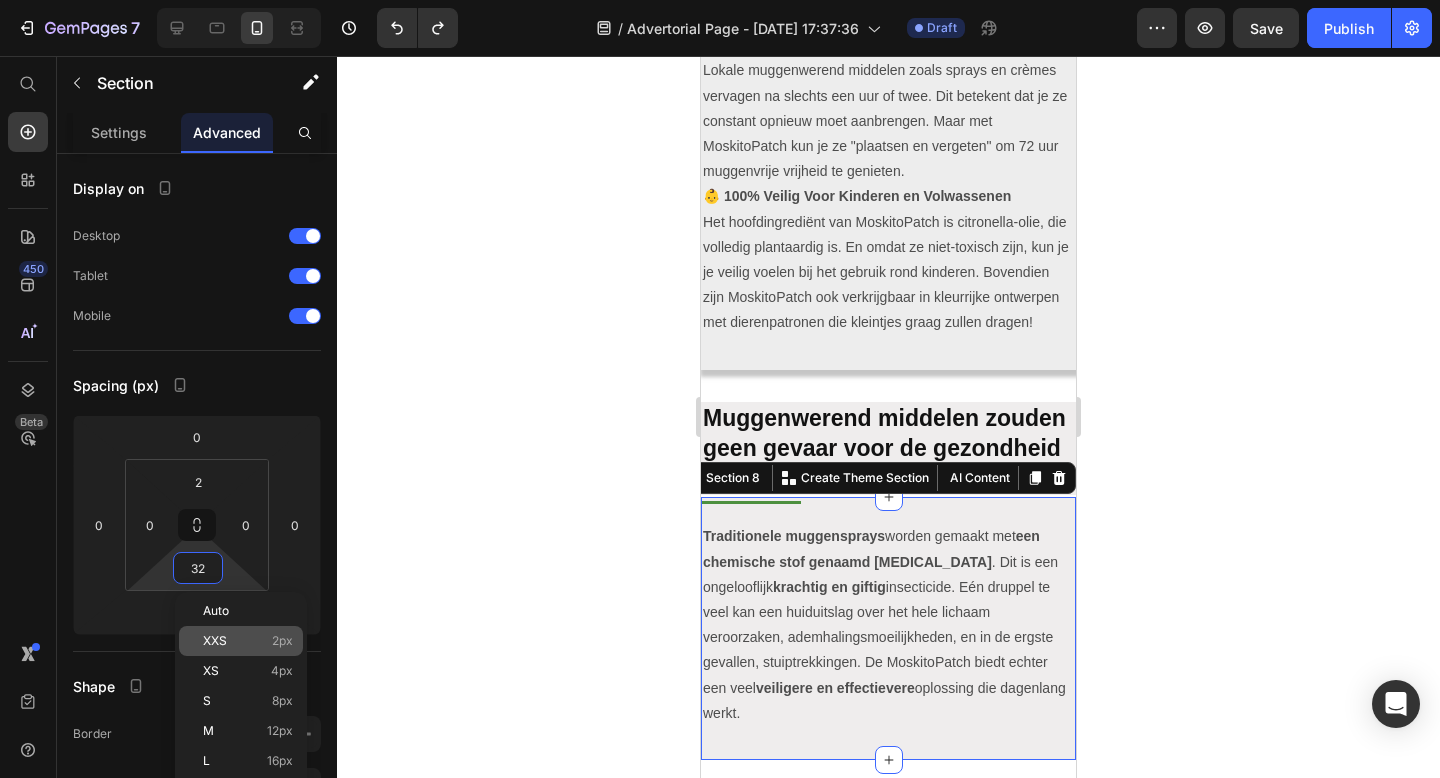 type on "2" 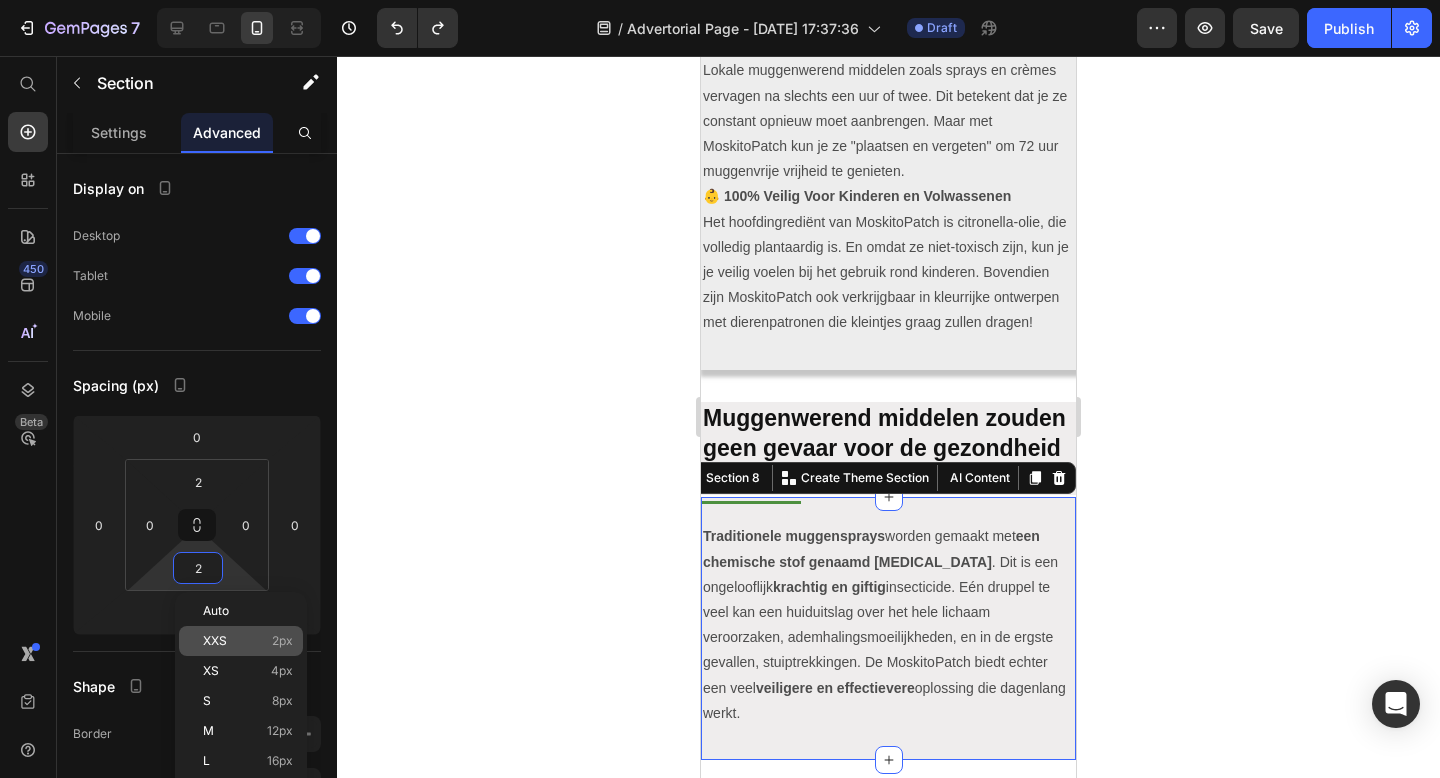 click on "XXS 2px" 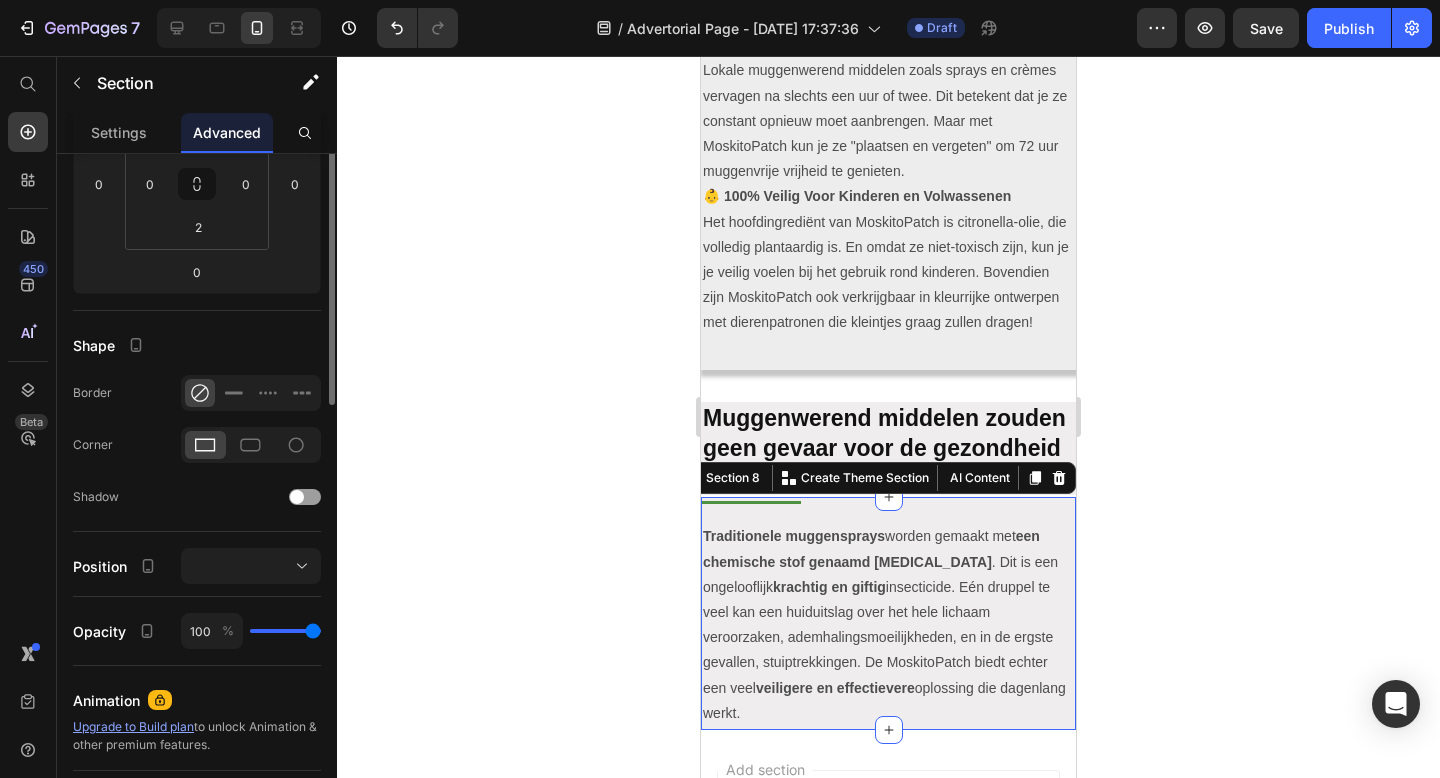 scroll, scrollTop: 505, scrollLeft: 0, axis: vertical 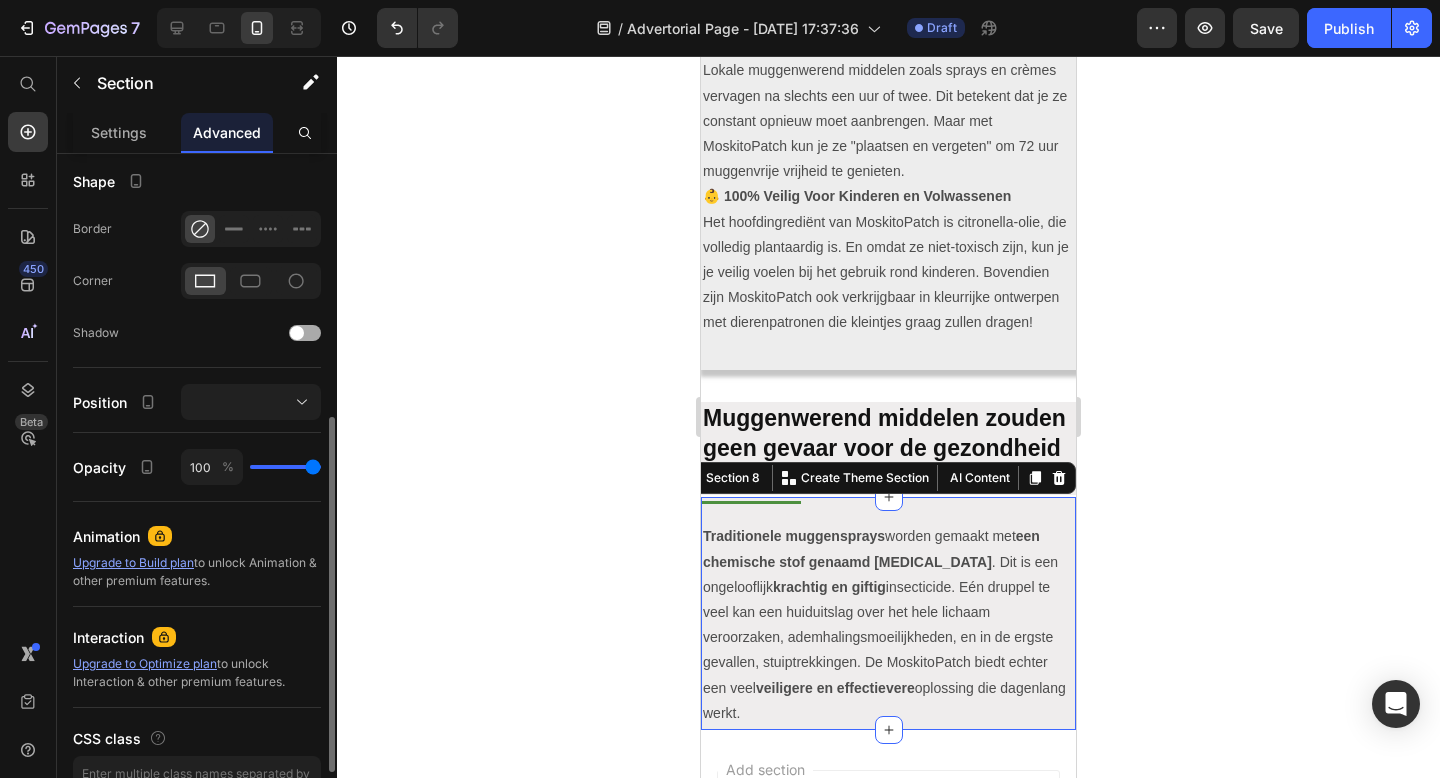 click at bounding box center (305, 333) 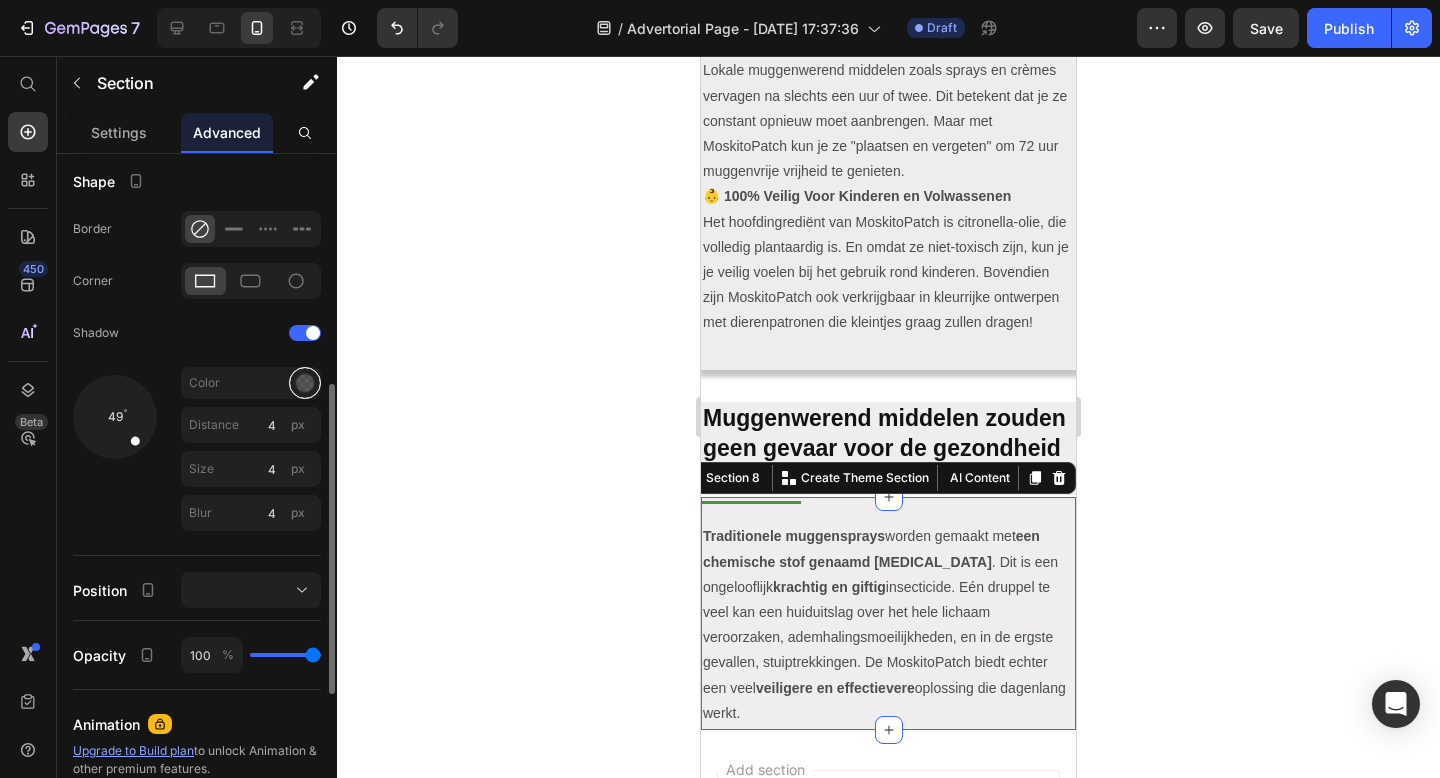 click at bounding box center [305, 383] 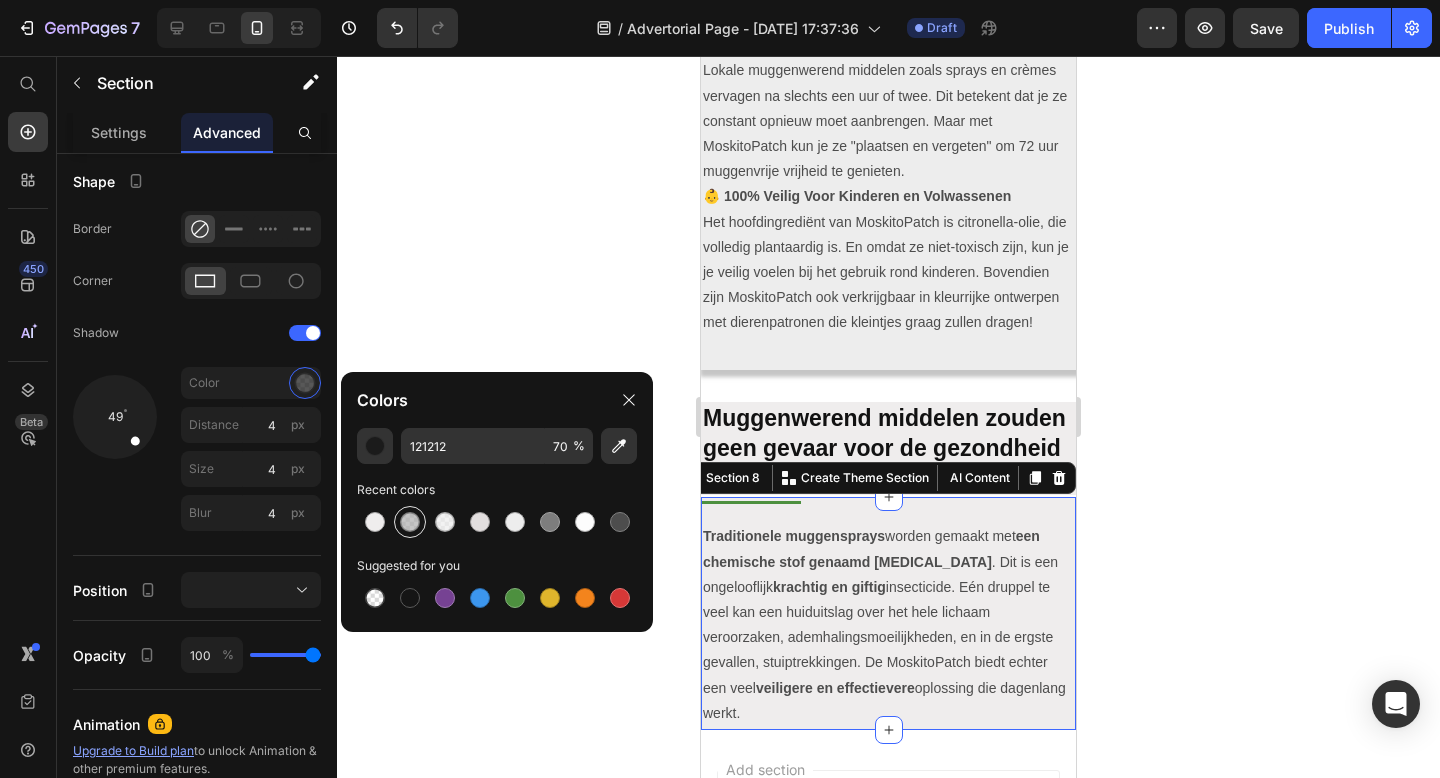 click at bounding box center (410, 522) 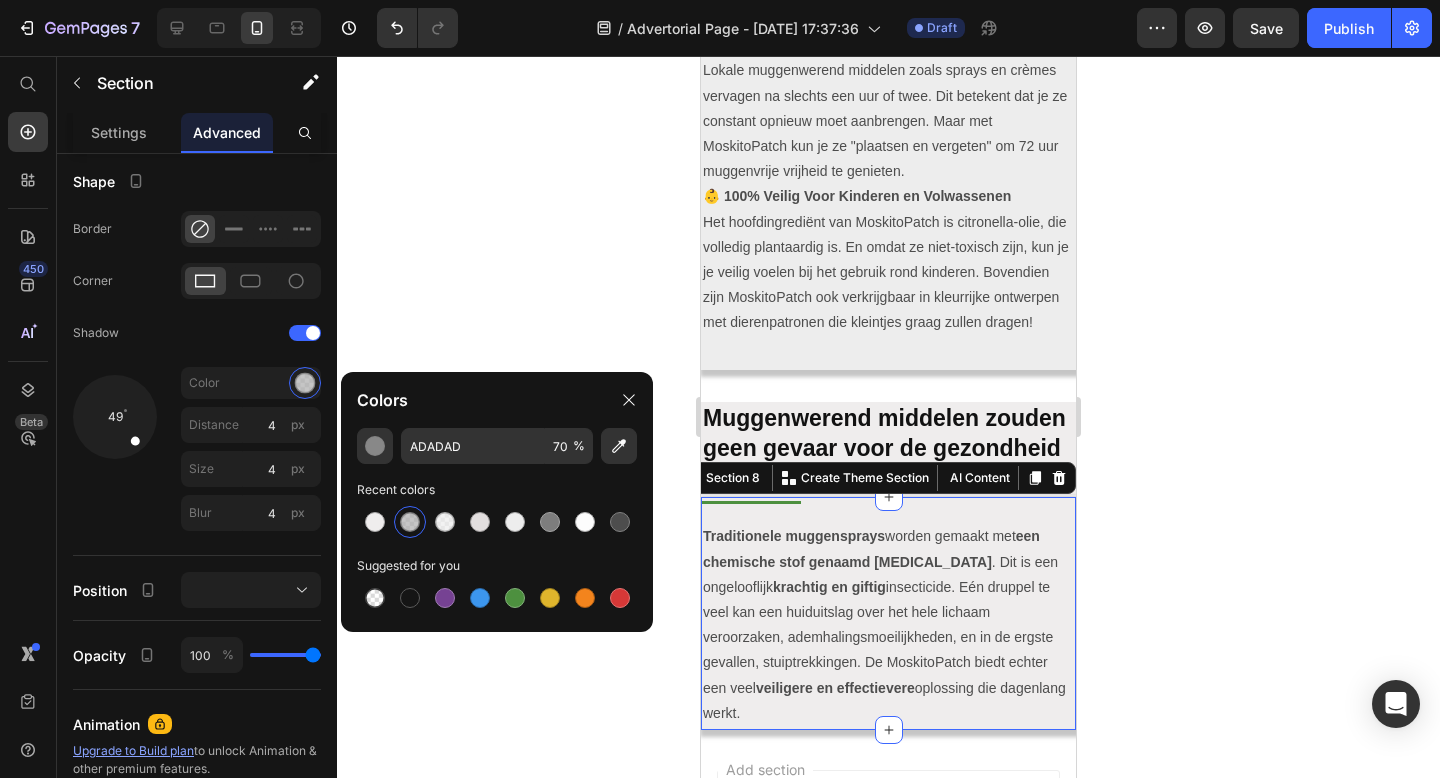click 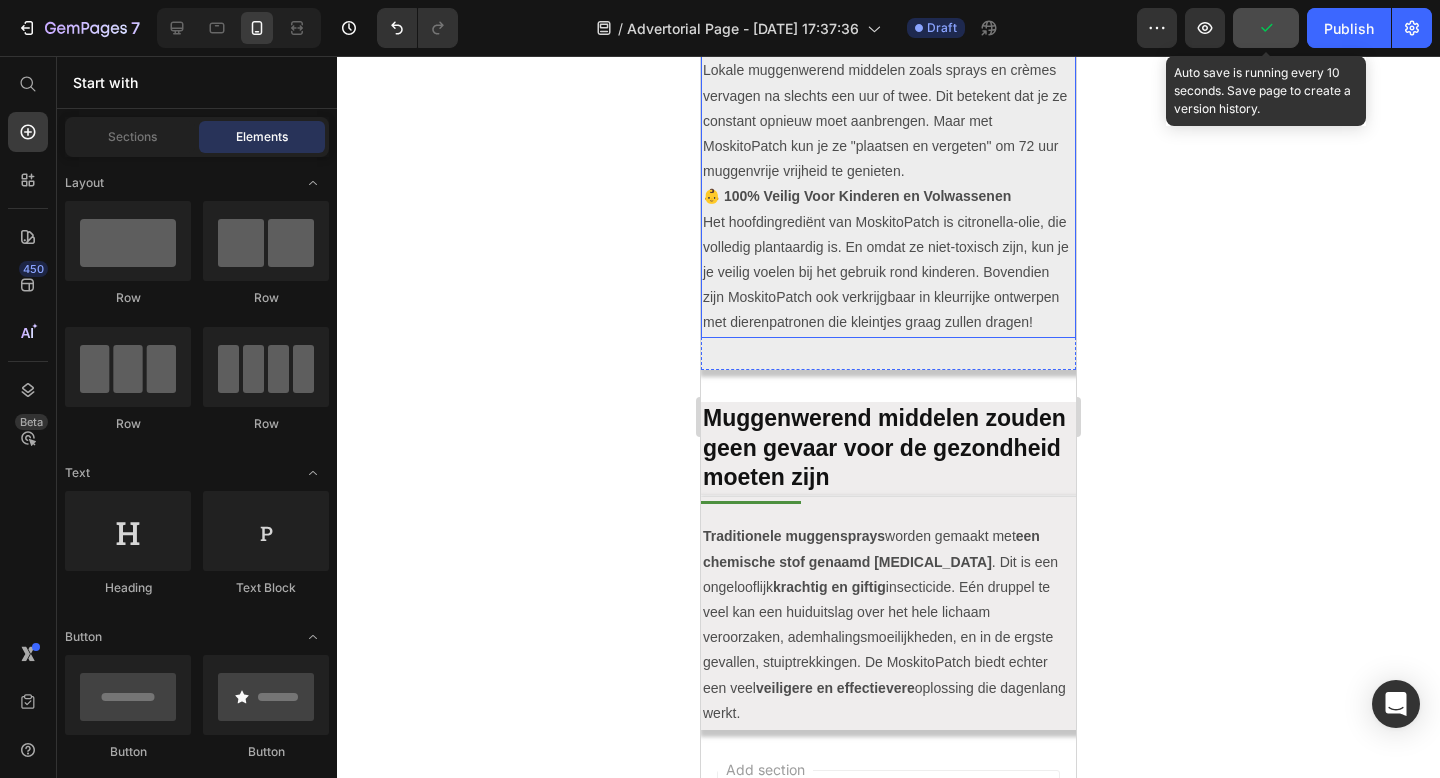 click 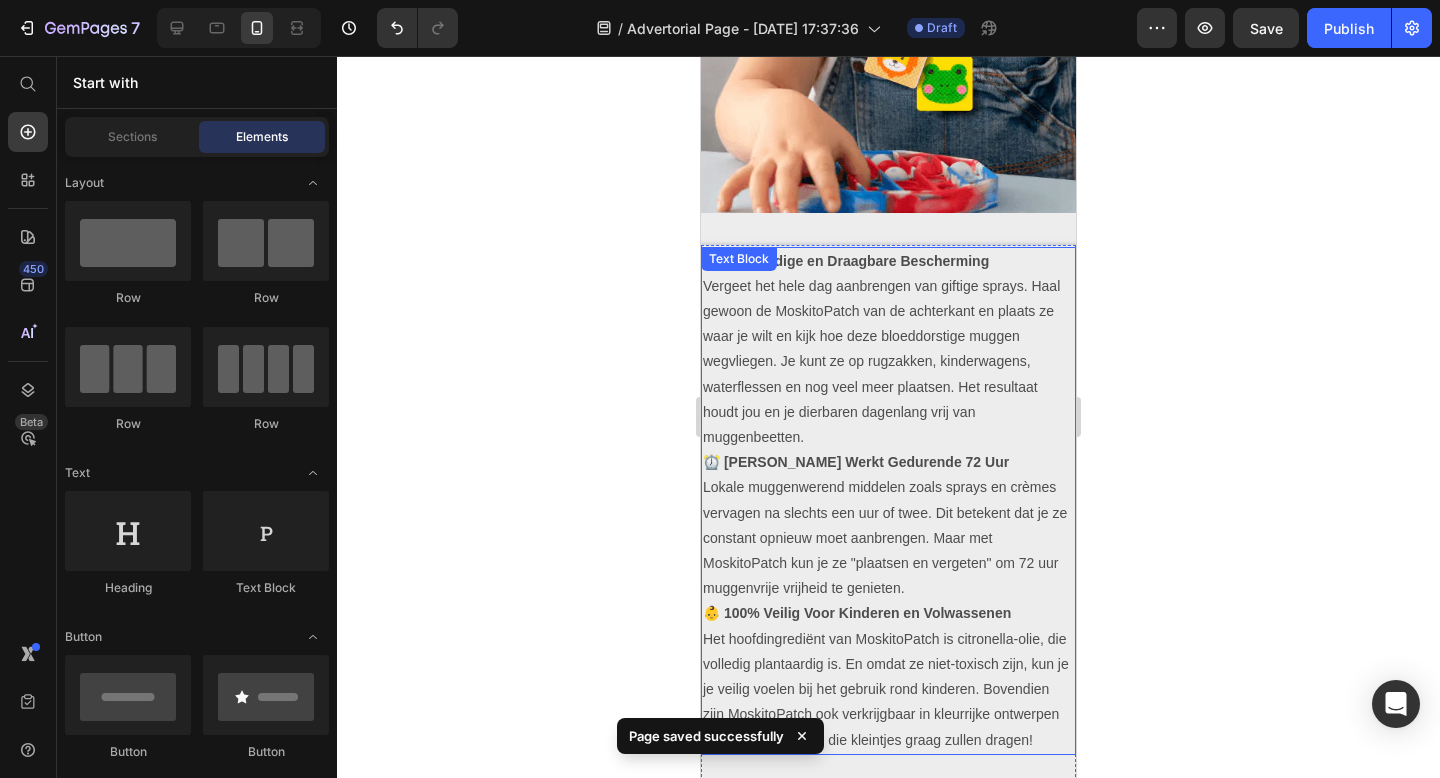 scroll, scrollTop: 2268, scrollLeft: 0, axis: vertical 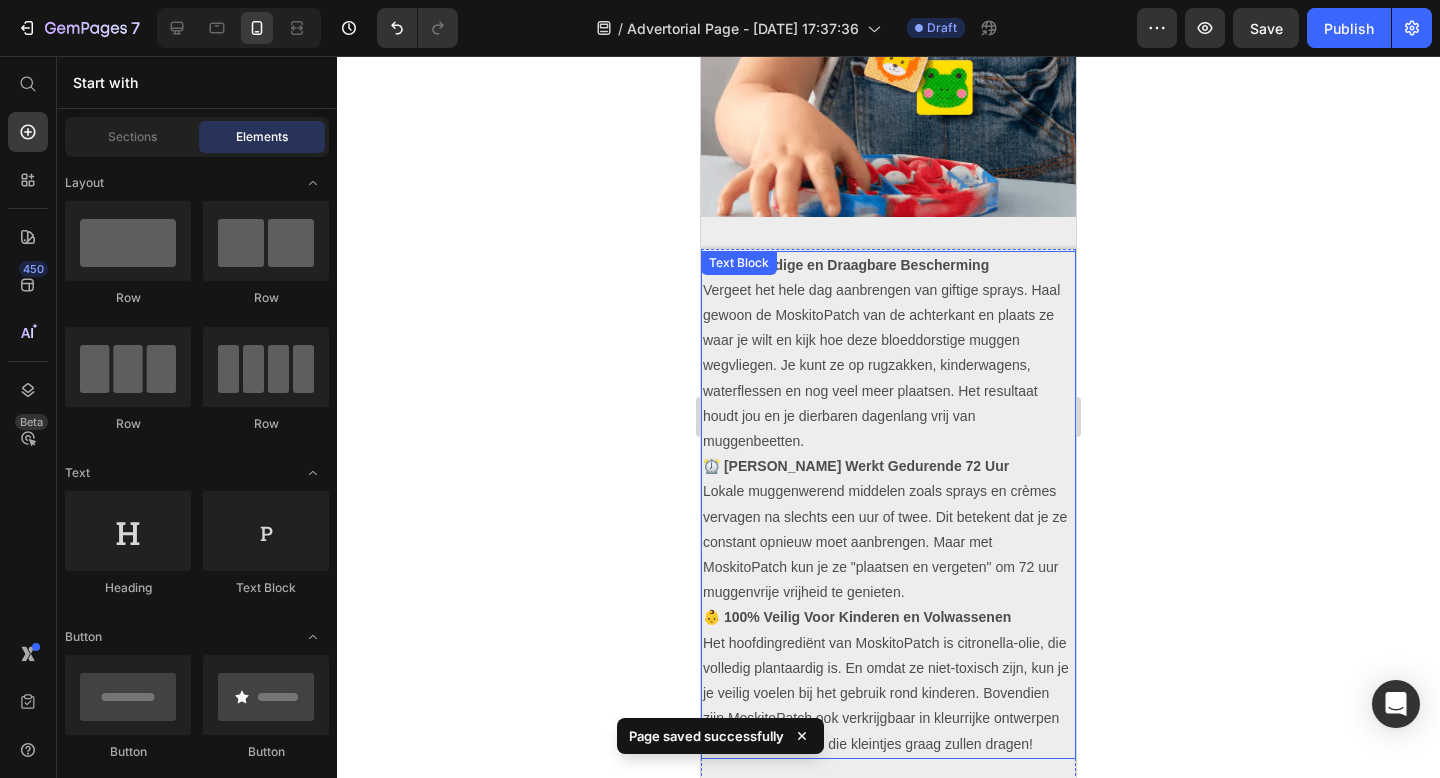 click 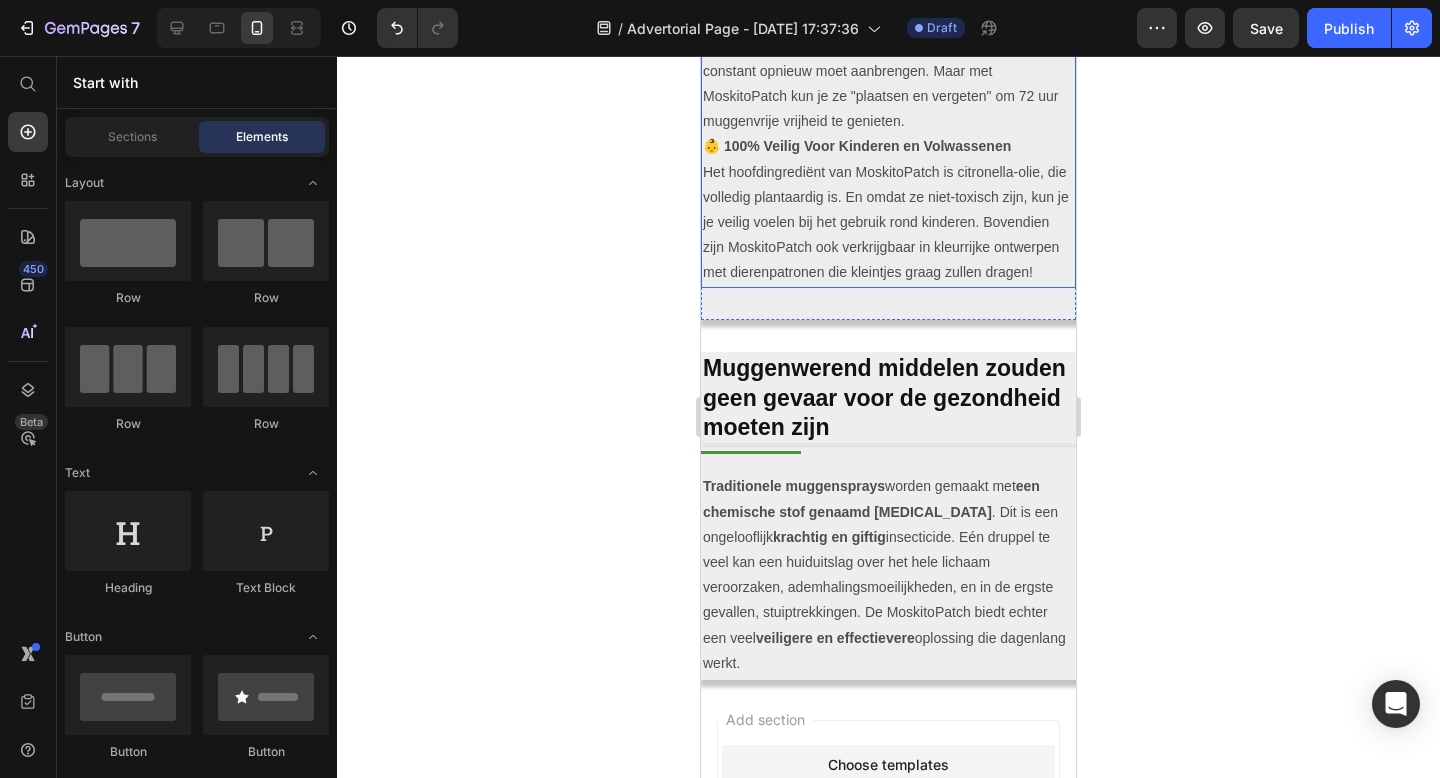 scroll, scrollTop: 2760, scrollLeft: 0, axis: vertical 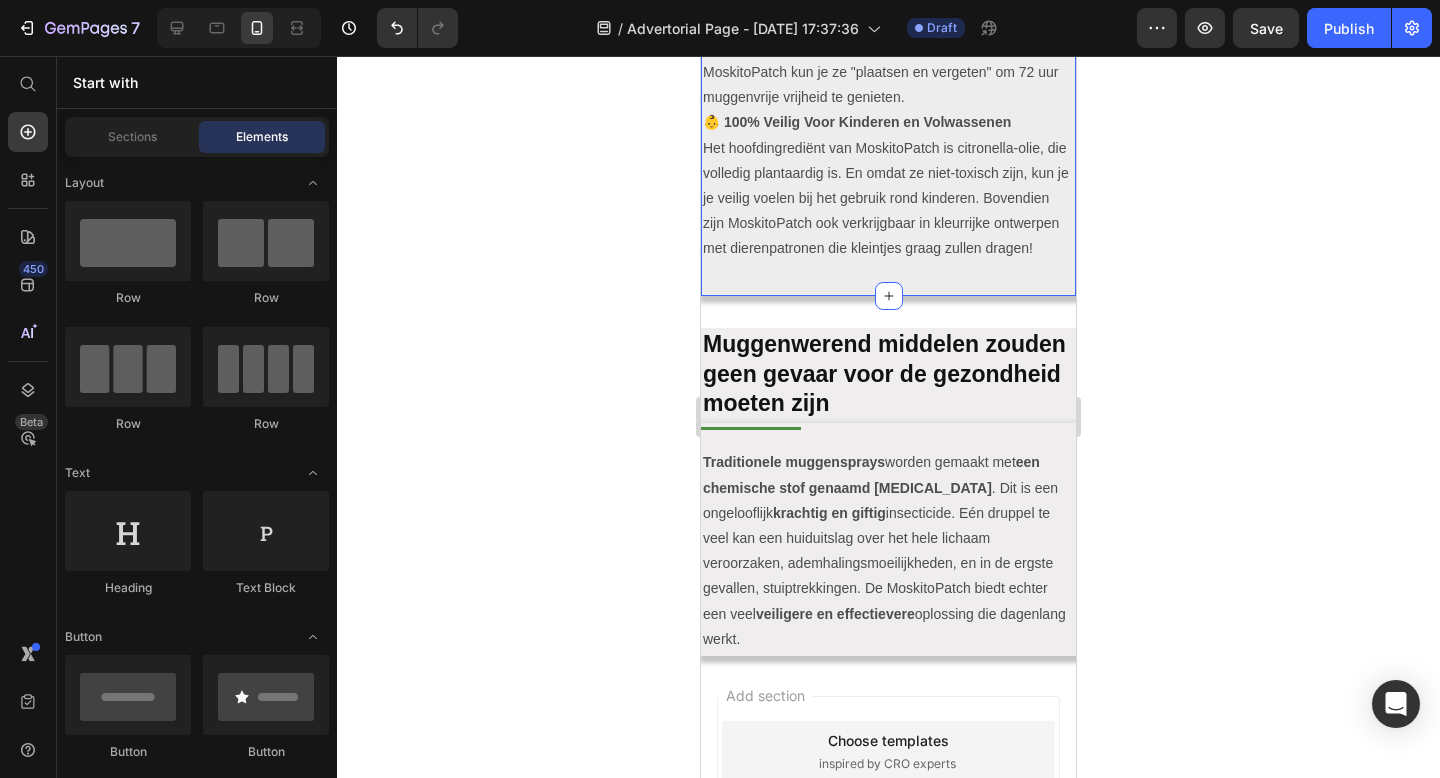 click on "🛡️ Eenvoudige en Draagbare Bescherming  Vergeet het hele dag aanbrengen van giftige sprays. Haal gewoon de MoskitoPatch van de achterkant en plaats ze waar je wilt en kijk hoe deze bloeddorstige muggen wegvliegen. Je kunt ze op rugzakken, kinderwagens, waterflessen en nog veel meer plaatsen. Het resultaat houdt jou en je dierbaren dagenlang vrij van muggenbeetten. ⏰ [PERSON_NAME] Werkt Gedurende 72 Uur  Lokale muggenwerend middelen zoals sprays en crèmes vervagen na slechts een uur of twee. Dit betekent dat je ze constant opnieuw moet aanbrengen. Maar met MoskitoPatch kun je ze "plaatsen en vergeten" om 72 uur muggenvrije vrijheid te genieten. 👶 100% Veilig Voor Kinderen en Volwassenen  Het hoofdingrediënt van MoskitoPatch is citronella-olie, die volledig plantaardig is. En omdat ze niet-toxisch zijn, kun je je veilig voelen bij het gebruik rond kinderen. Bovendien zijn MoskitoPatch ook verkrijgbaar in kleurrijke ontwerpen met dierenpatronen die kleintjes graag zullen dragen! Text Block" at bounding box center (888, 25) 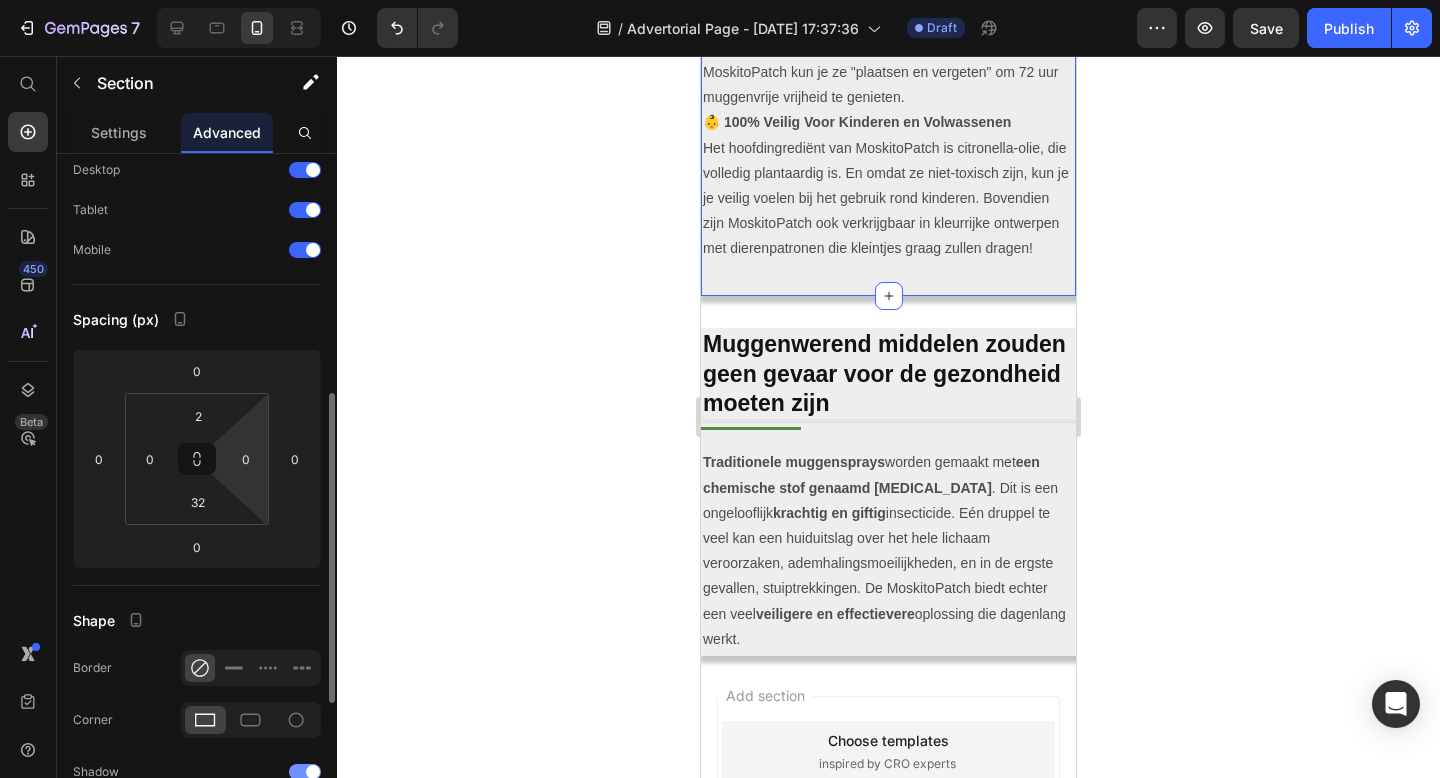 scroll, scrollTop: 0, scrollLeft: 0, axis: both 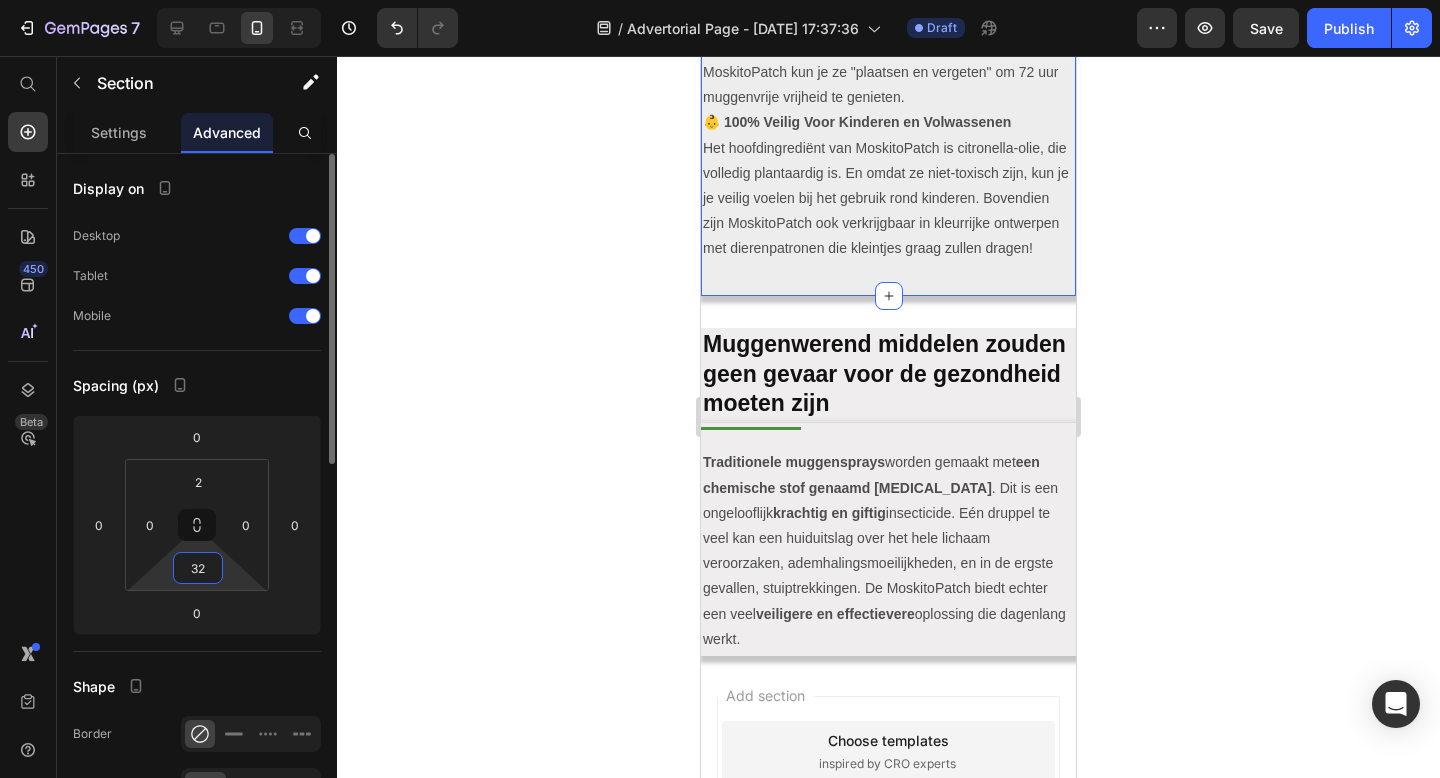 click on "32" at bounding box center (198, 568) 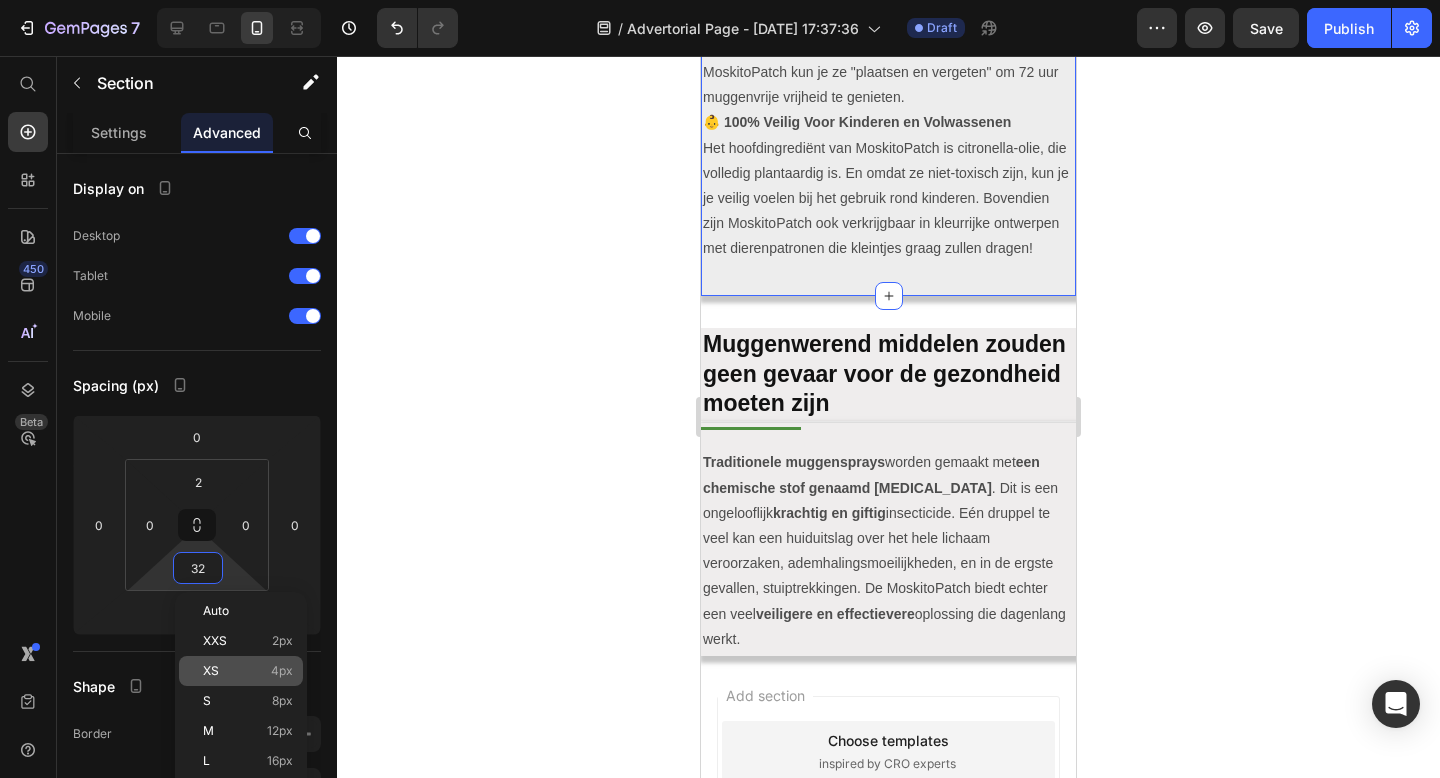 click on "XS 4px" at bounding box center (248, 671) 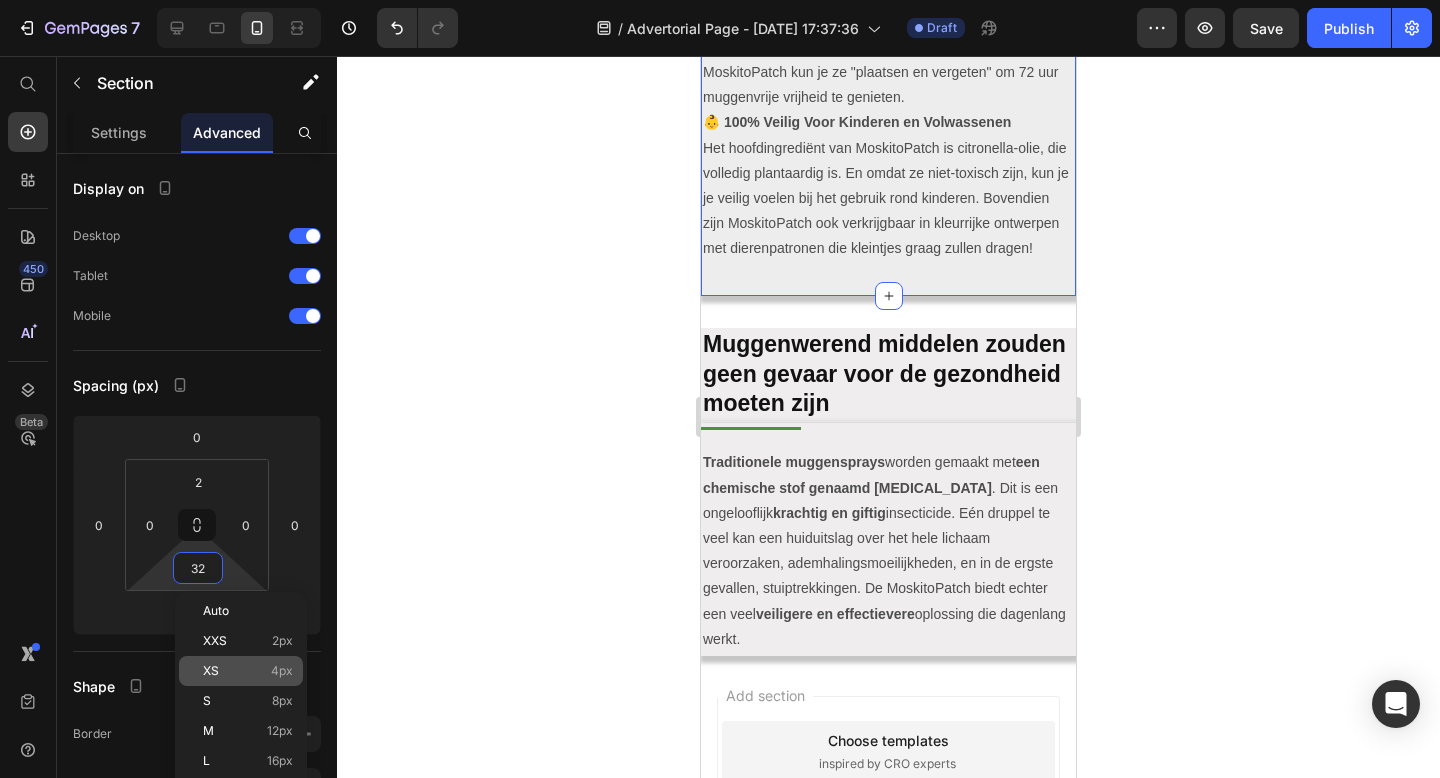type on "4" 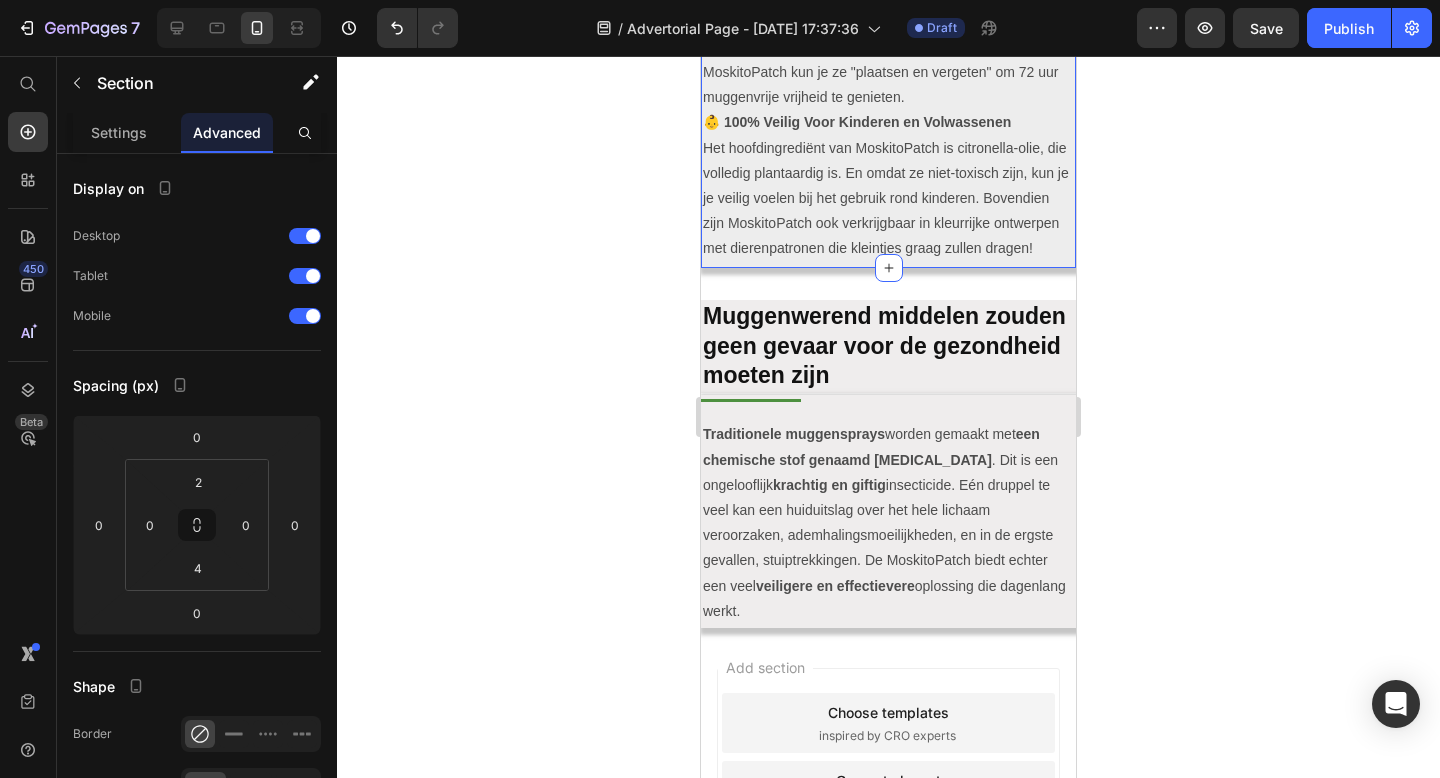 click 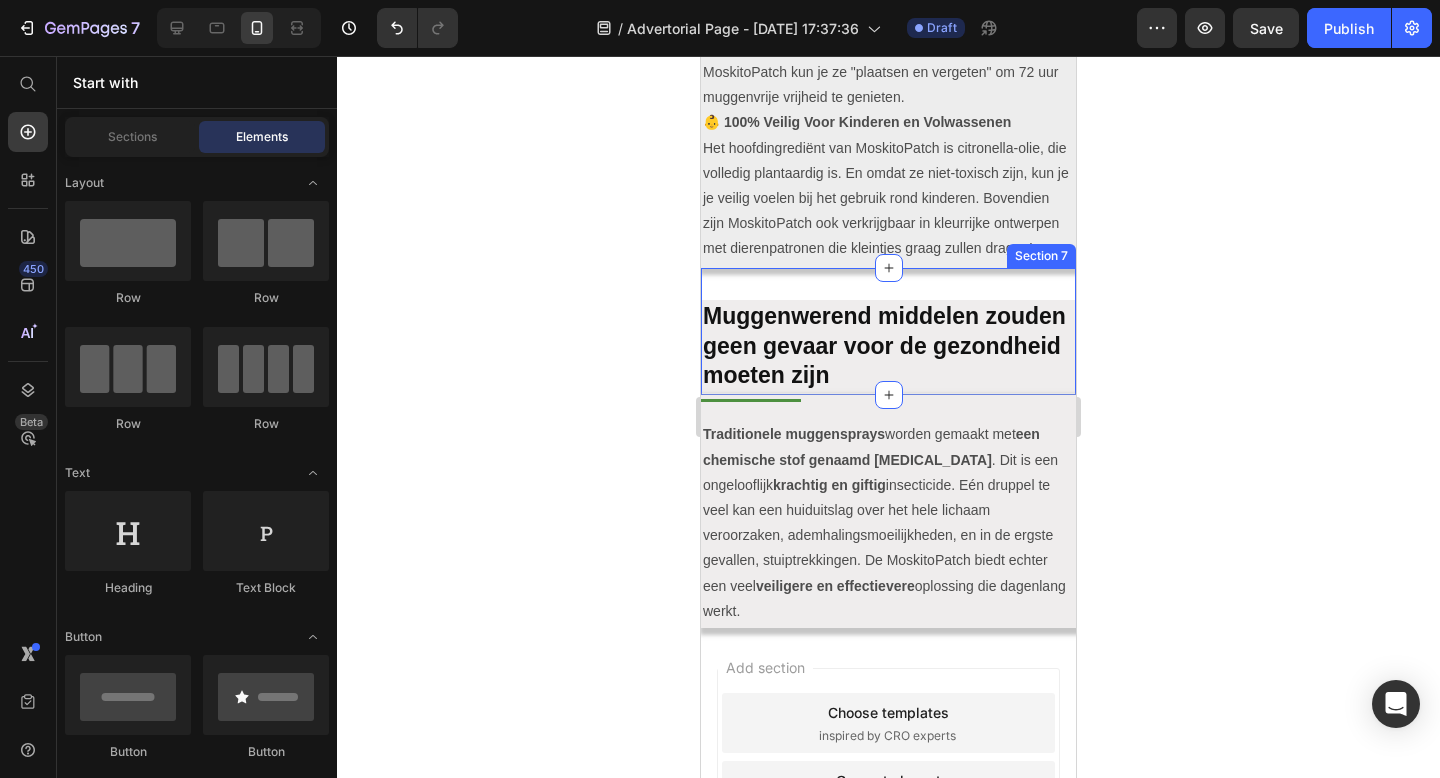 click 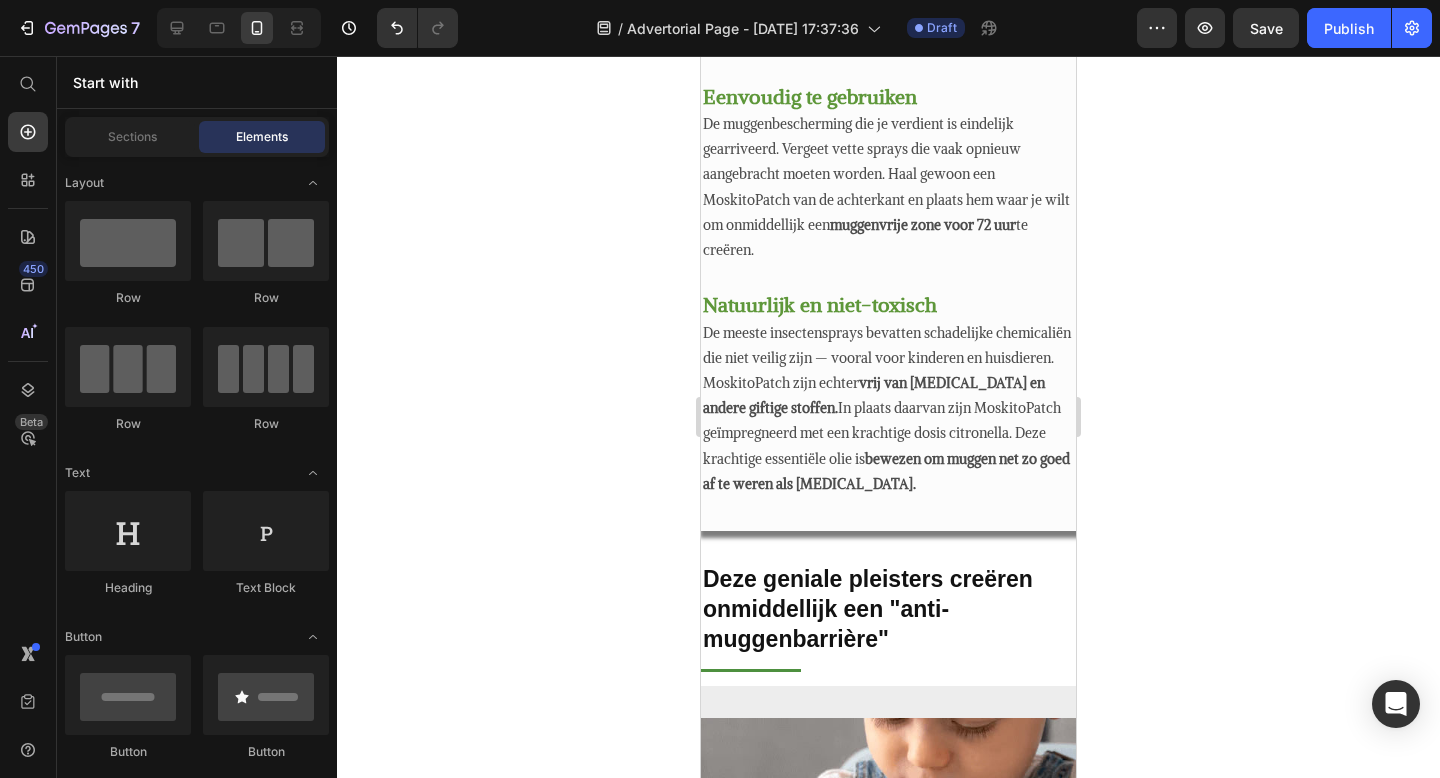 scroll, scrollTop: 1395, scrollLeft: 0, axis: vertical 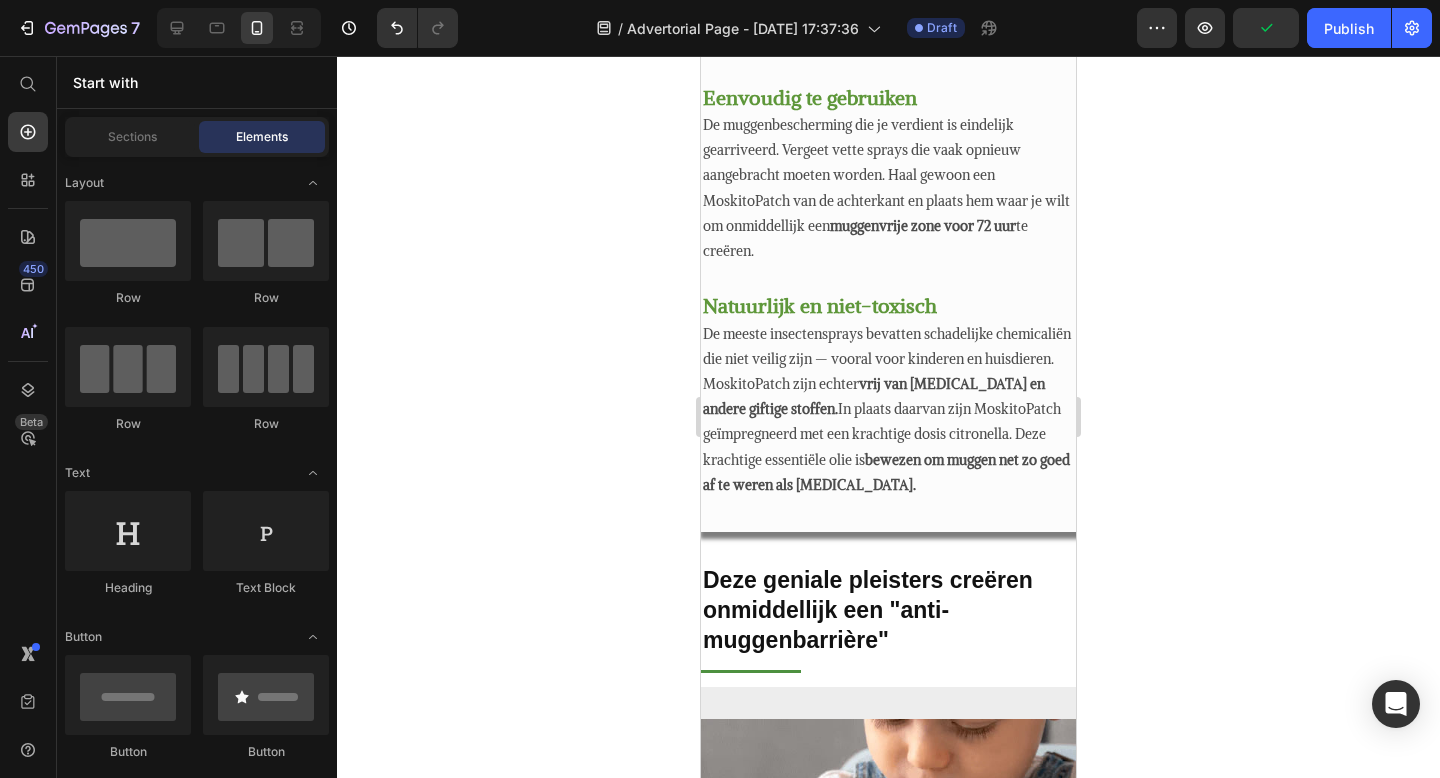 click 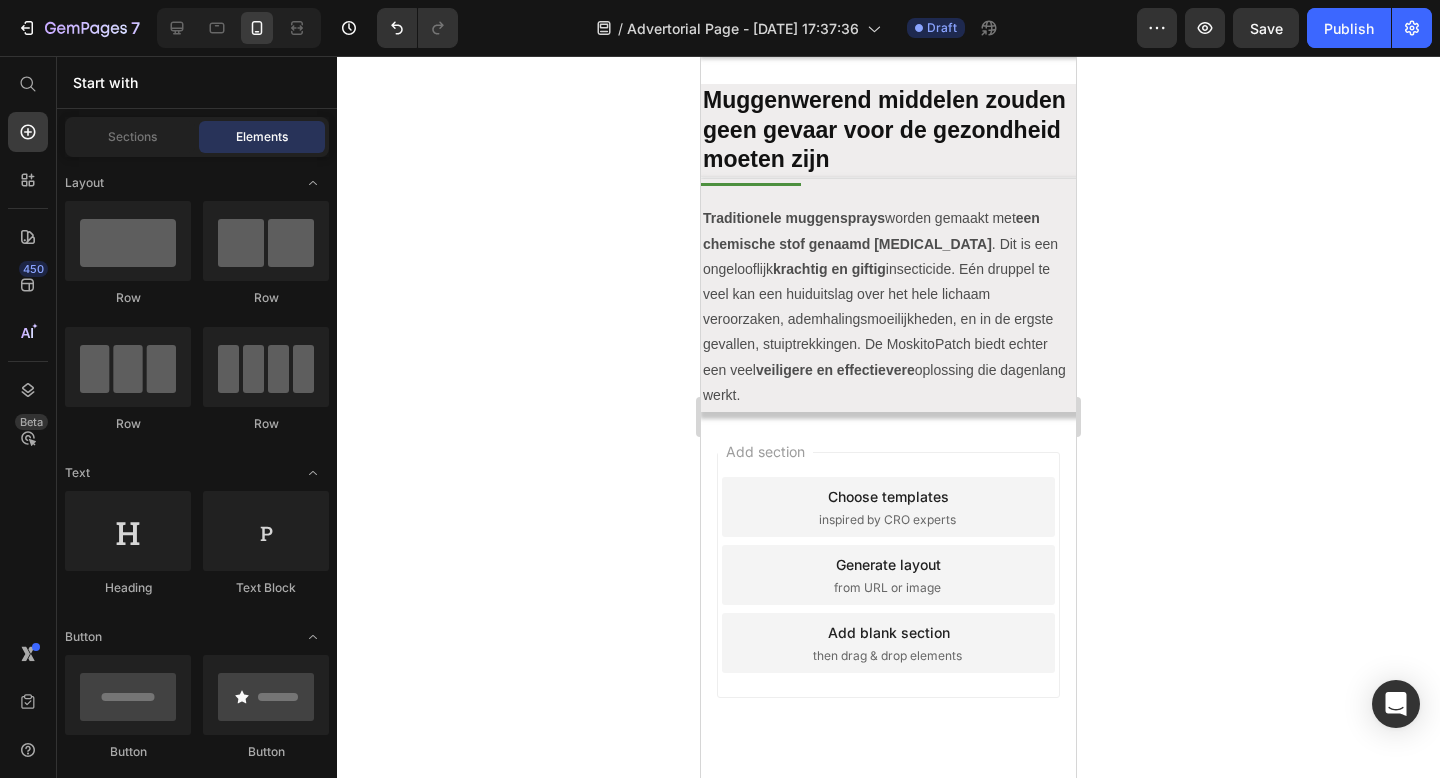 scroll, scrollTop: 3009, scrollLeft: 0, axis: vertical 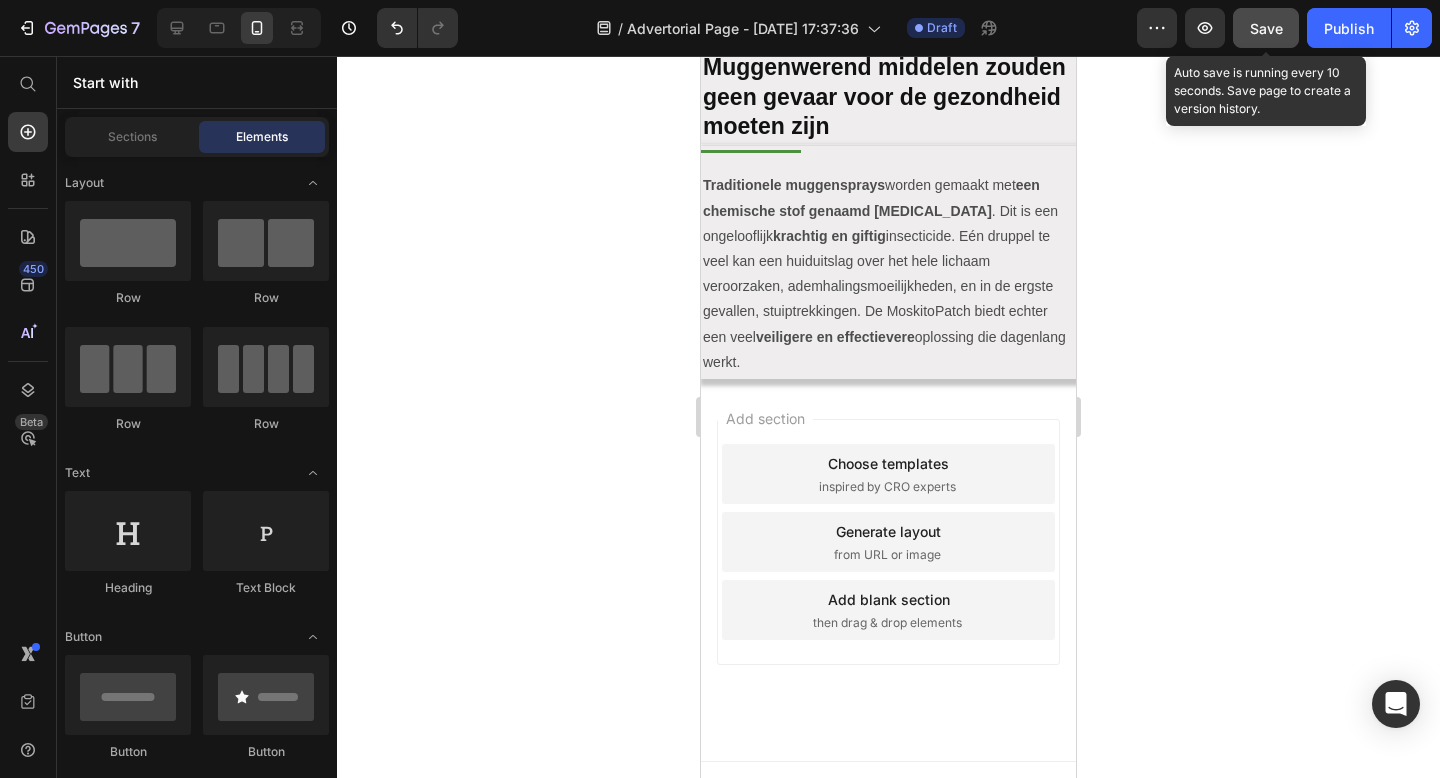 click on "Save" 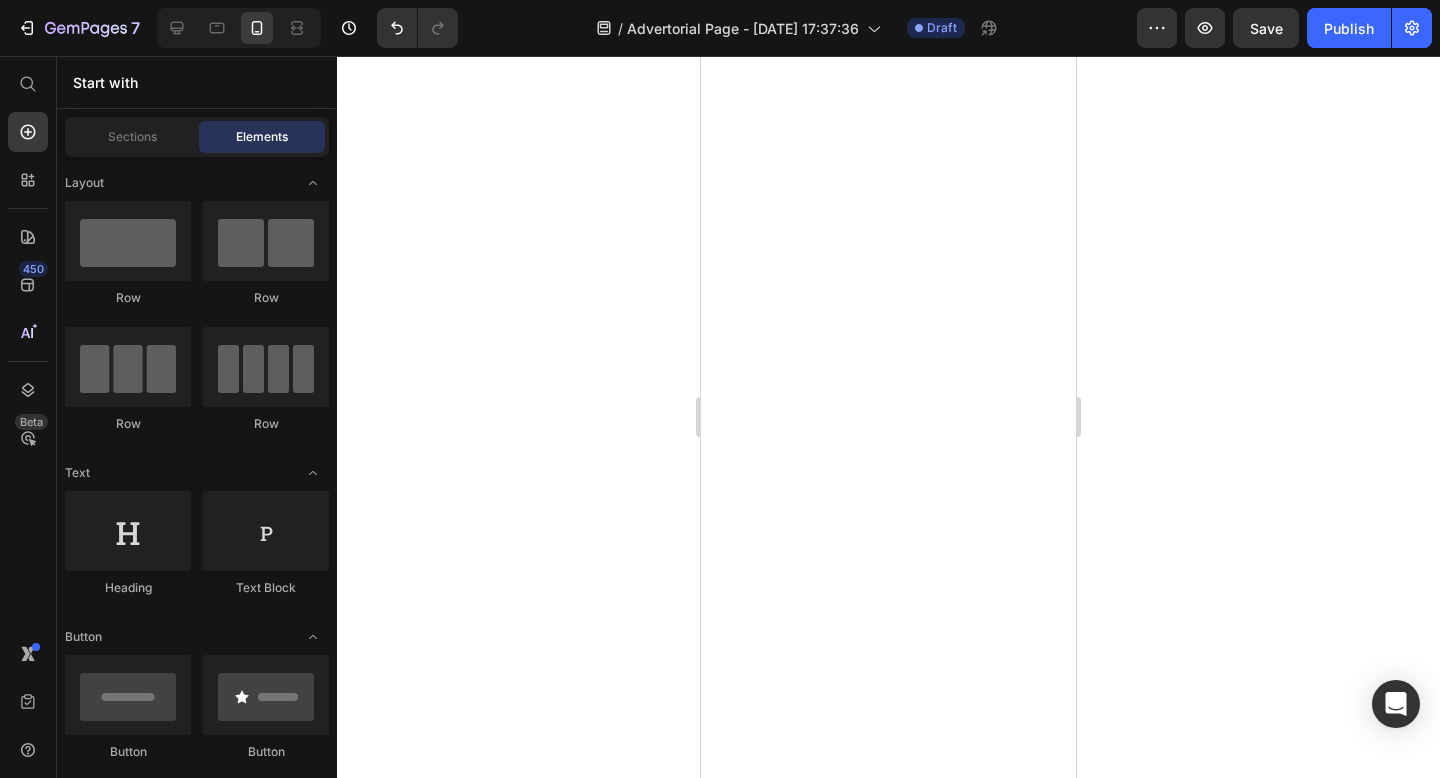 scroll, scrollTop: 0, scrollLeft: 0, axis: both 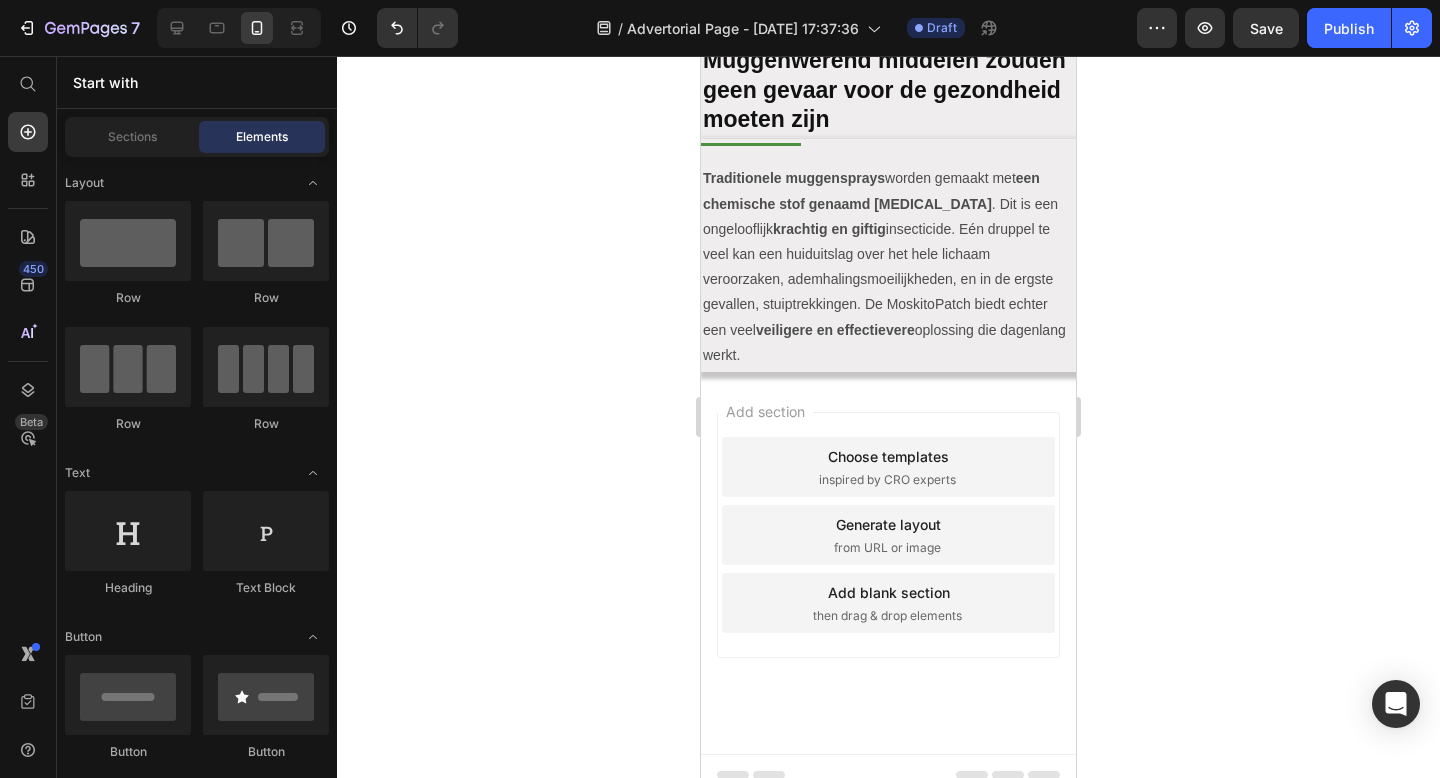 click on "👶 100% Veilig Voor Kinderen en Volwassenen" at bounding box center (857, -134) 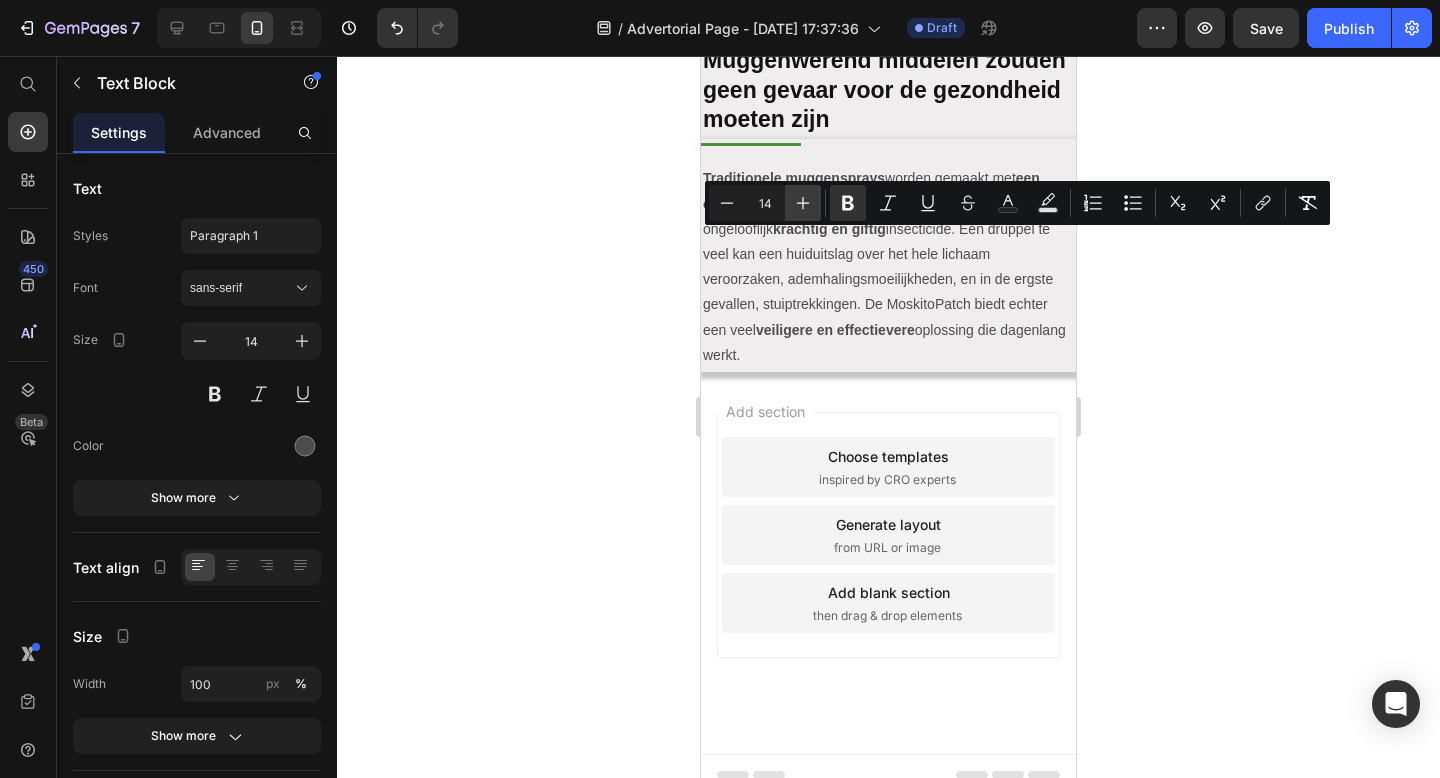 click 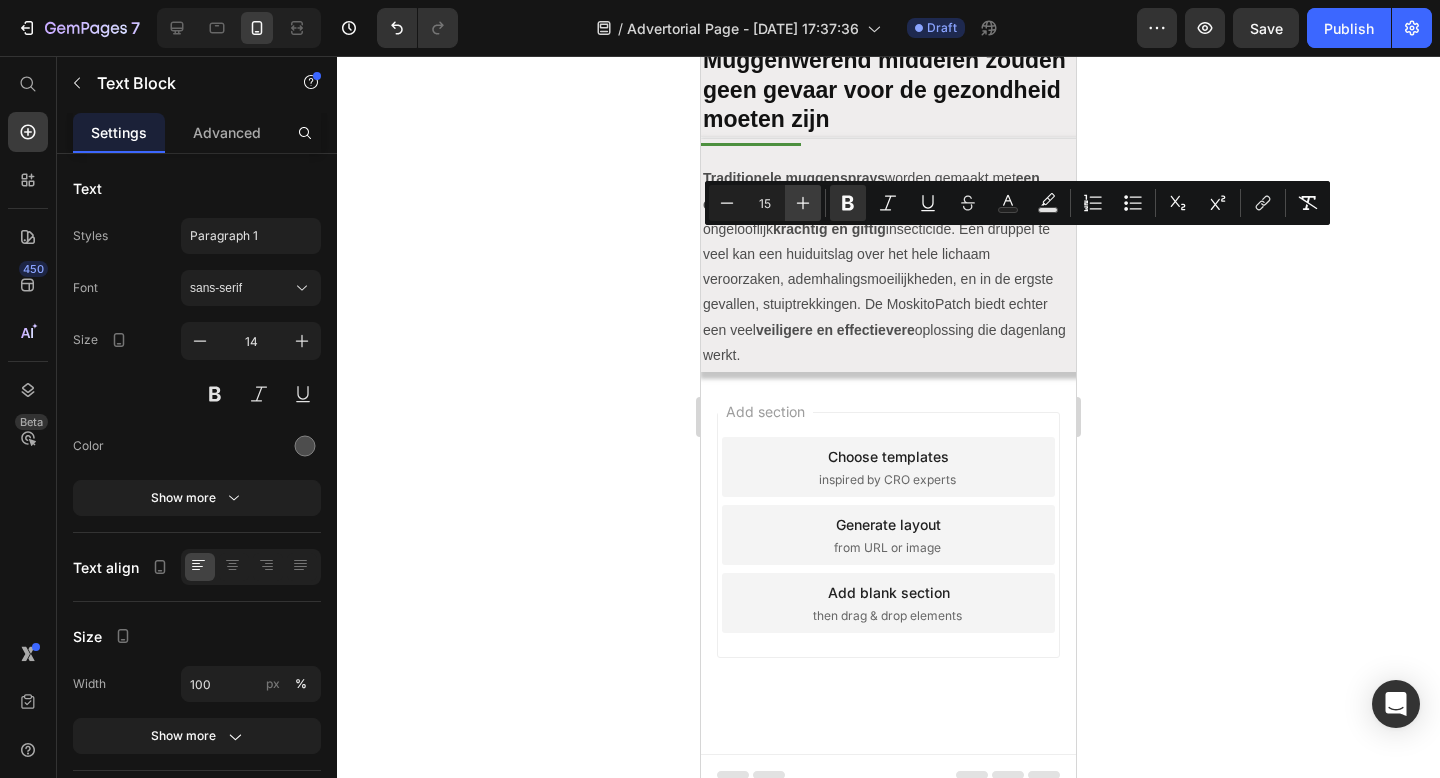 click 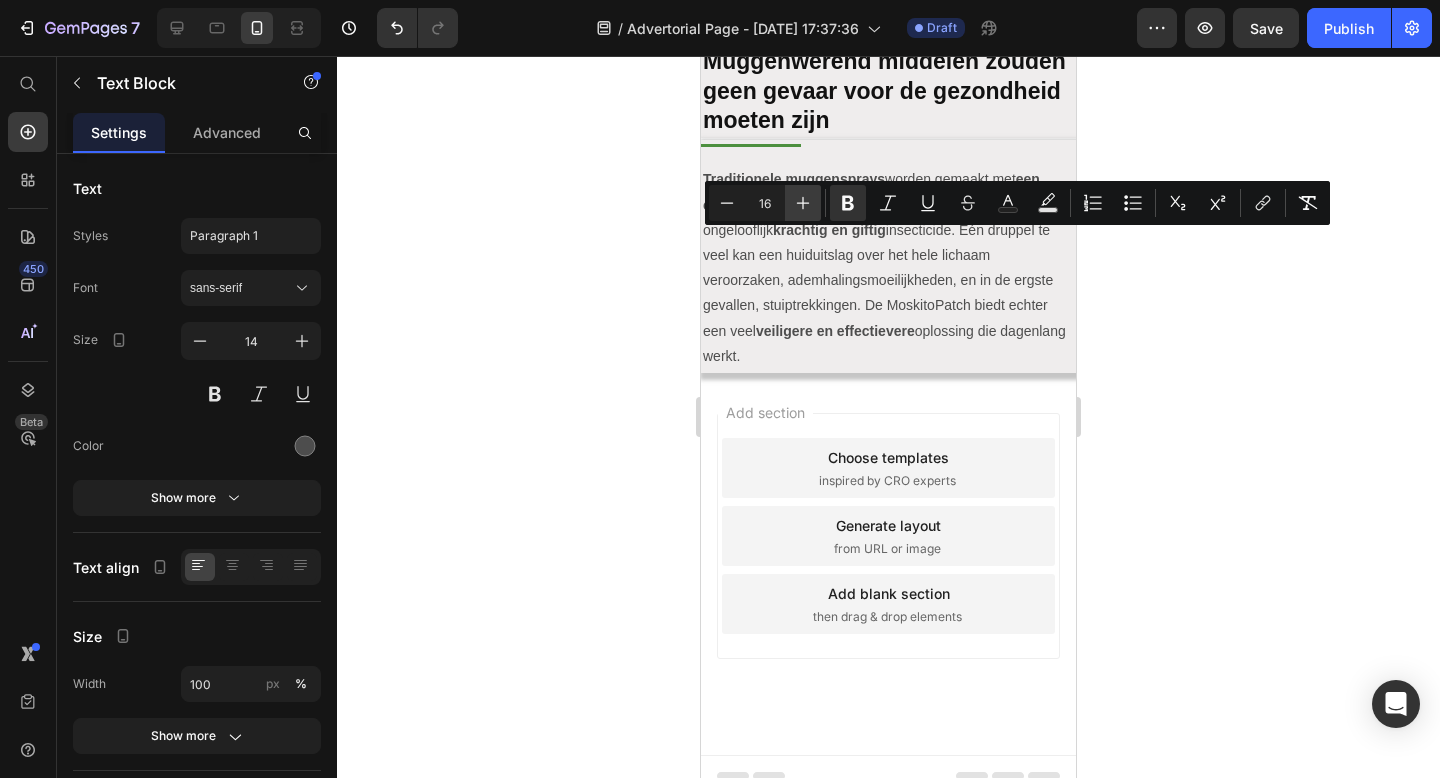 click 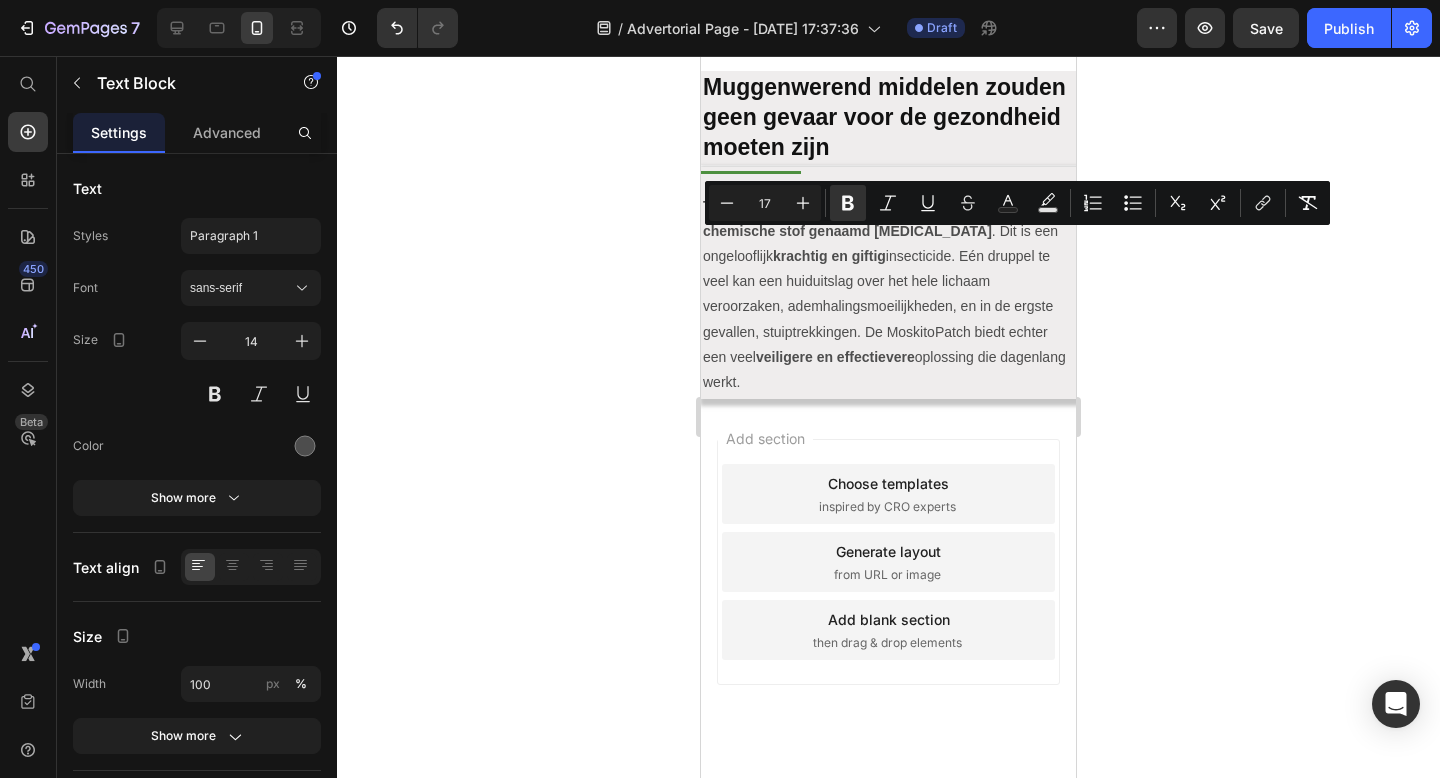 click on "Het hoofdingrediënt van MoskitoPatch is citronella-olie, die volledig plantaardig is. En omdat ze niet-toxisch zijn, kun je je veilig voelen bij het gebruik rond kinderen. Bovendien zijn MoskitoPatch ook verkrijgbaar in kleurrijke ontwerpen met dierenpatronen die kleintjes graag zullen dragen!" at bounding box center (888, -30) 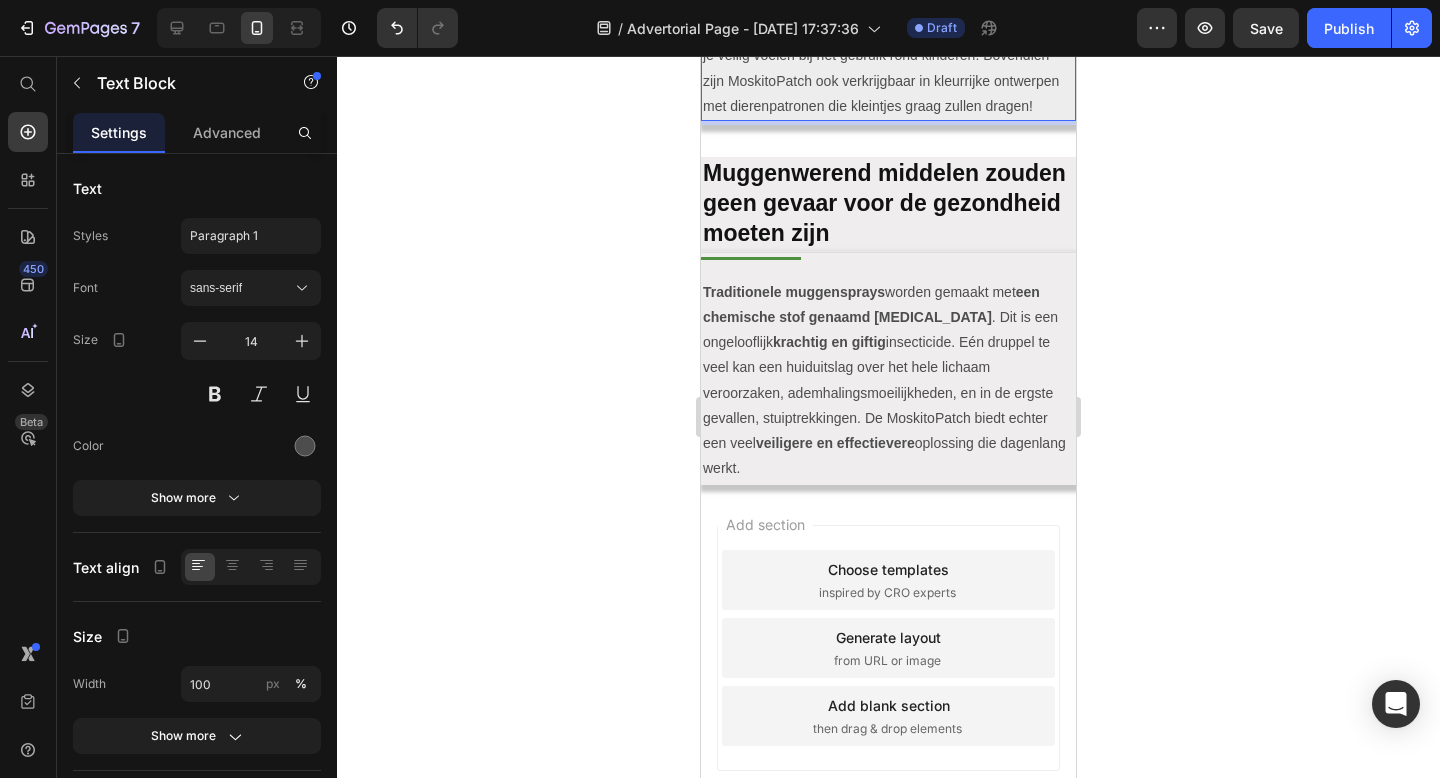 scroll, scrollTop: 2579, scrollLeft: 0, axis: vertical 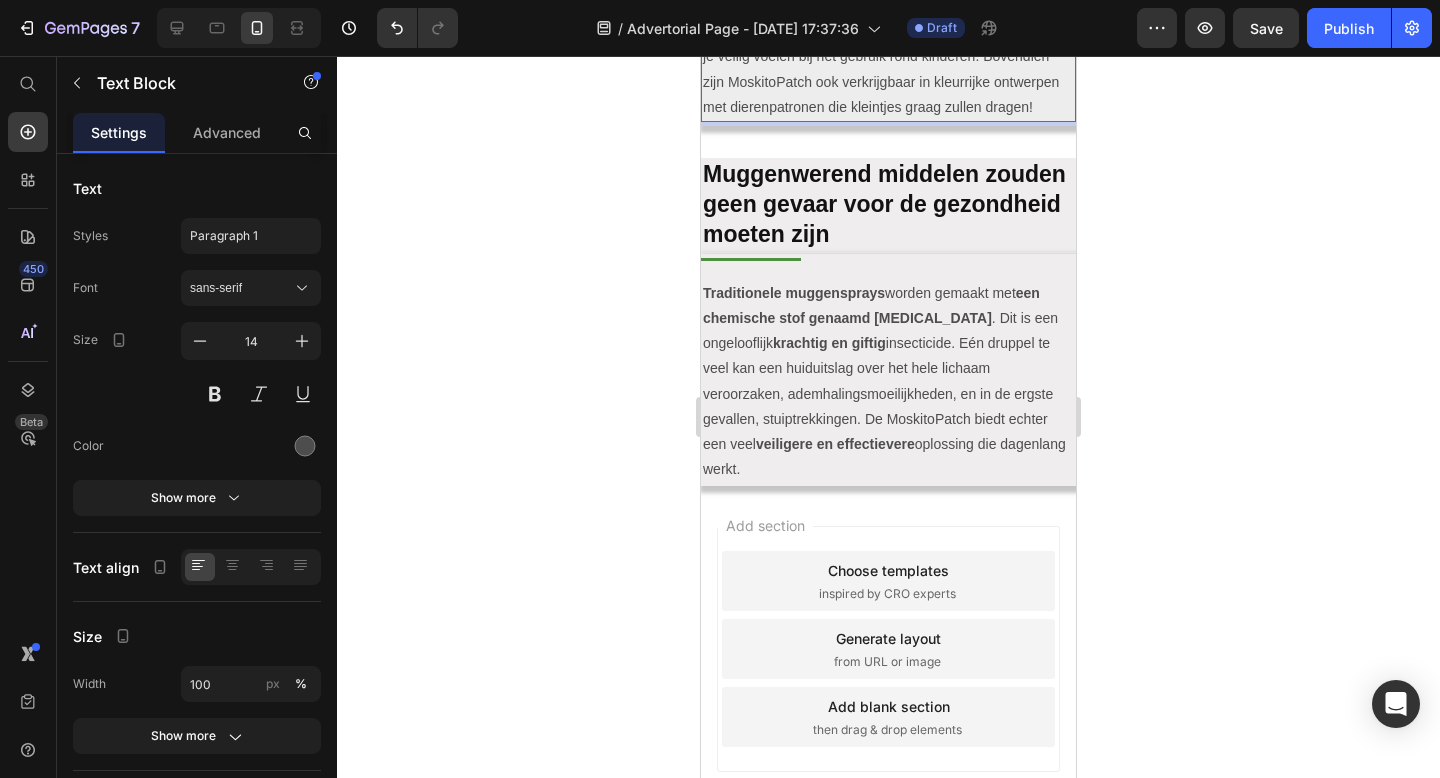 click on "⏰ [PERSON_NAME] Werkt Gedurende 72 Uur" at bounding box center (856, -223) 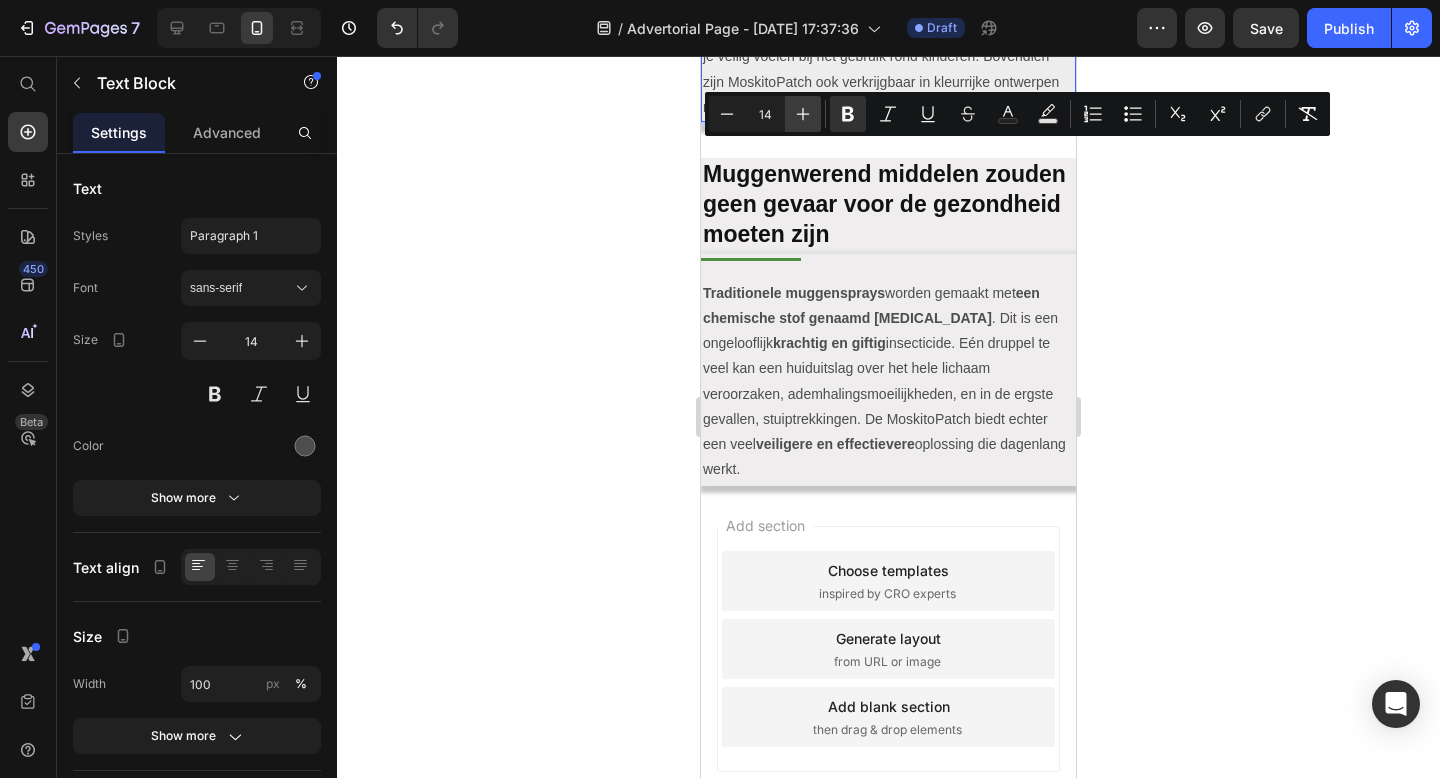 click 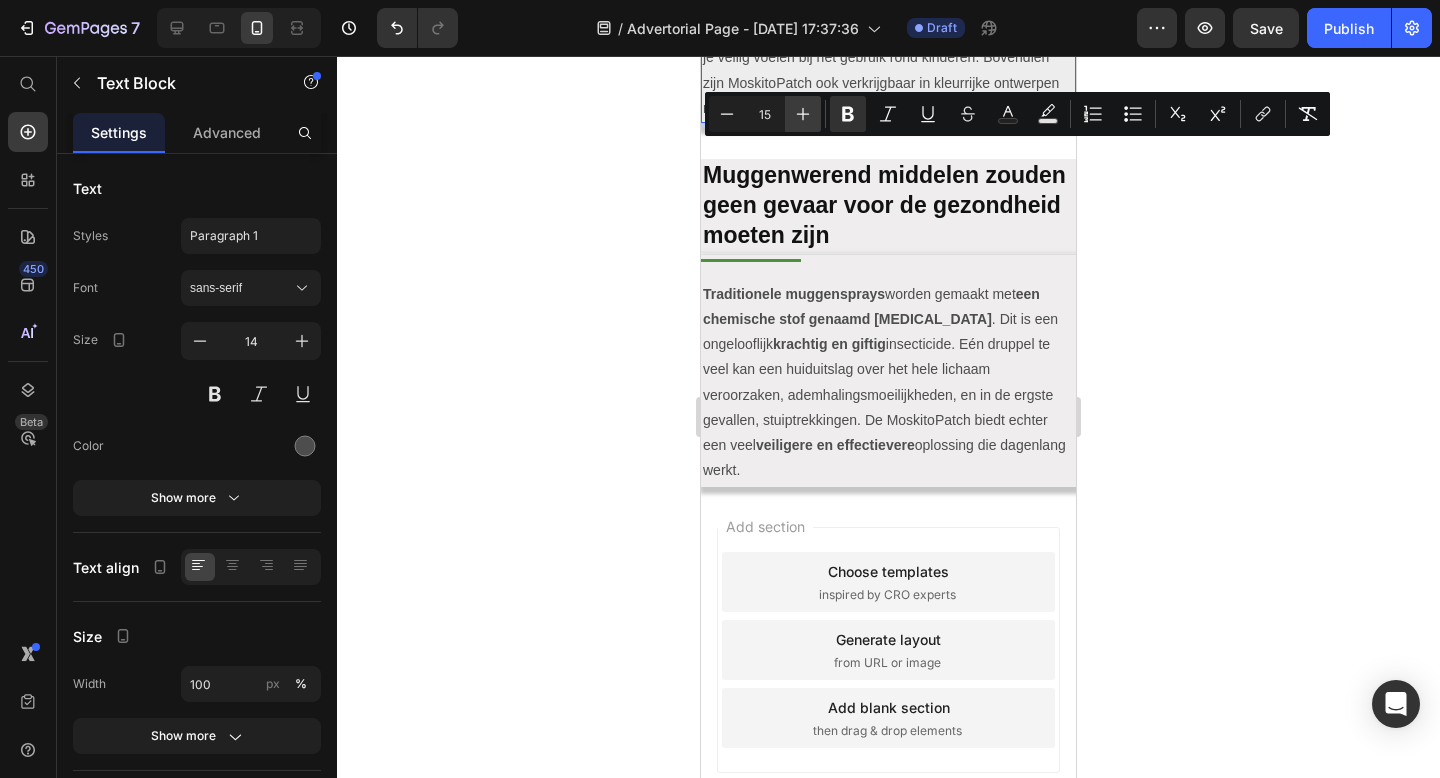 click 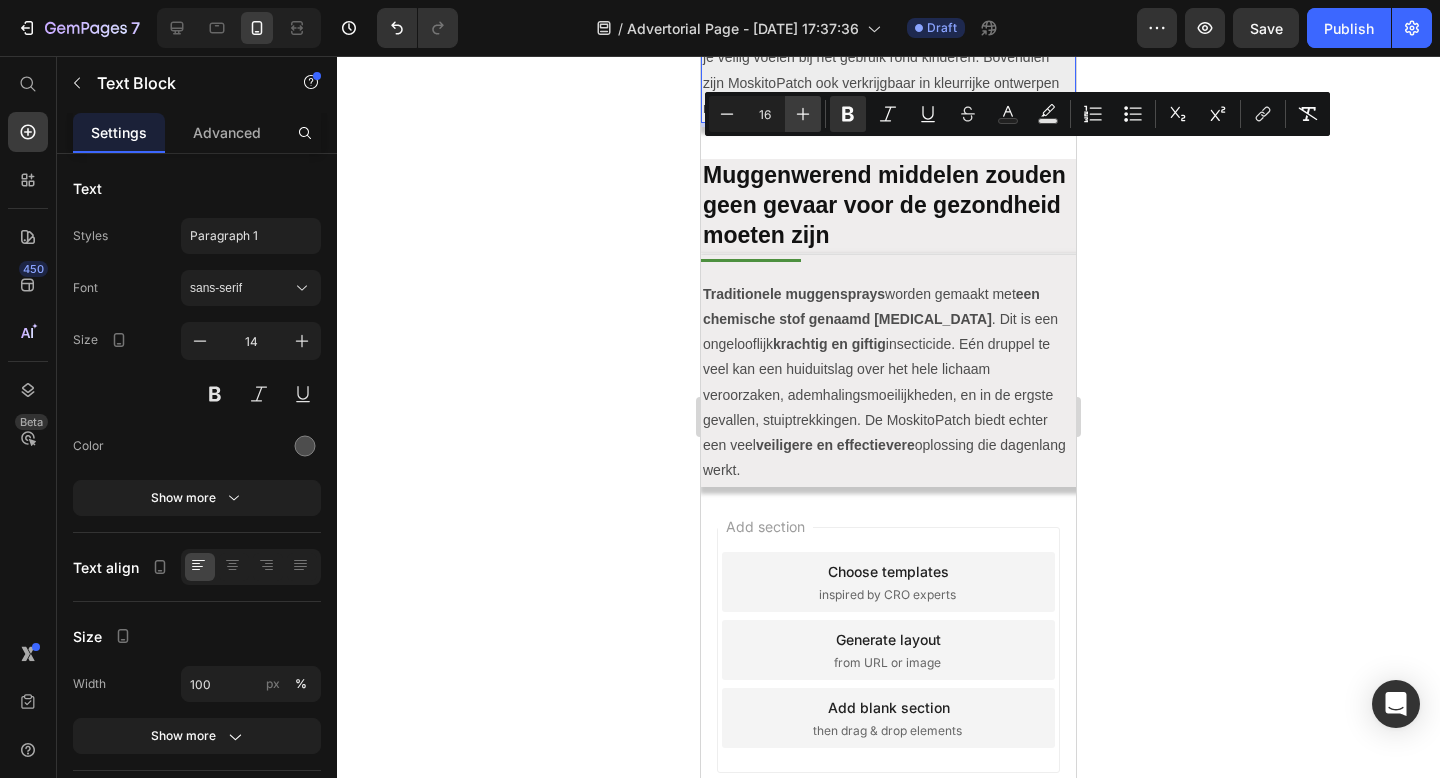 click 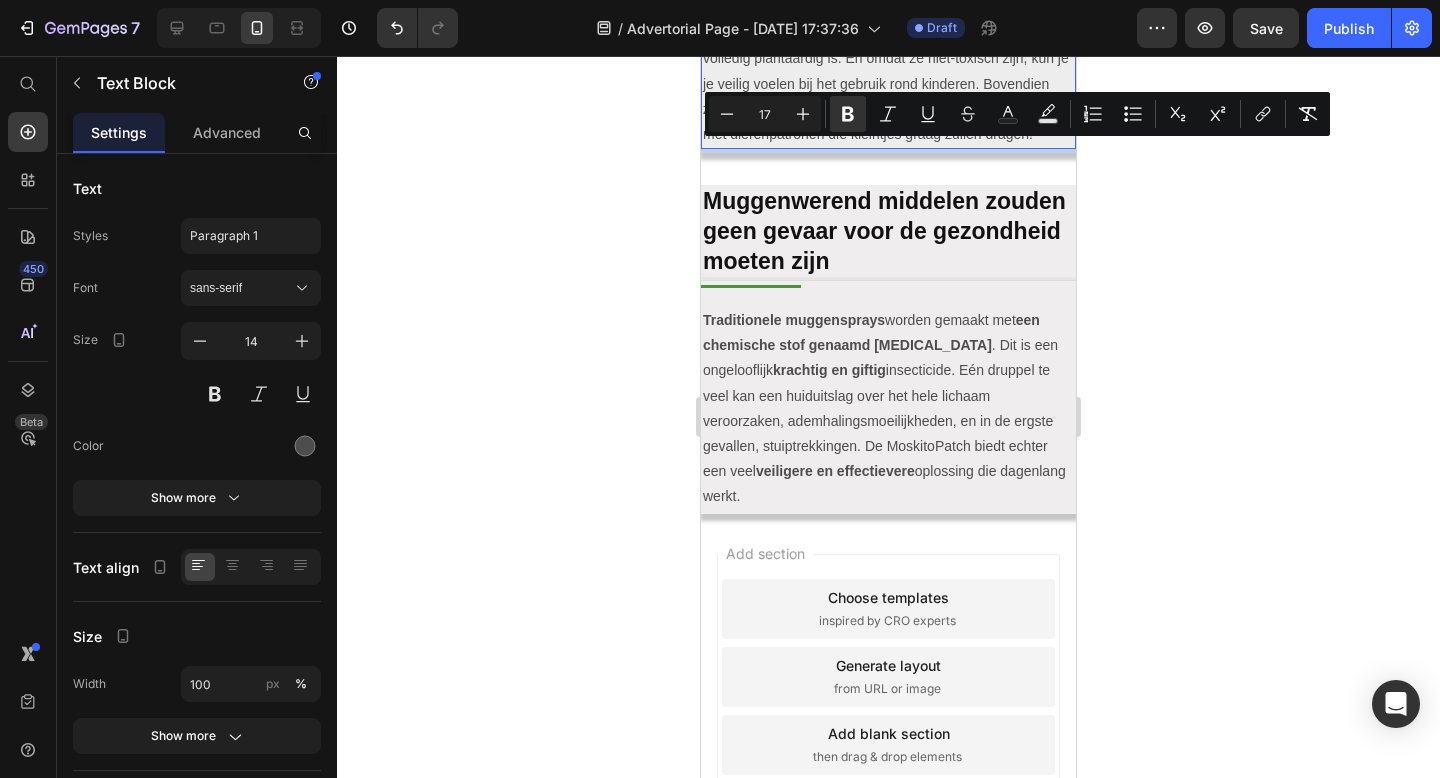 click on "⏰ [PERSON_NAME] Werkt Gedurende 72 Uur" at bounding box center [872, -210] 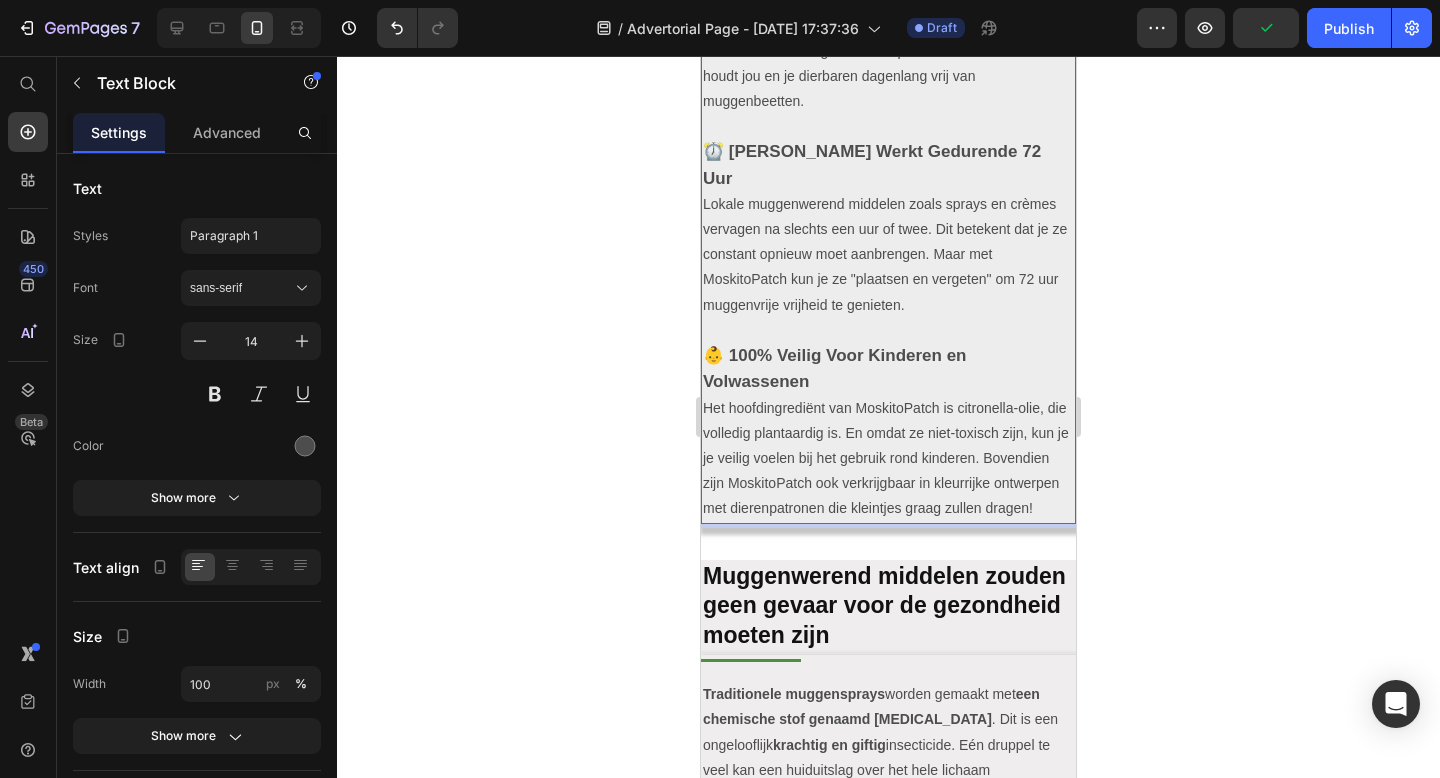scroll, scrollTop: 2229, scrollLeft: 0, axis: vertical 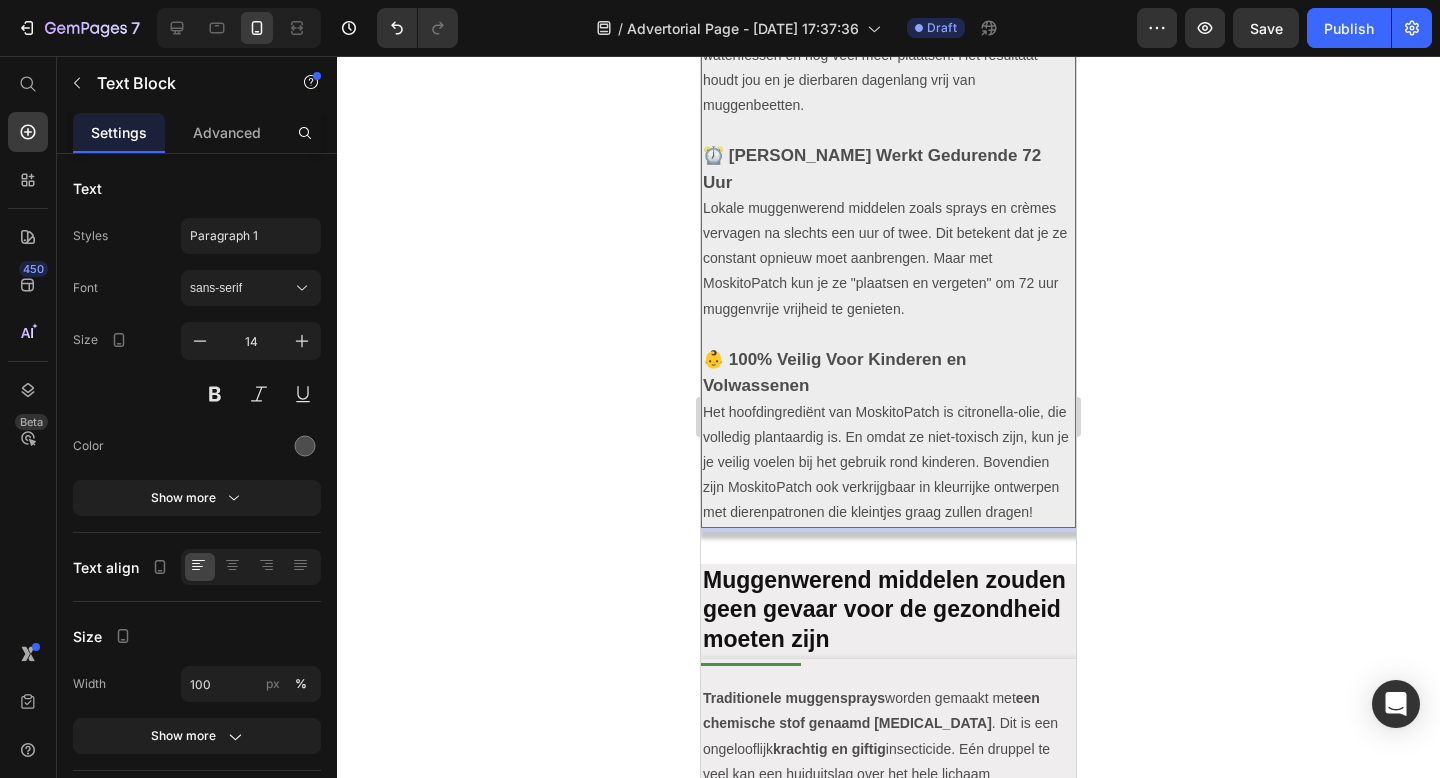 click on "🛡️ Eenvoudige en Draagbare Bescherming" at bounding box center [846, -71] 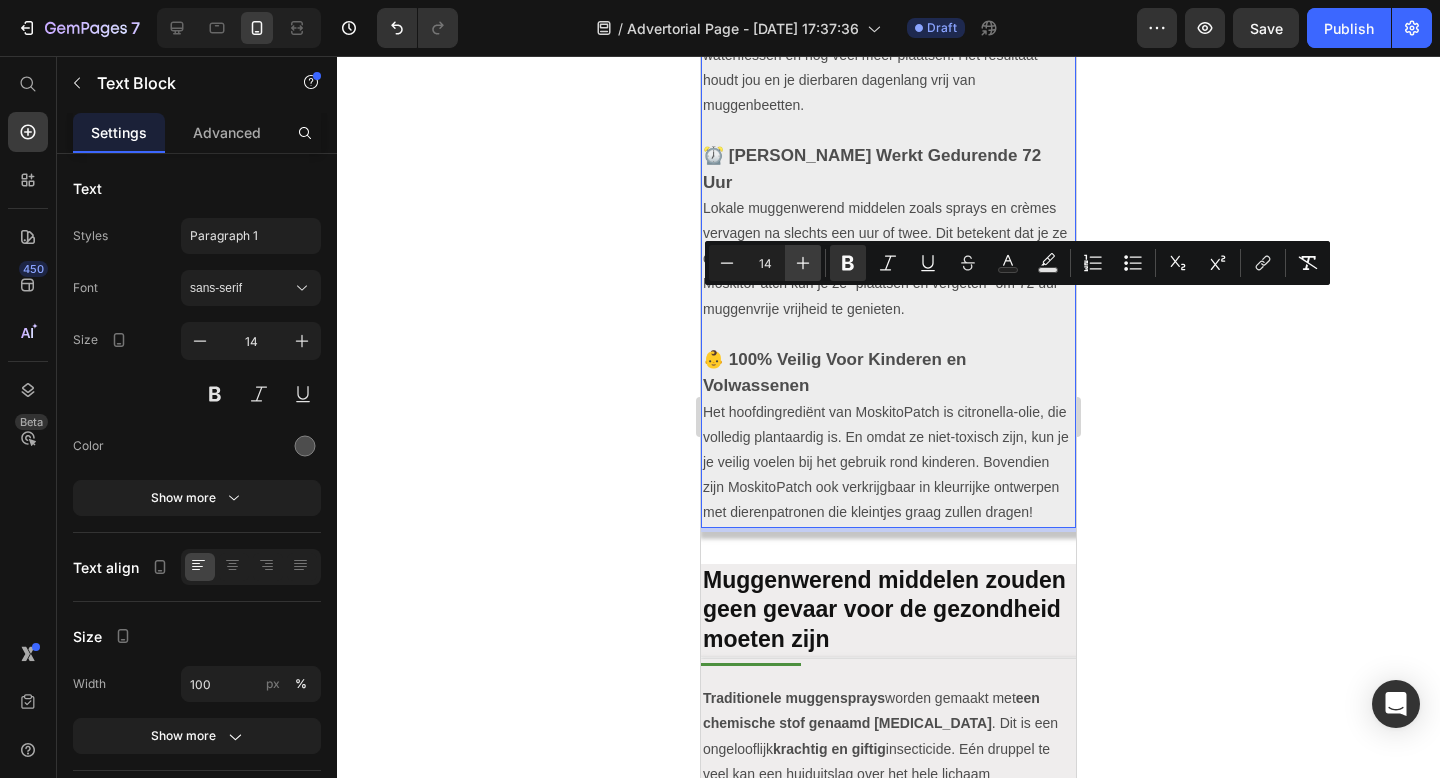 click 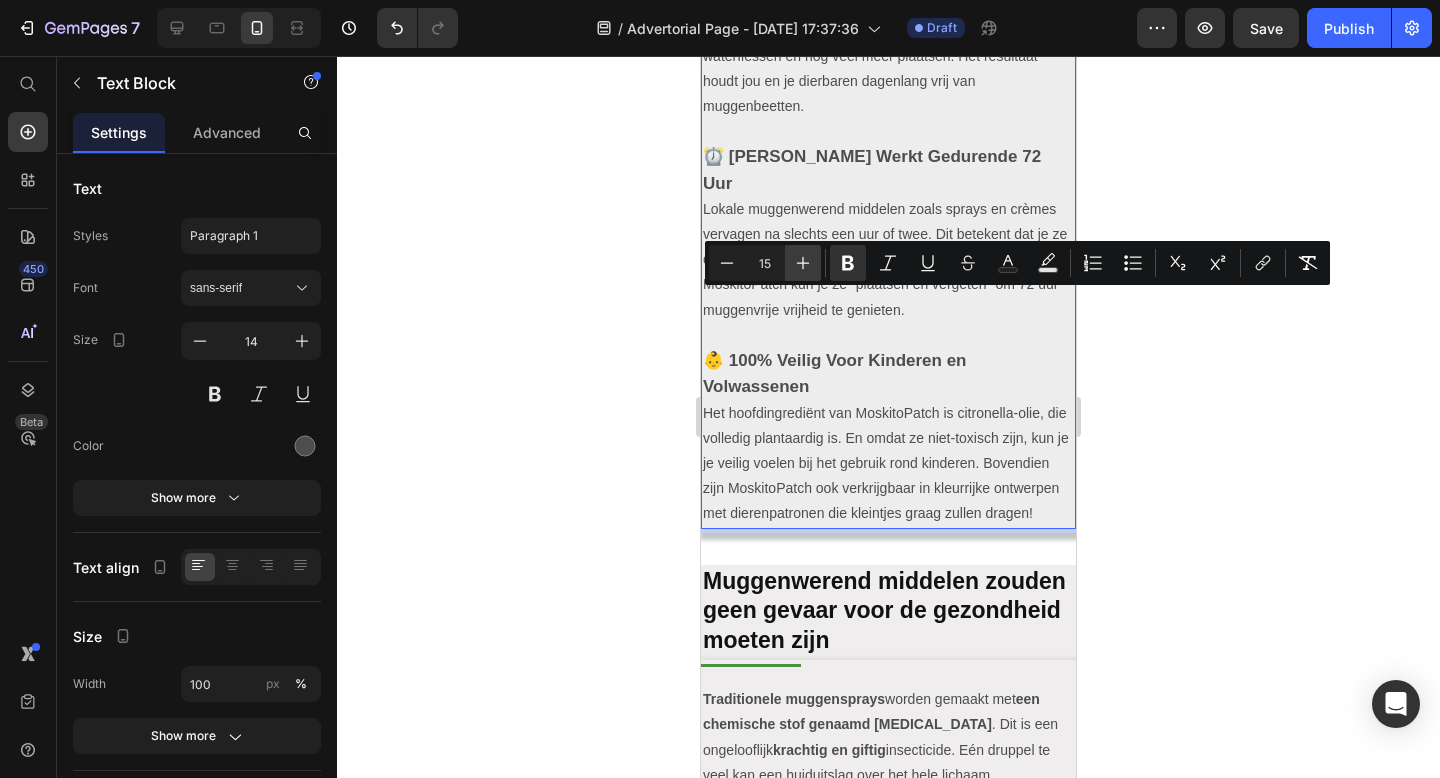 click 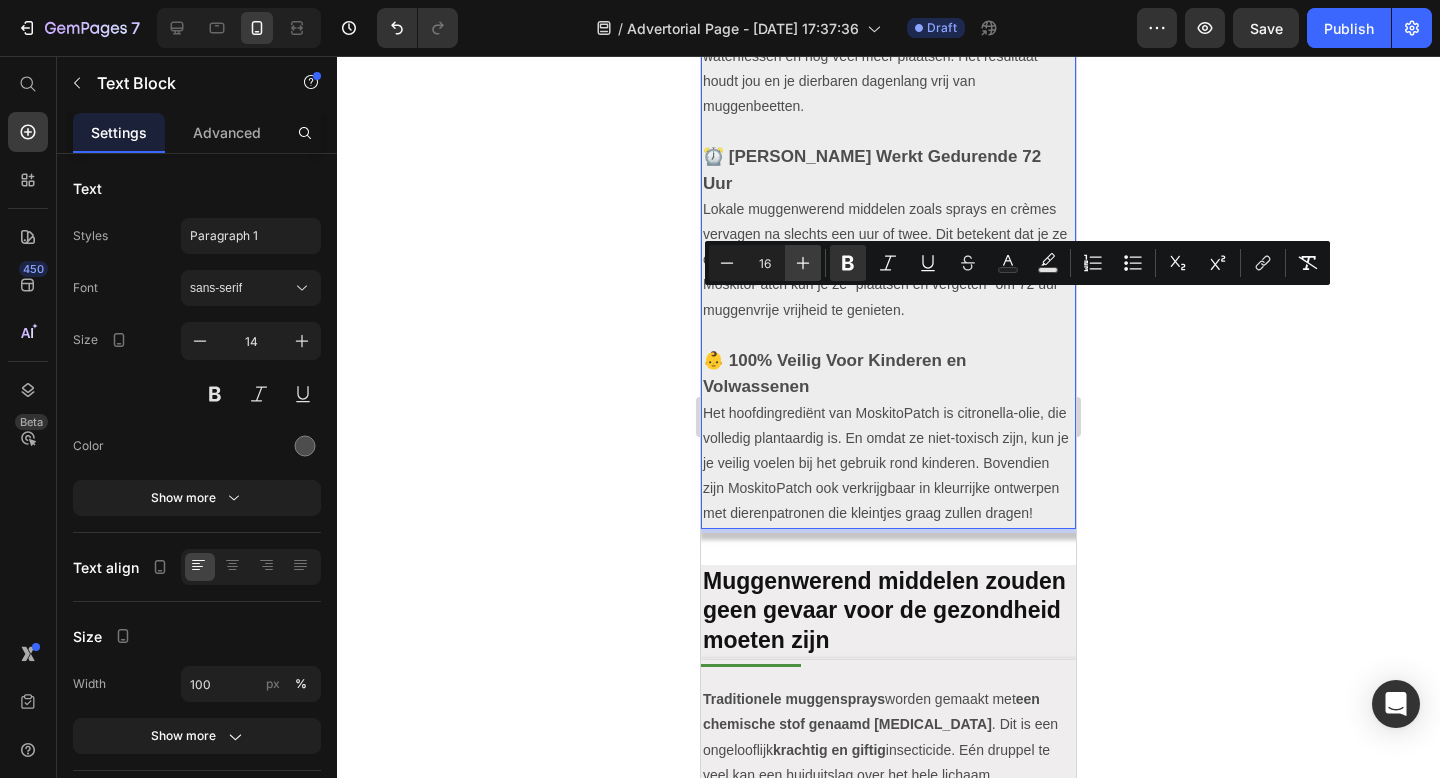 click 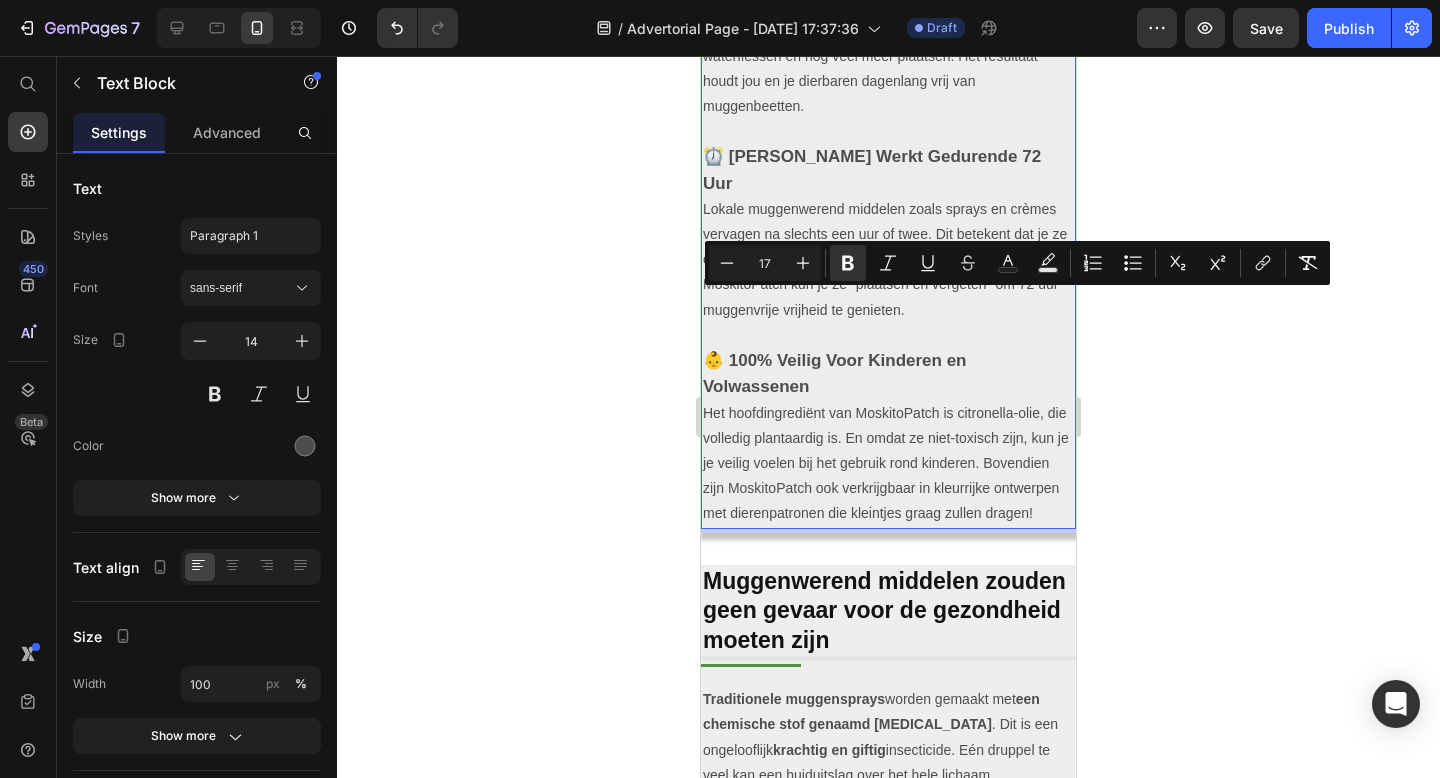 click 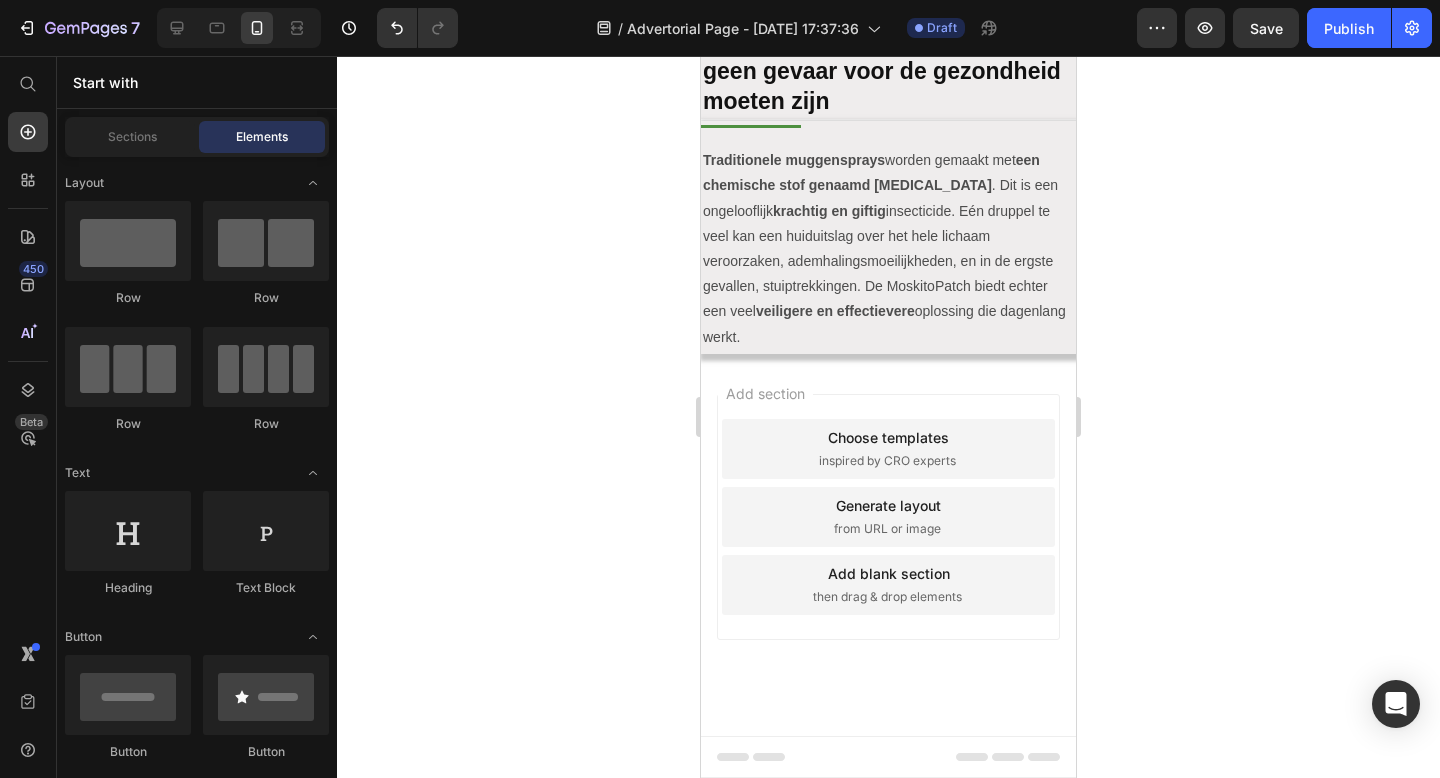 scroll, scrollTop: 3060, scrollLeft: 0, axis: vertical 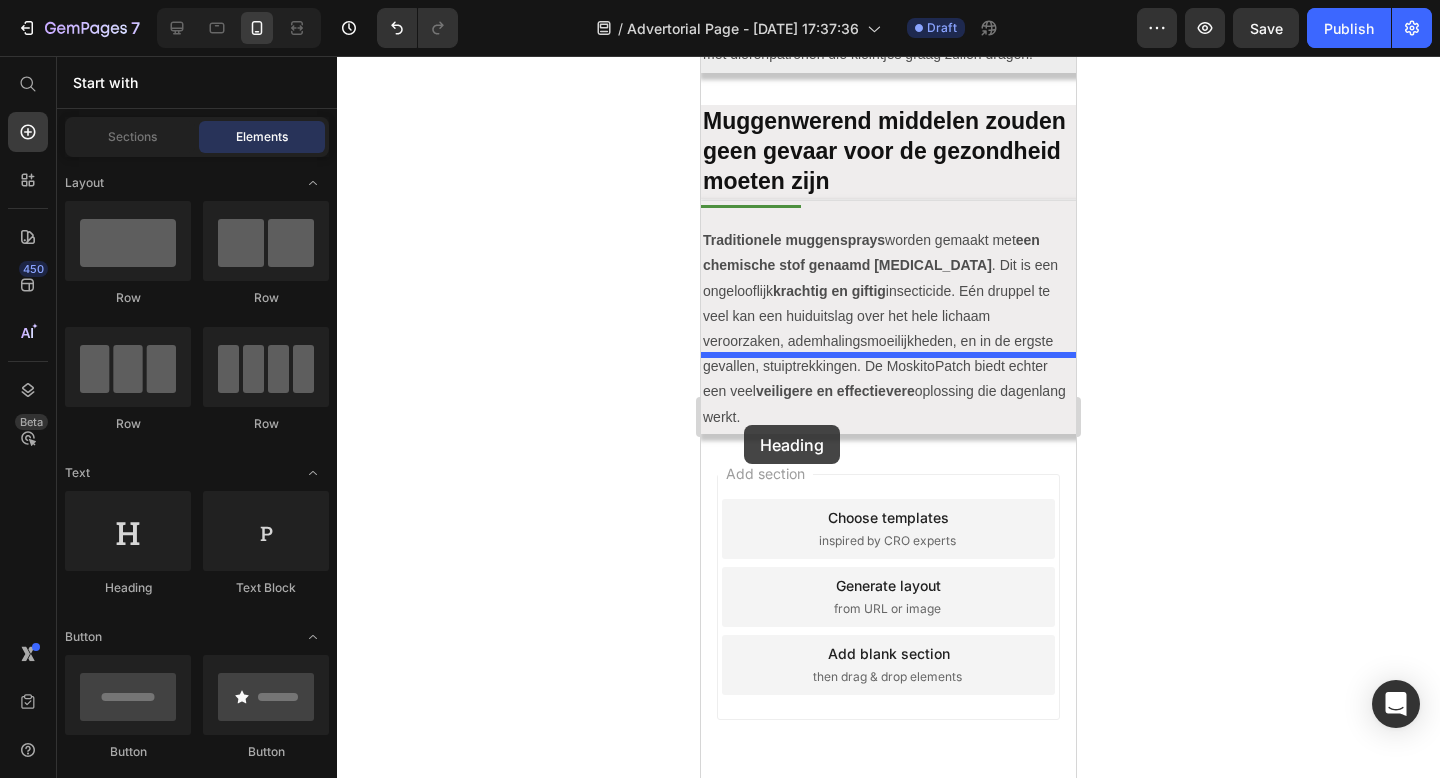 drag, startPoint x: 826, startPoint y: 583, endPoint x: 744, endPoint y: 425, distance: 178.01123 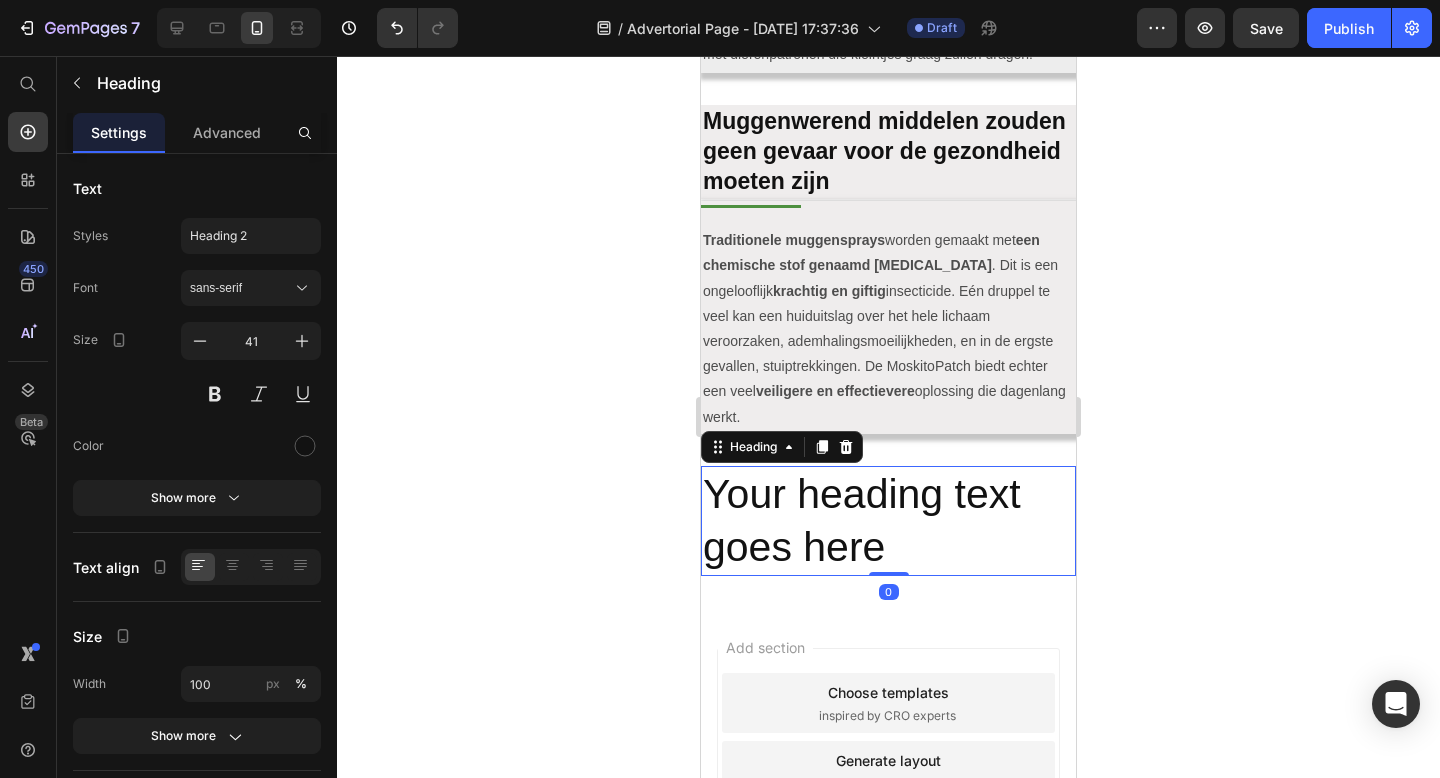 click on "Your heading text goes here" at bounding box center [888, 521] 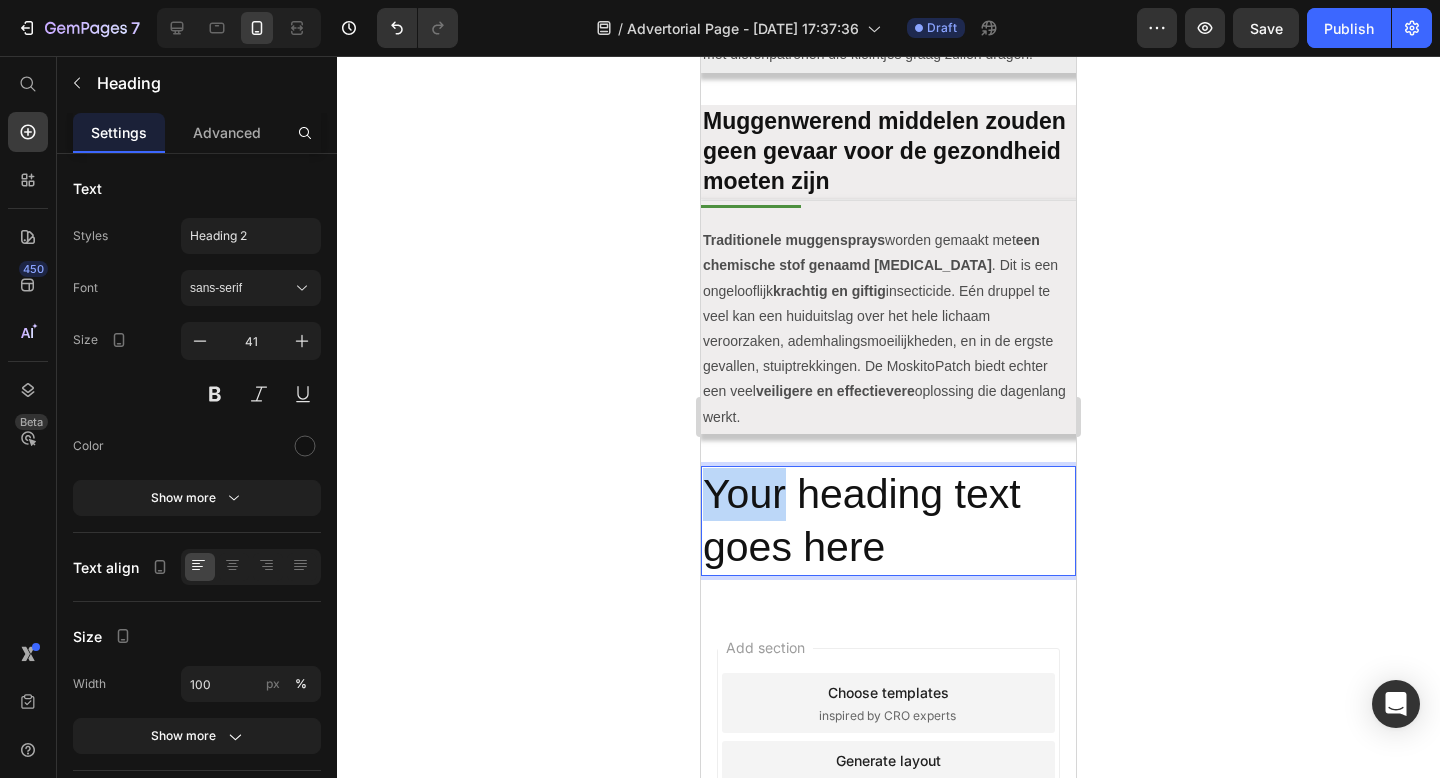 click on "Your heading text goes here" at bounding box center [888, 521] 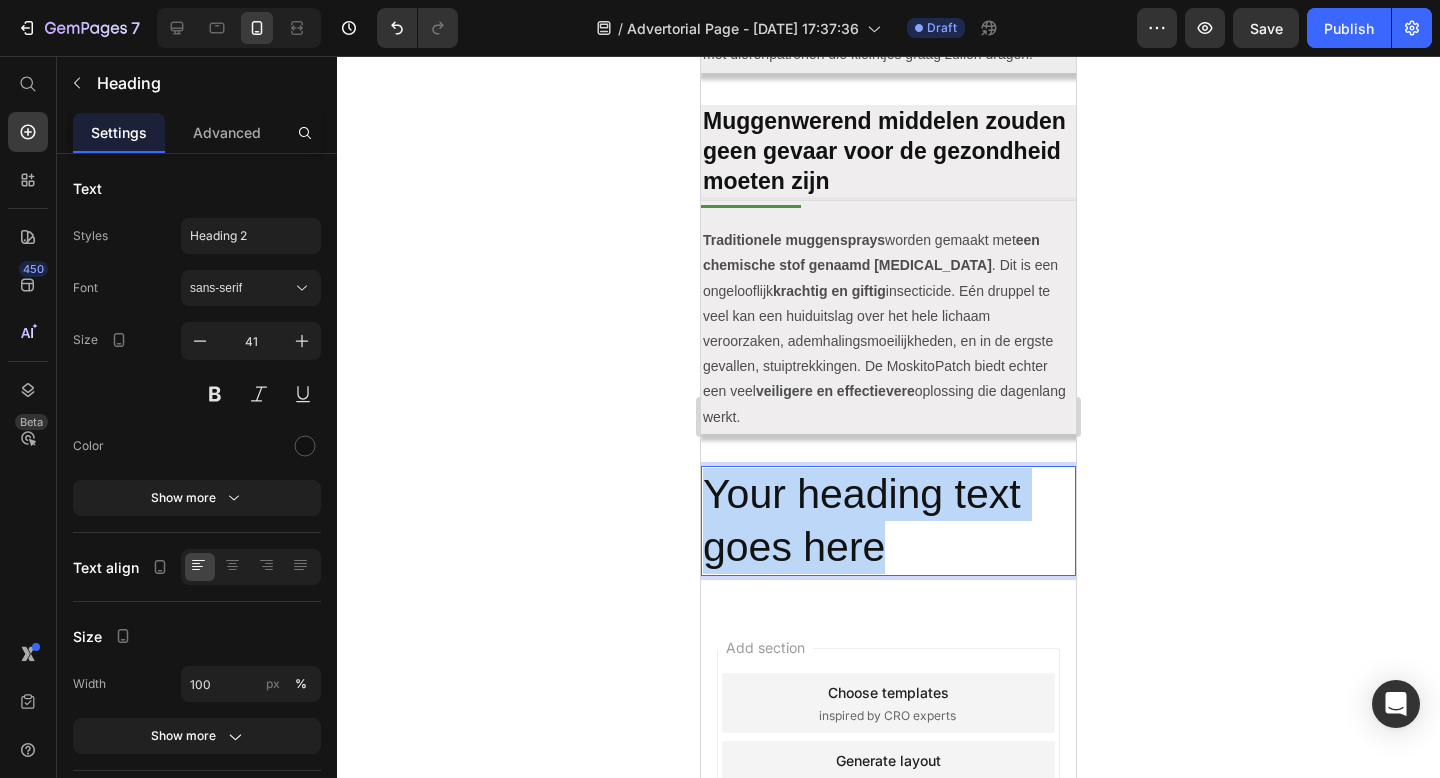 click on "Your heading text goes here" at bounding box center [888, 521] 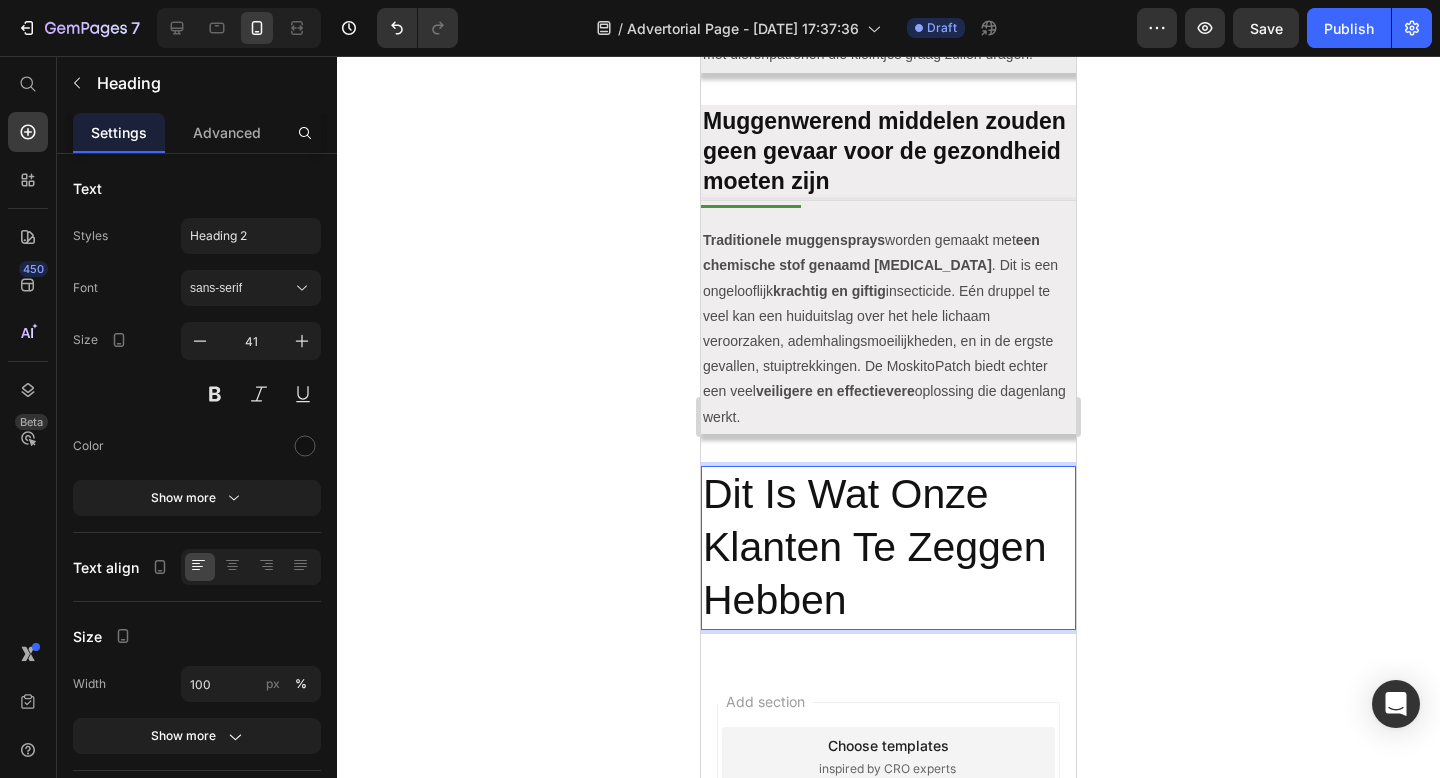 click on "Dit Is Wat Onze Klanten Te Zeggen Hebben" at bounding box center [888, 548] 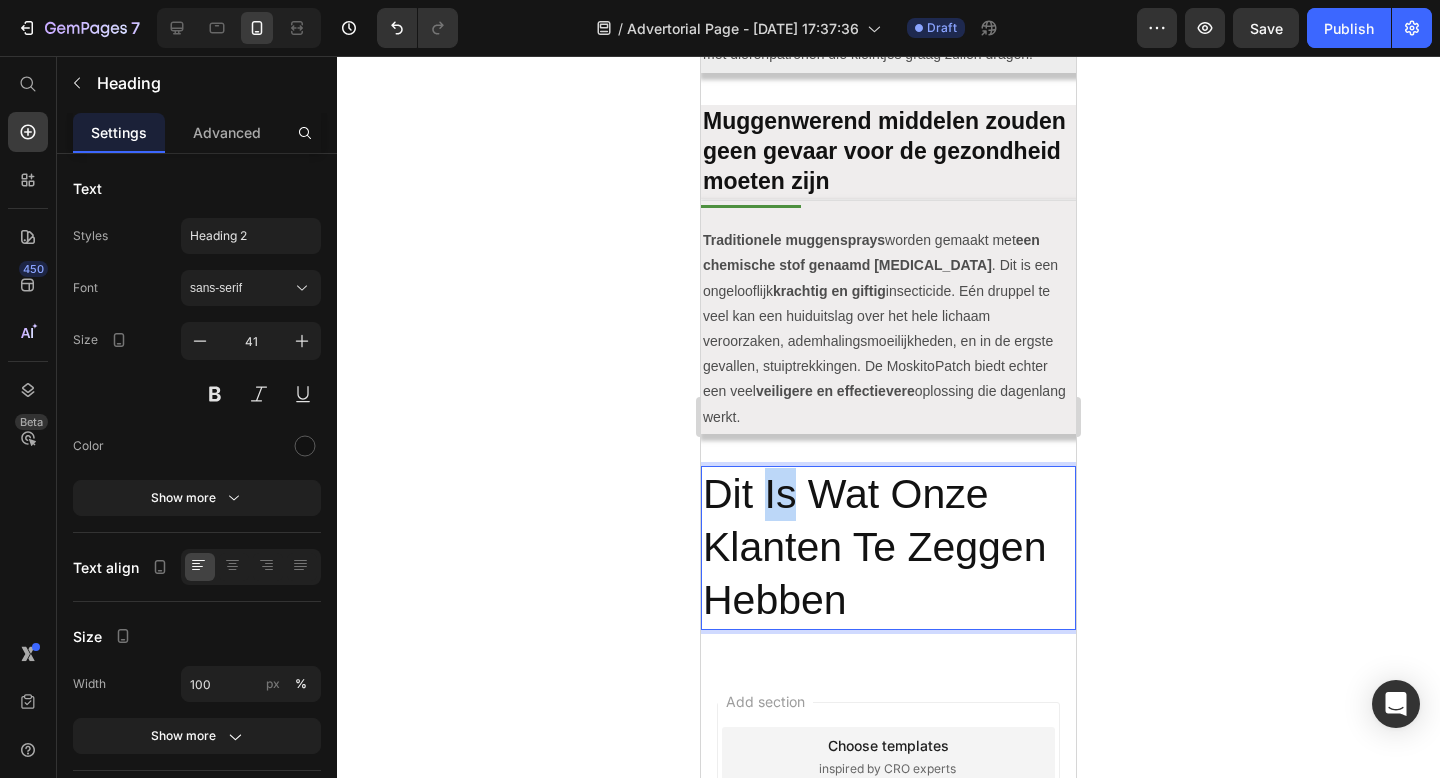 click on "Dit Is Wat Onze Klanten Te Zeggen Hebben" at bounding box center (888, 548) 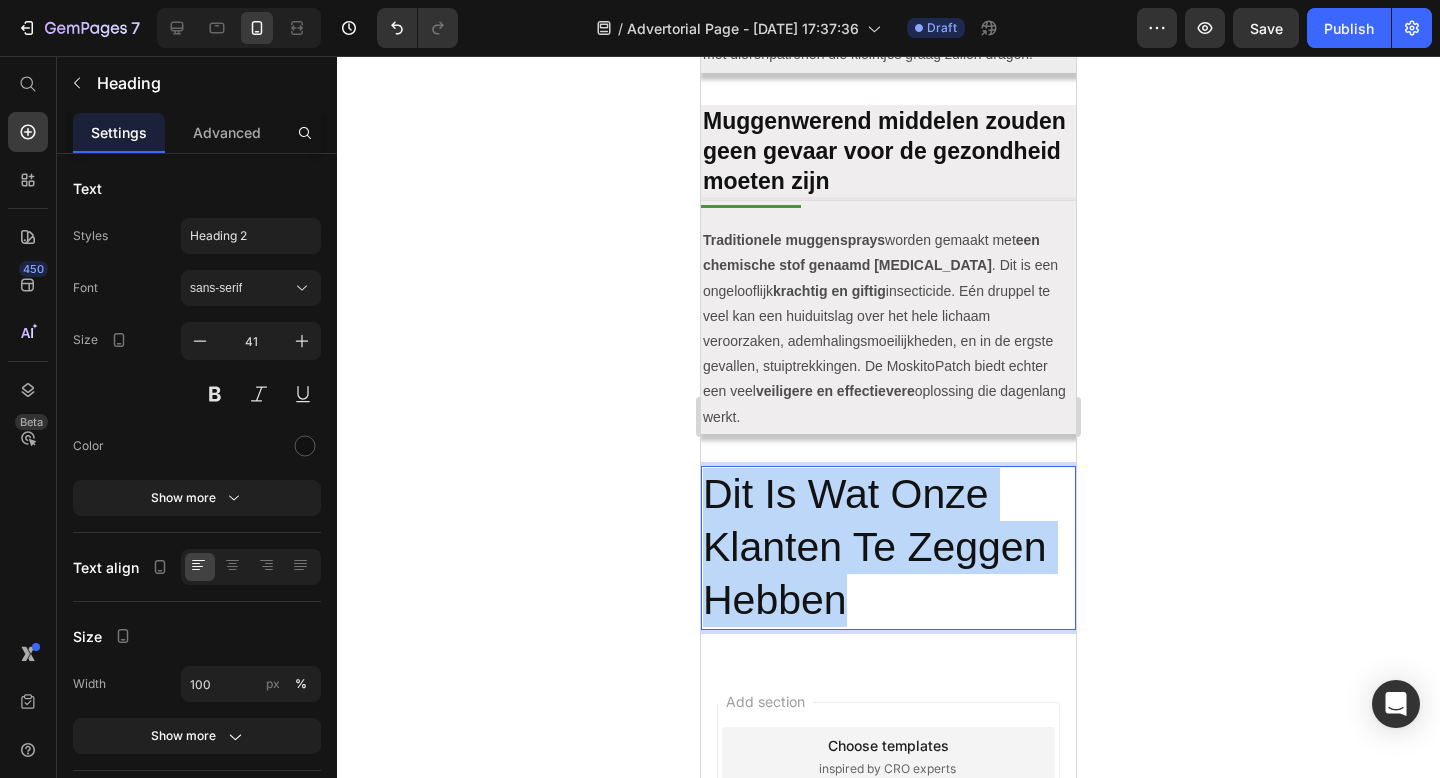 click on "Dit Is Wat Onze Klanten Te Zeggen Hebben" at bounding box center [888, 548] 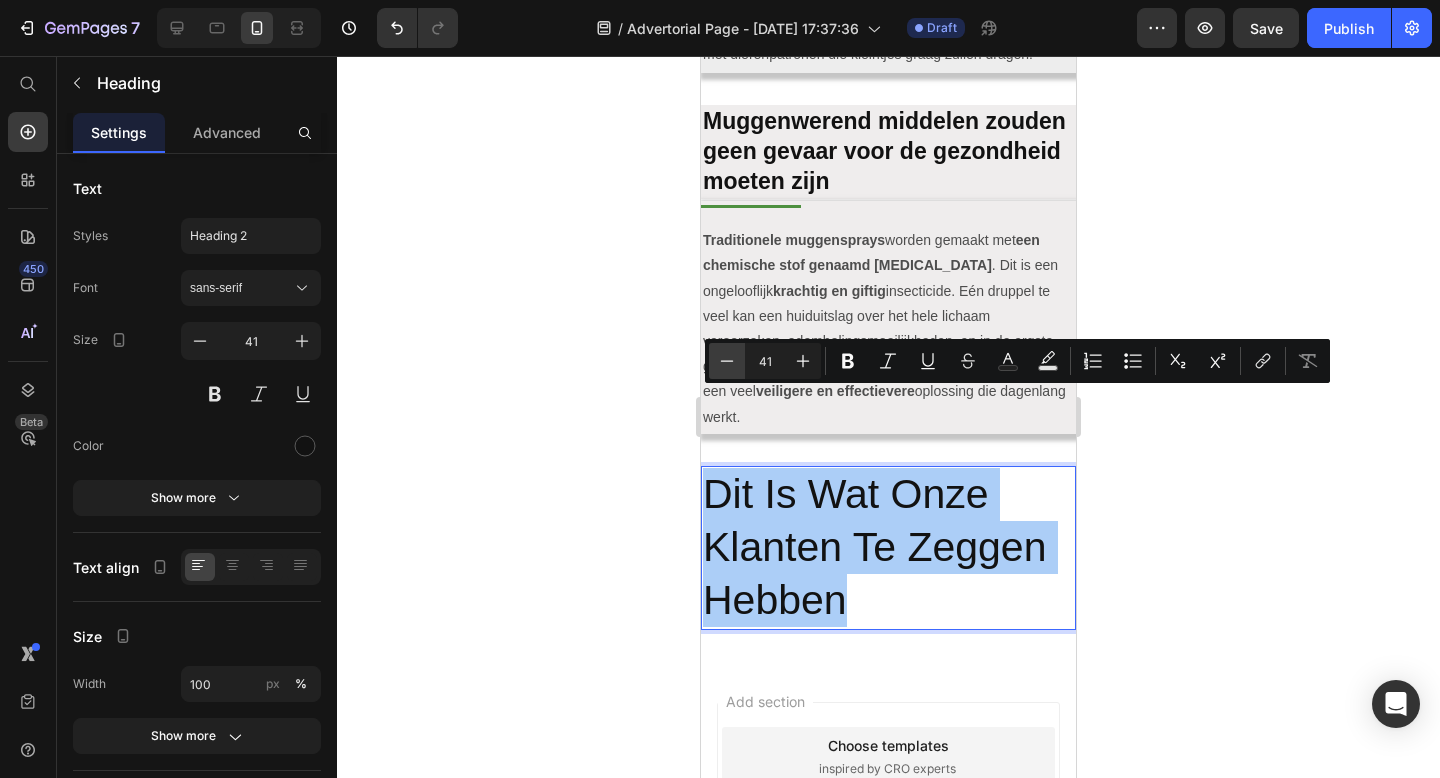 click 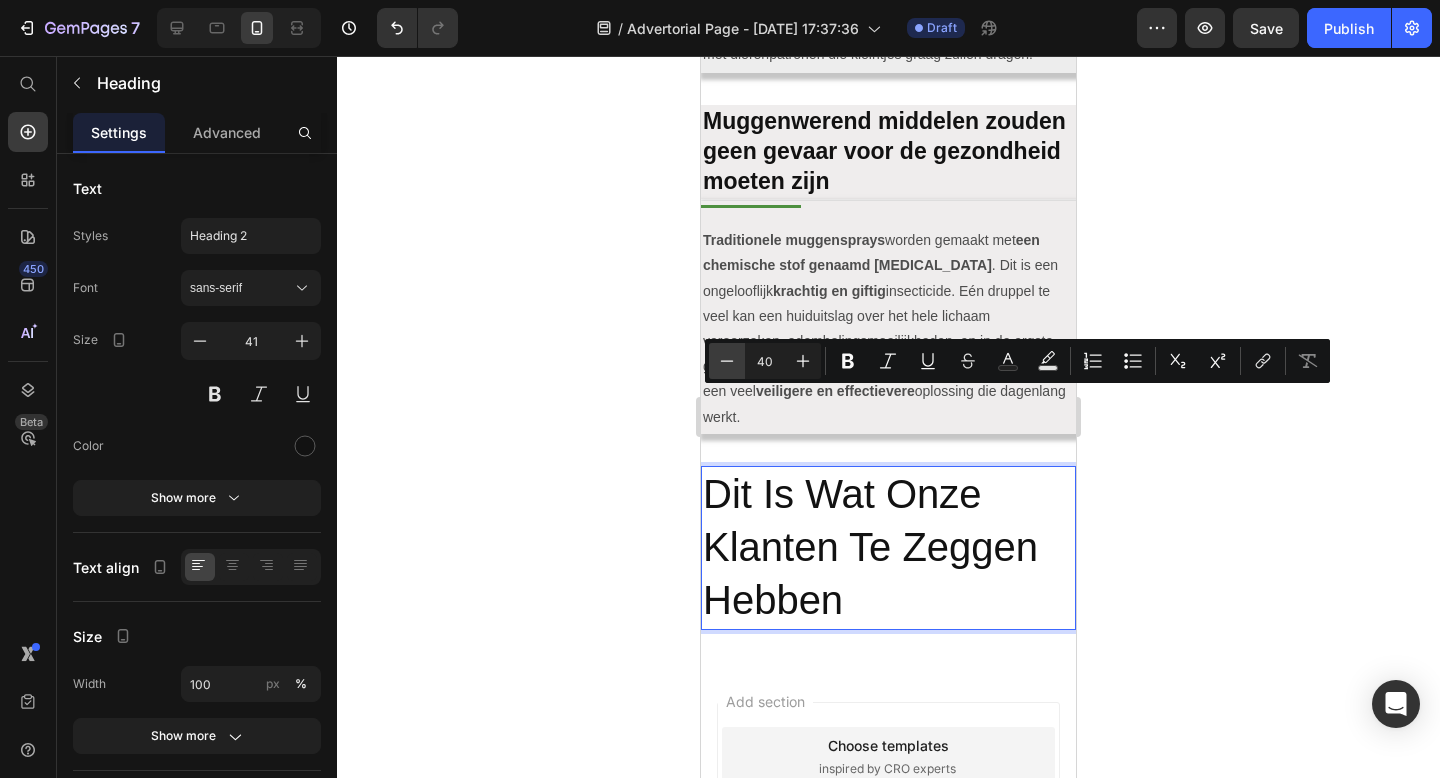 click 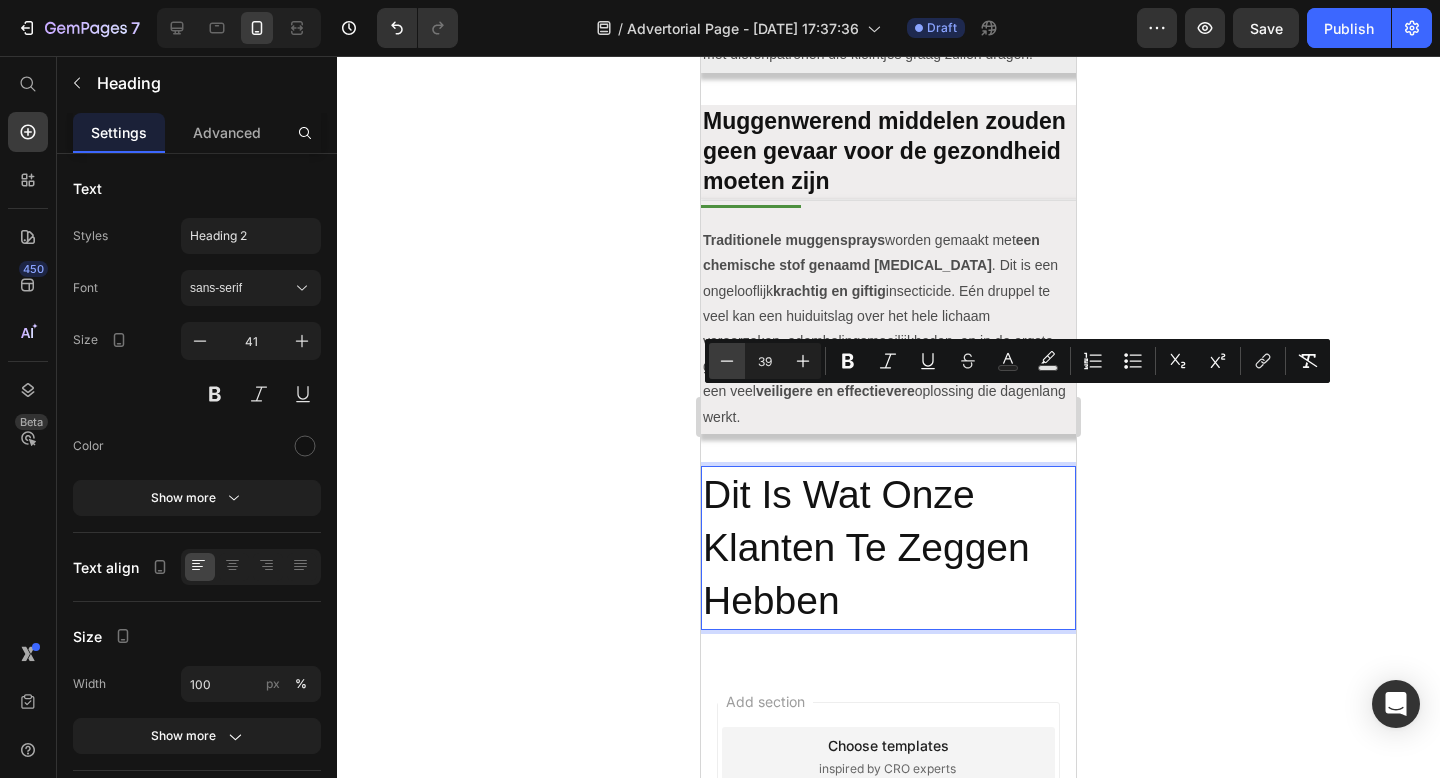 click 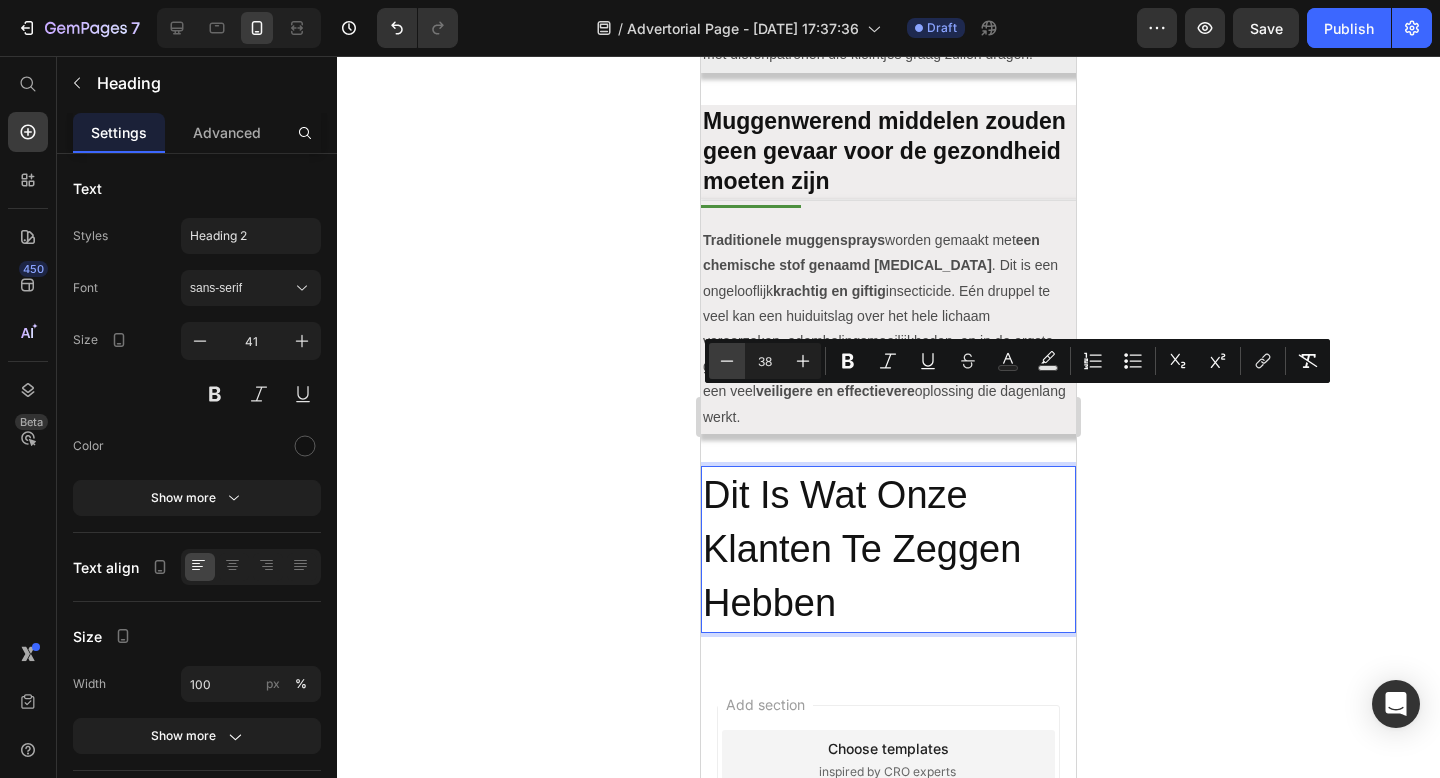 click 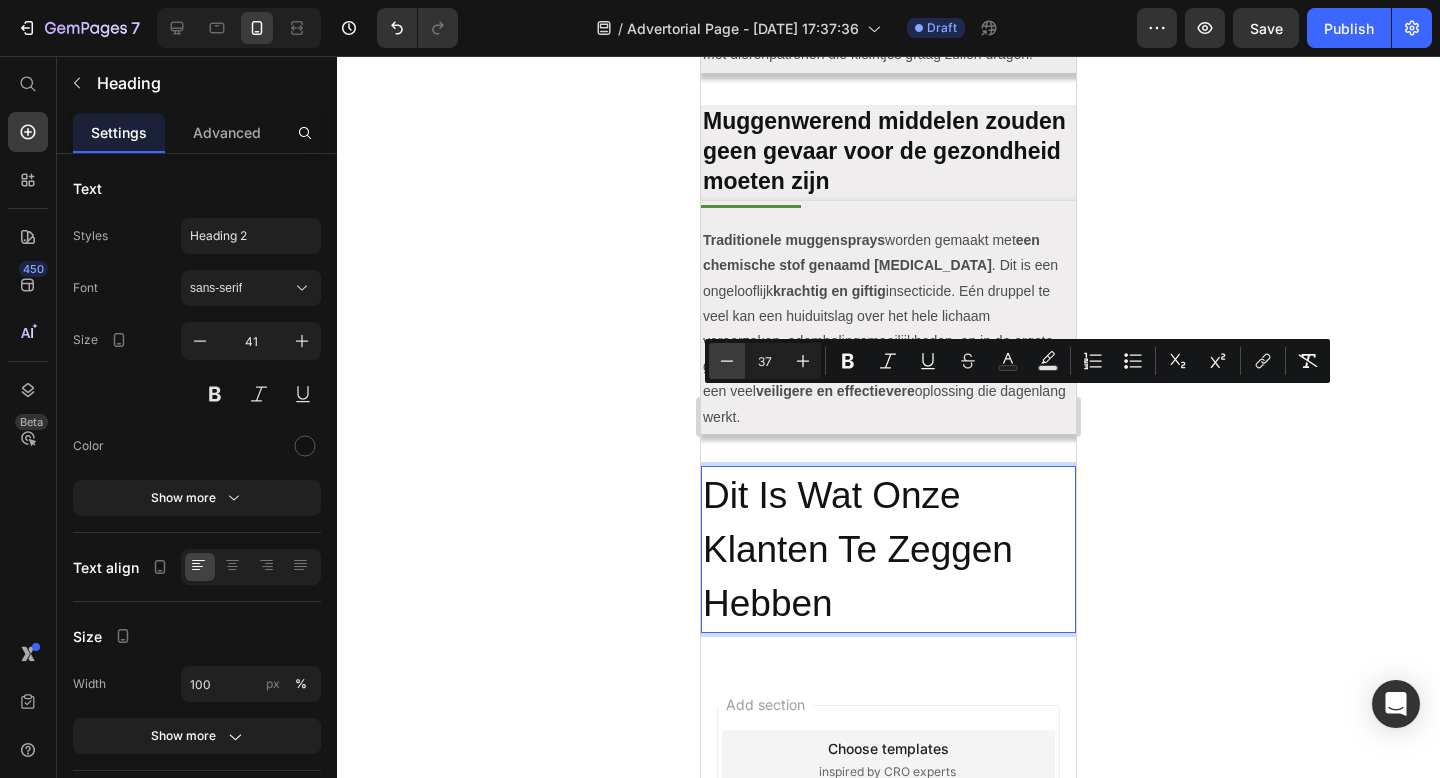 click 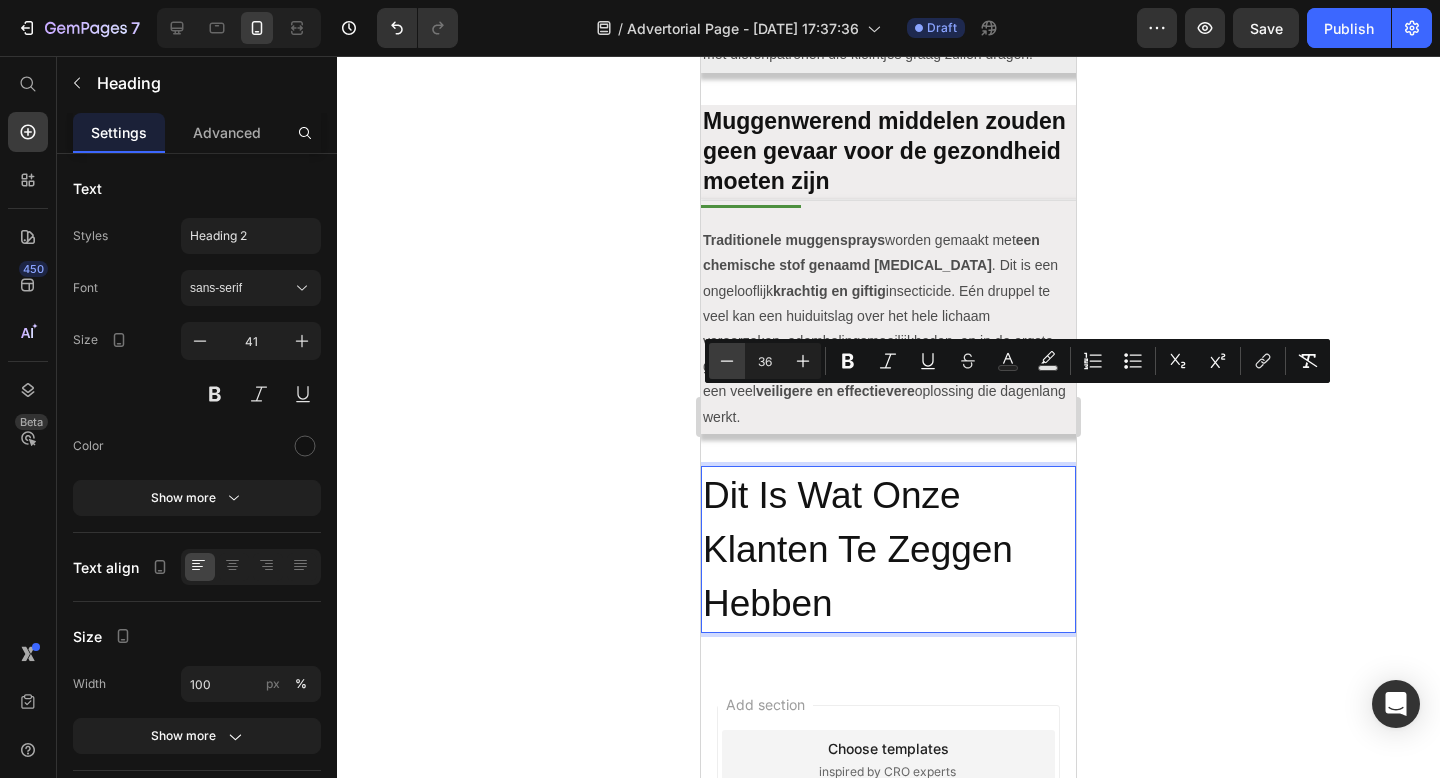 click 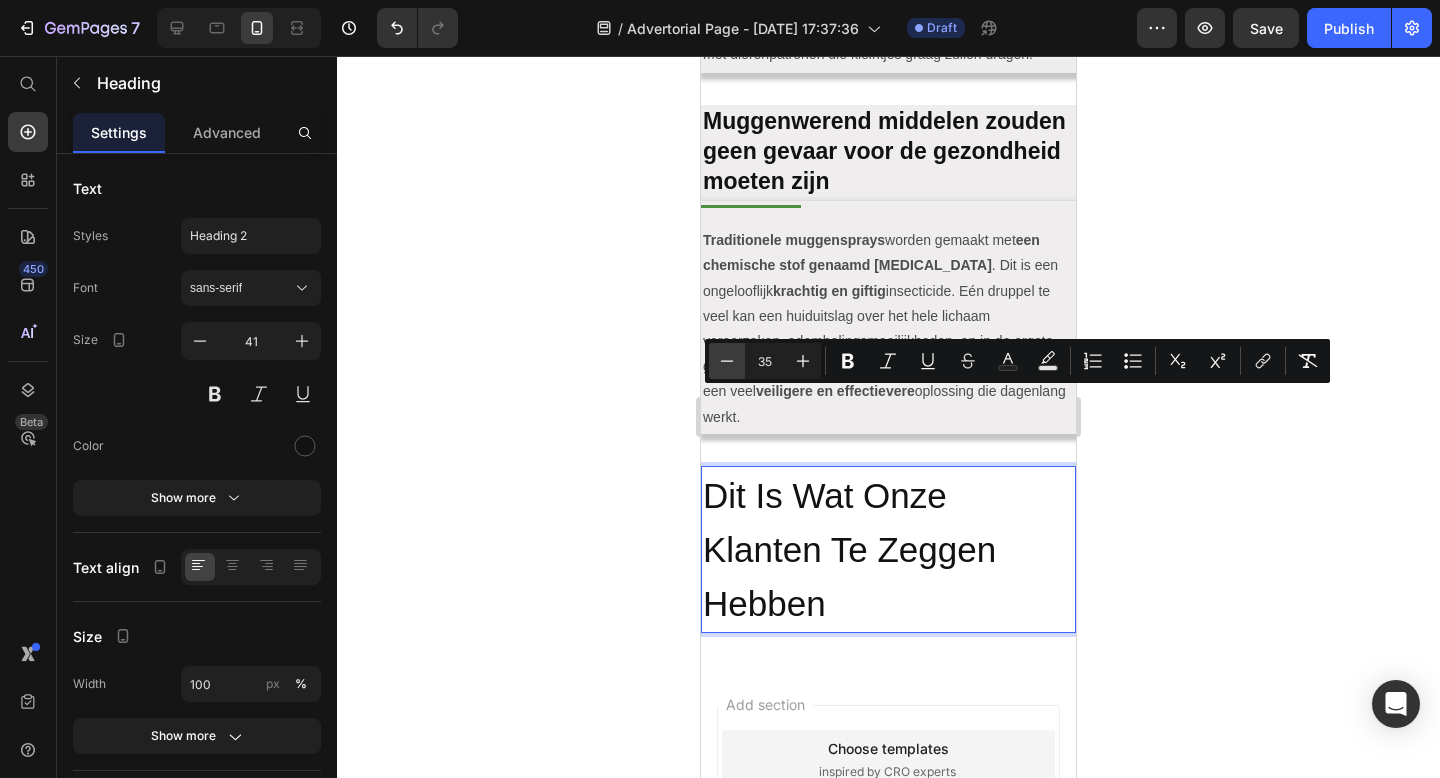 click 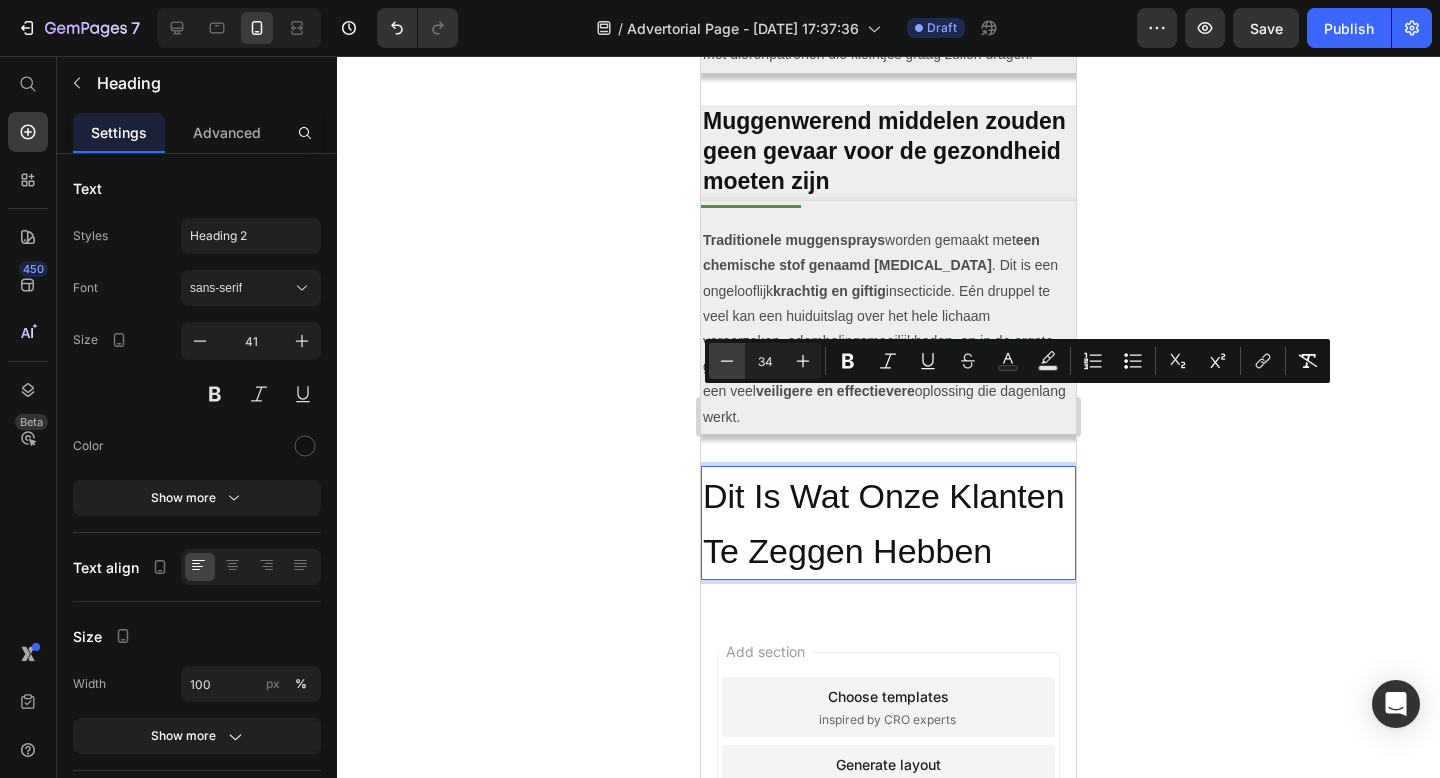 click 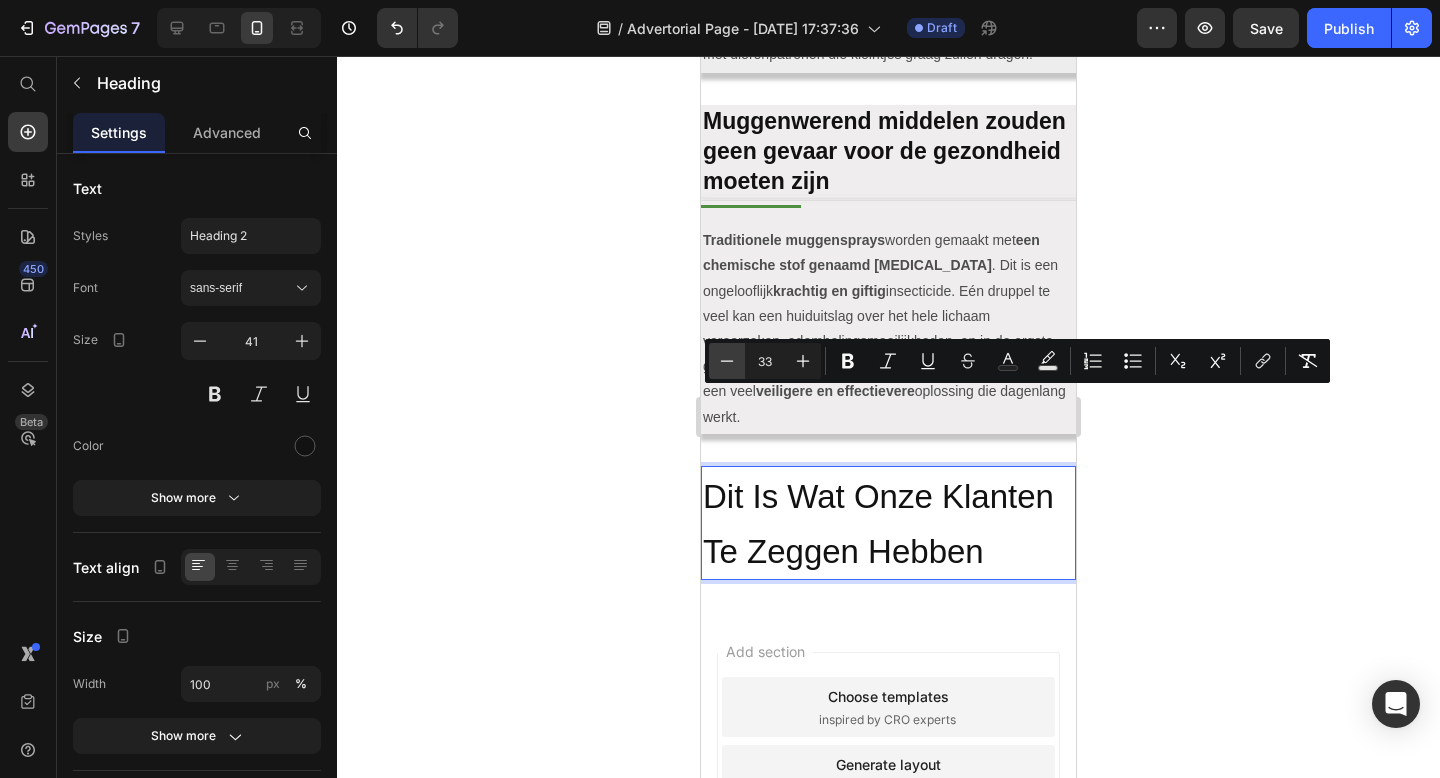 click 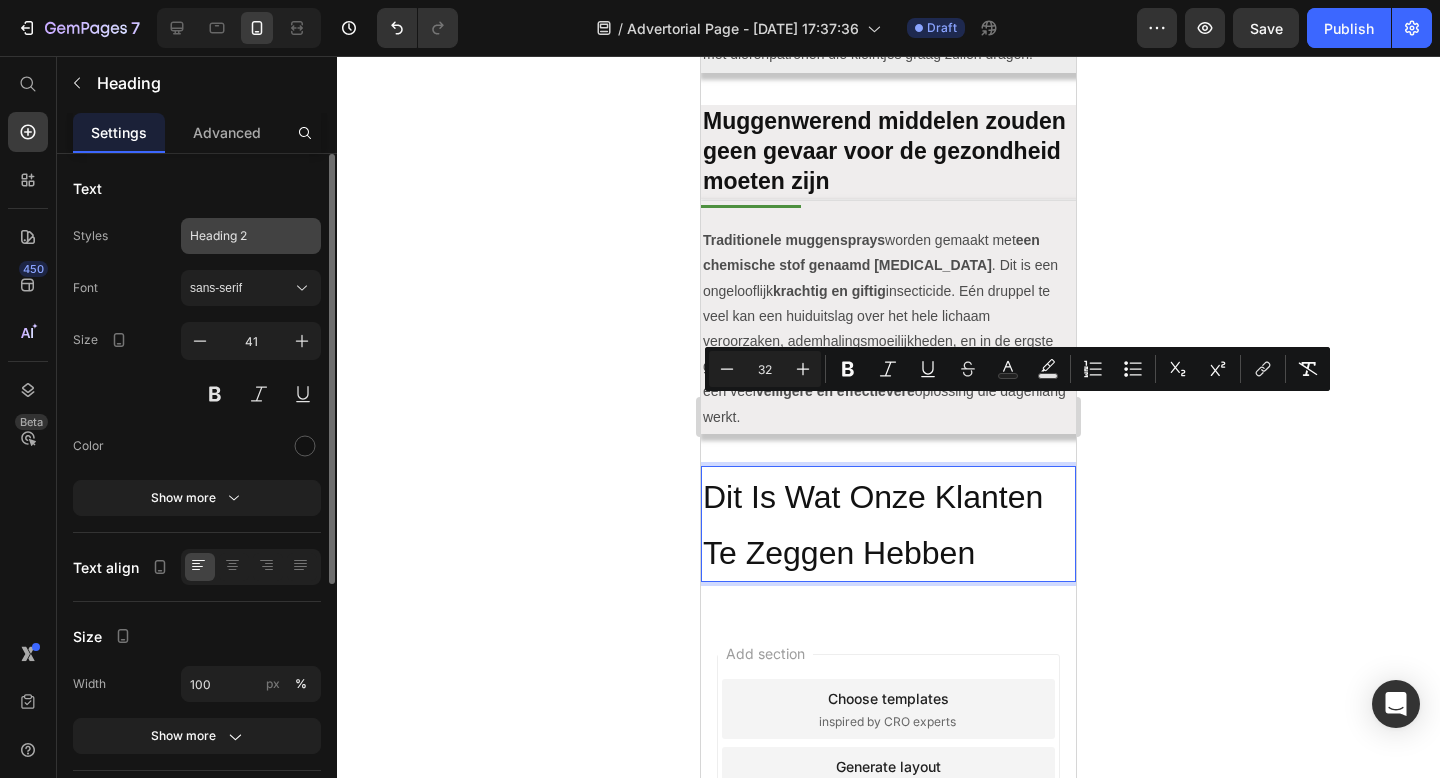 click on "Heading 2" 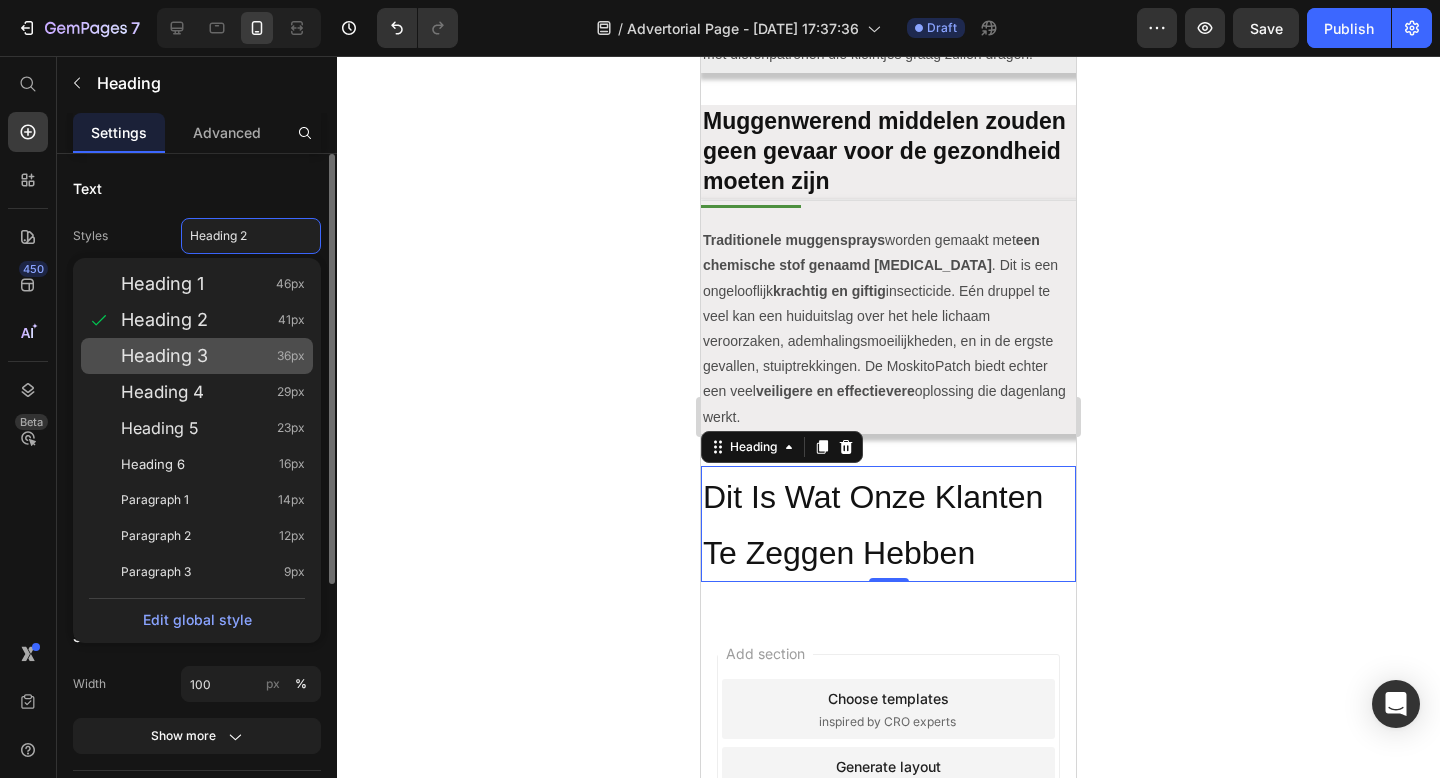 click on "Heading 3" at bounding box center (164, 356) 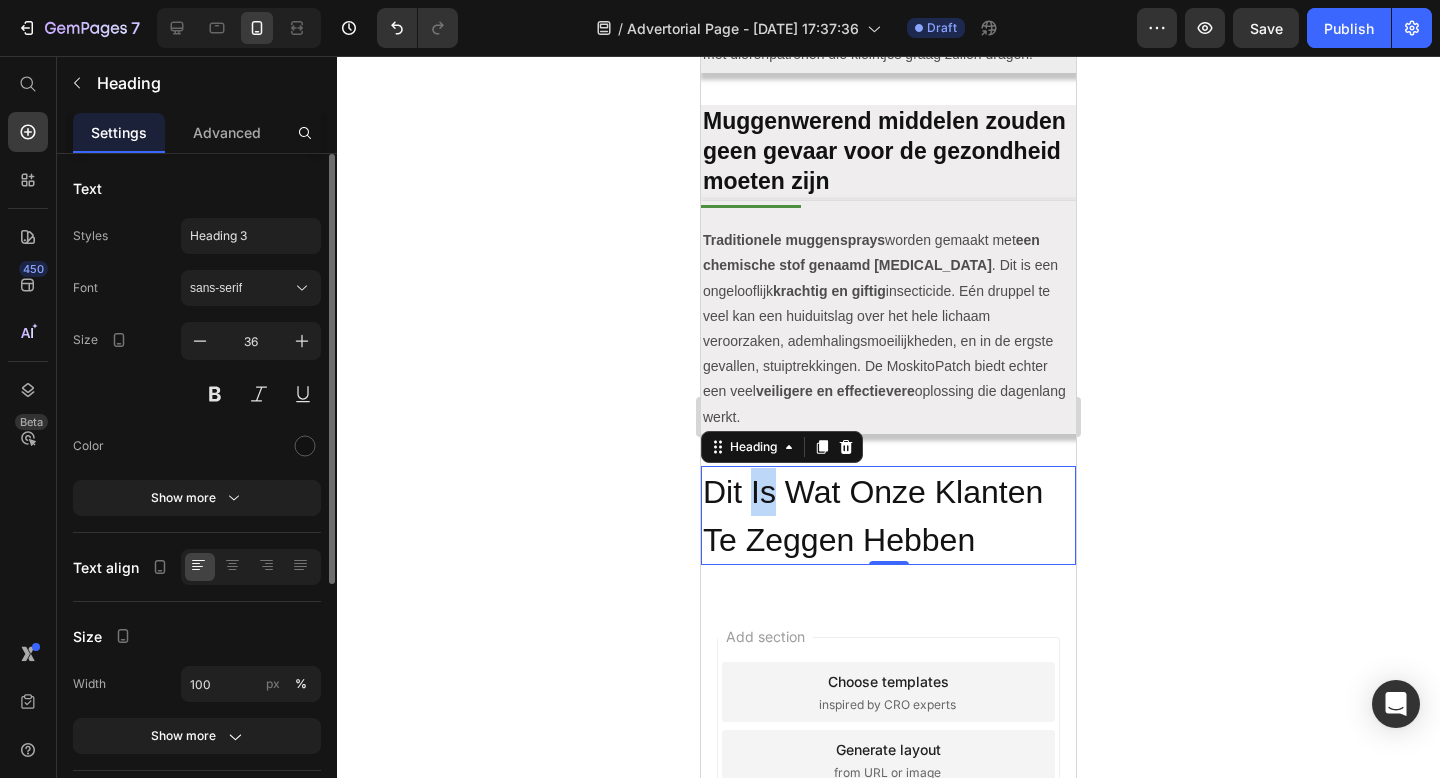 click on "Dit Is Wat Onze Klanten Te Zeggen Hebben" at bounding box center [873, 516] 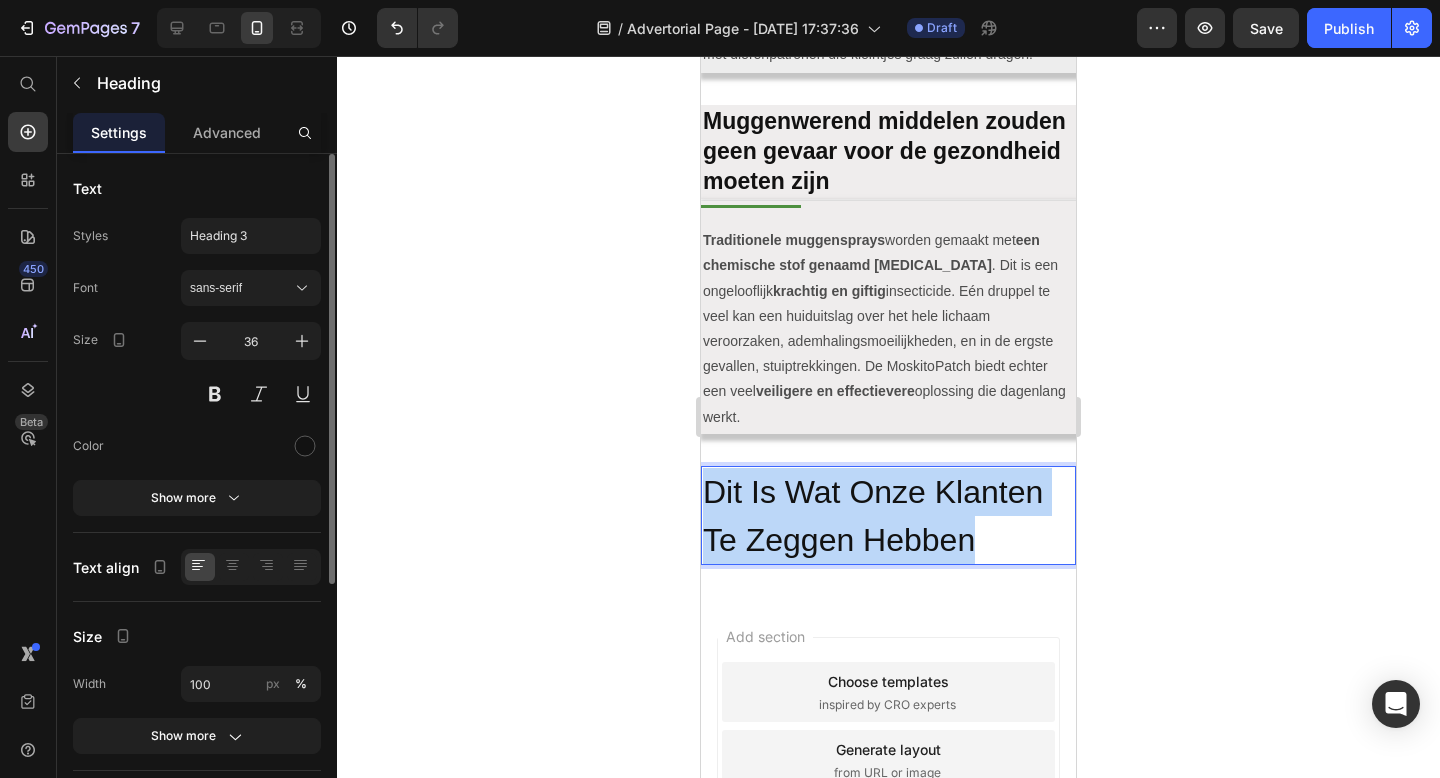 click on "Dit Is Wat Onze Klanten Te Zeggen Hebben" at bounding box center (873, 516) 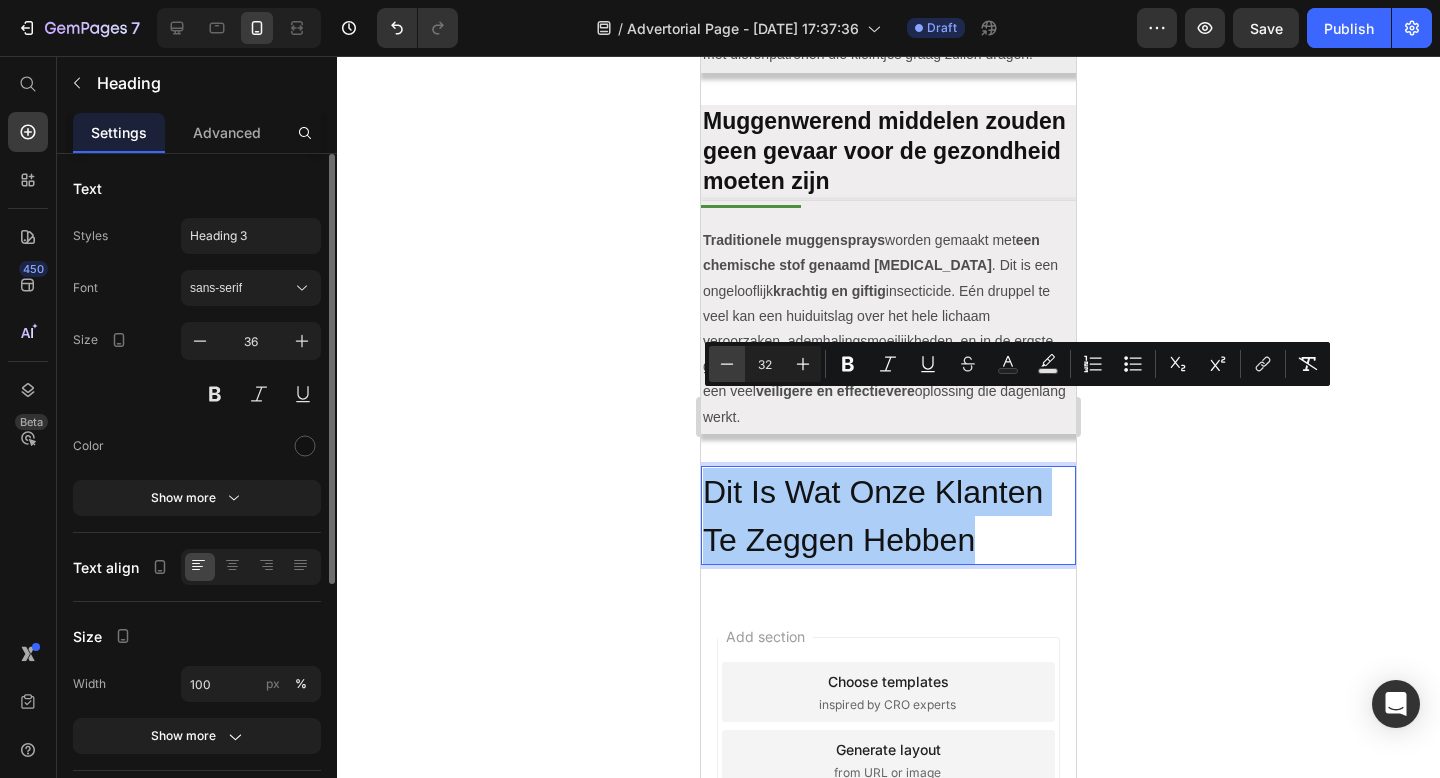 click 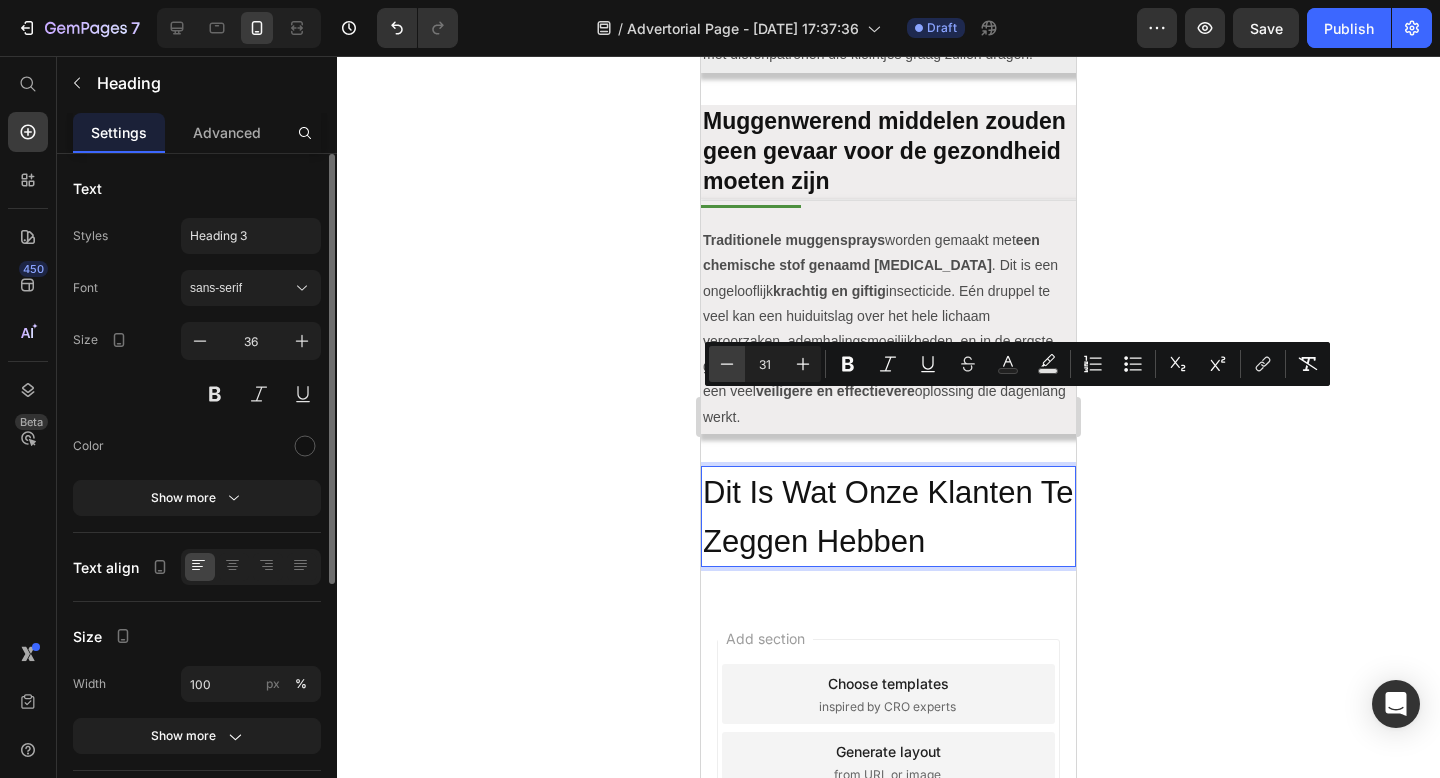 click 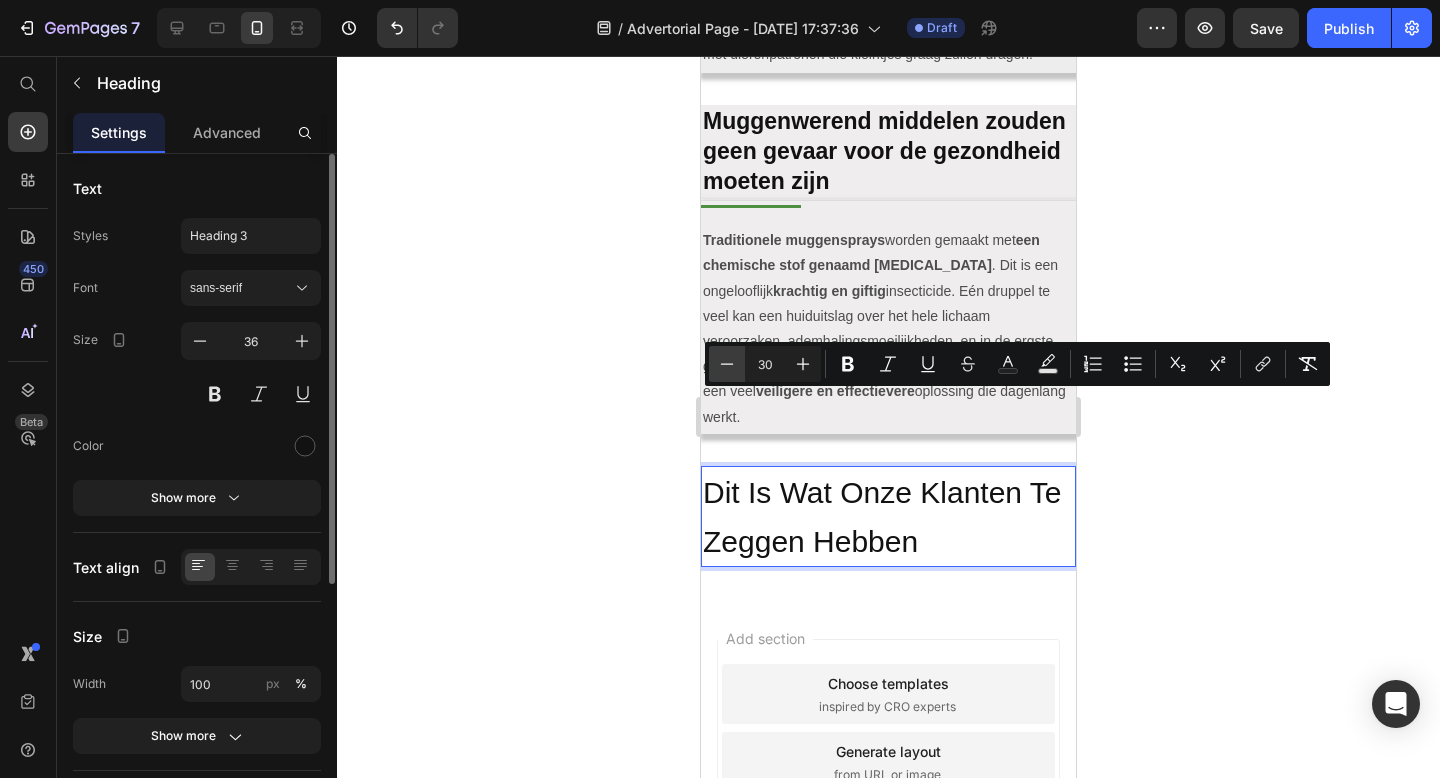 click 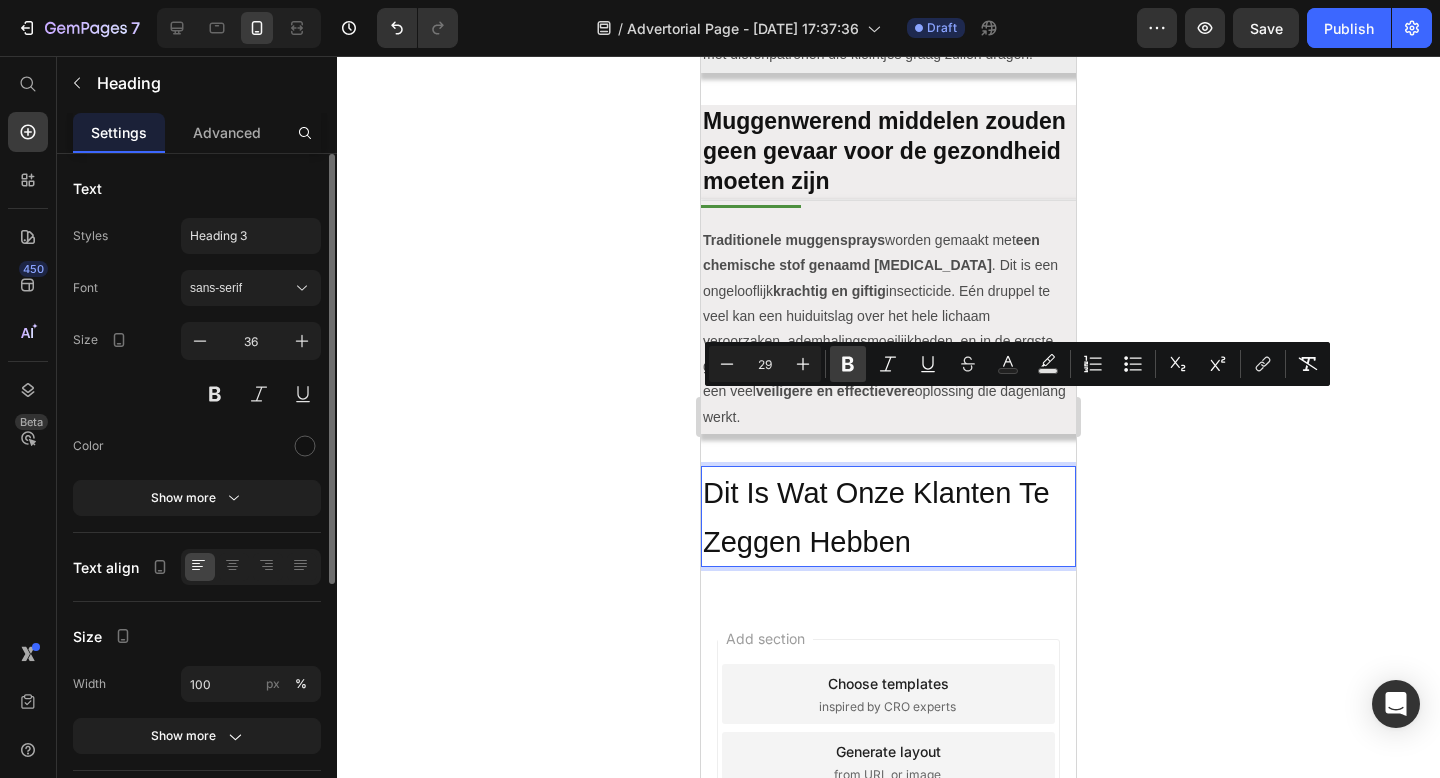 click 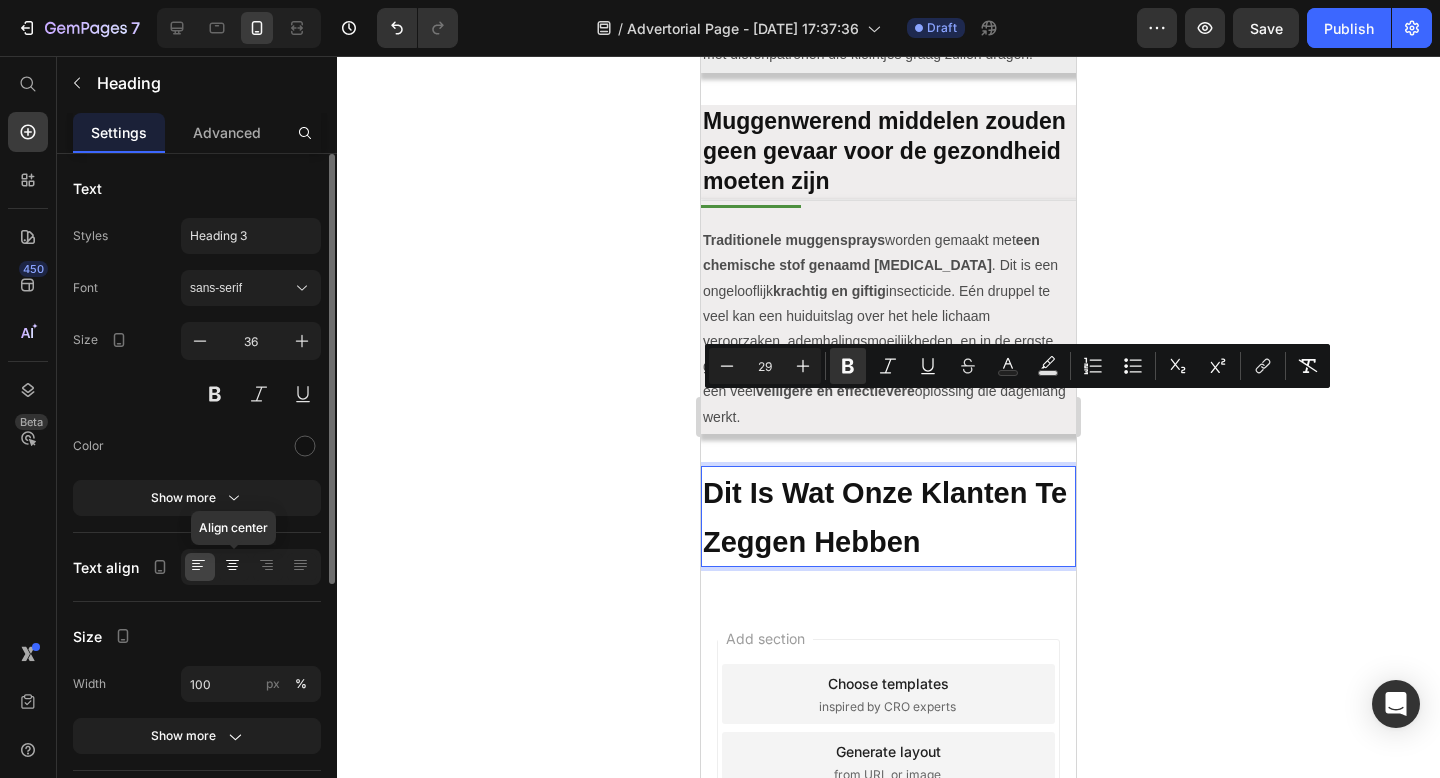 click 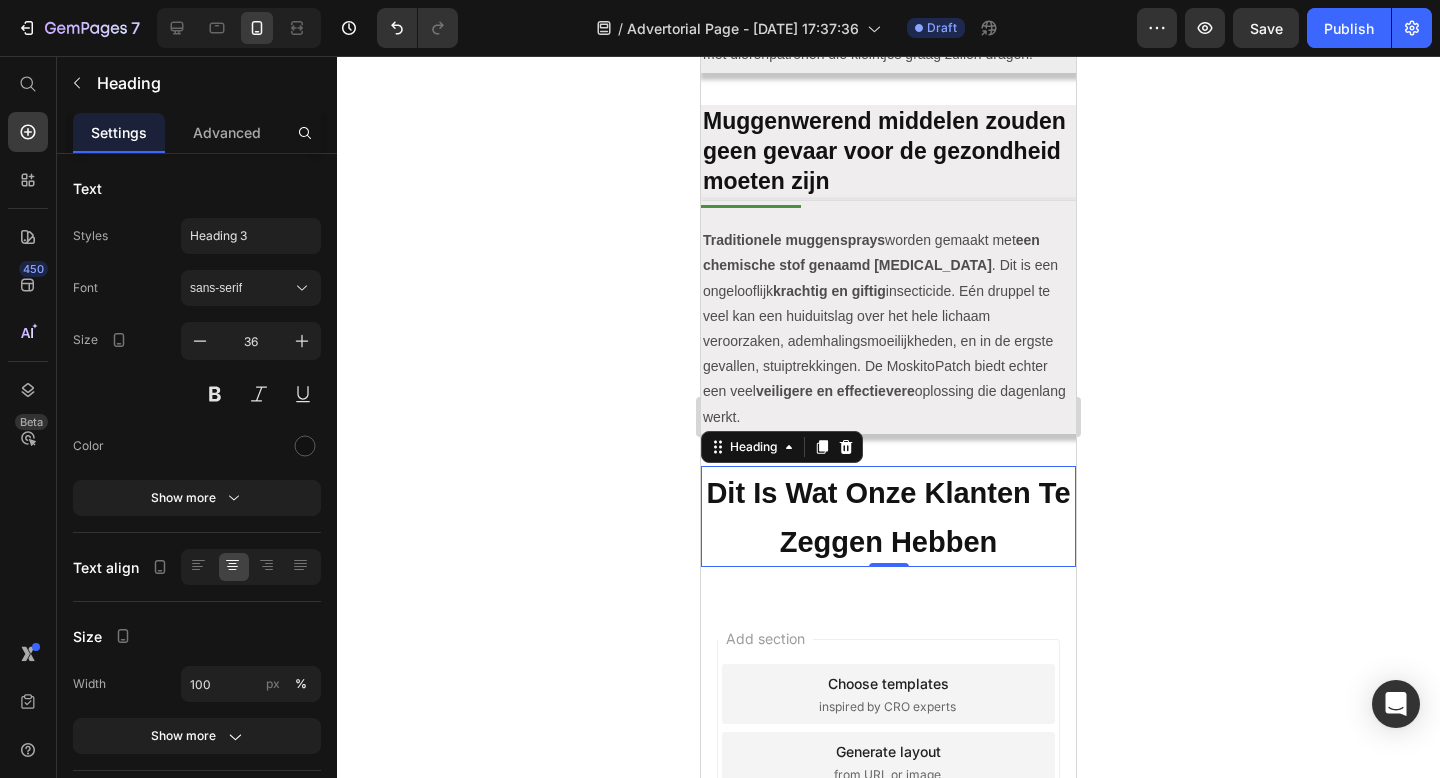 click on "Dit Is Wat Onze Klanten Te Zeggen Hebben" at bounding box center (888, 517) 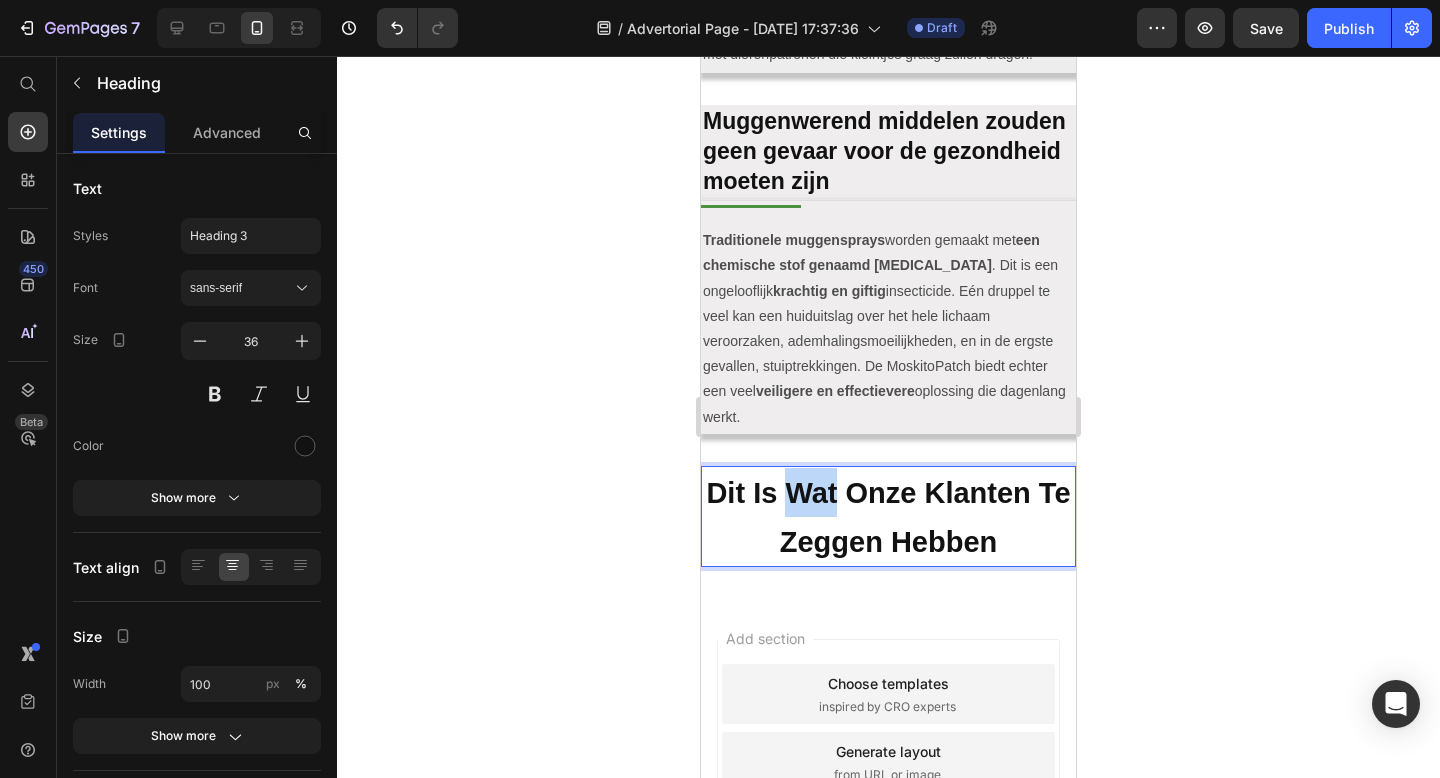 click on "Dit Is Wat Onze Klanten Te Zeggen Hebben" at bounding box center (888, 517) 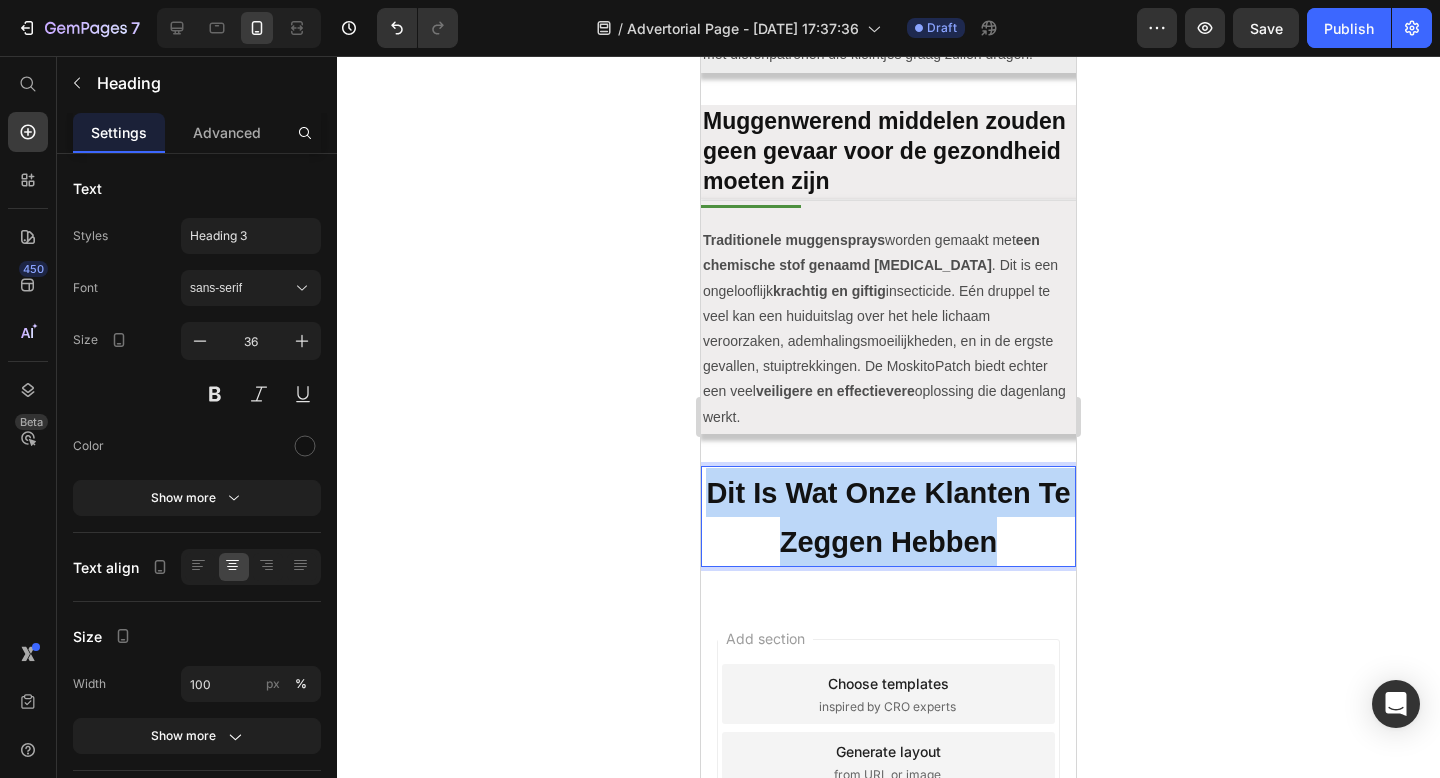 click on "Dit Is Wat Onze Klanten Te Zeggen Hebben" at bounding box center [888, 517] 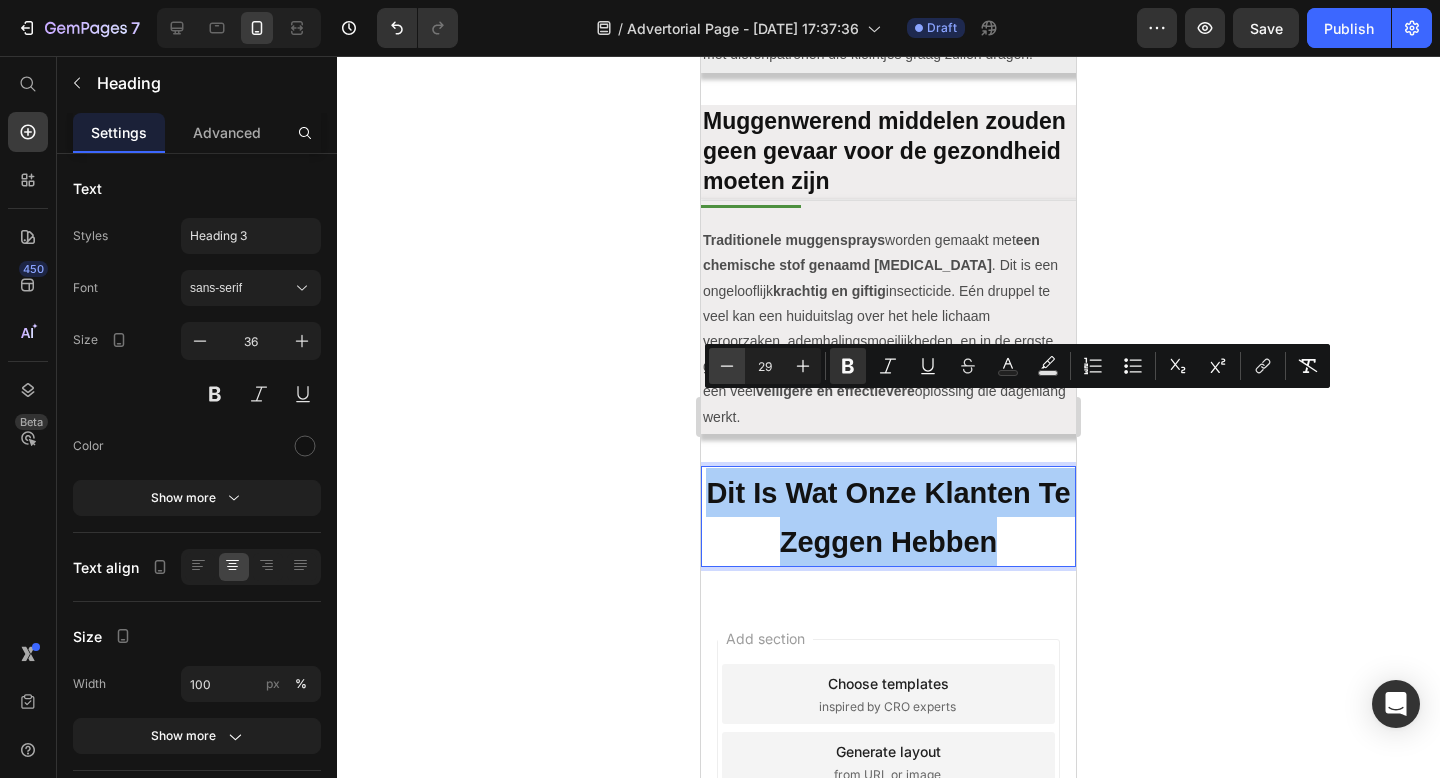 click 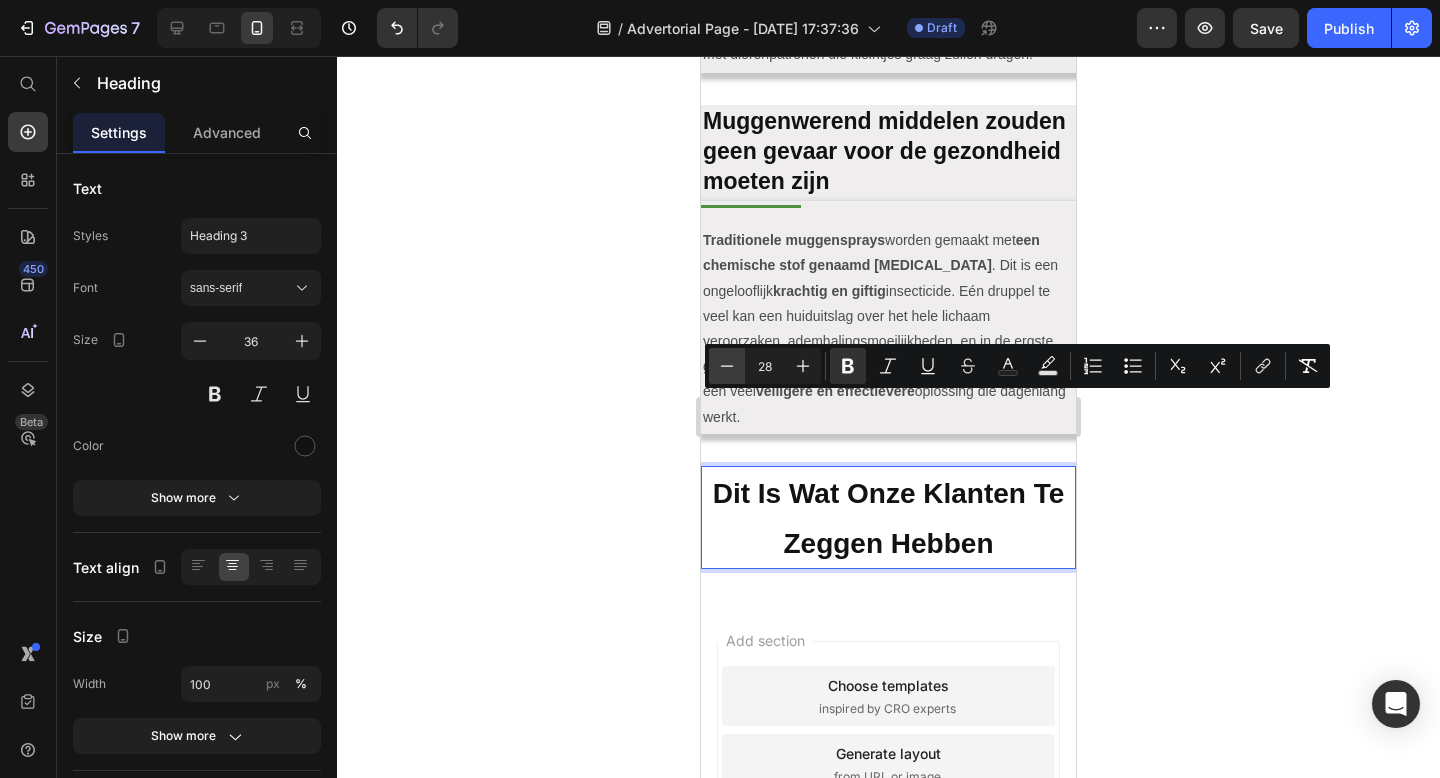 click 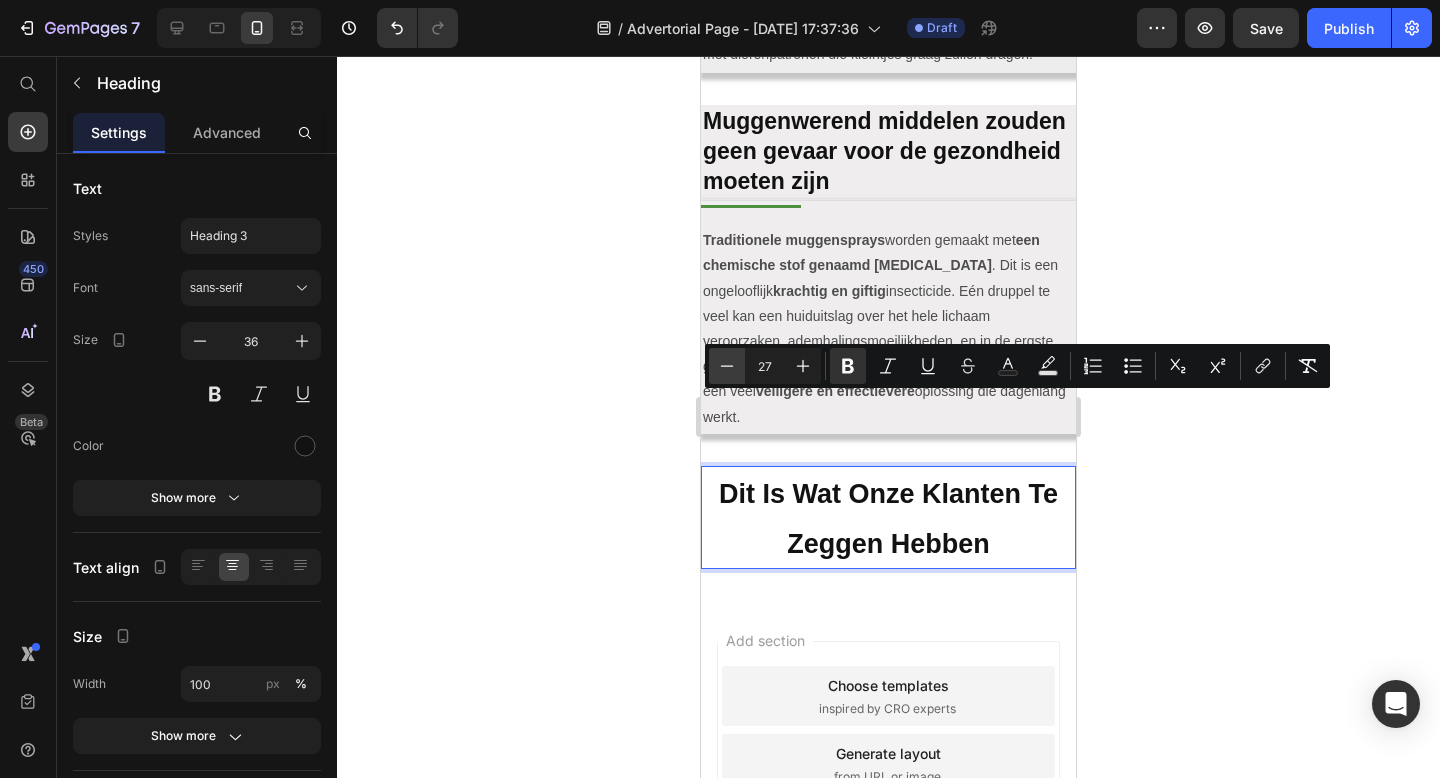 click 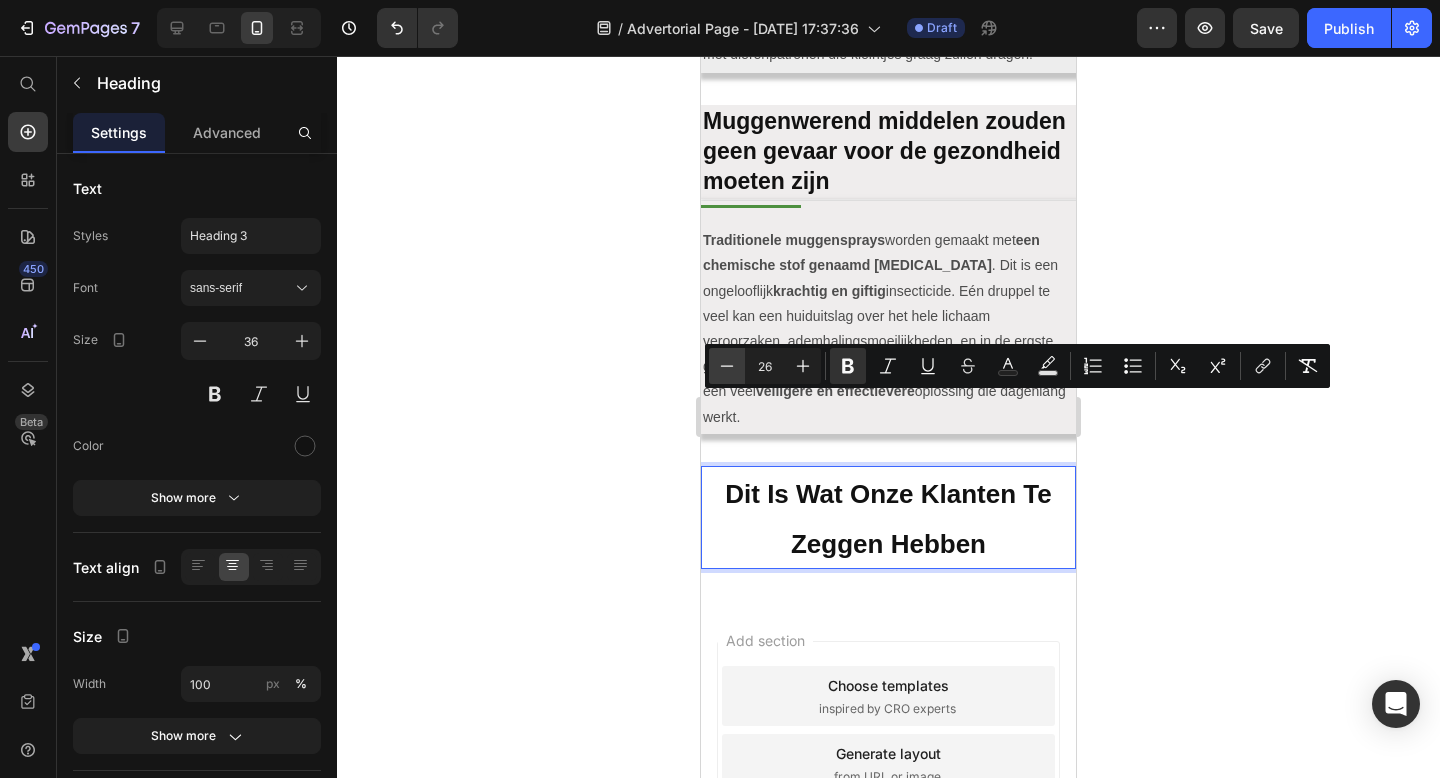 click 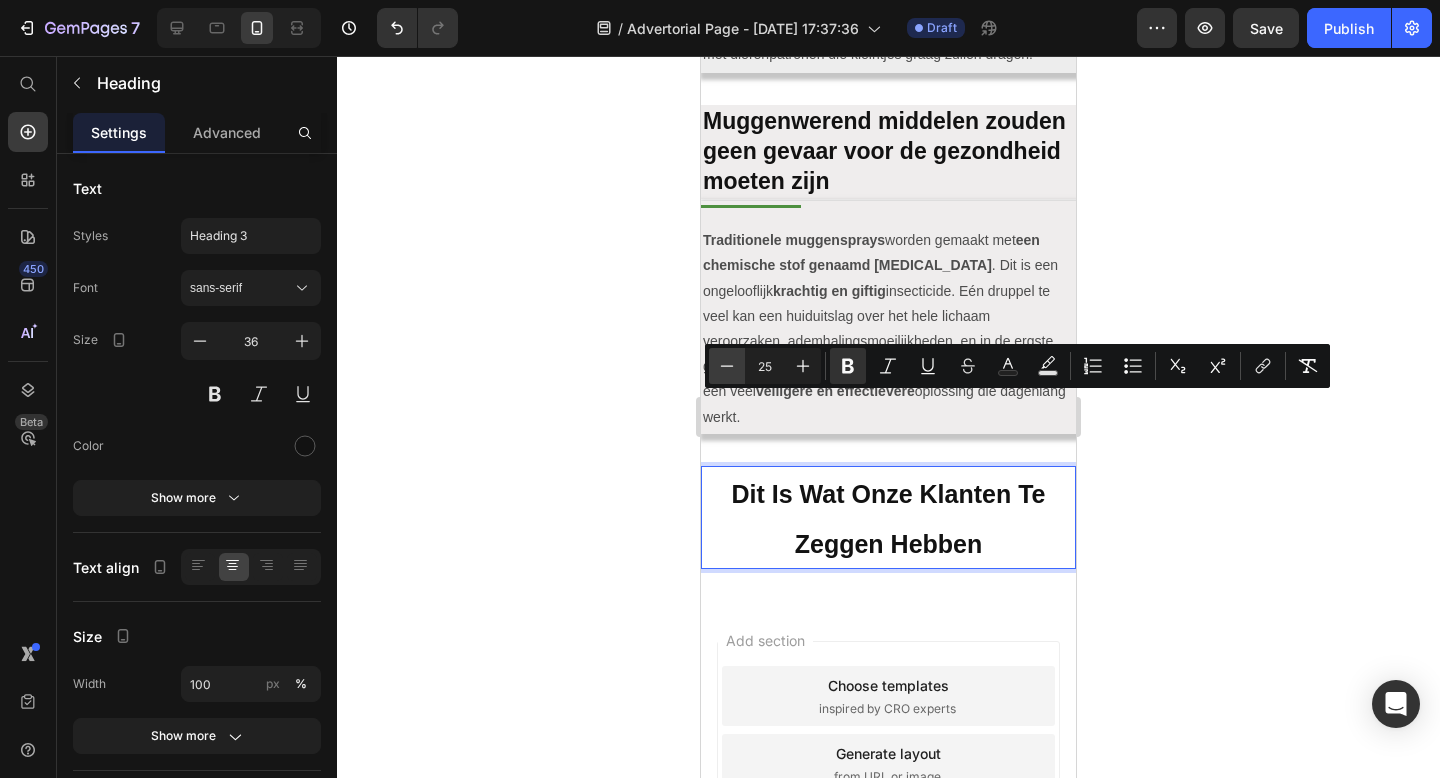 click 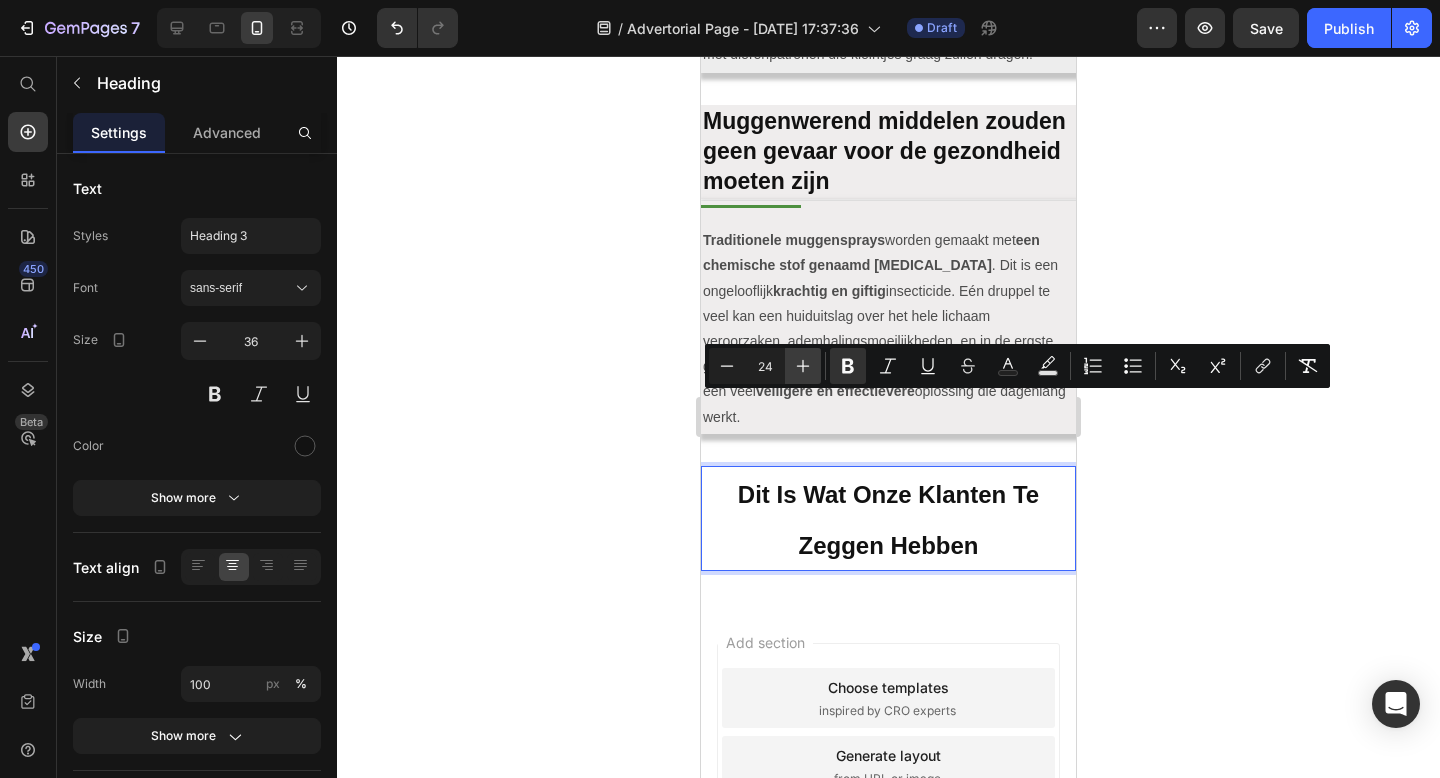 click 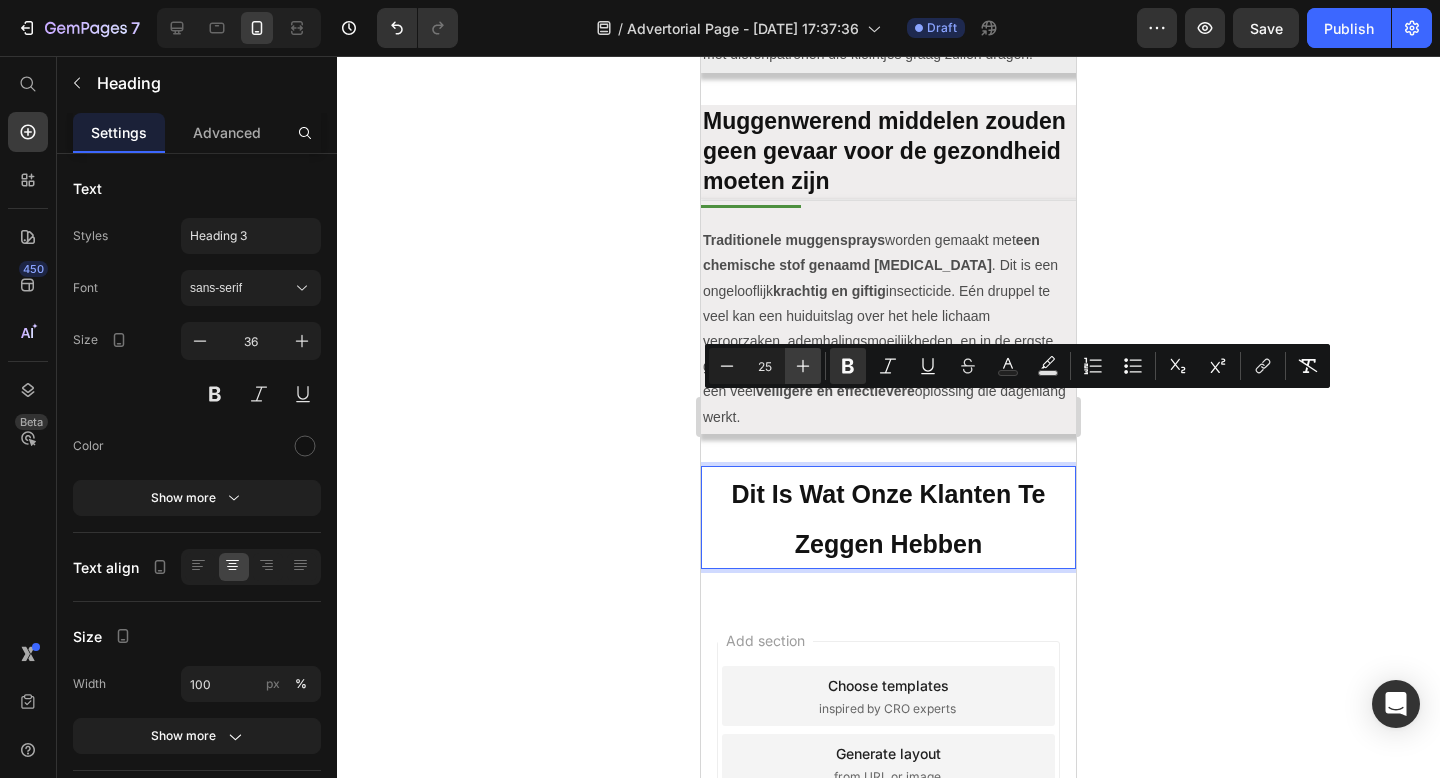 click 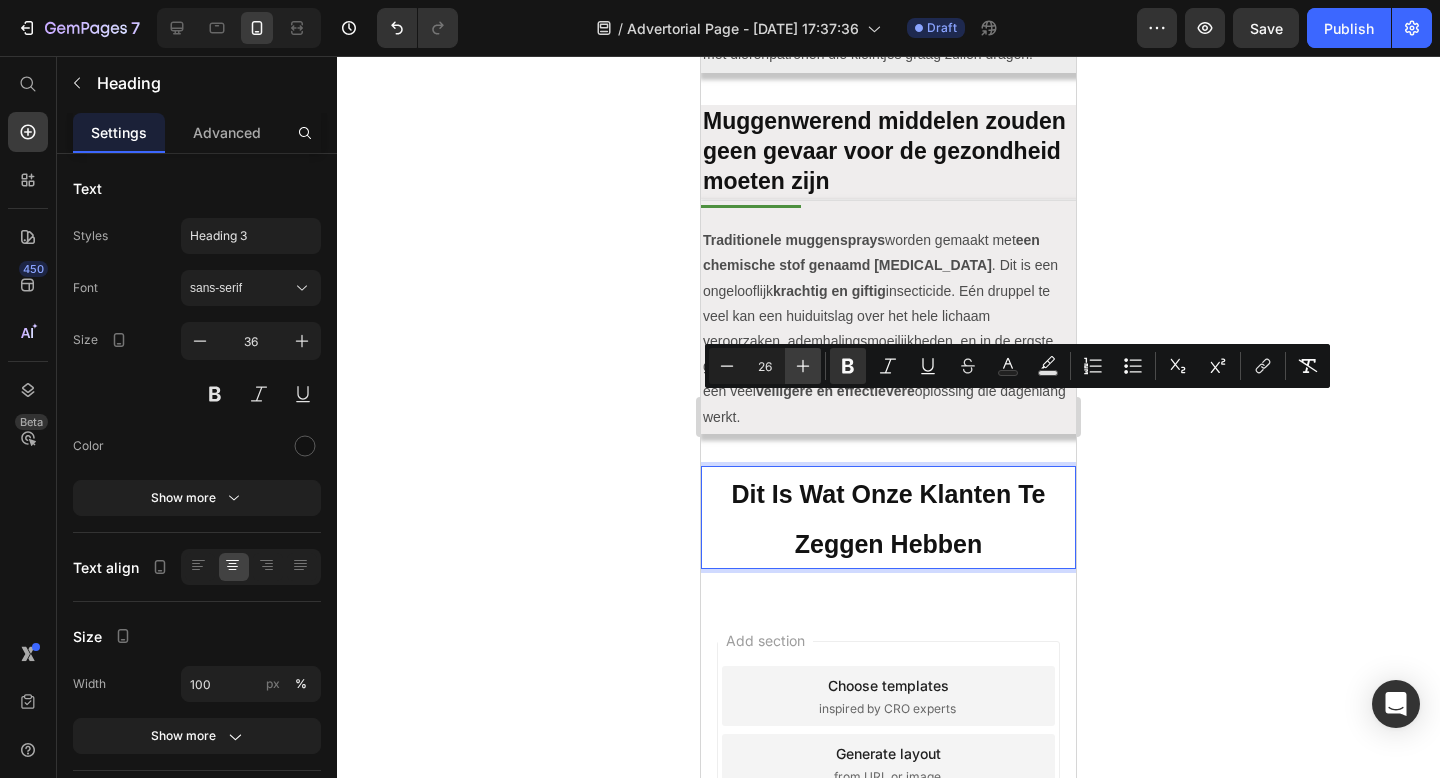 click 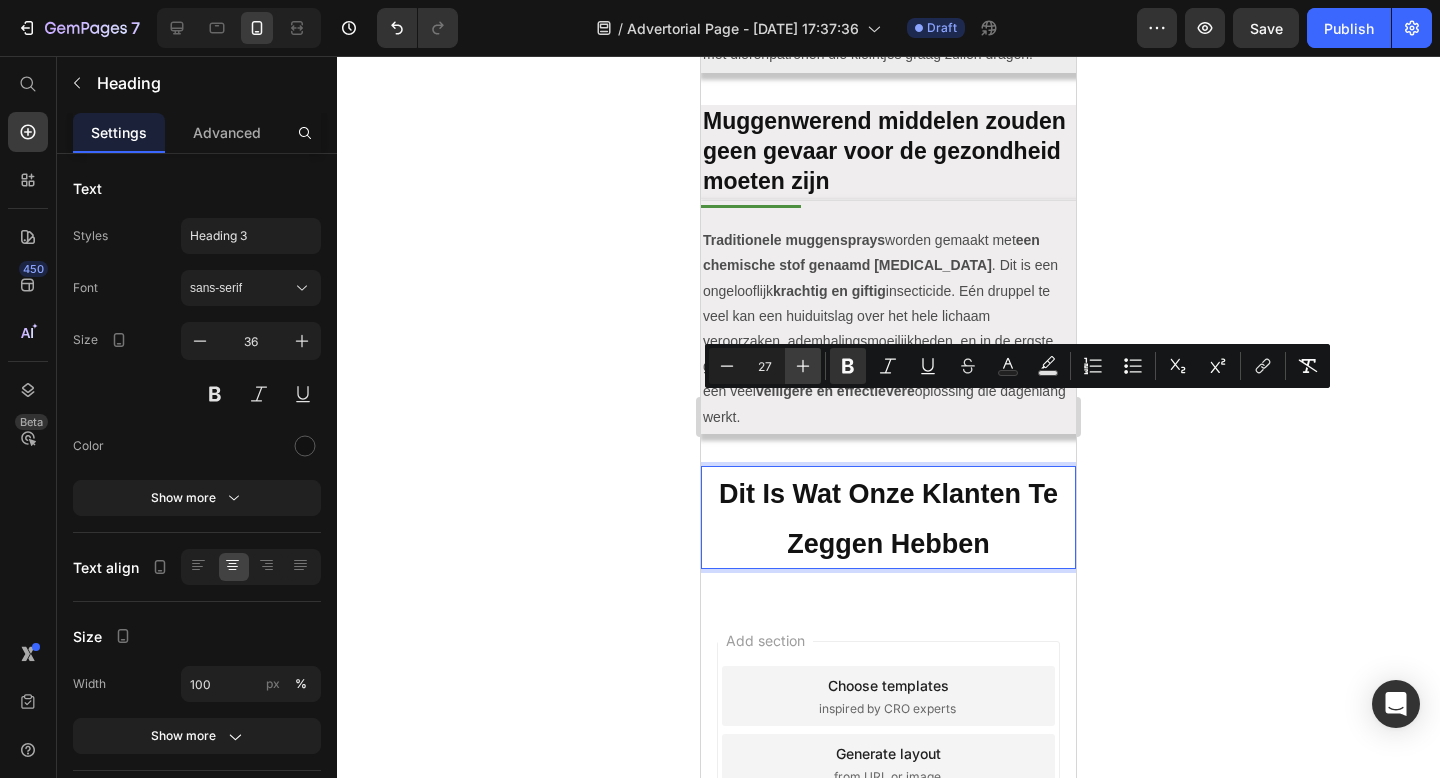 click 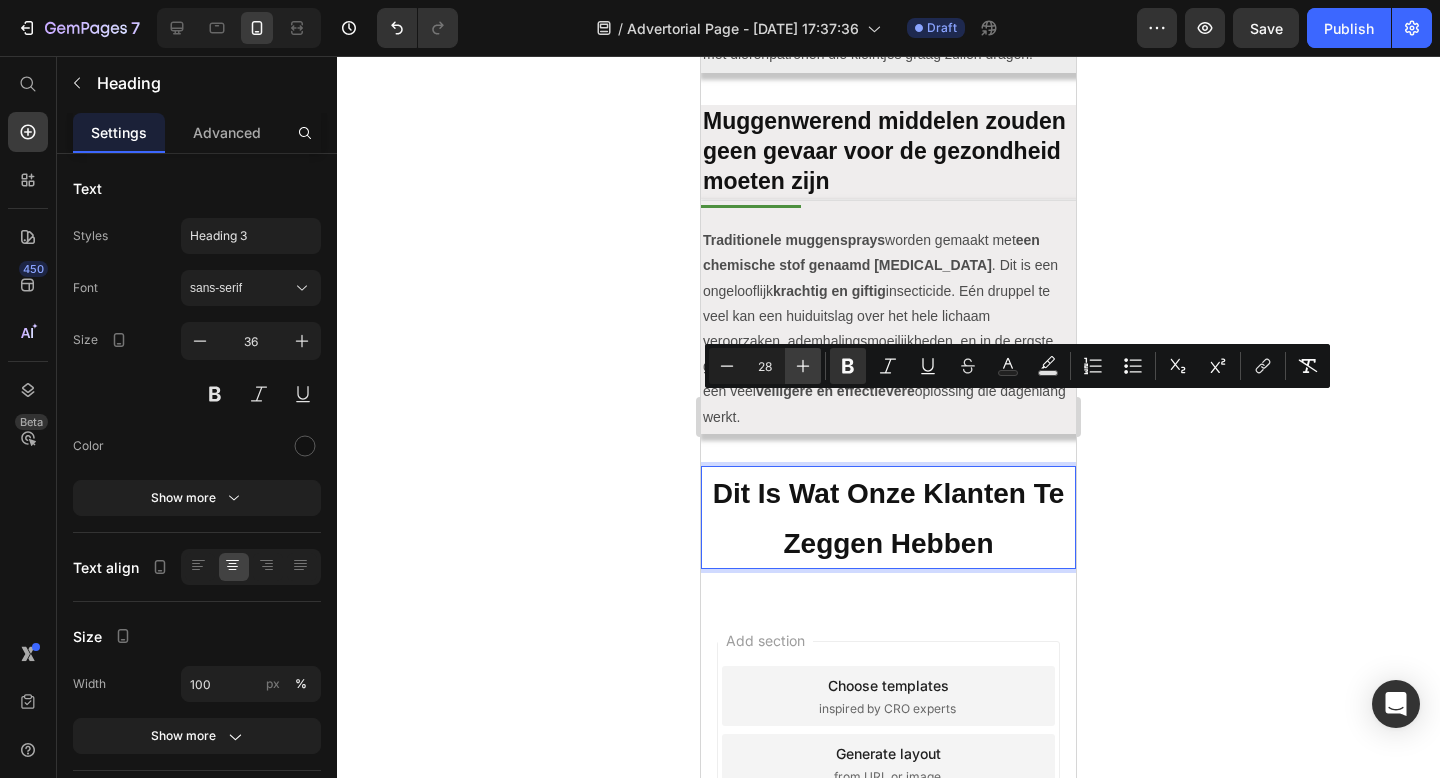 click 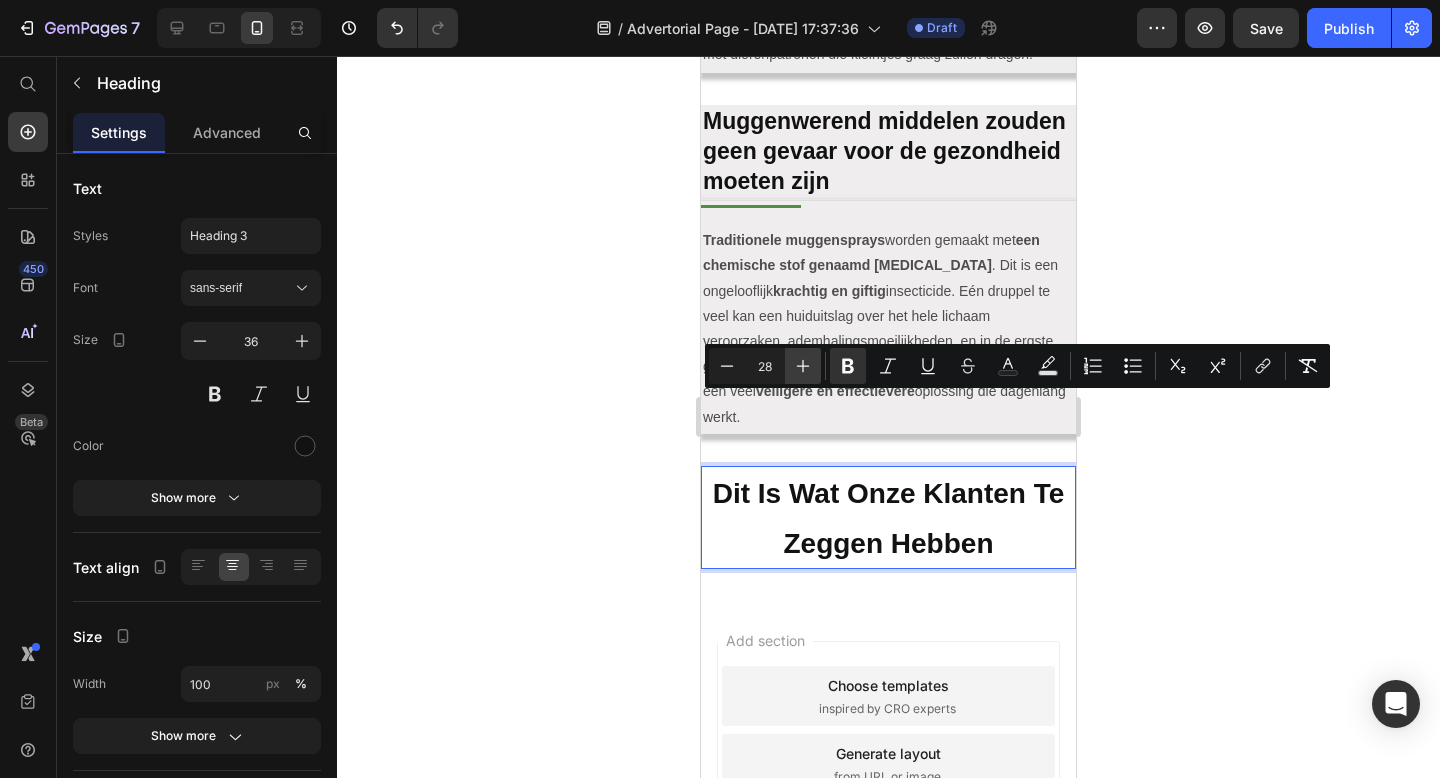 type on "29" 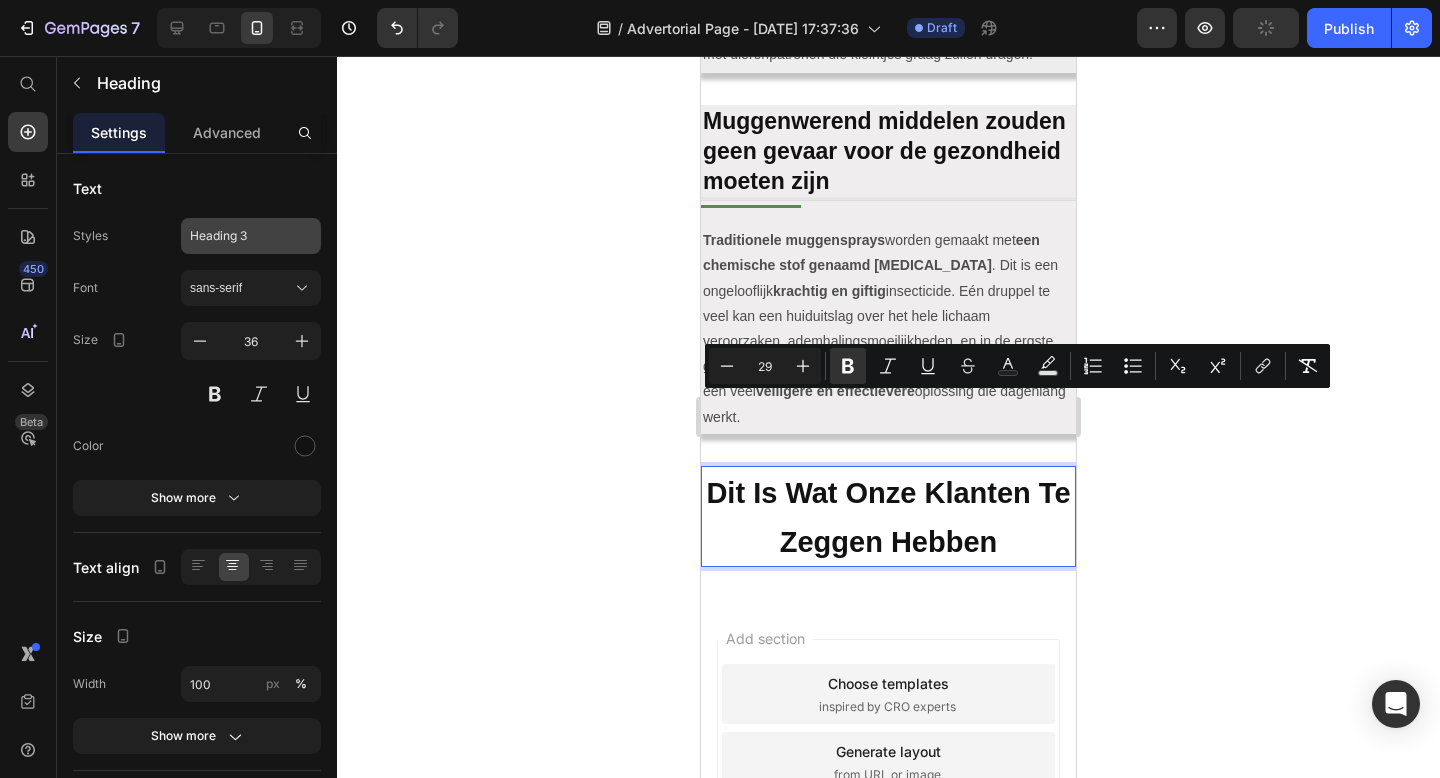 click on "Heading 3" 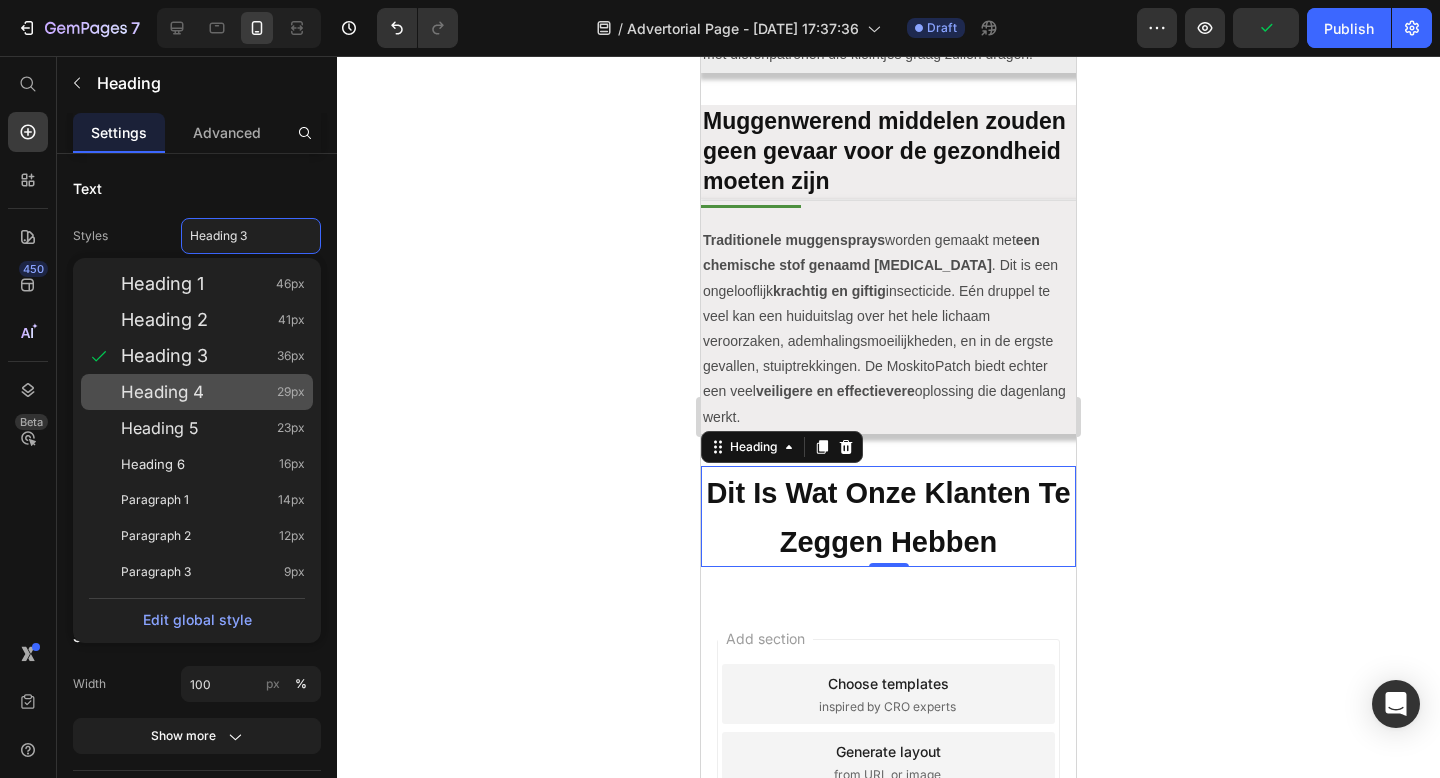 click on "Heading 4 29px" at bounding box center (213, 392) 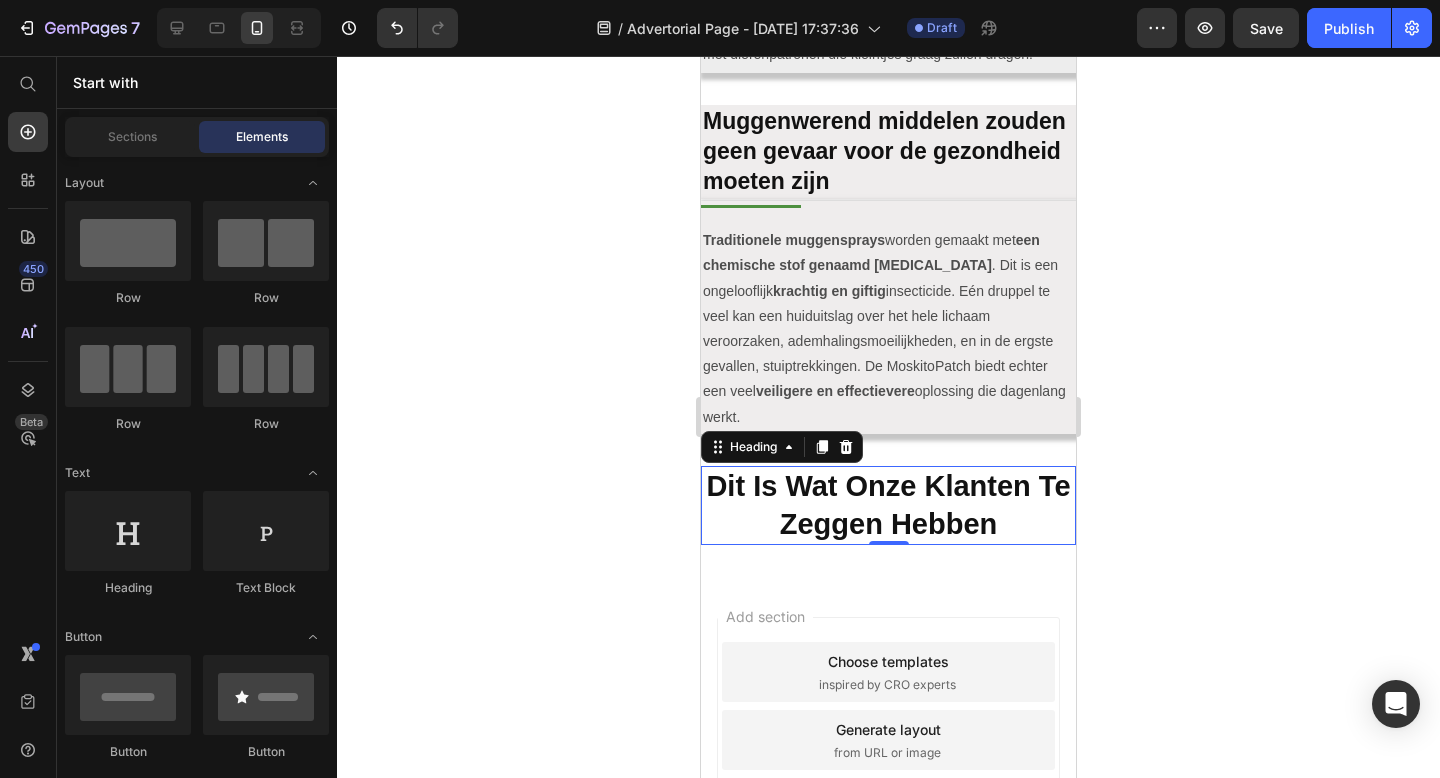 click on "Add blank section then drag & drop elements" at bounding box center (888, 808) 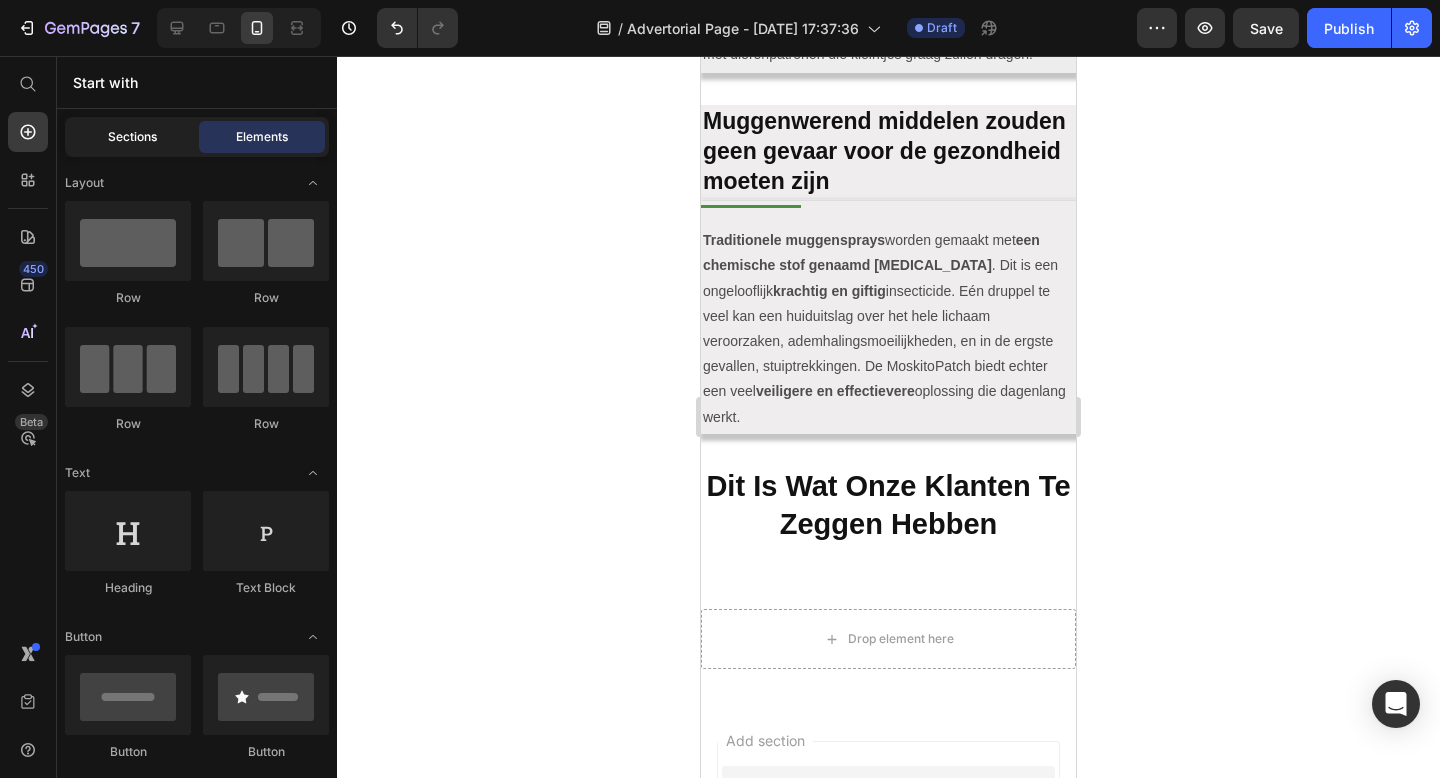 click on "Sections" 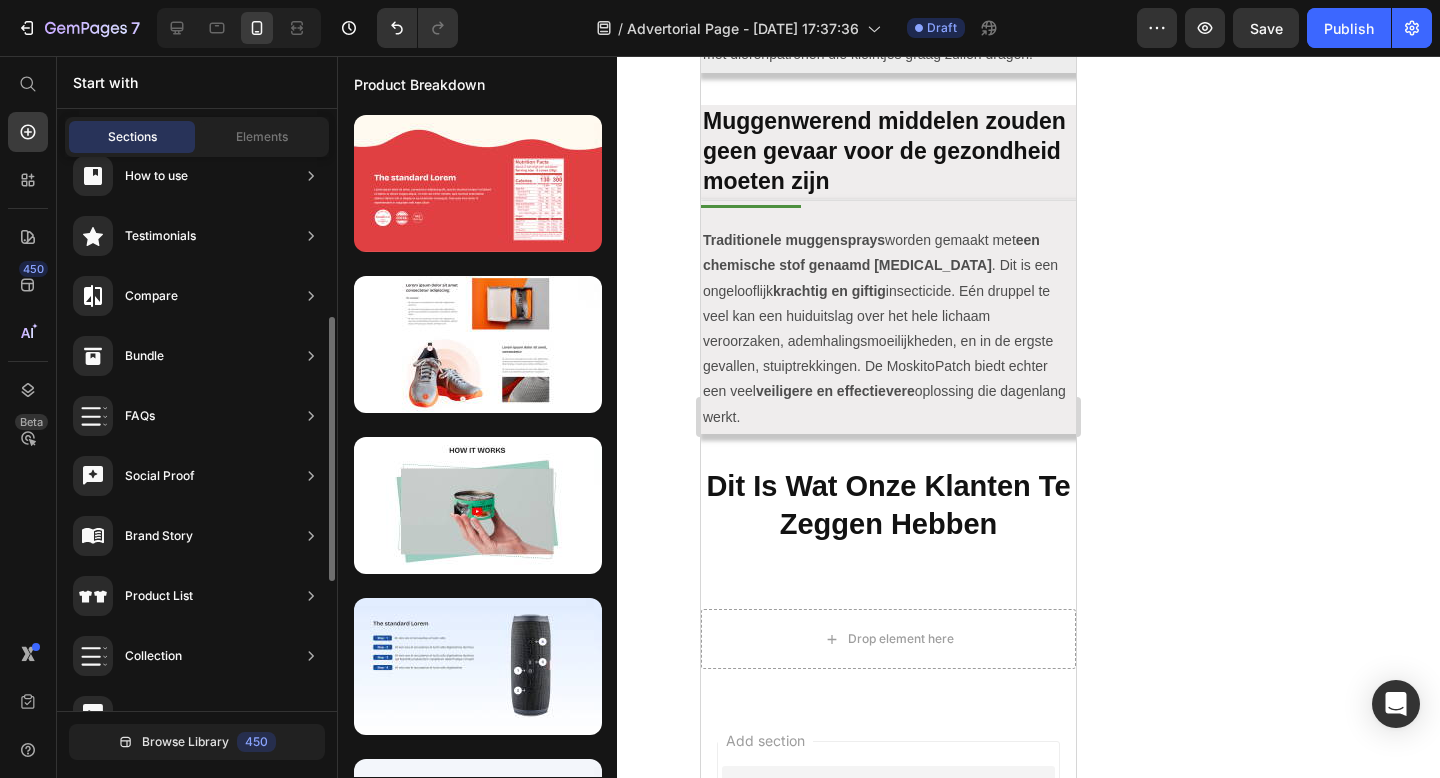 scroll, scrollTop: 392, scrollLeft: 0, axis: vertical 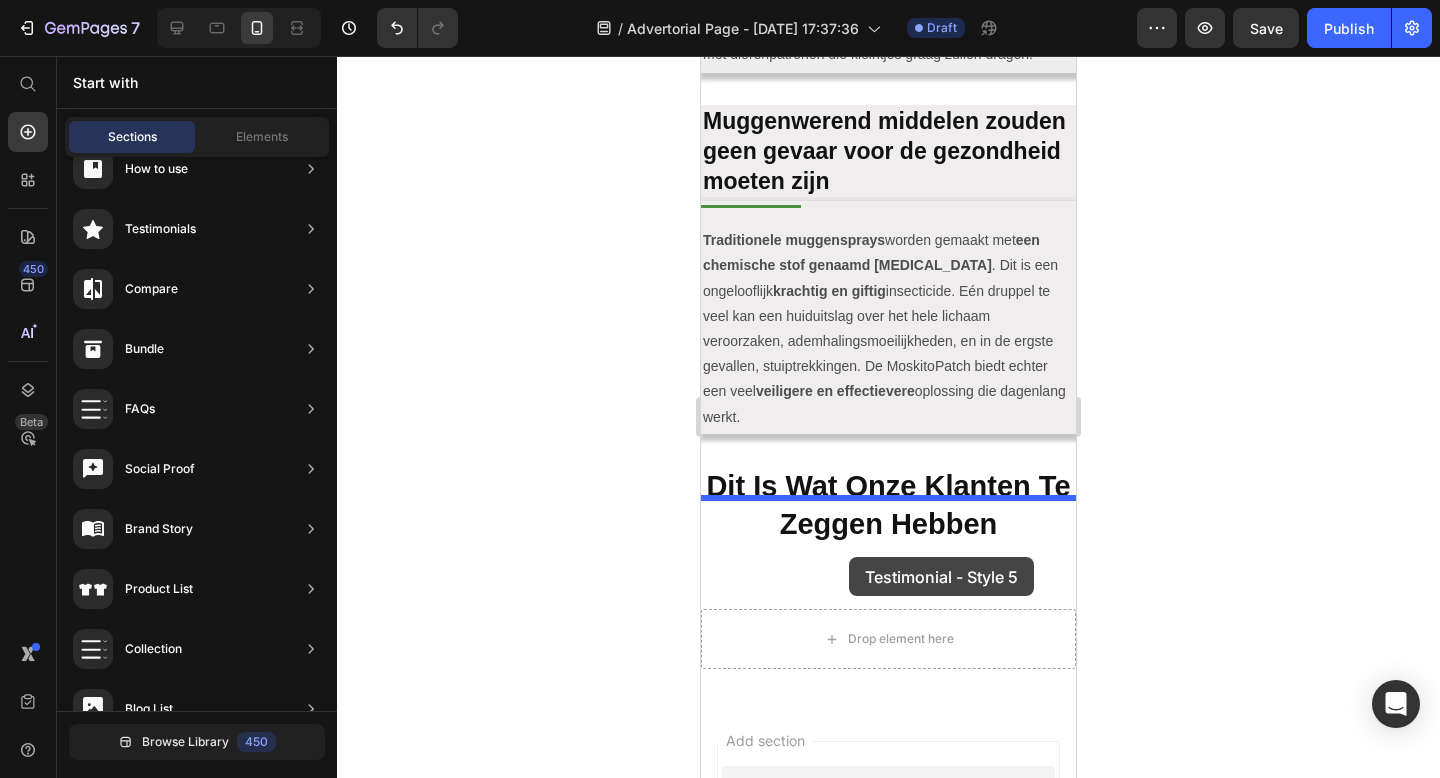 drag, startPoint x: 1148, startPoint y: 314, endPoint x: 849, endPoint y: 557, distance: 385.29208 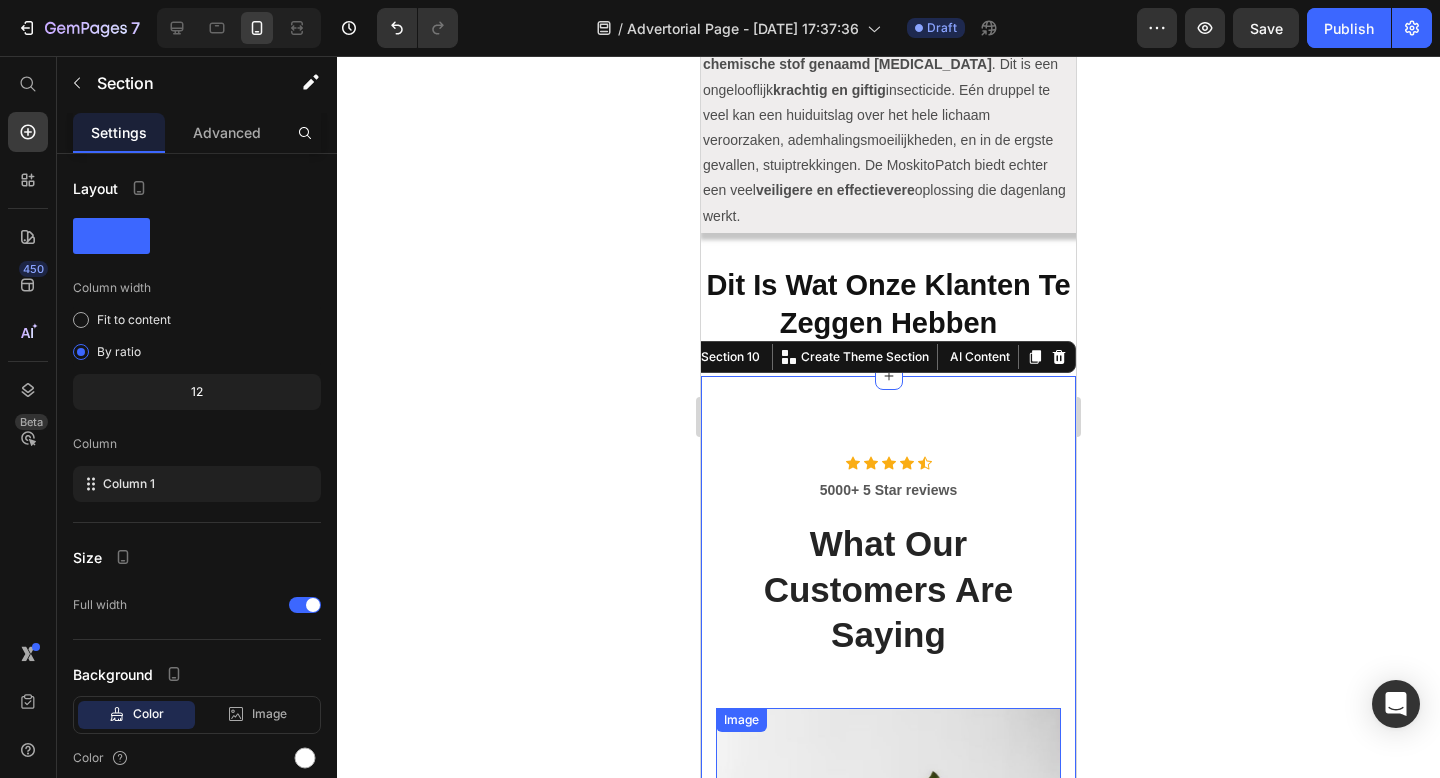 scroll, scrollTop: 3260, scrollLeft: 0, axis: vertical 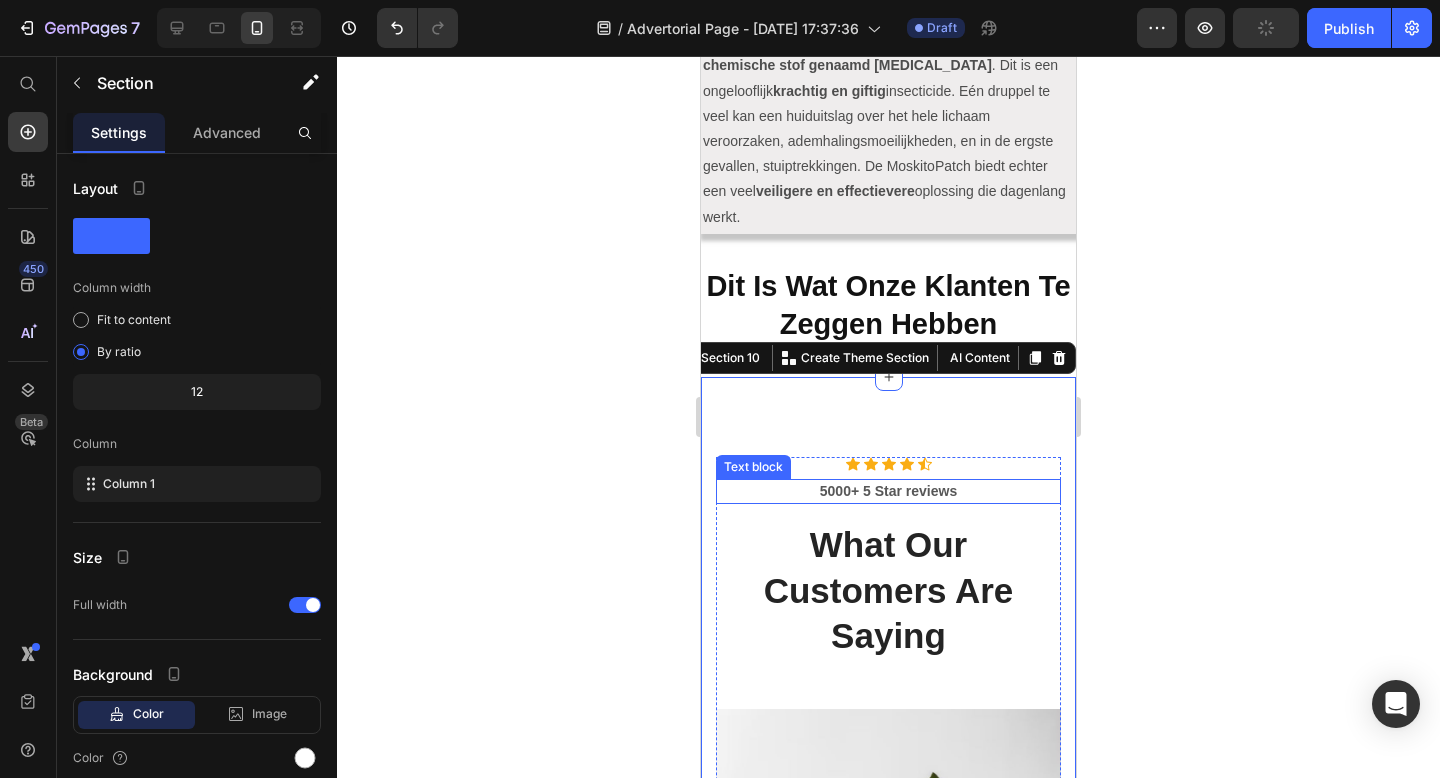 click on "5000+ 5 Star reviews" at bounding box center (888, 491) 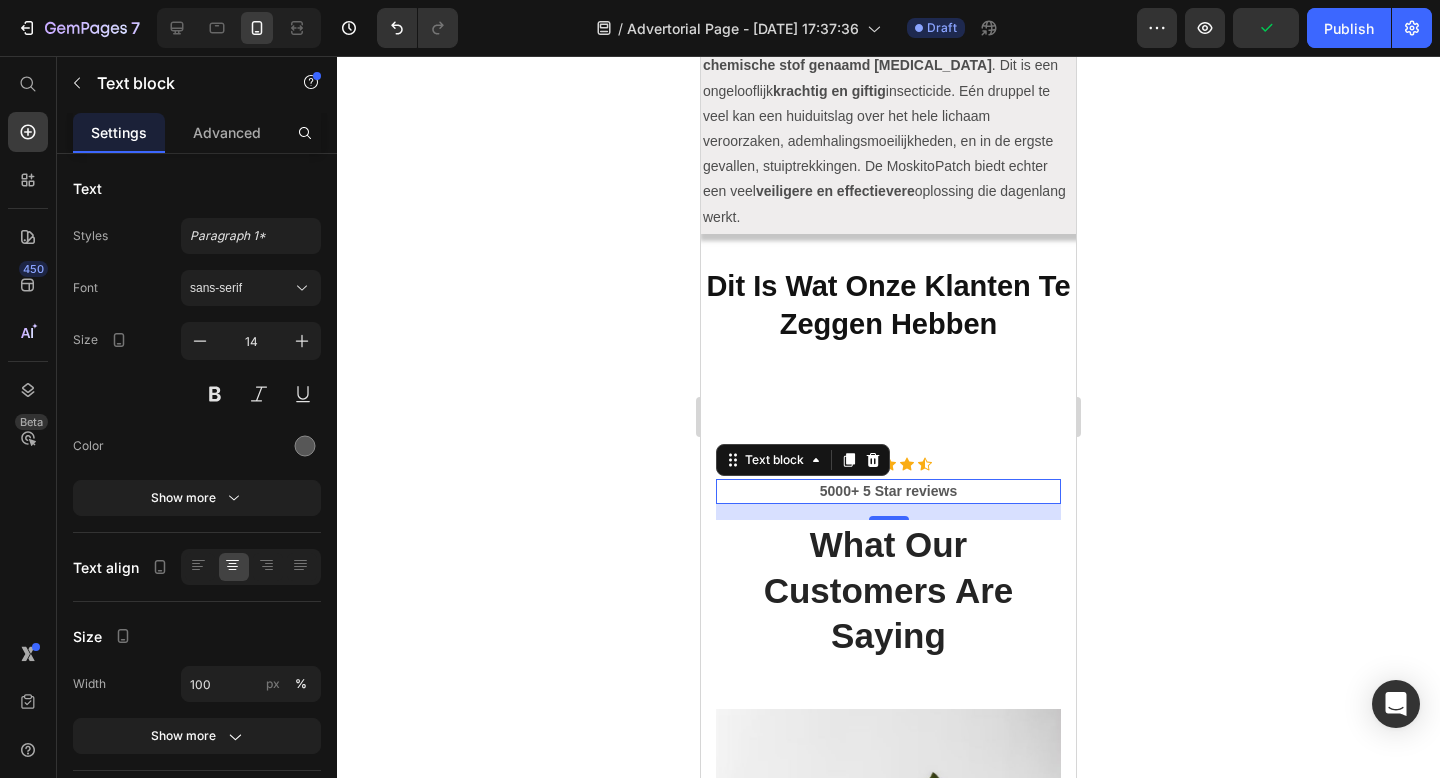 click on "5000+ 5 Star reviews" at bounding box center (888, 491) 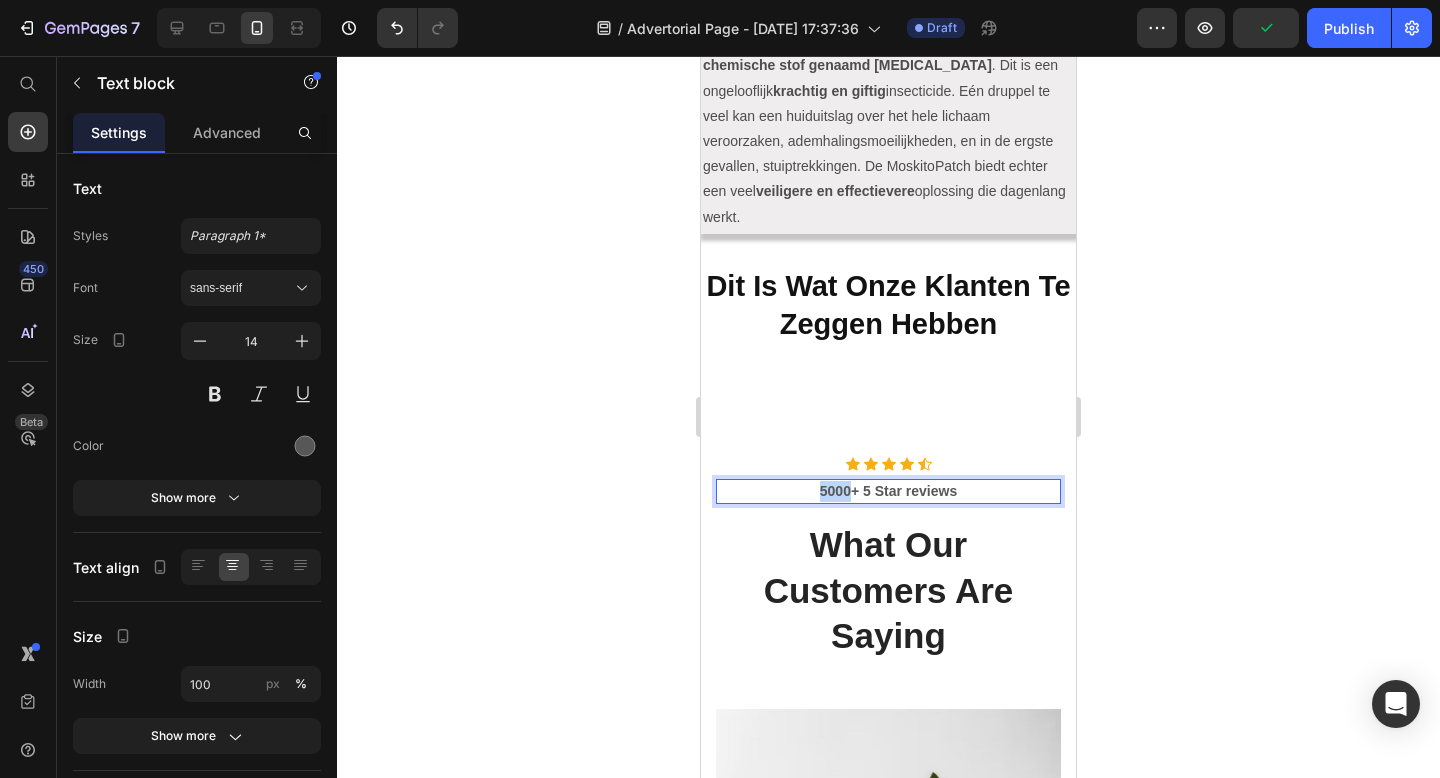 click on "5000+ 5 Star reviews" at bounding box center [888, 491] 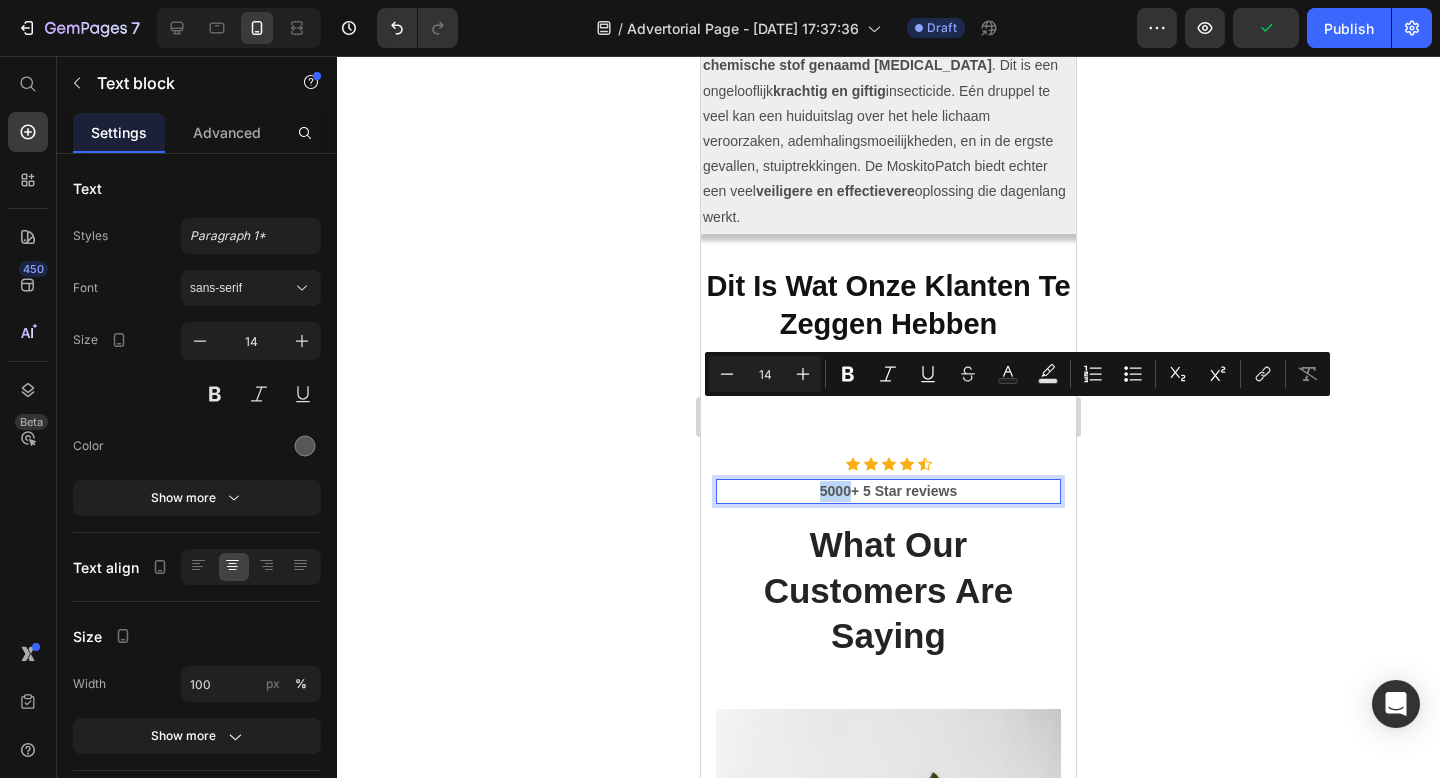 click on "5000+ 5 Star reviews" at bounding box center (888, 491) 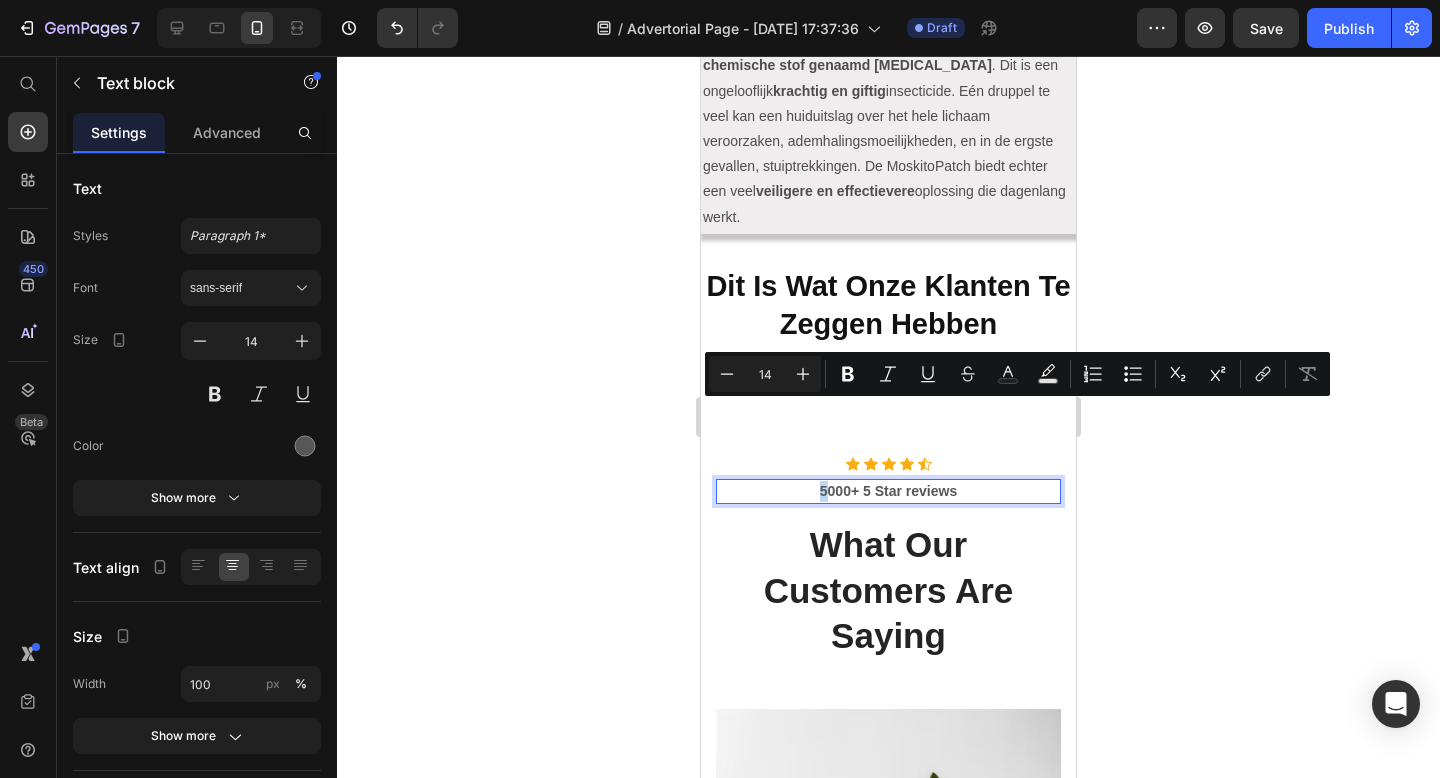 drag, startPoint x: 827, startPoint y: 417, endPoint x: 818, endPoint y: 410, distance: 11.401754 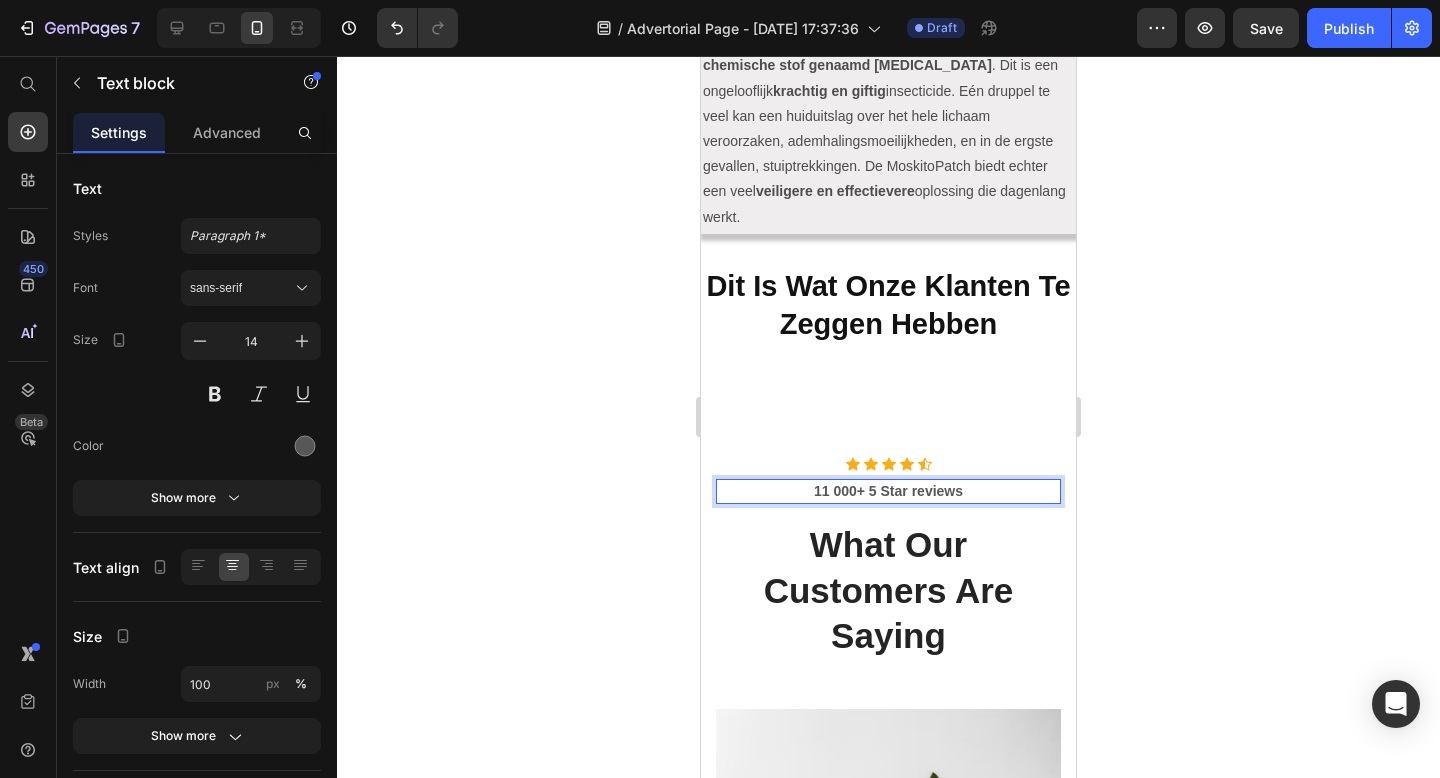 click on "11 000+ 5 Star reviews" at bounding box center (888, 491) 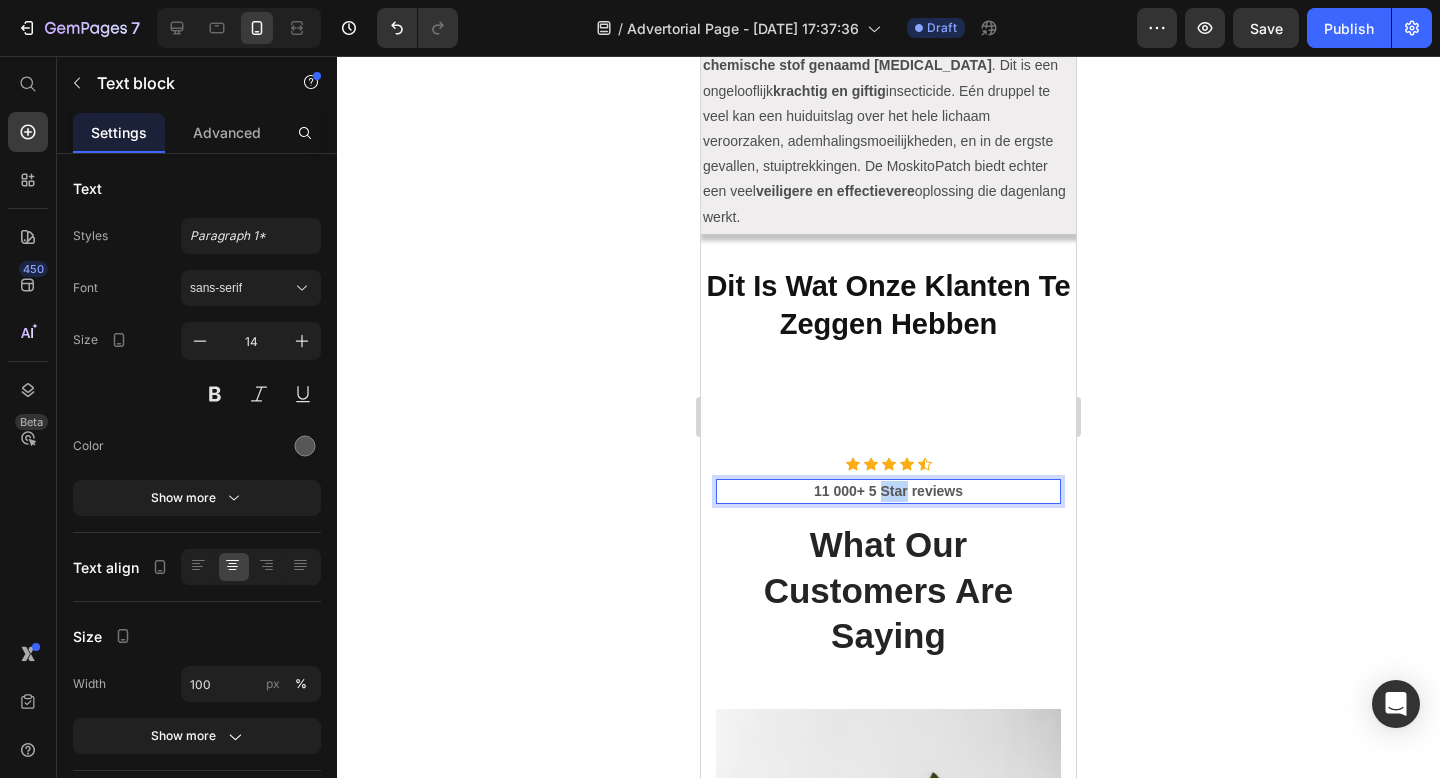 click on "11 000+ 5 Star reviews" at bounding box center (888, 491) 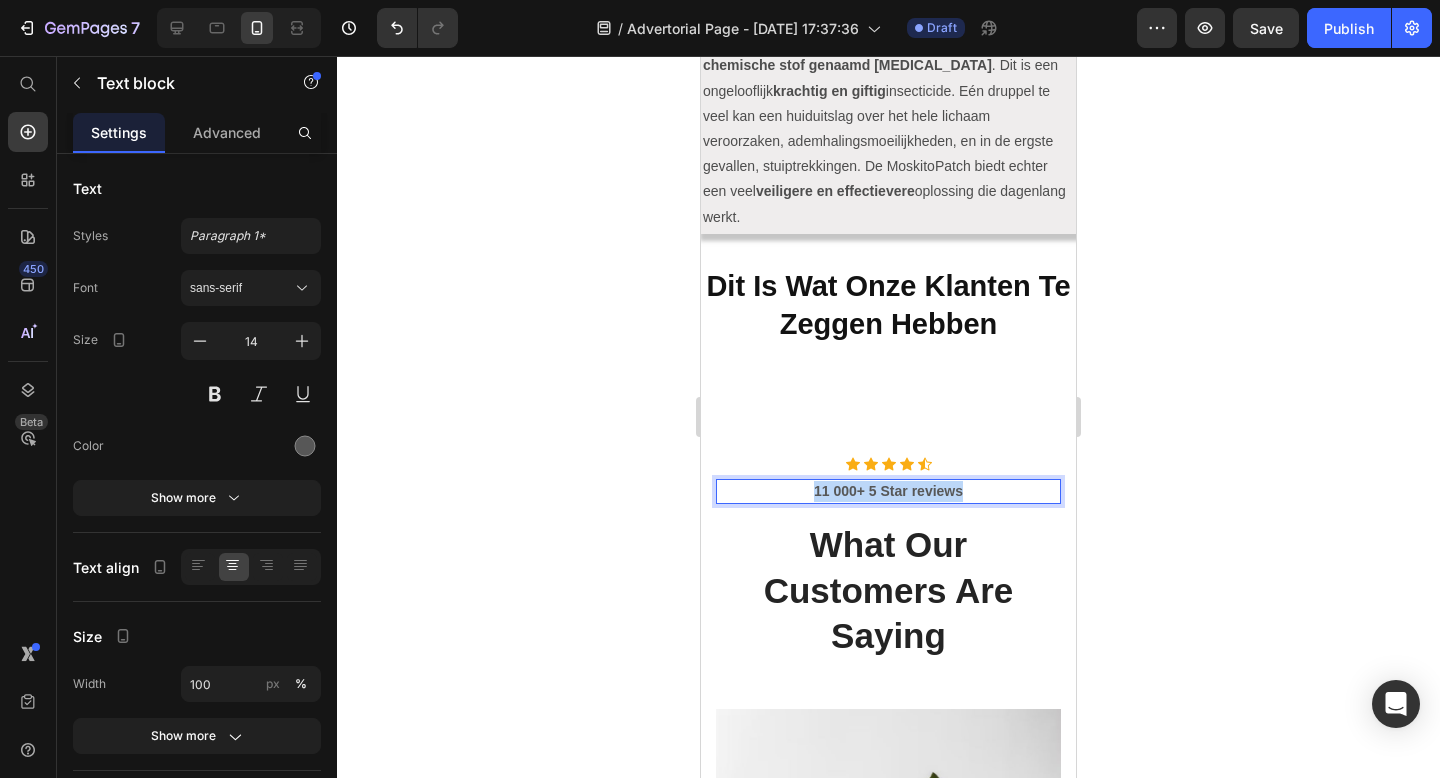 click on "11 000+ 5 Star reviews" at bounding box center [888, 491] 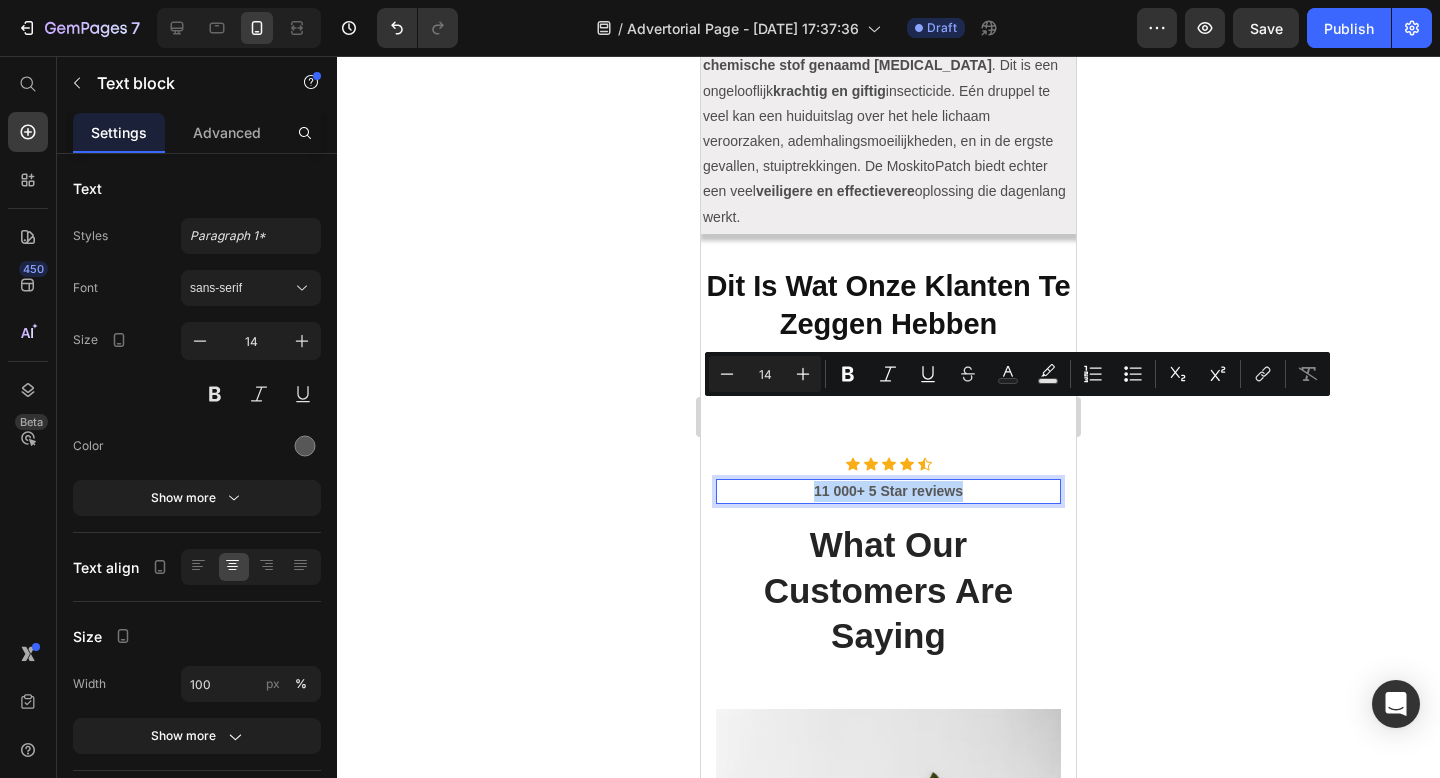 copy on "11 000+ 5 Star reviews" 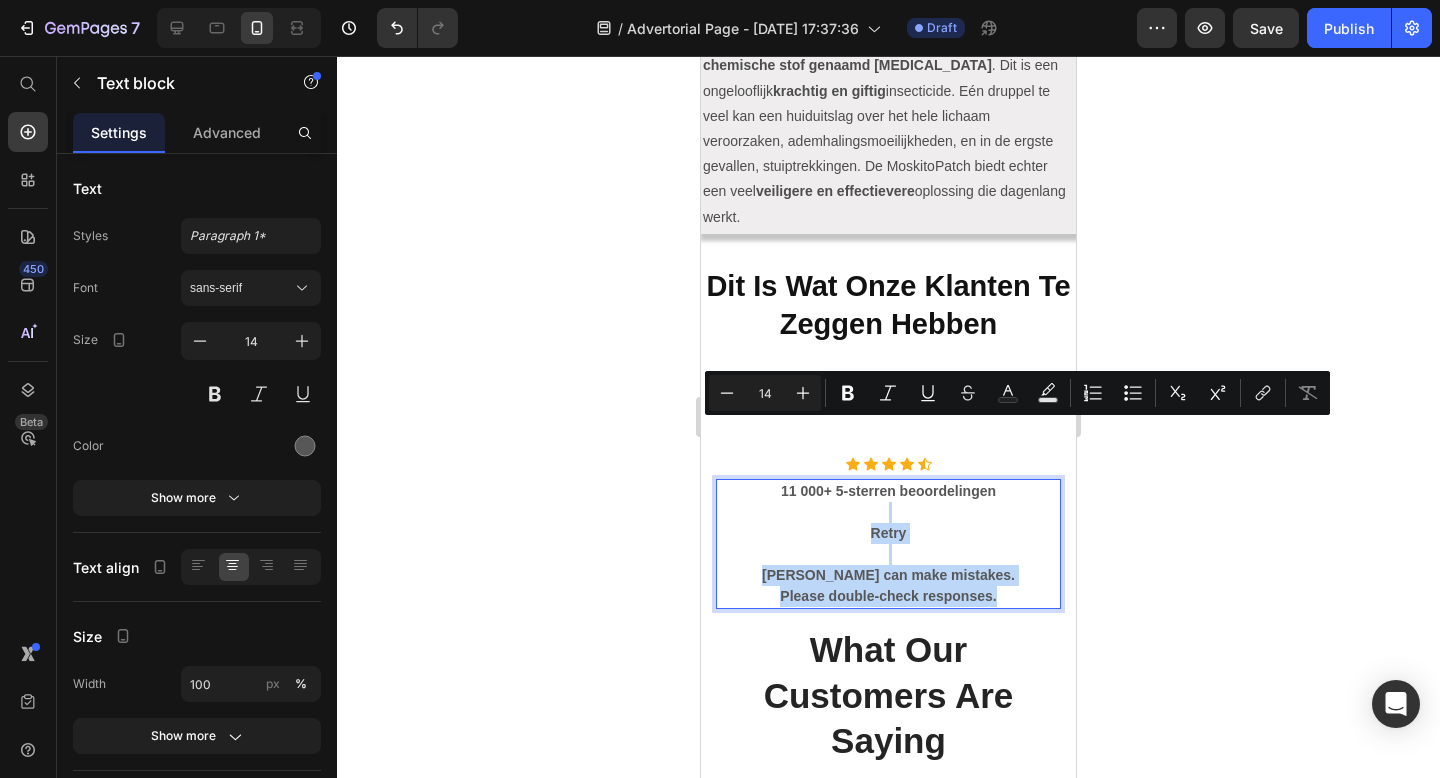 drag, startPoint x: 1008, startPoint y: 515, endPoint x: 1006, endPoint y: 419, distance: 96.02083 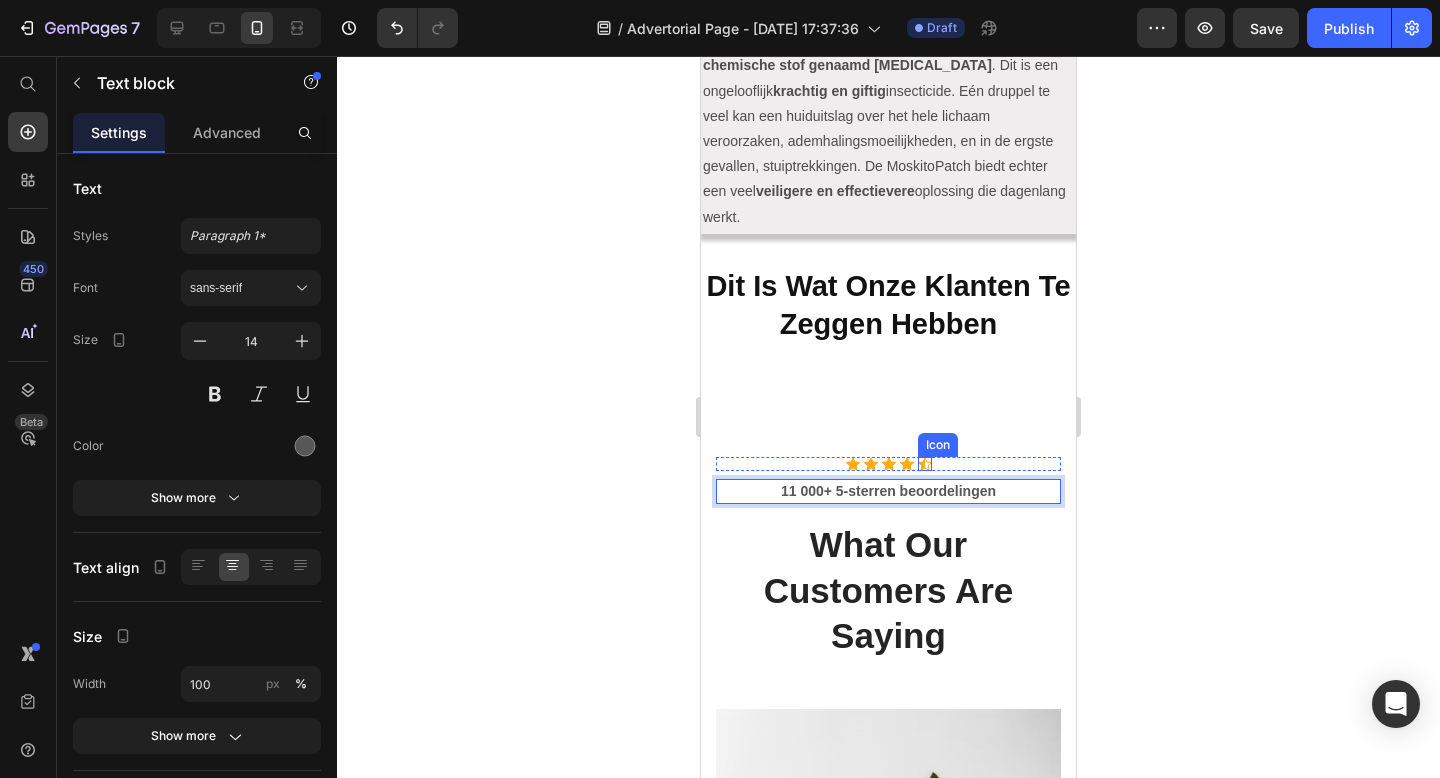 click 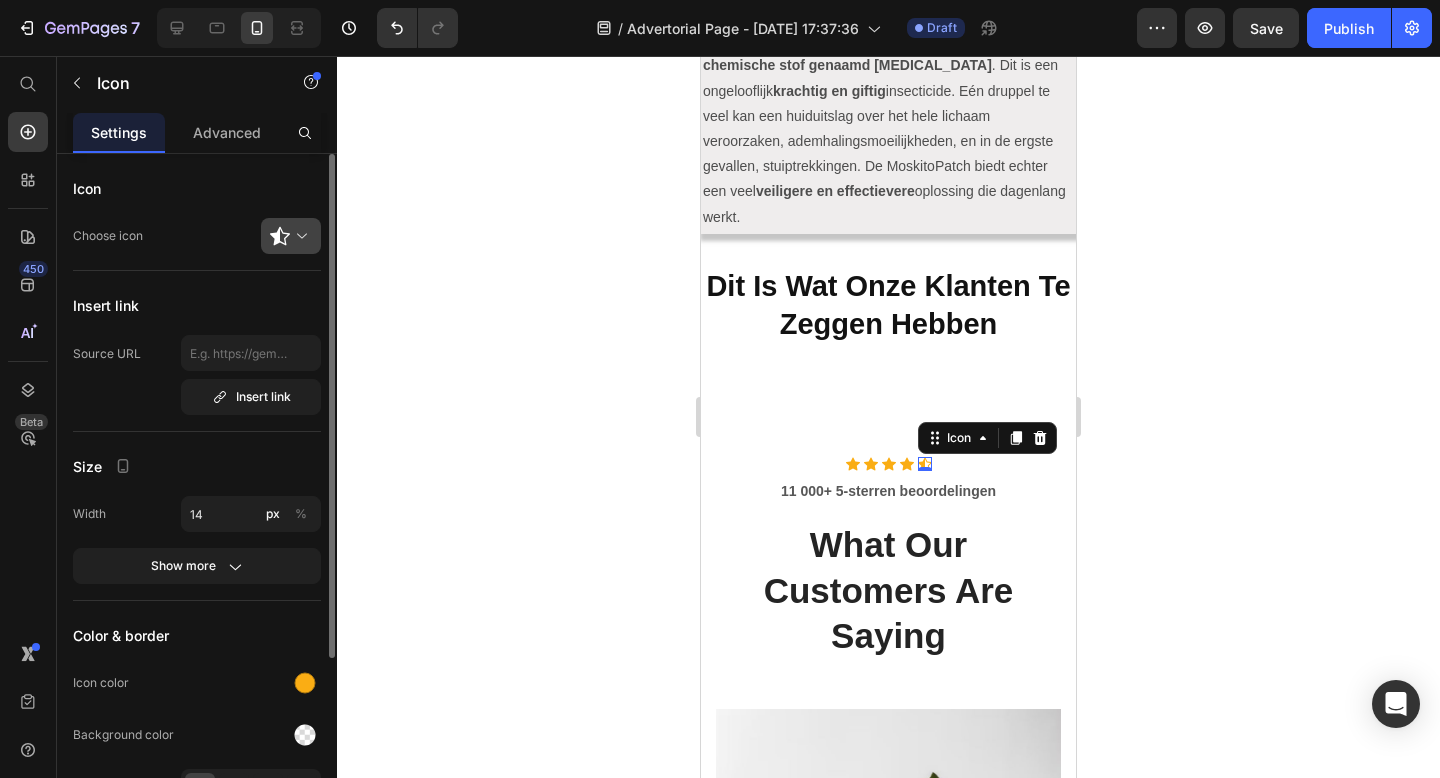 click at bounding box center [299, 236] 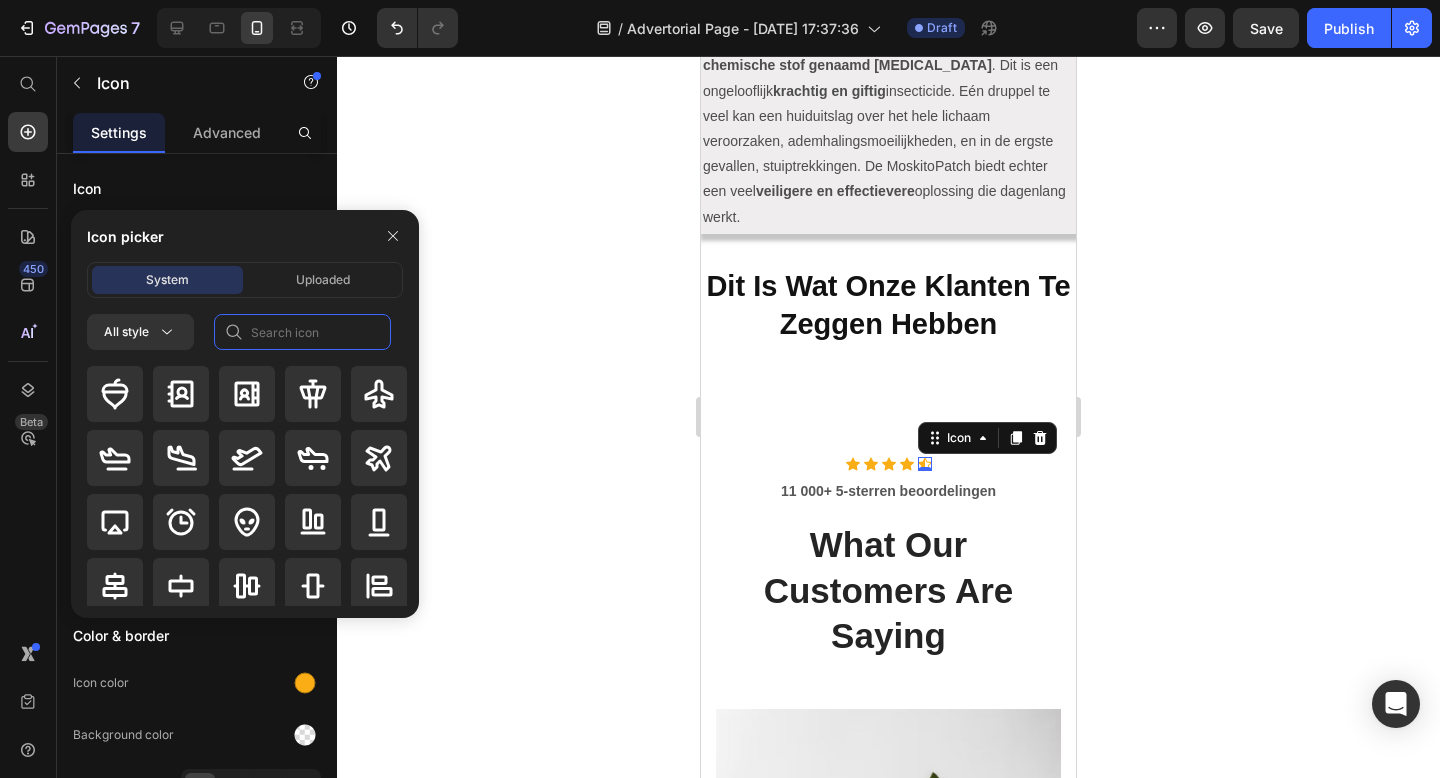 click 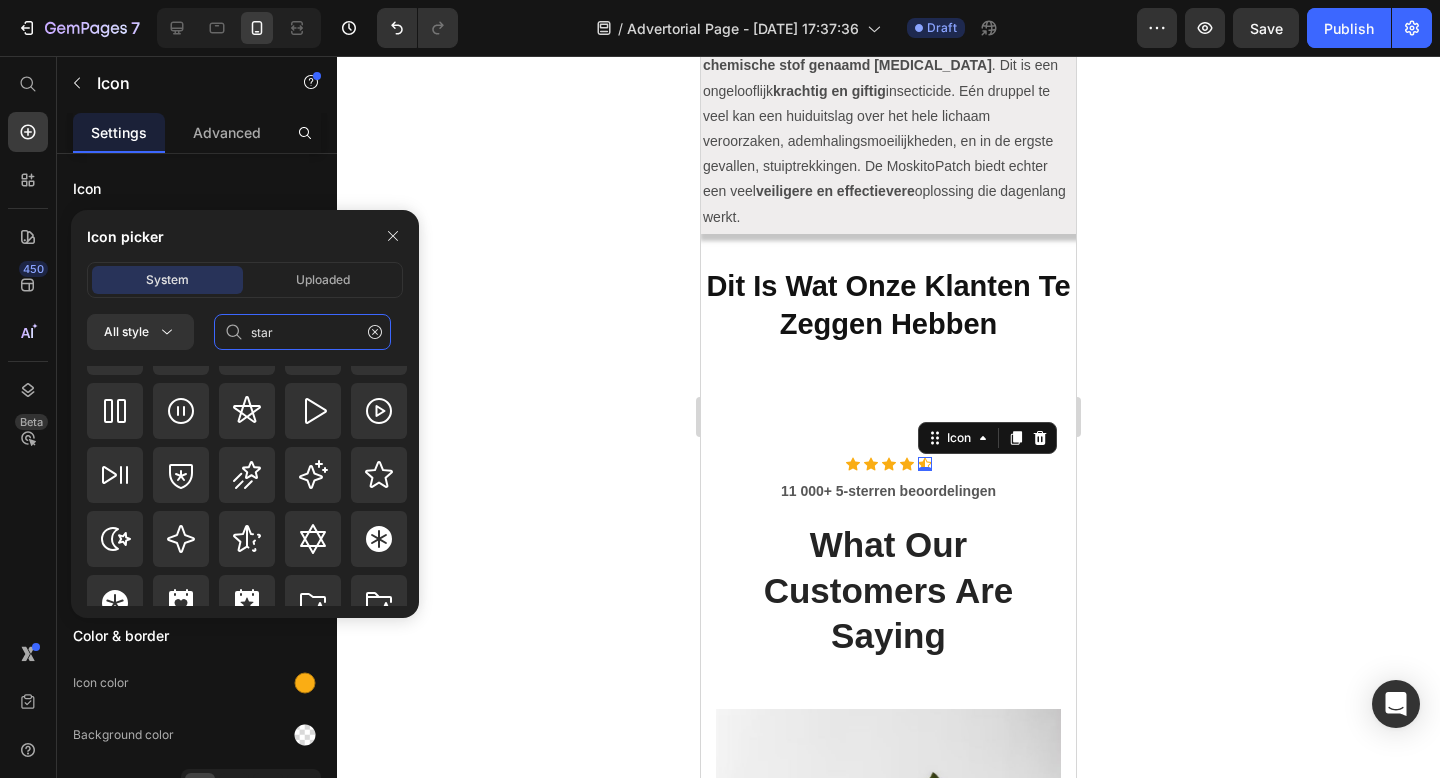 scroll, scrollTop: 872, scrollLeft: 0, axis: vertical 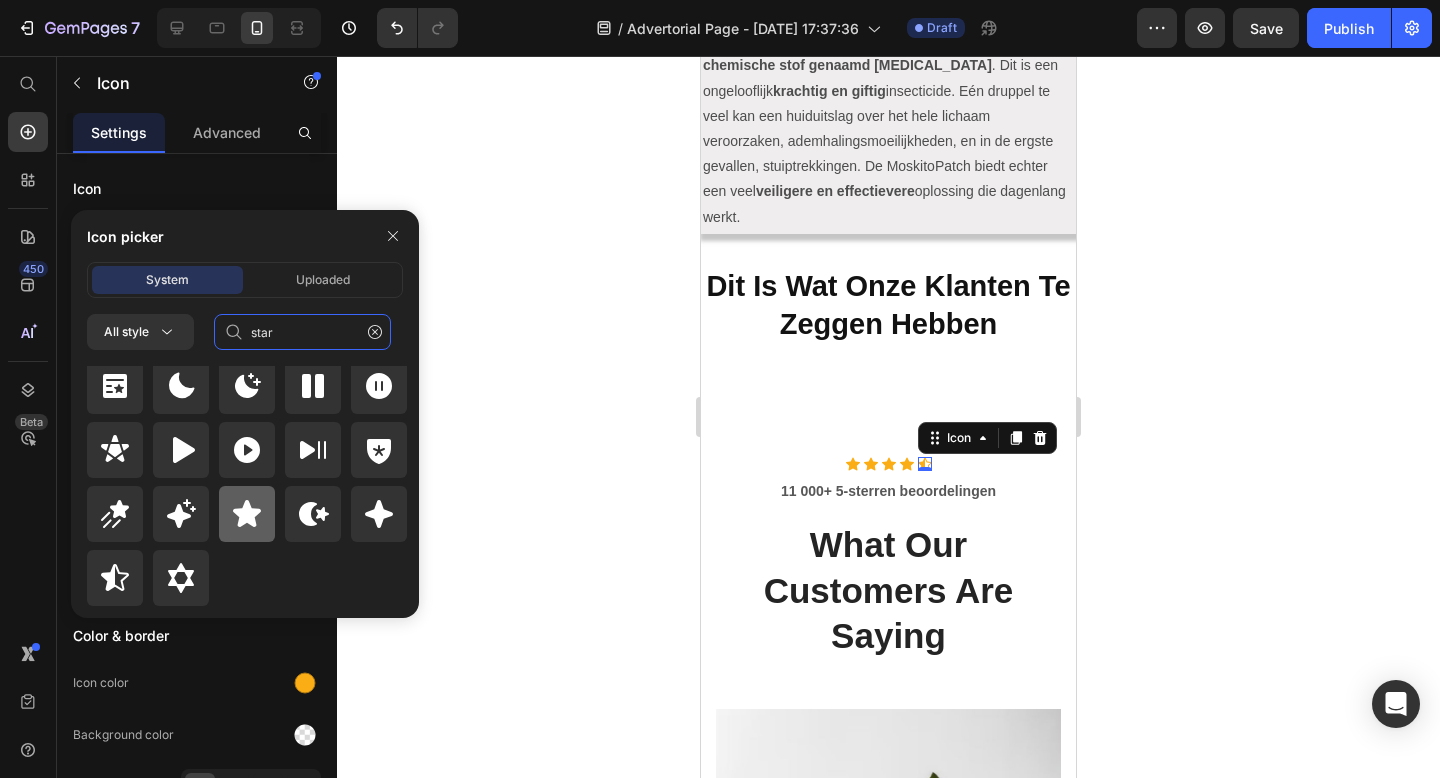 type on "star" 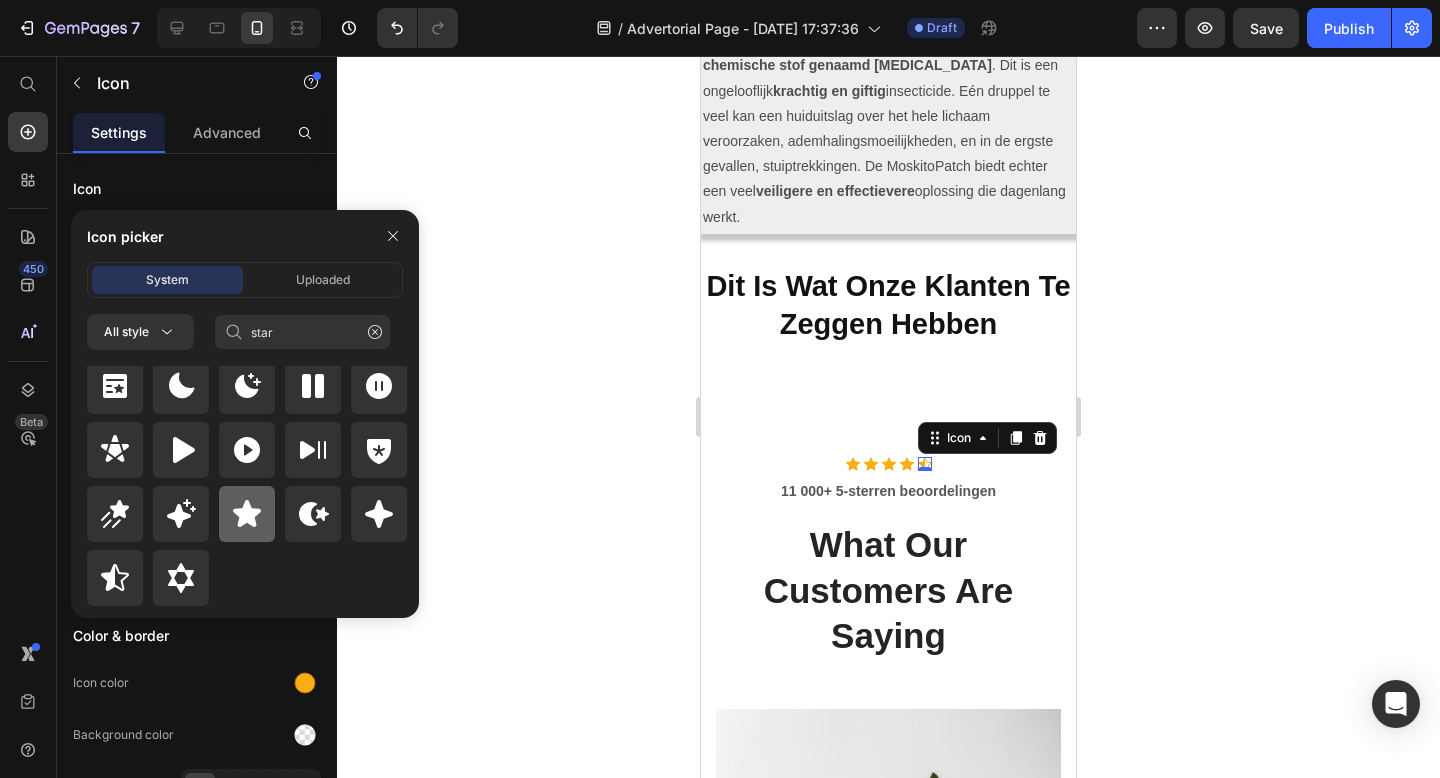 click 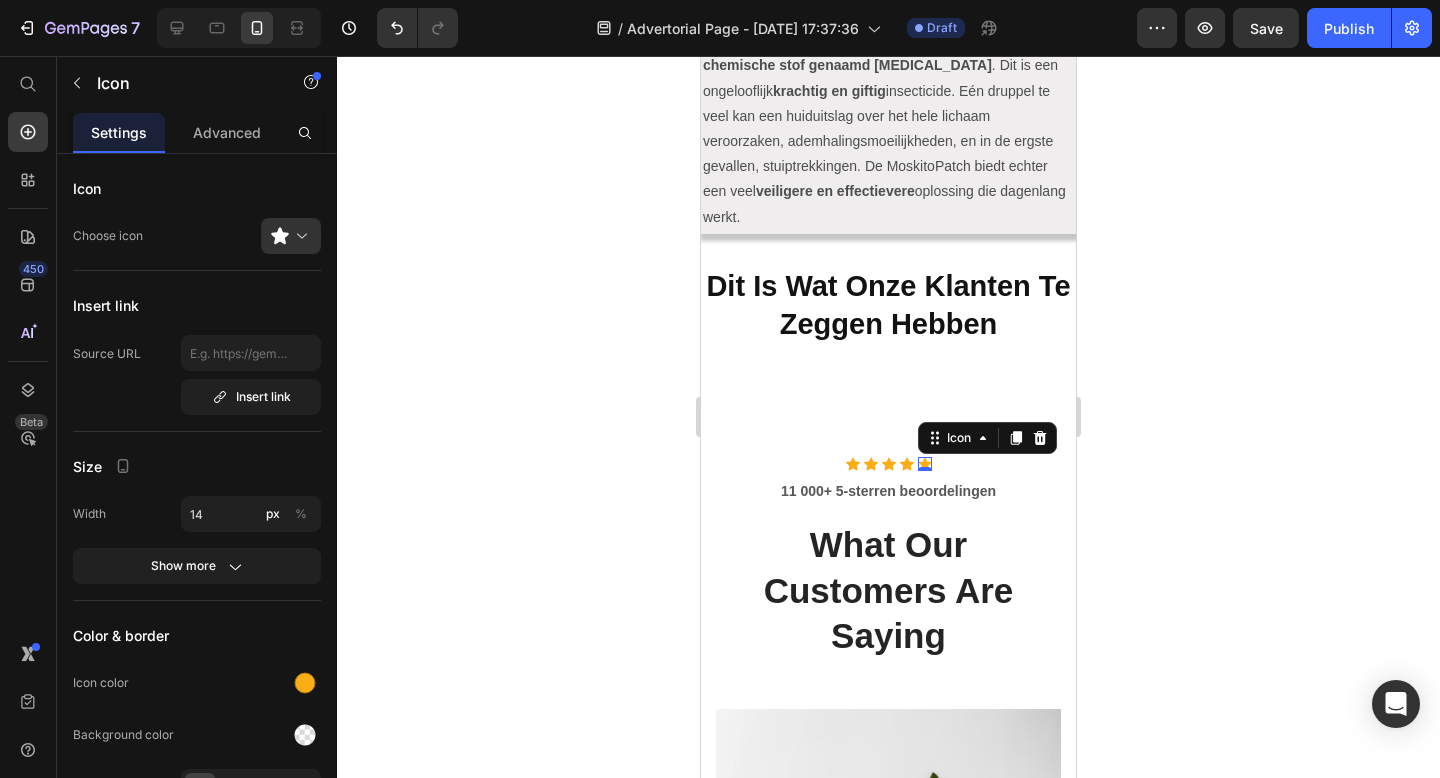 click 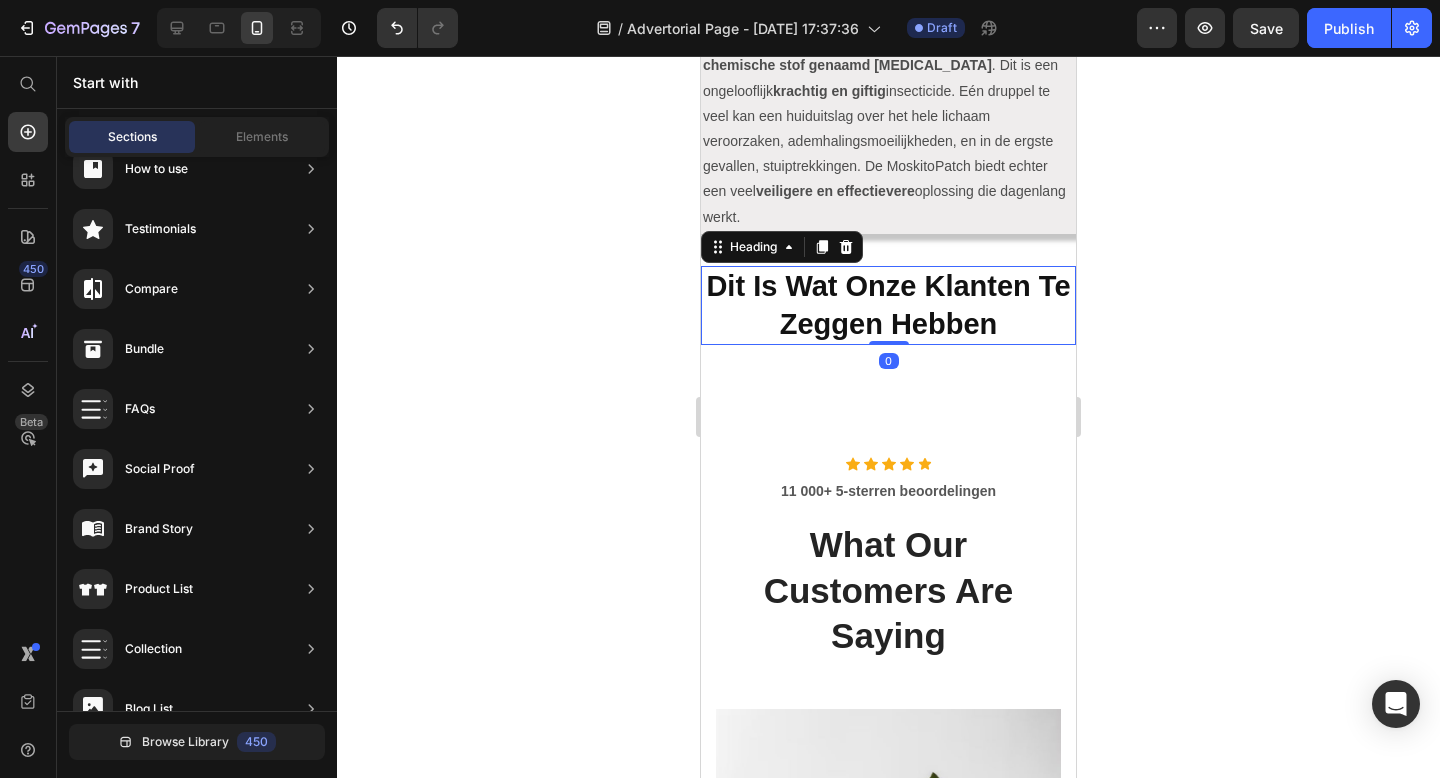 click on "Dit Is Wat Onze Klanten Te Zeggen Hebben" at bounding box center (888, 305) 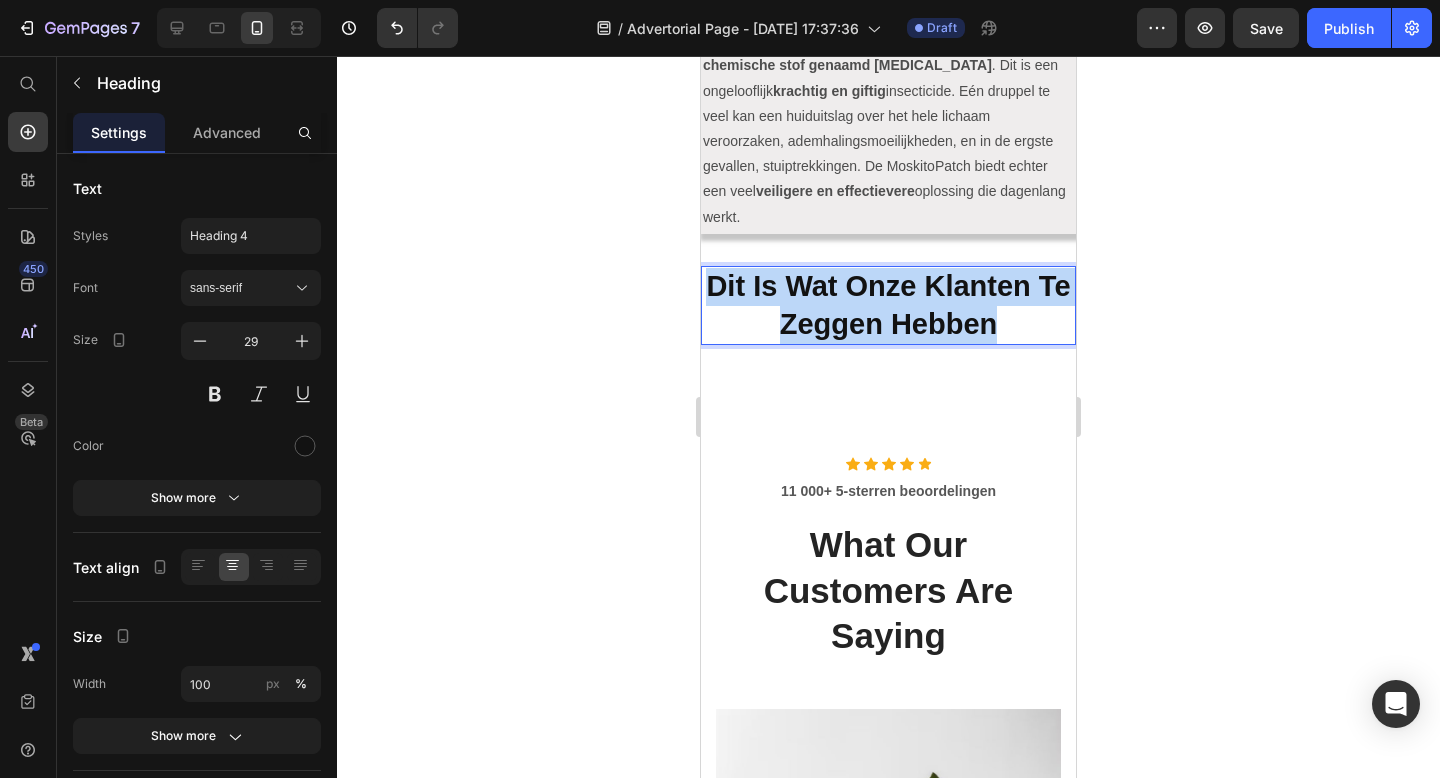click on "Dit Is Wat Onze Klanten Te Zeggen Hebben" at bounding box center (888, 305) 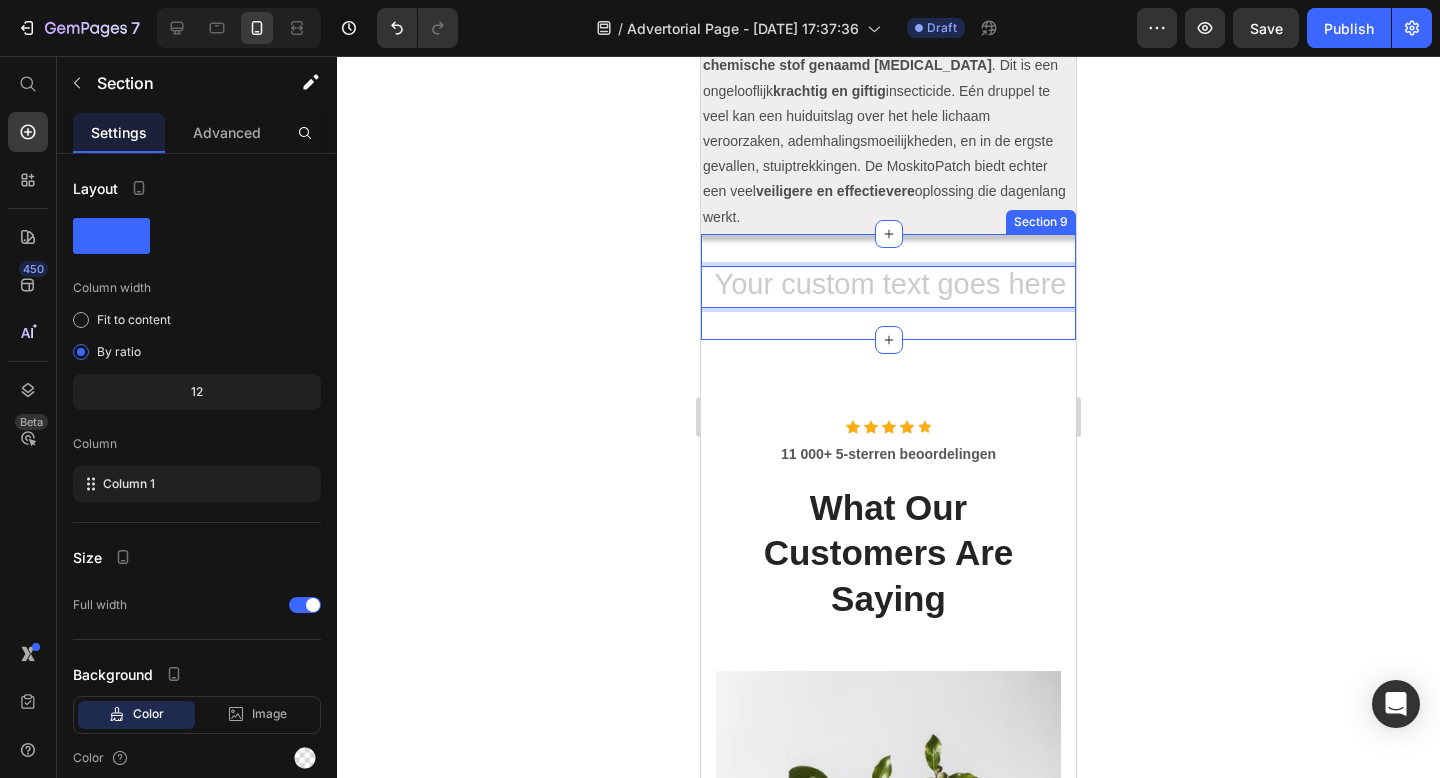 click on "Heading   0 Section 9" at bounding box center [888, 287] 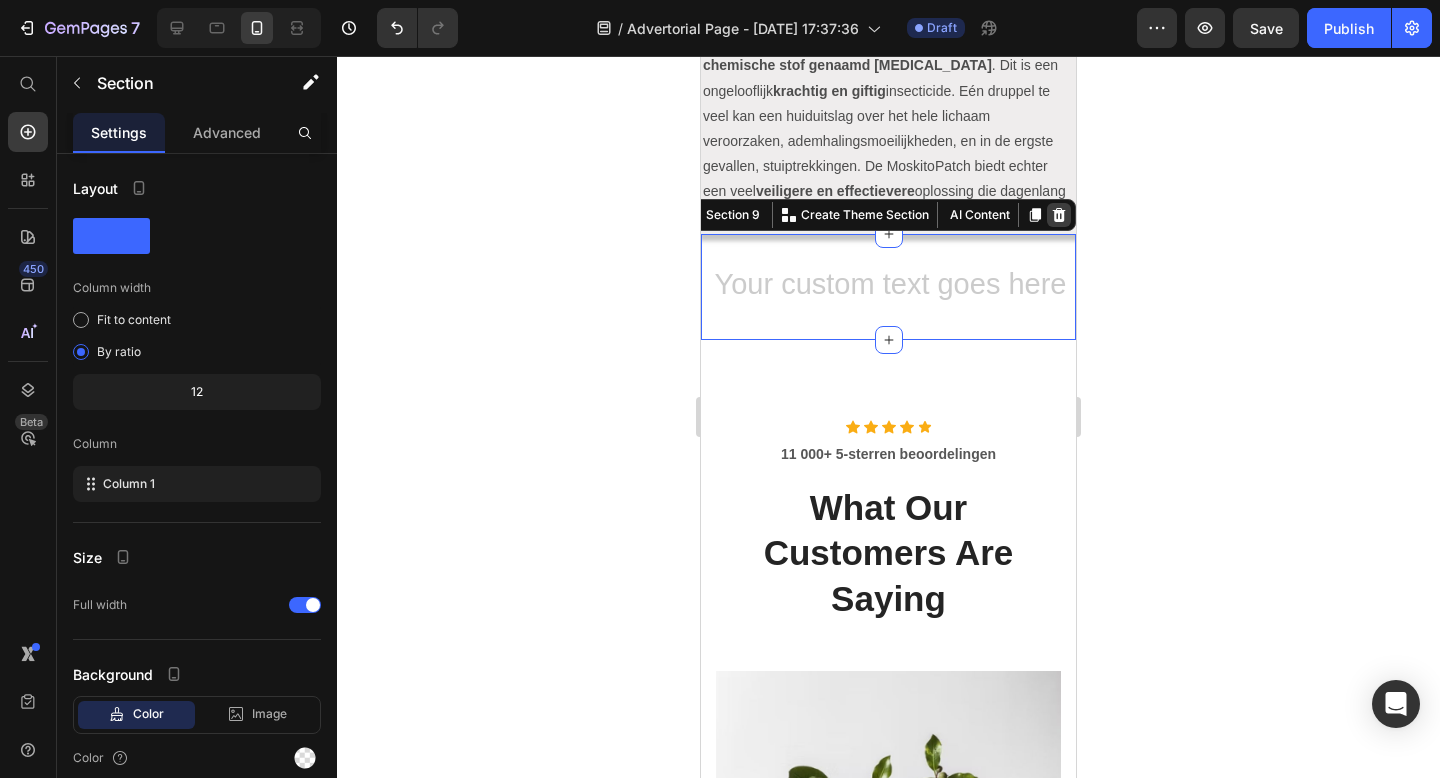 click 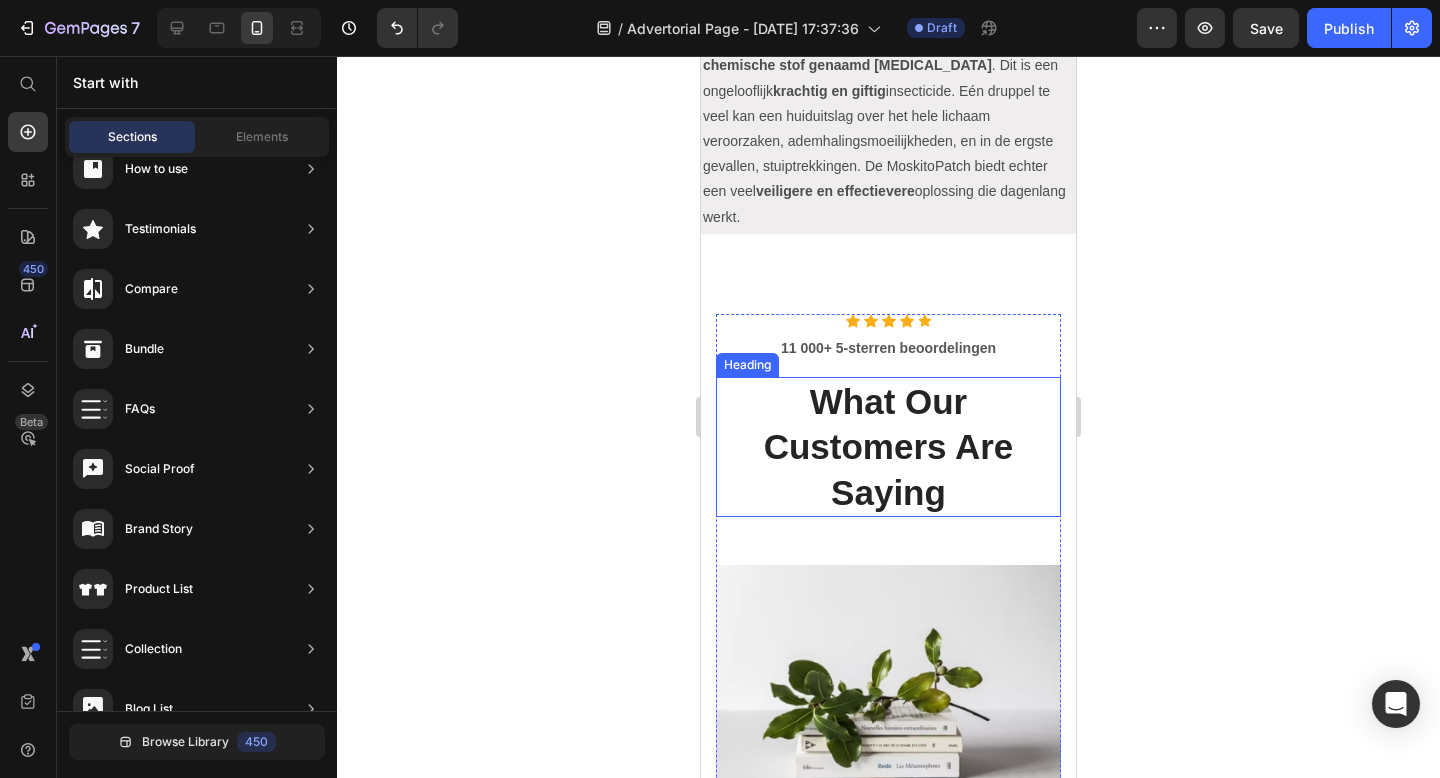 click on "What Our Customers Are Saying" at bounding box center (888, 447) 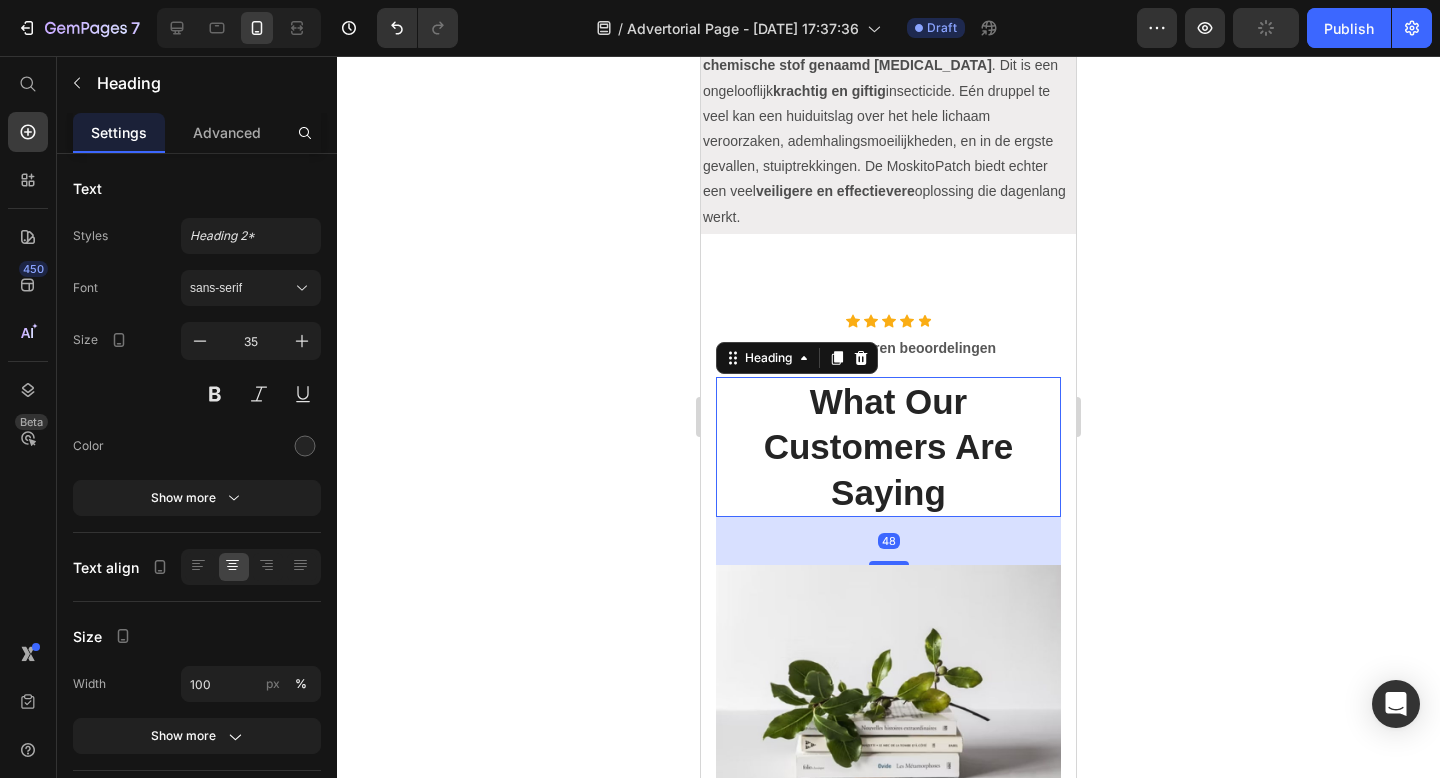 click on "What Our Customers Are Saying" at bounding box center (888, 447) 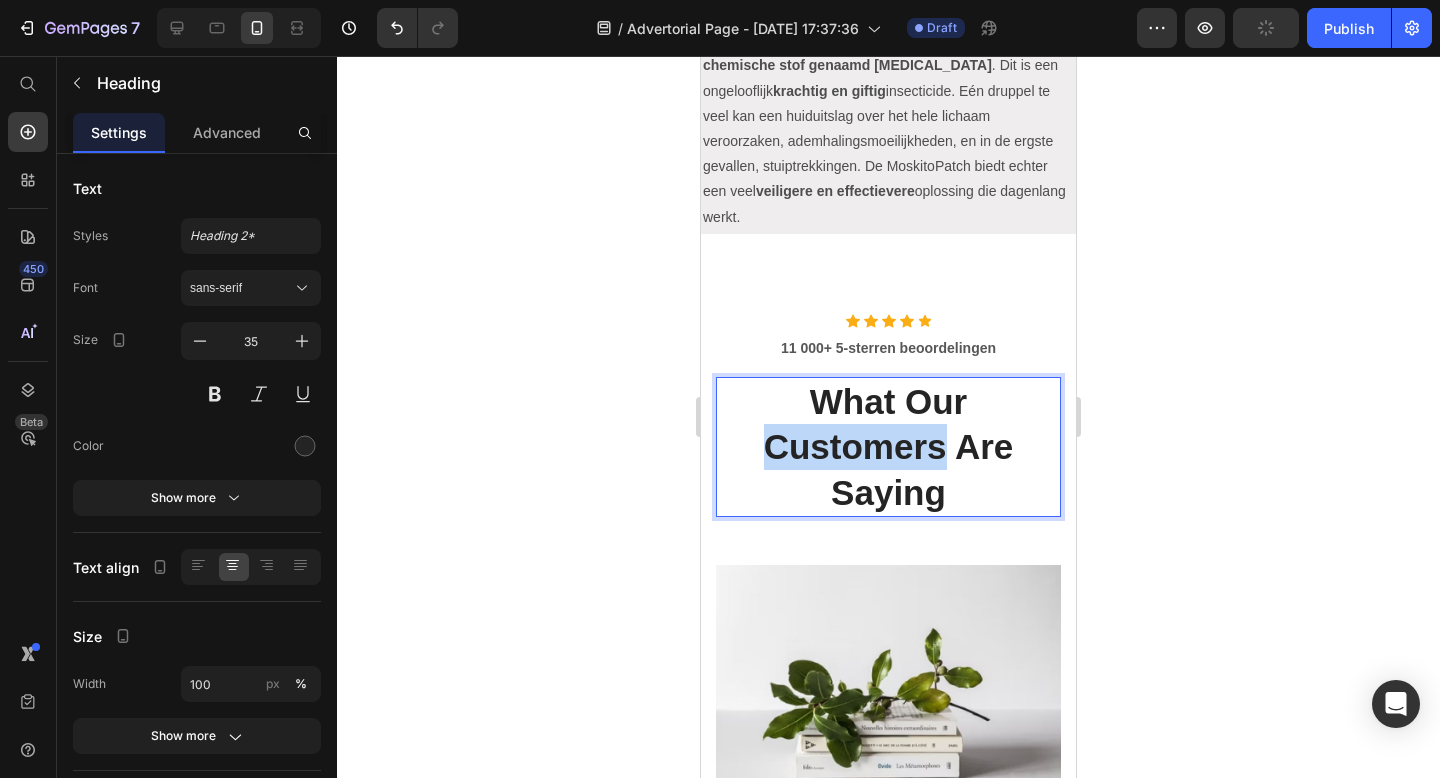 click on "What Our Customers Are Saying" at bounding box center (888, 447) 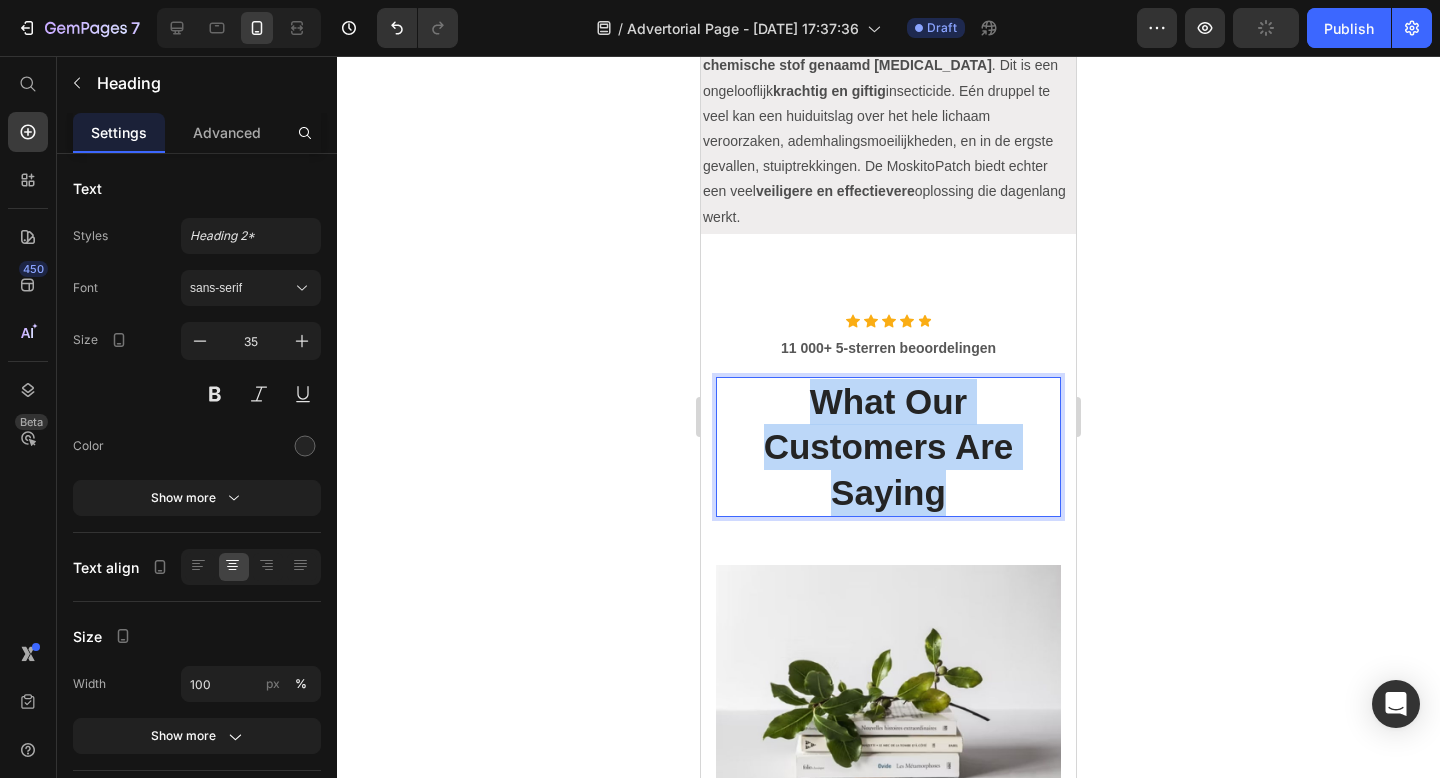 click on "What Our Customers Are Saying" at bounding box center [888, 447] 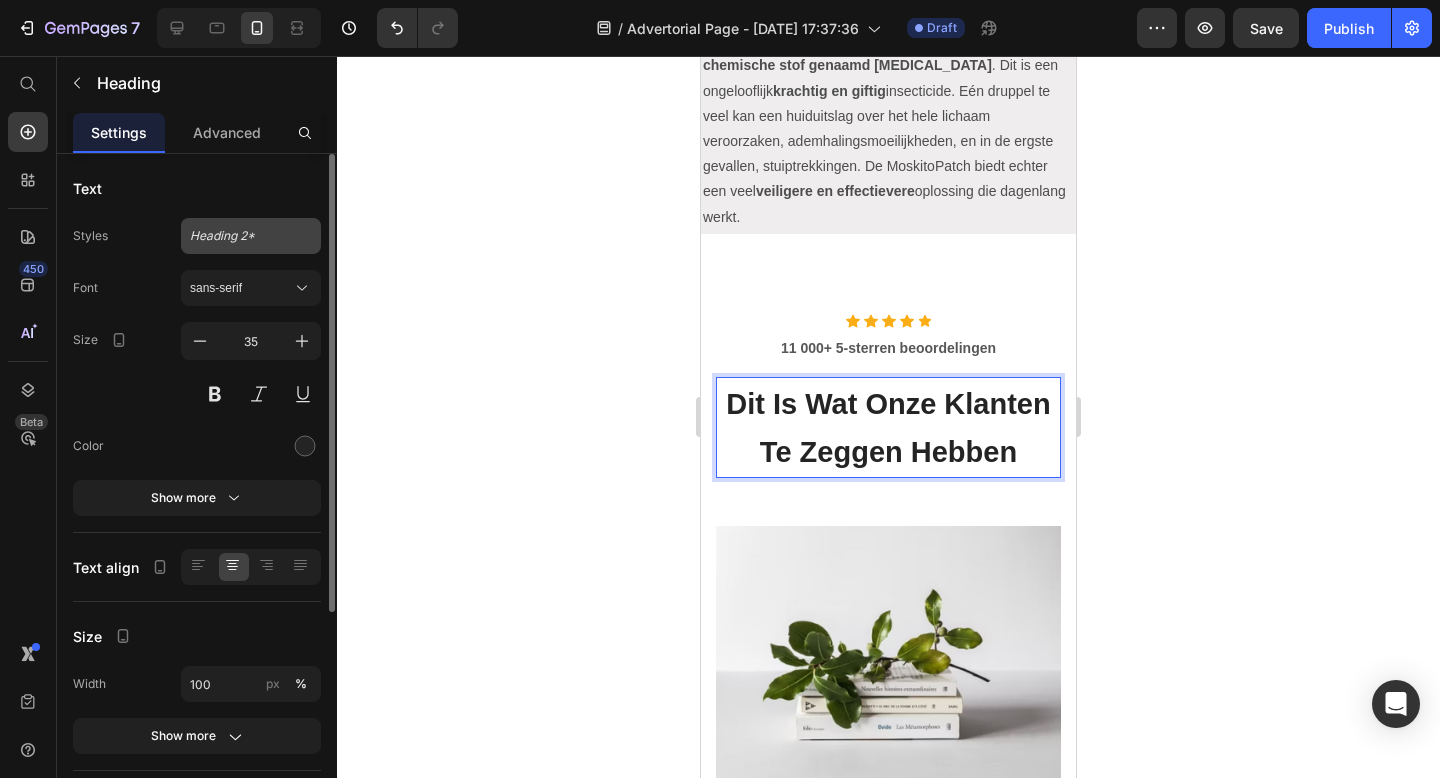 click on "Heading 2*" 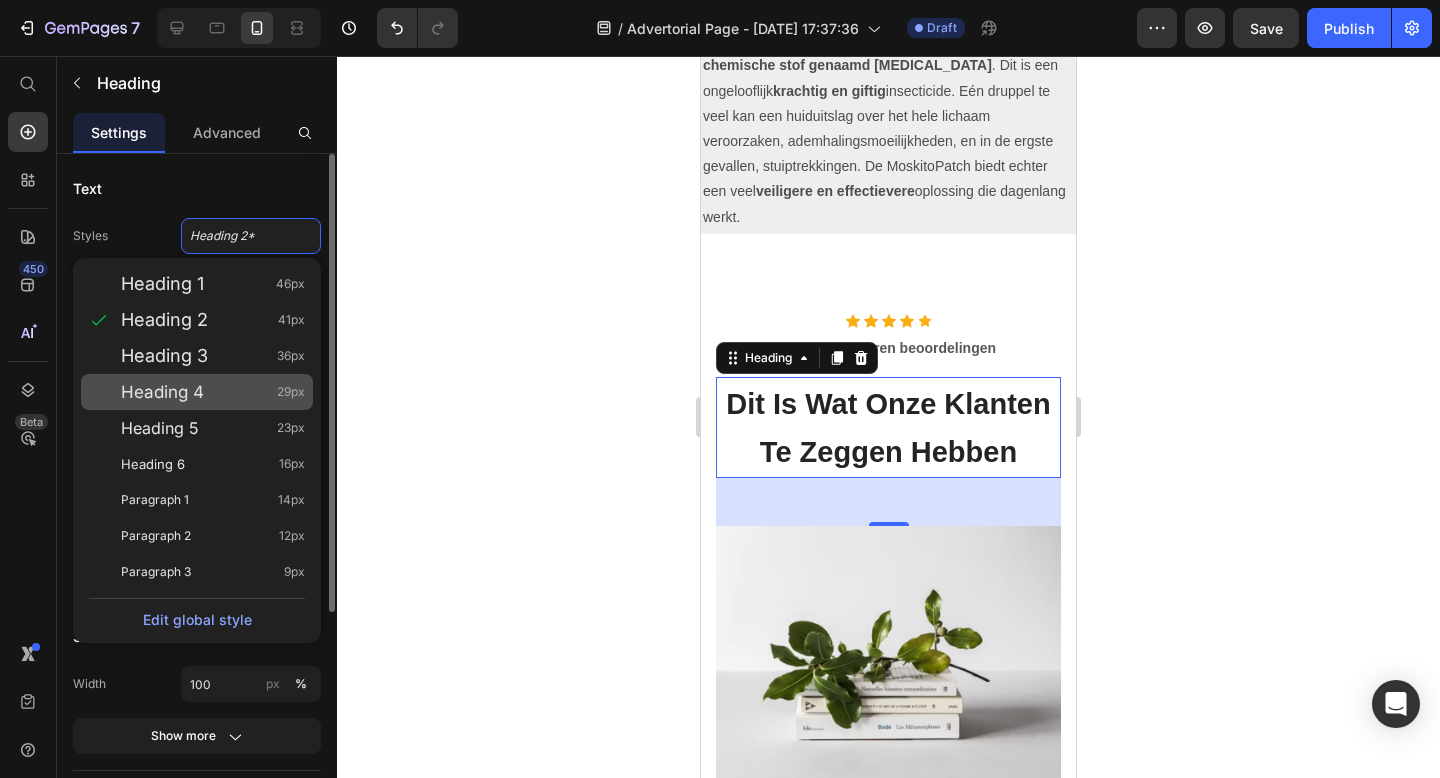 click on "Heading 4 29px" 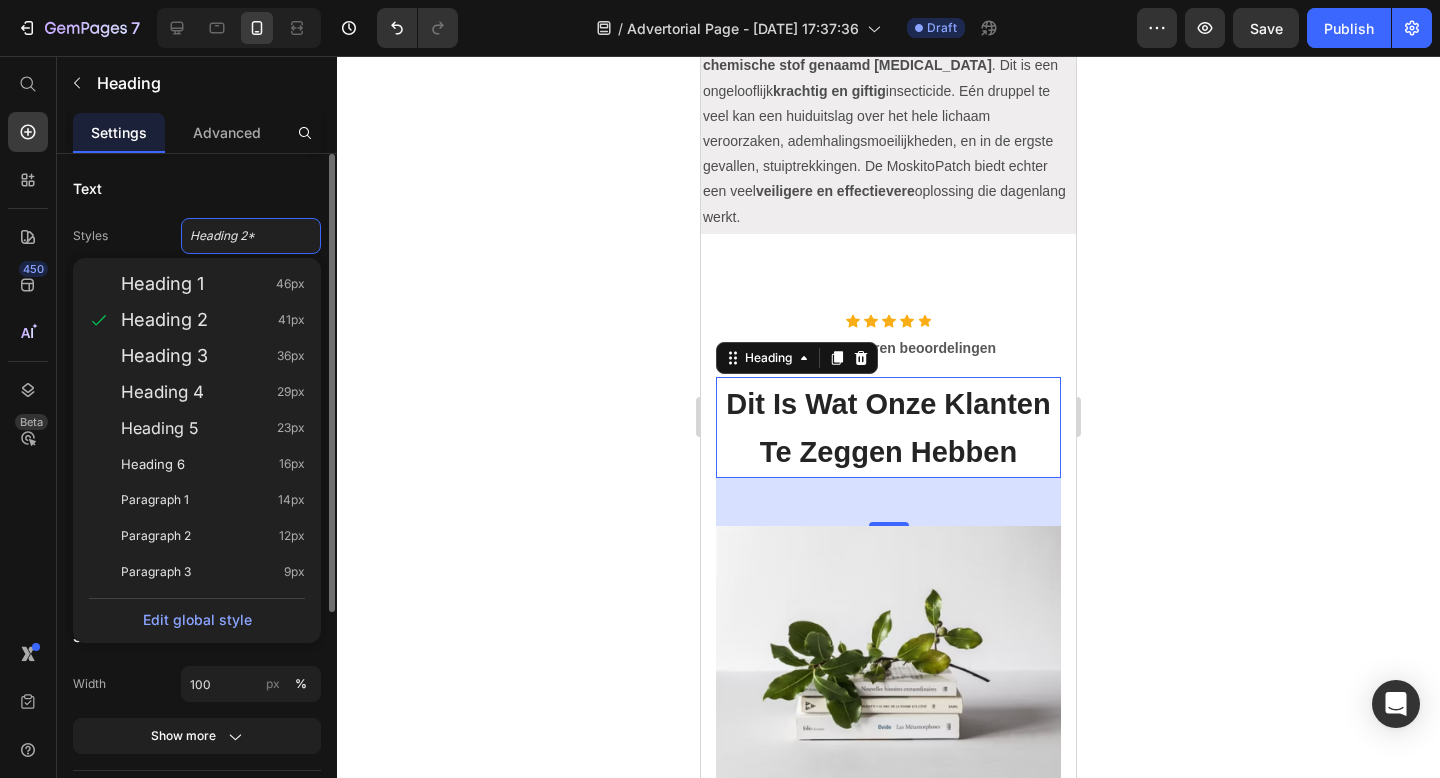 type on "29" 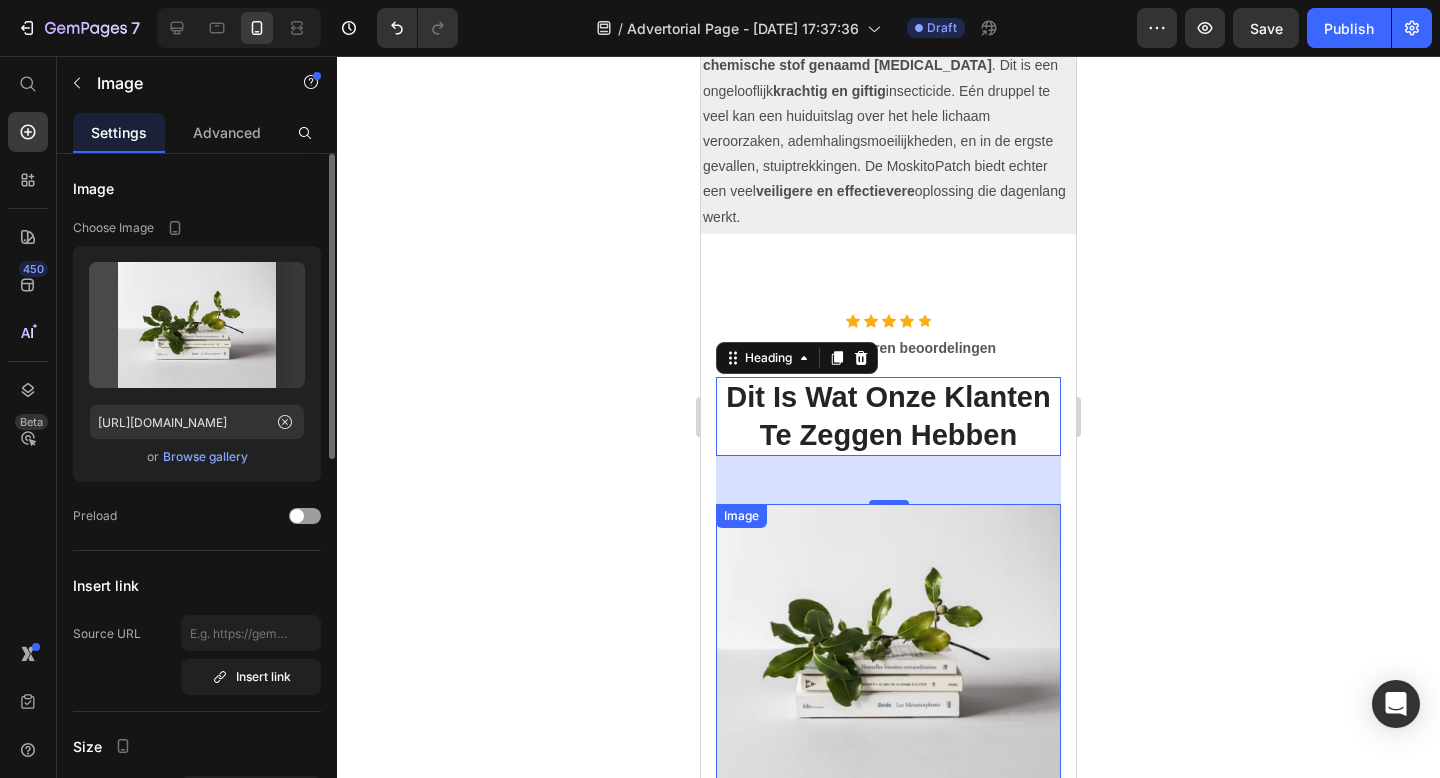 click at bounding box center [888, 642] 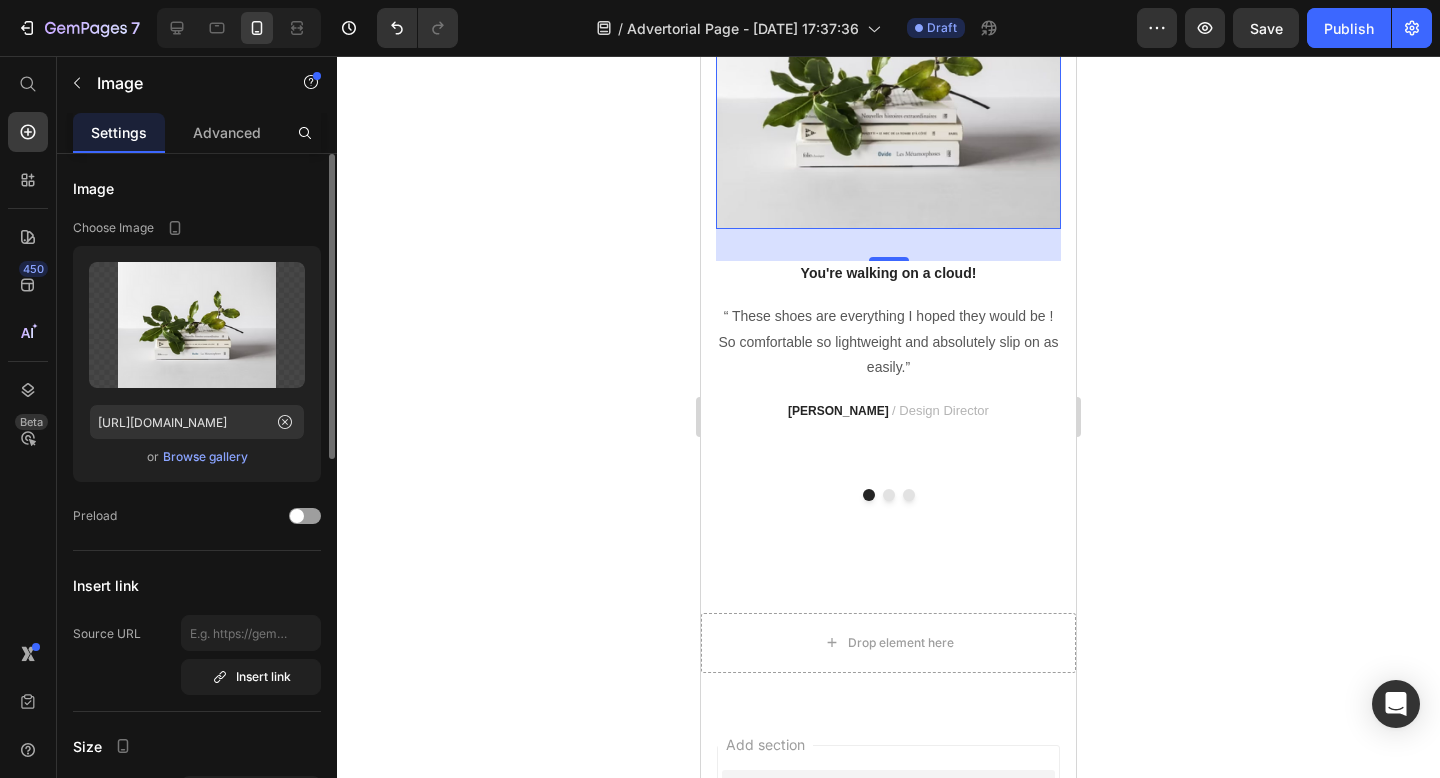scroll, scrollTop: 3846, scrollLeft: 0, axis: vertical 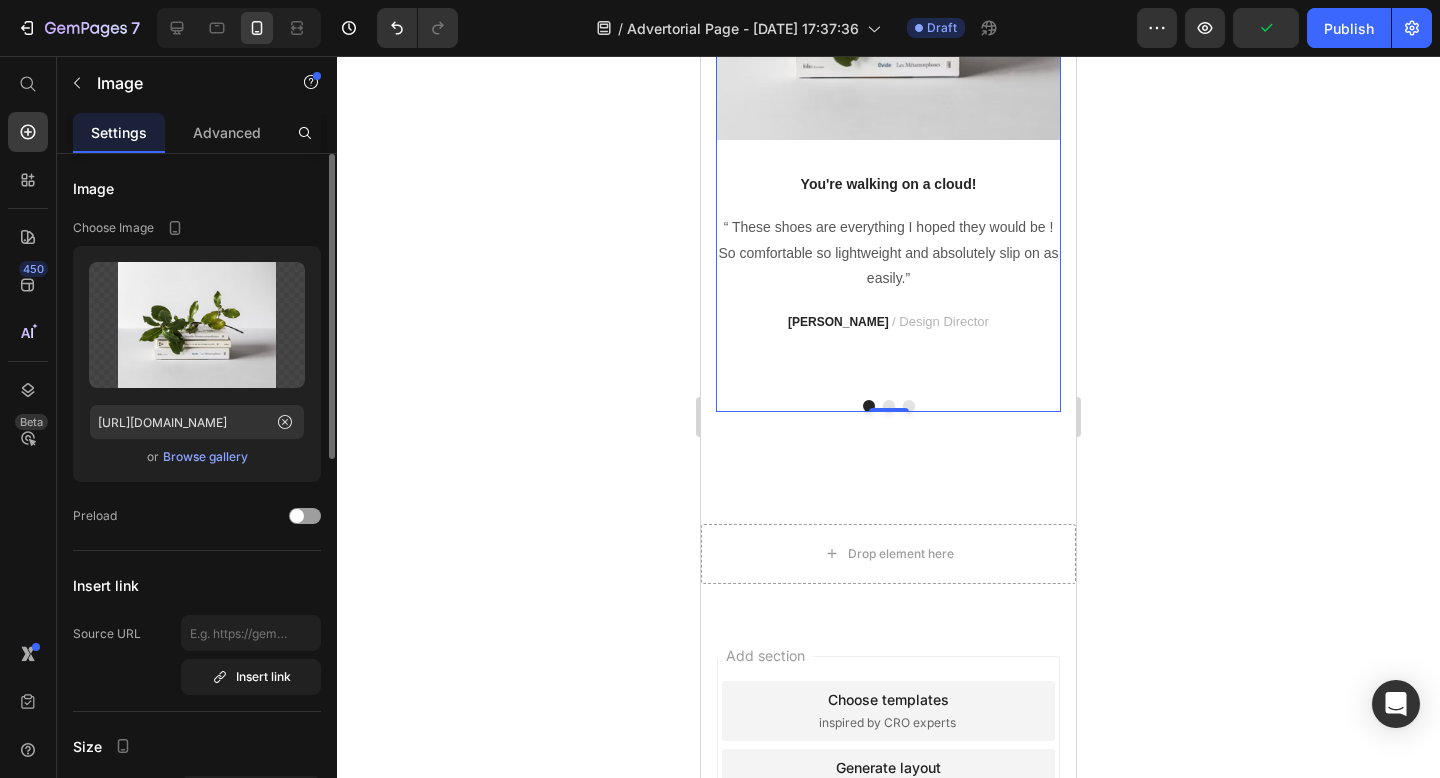 click on "Image You're walking on a cloud! Text block “ These shoes are everything I hoped they would be ! So comfortable so lightweight and absolutely slip on as easily.” Text block RYAN S.   / Design Director Text block Image Not a Doubter Anymore Text block "I was a little leery about the claim of not needing your hands to get the shoes on, but I’m a believer now. Great, true fit and good." Text block PATRICIA B.   / Marketing Text block Image Work well for my problem Text block "Fabulous shoe. Expands where it needs to expand. Contracts where it needs to contract, and soooo easy to put on. Lots of support." Text block TRAVIS J.   / Financial Advisor Text block Carousel   0" at bounding box center (888, 137) 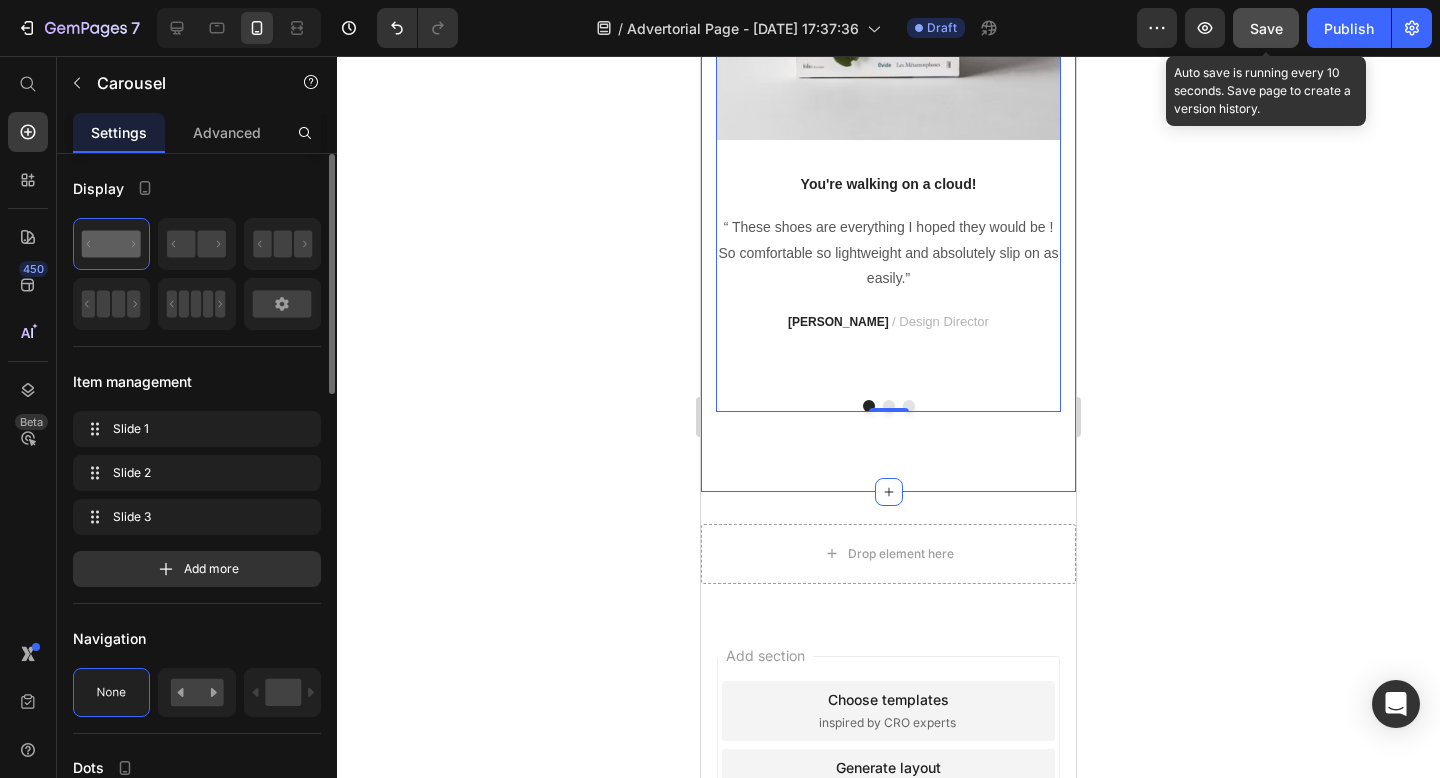 click on "Save" 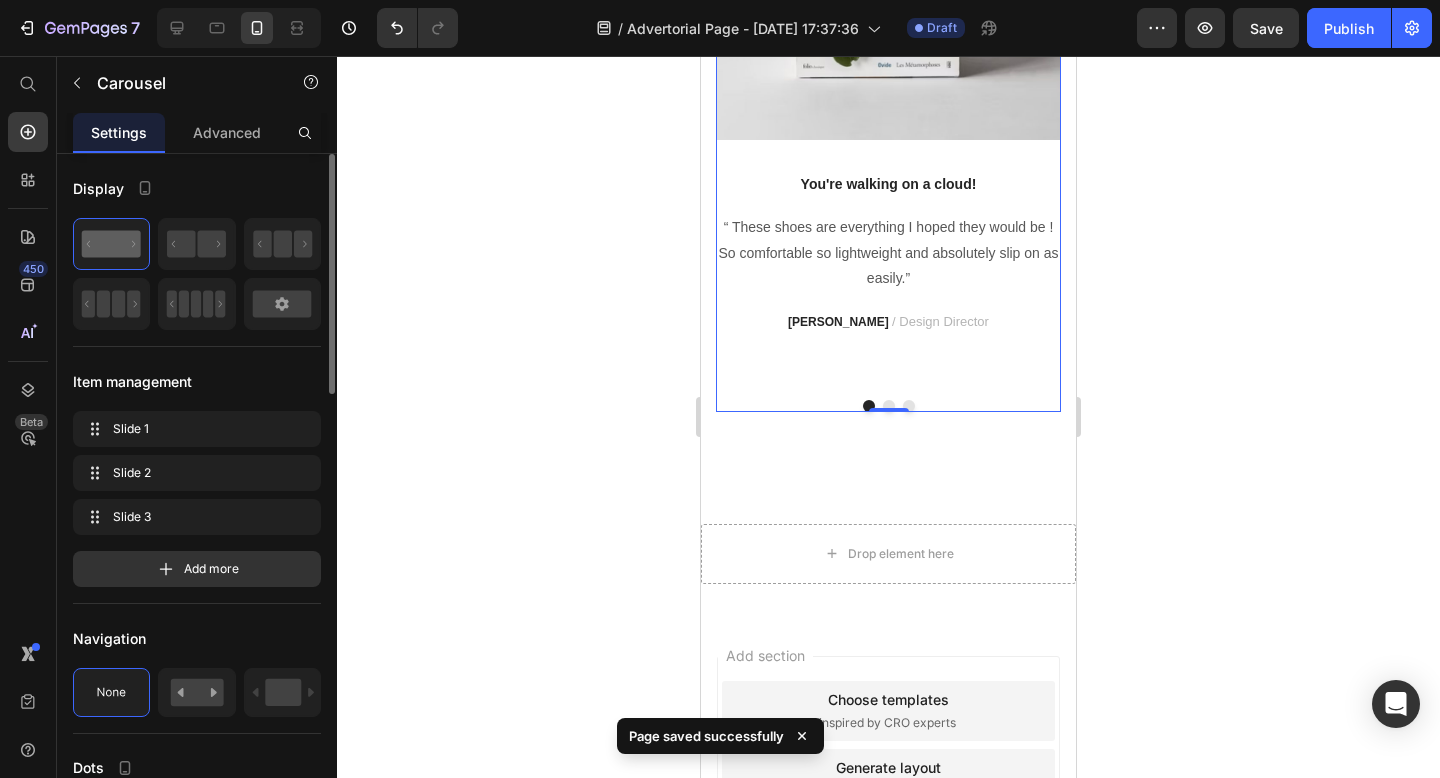 click 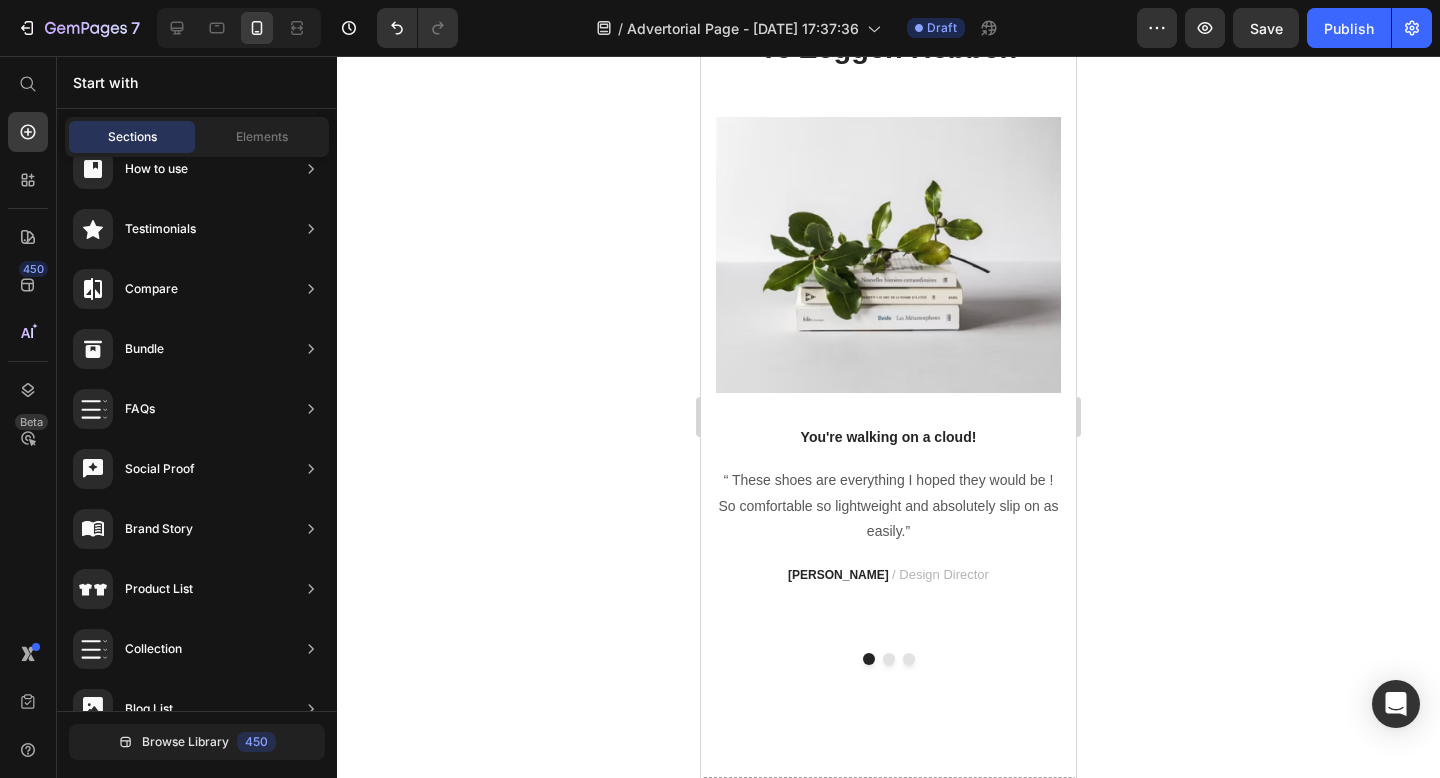scroll, scrollTop: 3595, scrollLeft: 0, axis: vertical 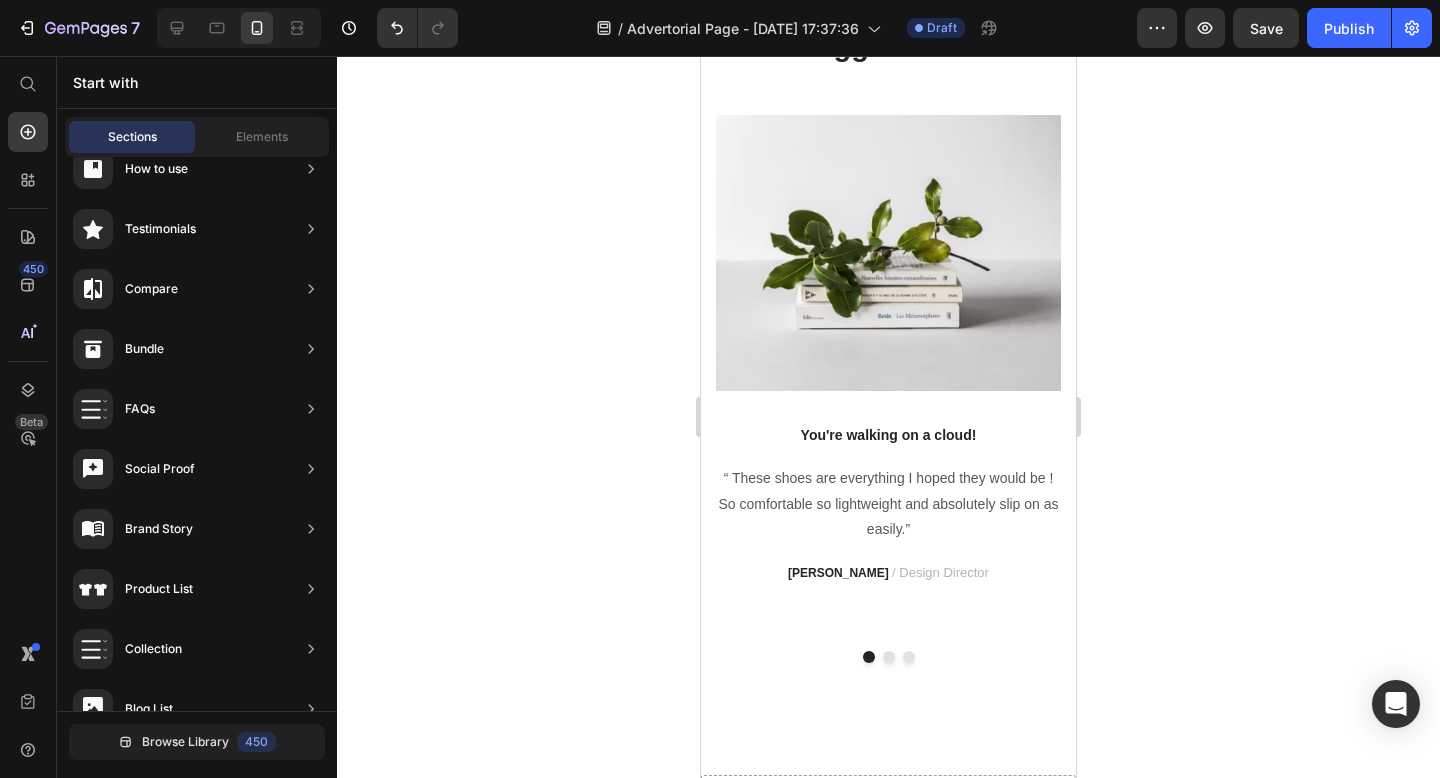 click at bounding box center [888, 253] 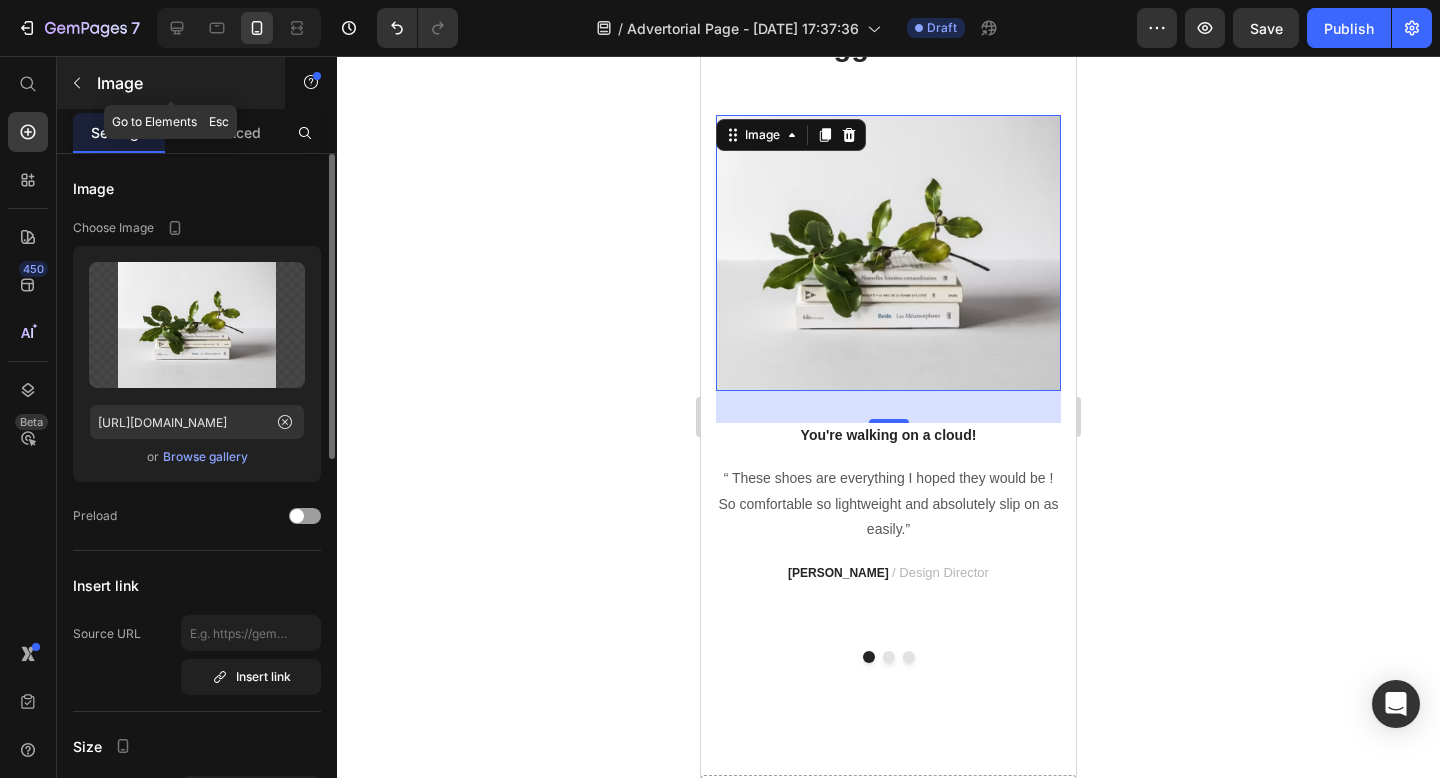click 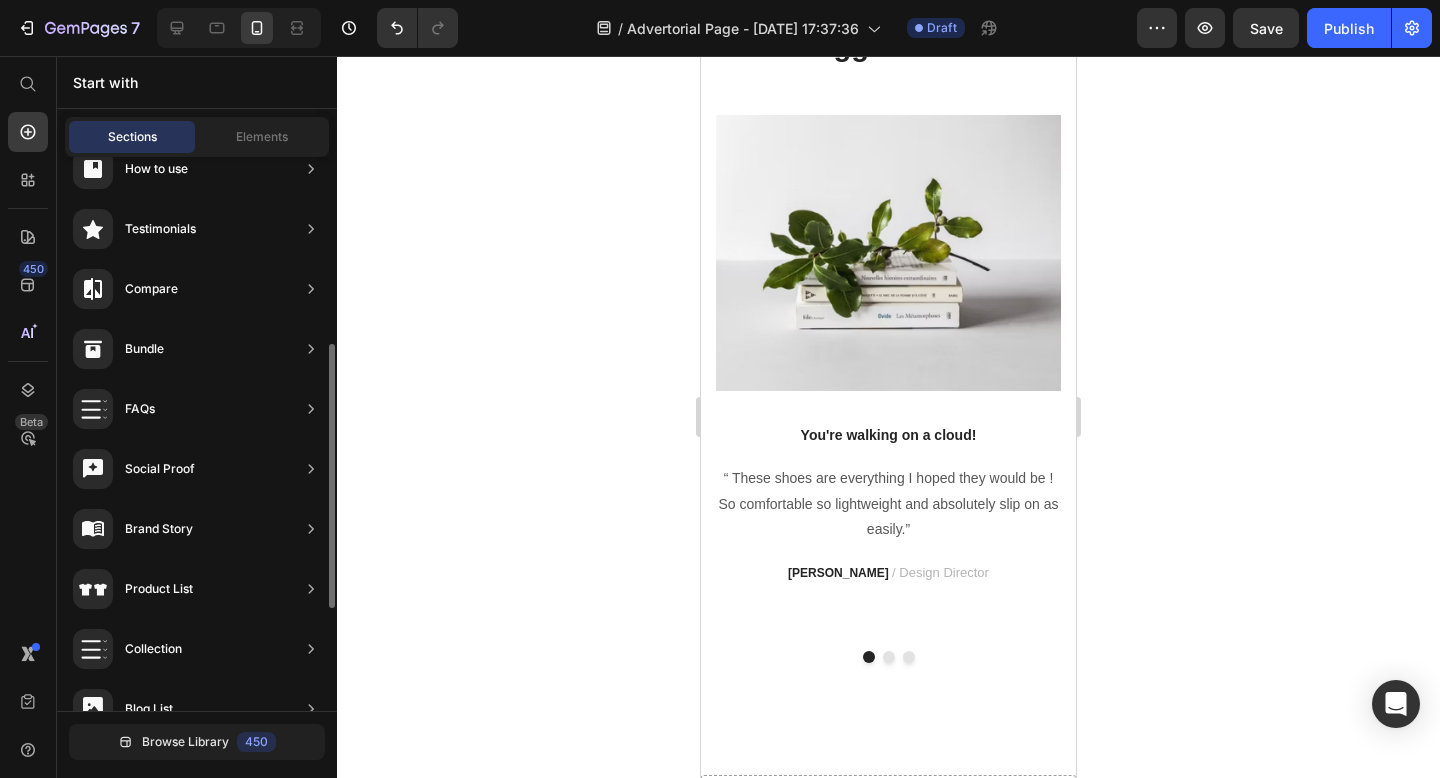scroll, scrollTop: 125, scrollLeft: 0, axis: vertical 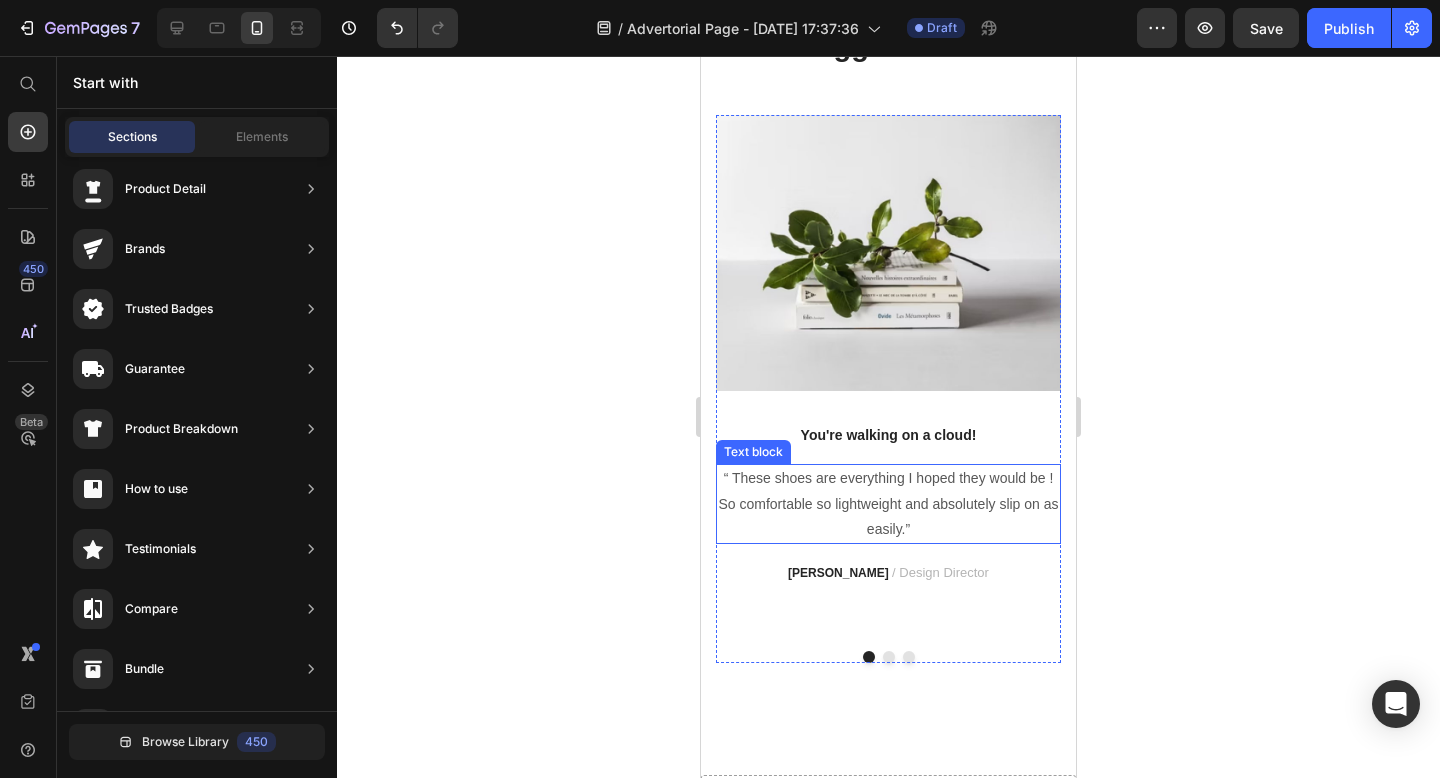 click on "“ These shoes are everything I hoped they would be ! So comfortable so lightweight and absolutely slip on as easily.”" at bounding box center [888, 504] 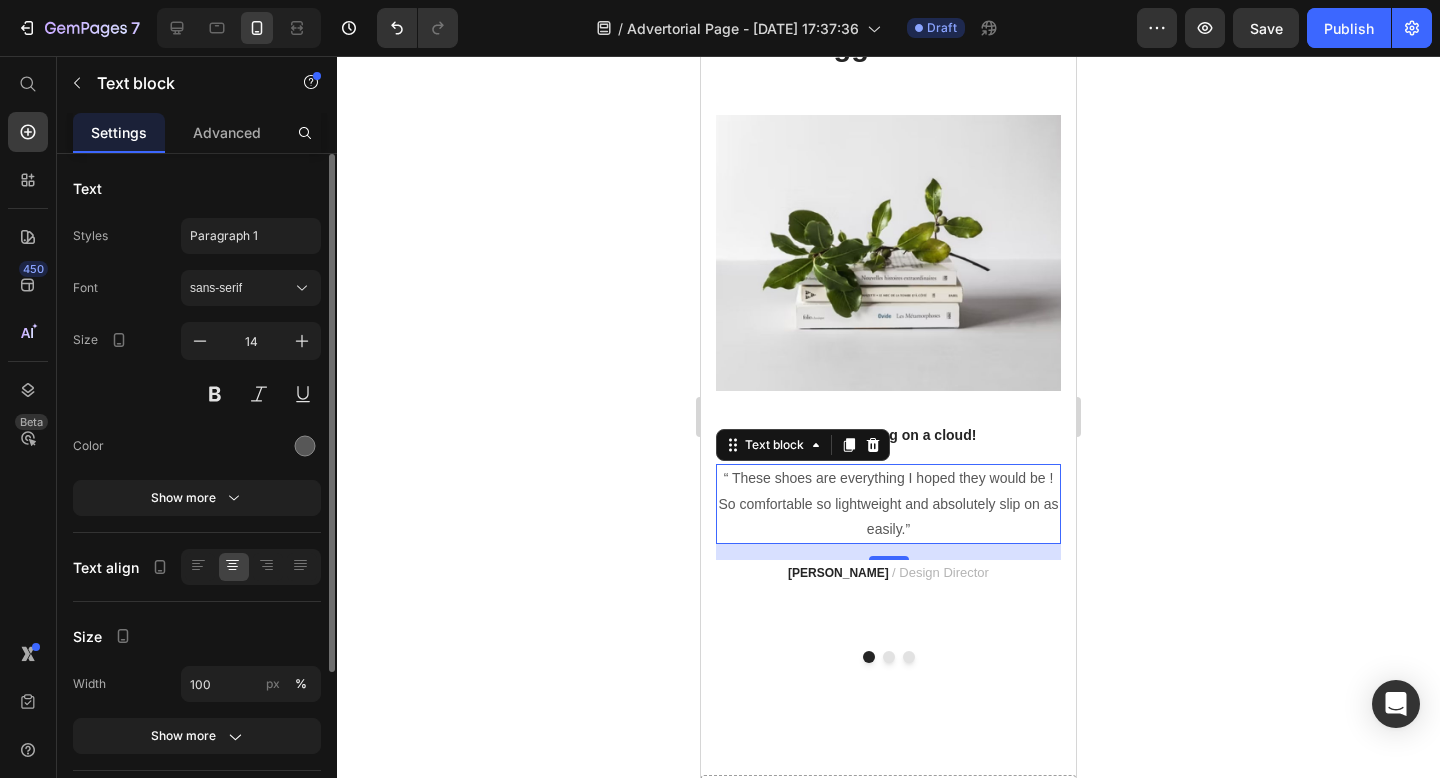 click on "“ These shoes are everything I hoped they would be ! So comfortable so lightweight and absolutely slip on as easily.”" at bounding box center (888, 504) 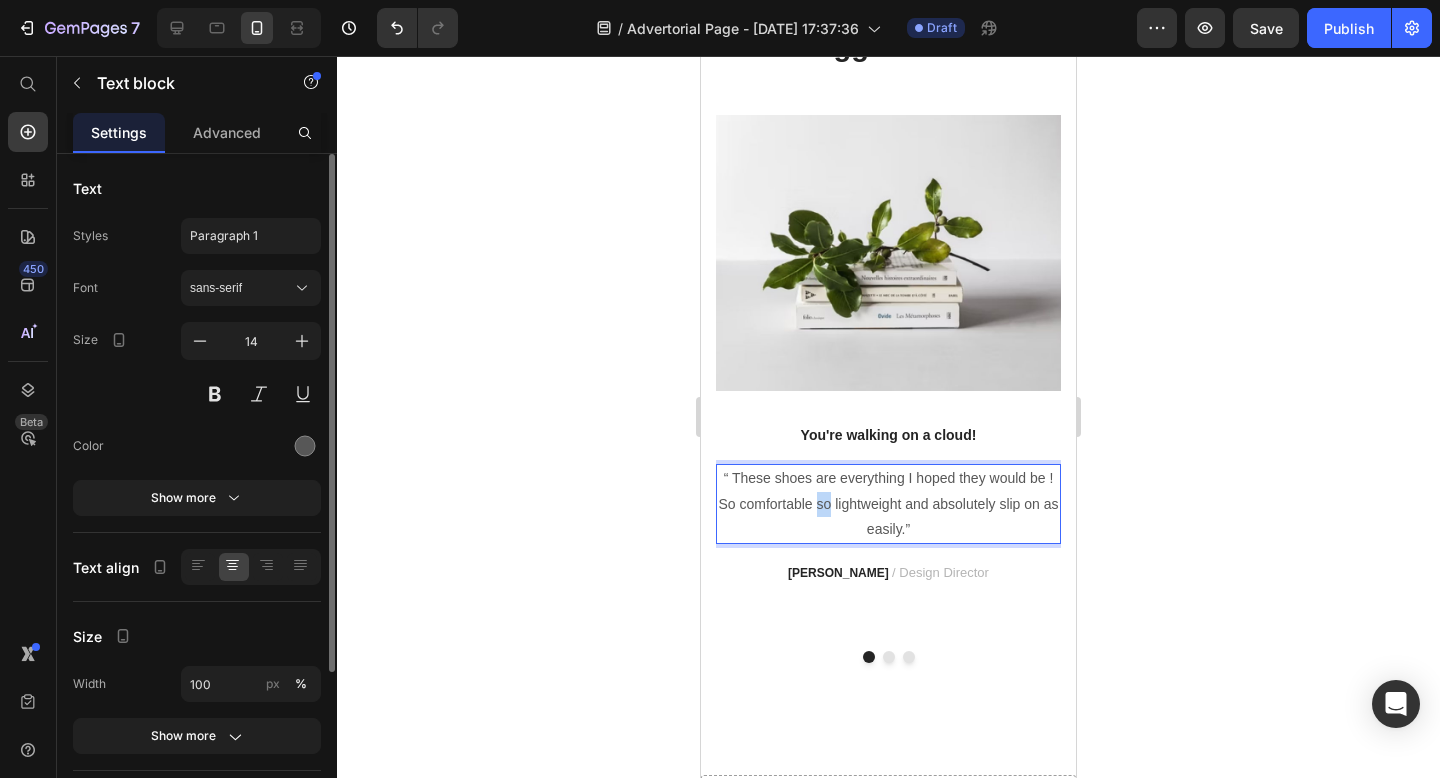 click on "“ These shoes are everything I hoped they would be ! So comfortable so lightweight and absolutely slip on as easily.”" at bounding box center (888, 504) 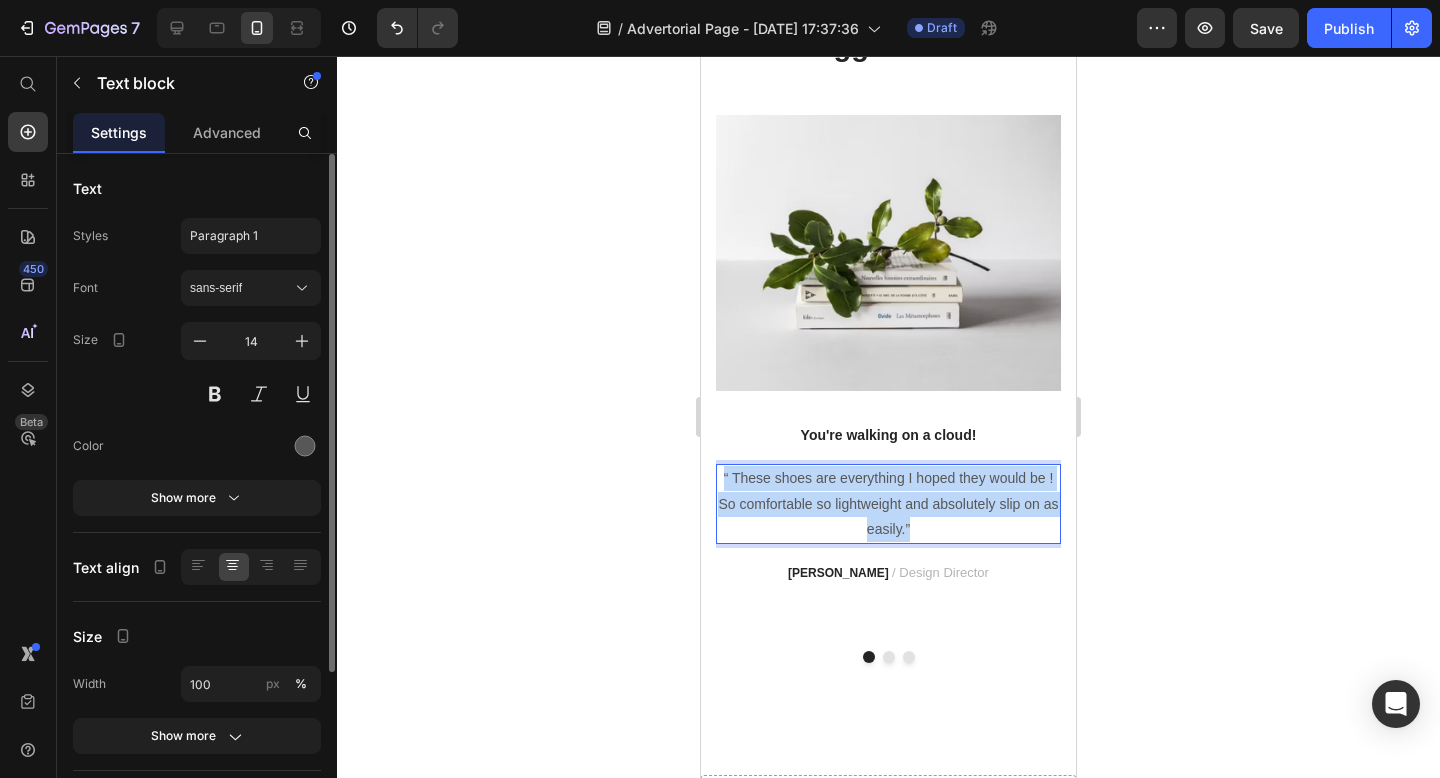 click on "“ These shoes are everything I hoped they would be ! So comfortable so lightweight and absolutely slip on as easily.”" at bounding box center (888, 504) 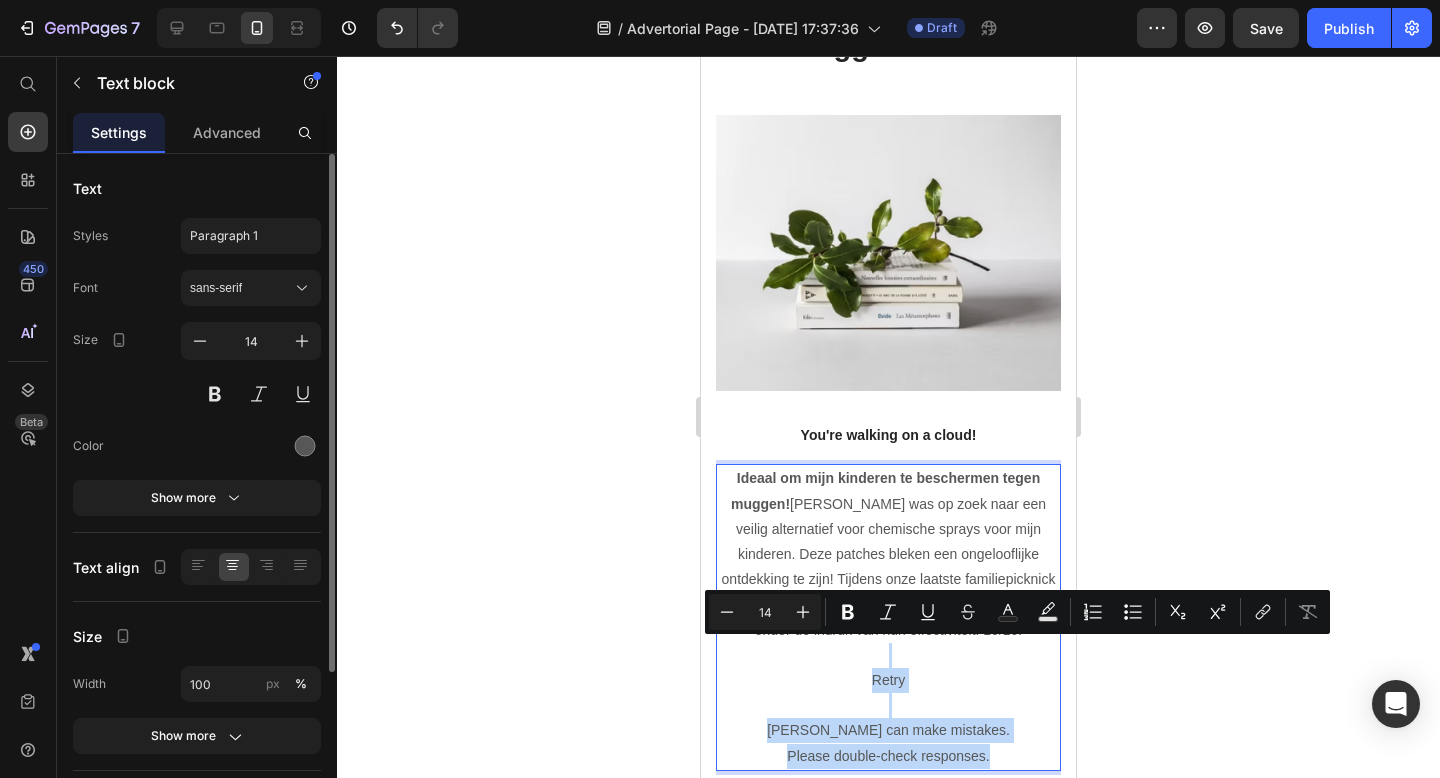 drag, startPoint x: 998, startPoint y: 726, endPoint x: 1687, endPoint y: 688, distance: 690.0471 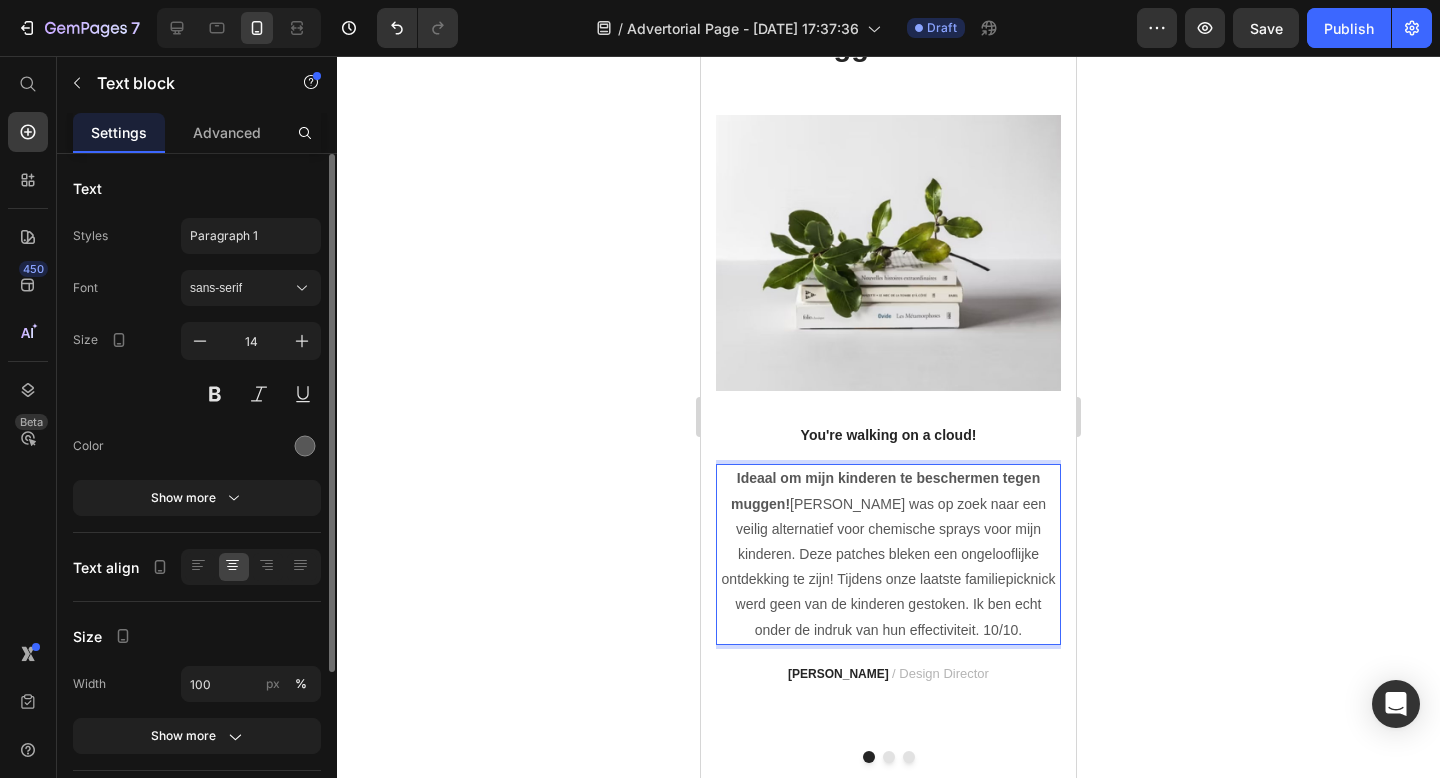click on "Ideaal om mijn kinderen te beschermen tegen muggen!  Ik was op zoek naar een veilig alternatief voor chemische sprays voor mijn kinderen. Deze patches bleken een ongelooflijke ontdekking te zijn! Tijdens onze laatste familiepicknick werd geen van de kinderen gestoken. Ik ben echt onder de indruk van hun effectiviteit. 10/10." at bounding box center [888, 554] 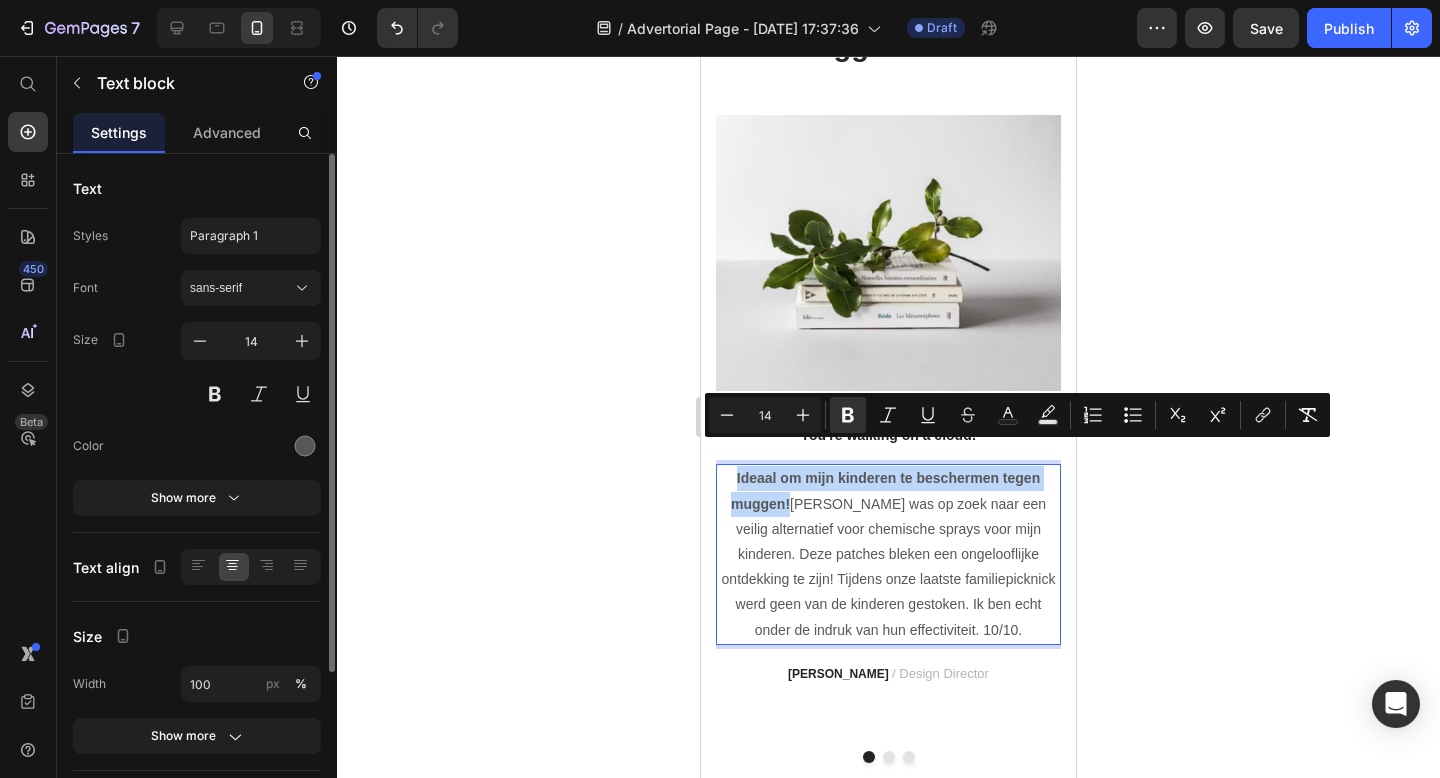 drag, startPoint x: 790, startPoint y: 478, endPoint x: 736, endPoint y: 450, distance: 60.827625 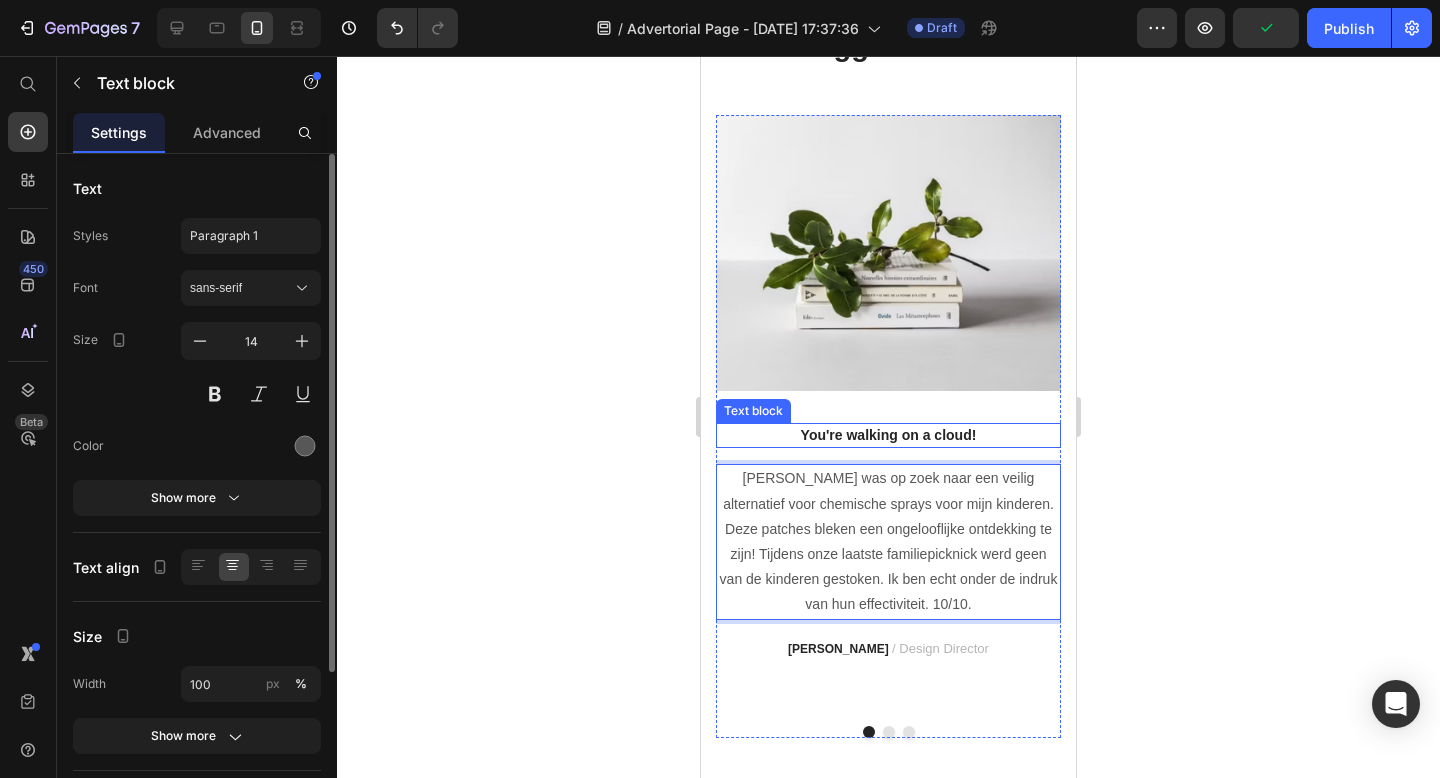 click on "You're walking on a cloud!" at bounding box center [888, 435] 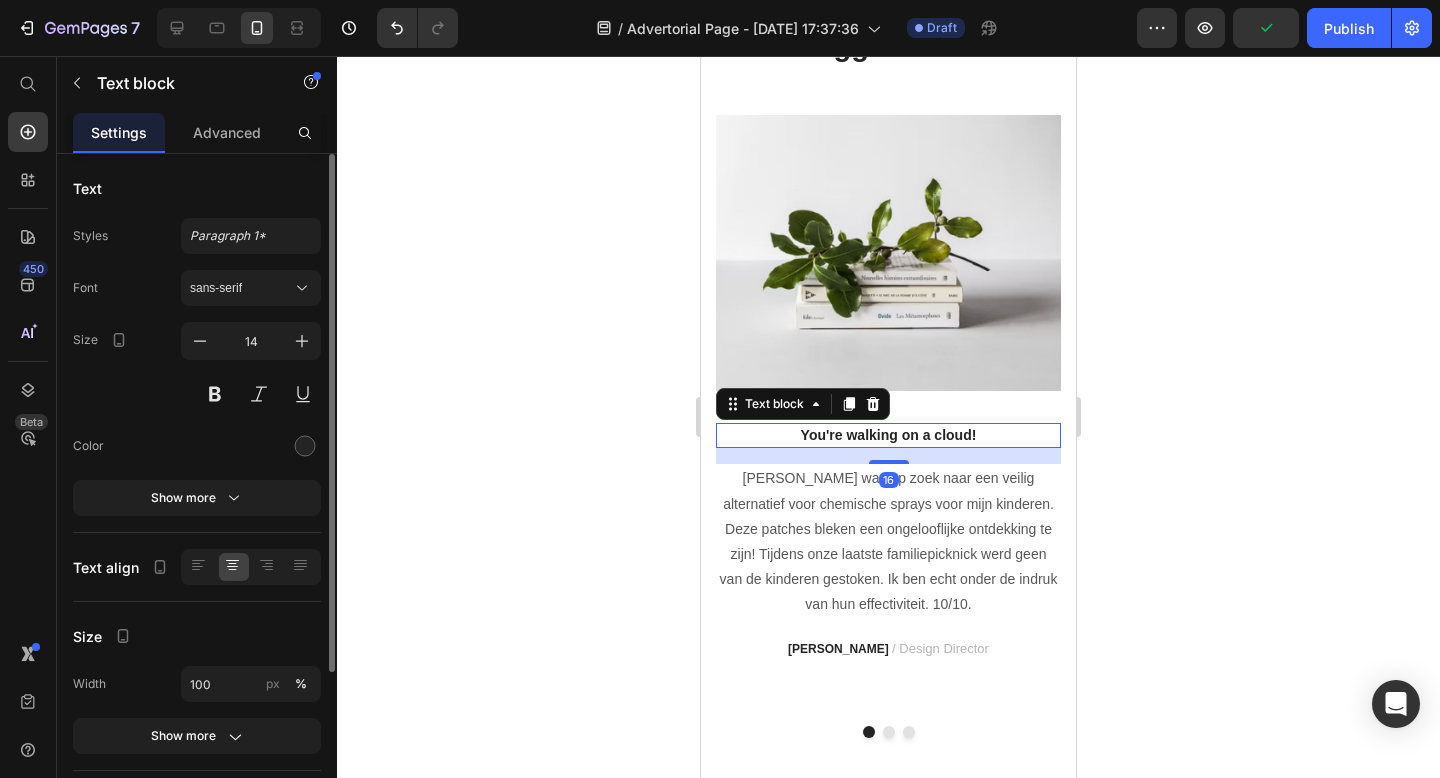 click on "You're walking on a cloud!" at bounding box center [888, 435] 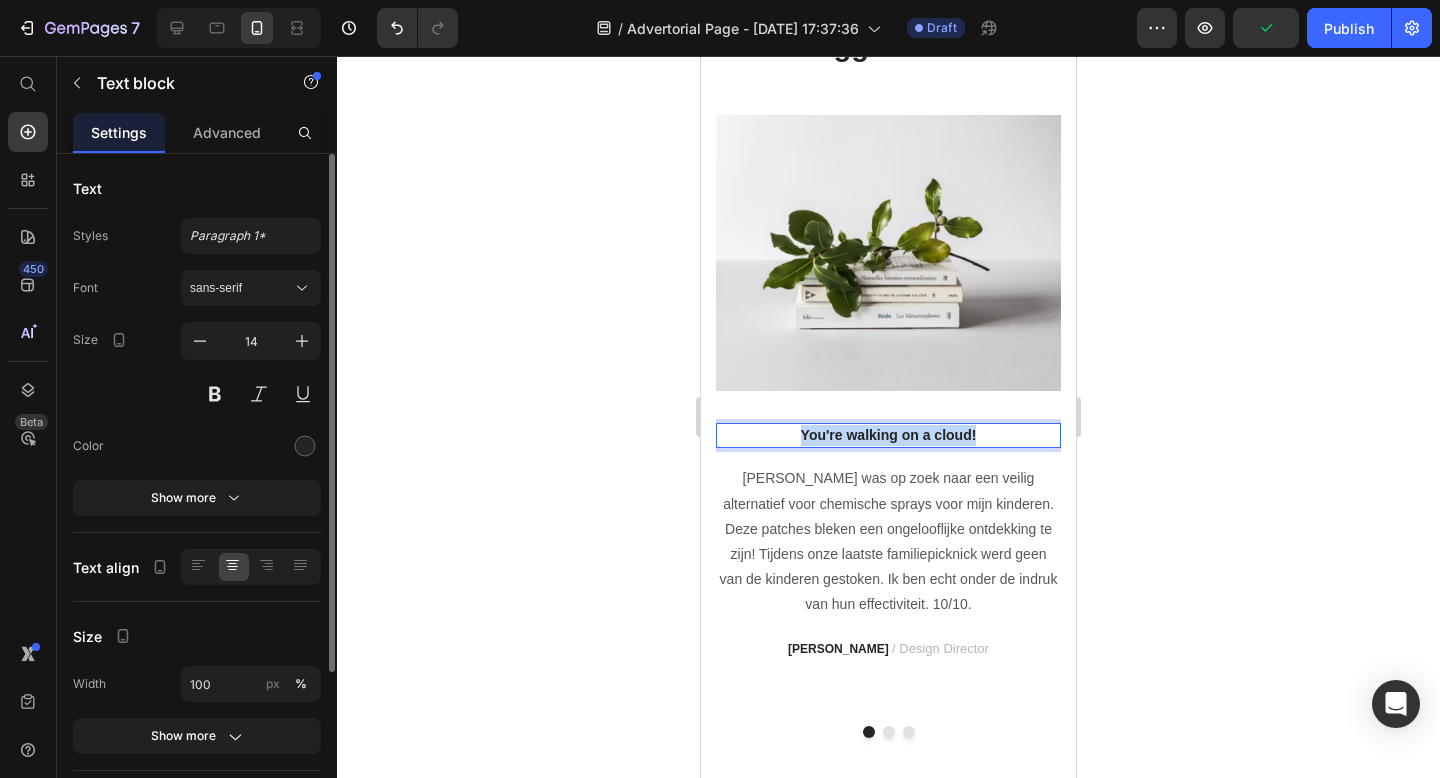 click on "You're walking on a cloud!" at bounding box center [888, 435] 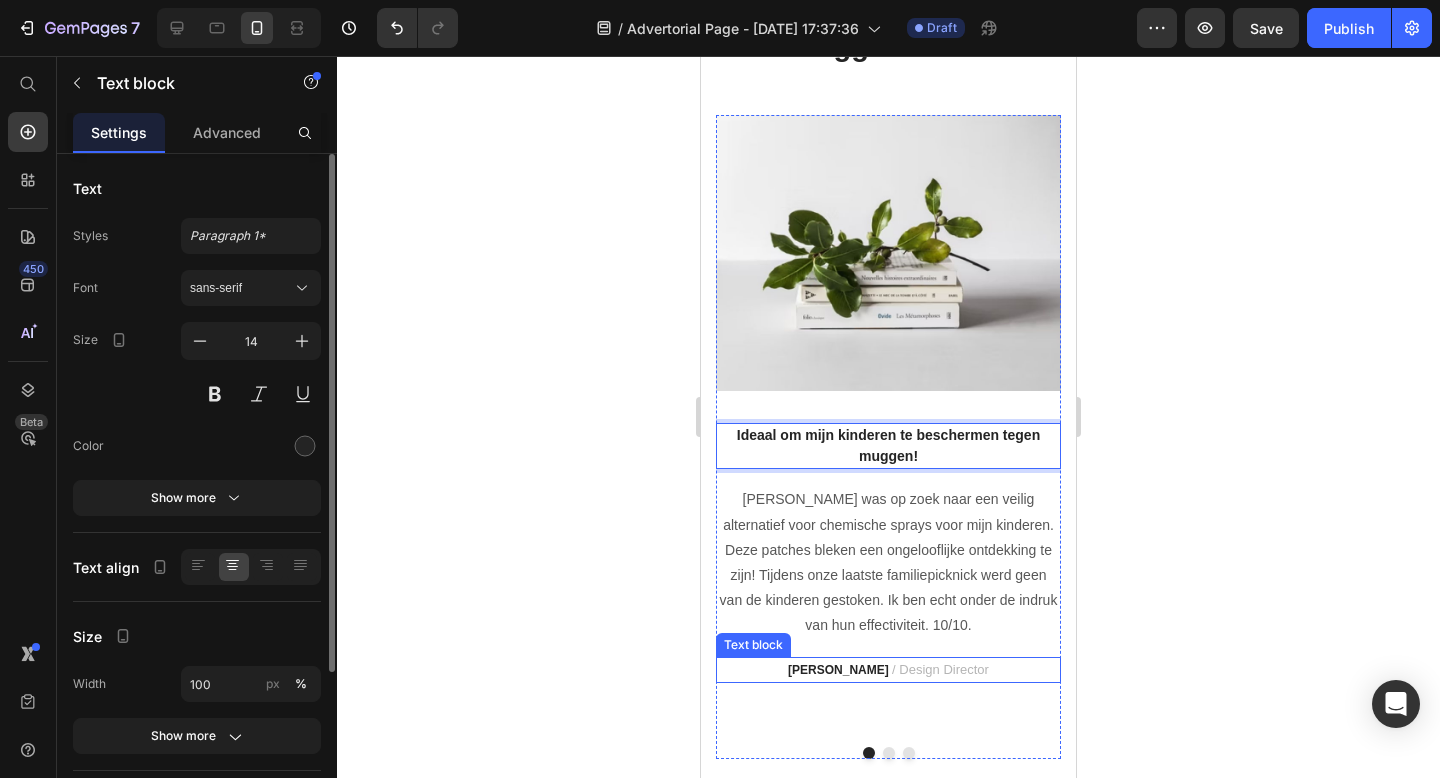 click on "RYAN S.   / Design Director" at bounding box center [888, 670] 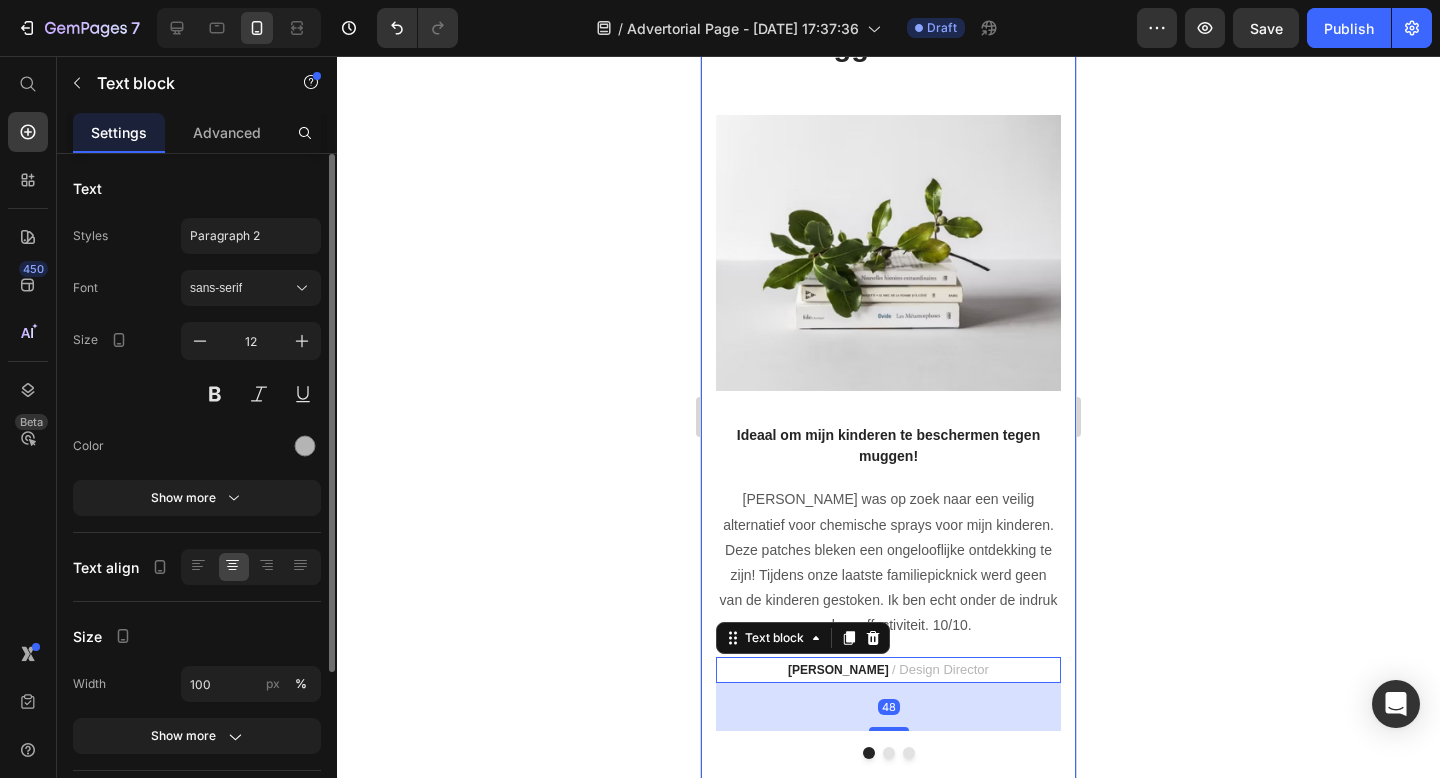 click 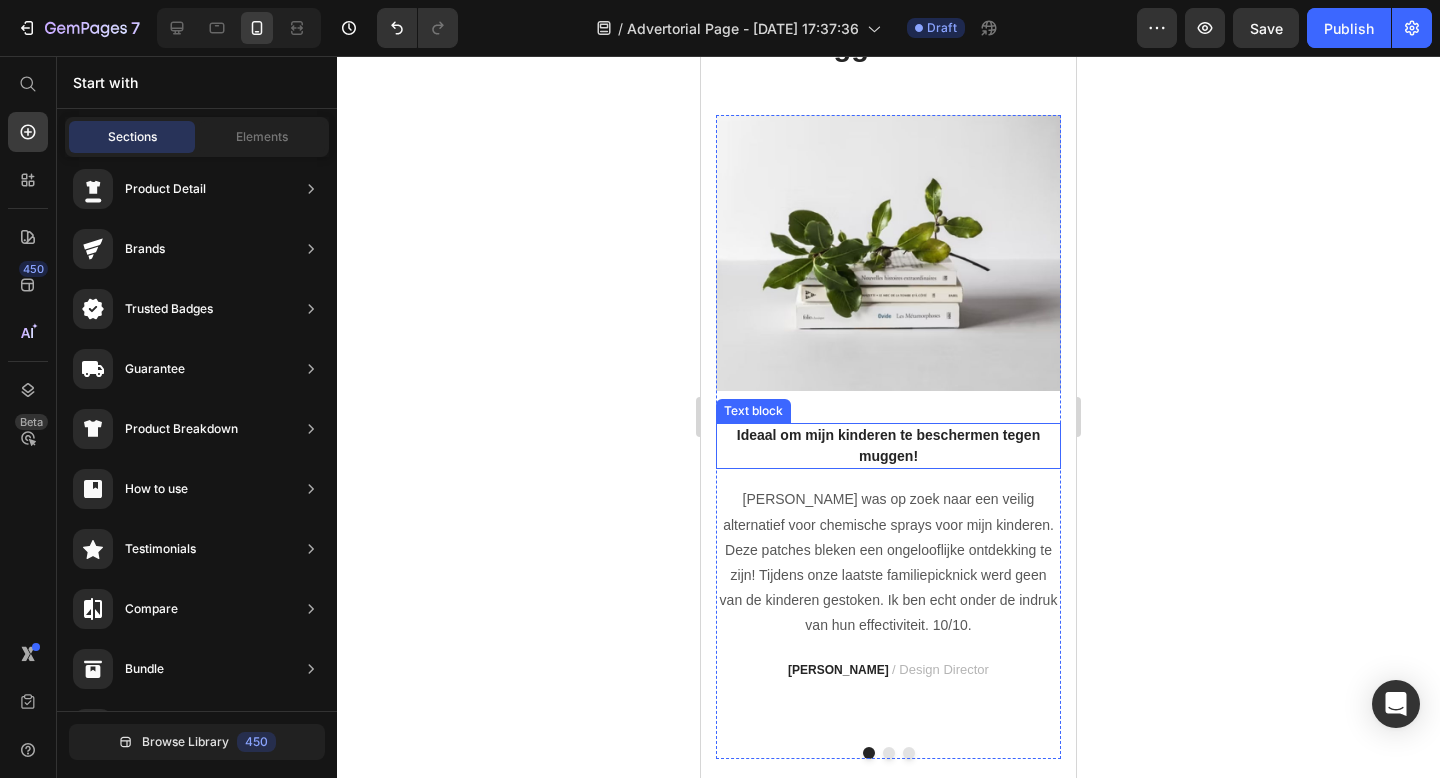 click on "Ideaal om mijn kinderen te beschermen tegen muggen!" at bounding box center (888, 446) 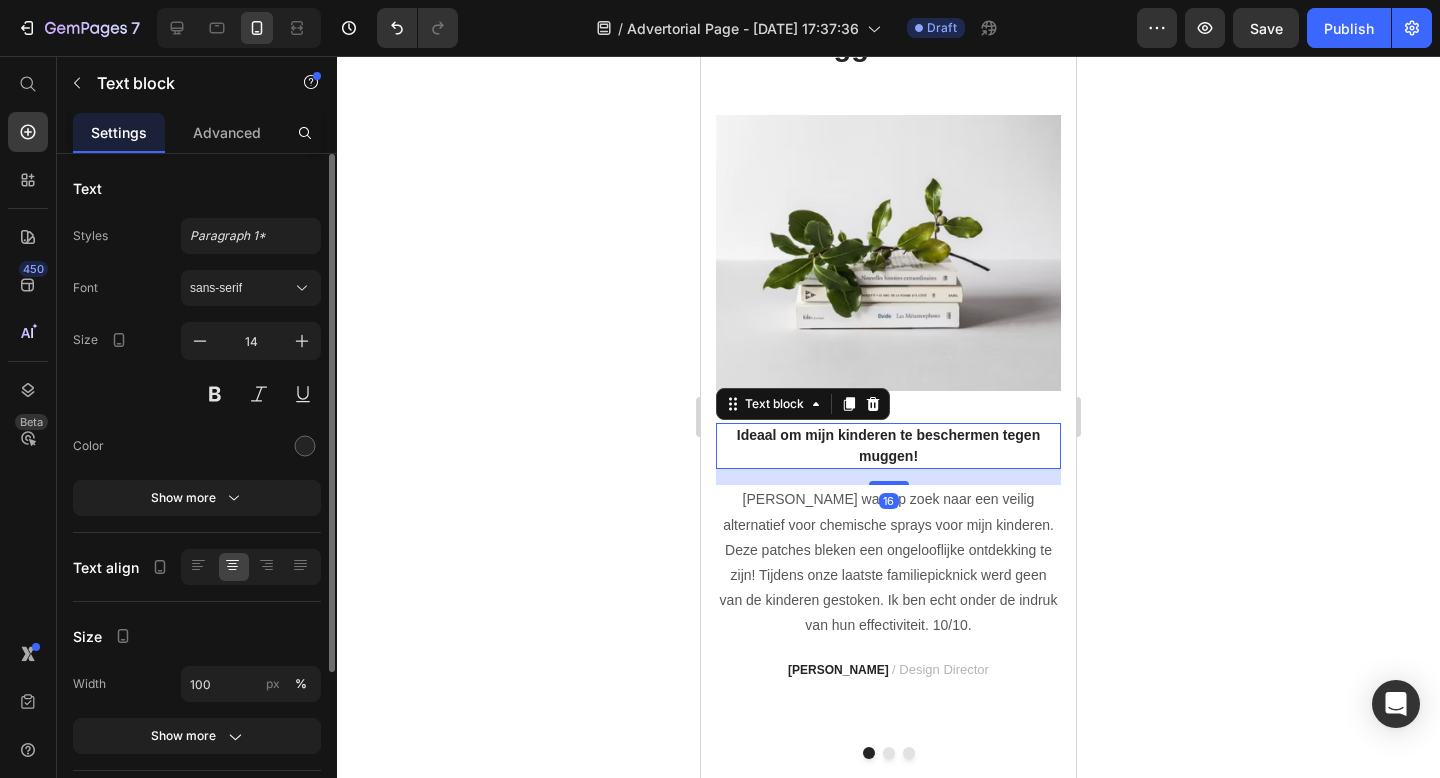 click on "16" at bounding box center [888, 477] 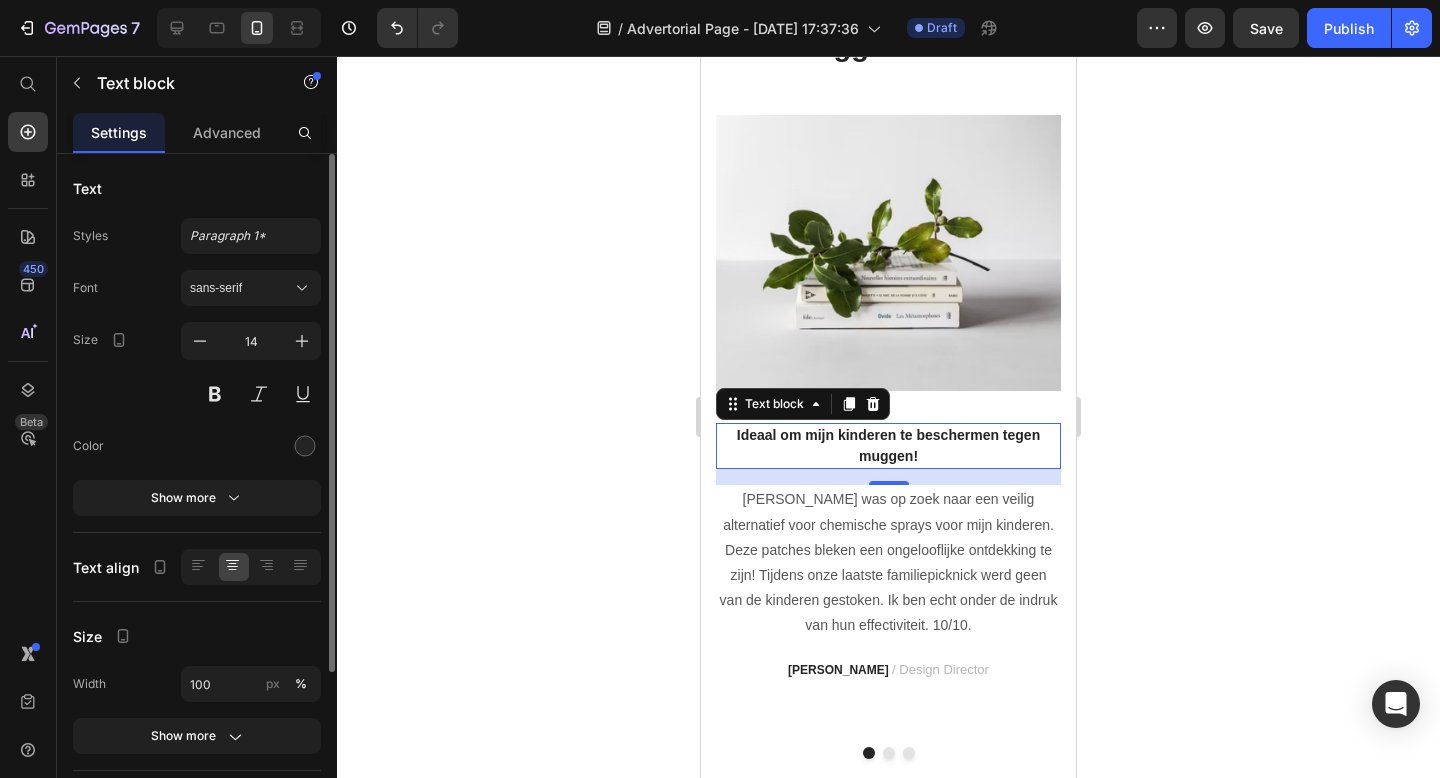 click 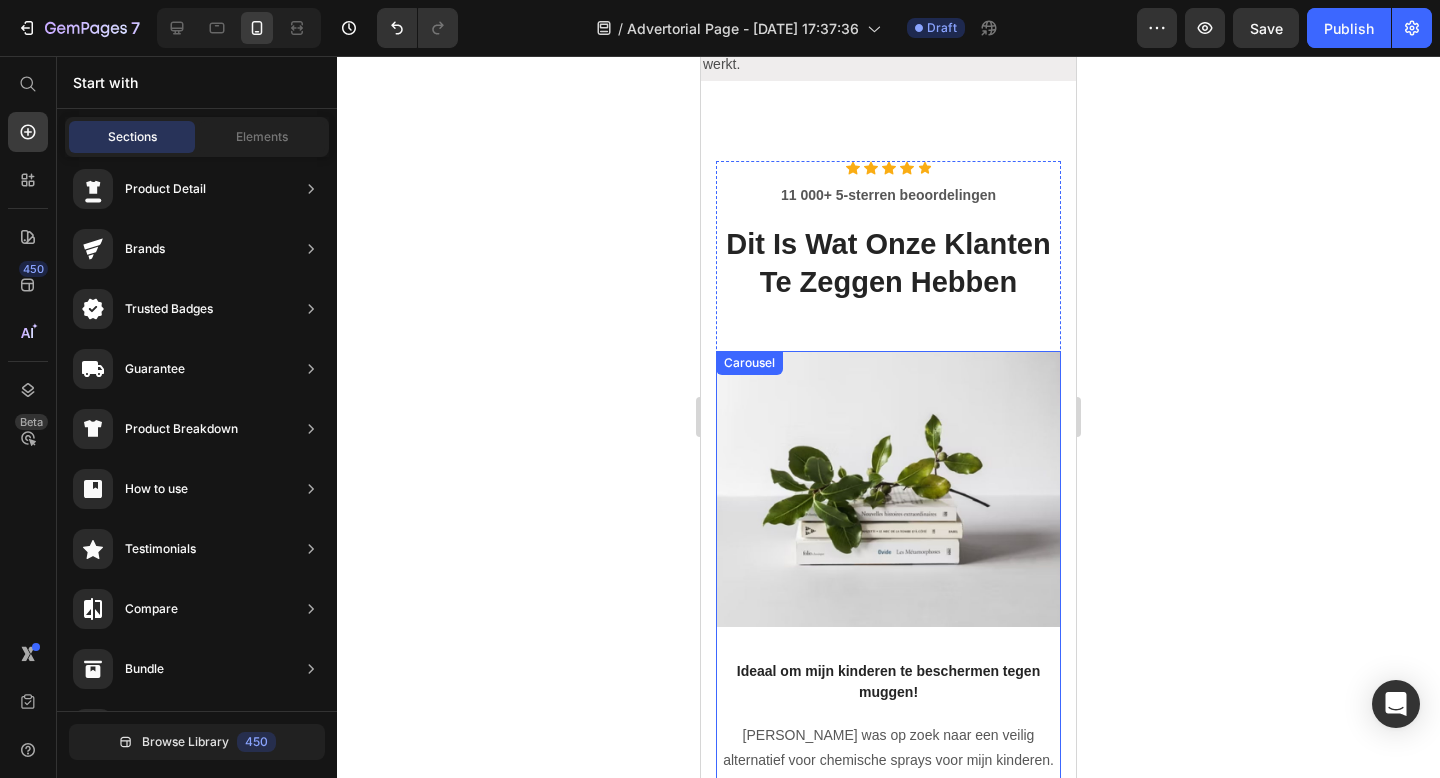 scroll, scrollTop: 3418, scrollLeft: 0, axis: vertical 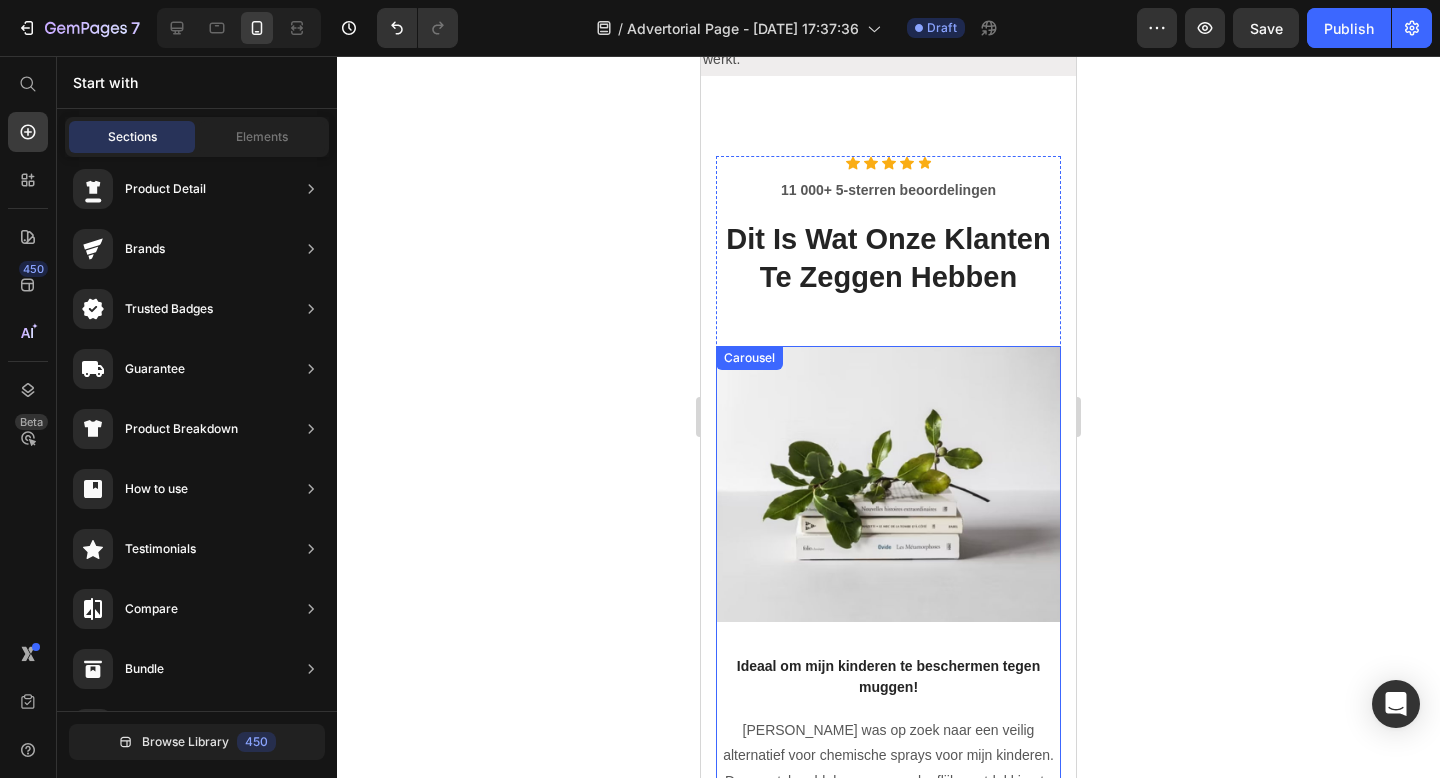 click at bounding box center [888, 484] 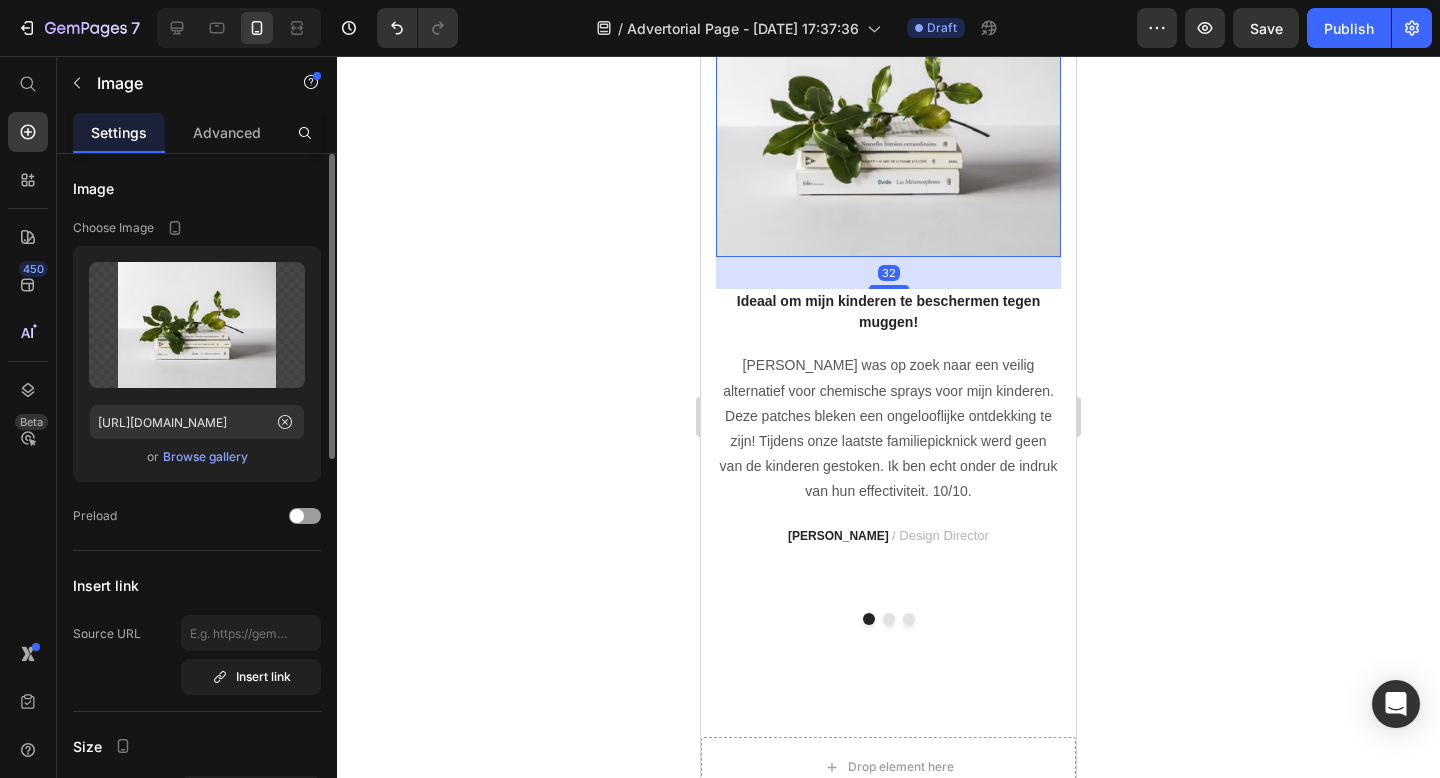 scroll, scrollTop: 3736, scrollLeft: 0, axis: vertical 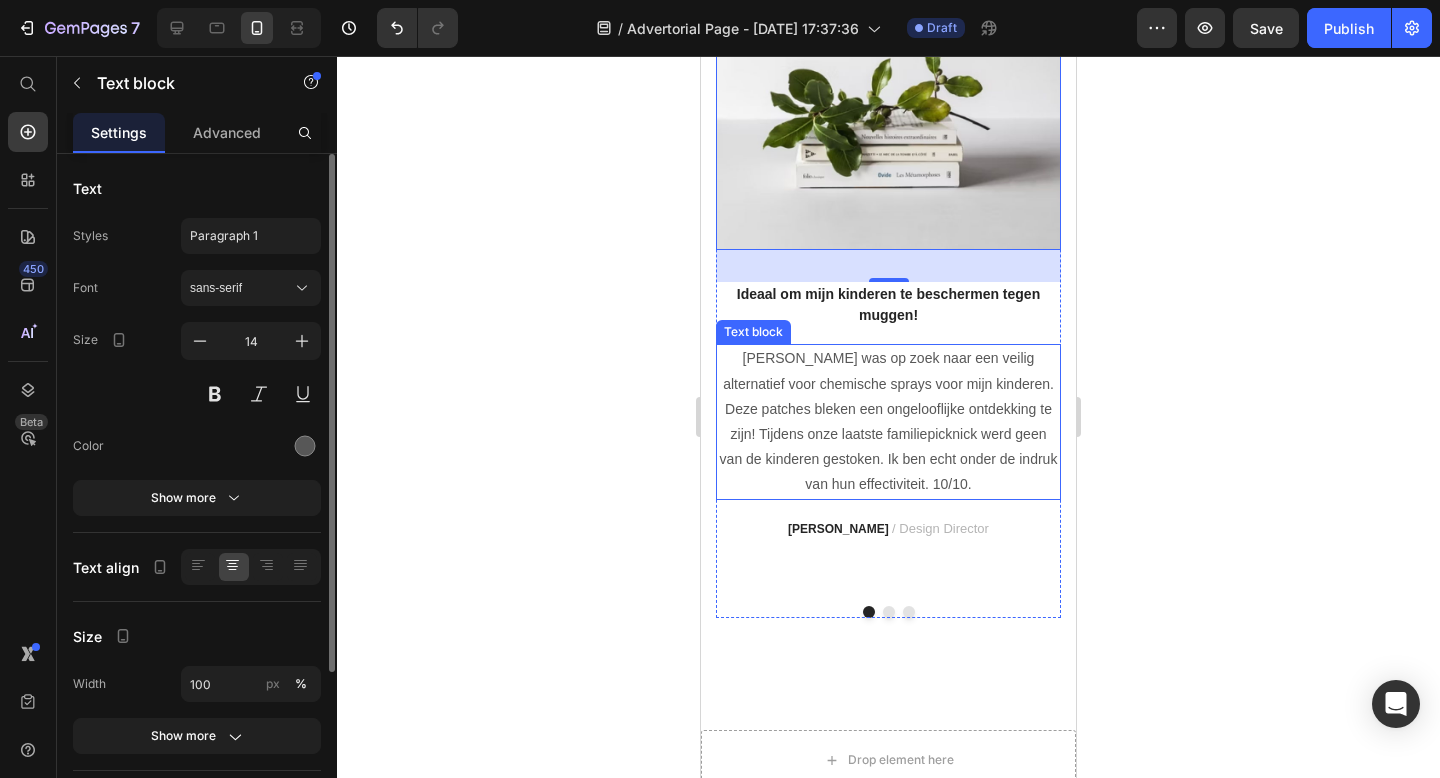 click on "Ik was op zoek naar een veilig alternatief voor chemische sprays voor mijn kinderen. Deze patches bleken een ongelooflijke ontdekking te zijn! Tijdens onze laatste familiepicknick werd geen van de kinderen gestoken. Ik ben echt onder de indruk van hun effectiviteit. 10/10." at bounding box center (888, 421) 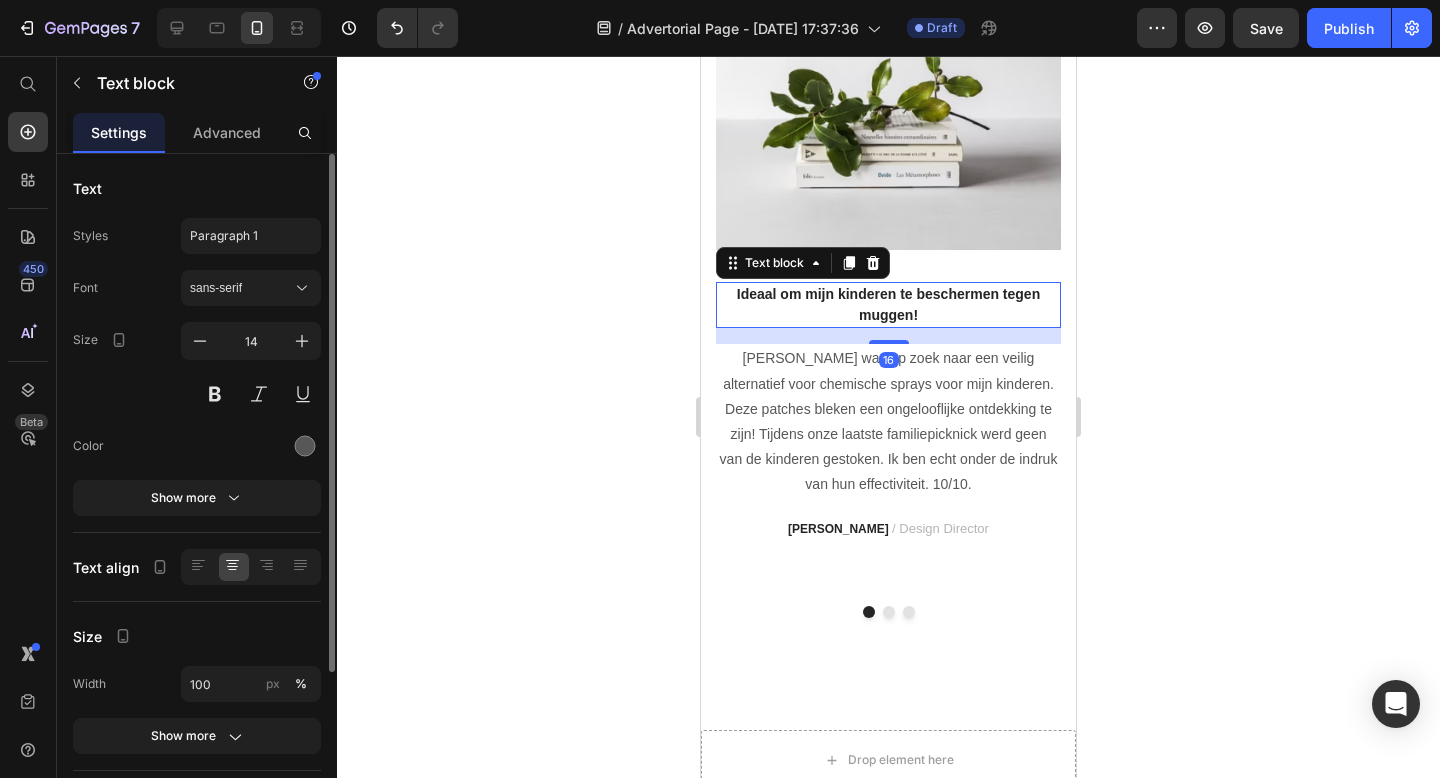 click on "Ideaal om mijn kinderen te beschermen tegen muggen!" at bounding box center [888, 304] 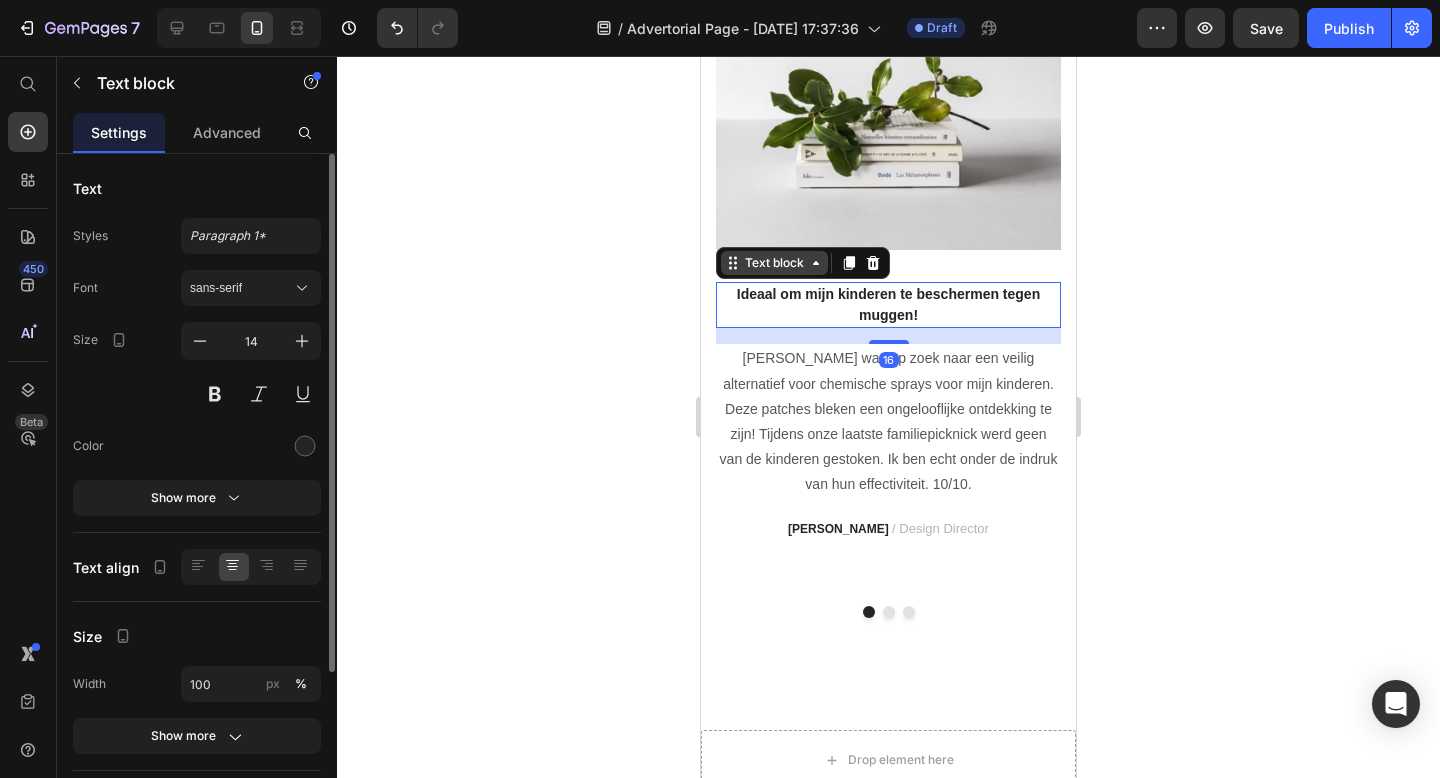 click 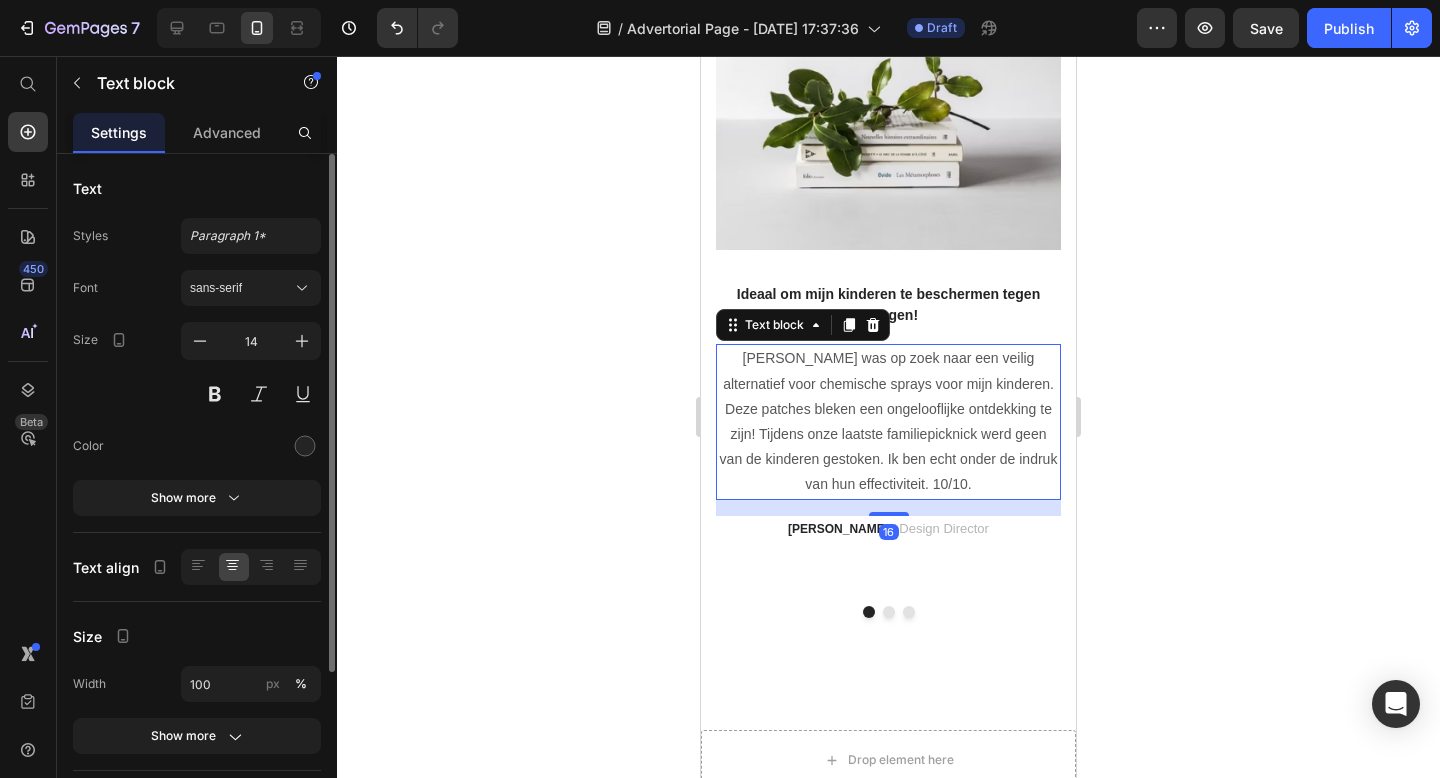 click on "Ik was op zoek naar een veilig alternatief voor chemische sprays voor mijn kinderen. Deze patches bleken een ongelooflijke ontdekking te zijn! Tijdens onze laatste familiepicknick werd geen van de kinderen gestoken. Ik ben echt onder de indruk van hun effectiviteit. 10/10." at bounding box center (888, 421) 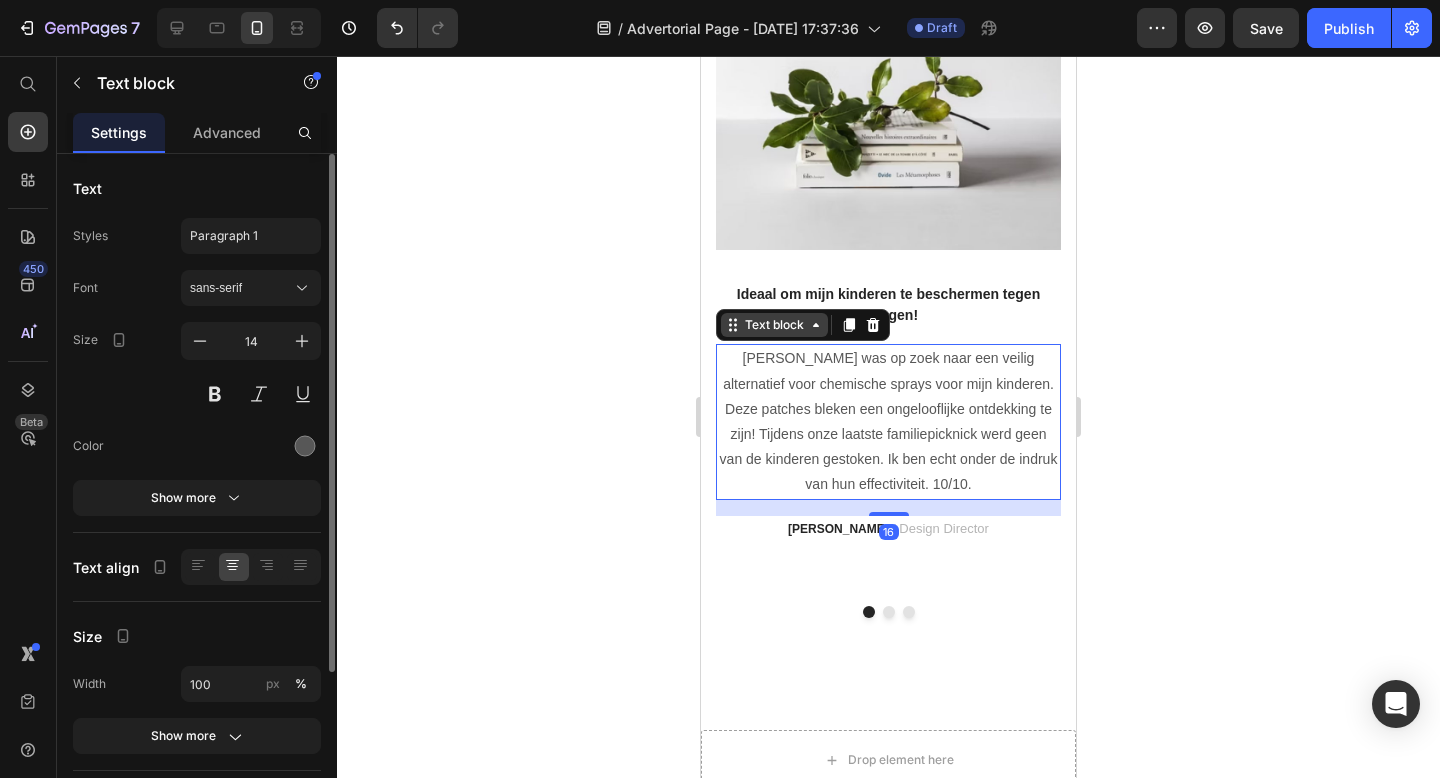 click 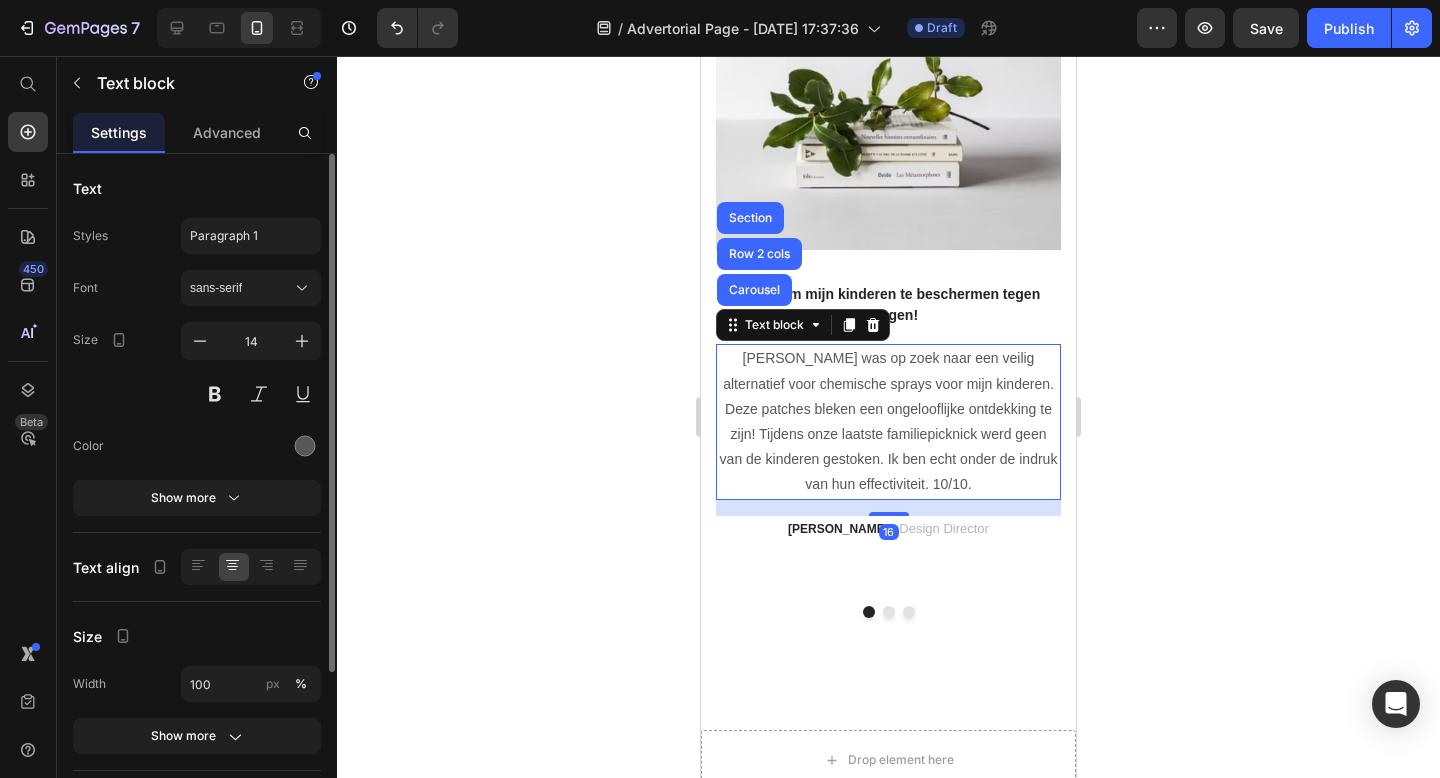 click 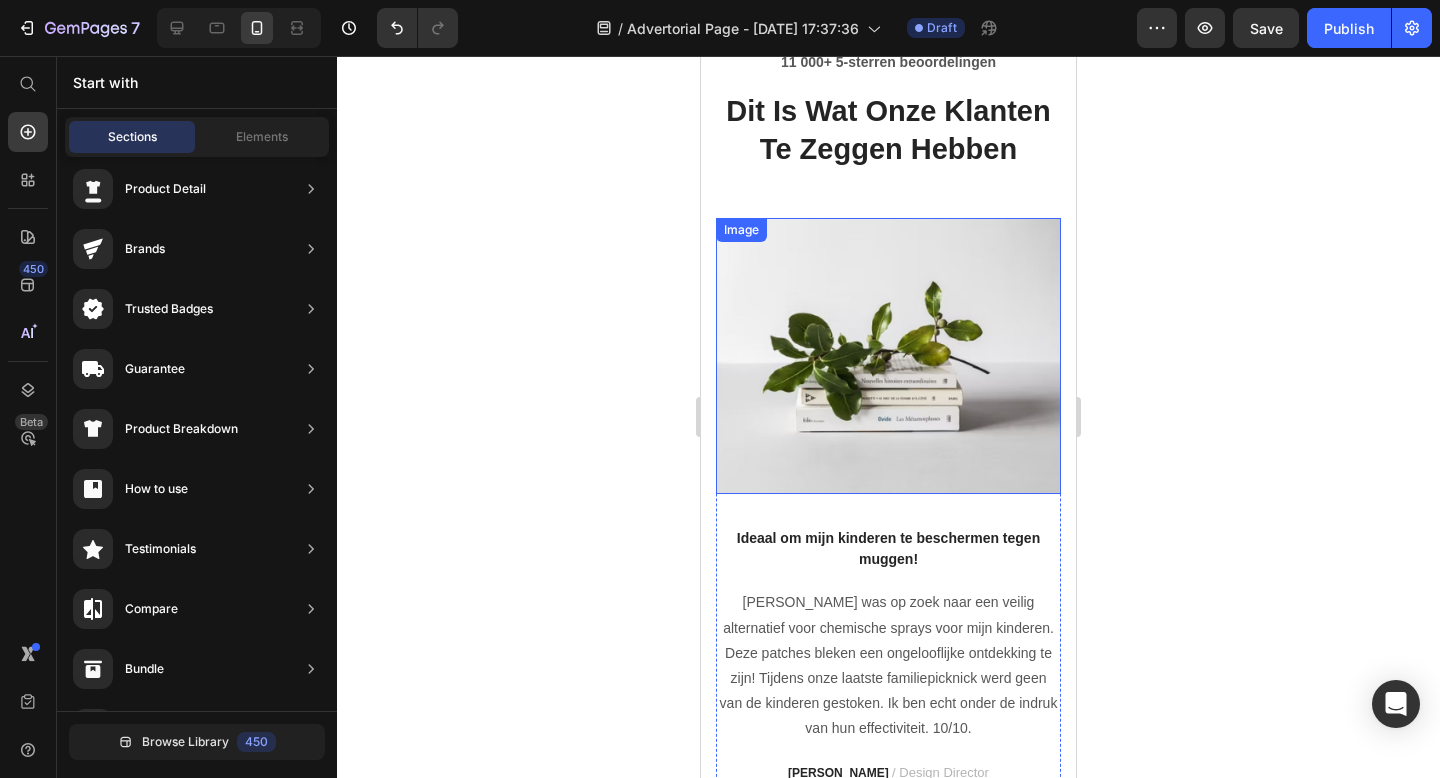 scroll, scrollTop: 3450, scrollLeft: 0, axis: vertical 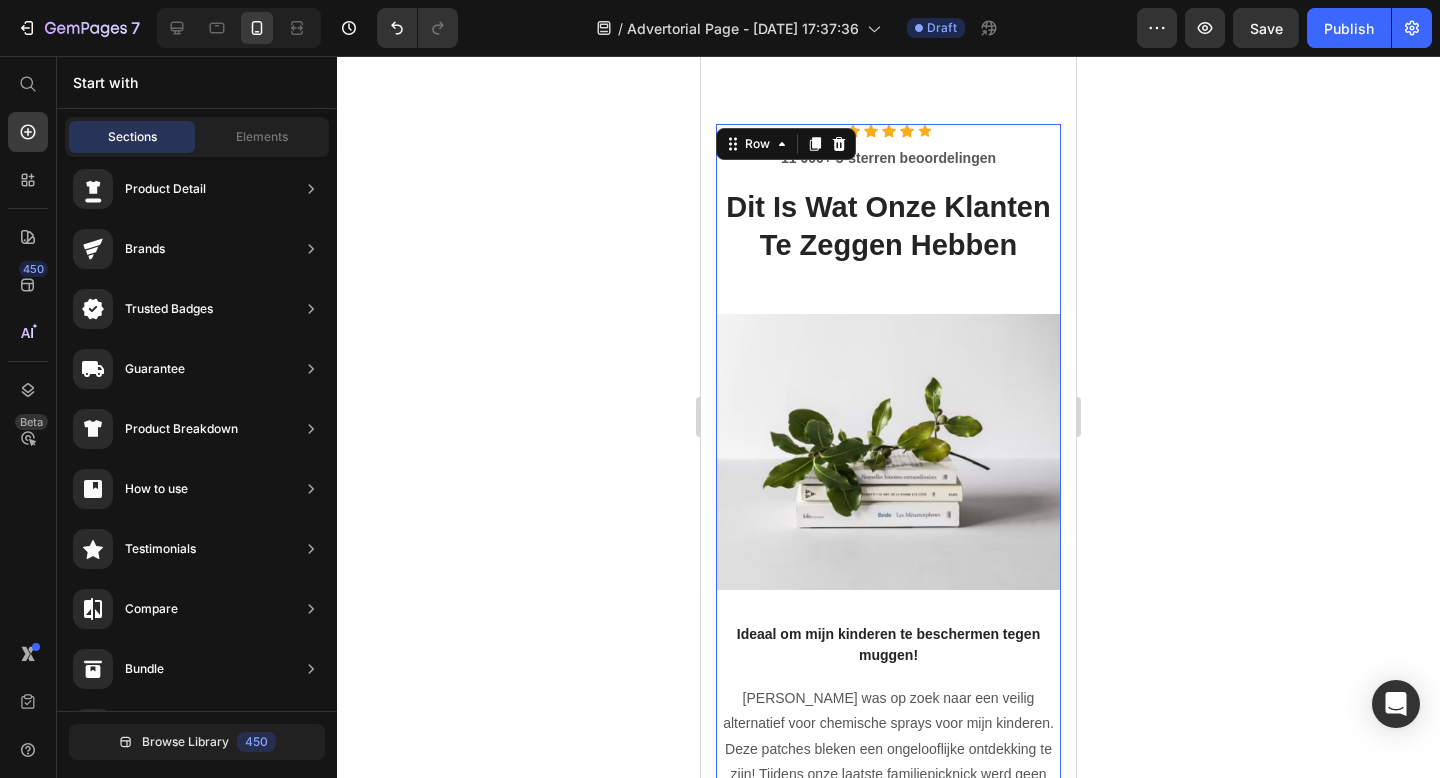 click on "Icon                Icon                Icon                Icon
Icon Icon List Hoz 11 000+ 5-sterren beoordelingen Text block Dit Is Wat Onze Klanten Te Zeggen Hebben Heading" at bounding box center (888, 219) 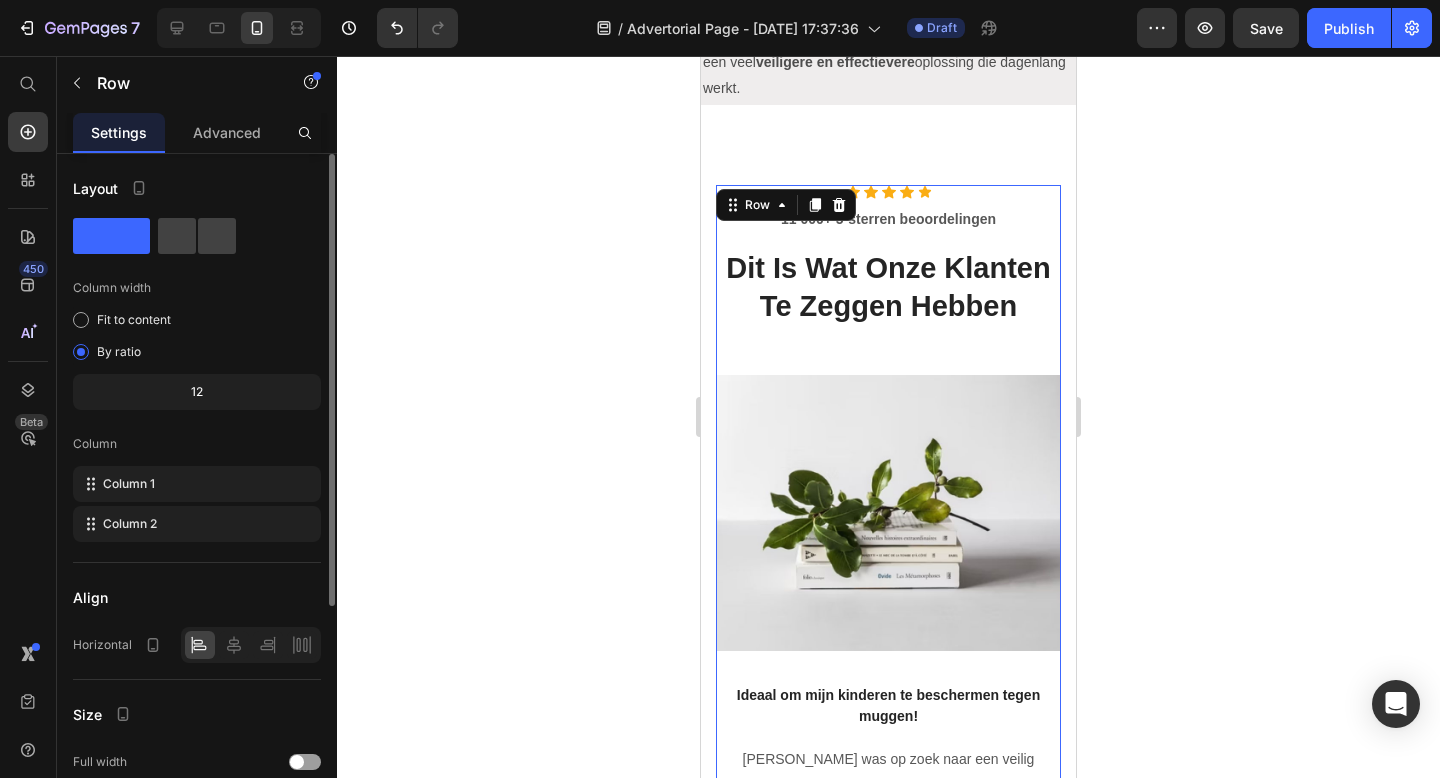scroll, scrollTop: 3330, scrollLeft: 0, axis: vertical 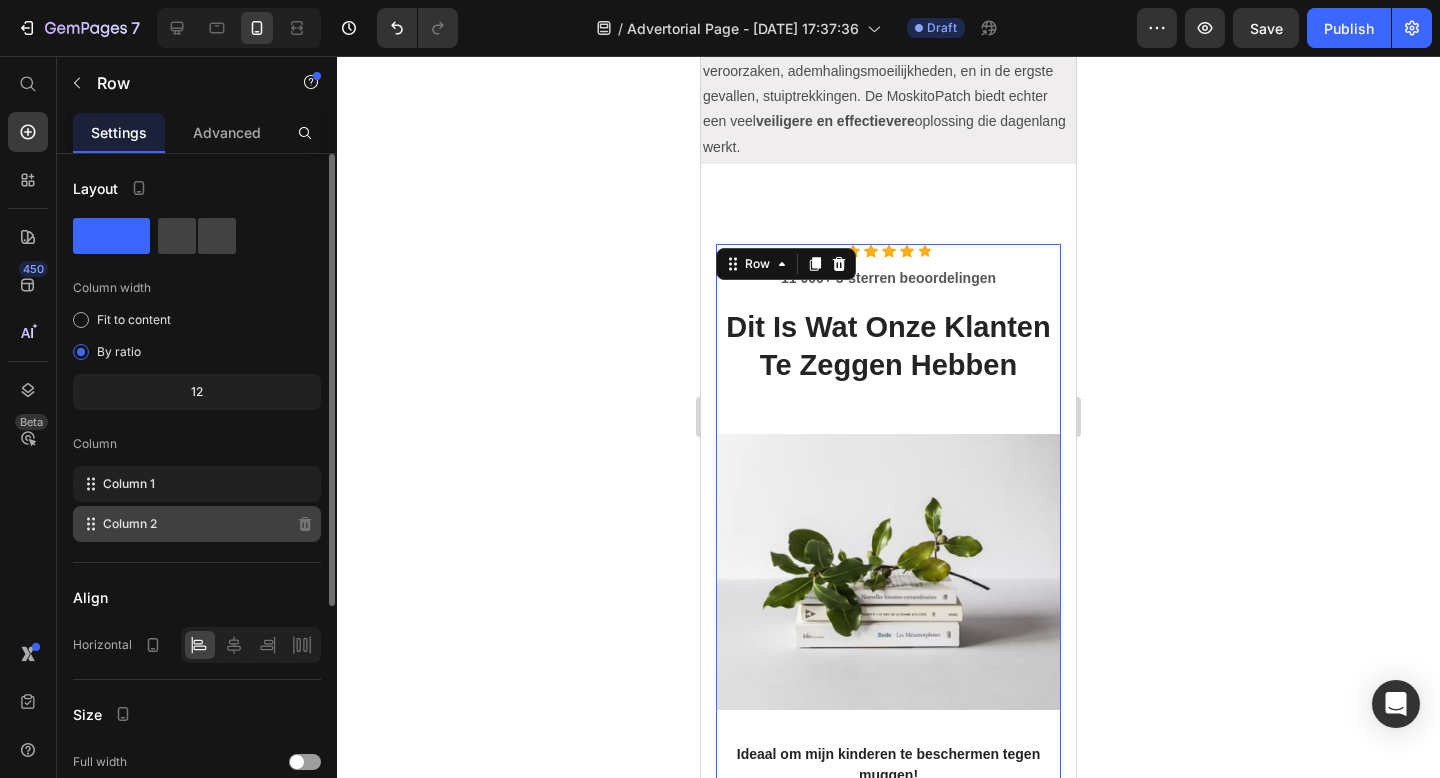 click on "Column 2" 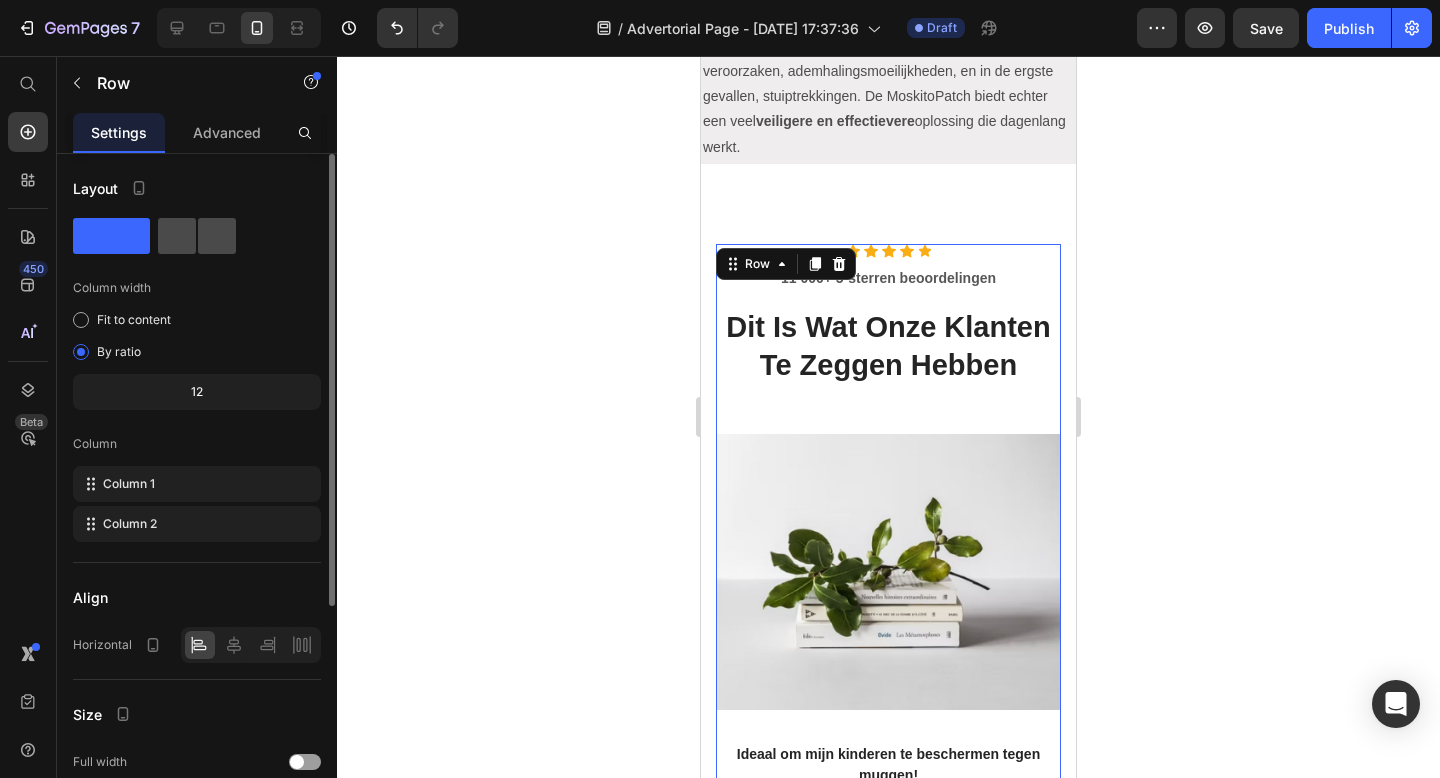 click 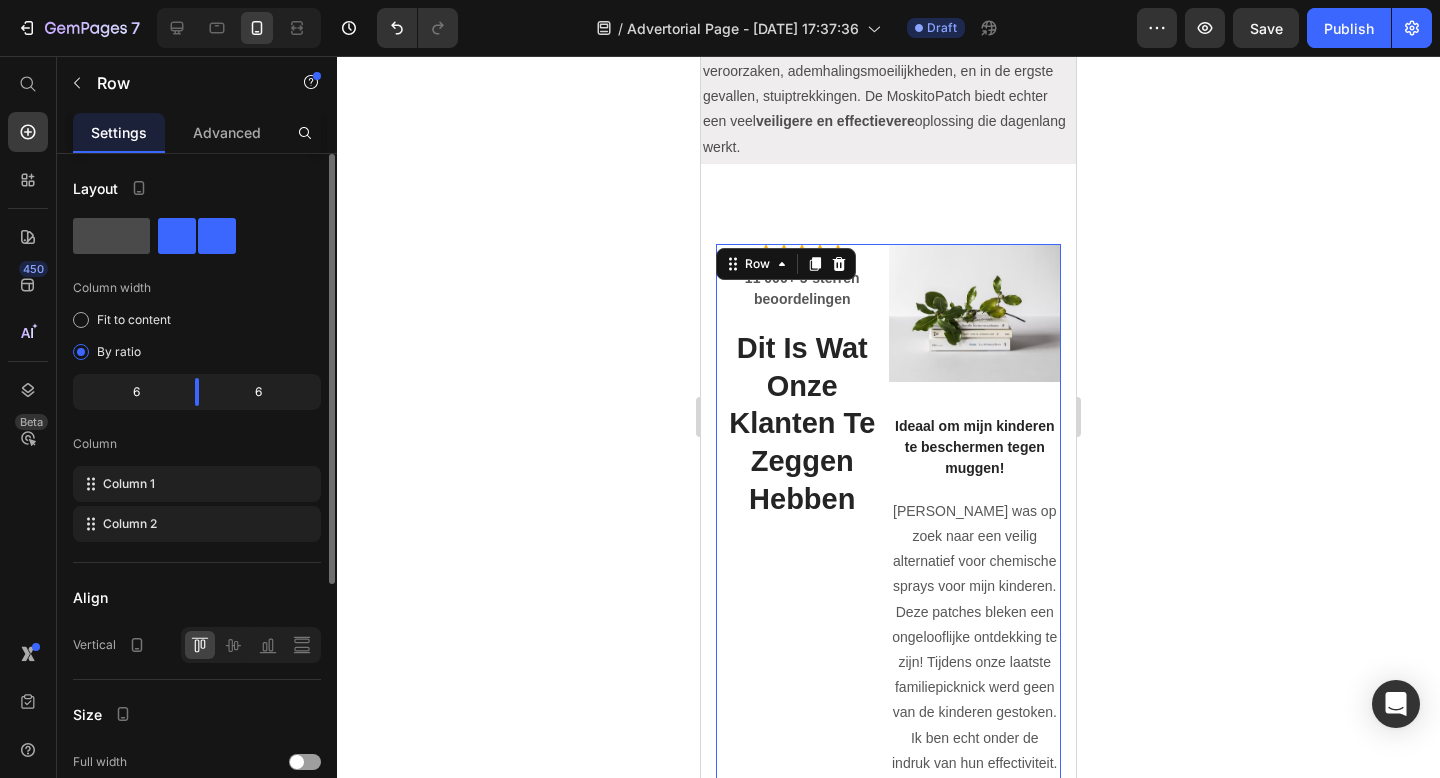 click 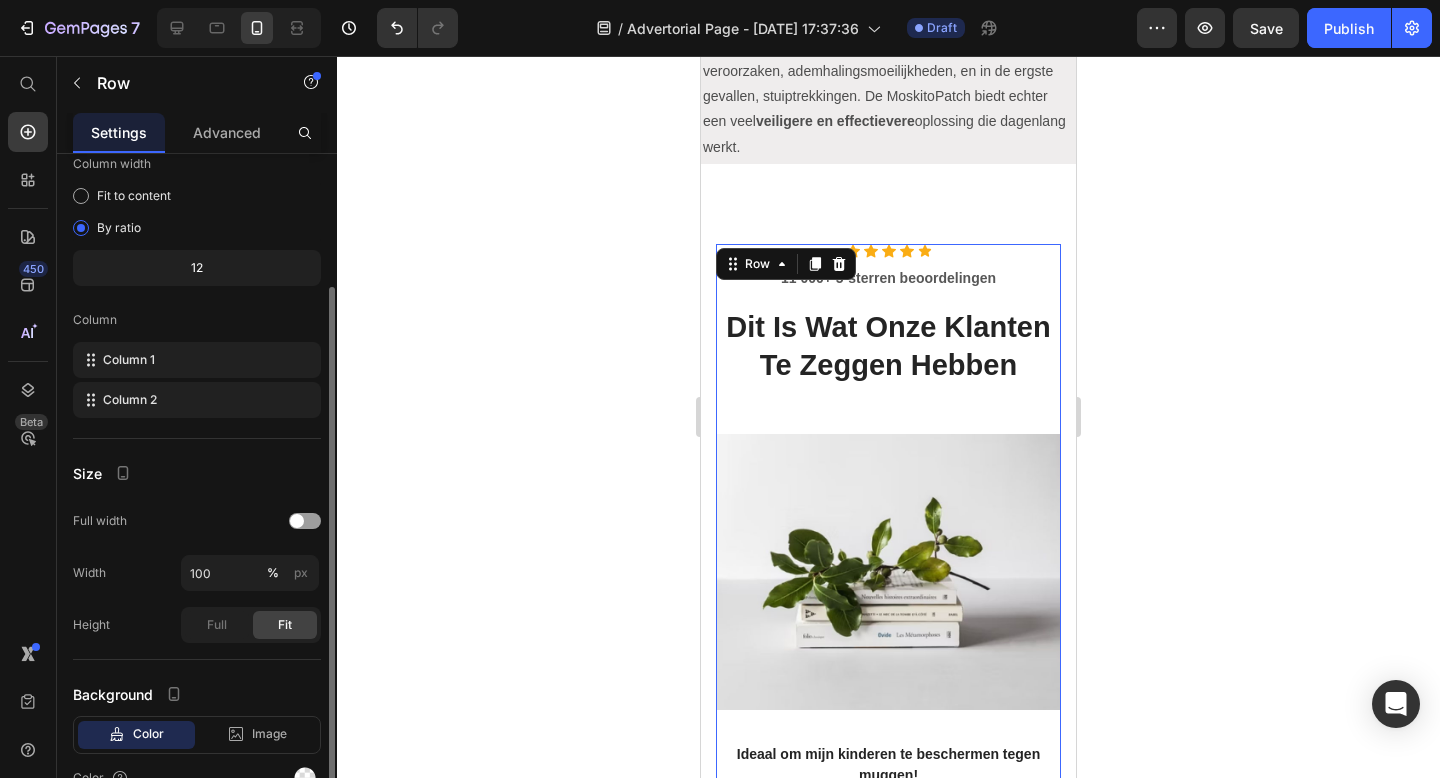scroll, scrollTop: 227, scrollLeft: 0, axis: vertical 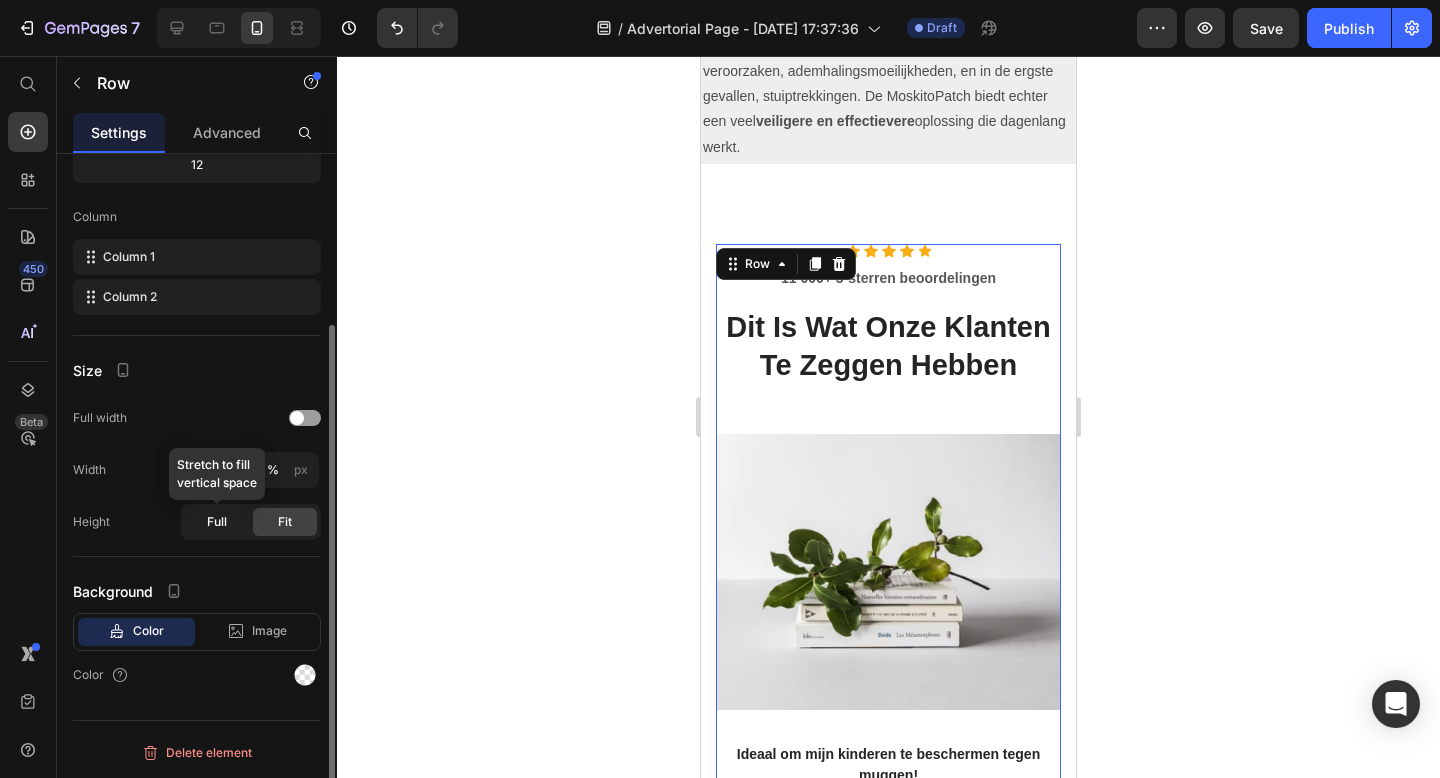 click on "Full" 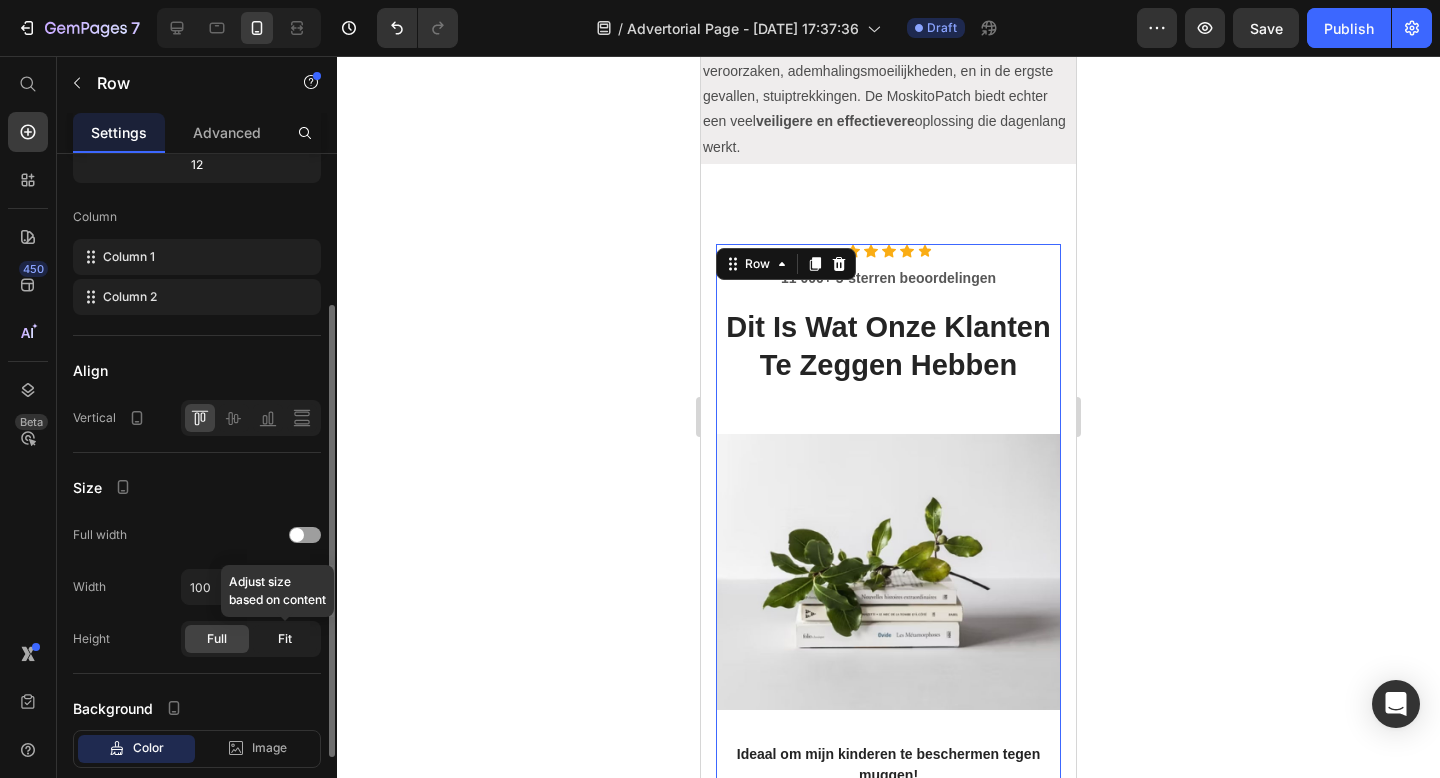 click on "Fit" 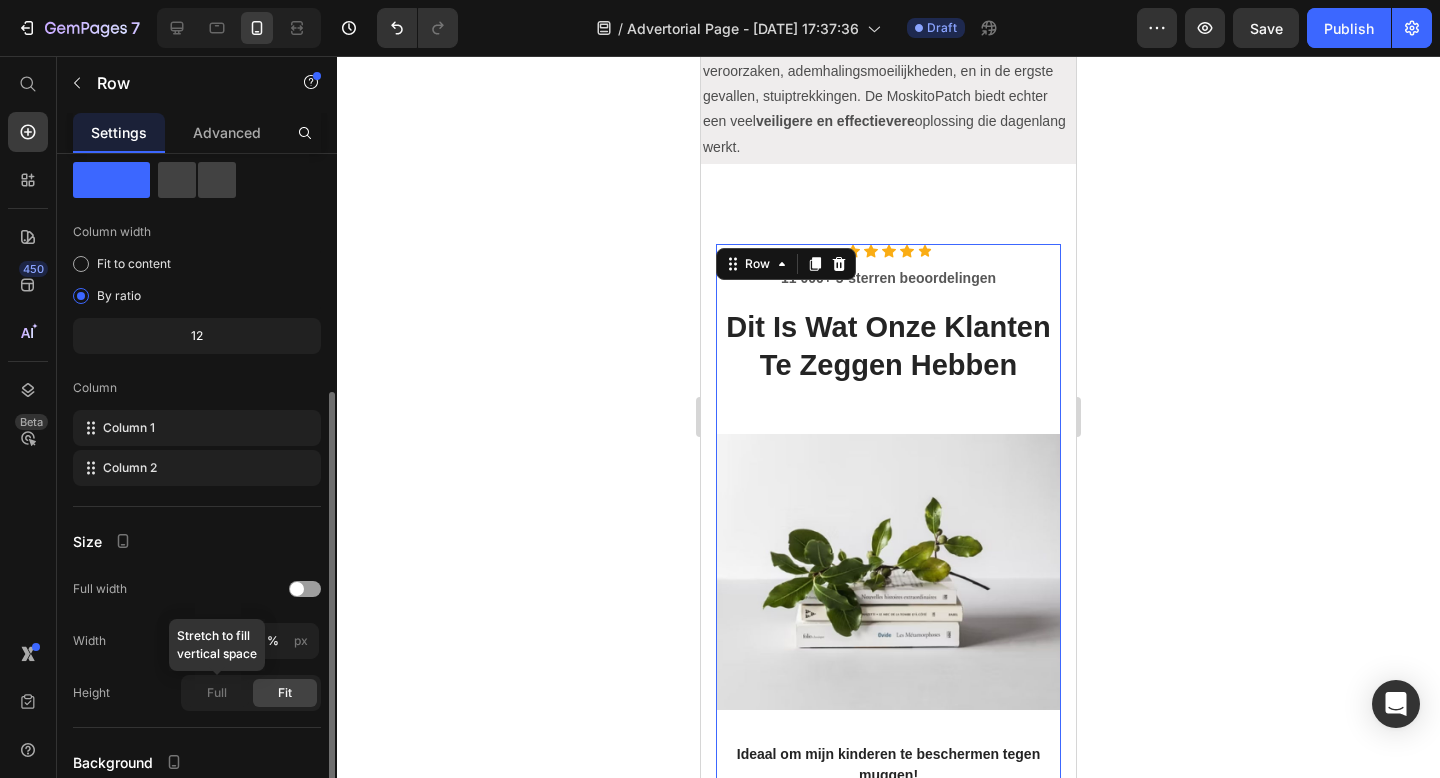 scroll, scrollTop: 0, scrollLeft: 0, axis: both 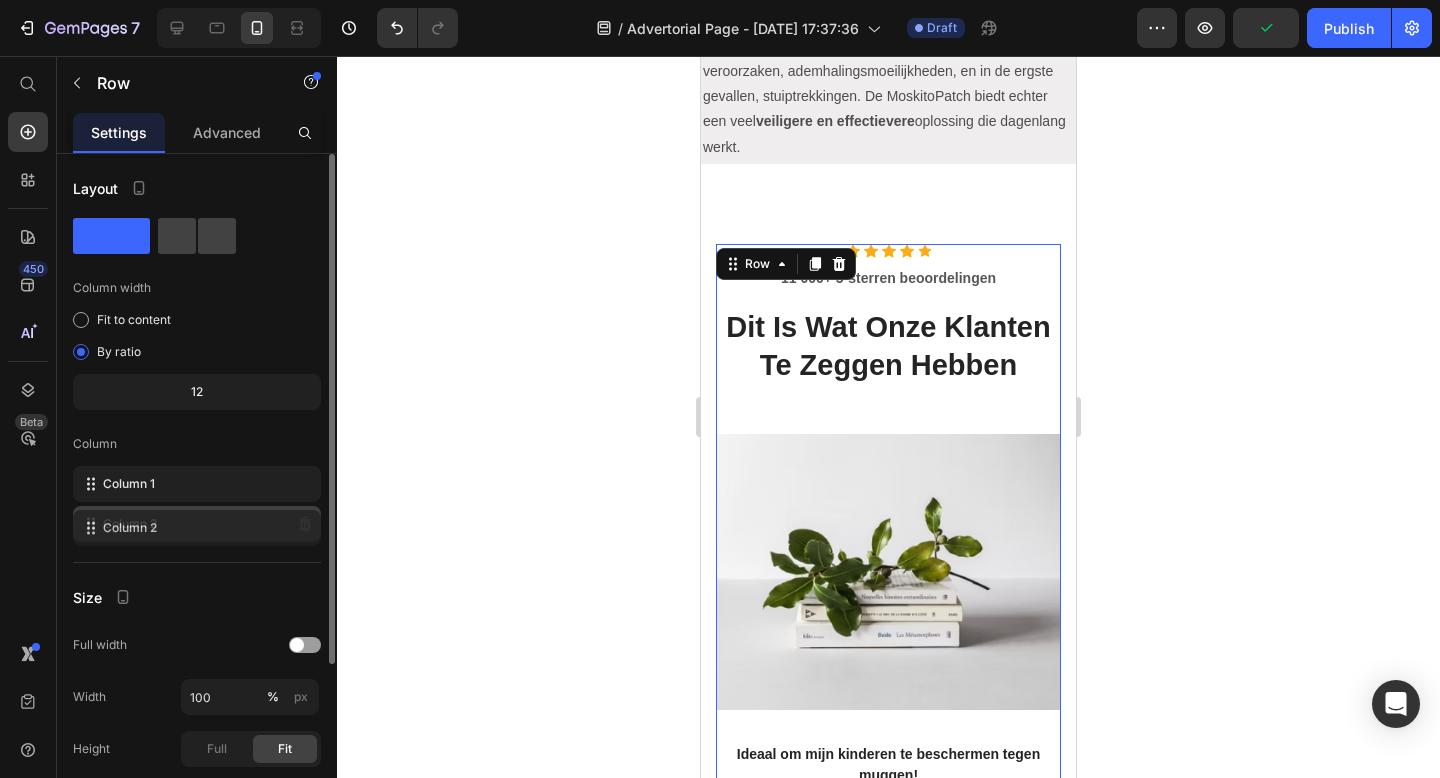 click on "Column 2" 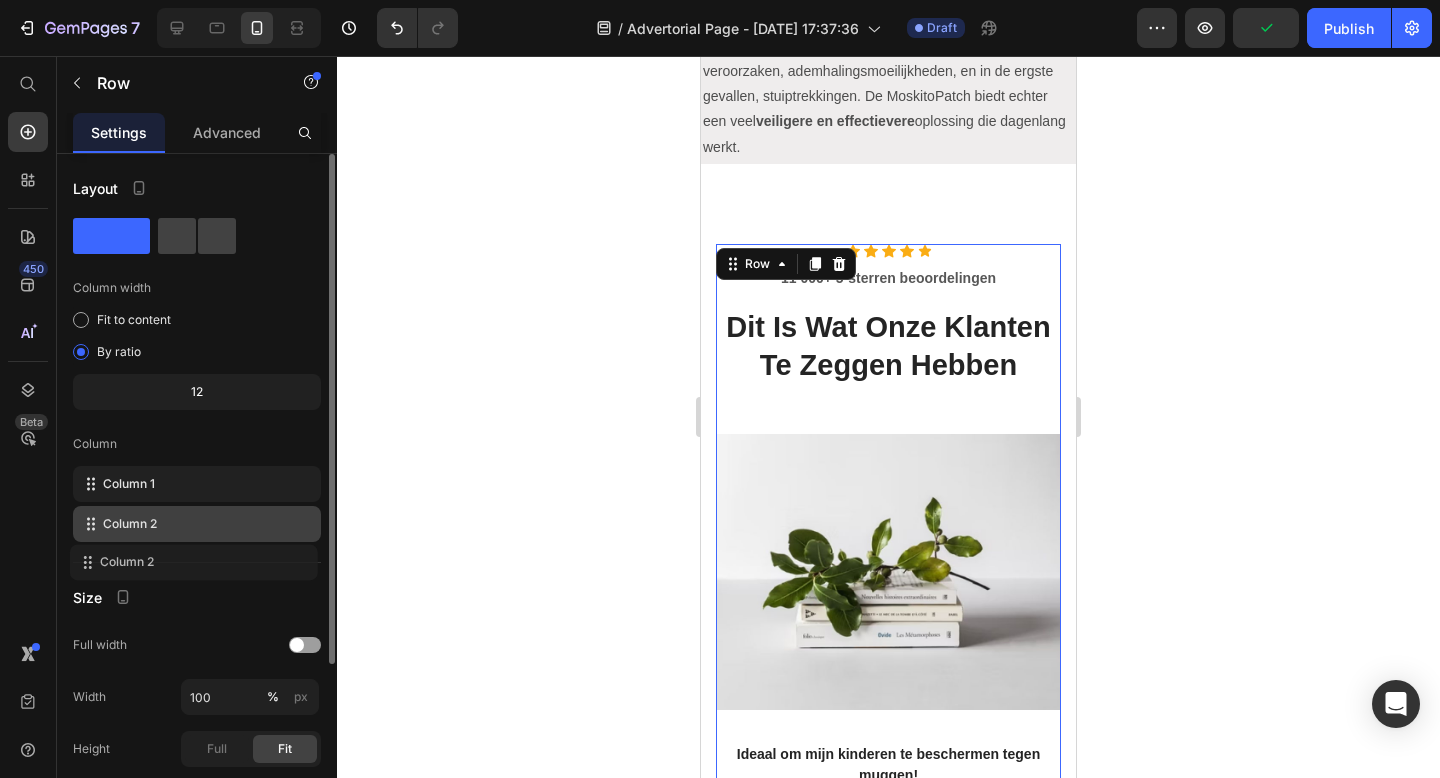 drag, startPoint x: 182, startPoint y: 525, endPoint x: 179, endPoint y: 546, distance: 21.213203 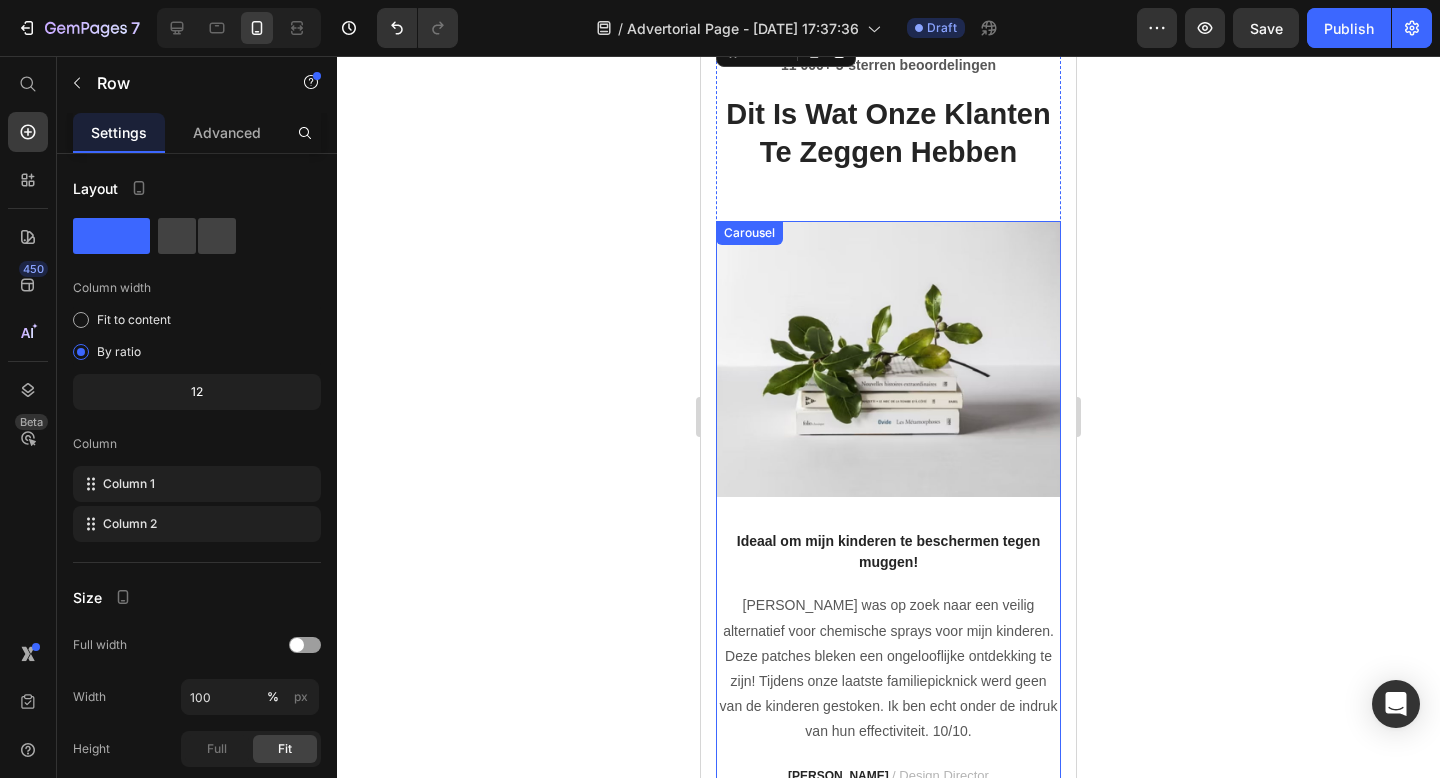 scroll, scrollTop: 3392, scrollLeft: 0, axis: vertical 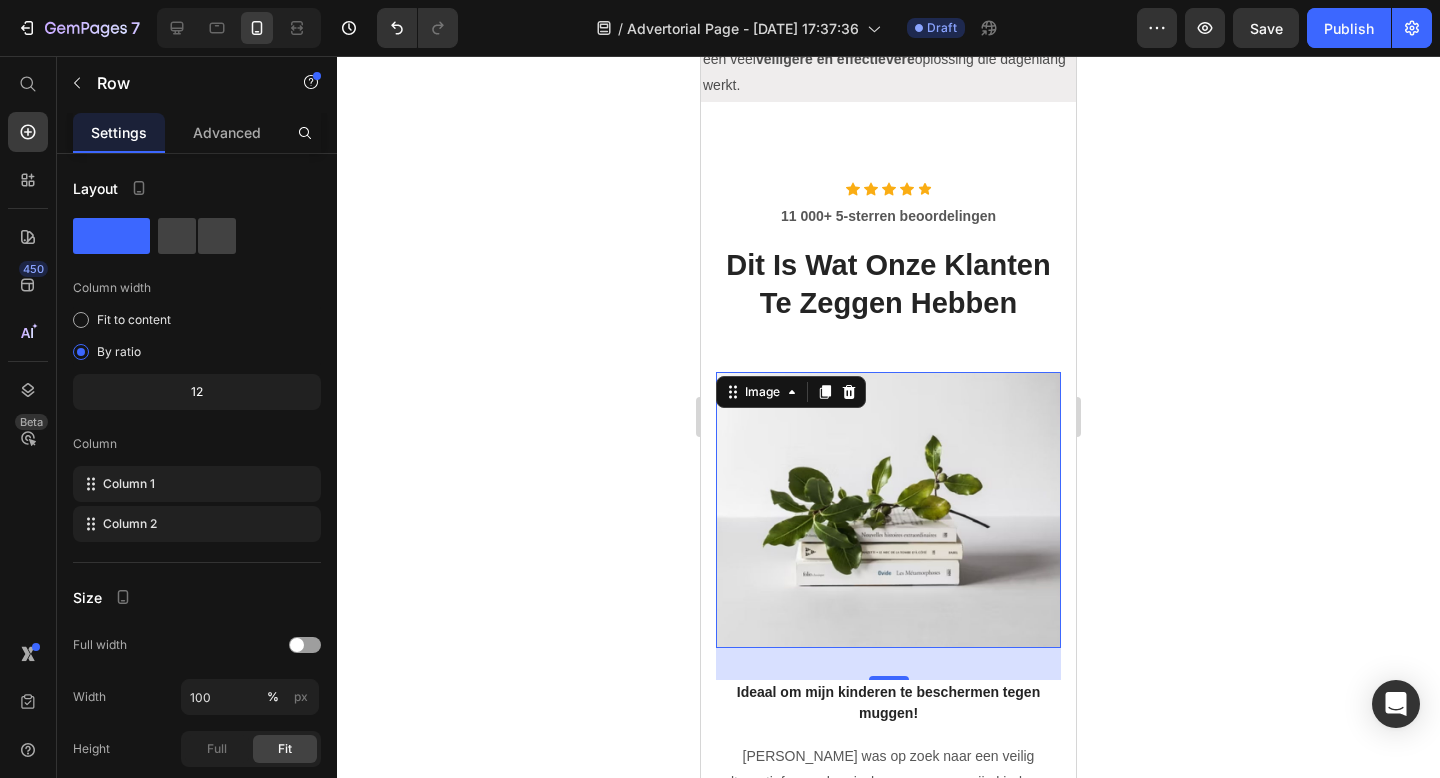 click at bounding box center (888, 510) 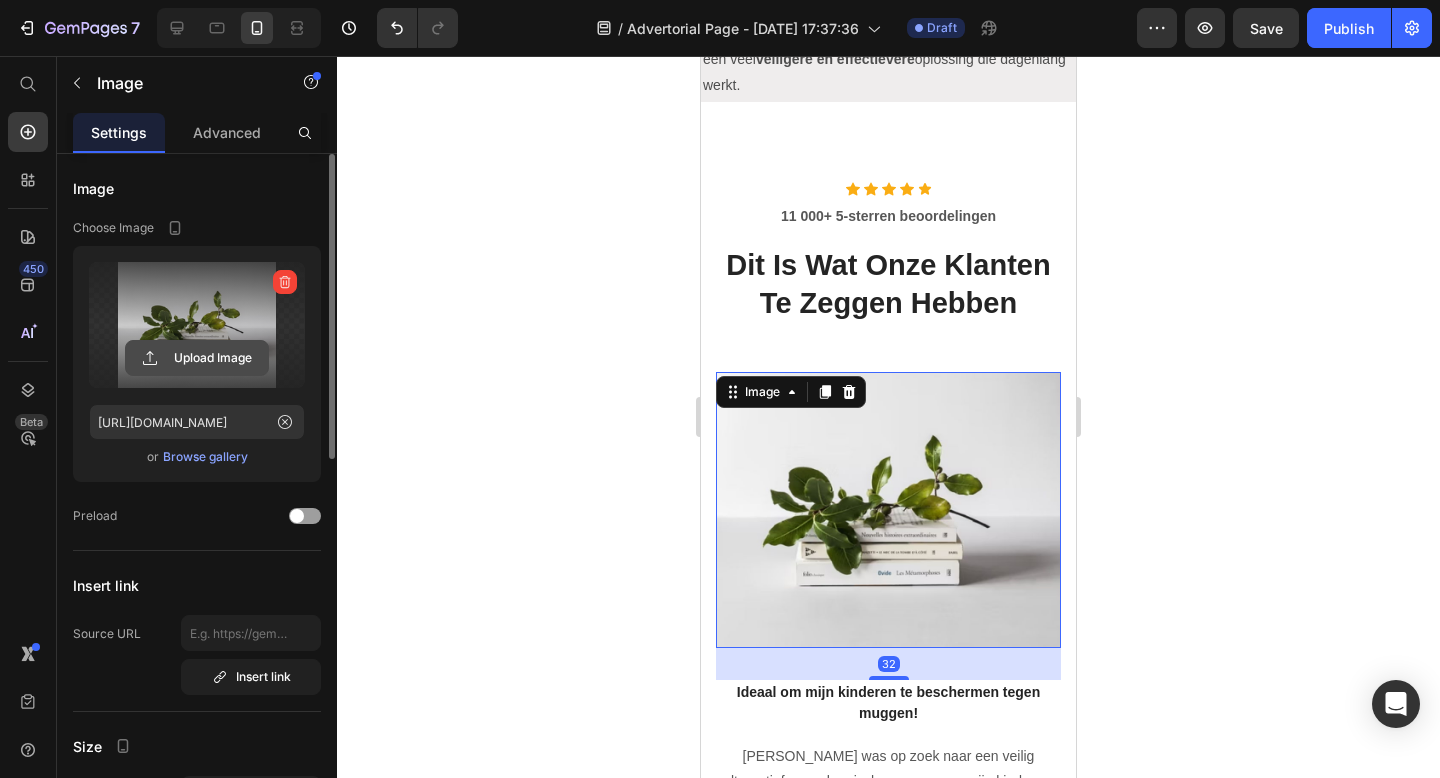 click 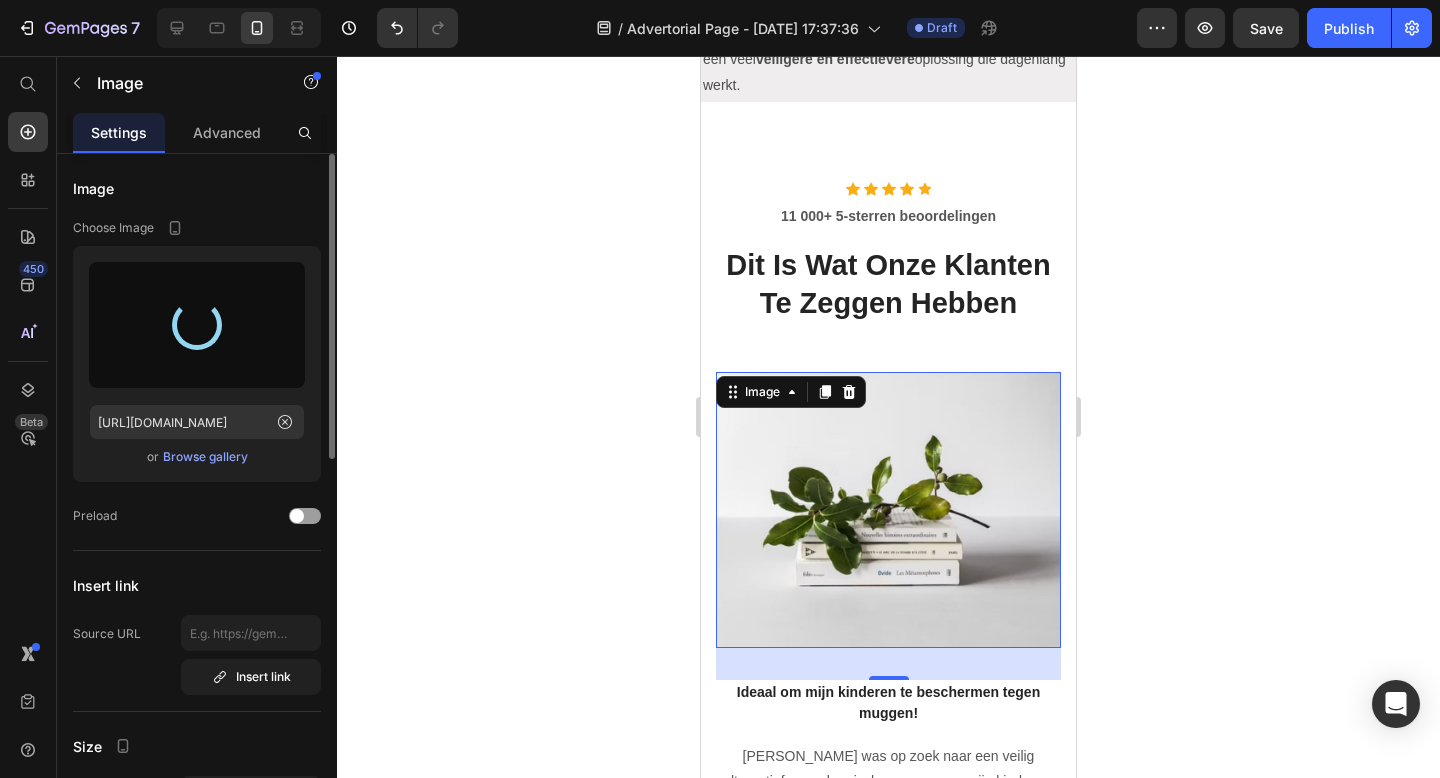 type on "https://cdn.shopify.com/s/files/1/0411/2649/4360/files/gempages_572971999224136595-cf883762-5d06-42b4-b4d7-7928810ed5cc.jpg" 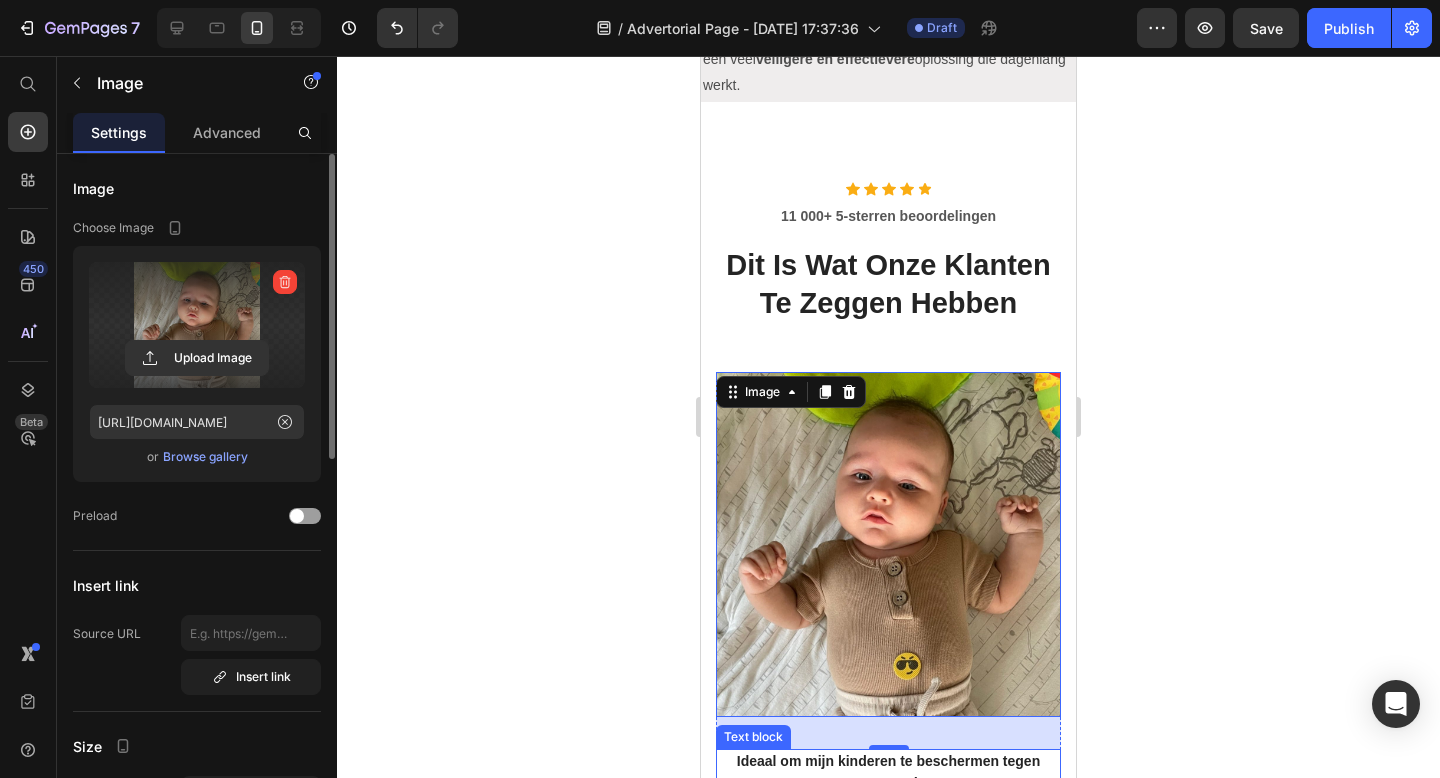 click 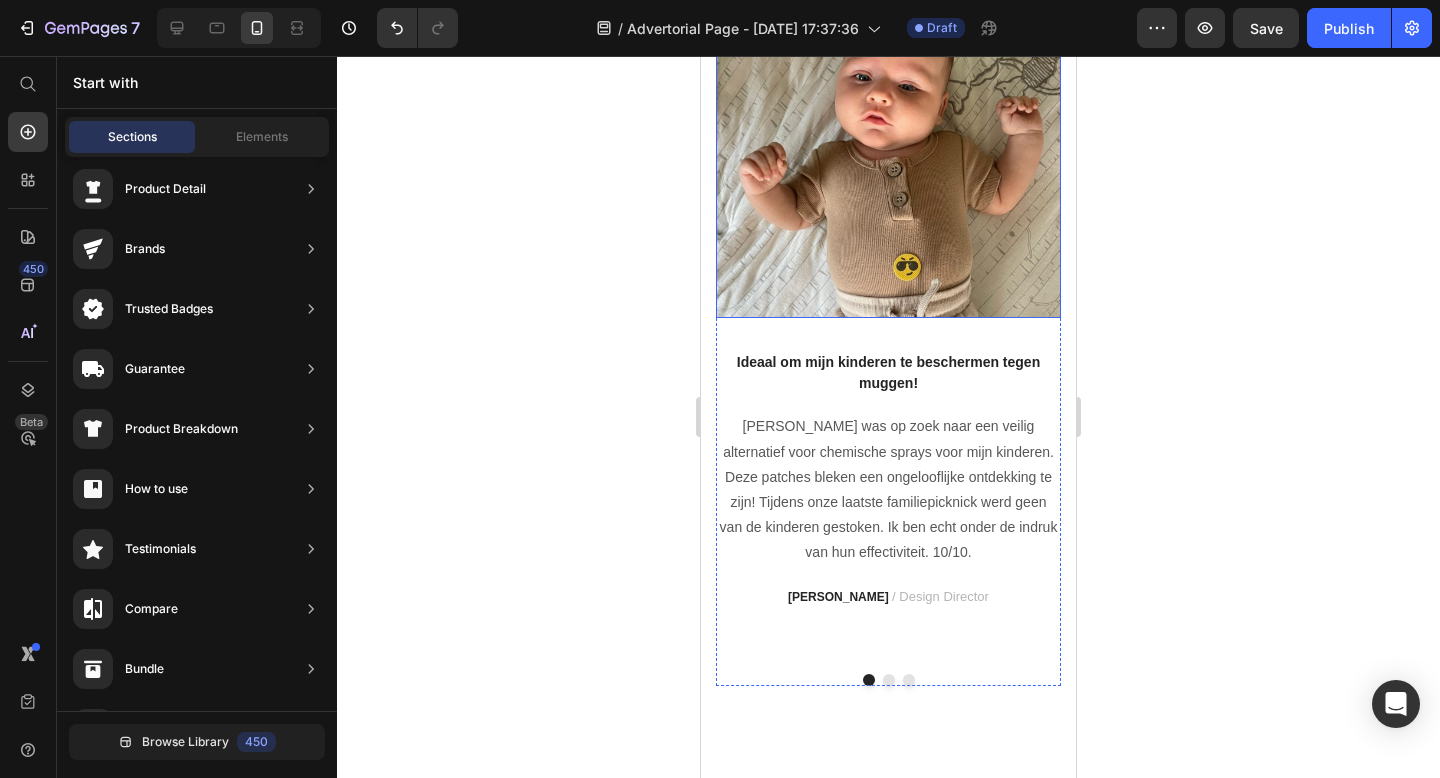 scroll, scrollTop: 3738, scrollLeft: 0, axis: vertical 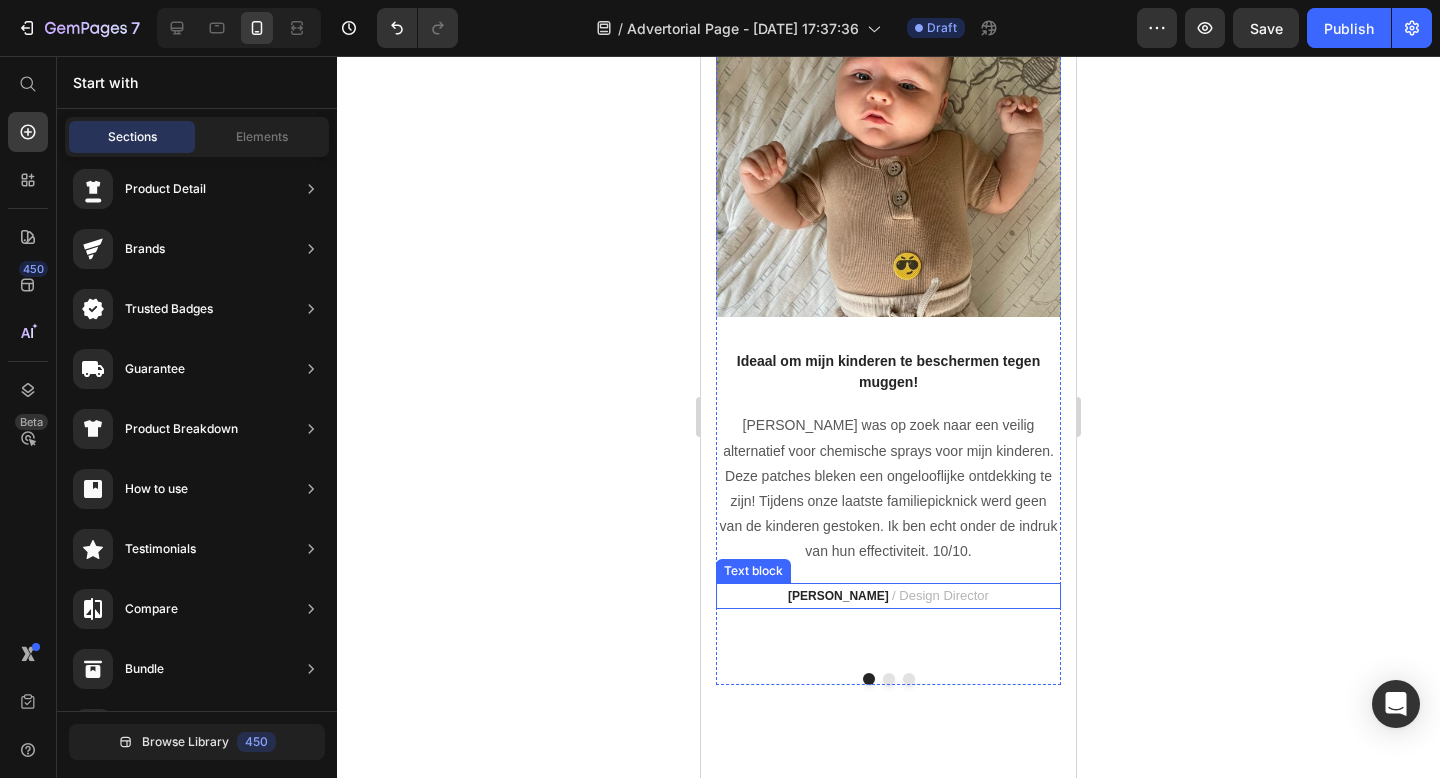 click on "/ Design Director" at bounding box center (940, 595) 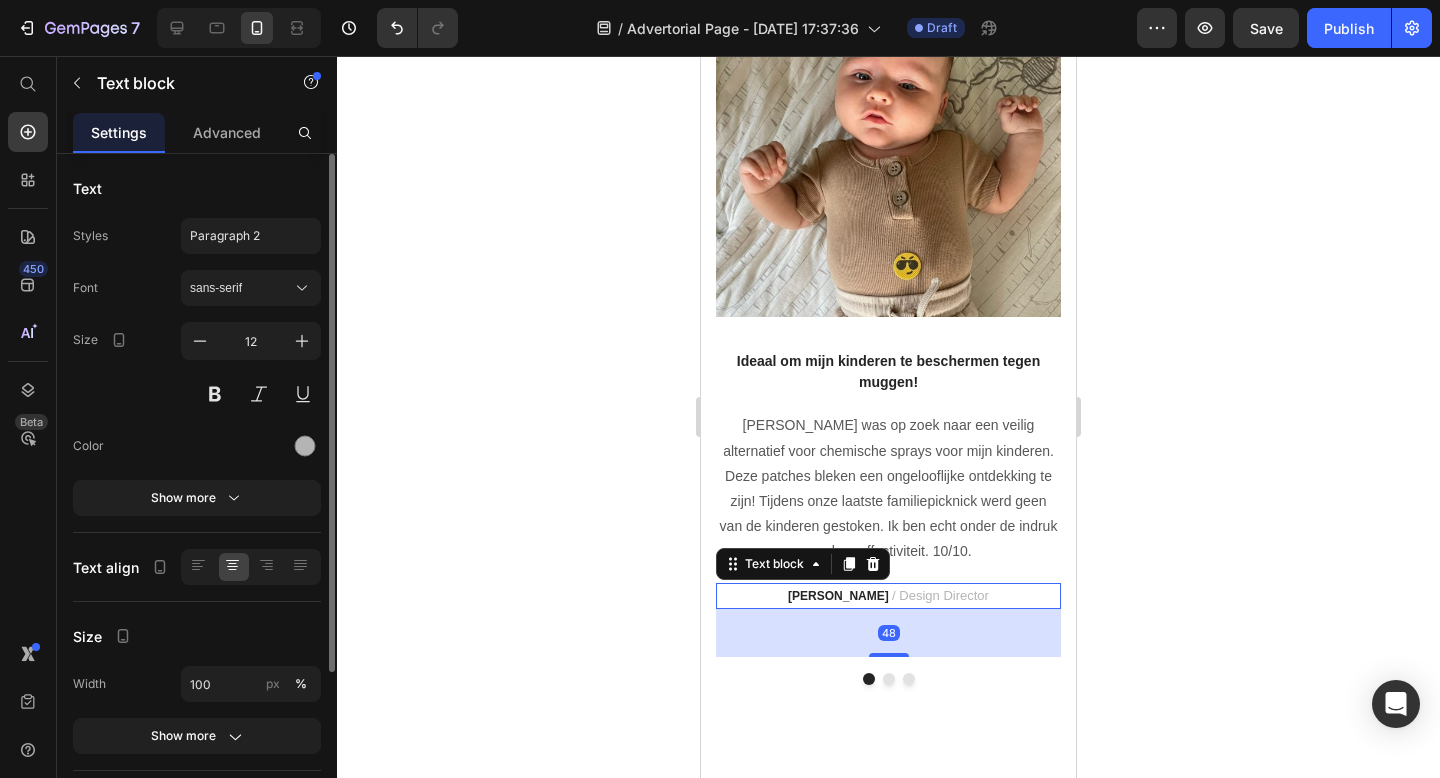 click on "/ Design Director" at bounding box center (940, 595) 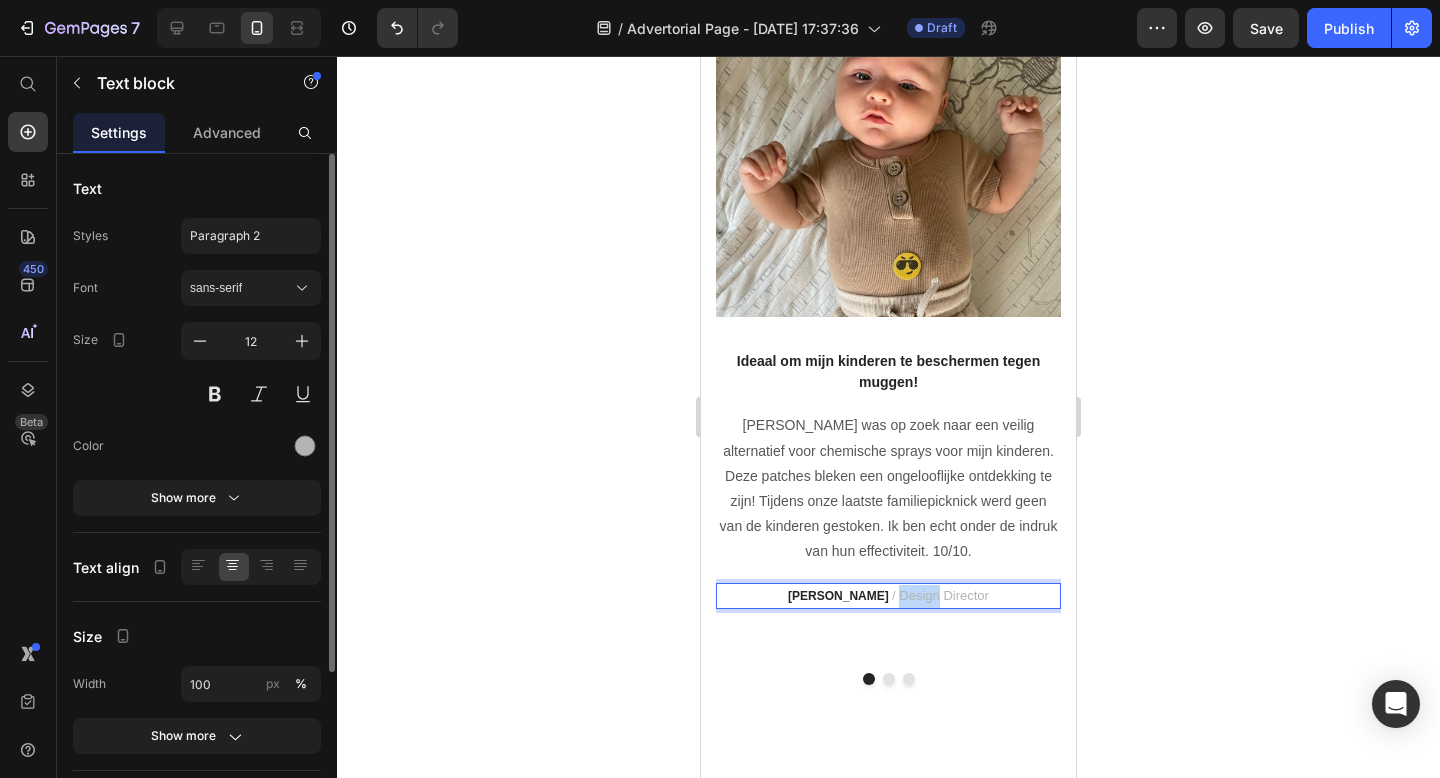 click on "/ Design Director" at bounding box center [940, 595] 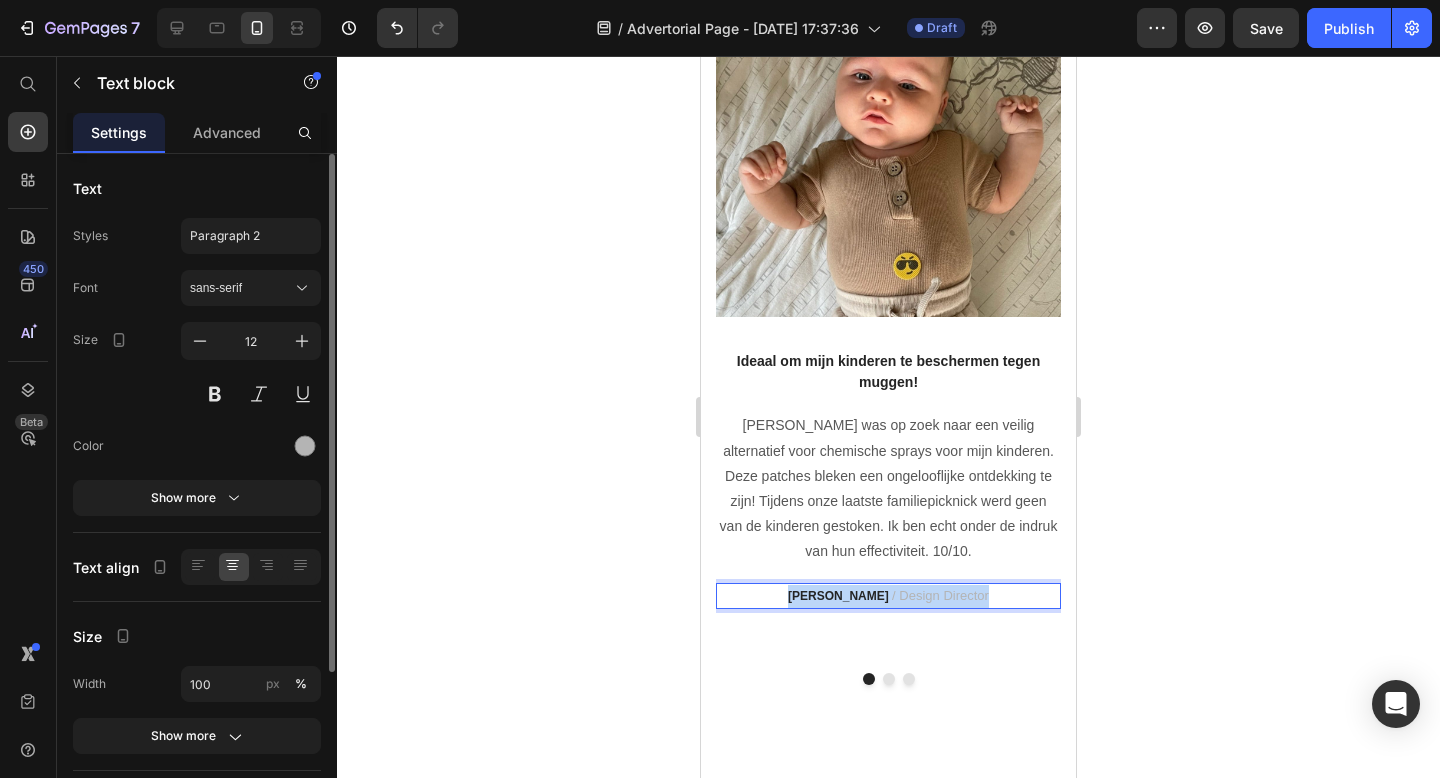 click on "/ Design Director" at bounding box center [940, 595] 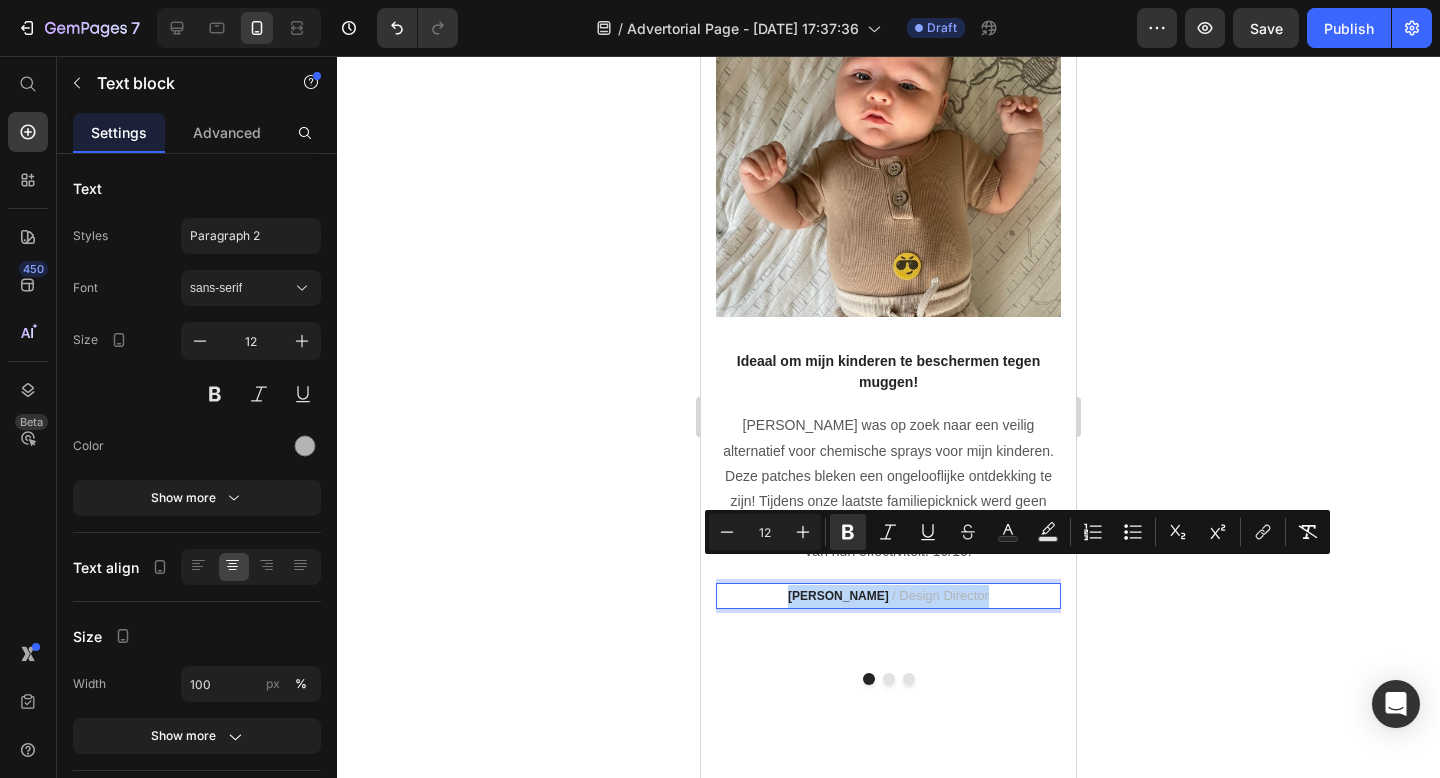 click on "RYAN S." at bounding box center [838, 596] 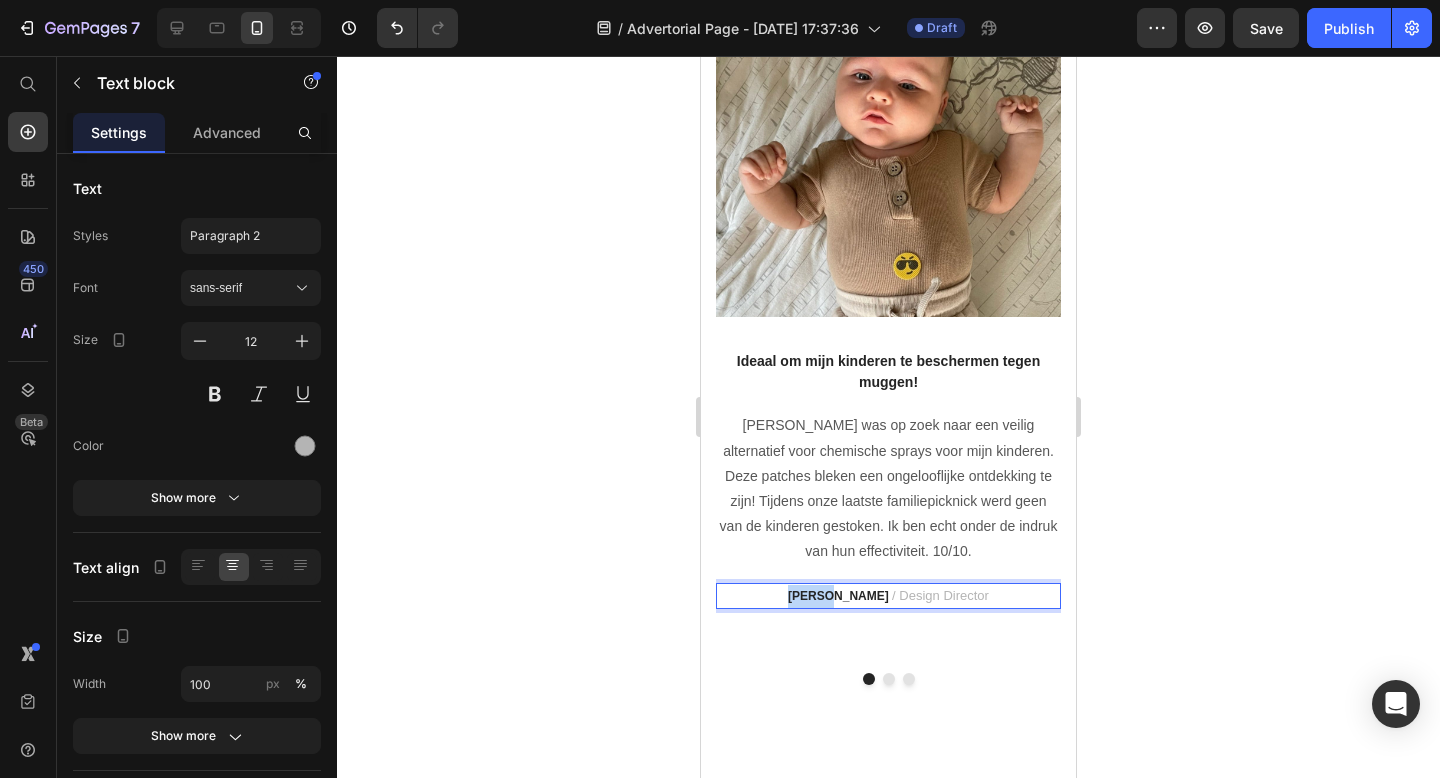 drag, startPoint x: 858, startPoint y: 573, endPoint x: 818, endPoint y: 570, distance: 40.112343 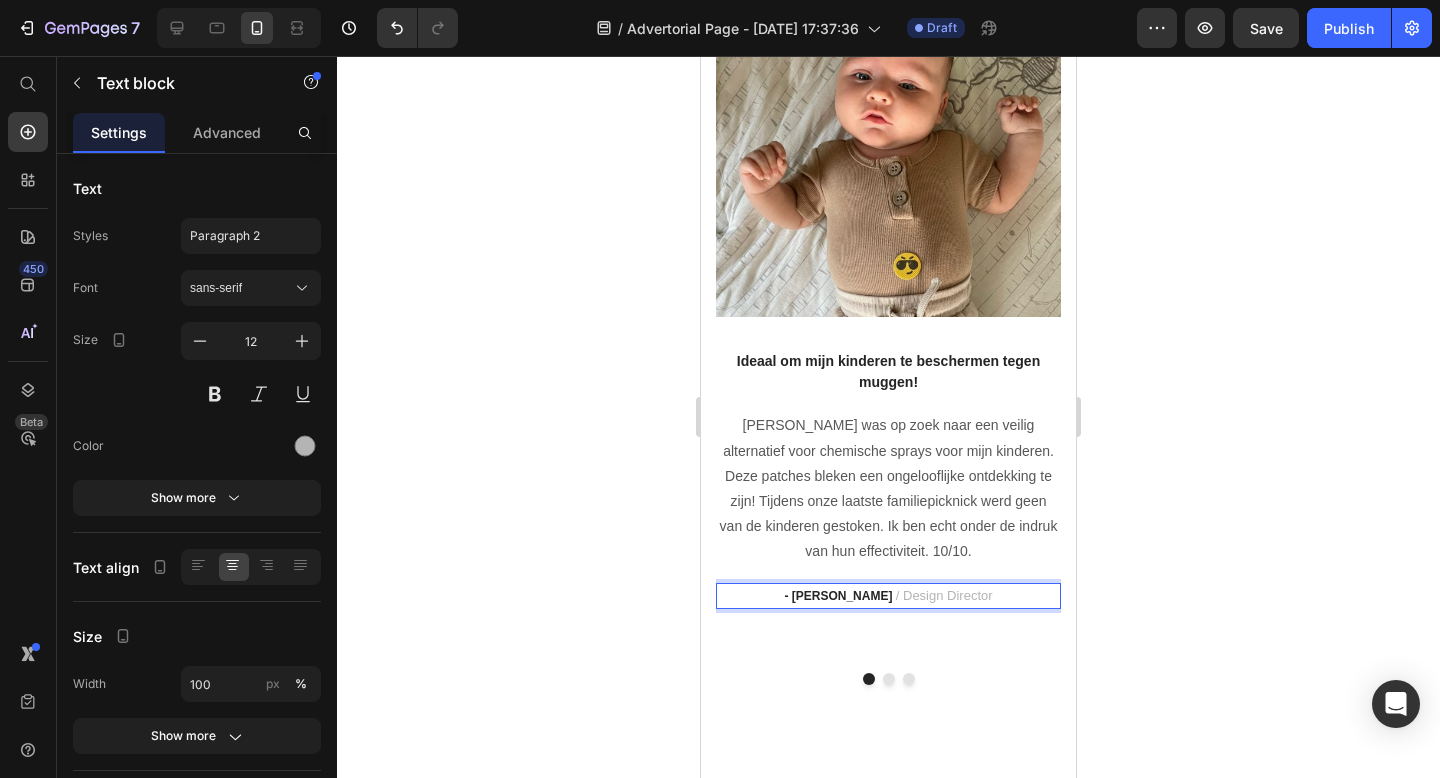 click on "- Stéphanie S. .   / Design Director" at bounding box center (888, 596) 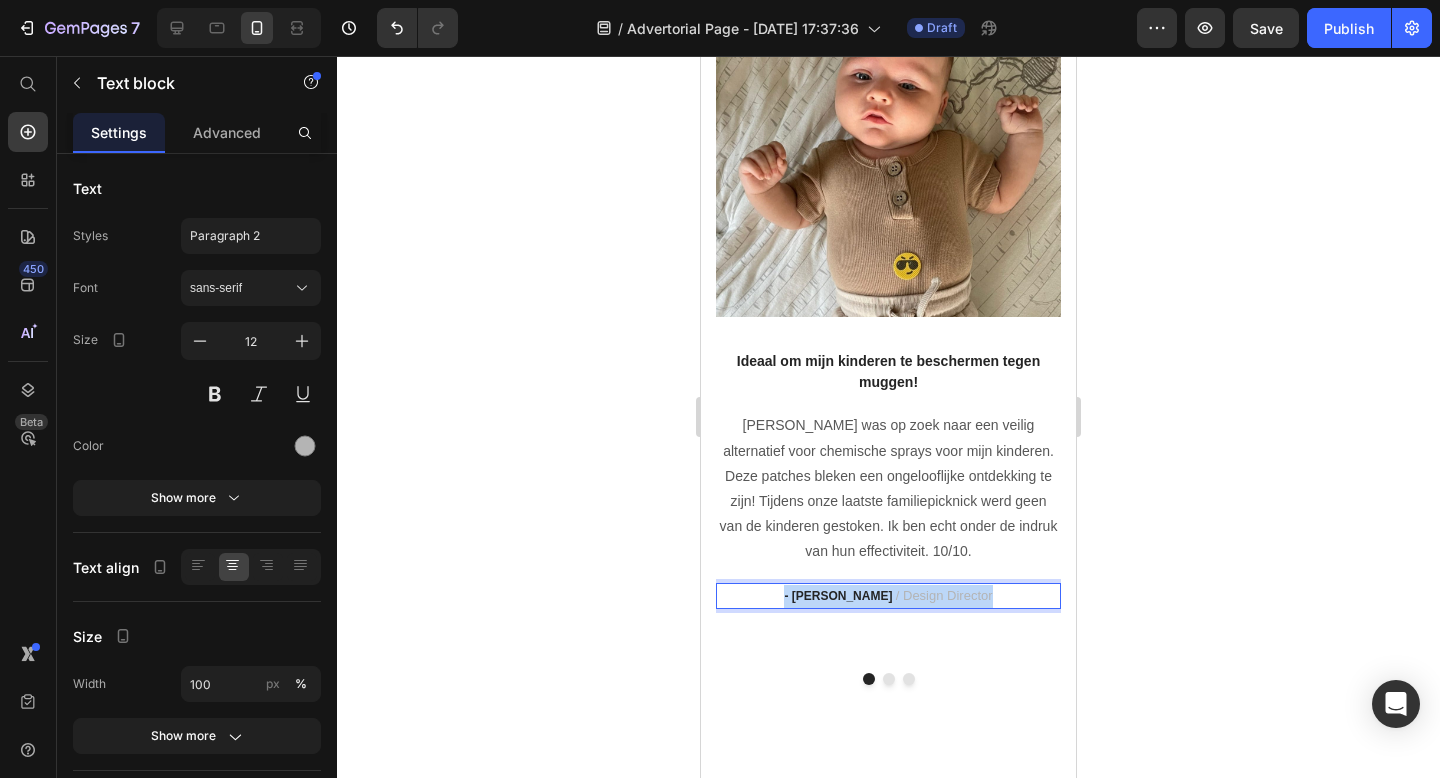 click on "- Stéphanie S. .   / Design Director" at bounding box center [888, 596] 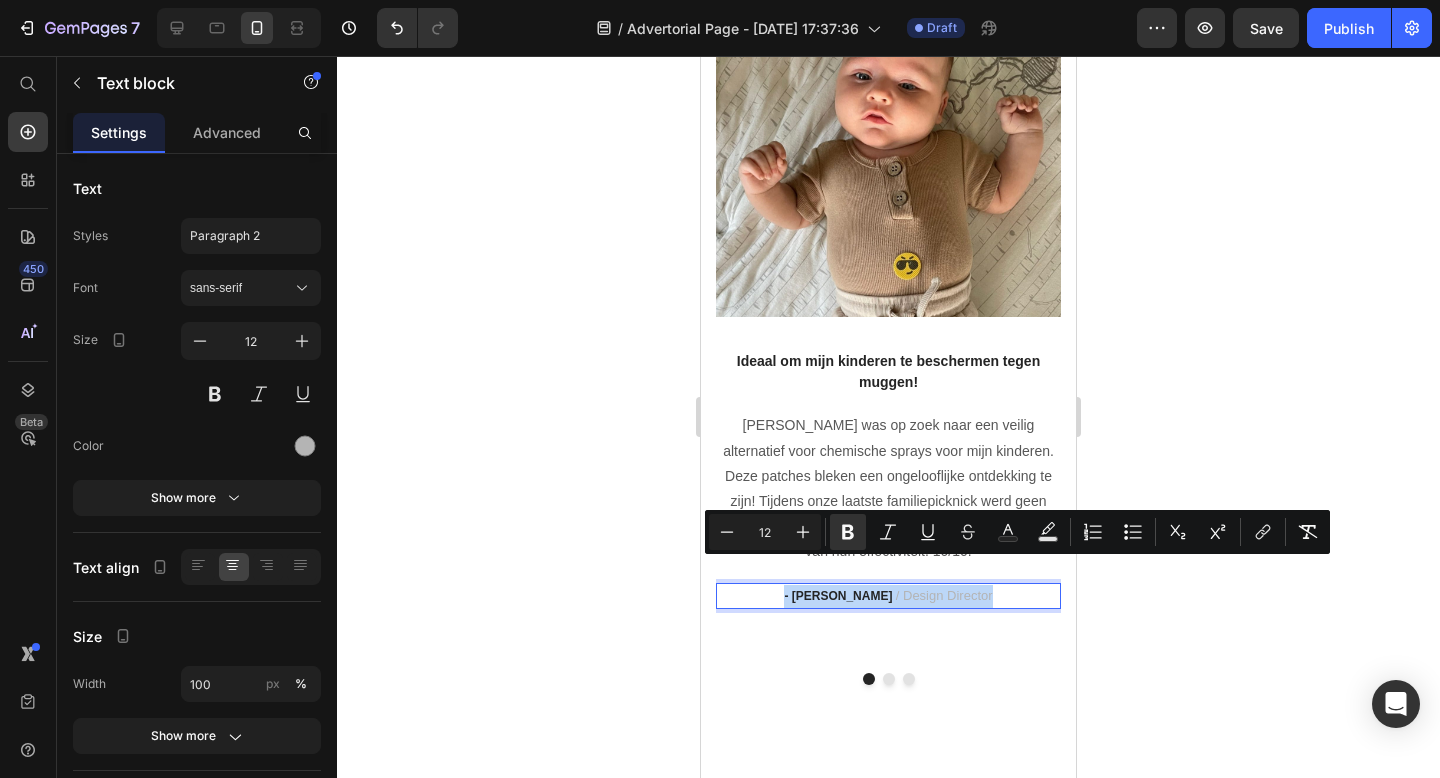 click on "- Stéphanie S. .   / Design Director" at bounding box center (888, 596) 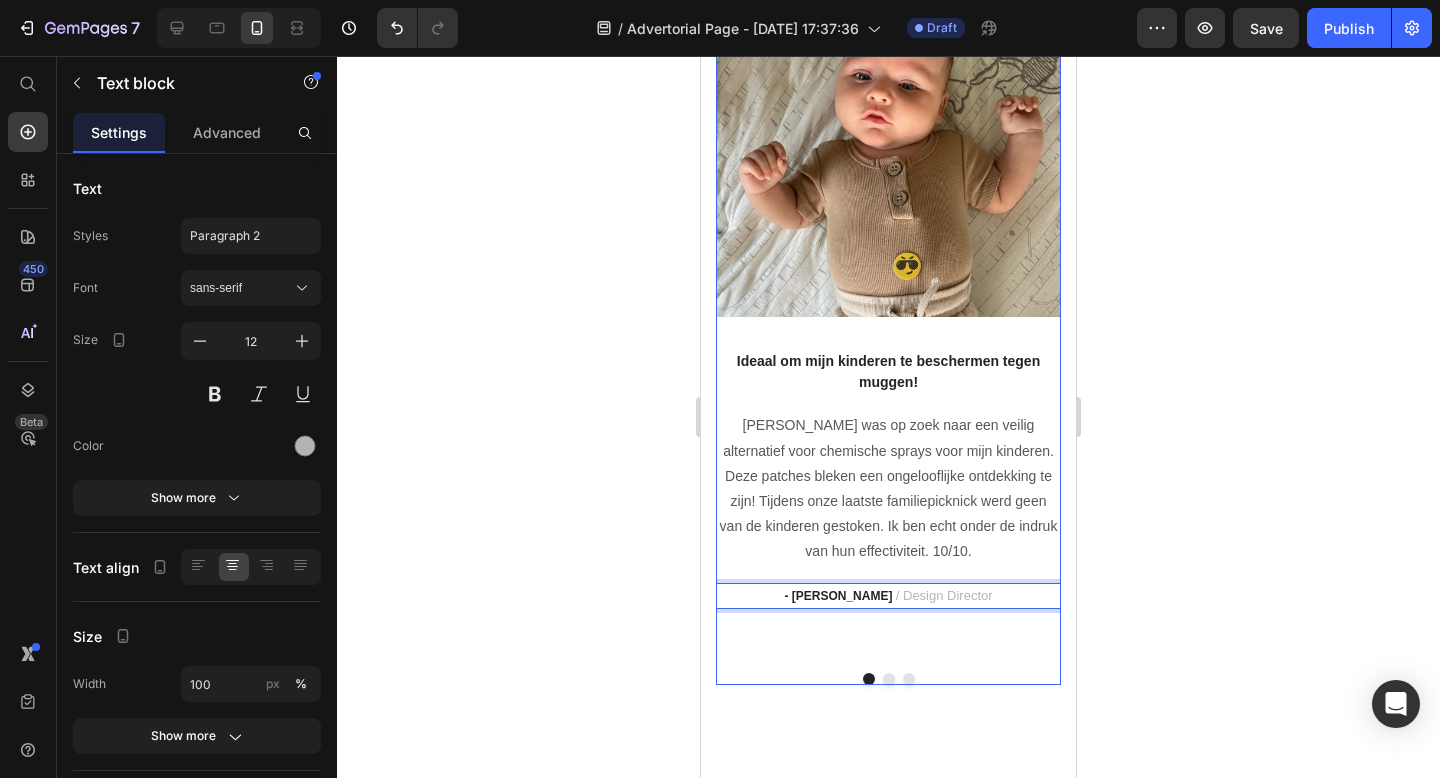 click 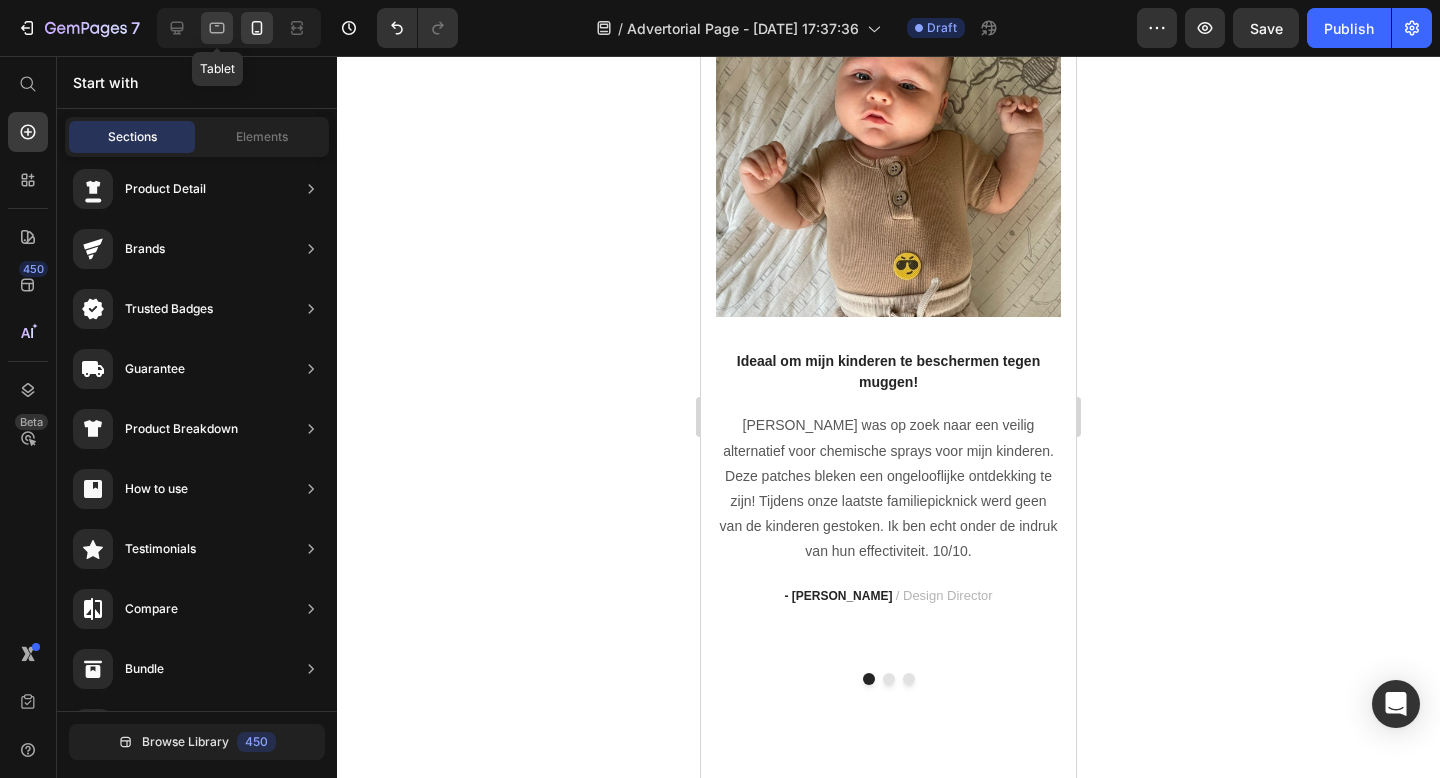click 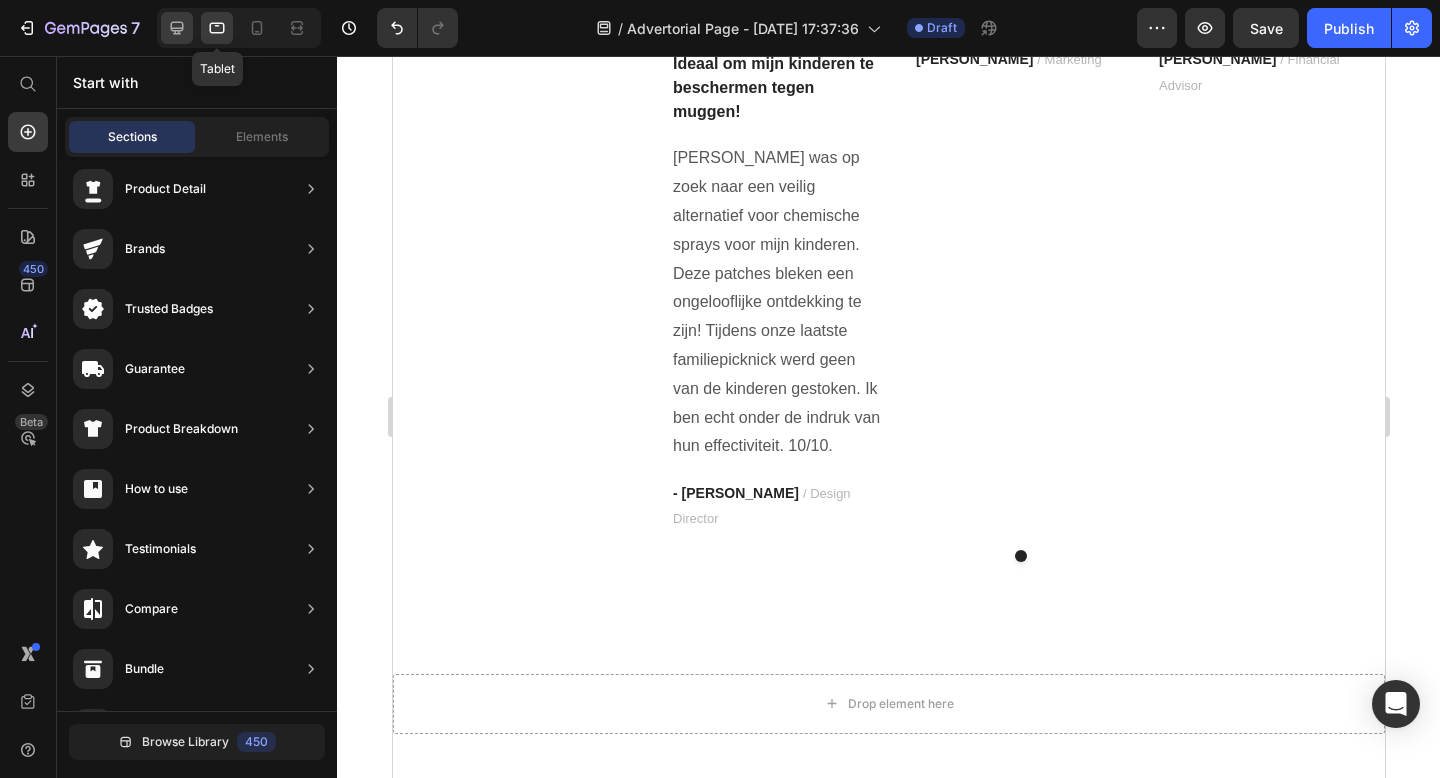 scroll, scrollTop: 3415, scrollLeft: 0, axis: vertical 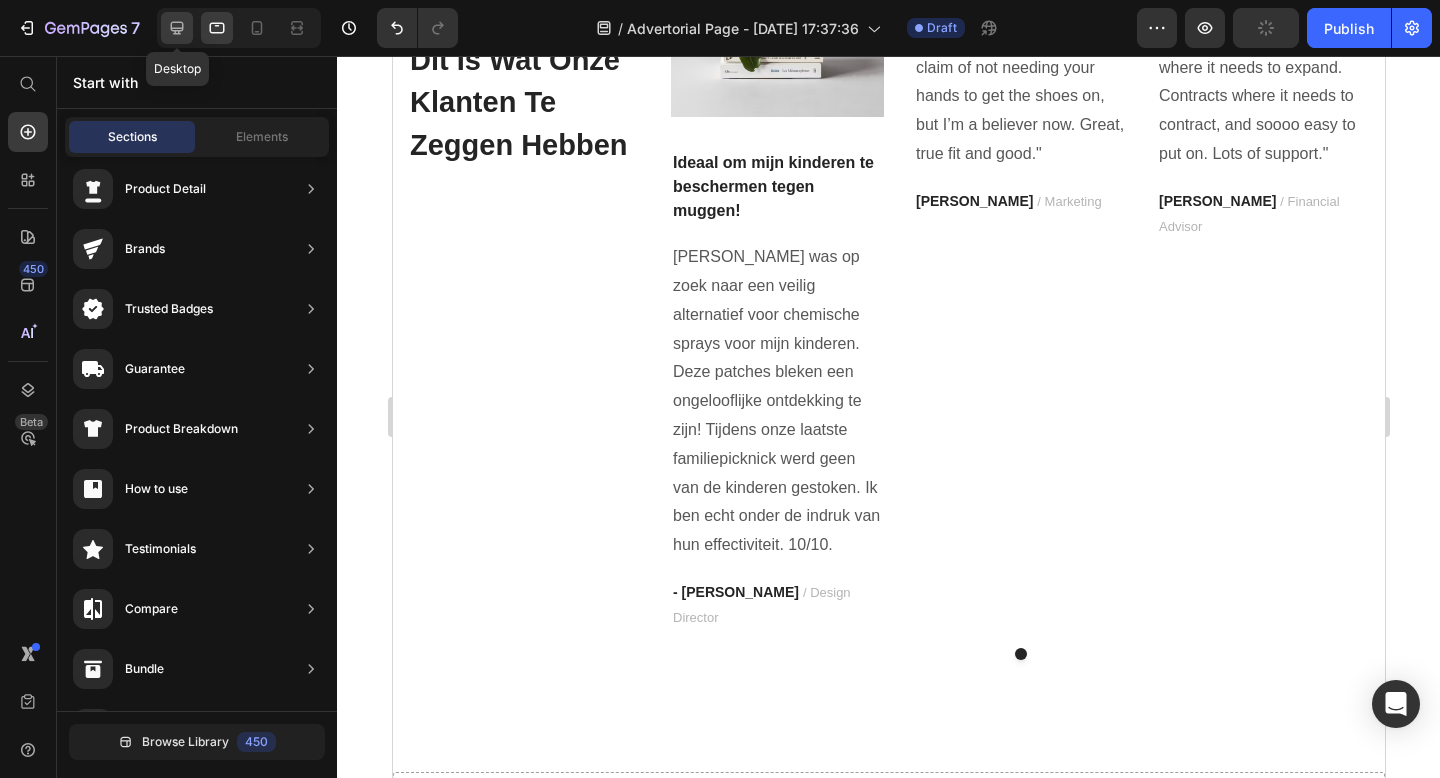 click 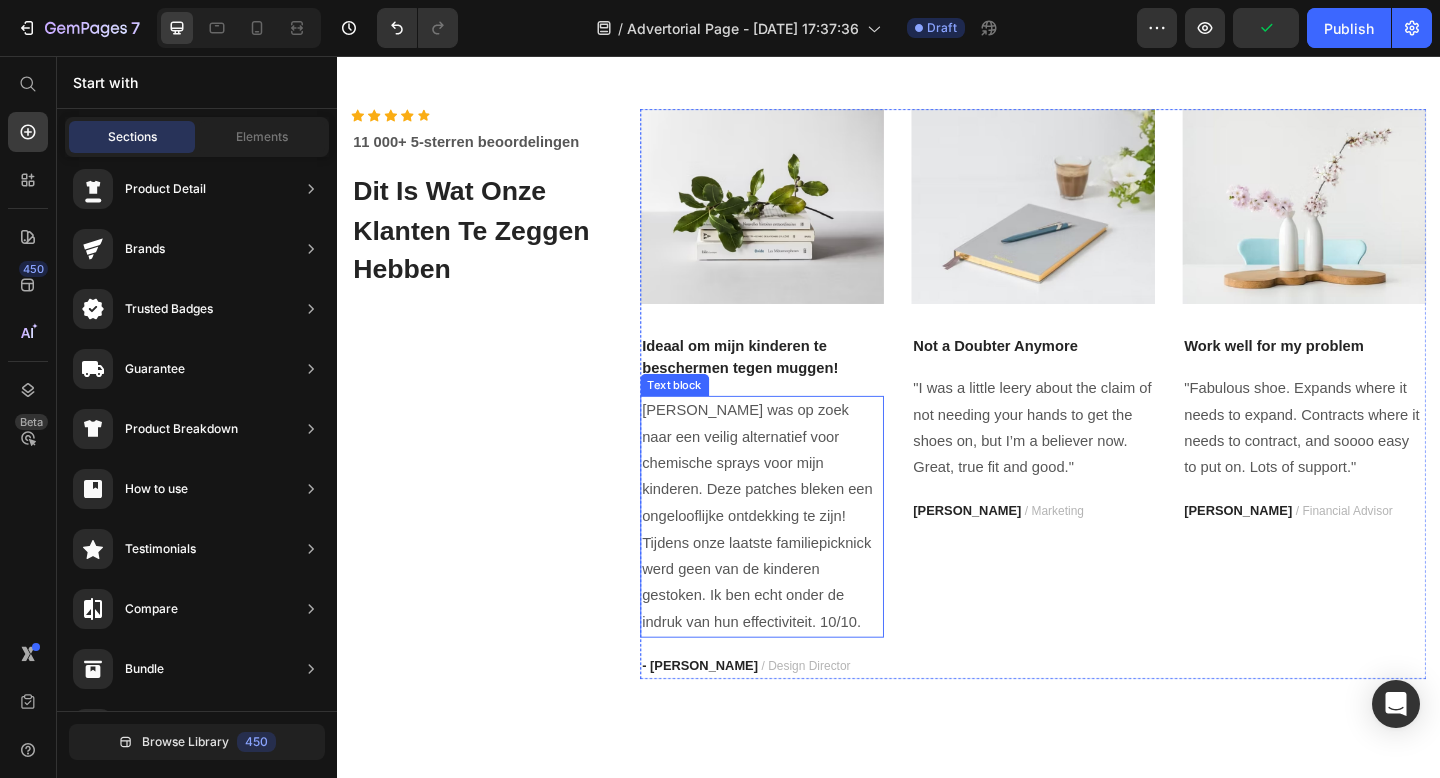 scroll, scrollTop: 3218, scrollLeft: 0, axis: vertical 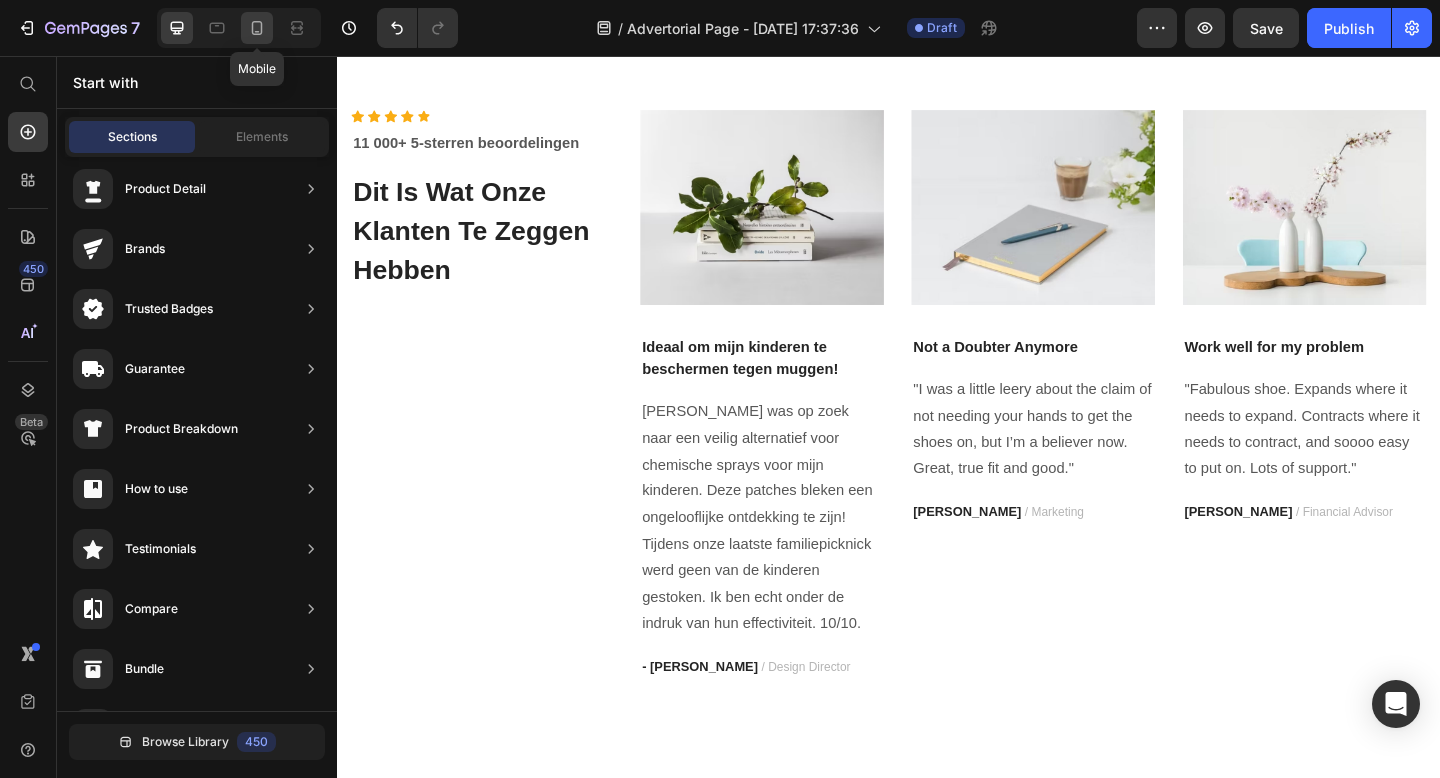 click 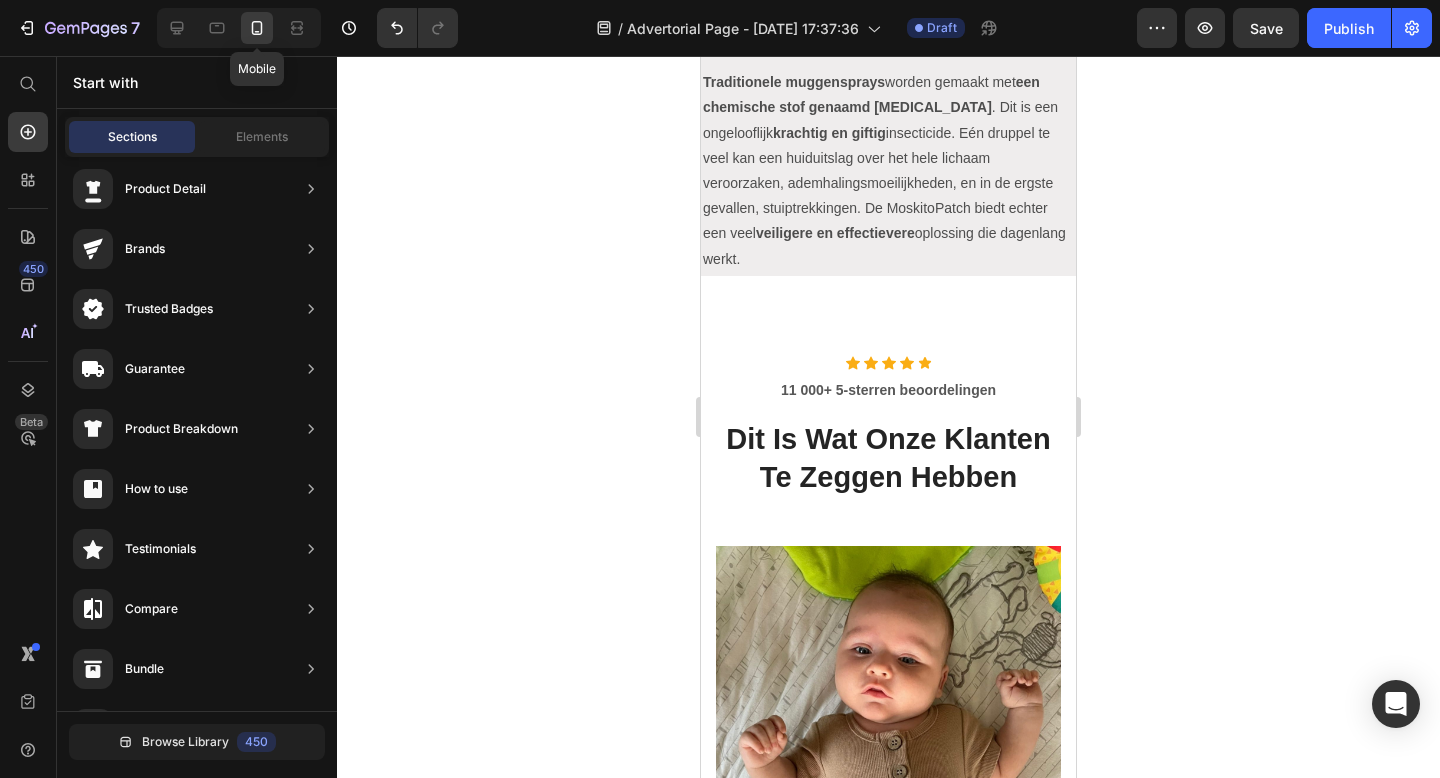 scroll, scrollTop: 3379, scrollLeft: 0, axis: vertical 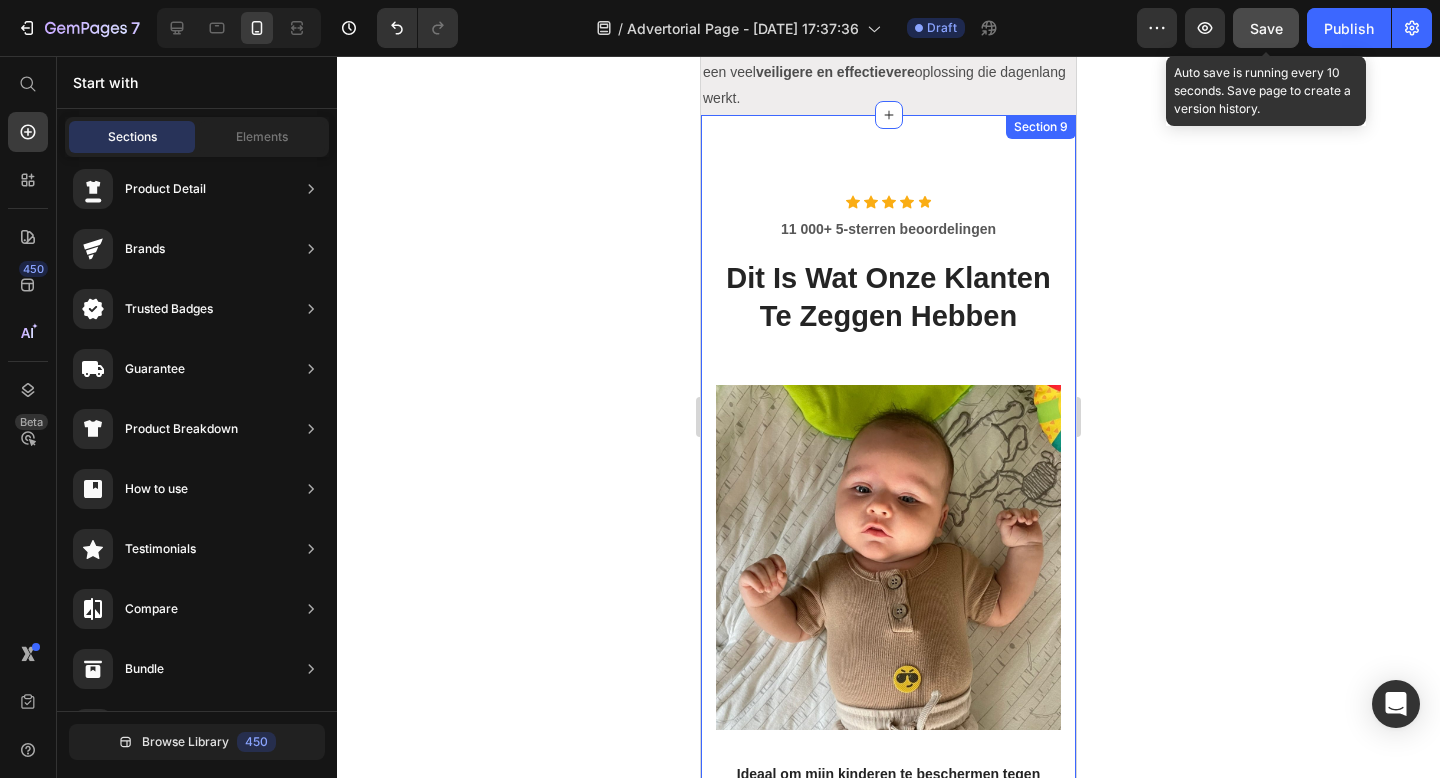 click on "Save" at bounding box center [1266, 28] 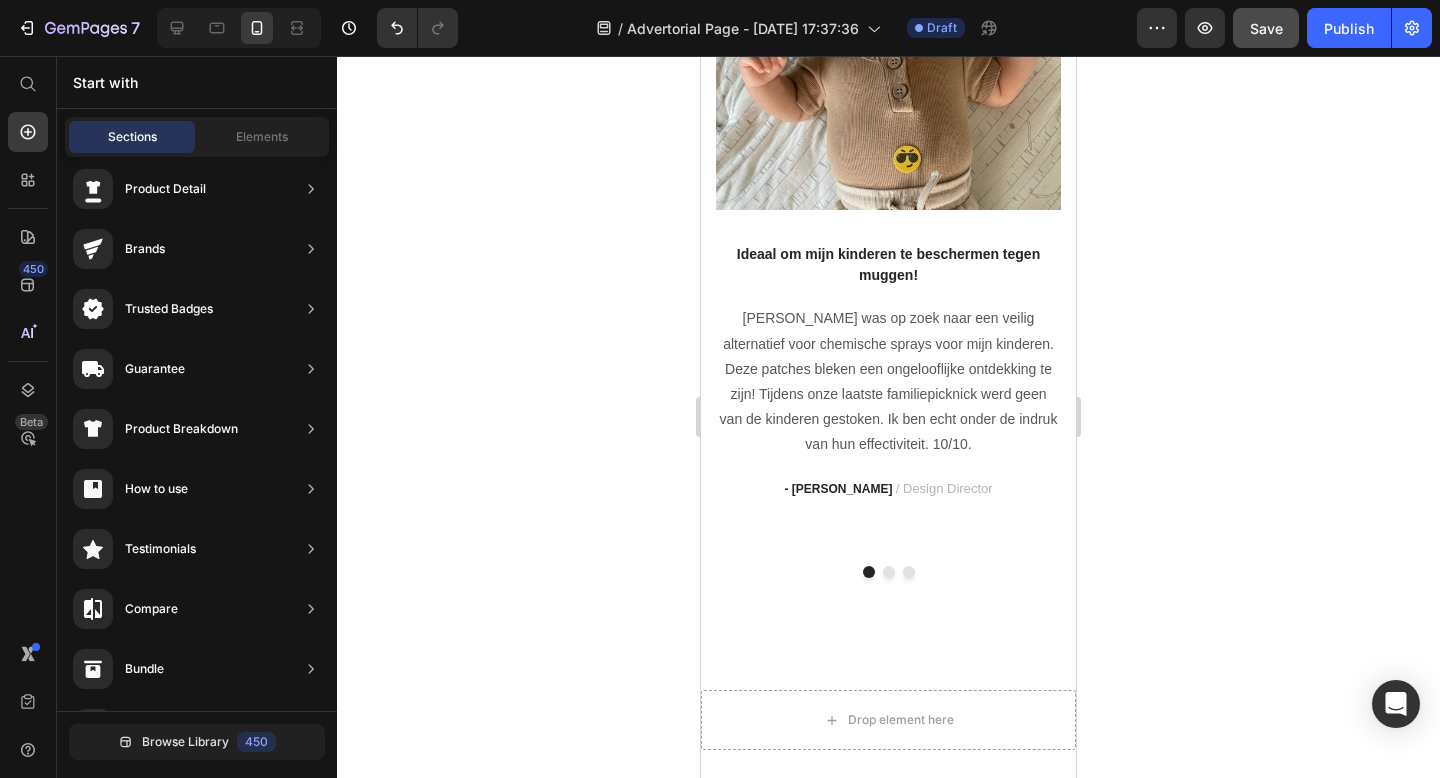 scroll, scrollTop: 3851, scrollLeft: 0, axis: vertical 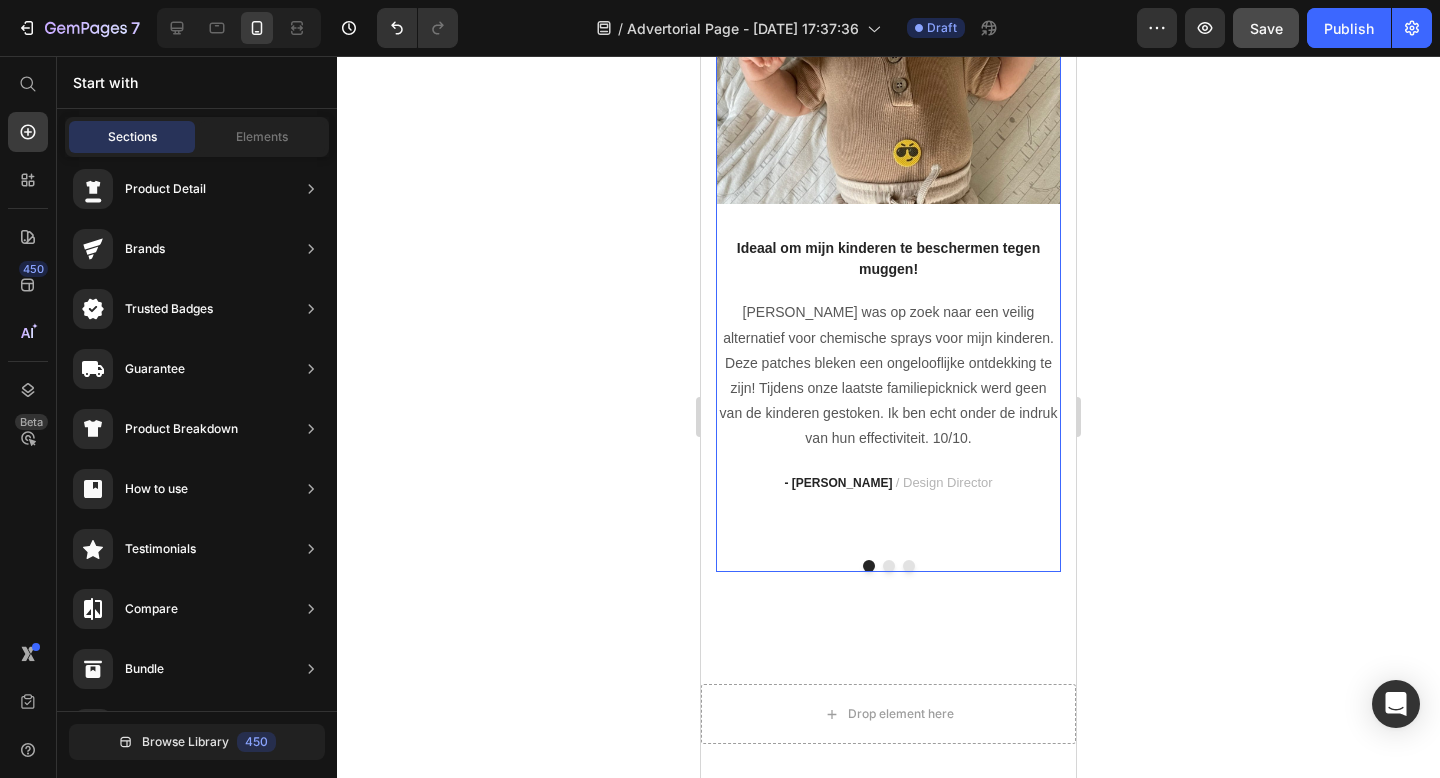 click on "Image Ideaal om mijn kinderen te beschermen tegen muggen! Text block Ik was op zoek naar een veilig alternatief voor chemische sprays voor mijn kinderen. Deze patches bleken een ongelooflijke ontdekking te zijn! Tijdens onze laatste familiepicknick werd geen van de kinderen gestoken. Ik ben echt onder de indruk van hun effectiviteit. 10/10. Text block - Stéphanie S. .   / Design Director Text block" at bounding box center (888, 201) 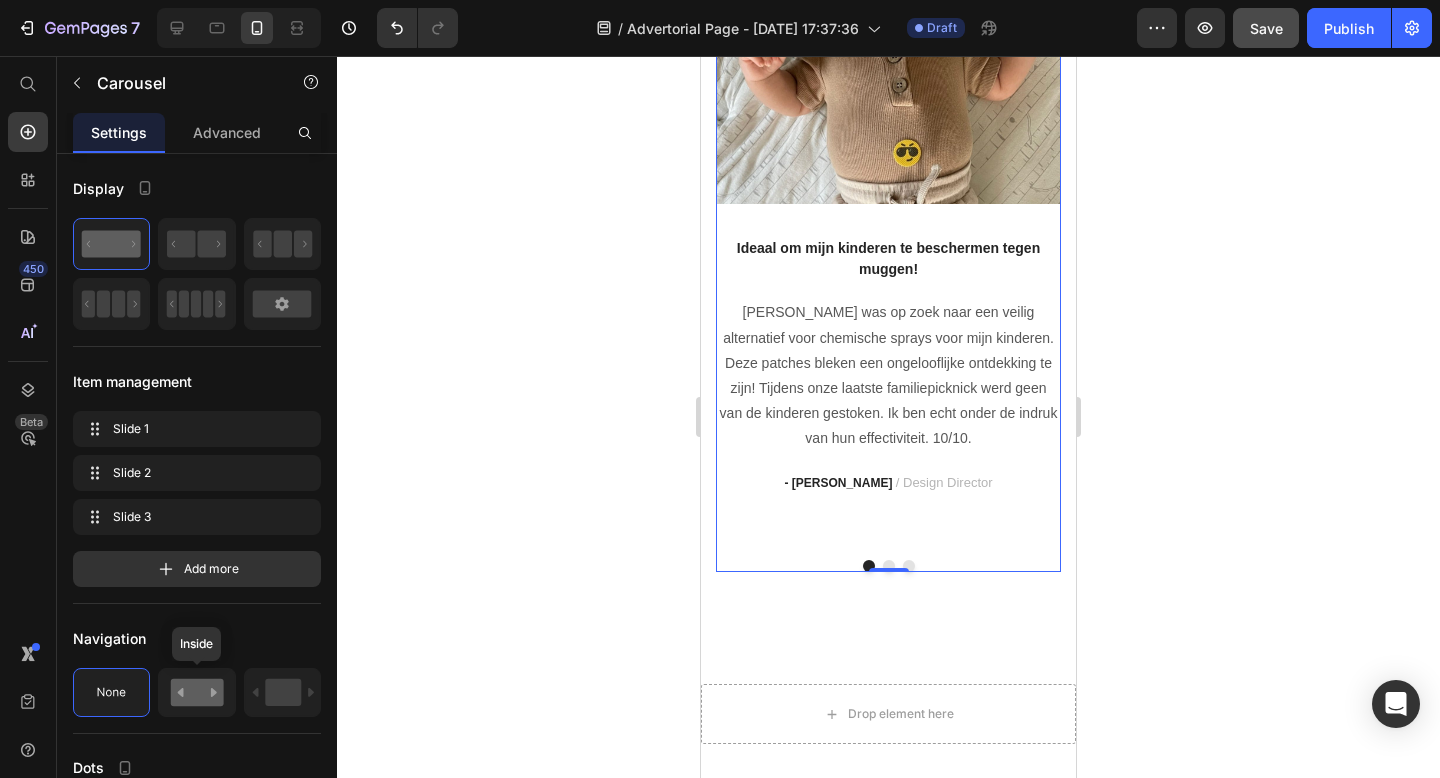 click 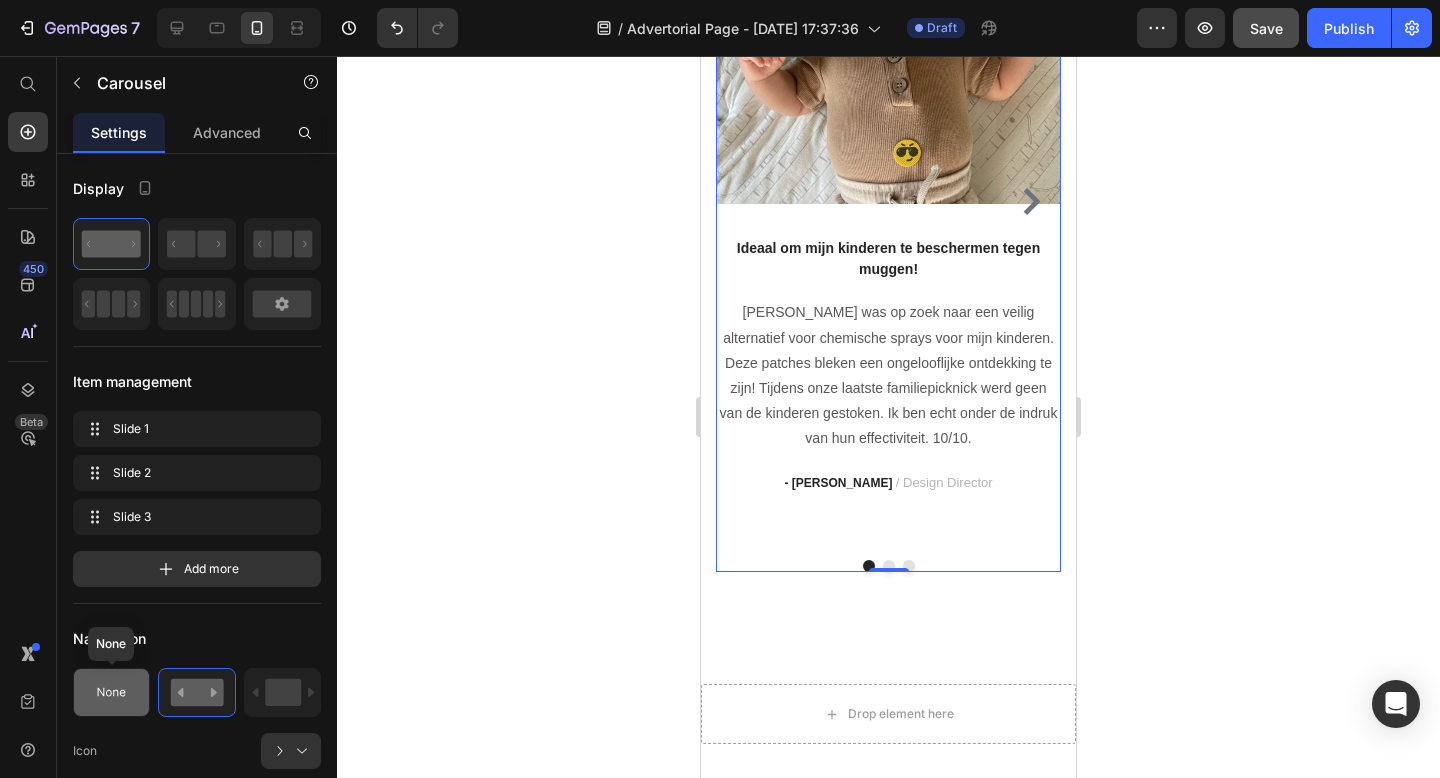 click 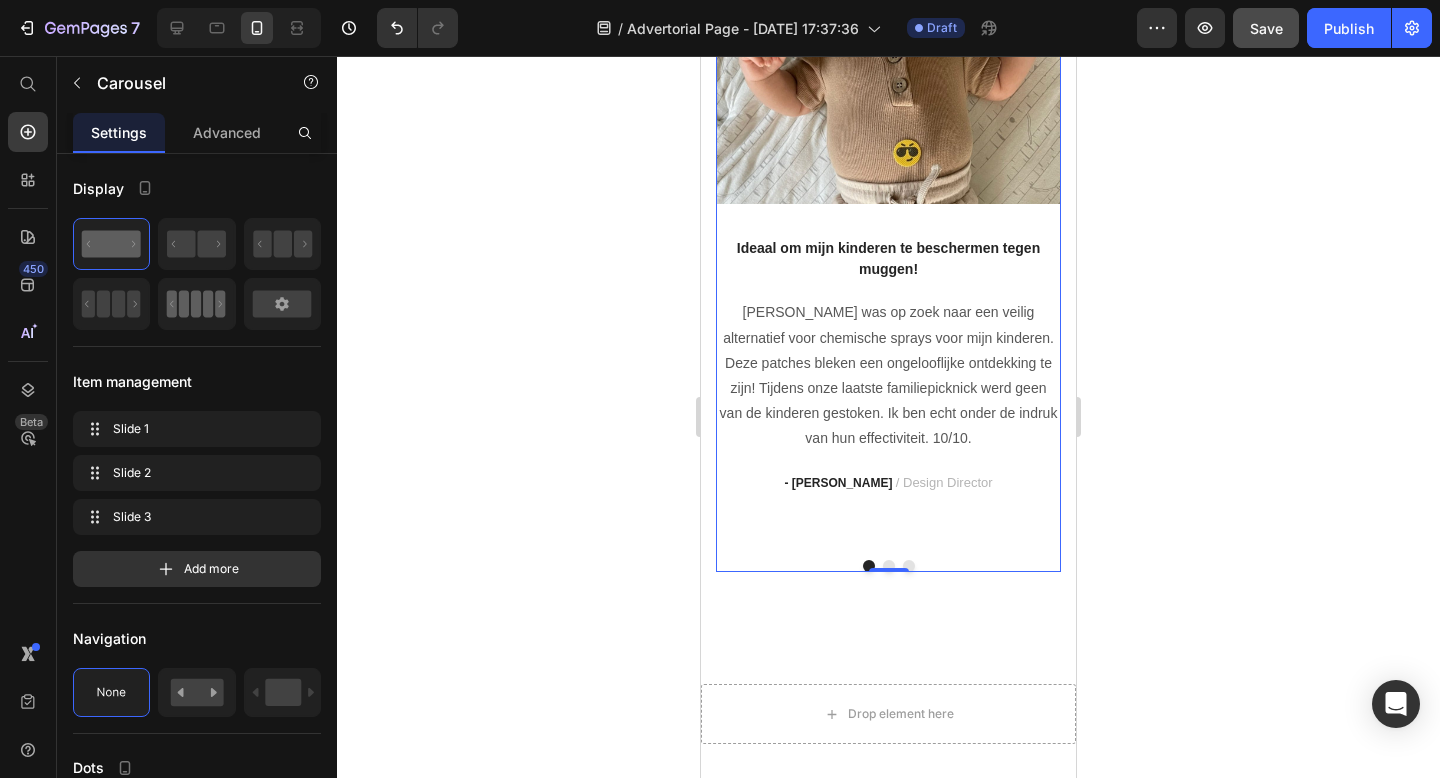 click 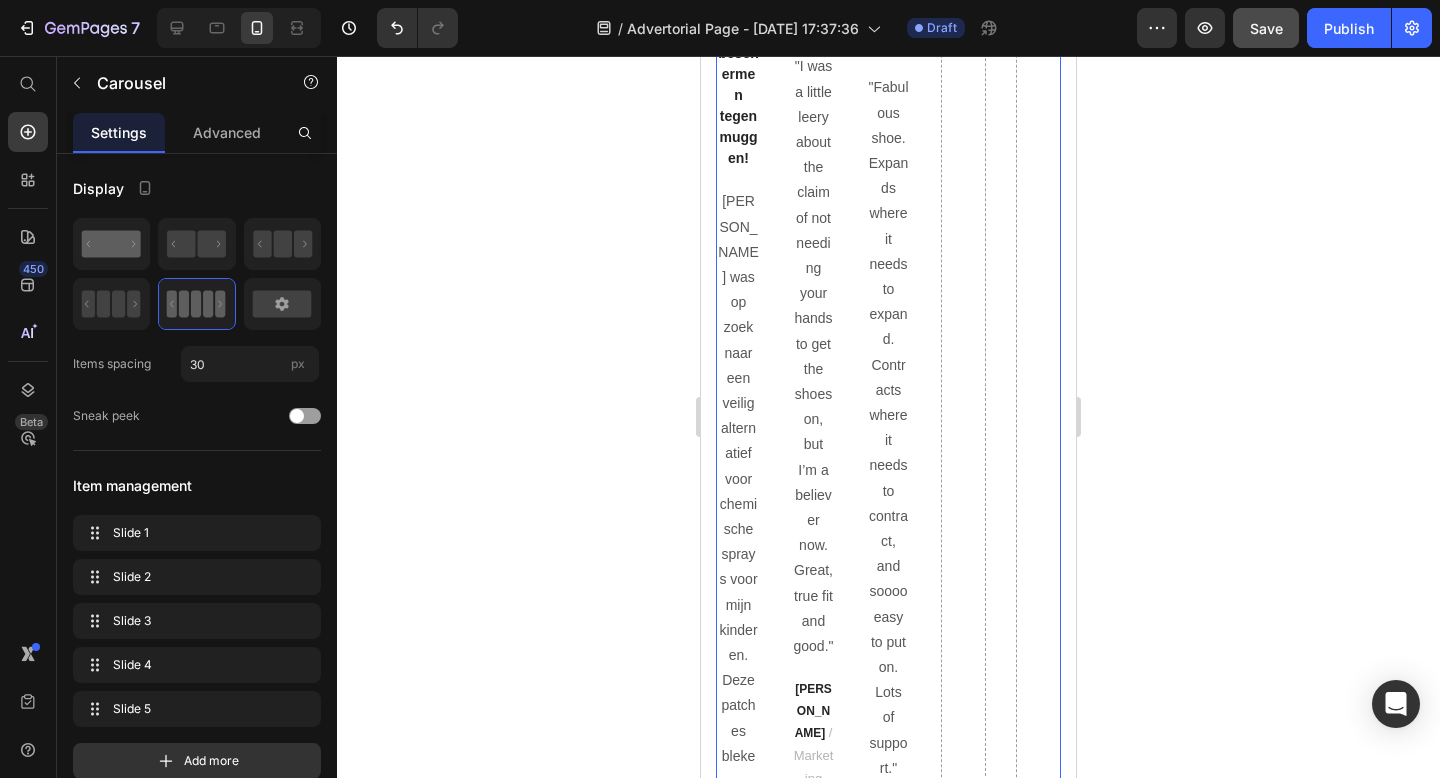 click 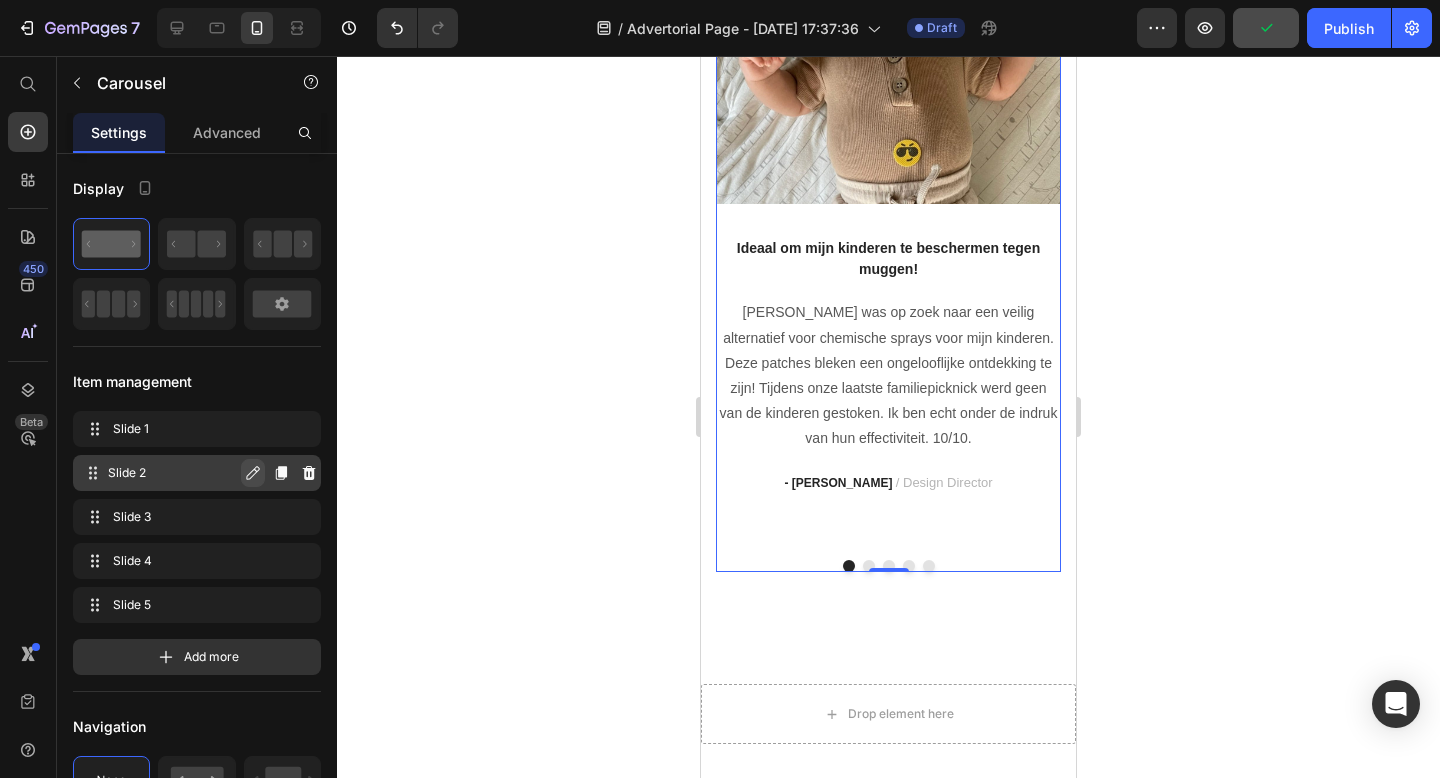 click 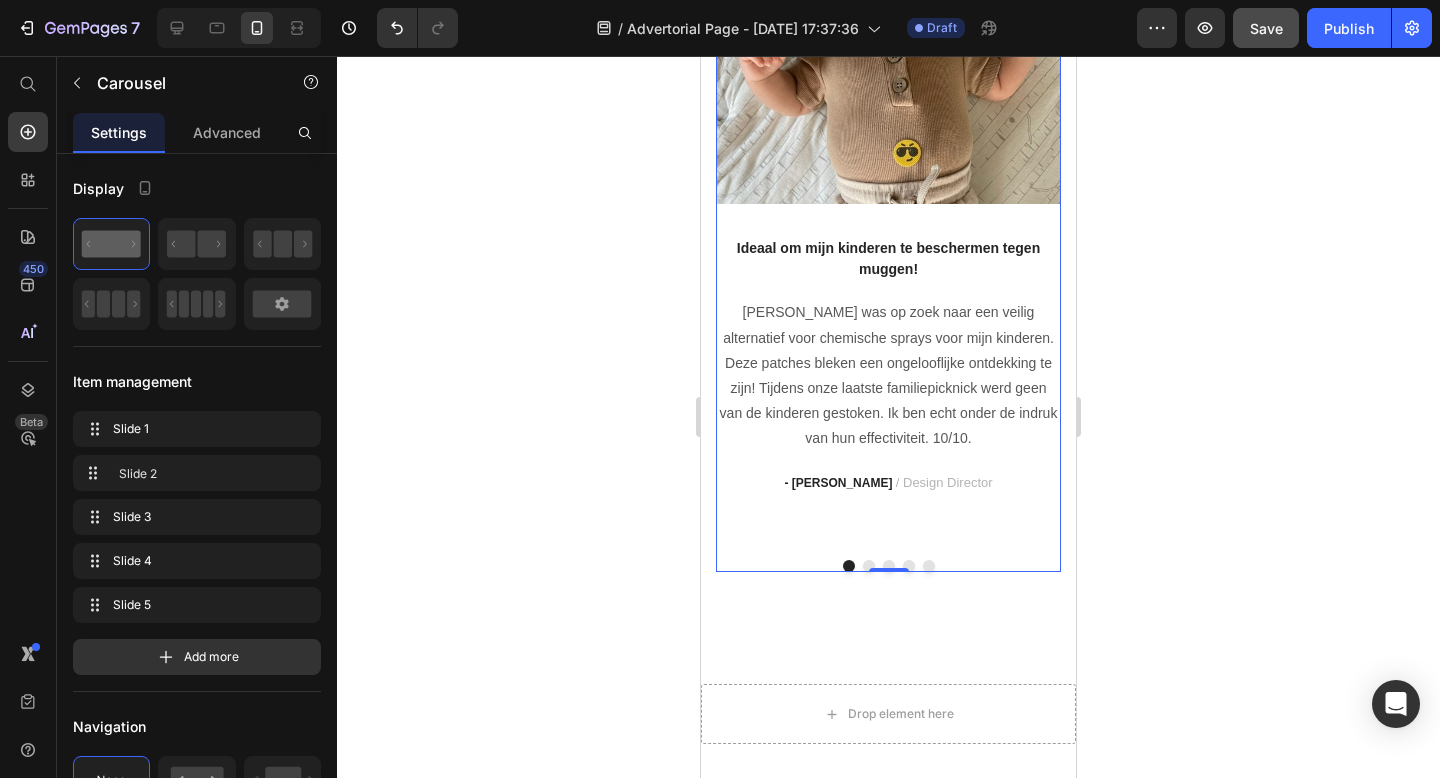 click 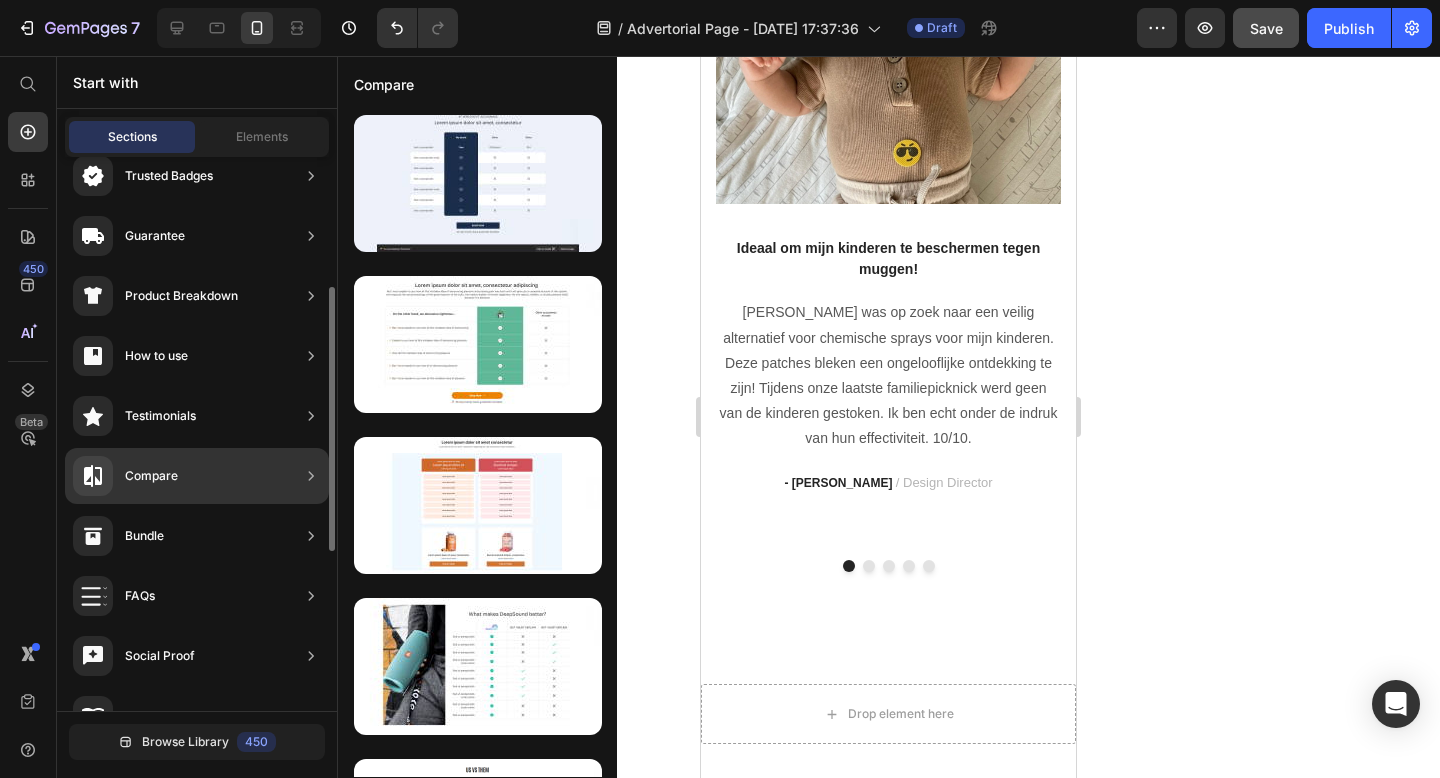 scroll, scrollTop: 0, scrollLeft: 0, axis: both 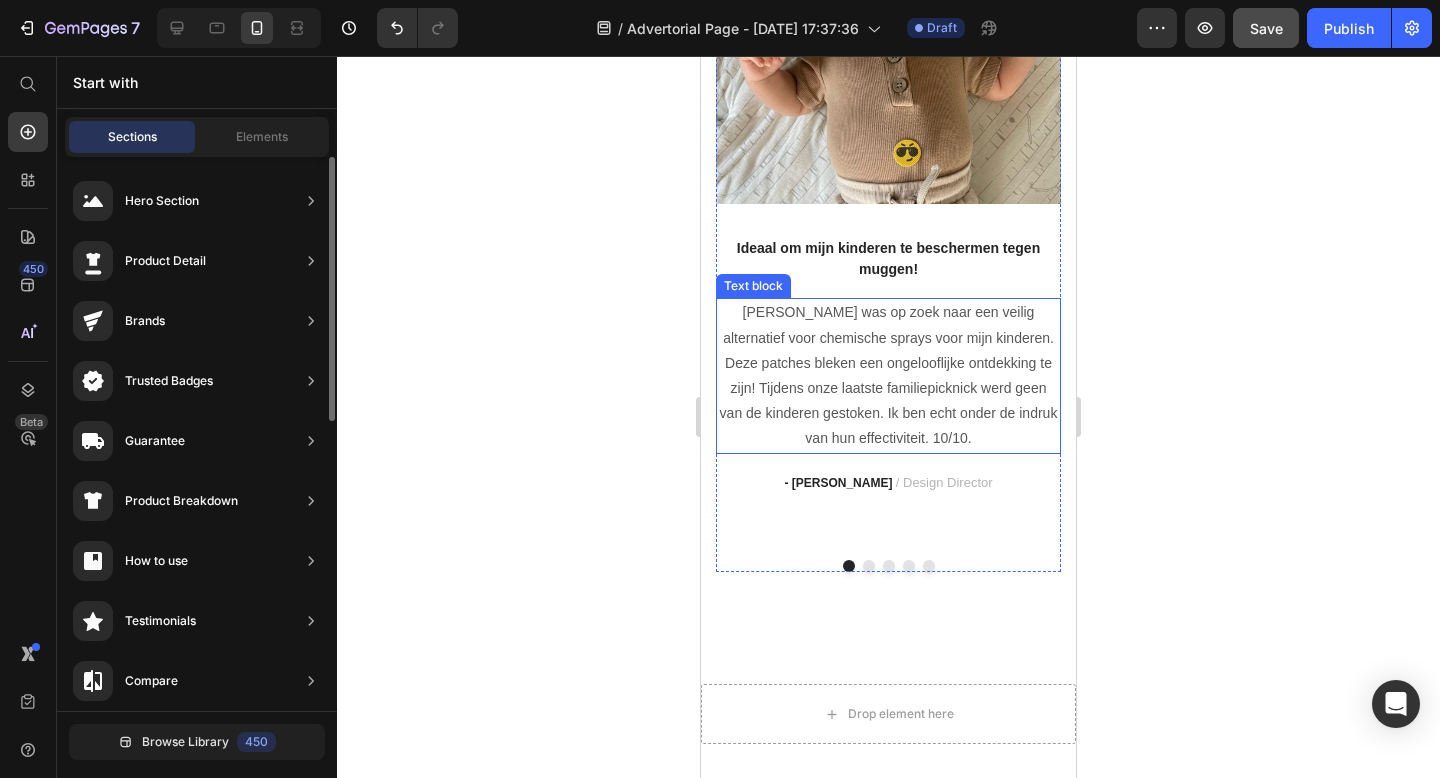 click on "Ik was op zoek naar een veilig alternatief voor chemische sprays voor mijn kinderen. Deze patches bleken een ongelooflijke ontdekking te zijn! Tijdens onze laatste familiepicknick werd geen van de kinderen gestoken. Ik ben echt onder de indruk van hun effectiviteit. 10/10." at bounding box center [888, 375] 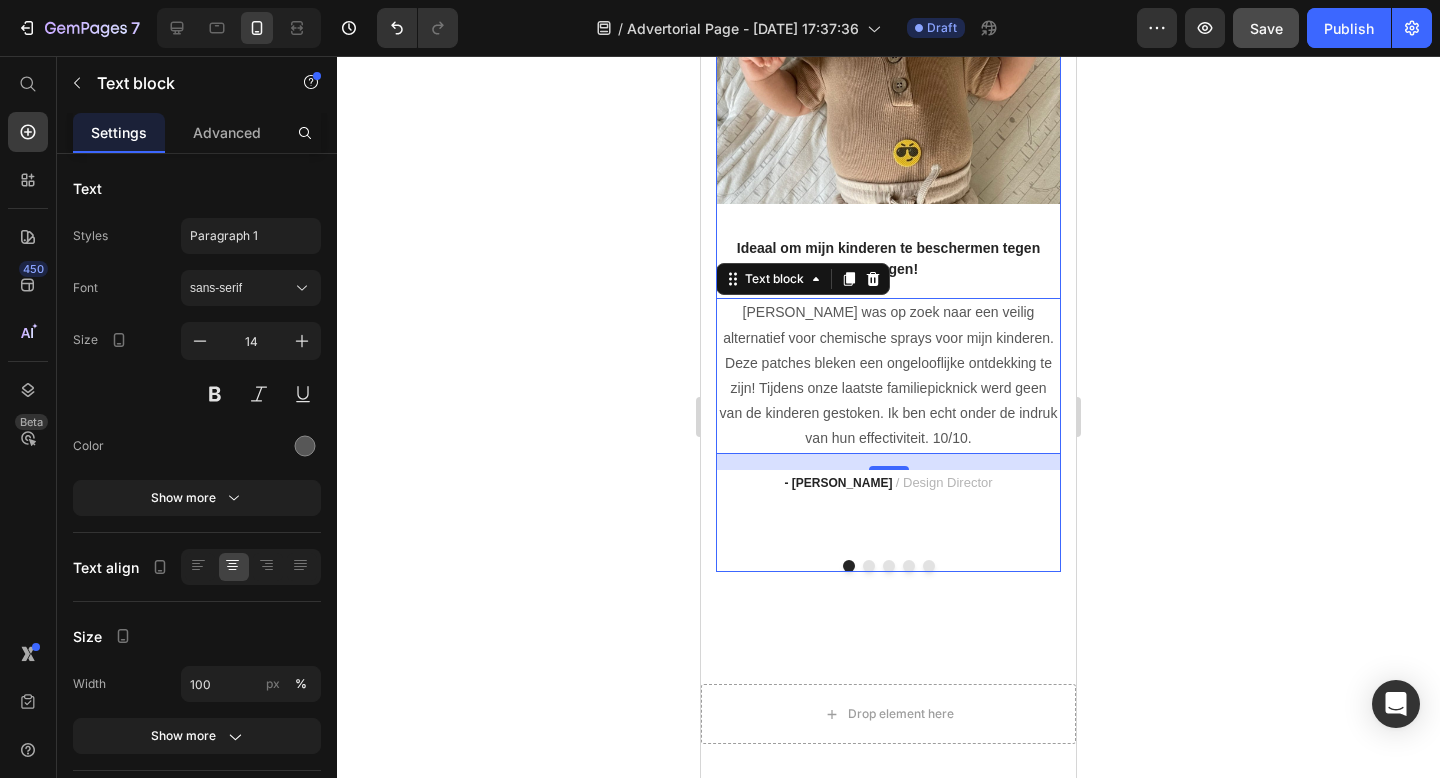 click on "Image Ideaal om mijn kinderen te beschermen tegen muggen! Text block Ik was op zoek naar een veilig alternatief voor chemische sprays voor mijn kinderen. Deze patches bleken een ongelooflijke ontdekking te zijn! Tijdens onze laatste familiepicknick werd geen van de kinderen gestoken. Ik ben echt onder de indruk van hun effectiviteit. 10/10. Text block   16 - Stéphanie S. .   / Design Director Text block" at bounding box center (888, 201) 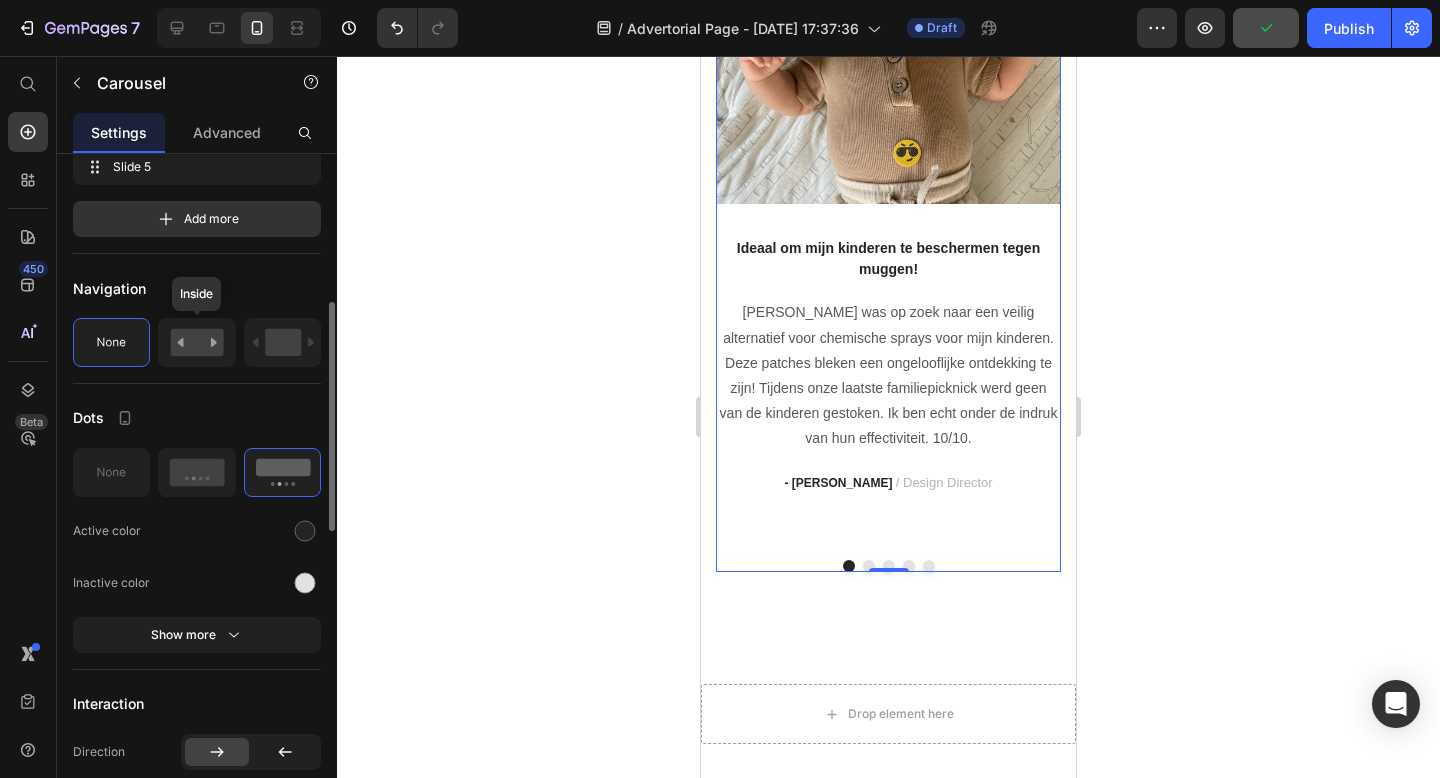 scroll, scrollTop: 439, scrollLeft: 0, axis: vertical 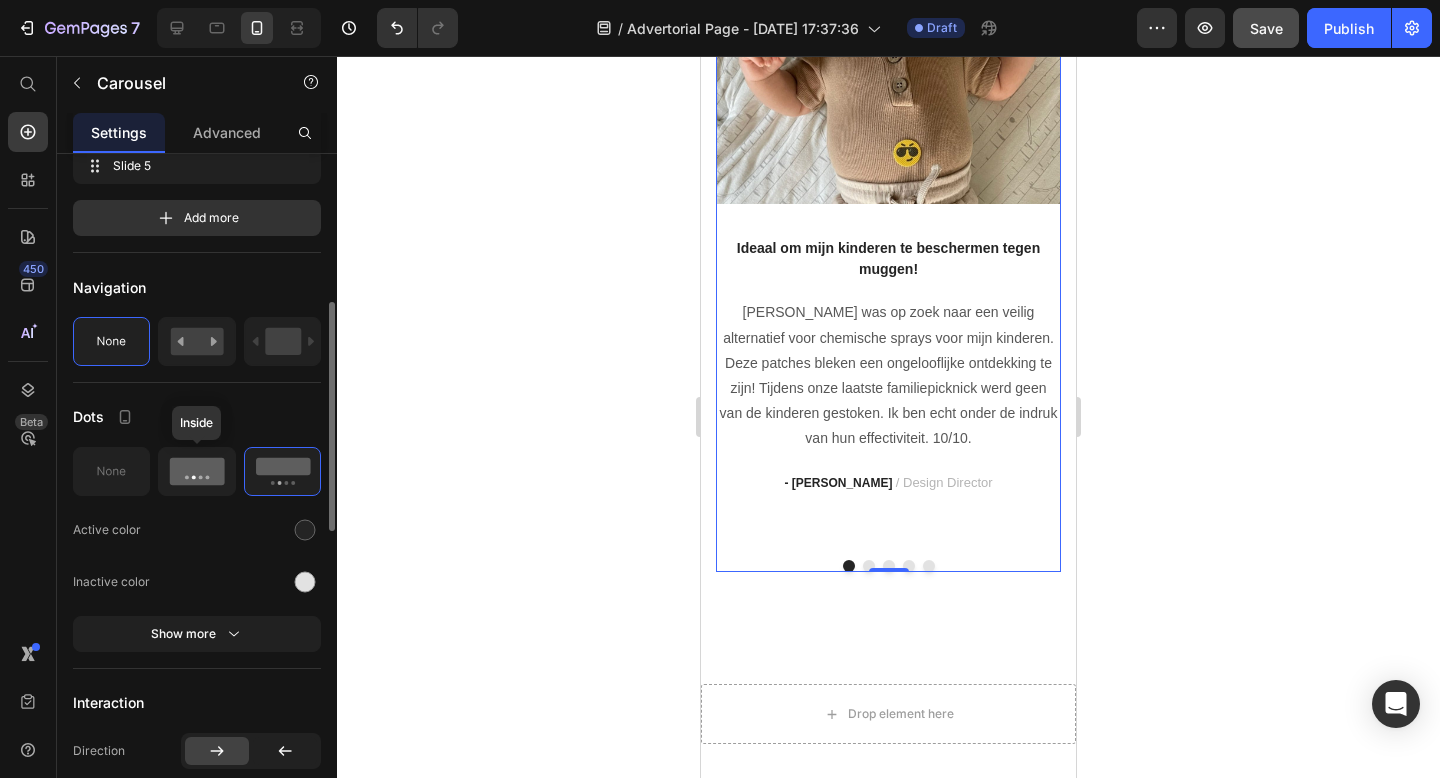 click 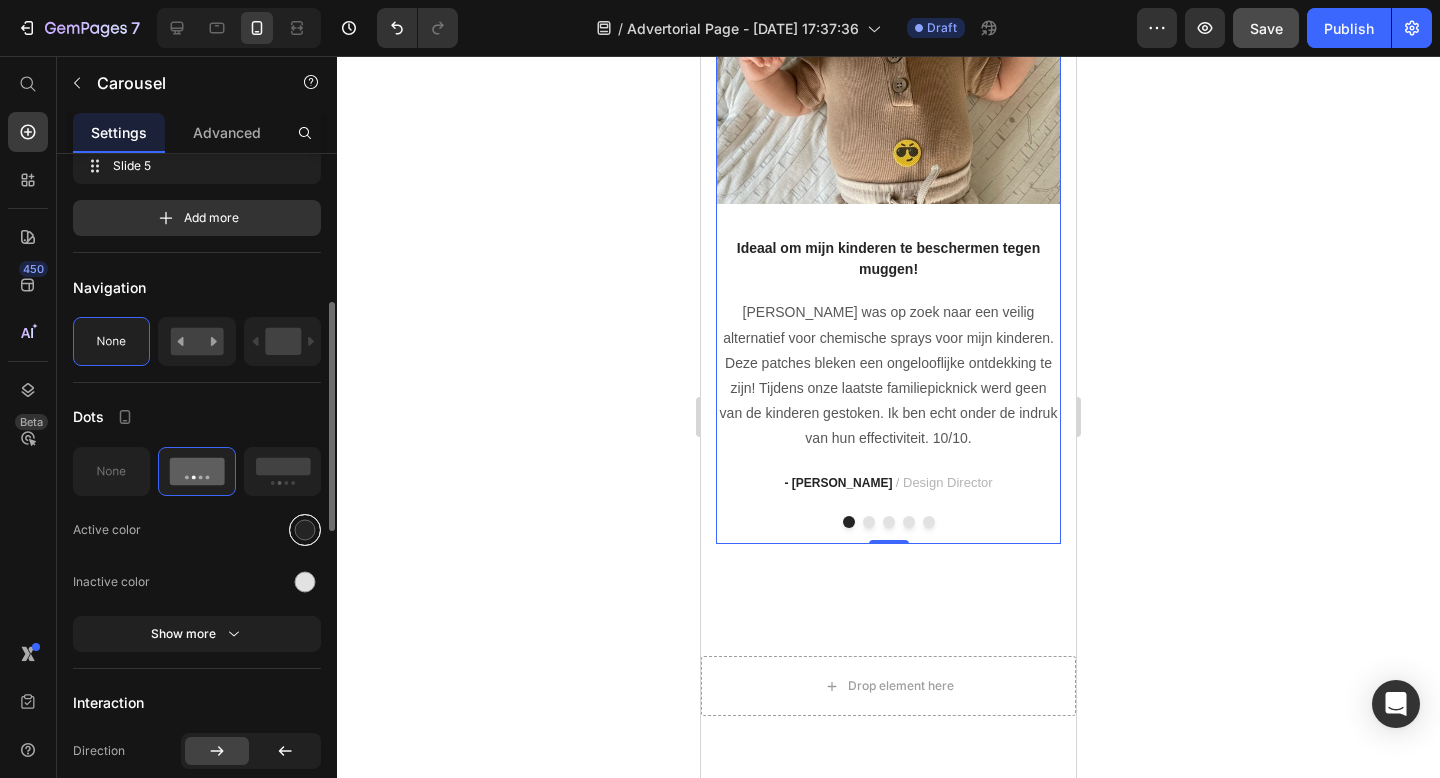 click at bounding box center (305, 529) 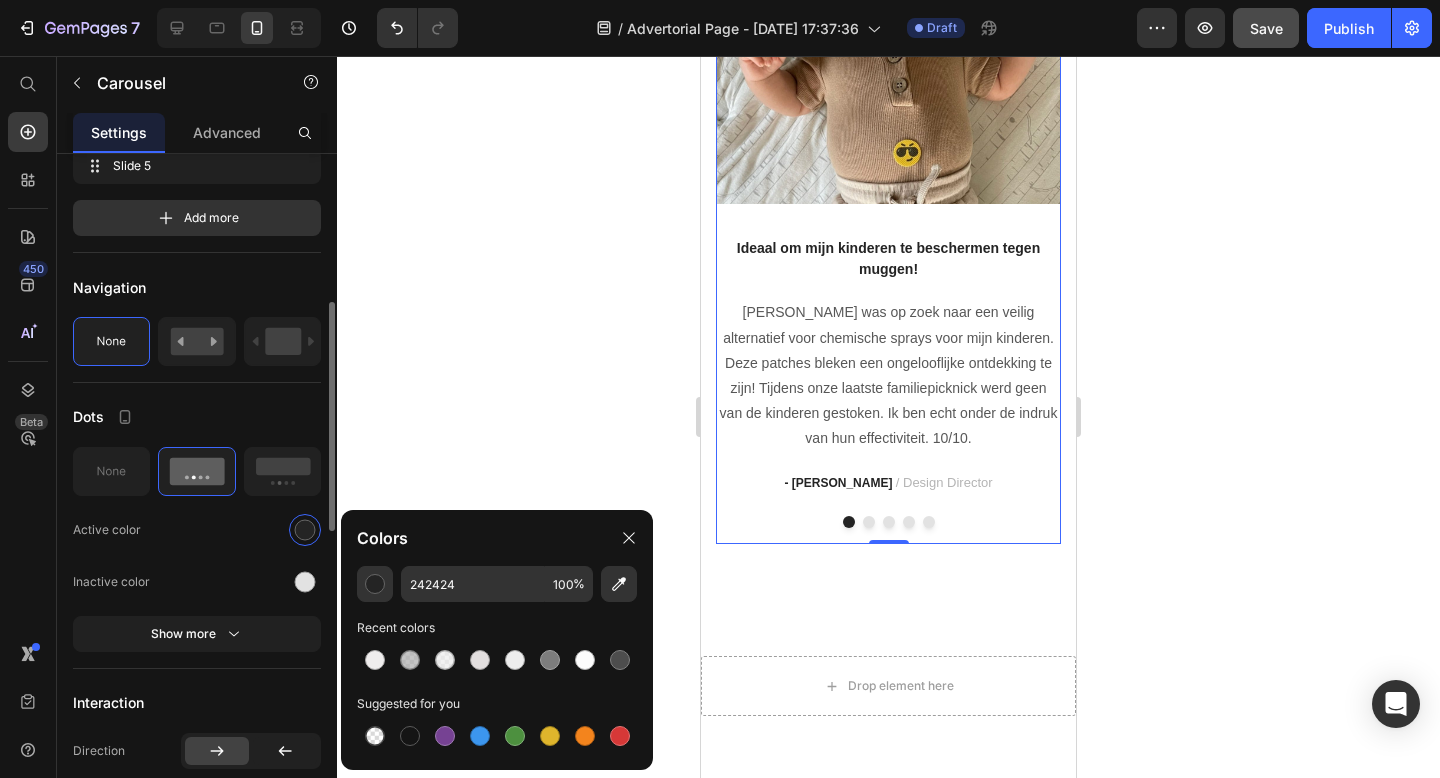 click on "Inactive color" 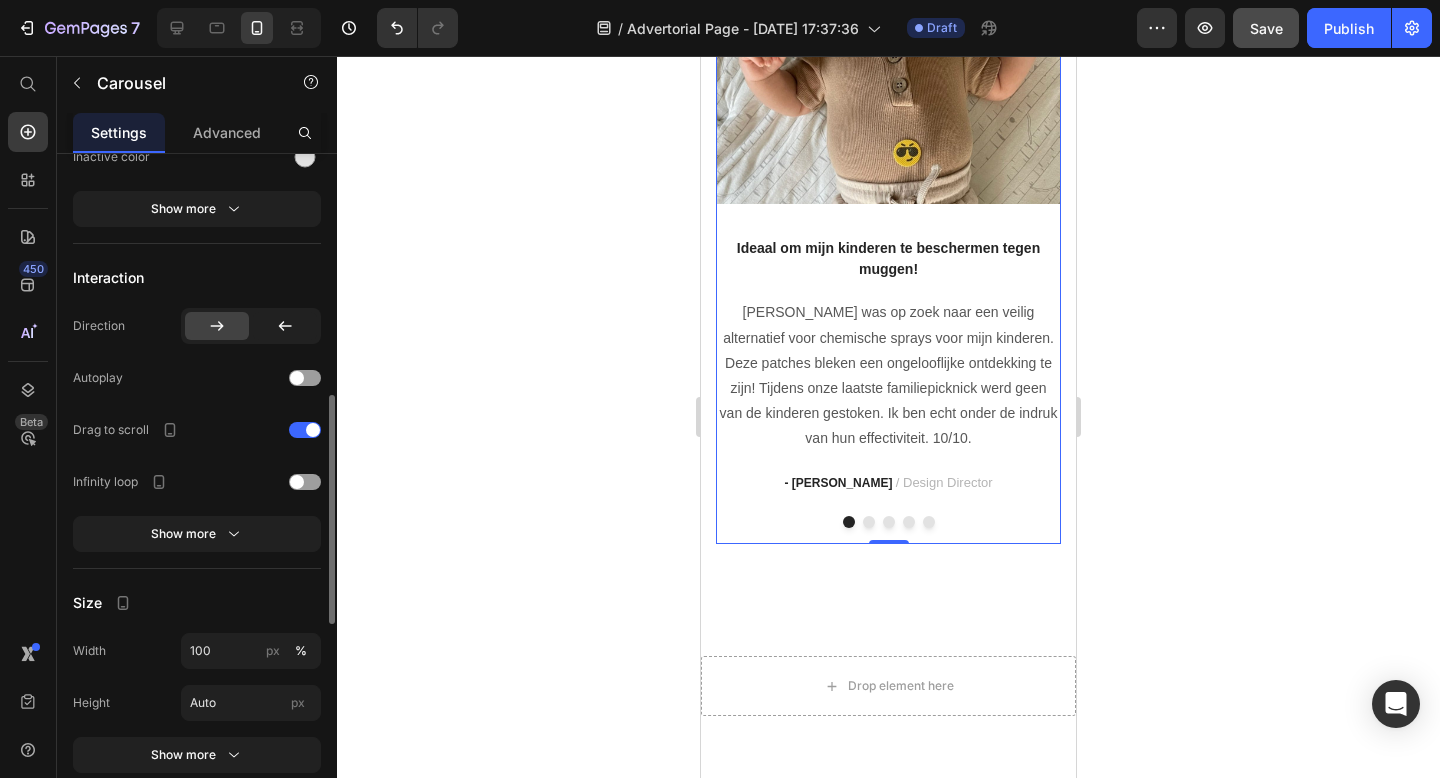scroll, scrollTop: 878, scrollLeft: 0, axis: vertical 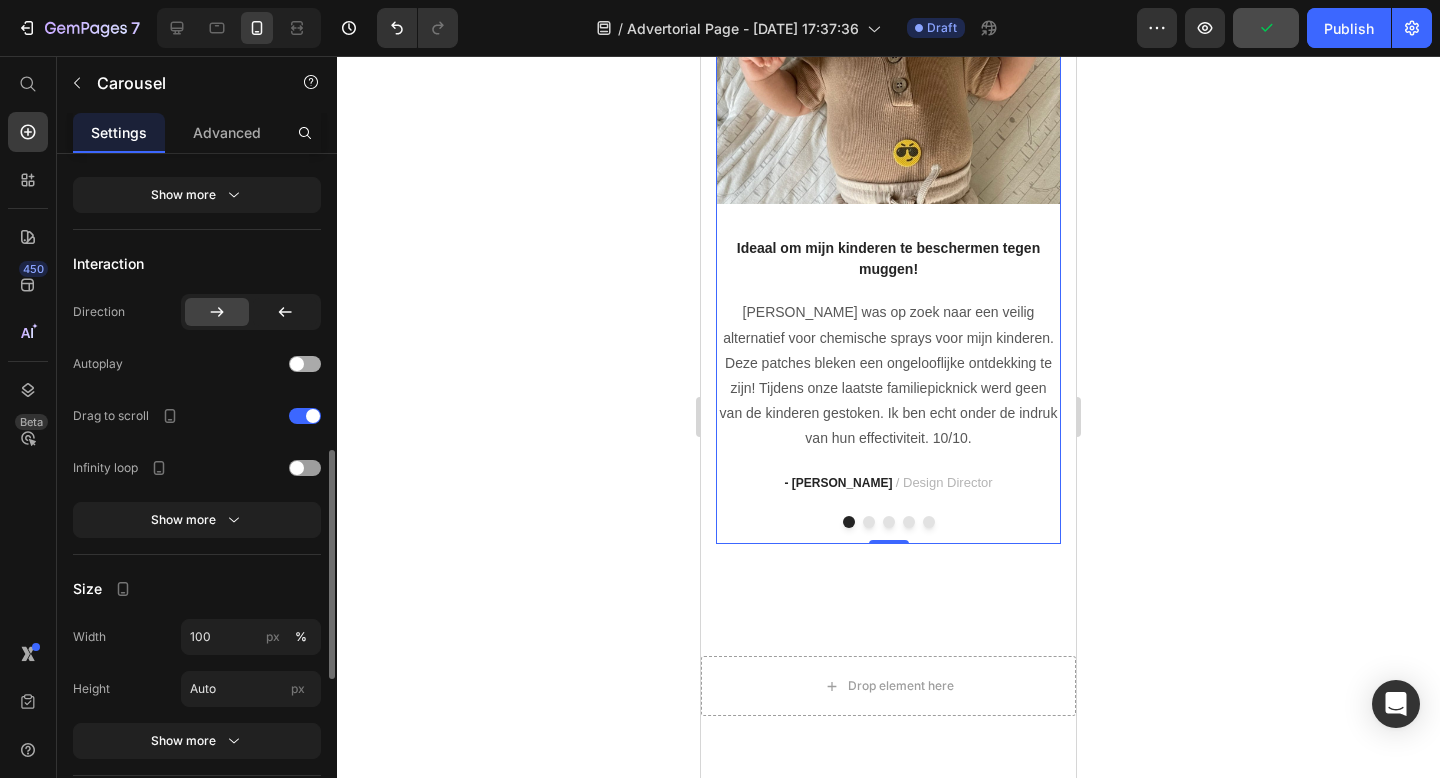 click at bounding box center [297, 364] 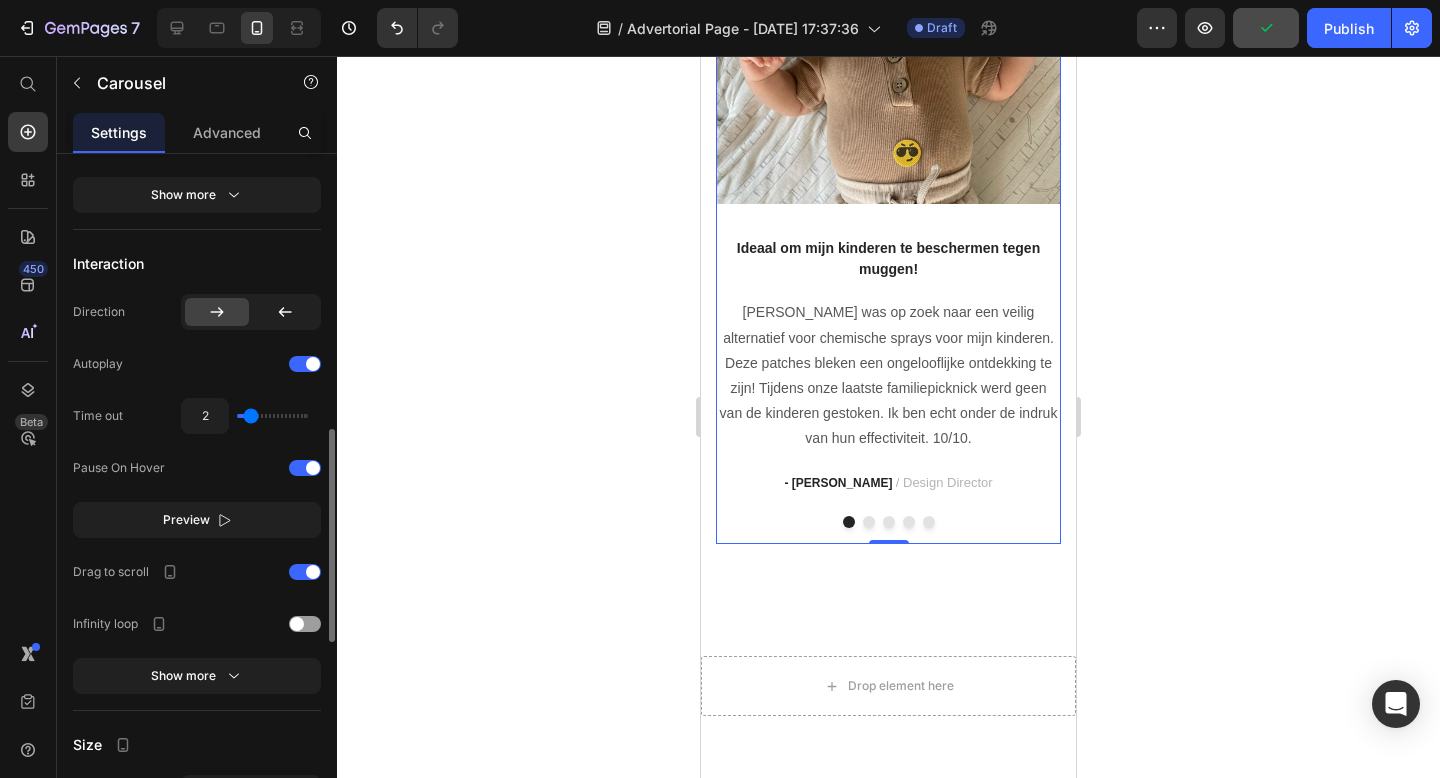 click on "2" 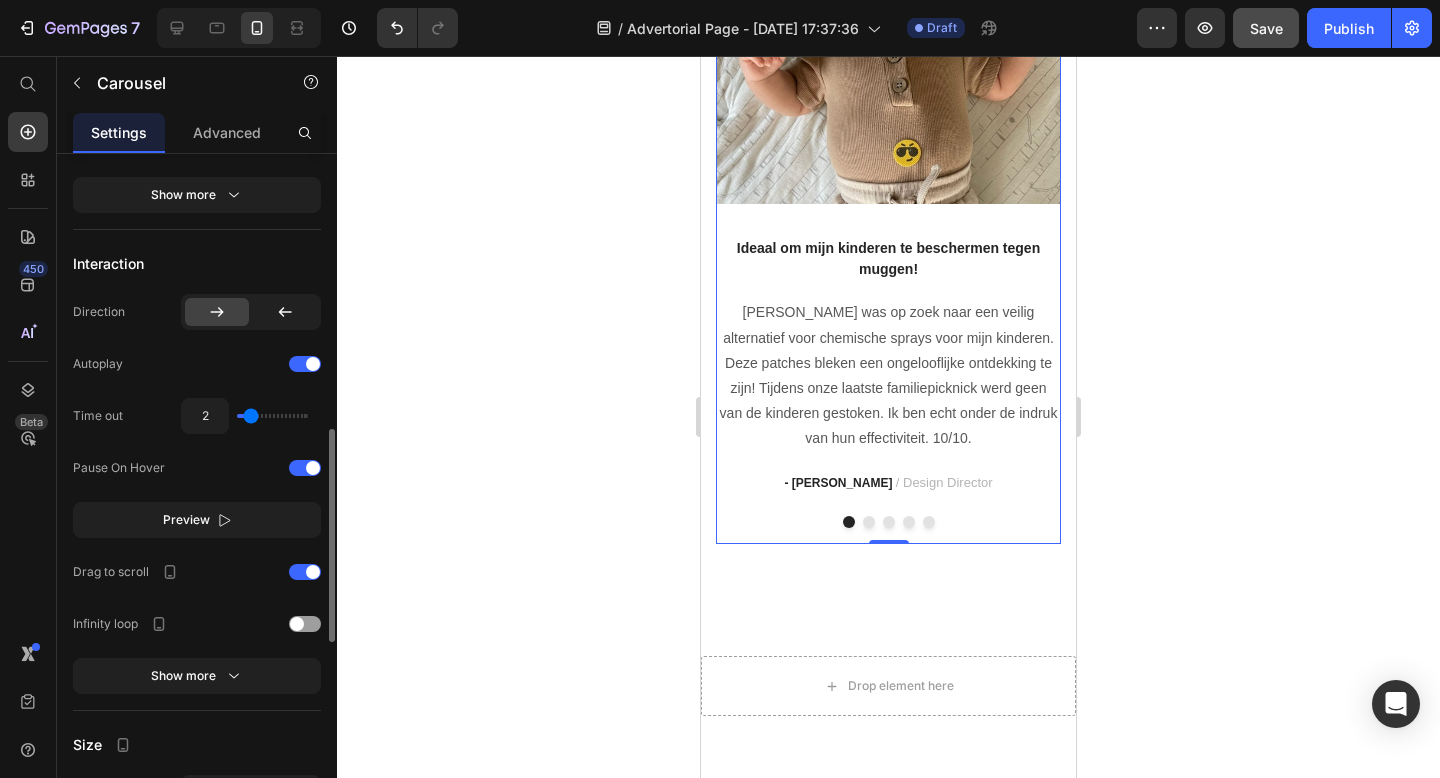 type on "2.1" 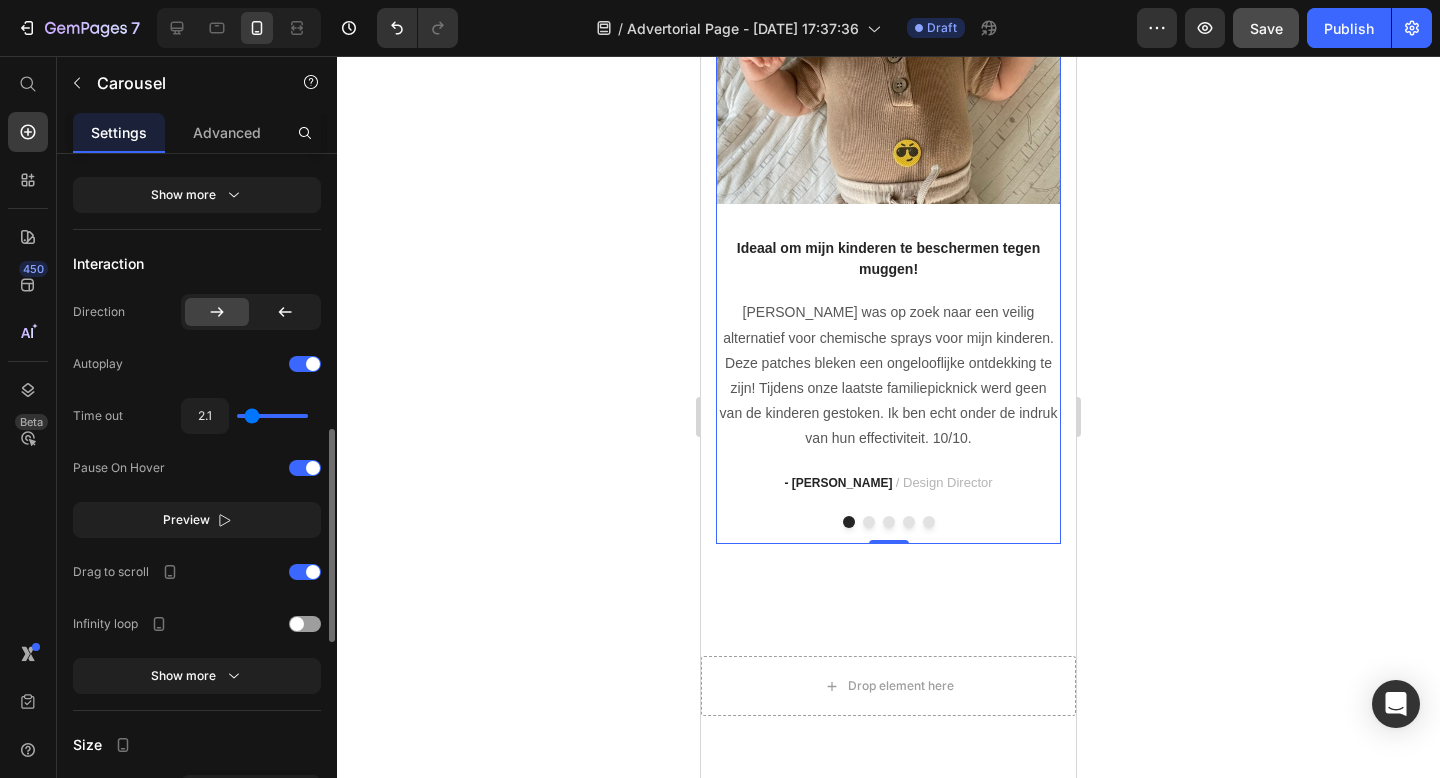 type on "2.2" 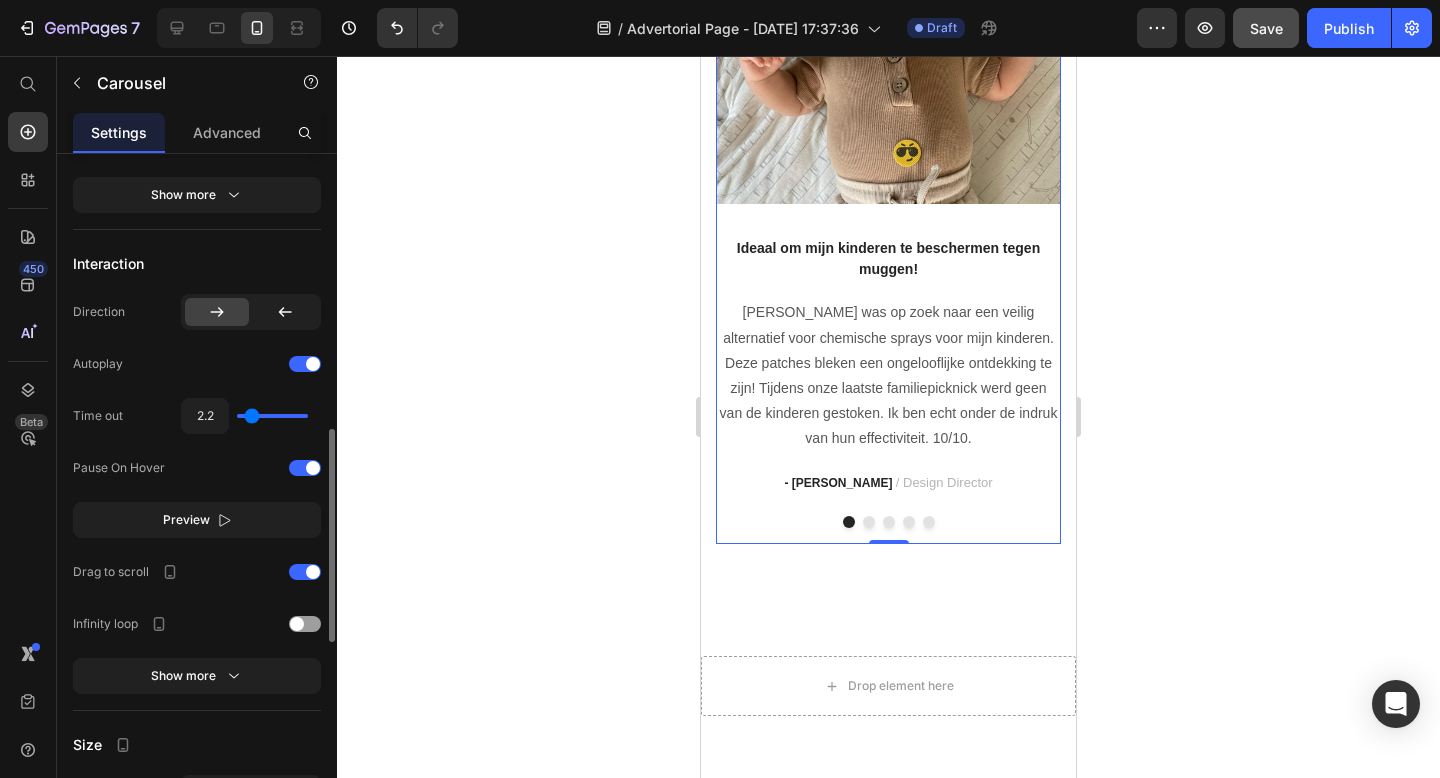 type on "2.4" 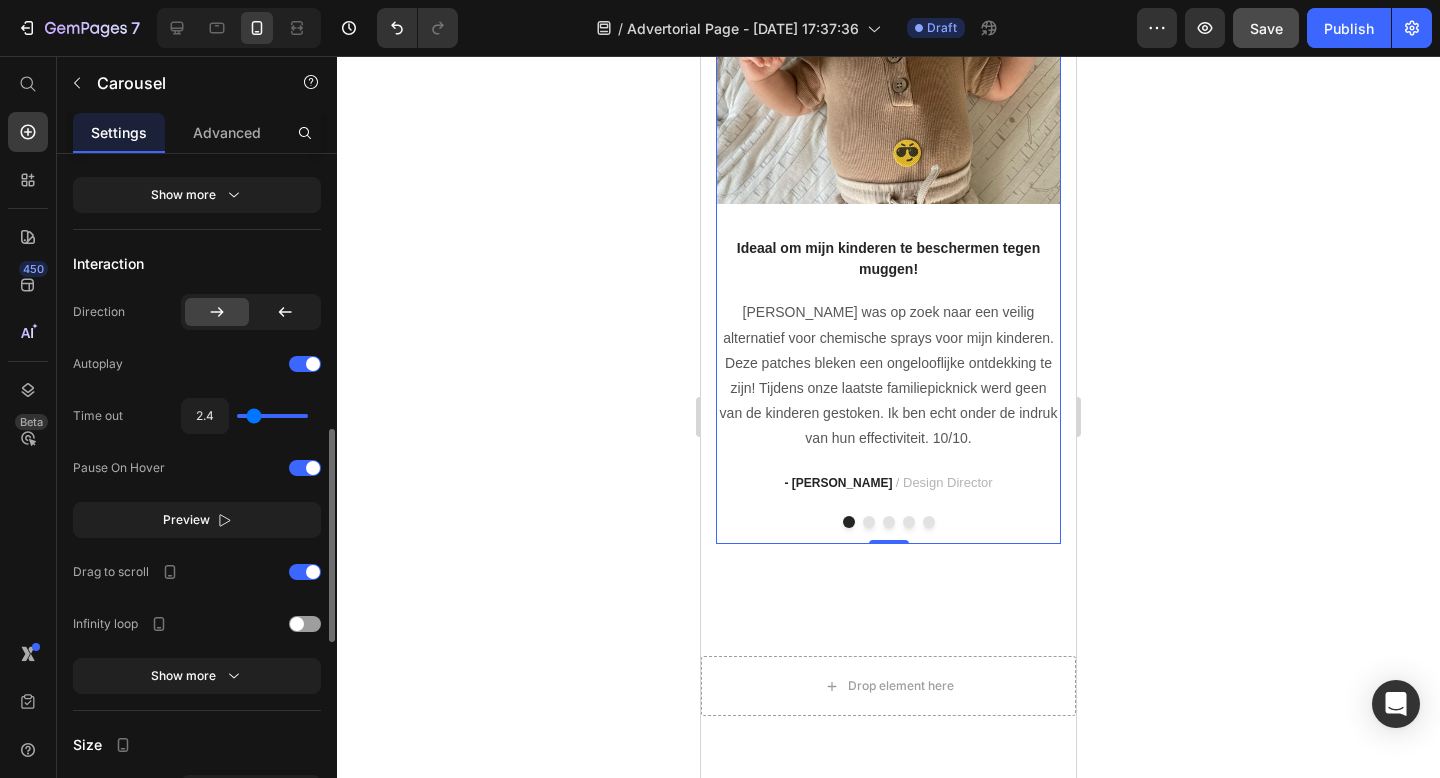 type on "2.5" 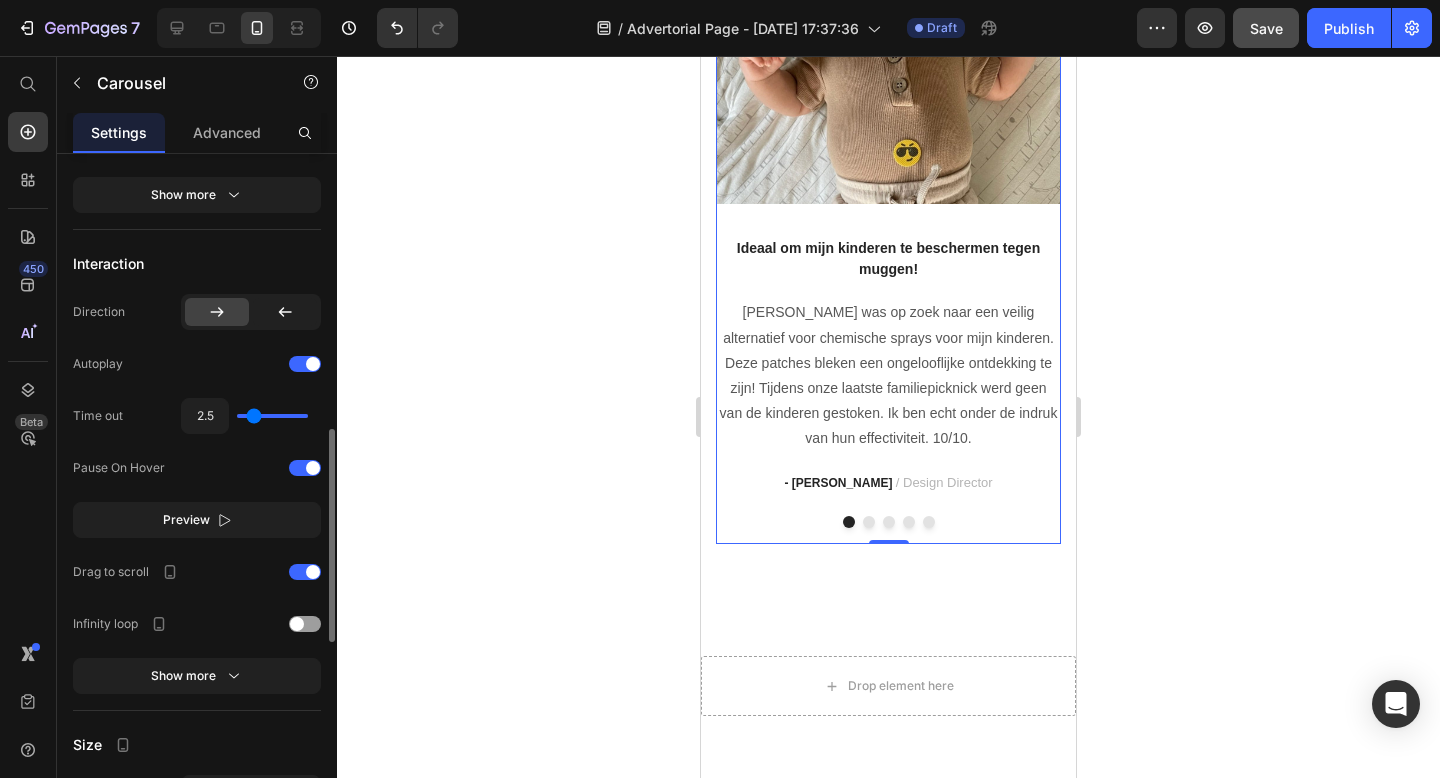 type on "2.6" 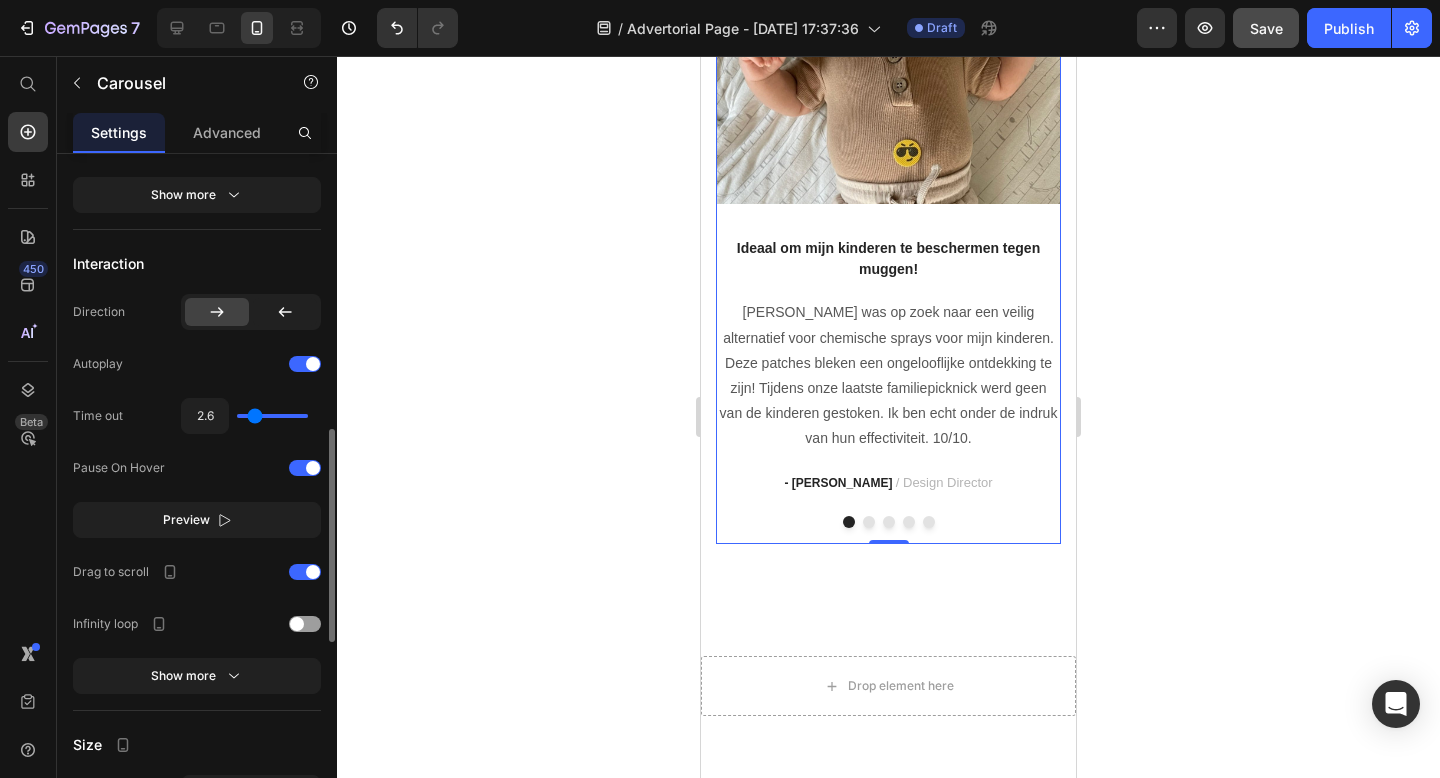 type on "2.7" 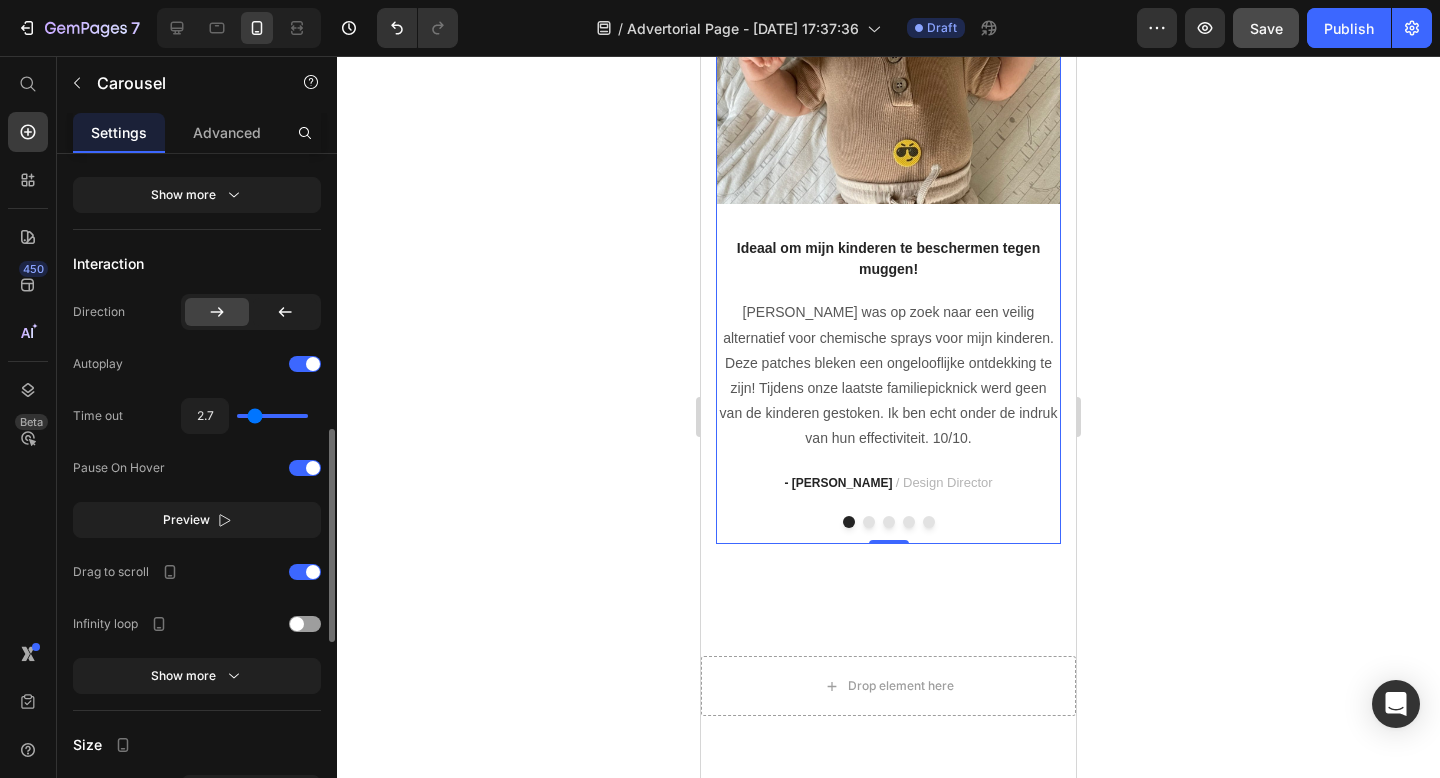 type on "2.8" 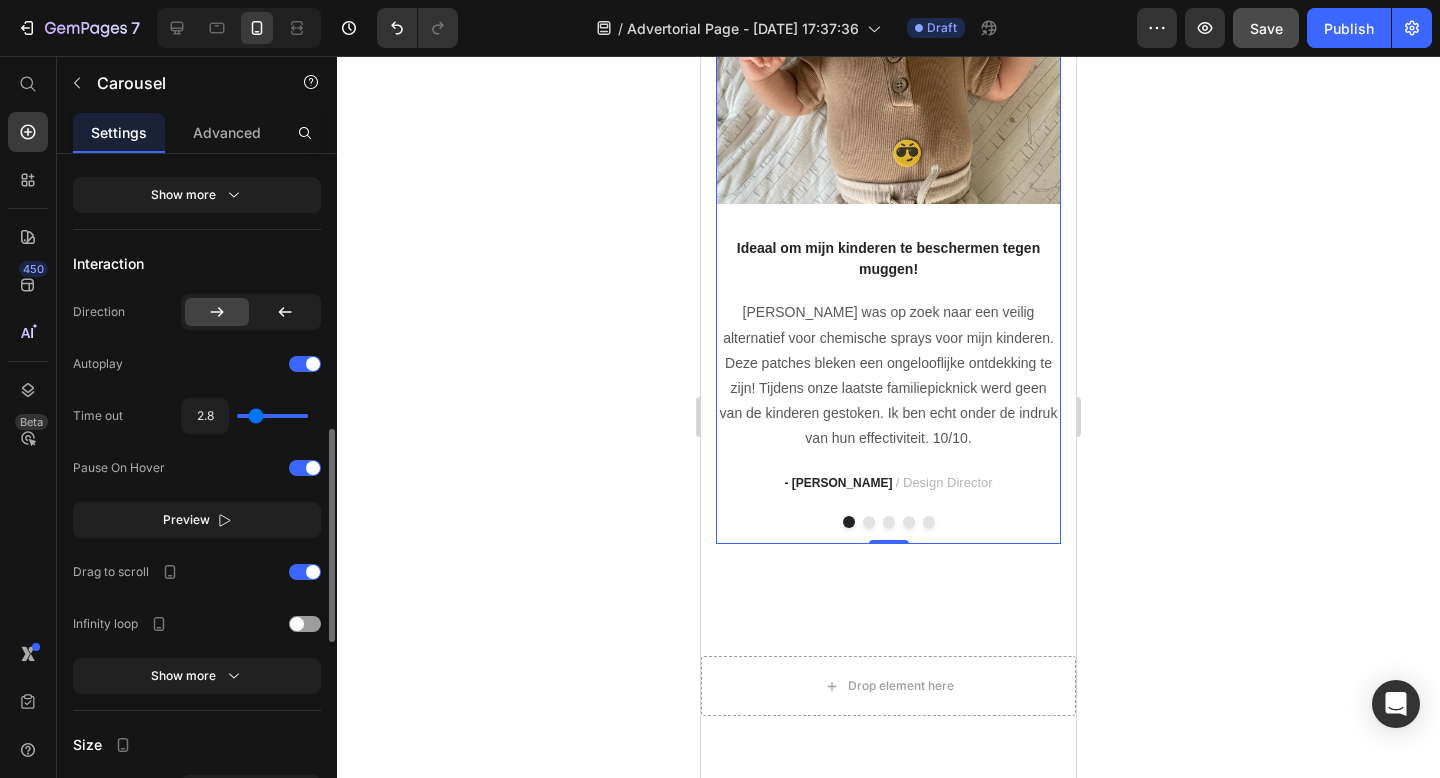 type on "2.7" 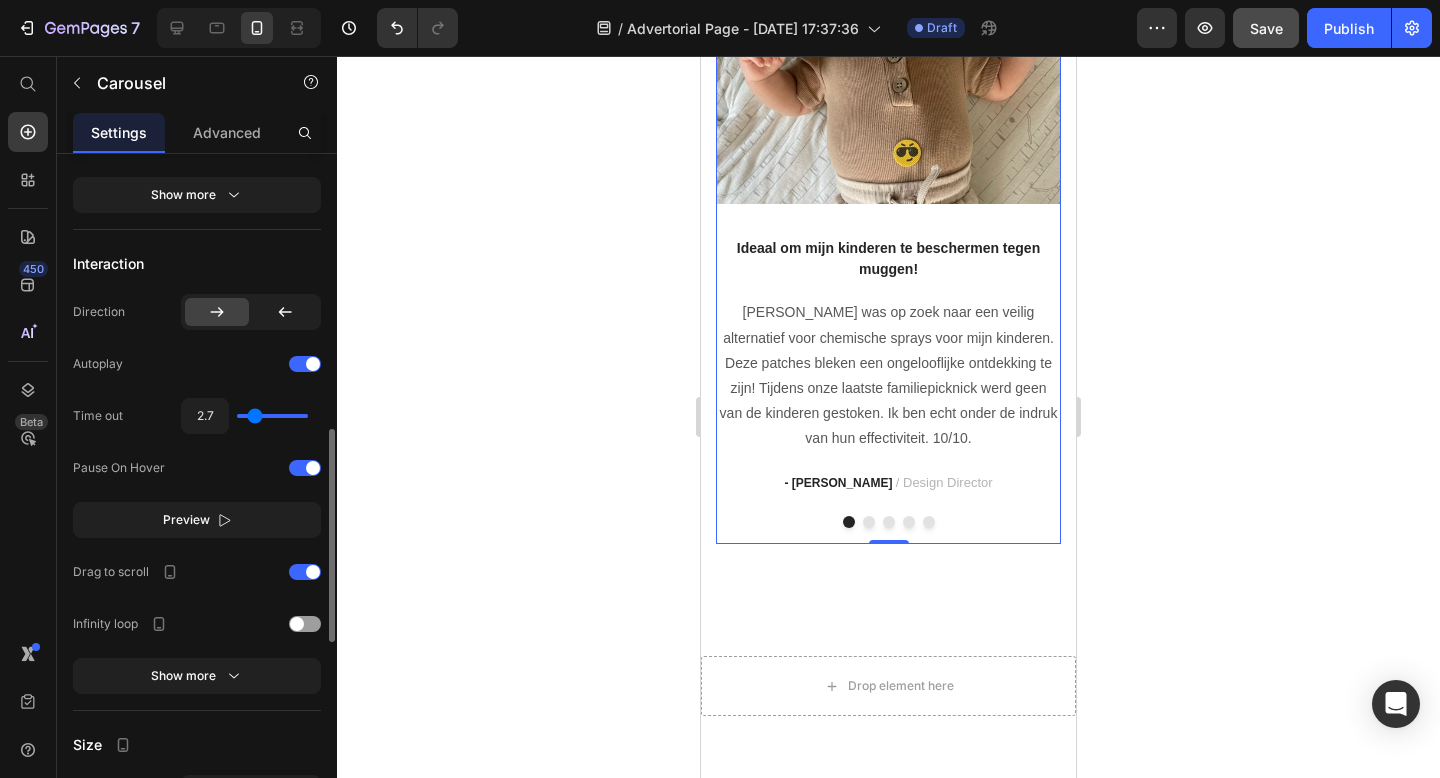 type on "2.6" 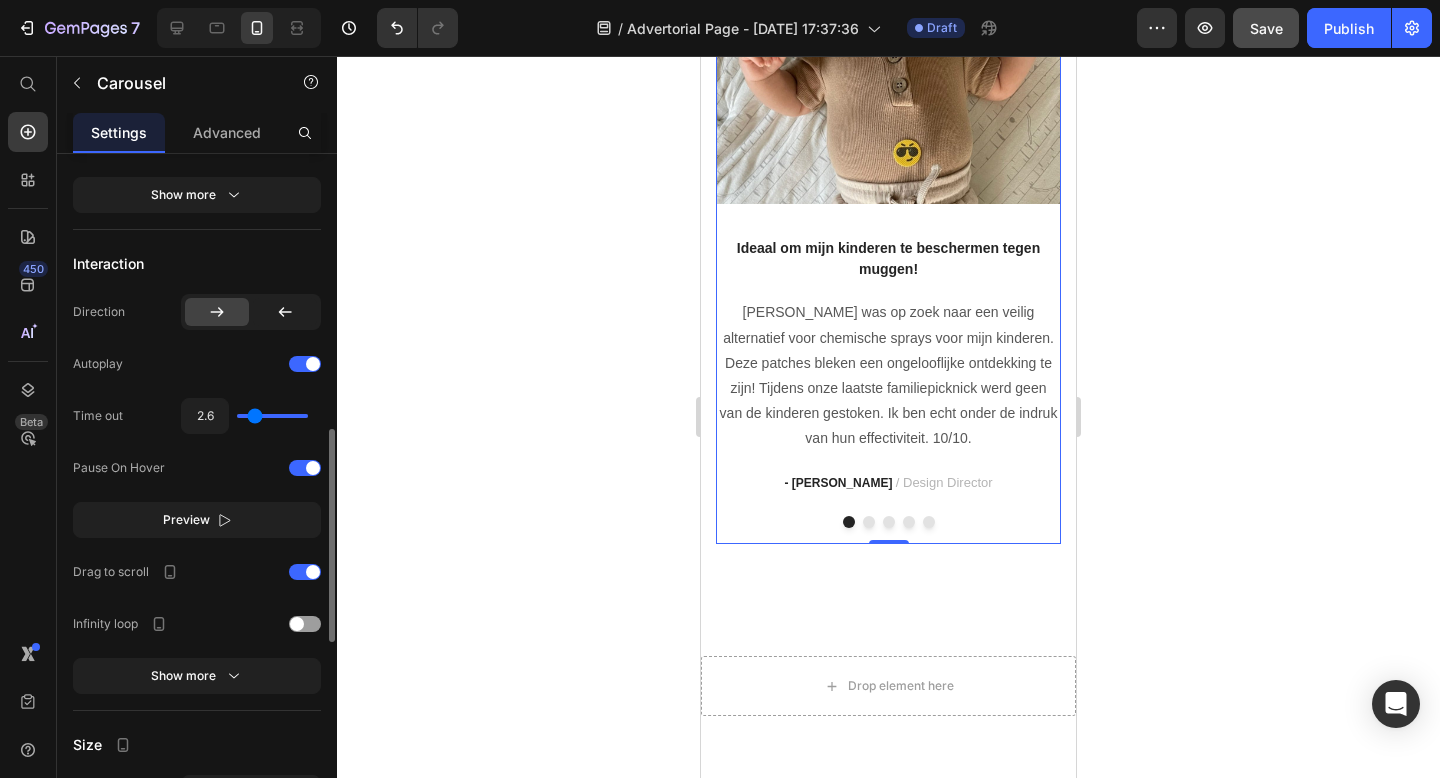 type on "2.5" 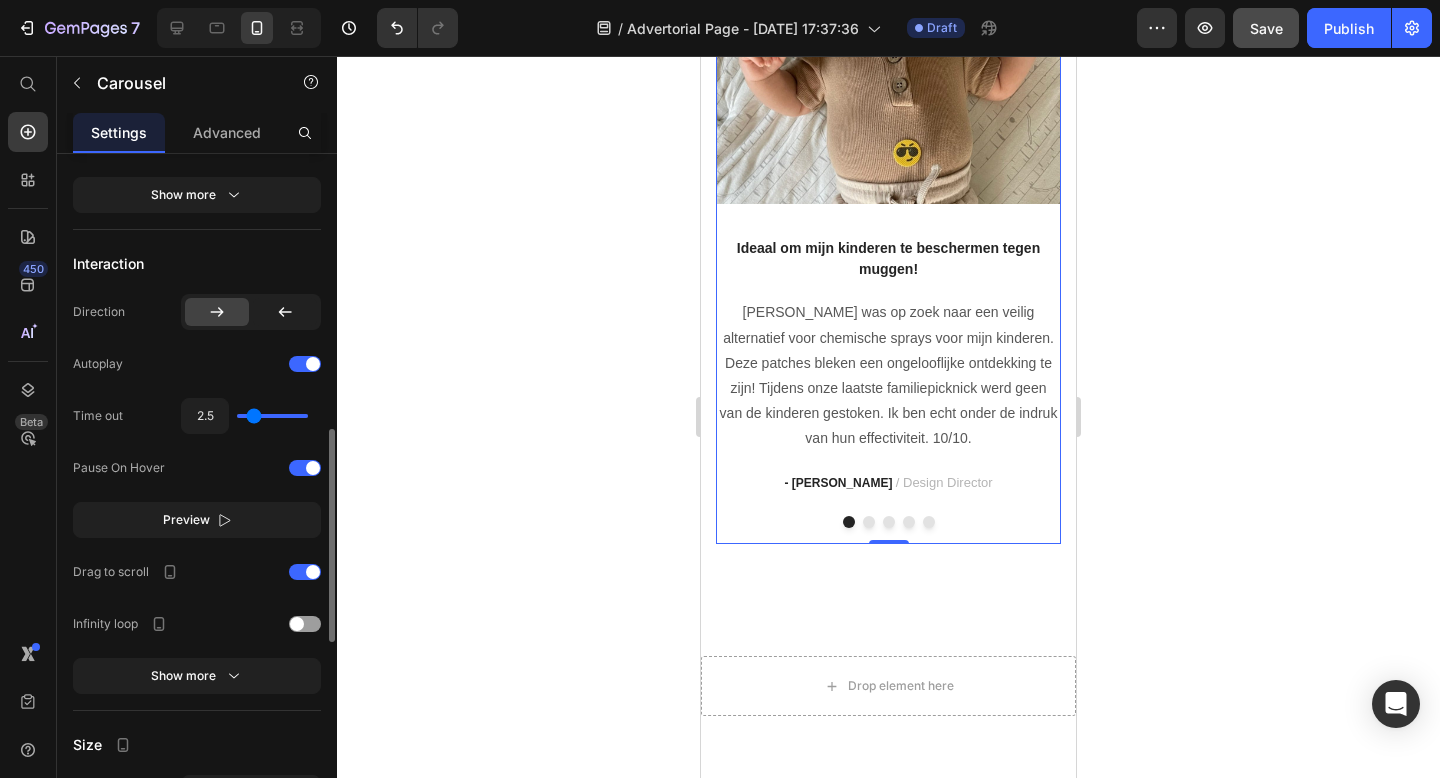 type on "2.4" 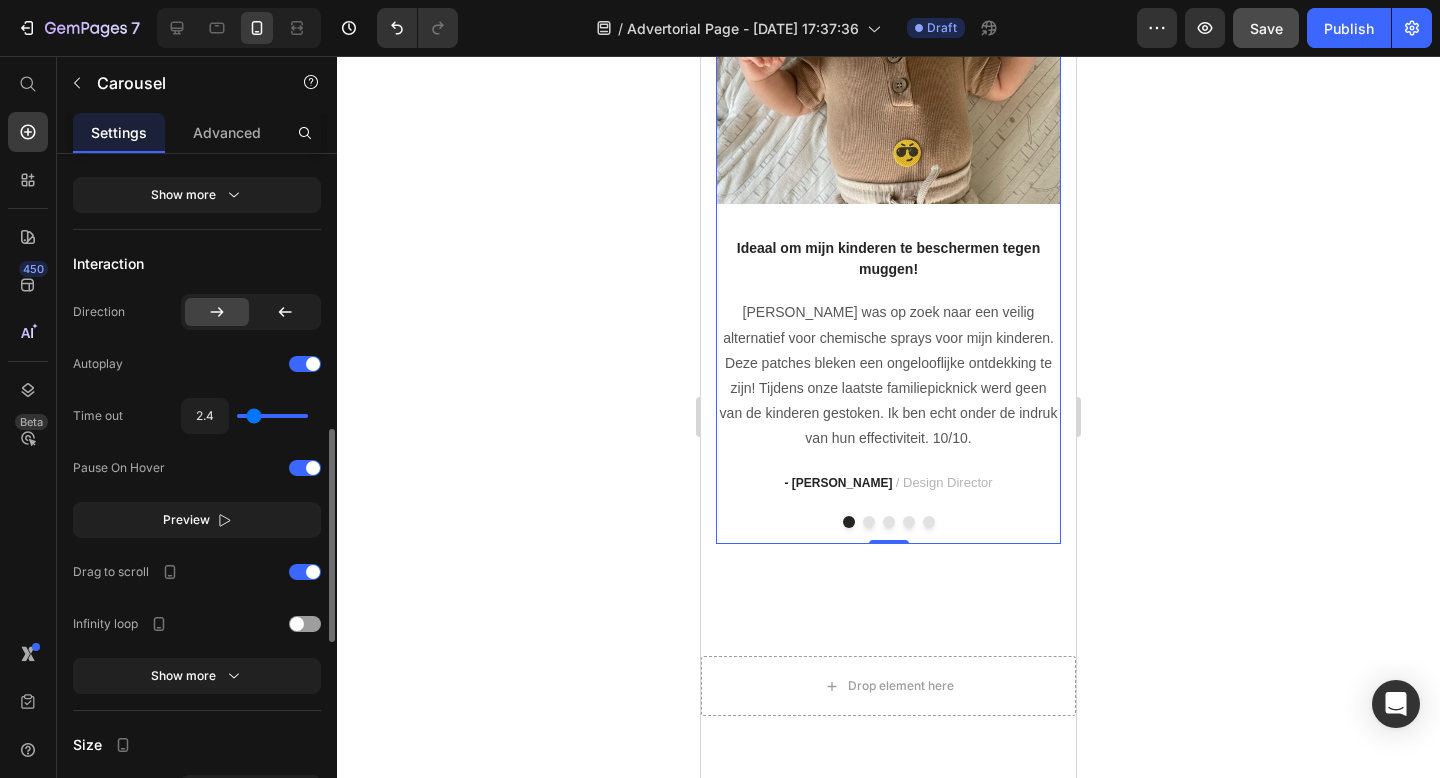 type on "2.4" 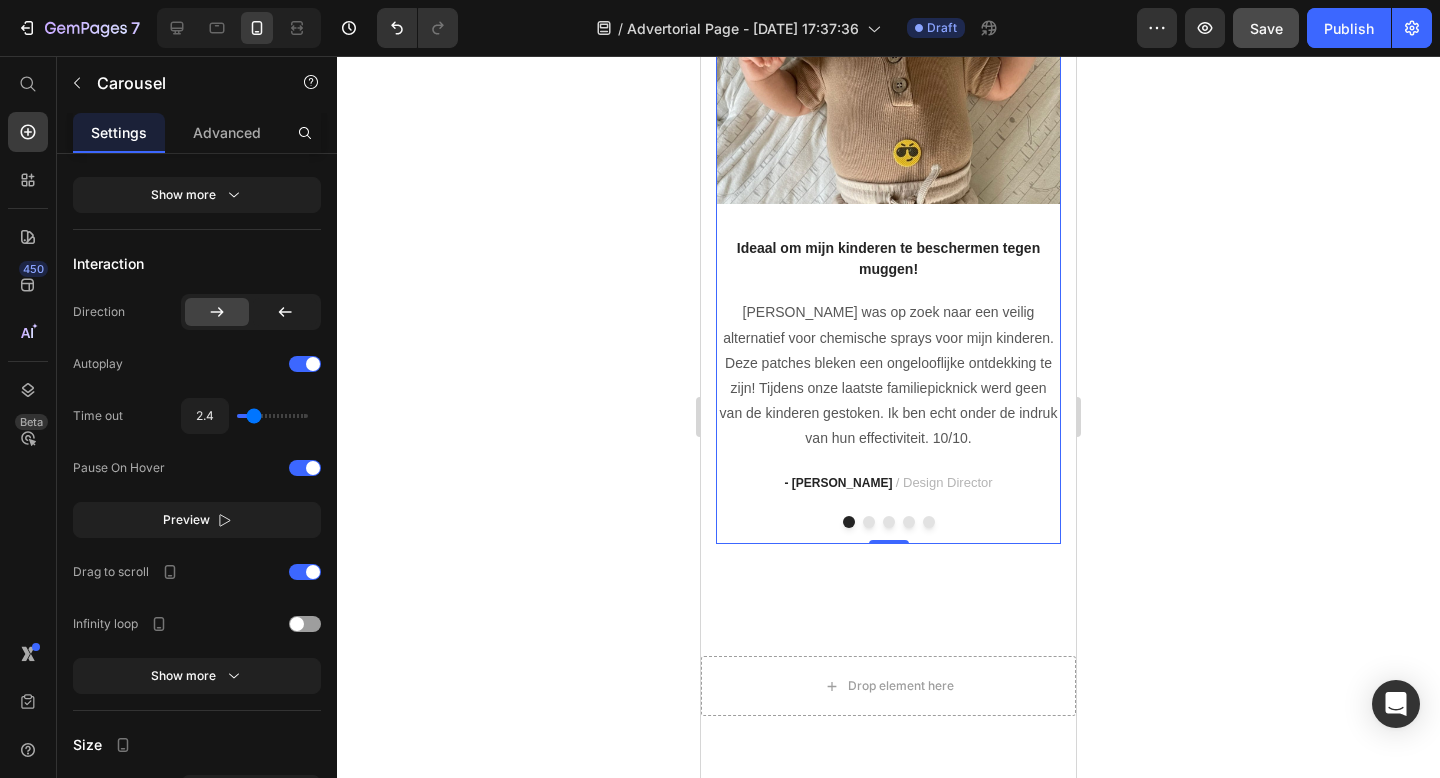 click 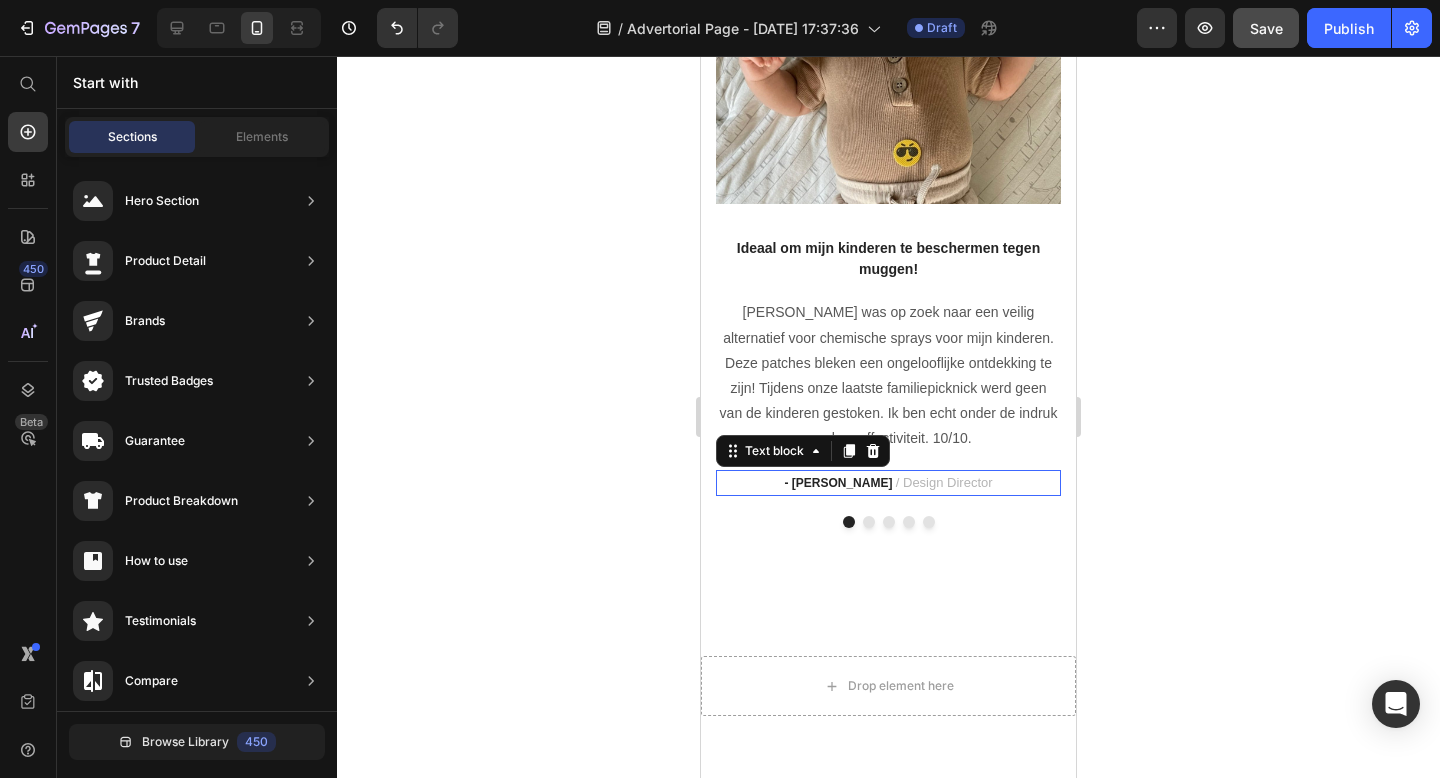 click on "/ Design Director" at bounding box center [944, 482] 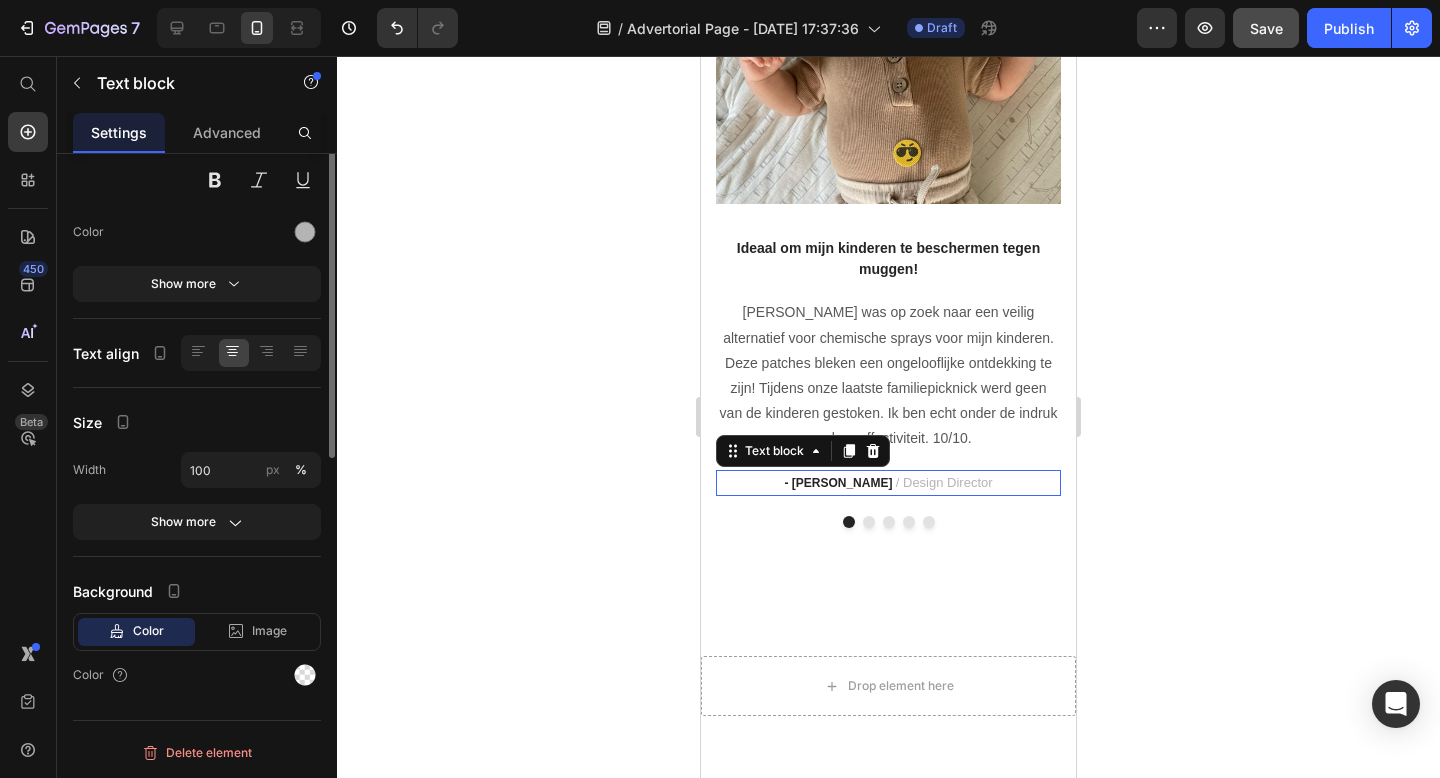 scroll, scrollTop: 0, scrollLeft: 0, axis: both 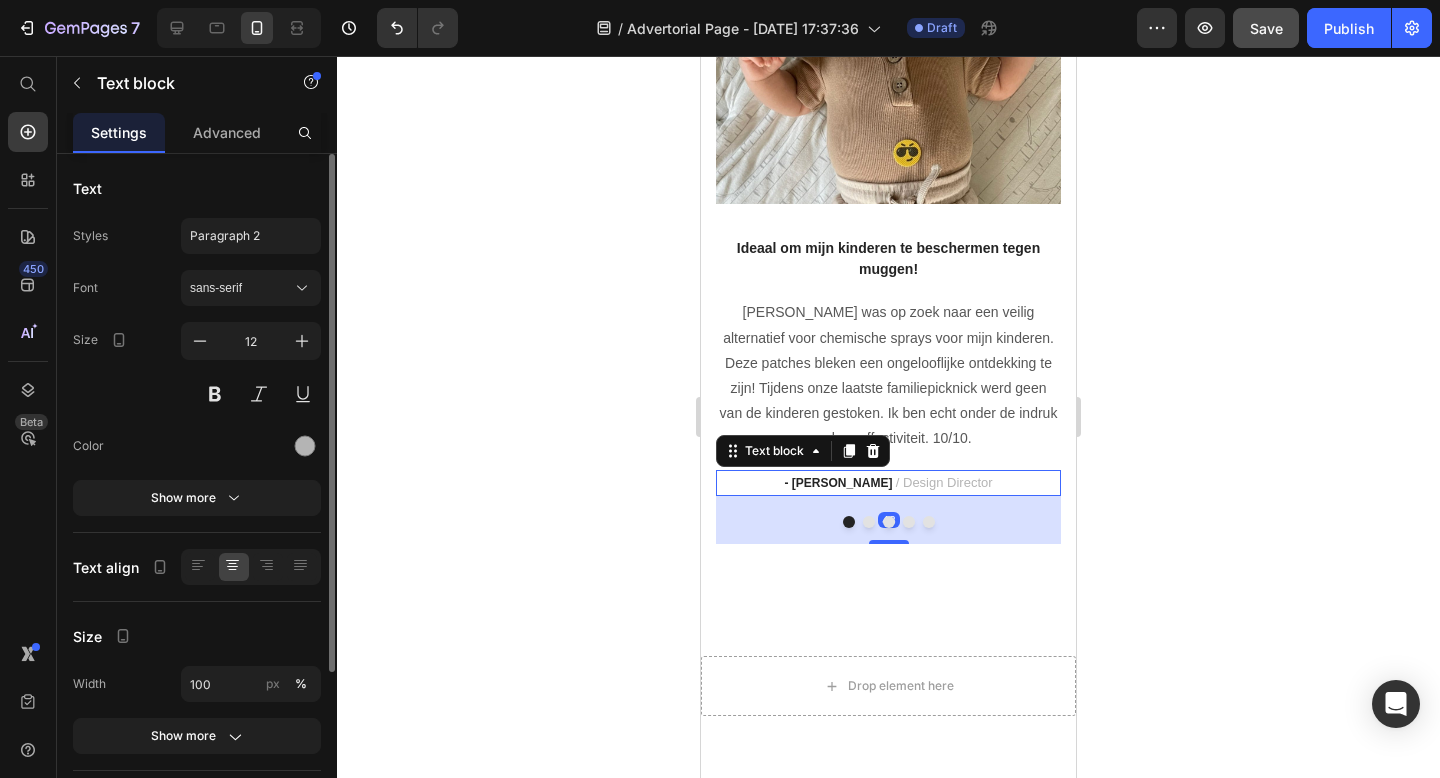click on "/ Design Director" at bounding box center [944, 482] 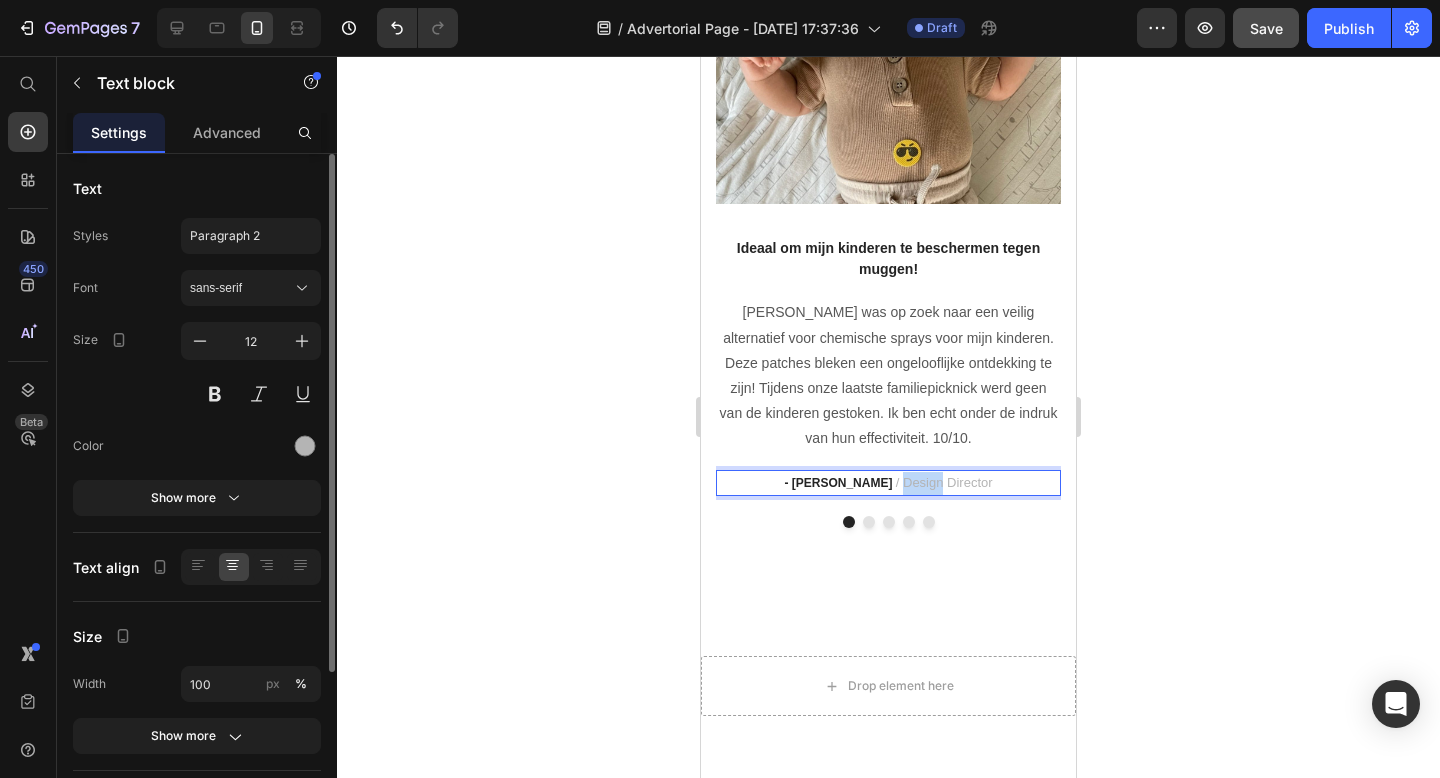 click on "/ Design Director" at bounding box center (944, 482) 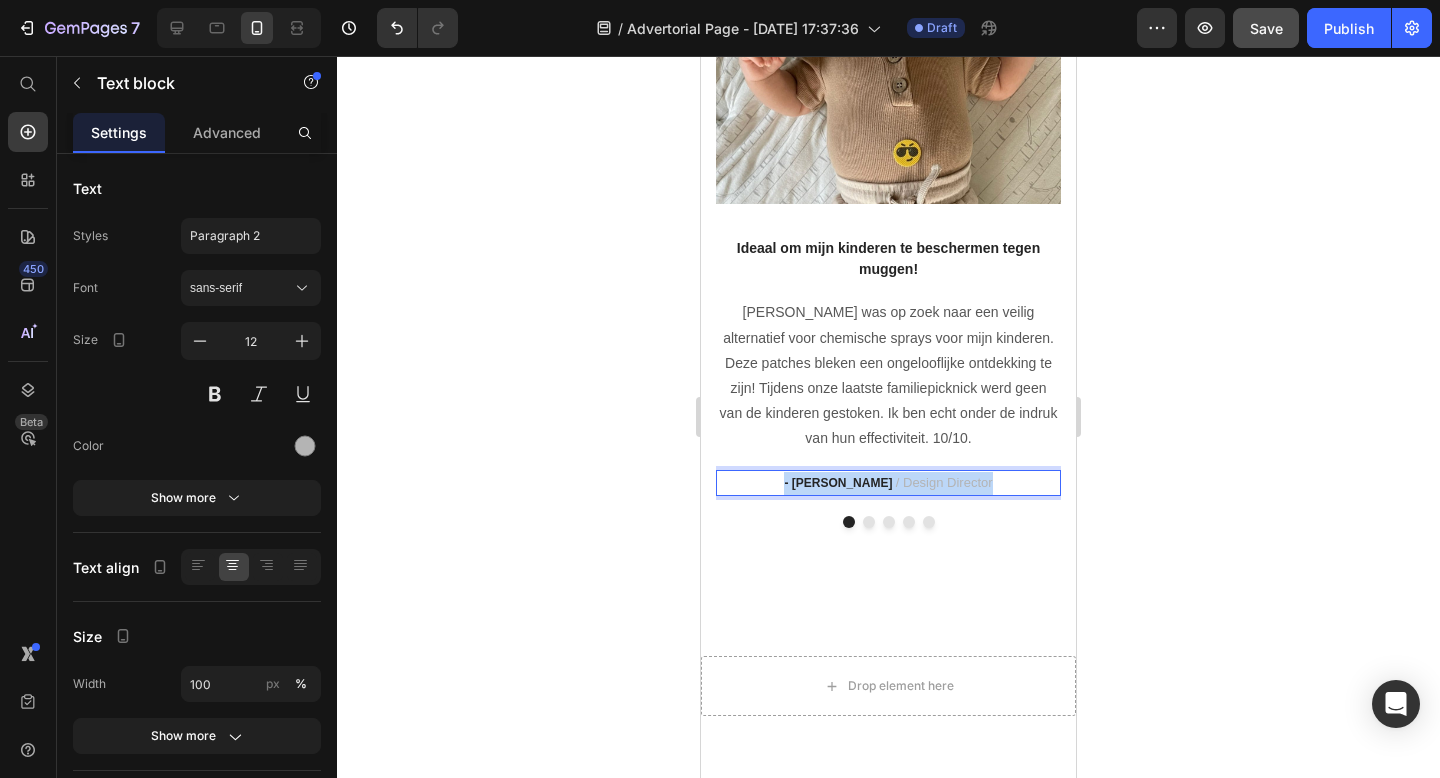 click on "/ Design Director" at bounding box center [944, 482] 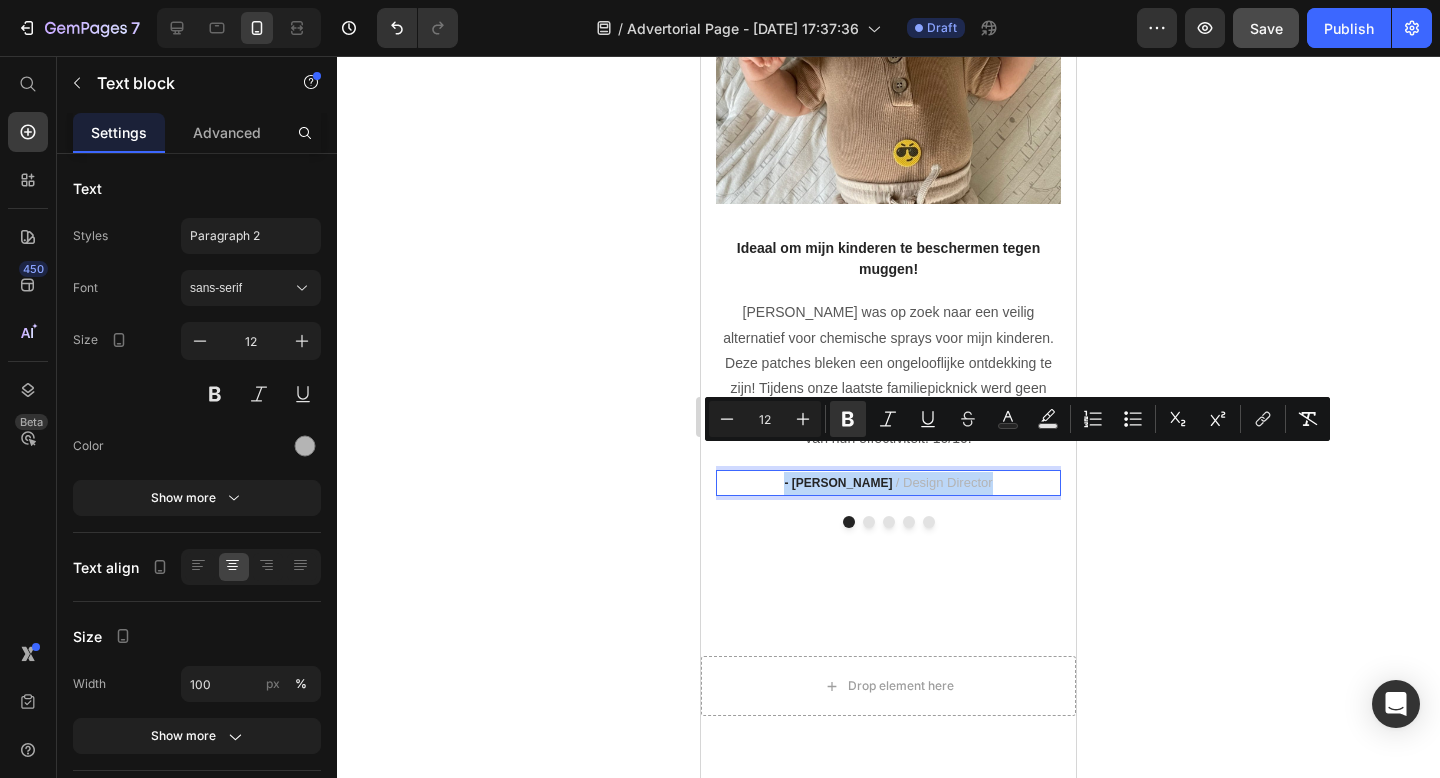 click on "/ Design Director" at bounding box center (944, 482) 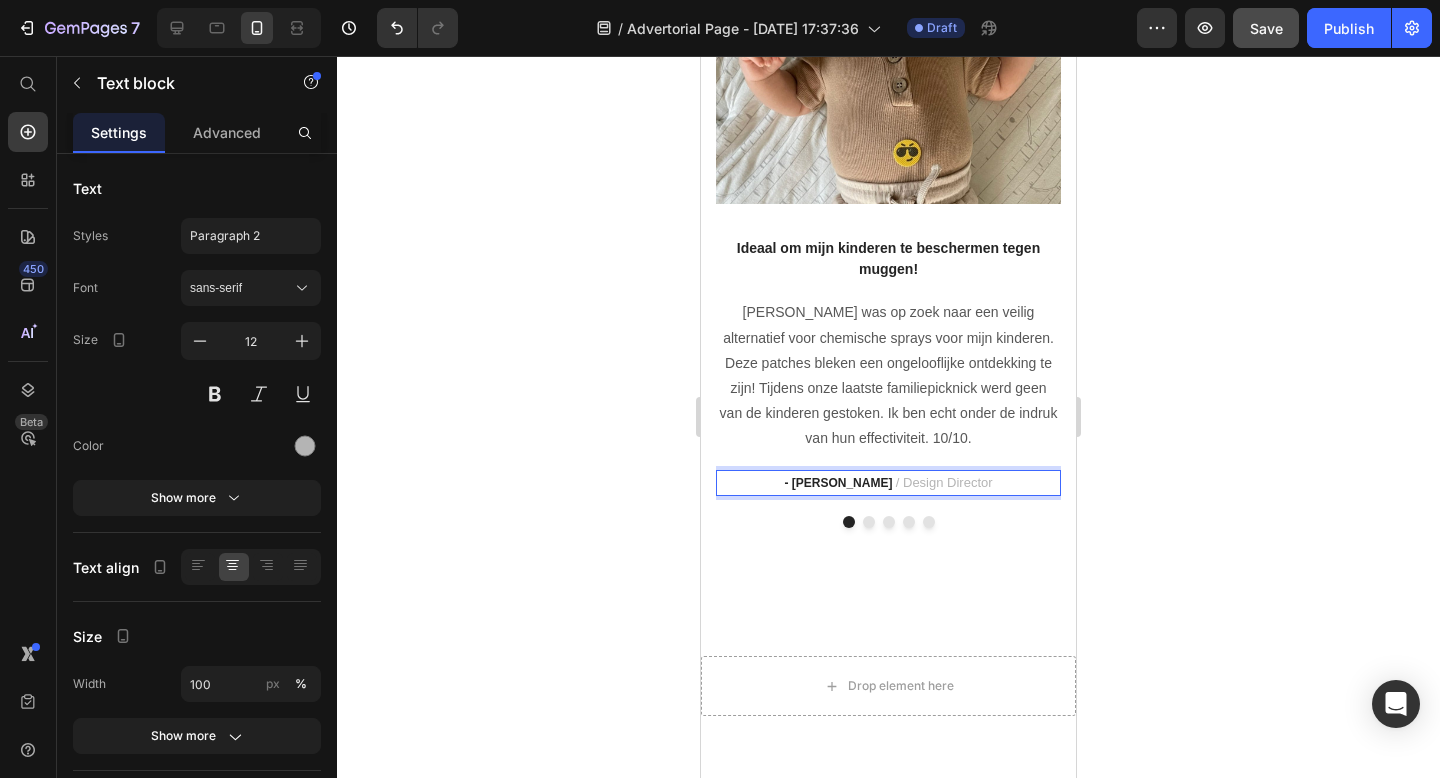 click on "/ Design Director" at bounding box center (944, 482) 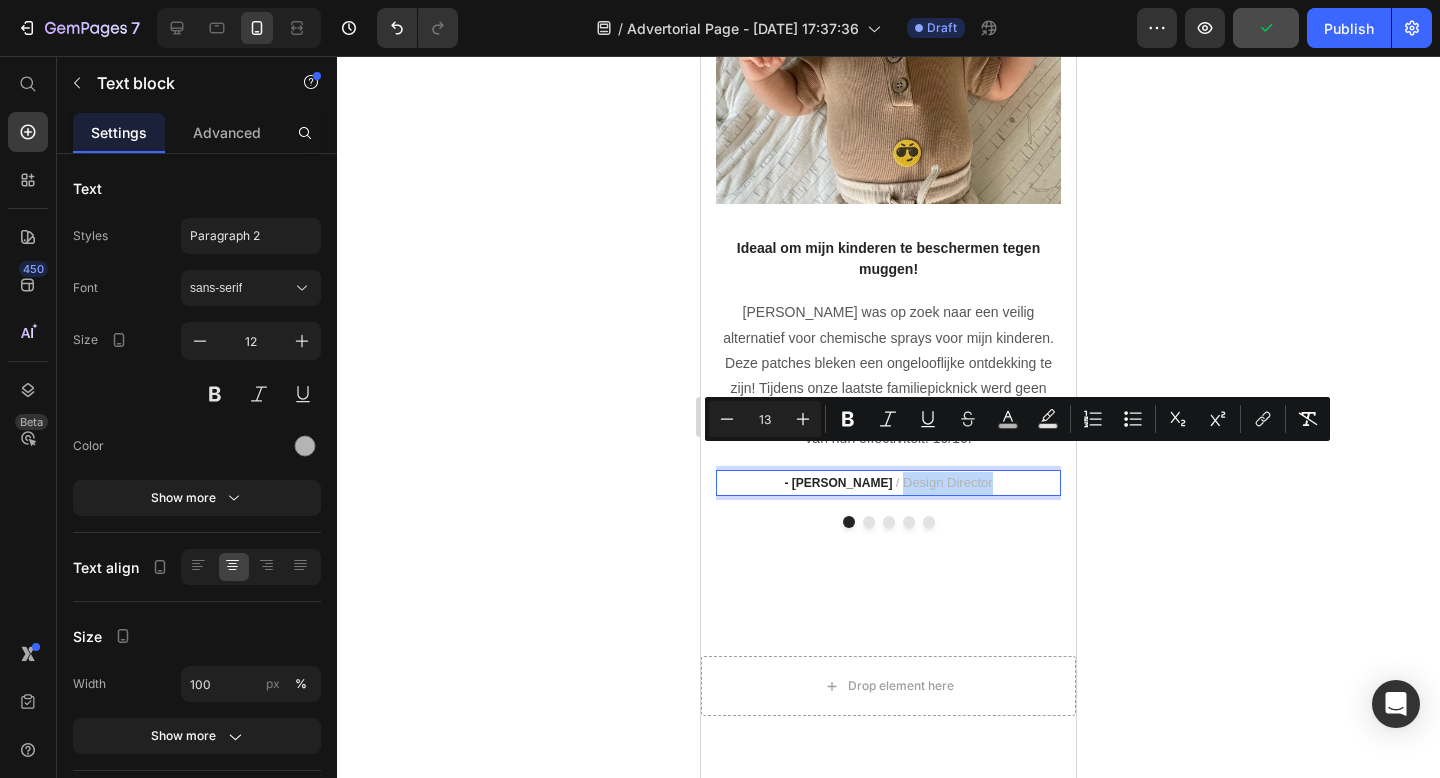 drag, startPoint x: 985, startPoint y: 459, endPoint x: 893, endPoint y: 464, distance: 92.13577 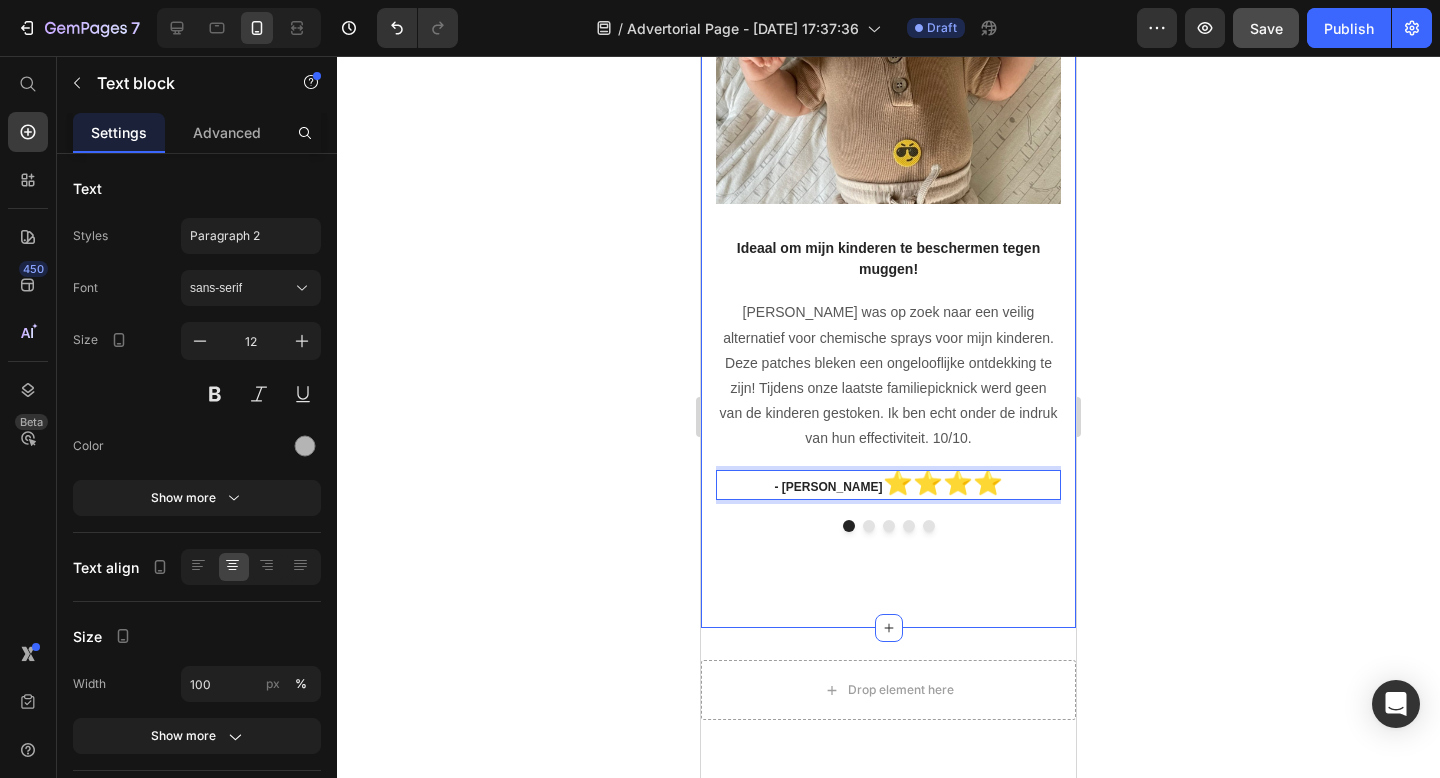 click on "Icon                Icon                Icon                Icon
Icon Icon List Hoz 11 000+ 5-sterren beoordelingen Text block Dit Is Wat Onze Klanten Te Zeggen Hebben Heading Image Ideaal om mijn kinderen te beschermen tegen muggen! Text block Ik was op zoek naar een veilig alternatief voor chemische sprays voor mijn kinderen. Deze patches bleken een ongelooflijke ontdekking te zijn! Tijdens onze laatste familiepicknick werd geen van de kinderen gestoken. Ik ben echt onder de indruk van hun effectiviteit. 10/10. Text block - Stéphanie S.  ⭐⭐⭐⭐ Text block   48 Image Not a Doubter Anymore Text block "I was a little leery about the claim of not needing your hands to get the shoes on, but I’m a believer now. Great, true fit and good." Text block PATRICIA B.   / Marketing Text block Image Work well for my problem Text block "Fabulous shoe. Expands where it needs to expand. Contracts where it needs to contract, and soooo easy to put on. Lots of support." Text block" at bounding box center [888, 108] 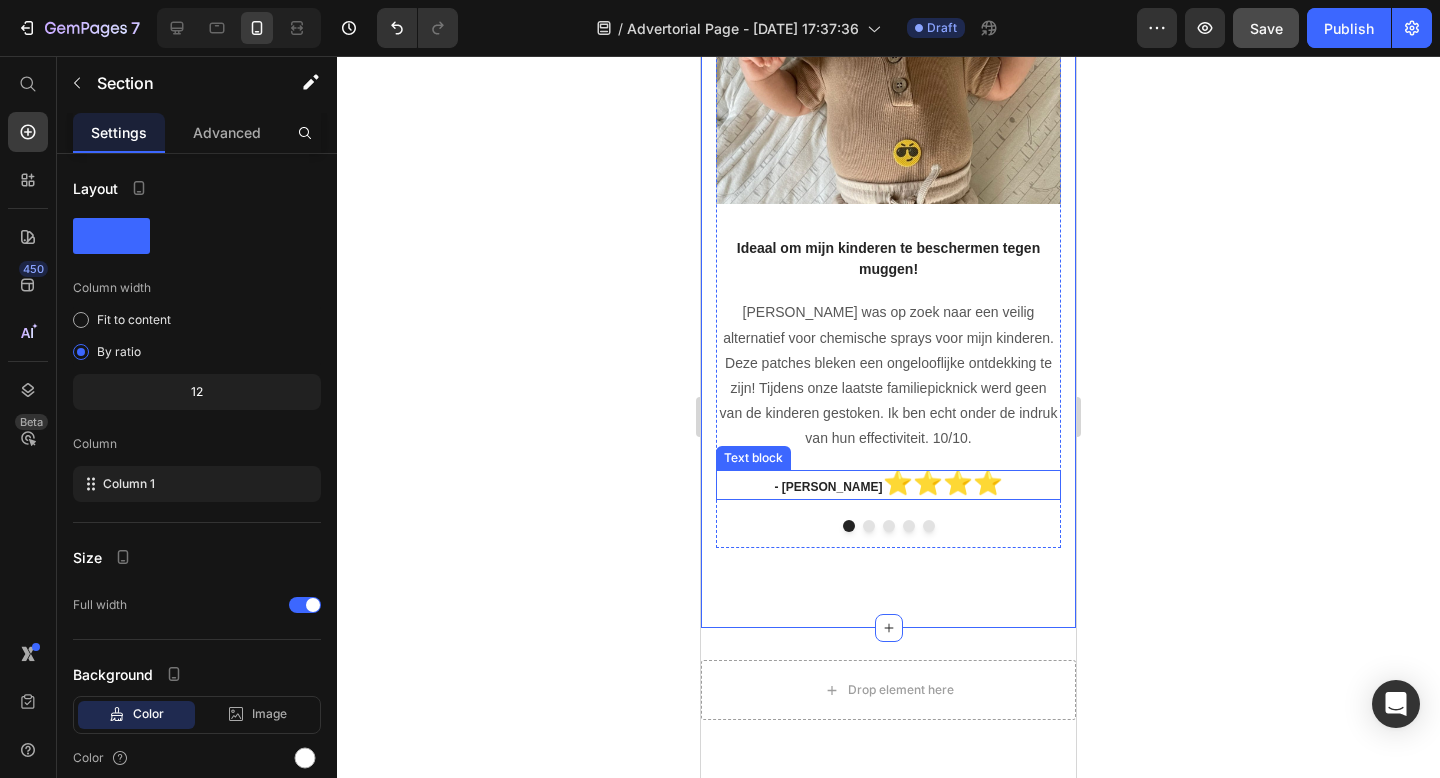 click on "- Stéphanie S.  ⭐⭐⭐⭐" at bounding box center [888, 485] 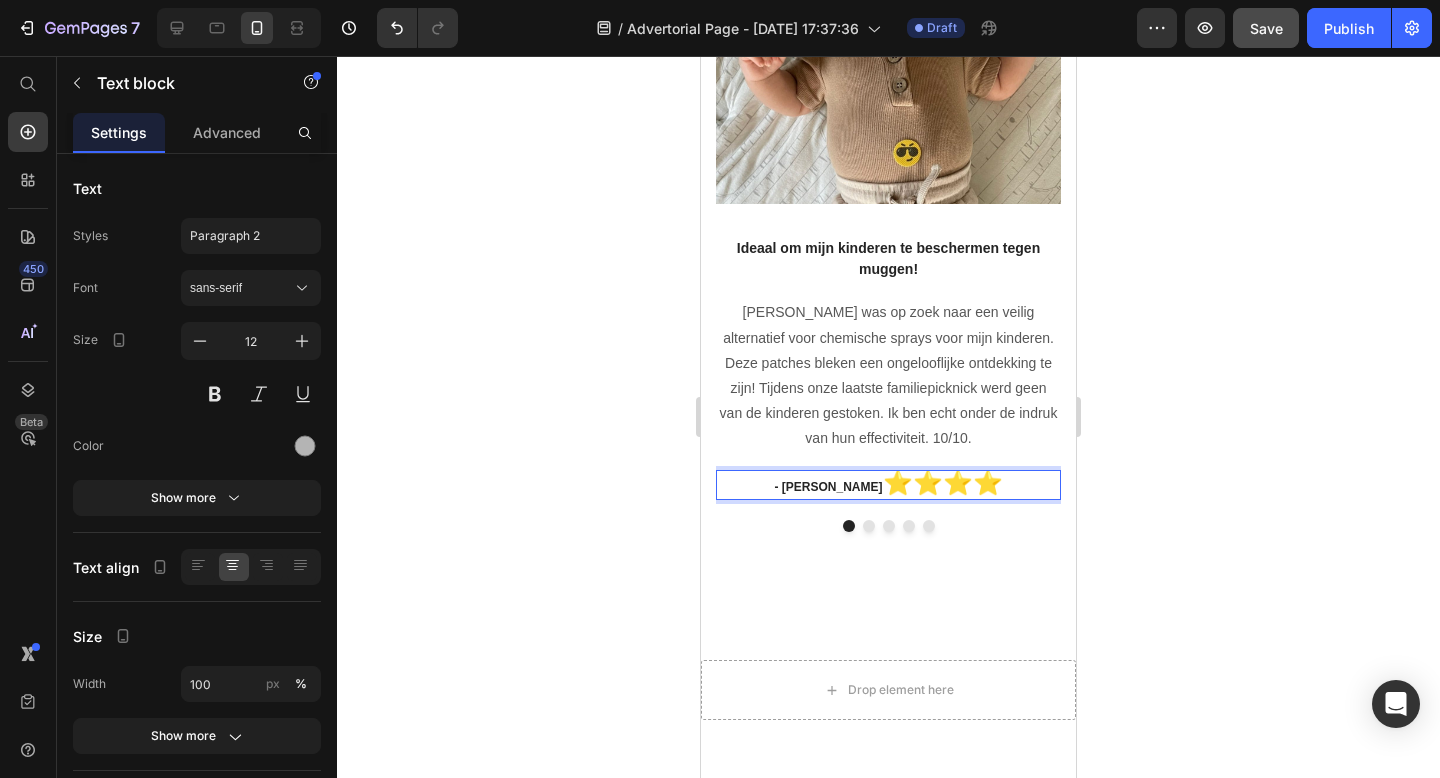 click on "- Stéphanie S.  ⭐⭐⭐⭐" at bounding box center (888, 485) 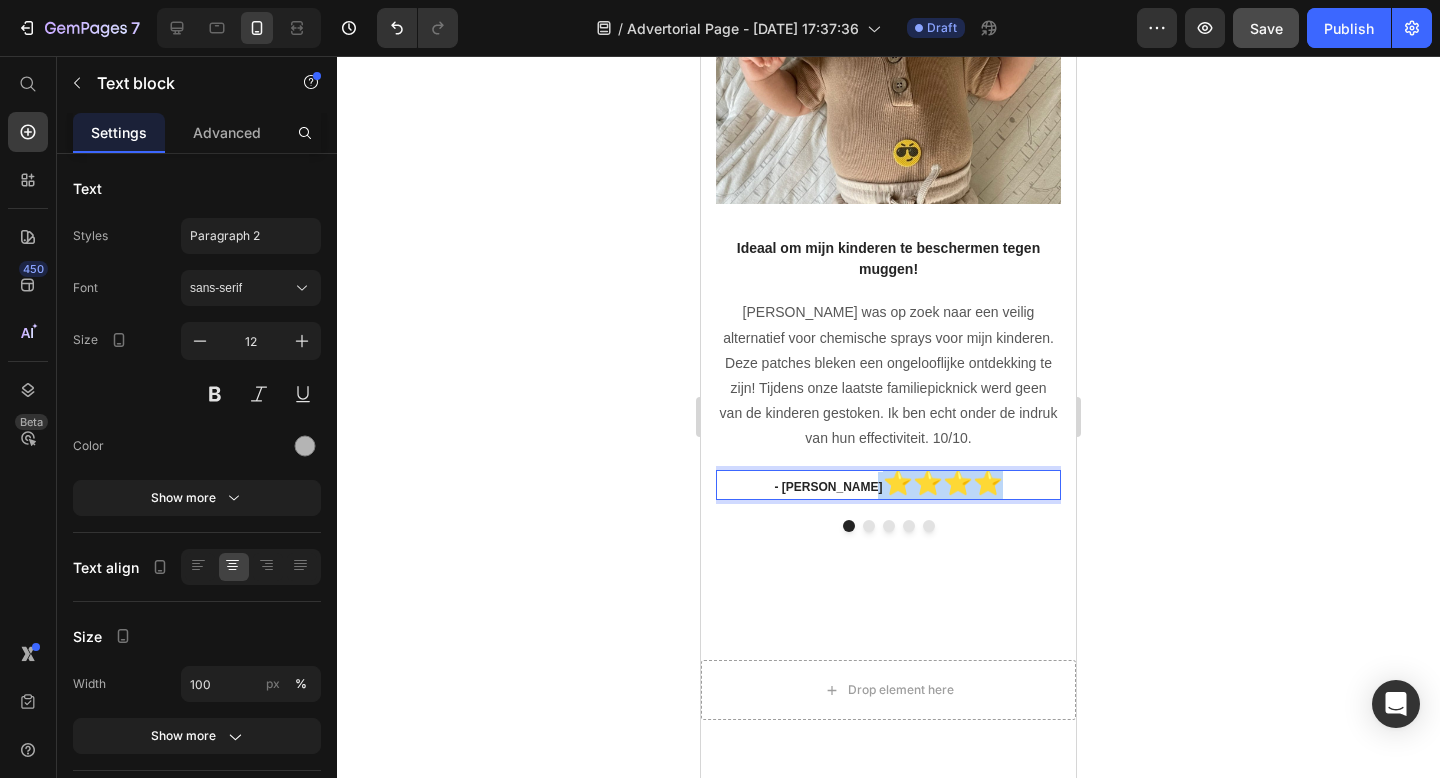drag, startPoint x: 981, startPoint y: 457, endPoint x: 880, endPoint y: 456, distance: 101.00495 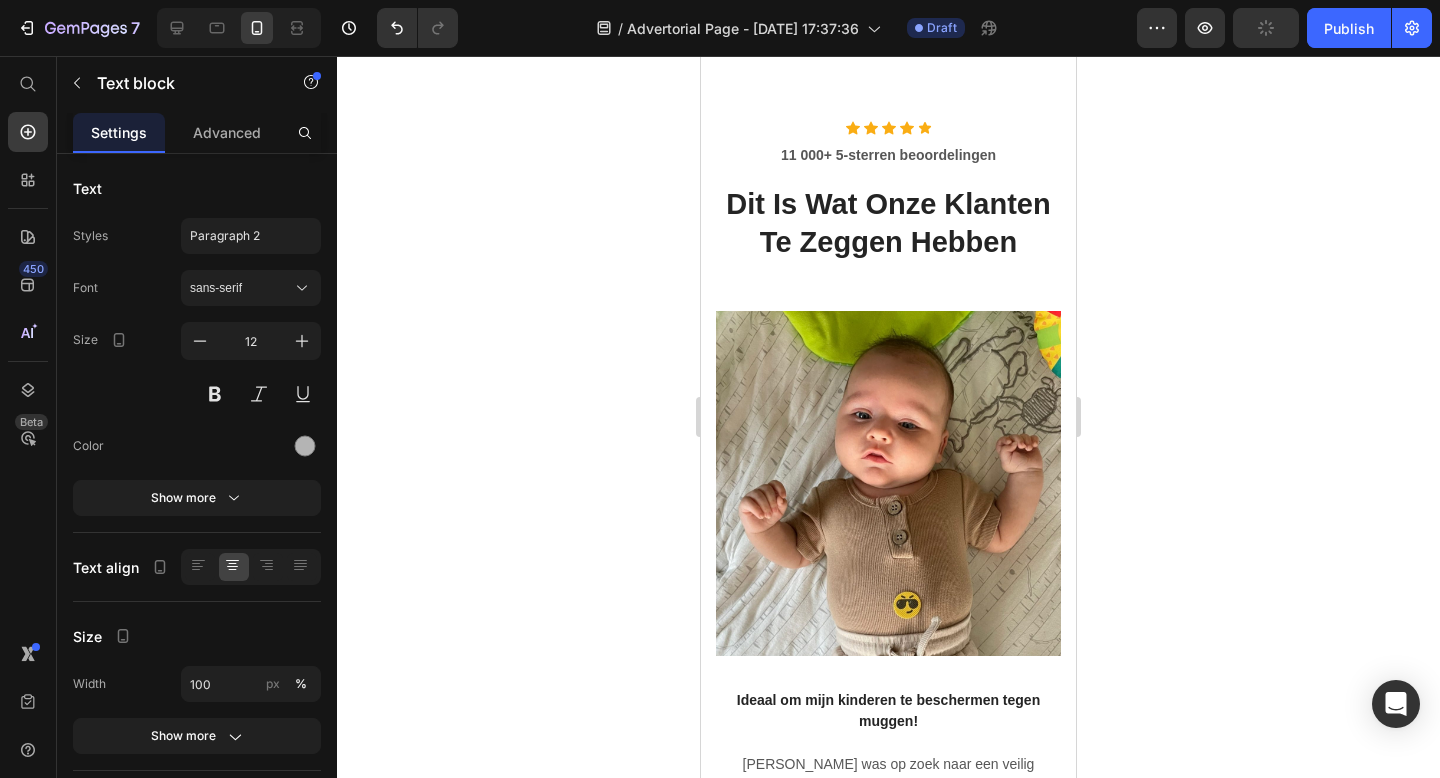 scroll, scrollTop: 3127, scrollLeft: 0, axis: vertical 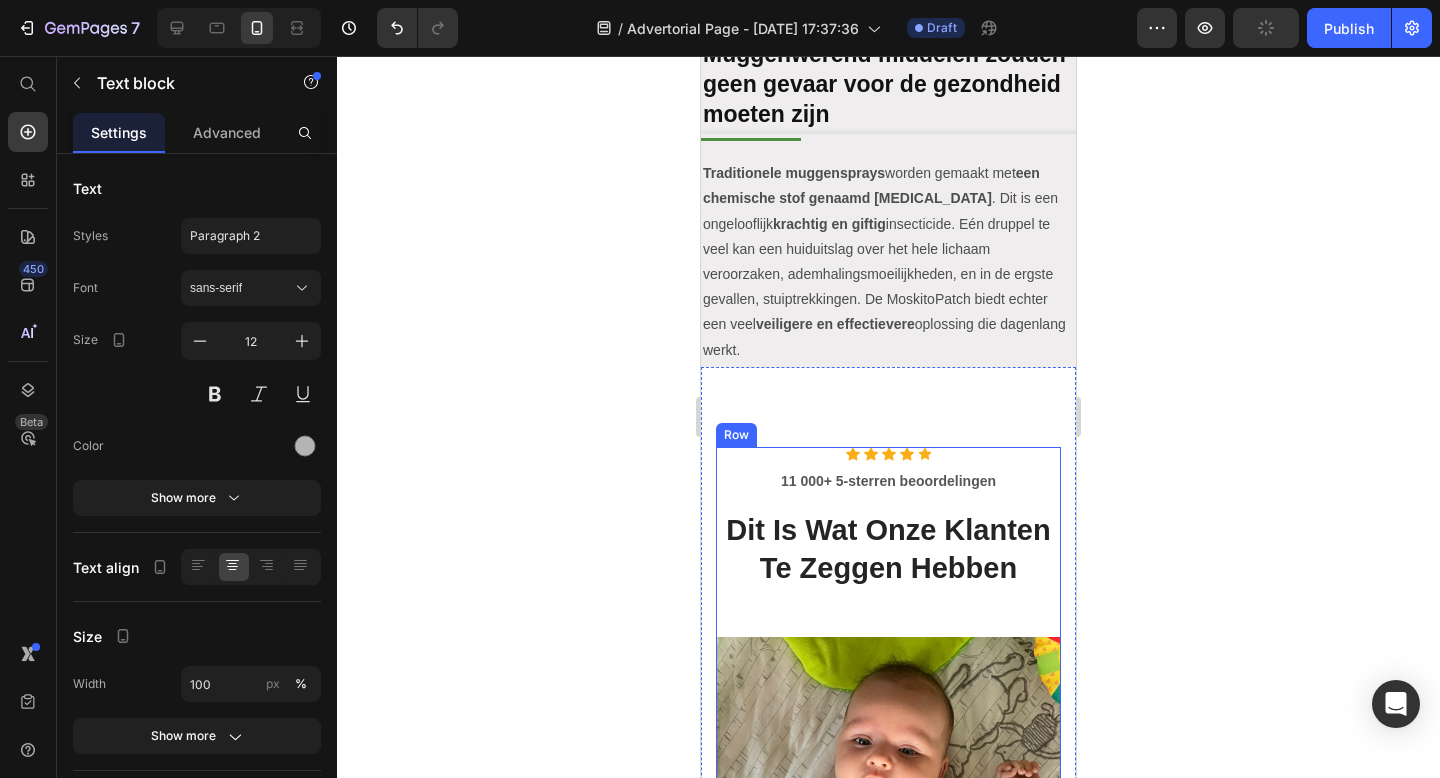 click on "Icon                Icon                Icon                Icon
Icon" at bounding box center (888, 454) 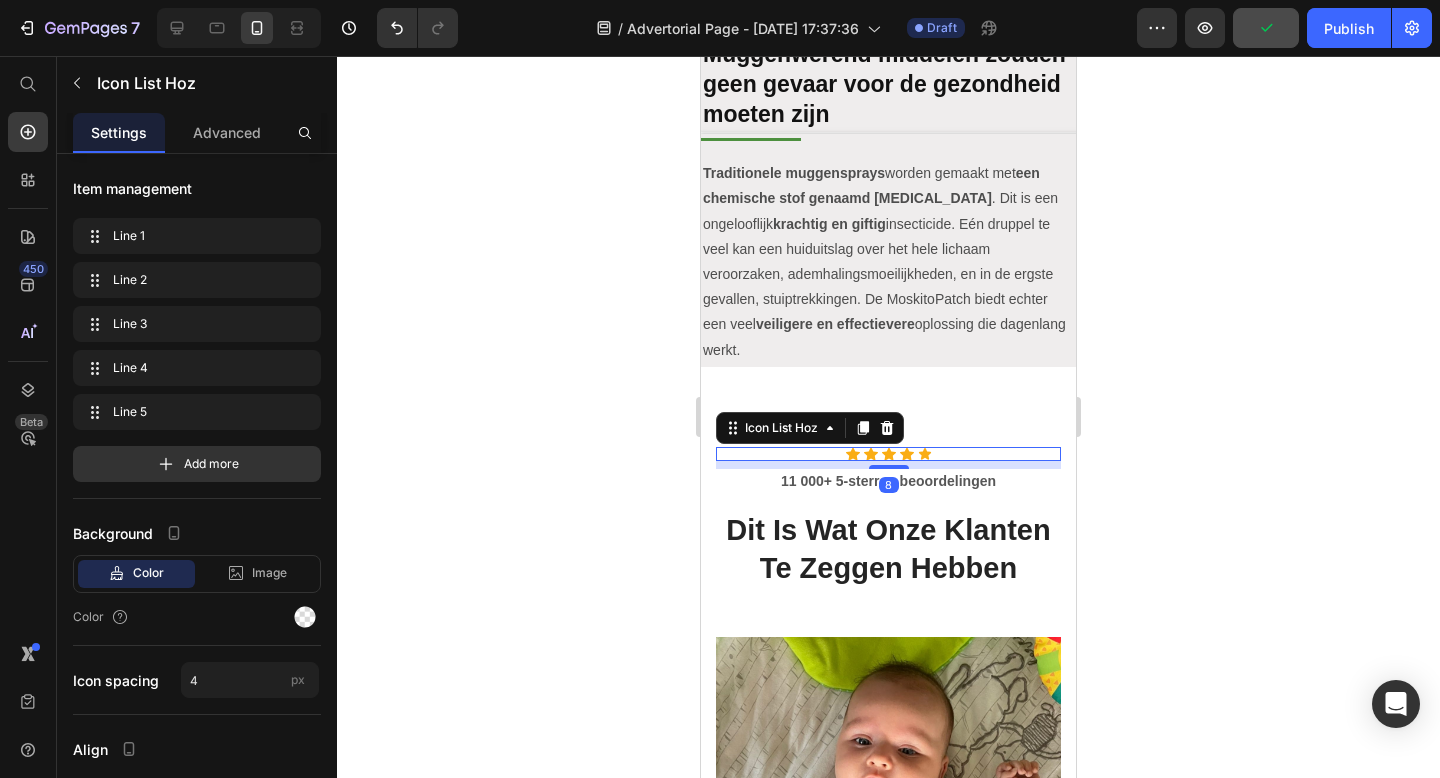 click on "Icon                Icon                Icon                Icon
Icon" at bounding box center [888, 454] 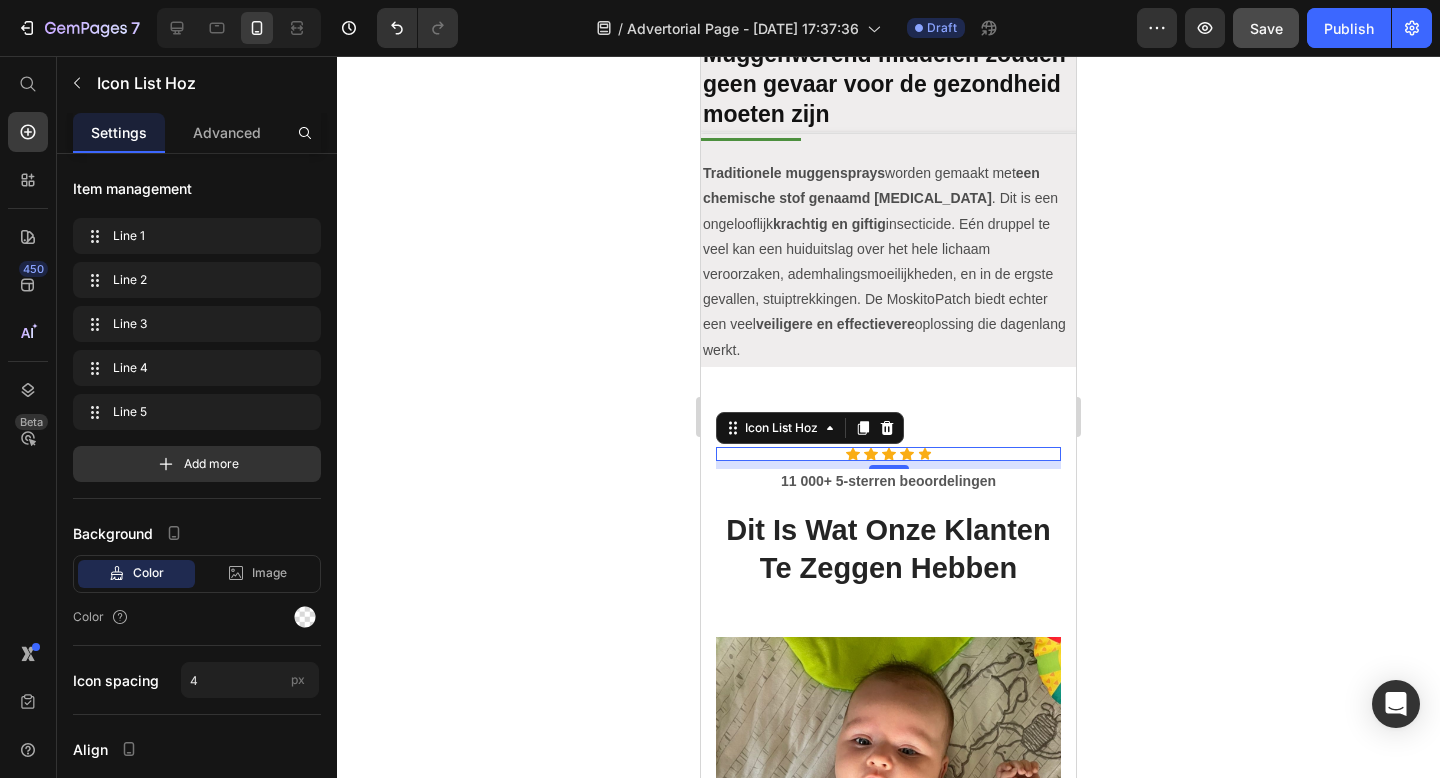 click on "Icon                Icon                Icon                Icon
Icon" at bounding box center (888, 454) 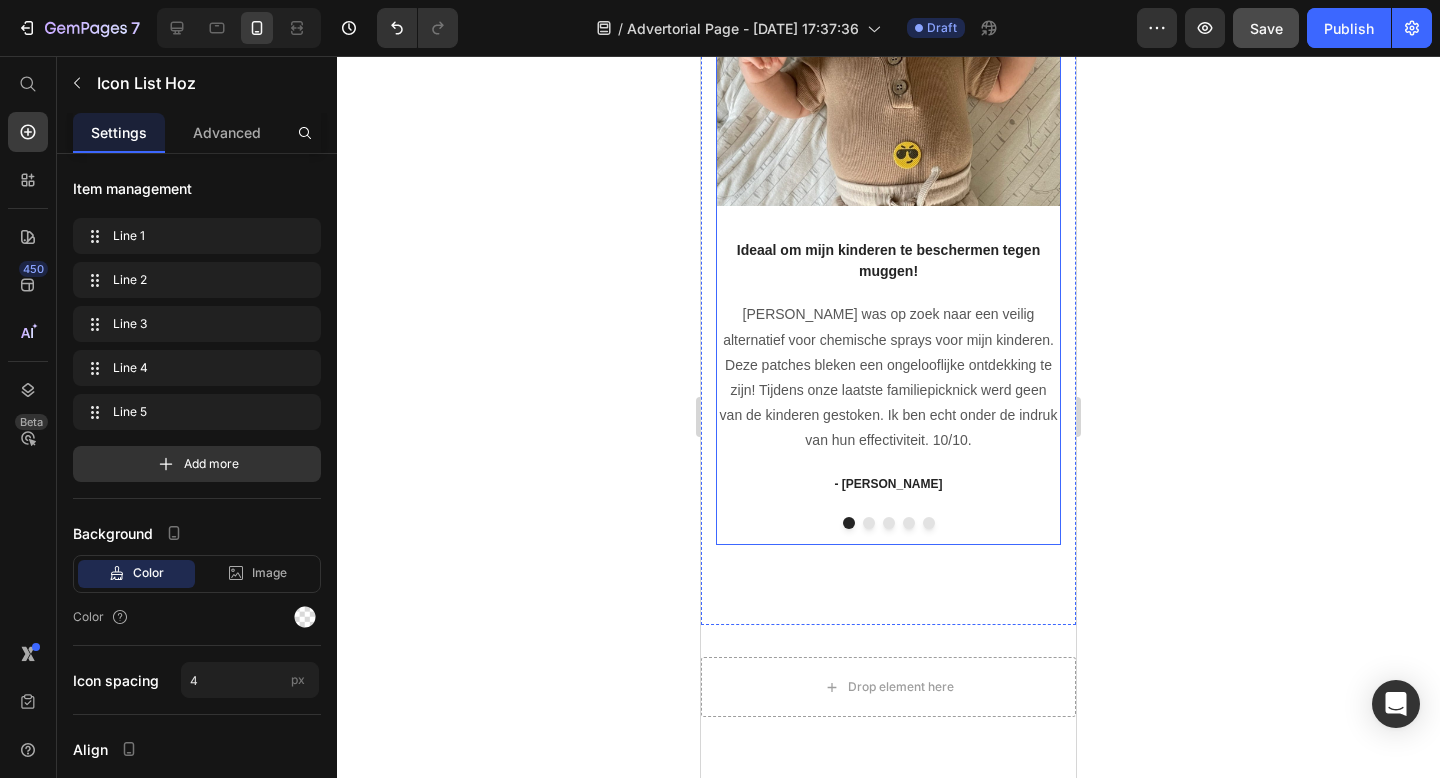scroll, scrollTop: 3851, scrollLeft: 0, axis: vertical 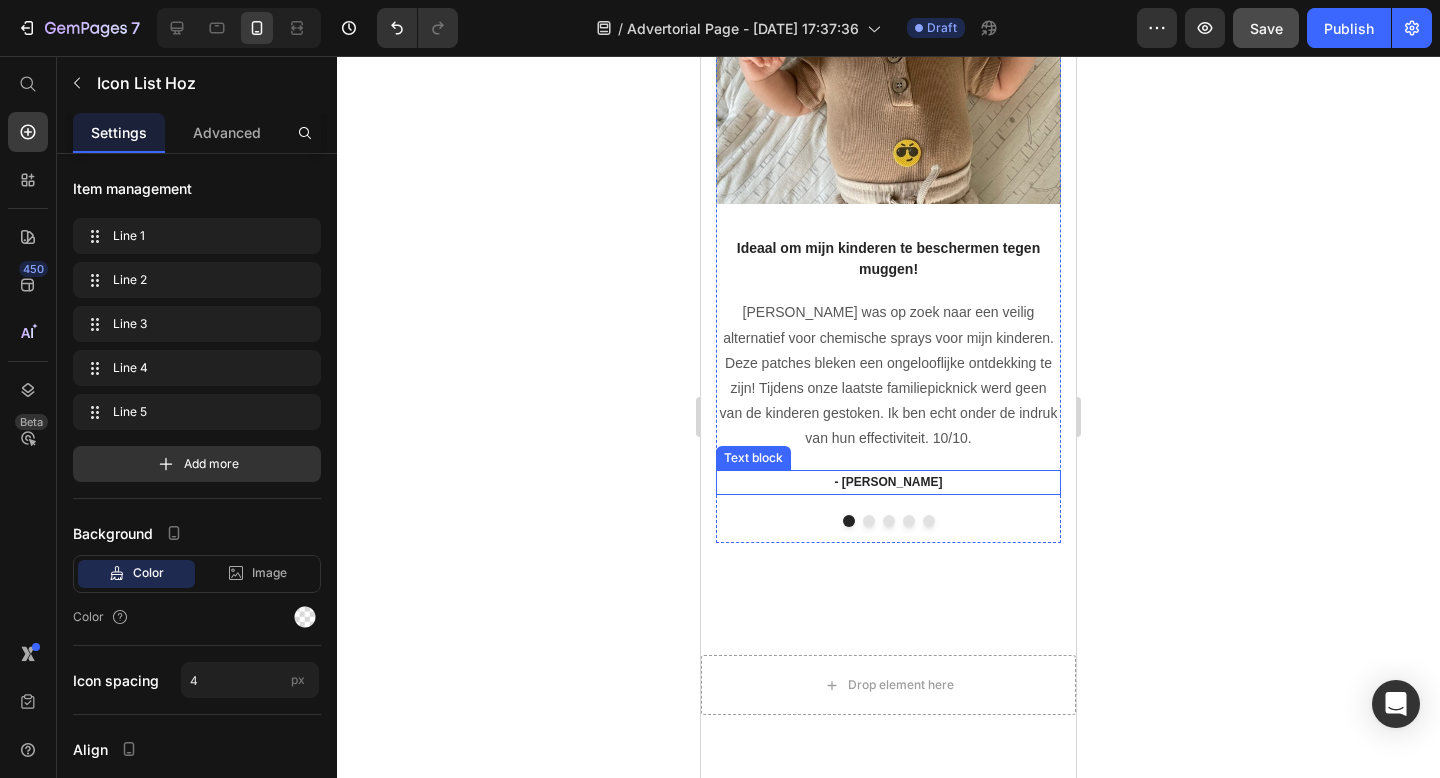 click on "- Stéphanie S." at bounding box center (888, 483) 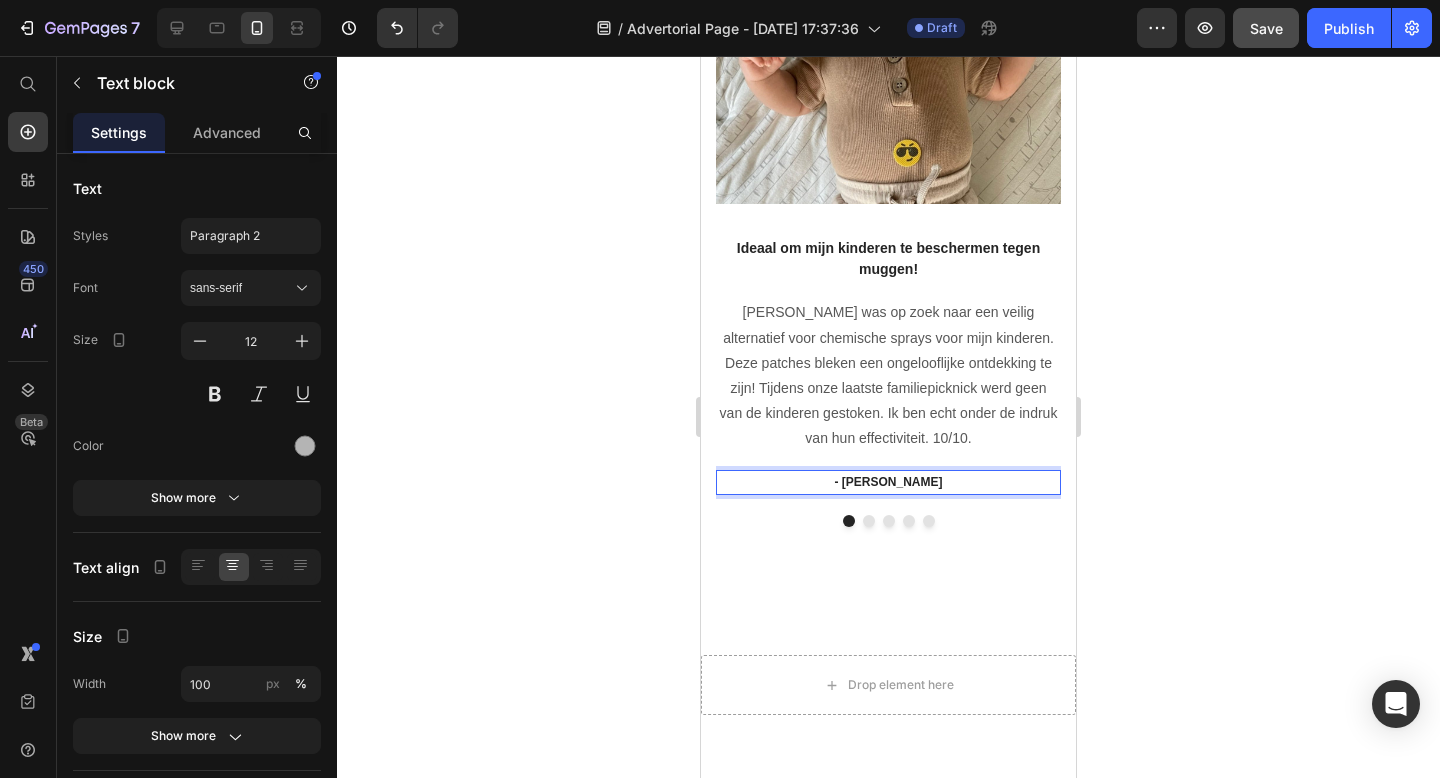 click on "- Stéphanie S." at bounding box center (888, 483) 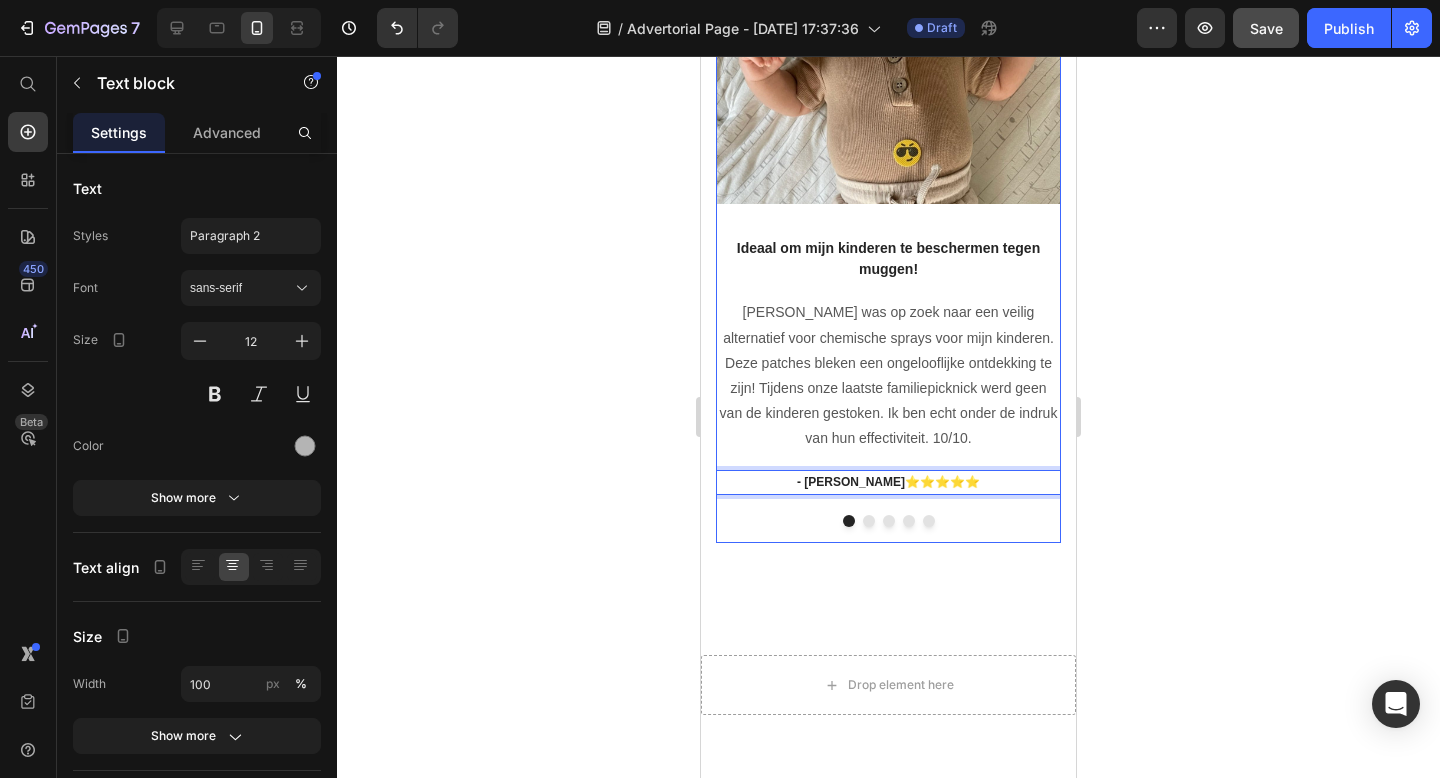 click at bounding box center (869, 521) 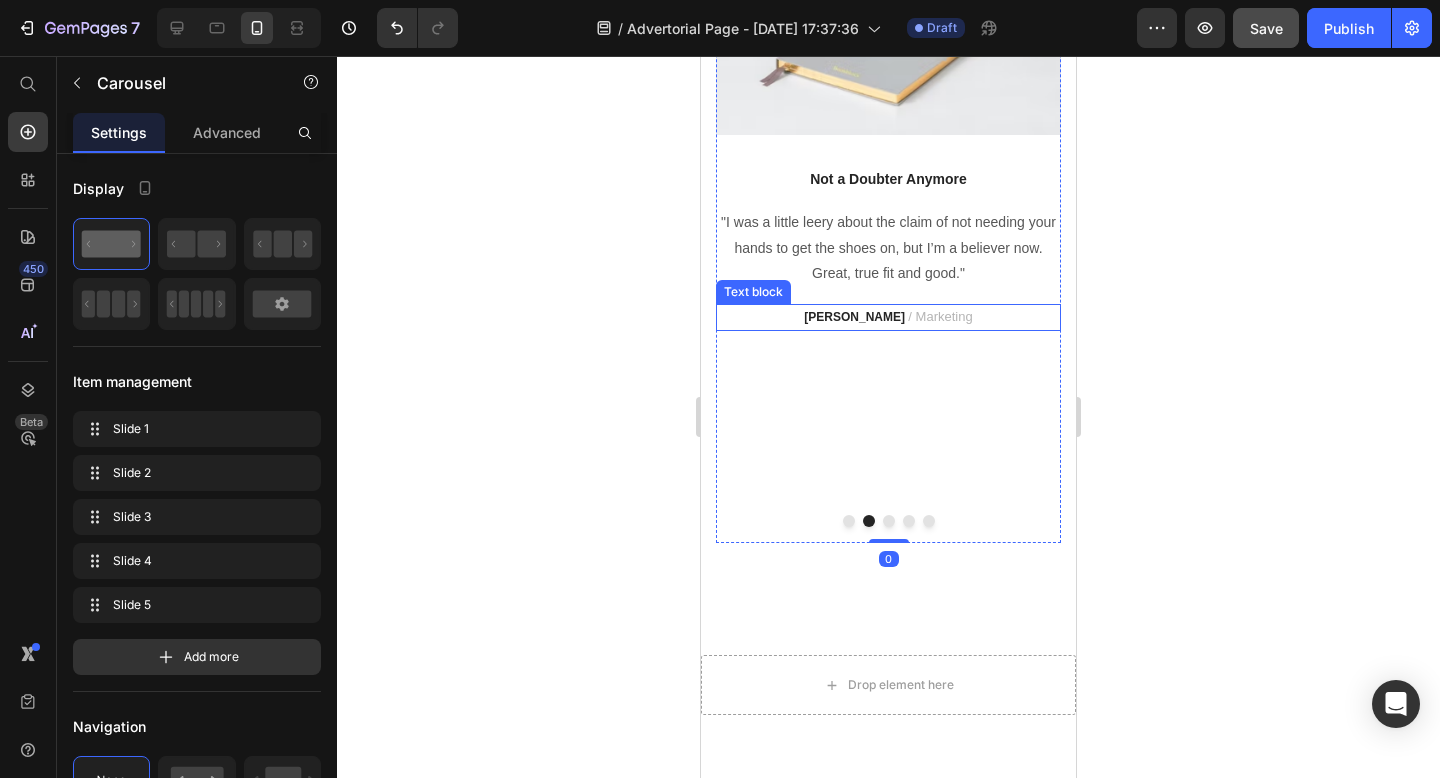 click on "/ Marketing" at bounding box center (940, 316) 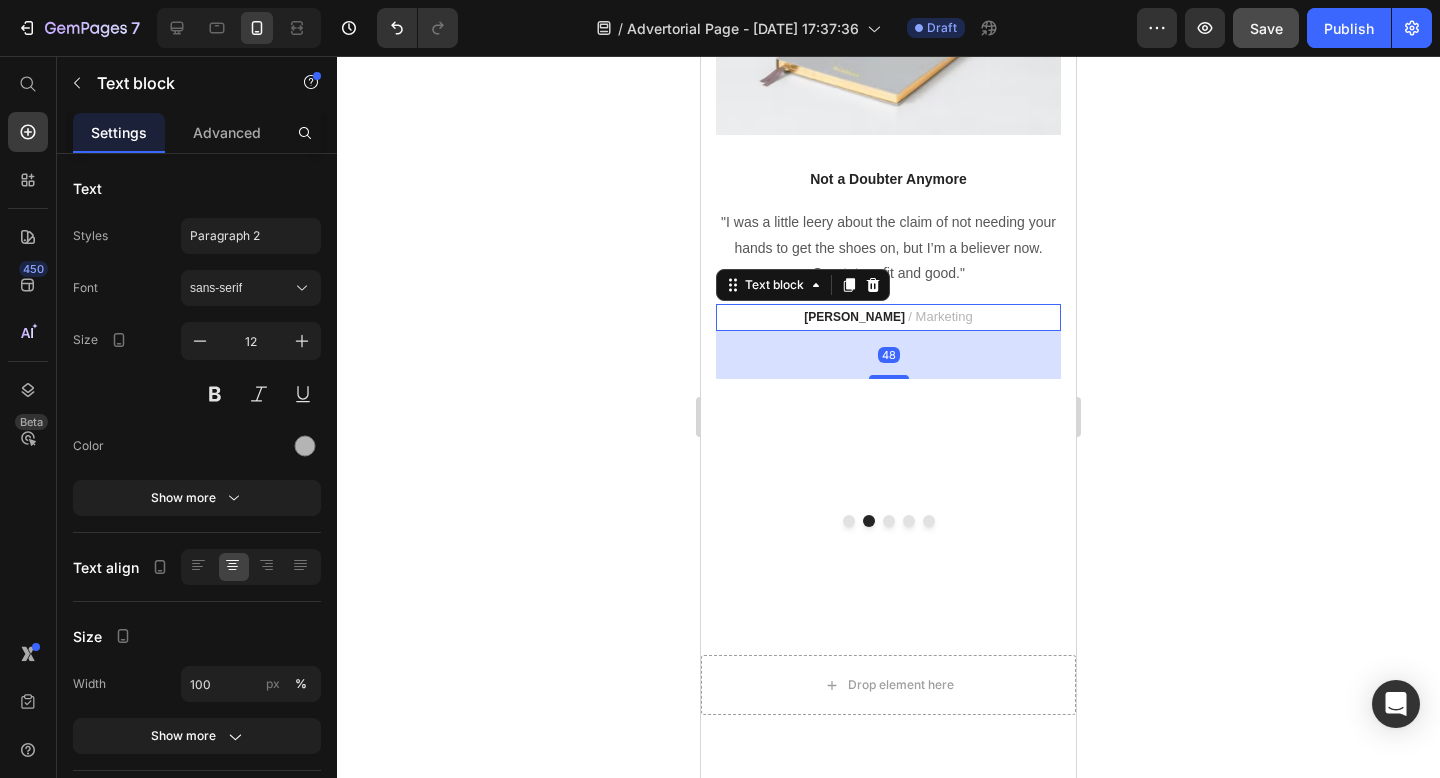 click on "/ Marketing" at bounding box center (940, 316) 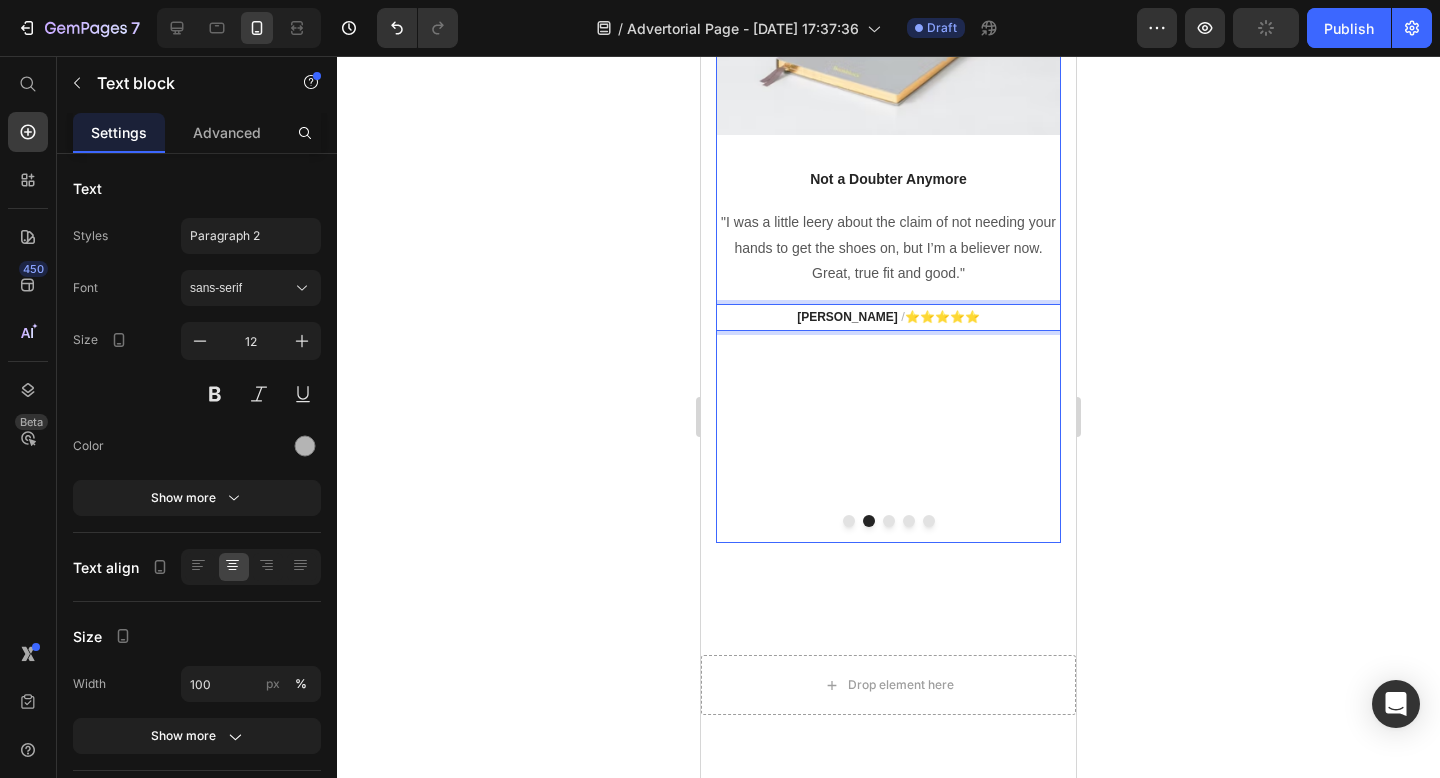 click at bounding box center [889, 521] 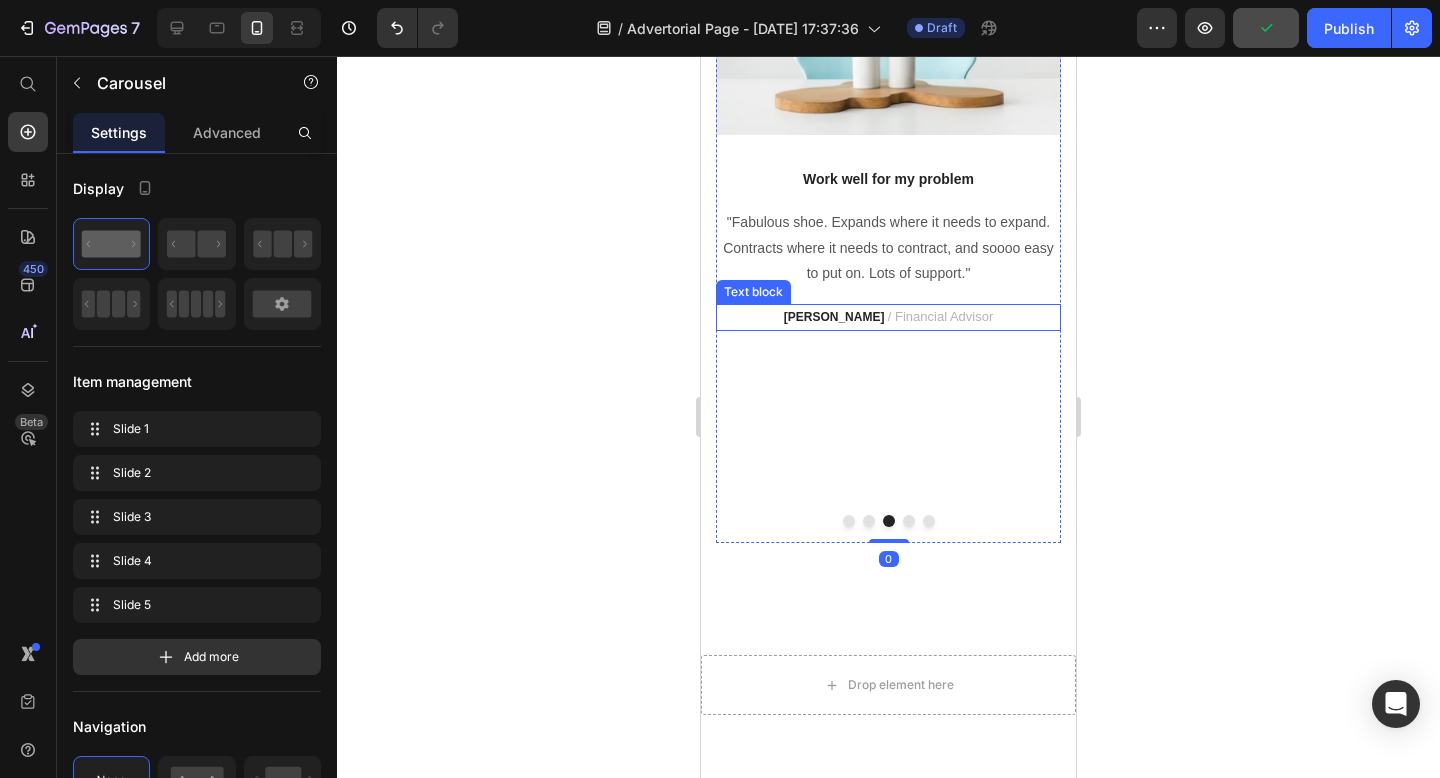 click on "/ Financial Advisor" at bounding box center (941, 316) 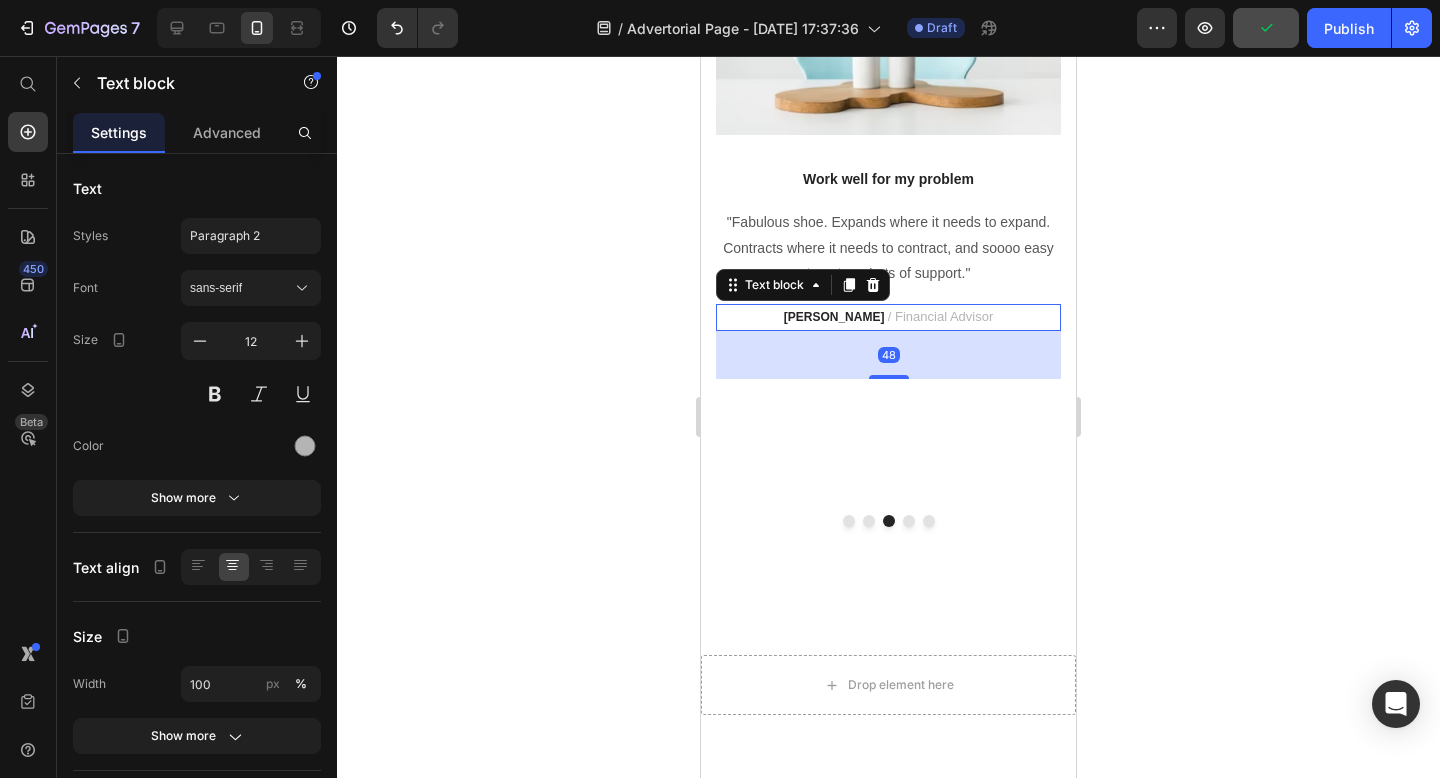 click on "/ Financial Advisor" at bounding box center [941, 316] 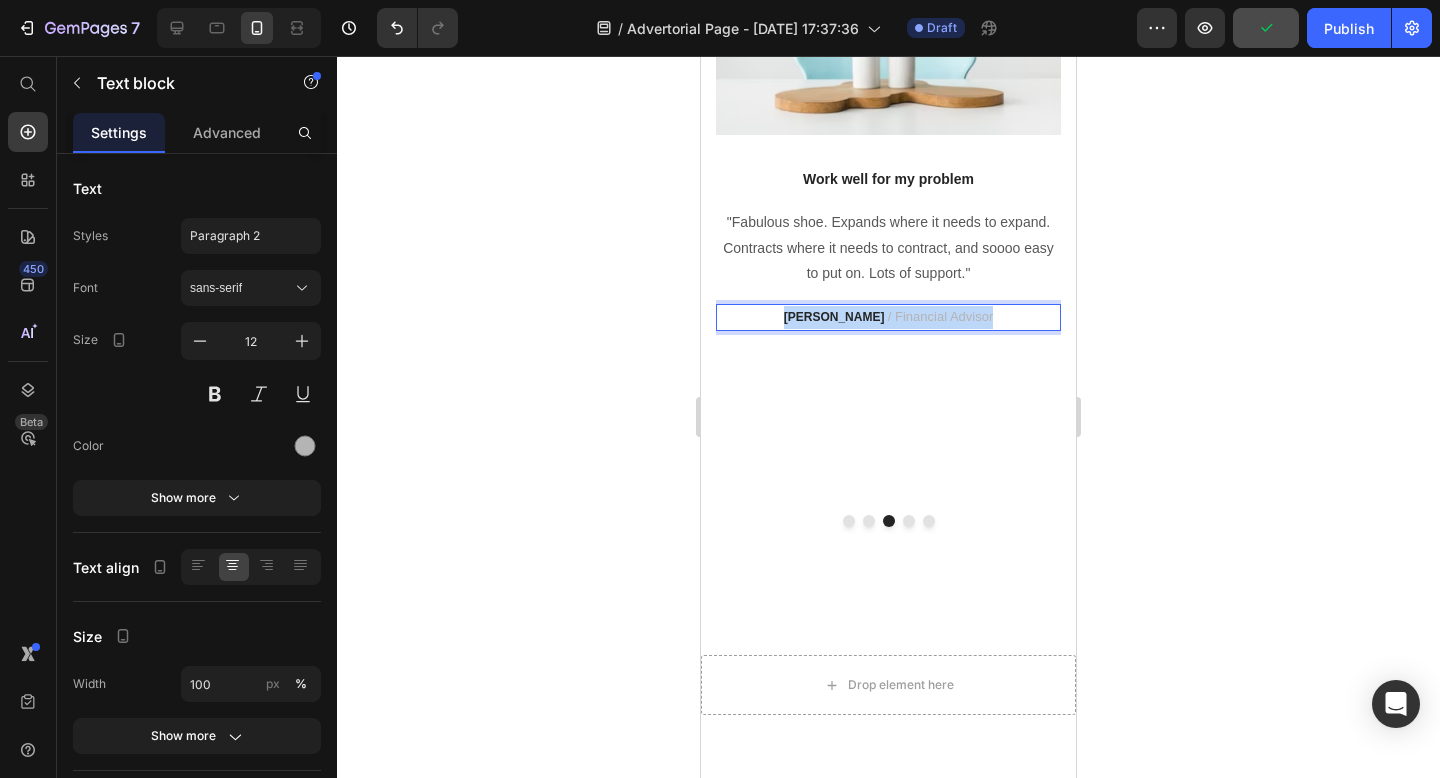 click on "/ Financial Advisor" at bounding box center (941, 316) 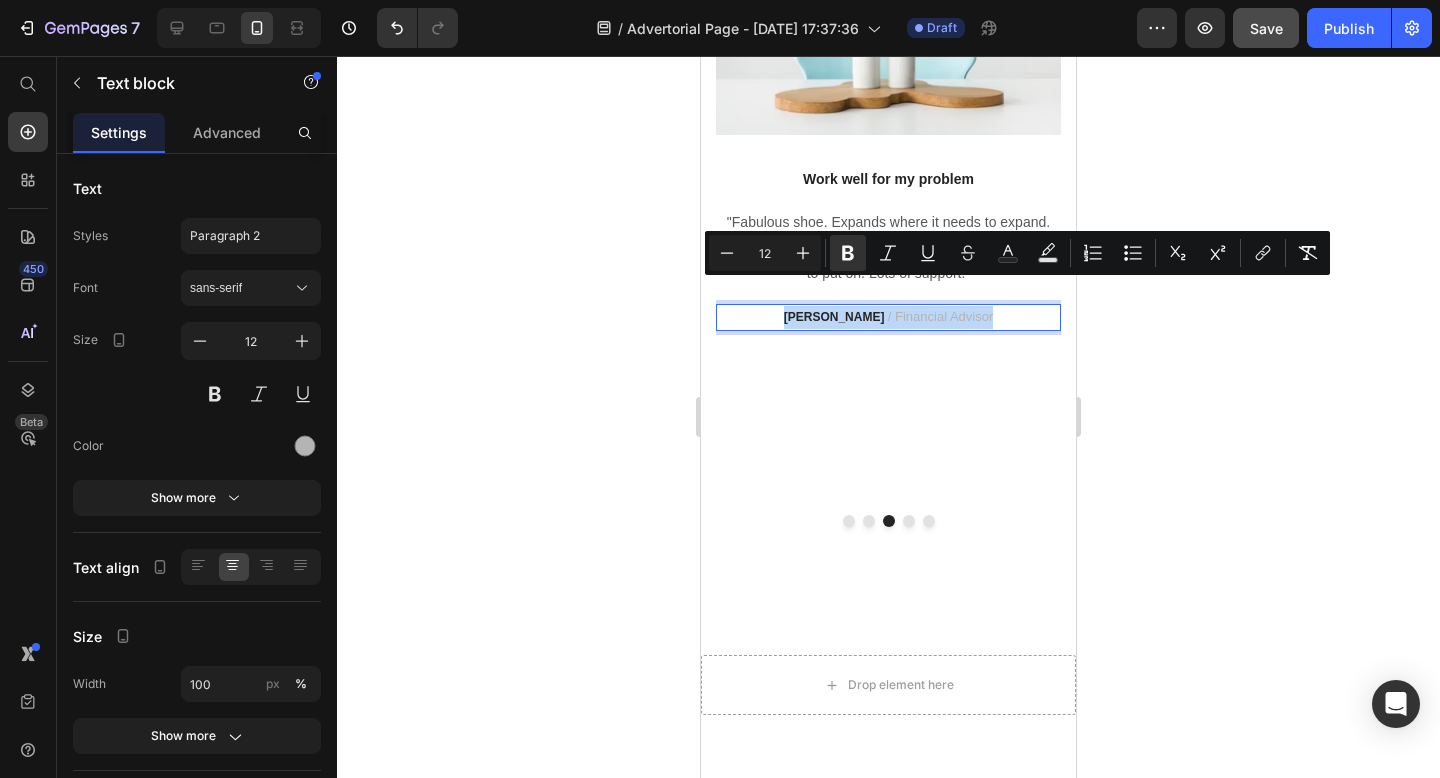 click on "TRAVIS J.   / Financial Advisor" at bounding box center (888, 317) 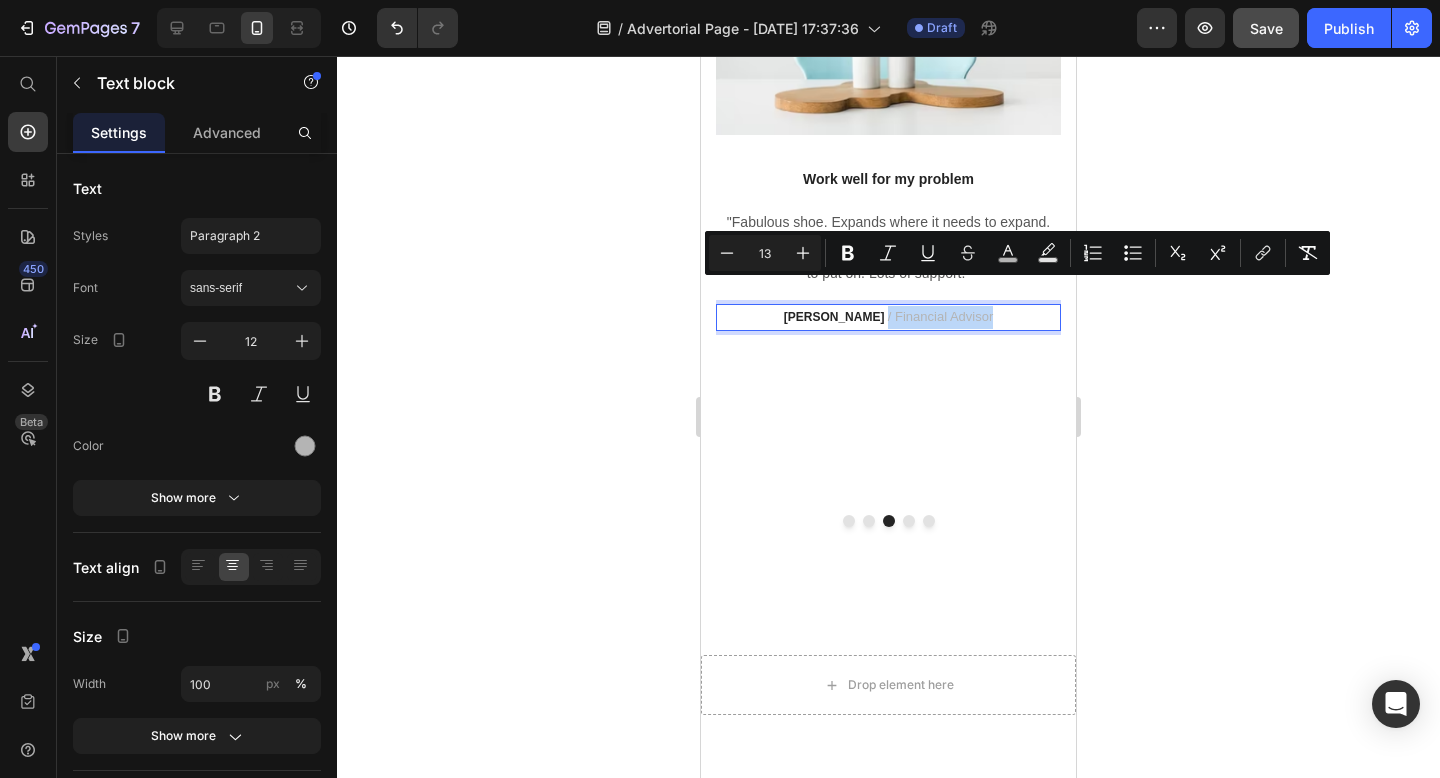 drag, startPoint x: 978, startPoint y: 293, endPoint x: 865, endPoint y: 291, distance: 113.0177 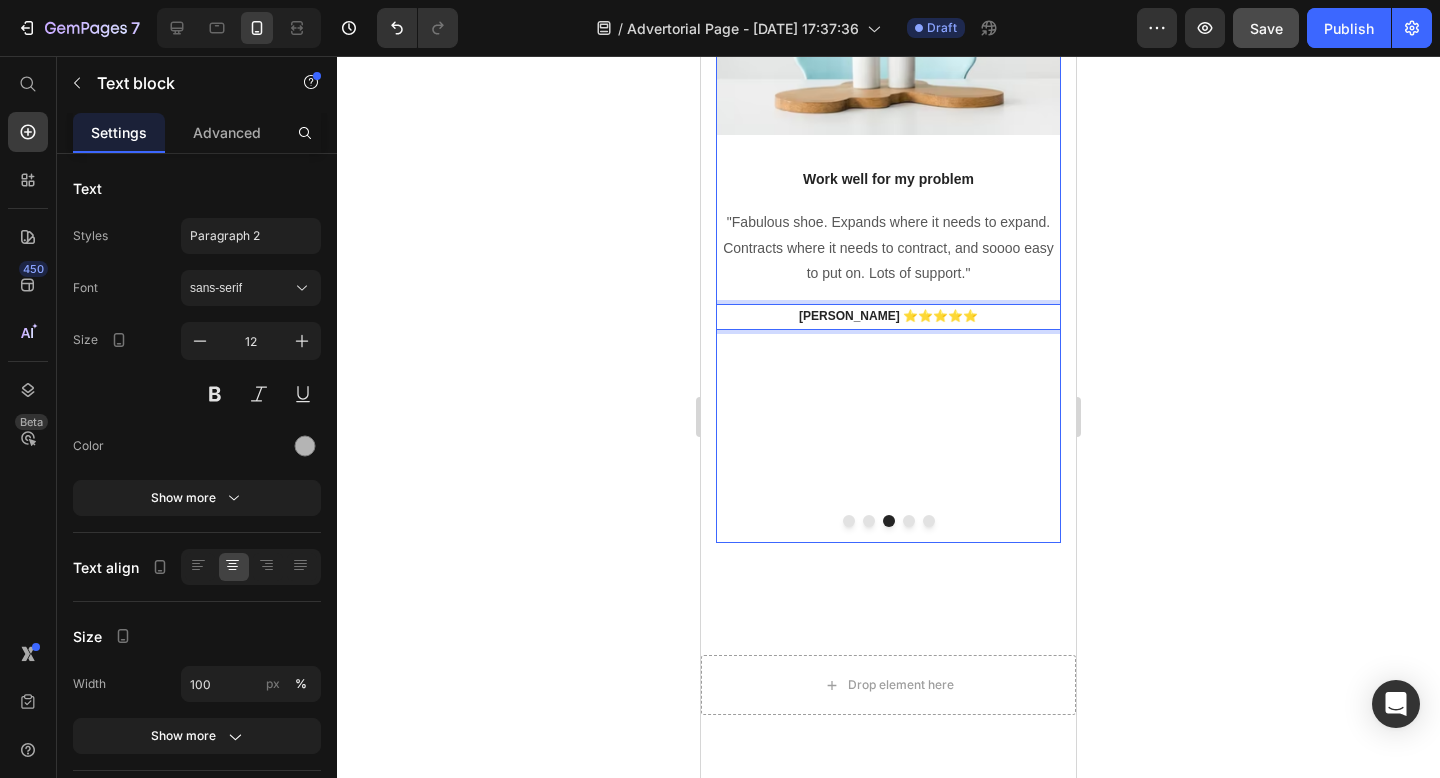 click at bounding box center (909, 521) 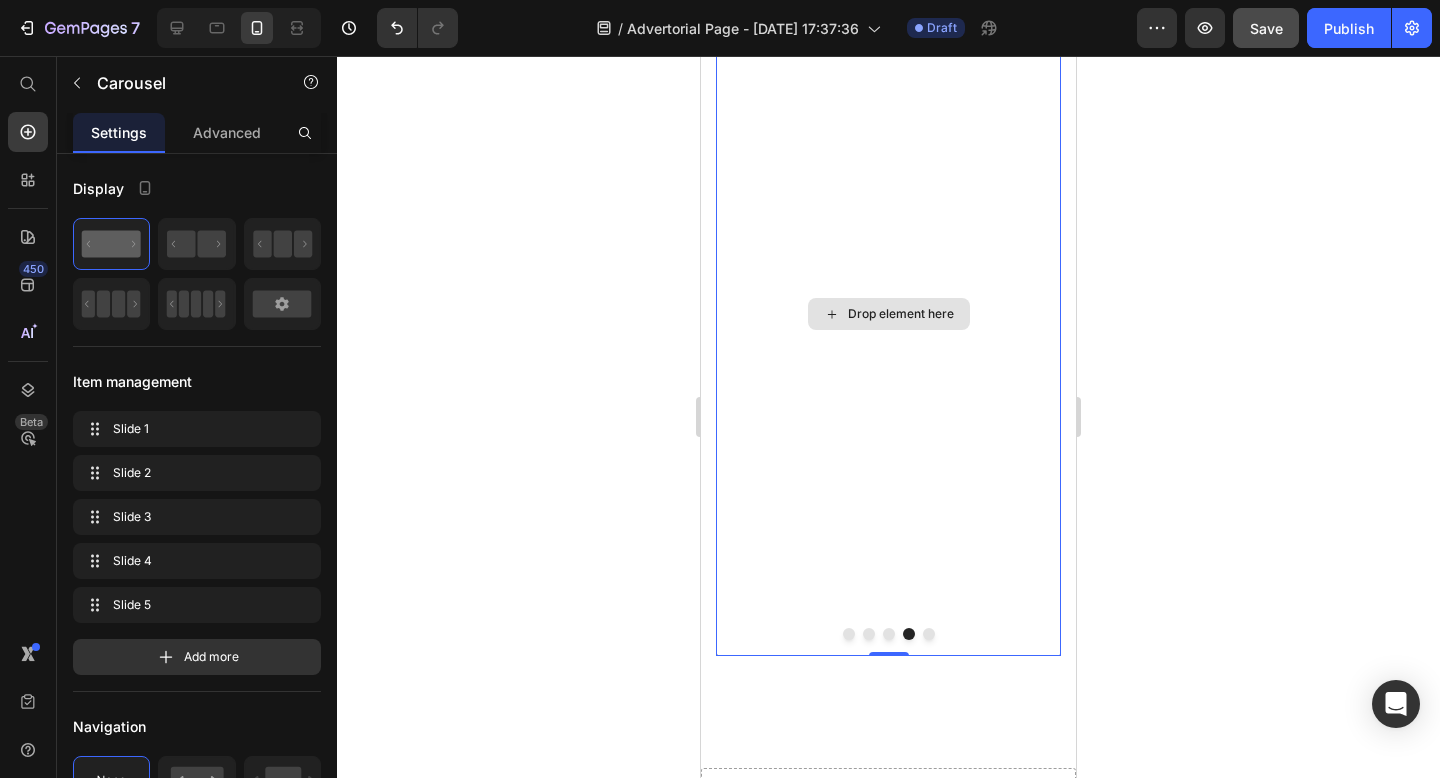 scroll, scrollTop: 3795, scrollLeft: 0, axis: vertical 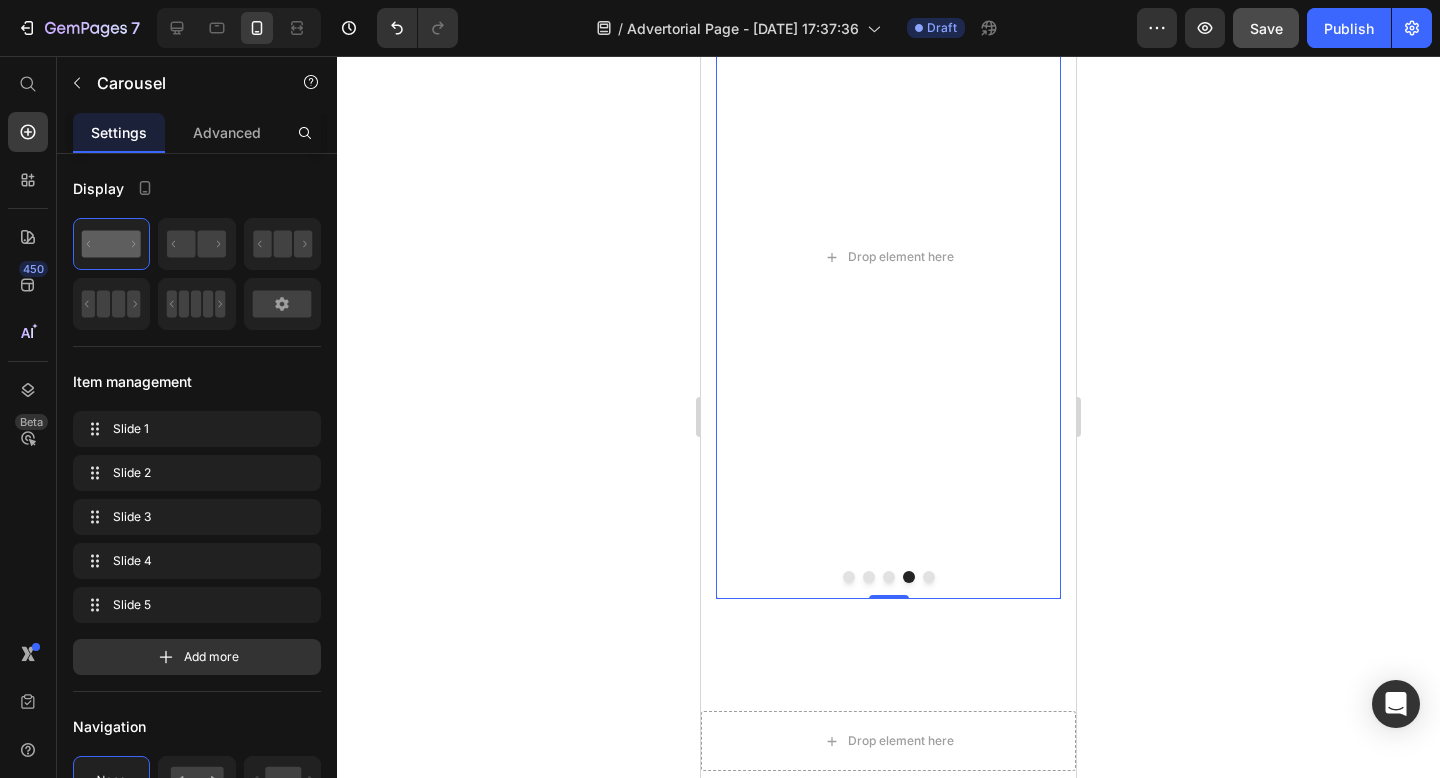 click at bounding box center (888, 577) 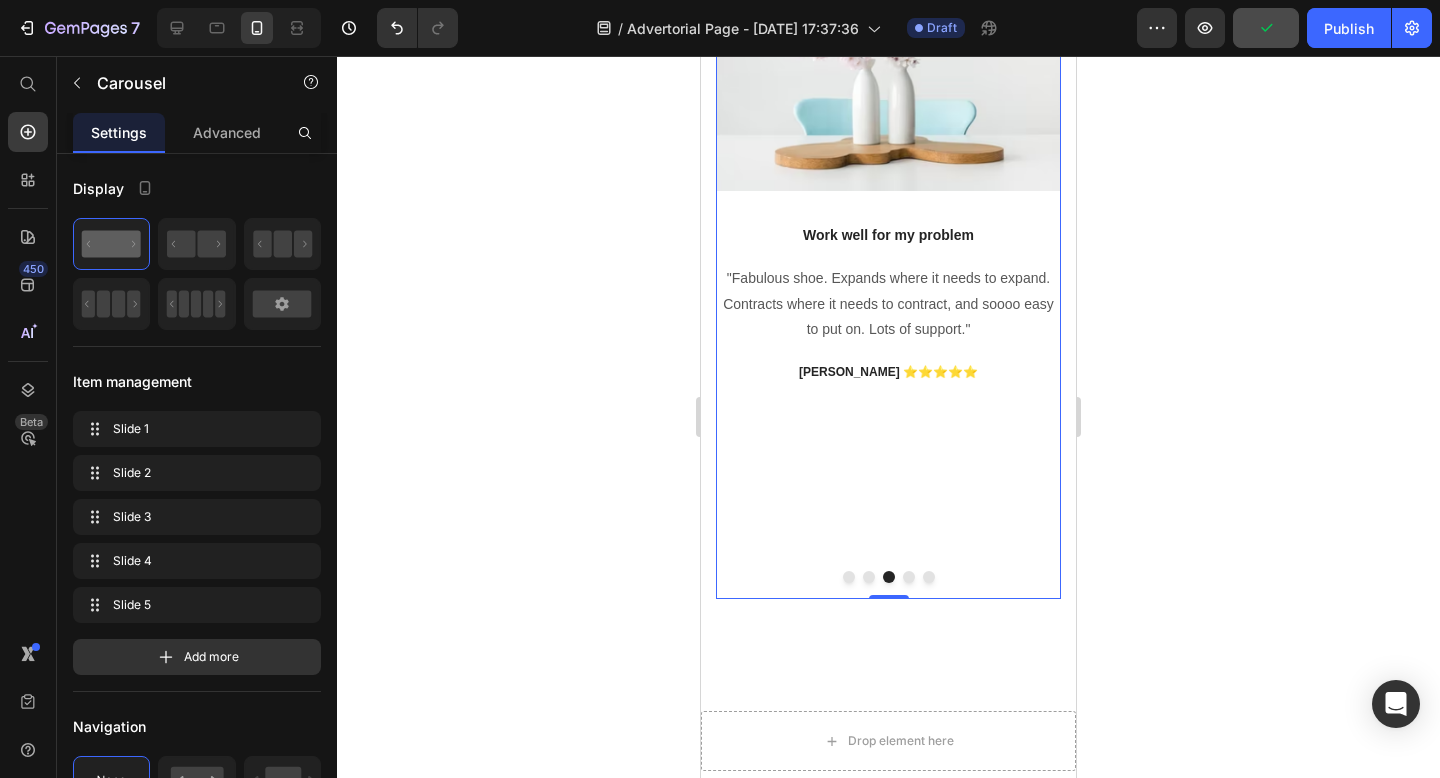 click at bounding box center [869, 577] 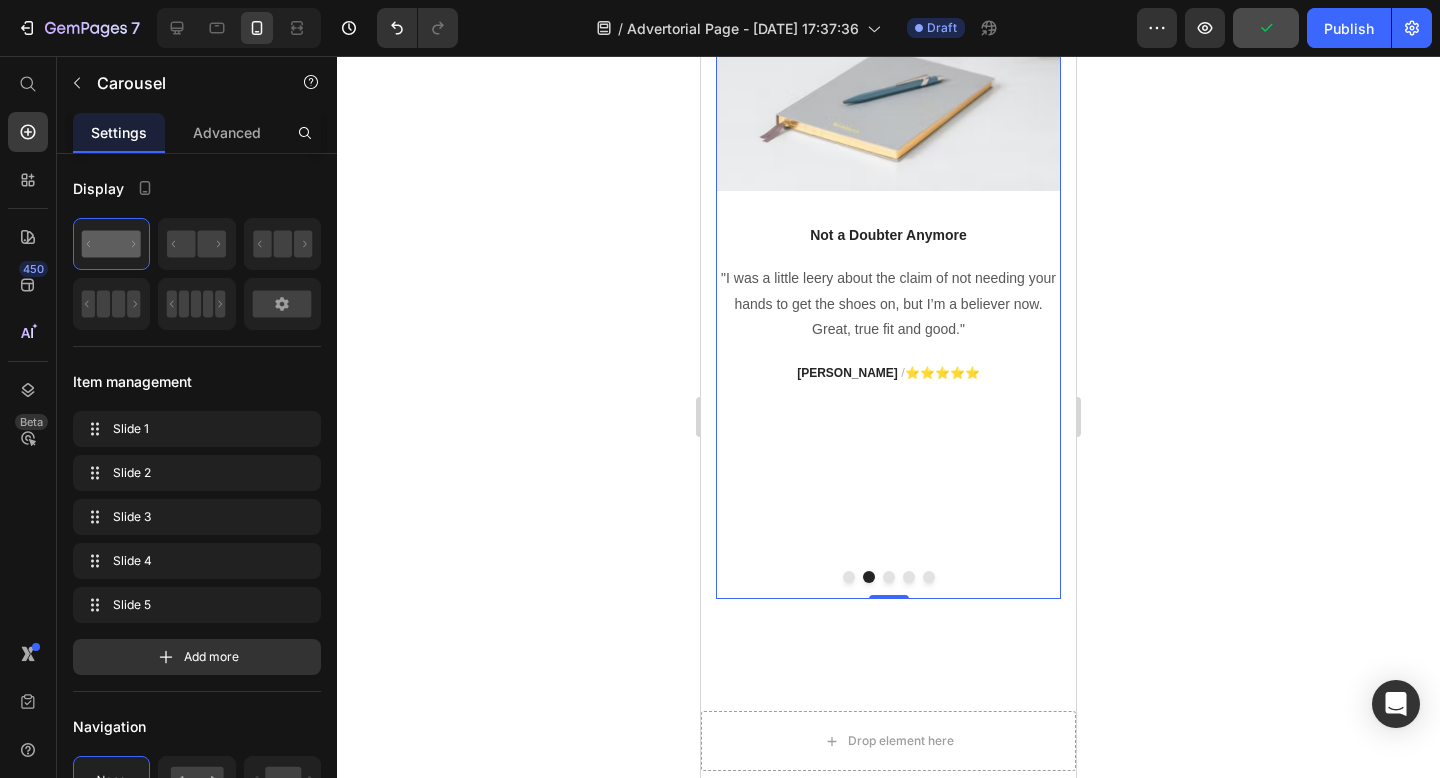 click at bounding box center (849, 577) 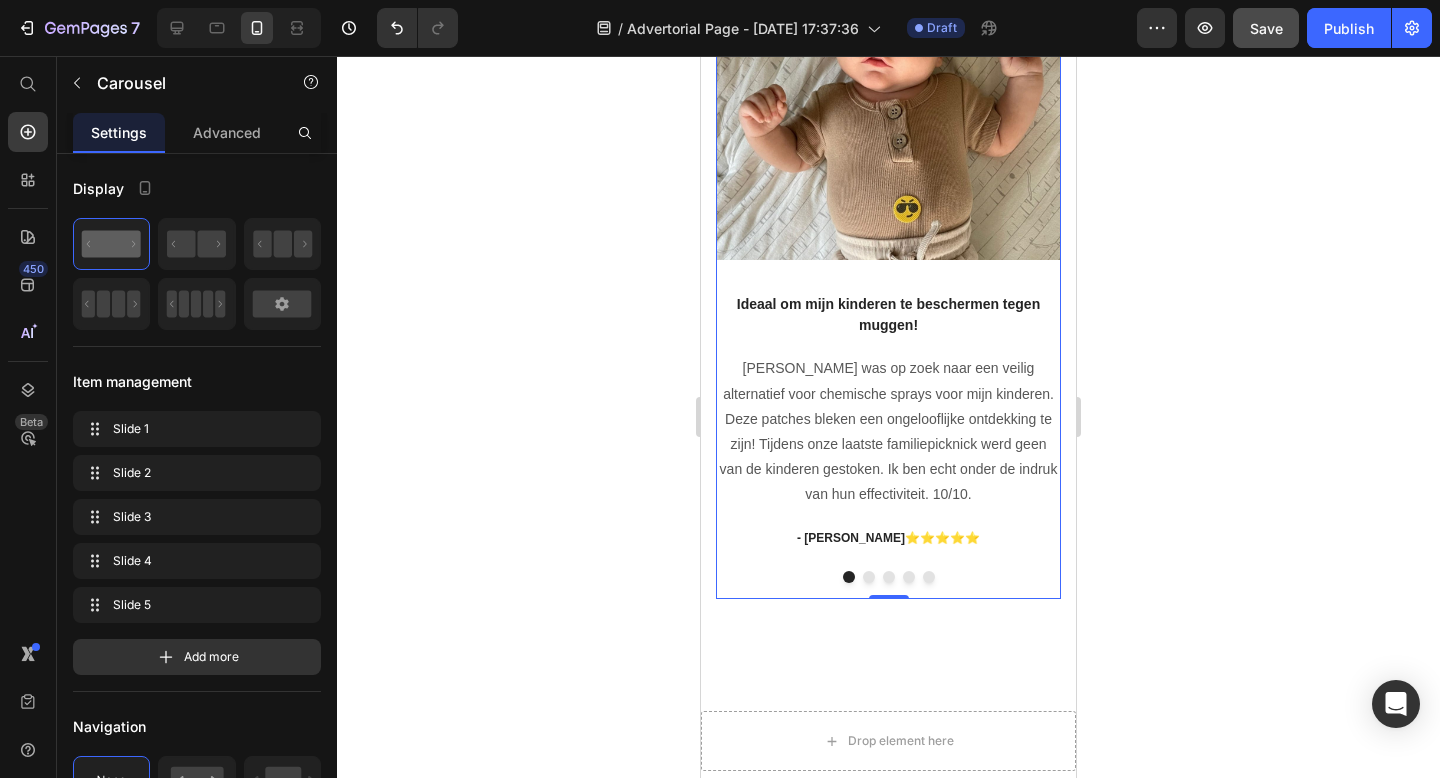 click 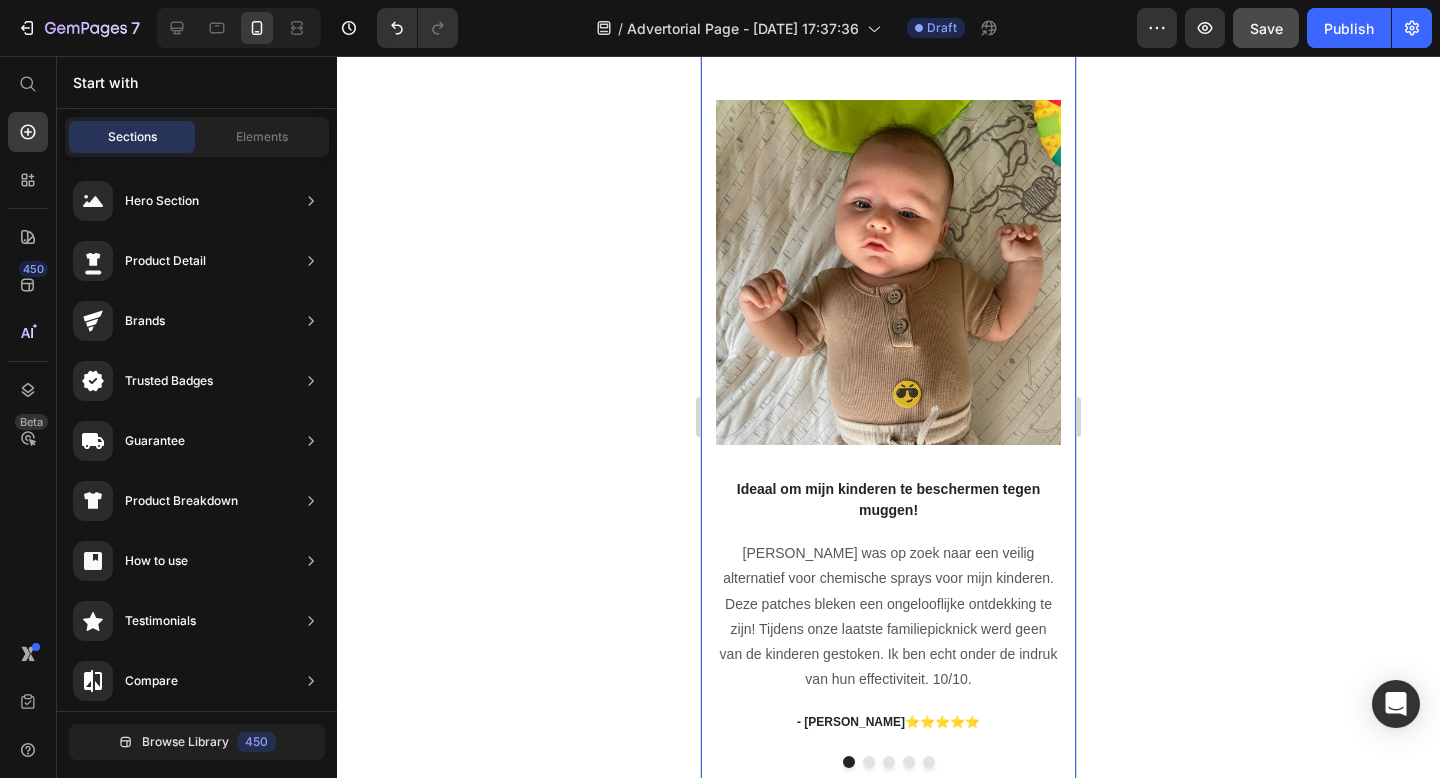 scroll, scrollTop: 3722, scrollLeft: 0, axis: vertical 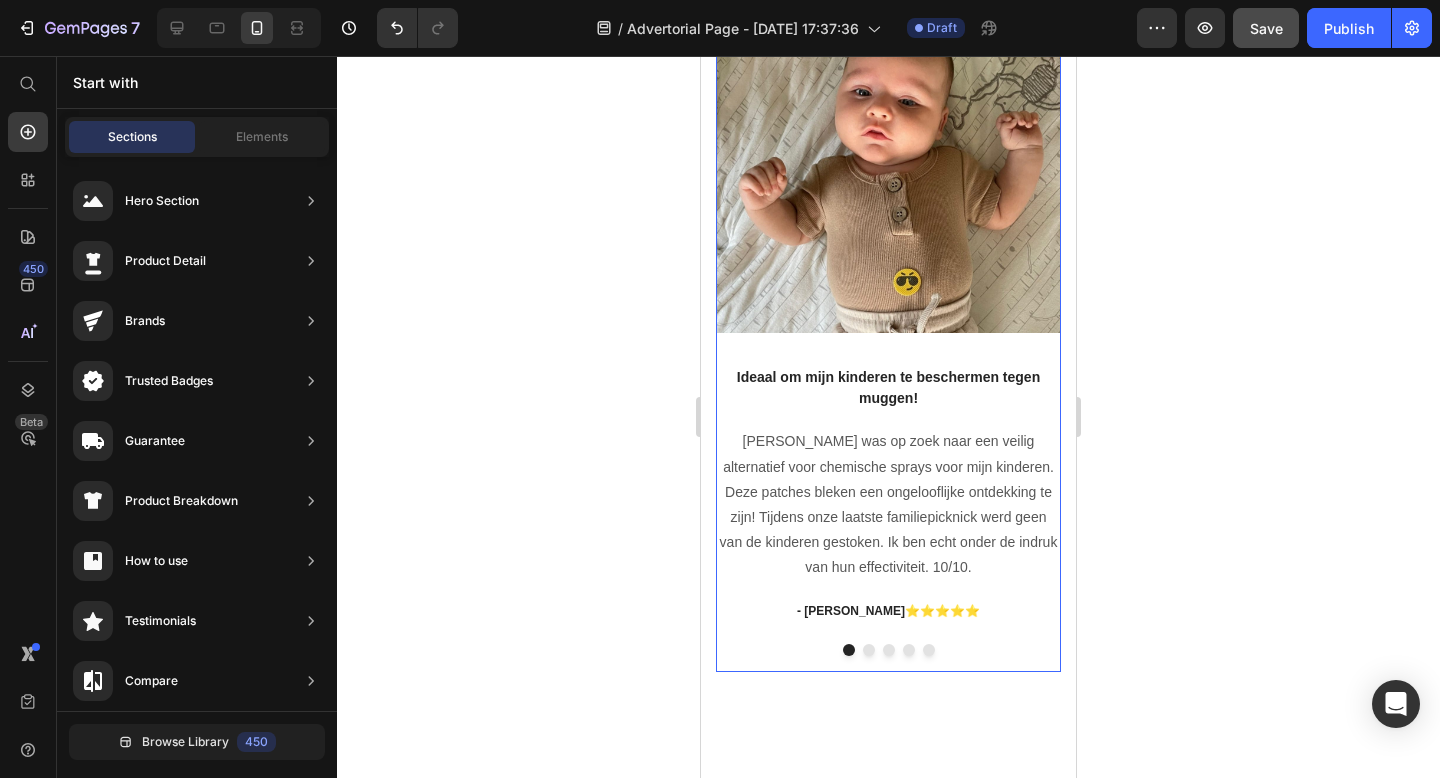 click at bounding box center (869, 650) 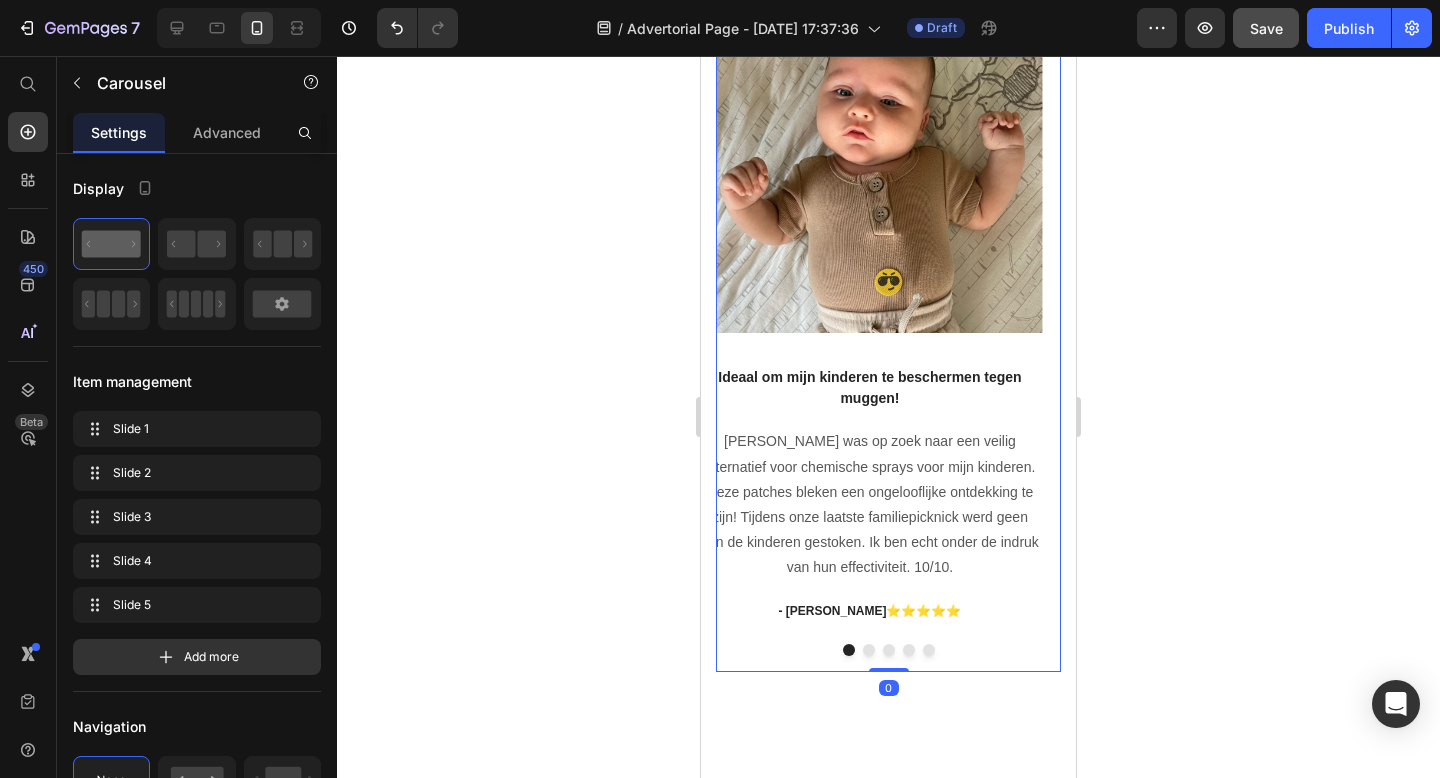 click at bounding box center [869, 650] 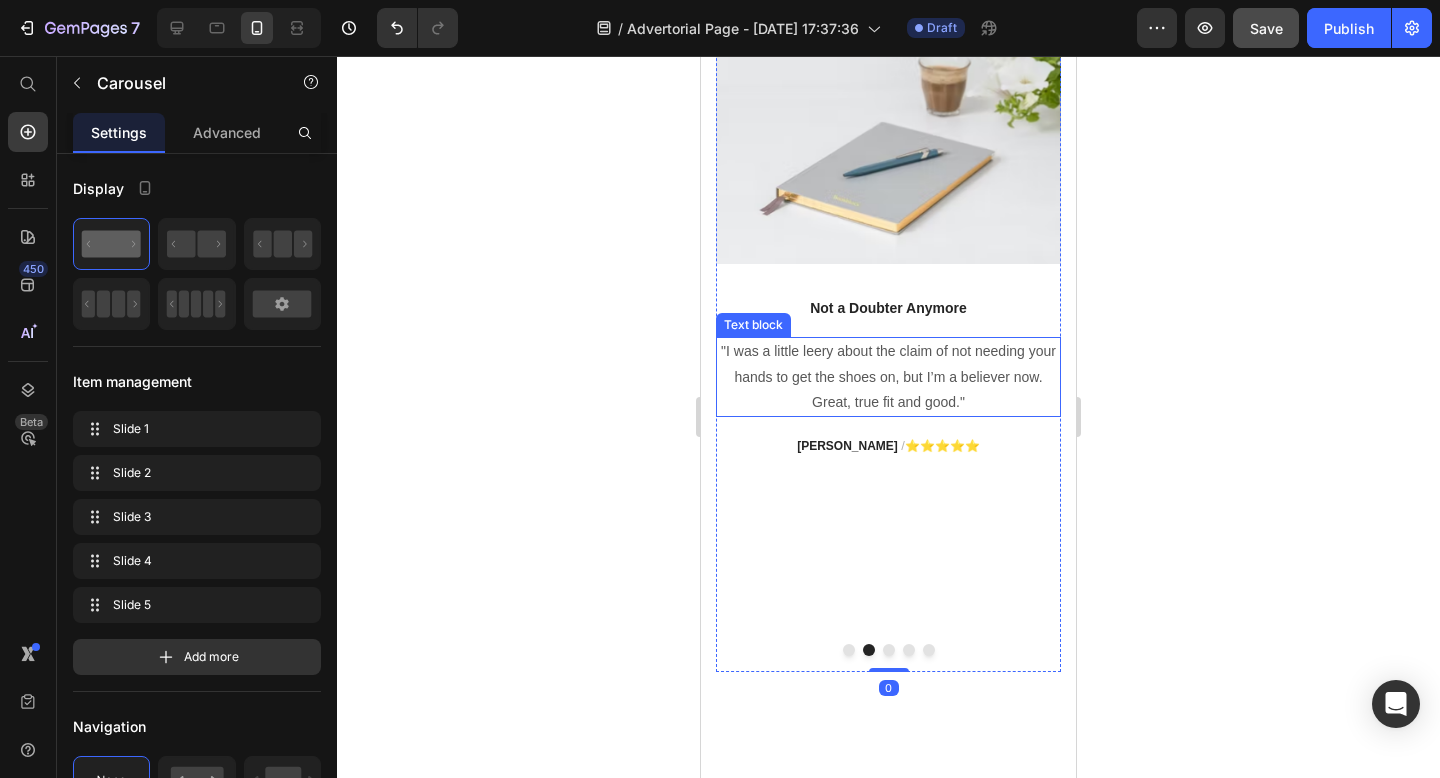 click on ""I was a little leery about the claim of not needing your hands to get the shoes on, but I’m a believer now. Great, true fit and good."" at bounding box center (888, 377) 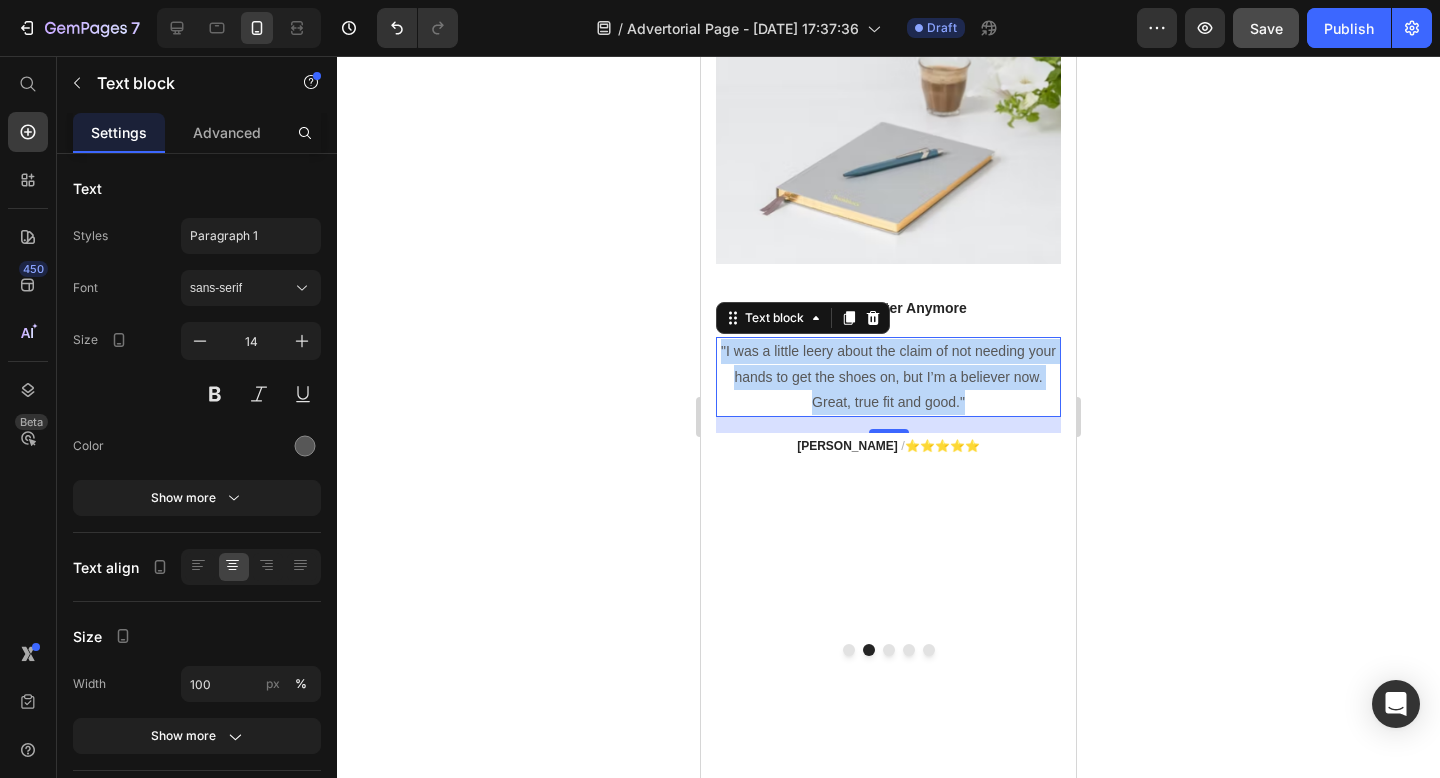 click on ""I was a little leery about the claim of not needing your hands to get the shoes on, but I’m a believer now. Great, true fit and good."" at bounding box center (888, 377) 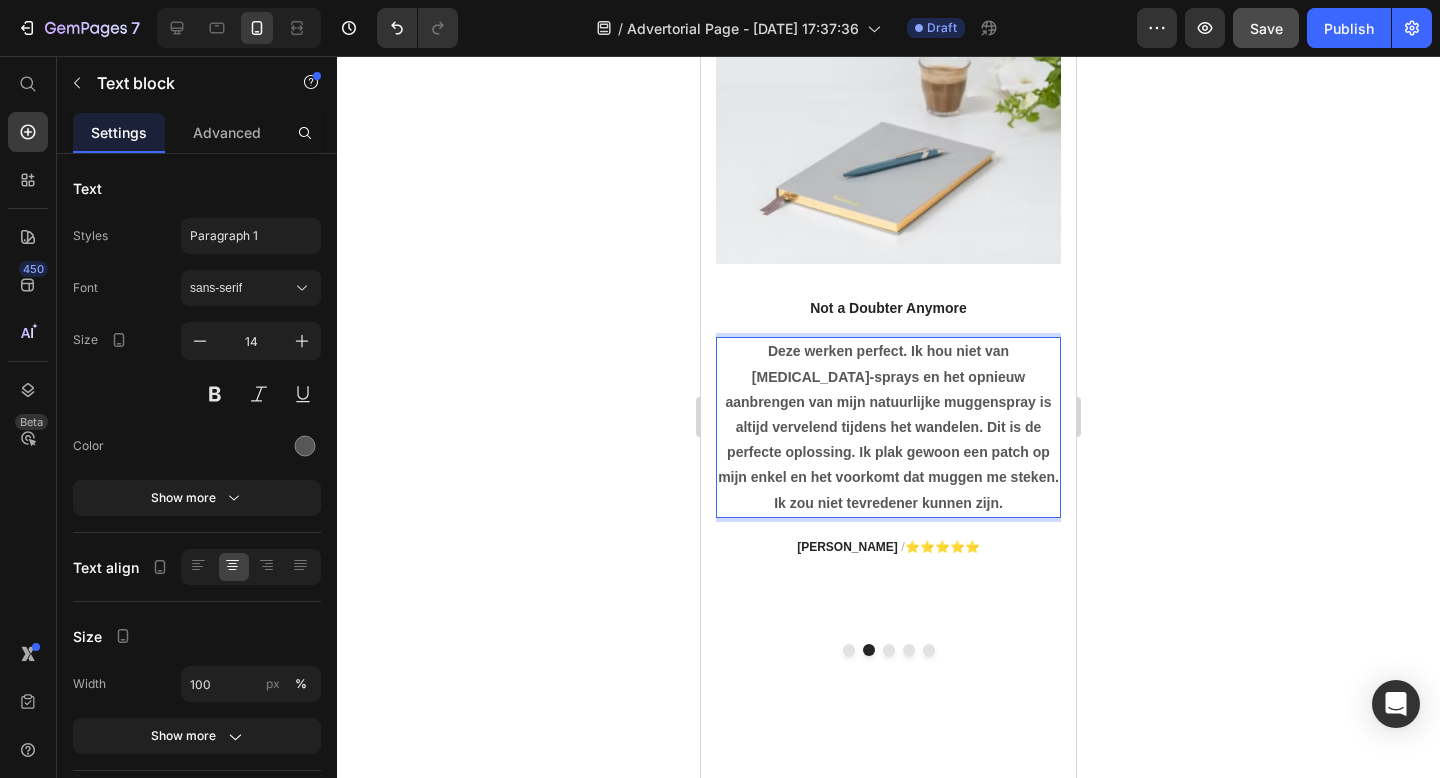click on "Deze werken perfect. Ik hou niet van DEET-sprays en het opnieuw aanbrengen van mijn natuurlijke muggenspray is altijd vervelend tijdens het wandelen. Dit is de perfecte oplossing. Ik plak gewoon een patch op mijn enkel en het voorkomt dat muggen me steken. Ik zou niet tevredener kunnen zijn." at bounding box center [888, 426] 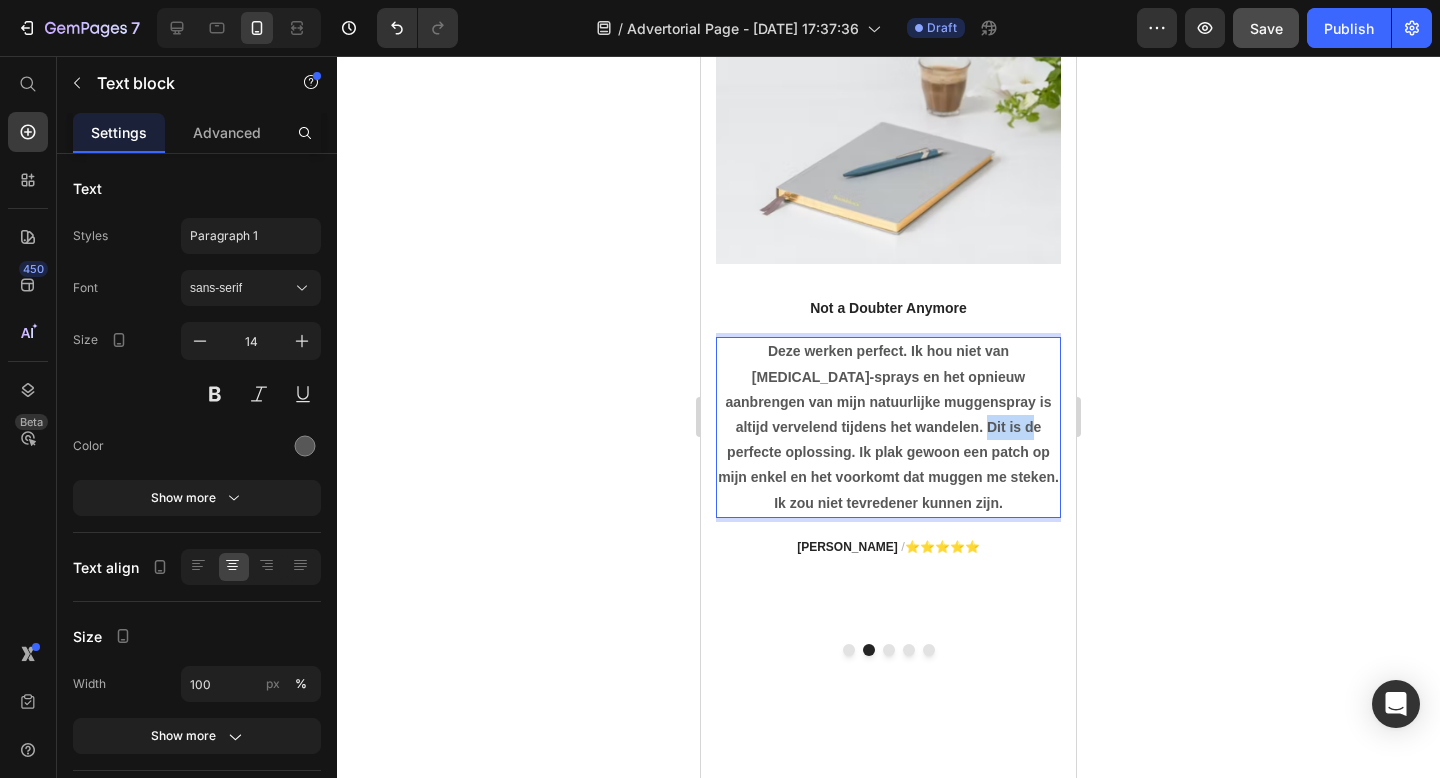 click on "Deze werken perfect. Ik hou niet van DEET-sprays en het opnieuw aanbrengen van mijn natuurlijke muggenspray is altijd vervelend tijdens het wandelen. Dit is de perfecte oplossing. Ik plak gewoon een patch op mijn enkel en het voorkomt dat muggen me steken. Ik zou niet tevredener kunnen zijn." at bounding box center (888, 426) 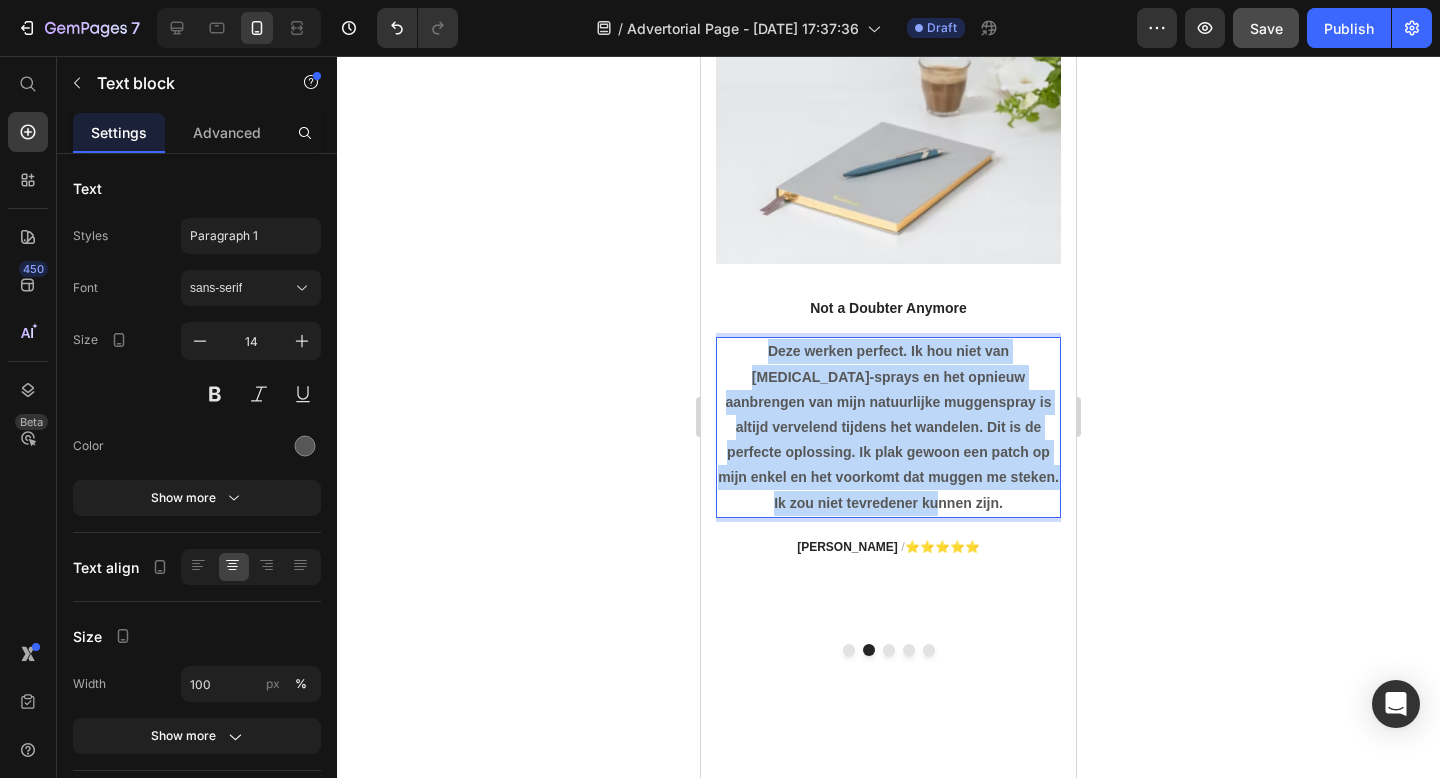 click on "Deze werken perfect. Ik hou niet van DEET-sprays en het opnieuw aanbrengen van mijn natuurlijke muggenspray is altijd vervelend tijdens het wandelen. Dit is de perfecte oplossing. Ik plak gewoon een patch op mijn enkel en het voorkomt dat muggen me steken. Ik zou niet tevredener kunnen zijn." at bounding box center [888, 426] 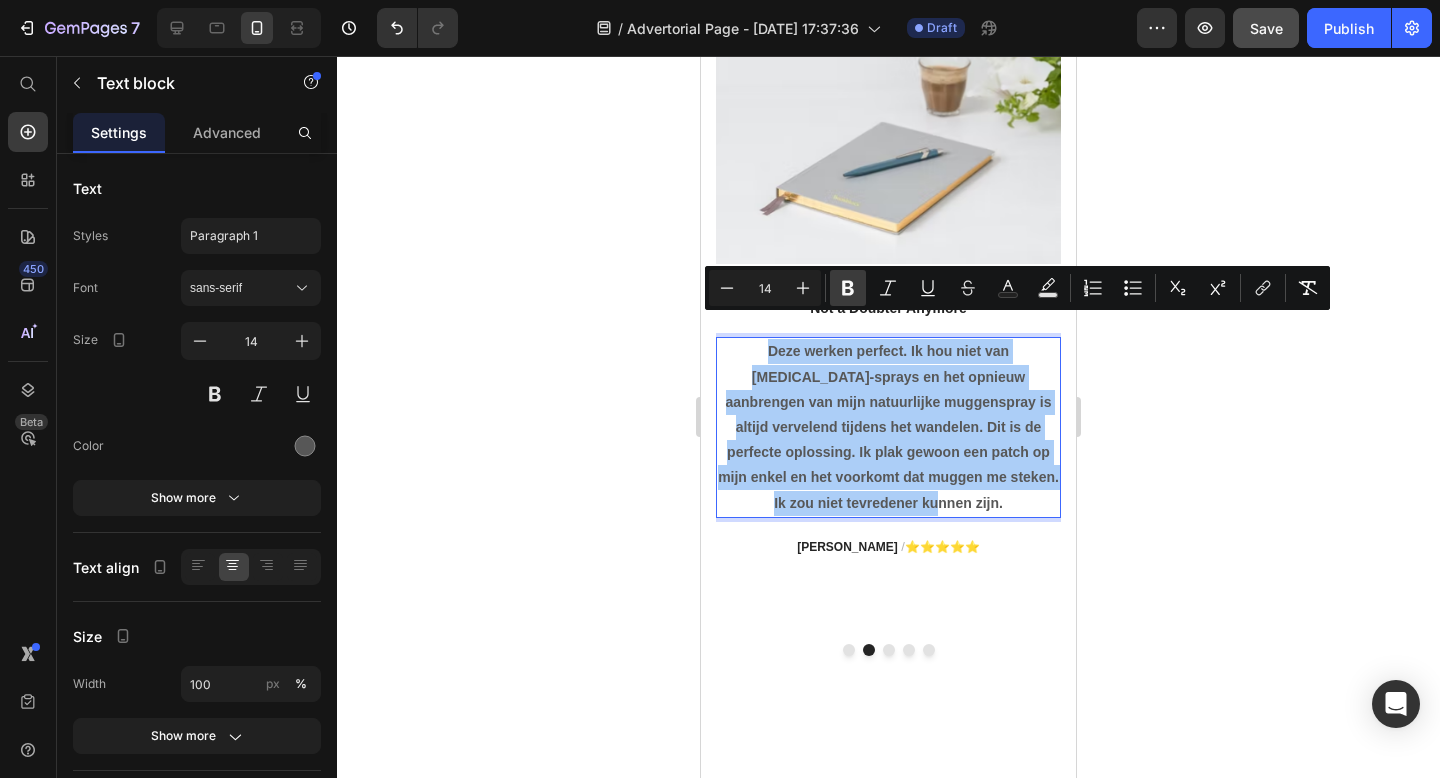 click 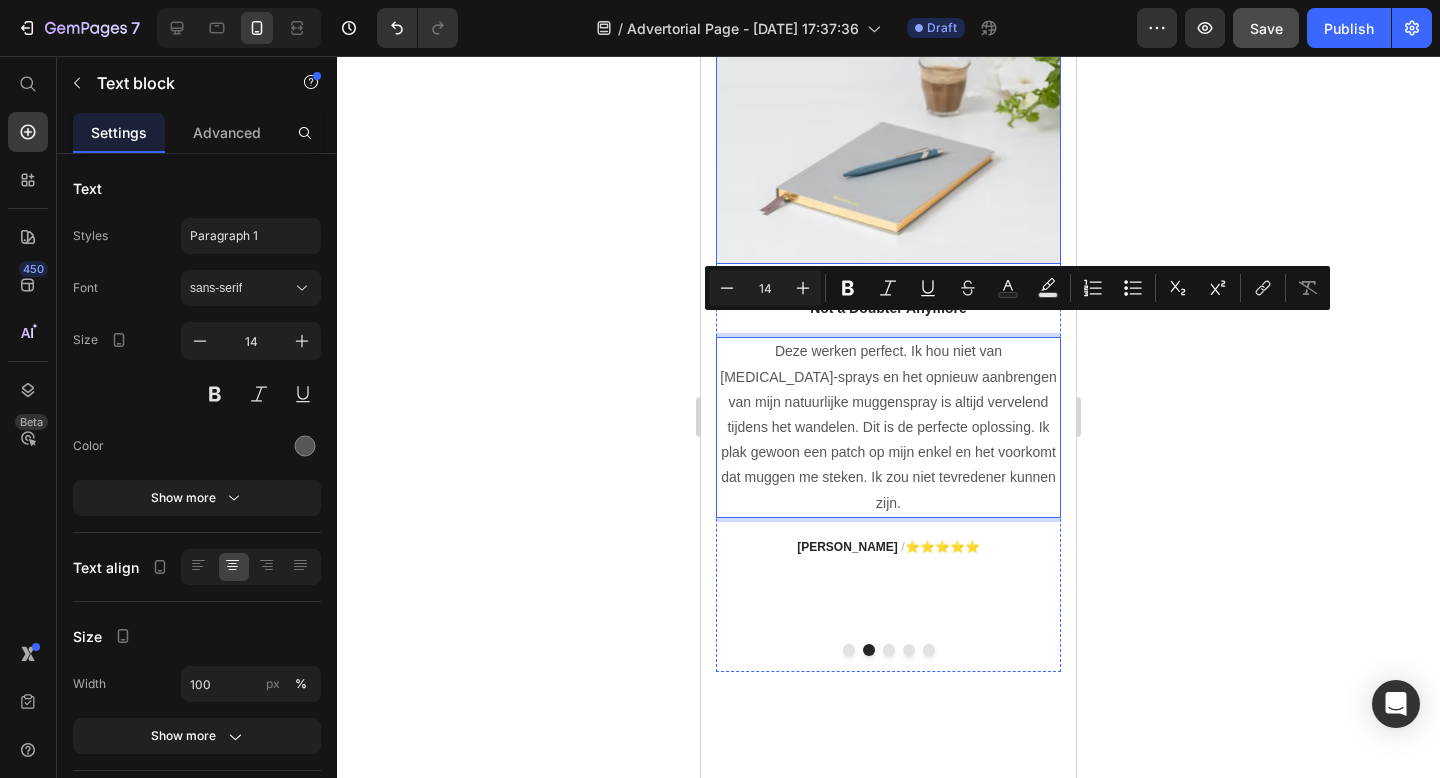 click at bounding box center [888, 126] 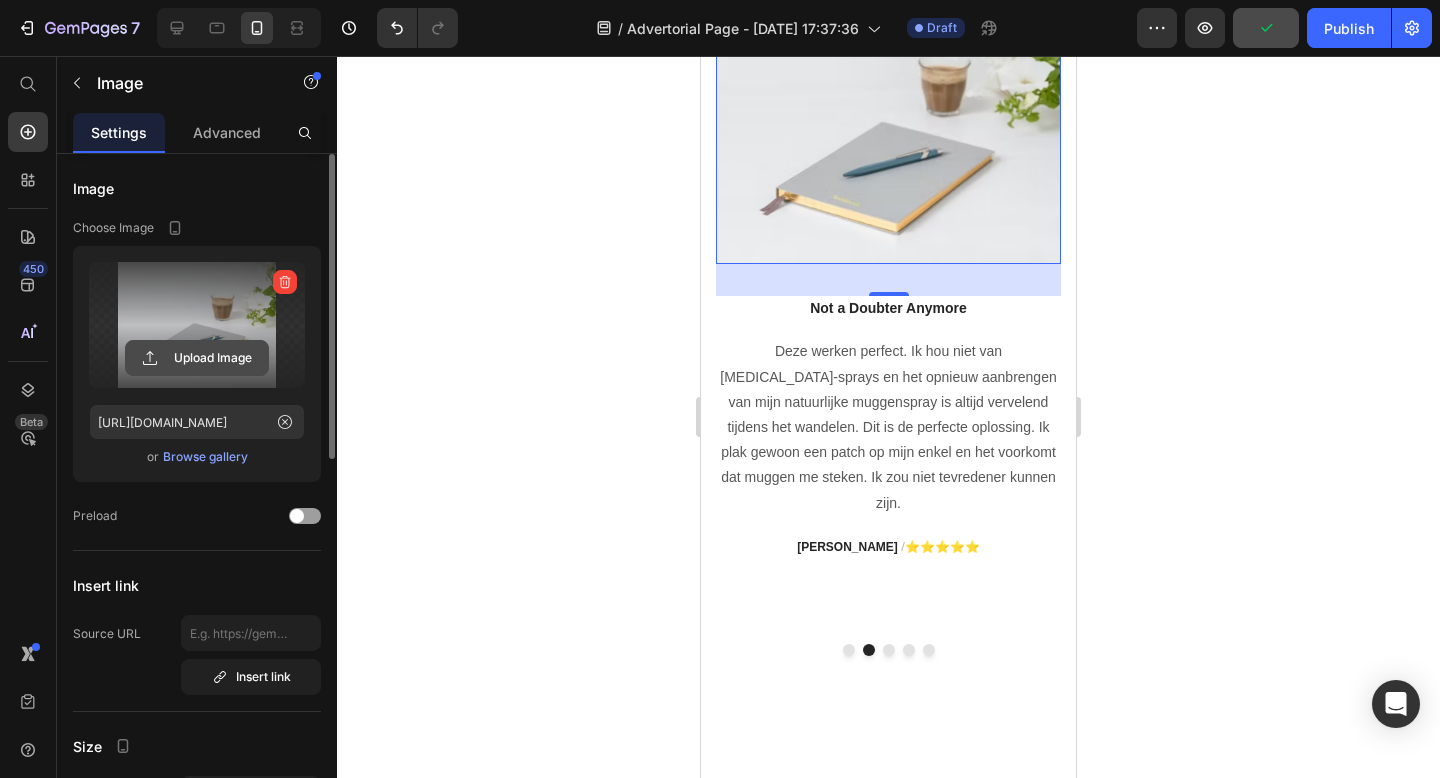 click 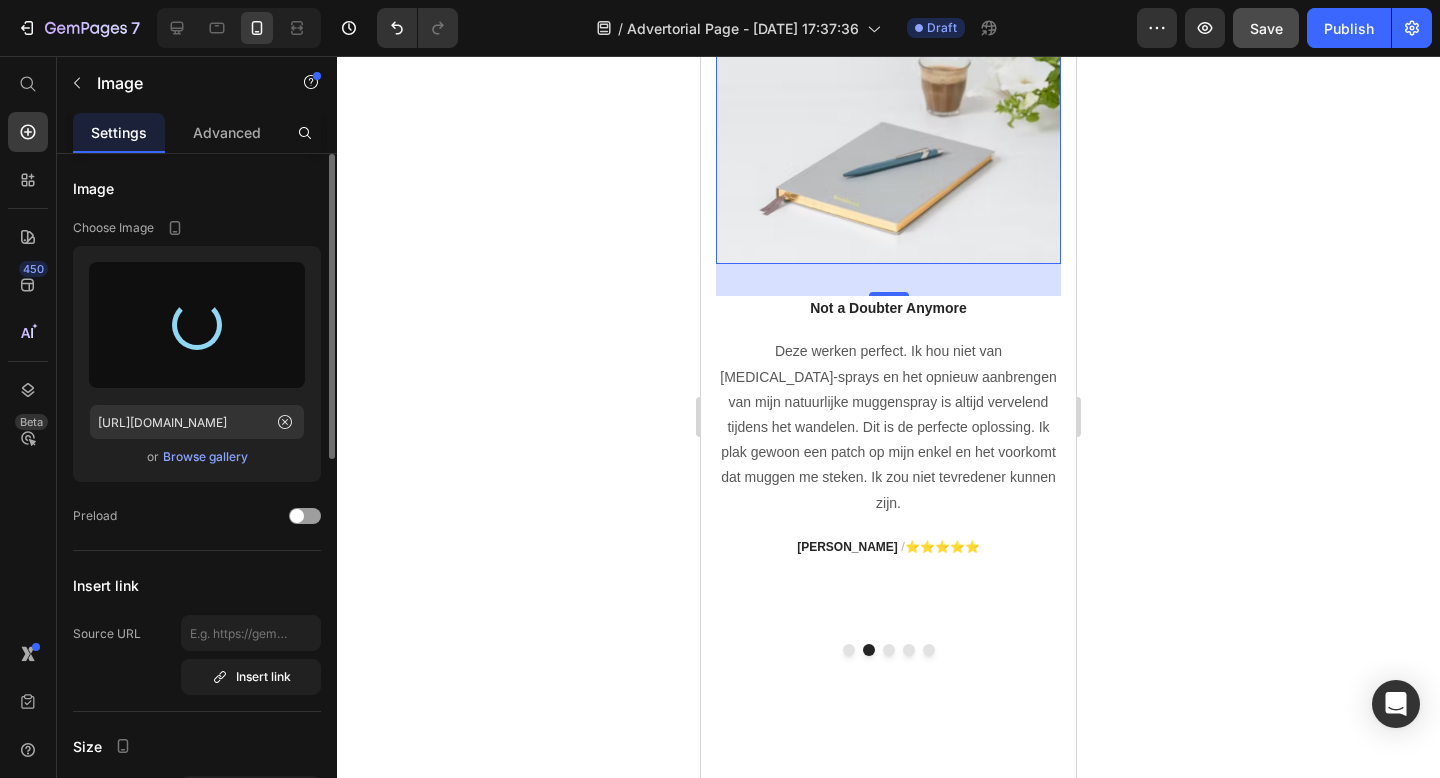 type on "https://cdn.shopify.com/s/files/1/0411/2649/4360/files/gempages_572971999224136595-e8b883a4-cf7a-4f88-9712-fd9b3c2fe409.jpg" 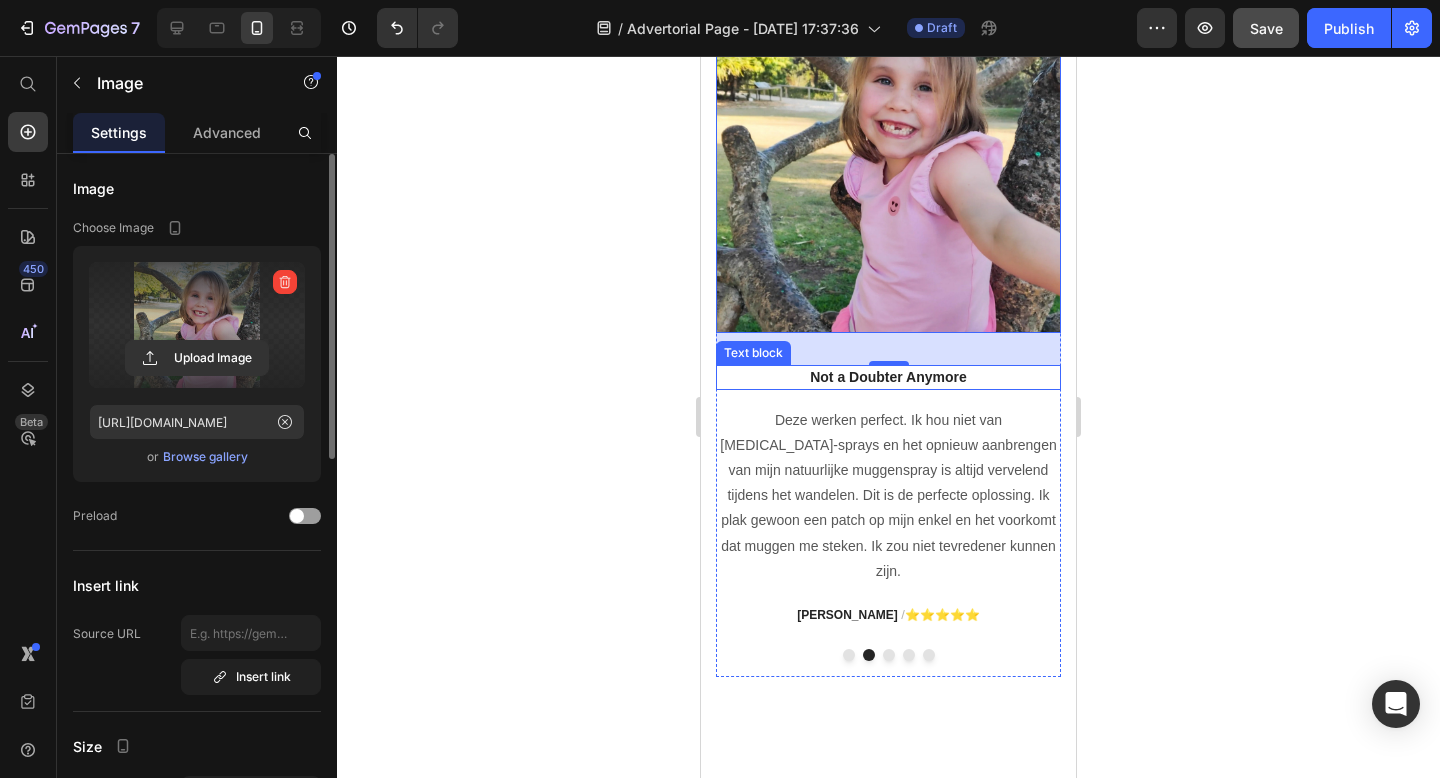 click on "Not a Doubter Anymore" at bounding box center [888, 377] 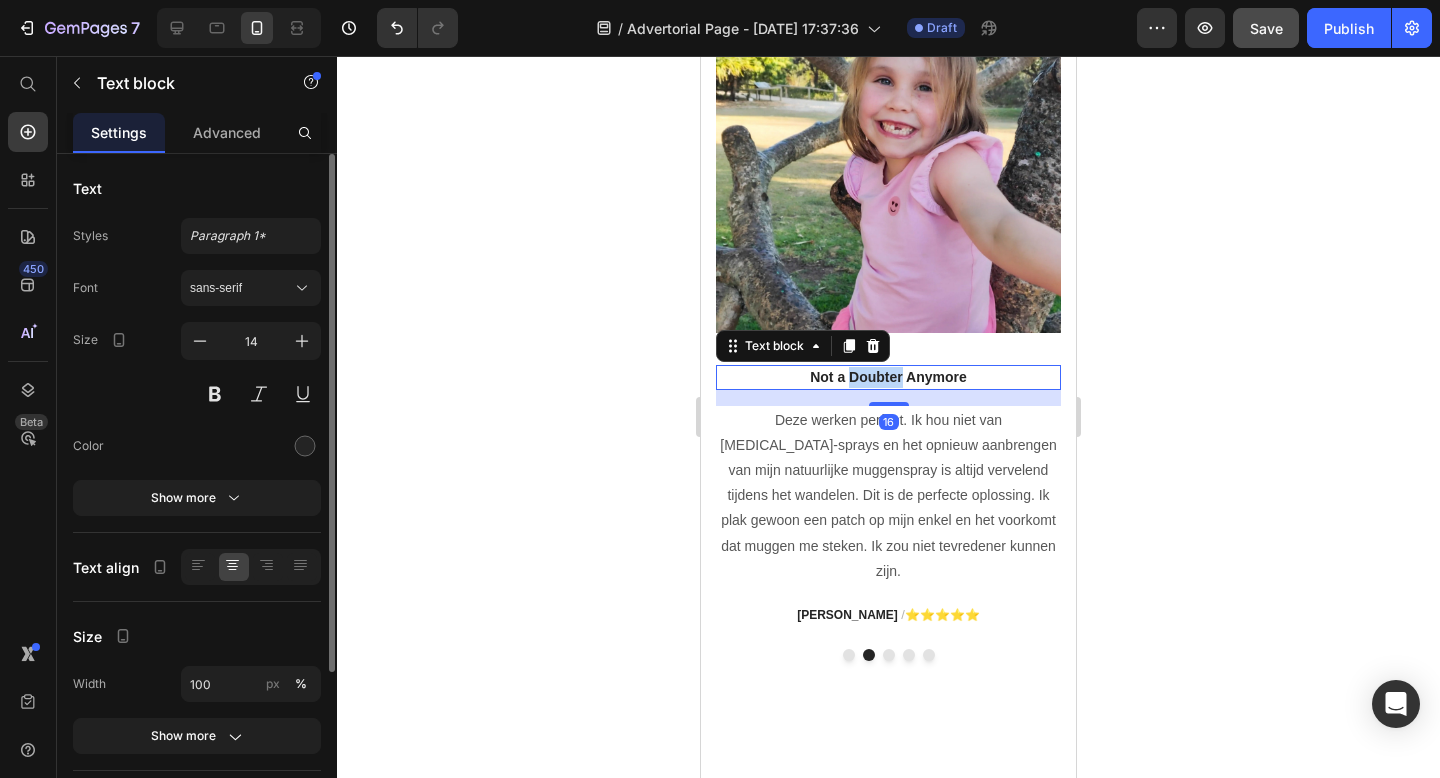 click on "Not a Doubter Anymore" at bounding box center [888, 377] 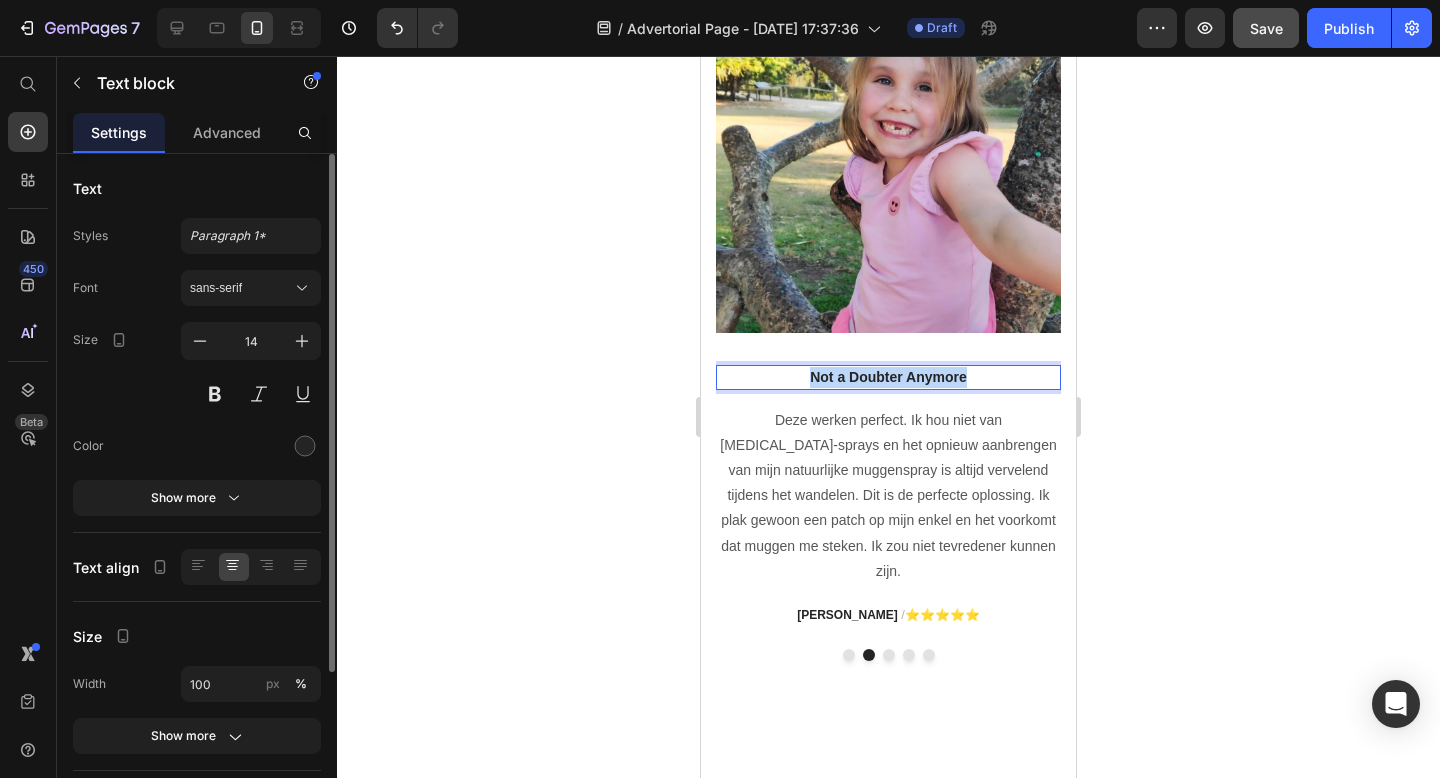 click on "Not a Doubter Anymore" at bounding box center [888, 377] 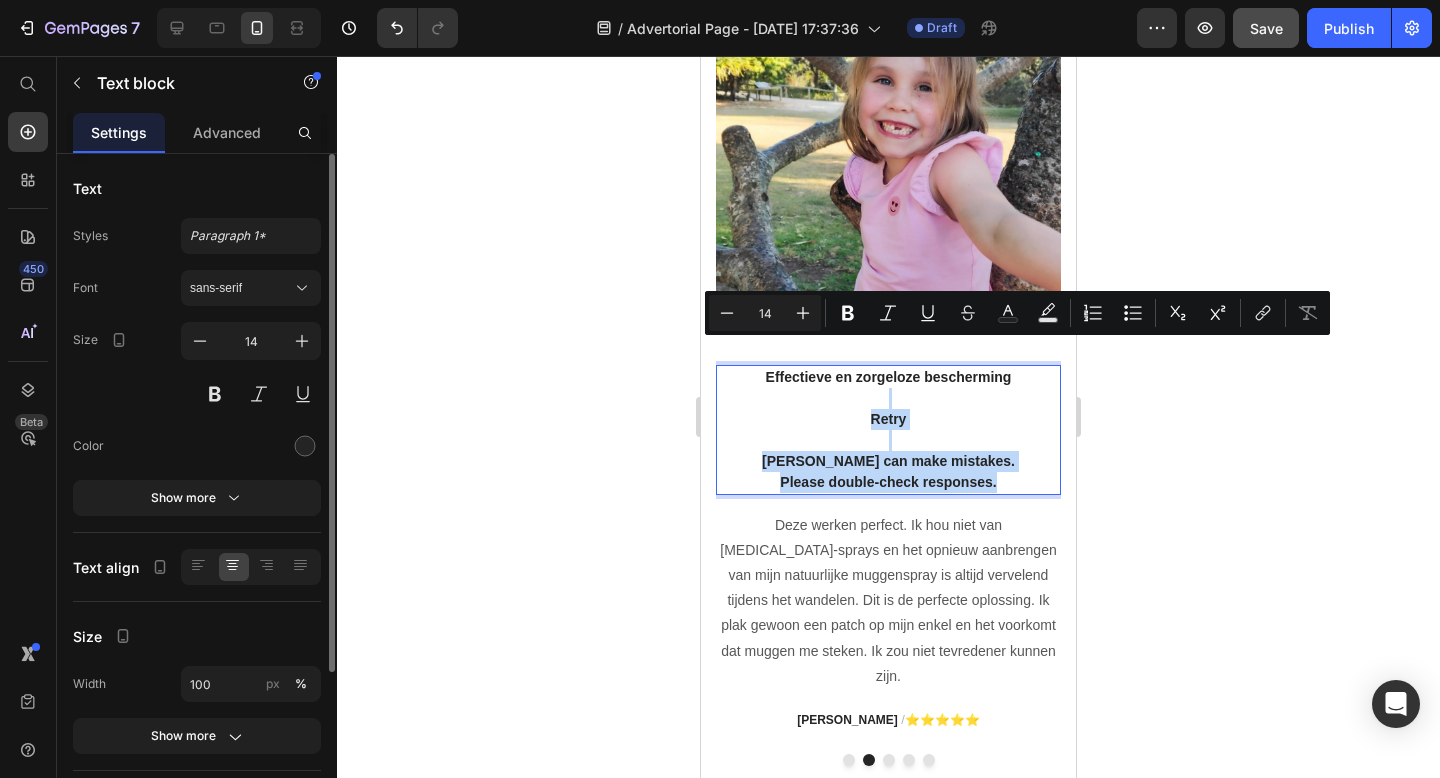 drag, startPoint x: 997, startPoint y: 459, endPoint x: 1012, endPoint y: 360, distance: 100.12991 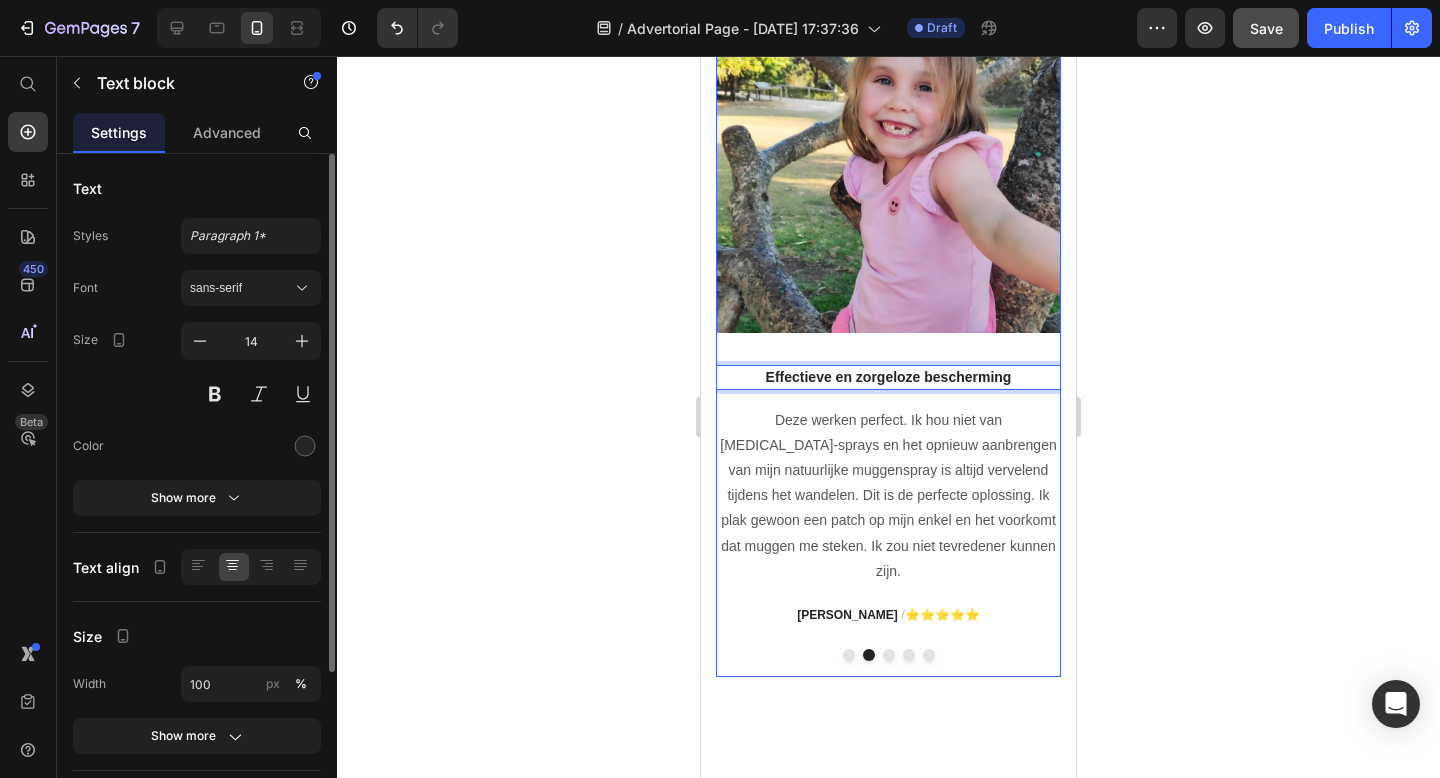 click at bounding box center [849, 655] 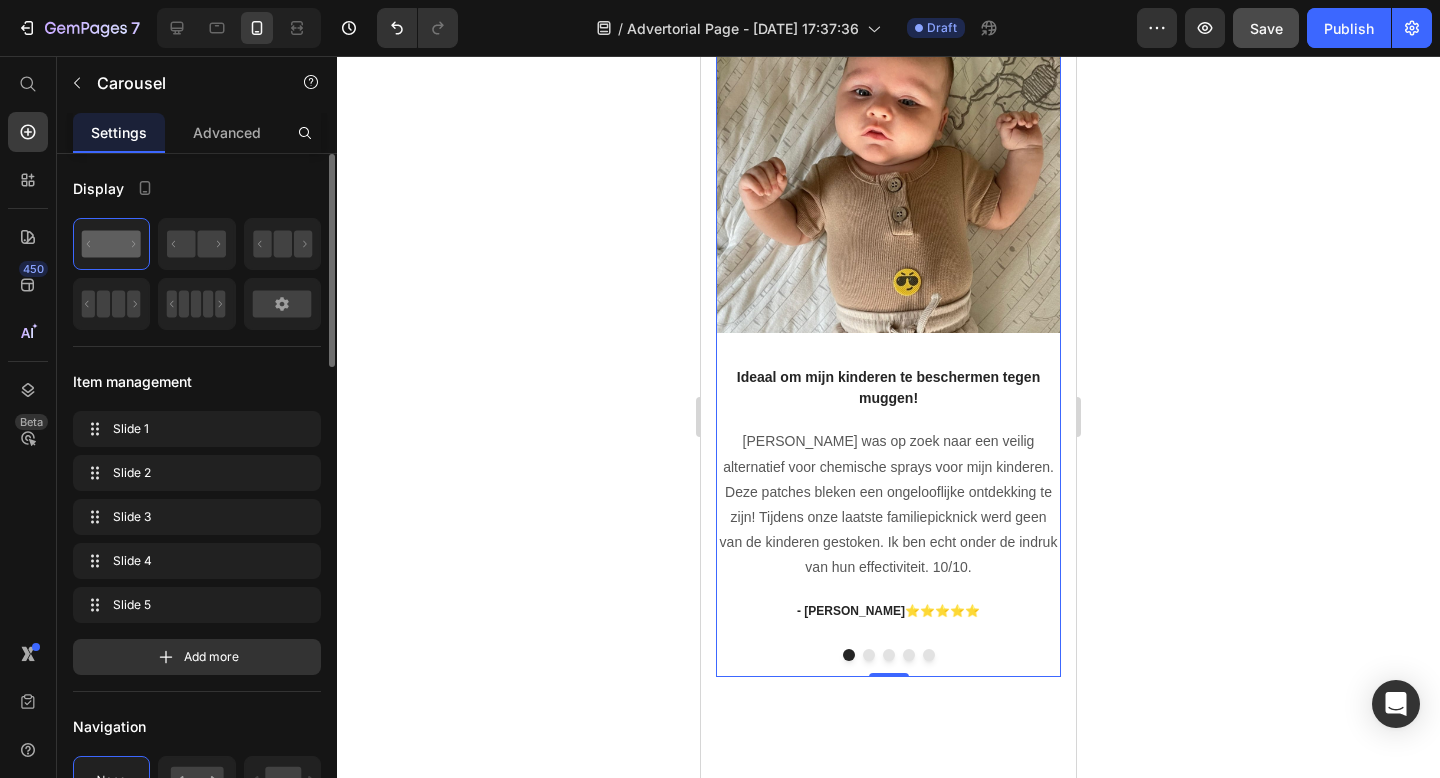click at bounding box center [869, 655] 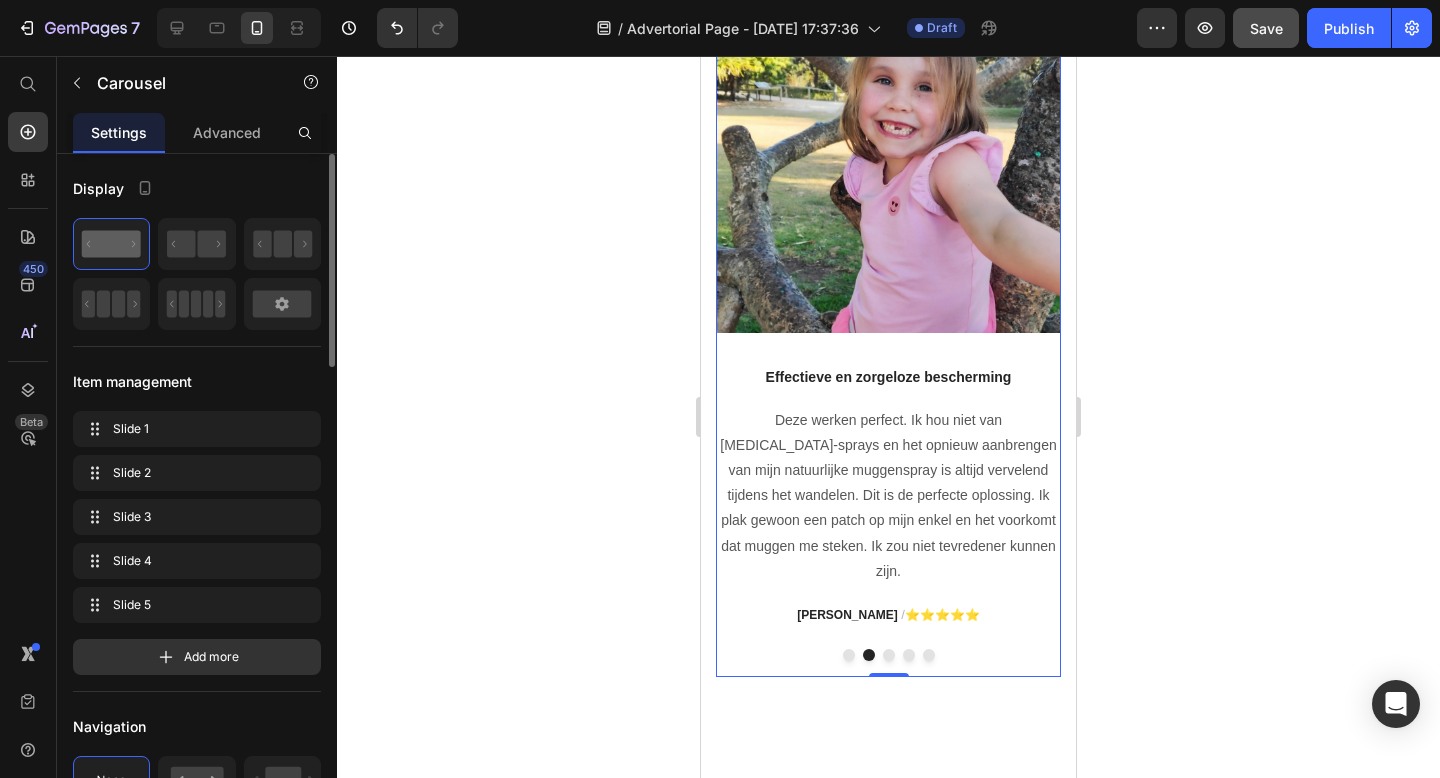 click at bounding box center [889, 655] 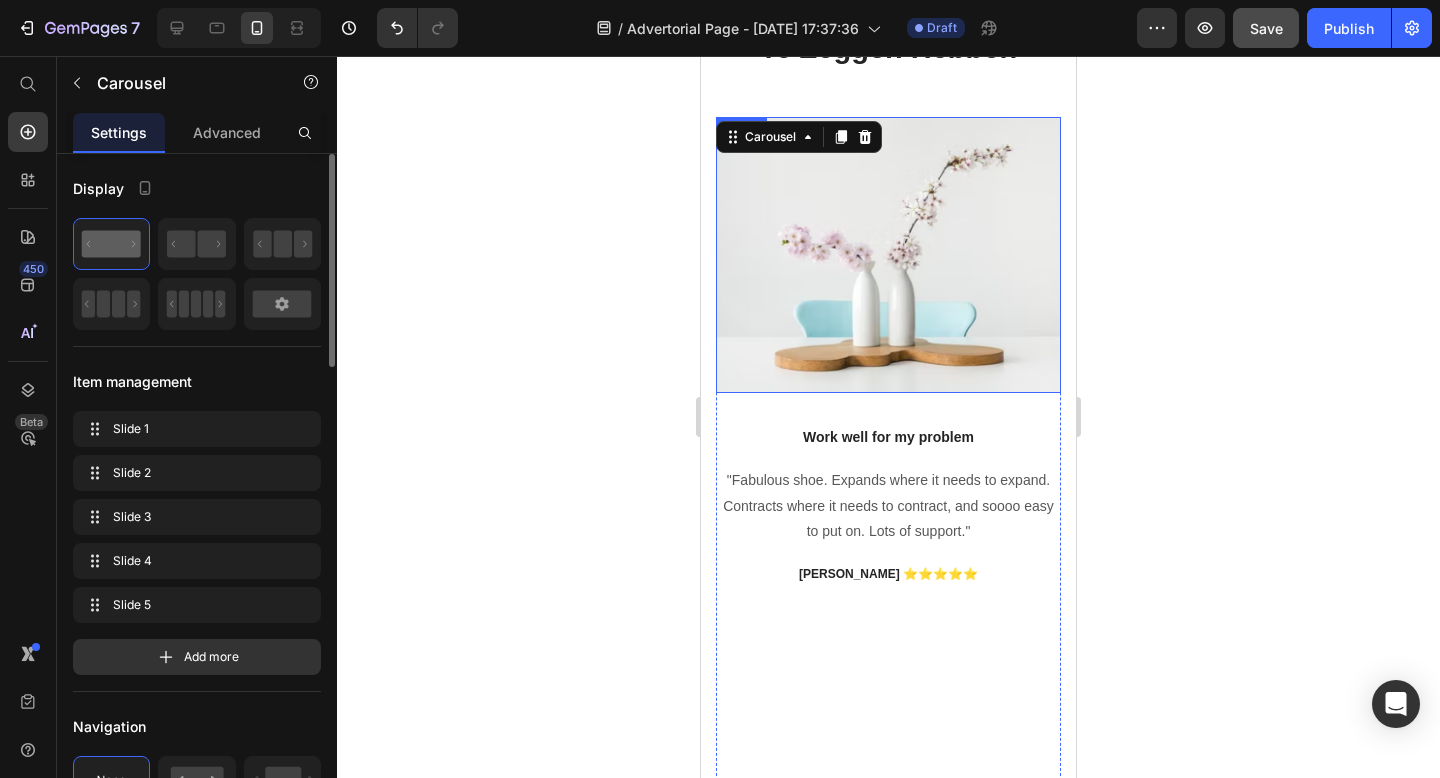 scroll, scrollTop: 3550, scrollLeft: 0, axis: vertical 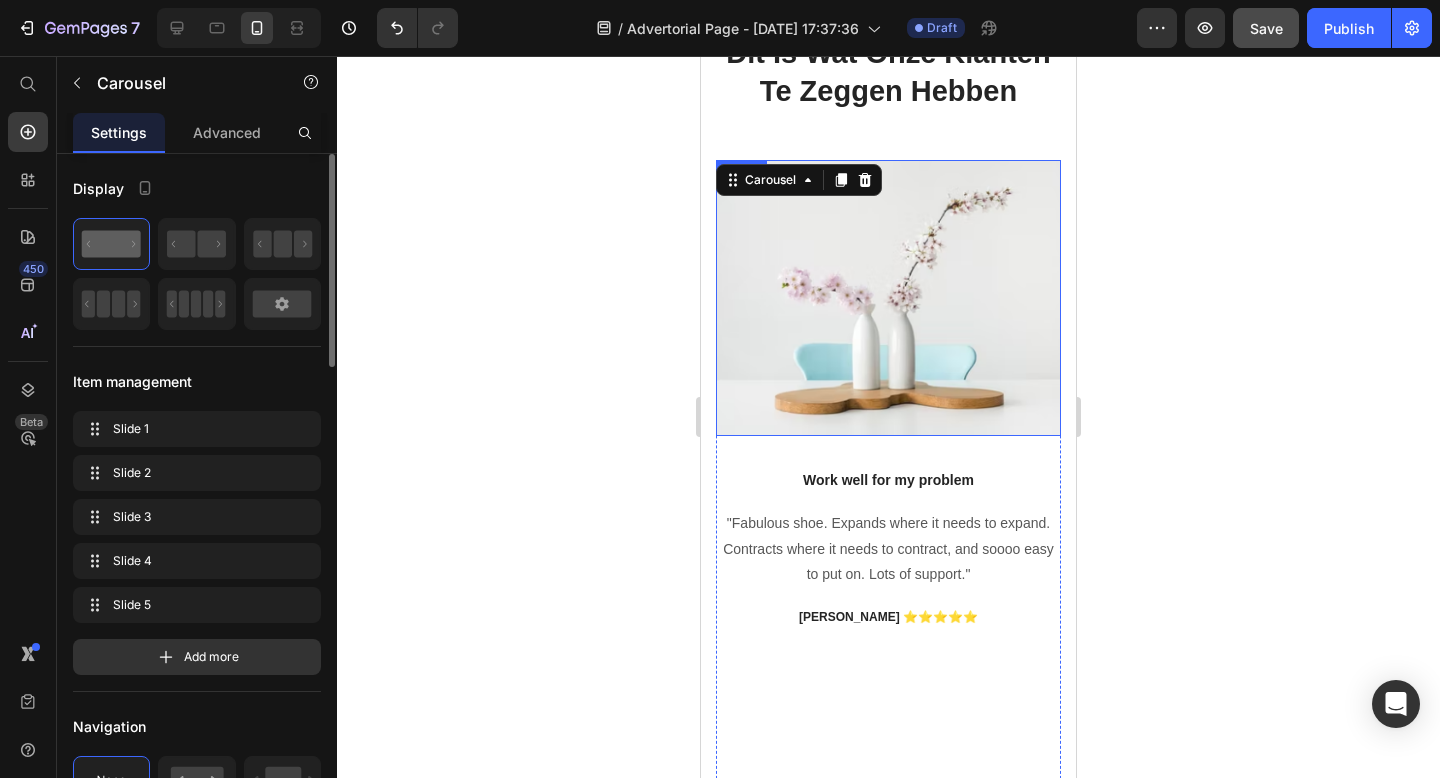 click at bounding box center (888, 298) 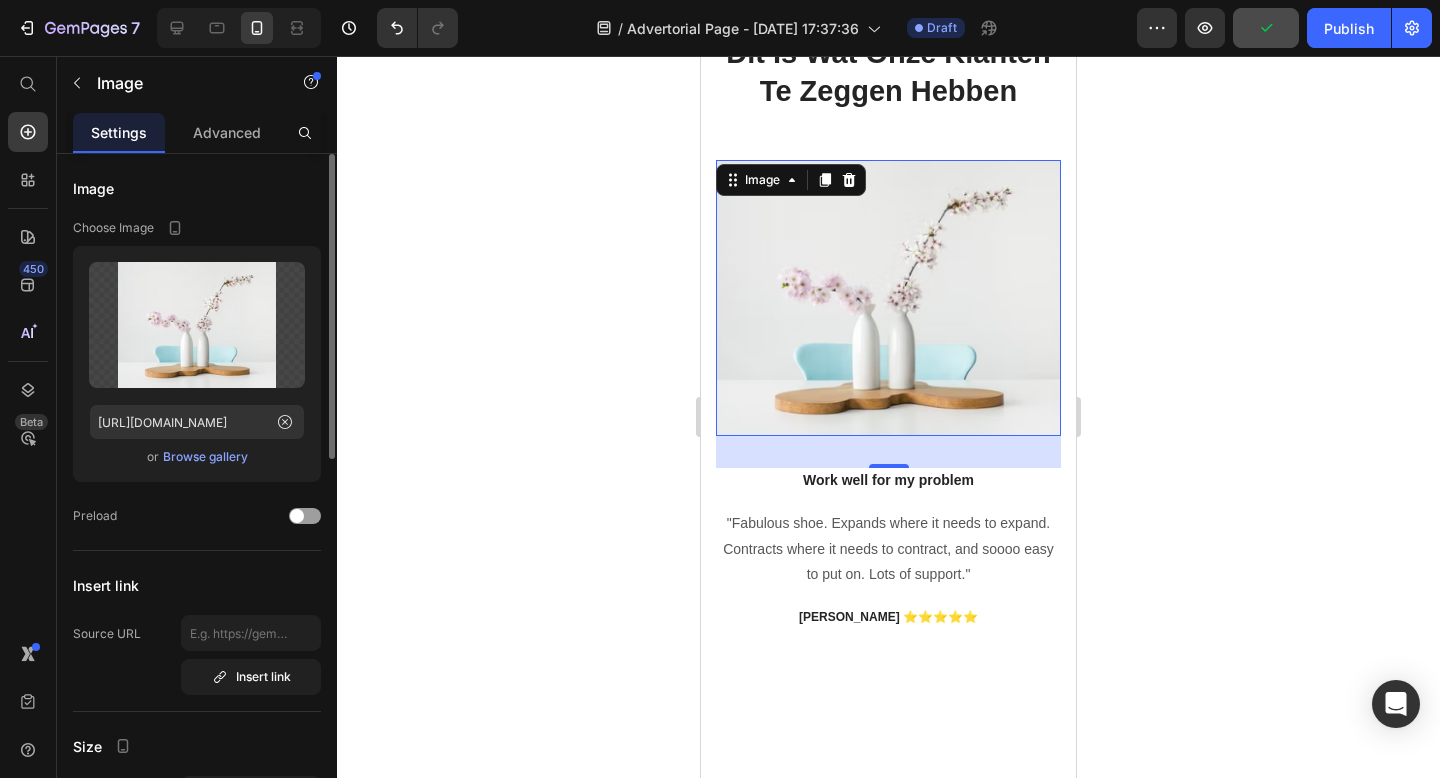 click on "Browse gallery" at bounding box center (205, 457) 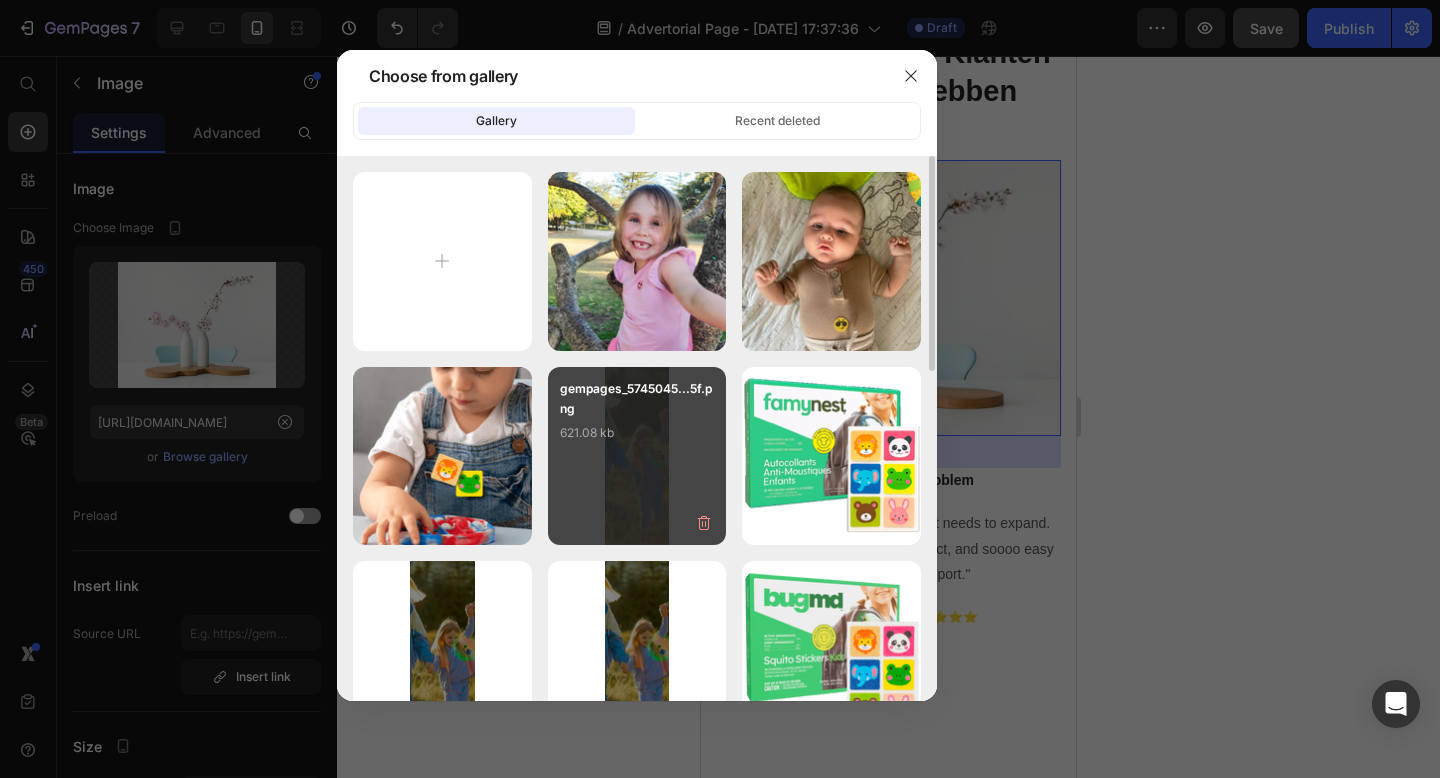scroll, scrollTop: 13, scrollLeft: 0, axis: vertical 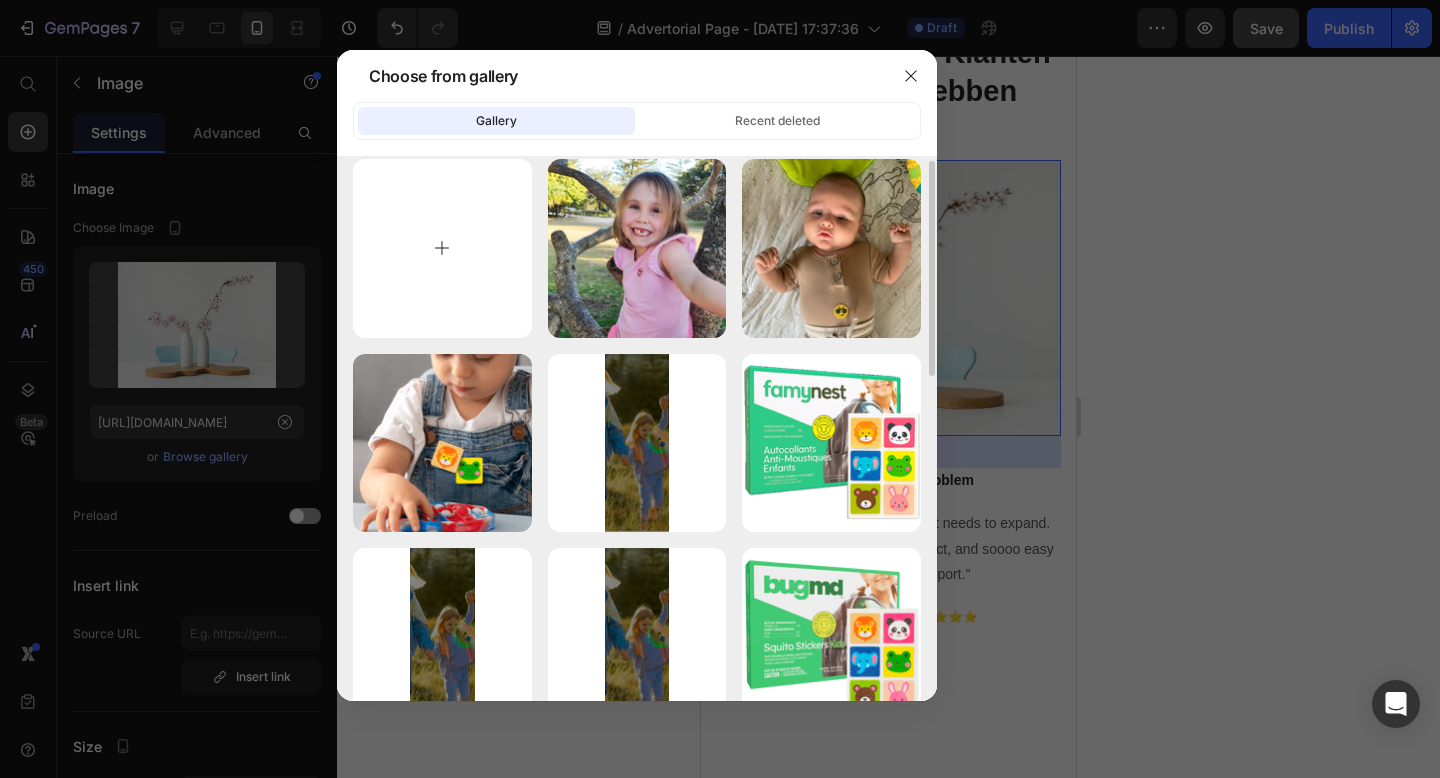 click at bounding box center [442, 248] 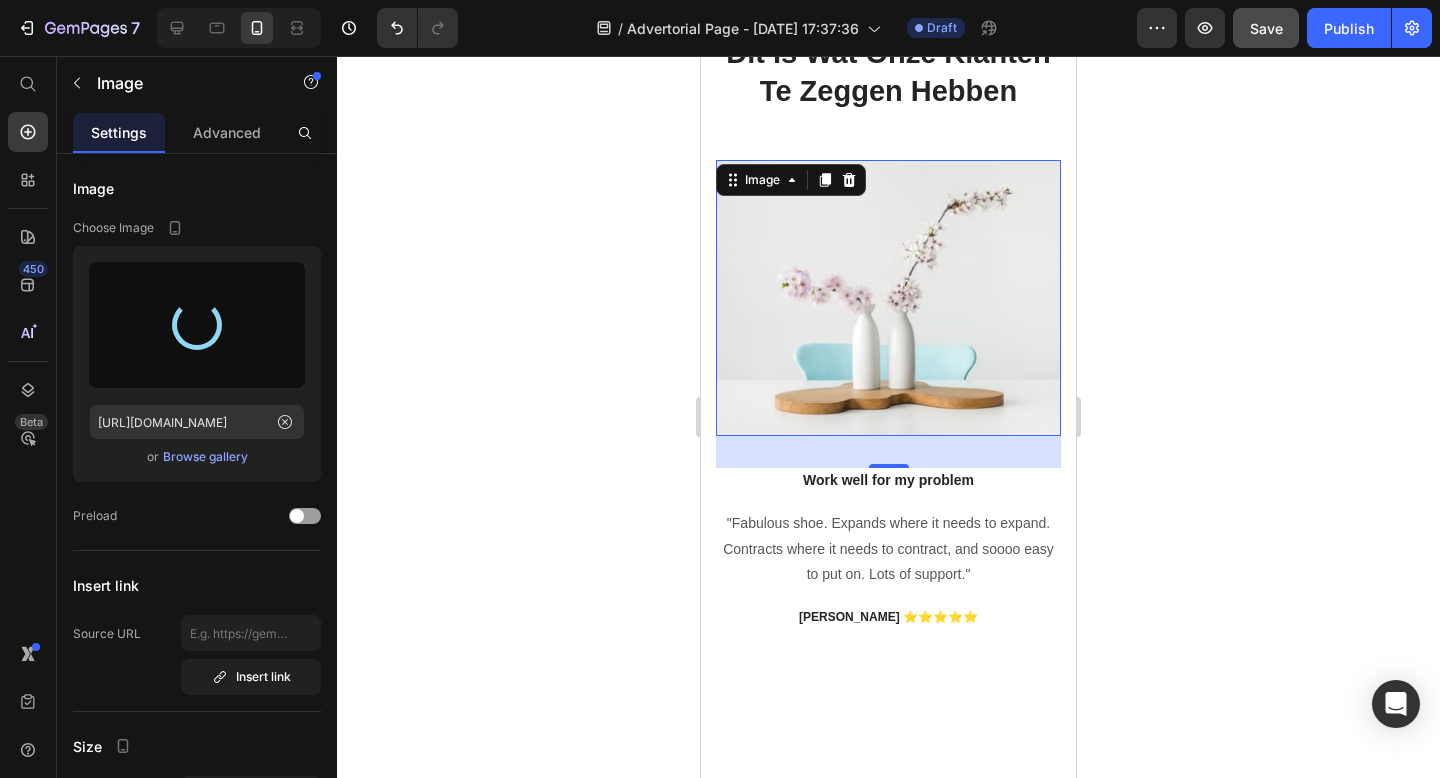 type on "https://cdn.shopify.com/s/files/1/0411/2649/4360/files/gempages_572971999224136595-52923c3c-80cf-4b71-9914-5fba744d37e4.jpg" 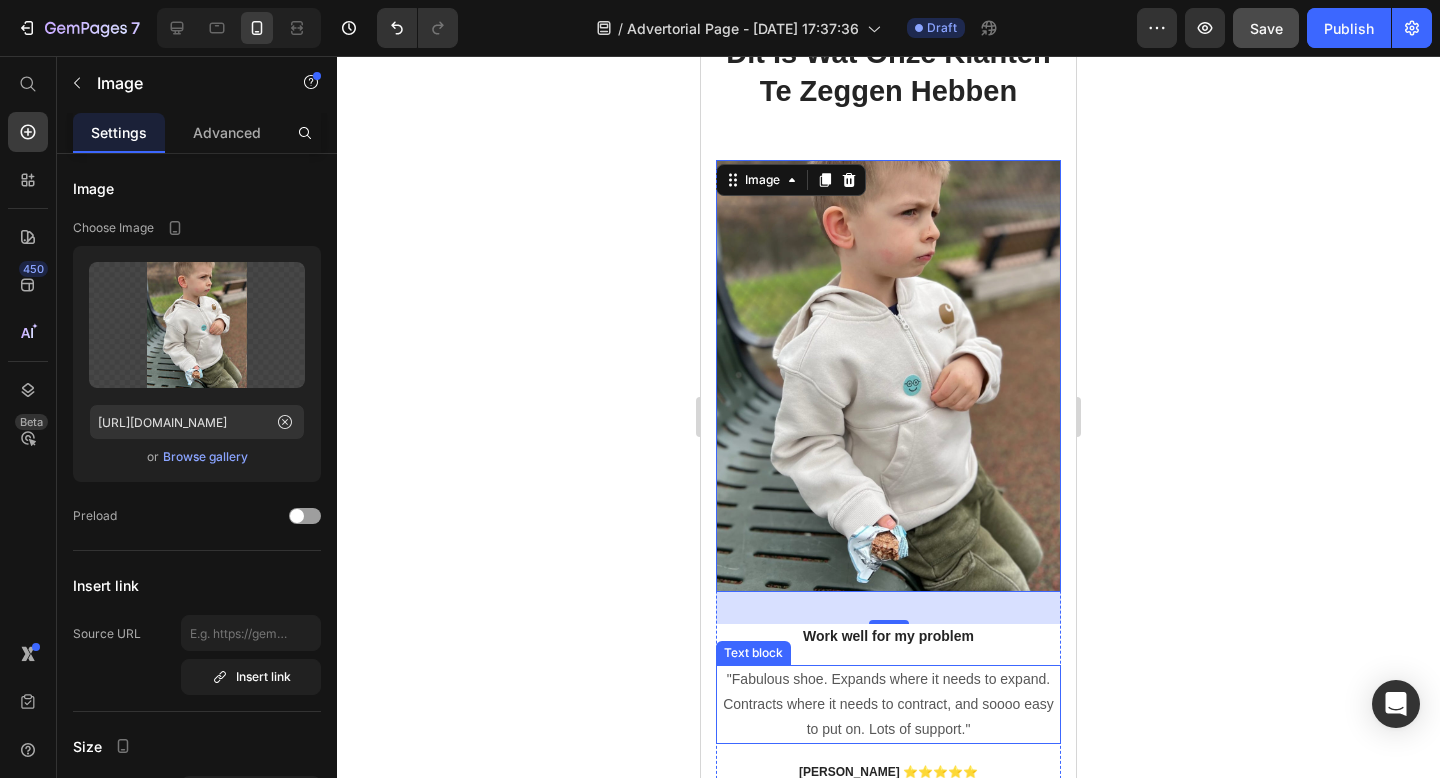 click on ""Fabulous shoe. Expands where it needs to expand. Contracts where it needs to contract, and soooo easy to put on. Lots of support."" at bounding box center [888, 705] 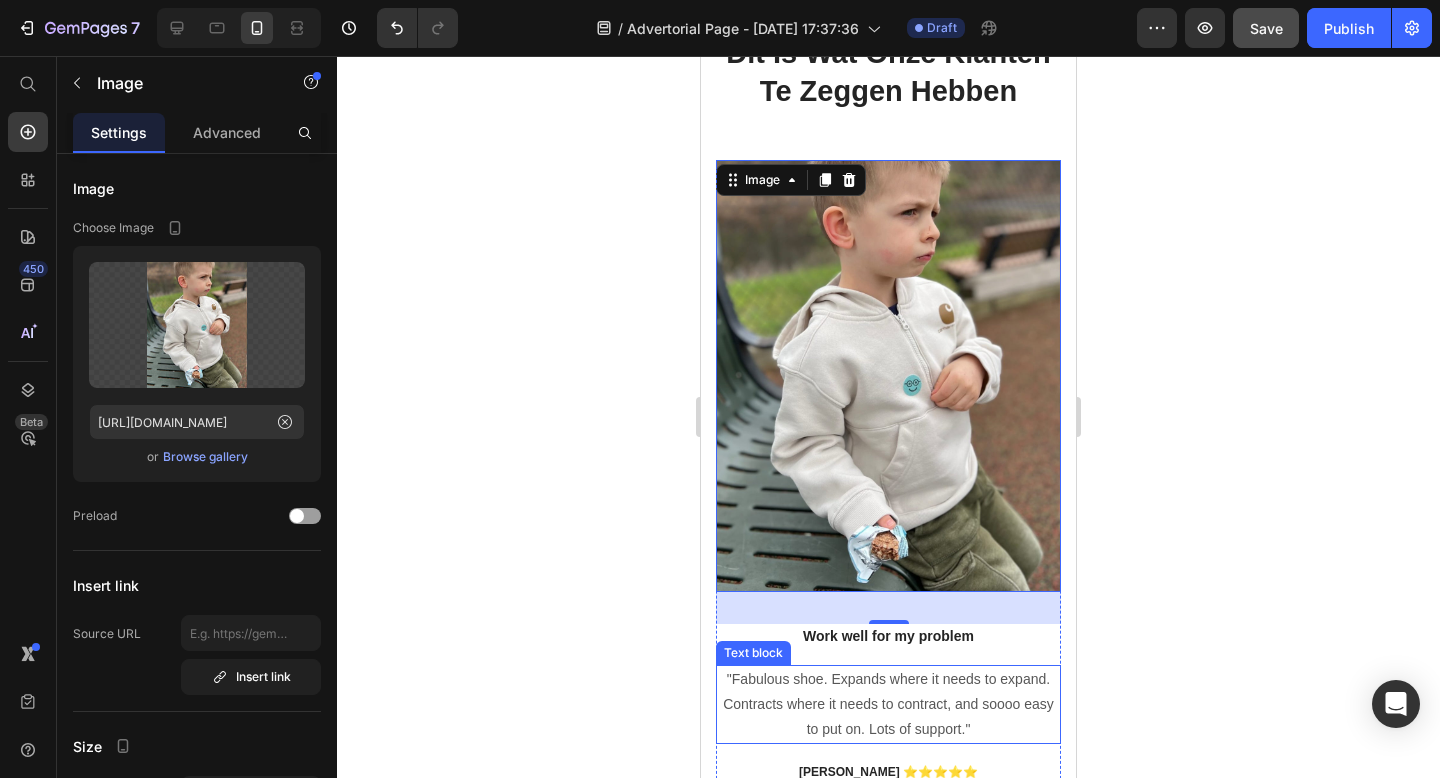 click on ""Fabulous shoe. Expands where it needs to expand. Contracts where it needs to contract, and soooo easy to put on. Lots of support."" at bounding box center [888, 705] 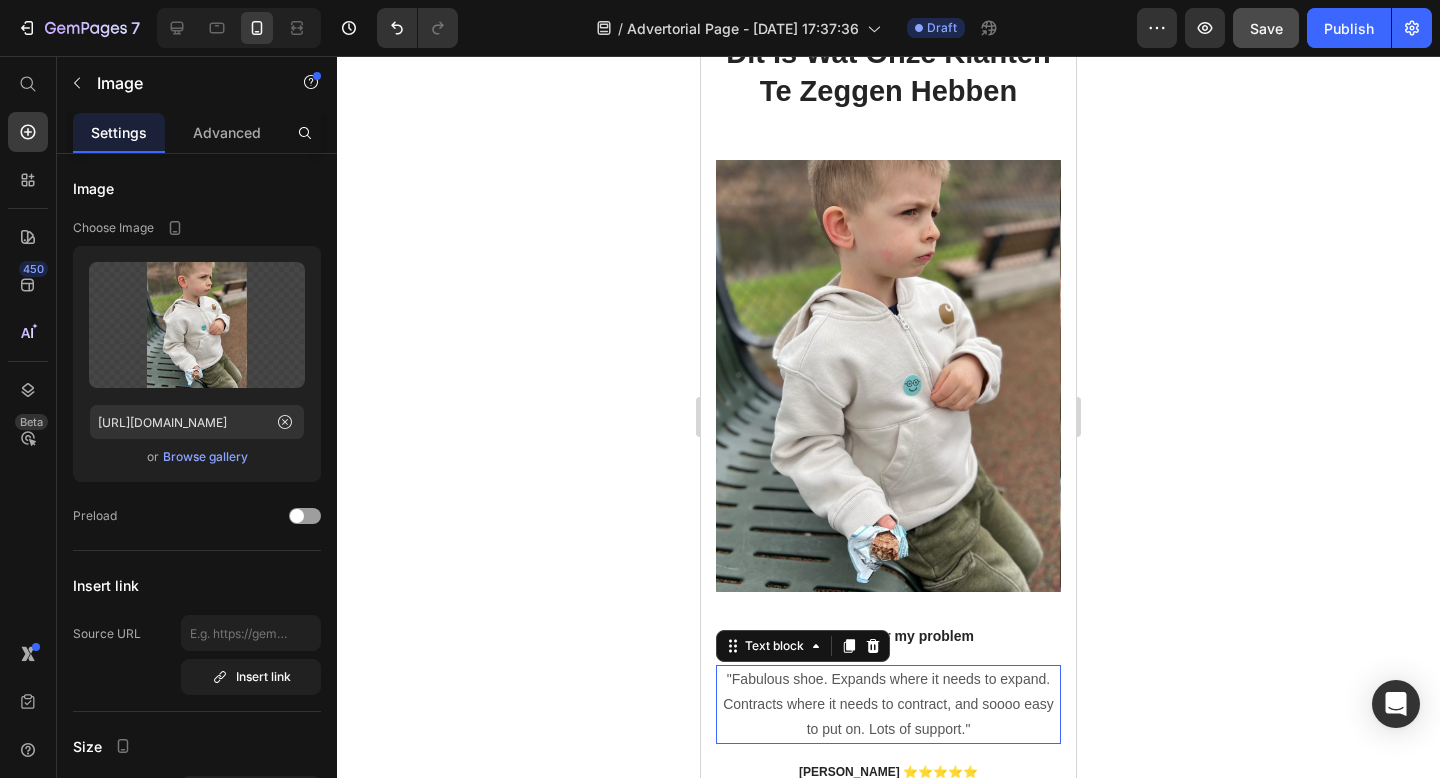 click on ""Fabulous shoe. Expands where it needs to expand. Contracts where it needs to contract, and soooo easy to put on. Lots of support."" at bounding box center (888, 705) 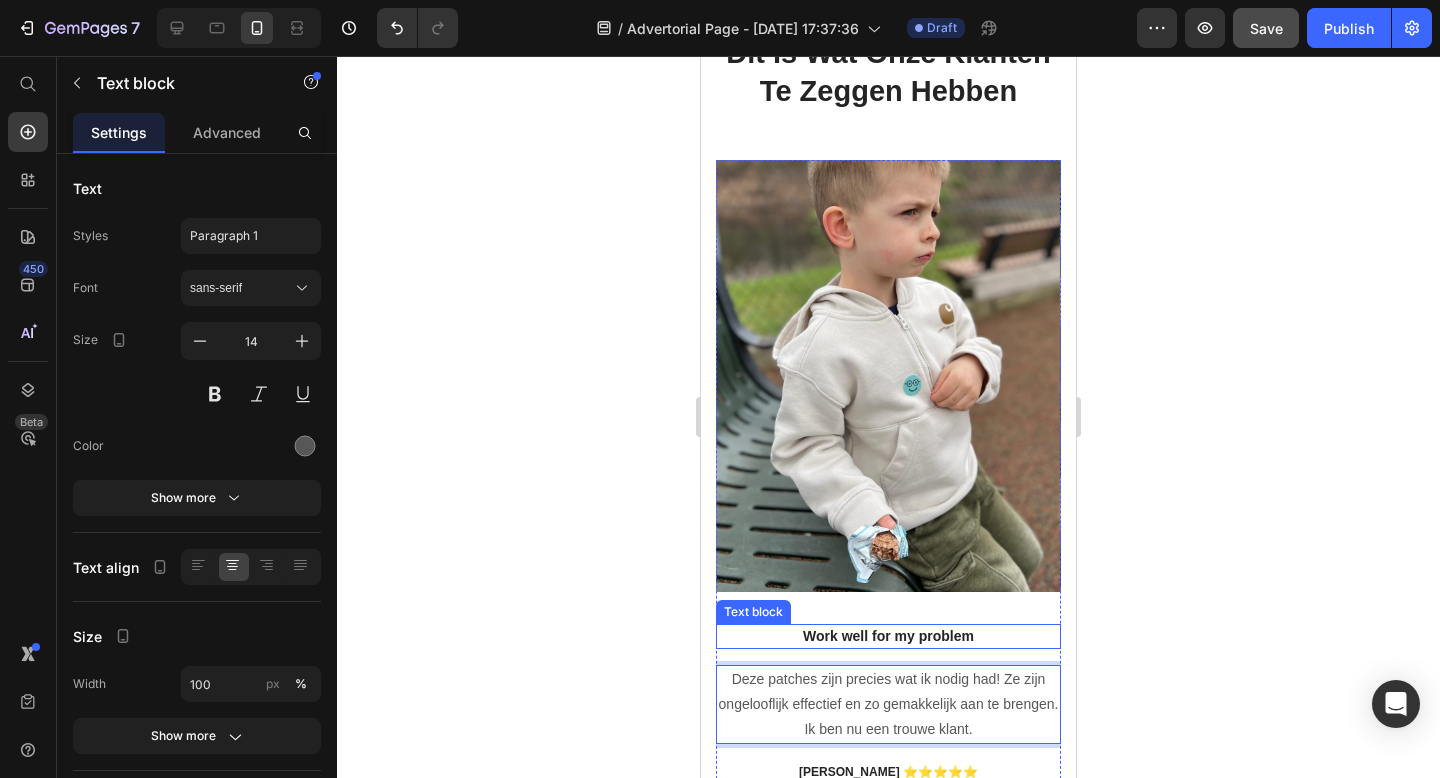 click on "Work well for my problem" at bounding box center [888, 636] 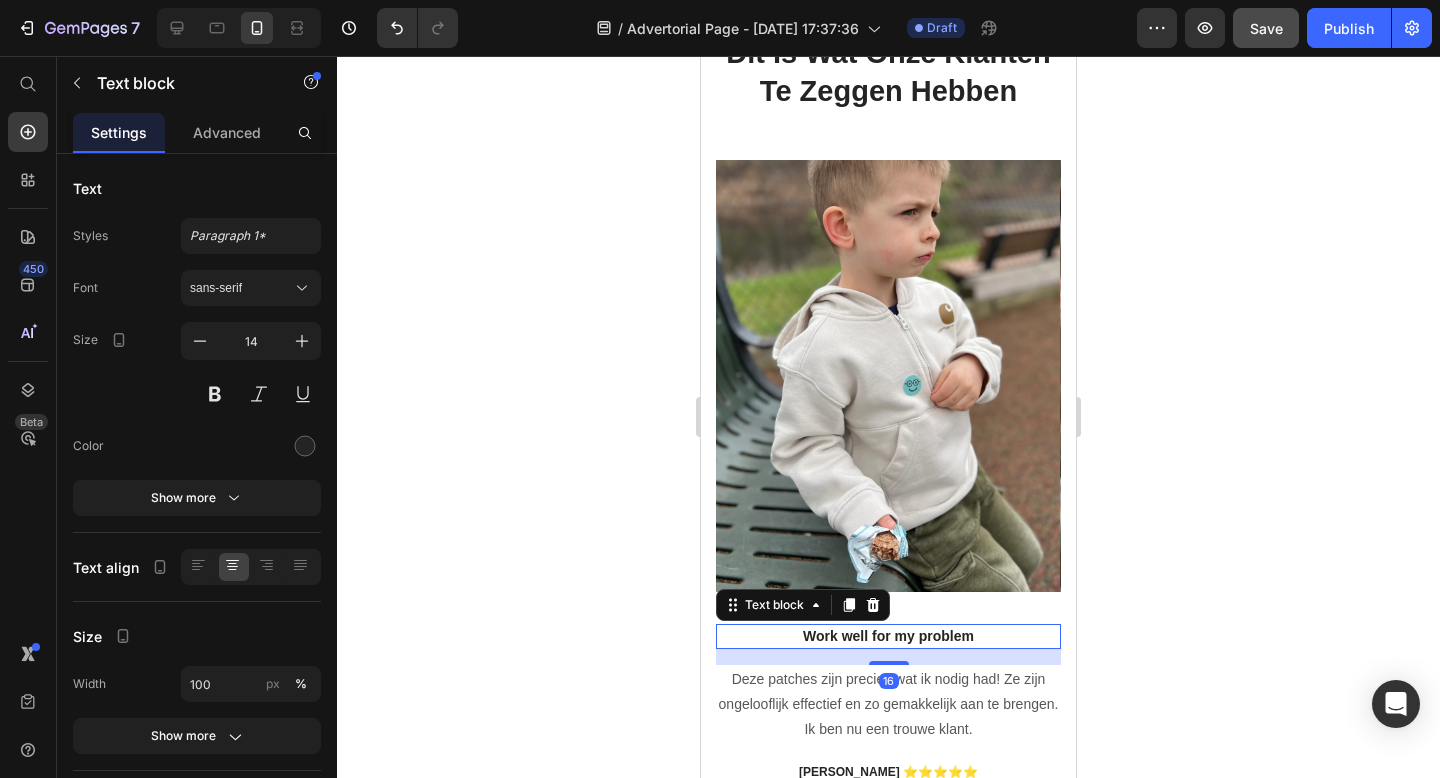 click on "Work well for my problem" at bounding box center [888, 636] 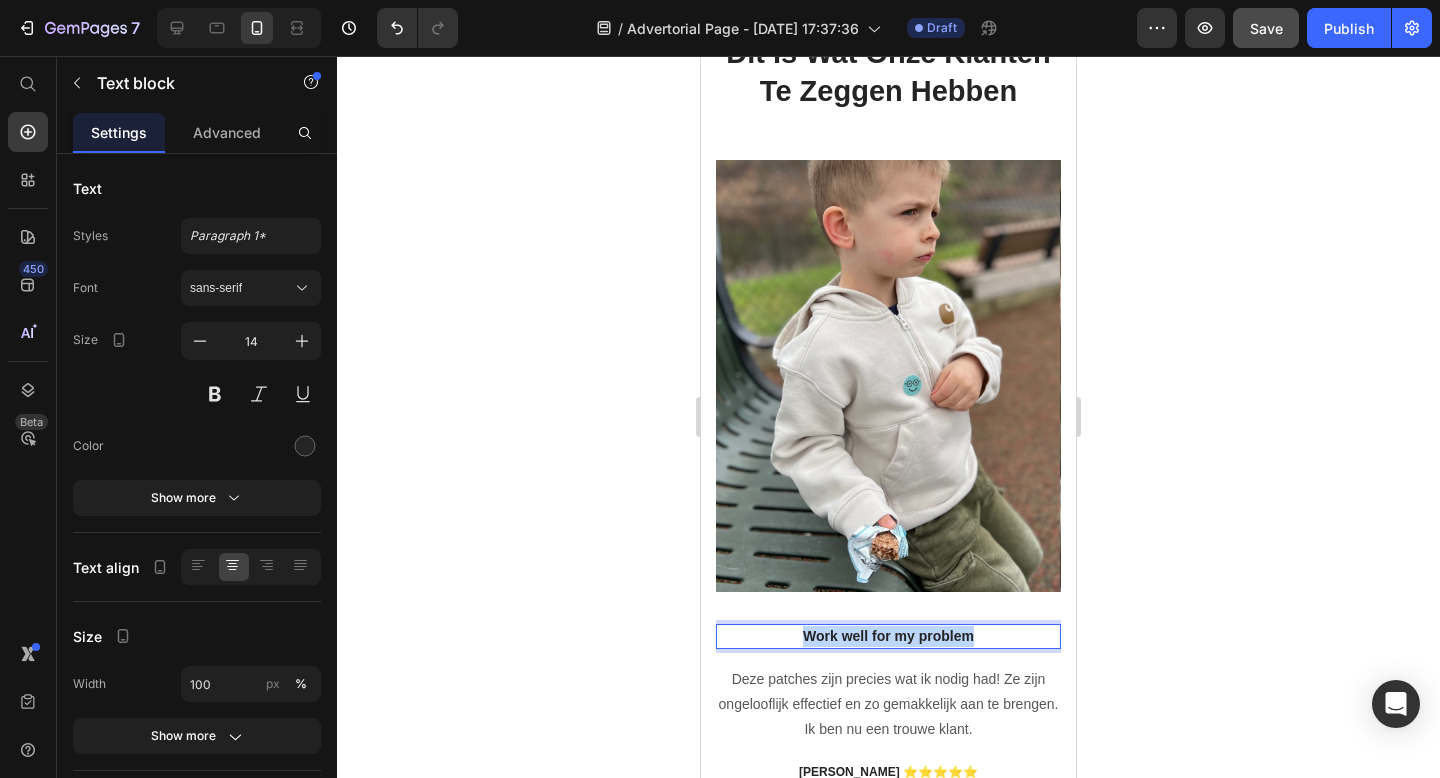 click on "Work well for my problem" at bounding box center [888, 636] 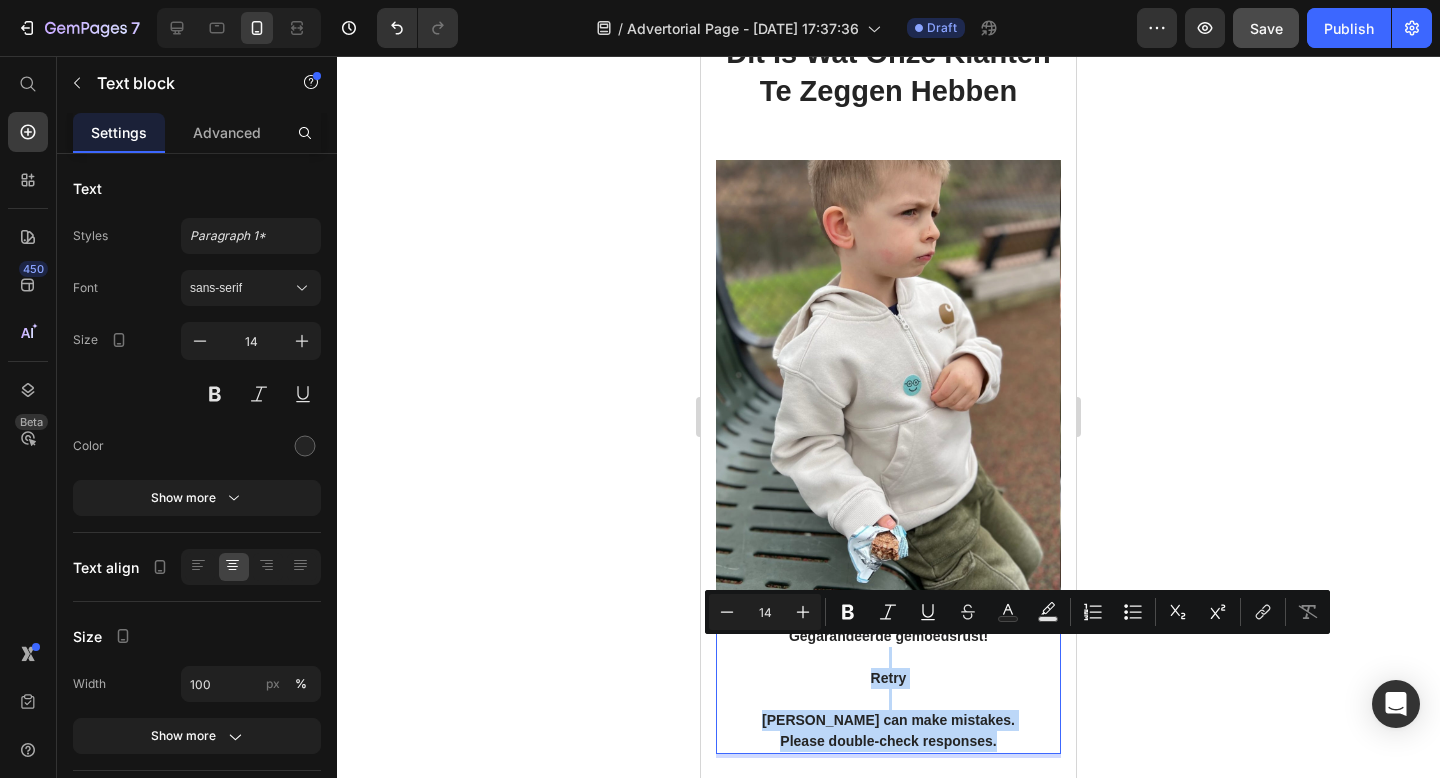 drag, startPoint x: 1004, startPoint y: 714, endPoint x: 1005, endPoint y: 623, distance: 91.00549 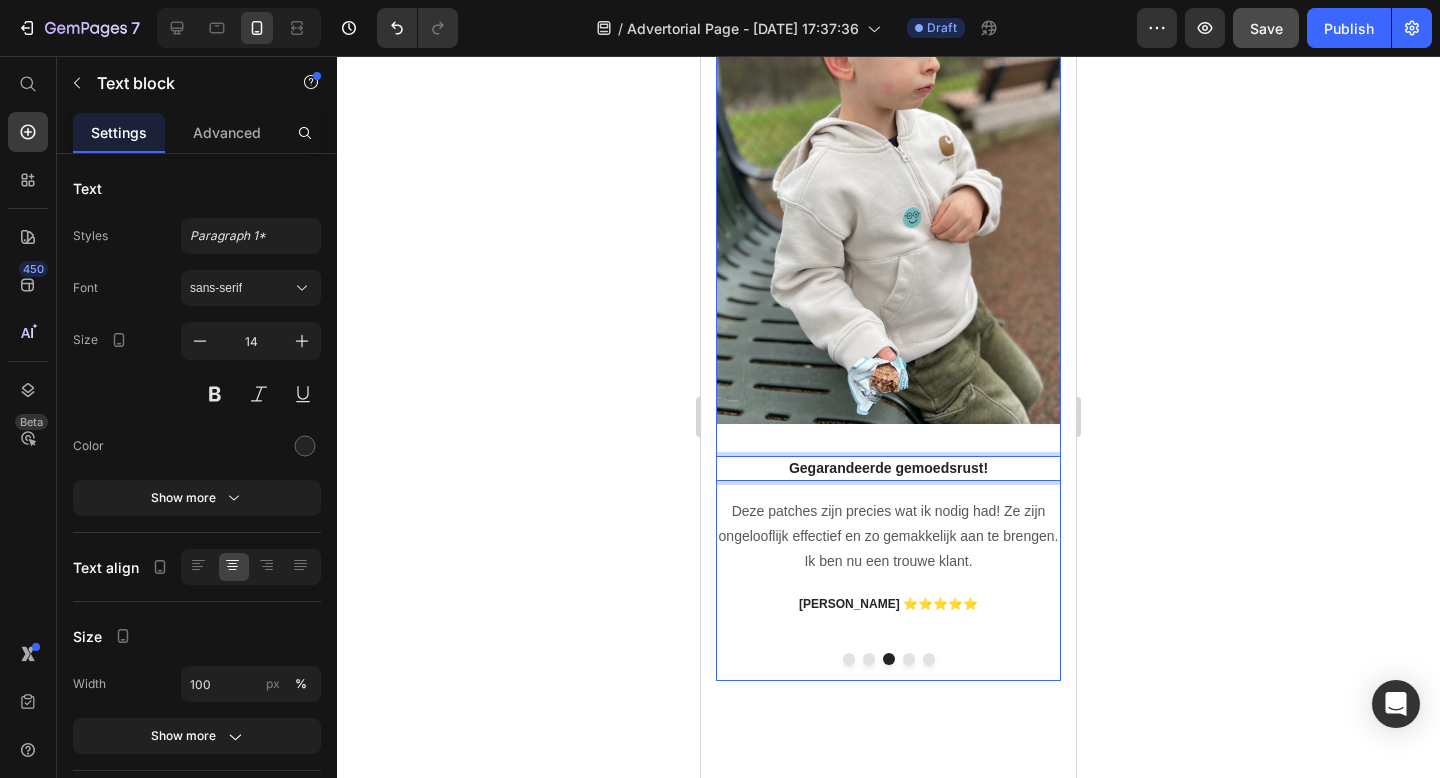 scroll, scrollTop: 3729, scrollLeft: 0, axis: vertical 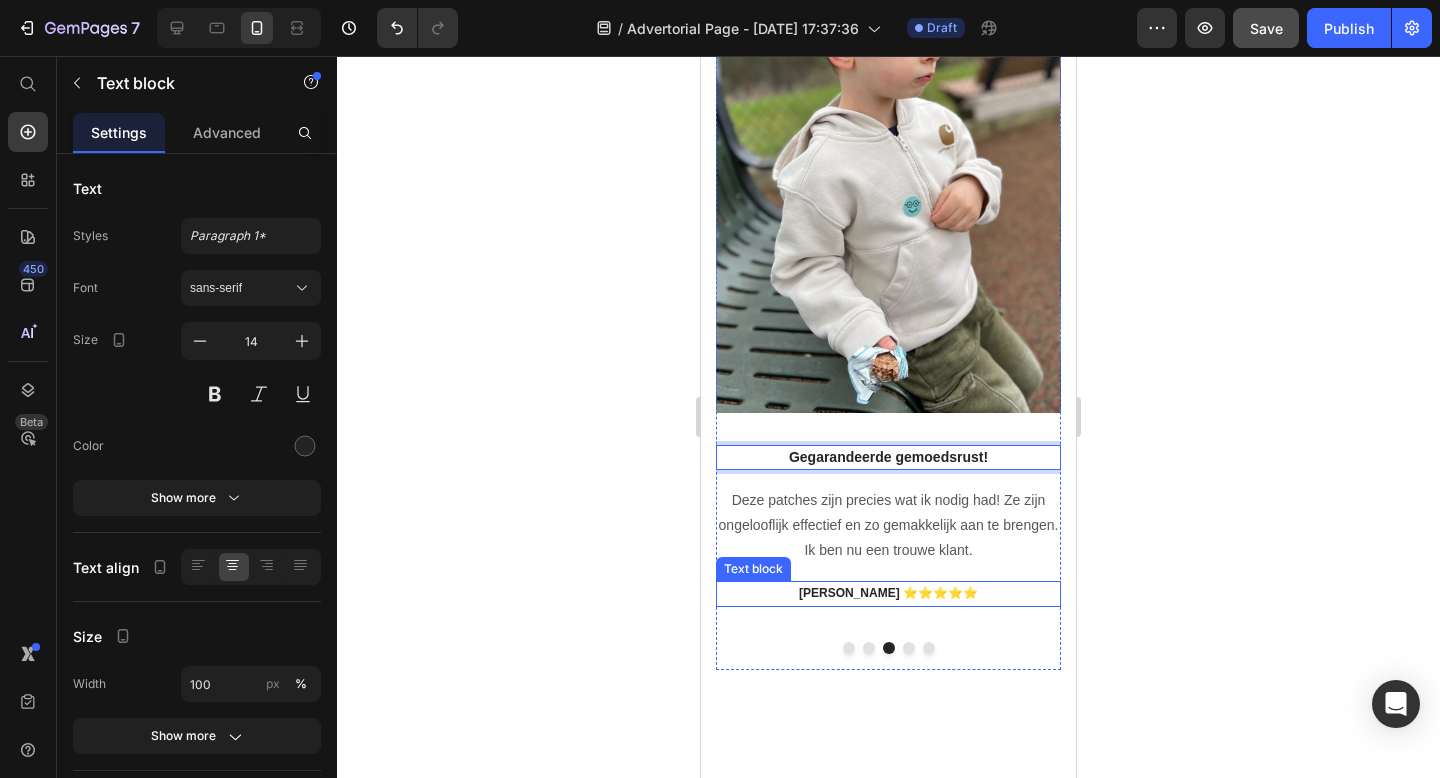 click on "TRAVIS J." at bounding box center (849, 593) 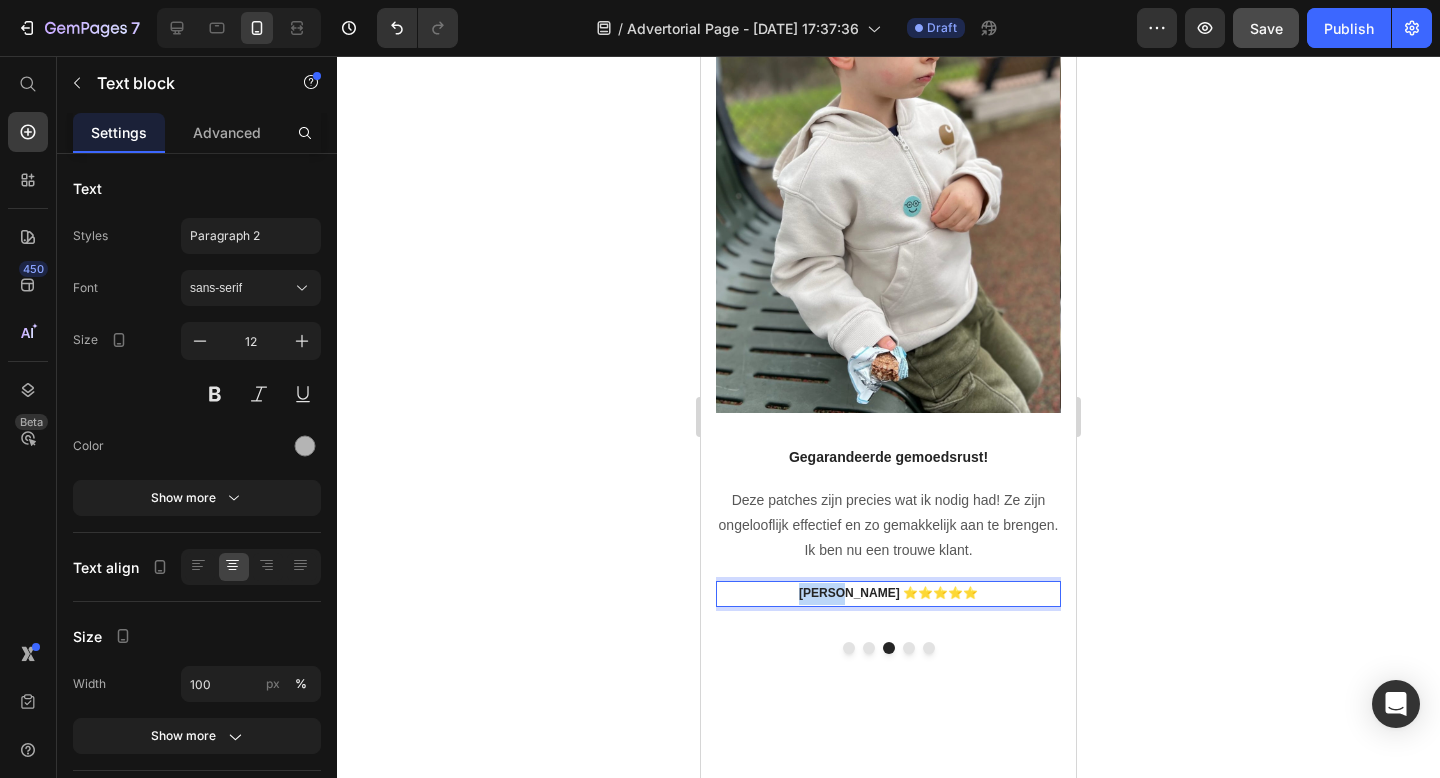 click on "TRAVIS J." at bounding box center (849, 593) 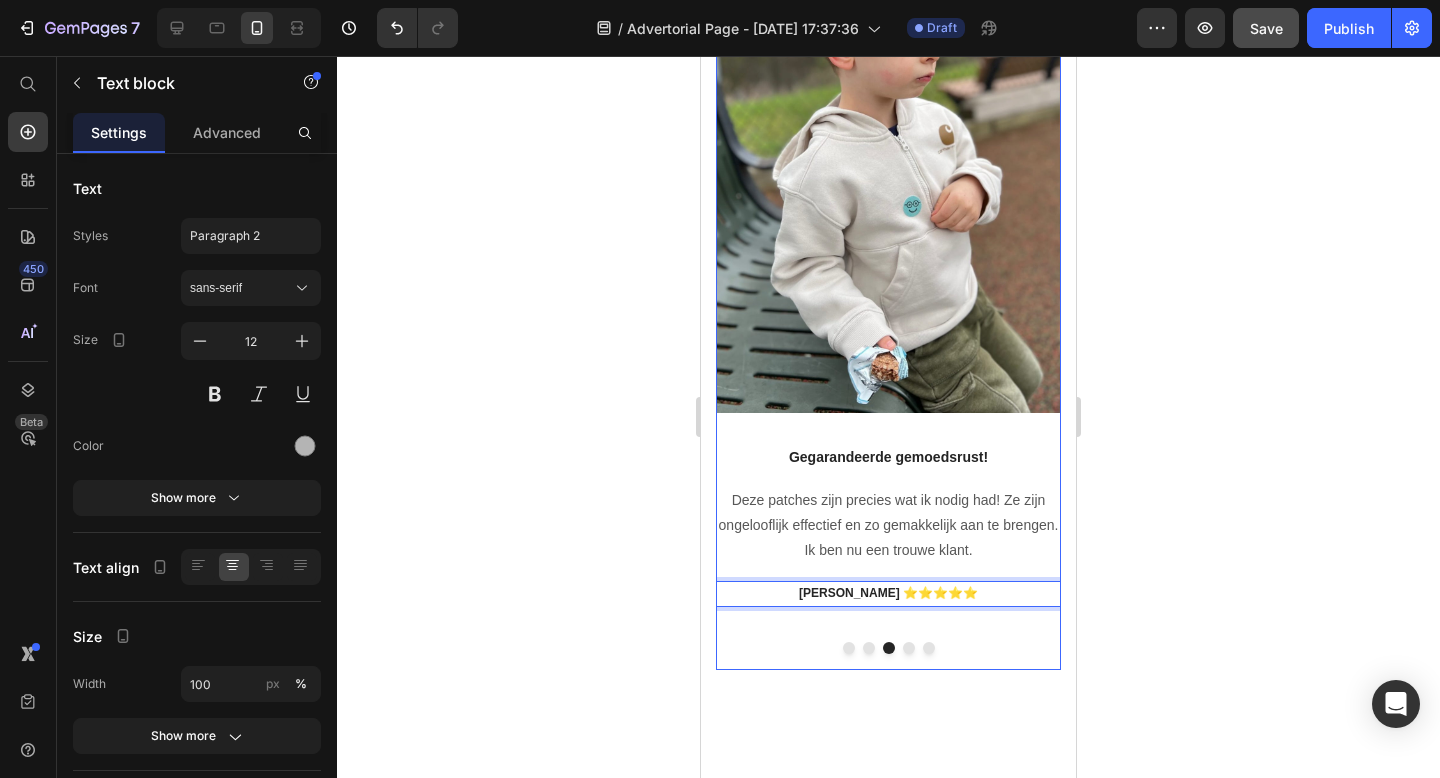 click at bounding box center (909, 648) 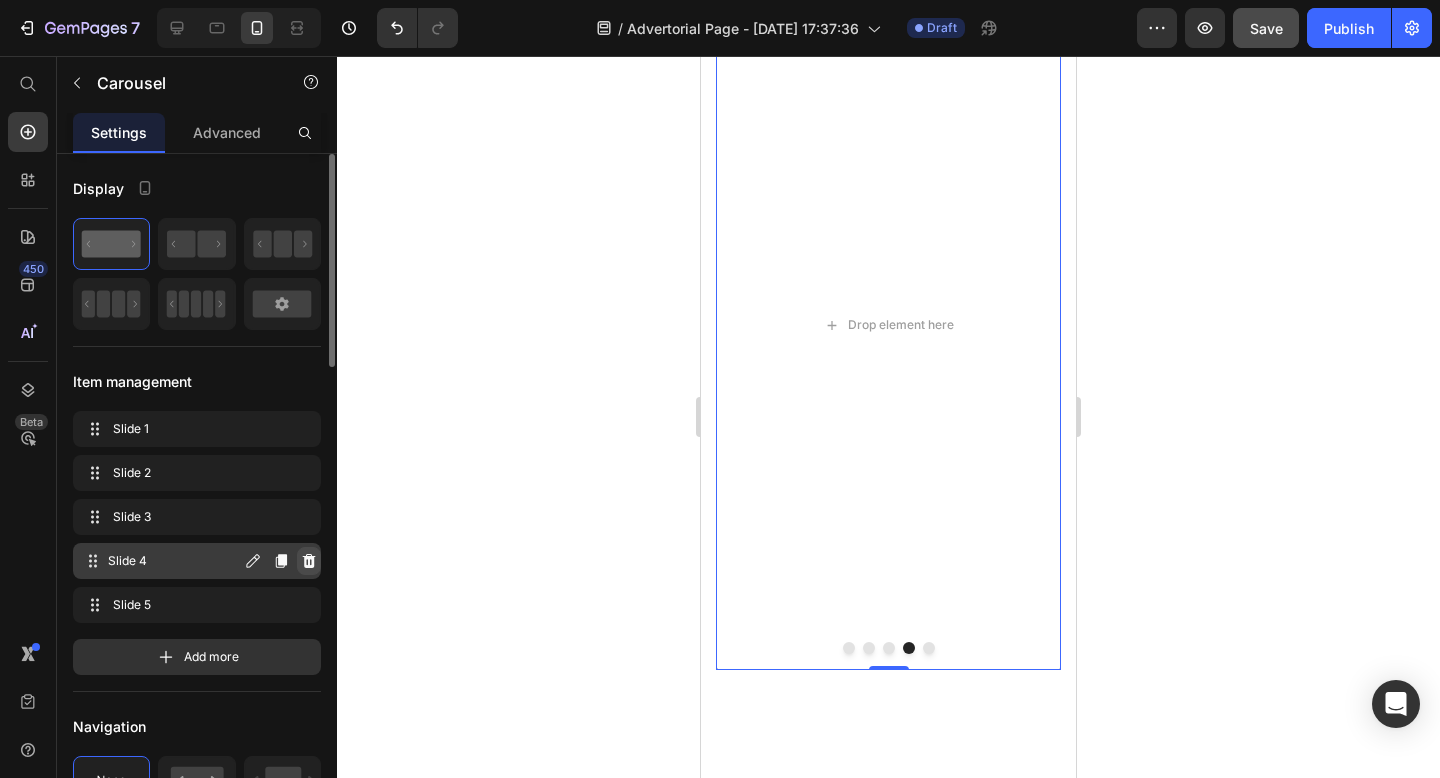 click 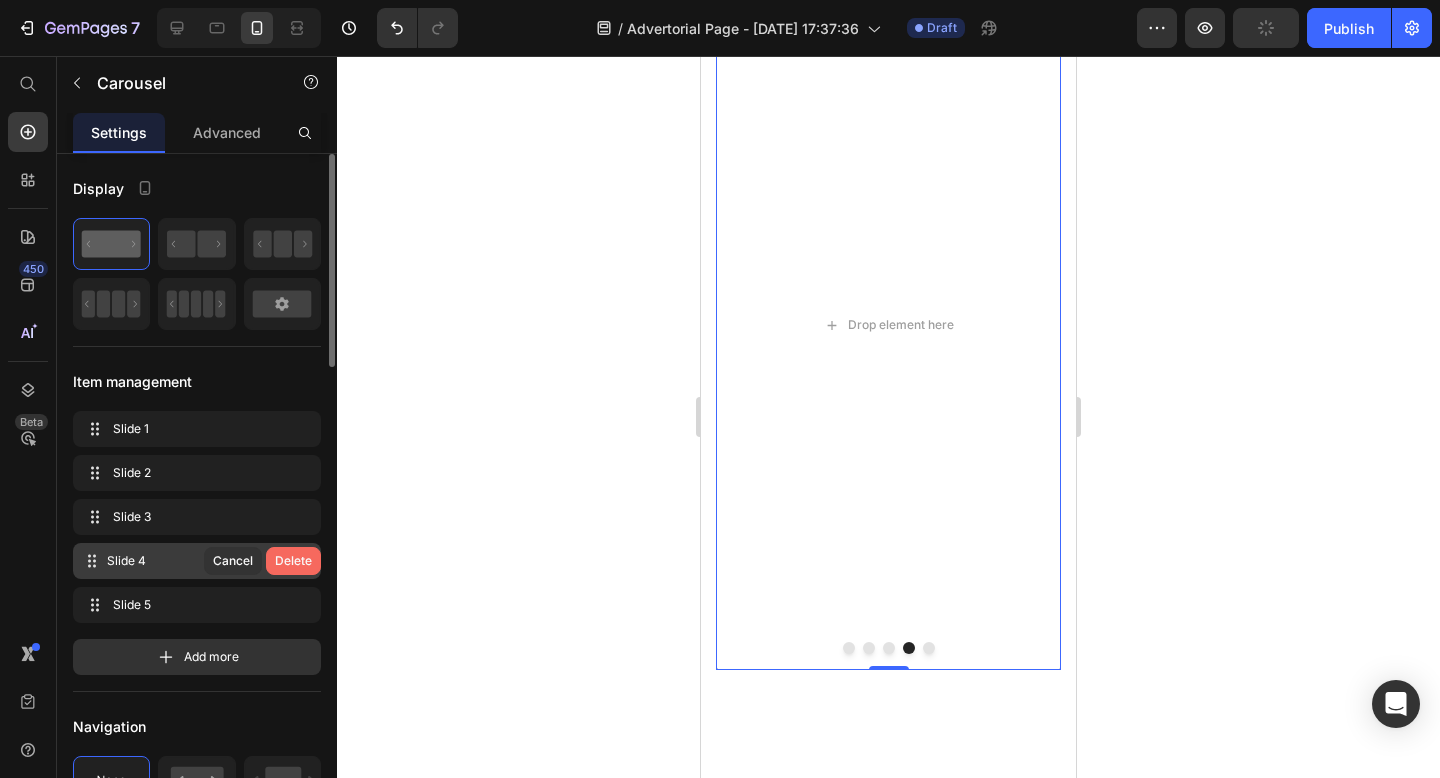 click on "Delete" at bounding box center (293, 561) 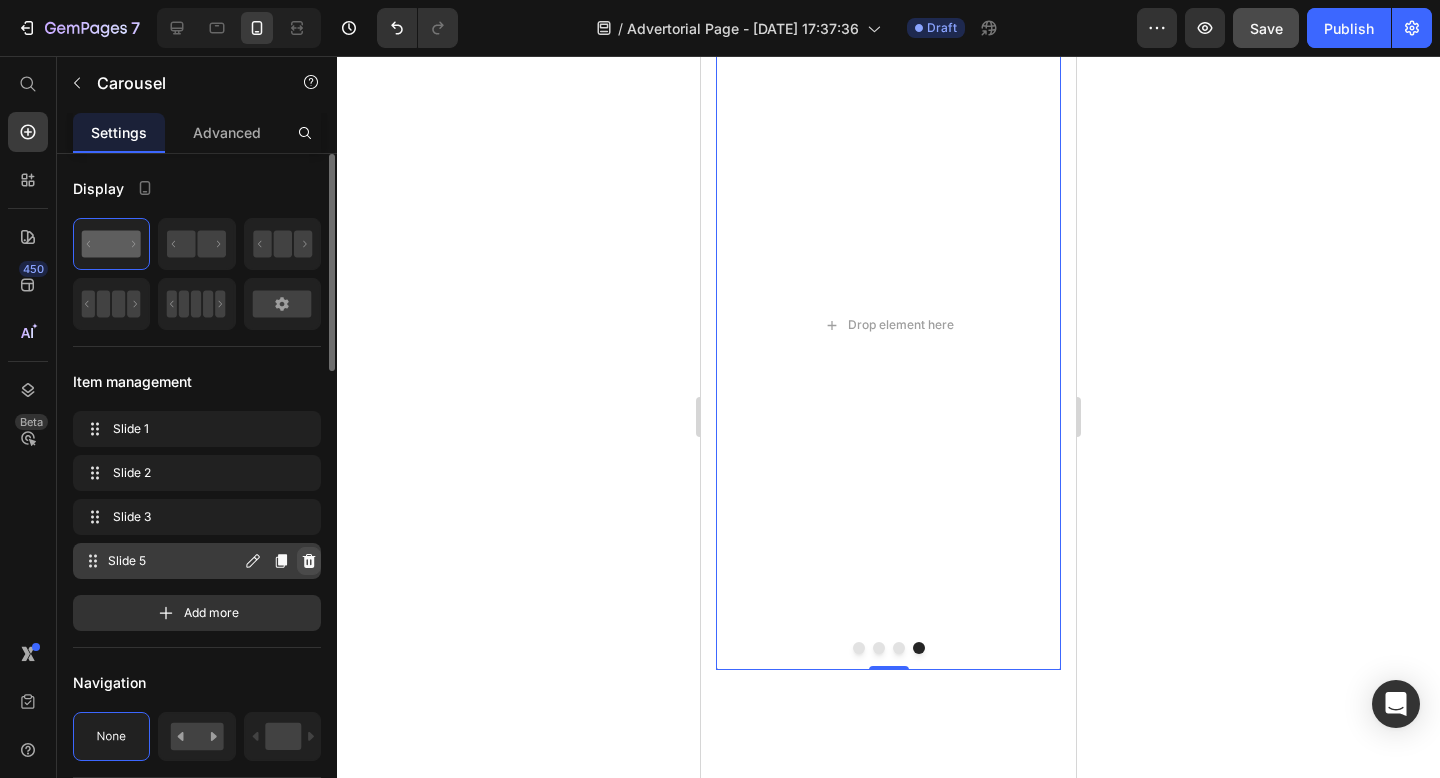 click 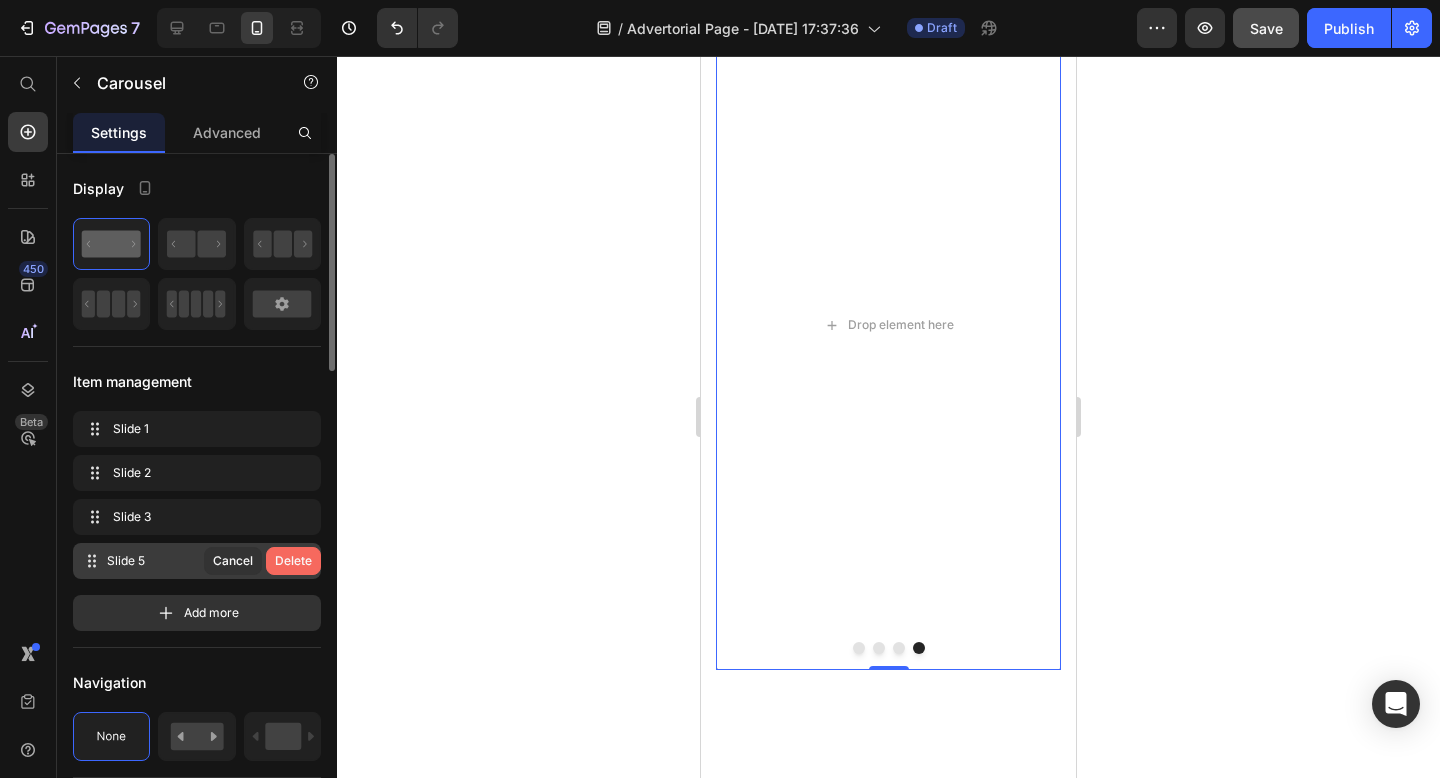 click on "Delete" at bounding box center (293, 561) 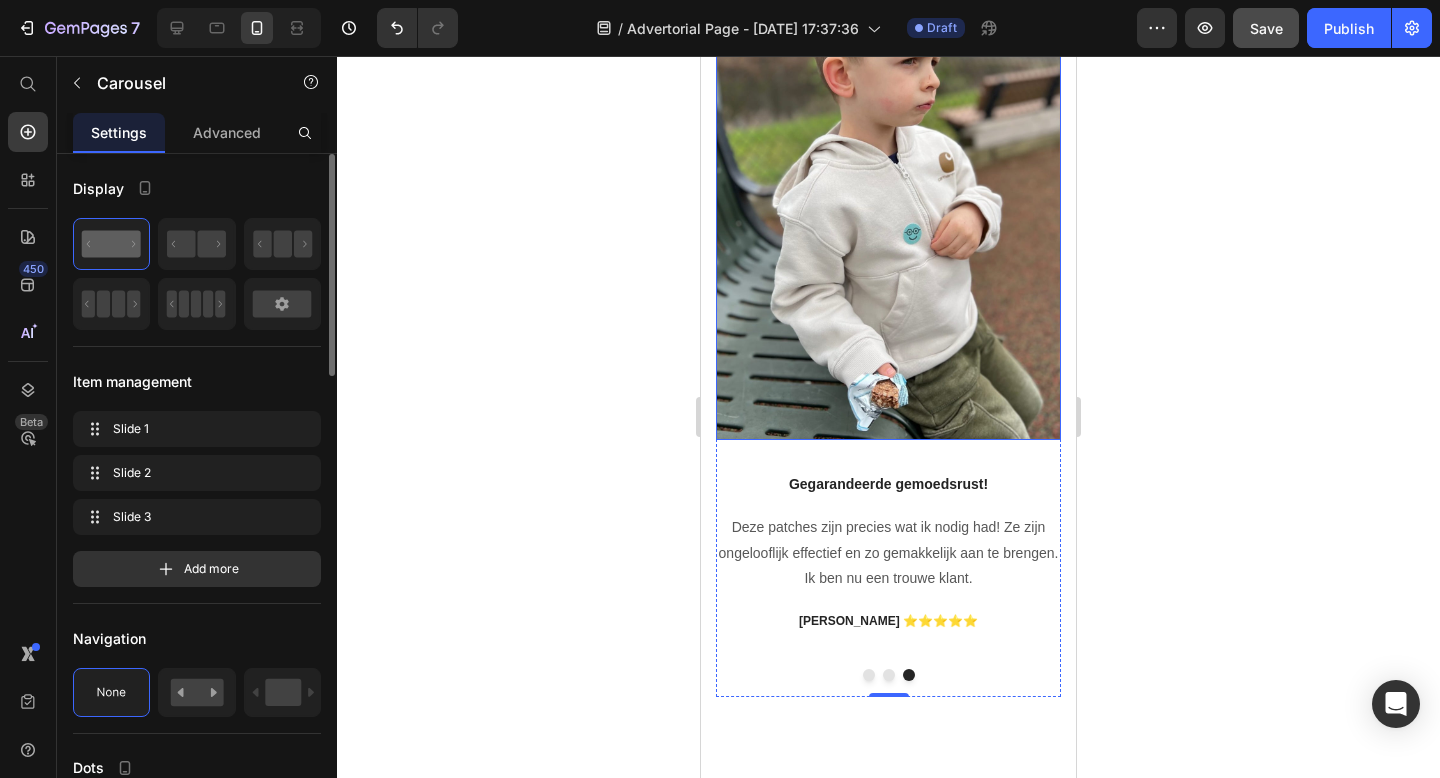scroll, scrollTop: 3881, scrollLeft: 0, axis: vertical 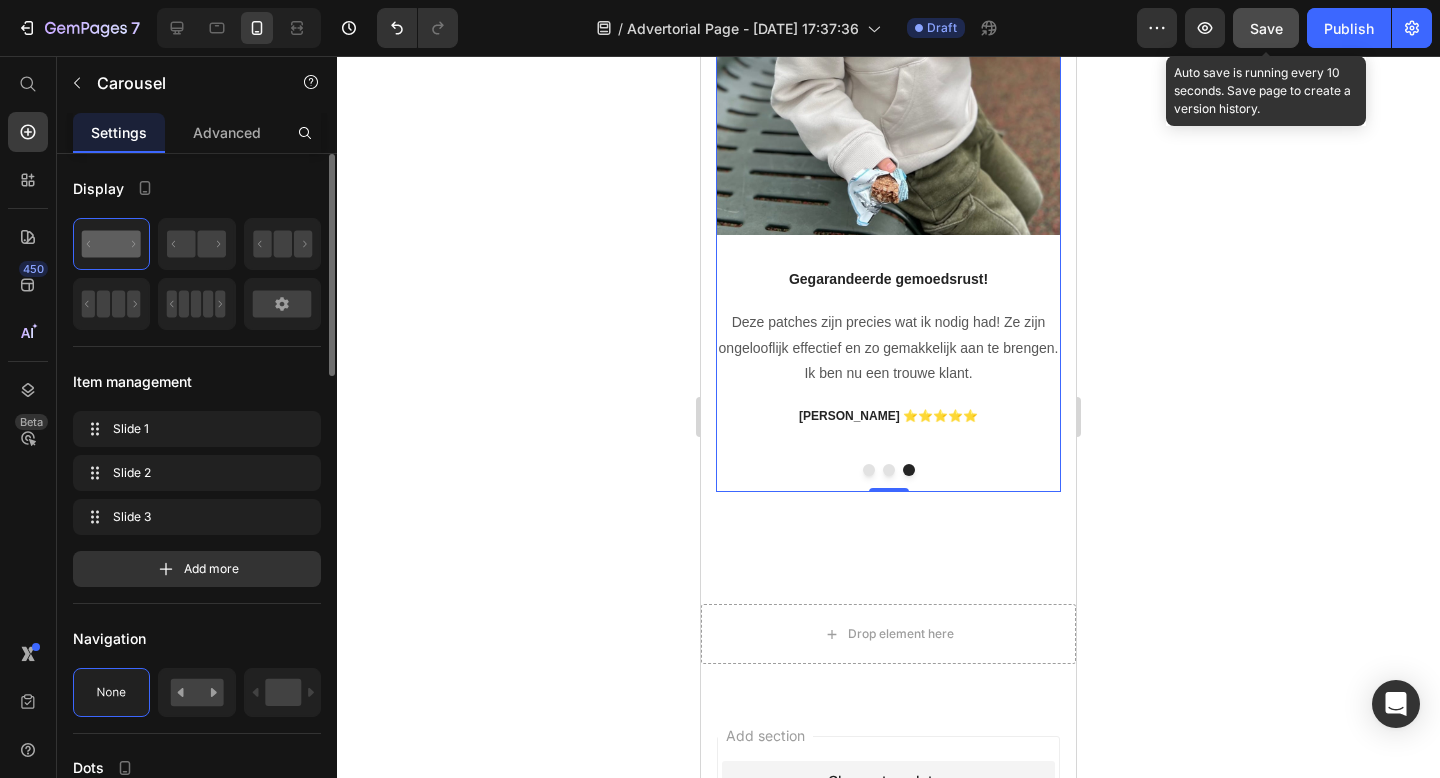 click on "Save" at bounding box center (1266, 28) 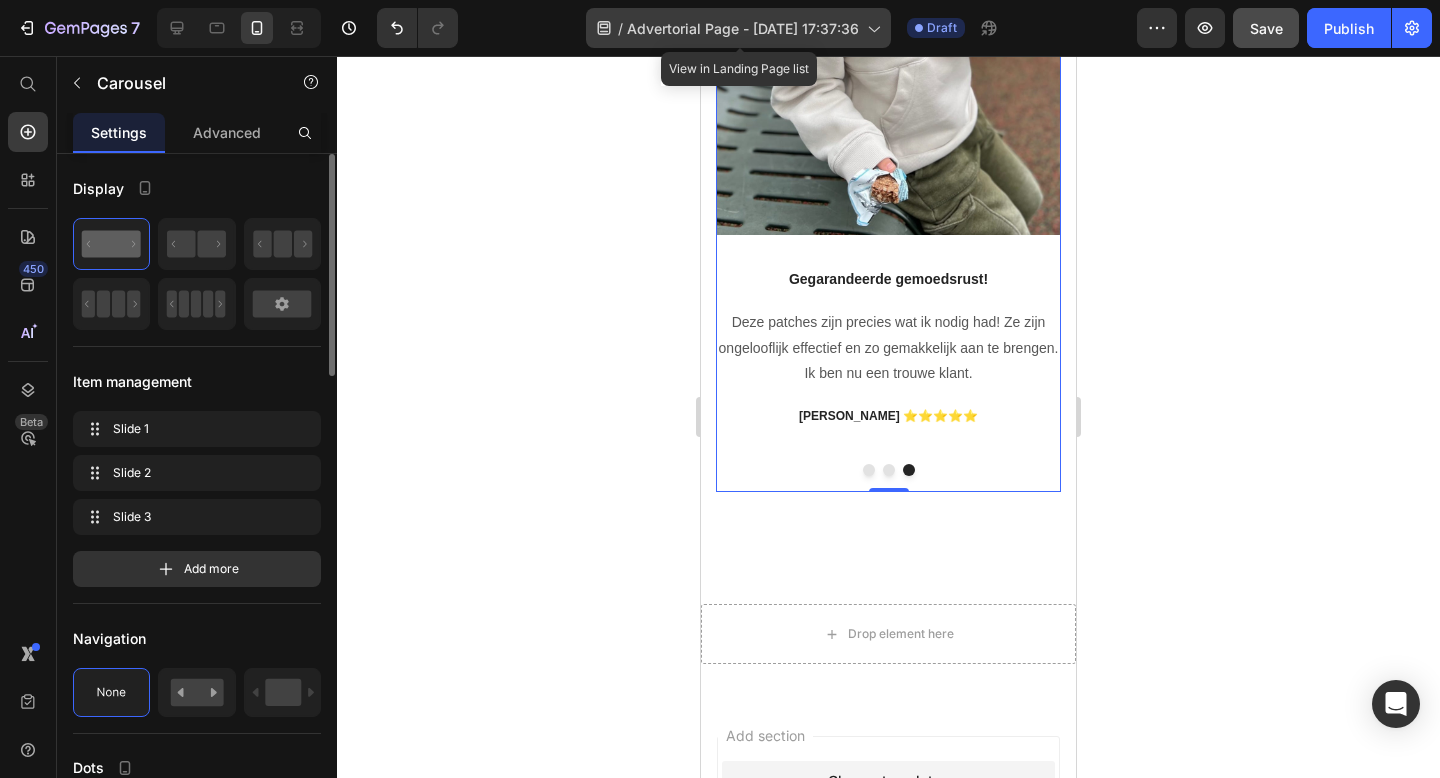 click on "Advertorial Page - [DATE] 17:37:36" at bounding box center [743, 28] 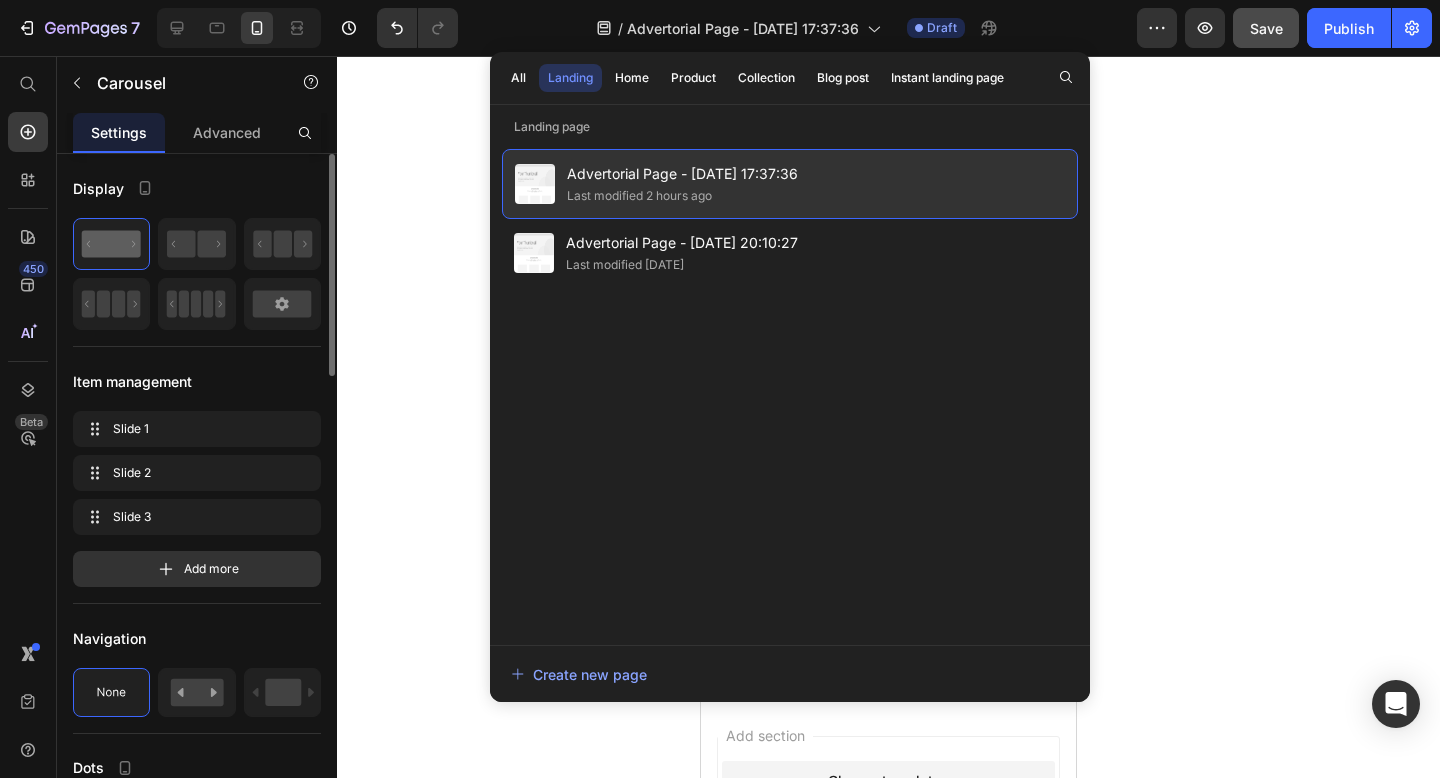 click on "Advertorial Page - [DATE] 17:37:36" at bounding box center (682, 174) 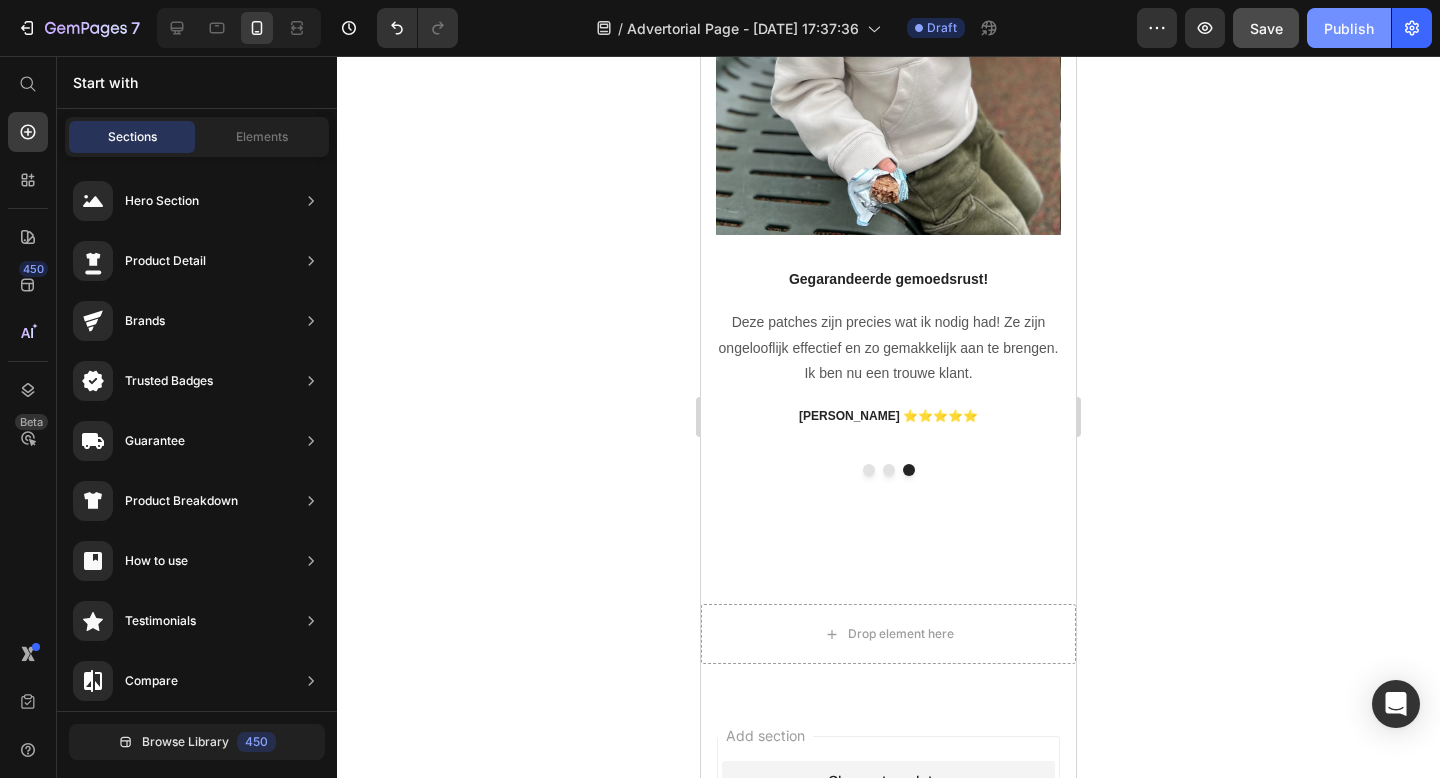 click on "Publish" 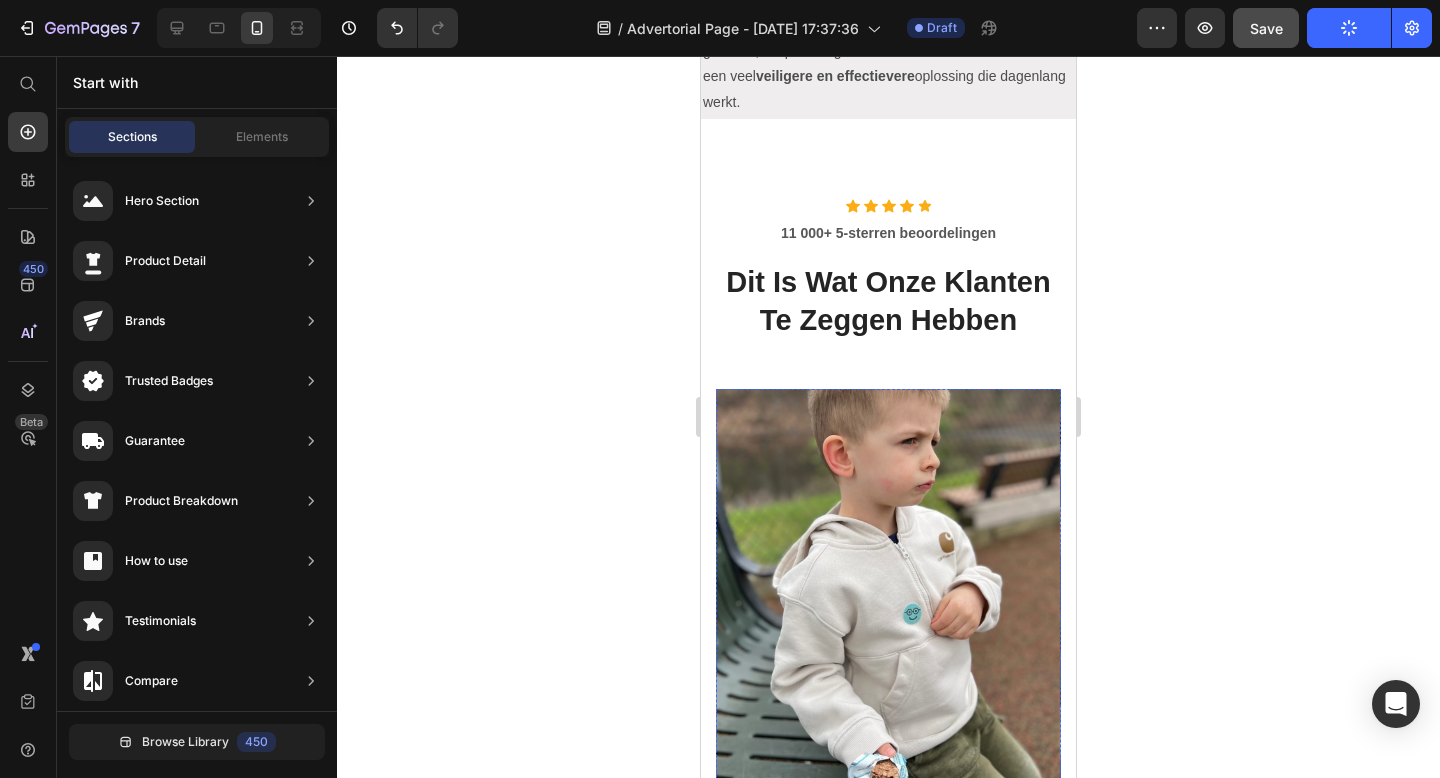 scroll, scrollTop: 3360, scrollLeft: 0, axis: vertical 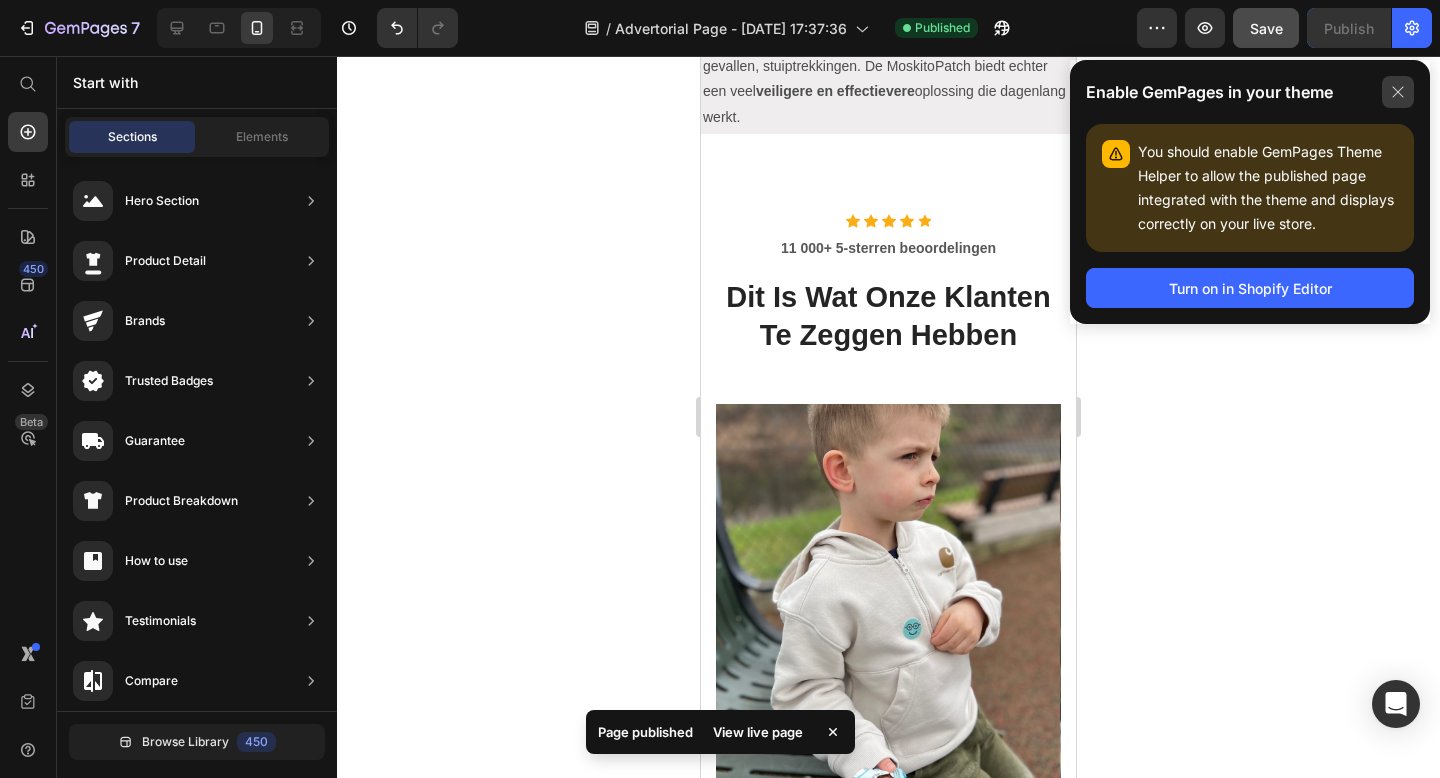 click 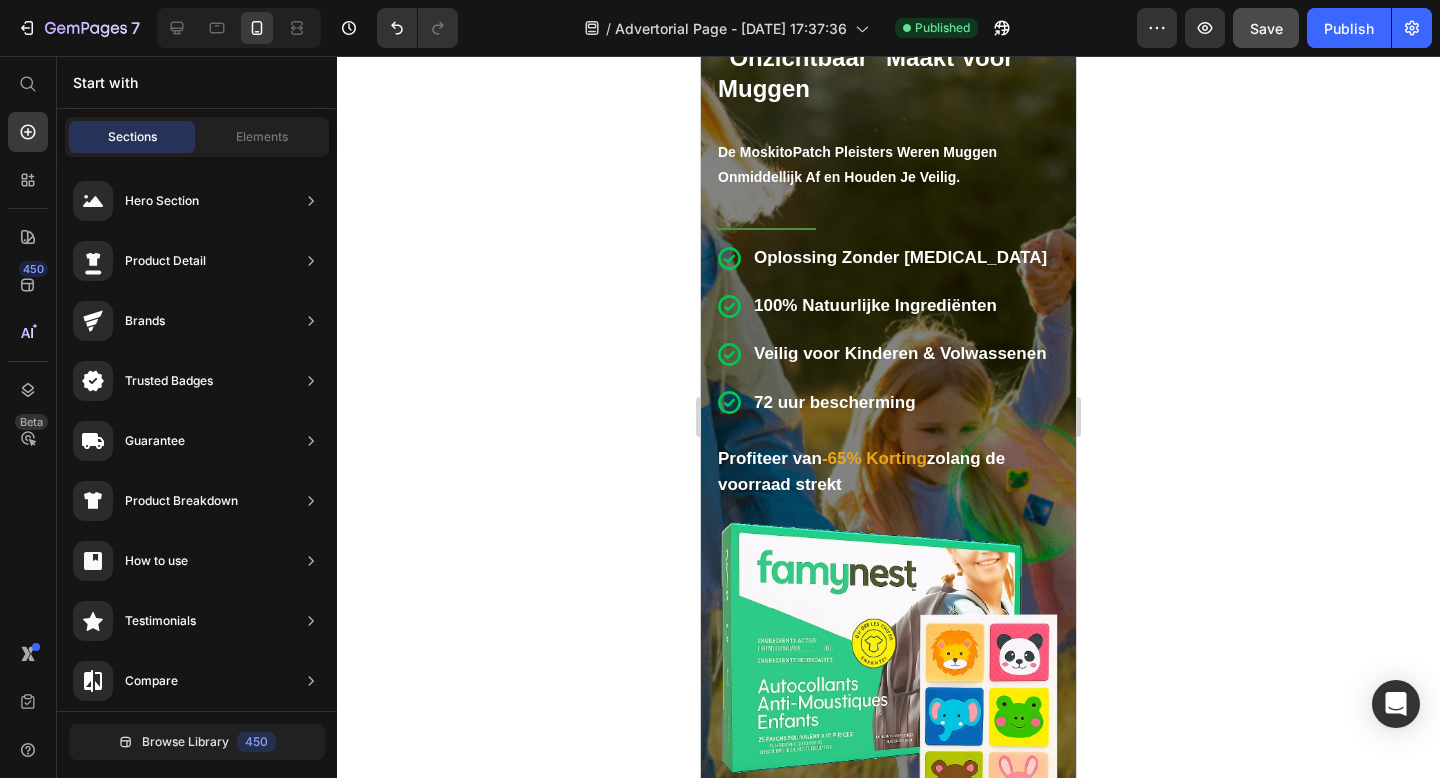 scroll, scrollTop: 0, scrollLeft: 0, axis: both 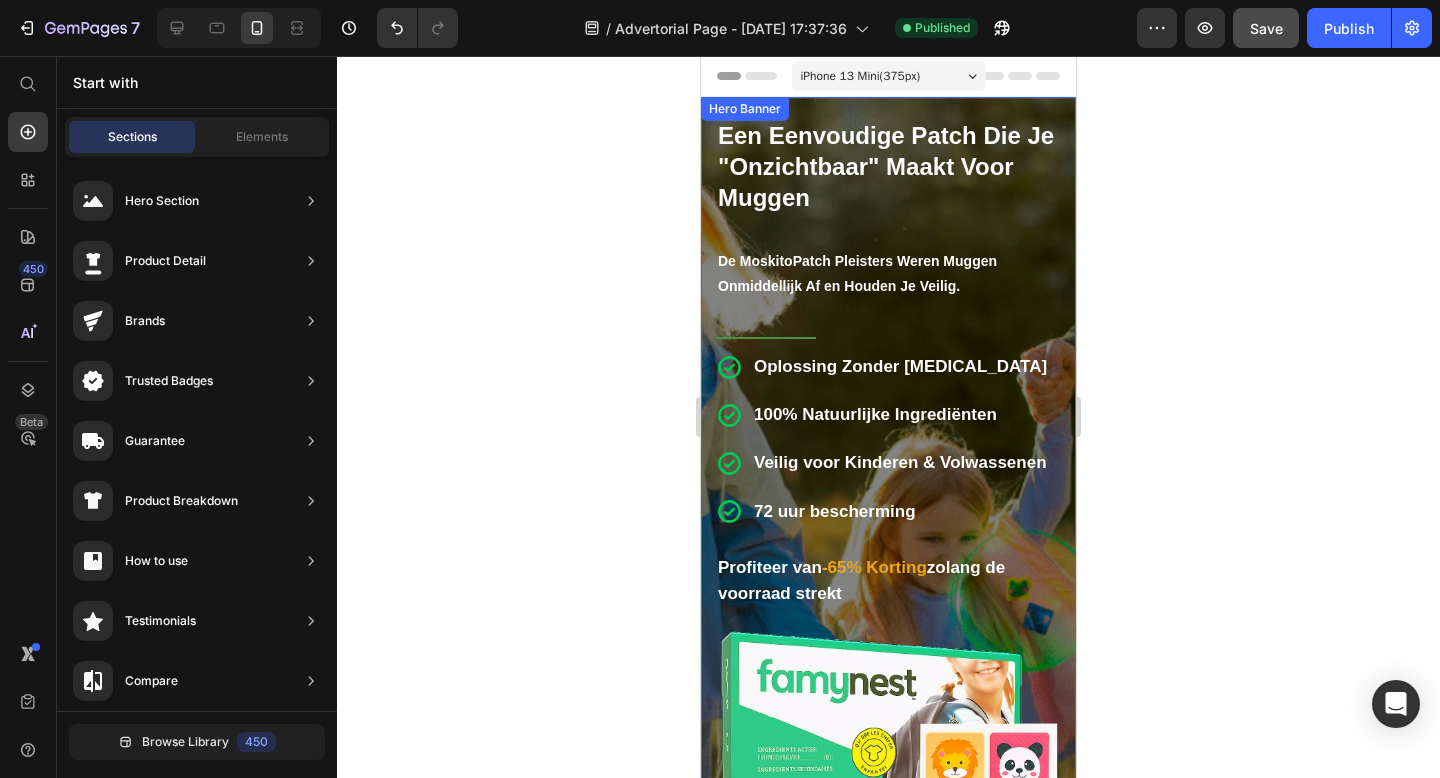 click on "Icon Icon Icon Icon Icon Icon List Een Eenvoudige Patch Die Je "Onzichtbaar" Maakt Voor Muggen Heading De MoskitoPatch Pleisters Weren Muggen Onmiddellijk Af en Houden Je Veilig. Text Block                Title Line
Oplossing Zonder DEET
100% Natuurlijke Ingrediënten
Veilig voor Kinderen & Volwassenen
72 uur bescherming Item List   Profiteer van  -65% Korting  zolang de voorraad strekt Text Block Image CONTROLEER HUIDIGE BESCHIKBAARHEID » Button Hero Banner" at bounding box center (888, 612) 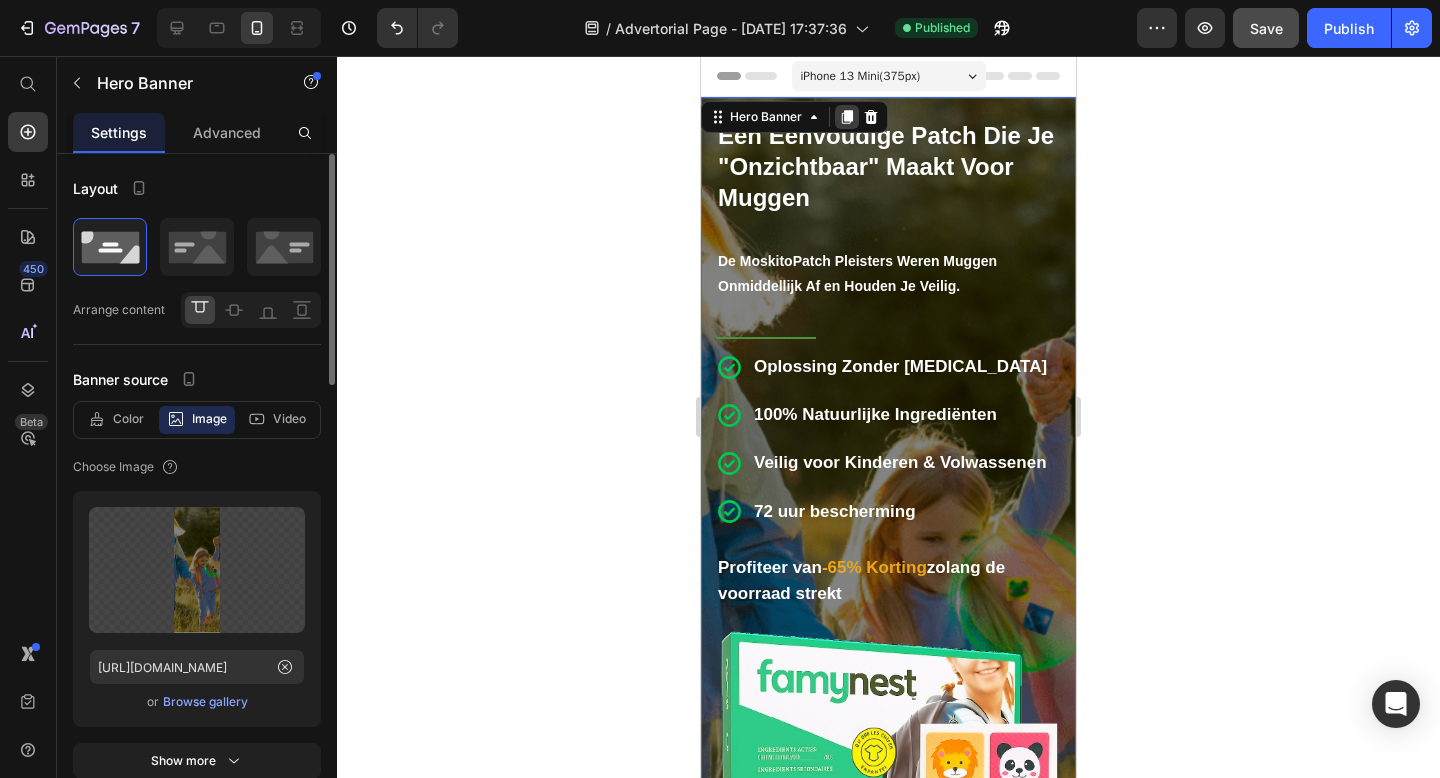 click 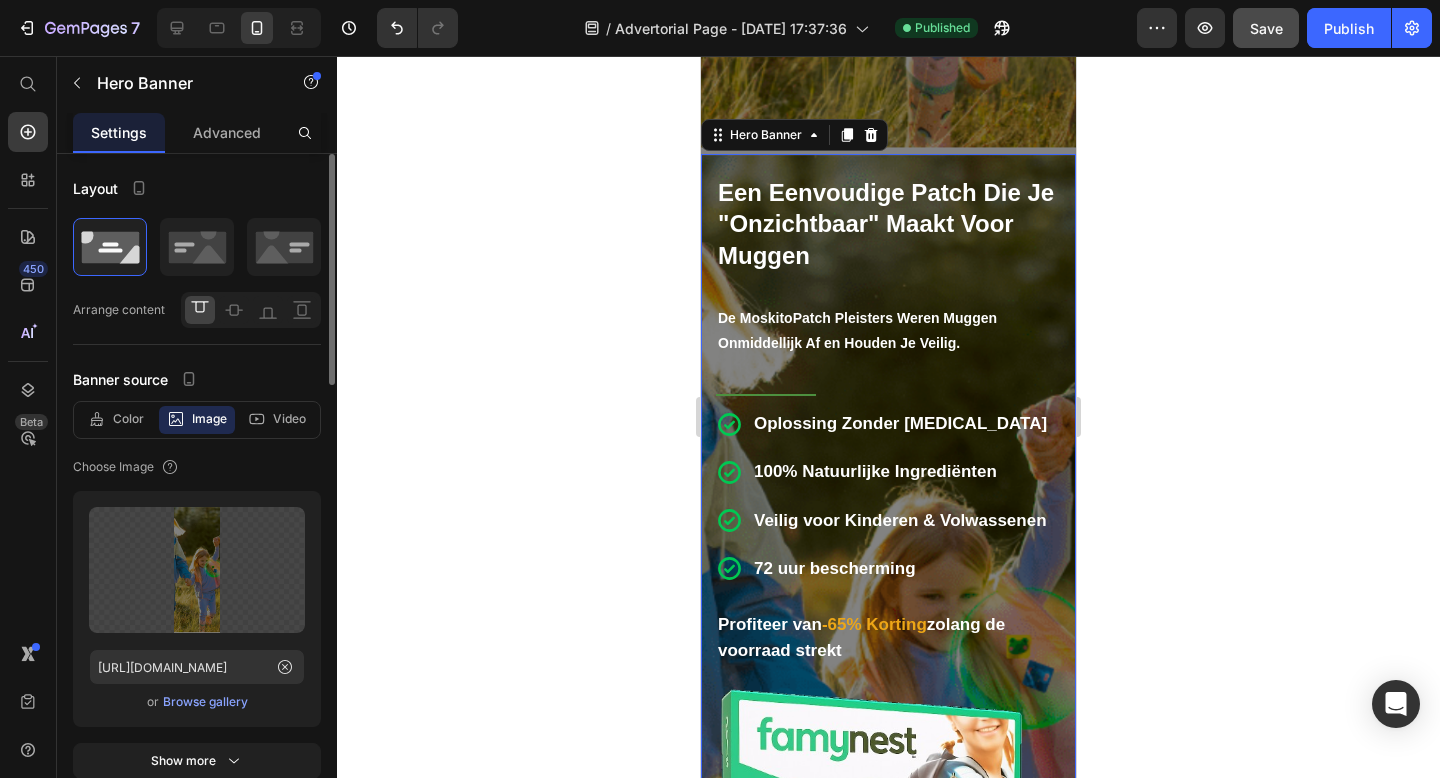 scroll, scrollTop: 1002, scrollLeft: 0, axis: vertical 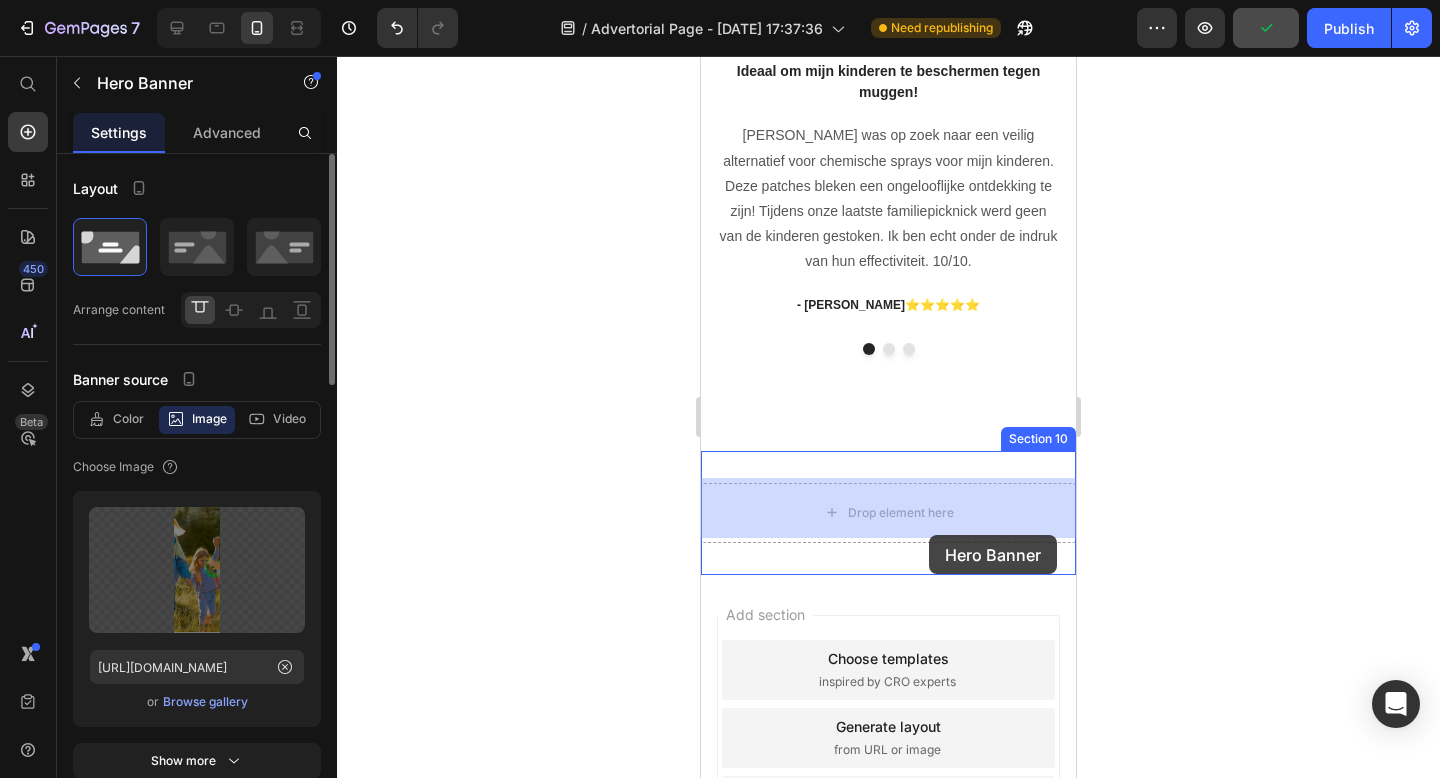 drag, startPoint x: 862, startPoint y: 136, endPoint x: 927, endPoint y: 540, distance: 409.19556 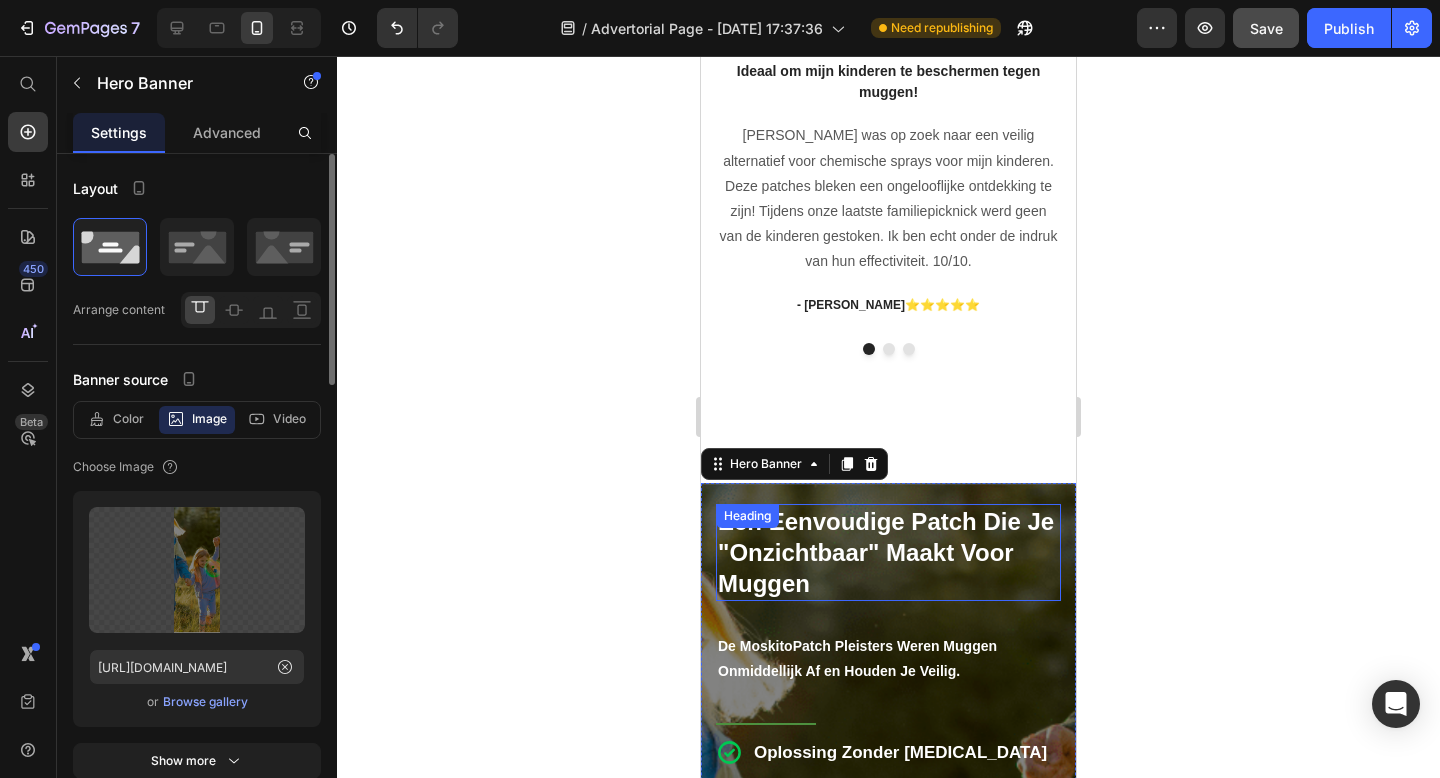 click on "Een Eenvoudige Patch Die Je "Onzichtbaar" Maakt Voor Muggen" at bounding box center (886, 552) 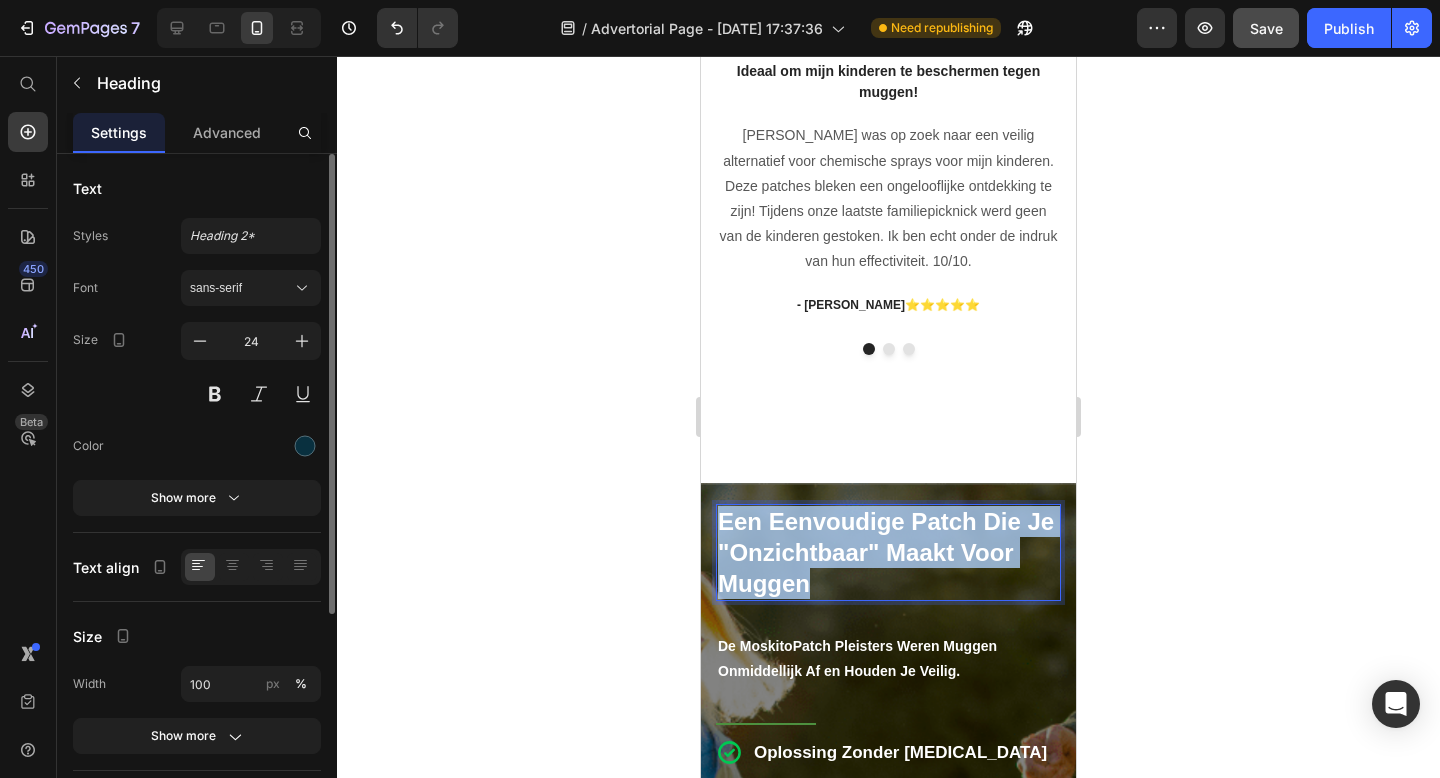 click on "Een Eenvoudige Patch Die Je "Onzichtbaar" Maakt Voor Muggen" at bounding box center (886, 552) 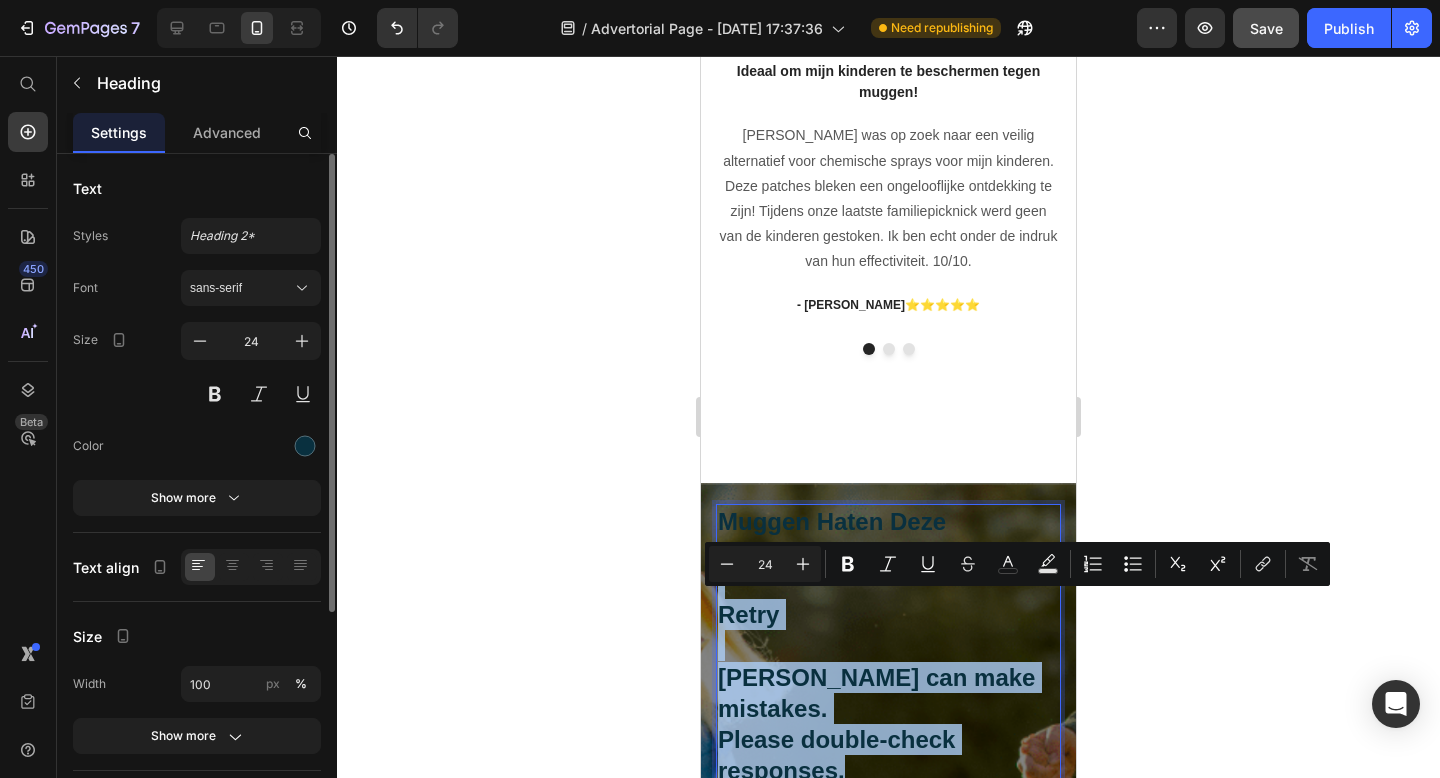 drag, startPoint x: 869, startPoint y: 735, endPoint x: 816, endPoint y: 576, distance: 167.60072 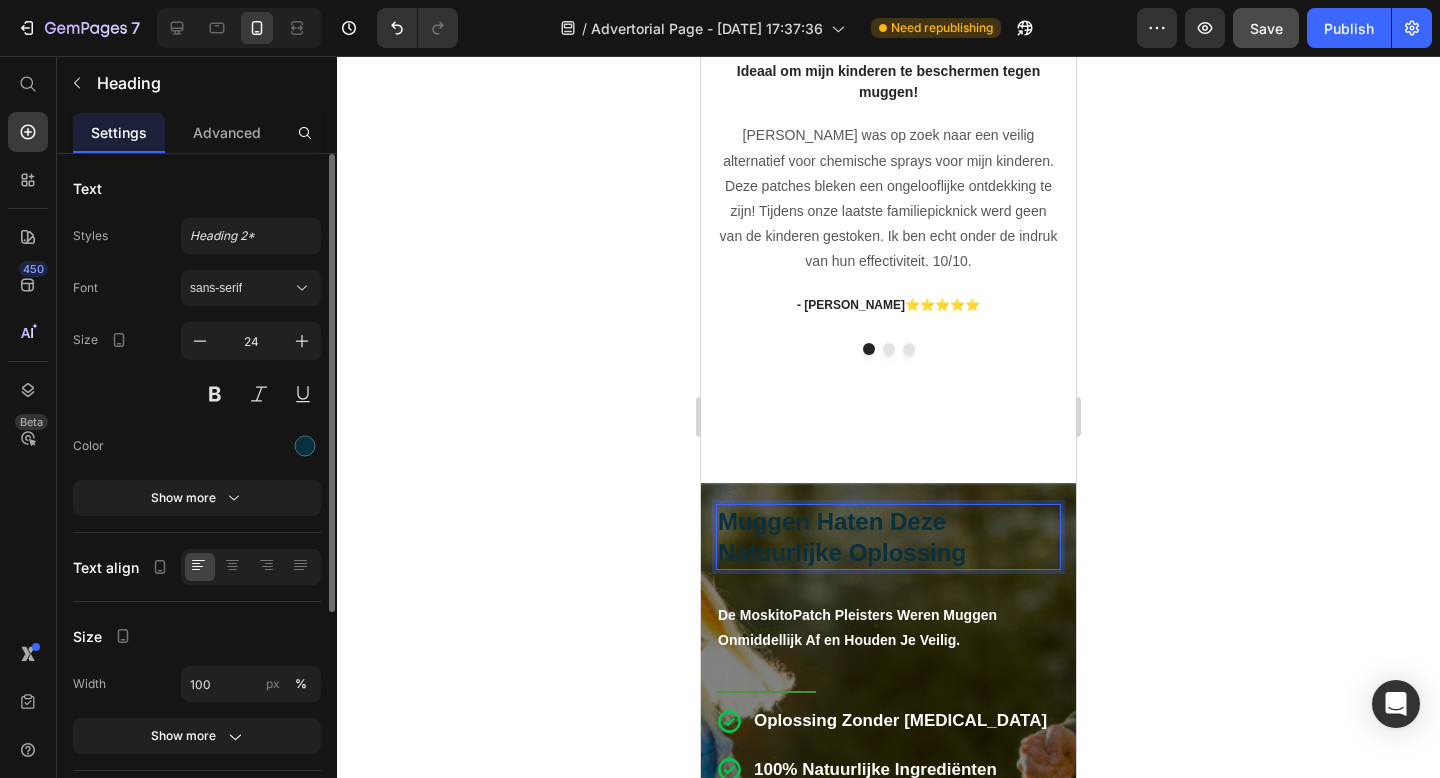 click on "Muggen Haten Deze Natuurlijke Oplossing" at bounding box center (842, 537) 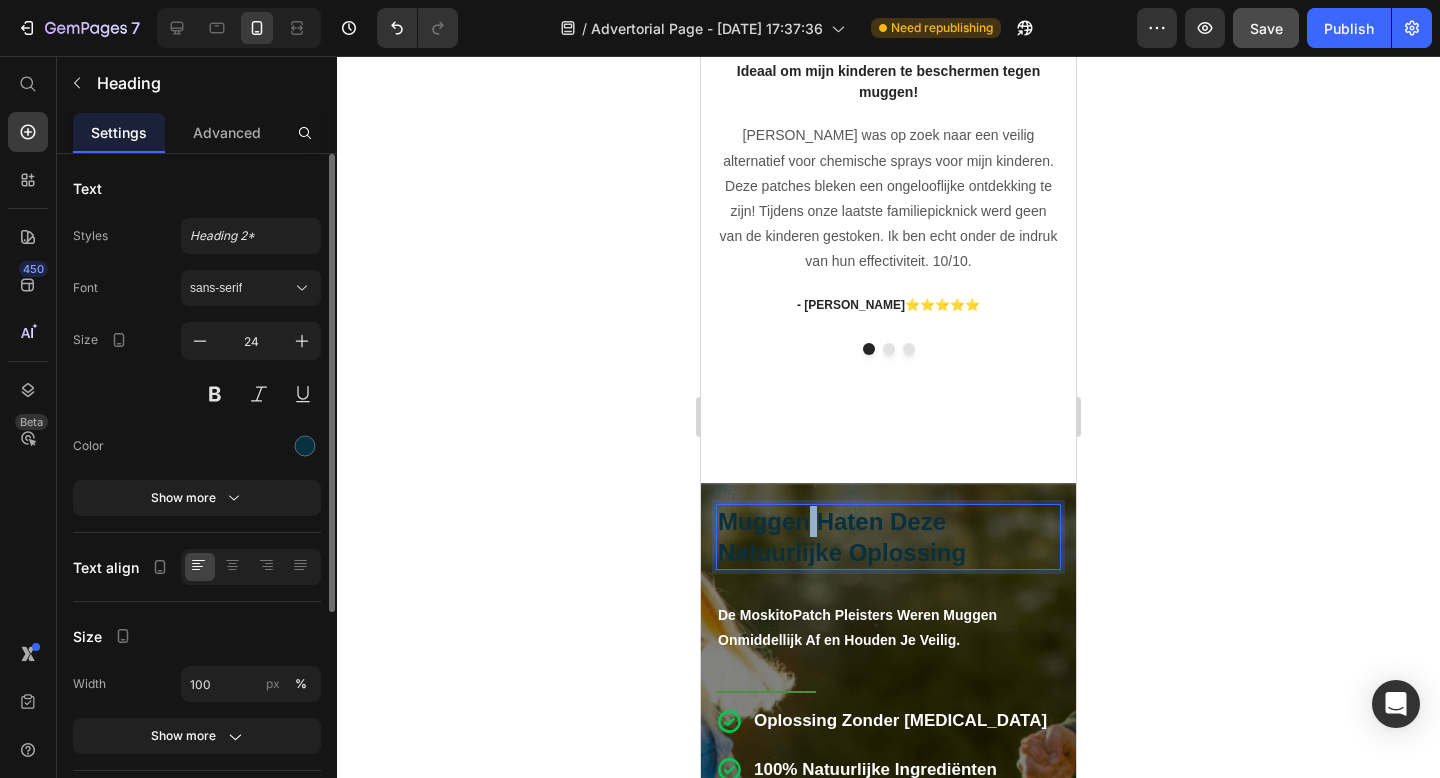 click on "Muggen Haten Deze Natuurlijke Oplossing" at bounding box center (842, 537) 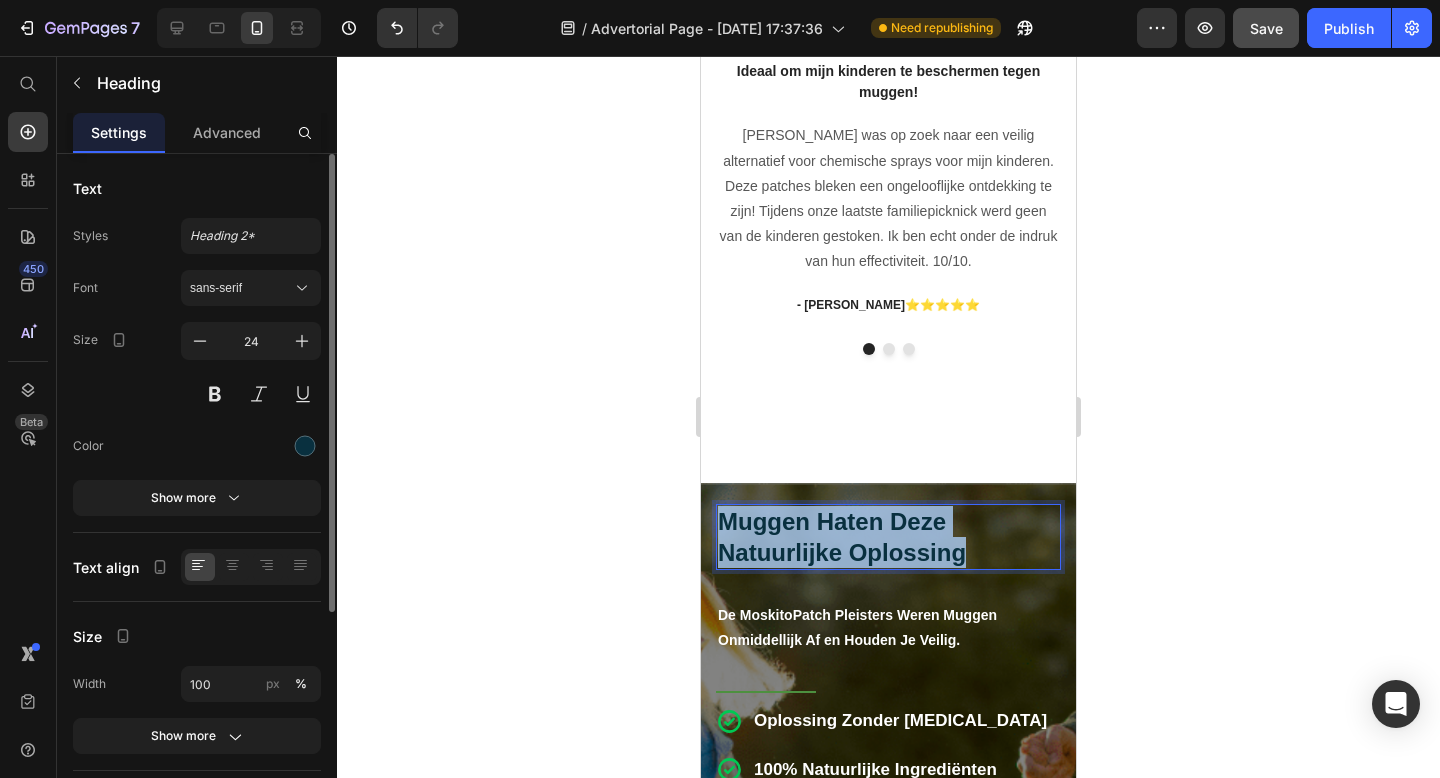 click on "Muggen Haten Deze Natuurlijke Oplossing" at bounding box center (842, 537) 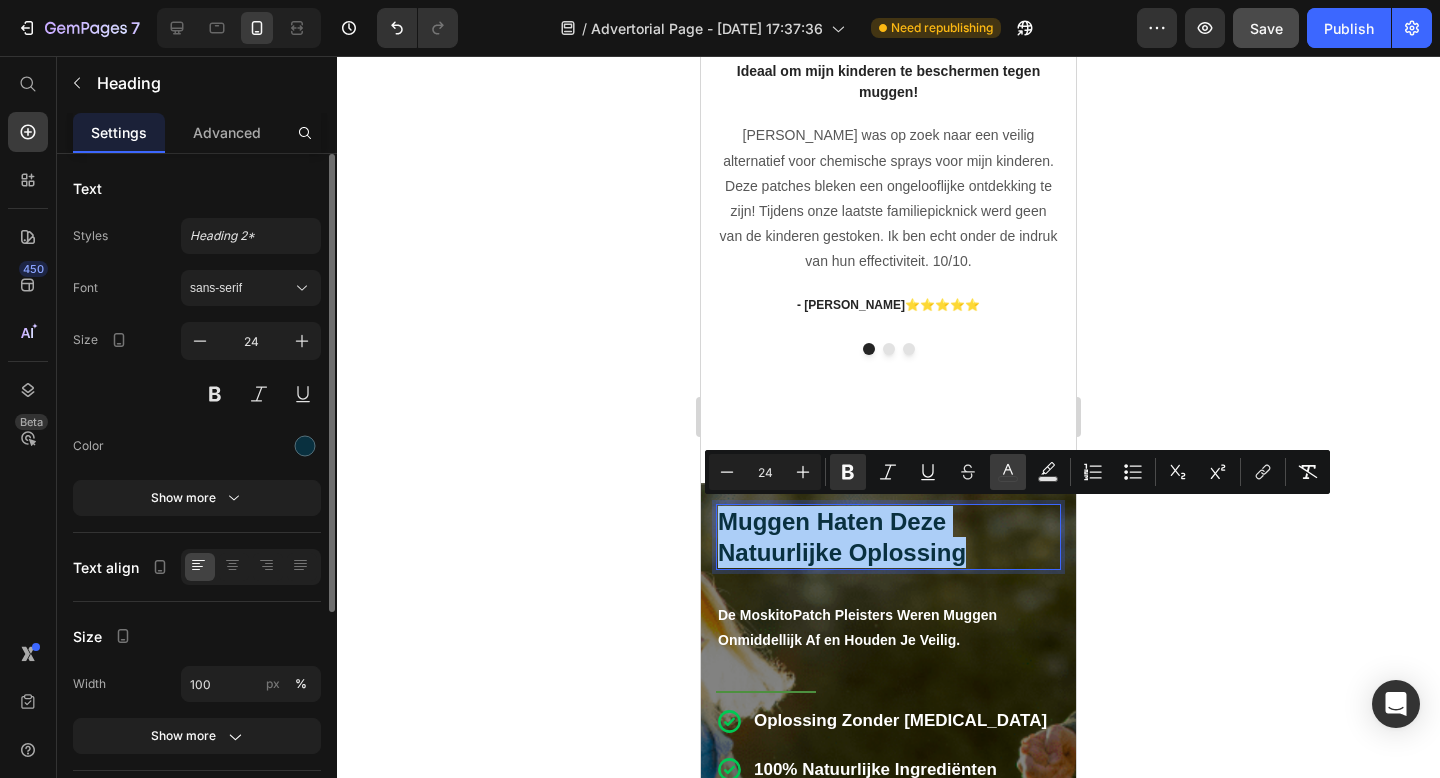 click 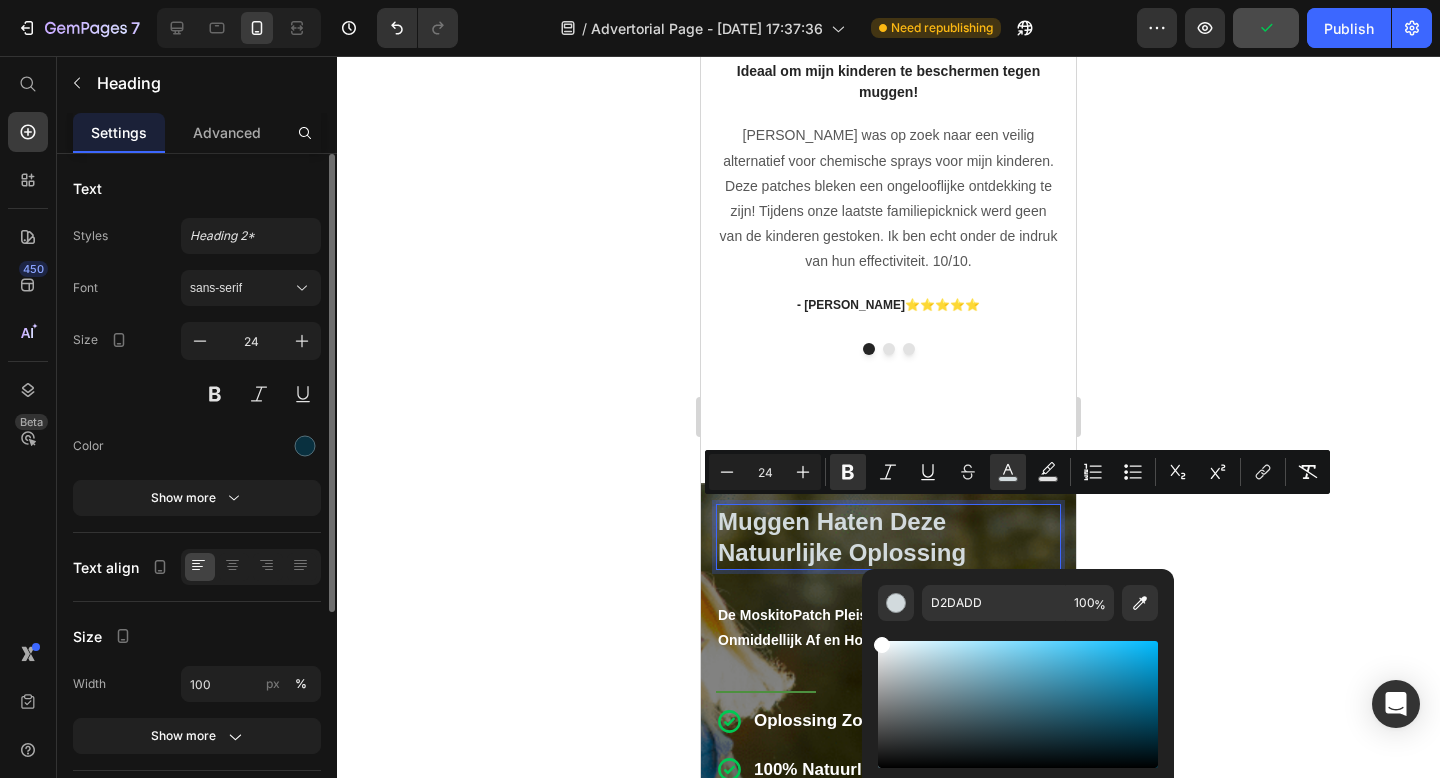 type on "FFFFFF" 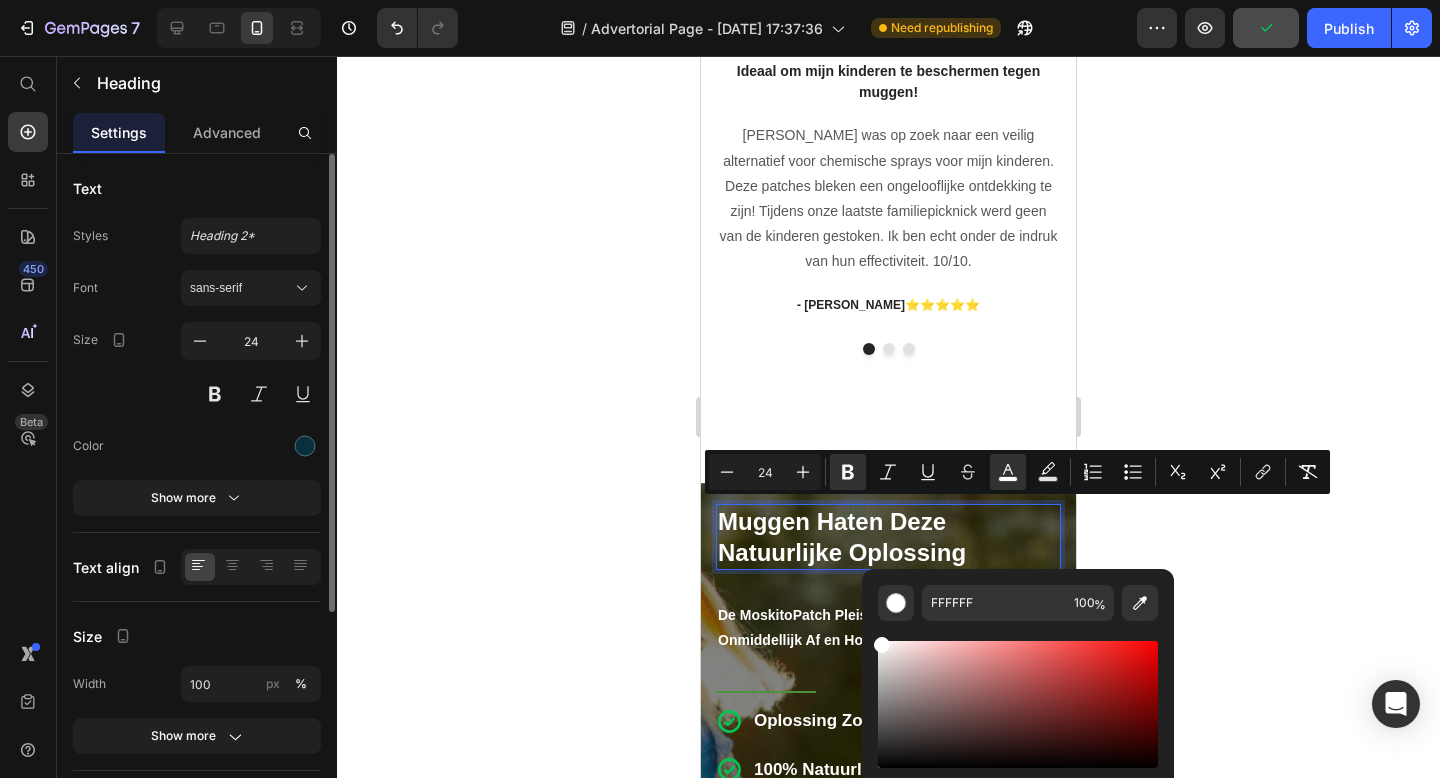 drag, startPoint x: 893, startPoint y: 657, endPoint x: 870, endPoint y: 628, distance: 37.01351 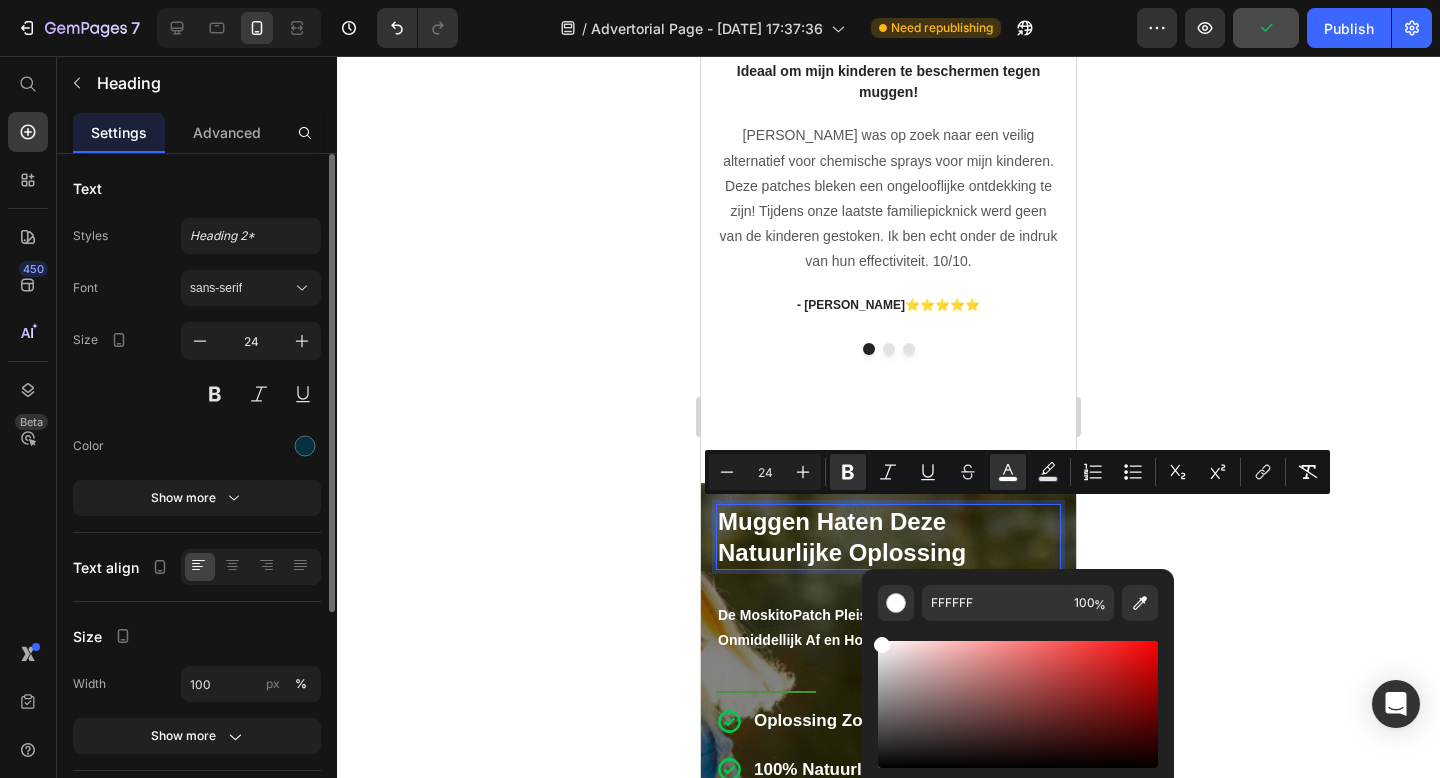 click on "FFFFFF 100 %" at bounding box center (1018, 696) 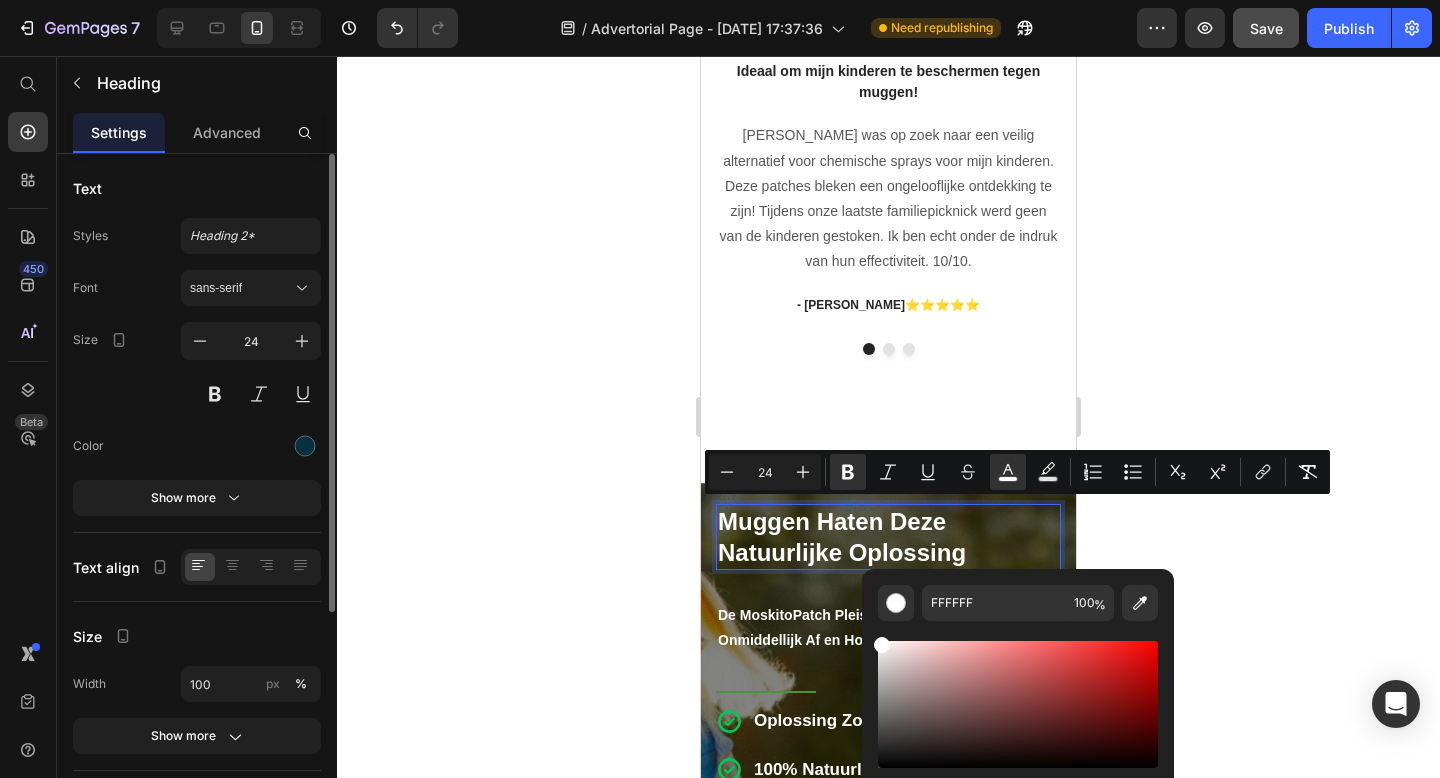 click 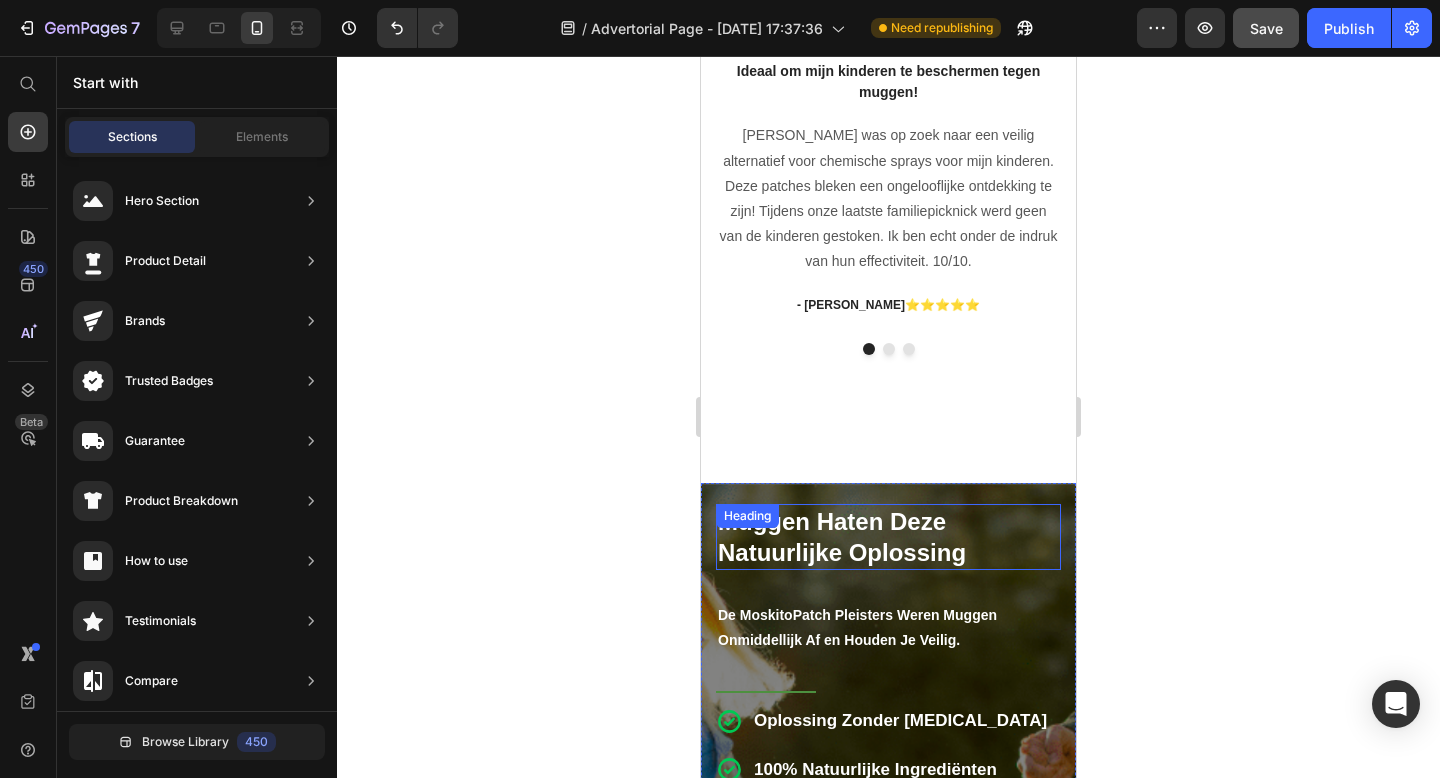 click on "Muggen Haten Deze Natuurlijke Oplossing" at bounding box center (842, 537) 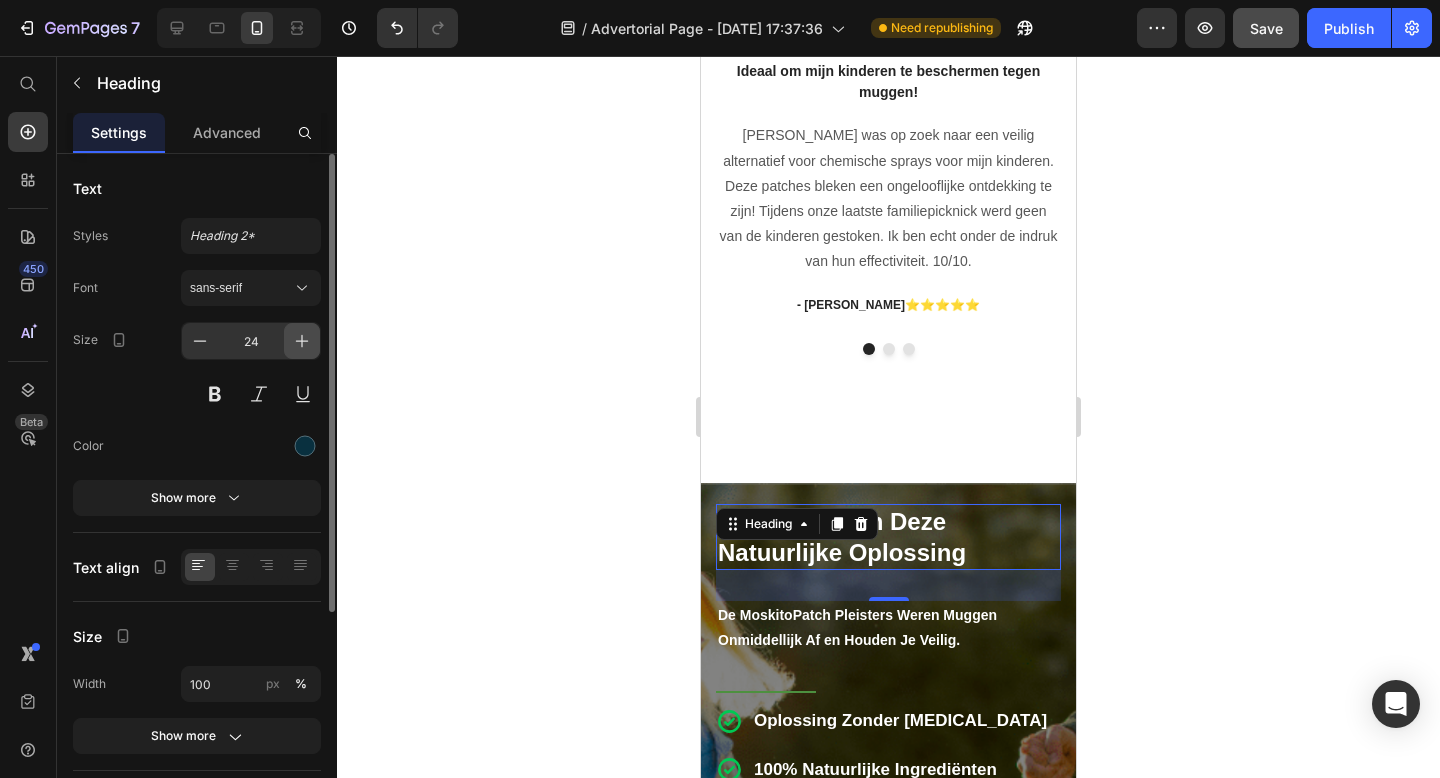 click 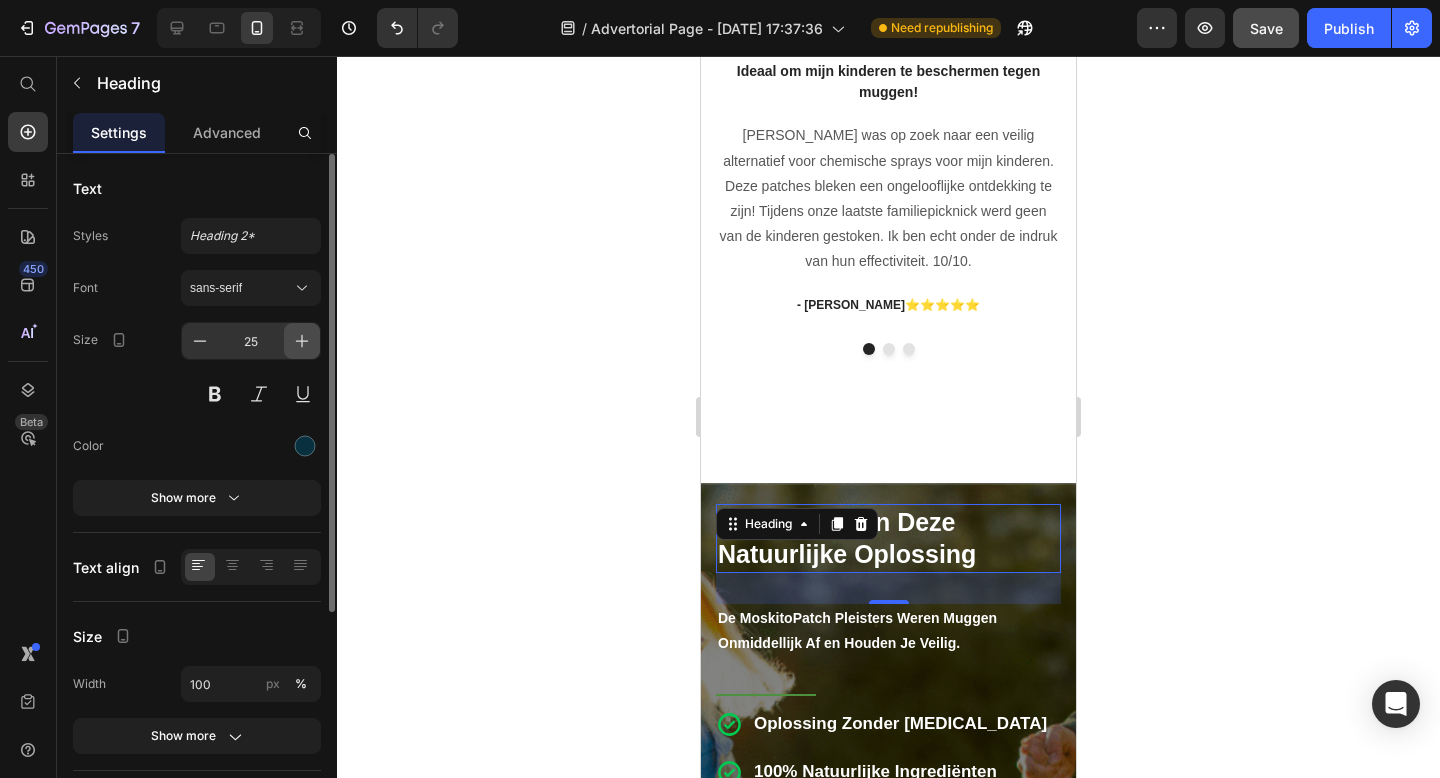 click 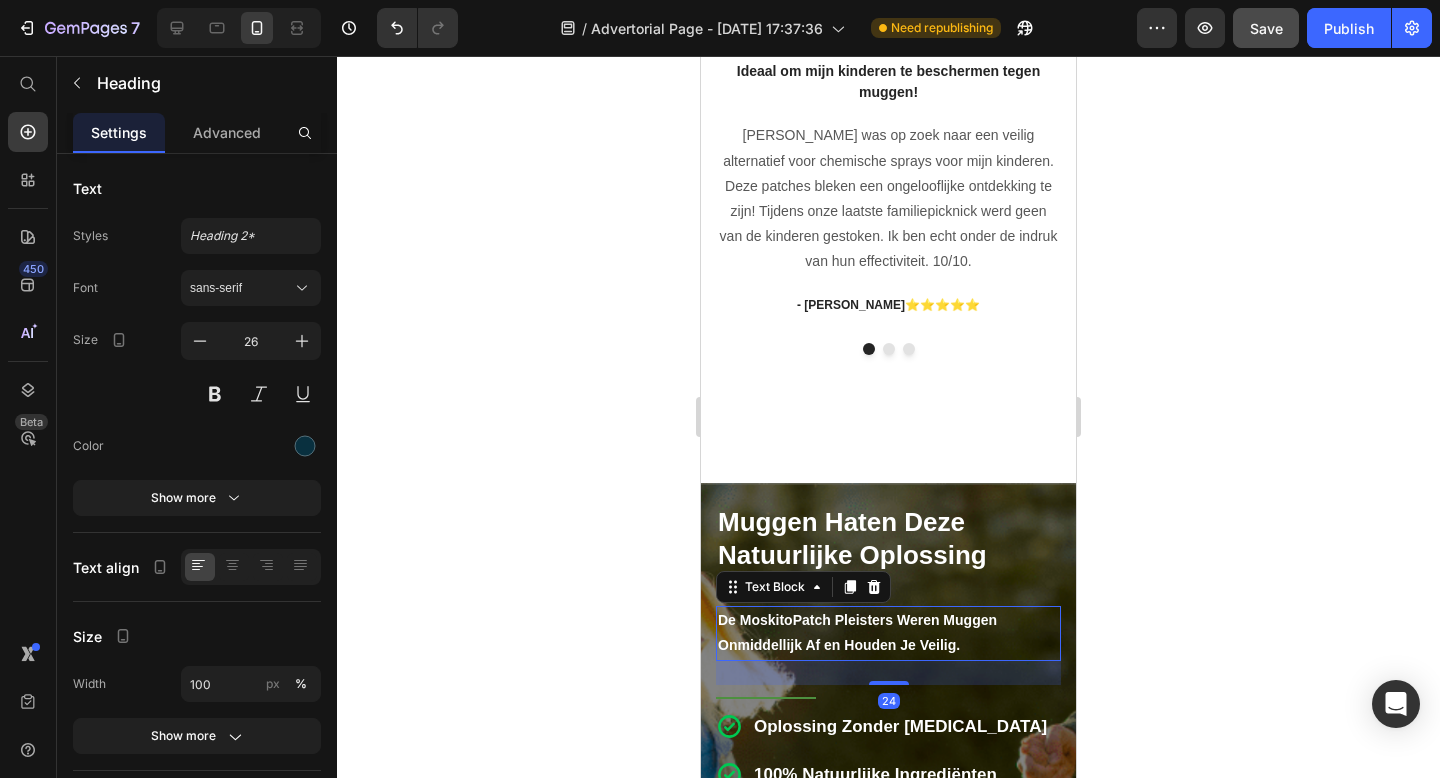 click on "De MoskitoPatch Pleisters Weren Muggen Onmiddellijk Af en Houden Je Veilig." at bounding box center (888, 633) 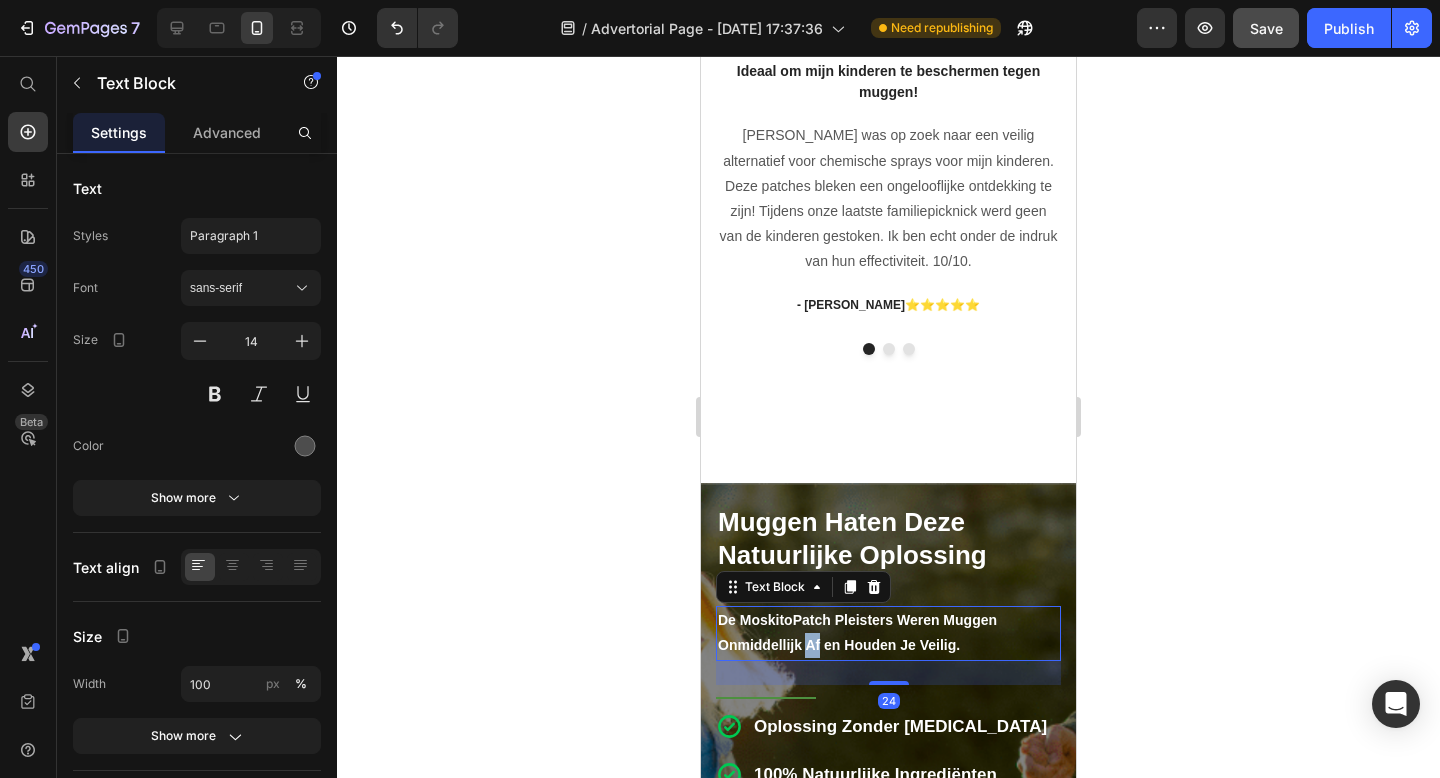 click on "De MoskitoPatch Pleisters Weren Muggen Onmiddellijk Af en Houden Je Veilig." at bounding box center [888, 633] 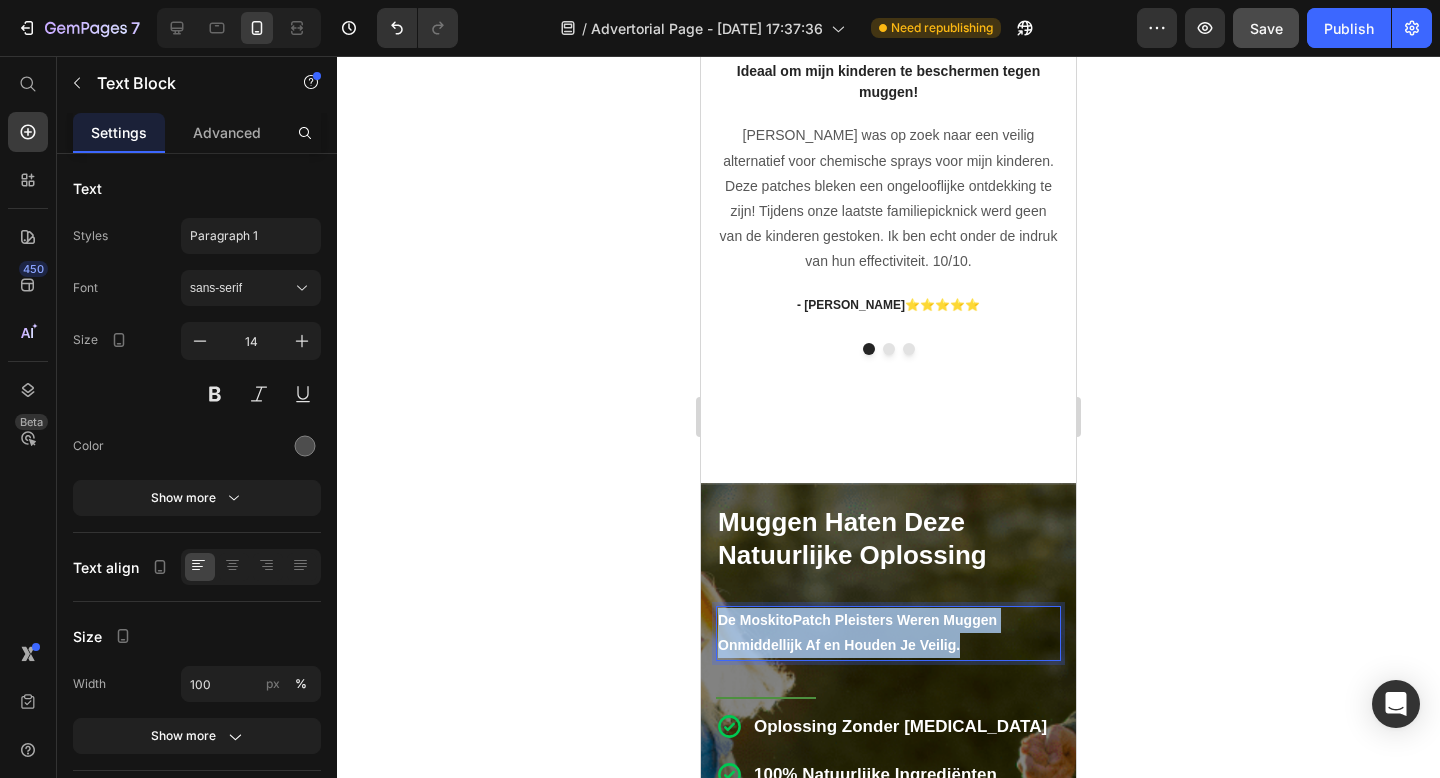 click on "De MoskitoPatch Pleisters Weren Muggen Onmiddellijk Af en Houden Je Veilig." at bounding box center [888, 633] 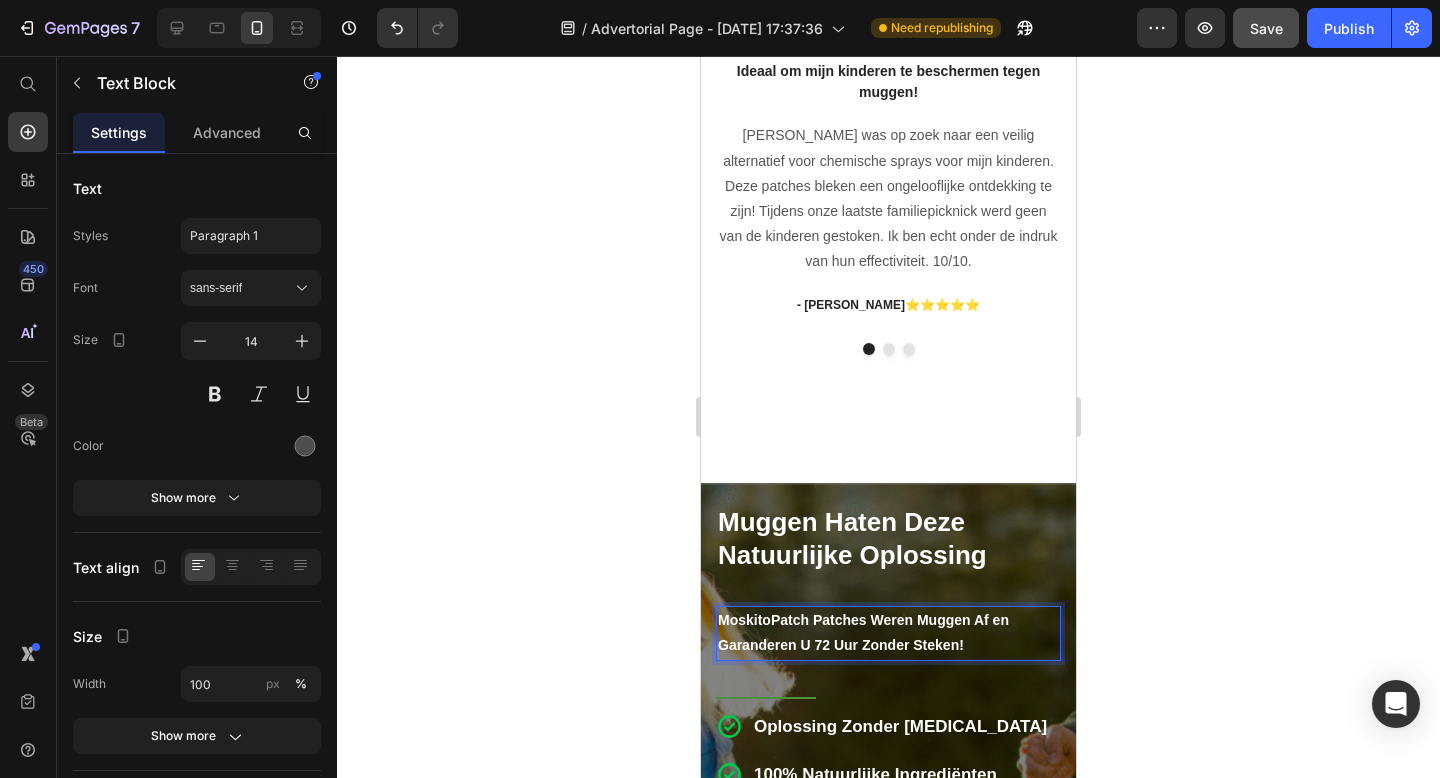 click on "MoskitoPatch Patches Weren Muggen Af en Garanderen U 72 Uur Zonder Steken!" at bounding box center (863, 632) 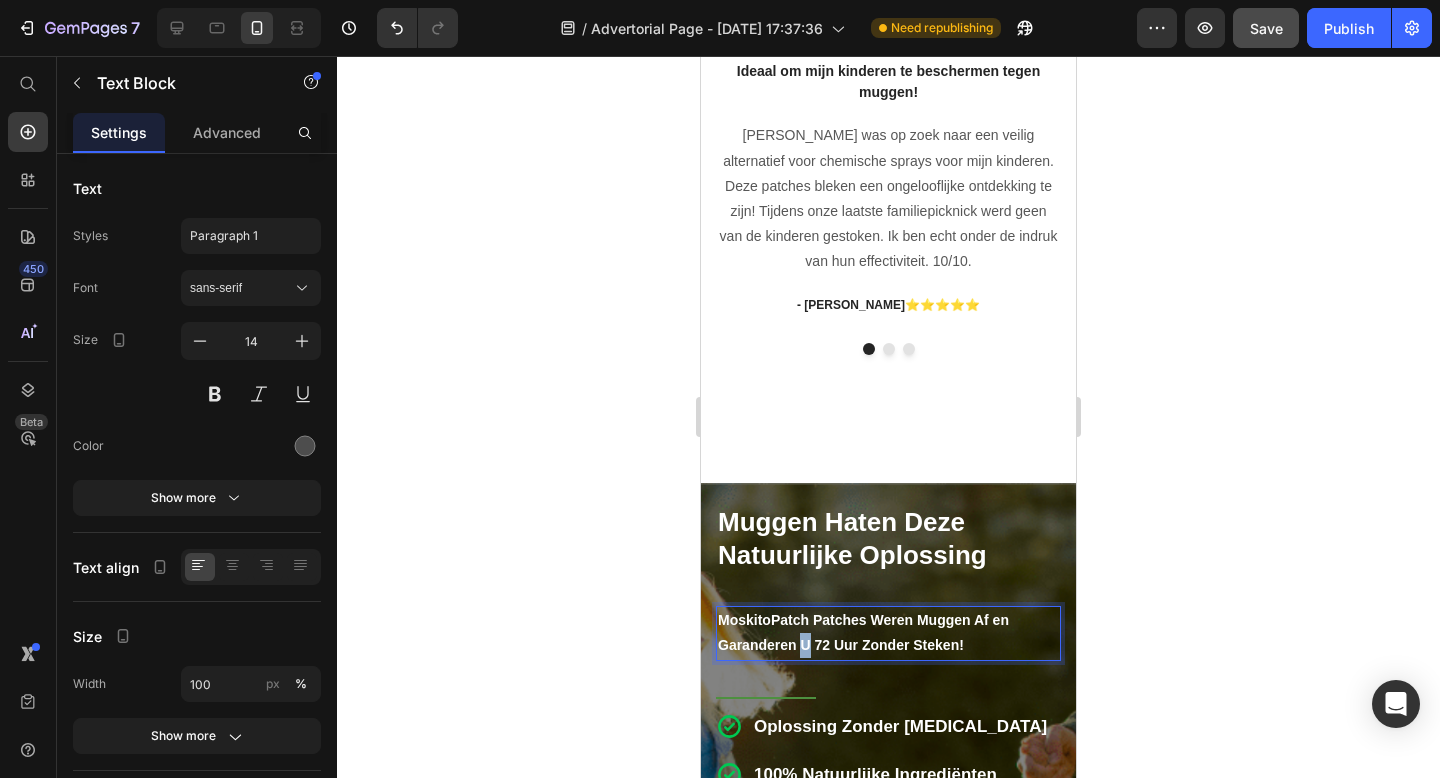 click on "MoskitoPatch Patches Weren Muggen Af en Garanderen U 72 Uur Zonder Steken!" at bounding box center [863, 632] 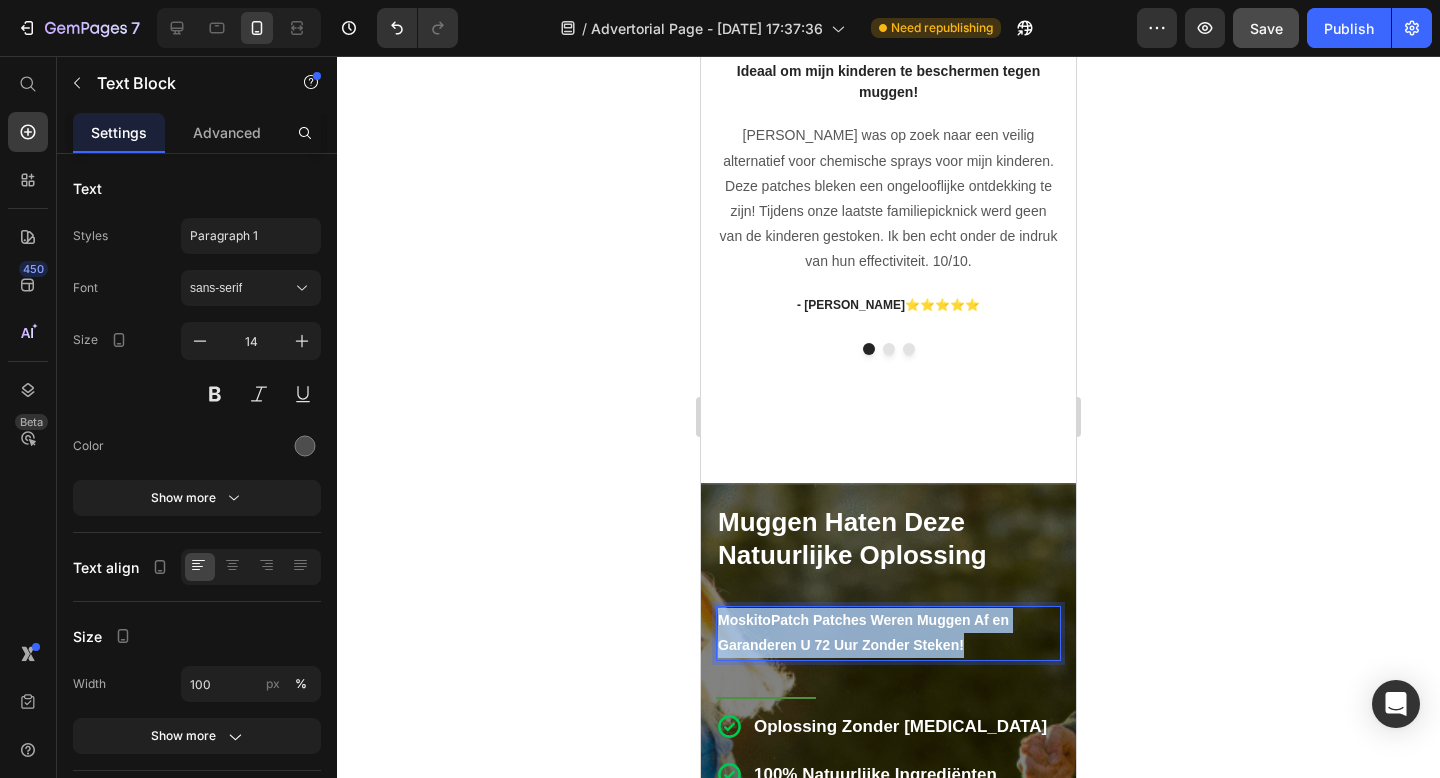 click on "MoskitoPatch Patches Weren Muggen Af en Garanderen U 72 Uur Zonder Steken!" at bounding box center (863, 632) 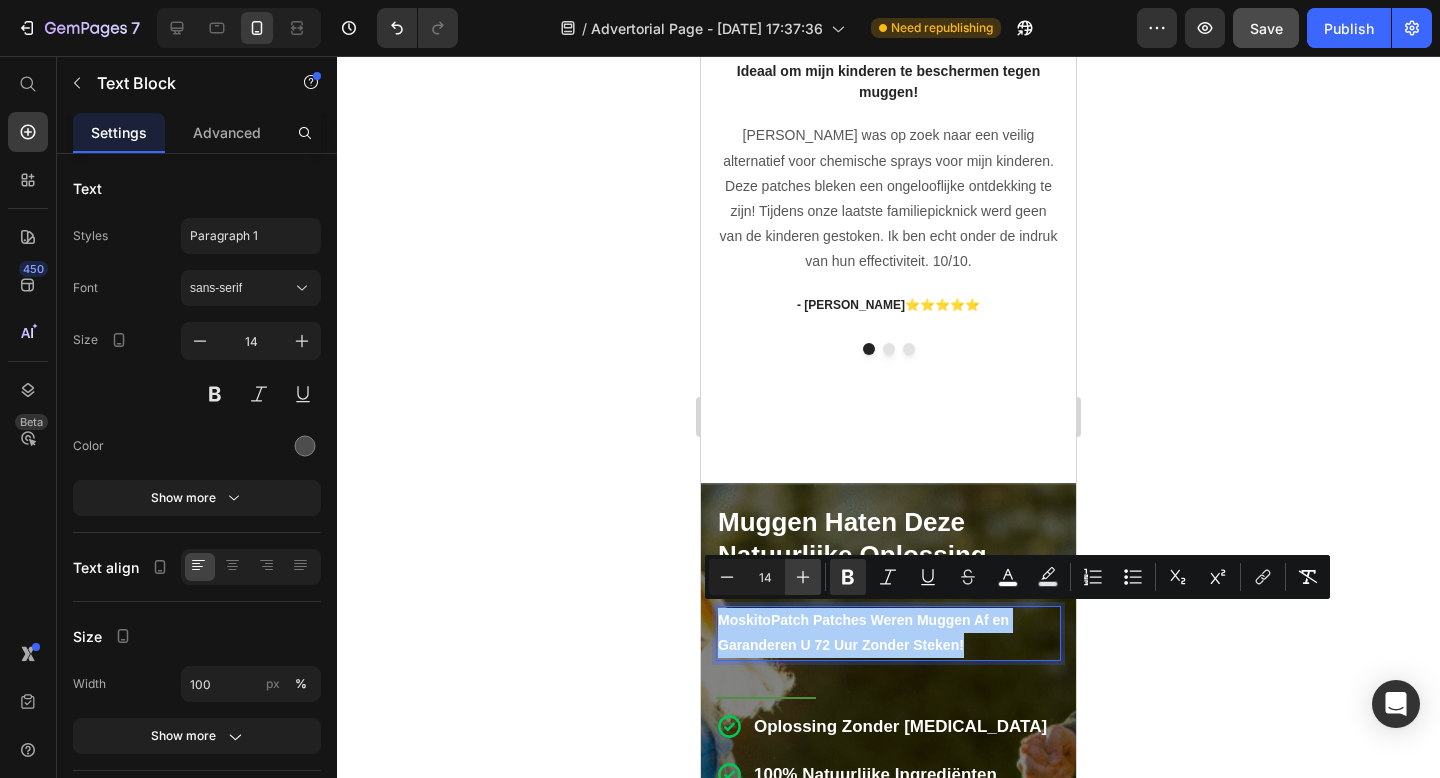 click 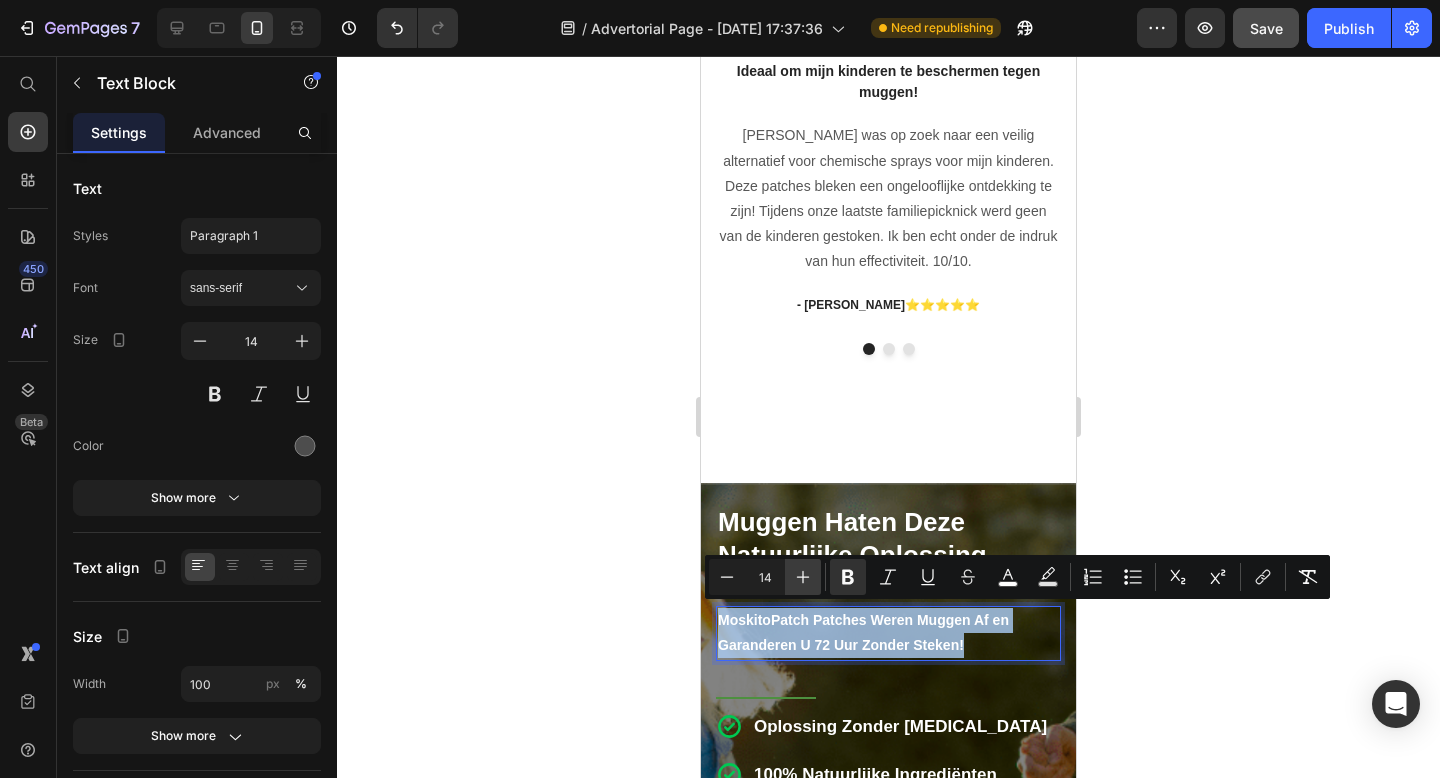 type on "15" 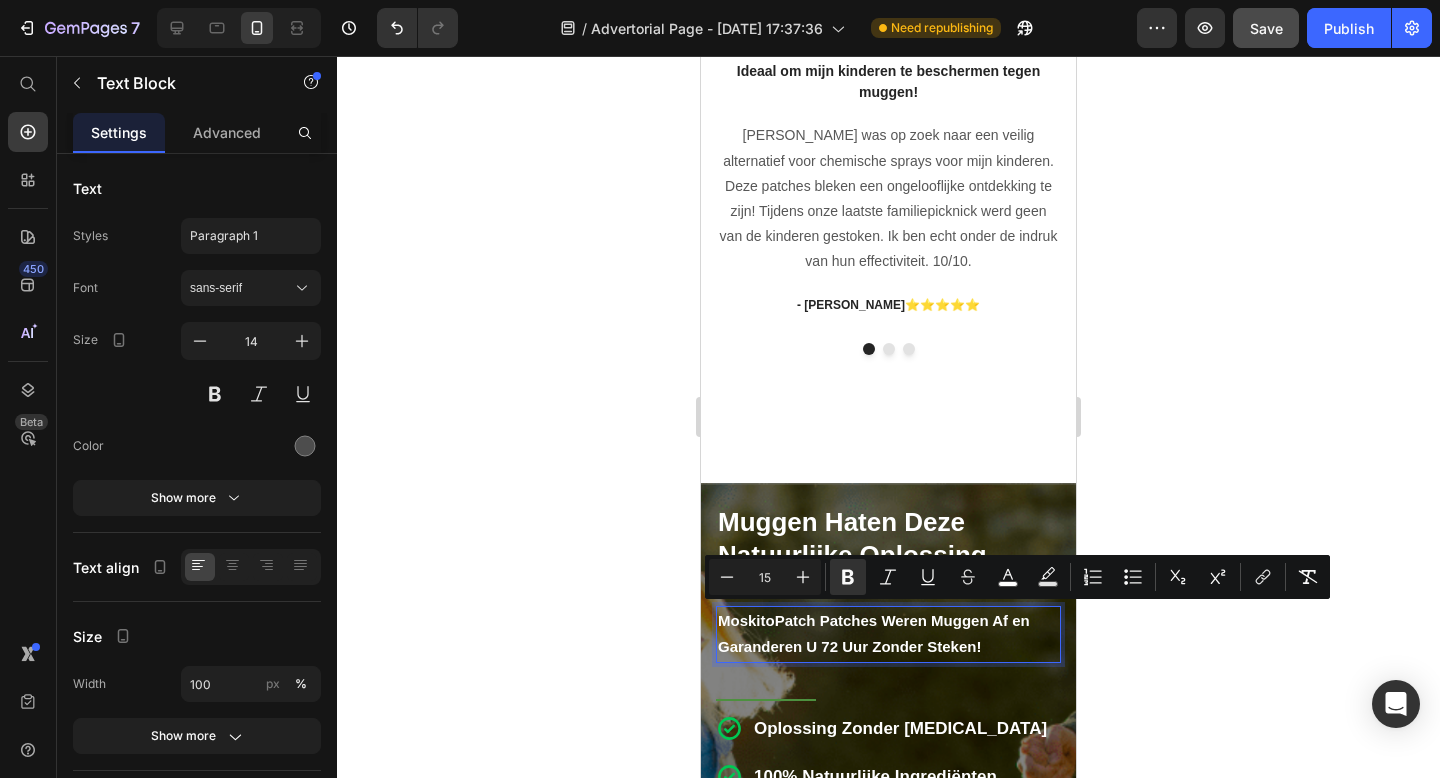 click 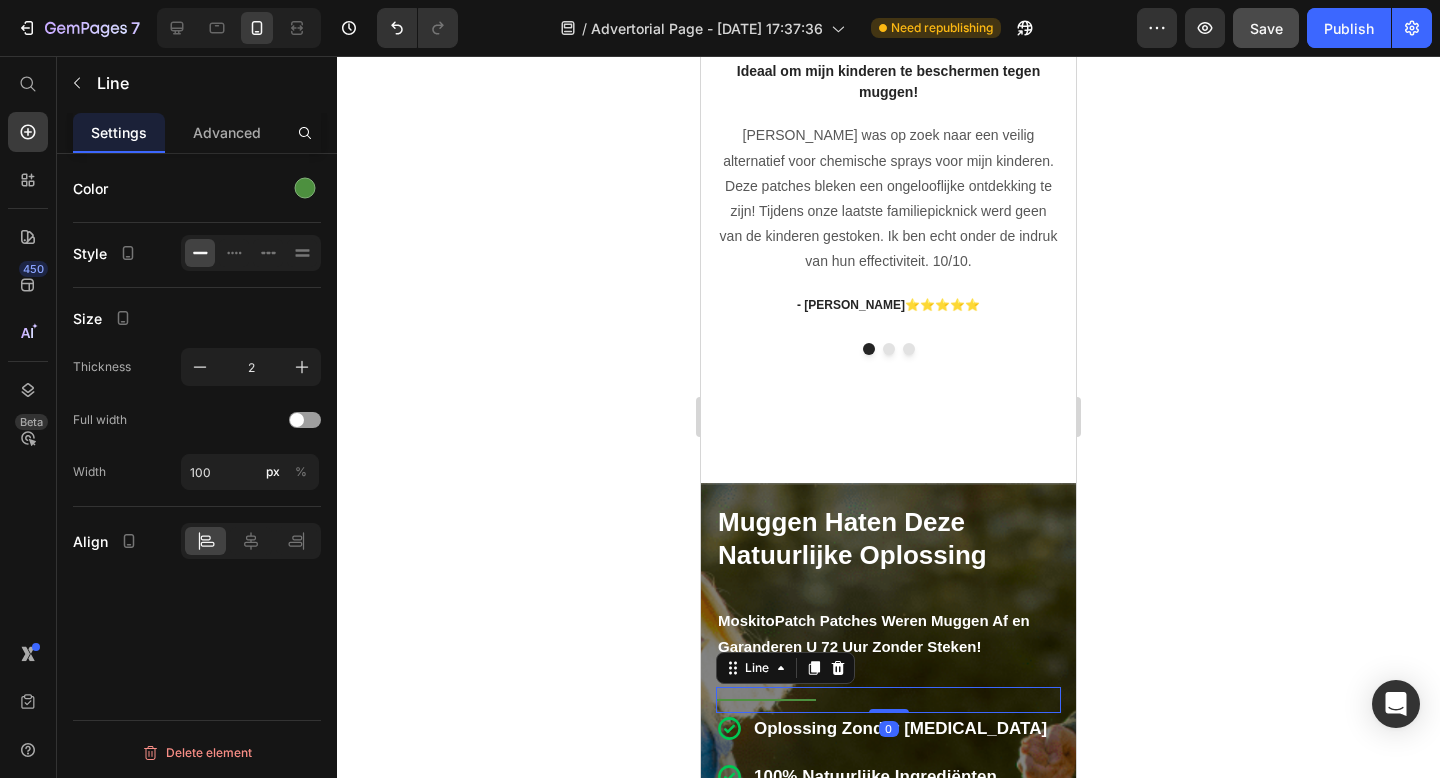 click at bounding box center (766, 700) 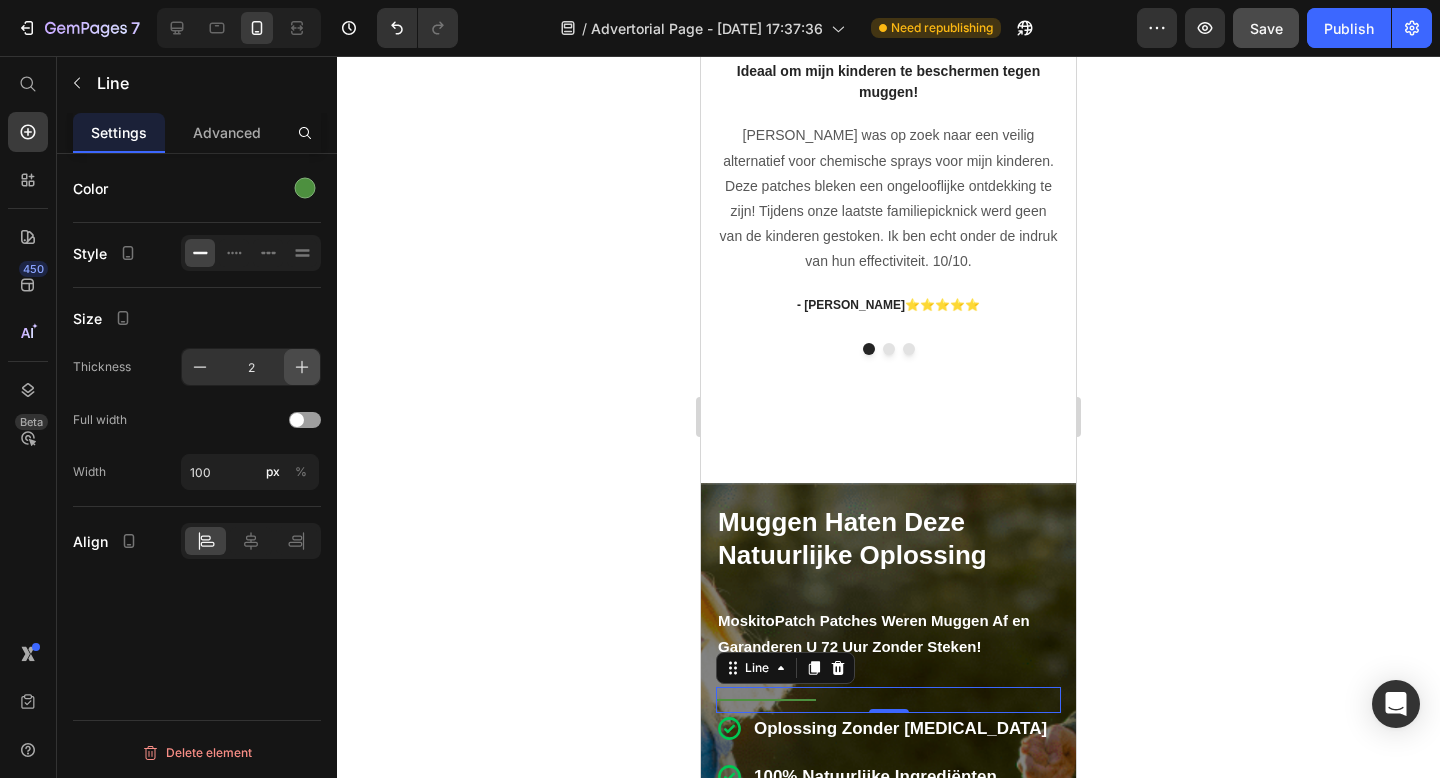 click 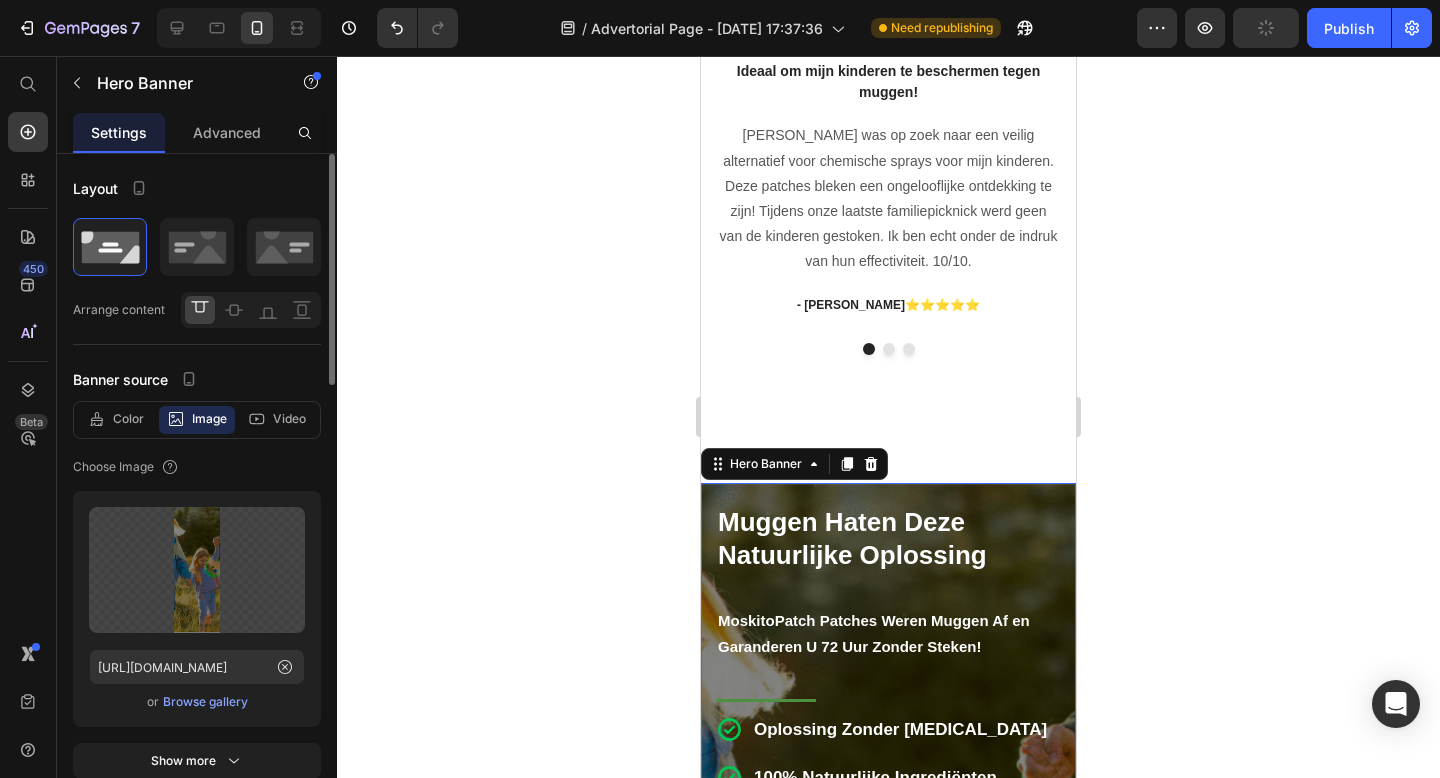 click on "Icon Icon Icon Icon Icon Icon List ⁠⁠⁠⁠⁠⁠⁠ Muggen Haten Deze Natuurlijke Oplossing Heading MoskitoPatch Patches Weren Muggen Af en Garanderen U 72 Uur Zonder Steken! Text Block                Title Line
Oplossing Zonder DEET
100% Natuurlijke Ingrediënten
Veilig voor Kinderen & Volwassenen
72 uur bescherming Item List" at bounding box center (888, 697) 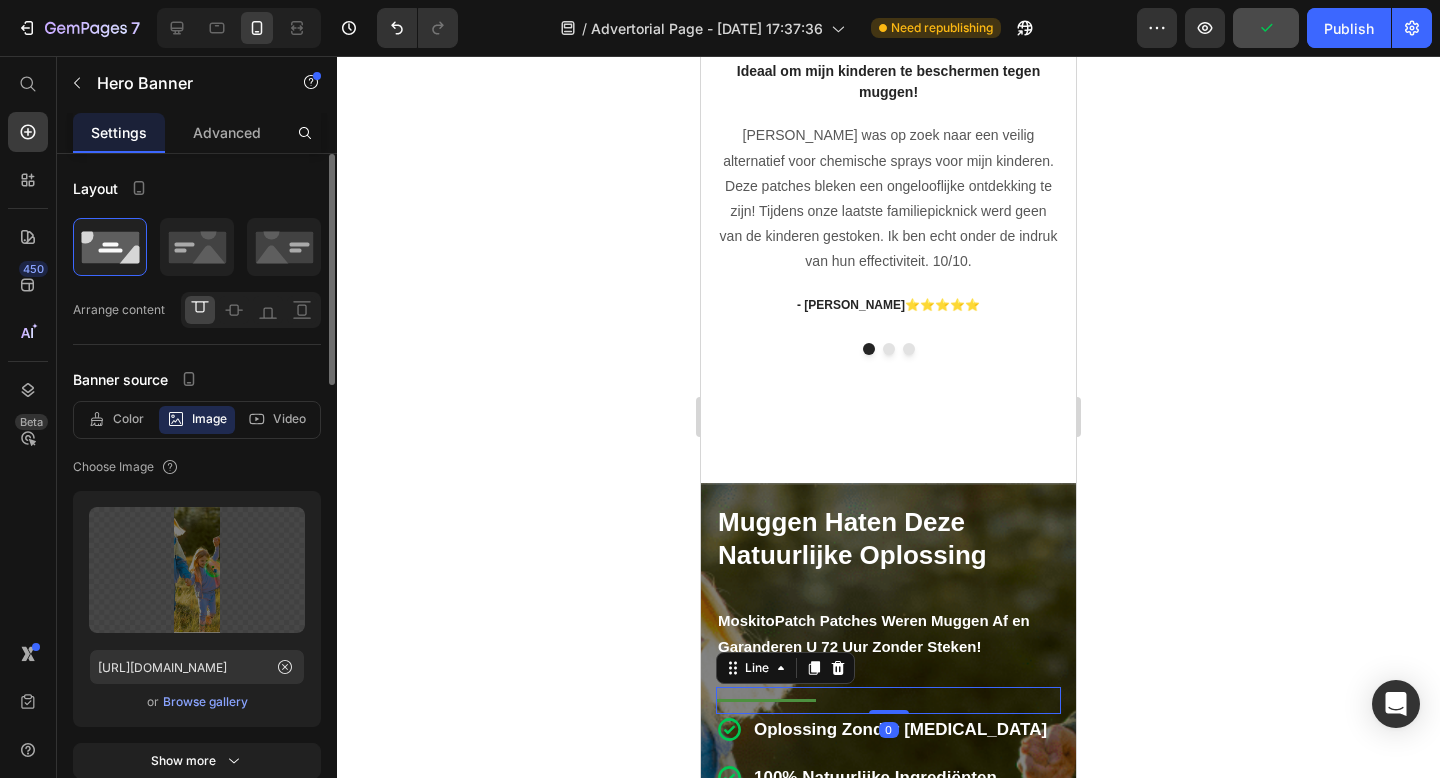 click on "Title Line   0" at bounding box center [888, 700] 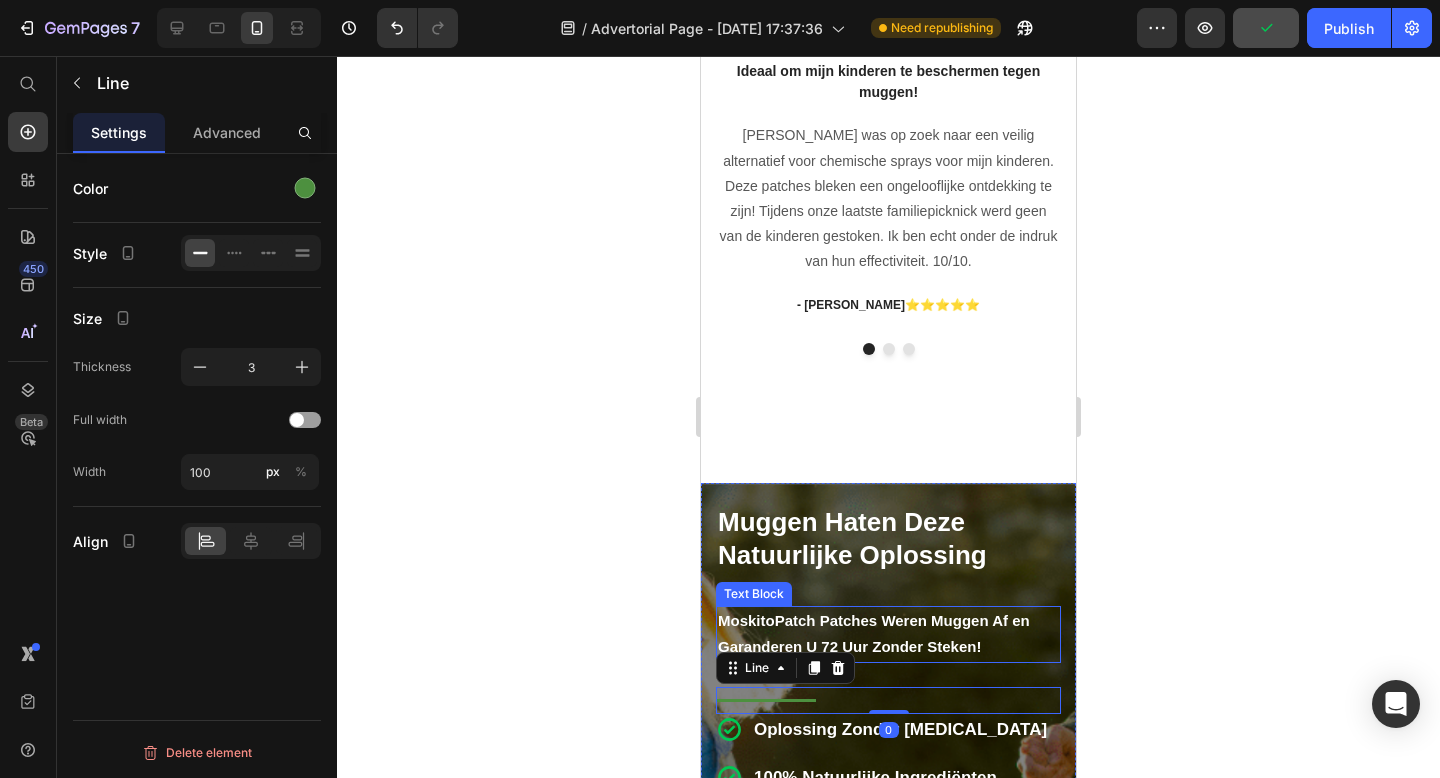 click on "MoskitoPatch Patches Weren Muggen Af en Garanderen U 72 Uur Zonder Steken!" at bounding box center [874, 633] 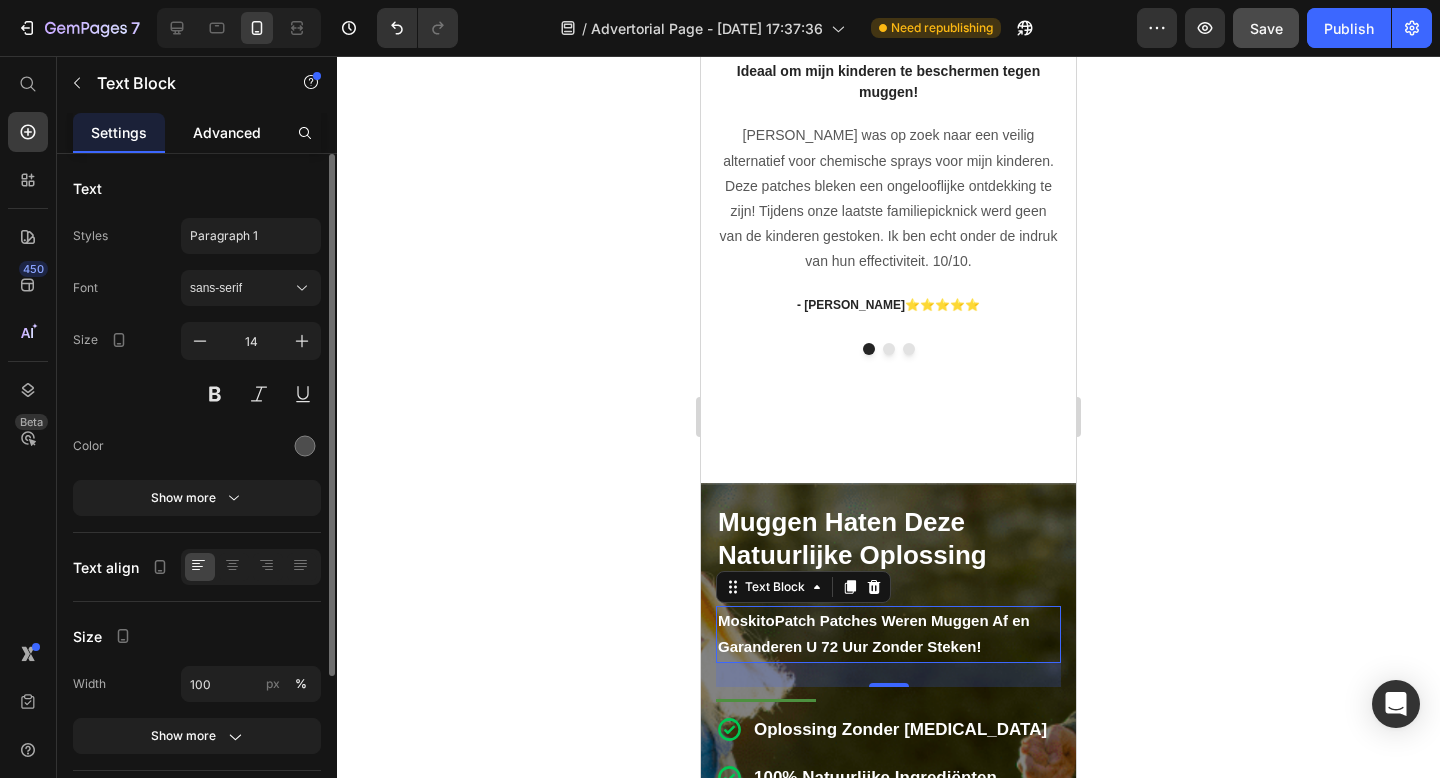 click on "Advanced" at bounding box center [227, 132] 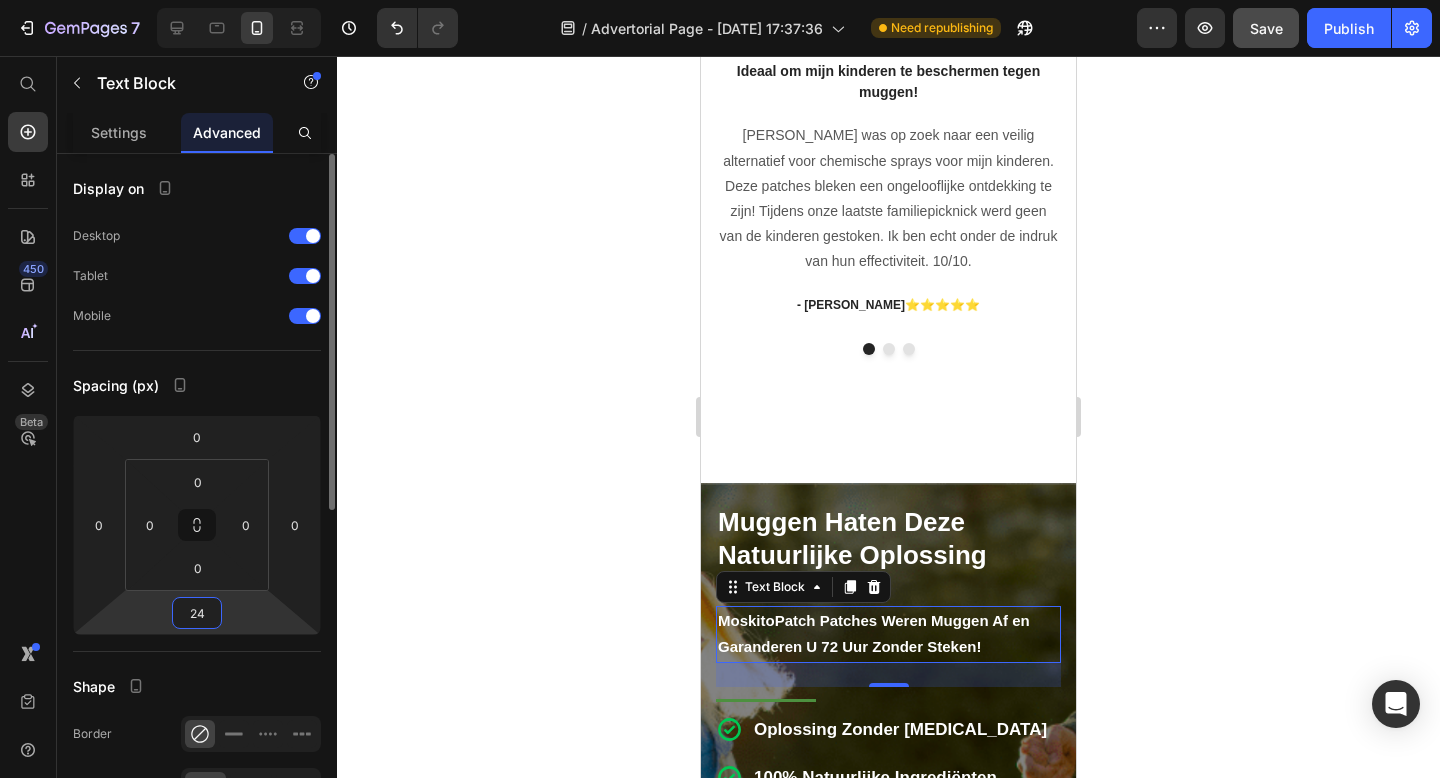 click on "24" at bounding box center [197, 613] 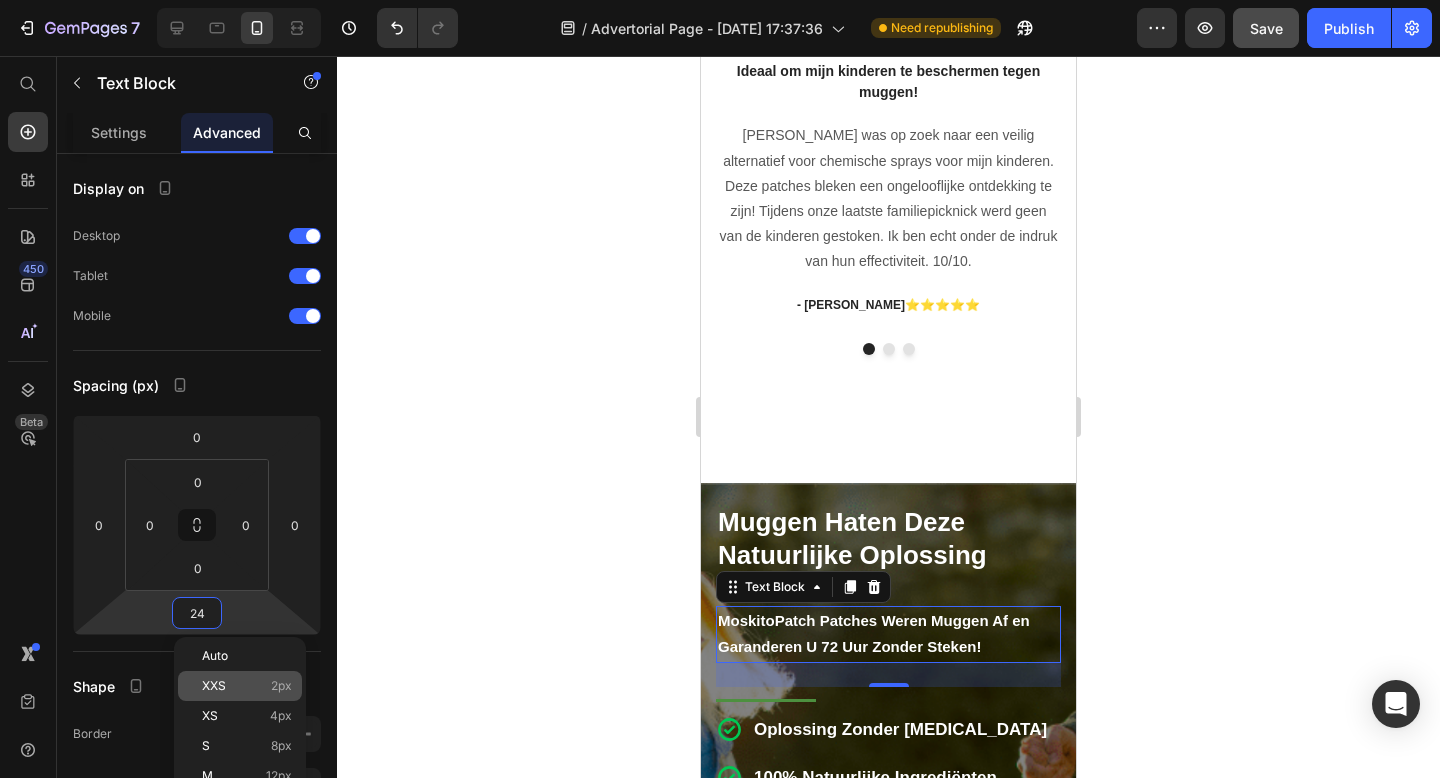 click on "XXS" at bounding box center (214, 686) 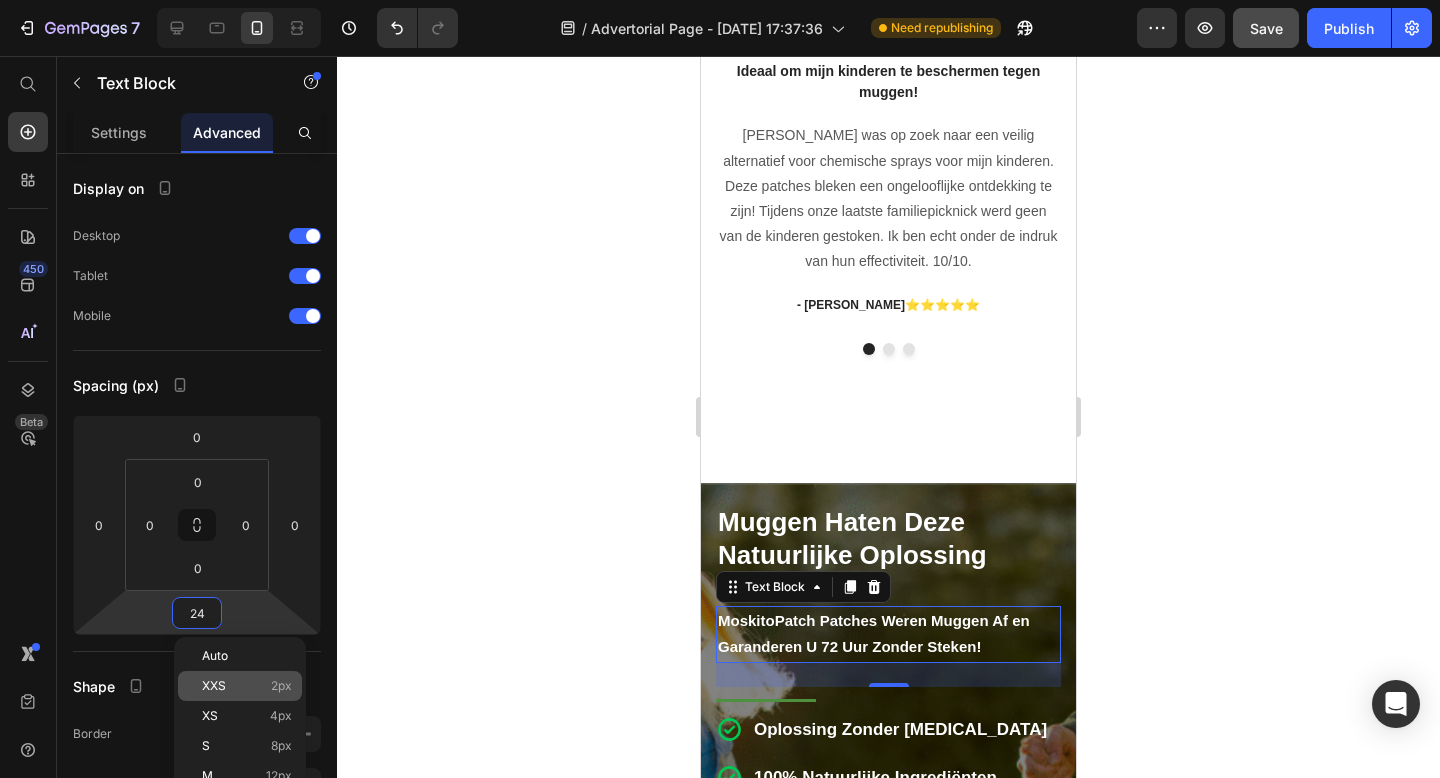 type on "2" 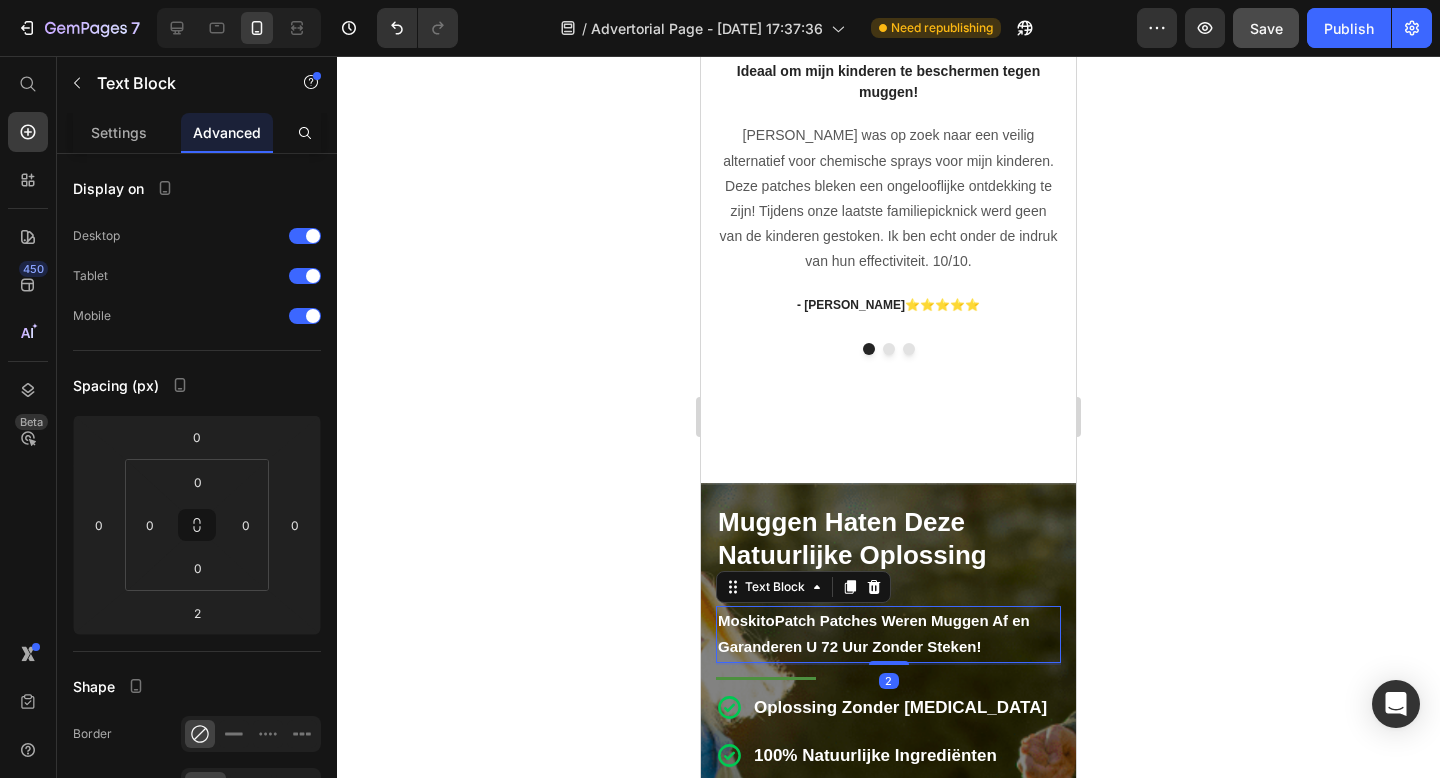 click 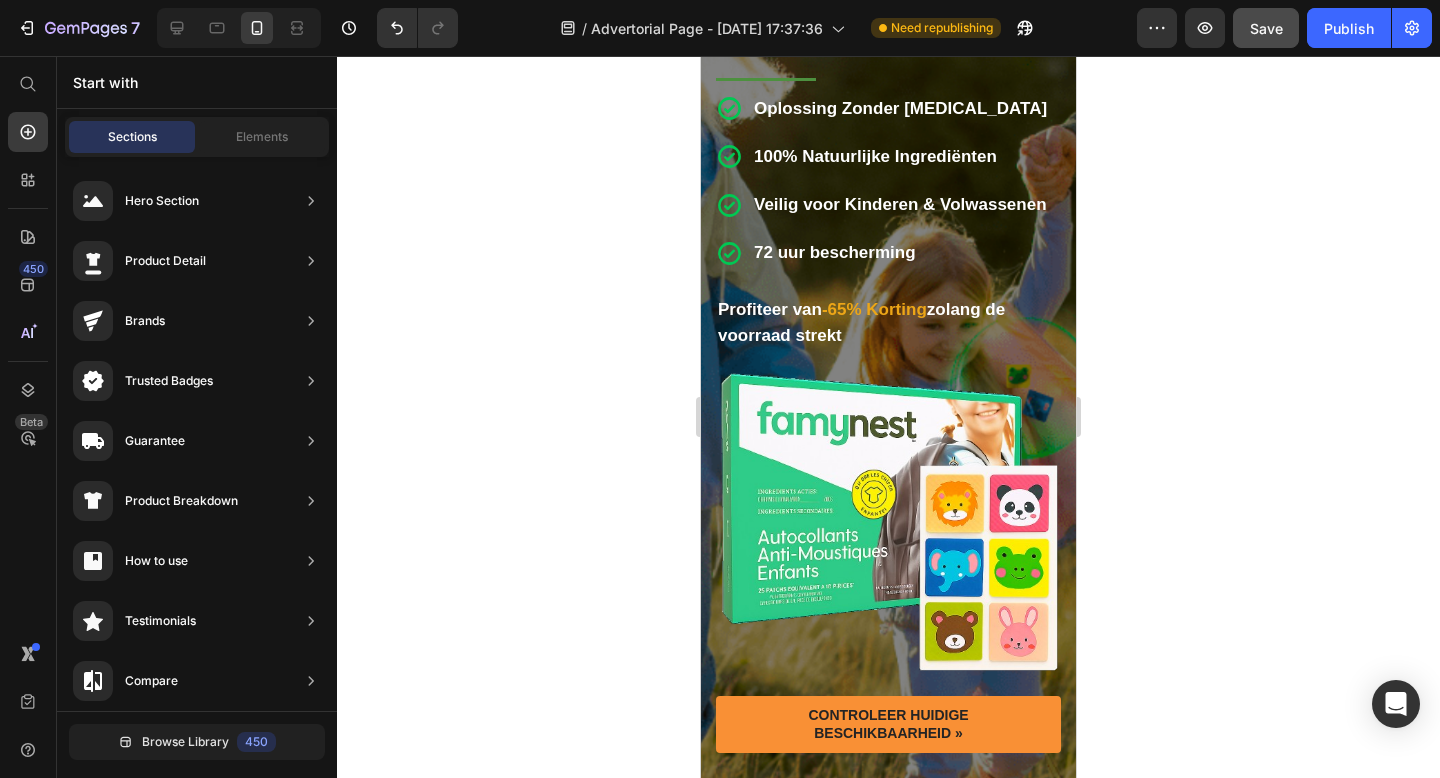 scroll, scrollTop: 5639, scrollLeft: 0, axis: vertical 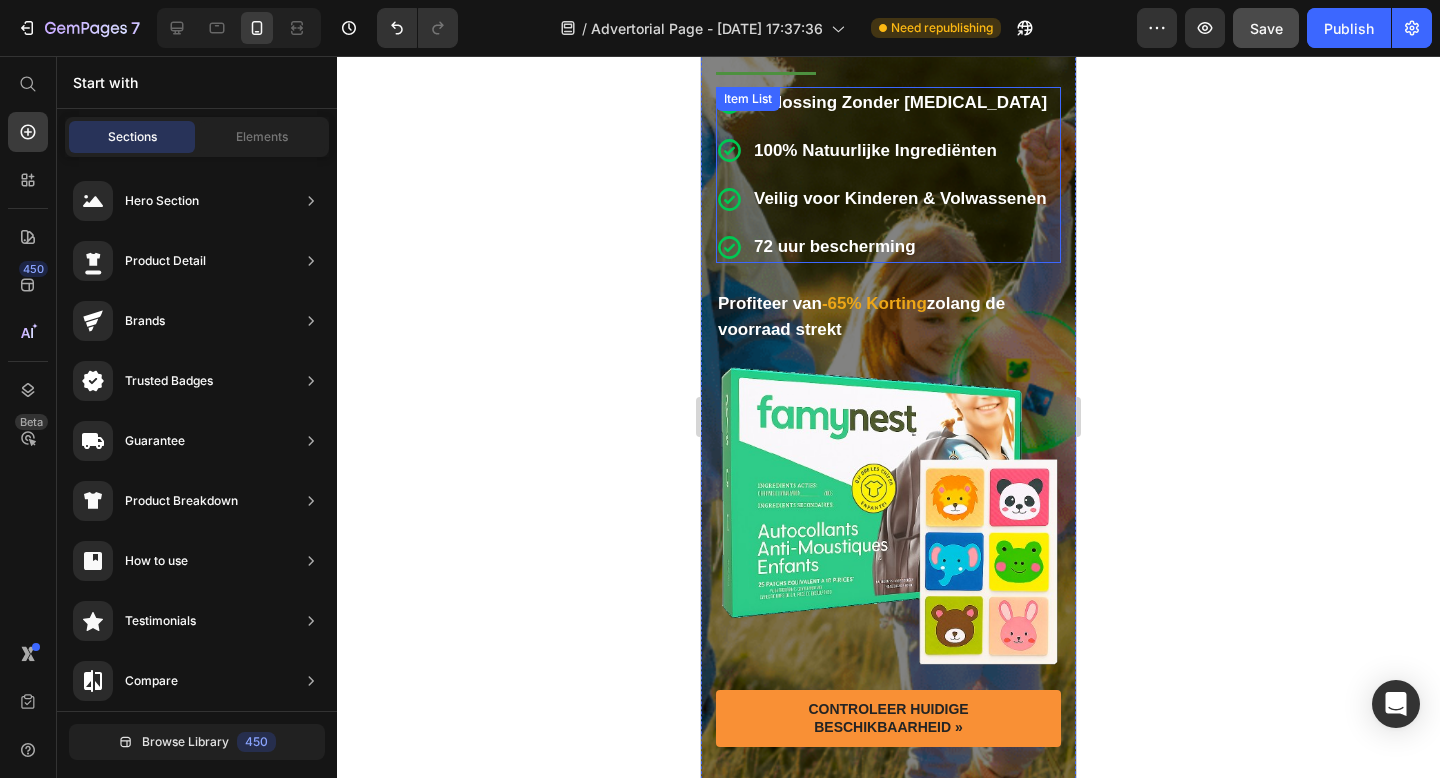 click on "72 uur bescherming" at bounding box center (835, 246) 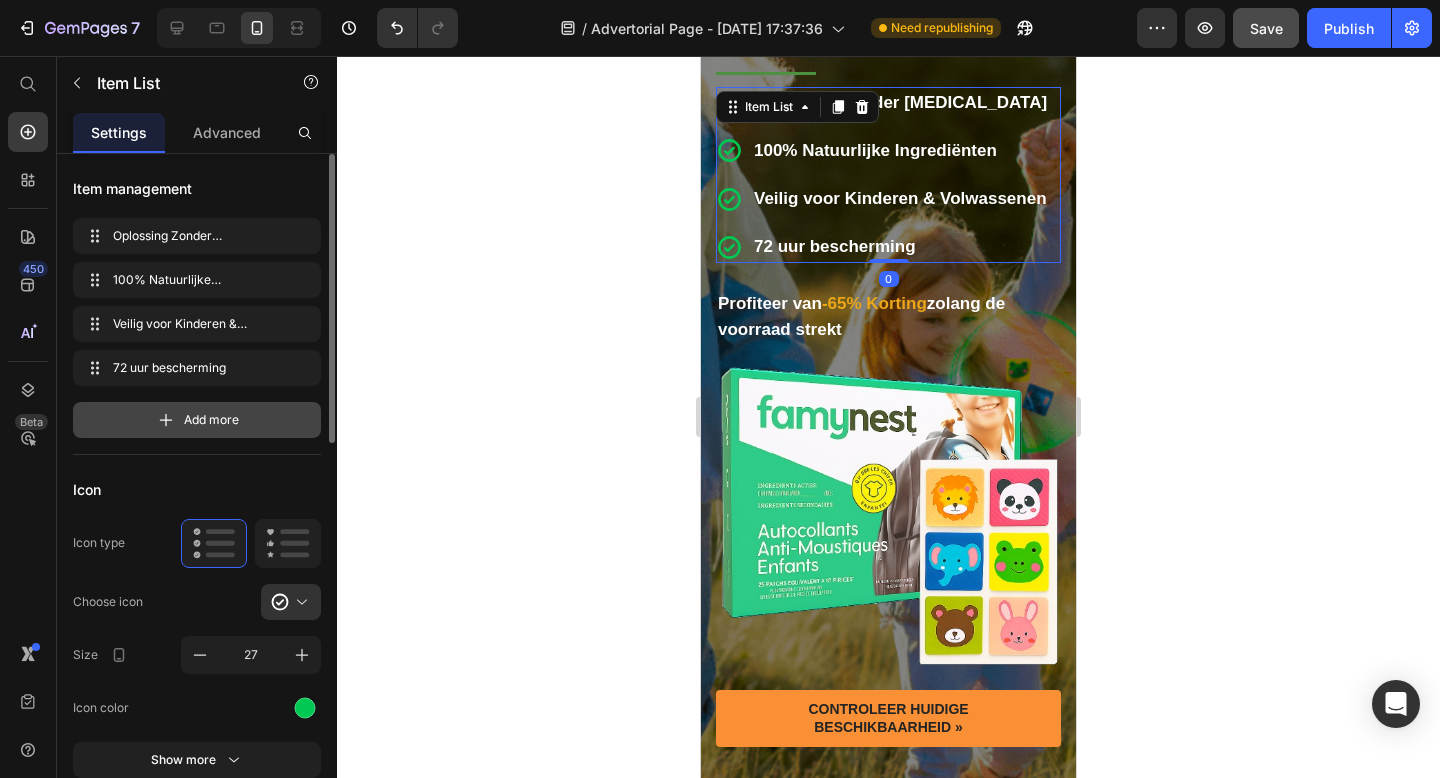 click 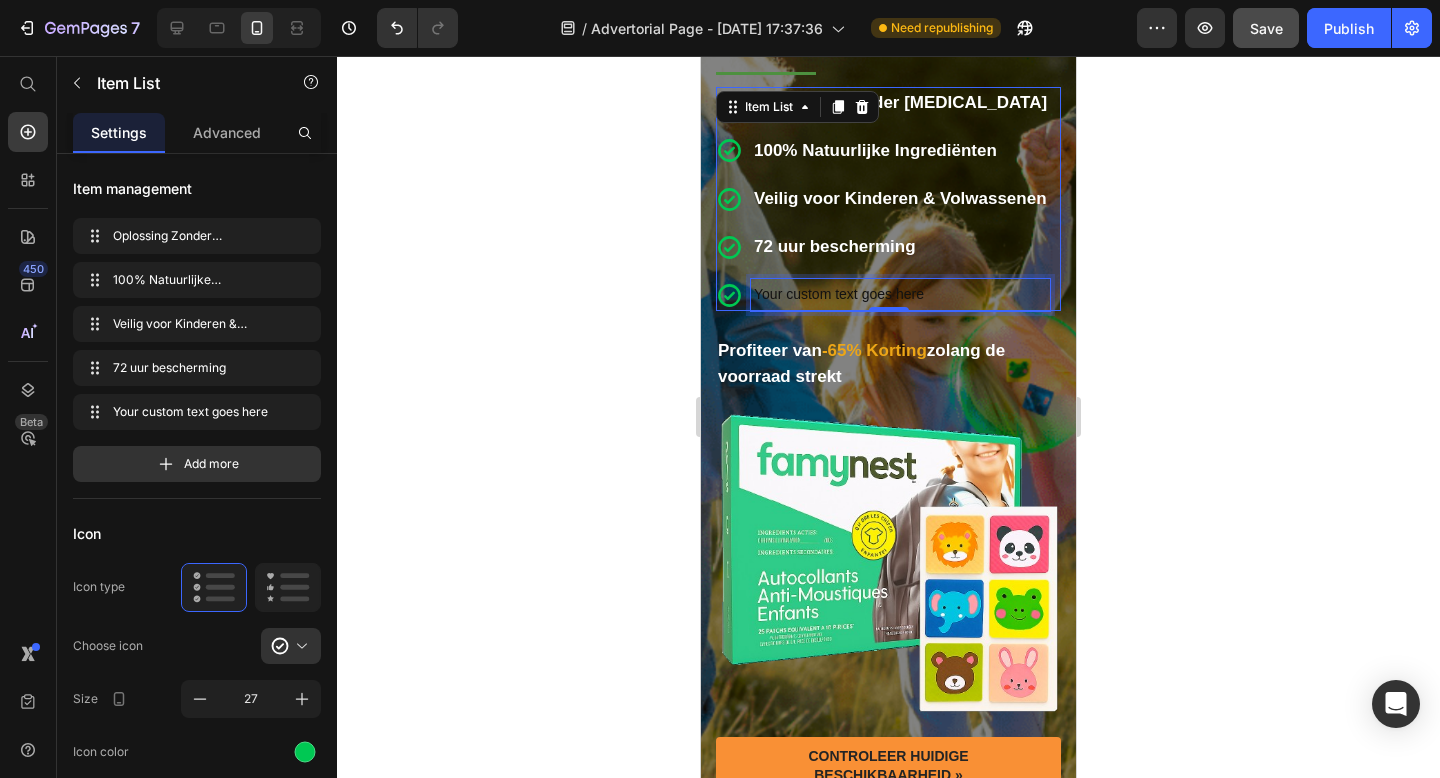 click on "Your custom text goes here" at bounding box center [900, 294] 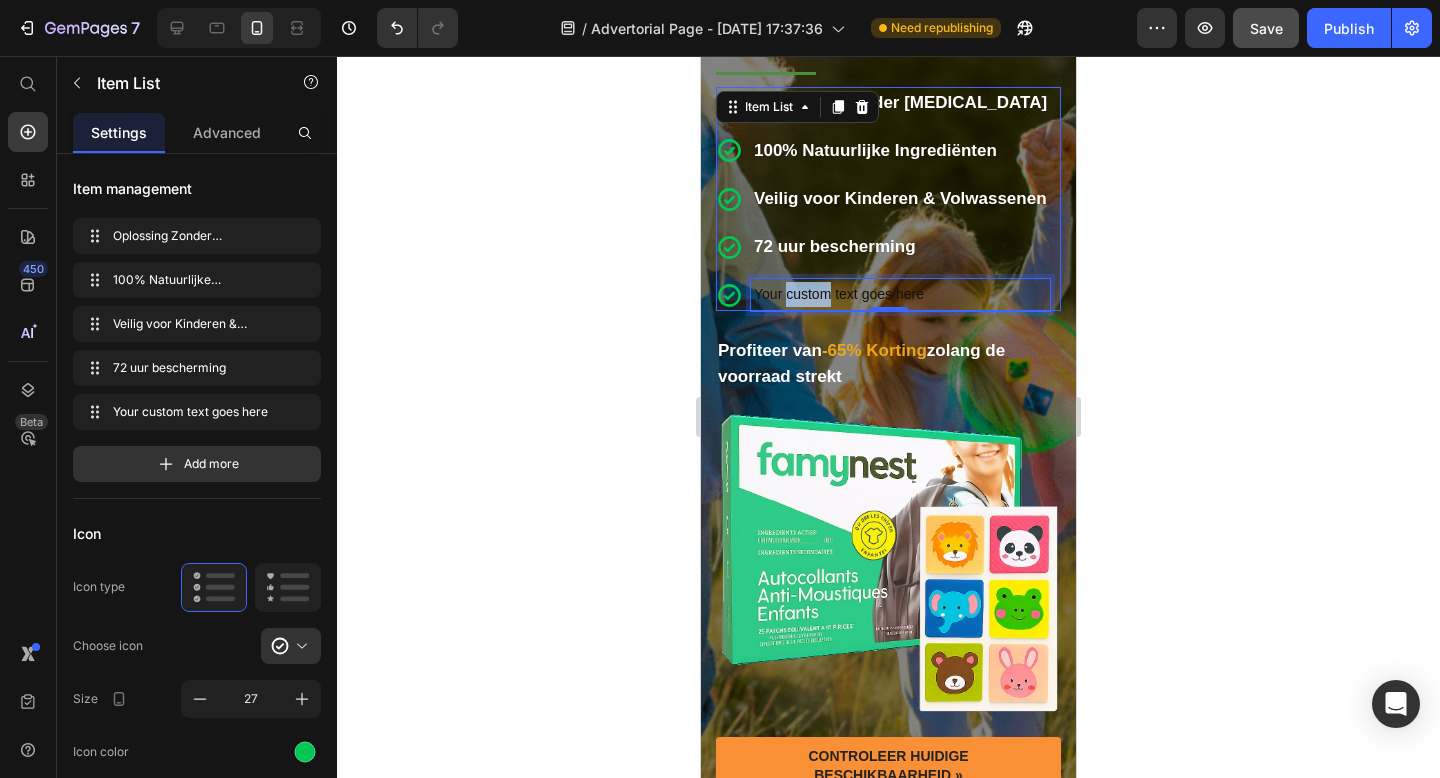 click on "Your custom text goes here" at bounding box center [900, 294] 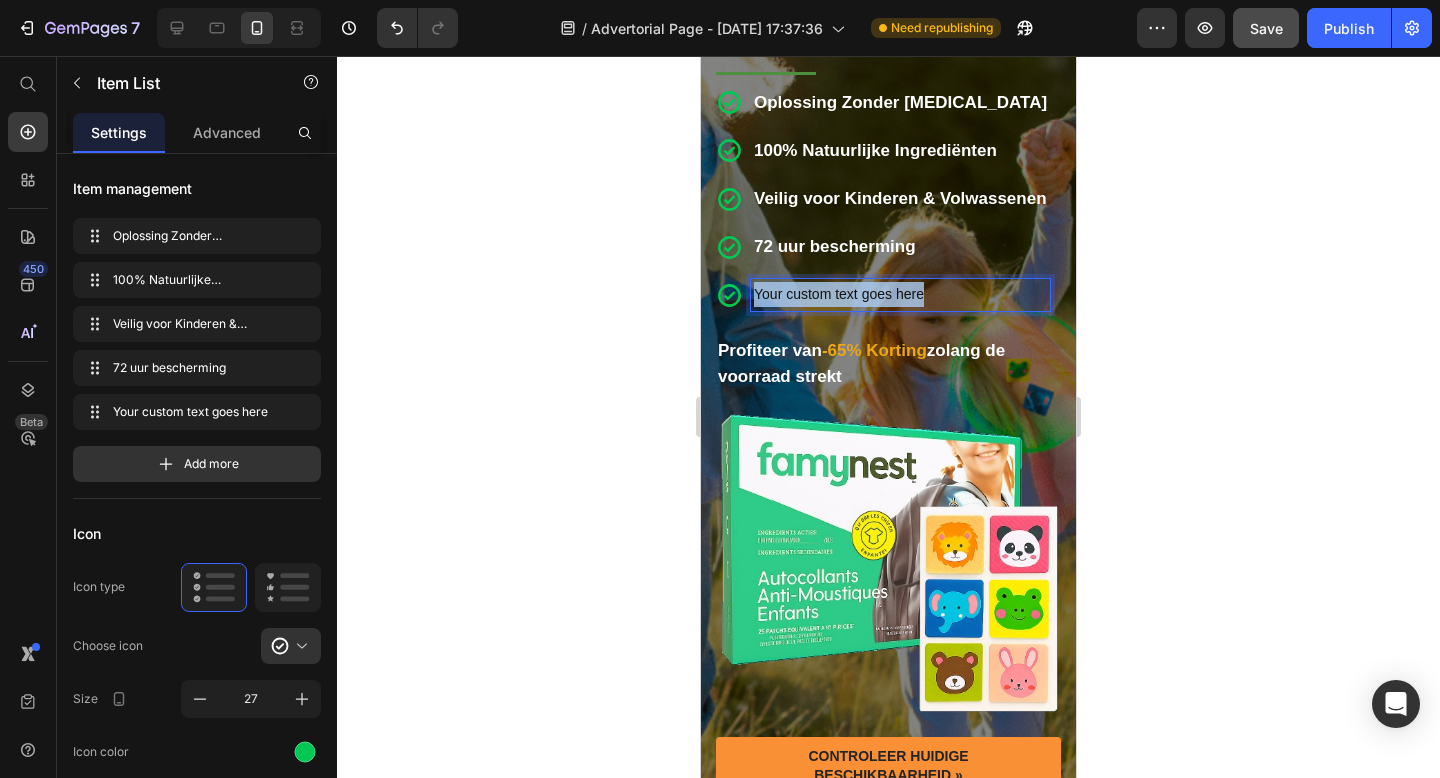 click on "Your custom text goes here" at bounding box center (900, 294) 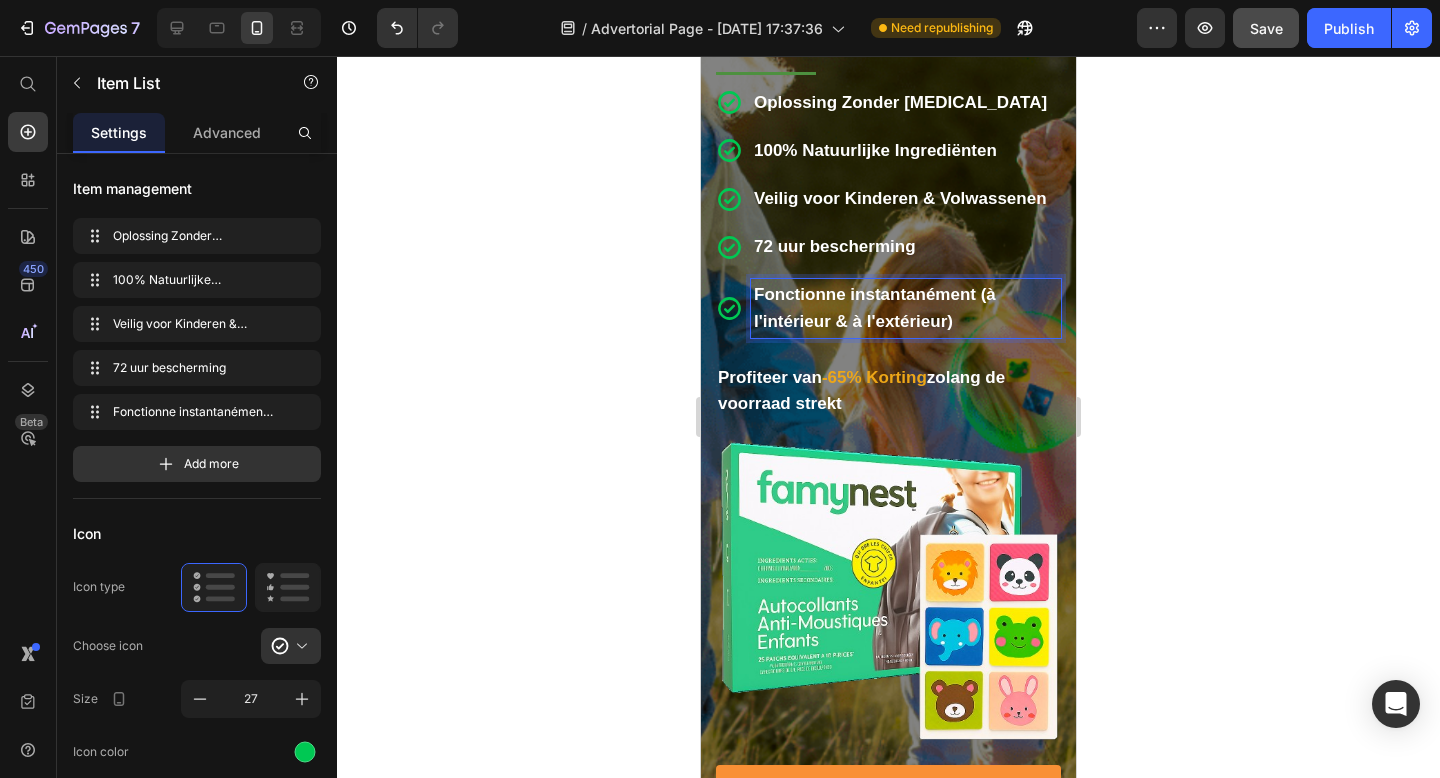 click on "Fonctionne instantanément (à l'intérieur & à l'extérieur)" at bounding box center (875, 307) 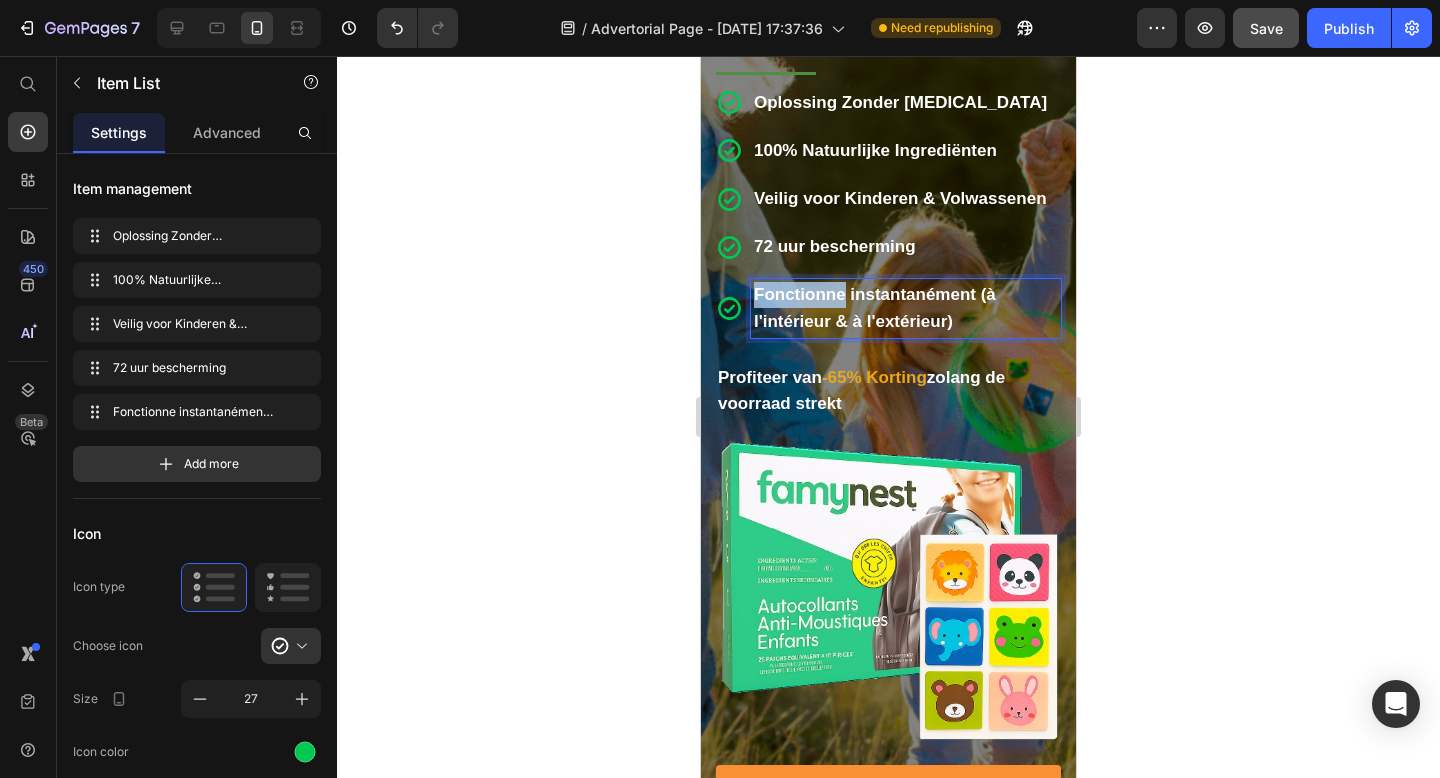 click on "Fonctionne instantanément (à l'intérieur & à l'extérieur)" at bounding box center (875, 307) 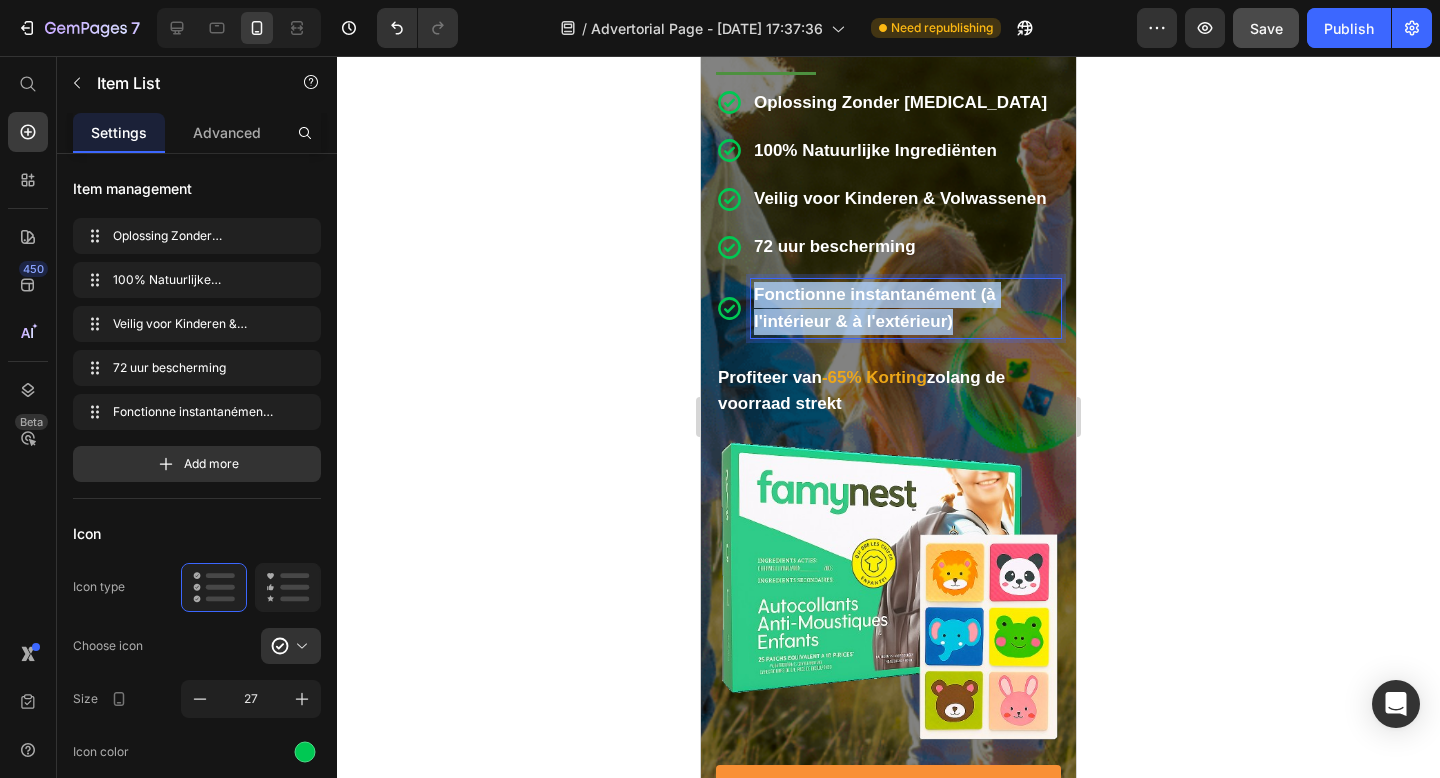 click on "Fonctionne instantanément (à l'intérieur & à l'extérieur)" at bounding box center [875, 307] 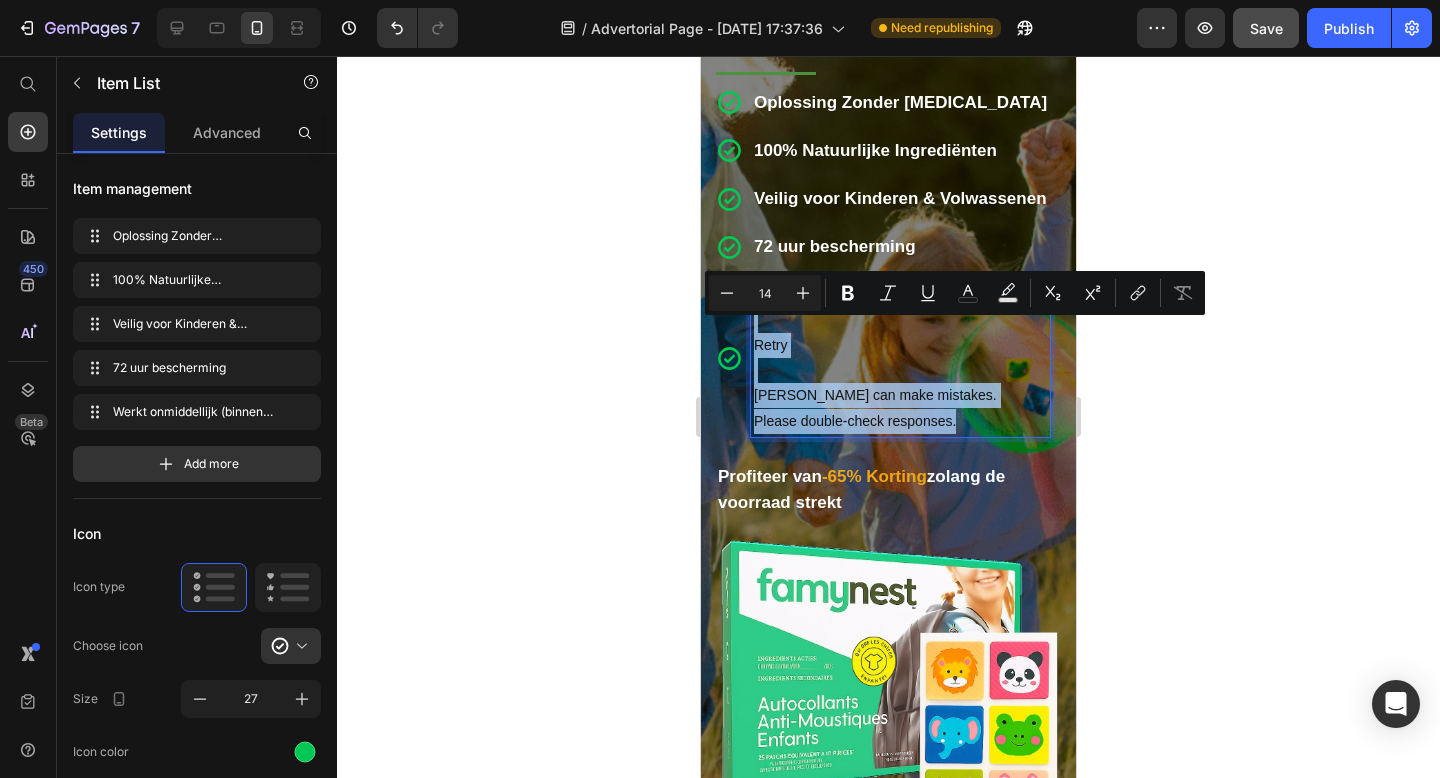 drag, startPoint x: 966, startPoint y: 409, endPoint x: 915, endPoint y: 309, distance: 112.25417 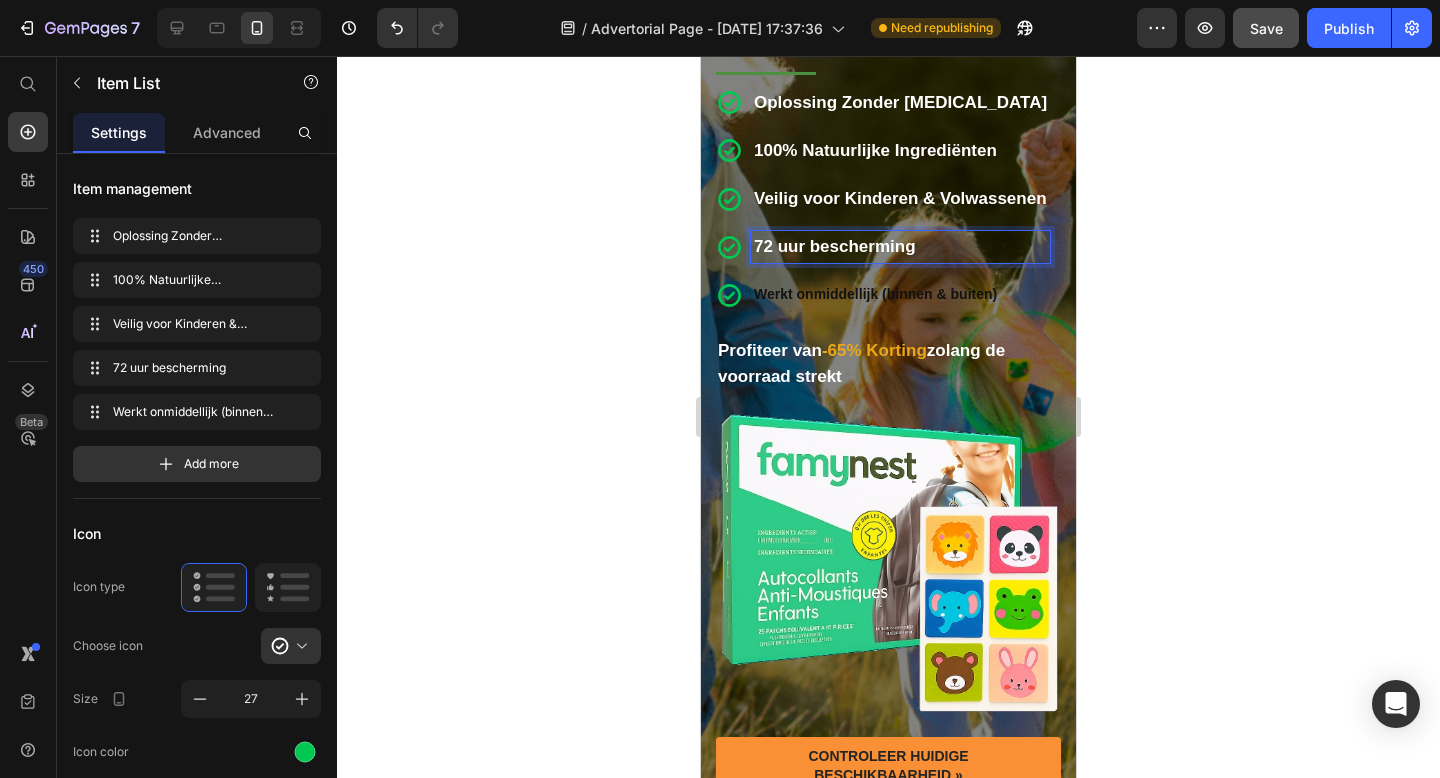 click on "72 uur bescherming" at bounding box center [835, 246] 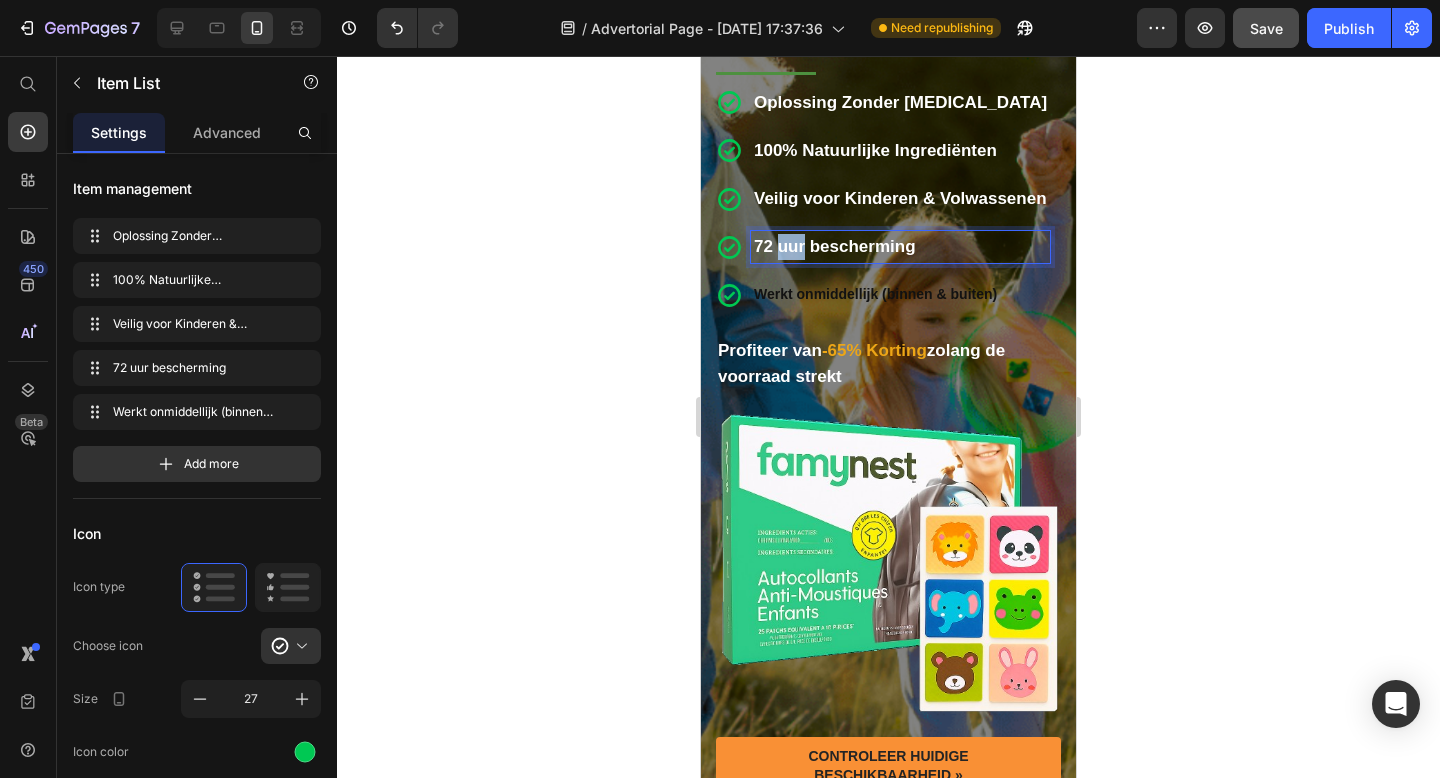 click on "72 uur bescherming" at bounding box center [835, 246] 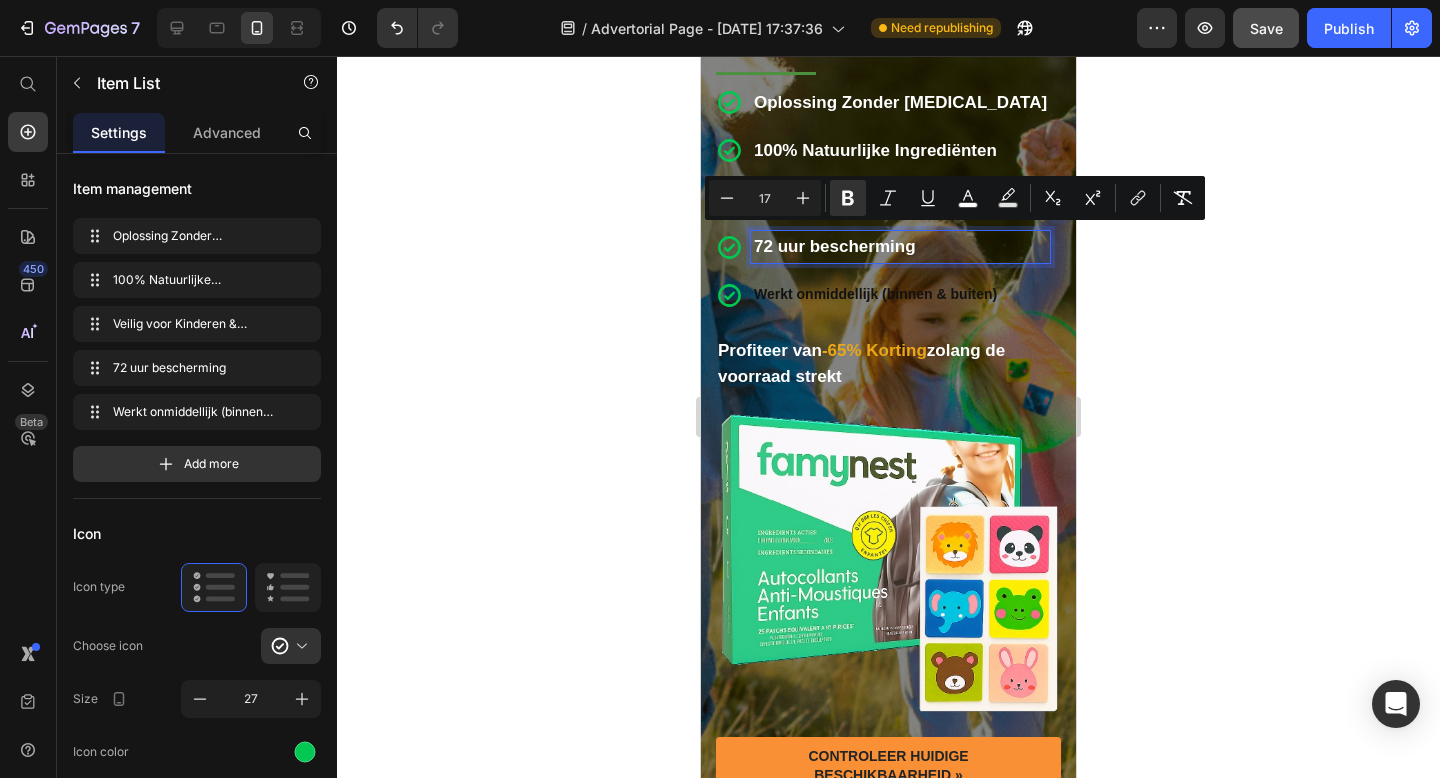 click on "Werkt onmiddellijk (binnen & buiten)" at bounding box center [875, 294] 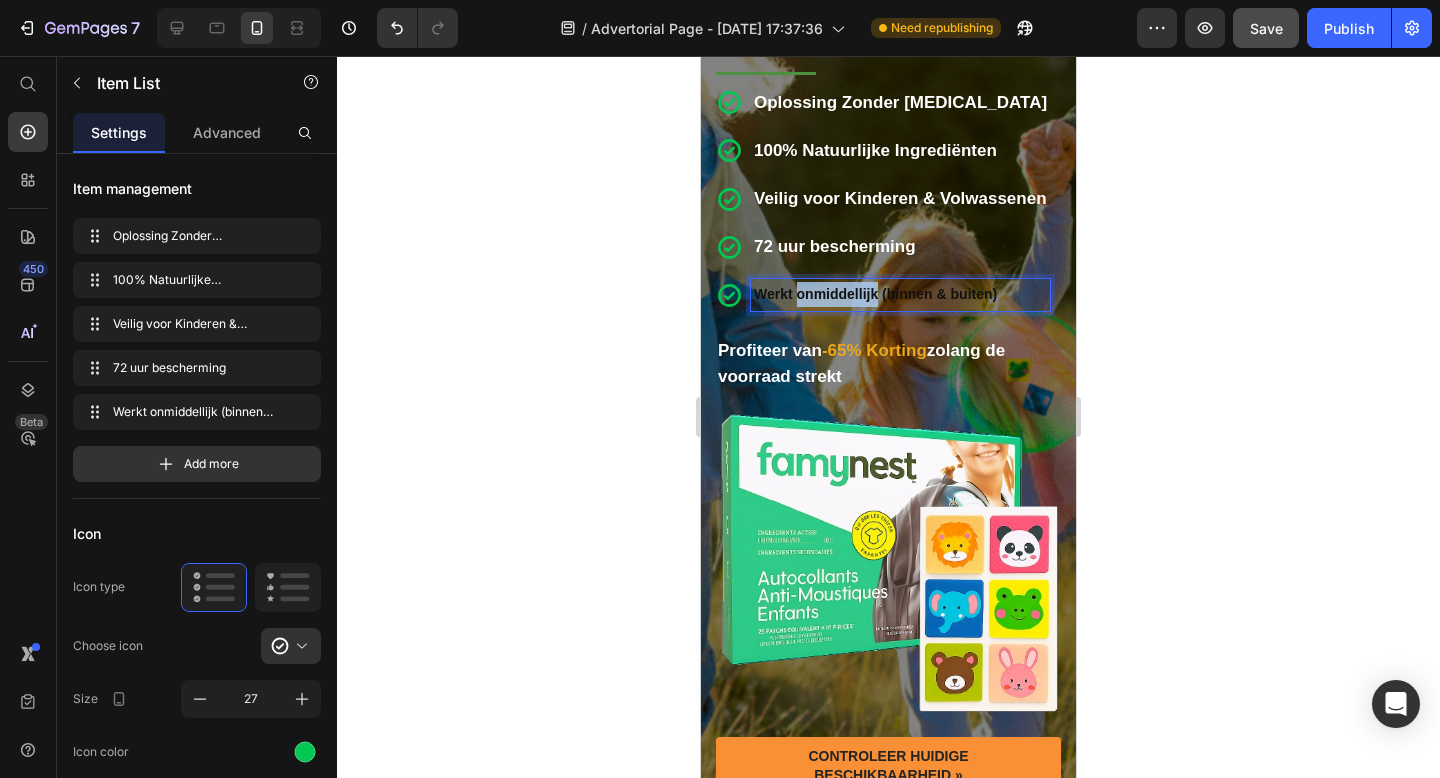 click on "Werkt onmiddellijk (binnen & buiten)" at bounding box center [875, 294] 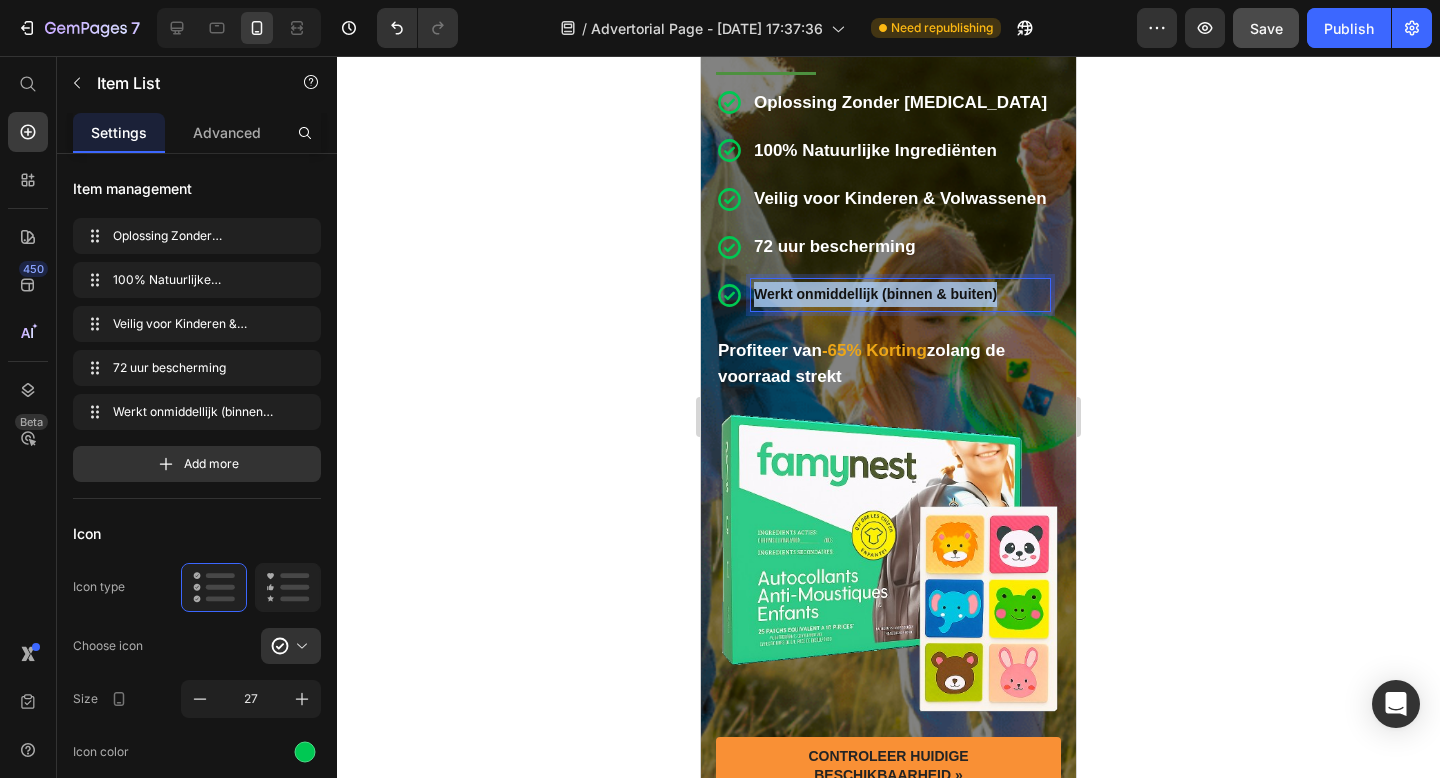 click on "Werkt onmiddellijk (binnen & buiten)" at bounding box center [875, 294] 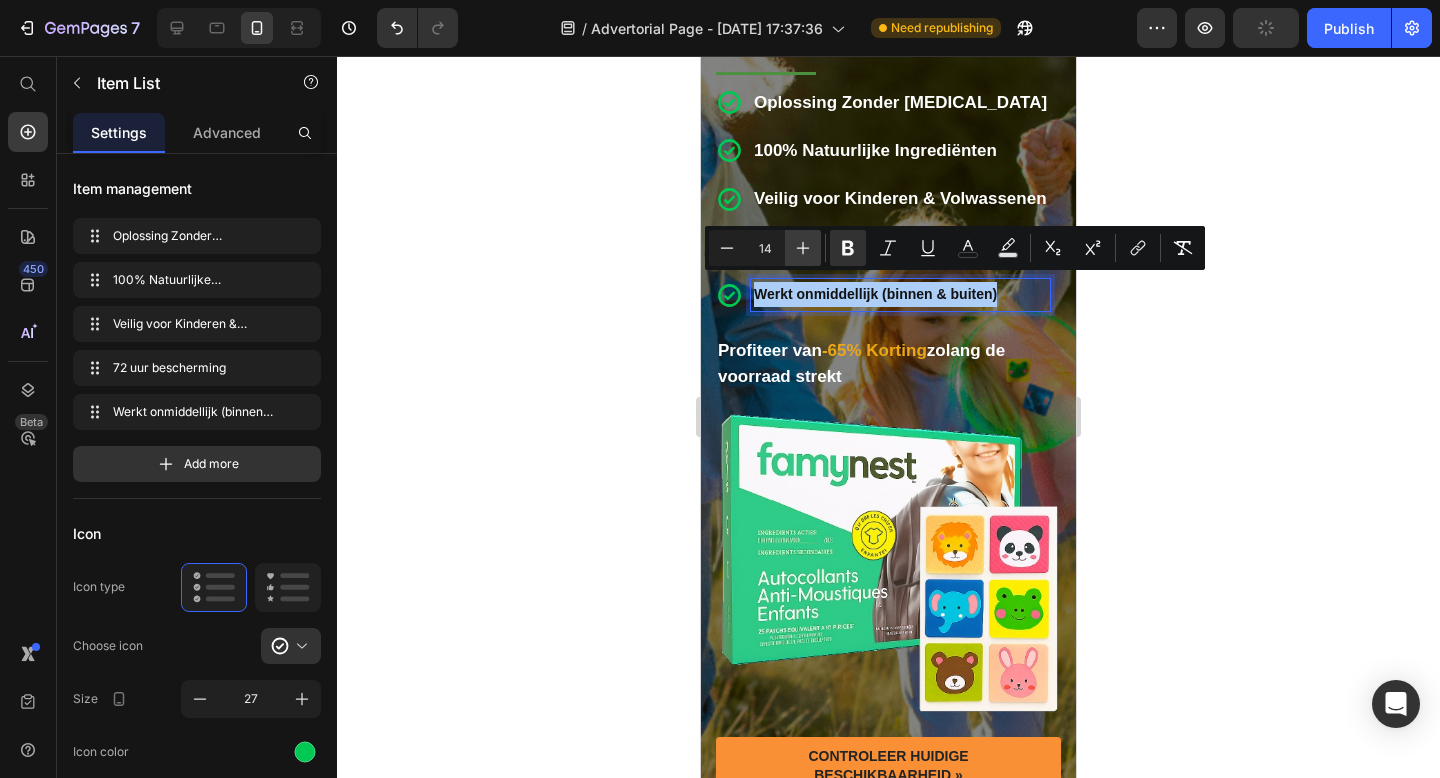 click 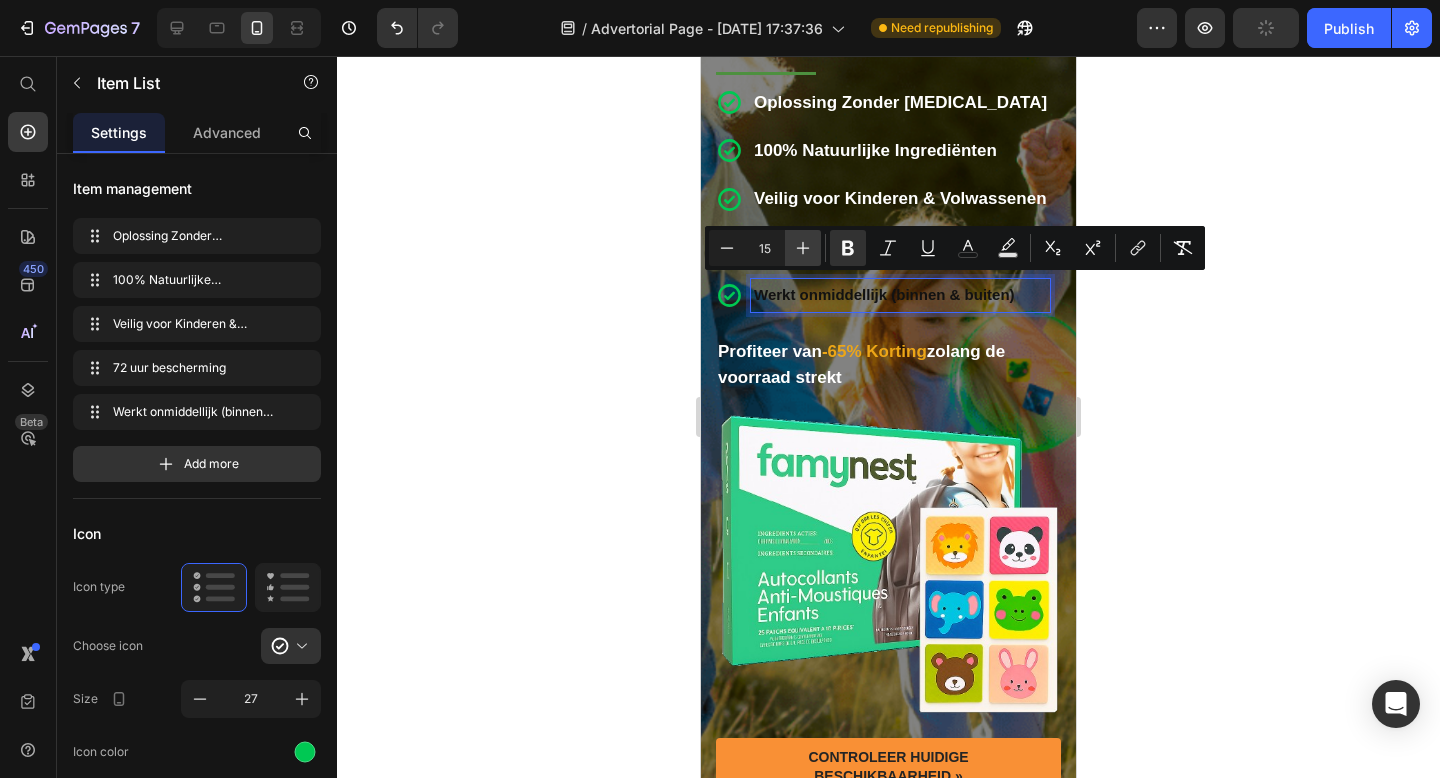 click 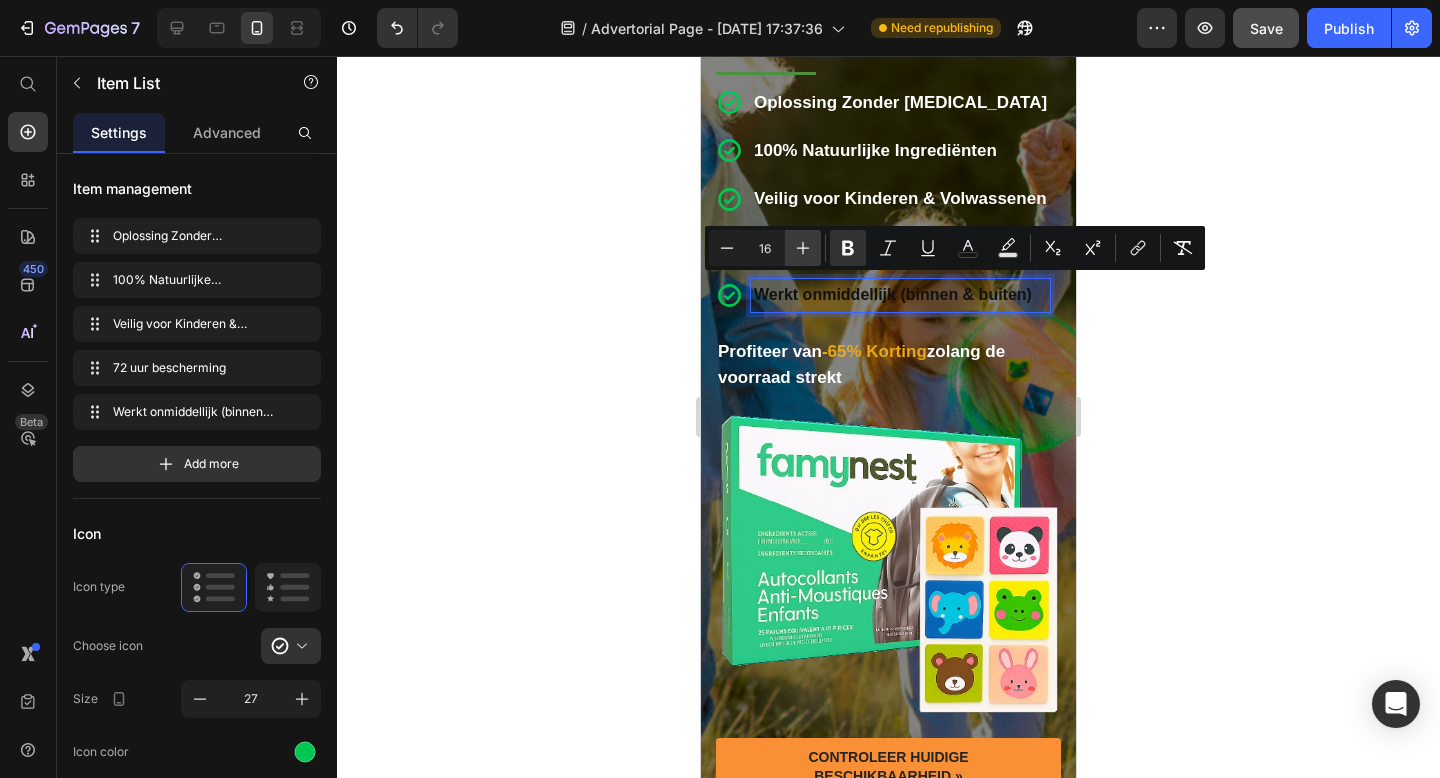click 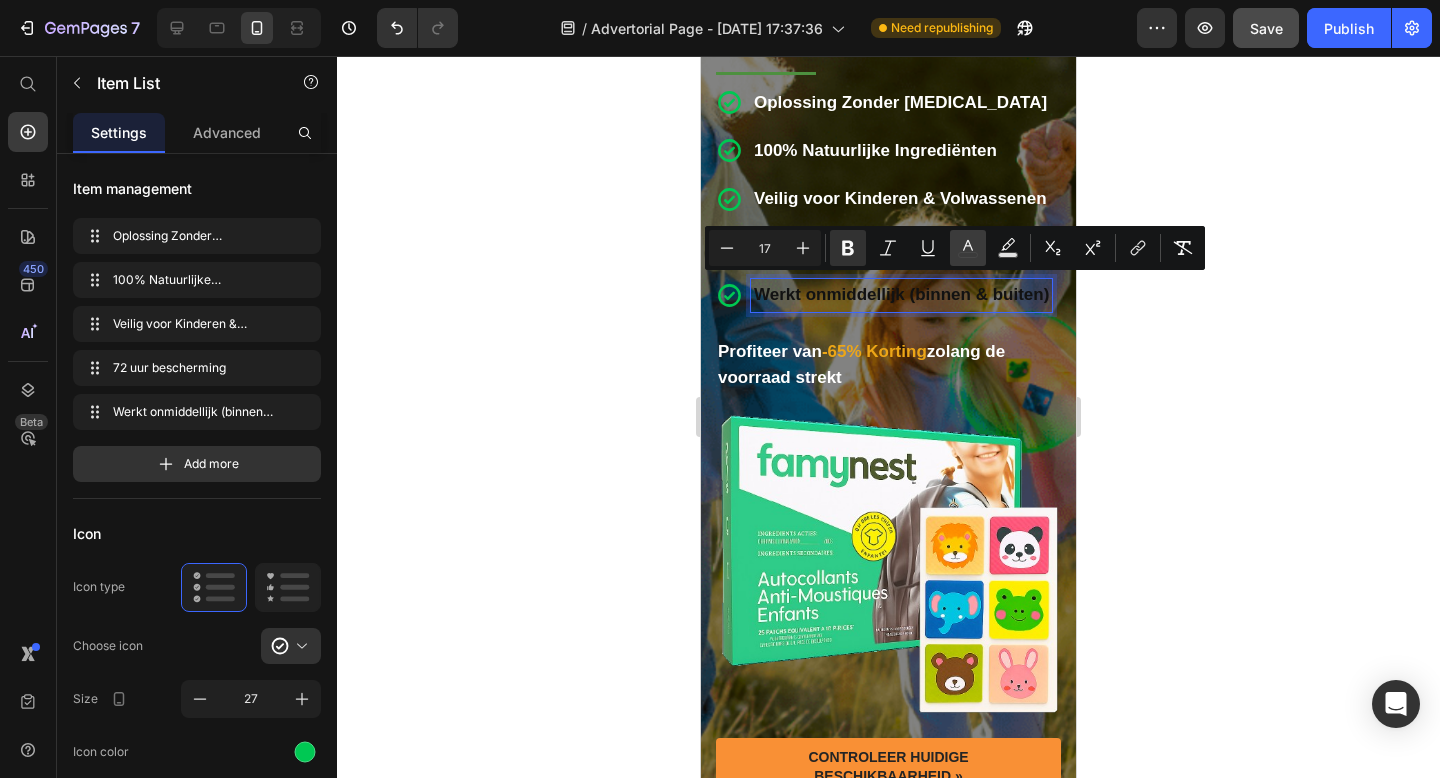 click 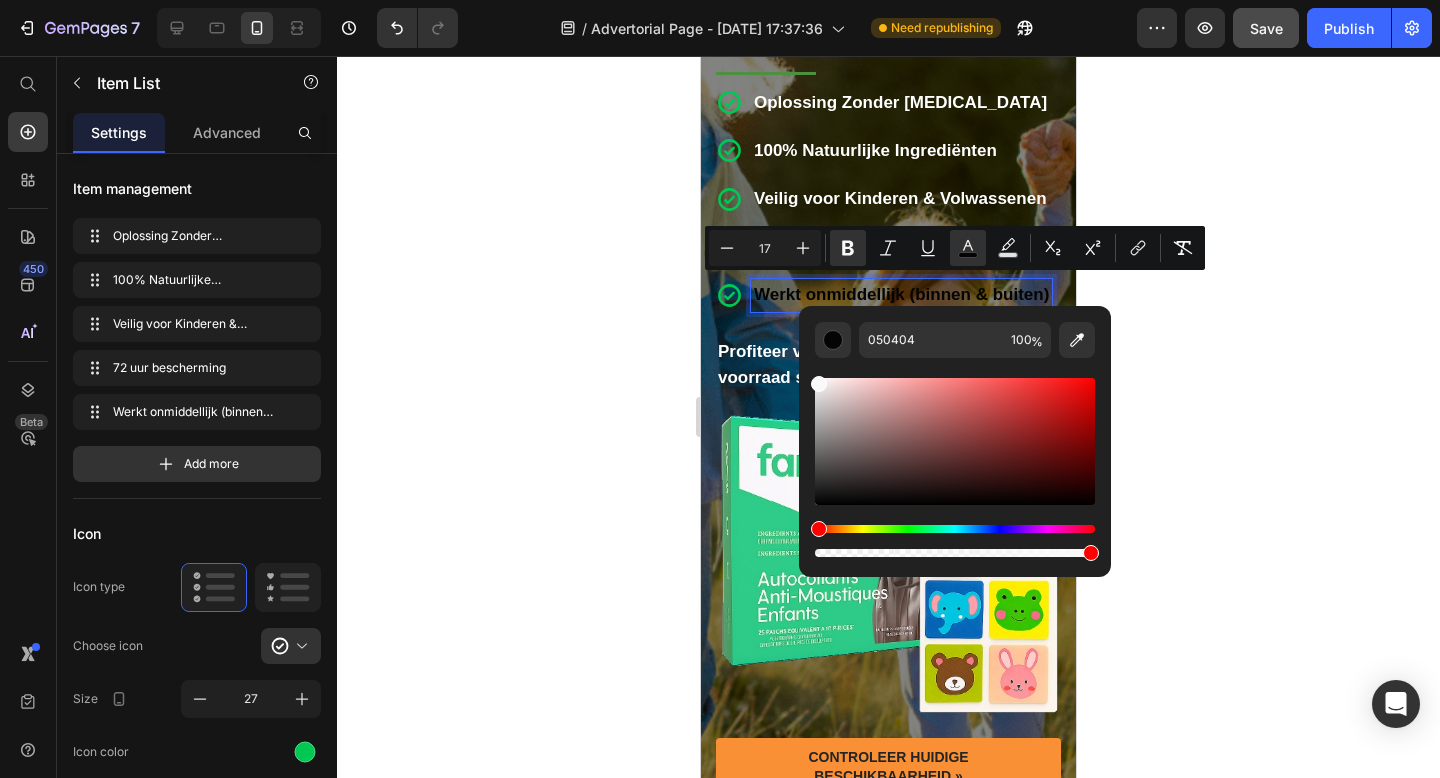 type on "F9F9F9" 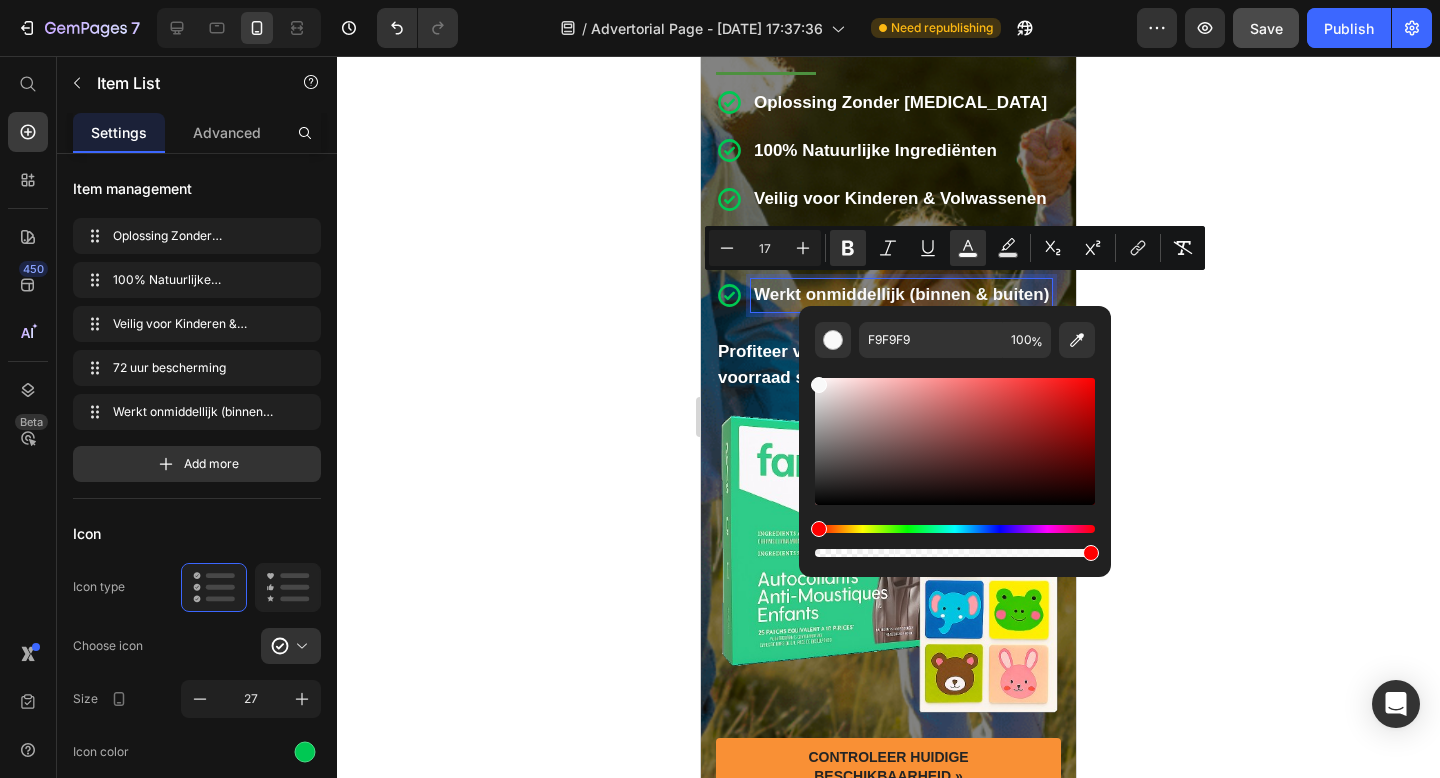 drag, startPoint x: 823, startPoint y: 501, endPoint x: 803, endPoint y: 379, distance: 123.62848 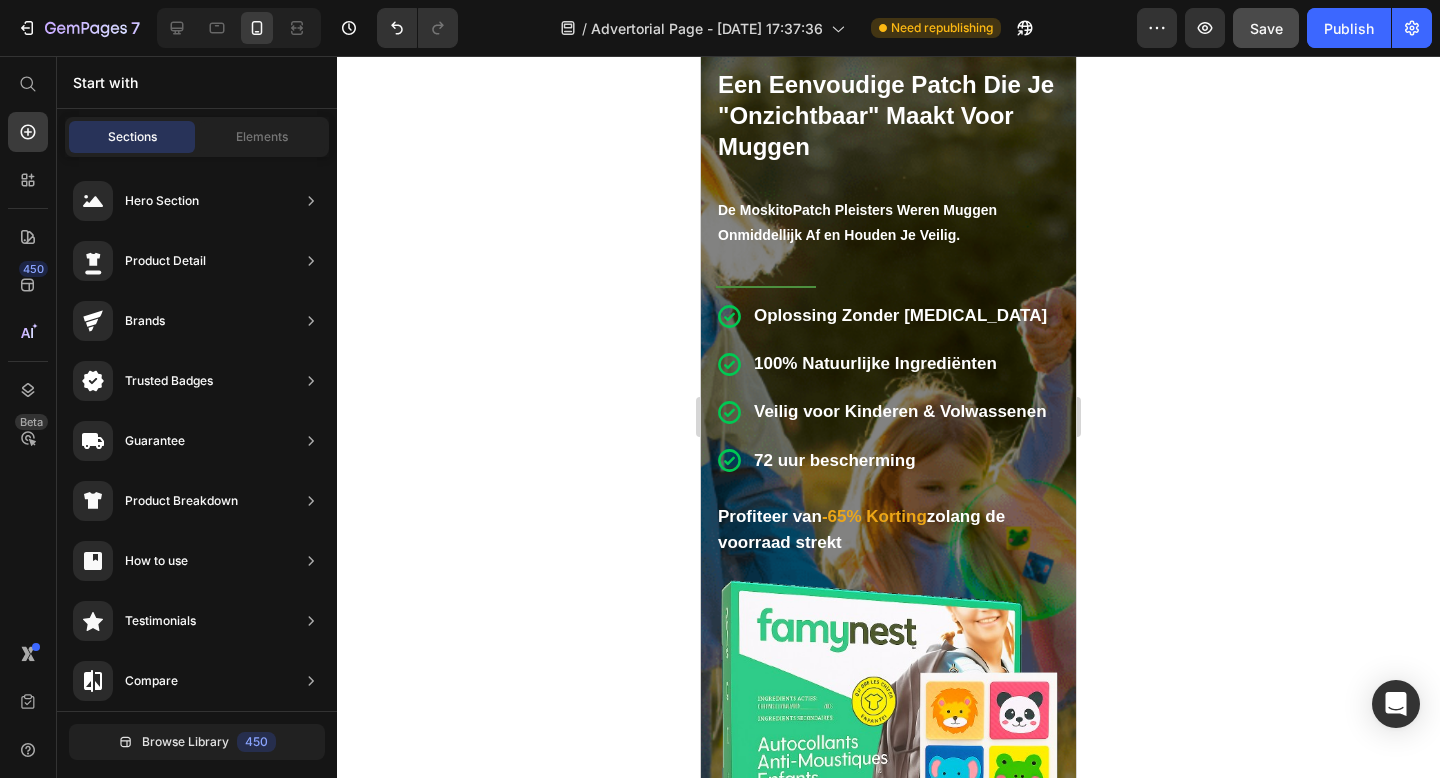 scroll, scrollTop: 0, scrollLeft: 0, axis: both 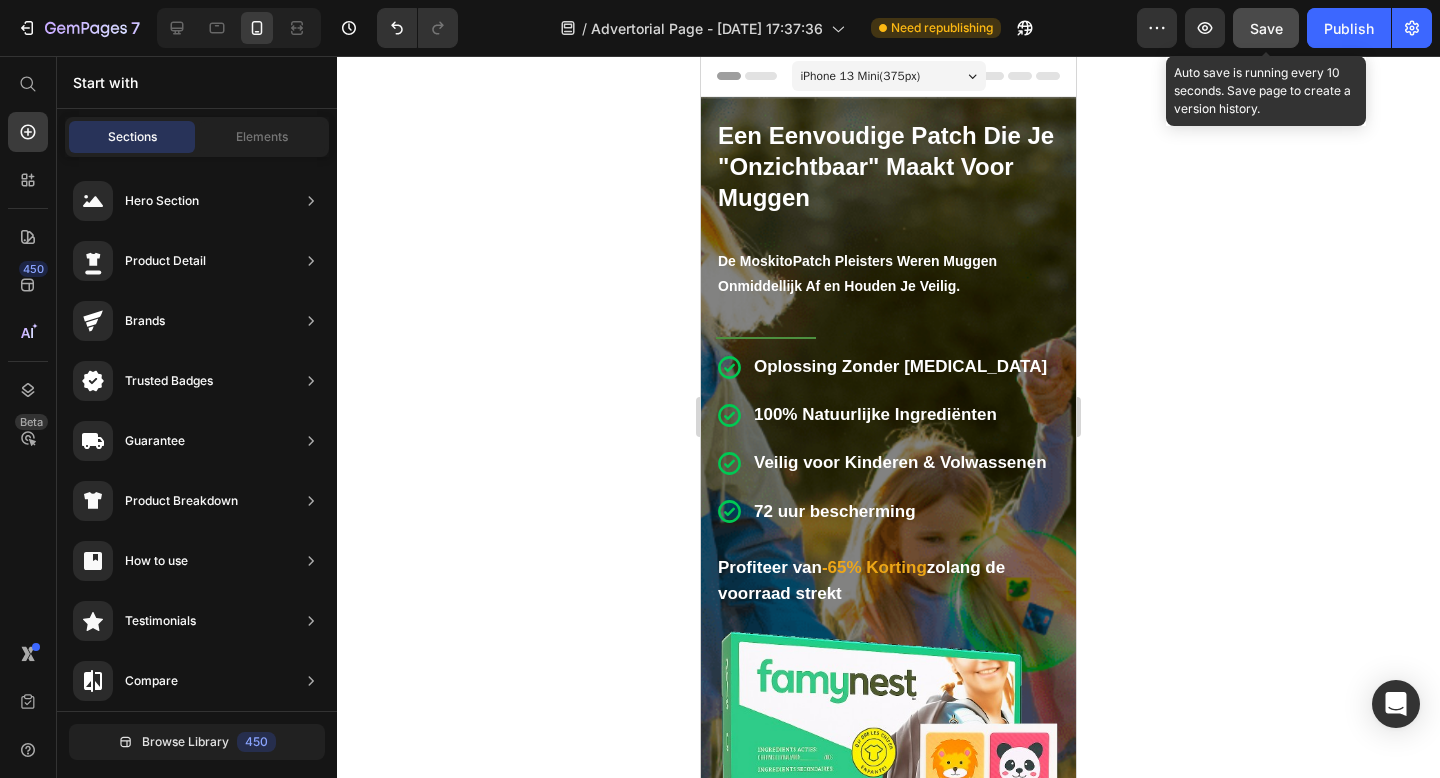 click on "Save" at bounding box center [1266, 28] 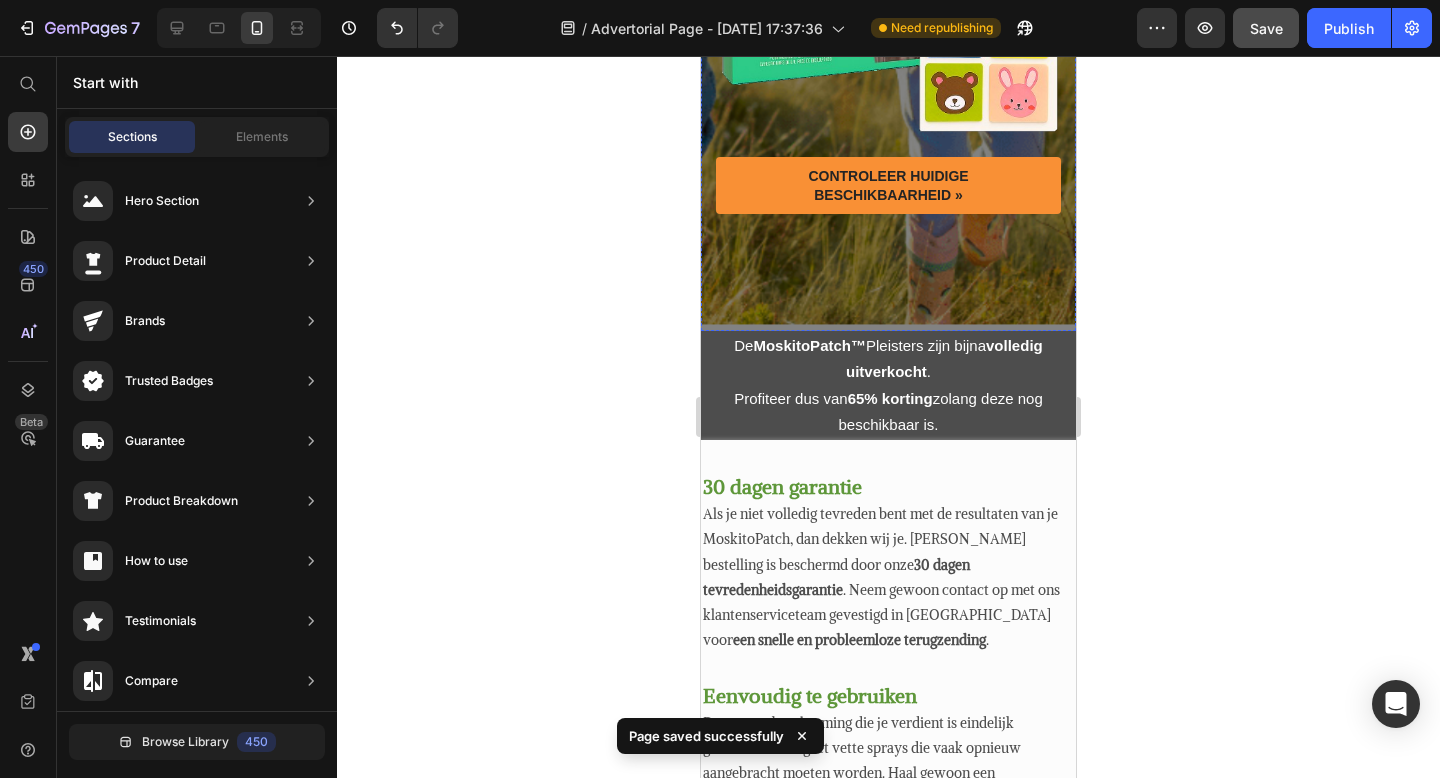 scroll, scrollTop: 798, scrollLeft: 0, axis: vertical 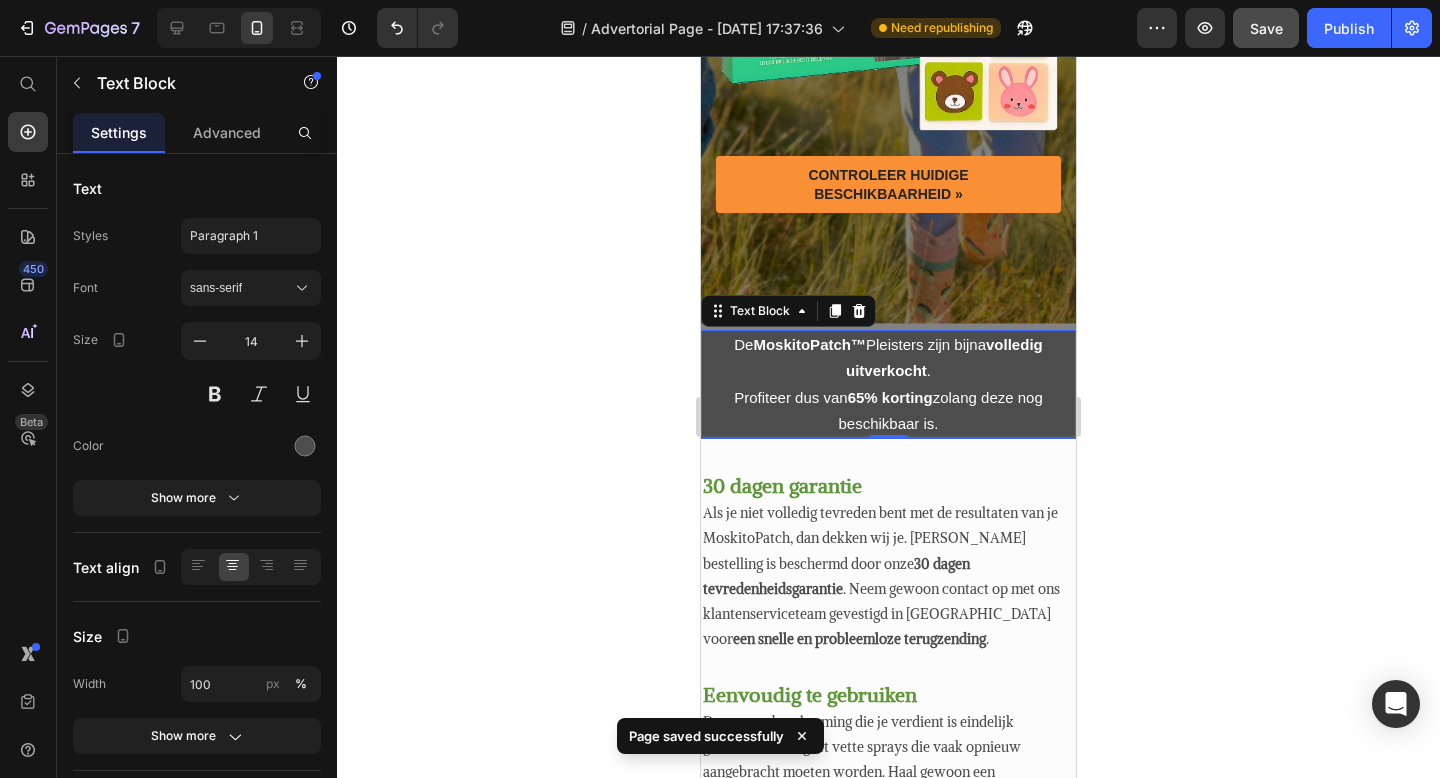 click on "De  MoskitoPatch™  Pleisters zijn bijna  volledig uitverkocht ." at bounding box center (888, 358) 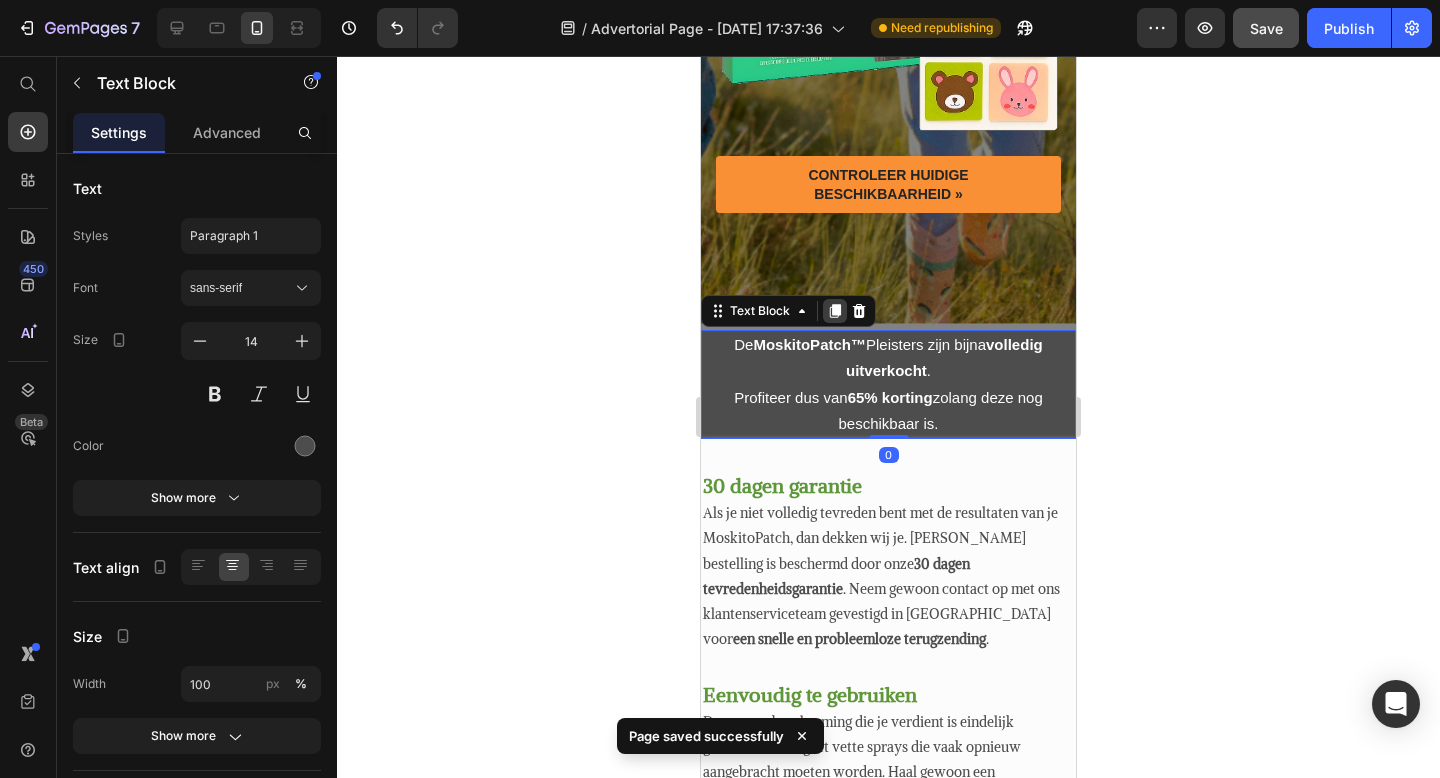 click 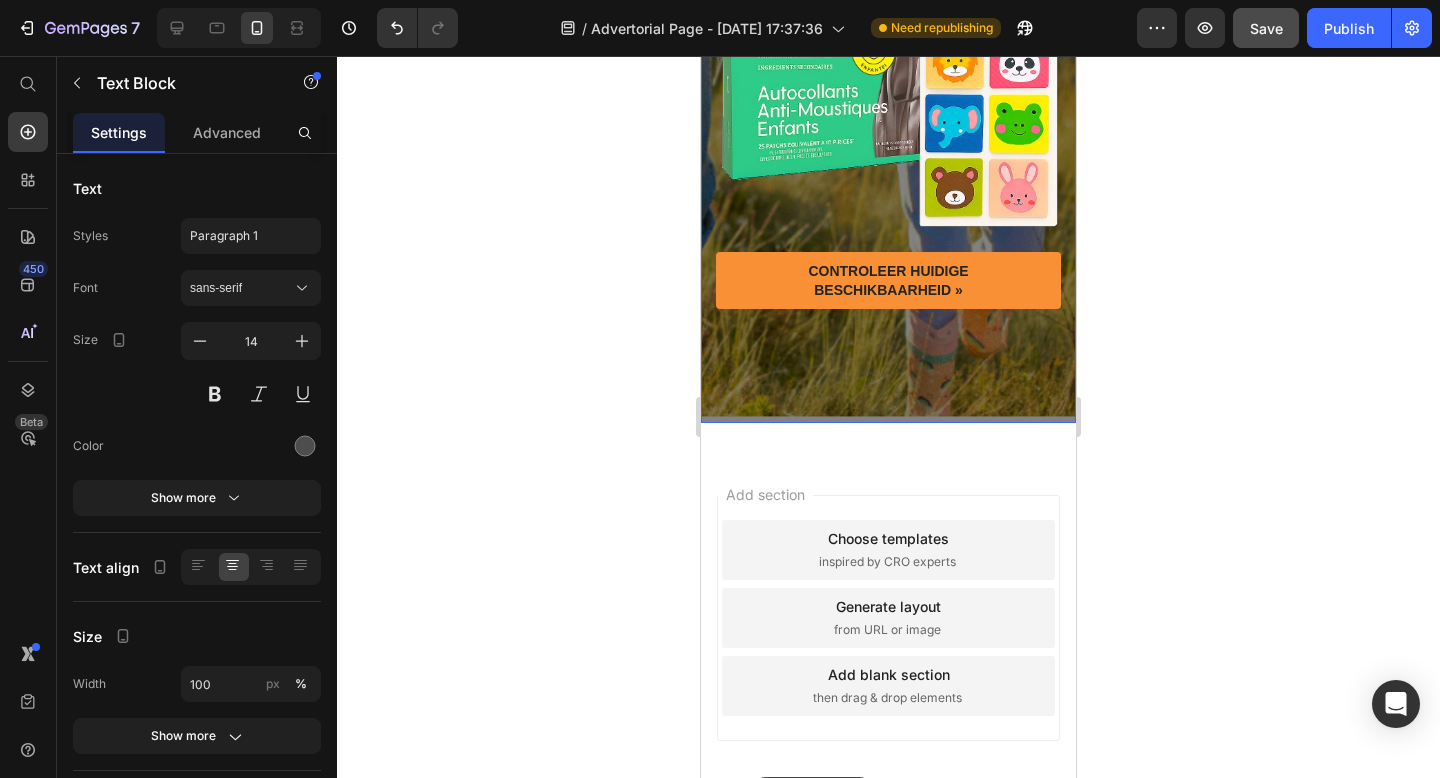 scroll, scrollTop: 5295, scrollLeft: 0, axis: vertical 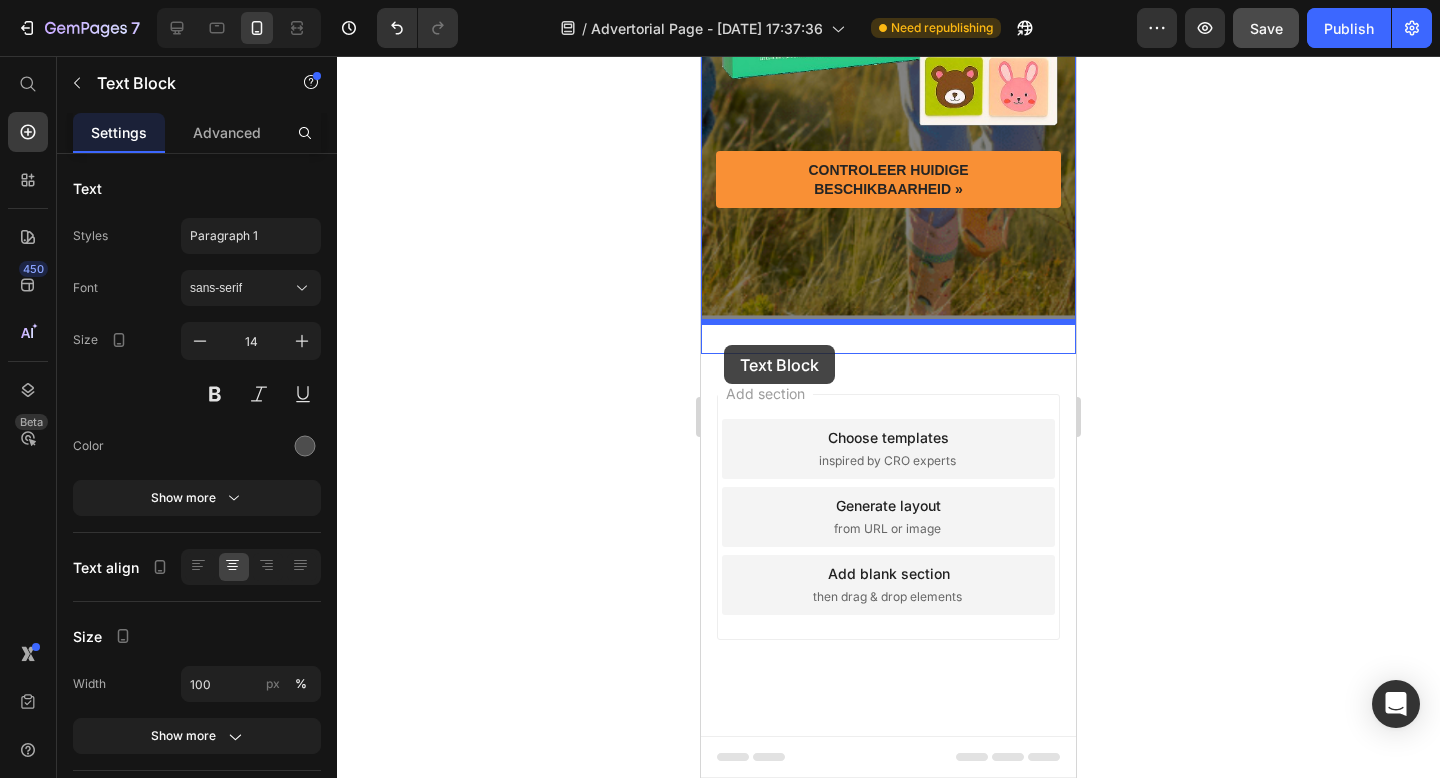drag, startPoint x: 723, startPoint y: 442, endPoint x: 724, endPoint y: 345, distance: 97.00516 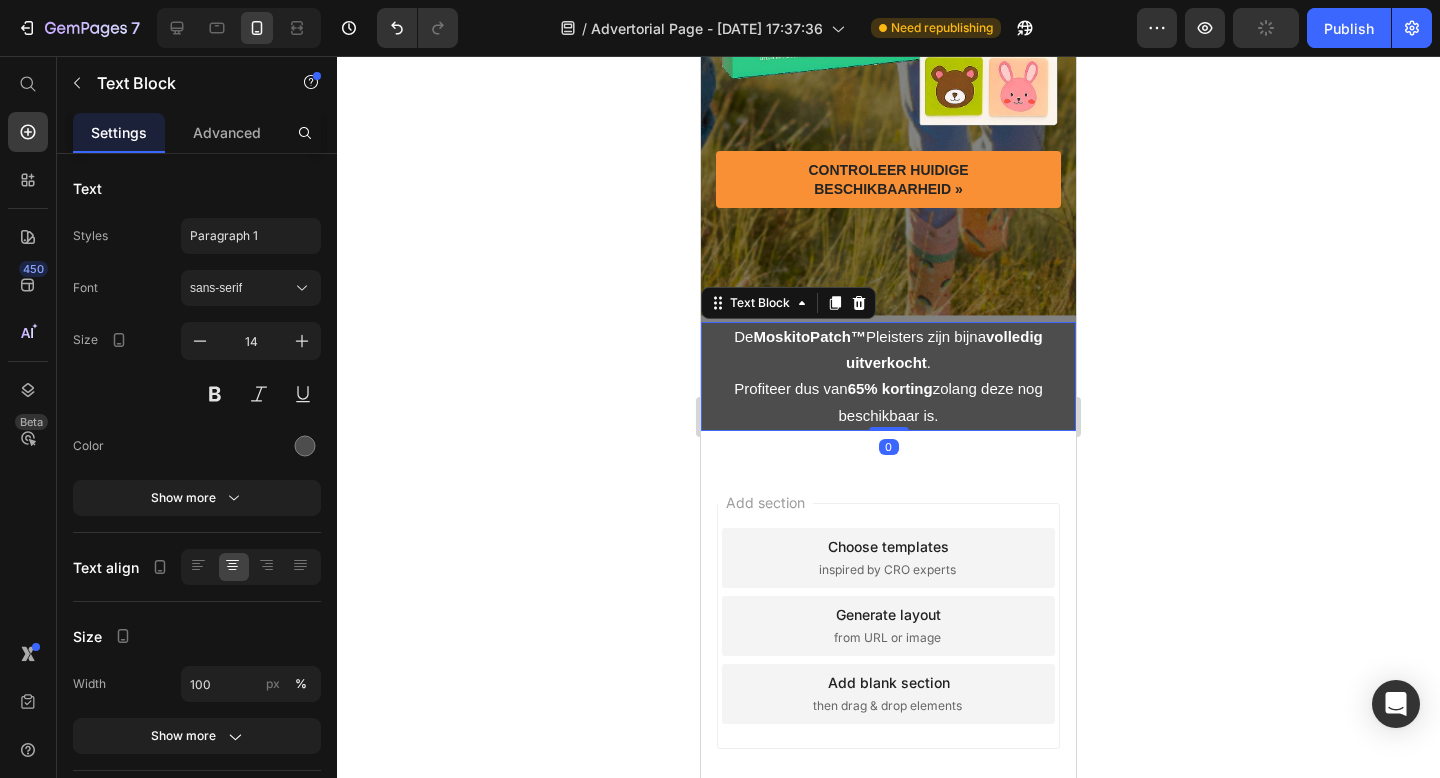 click 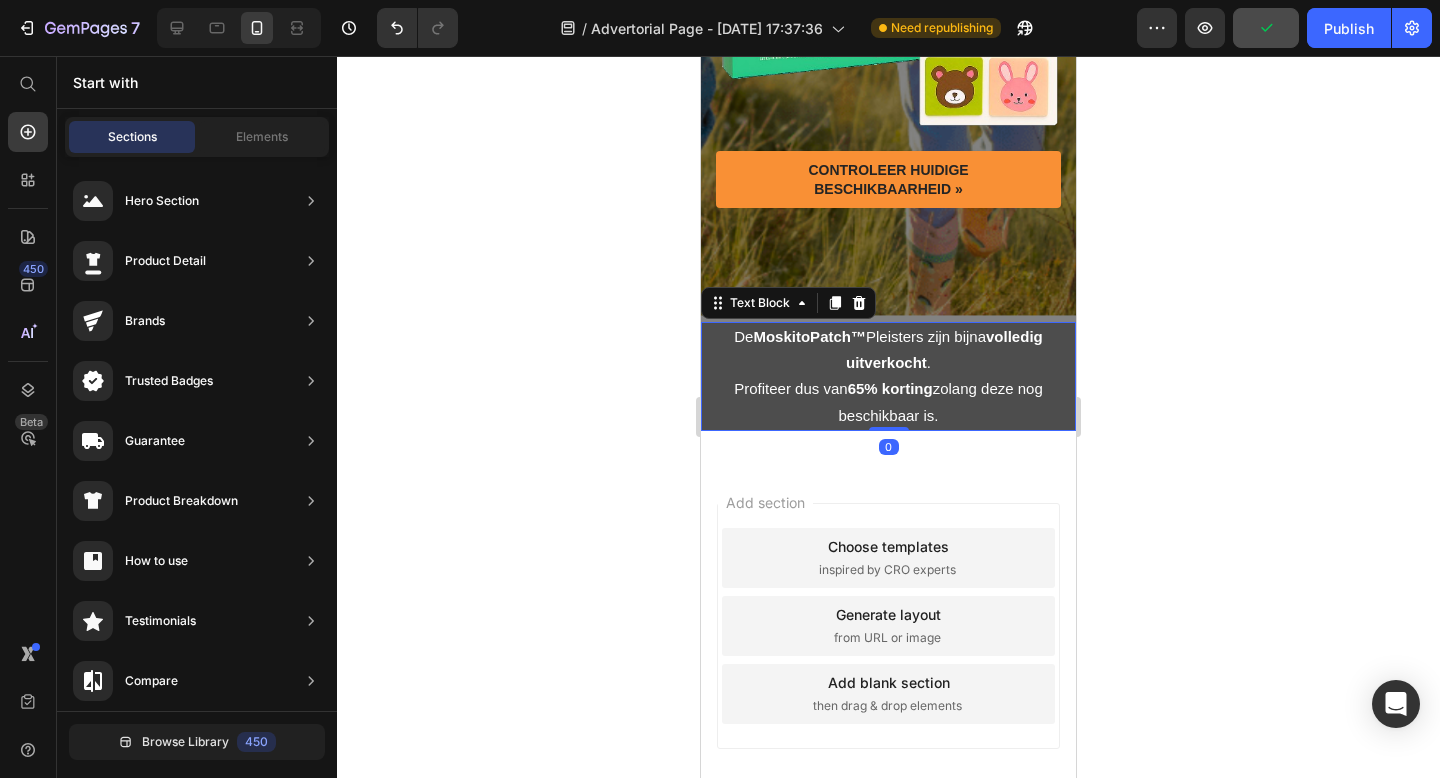click on "Profiteer dus van  65% korting  zolang deze nog beschikbaar is." at bounding box center (888, 401) 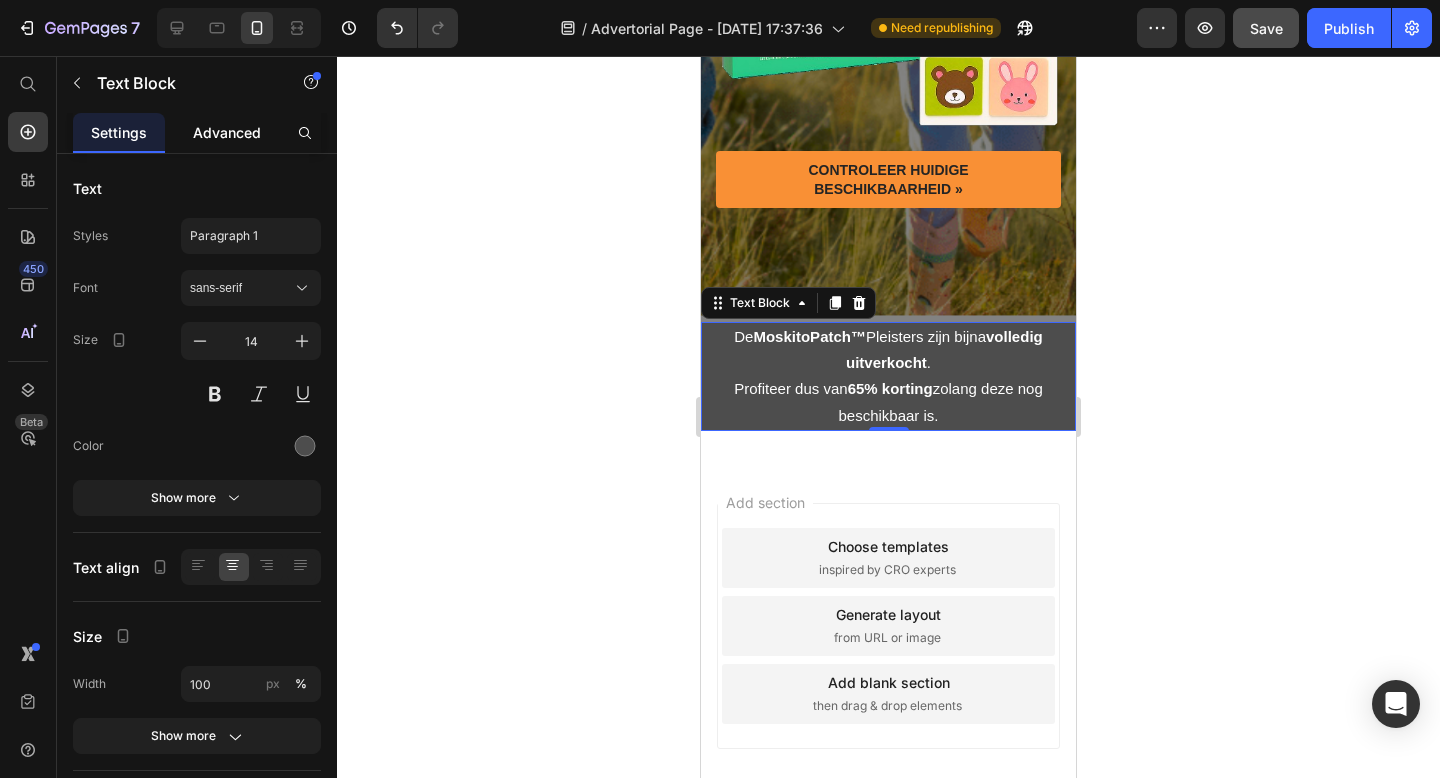 click on "Advanced" at bounding box center [227, 132] 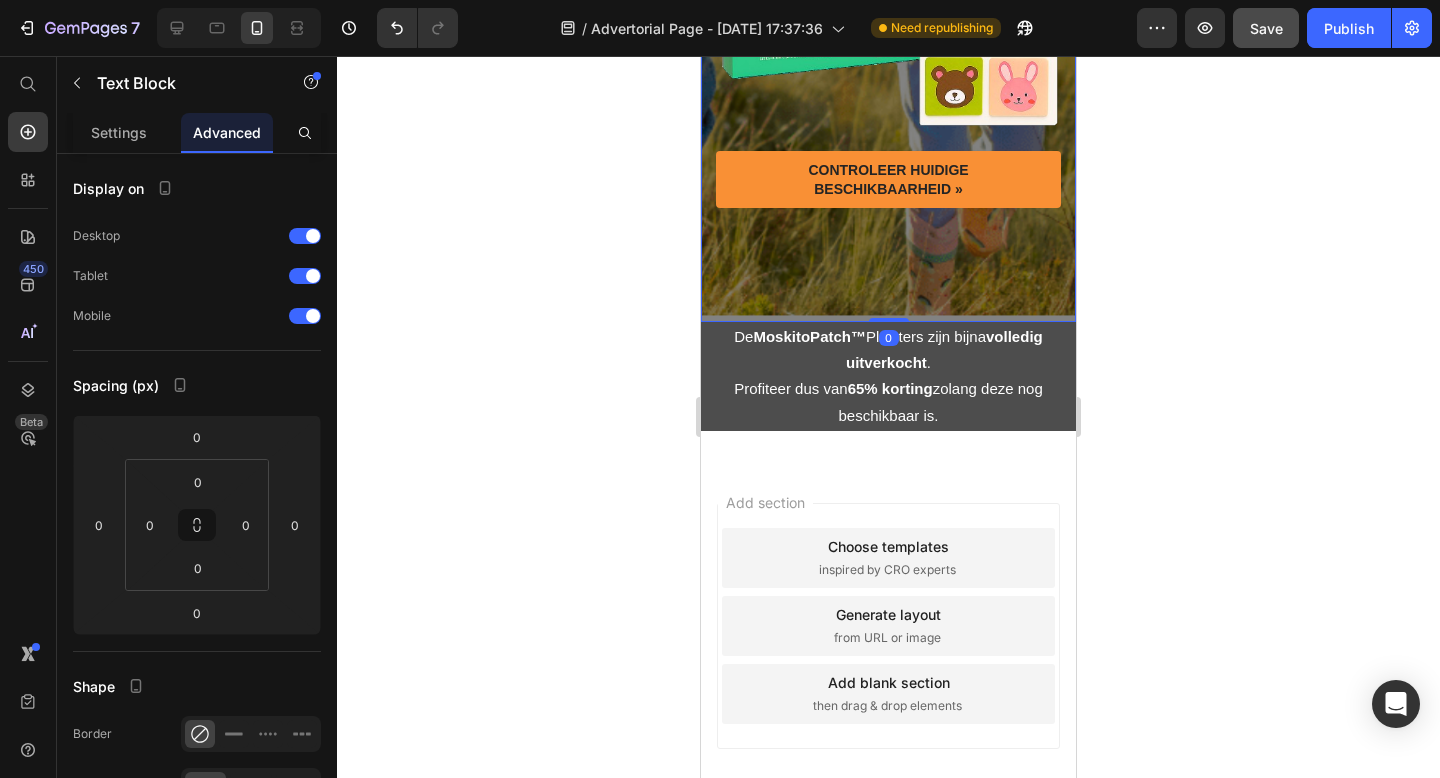 click at bounding box center (888, -194) 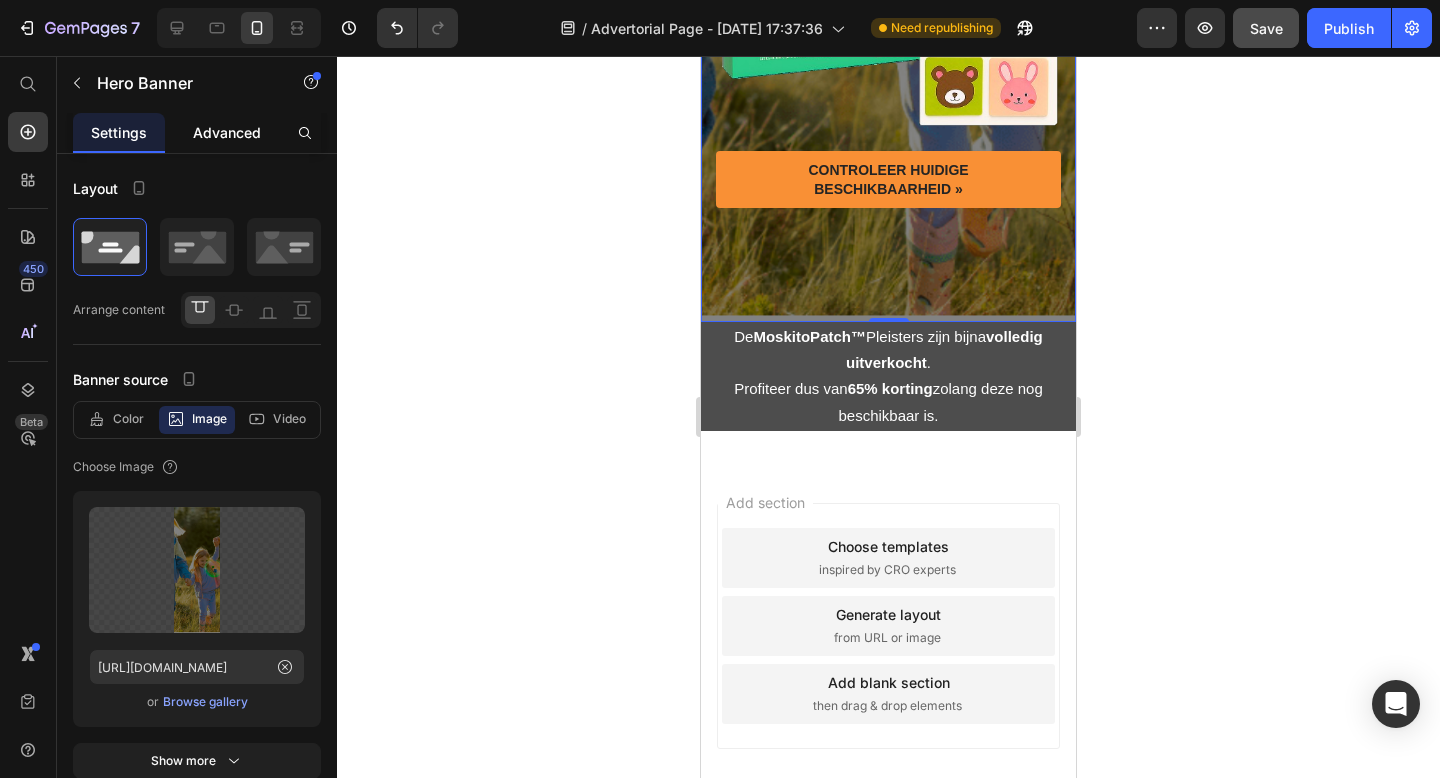 click on "Advanced" at bounding box center (227, 132) 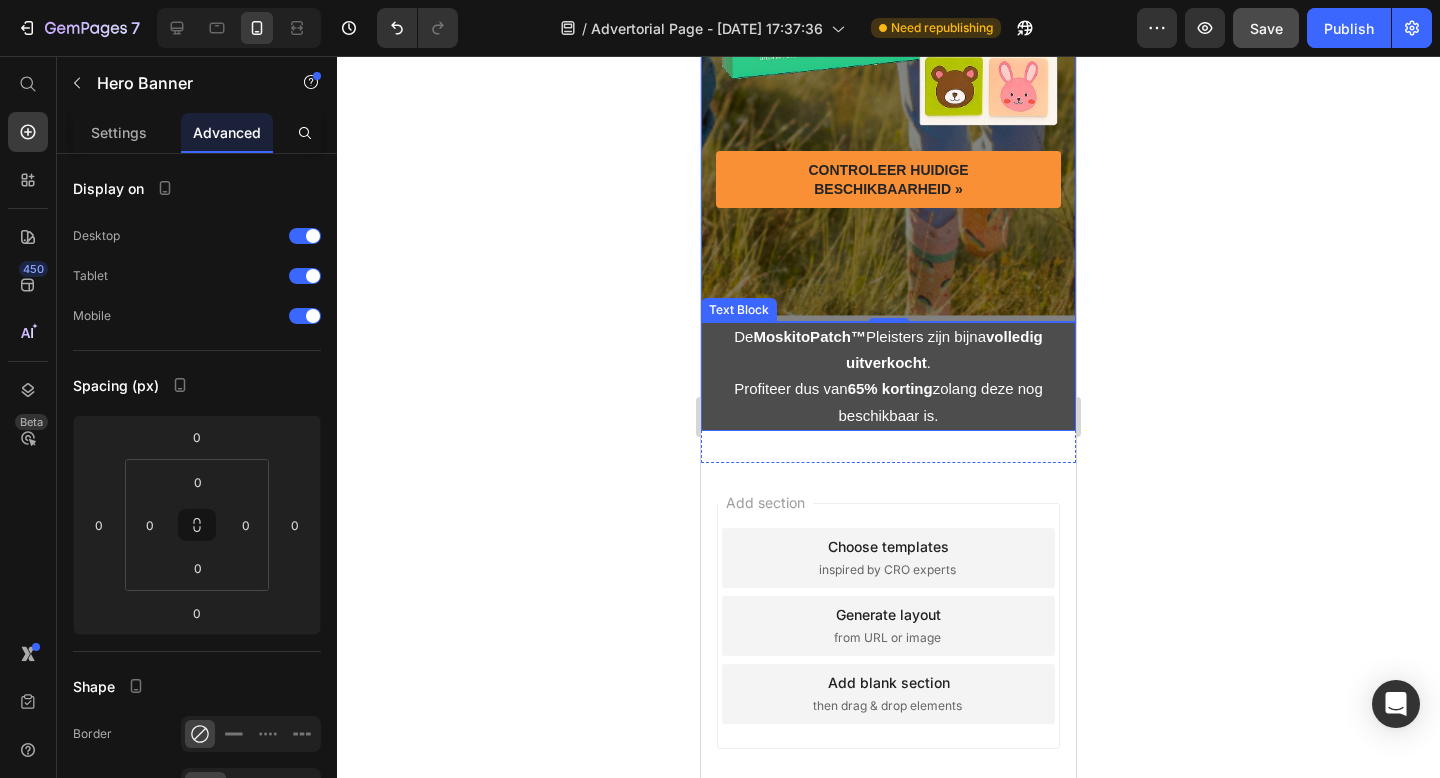 click 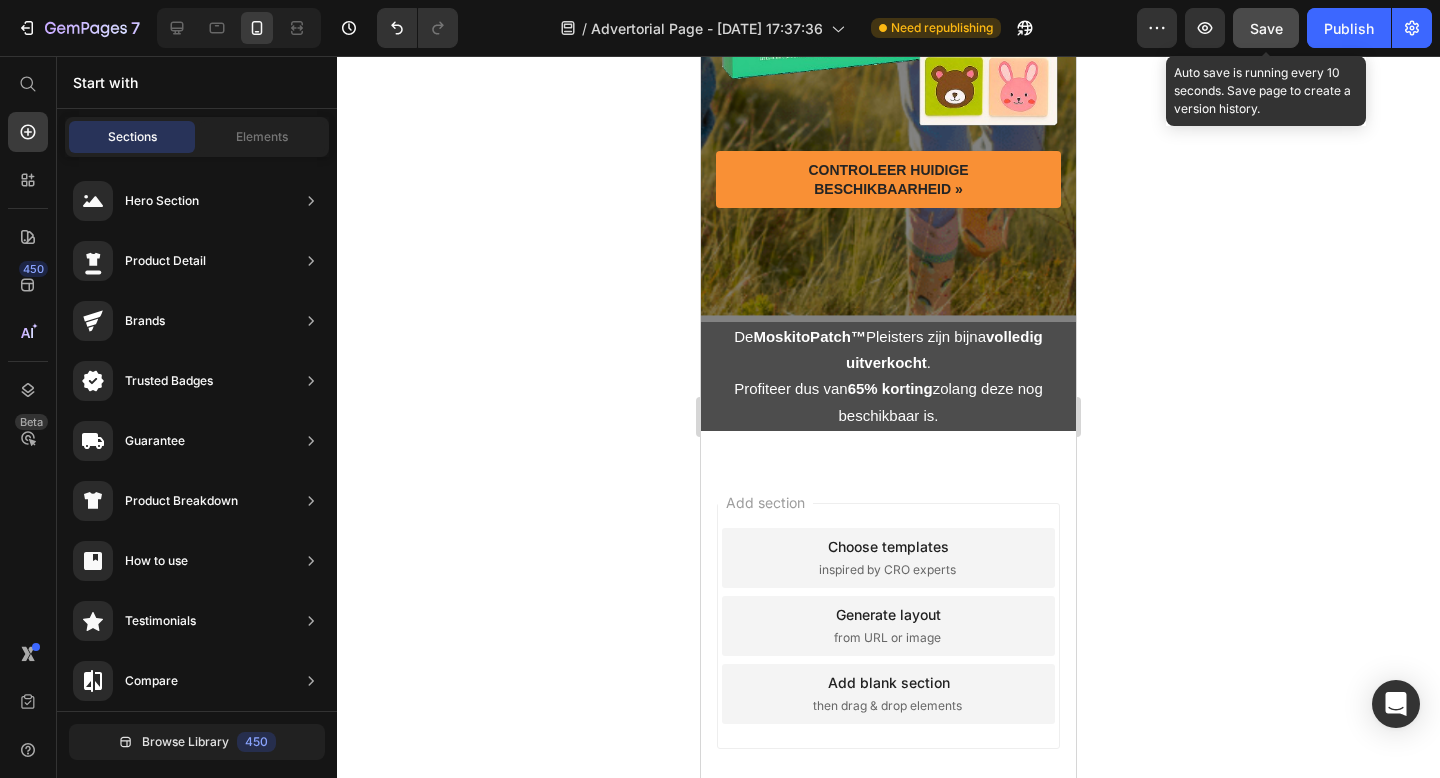 click on "Save" at bounding box center [1266, 28] 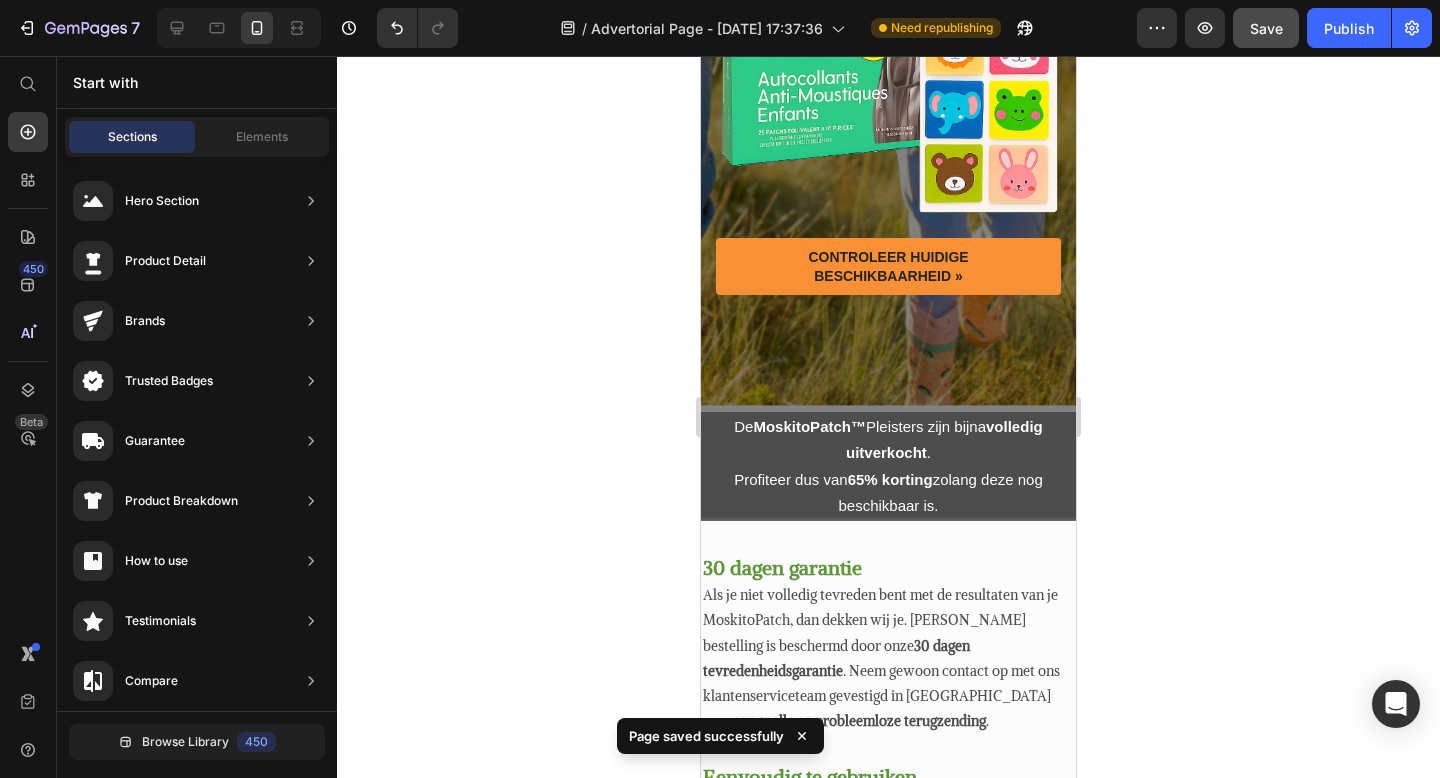 scroll, scrollTop: 818, scrollLeft: 0, axis: vertical 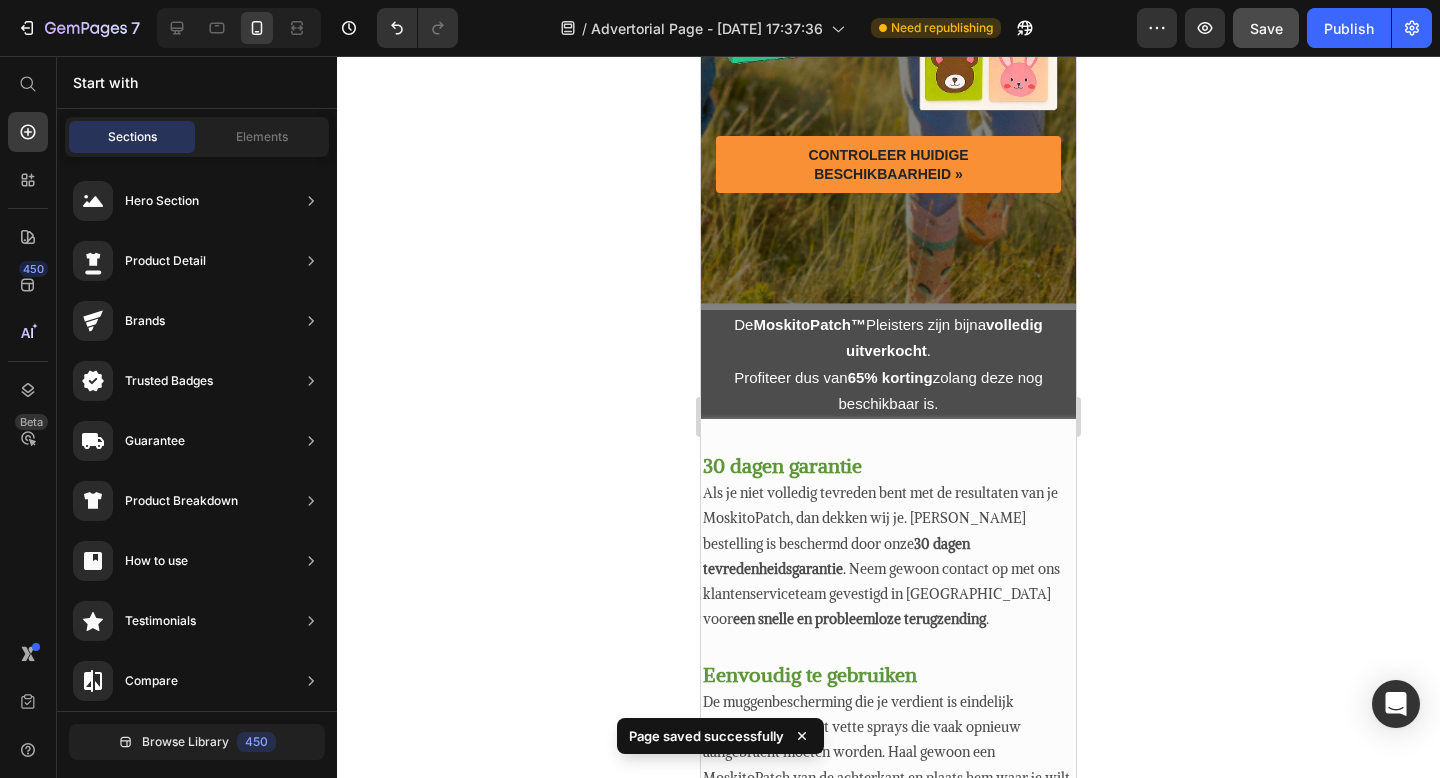 click 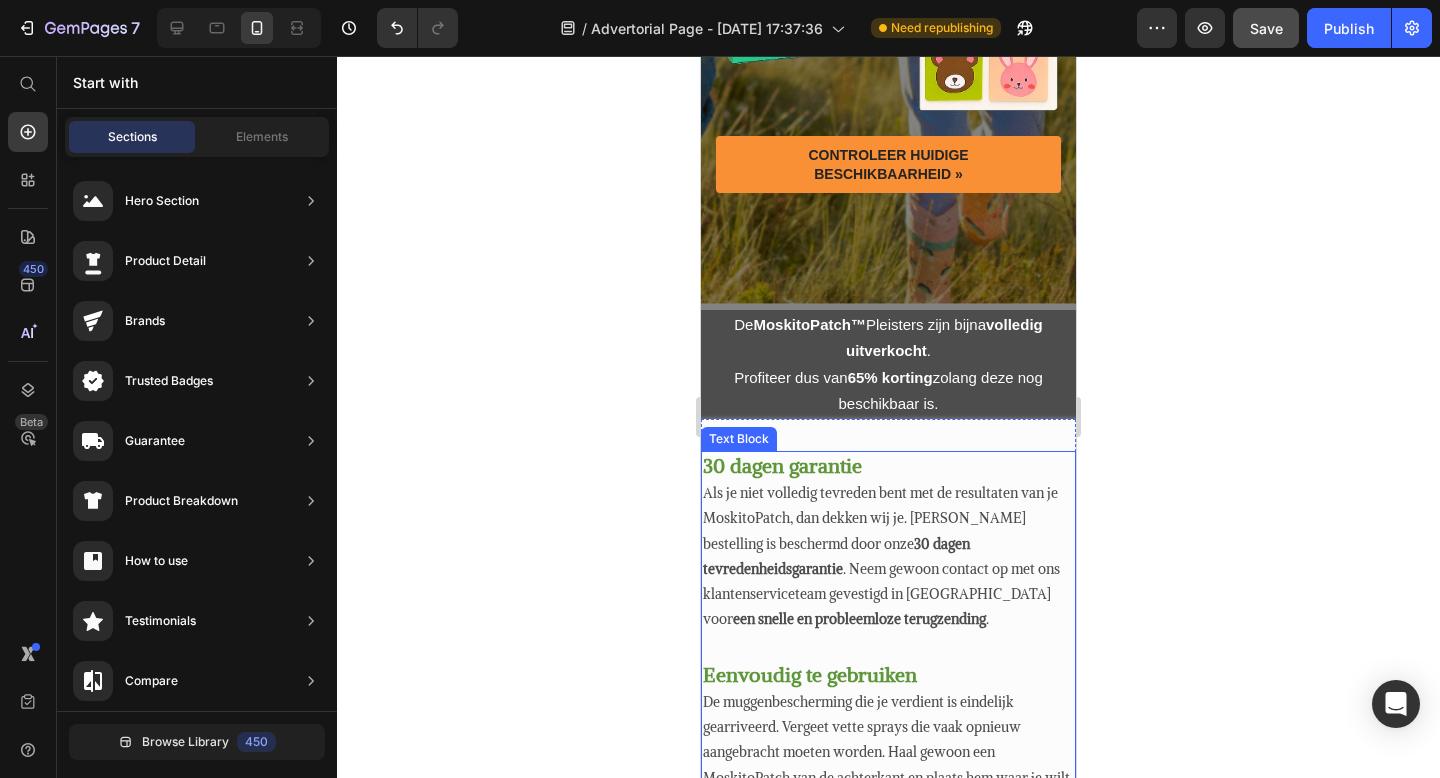 click on "Als je niet volledig tevreden bent met de resultaten van je MoskitoPatch, dan dekken wij je. [PERSON_NAME] bestelling is beschermd door onze  30 dagen tevredenheidsgarantie . Neem gewoon contact op met ons klantenserviceteam gevestigd in [GEOGRAPHIC_DATA] voor  een snelle en probleemloze terugzending ." at bounding box center [888, 556] 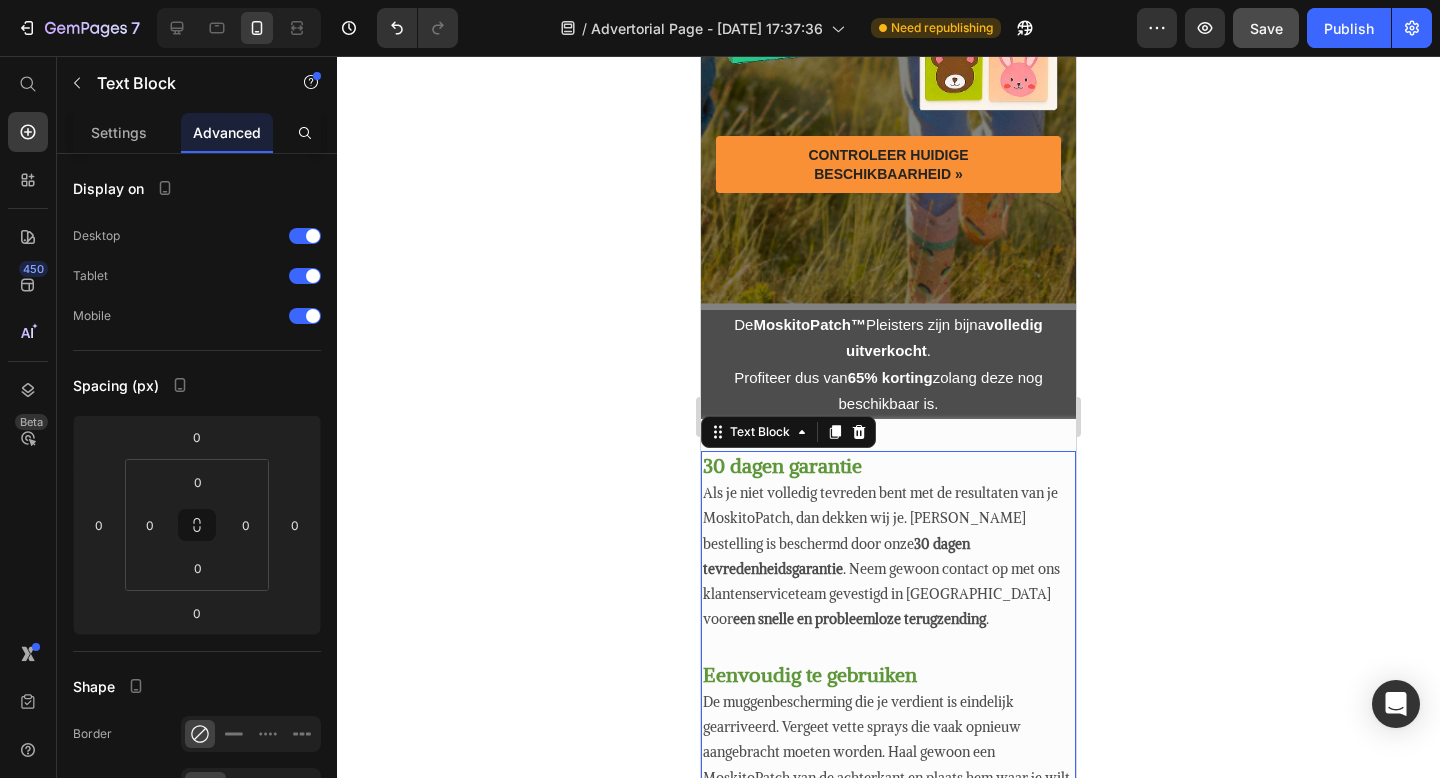 click 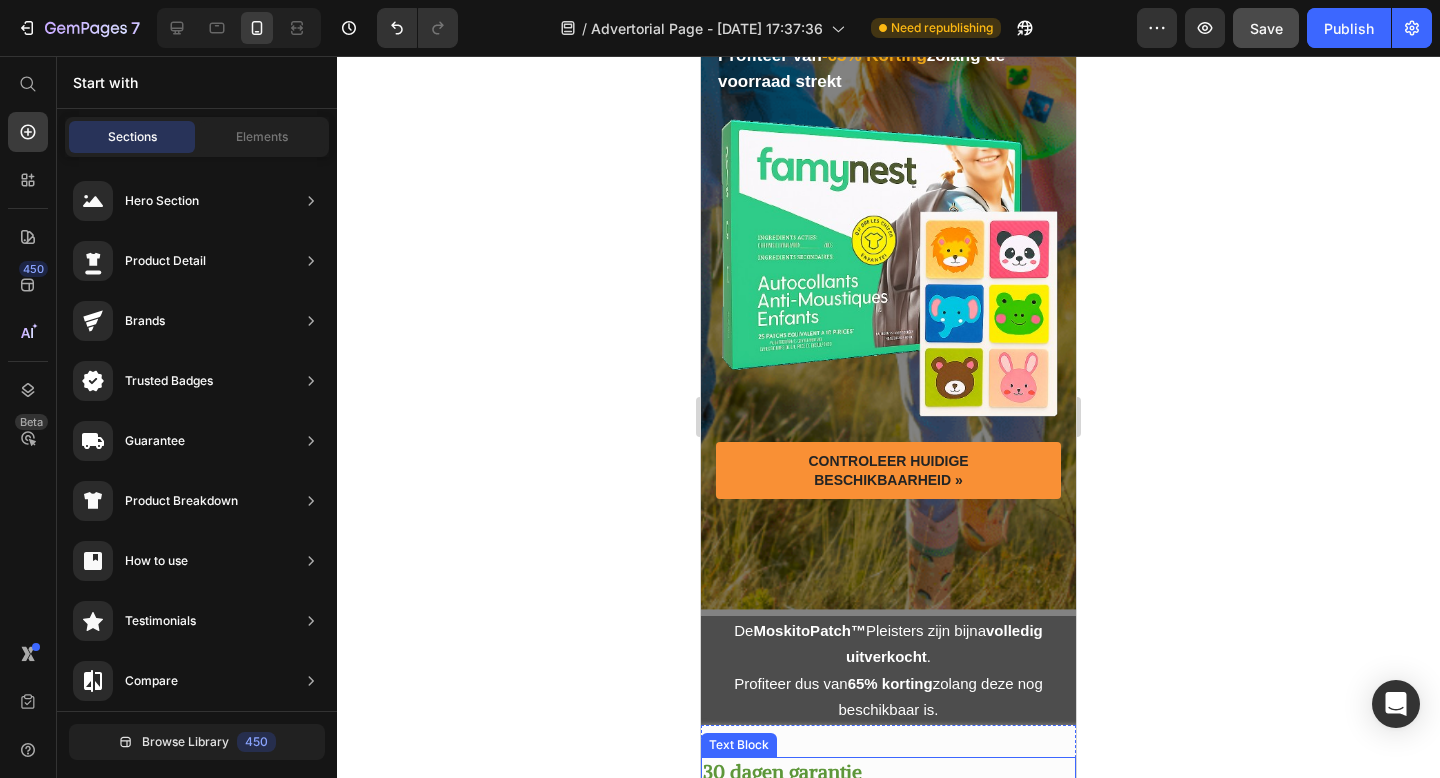 scroll, scrollTop: 380, scrollLeft: 0, axis: vertical 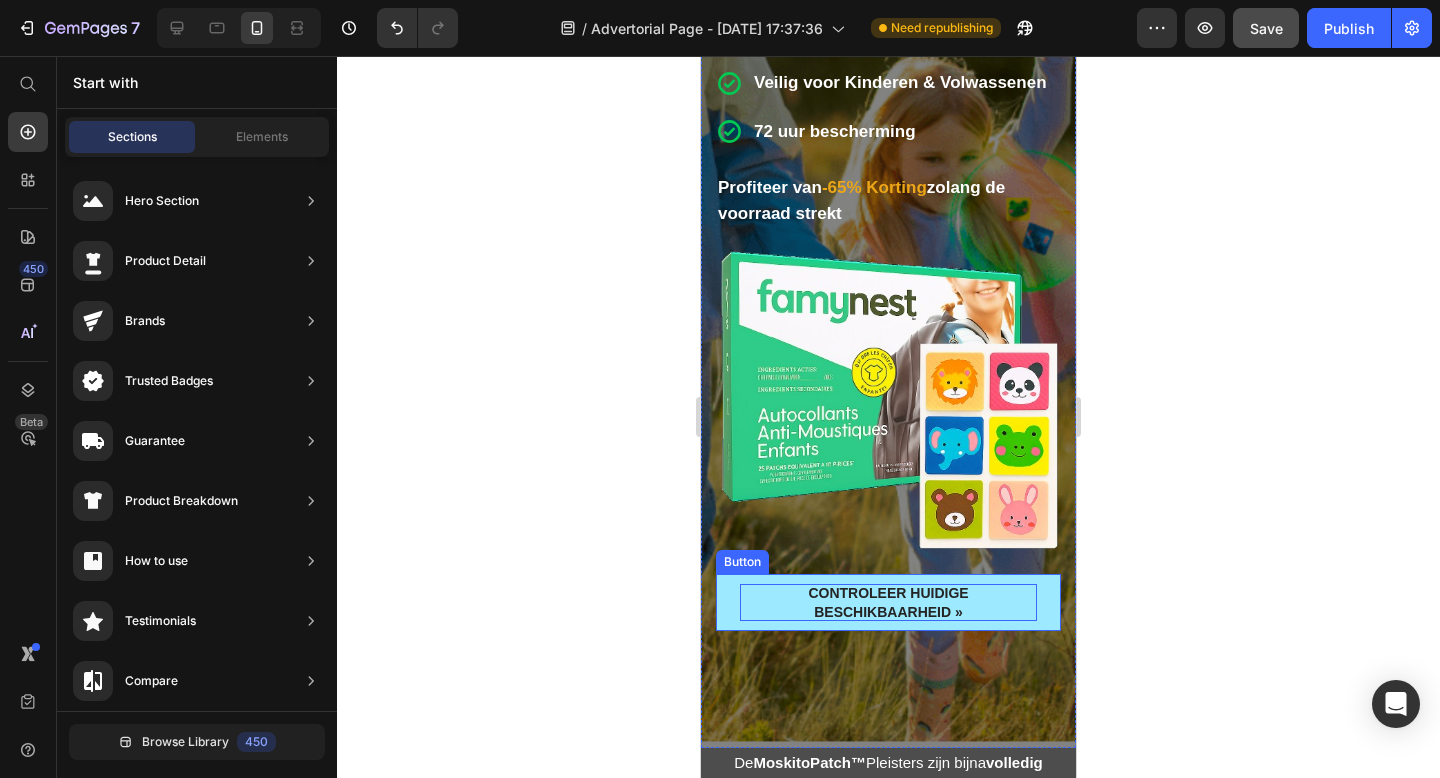 click on "CONTROLEER HUIDIGE BESCHIKBAARHEID »" at bounding box center [888, 602] 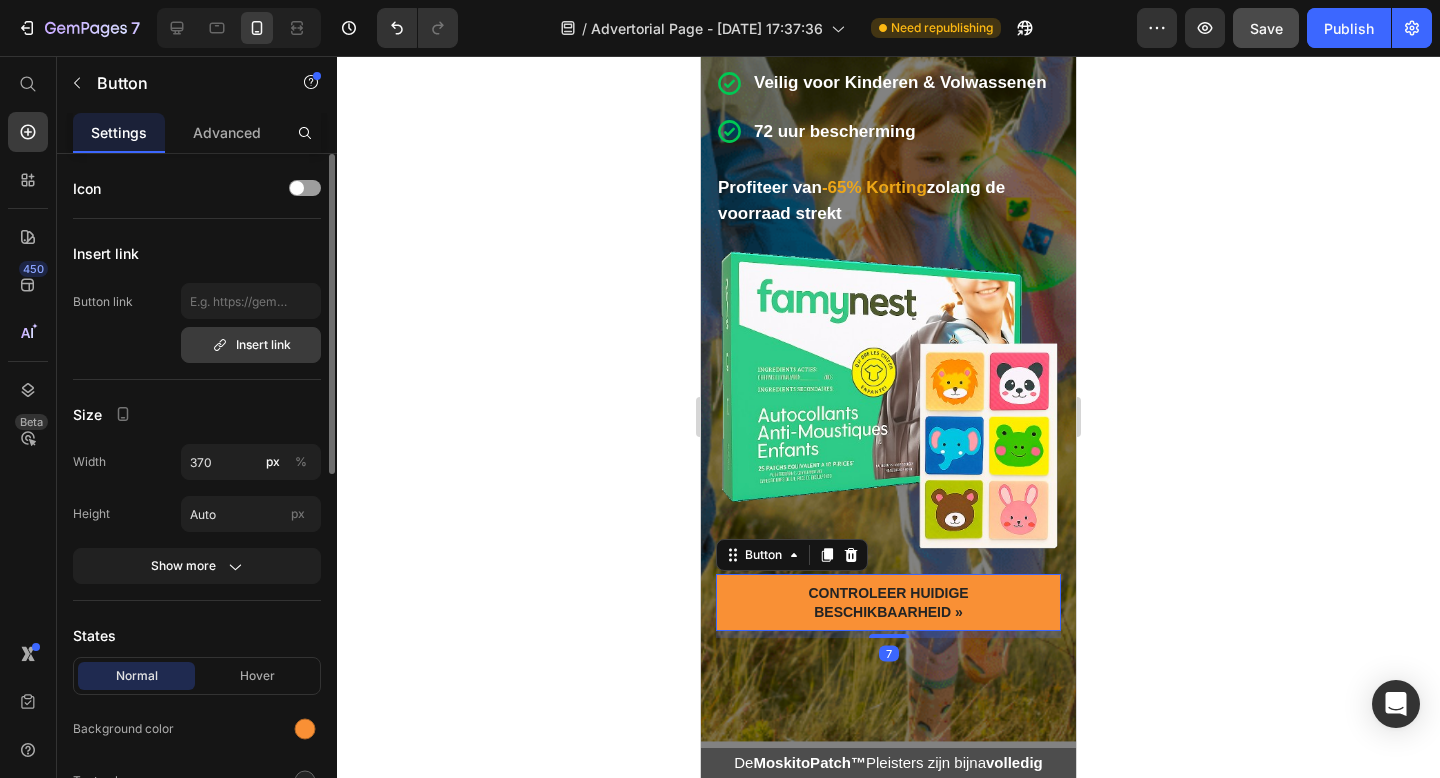 click on "Insert link" at bounding box center [251, 345] 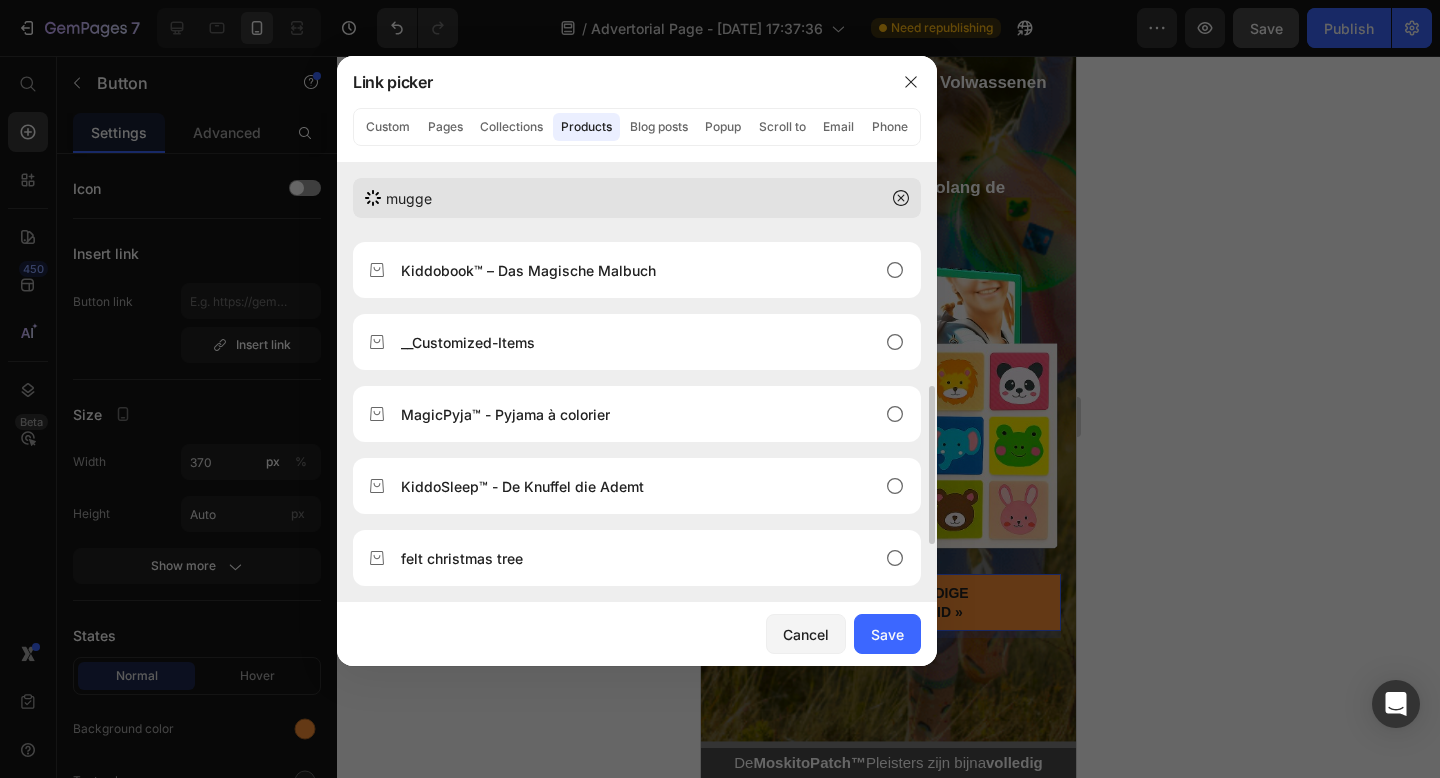 scroll, scrollTop: 0, scrollLeft: 0, axis: both 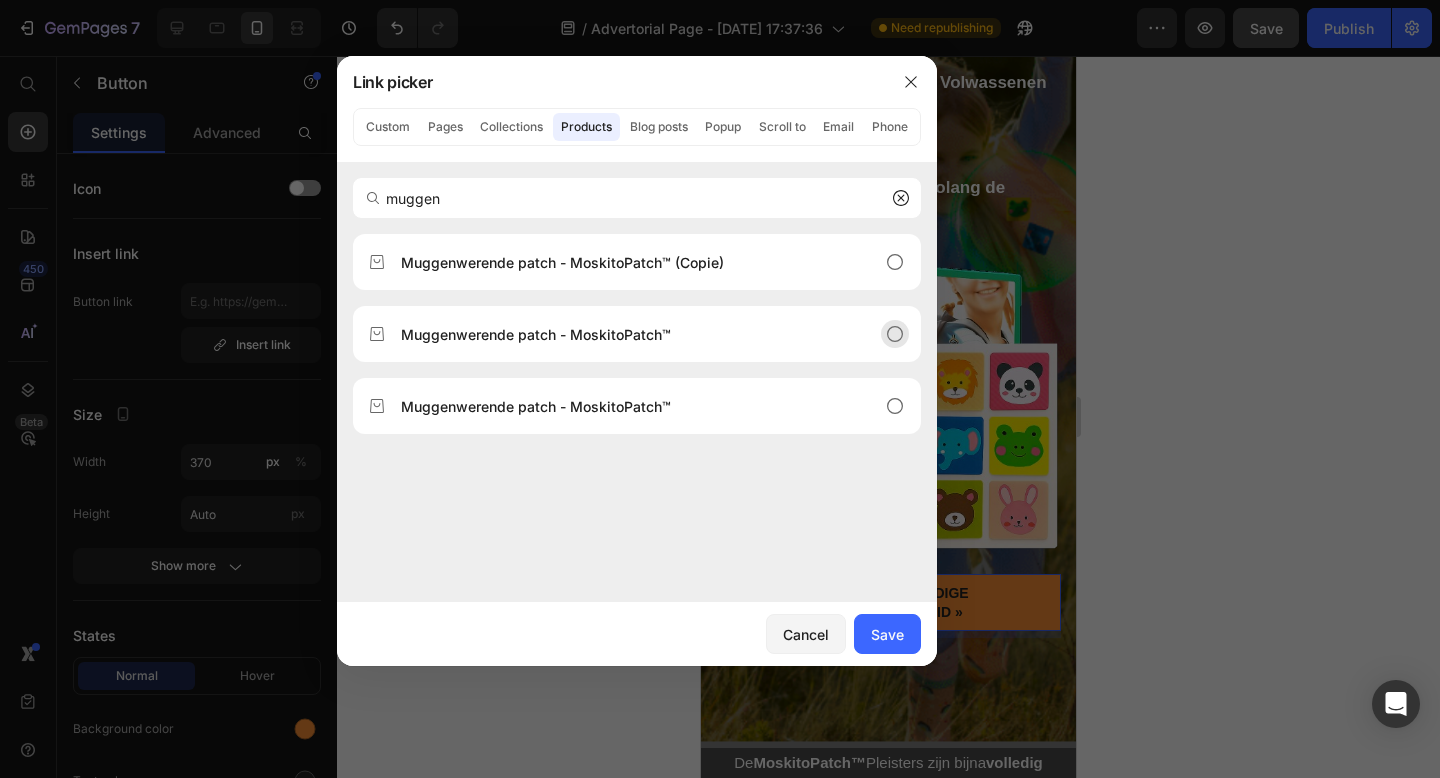 type on "muggen" 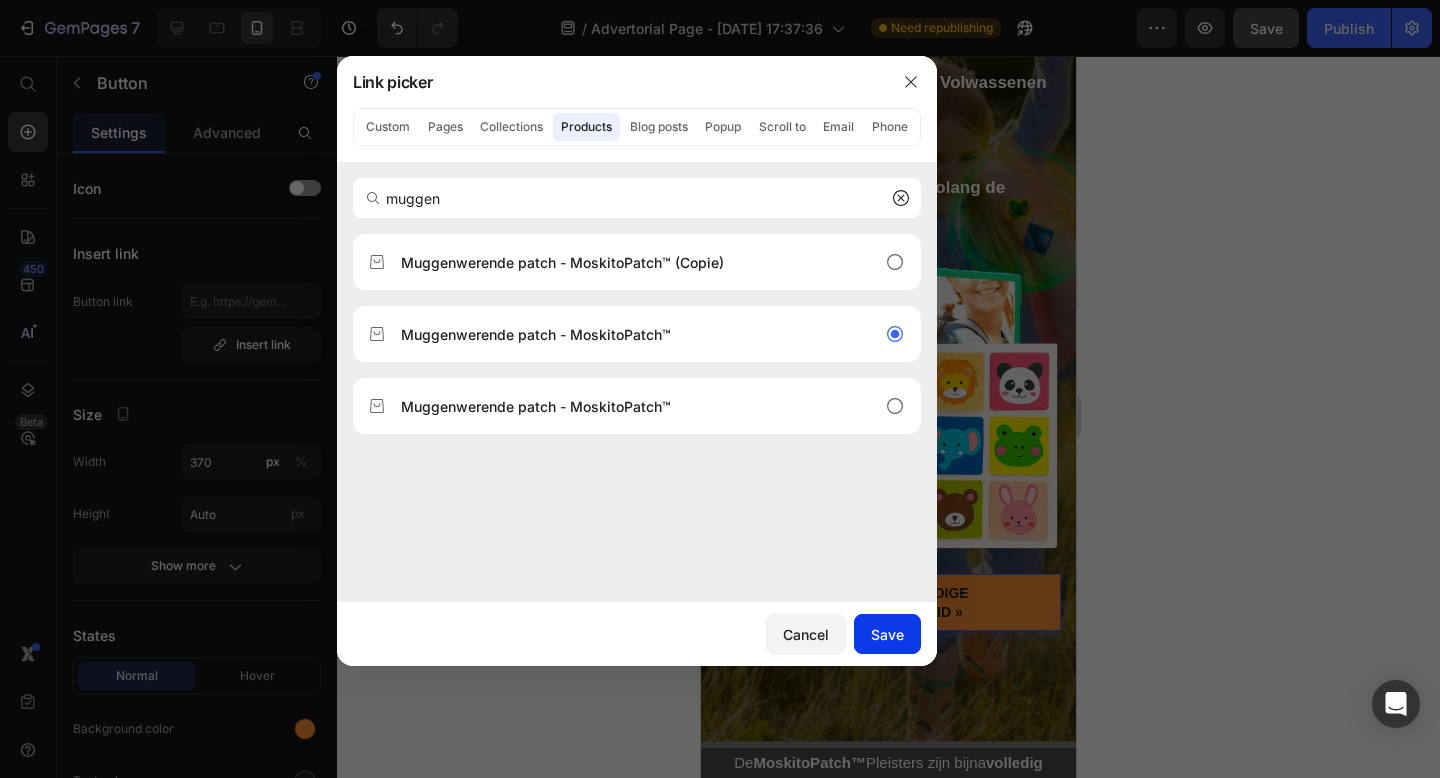 click on "Save" 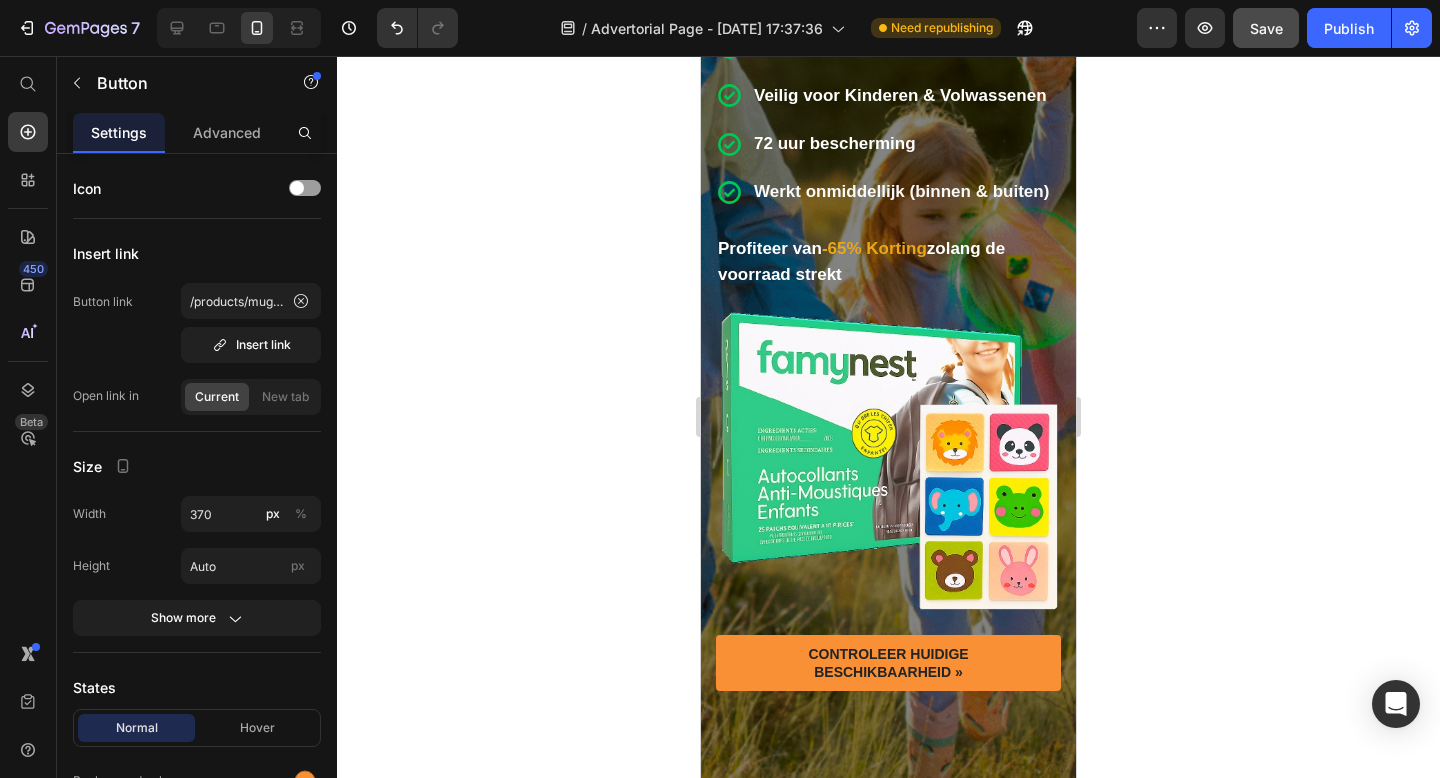 scroll, scrollTop: 4712, scrollLeft: 0, axis: vertical 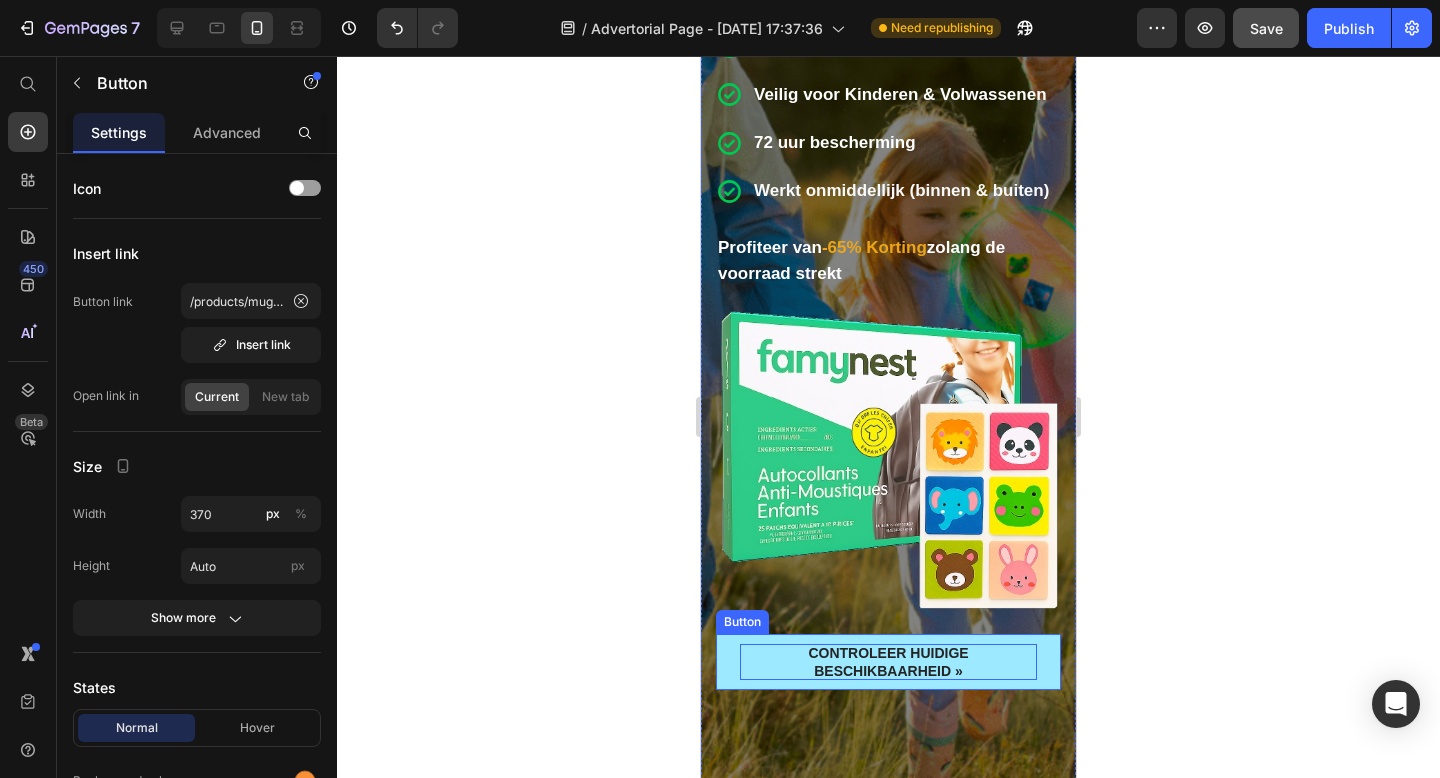 click on "CONTROLEER HUIDIGE BESCHIKBAARHEID »" at bounding box center [888, 662] 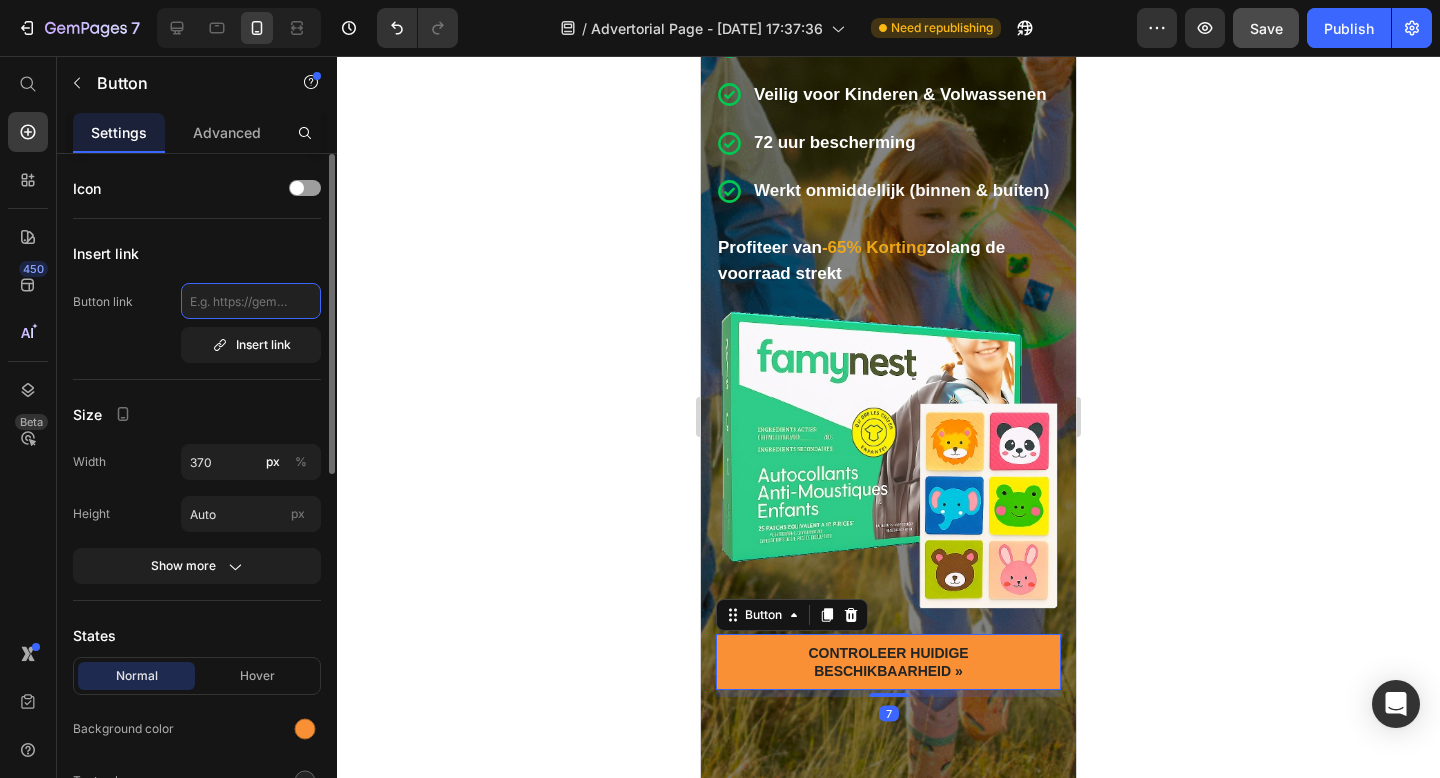 click 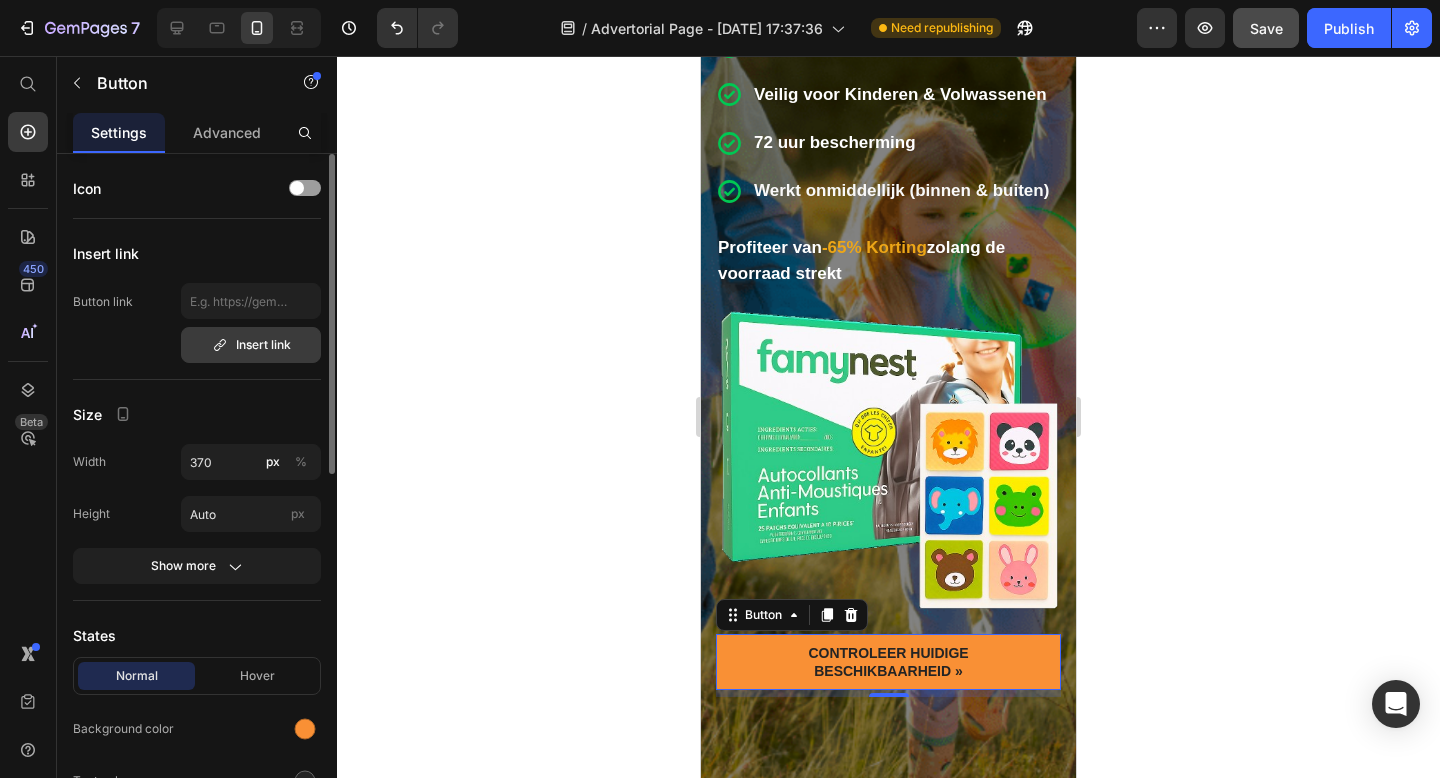 click on "Insert link" at bounding box center [251, 345] 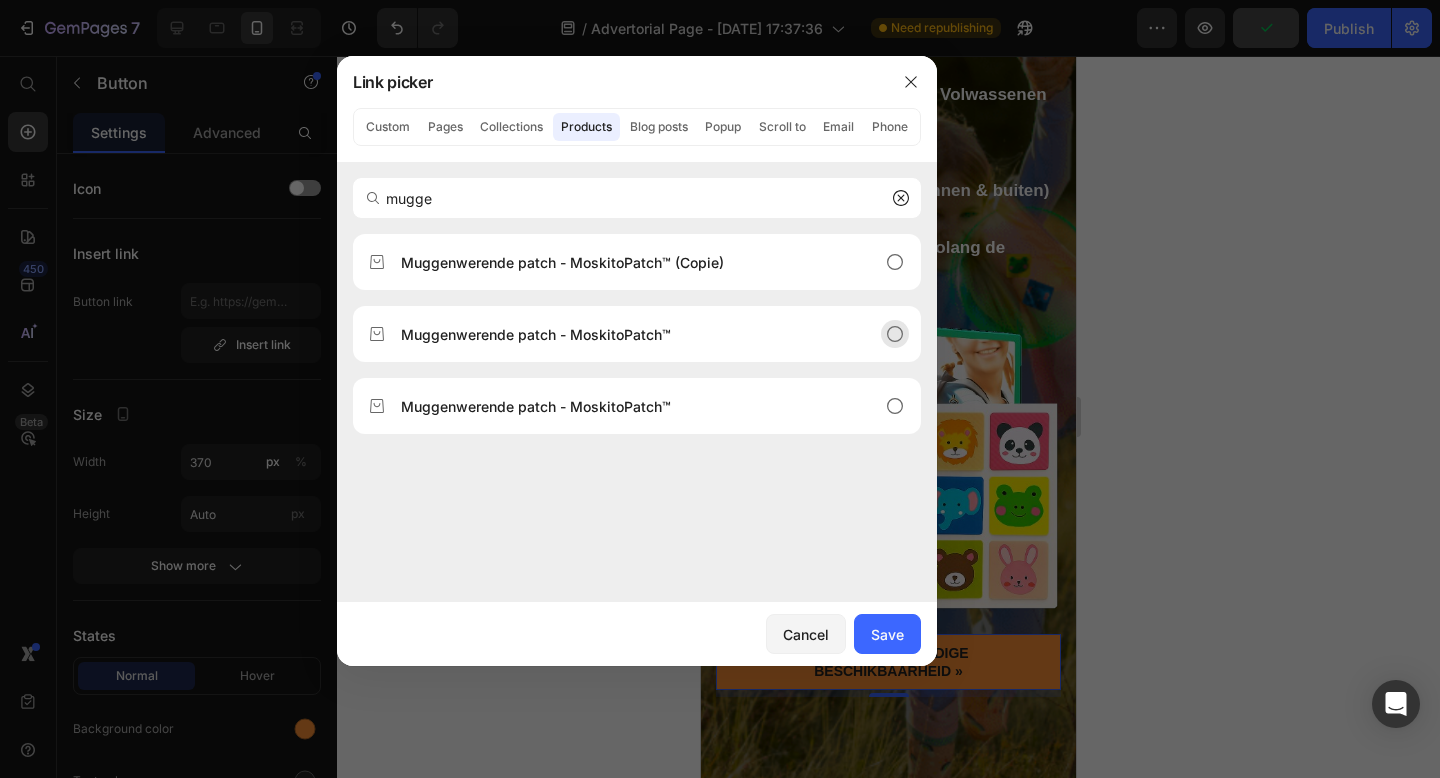 type on "mugge" 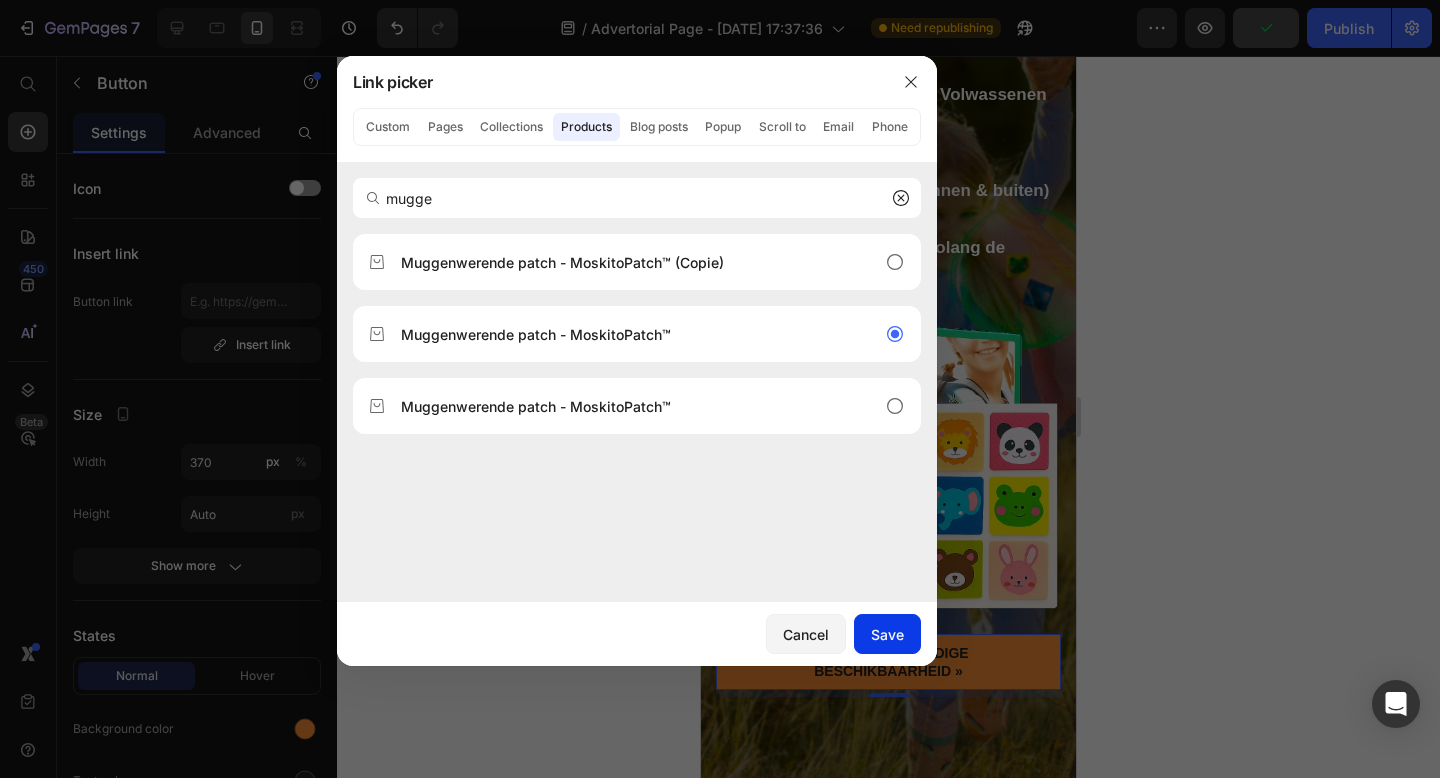 click on "Save" at bounding box center (887, 634) 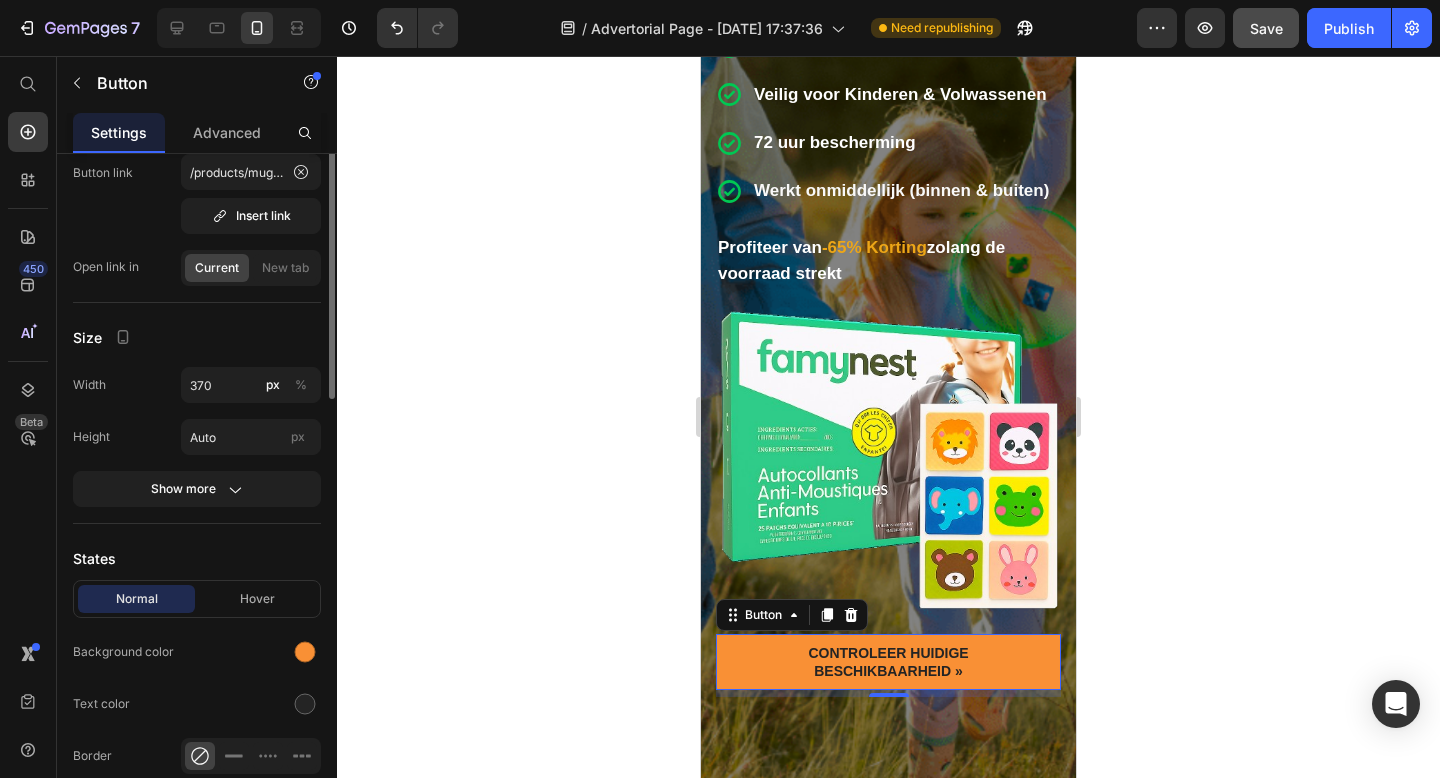 scroll, scrollTop: 0, scrollLeft: 0, axis: both 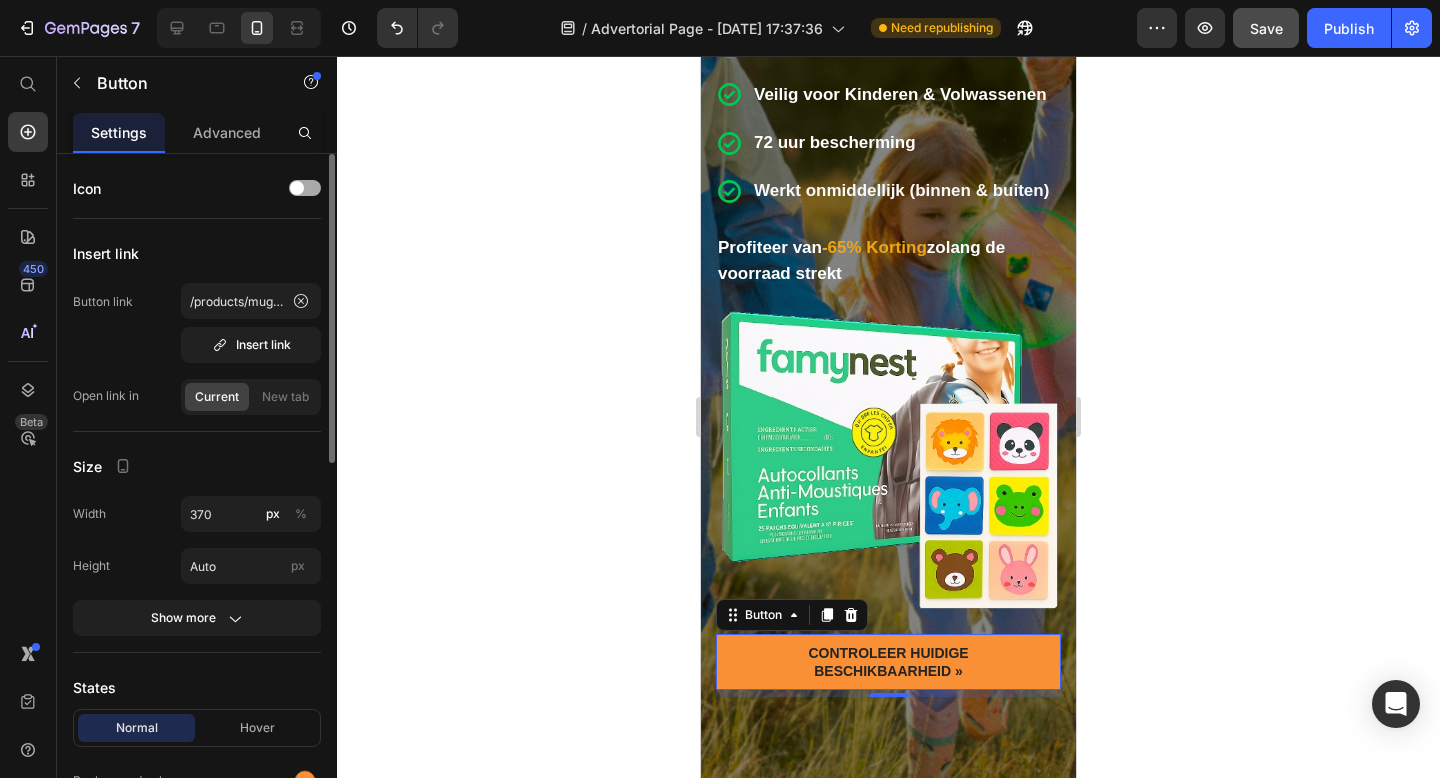 click at bounding box center (305, 188) 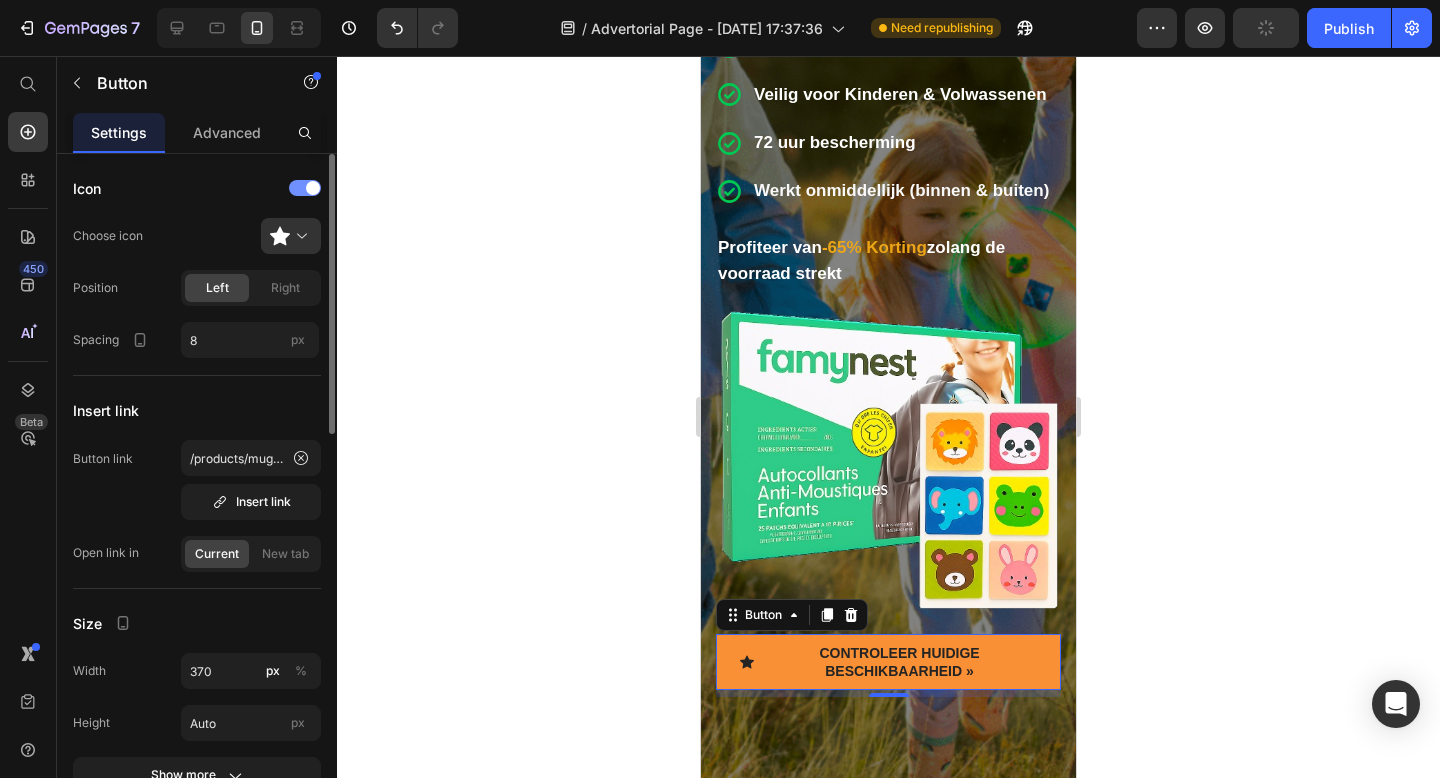 click at bounding box center [305, 188] 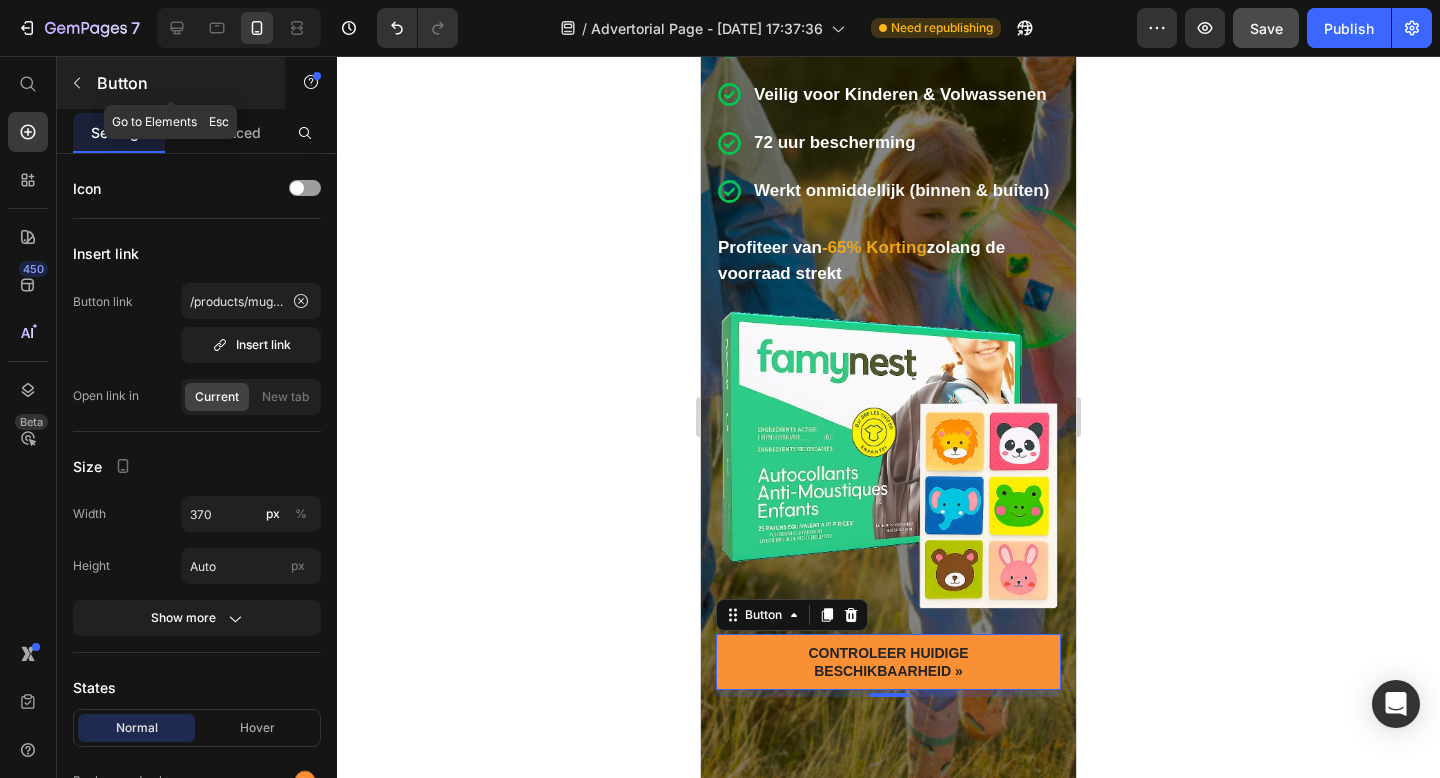 click 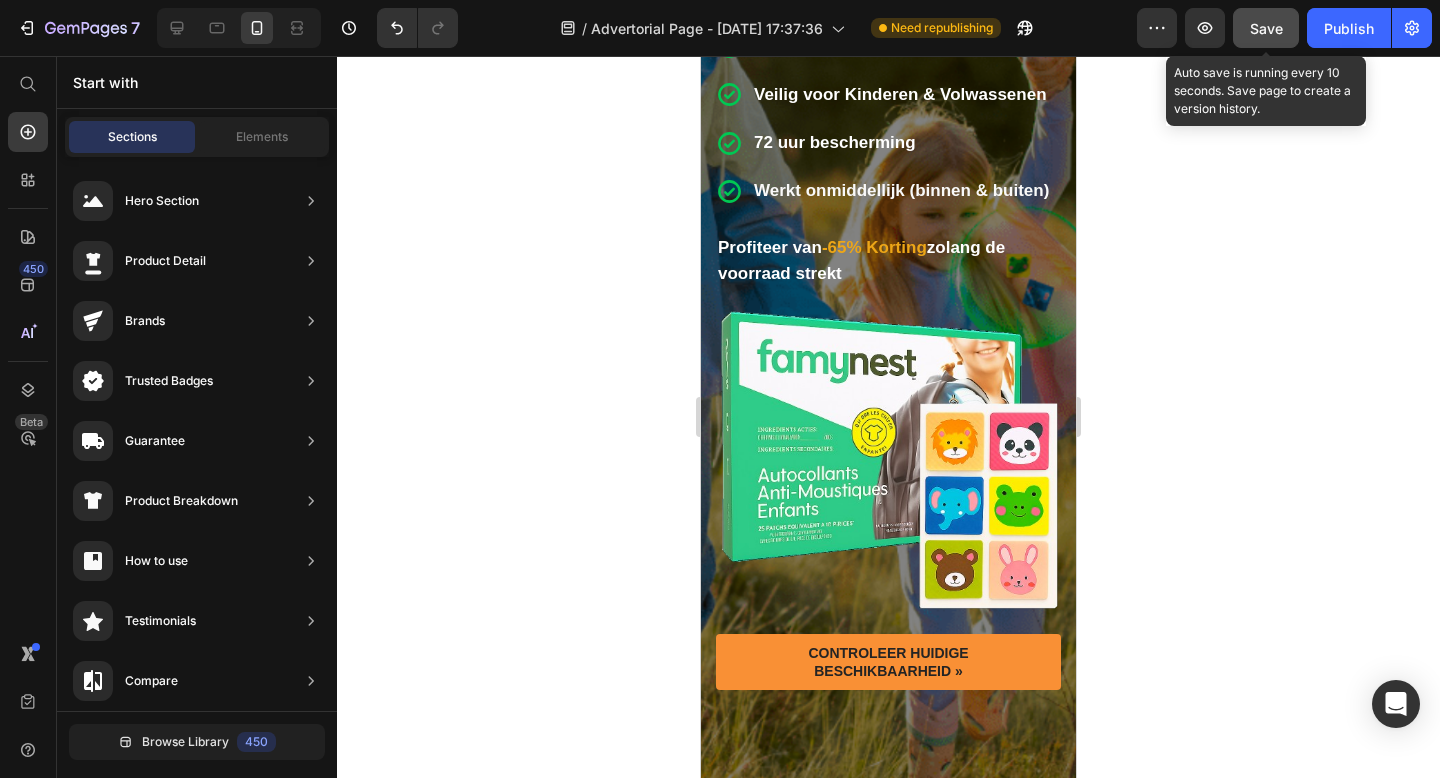 click on "Save" at bounding box center (1266, 28) 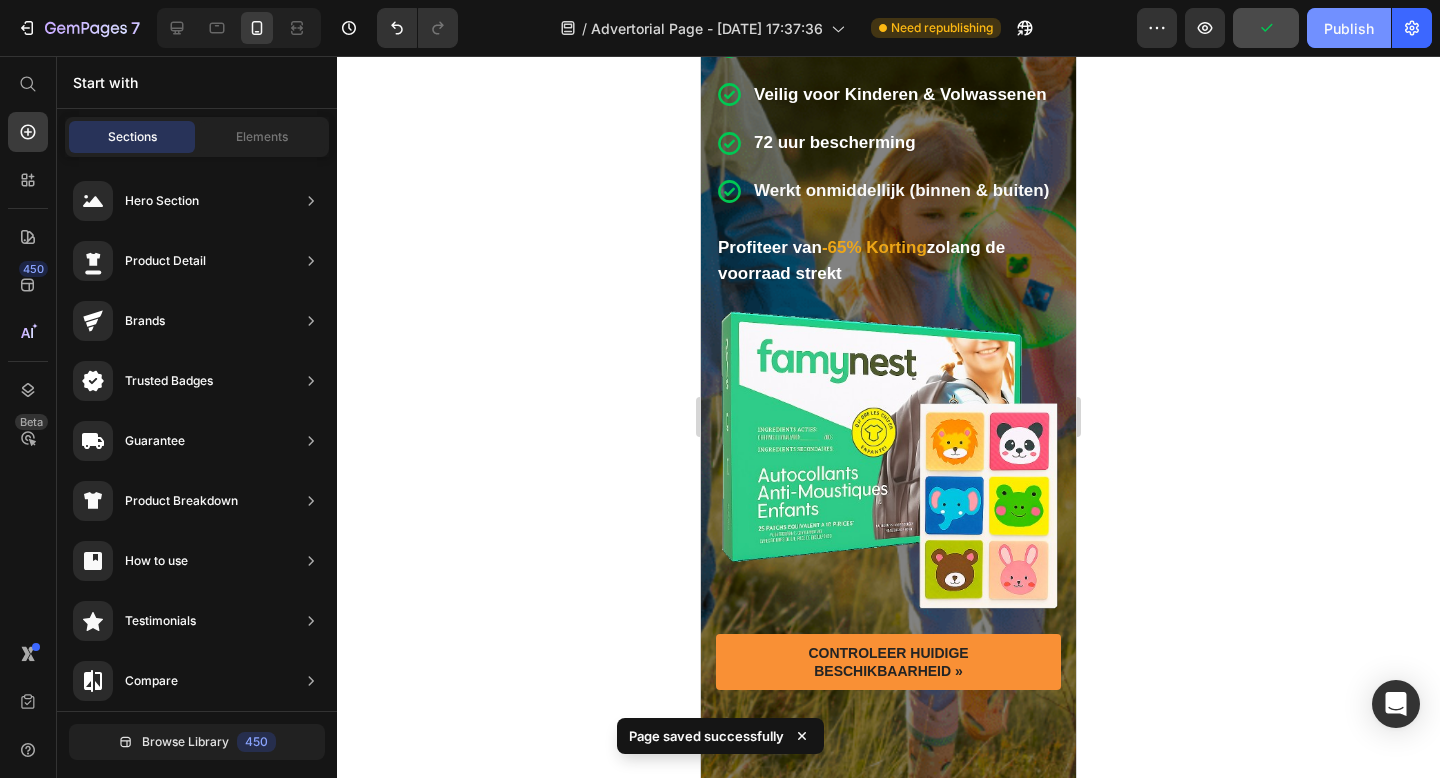 click on "Publish" at bounding box center (1349, 28) 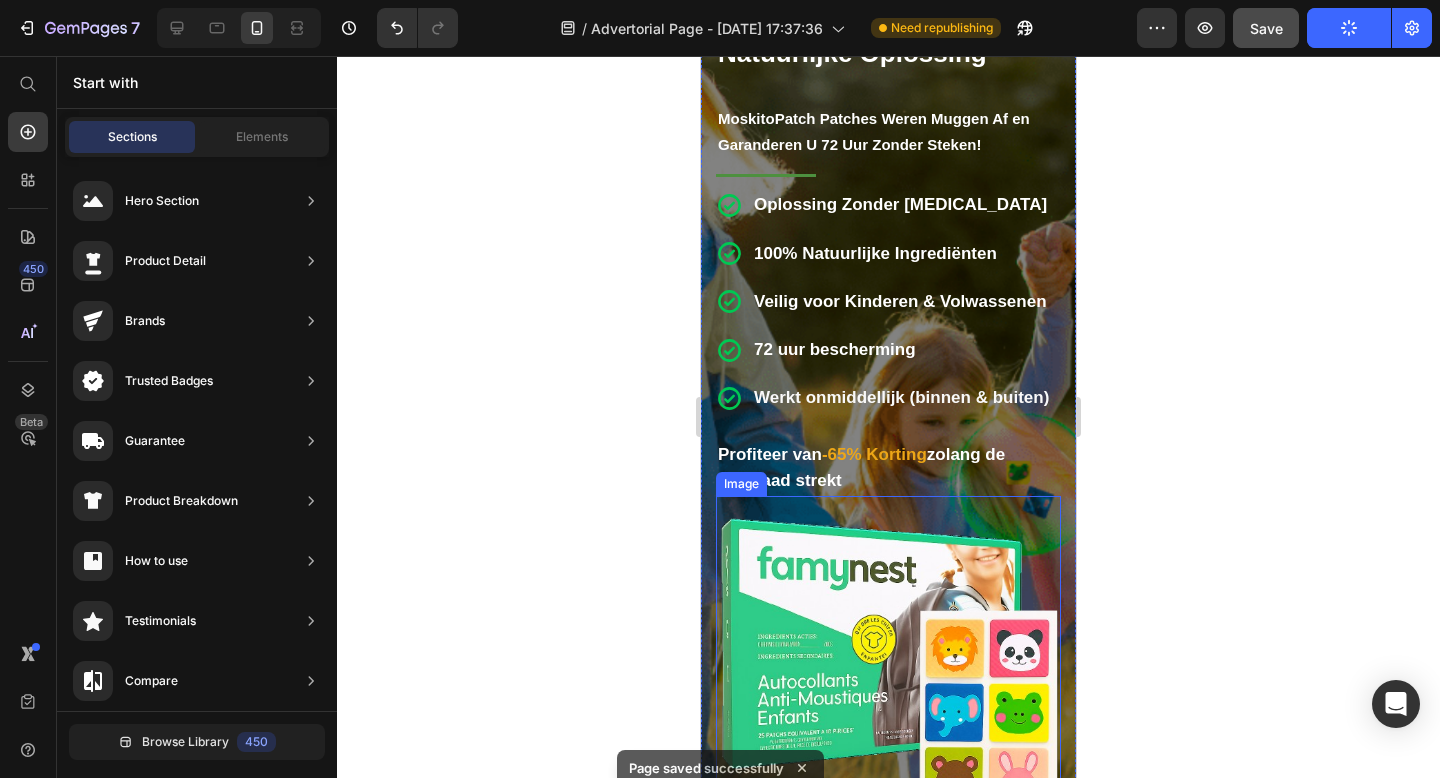scroll, scrollTop: 4526, scrollLeft: 0, axis: vertical 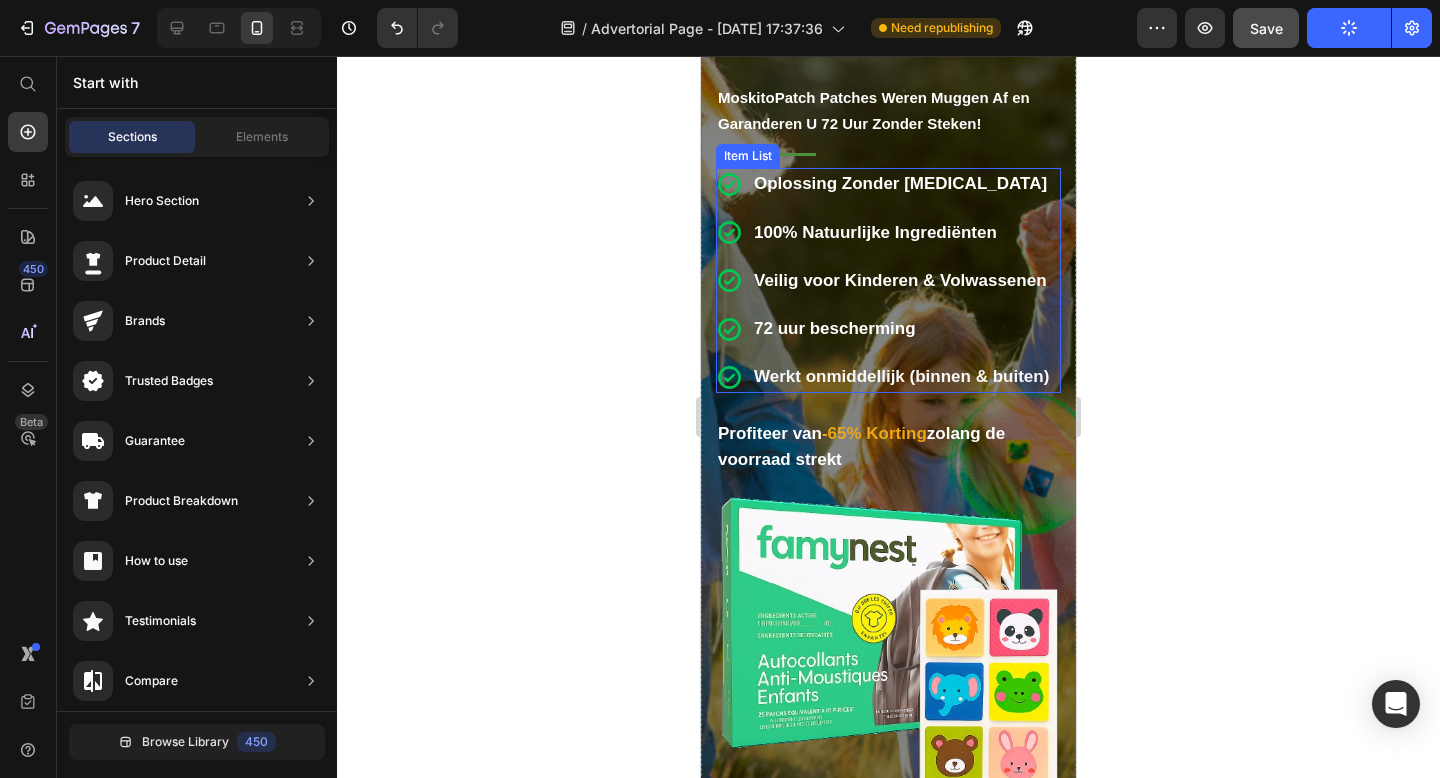 click on "Werkt onmiddellijk (binnen & buiten)" at bounding box center [901, 376] 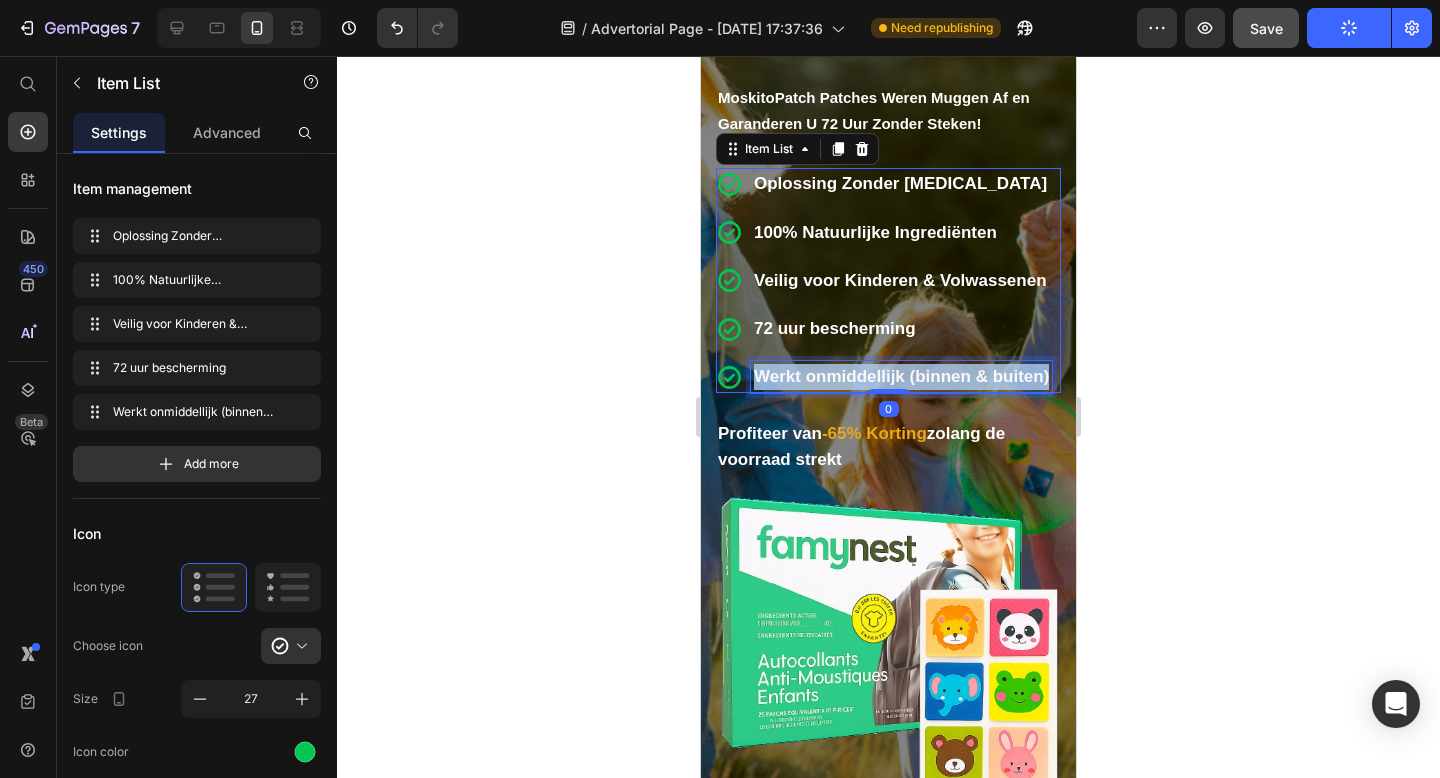 click on "Werkt onmiddellijk (binnen & buiten)" at bounding box center [901, 376] 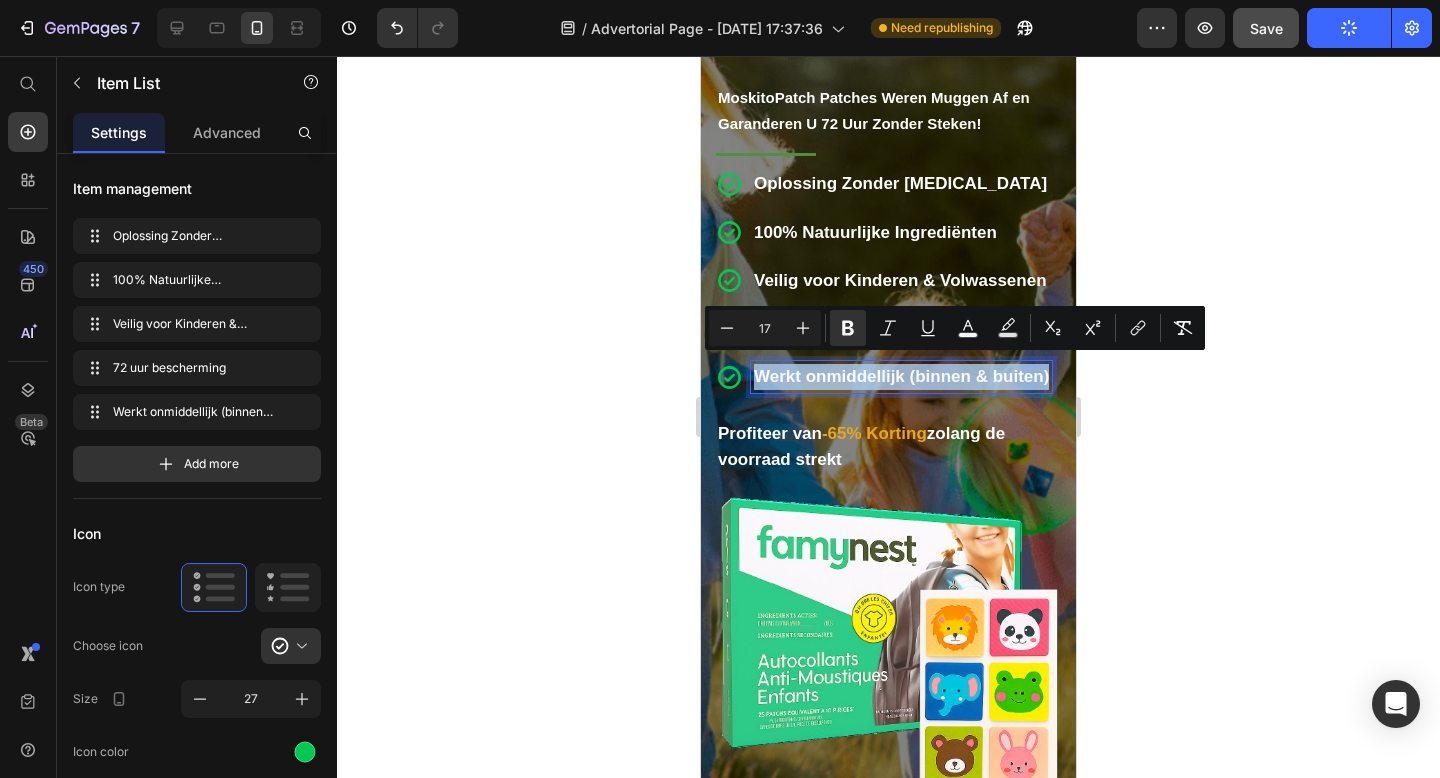 copy on "Werkt onmiddellijk (binnen & buiten)" 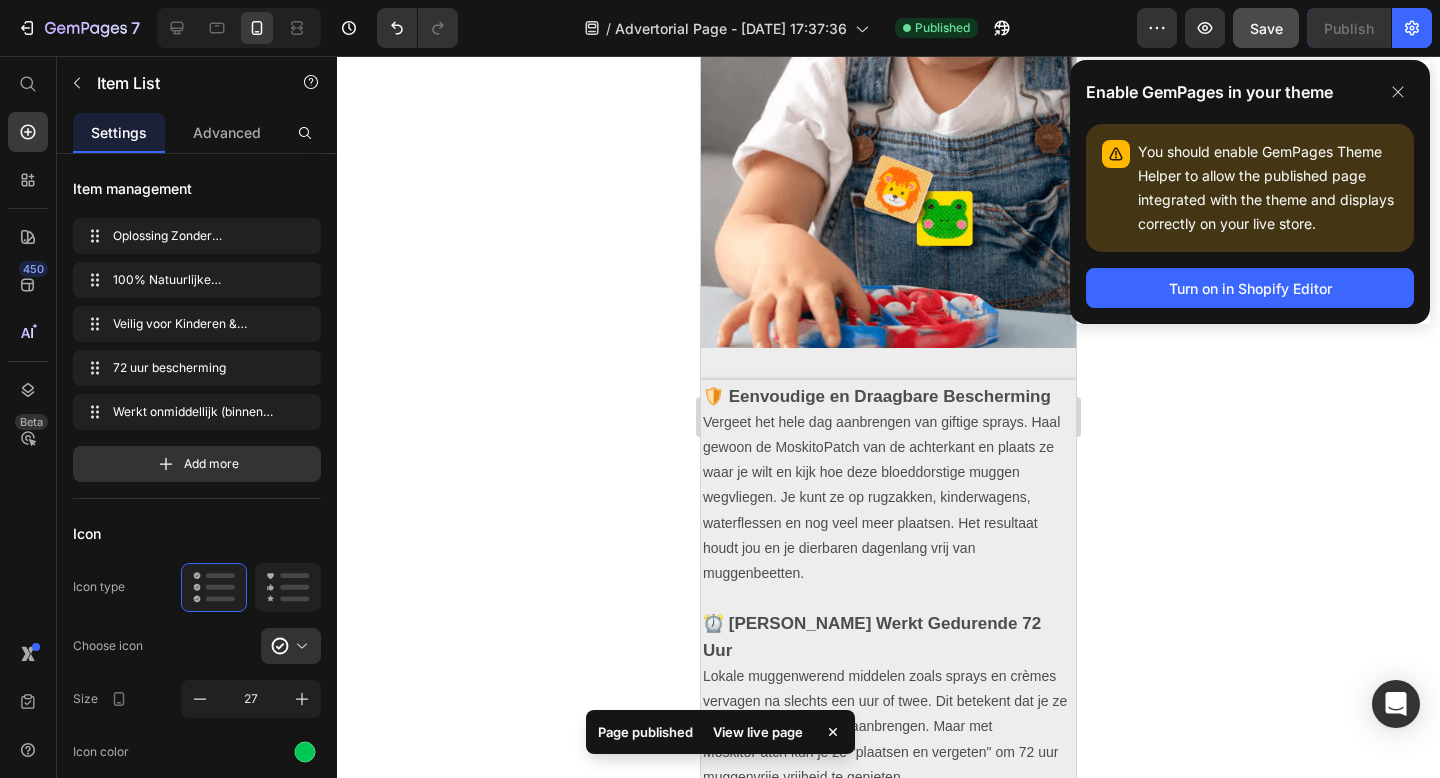 scroll, scrollTop: 0, scrollLeft: 0, axis: both 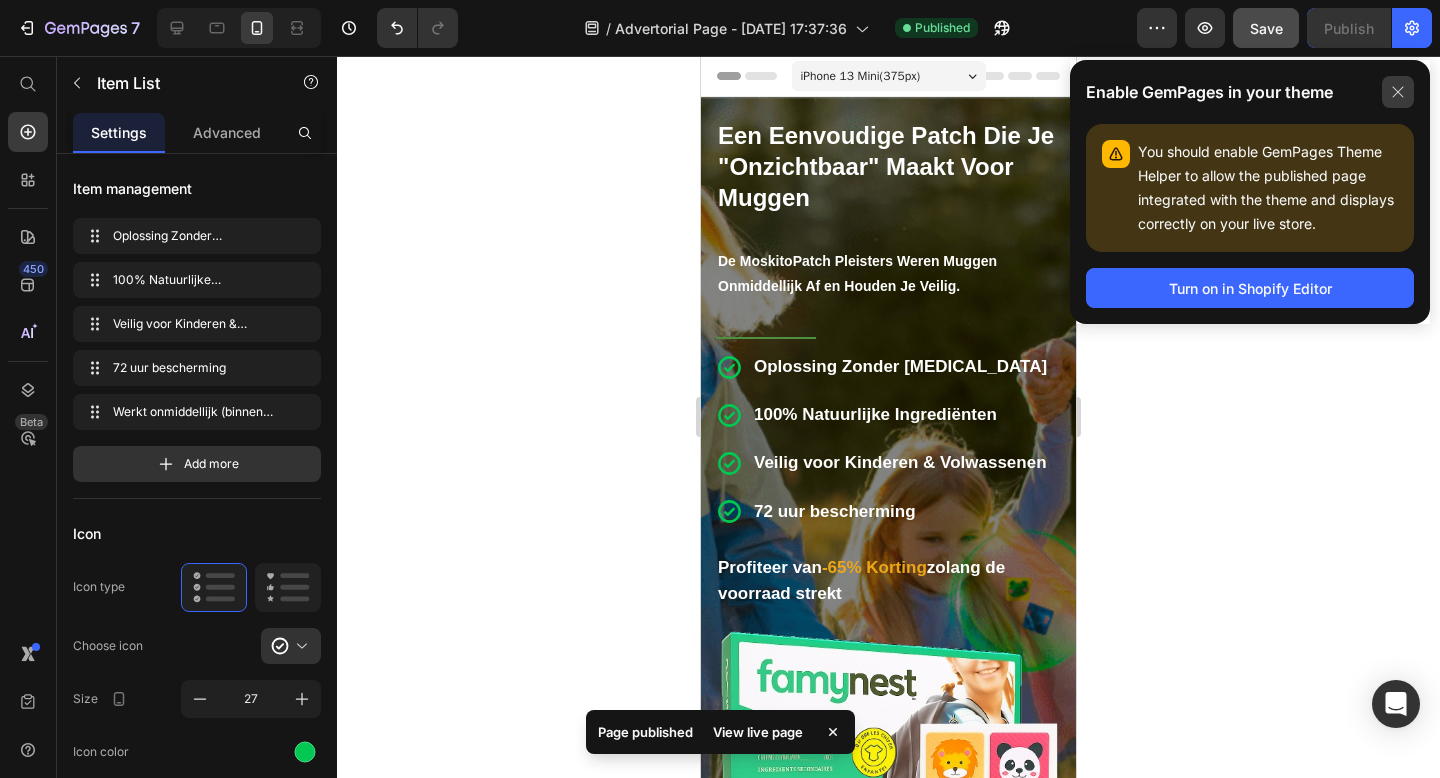 click 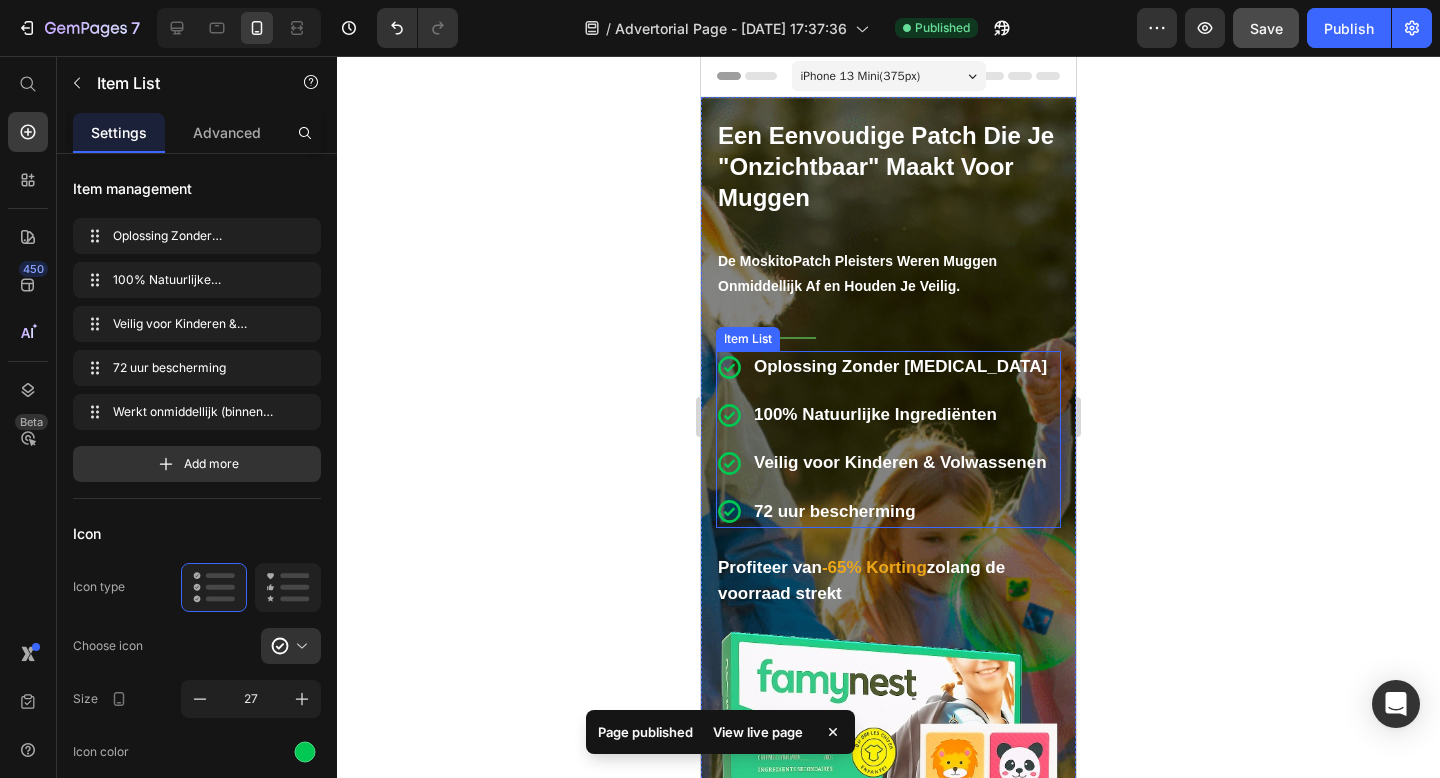 click on "72 uur bescherming" at bounding box center (835, 511) 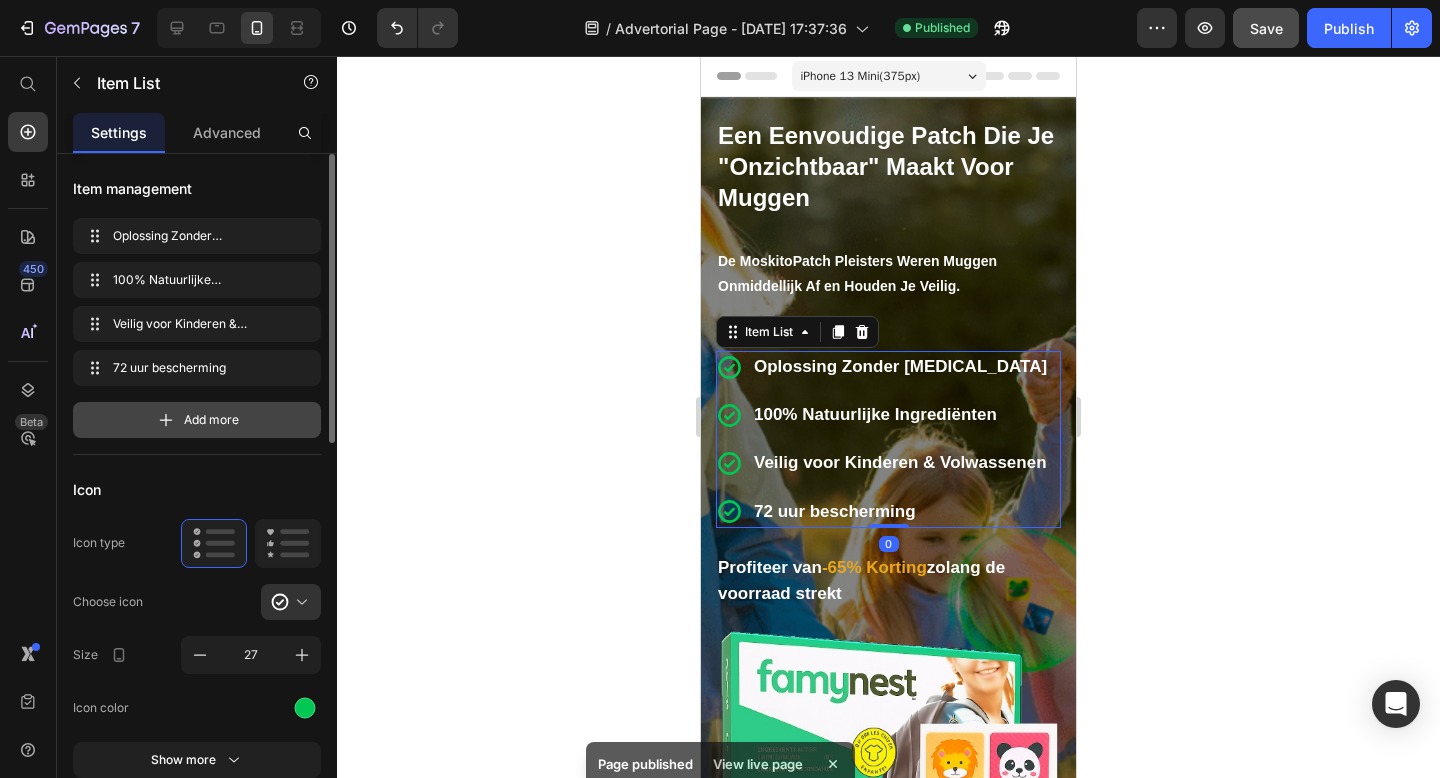 click on "Add more" at bounding box center [197, 420] 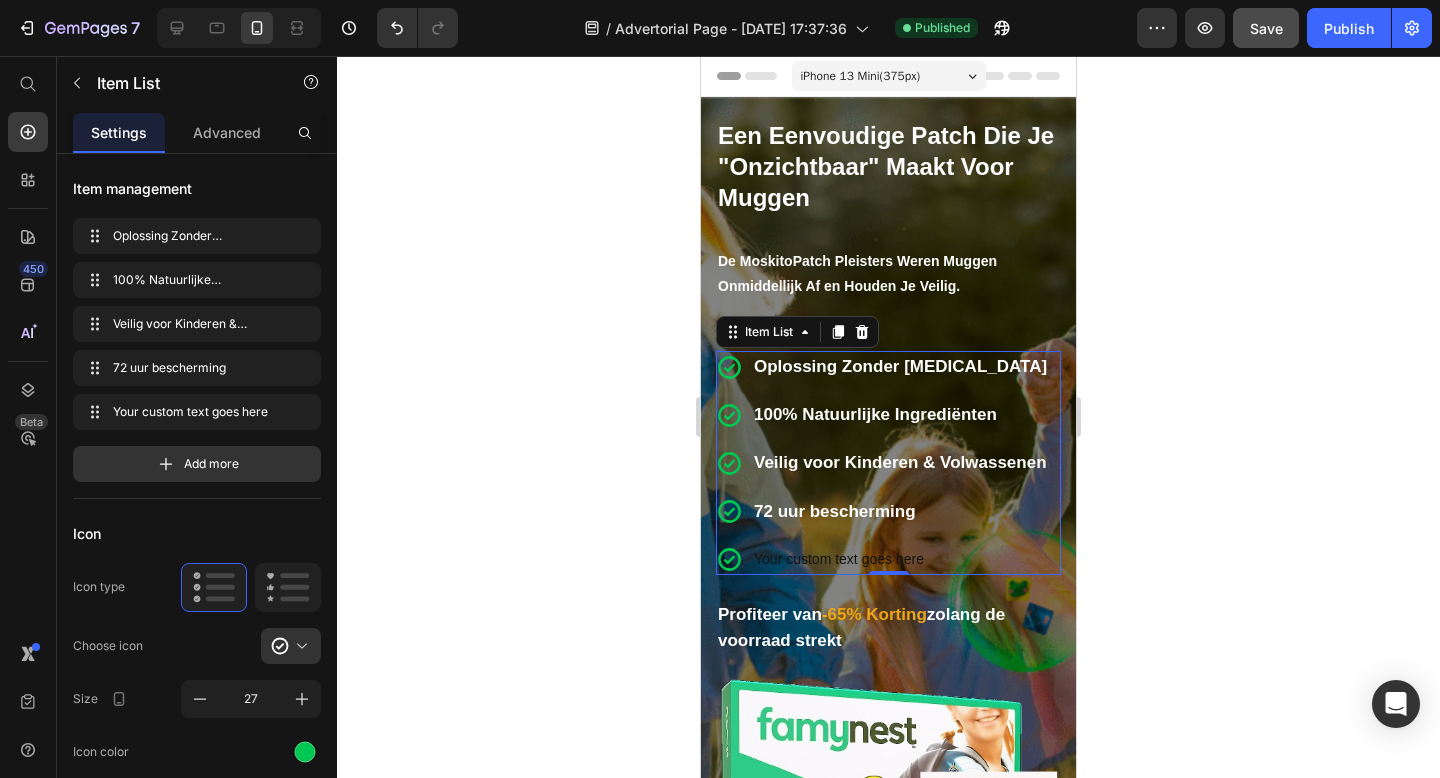 click on "Your custom text goes here" at bounding box center [900, 559] 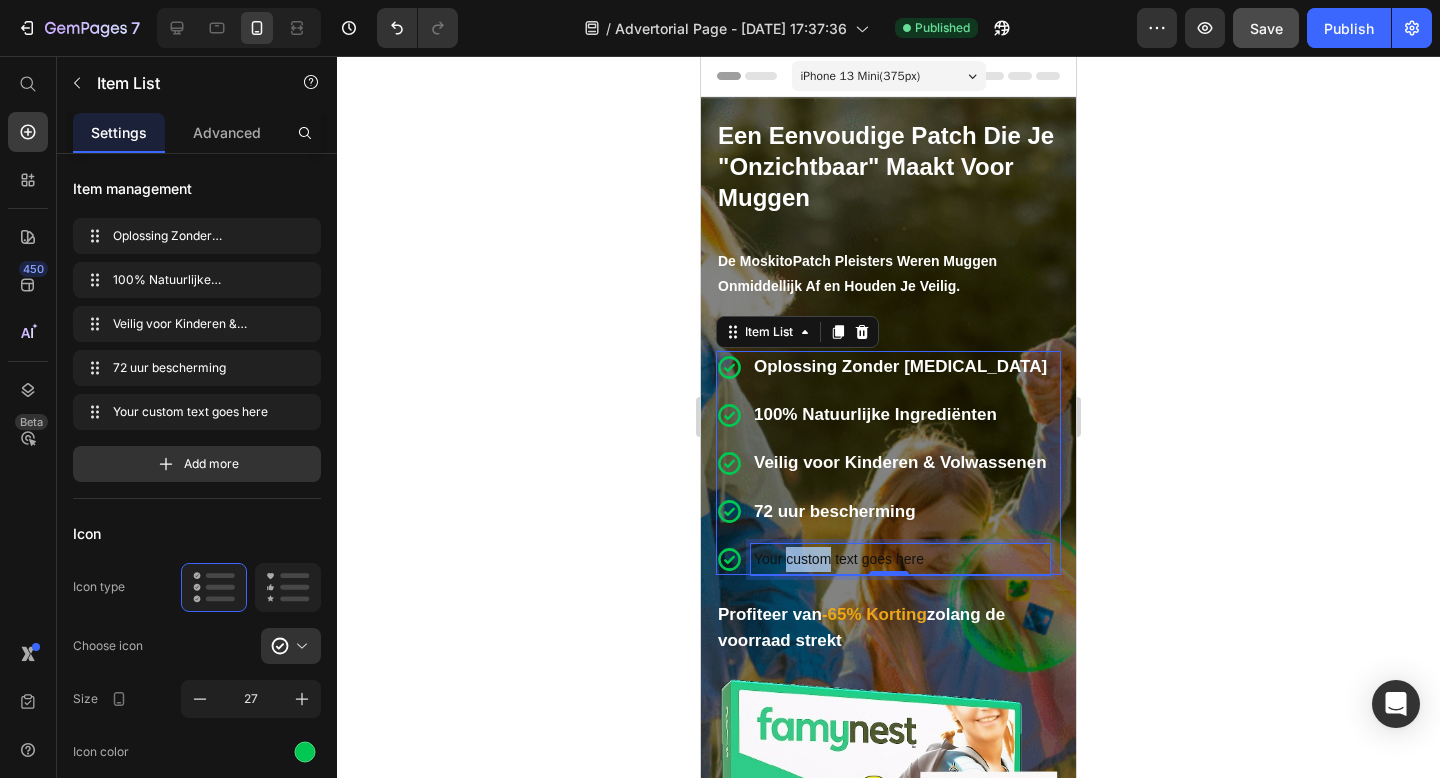 click on "Your custom text goes here" at bounding box center [900, 559] 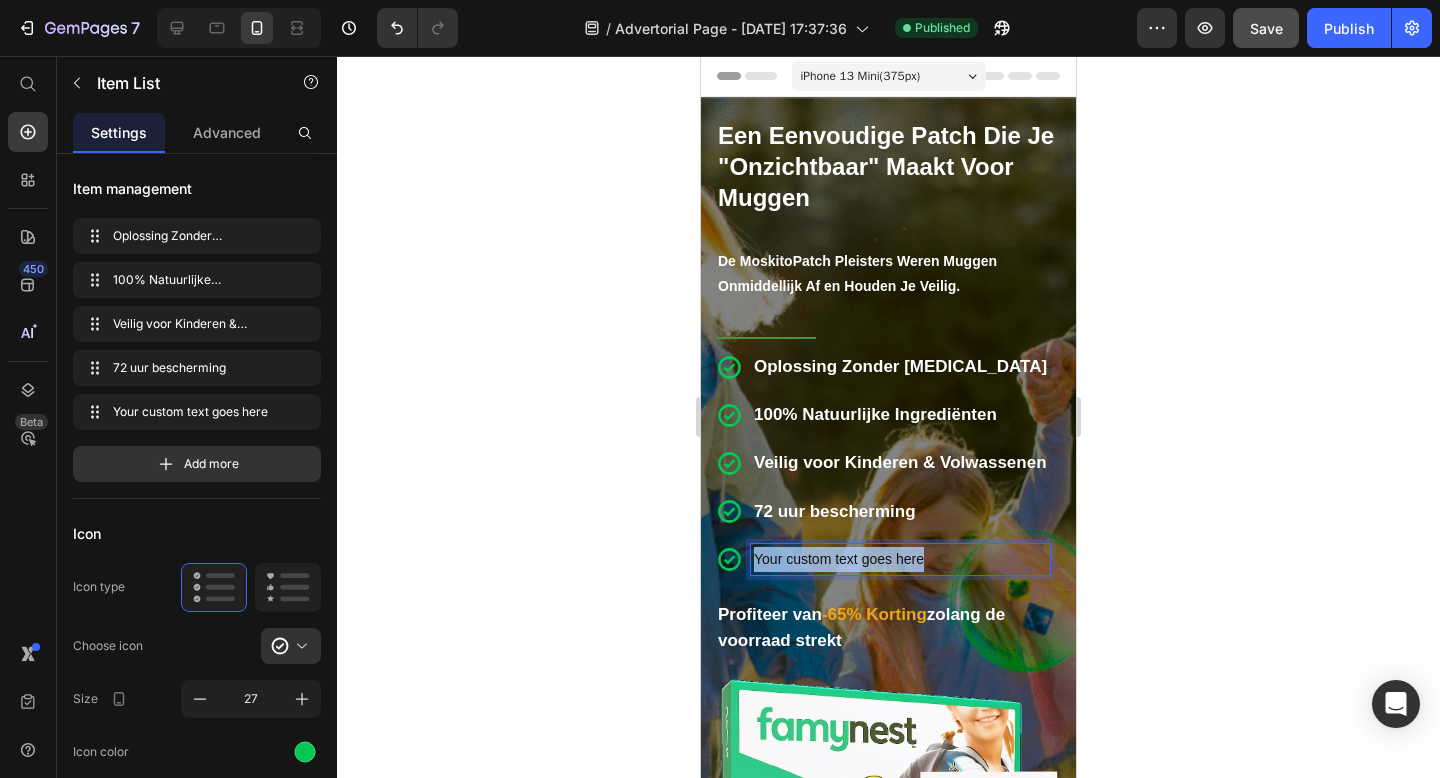 click on "Your custom text goes here" at bounding box center (900, 559) 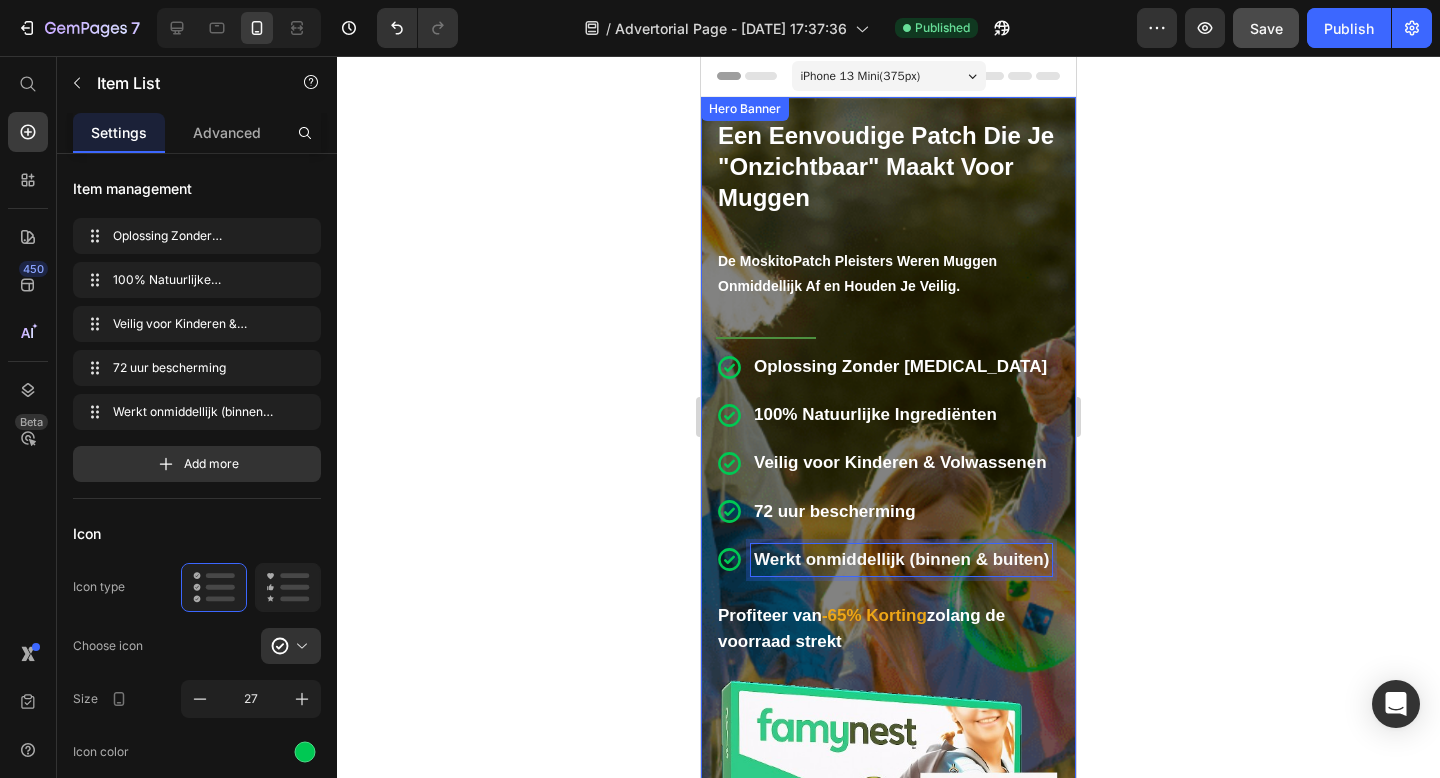 click 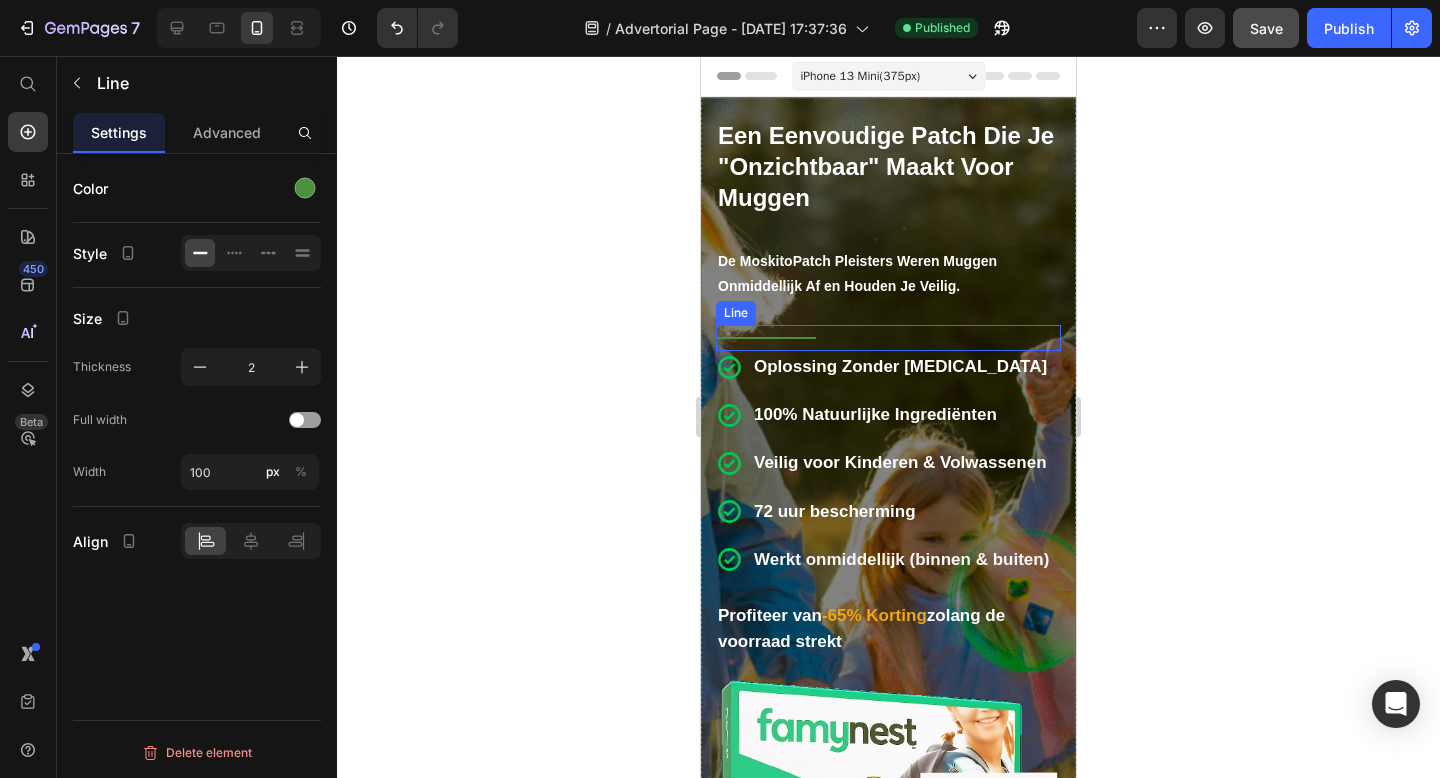 click on "Title Line" at bounding box center (888, 338) 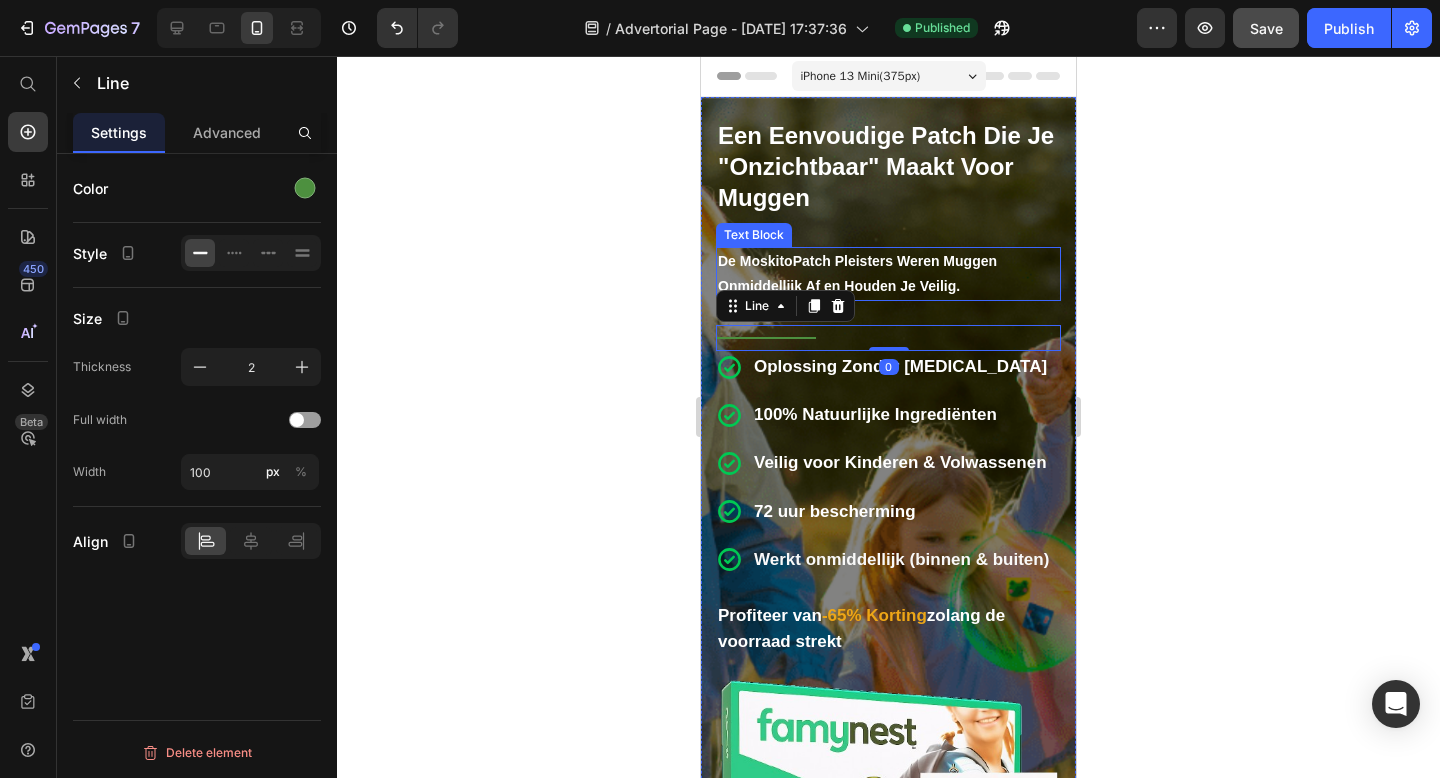 click on "De MoskitoPatch Pleisters Weren Muggen Onmiddellijk Af en Houden Je Veilig." at bounding box center (857, 273) 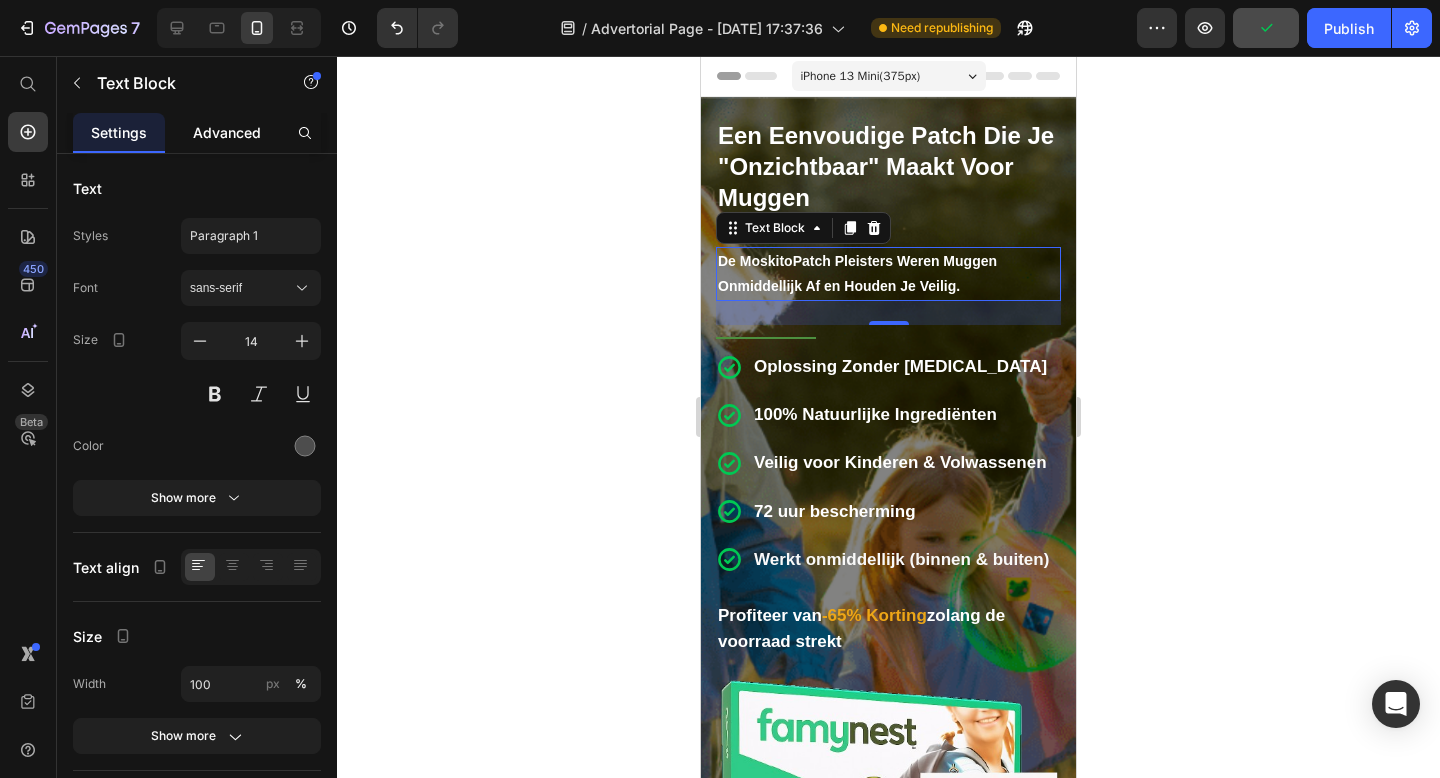 click on "Advanced" at bounding box center [227, 132] 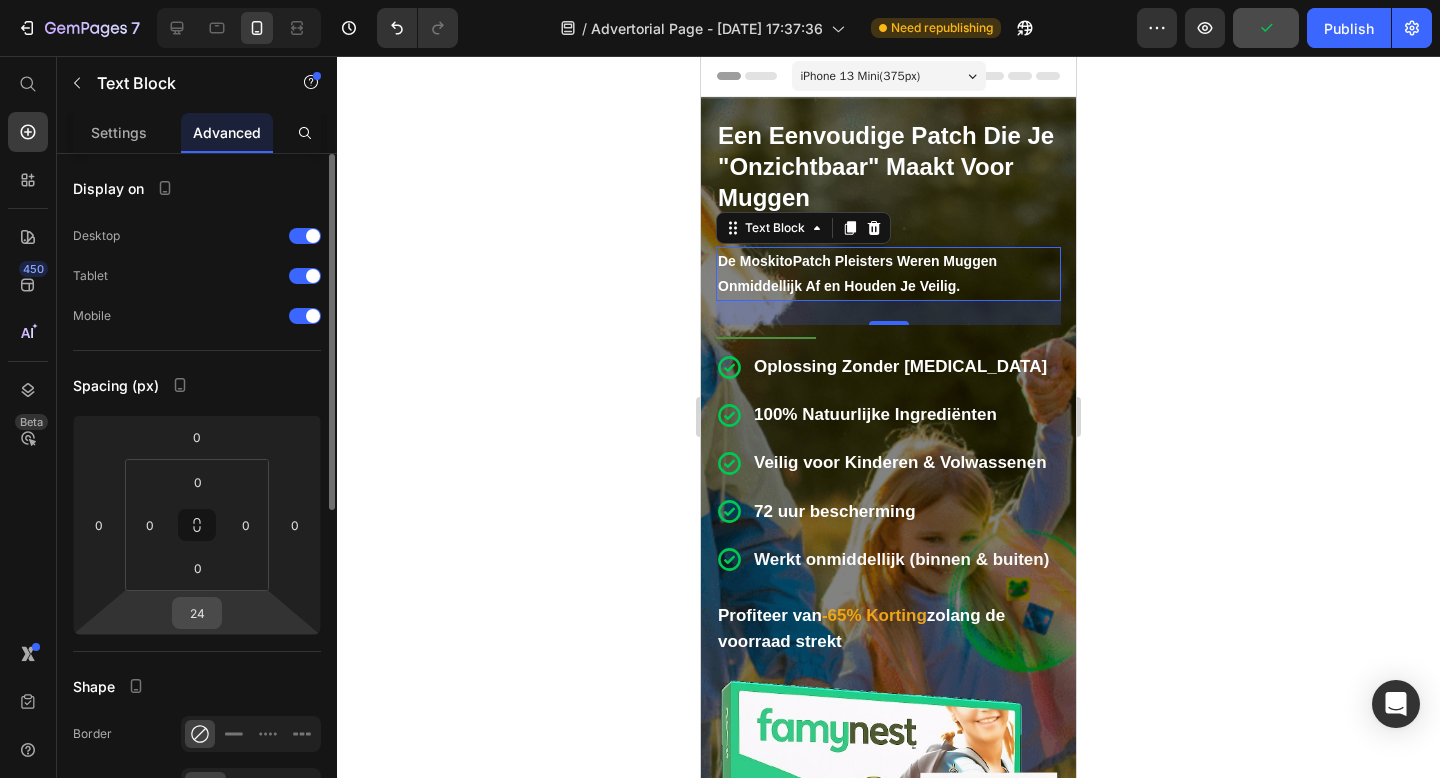 click on "24" at bounding box center (197, 613) 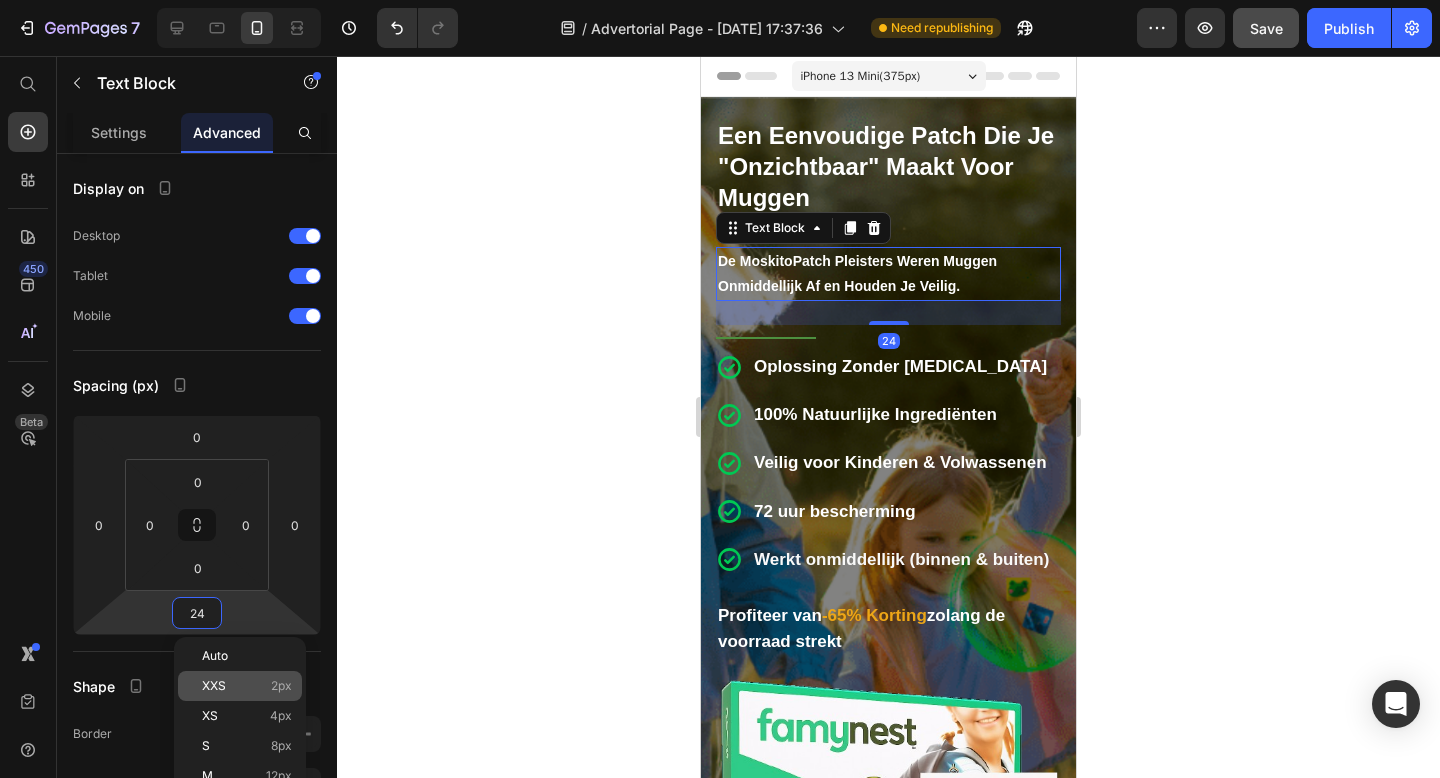 click on "XXS" at bounding box center [214, 686] 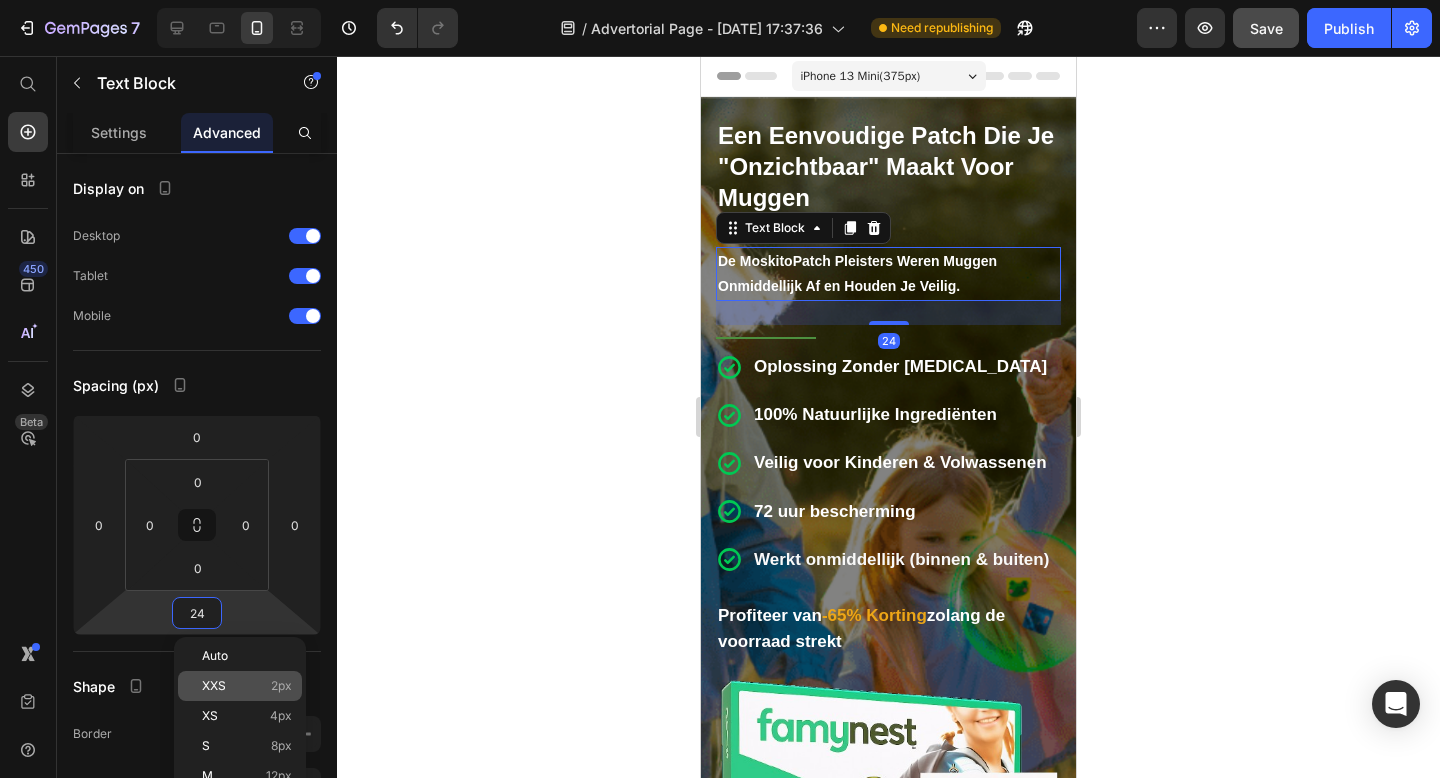 type on "2" 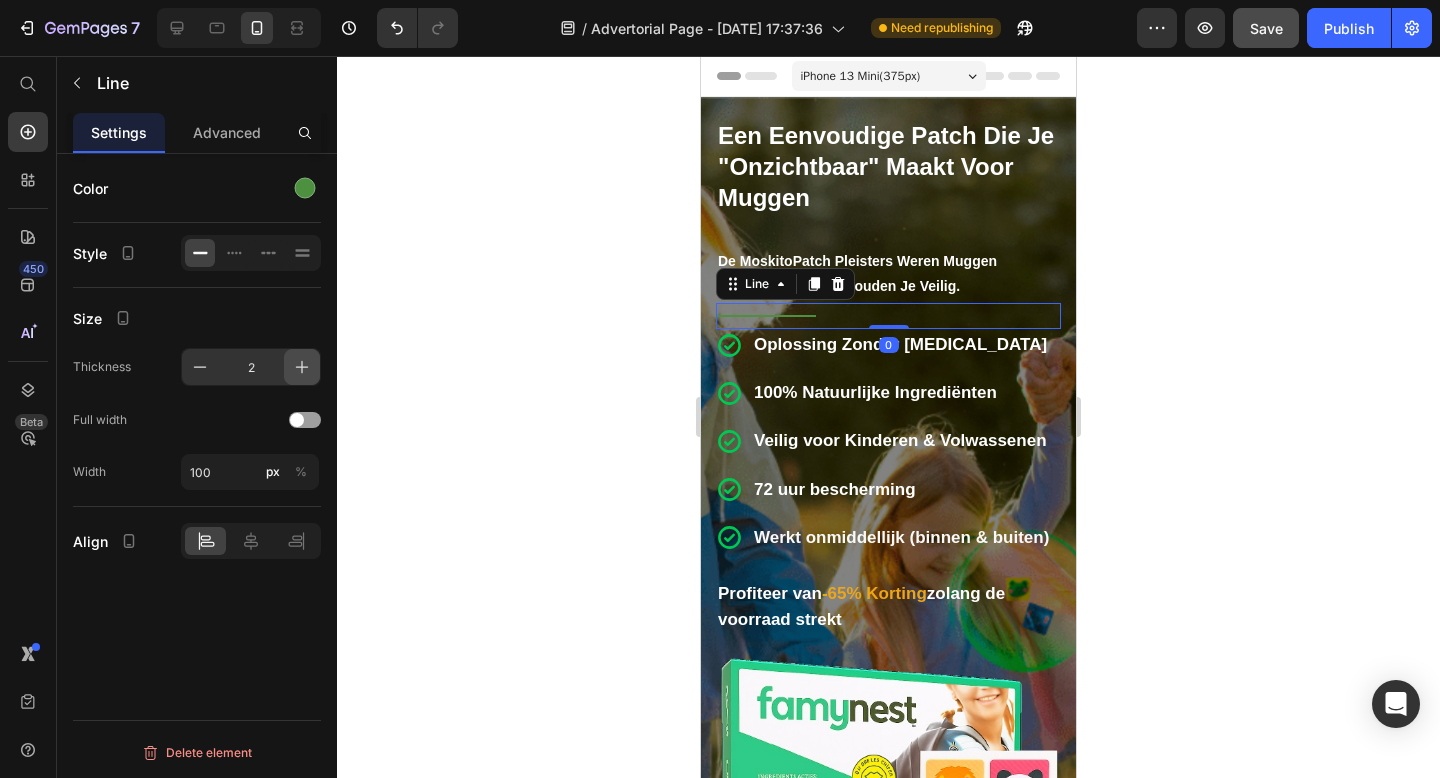 click 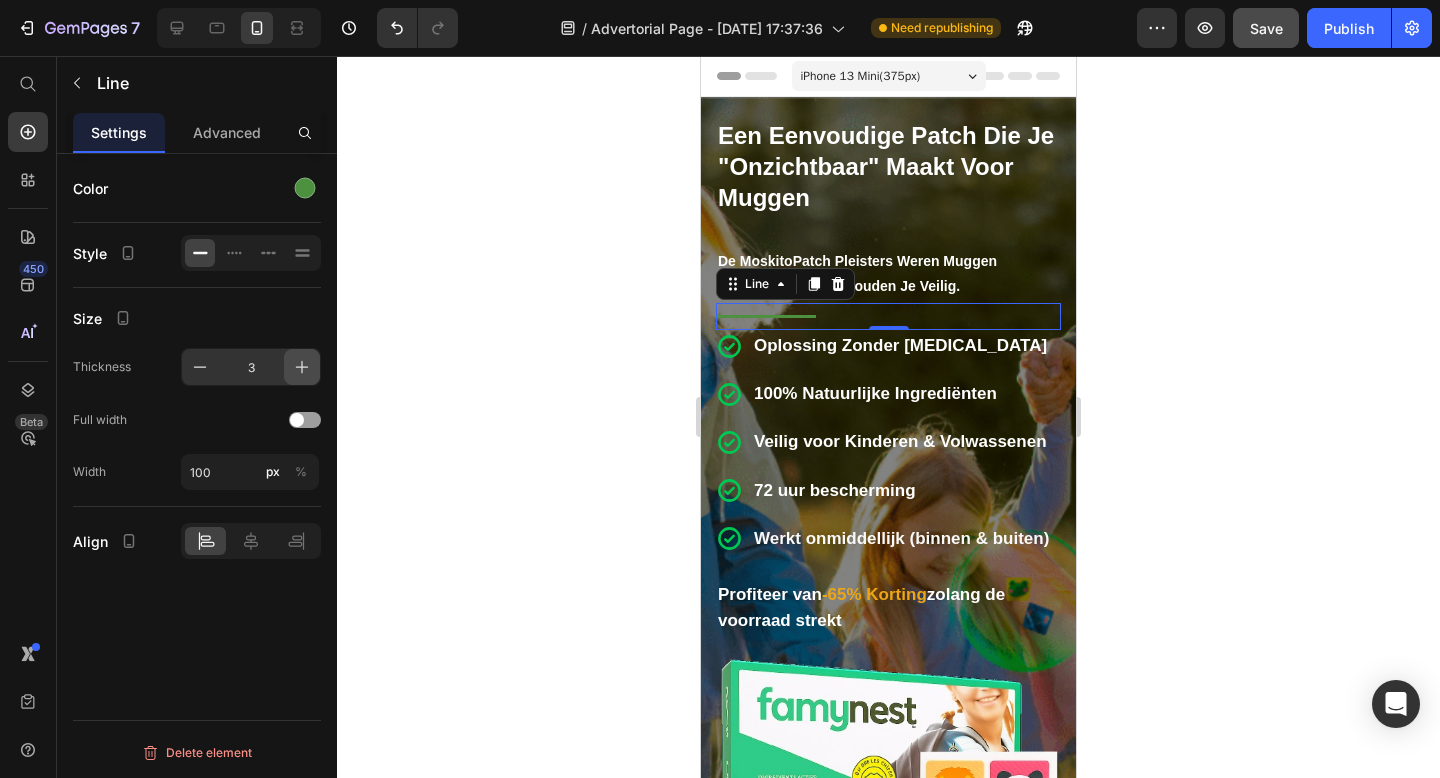 click 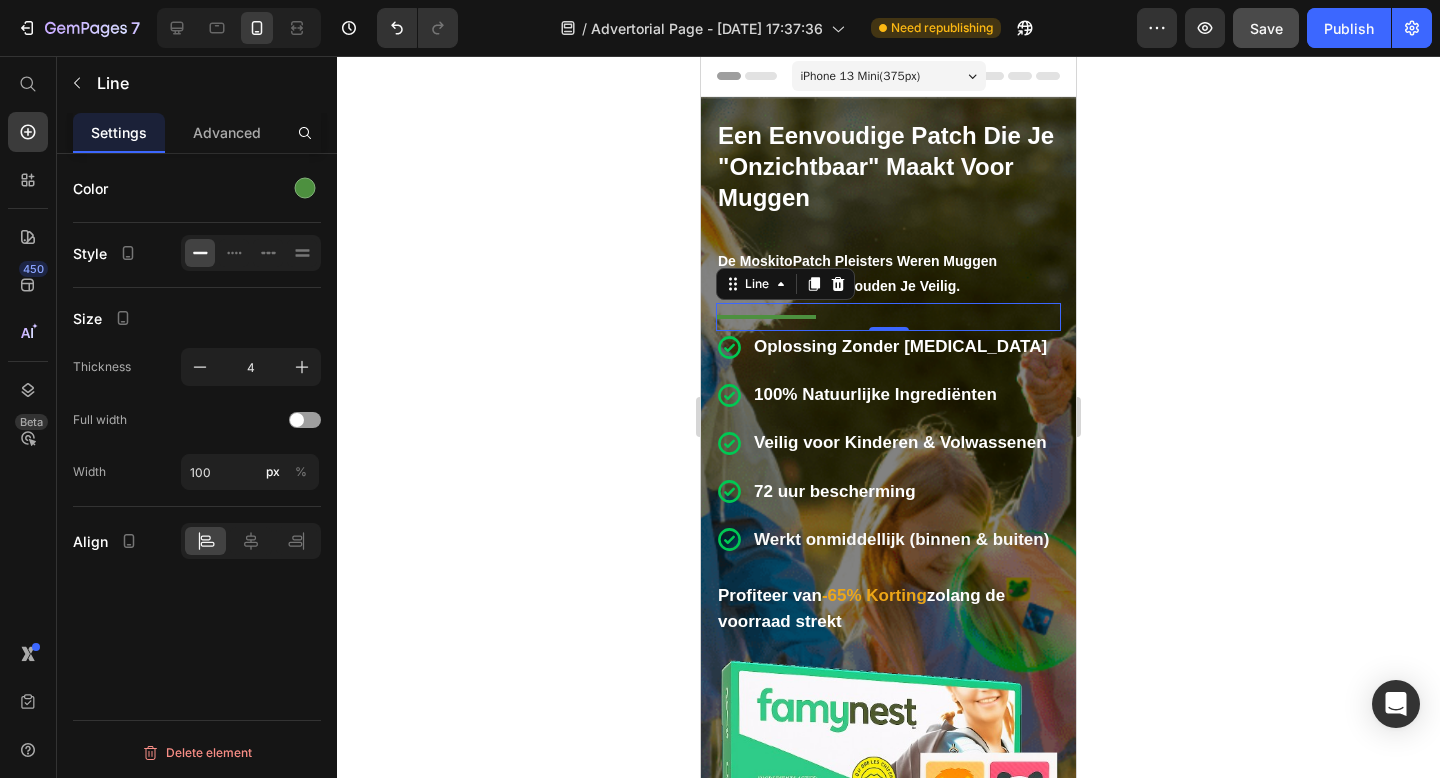click 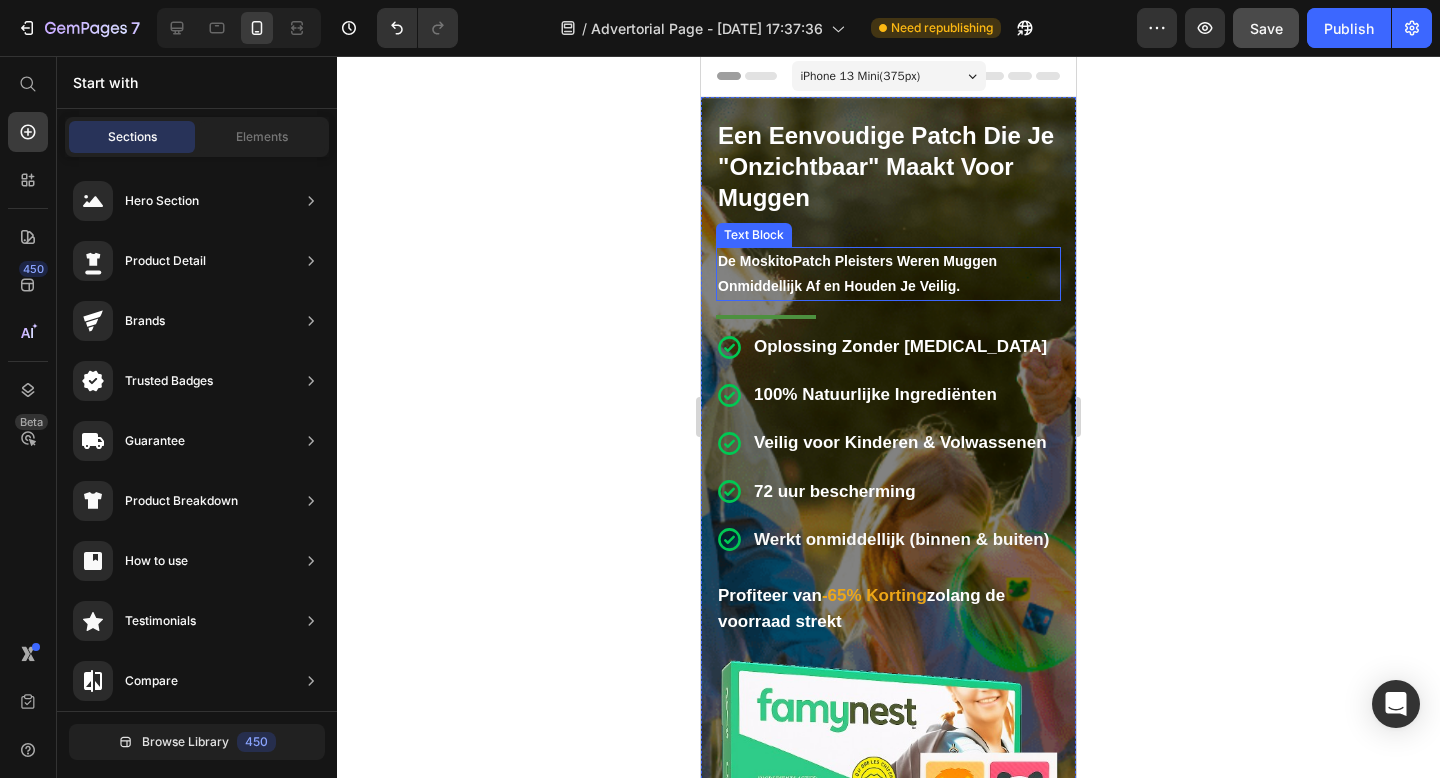 click on "De MoskitoPatch Pleisters Weren Muggen Onmiddellijk Af en Houden Je Veilig." at bounding box center (857, 273) 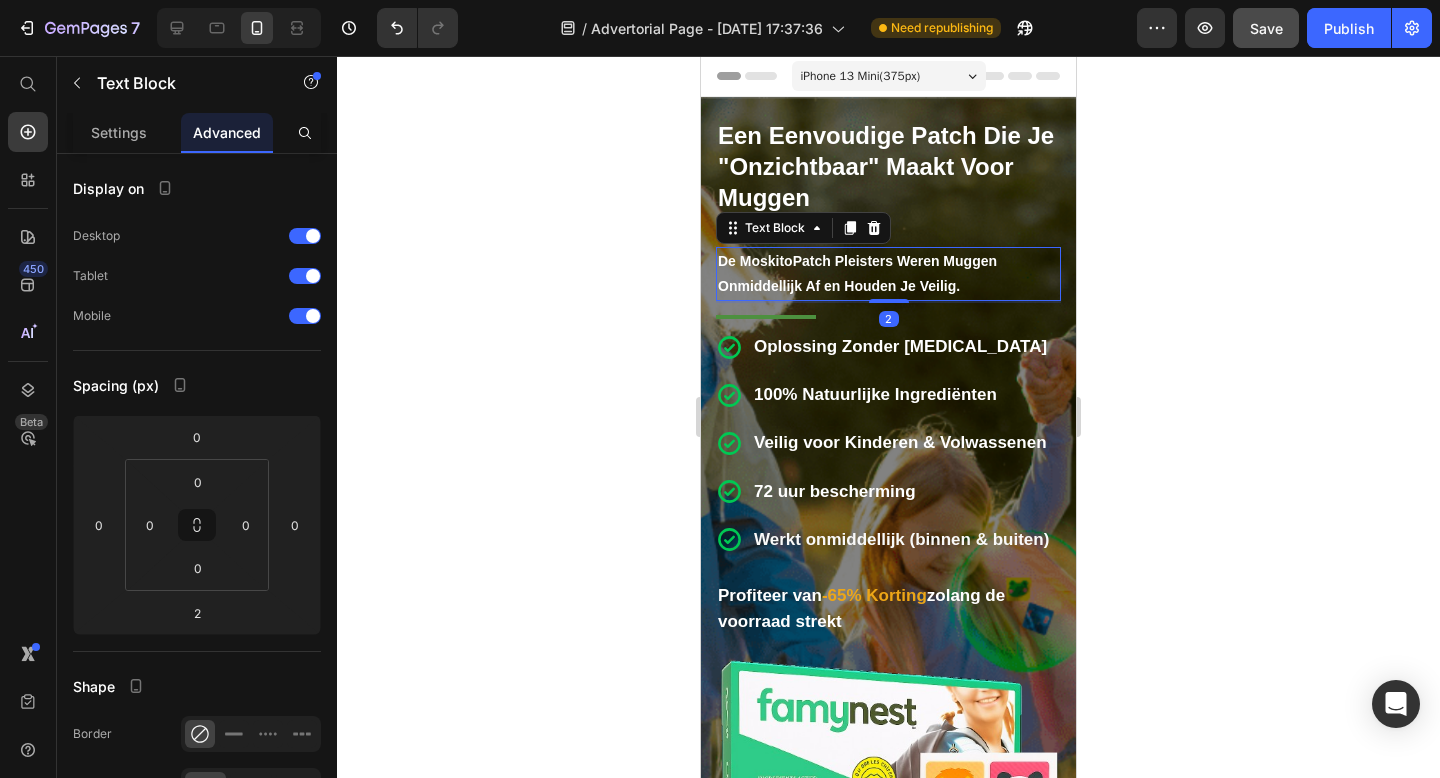 click on "De MoskitoPatch Pleisters Weren Muggen Onmiddellijk Af en Houden Je Veilig." at bounding box center [857, 273] 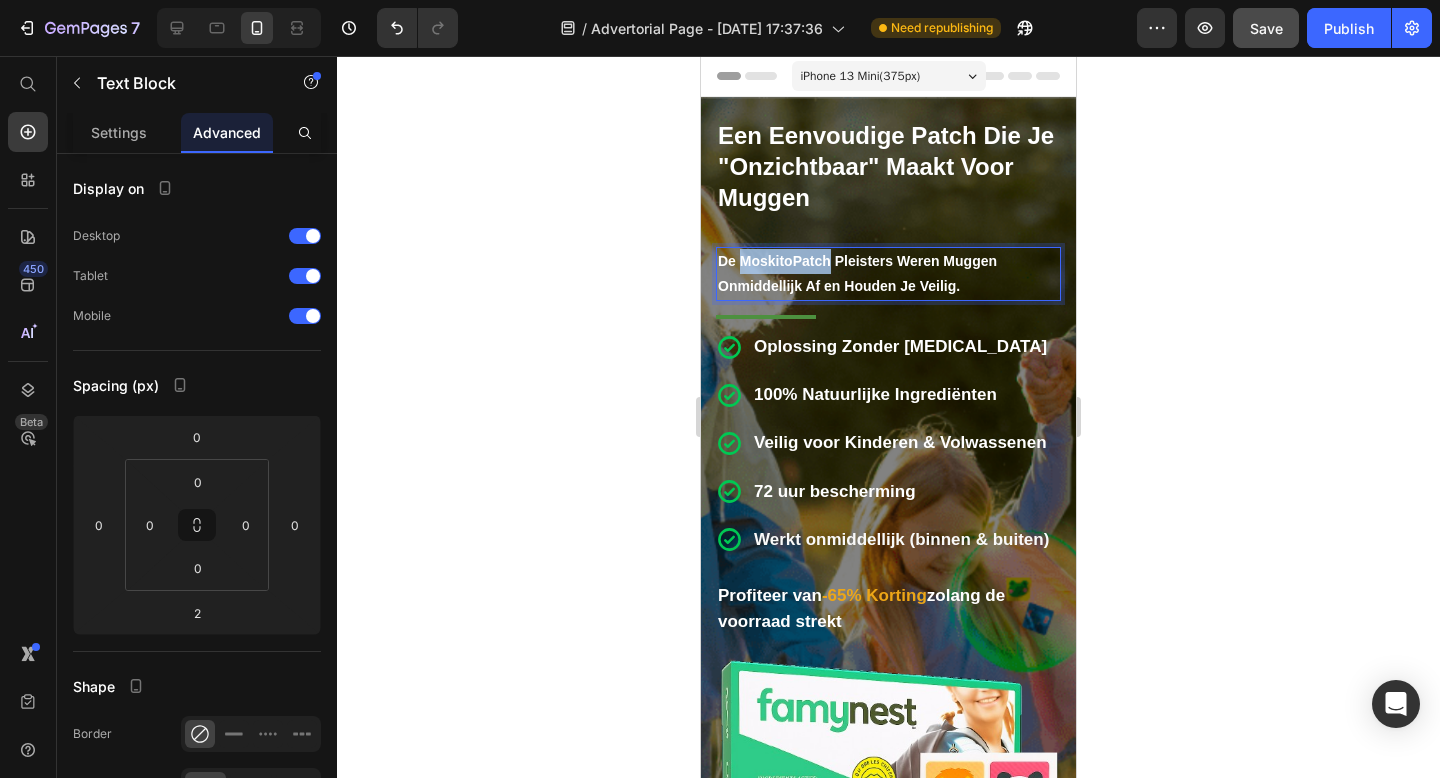 click on "De MoskitoPatch Pleisters Weren Muggen Onmiddellijk Af en Houden Je Veilig." at bounding box center [857, 273] 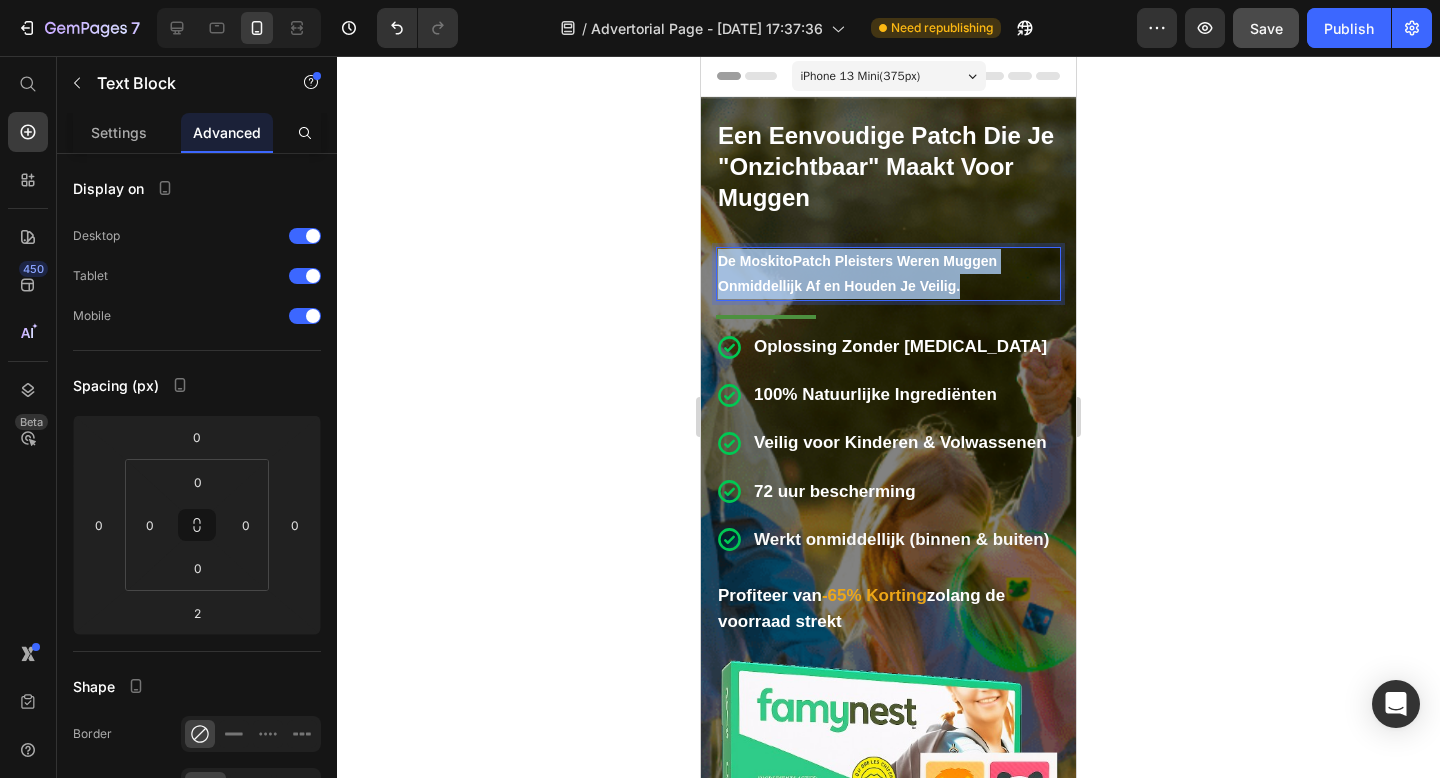 click on "De MoskitoPatch Pleisters Weren Muggen Onmiddellijk Af en Houden Je Veilig." at bounding box center [857, 273] 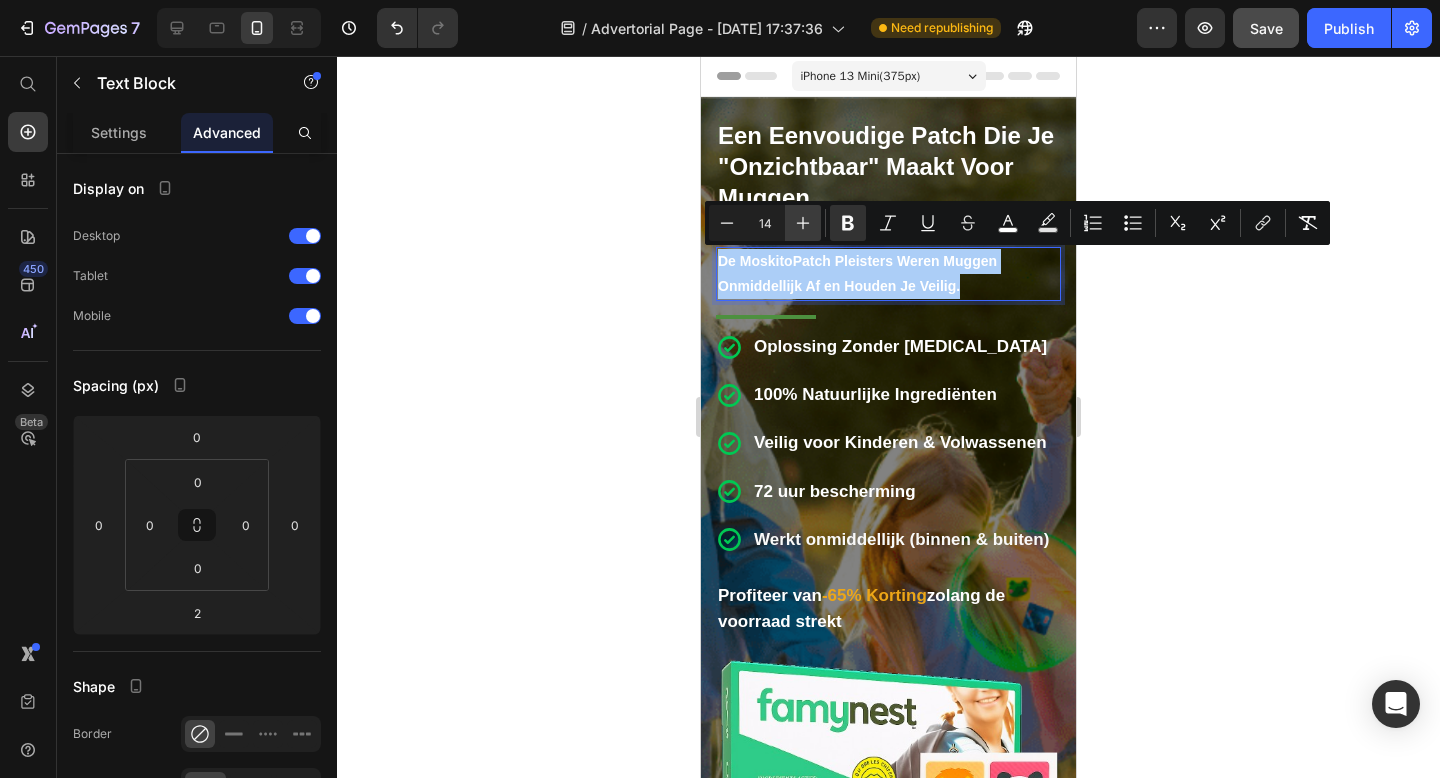 click 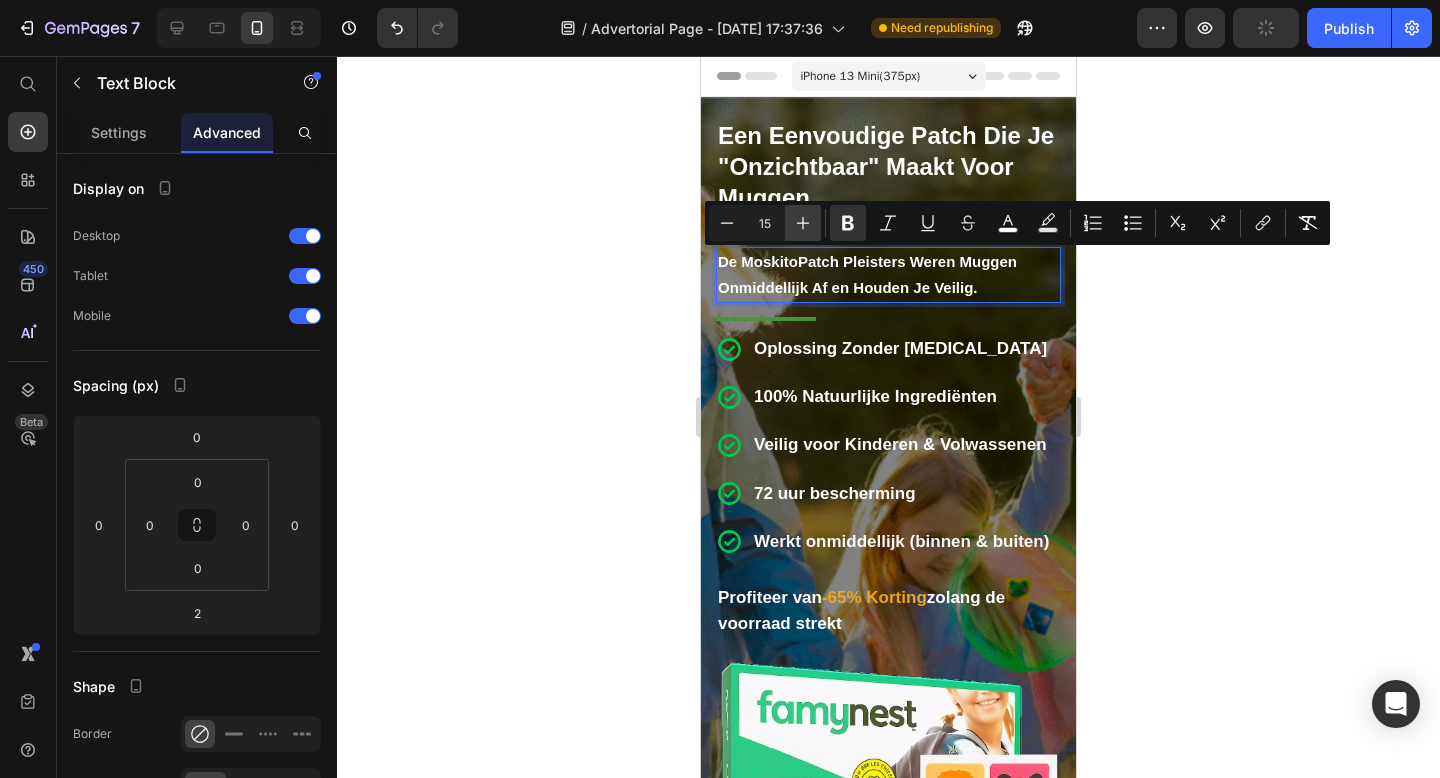 click 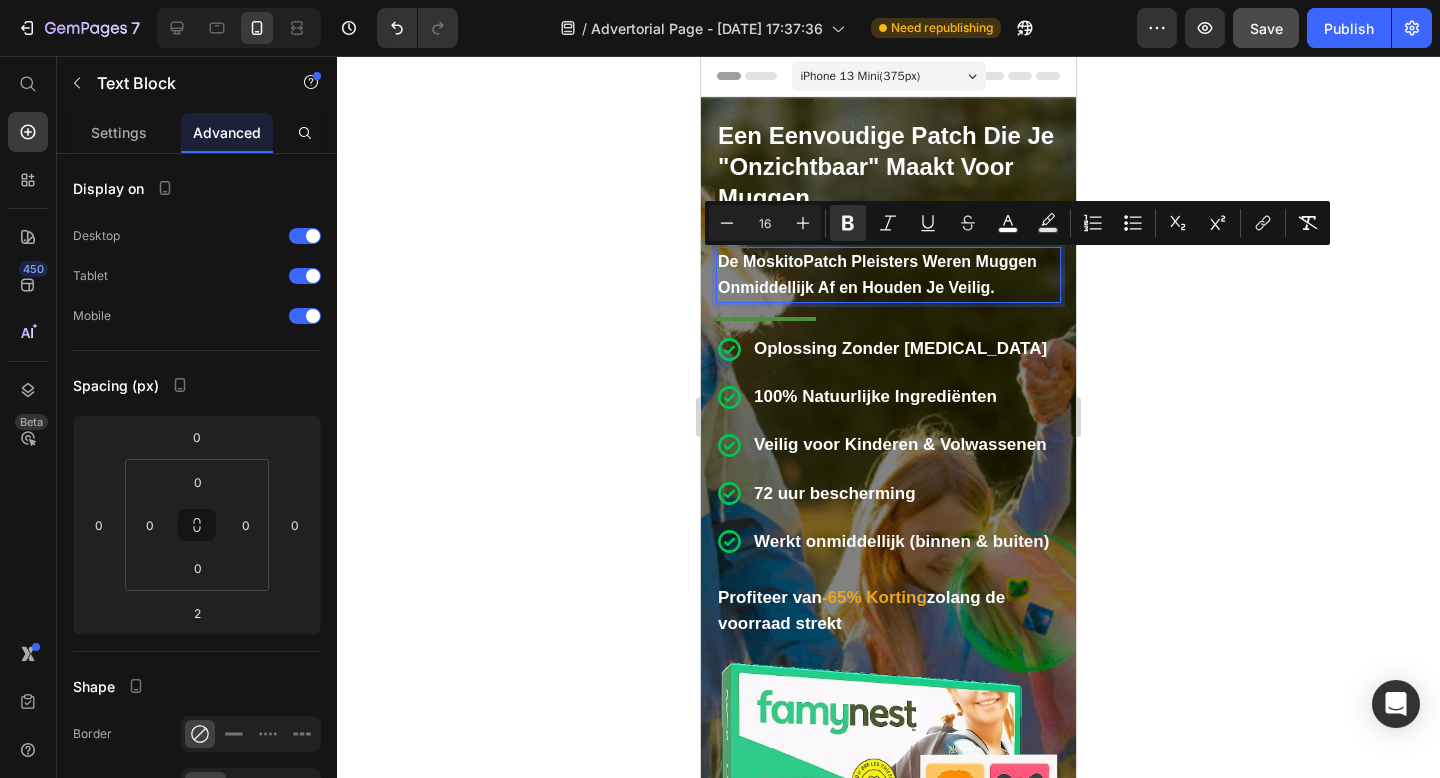 click 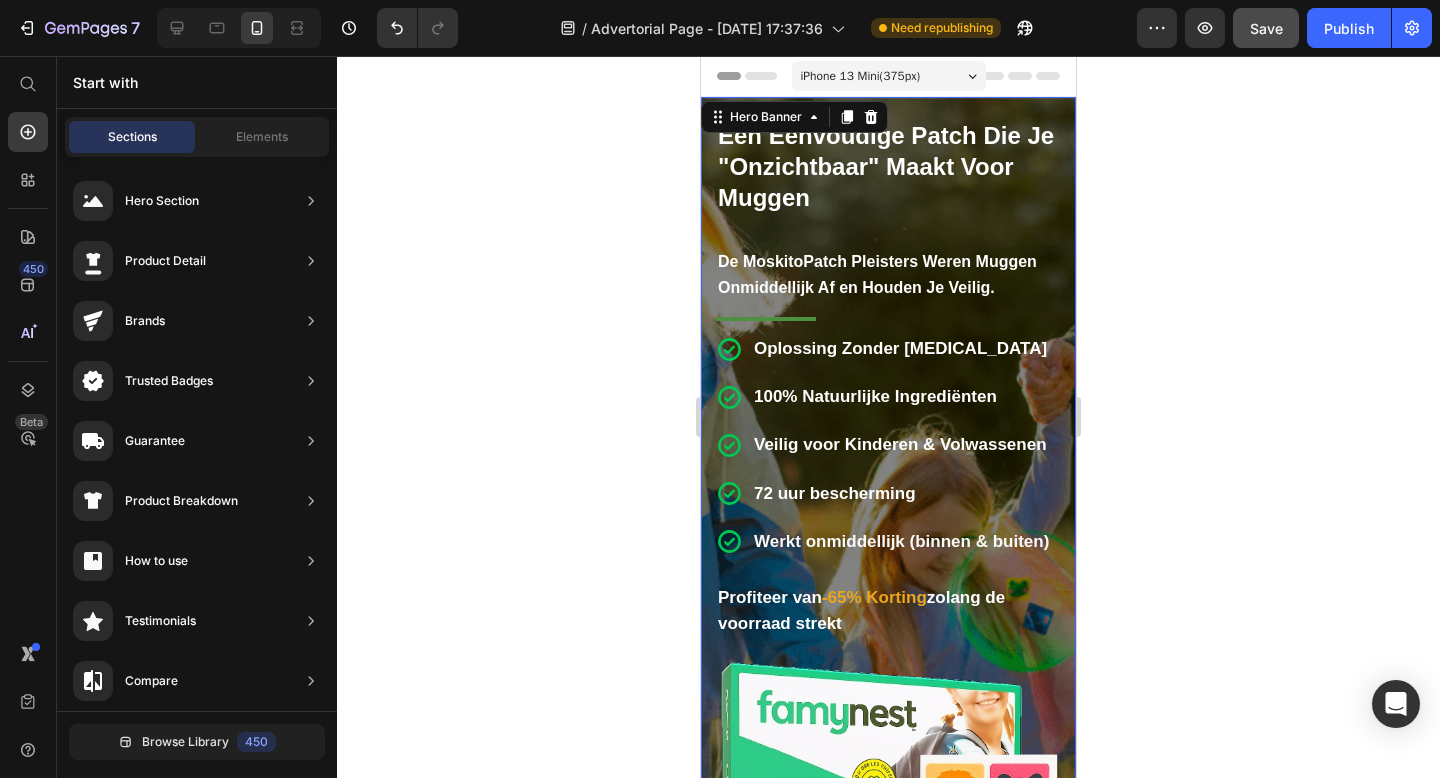 click on "Icon Icon Icon Icon Icon Icon List Een Eenvoudige Patch Die Je "Onzichtbaar" Maakt Voor Muggen Heading De MoskitoPatch Pleisters Weren Muggen Onmiddellijk Af en Houden Je Veilig. Text Block                Title Line
Oplossing Zonder DEET
100% Natuurlijke Ingrediënten
Veilig voor Kinderen & Volwassenen
72 uur bescherming
Werkt onmiddellijk (binnen & buiten) Item List" at bounding box center [888, 338] 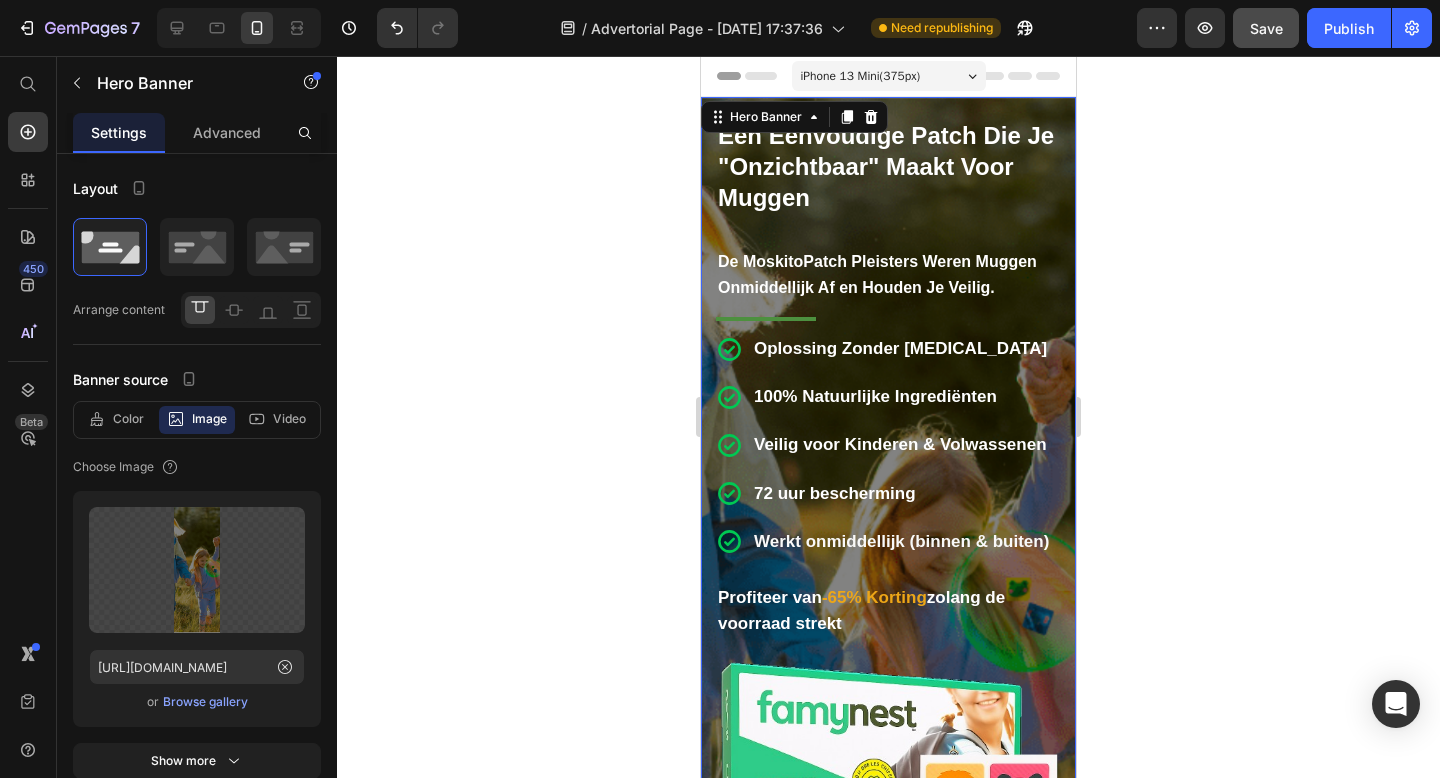 click on "De MoskitoPatch Pleisters Weren Muggen Onmiddellijk Af en Houden Je Veilig." at bounding box center (877, 274) 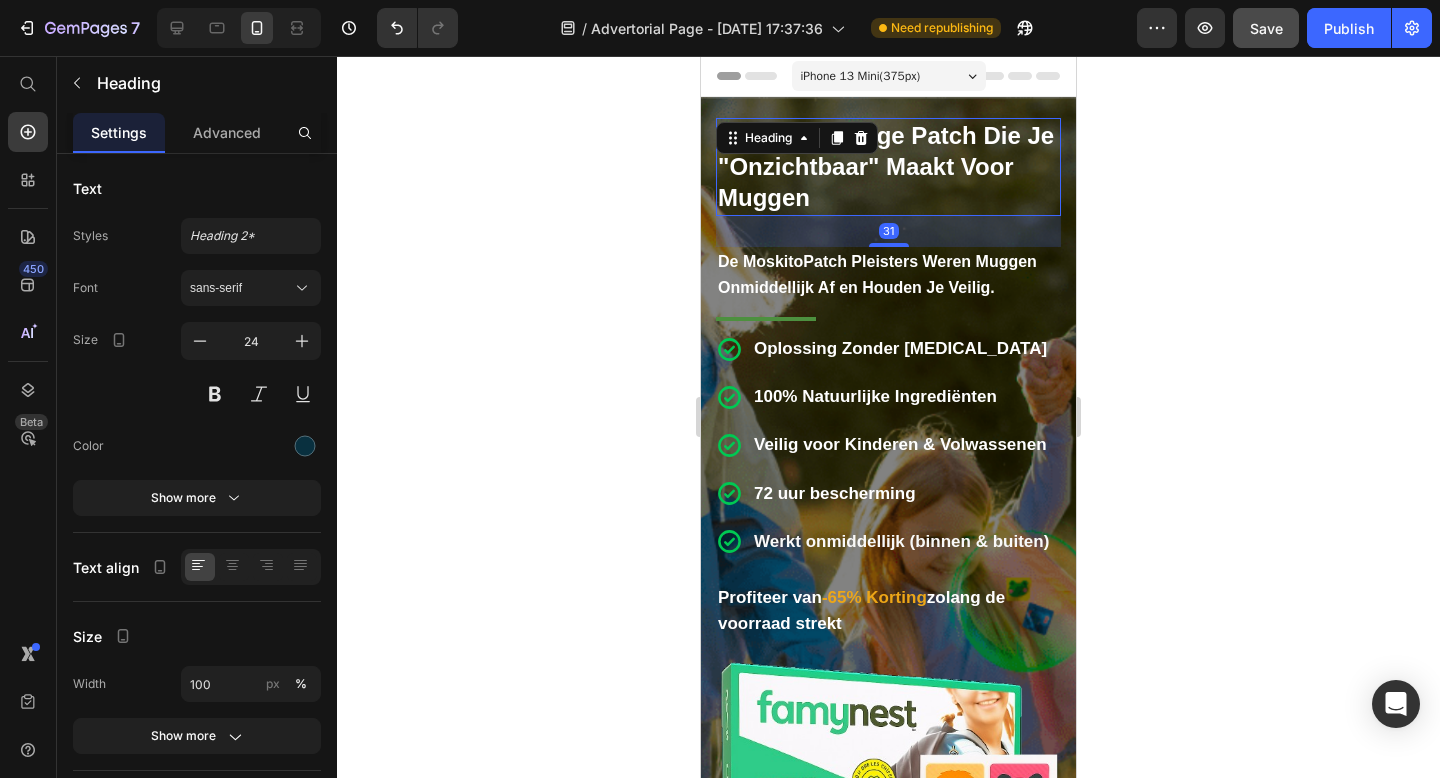 click on "Een Eenvoudige Patch Die Je "Onzichtbaar" Maakt Voor Muggen" at bounding box center (886, 166) 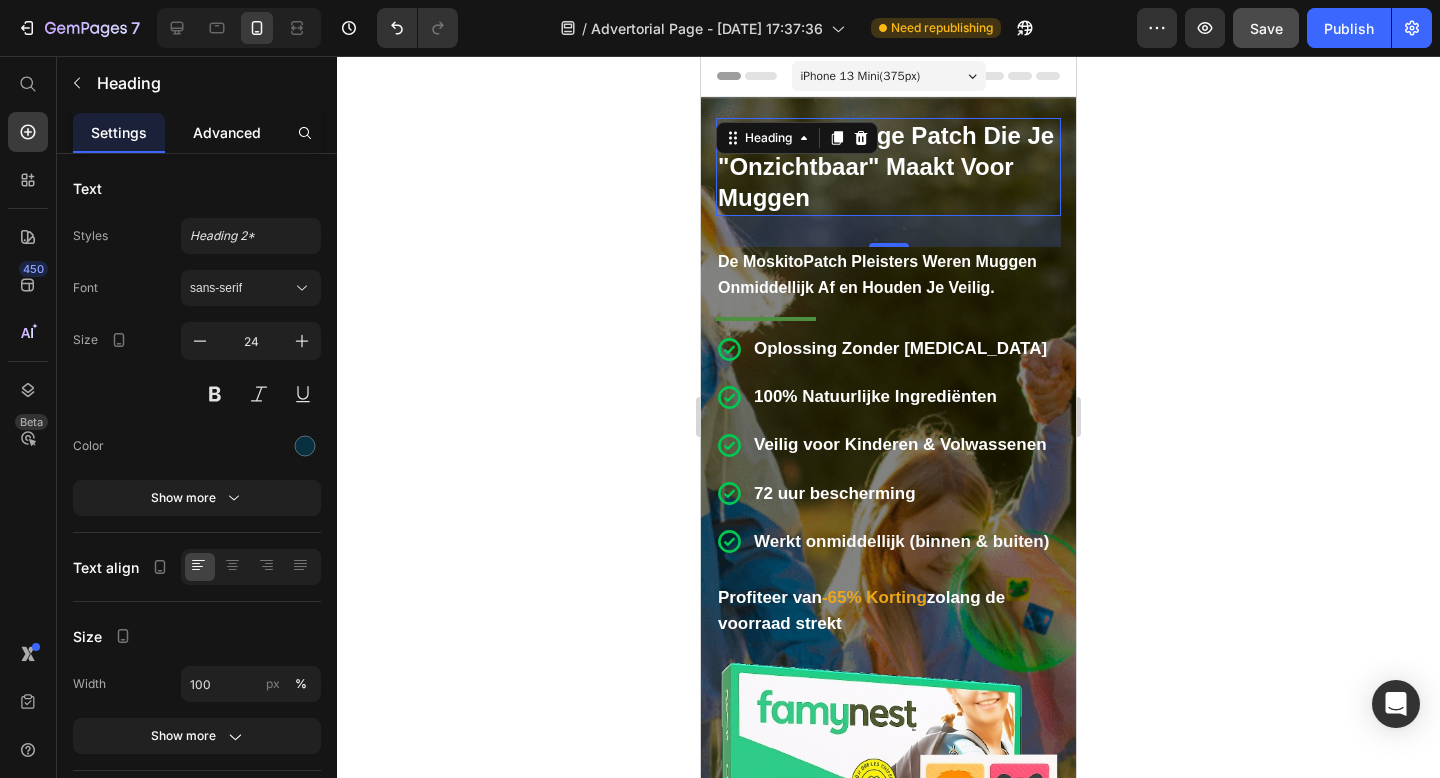 click on "Advanced" 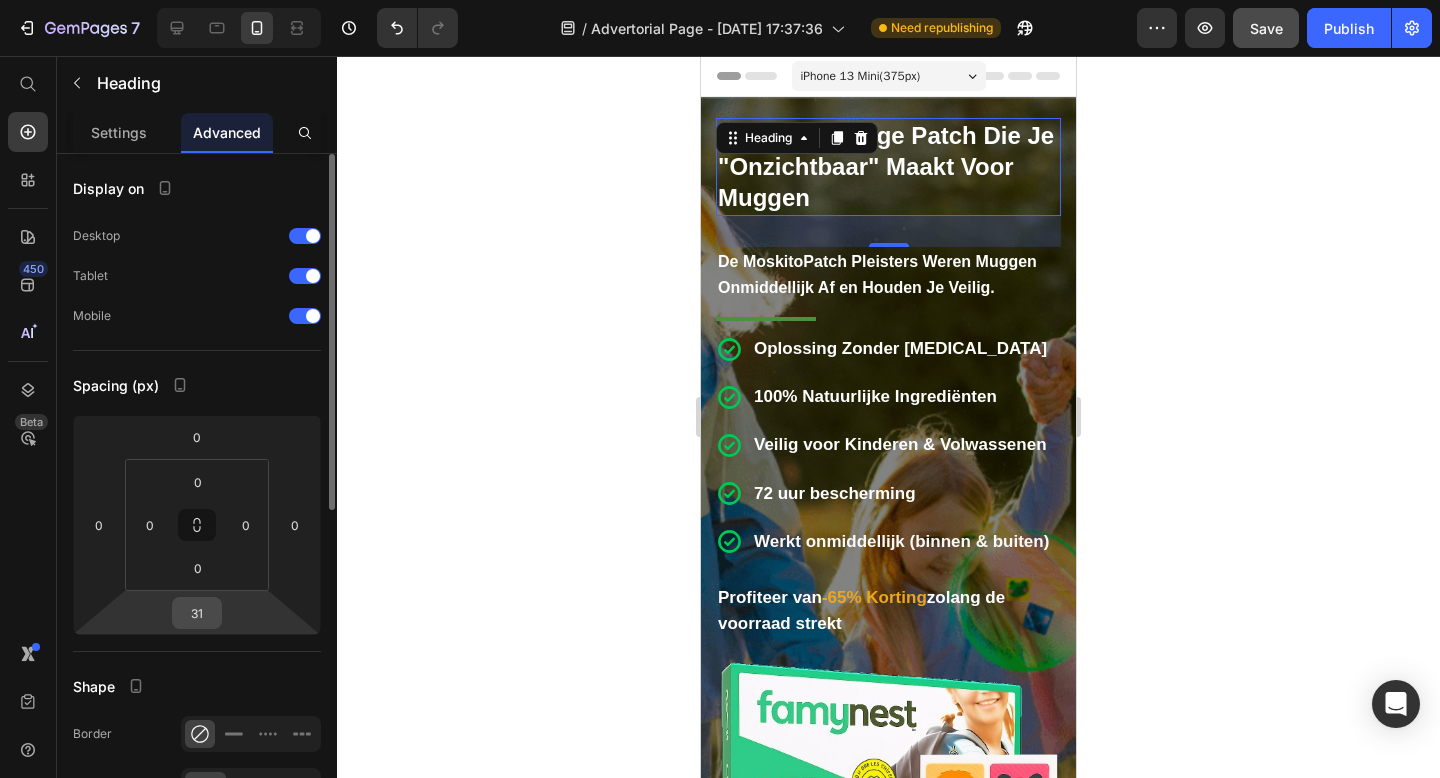 click on "31" at bounding box center [197, 613] 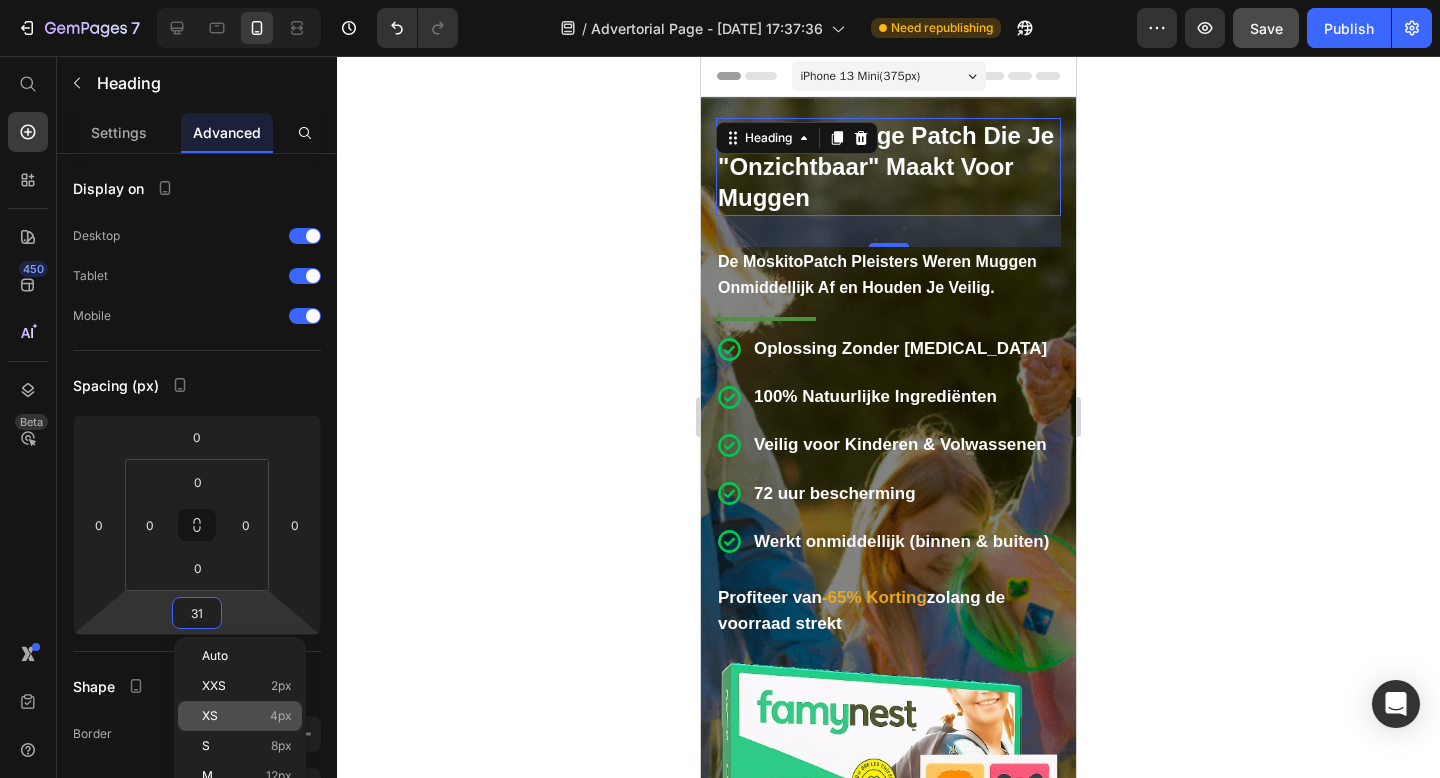 click on "XS 4px" at bounding box center (247, 716) 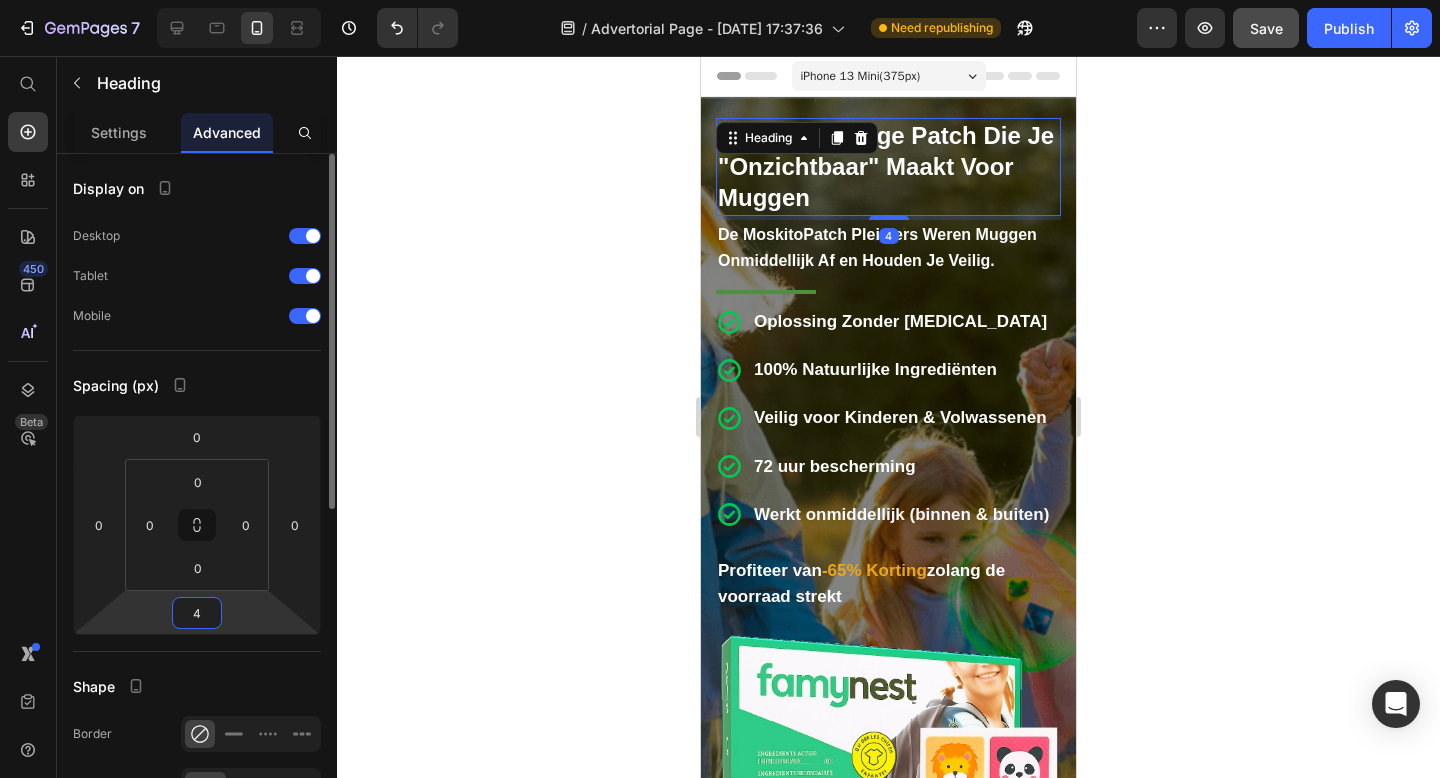 click on "4" at bounding box center (197, 613) 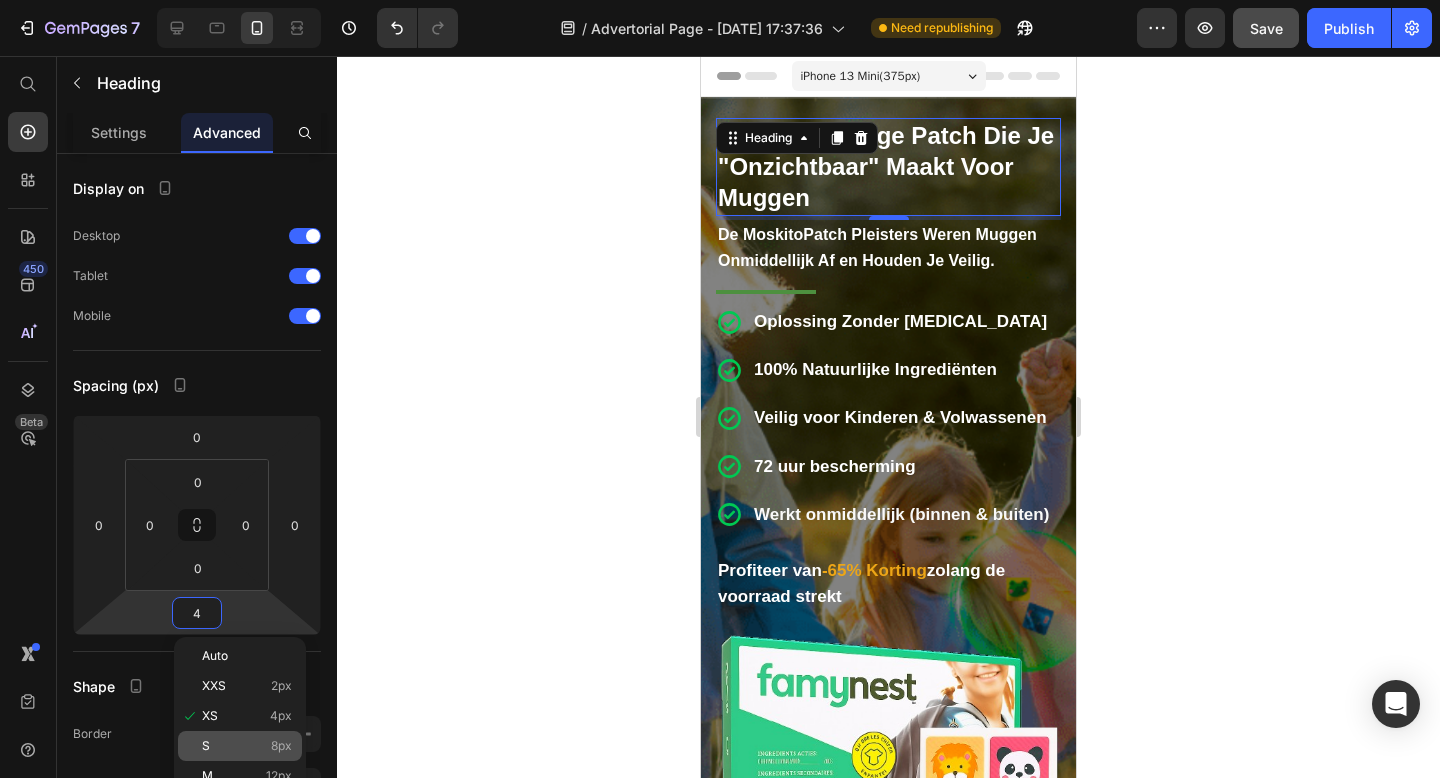 click on "S 8px" at bounding box center [247, 746] 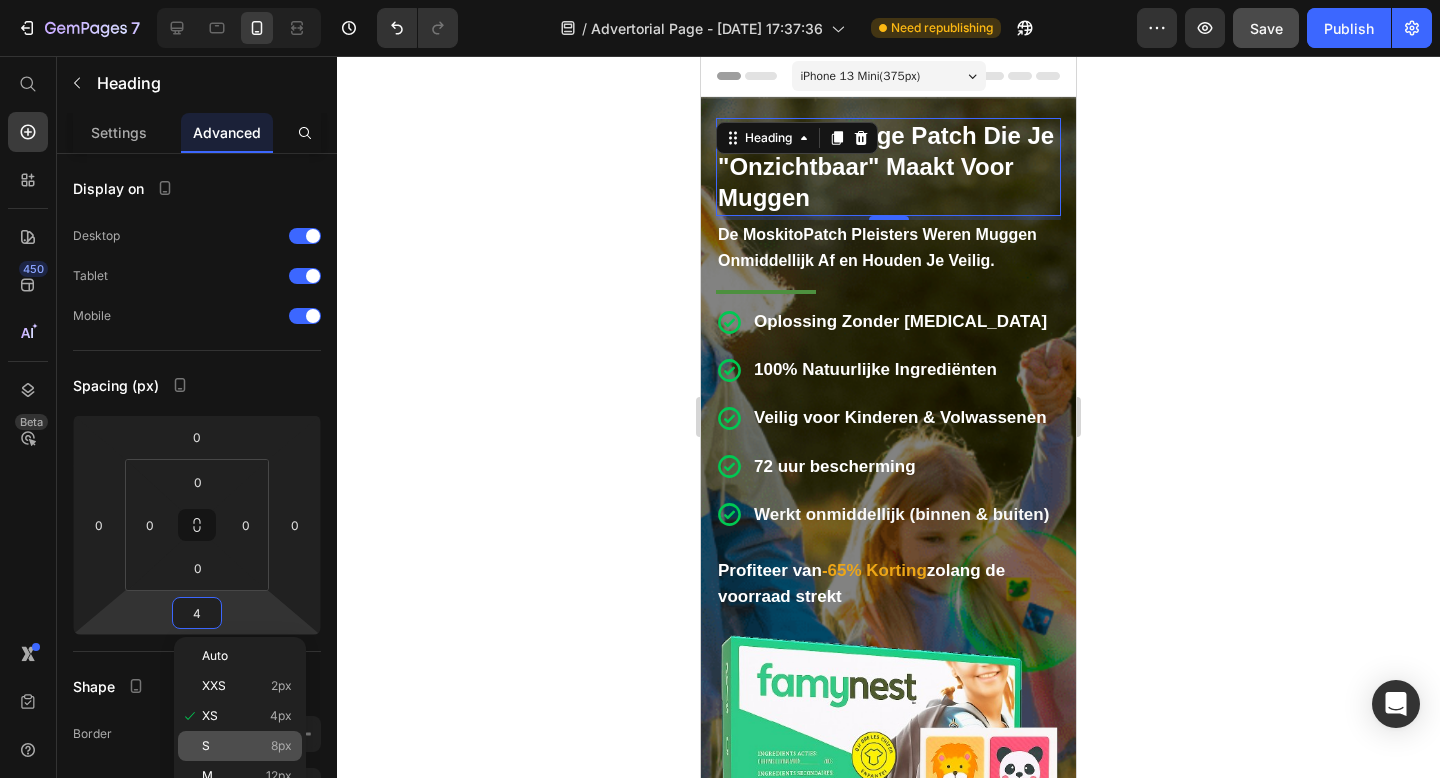 type on "8" 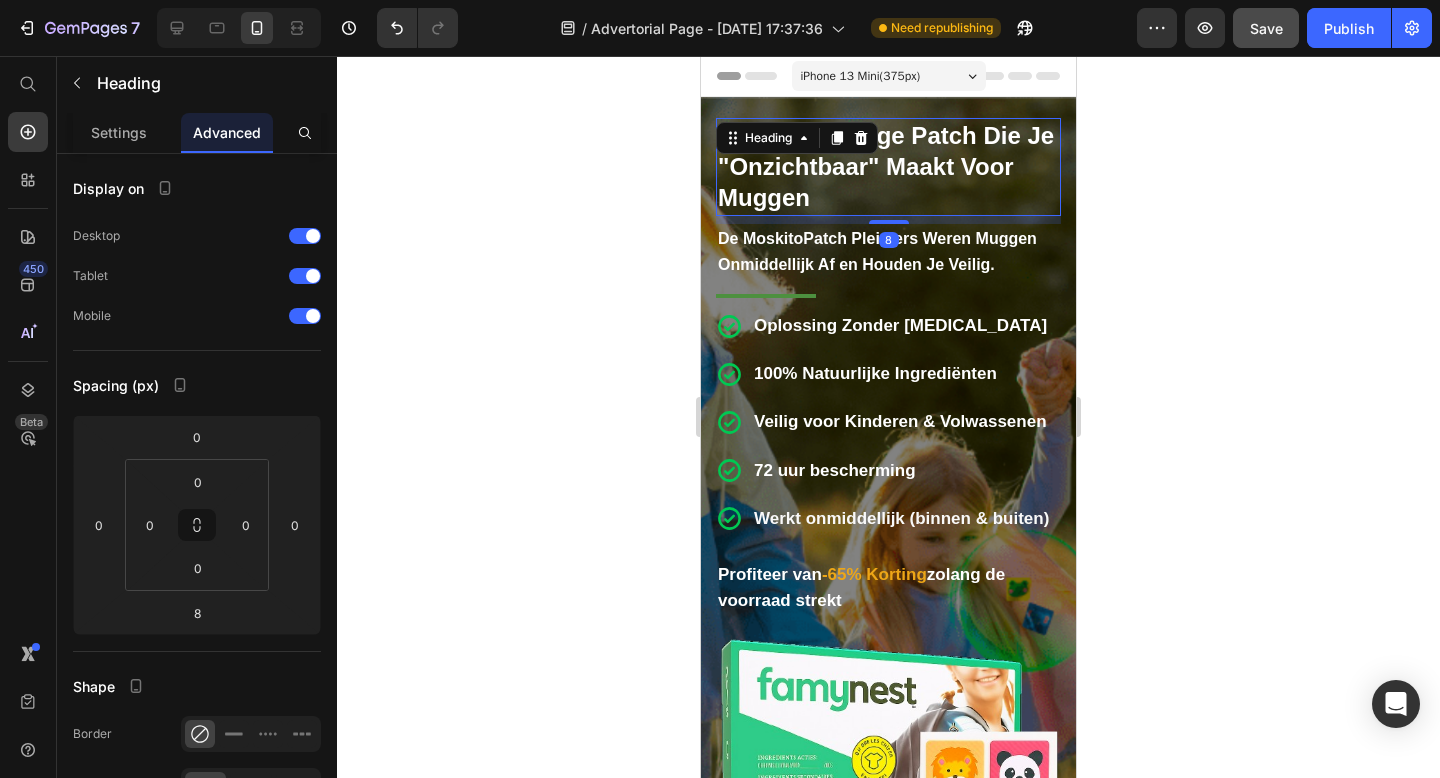 click 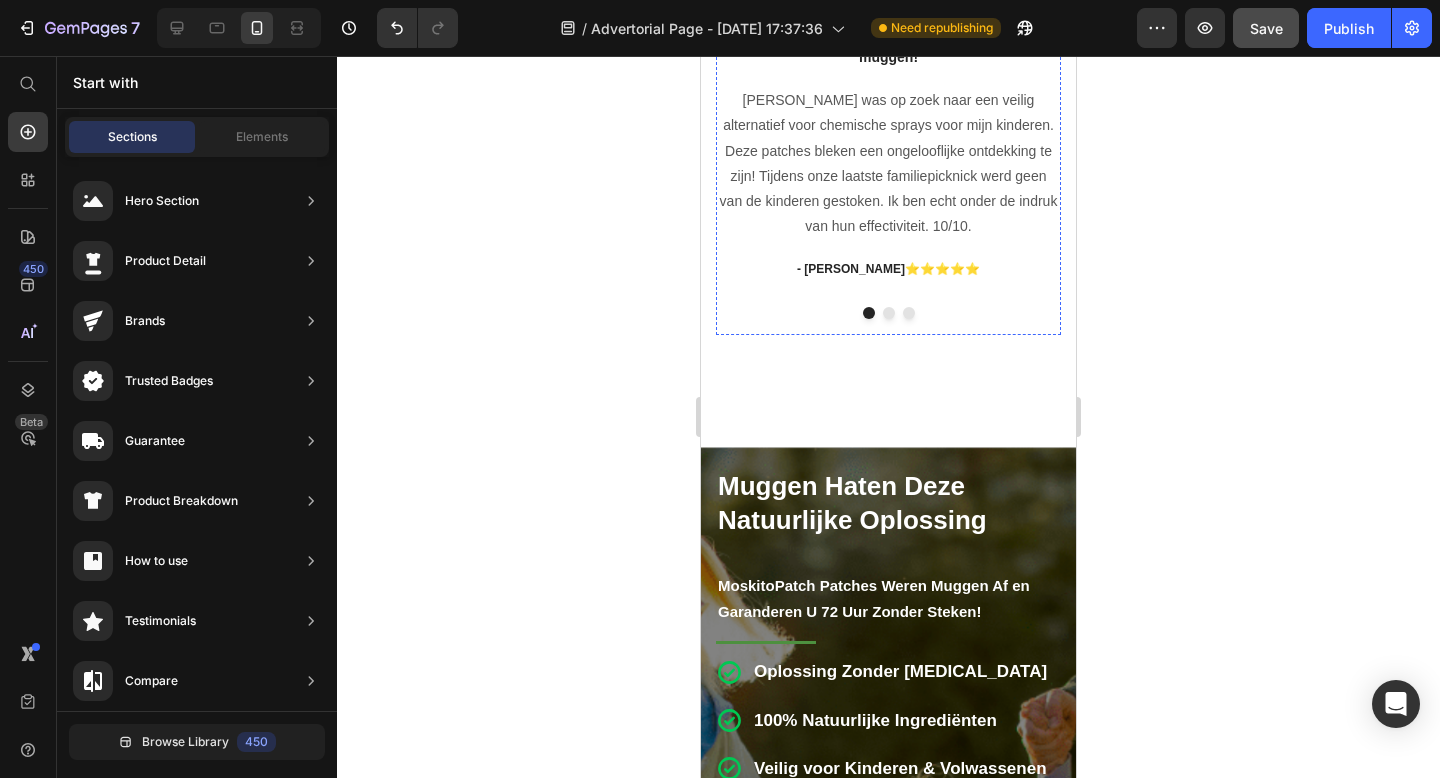 scroll, scrollTop: 4039, scrollLeft: 0, axis: vertical 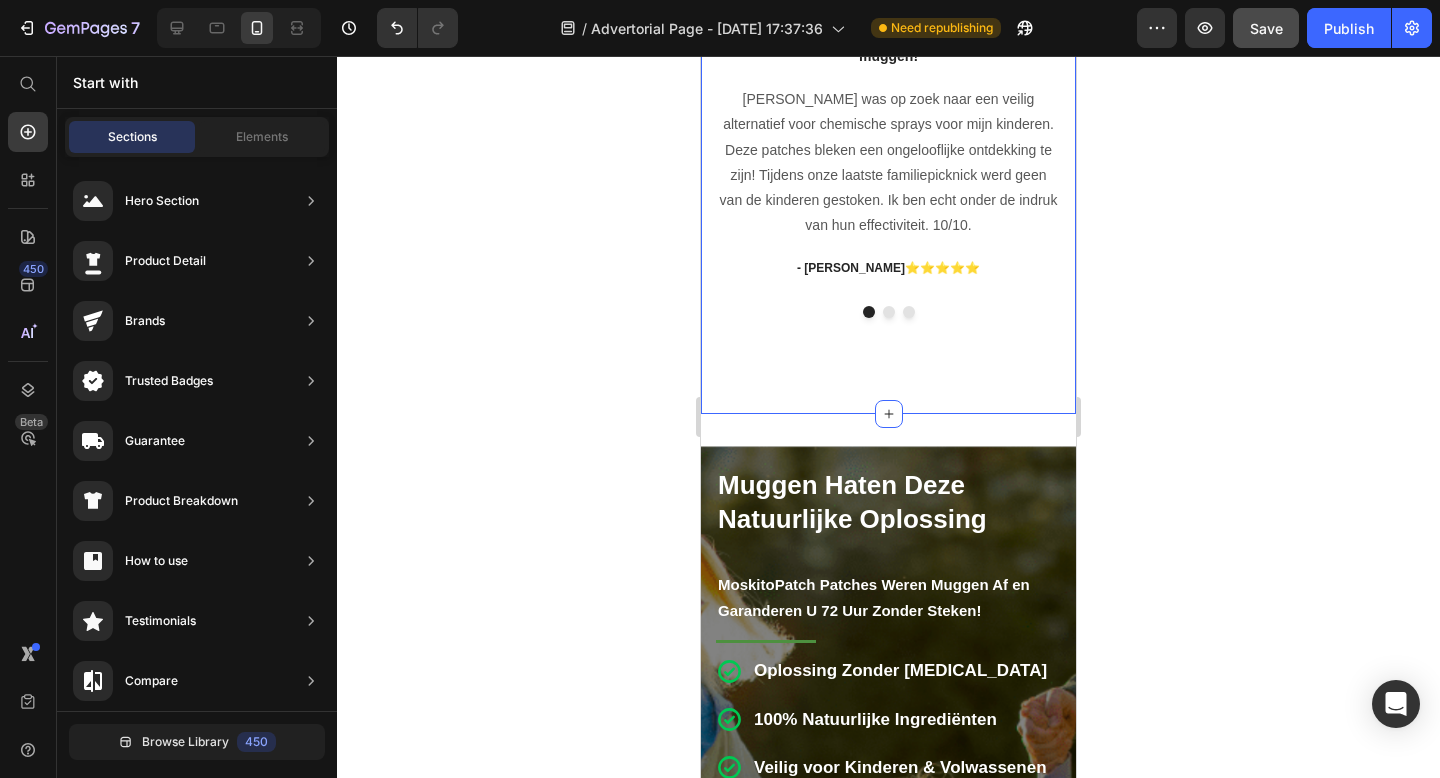 click on "Icon                Icon                Icon                Icon
Icon Icon List Hoz 11 000+ 5-sterren beoordelingen Text block Dit Is Wat Onze Klanten Te Zeggen Hebben Heading Image Ideaal om mijn kinderen te beschermen tegen muggen! Text block Ik was op zoek naar een veilig alternatief voor chemische sprays voor mijn kinderen. Deze patches bleken een ongelooflijke ontdekking te zijn! Tijdens onze laatste familiepicknick werd geen van de kinderen gestoken. Ik ben echt onder de indruk van hun effectiviteit. 10/10. Text block - Stéphanie S.  ⭐⭐⭐⭐⭐ Text block Image Effectieve en zorgeloze bescherming Text block Deze werken perfect. Ik hou niet van DEET-sprays en het opnieuw aanbrengen van mijn natuurlijke muggenspray is altijd vervelend tijdens het wandelen. Dit is de perfecte oplossing. Ik plak gewoon een patch op mijn enkel en het voorkomt dat muggen me steken. Ik zou niet tevredener kunnen zijn. Text block PATRICIA B.   /  ⭐⭐⭐⭐⭐ Text block Image Text block" at bounding box center [888, -105] 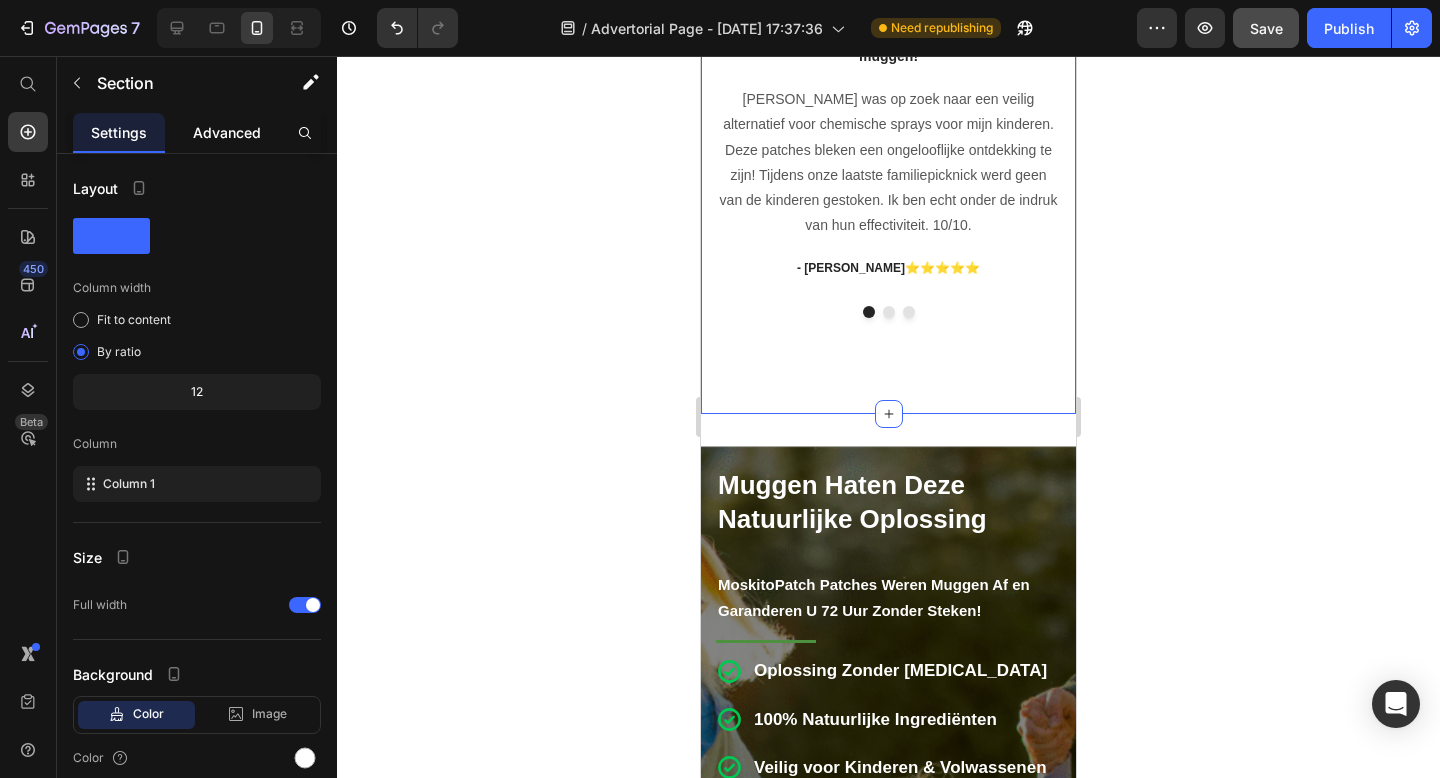 click on "Advanced" at bounding box center [227, 132] 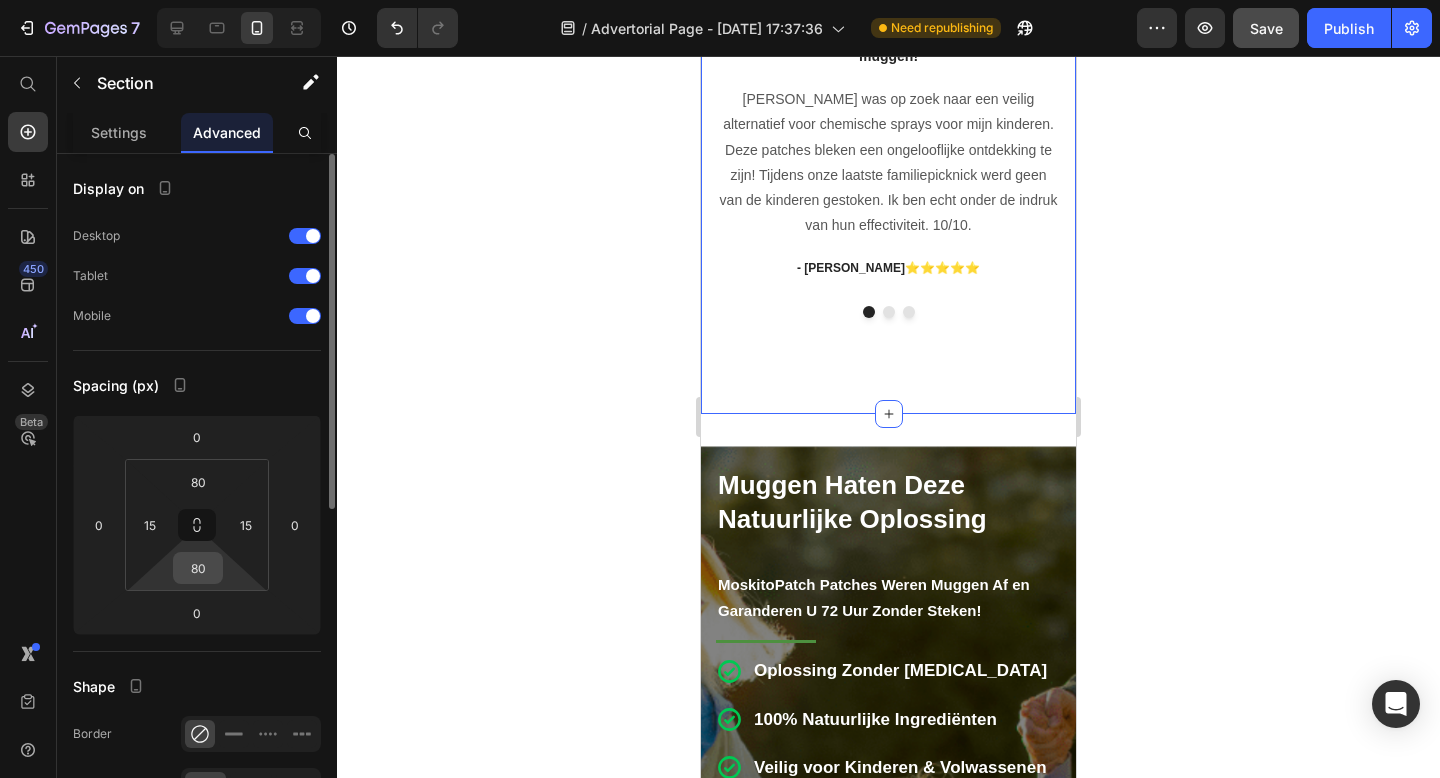 click on "80" at bounding box center (198, 568) 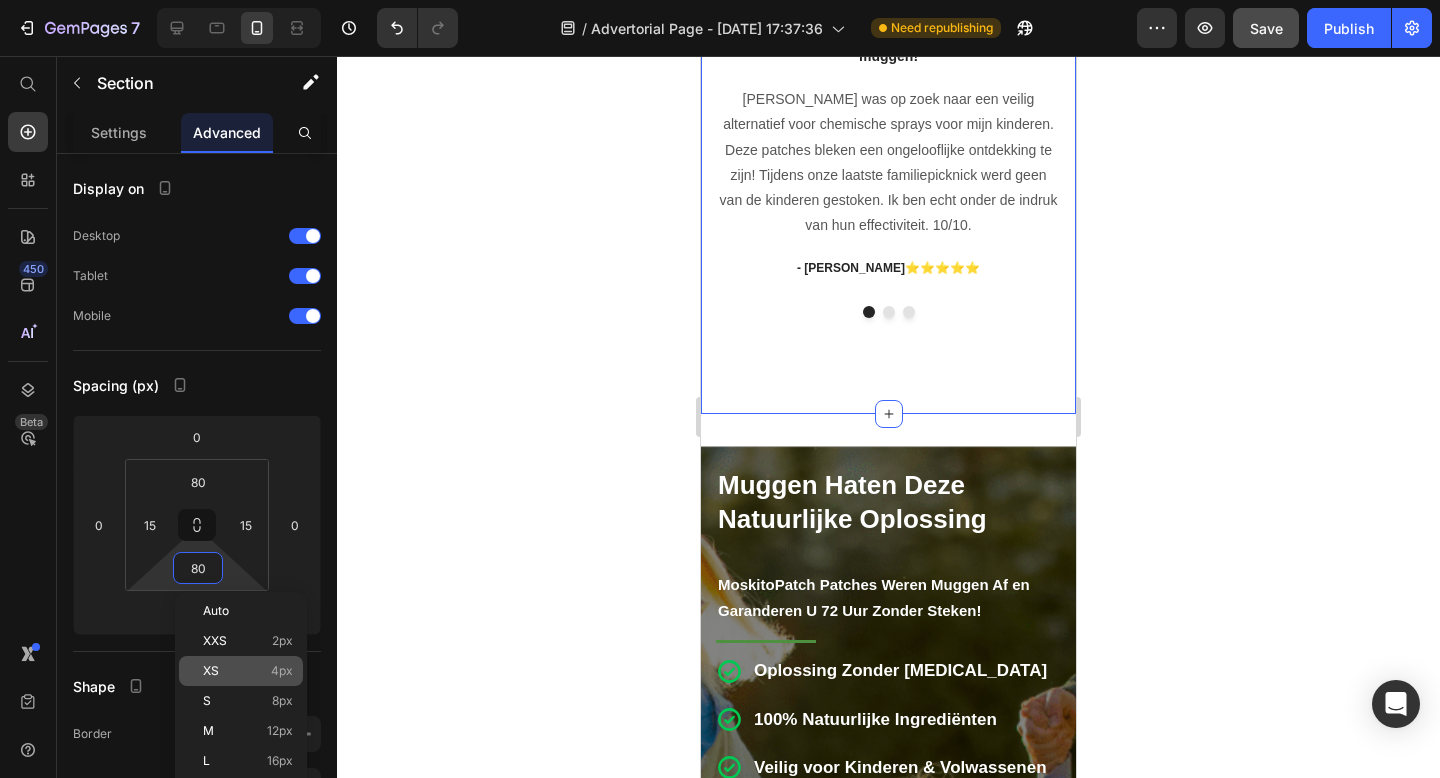 click on "XS 4px" at bounding box center [248, 671] 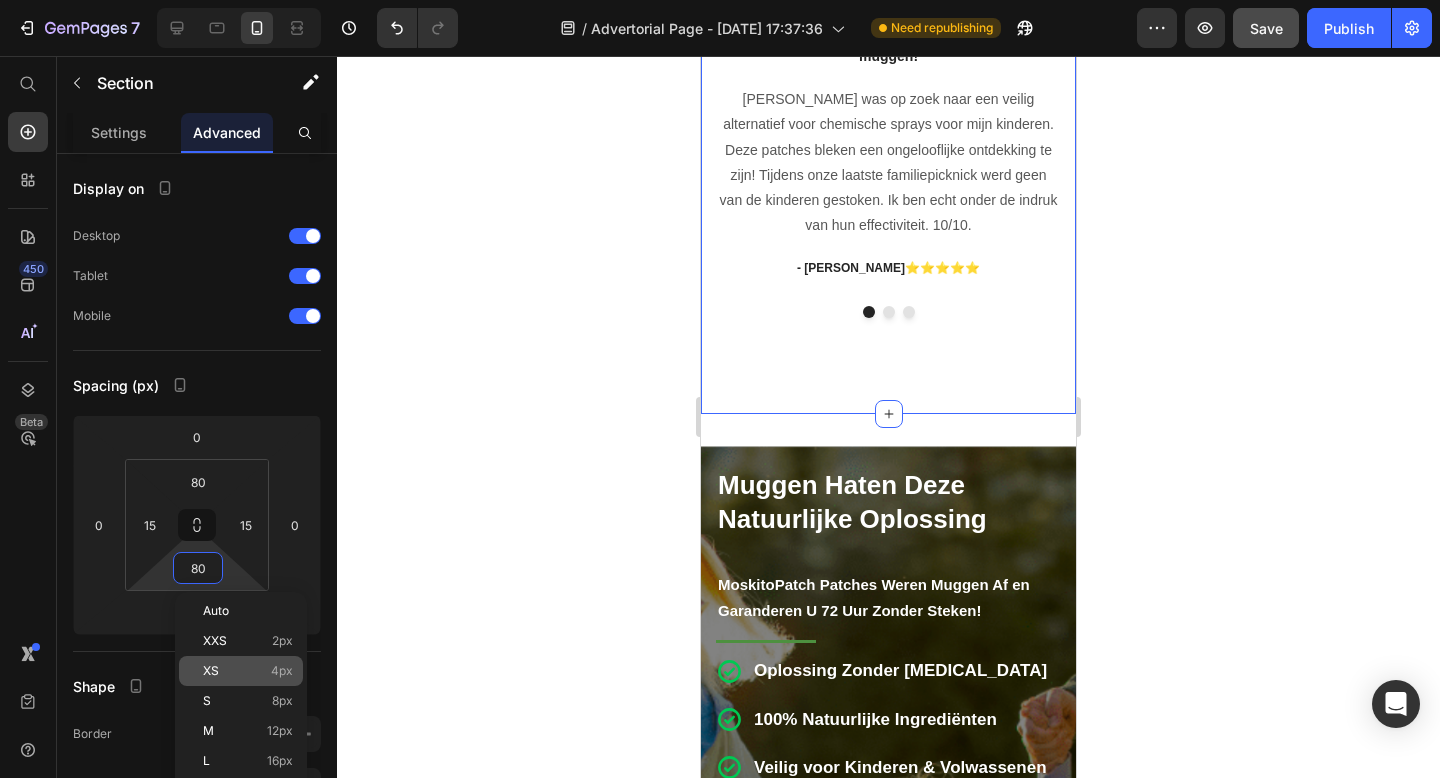 type on "4" 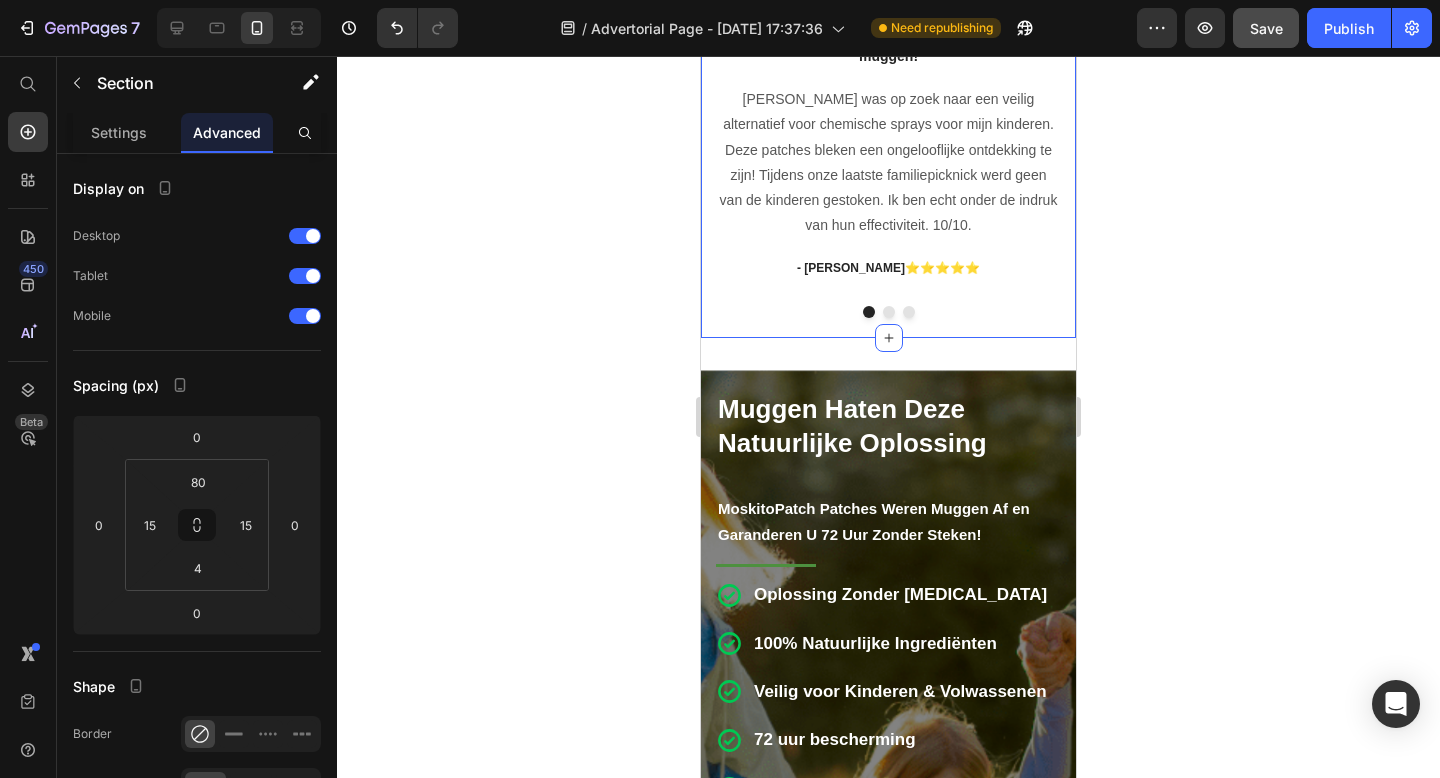 click 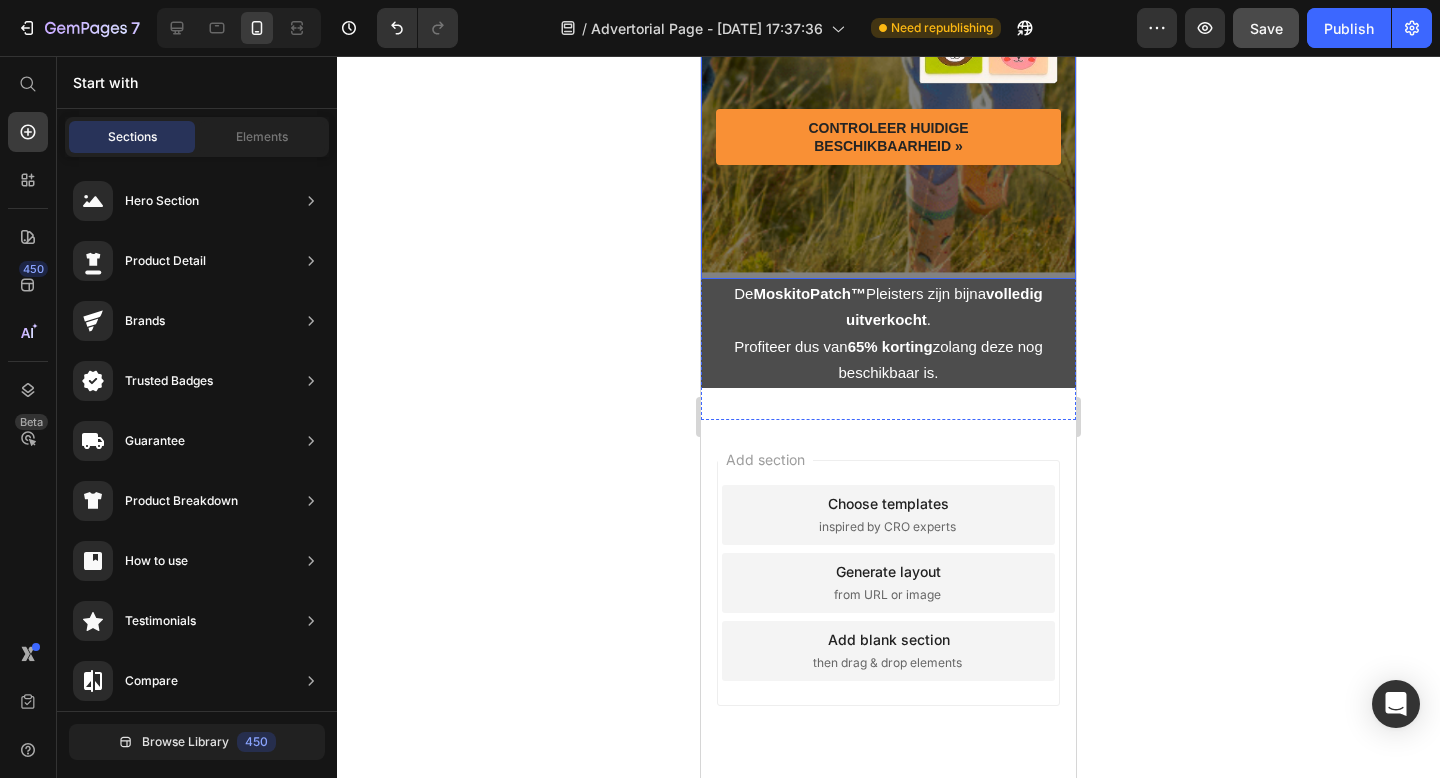 scroll, scrollTop: 5219, scrollLeft: 0, axis: vertical 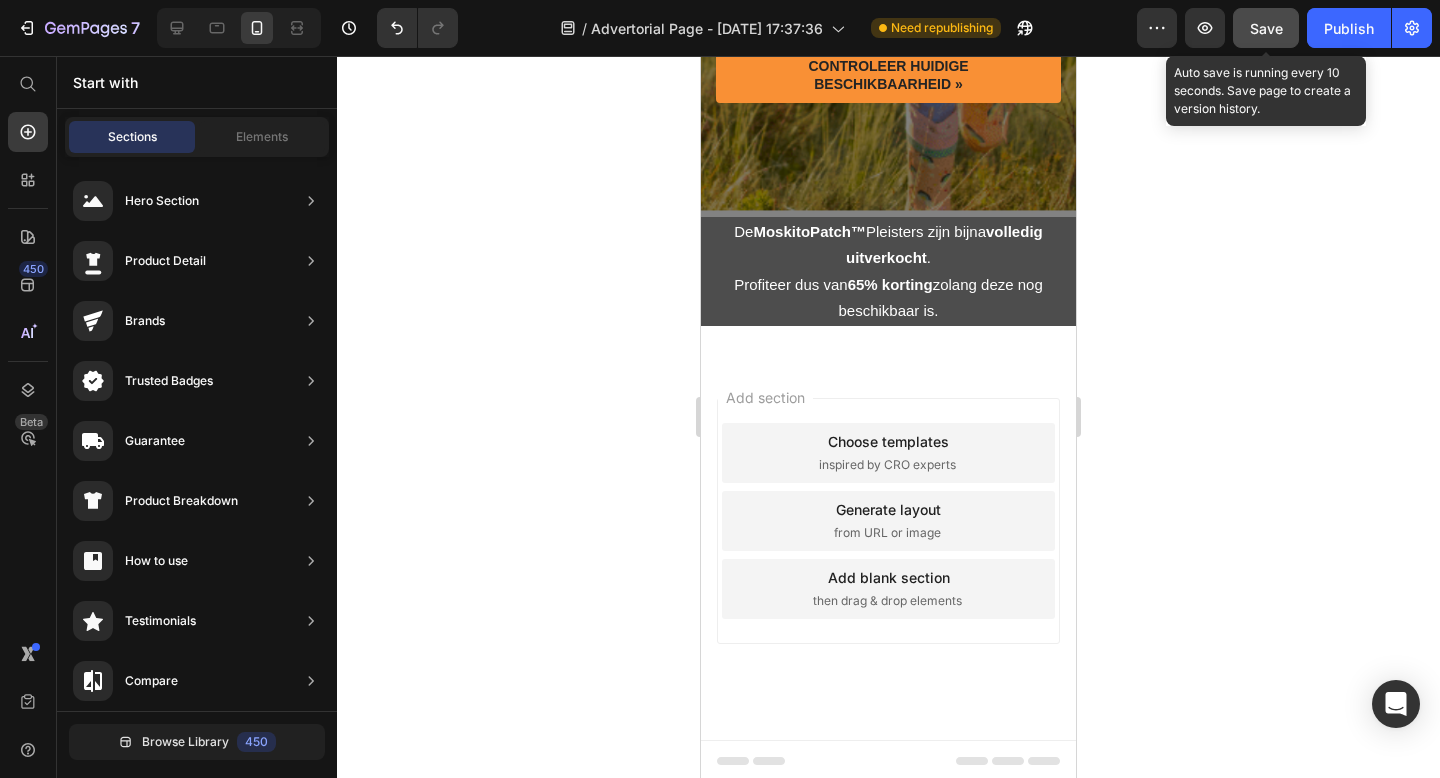 click on "Save" 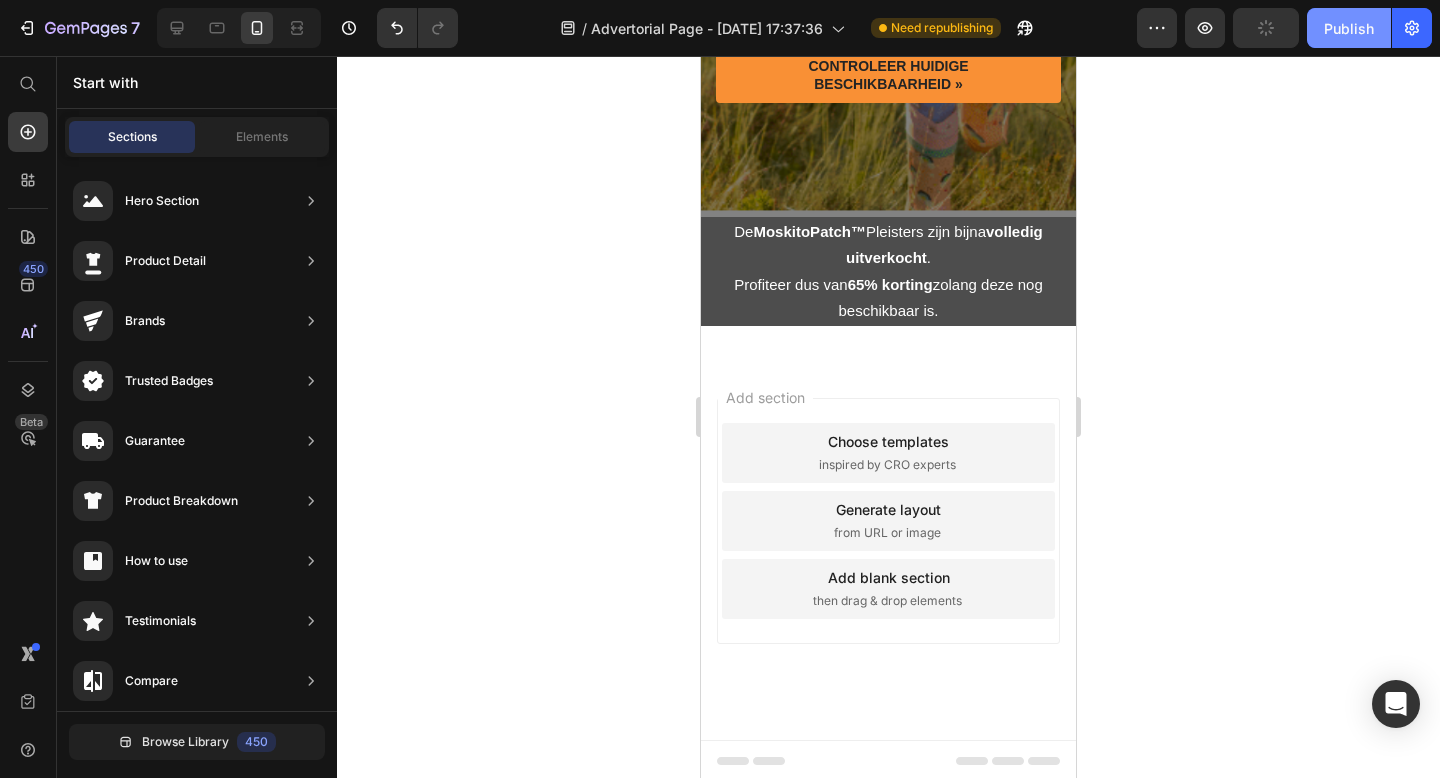 click on "Publish" 